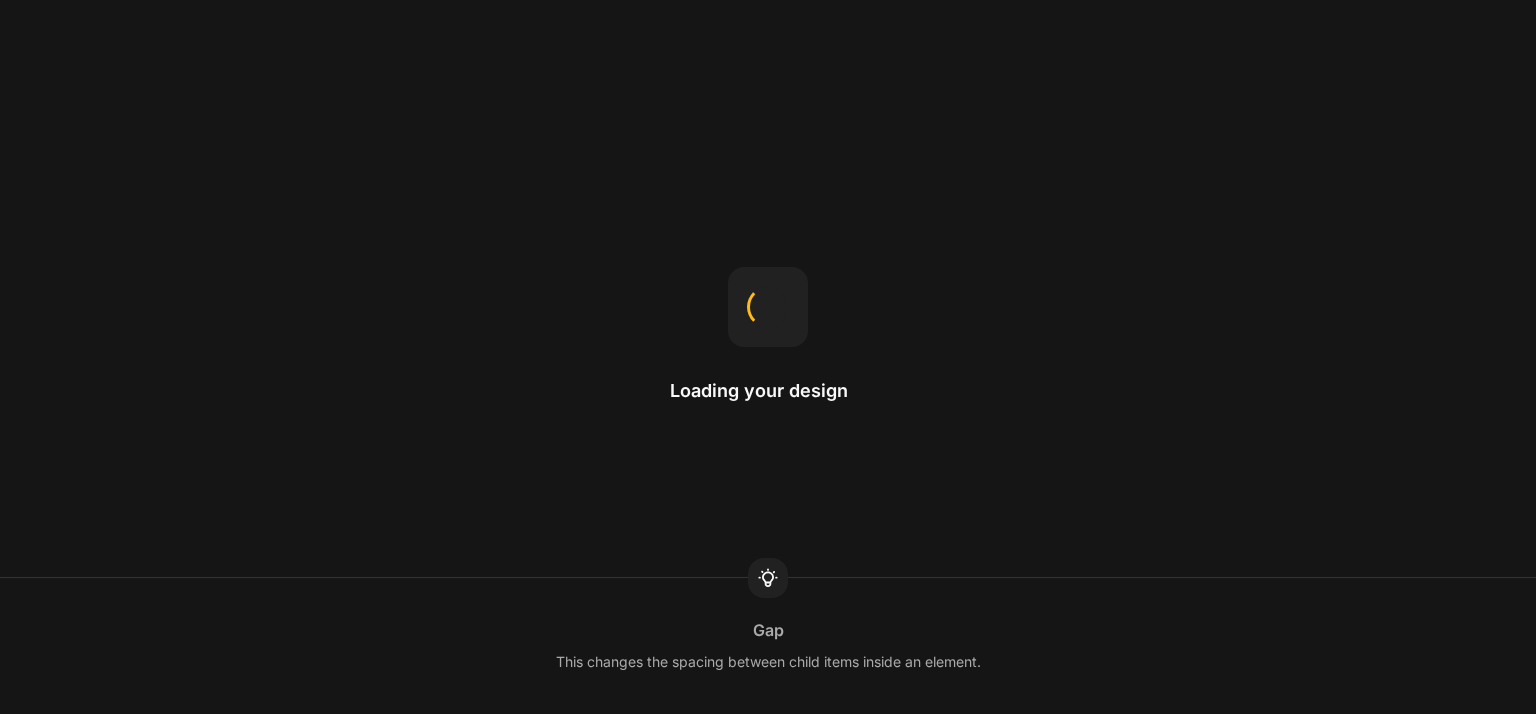 scroll, scrollTop: 0, scrollLeft: 0, axis: both 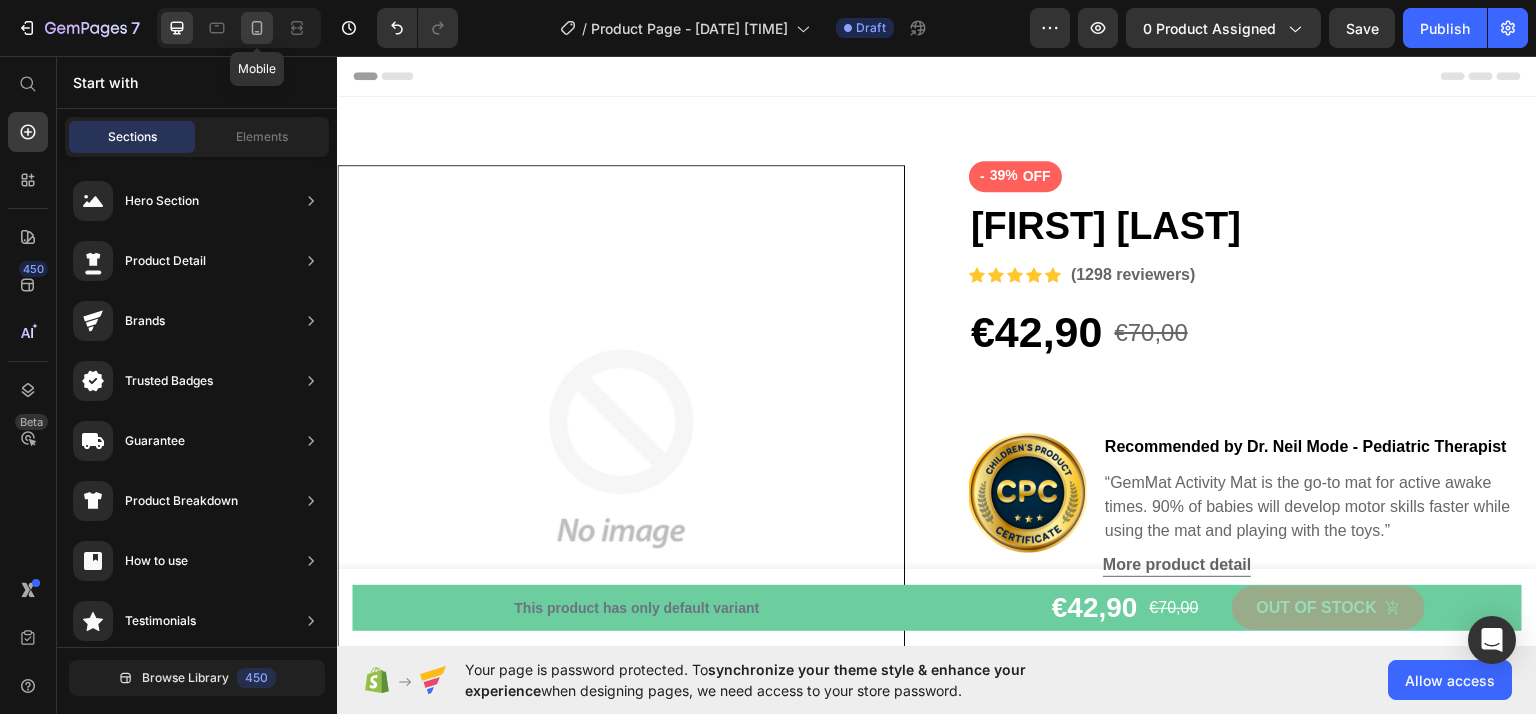 click 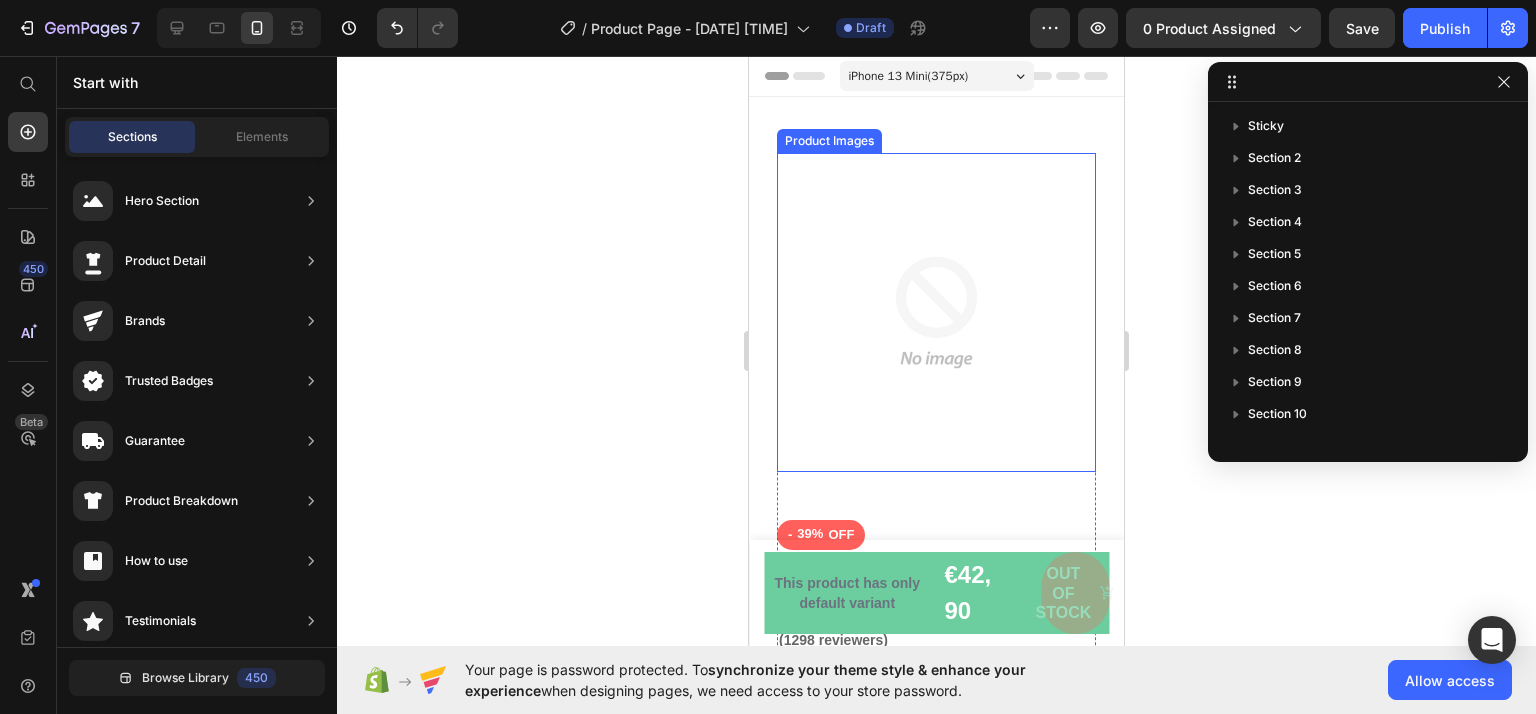 scroll, scrollTop: 300, scrollLeft: 0, axis: vertical 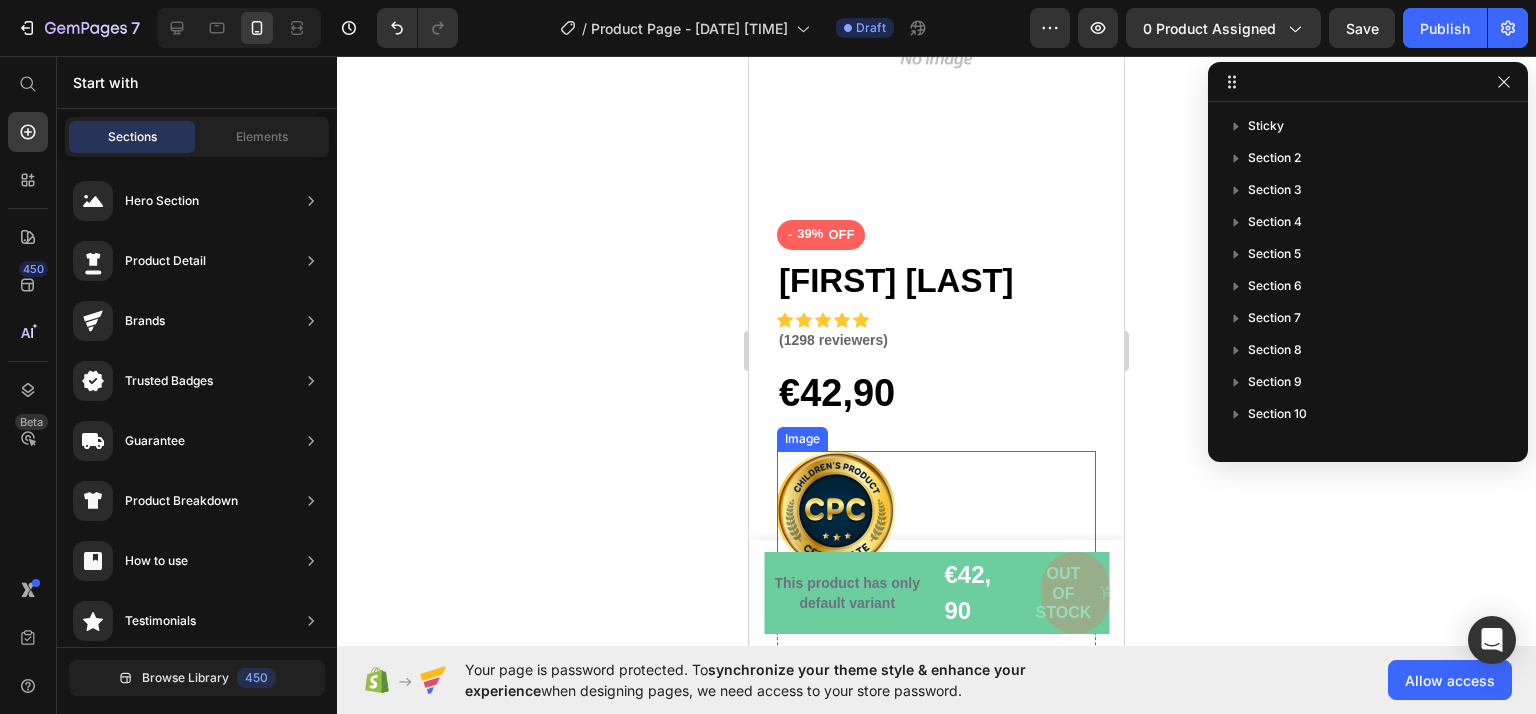 click at bounding box center (936, 511) 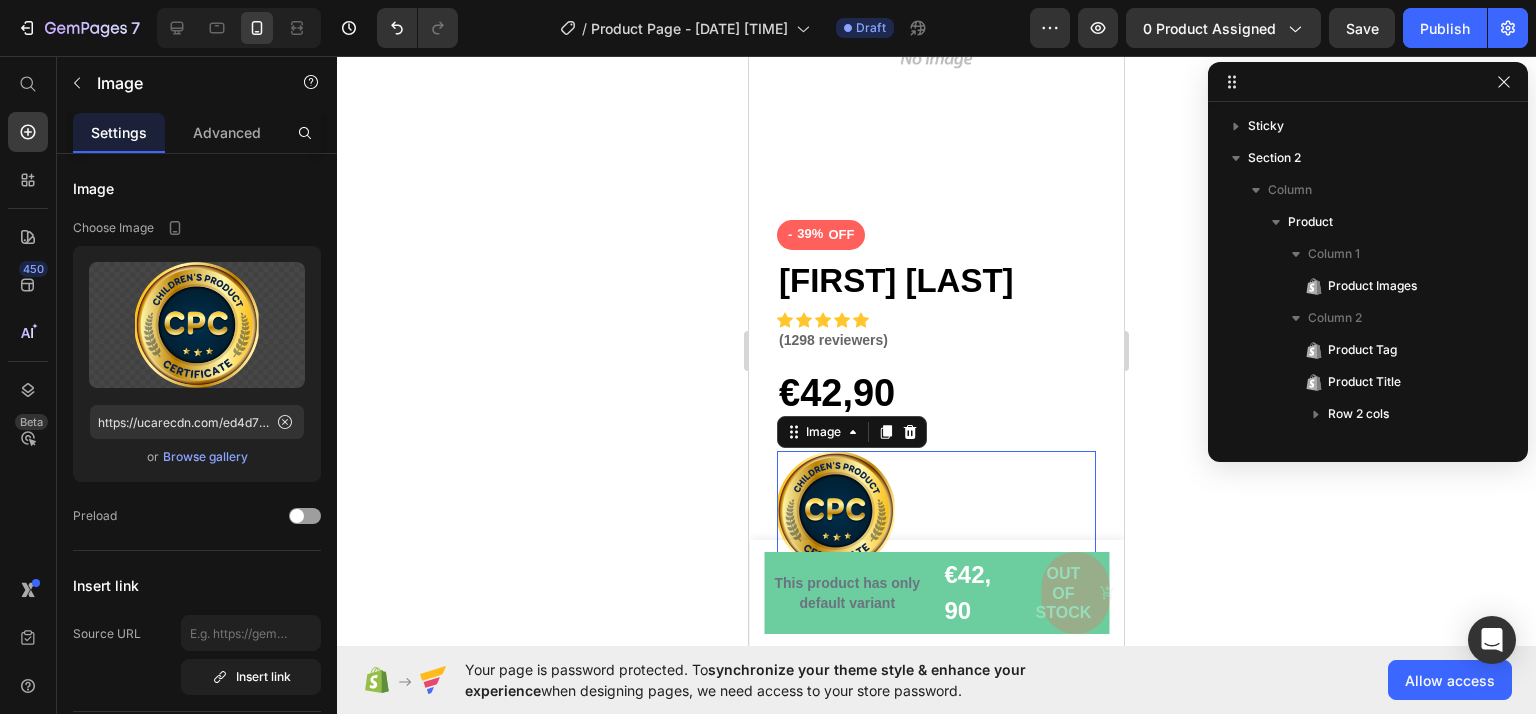 scroll, scrollTop: 282, scrollLeft: 0, axis: vertical 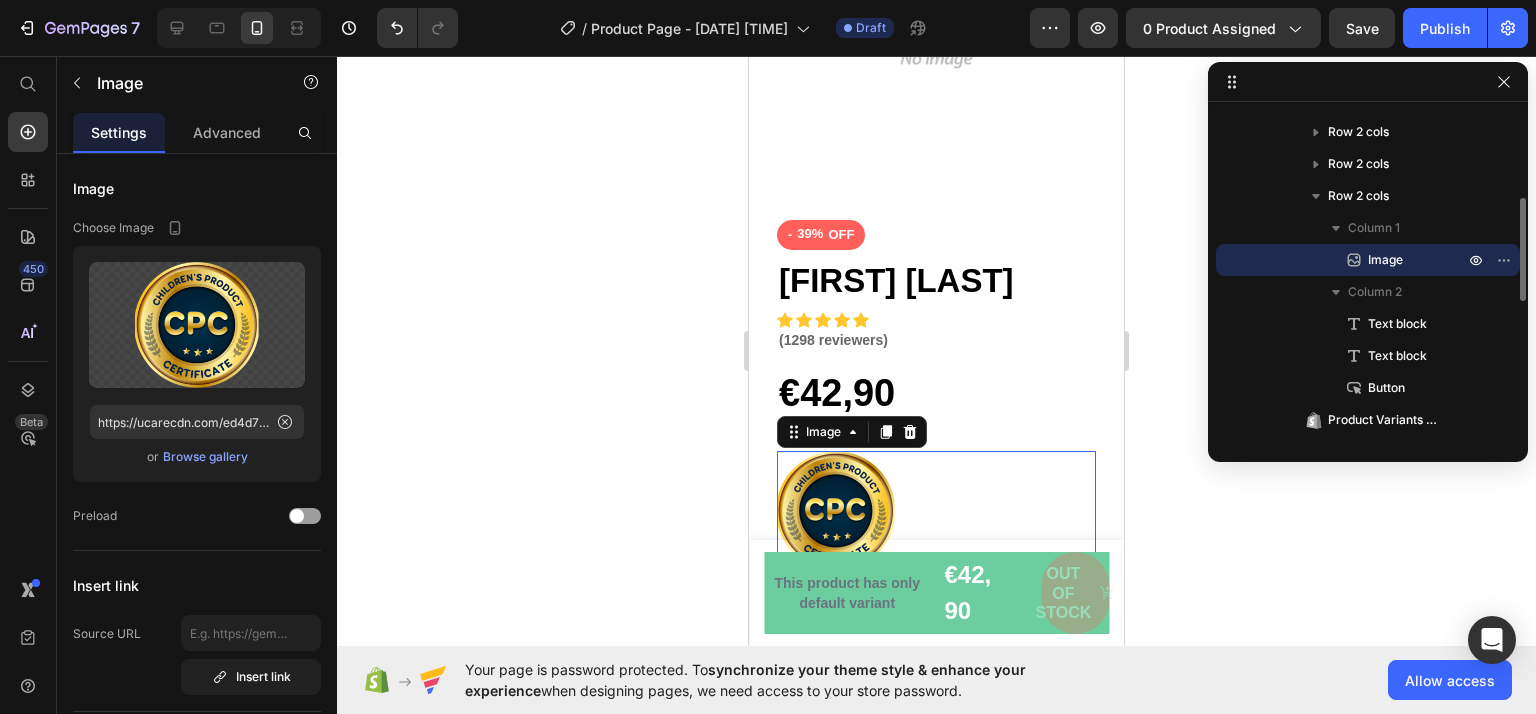 click at bounding box center (936, 511) 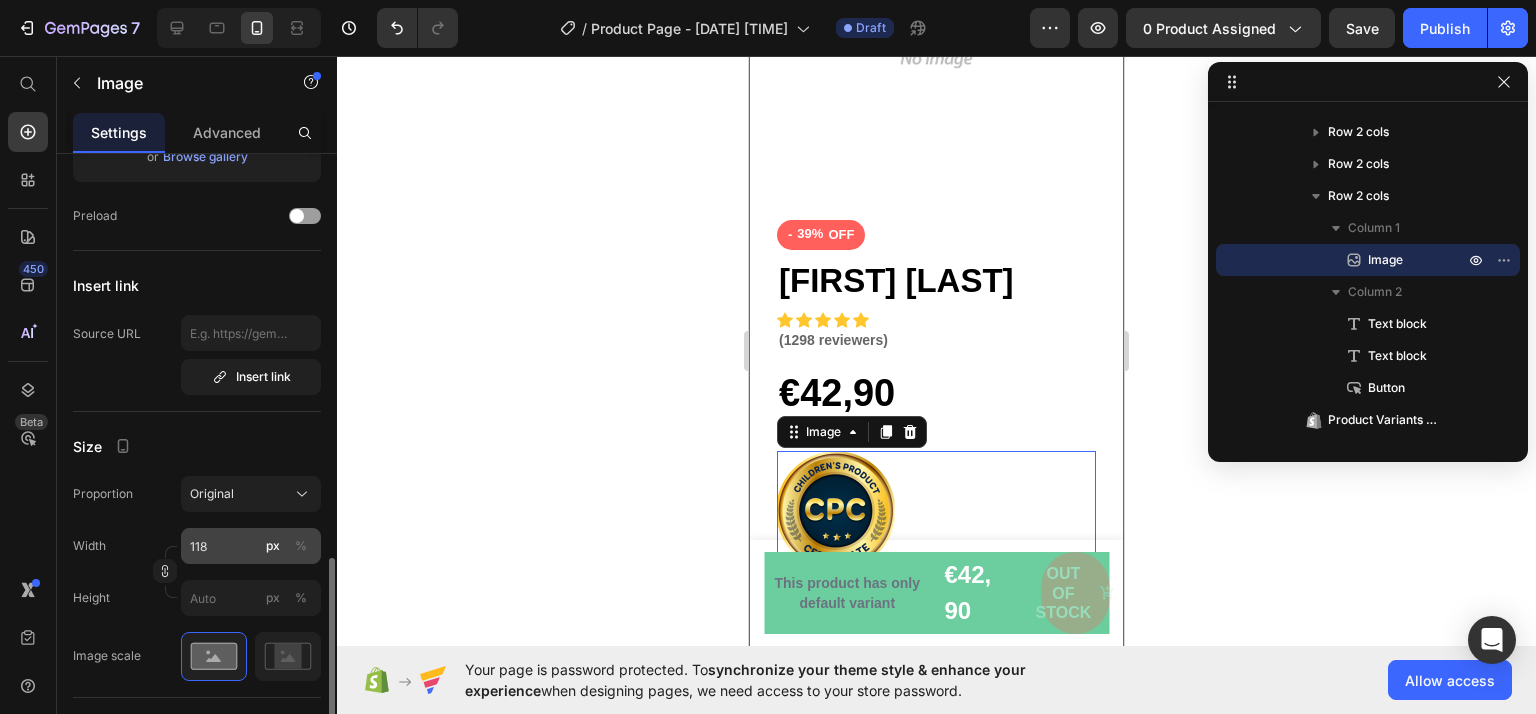 scroll, scrollTop: 500, scrollLeft: 0, axis: vertical 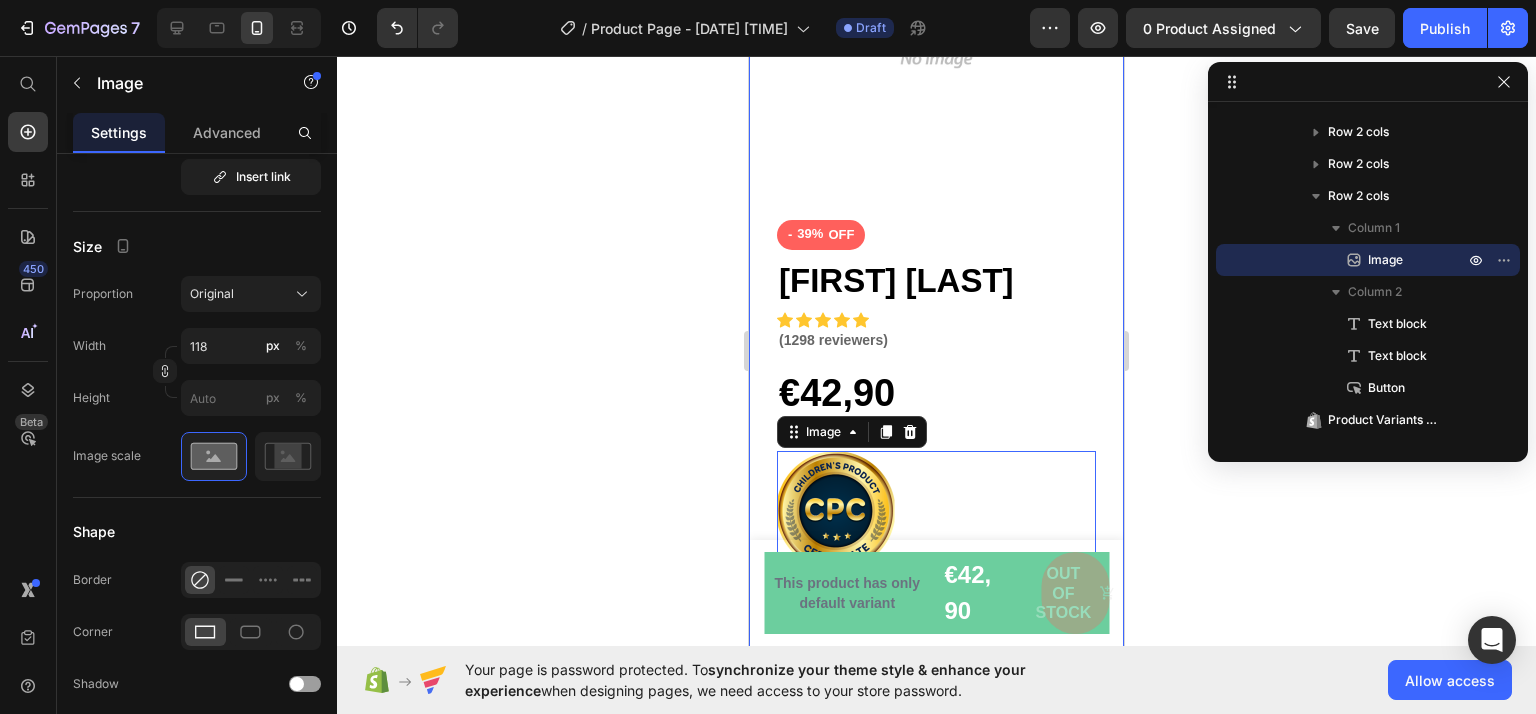 click 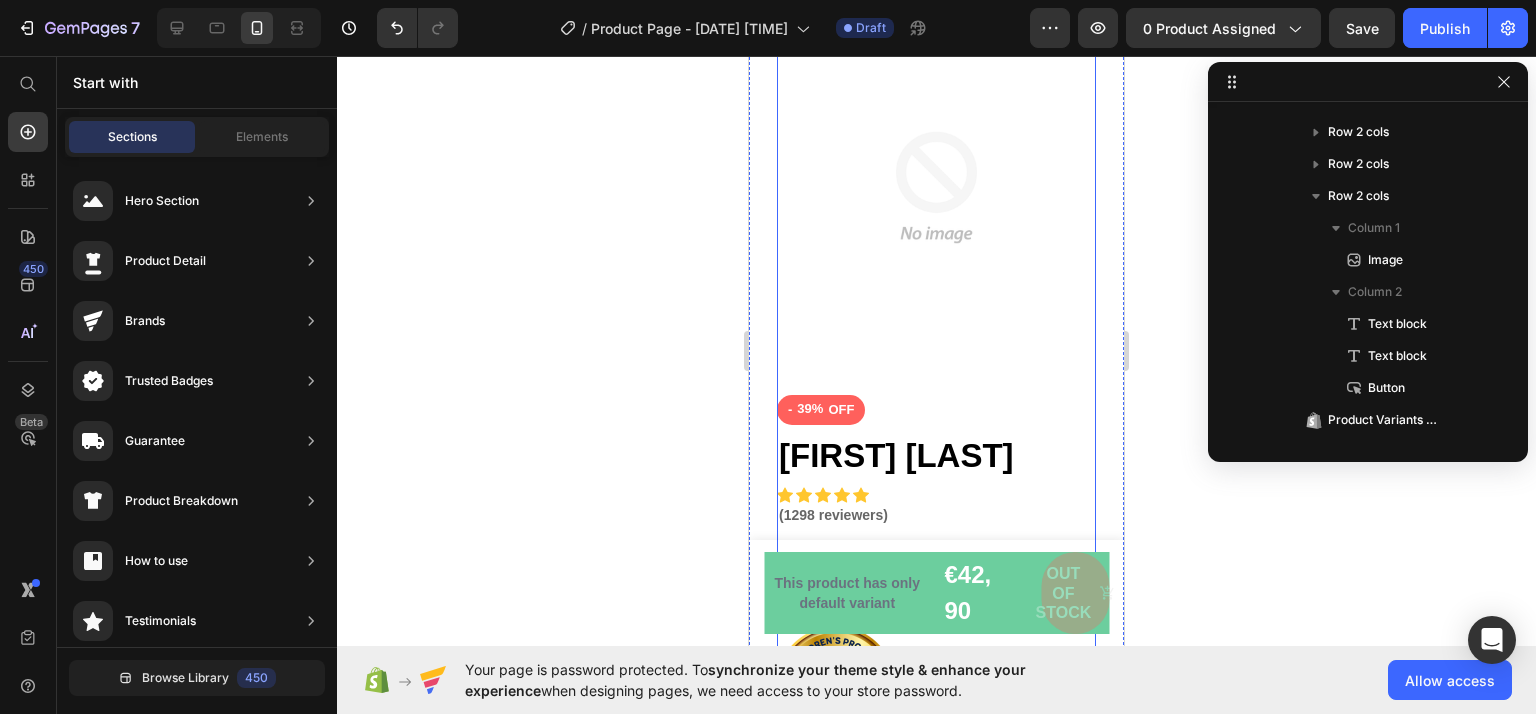 scroll, scrollTop: 0, scrollLeft: 0, axis: both 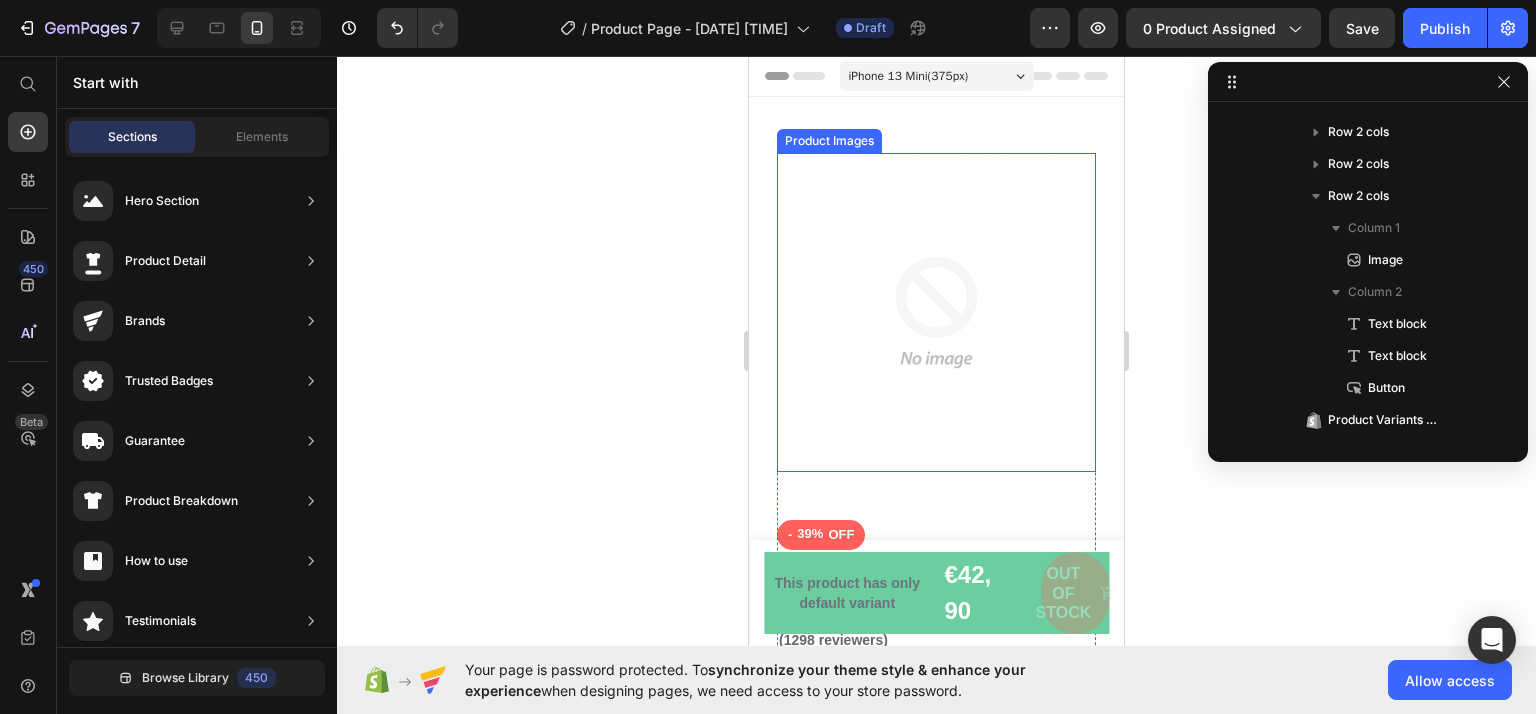click at bounding box center (936, 312) 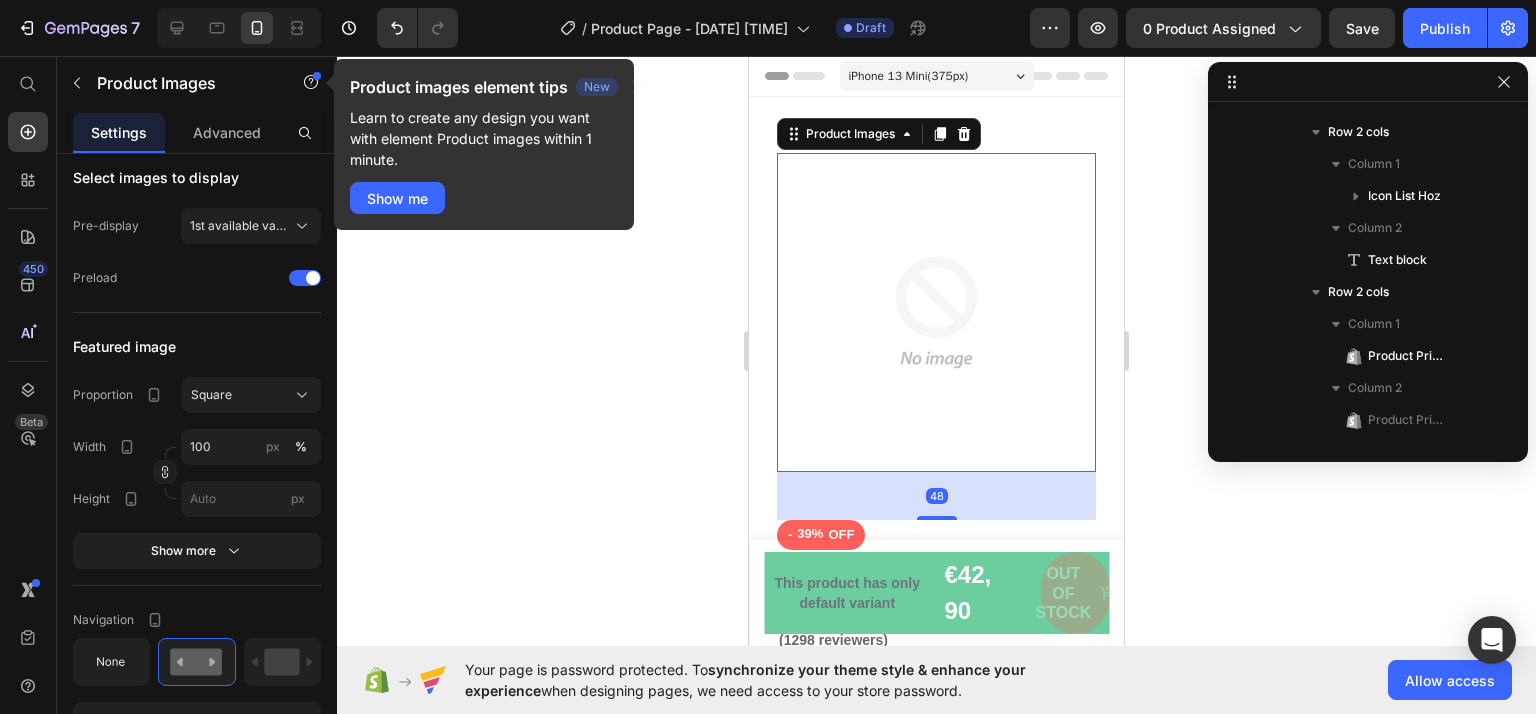 scroll, scrollTop: 26, scrollLeft: 0, axis: vertical 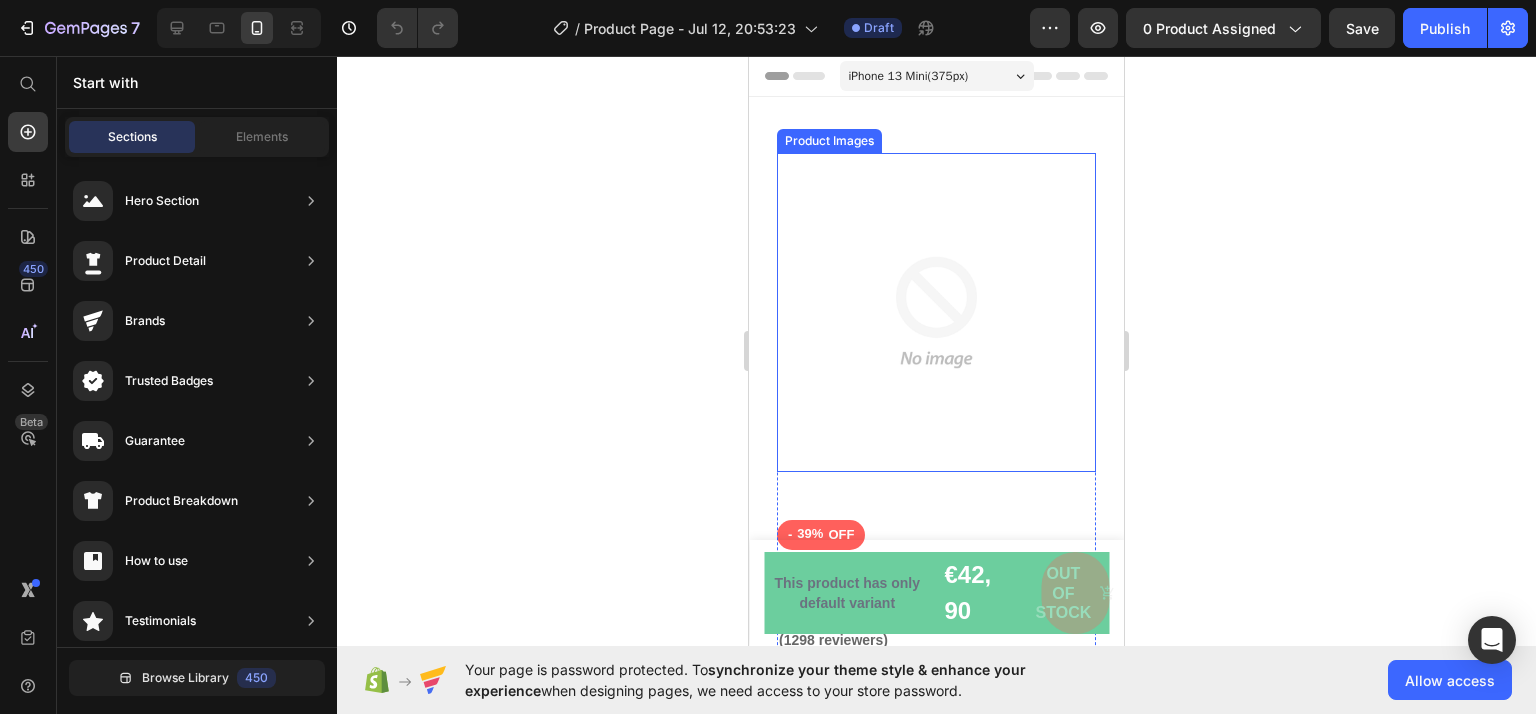 click at bounding box center (936, 312) 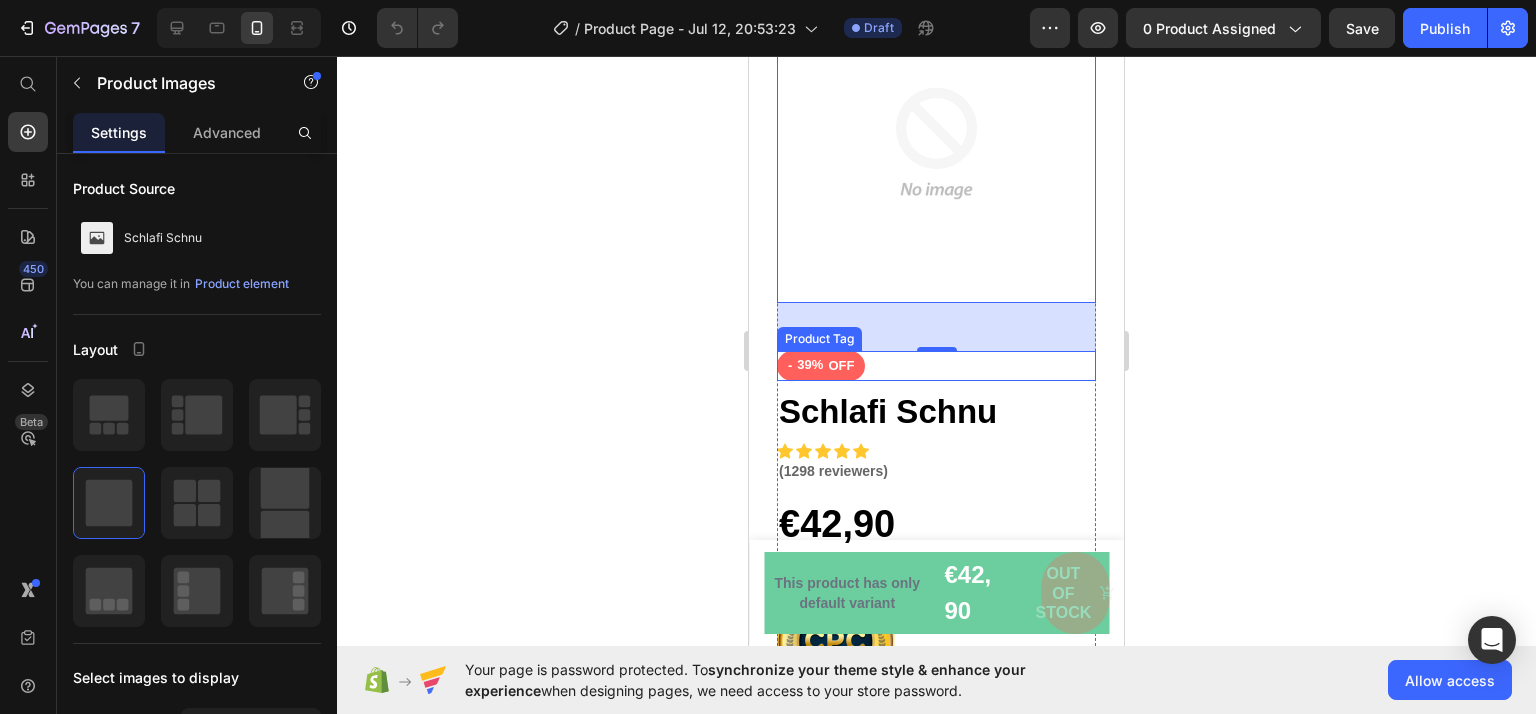 scroll, scrollTop: 200, scrollLeft: 0, axis: vertical 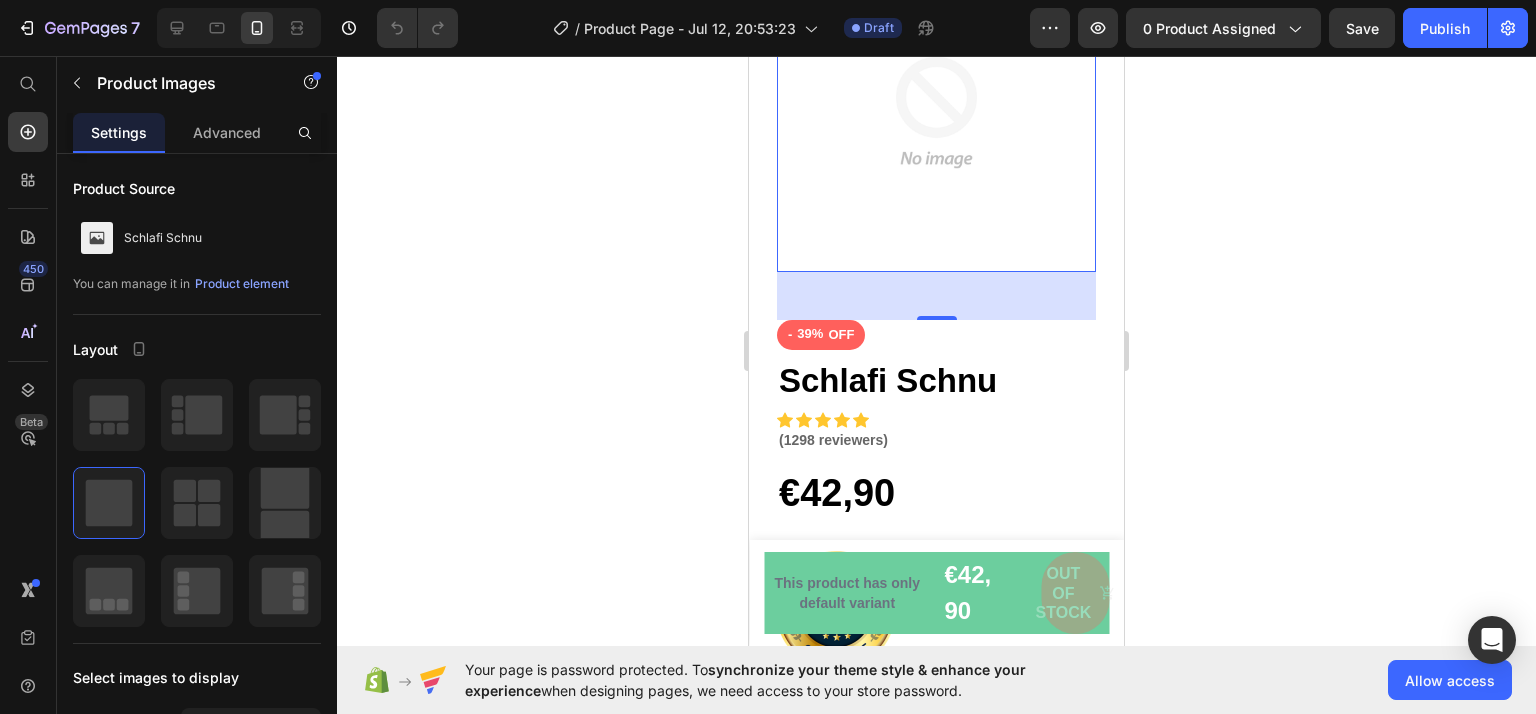 click on "48" at bounding box center (936, 296) 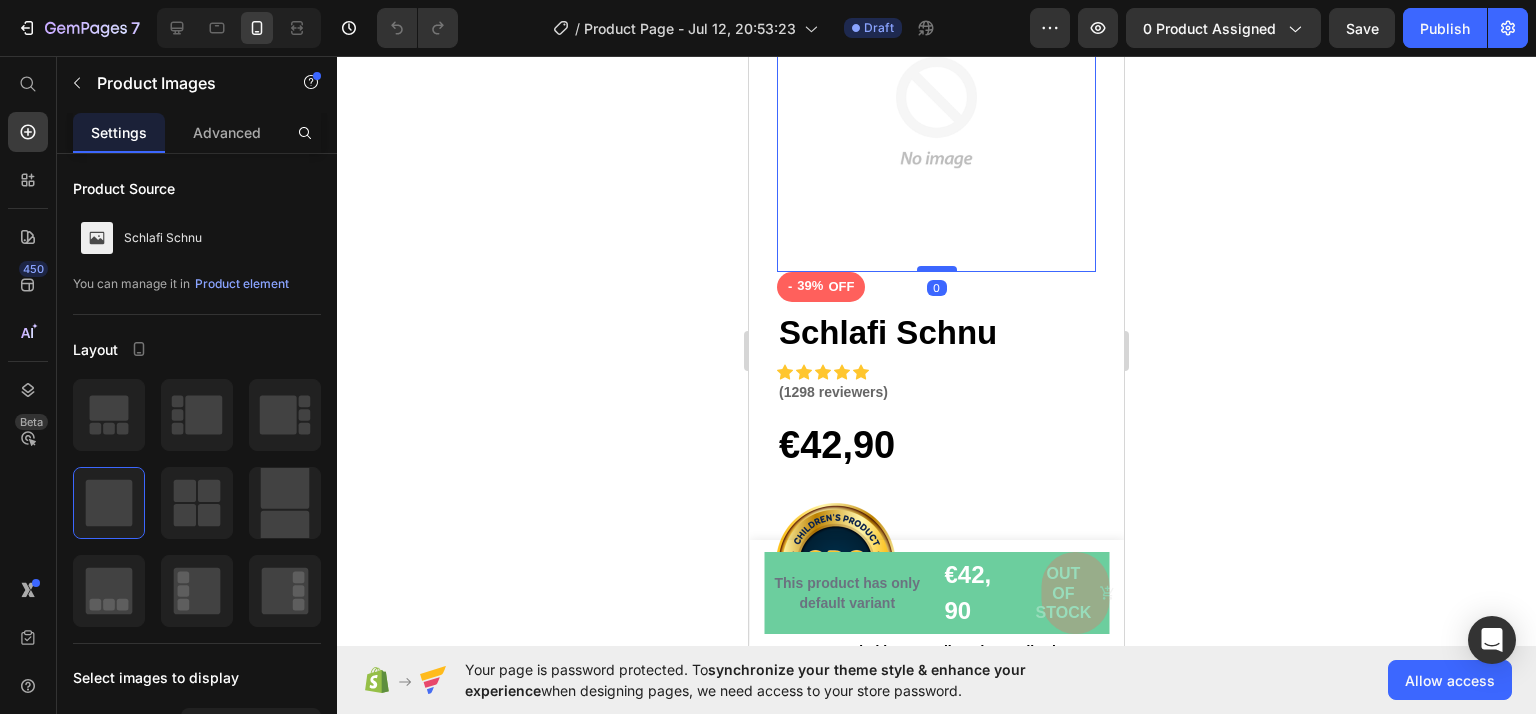 drag, startPoint x: 932, startPoint y: 302, endPoint x: 928, endPoint y: 251, distance: 51.156624 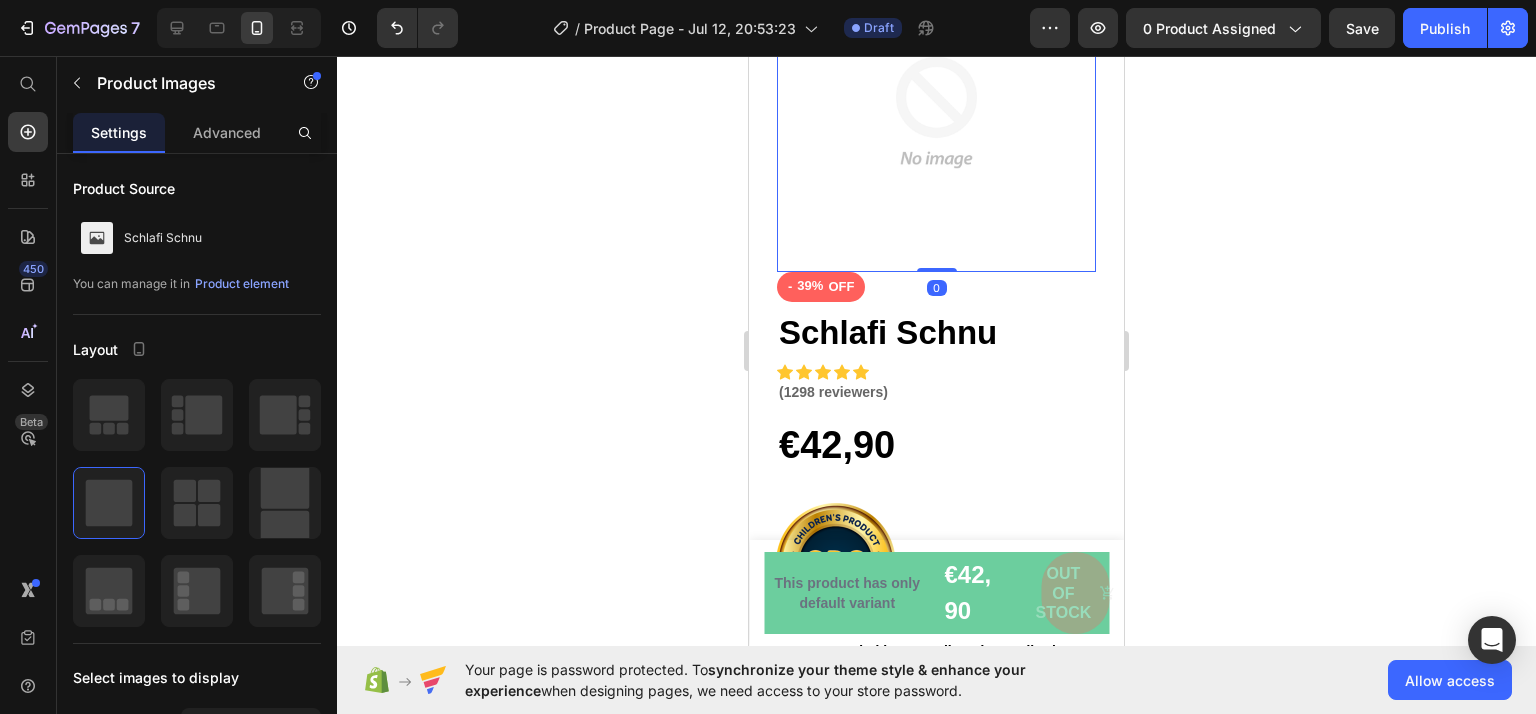 click at bounding box center (936, 112) 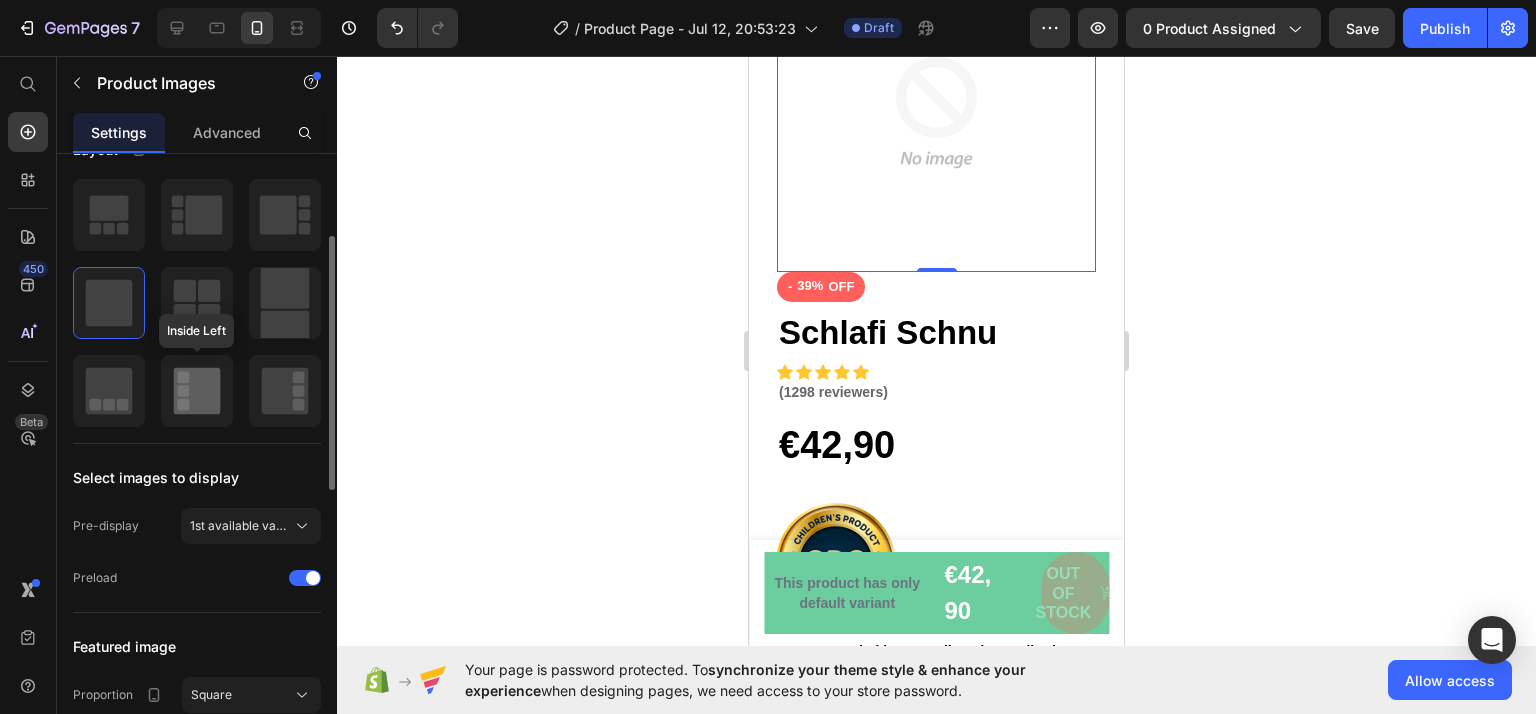 scroll, scrollTop: 500, scrollLeft: 0, axis: vertical 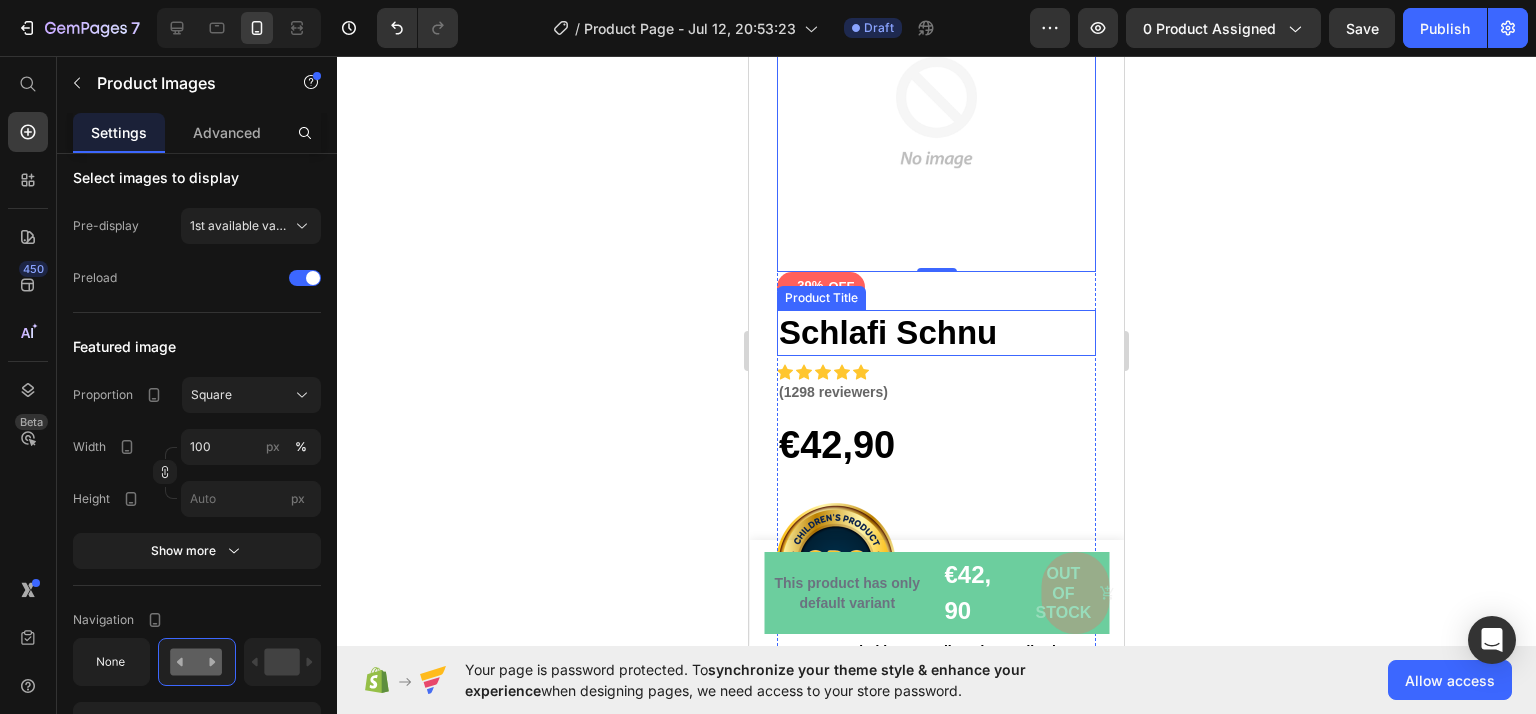 click on "Schlafi Schnu" at bounding box center [936, 333] 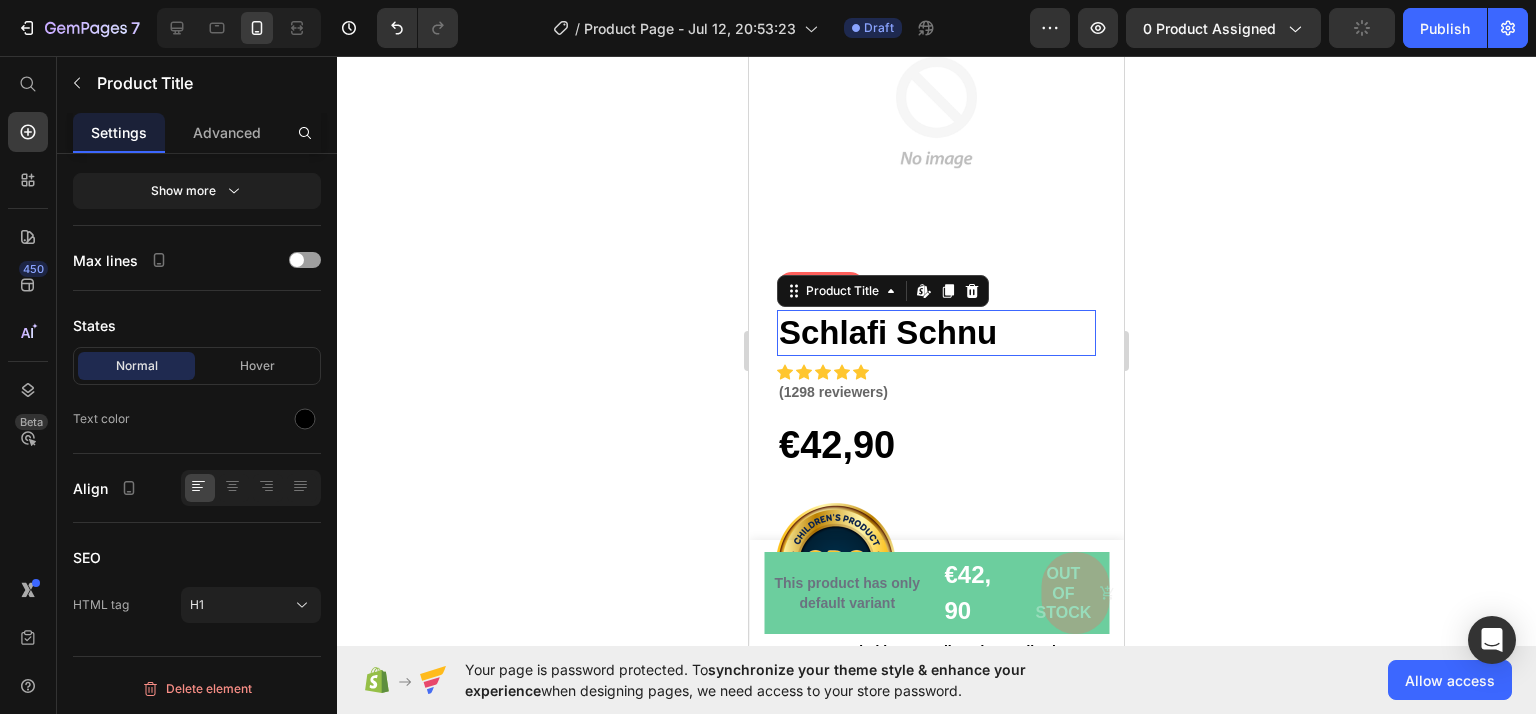 scroll, scrollTop: 0, scrollLeft: 0, axis: both 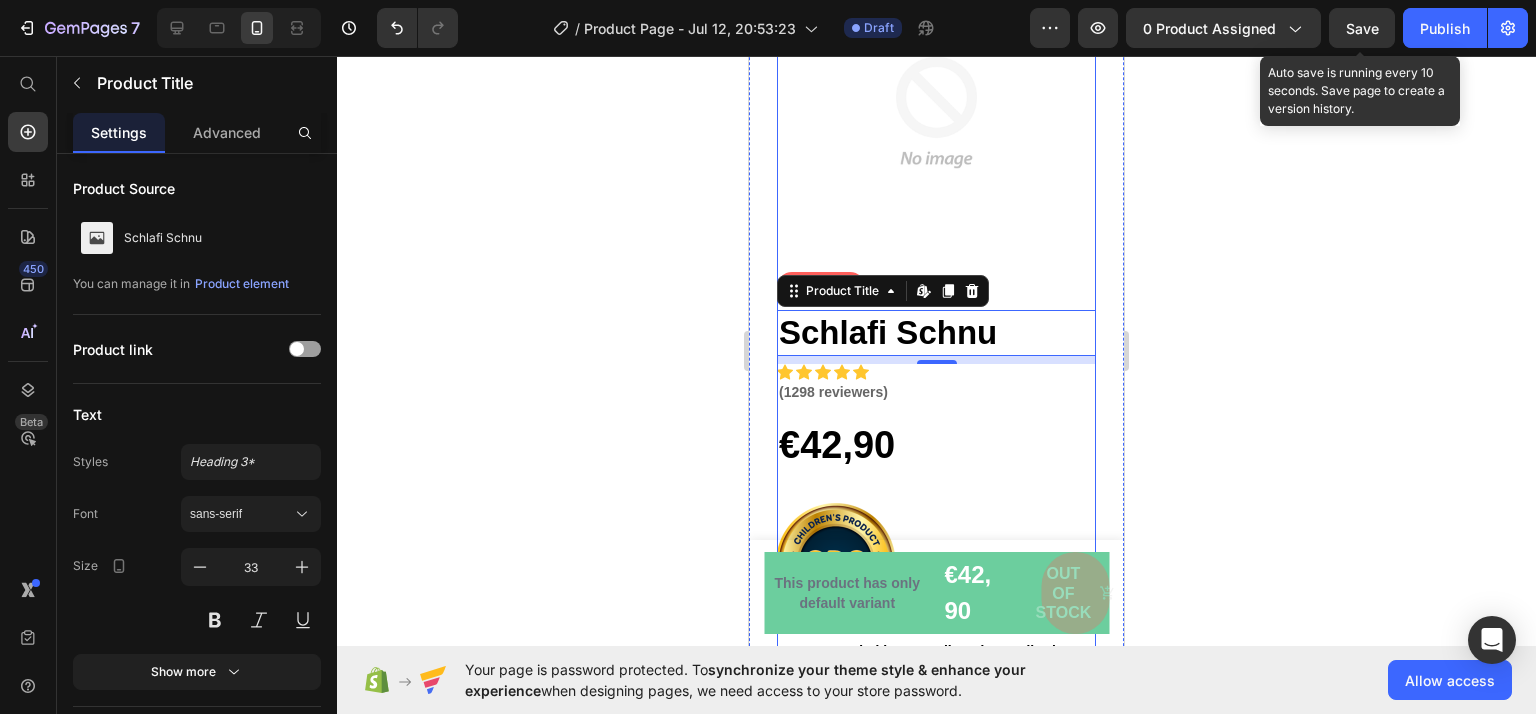 click on "€42,90" at bounding box center (837, 446) 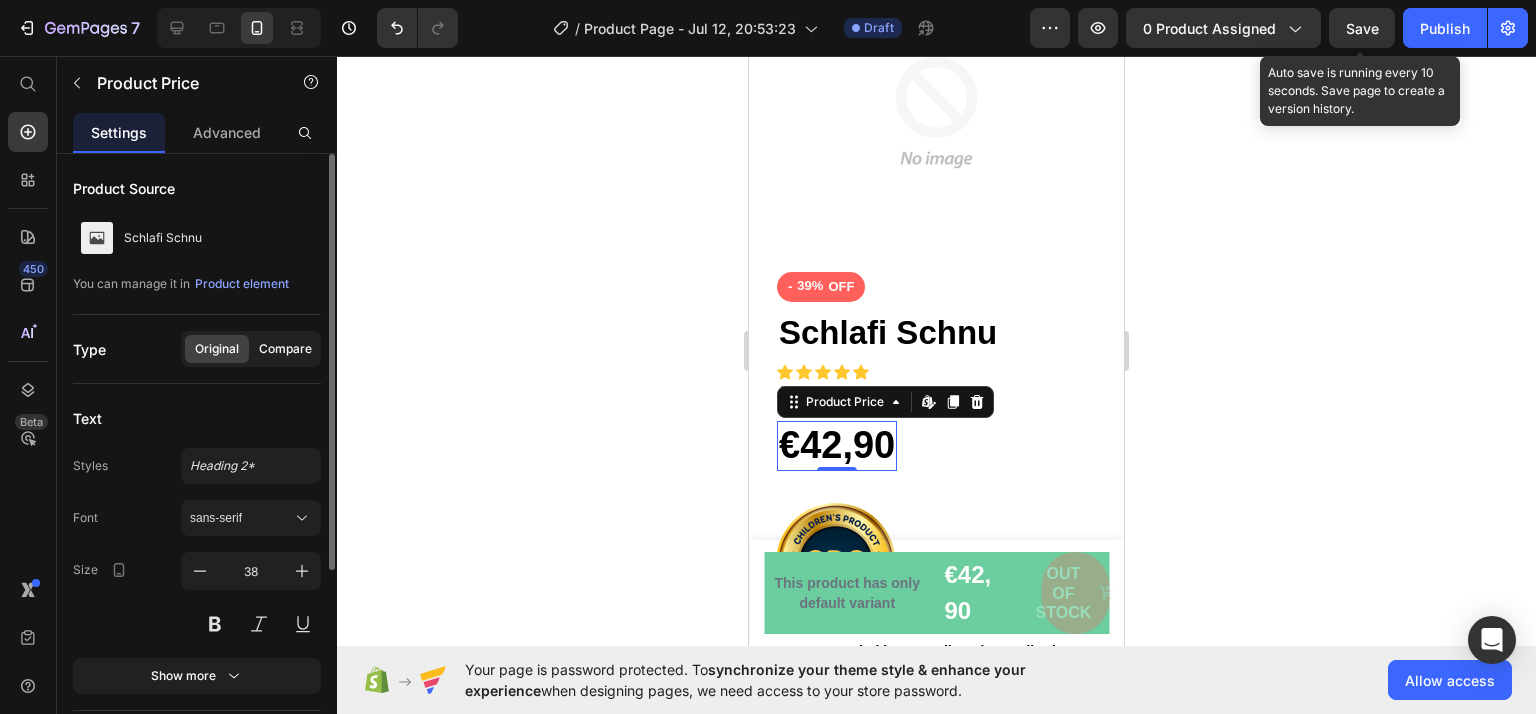 click on "Compare" 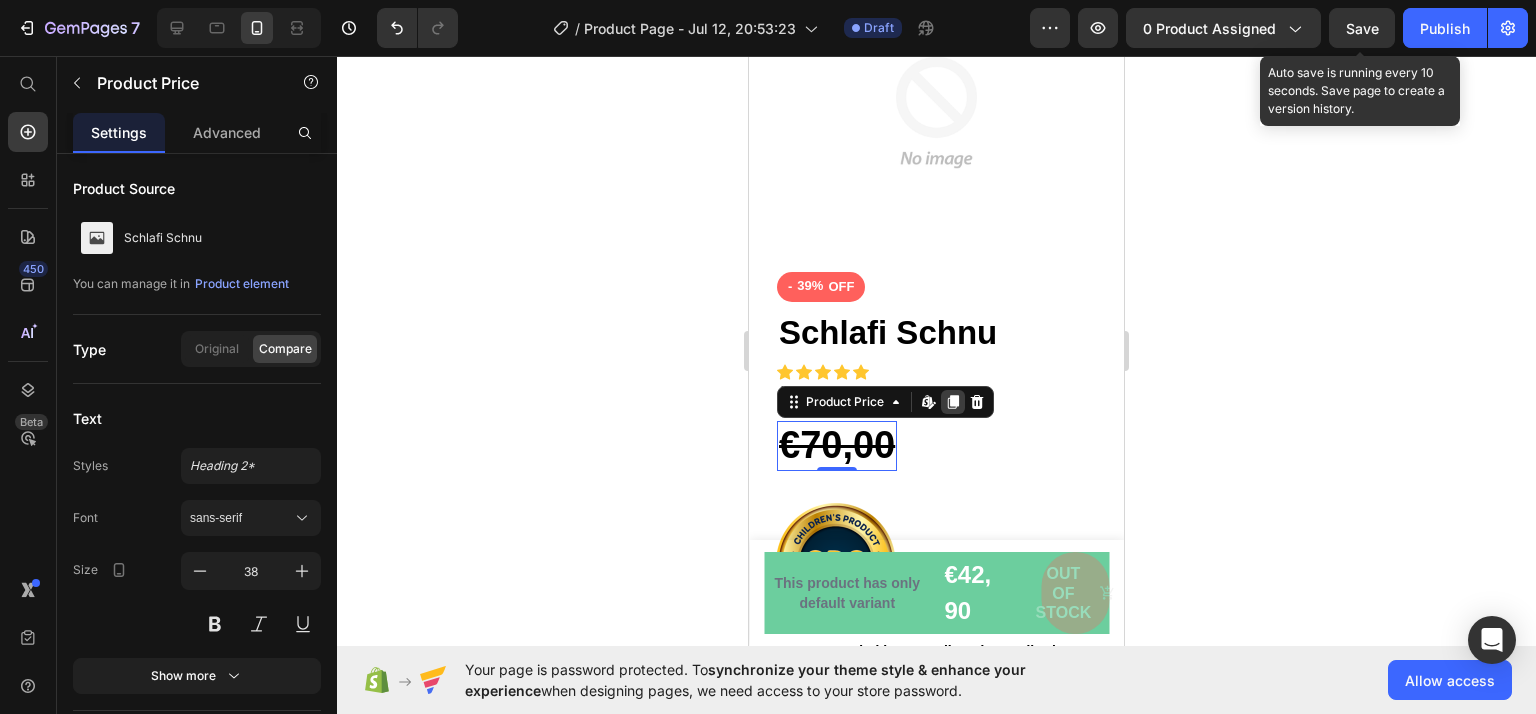 click 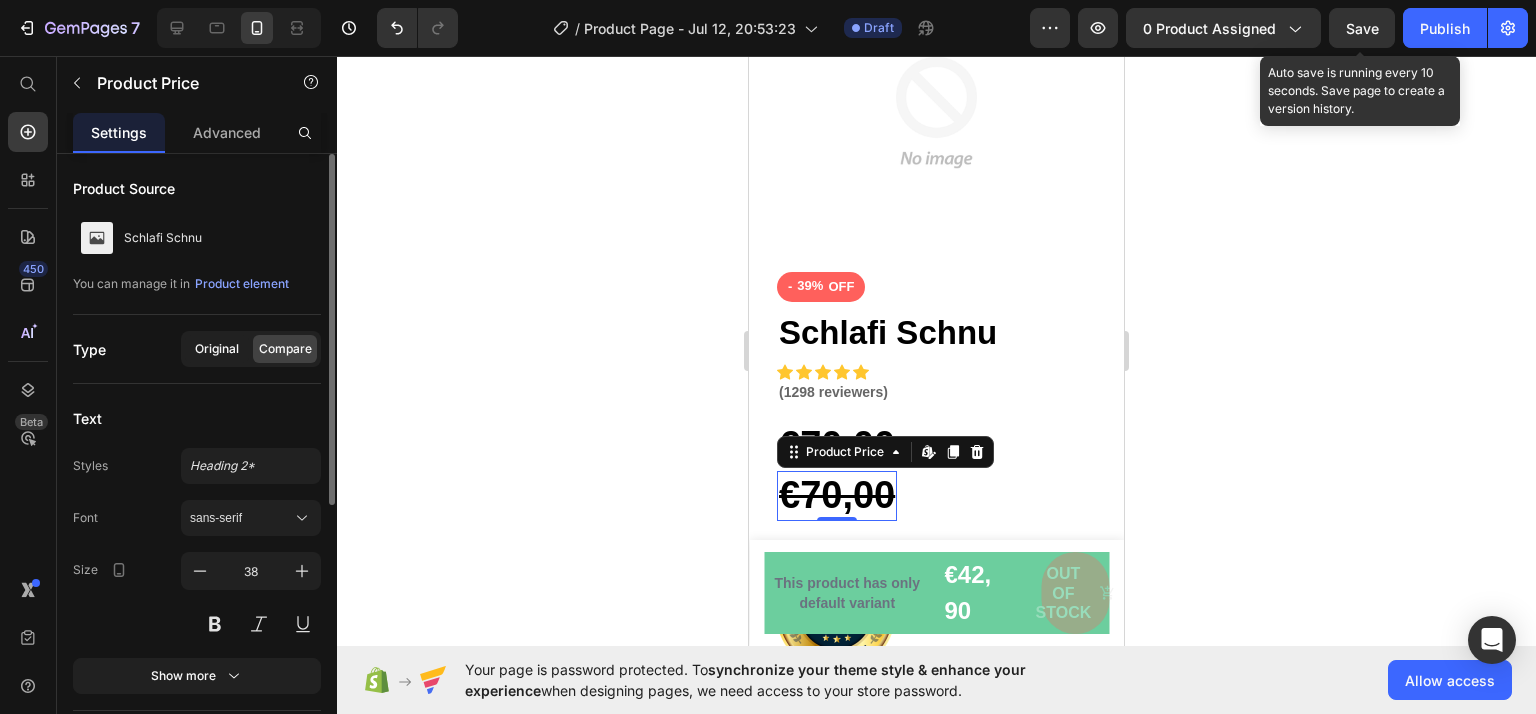 click on "Original" 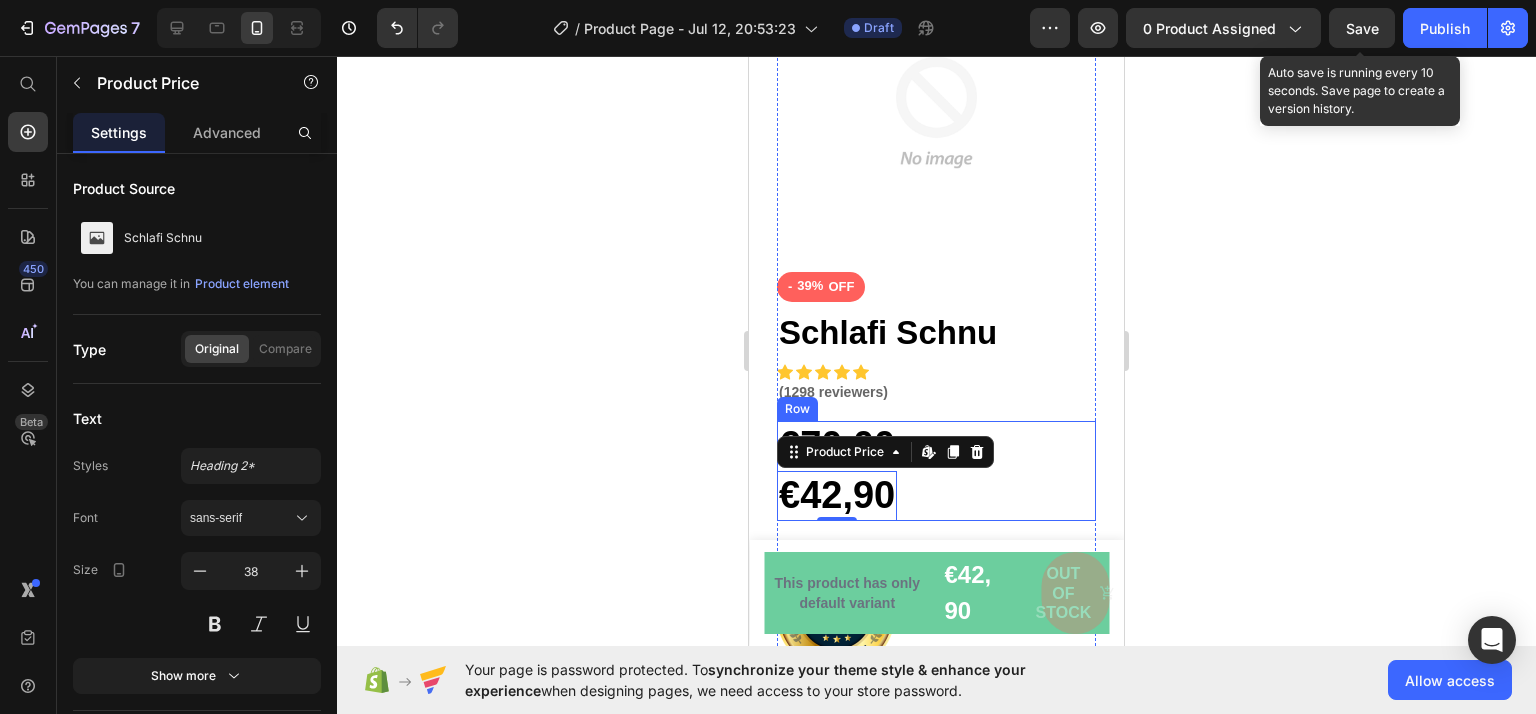 click on "€70,00 Product Price €42,90 Product Price   Edit content in Shopify 0 €70,00 Product Price Row" at bounding box center [936, 470] 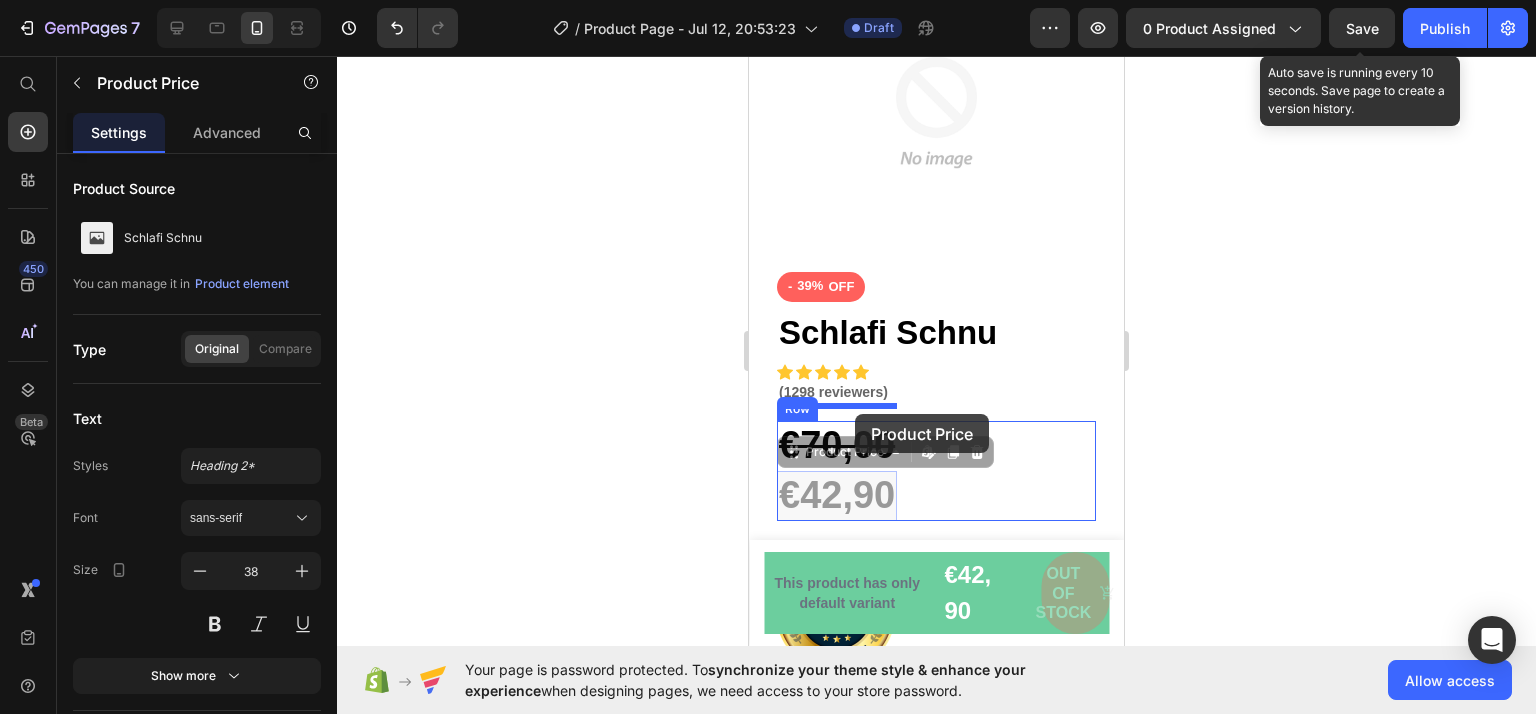 drag, startPoint x: 860, startPoint y: 479, endPoint x: 853, endPoint y: 415, distance: 64.381676 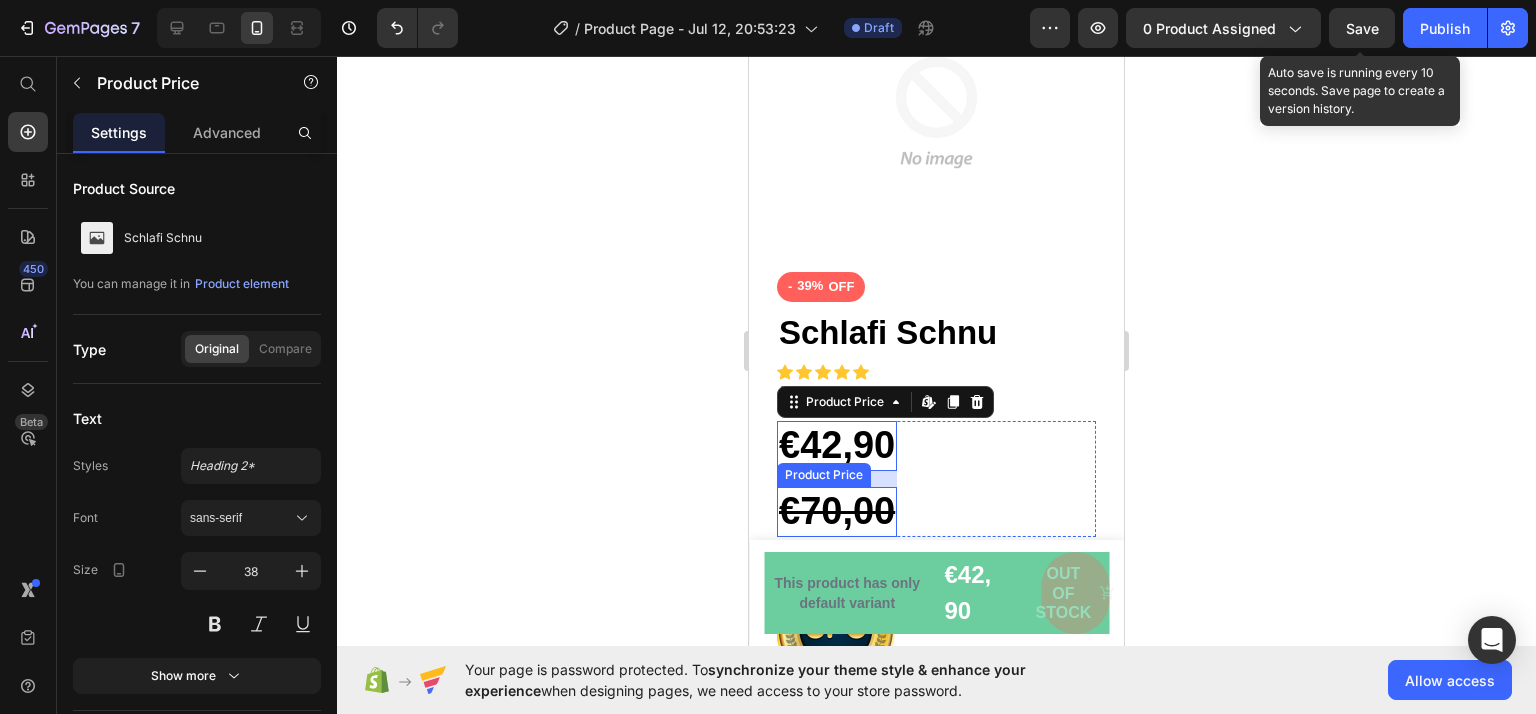 click on "€70,00" at bounding box center [837, 512] 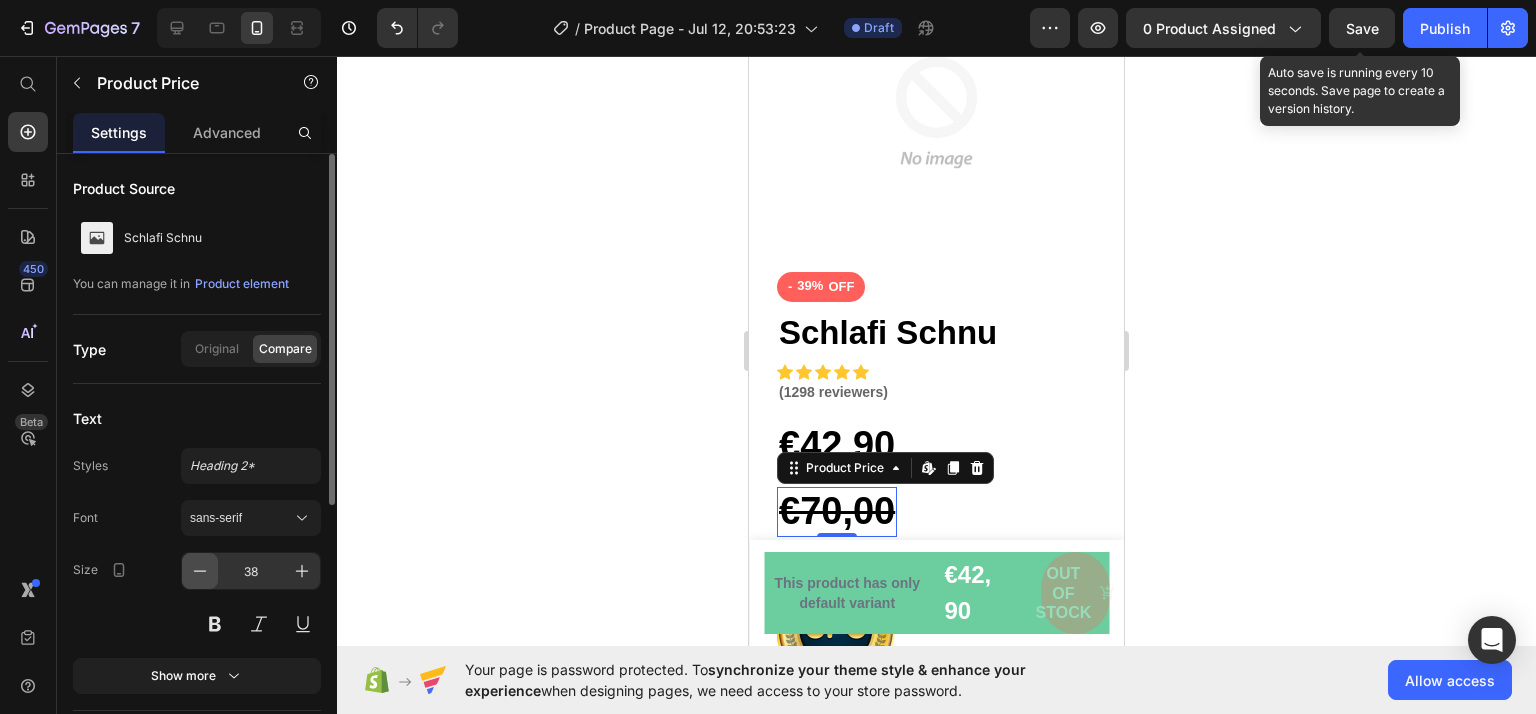 click 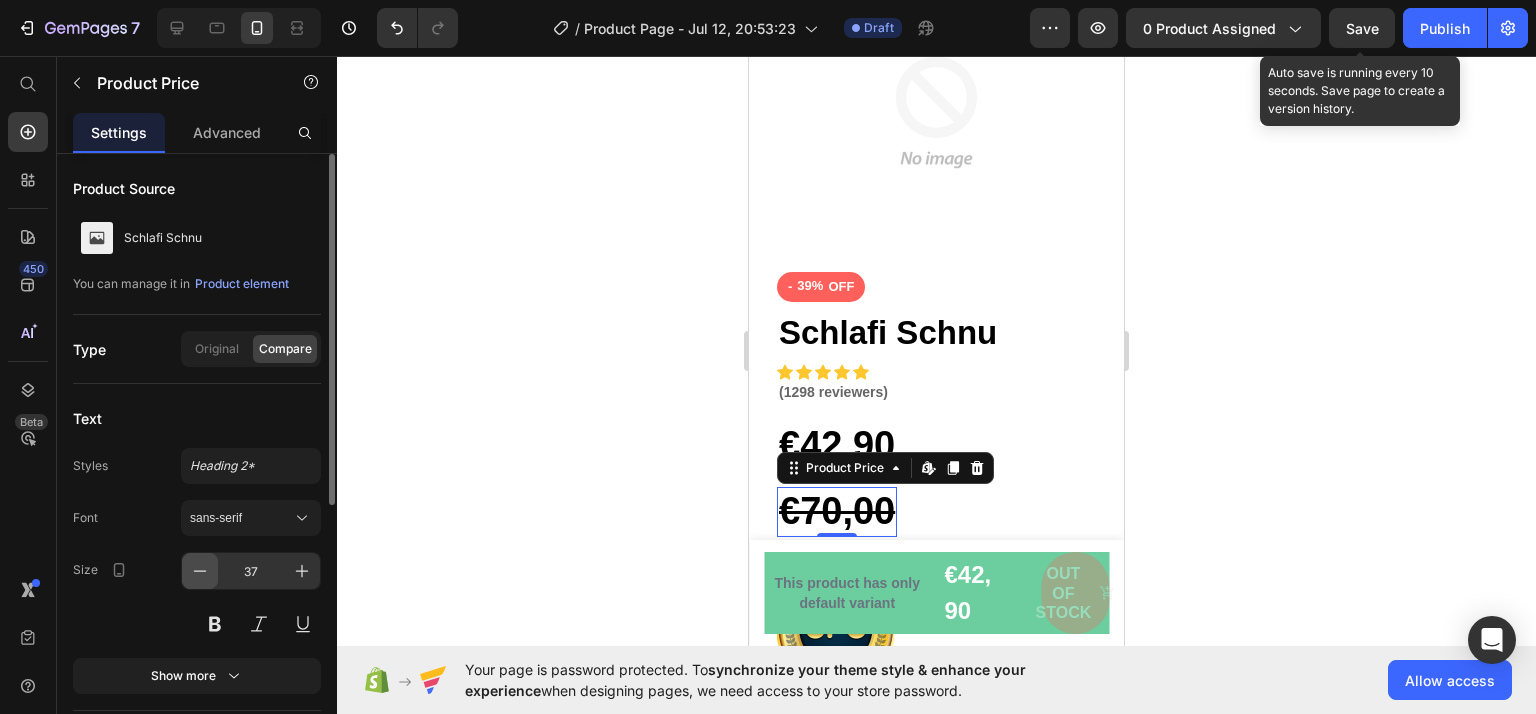 click 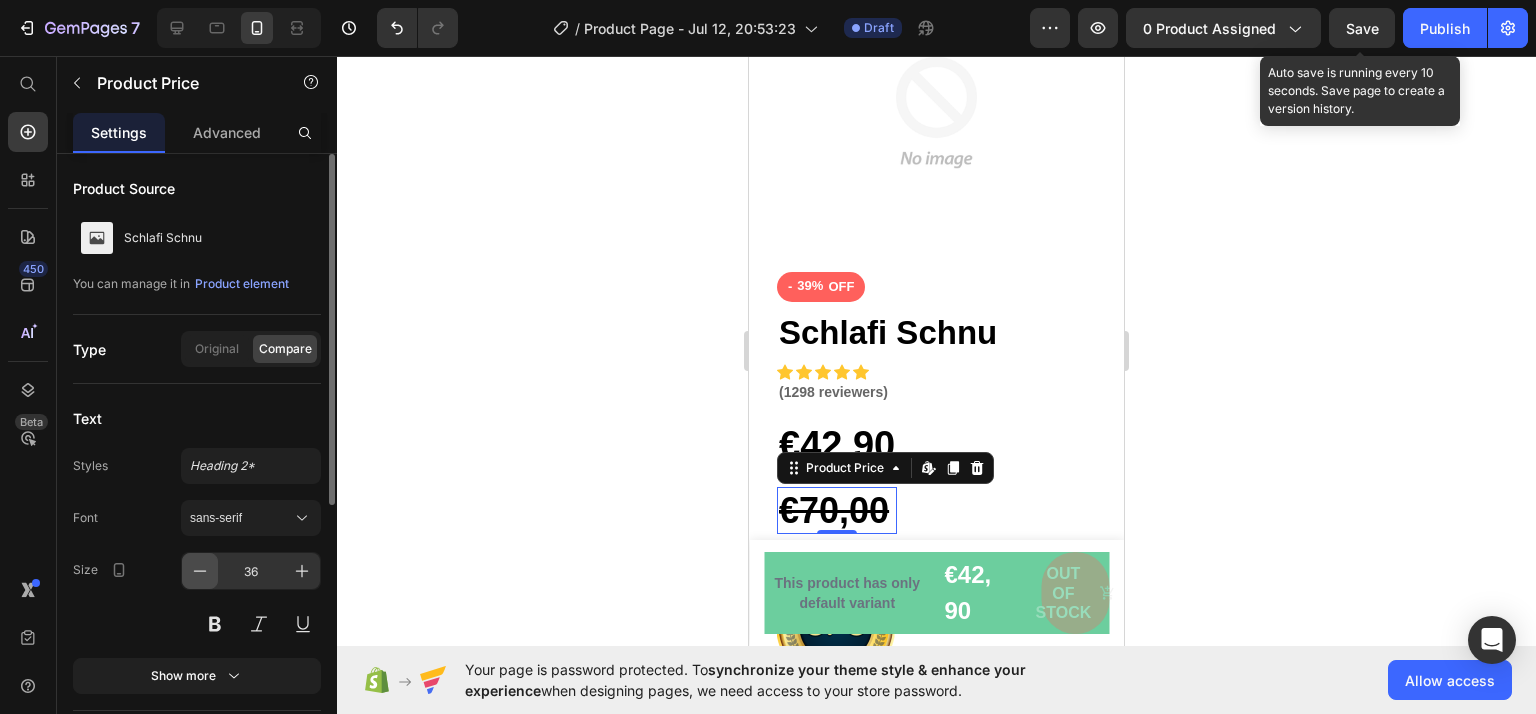 click 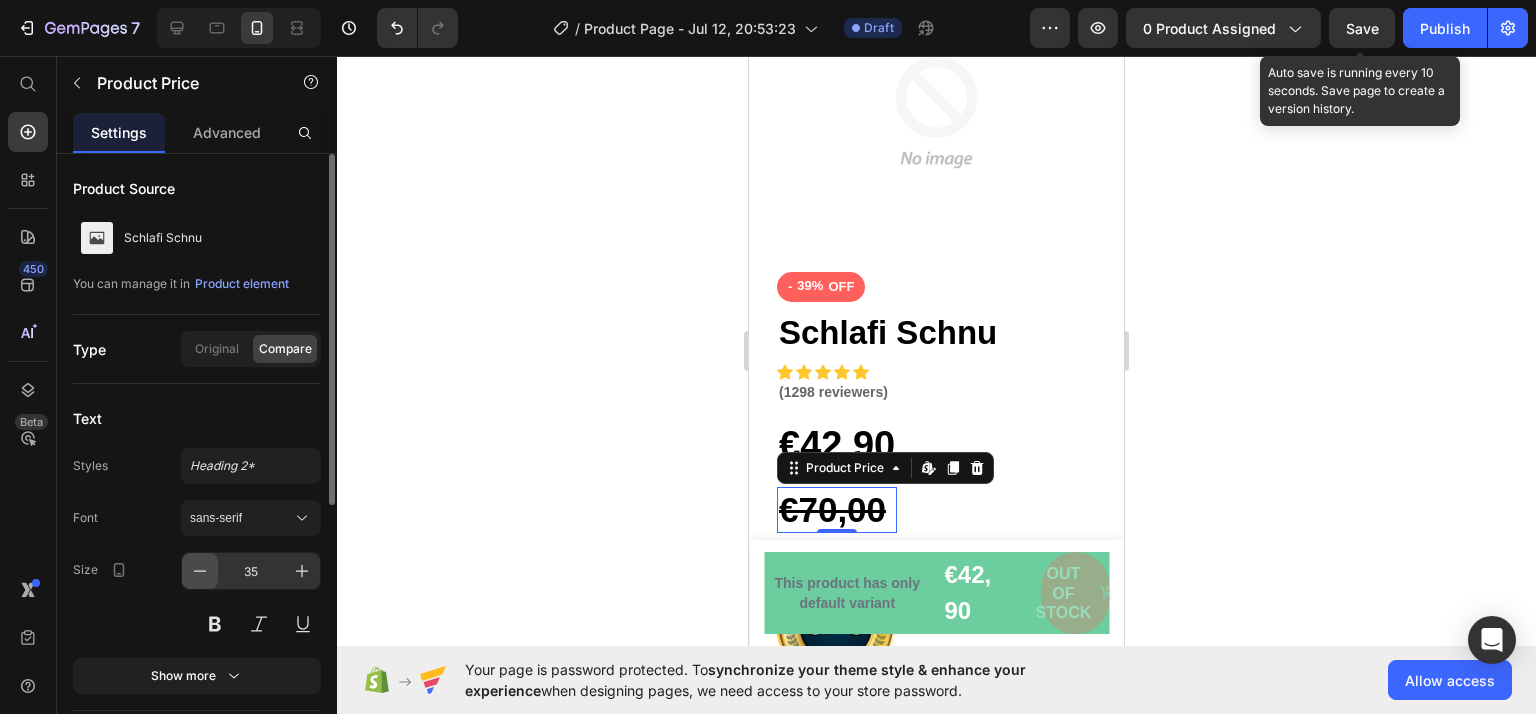 click 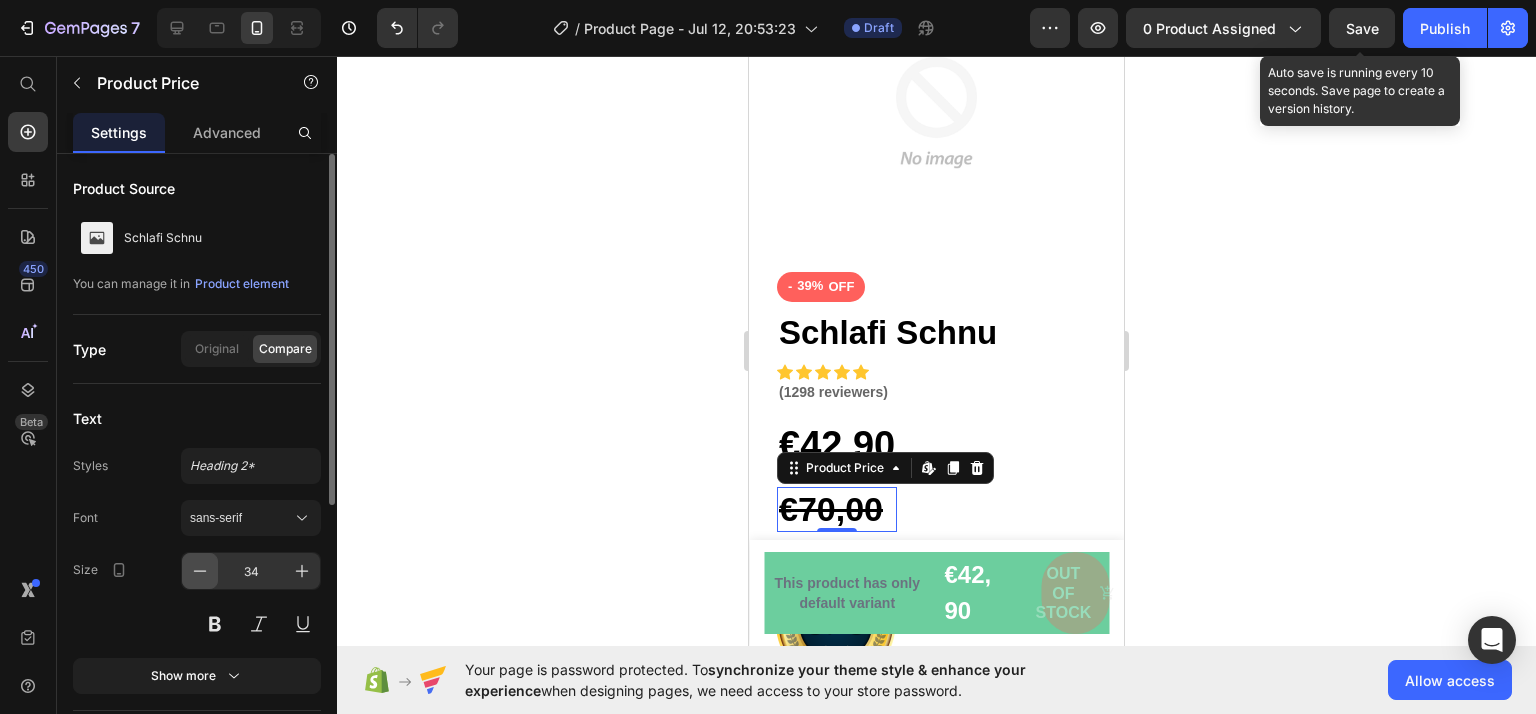 click 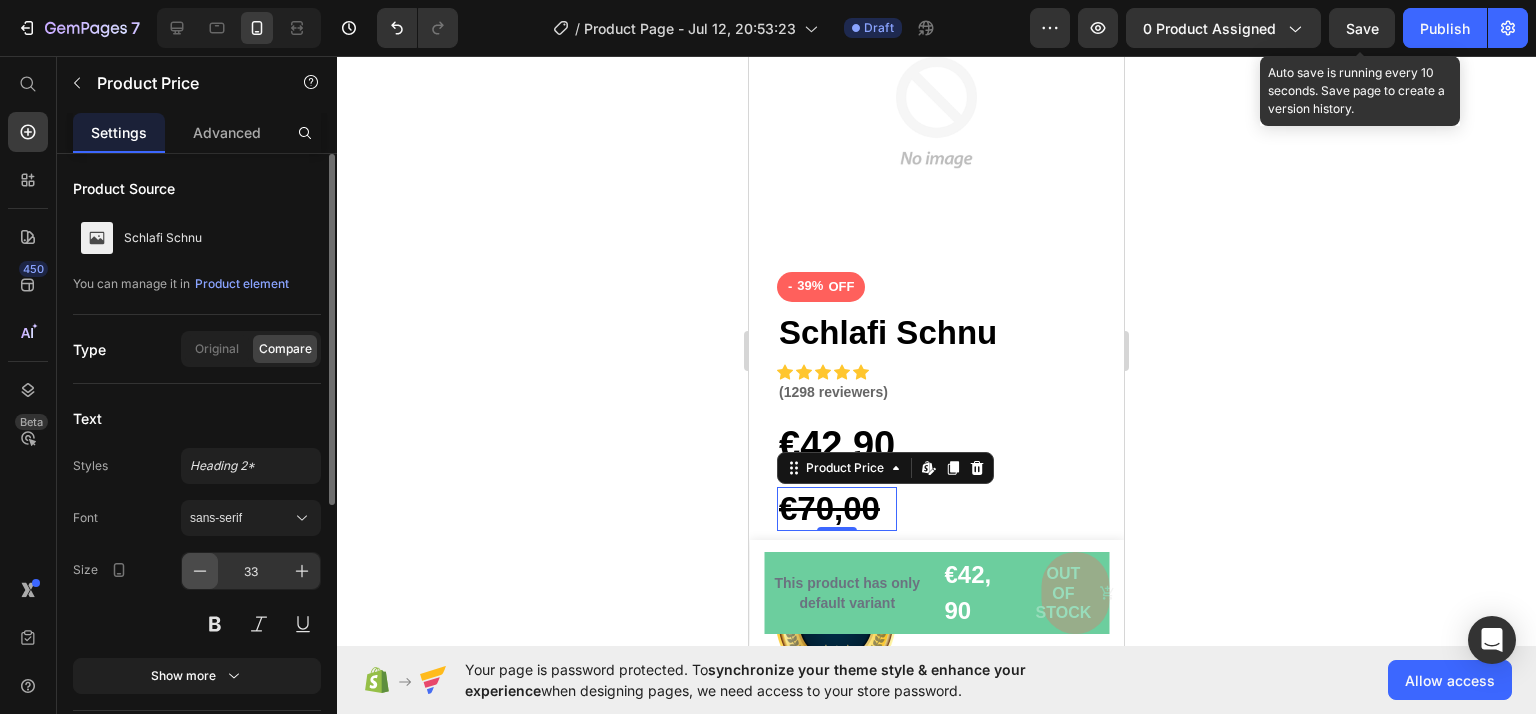 click 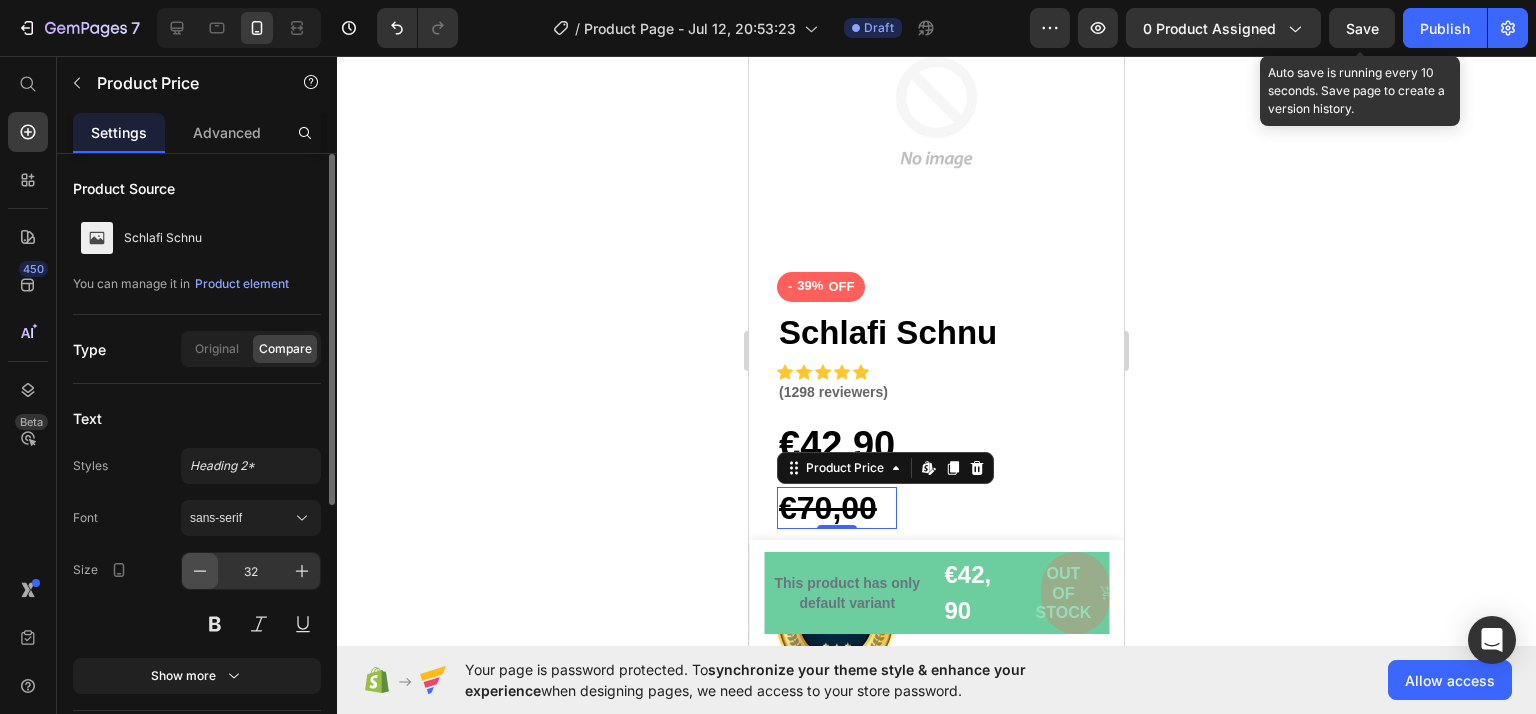 click 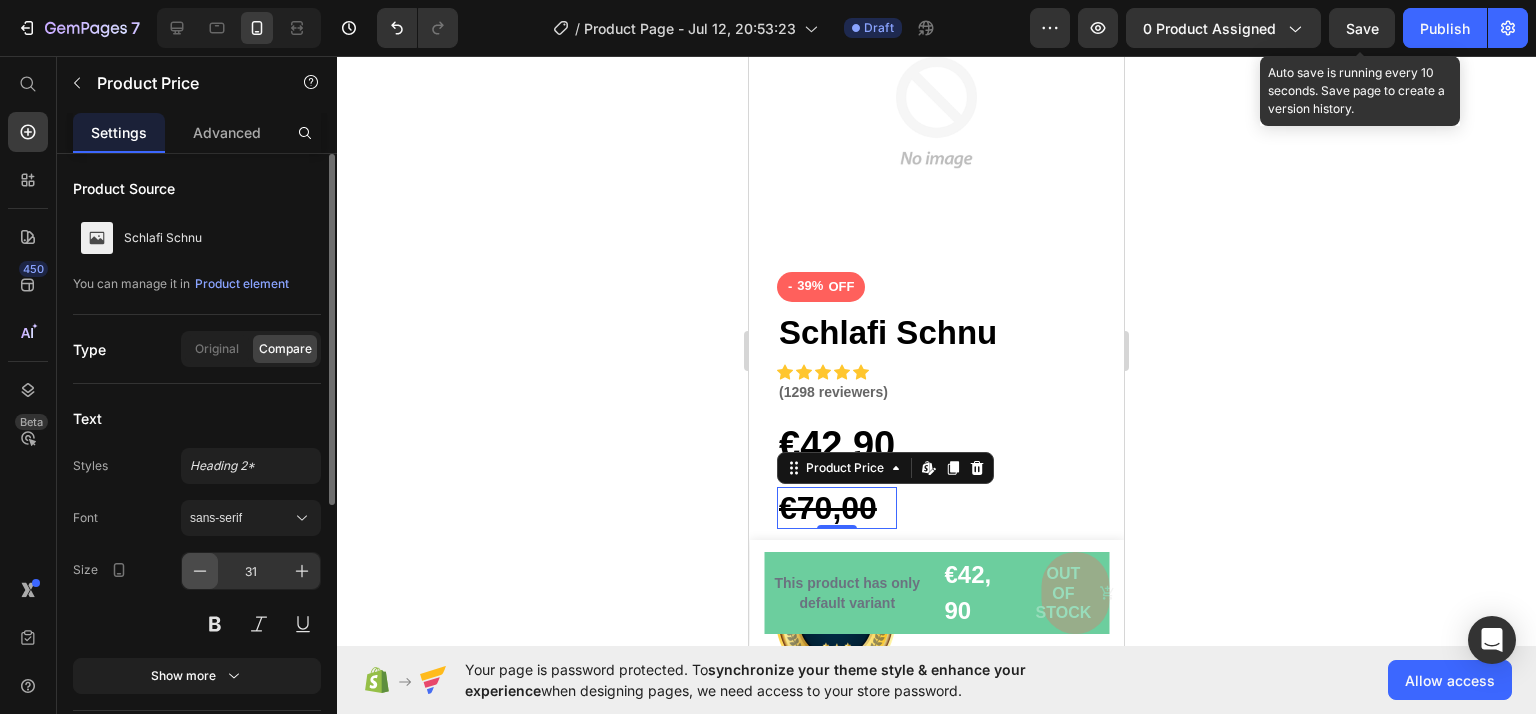 click 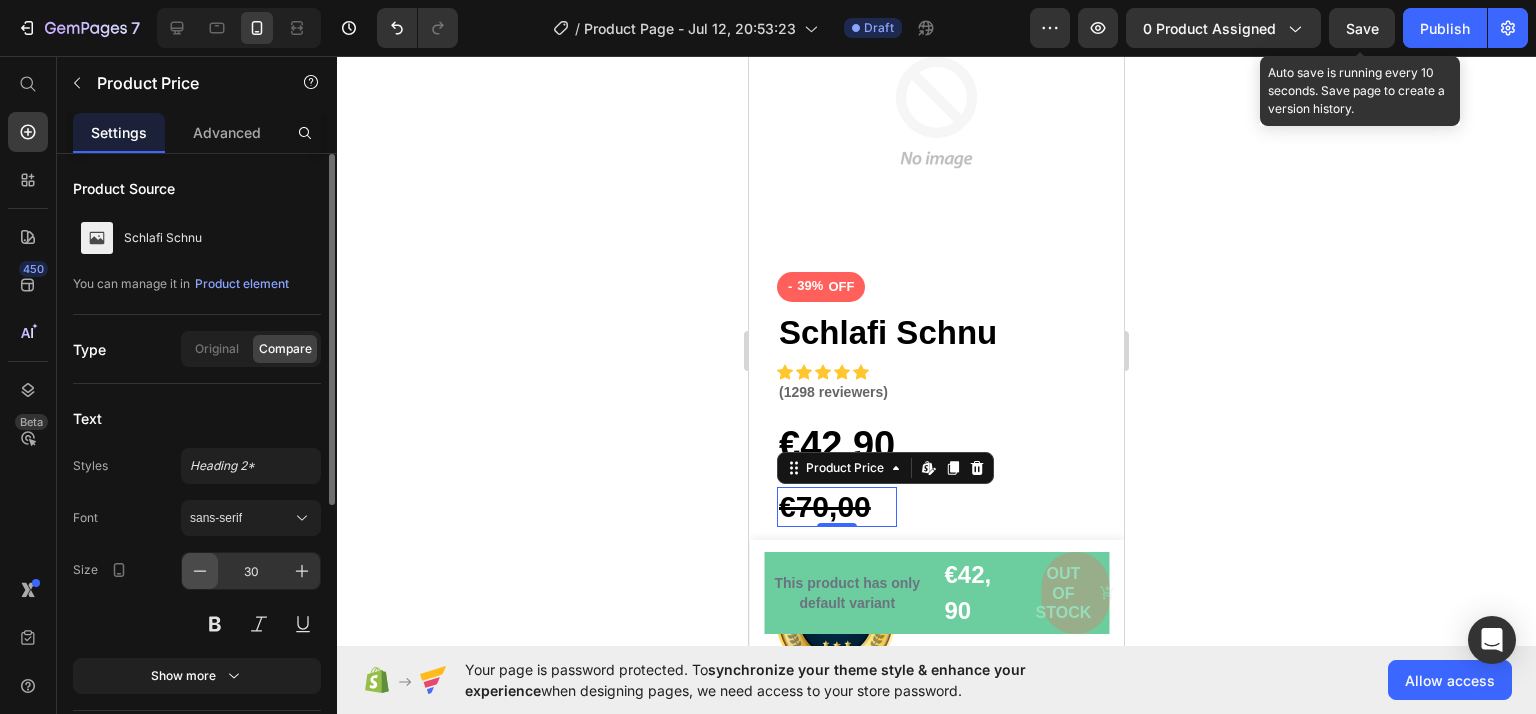click at bounding box center [200, 571] 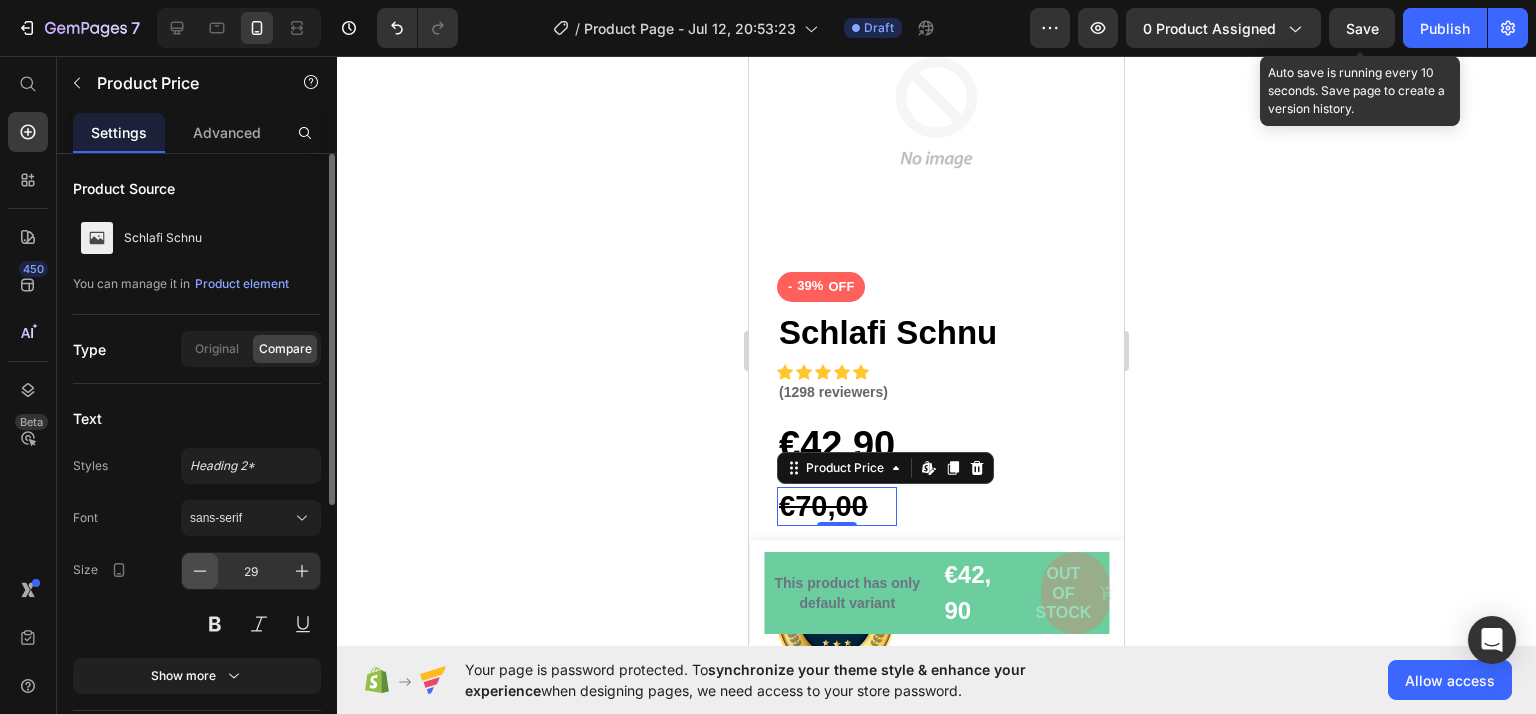 click at bounding box center (200, 571) 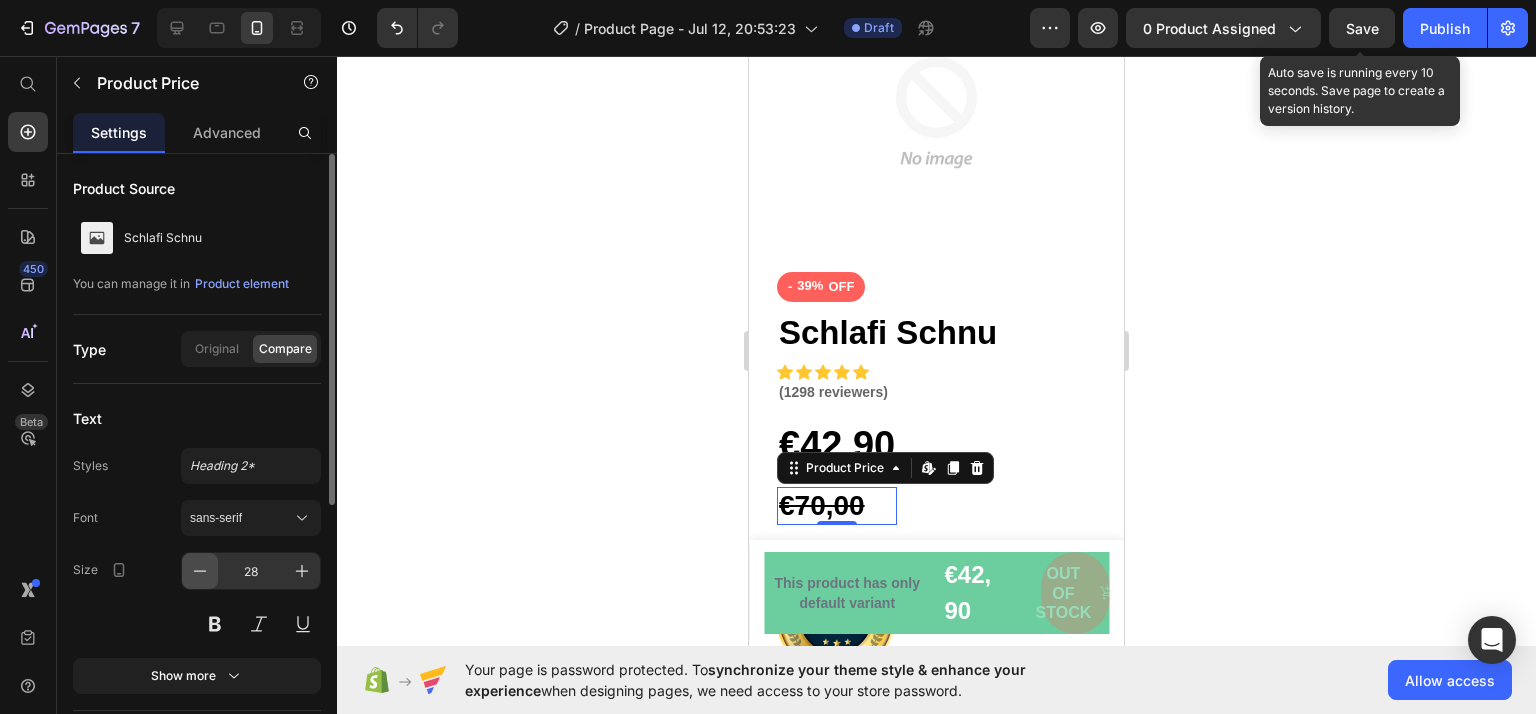 click at bounding box center [200, 571] 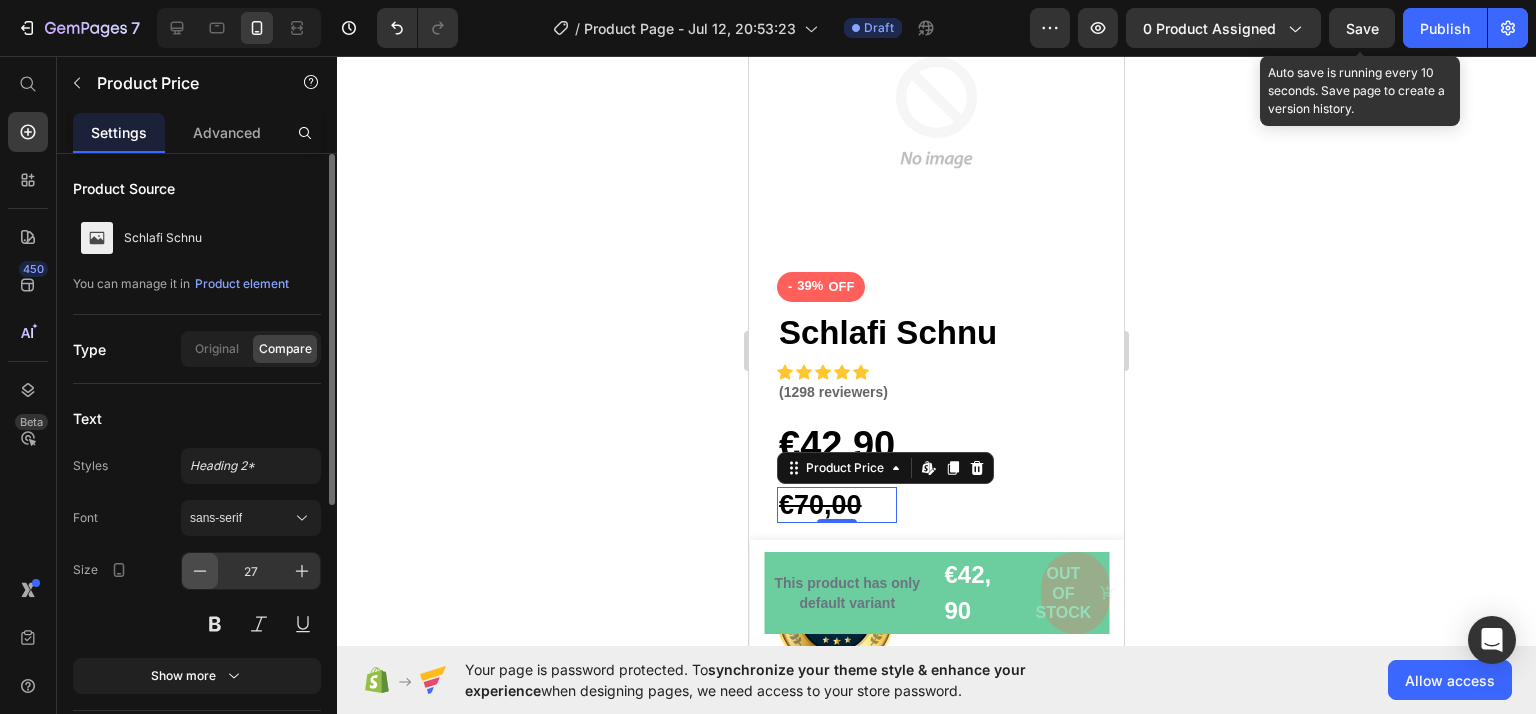 click at bounding box center [200, 571] 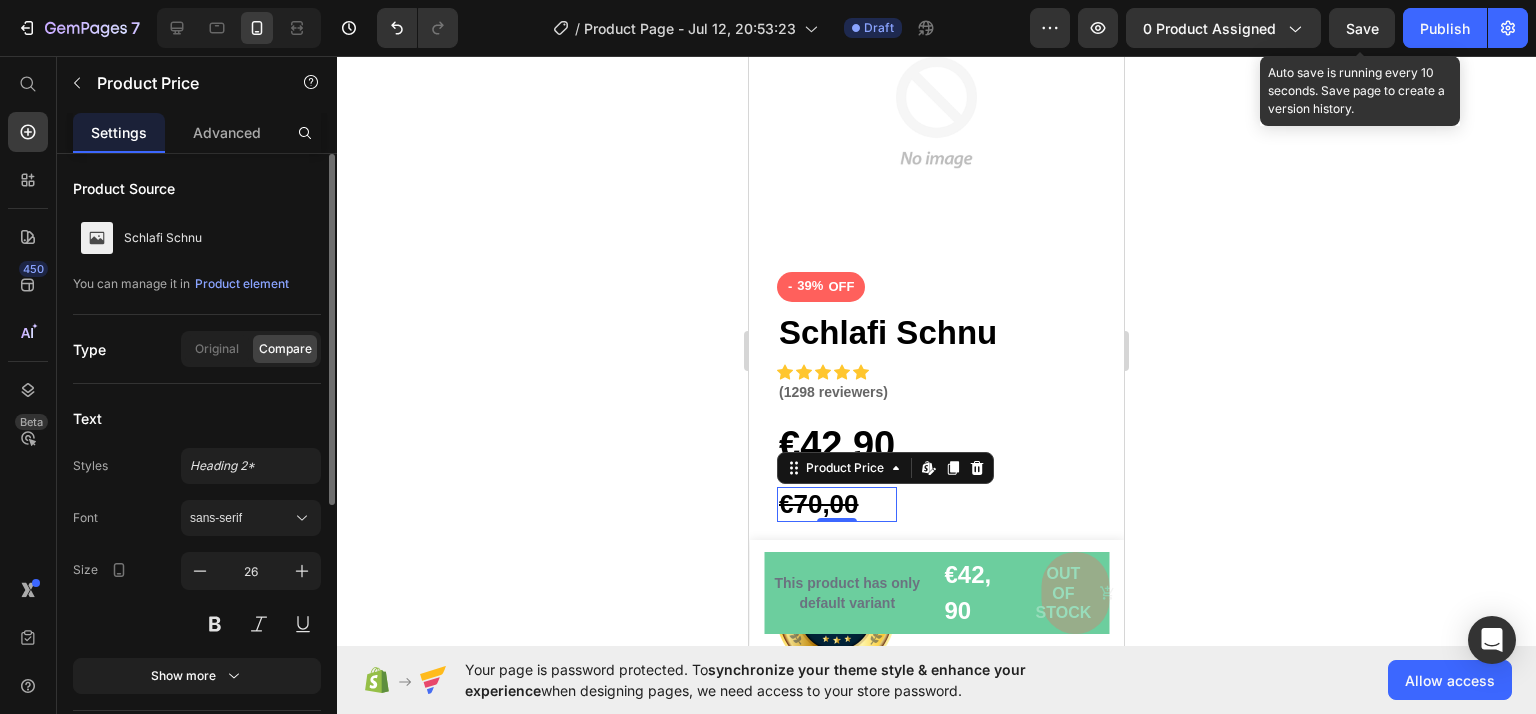 scroll, scrollTop: 200, scrollLeft: 0, axis: vertical 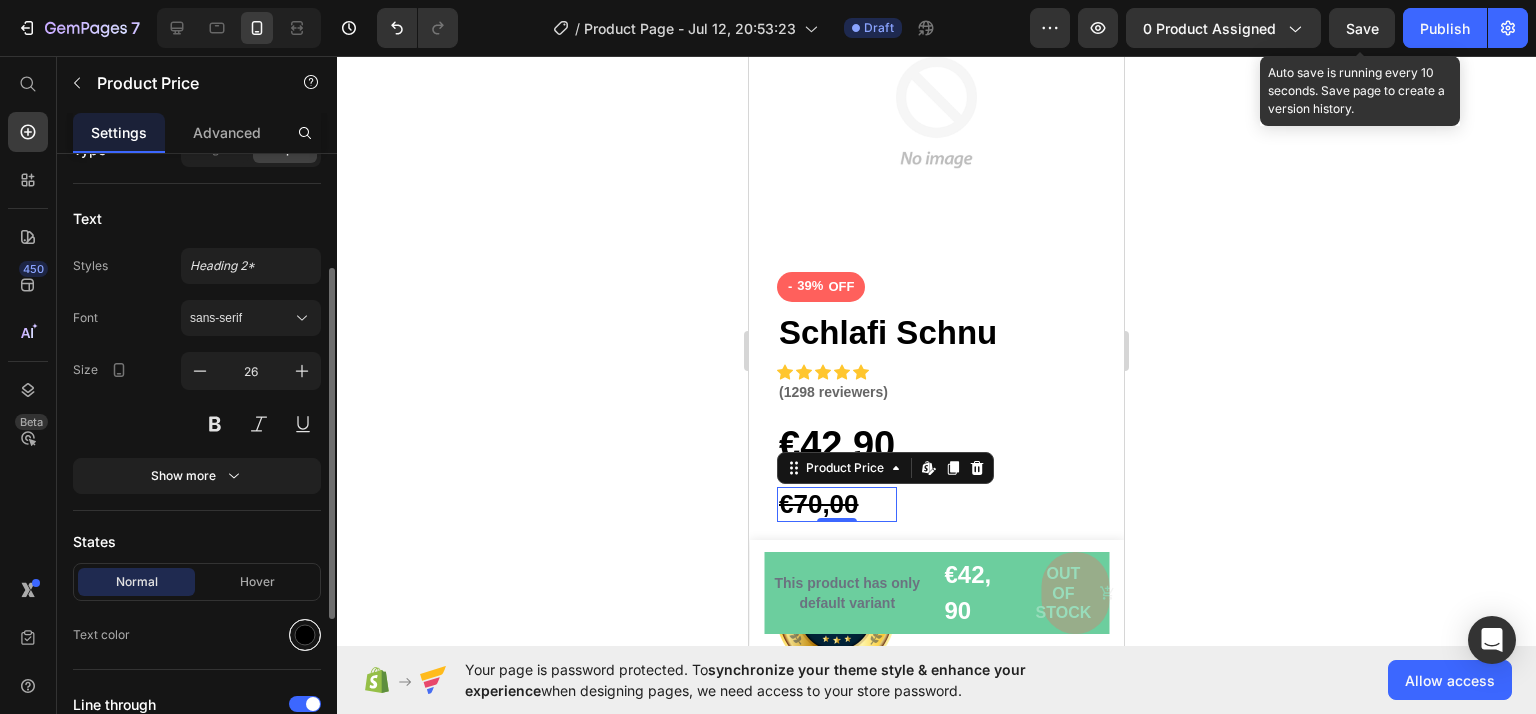 click at bounding box center [305, 635] 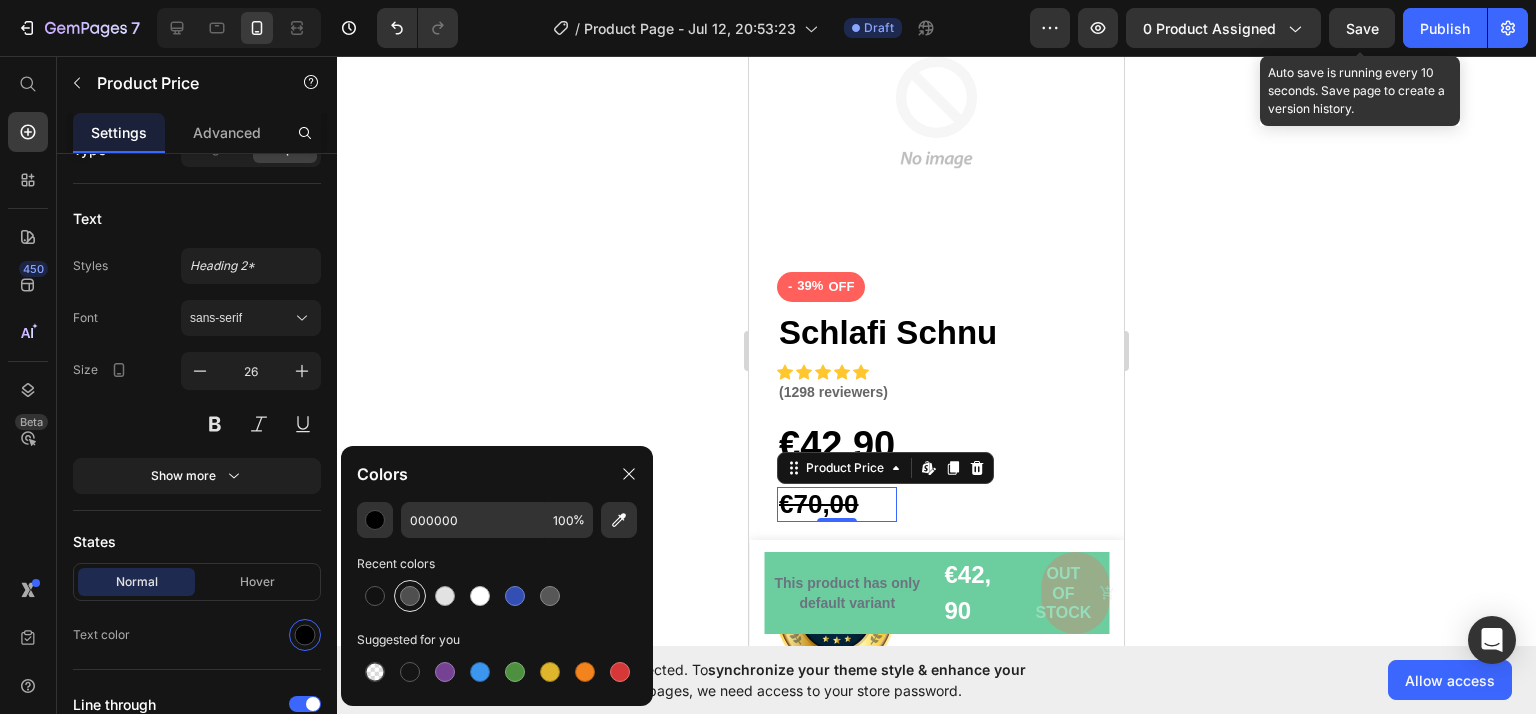 click at bounding box center [410, 596] 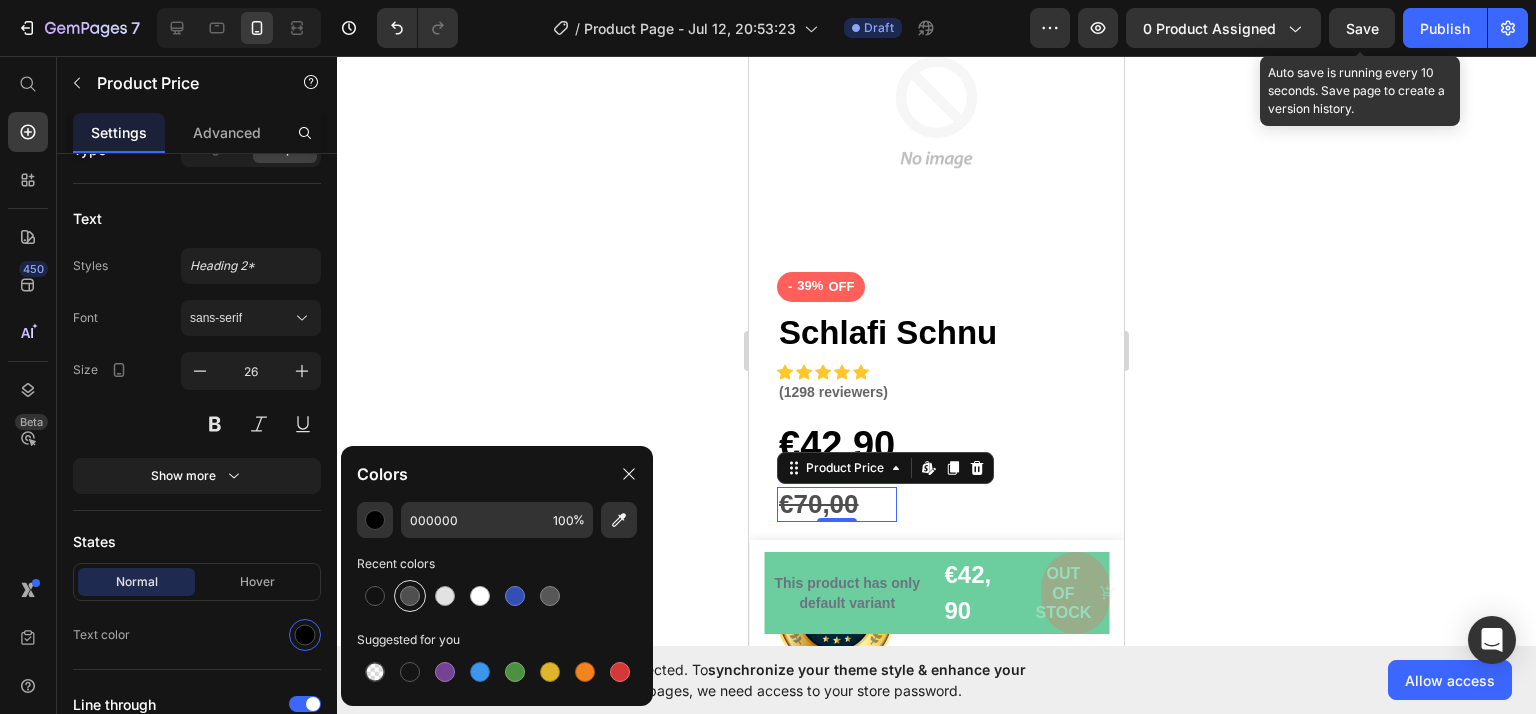 type on "4F4F4F" 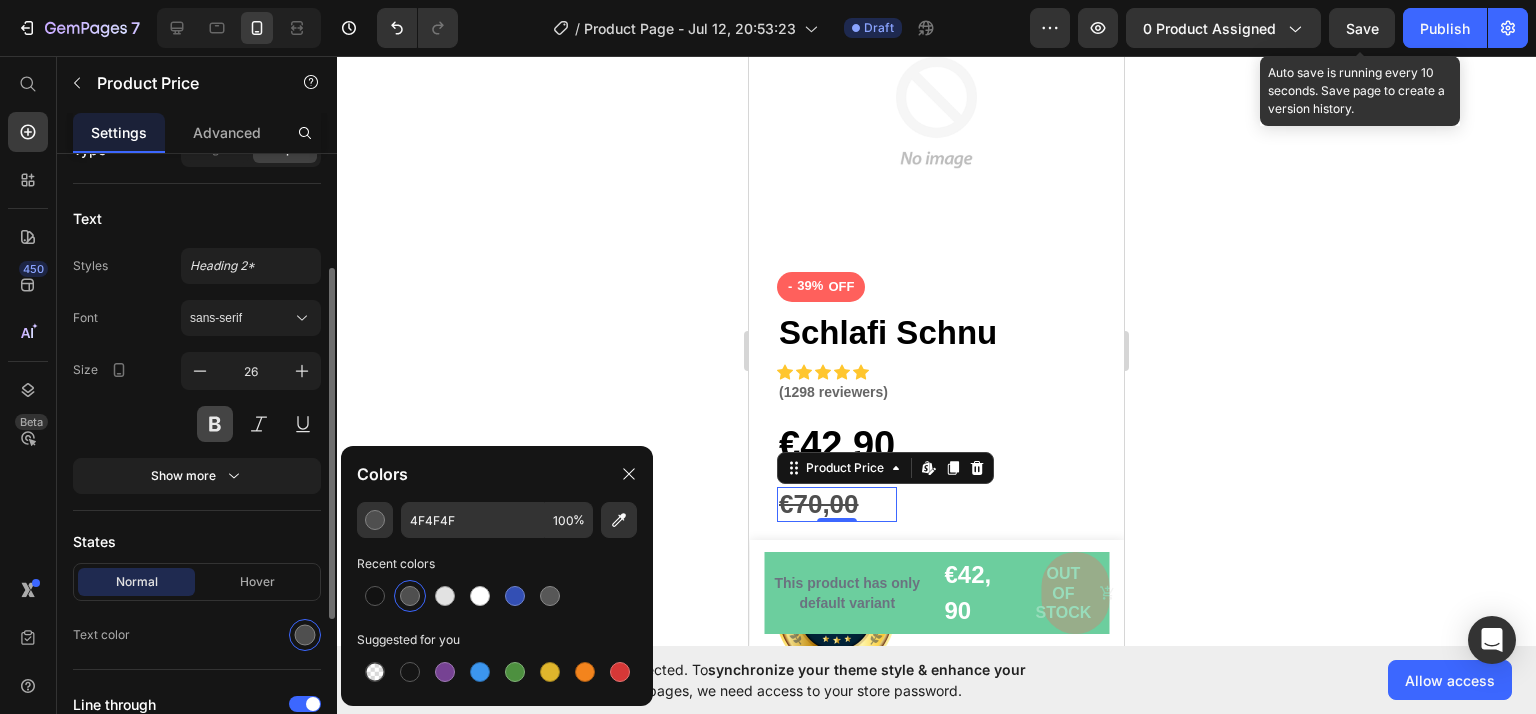 click at bounding box center (215, 424) 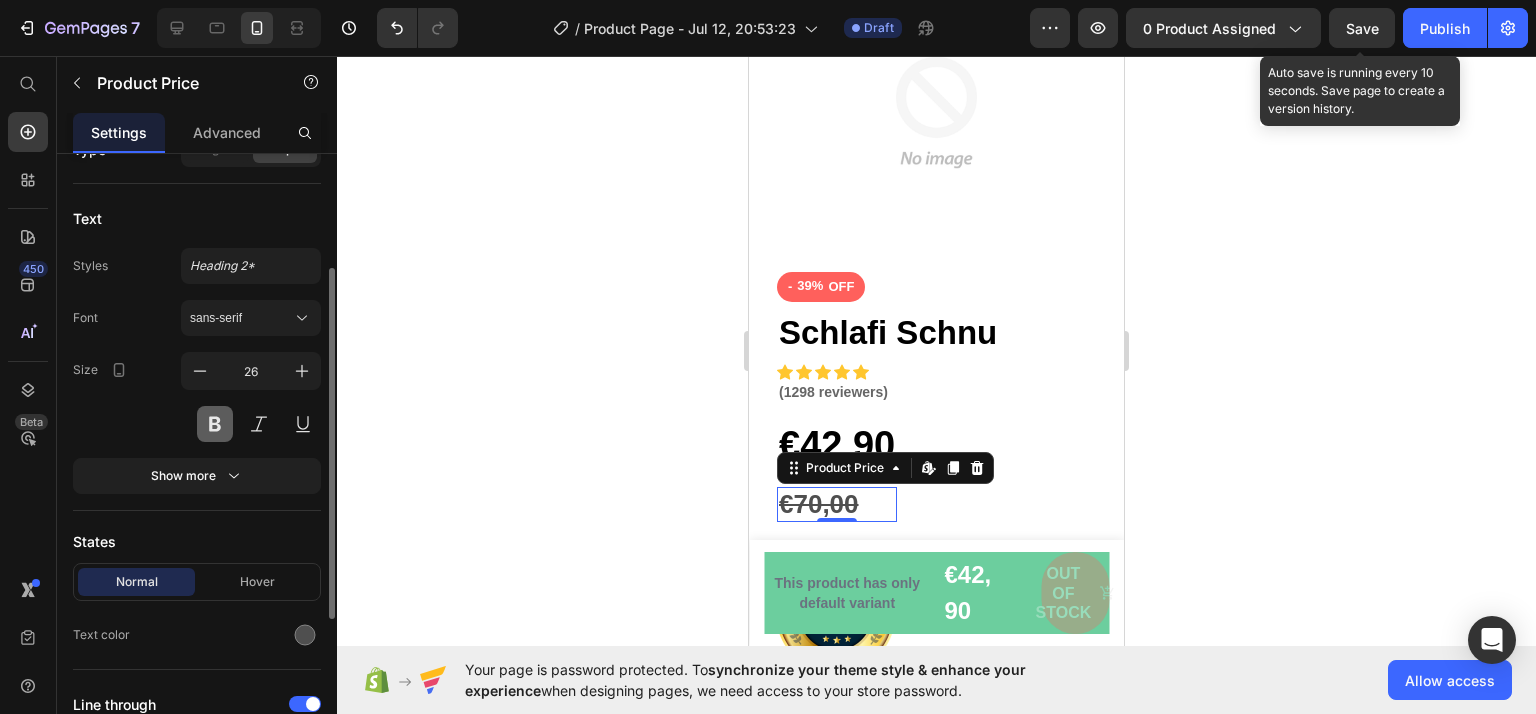 click at bounding box center (215, 424) 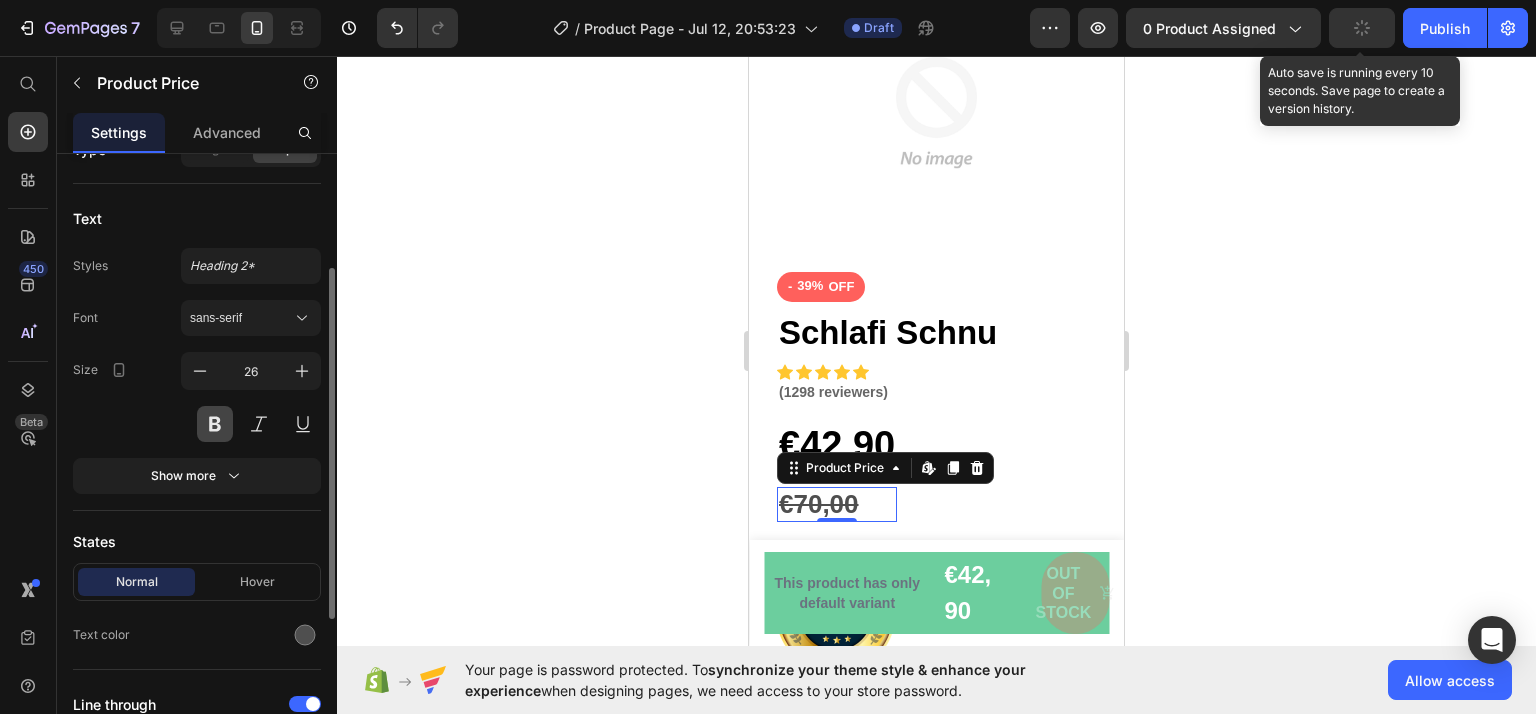 click at bounding box center (215, 424) 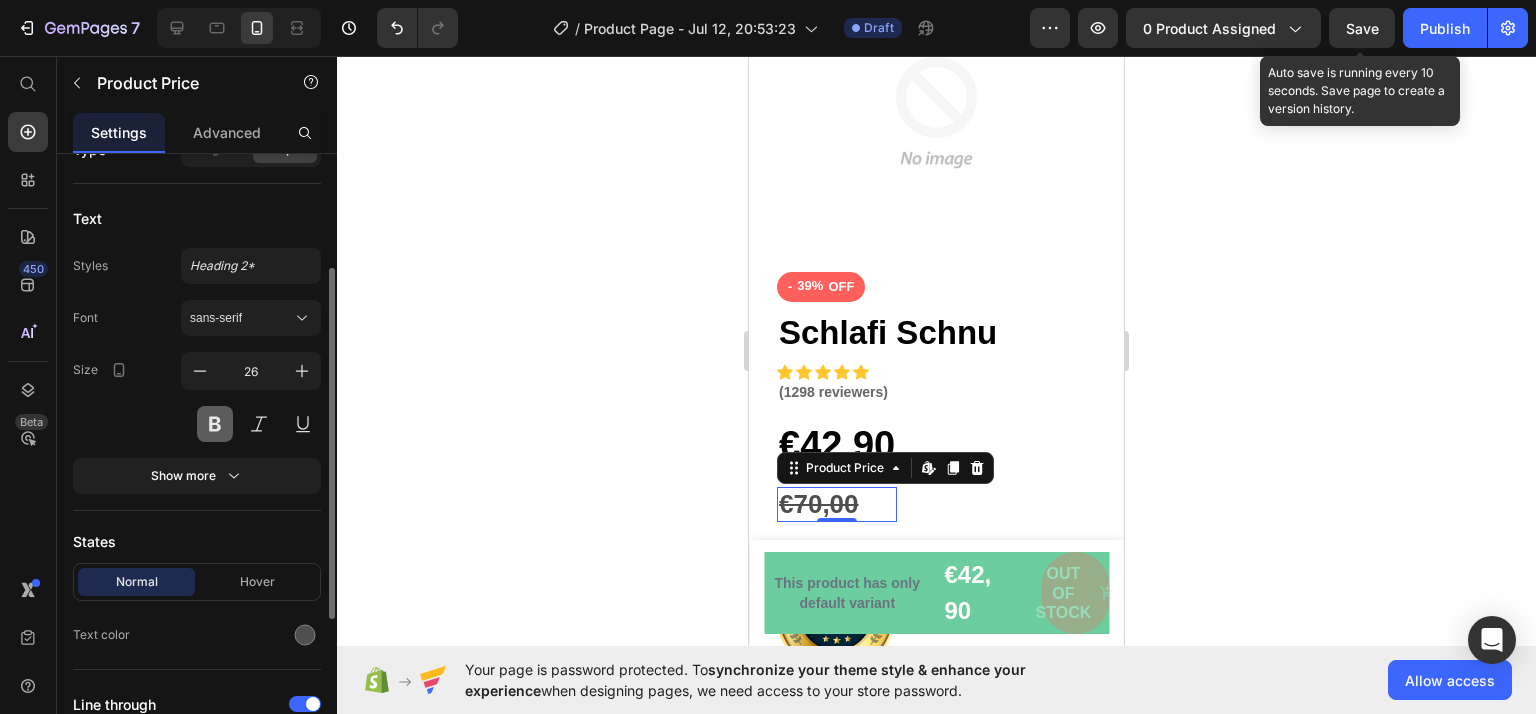 scroll, scrollTop: 100, scrollLeft: 0, axis: vertical 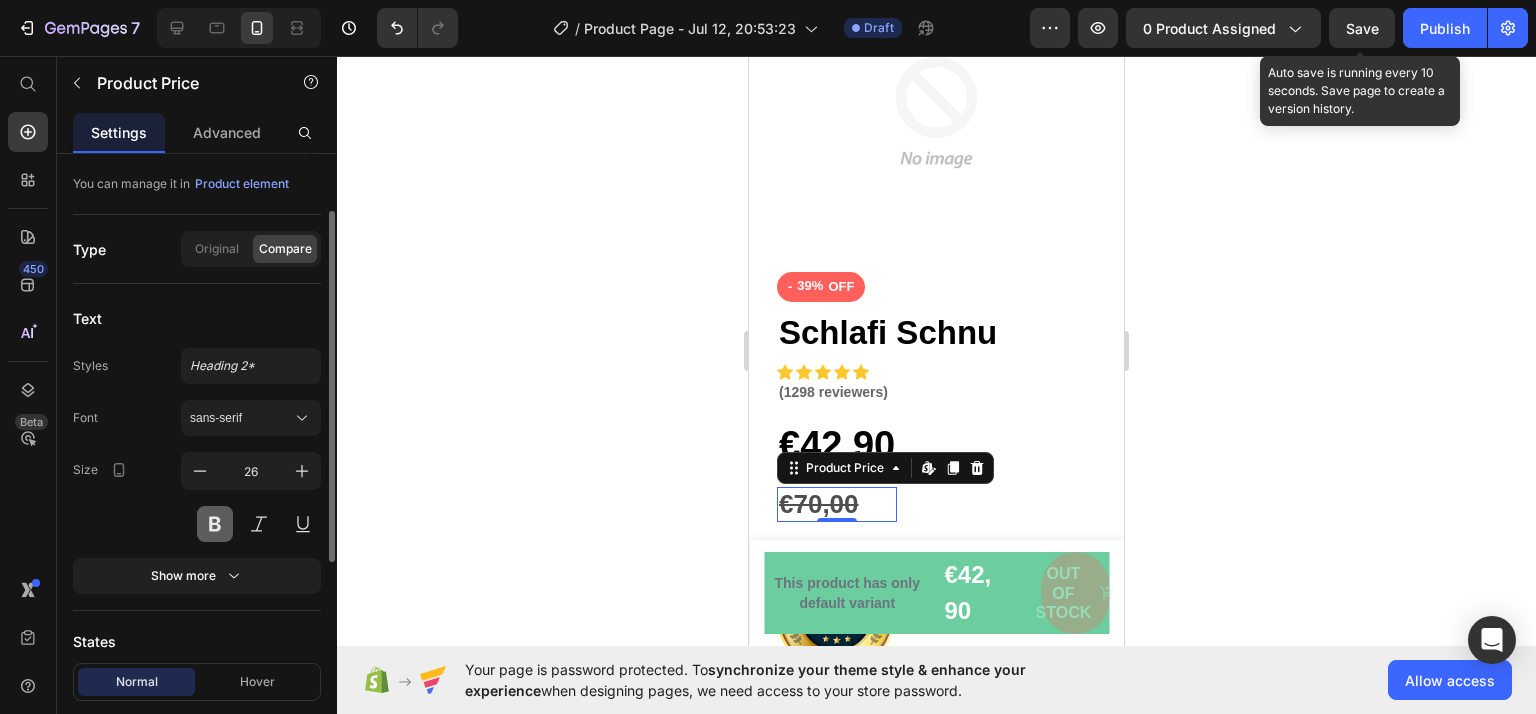 click at bounding box center [215, 524] 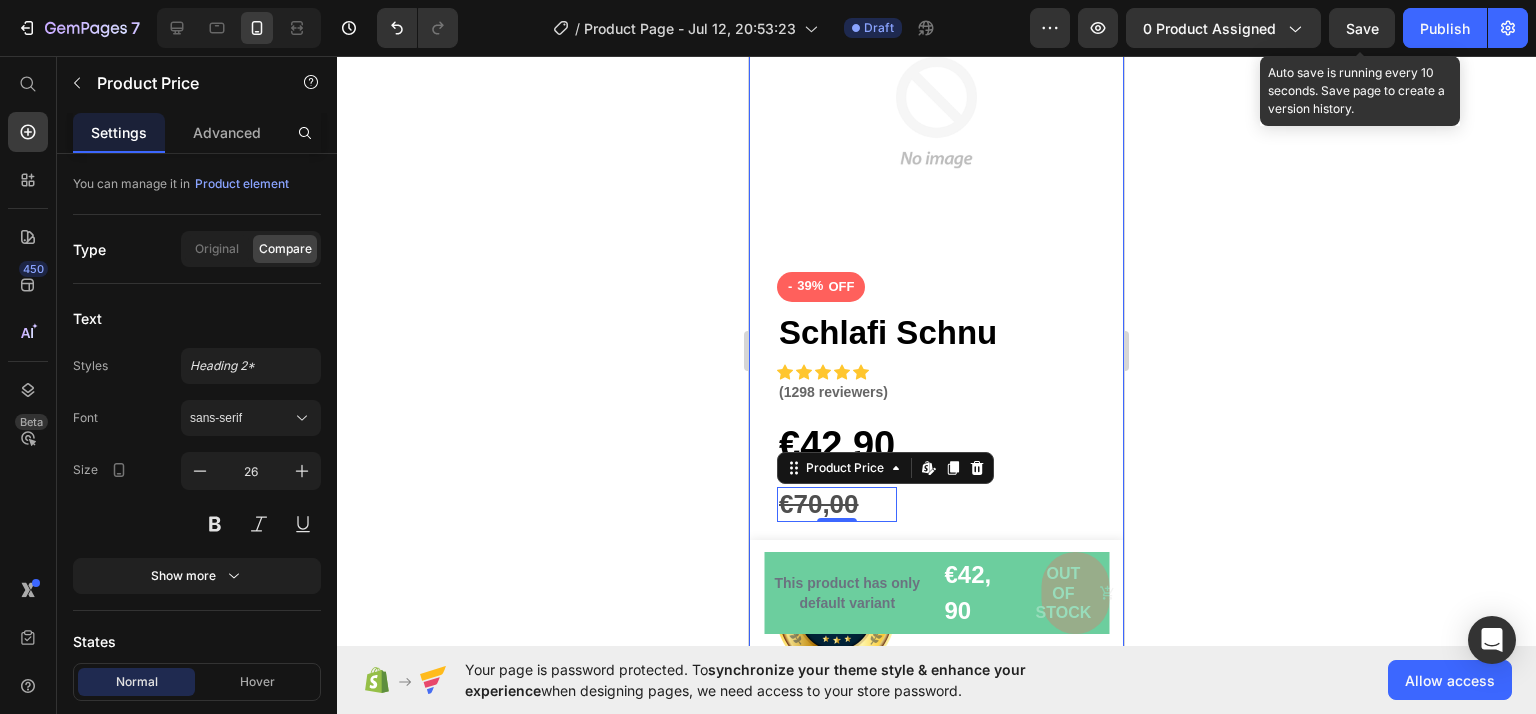 click on "Product Images - 39% OFF Product Tag Schlafi Schnu Product Title                Icon                Icon                Icon                Icon                Icon Icon List Hoz ([NUMBER] reviewers) Text block Row €42,90 Product Price €70,00 Product Price   Edit content in Shopify 0 €70,00 Product Price Row Image Recommended by Dr. Neil Mode - Pediatric Therapist Text block “GemMat Activity Mat is the go-to mat for active awake times. 90% of babies will develop motor skills faster while using the mat and playing with the toys.” Text block More product detail Button Row This product has only default variant Product Variants & Swatches Quantity Text block 1 Product Quantity Image Hurry, Only A Few Left! Text block Row Row Out of stock Product Cart Button Guaranteed SAFE Checkout Text block                Title Line Row Image Image Image Image Image Row Product Section 2" at bounding box center [936, 585] 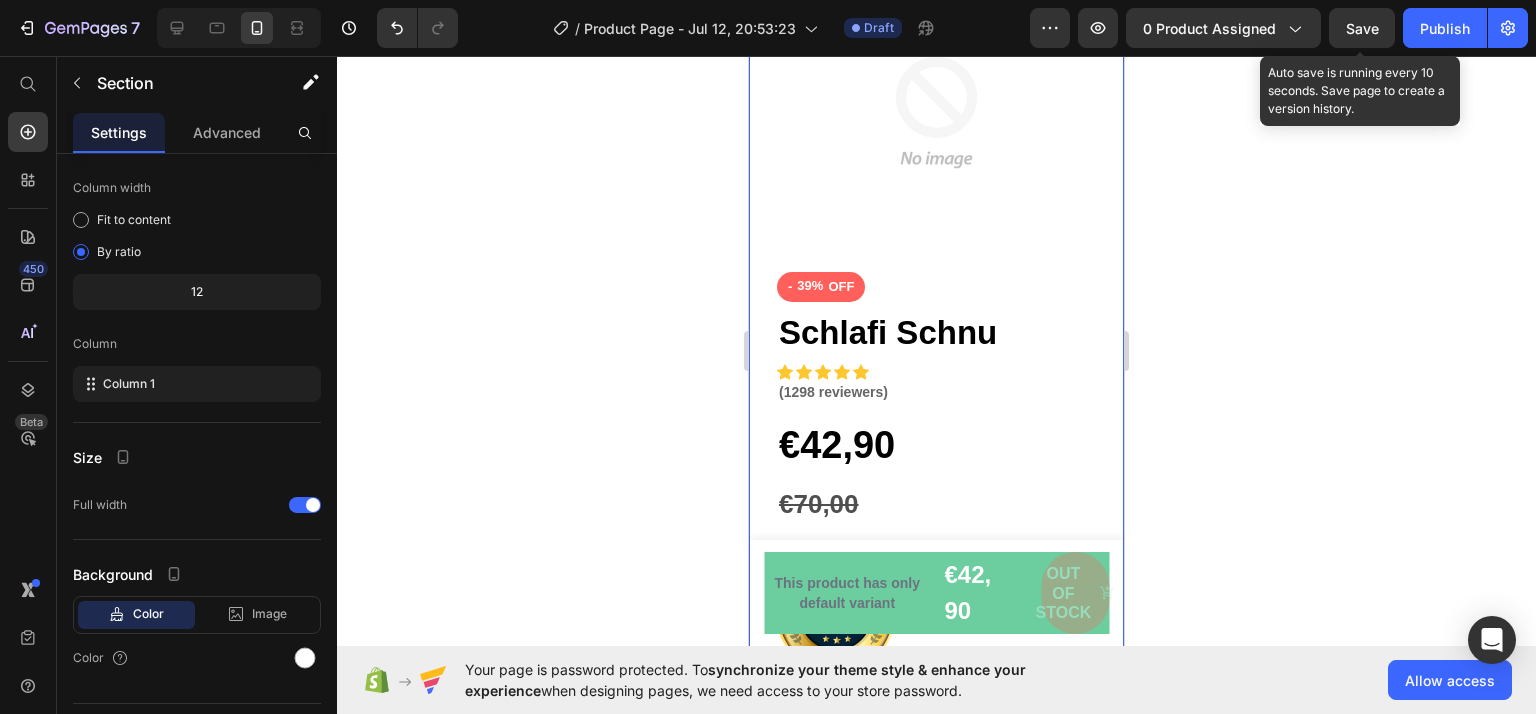 scroll, scrollTop: 0, scrollLeft: 0, axis: both 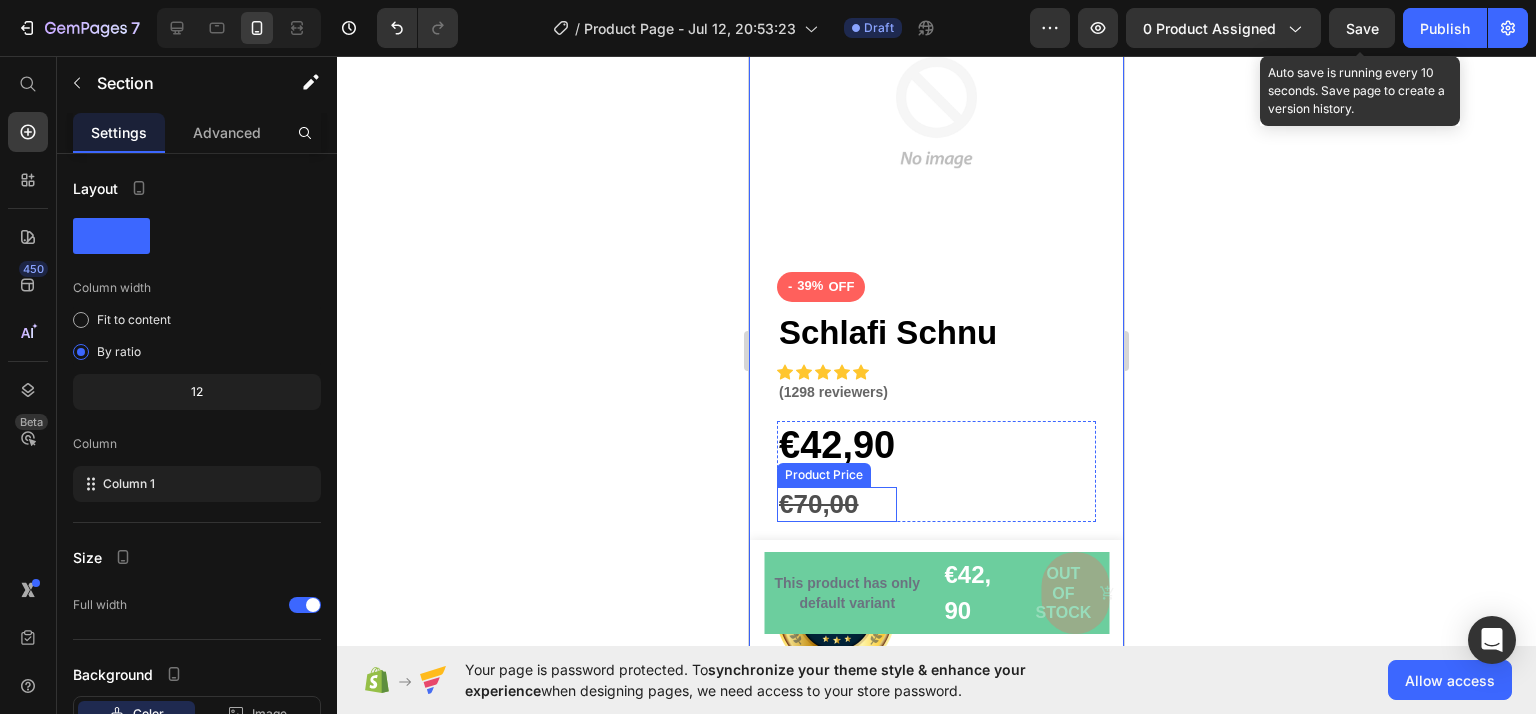click on "€70,00" at bounding box center [837, 504] 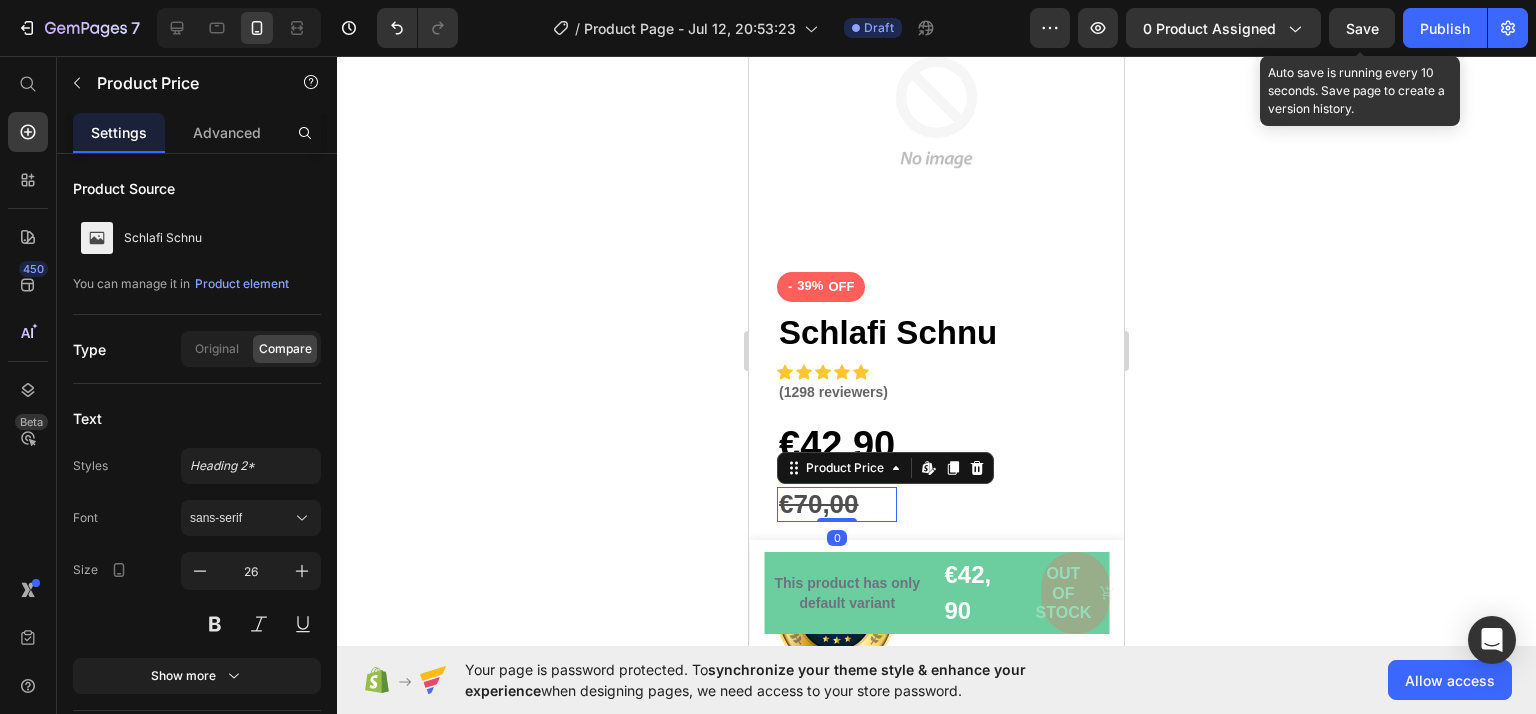 click on "€42,90 Product Price €70,00 Product Price   Edit content in Shopify 0 €70,00 Product Price Row" at bounding box center [936, 471] 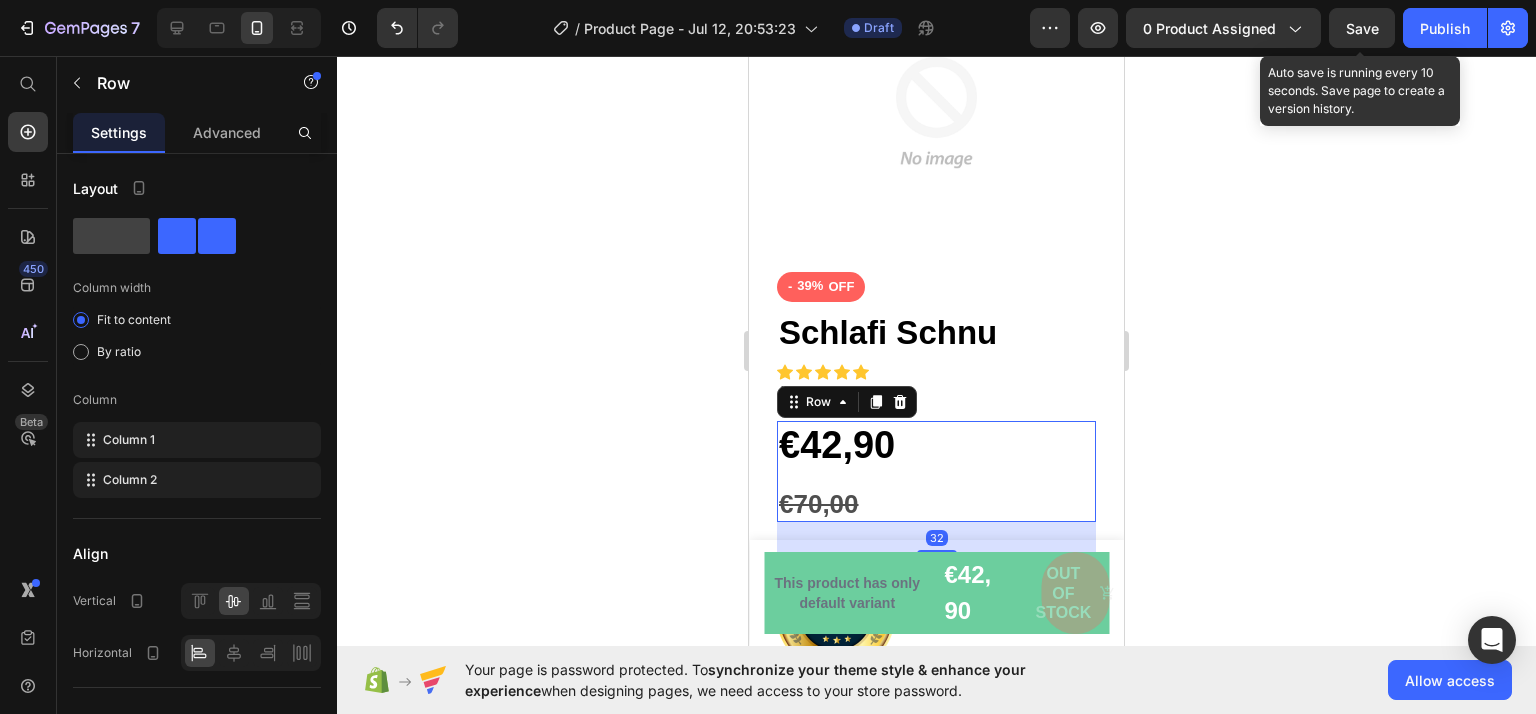 click on "€42,90" at bounding box center [837, 446] 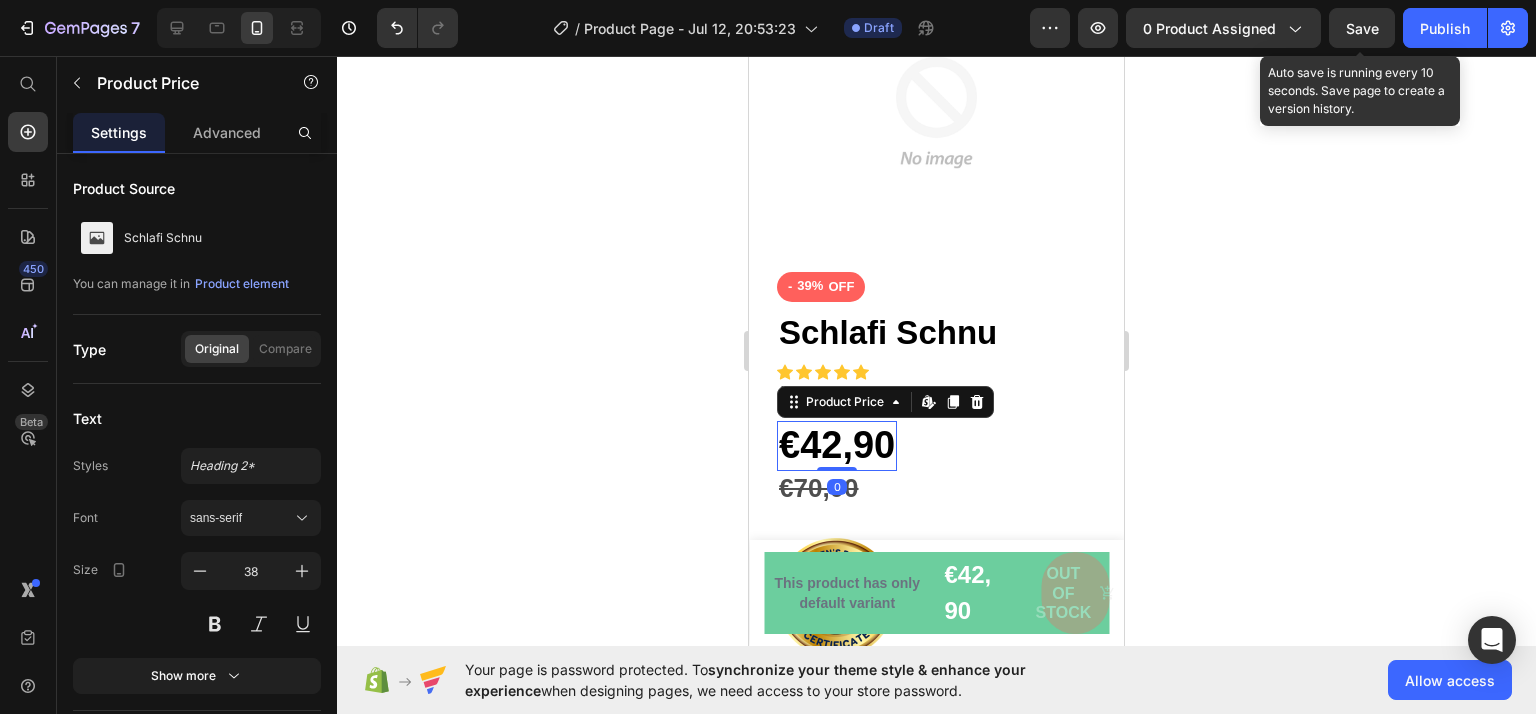 drag, startPoint x: 832, startPoint y: 469, endPoint x: 841, endPoint y: 434, distance: 36.138622 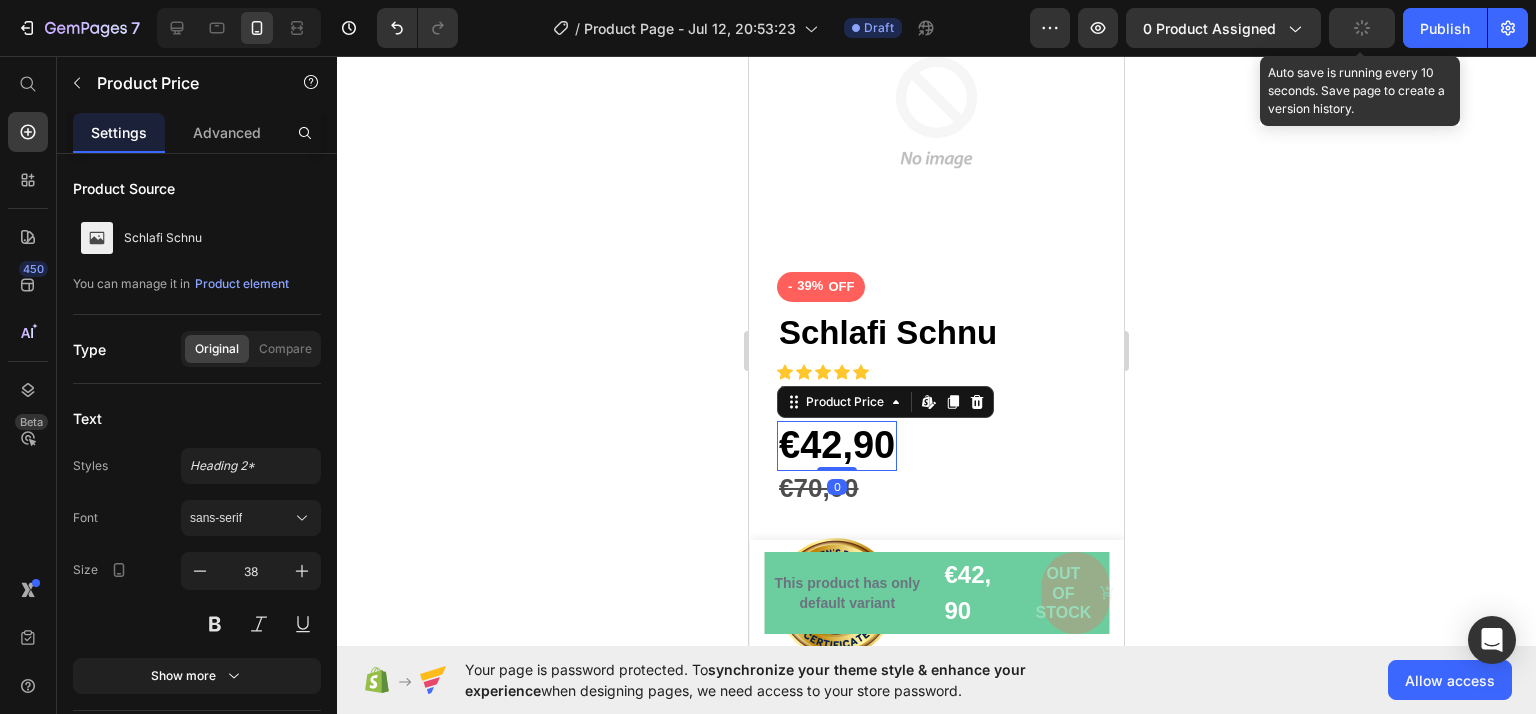 click on "€42,90" at bounding box center (837, 446) 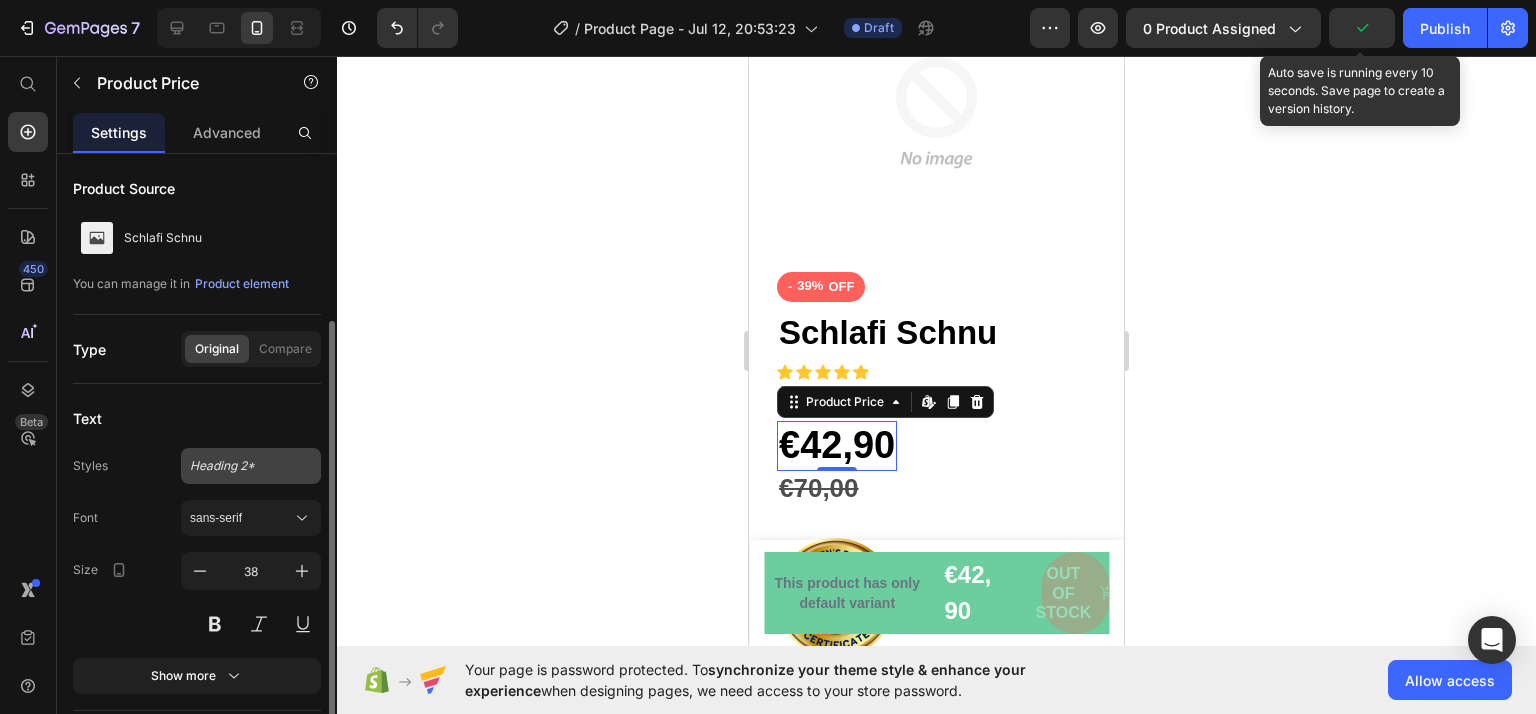 scroll, scrollTop: 200, scrollLeft: 0, axis: vertical 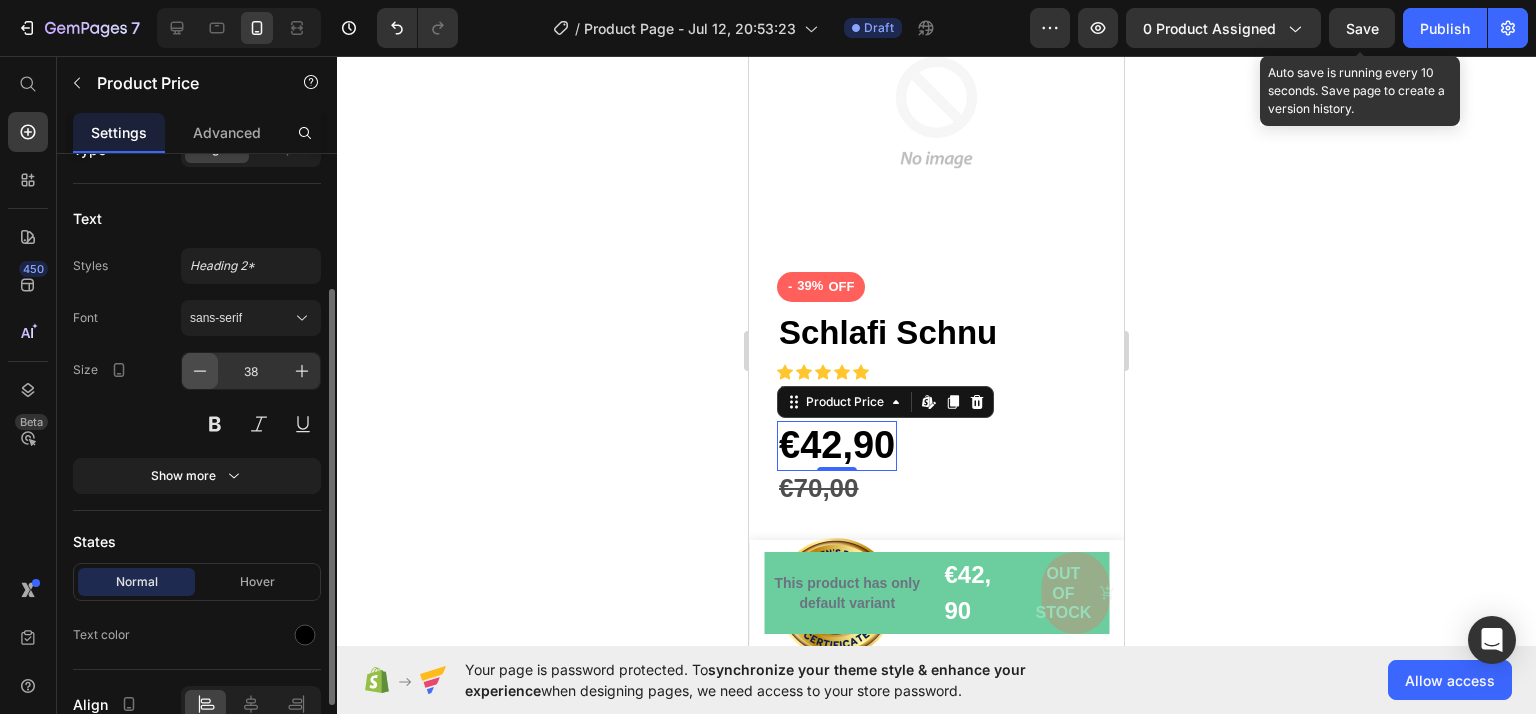click at bounding box center (200, 371) 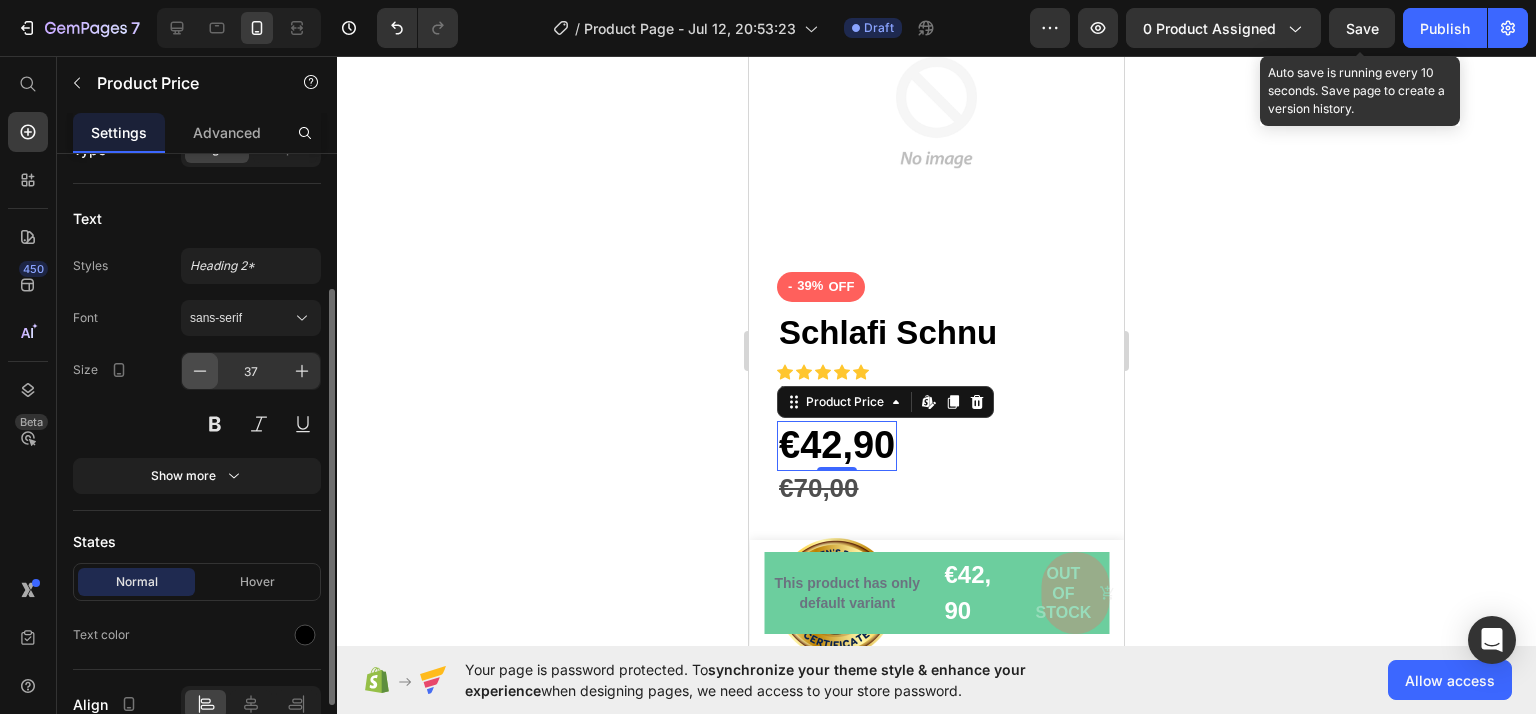 click at bounding box center (200, 371) 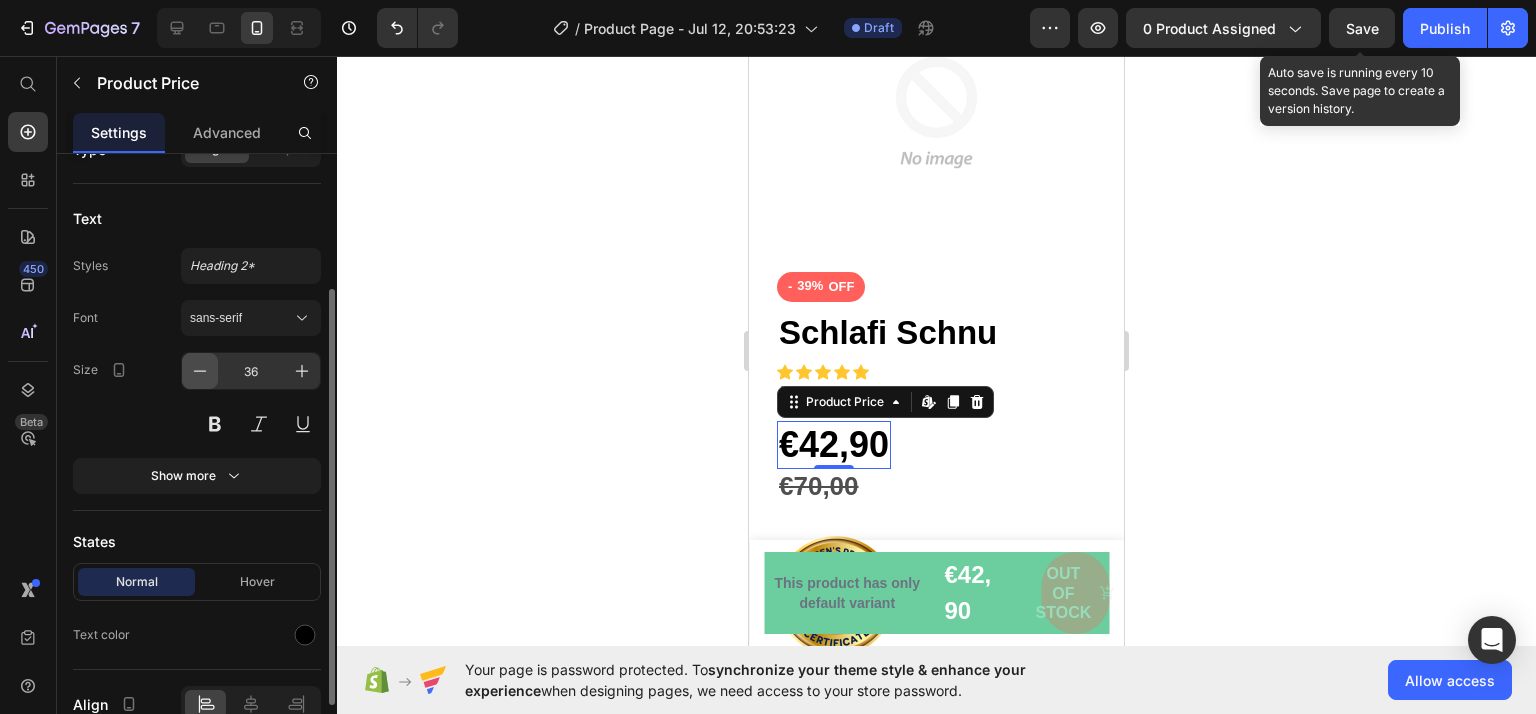 click 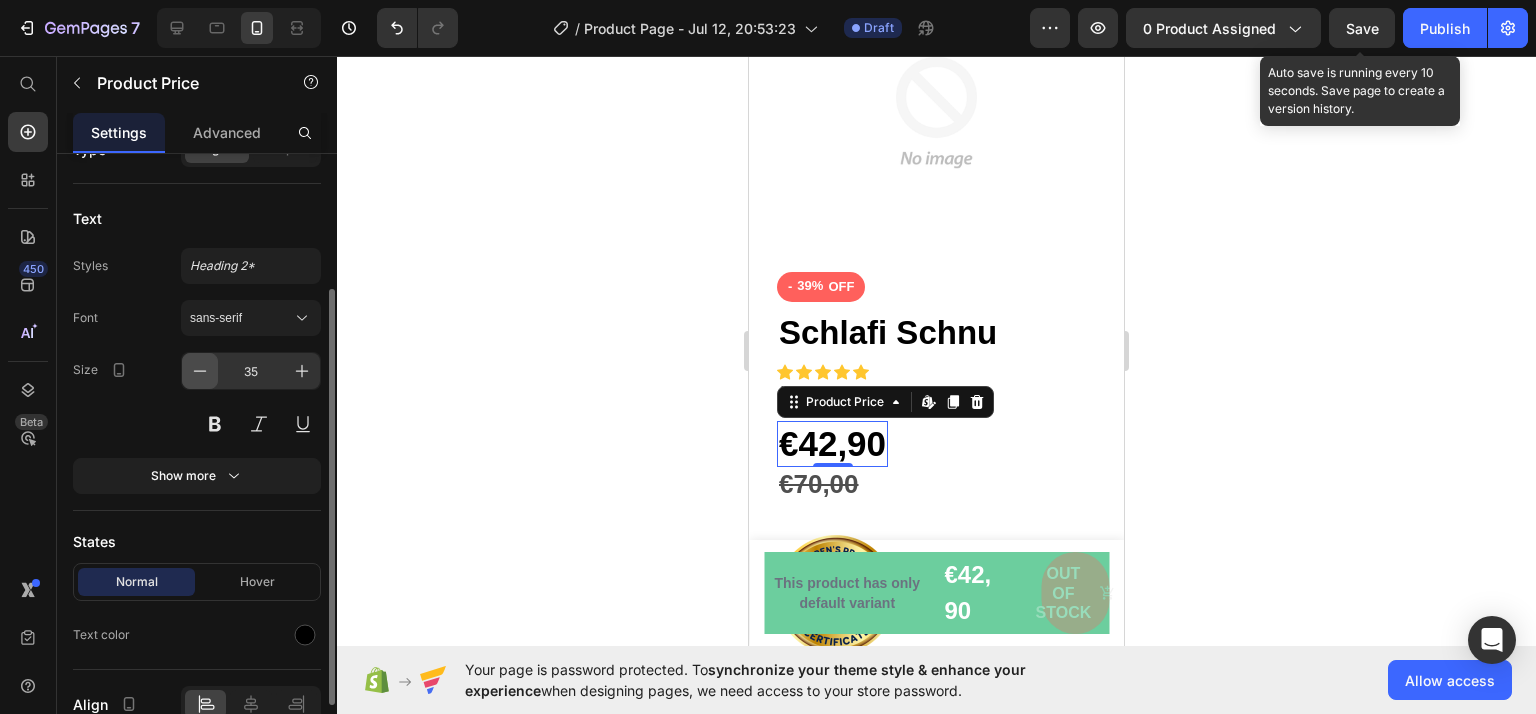 click 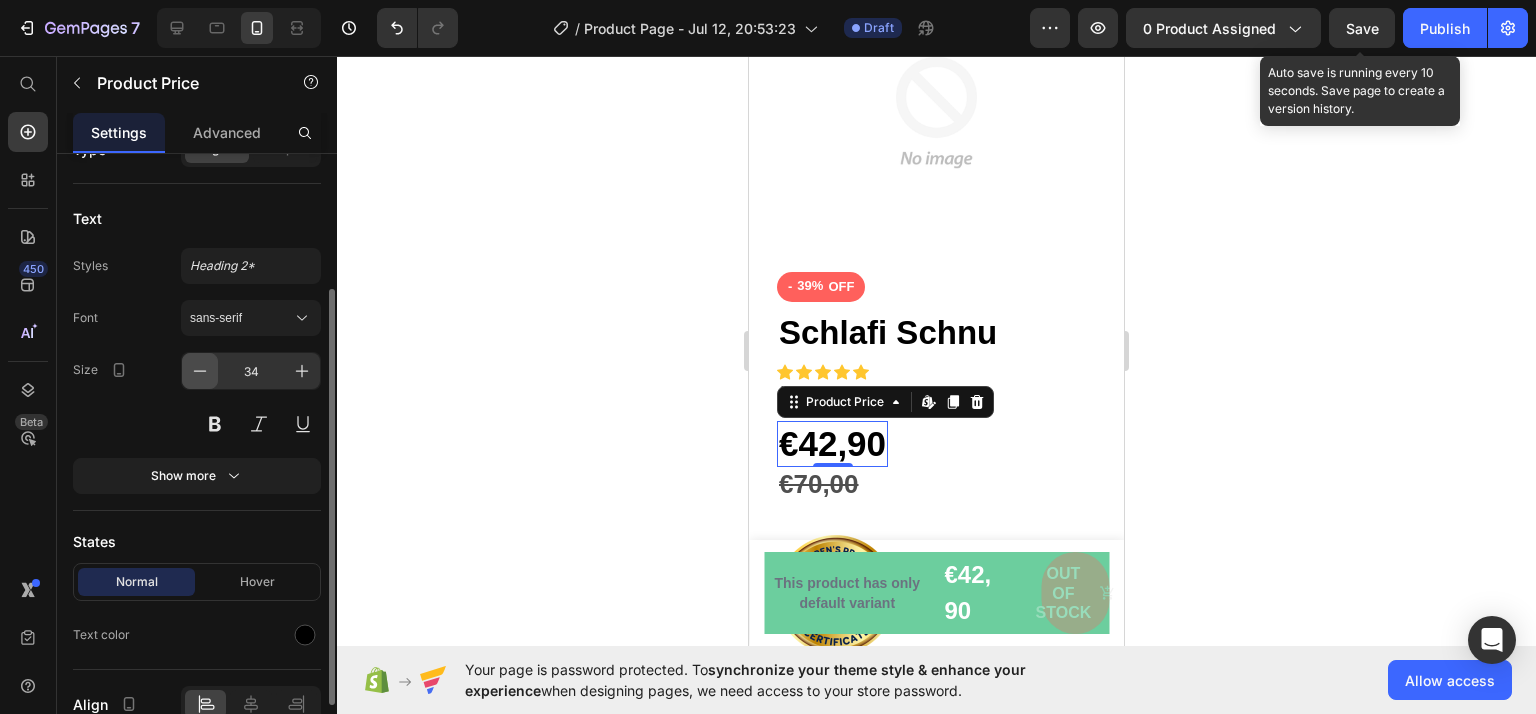 click 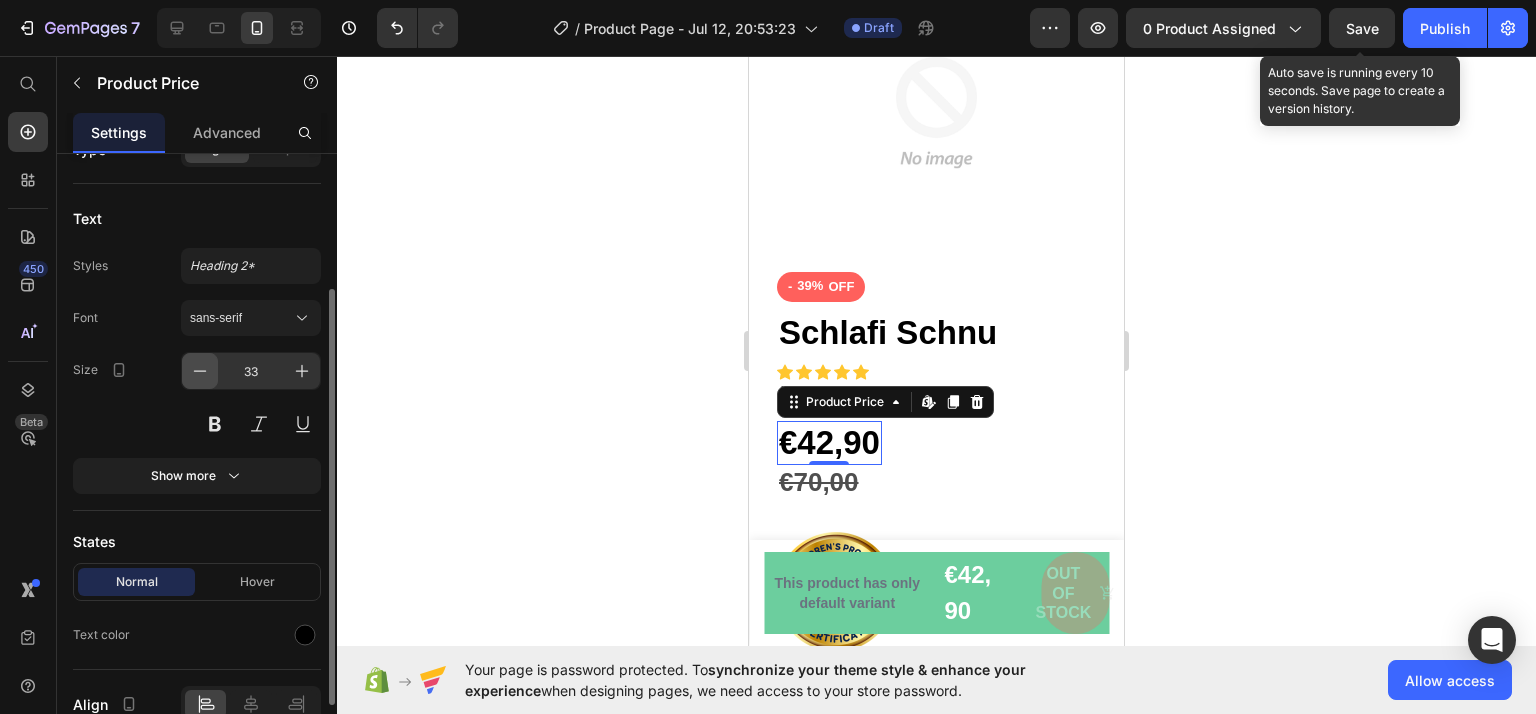 click 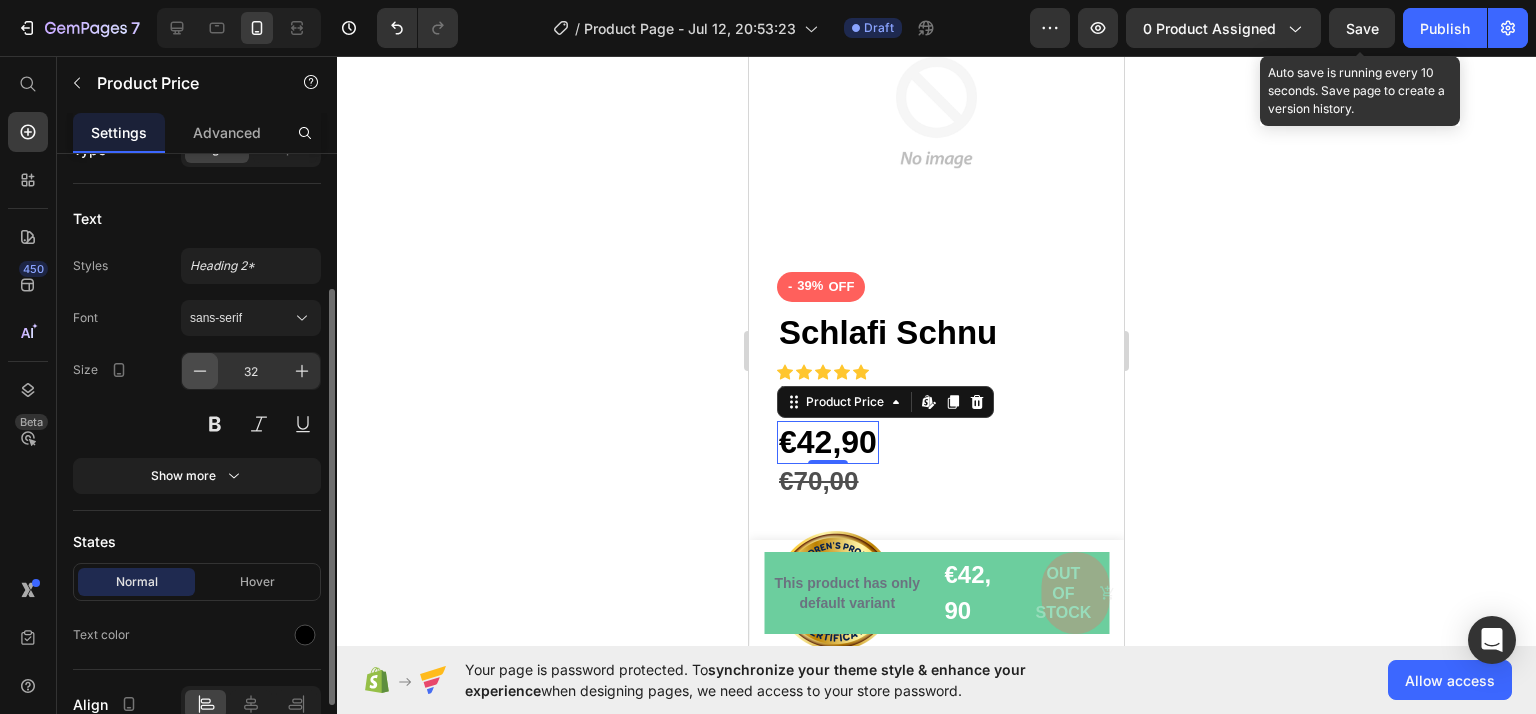 click 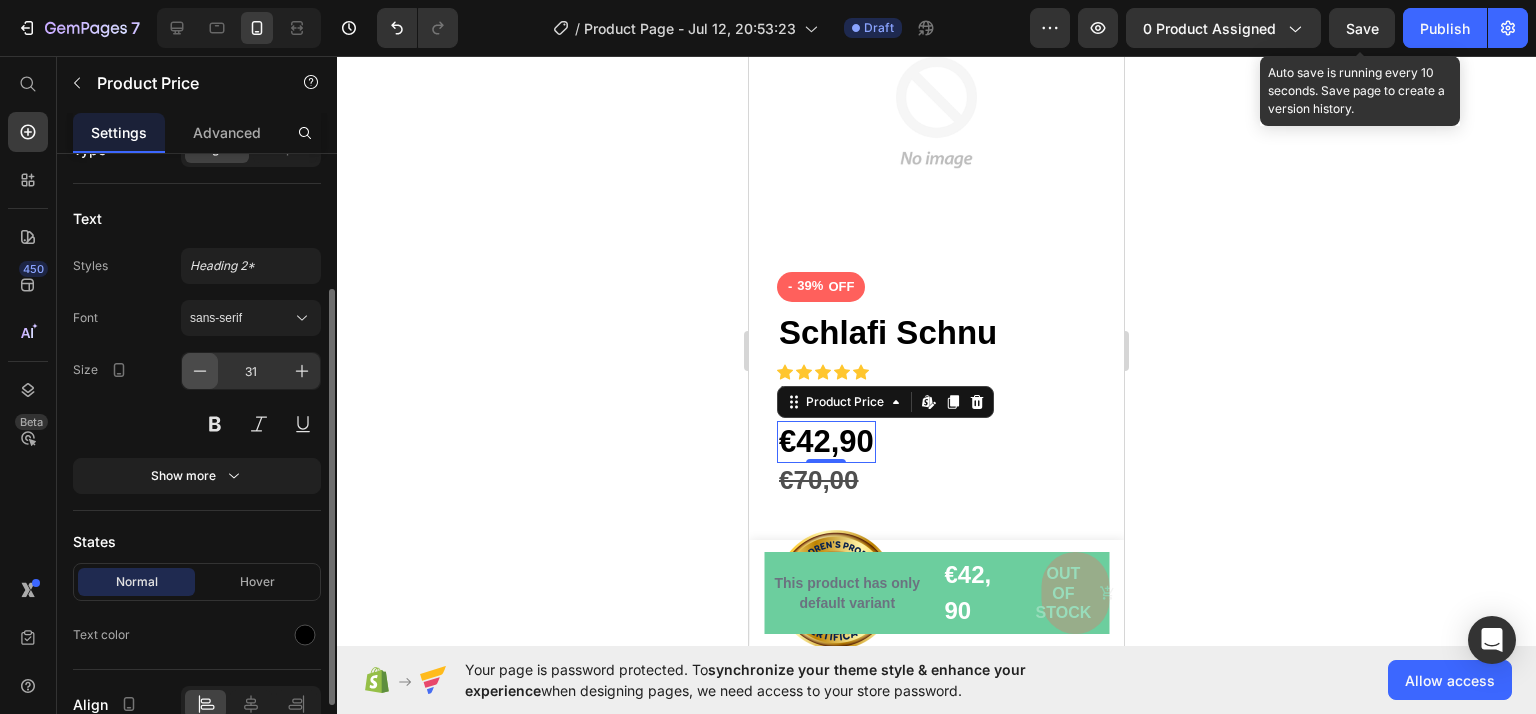 click 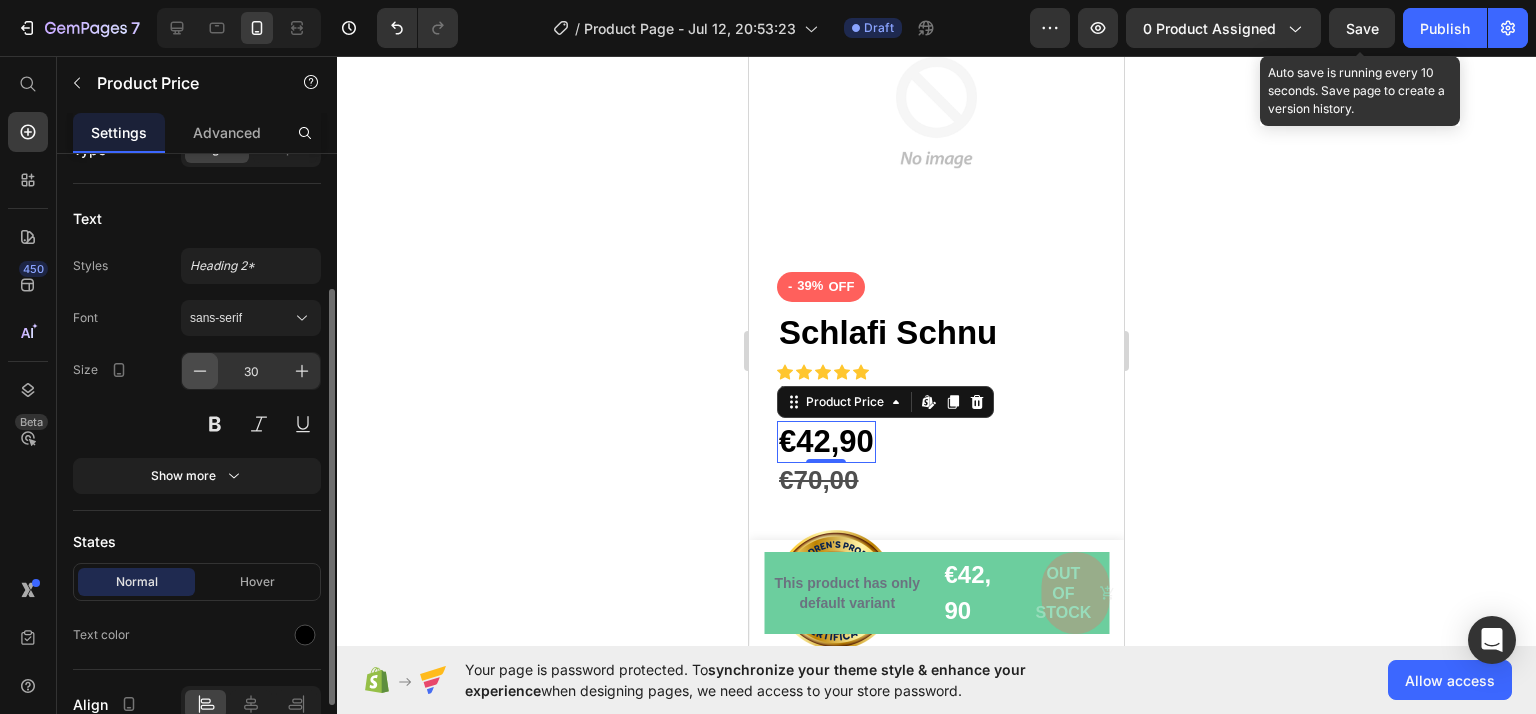click 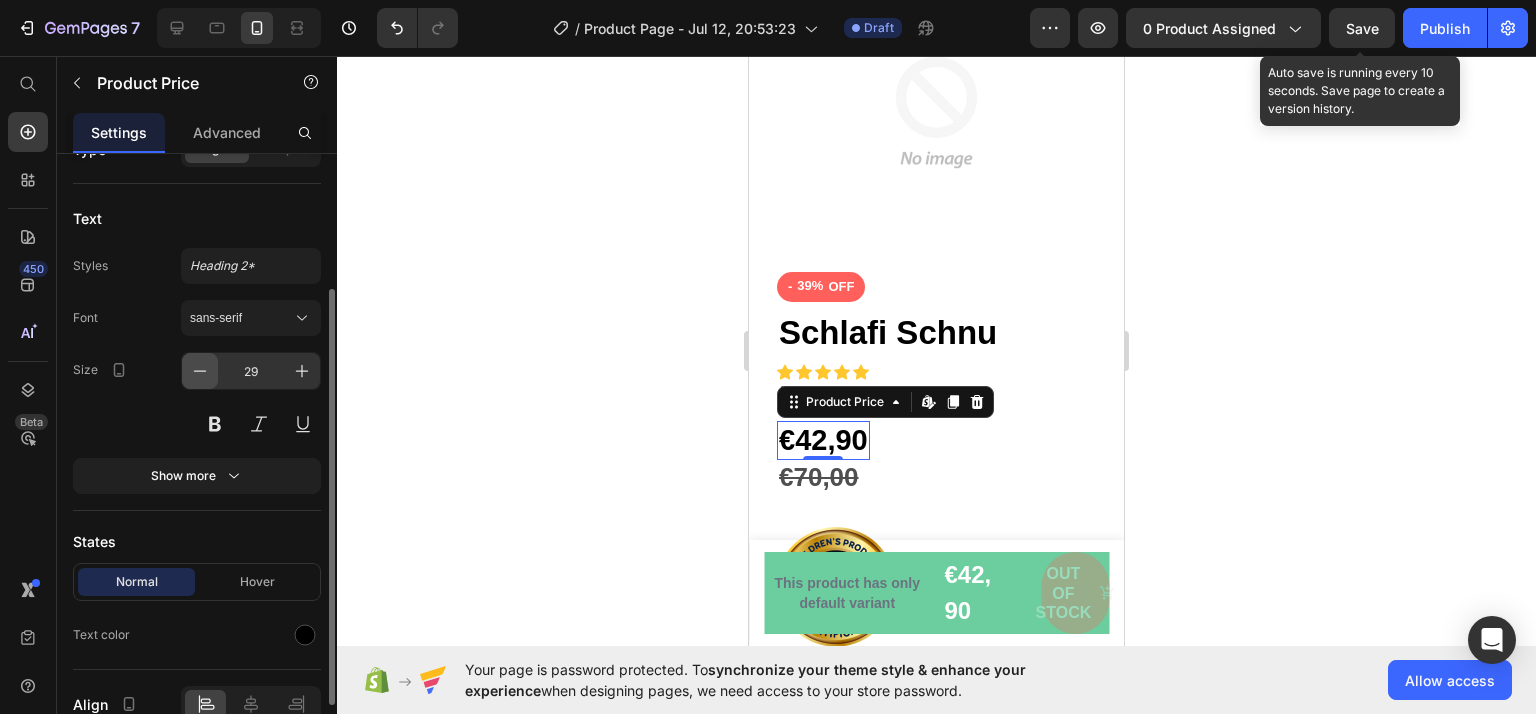 click at bounding box center [200, 371] 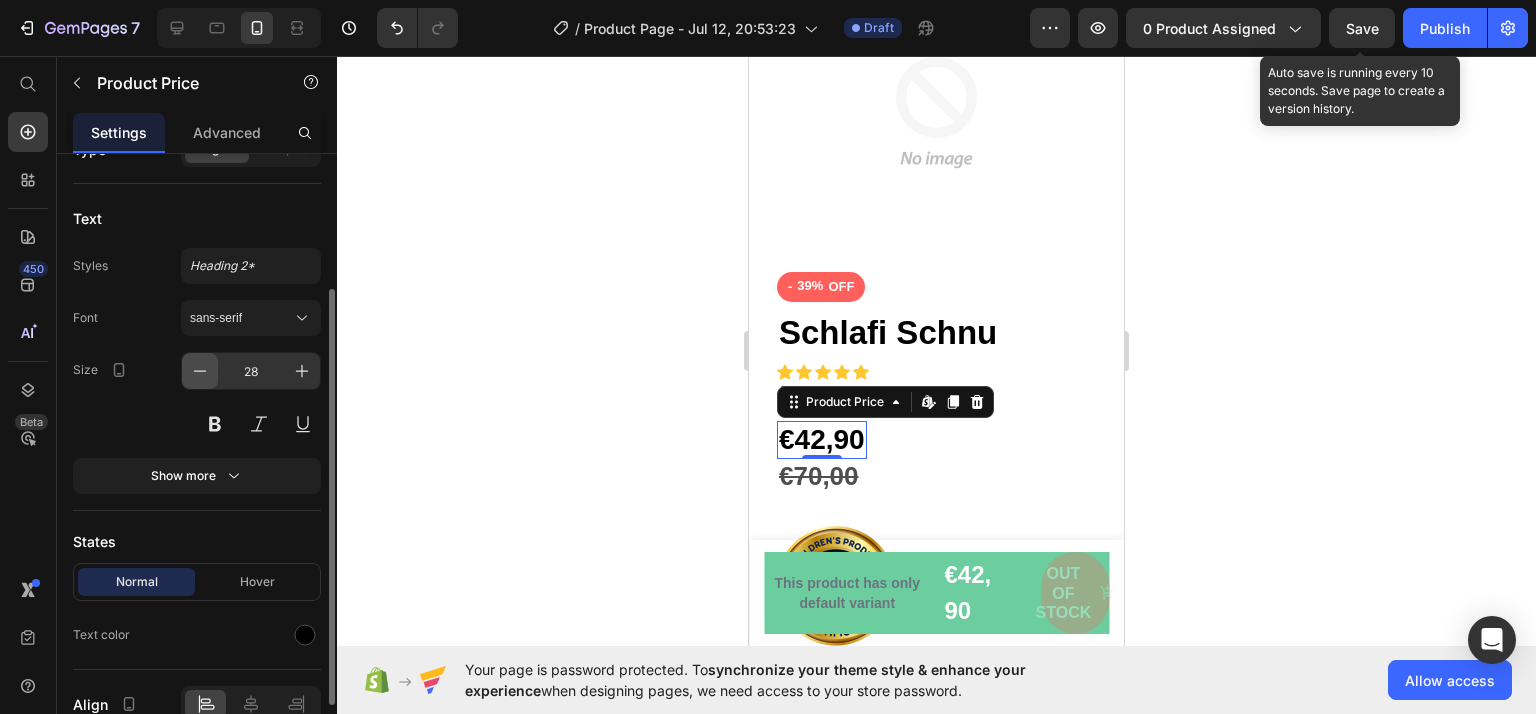 click at bounding box center (200, 371) 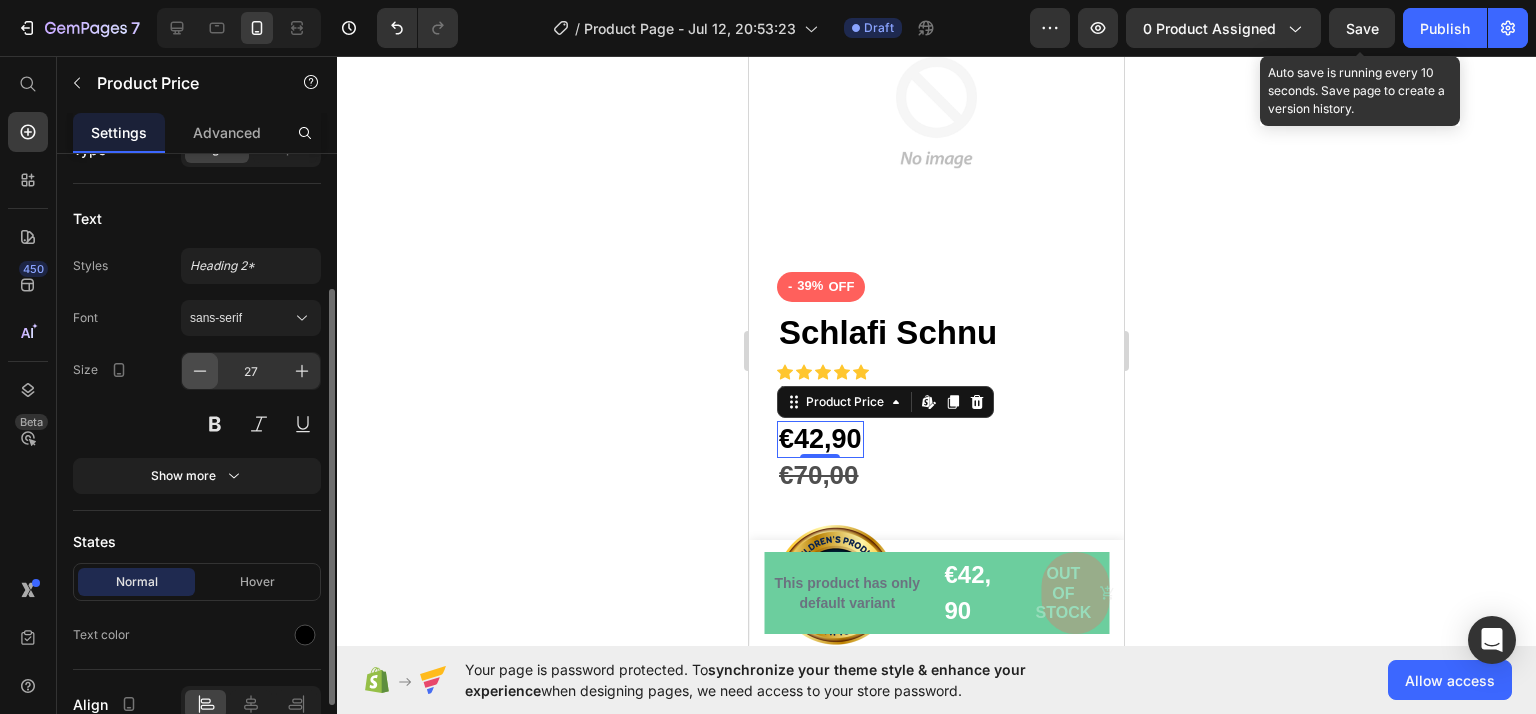 click at bounding box center [200, 371] 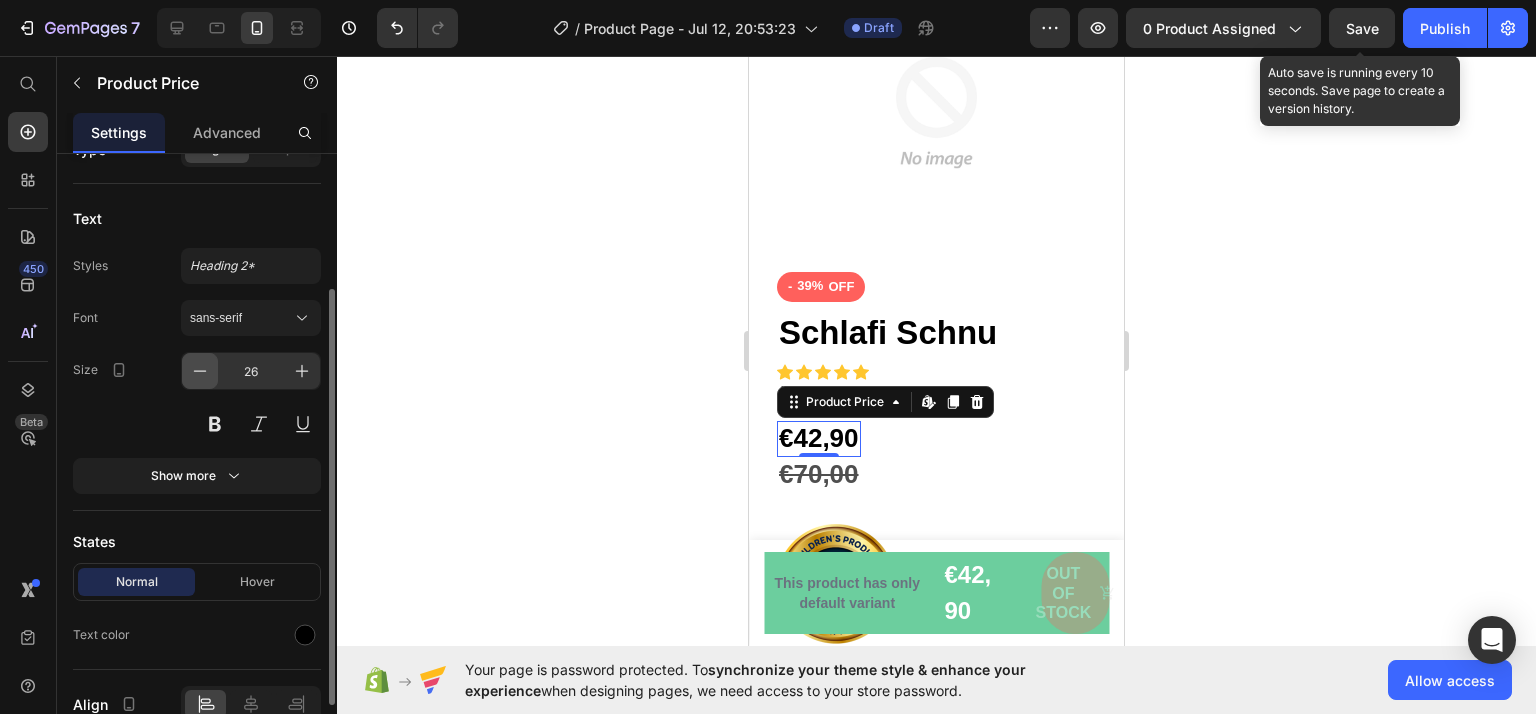 click at bounding box center (200, 371) 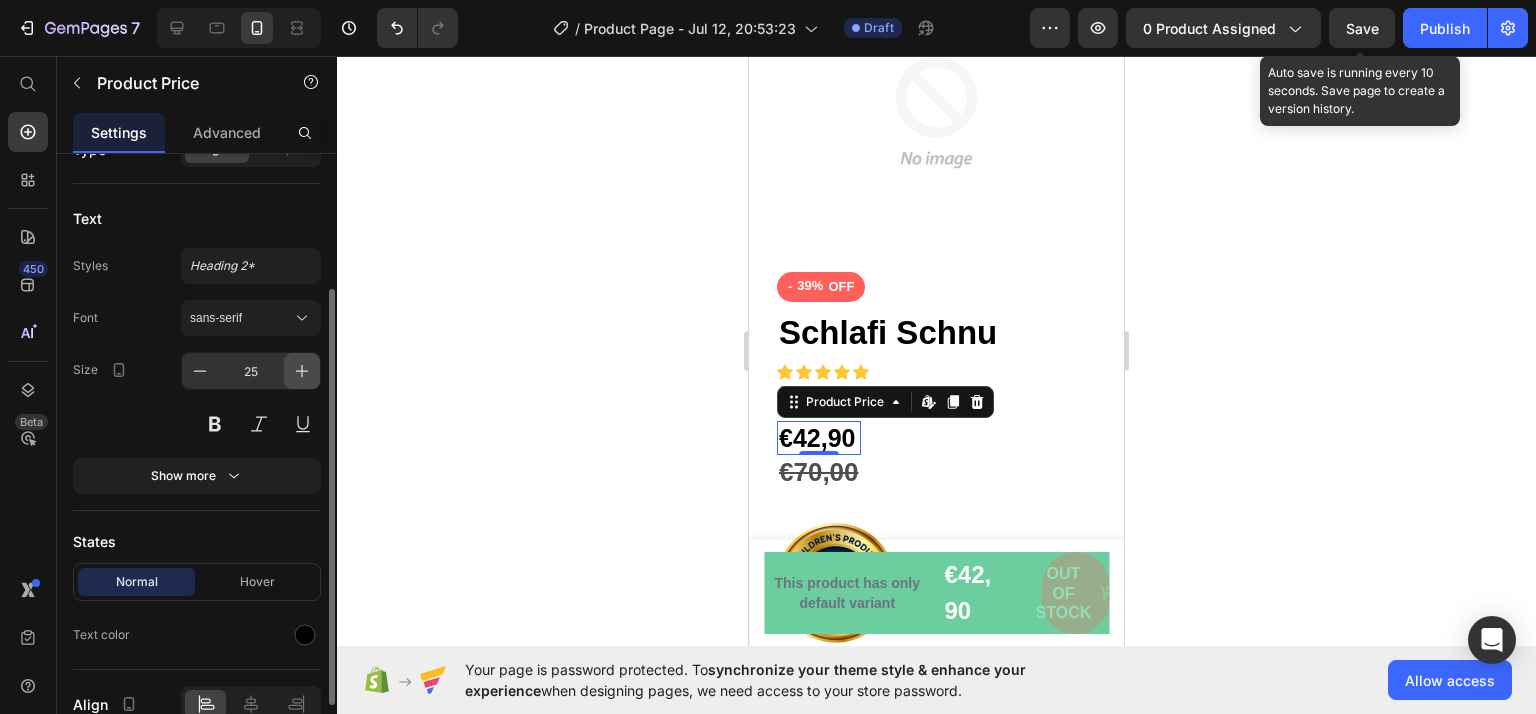 click 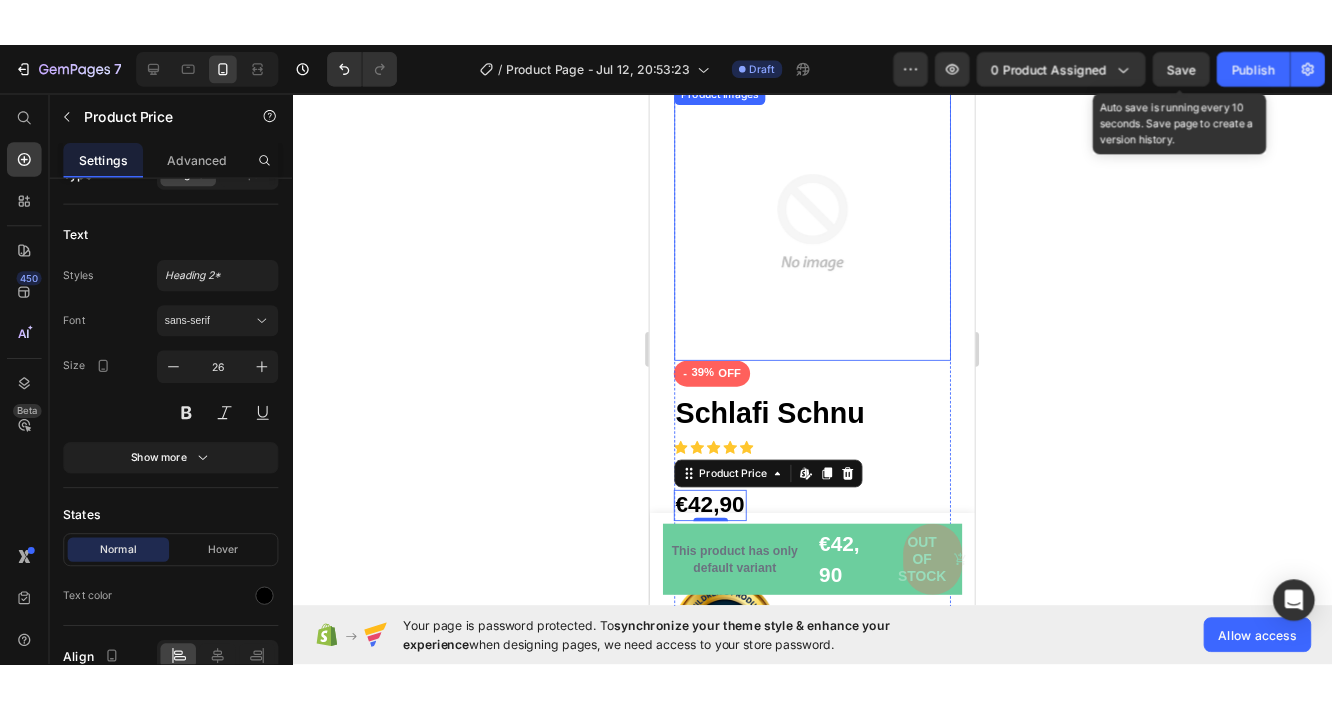 scroll, scrollTop: 0, scrollLeft: 0, axis: both 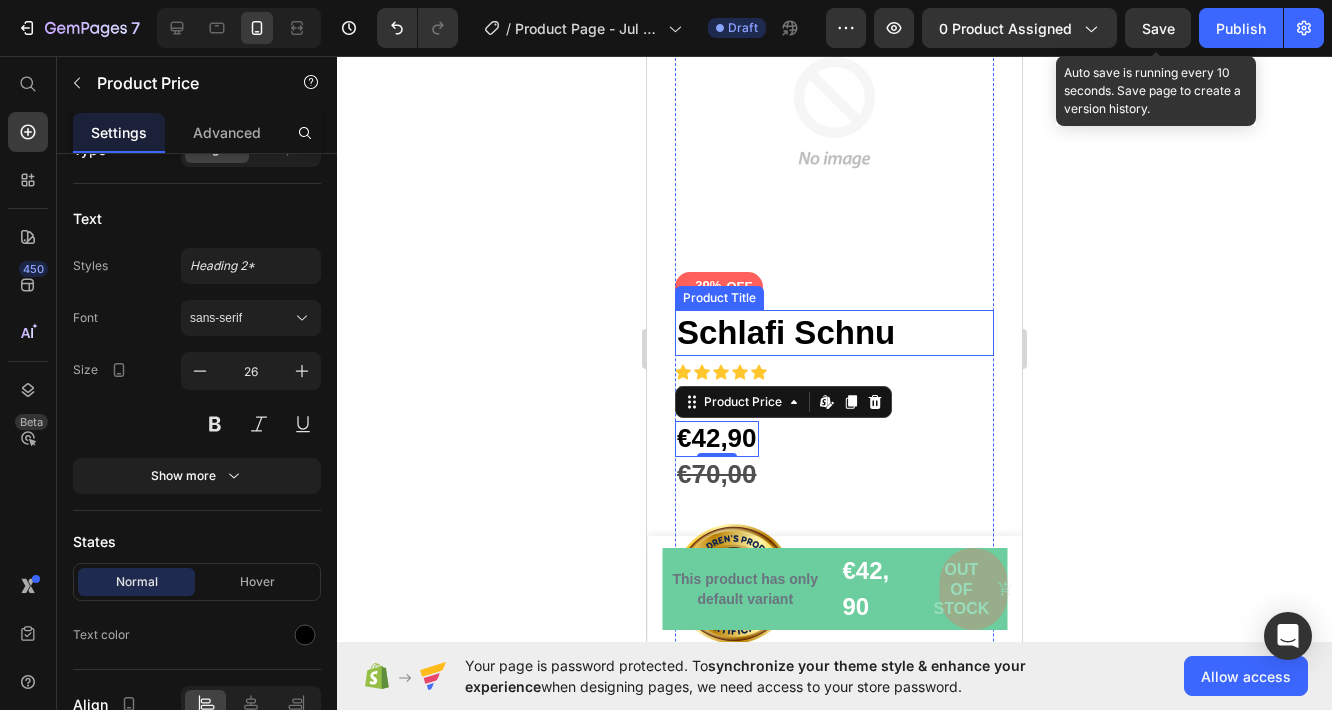 click on "Schlafi Schnu" at bounding box center (834, 333) 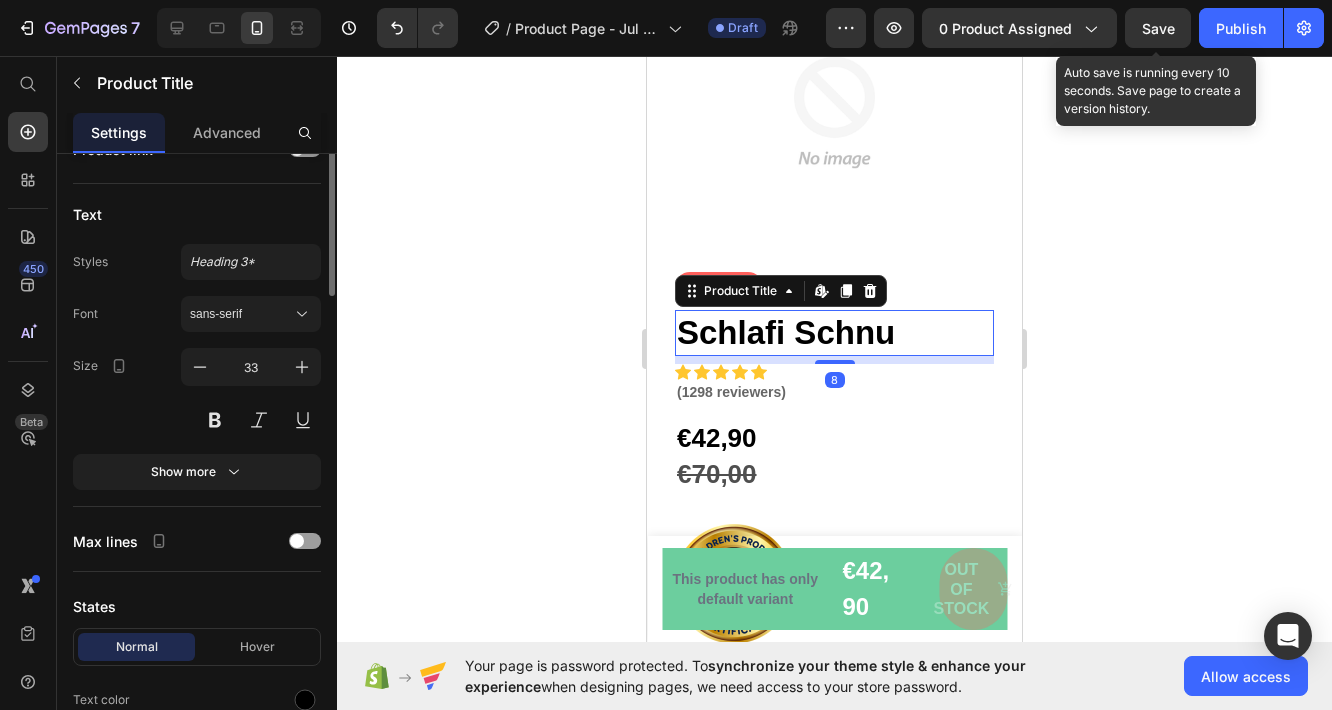 scroll, scrollTop: 0, scrollLeft: 0, axis: both 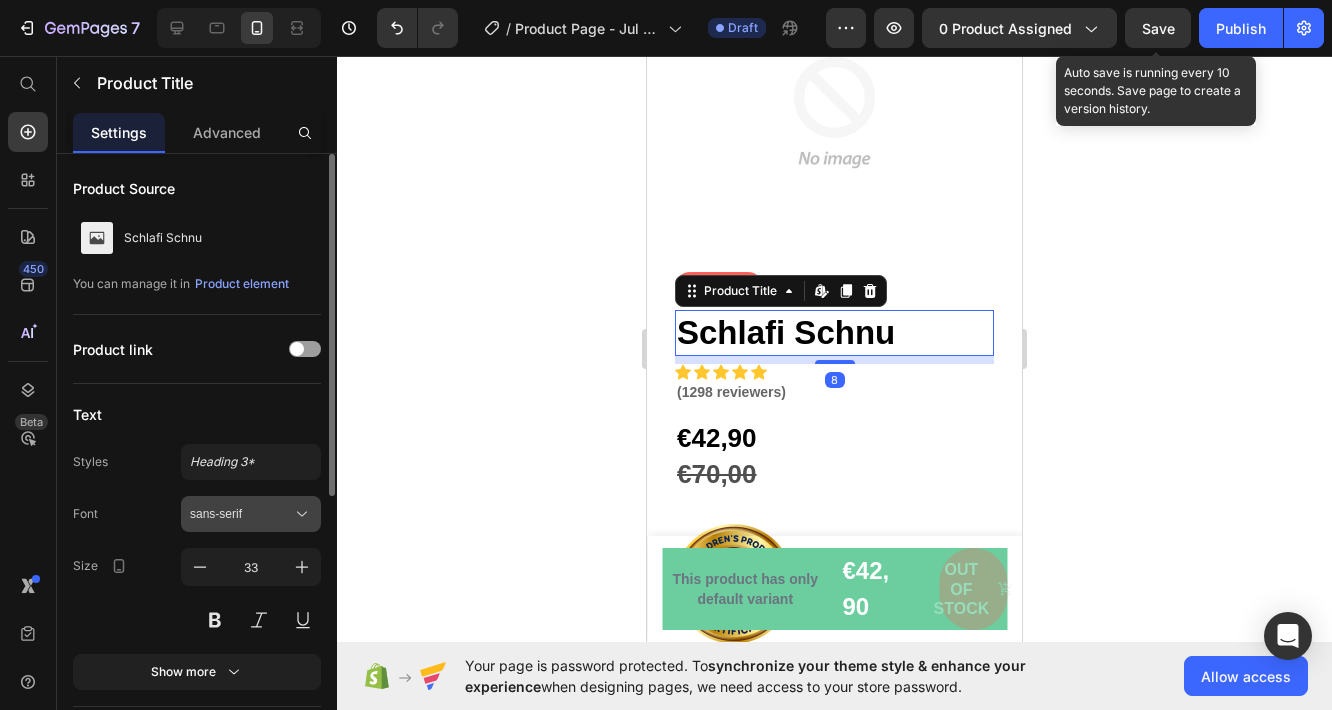 click on "sans-serif" at bounding box center (241, 514) 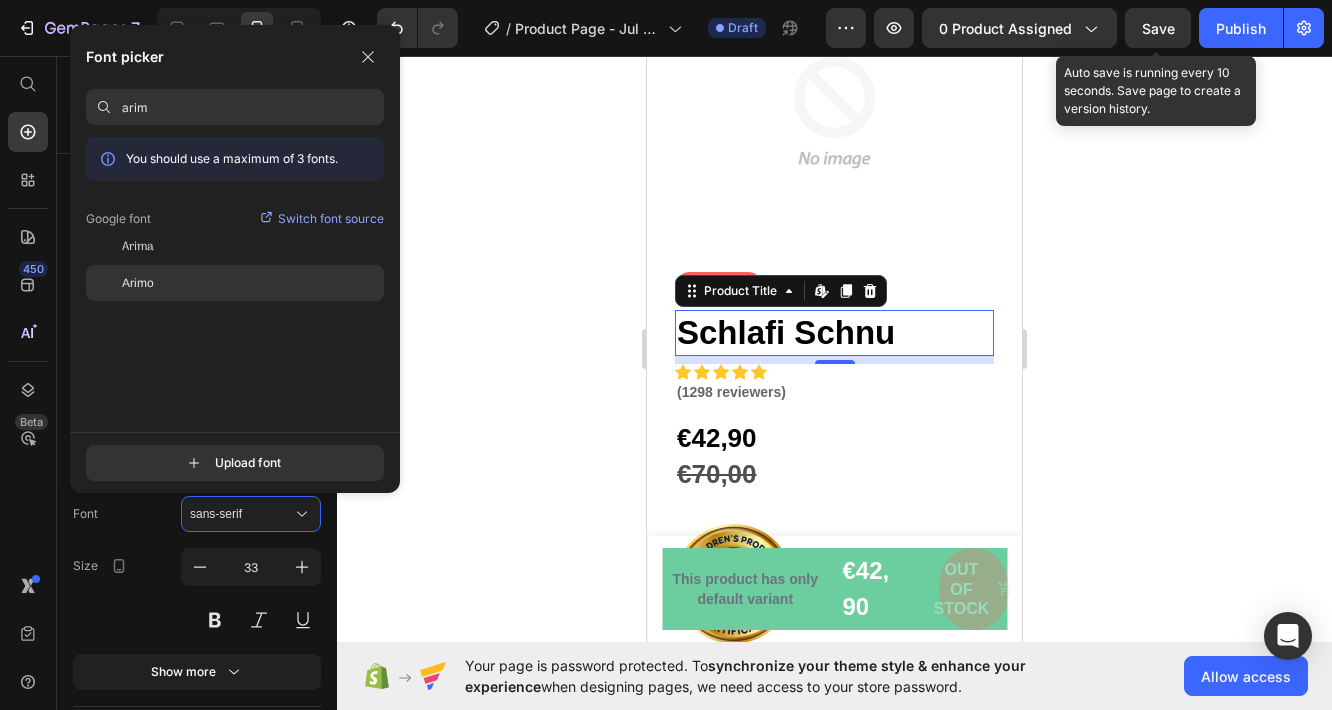 type on "arim" 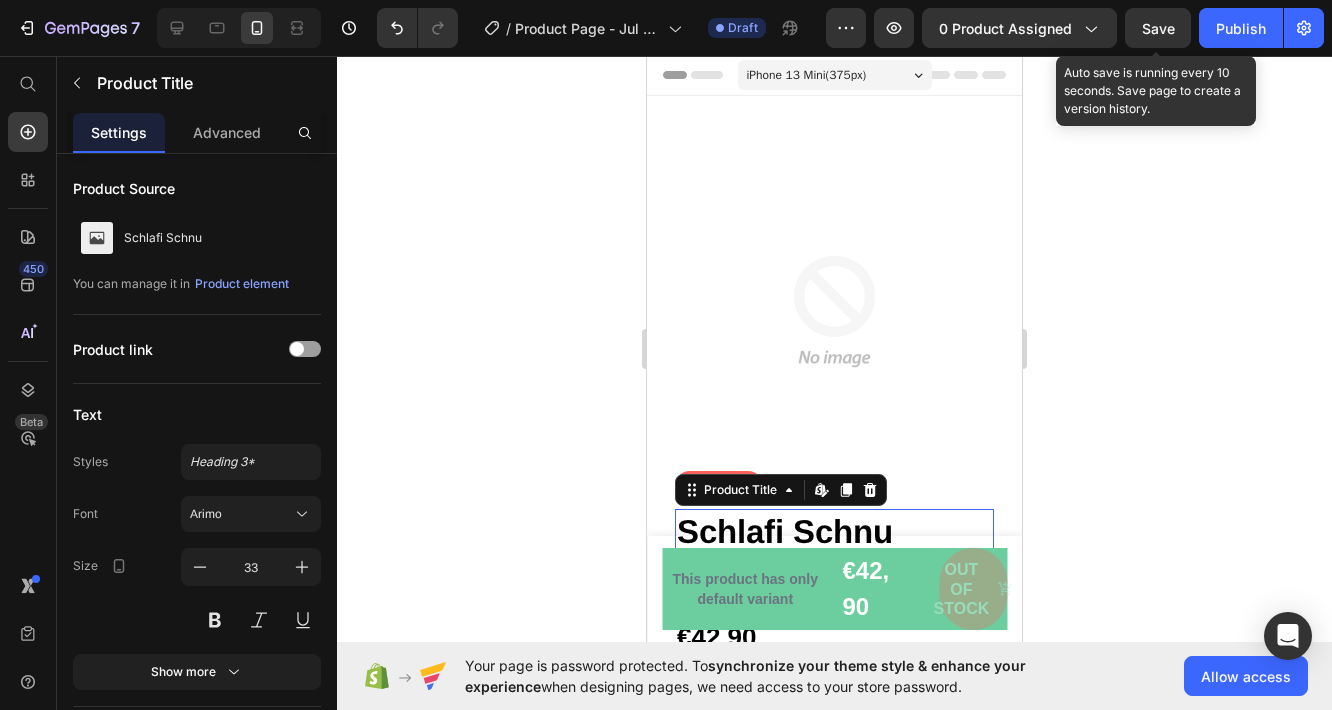 scroll, scrollTop: 0, scrollLeft: 0, axis: both 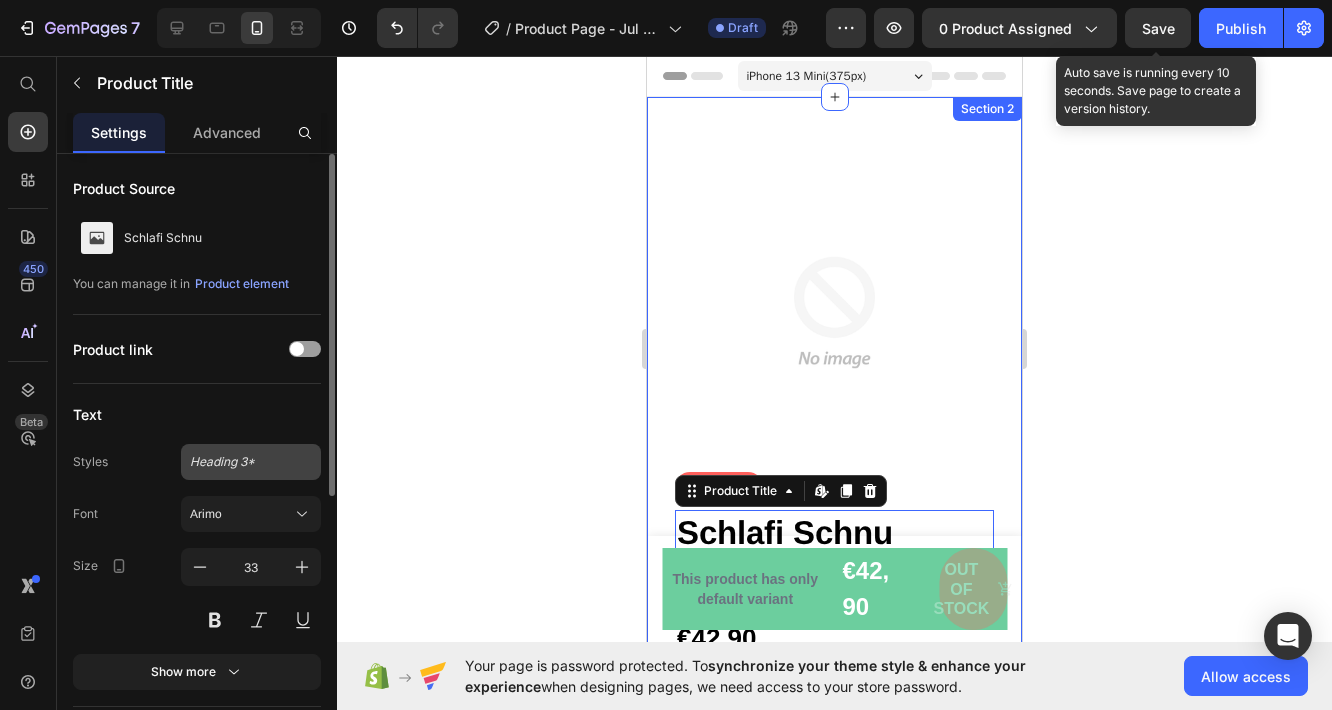 click on "Heading 3*" 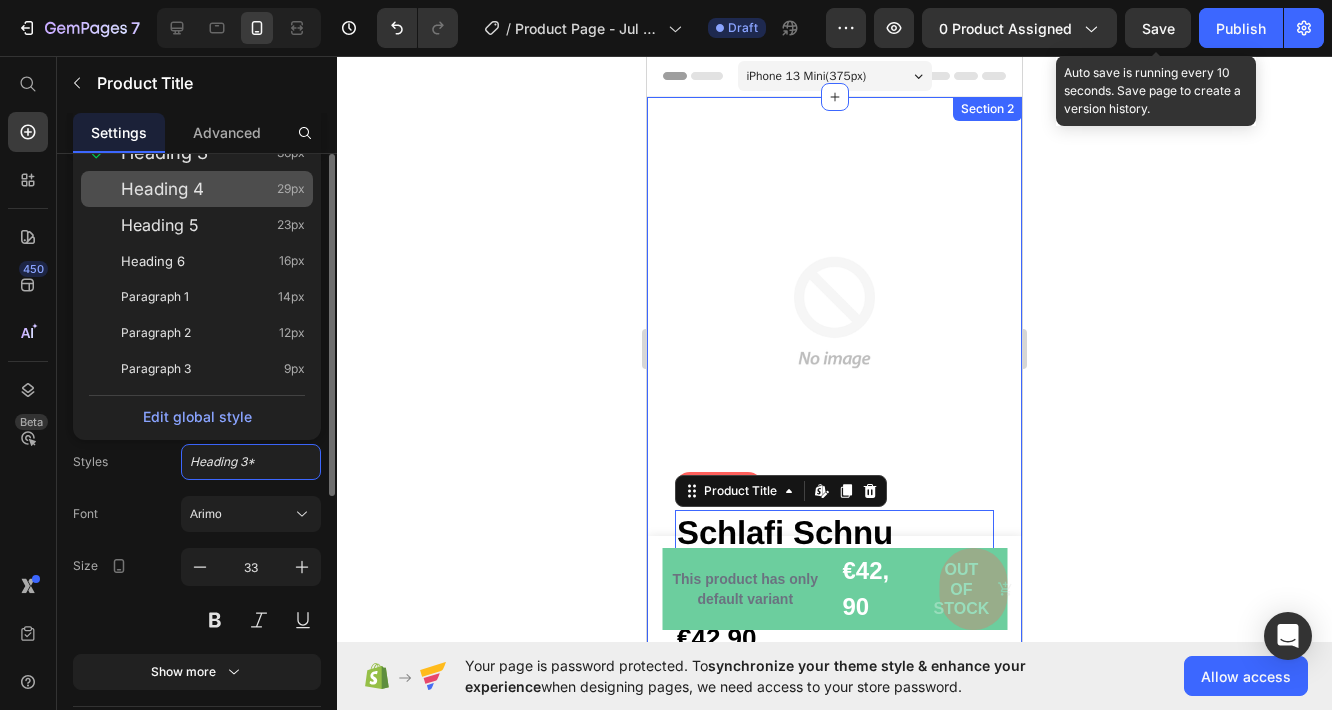 click on "Heading 4 29px" at bounding box center [213, 189] 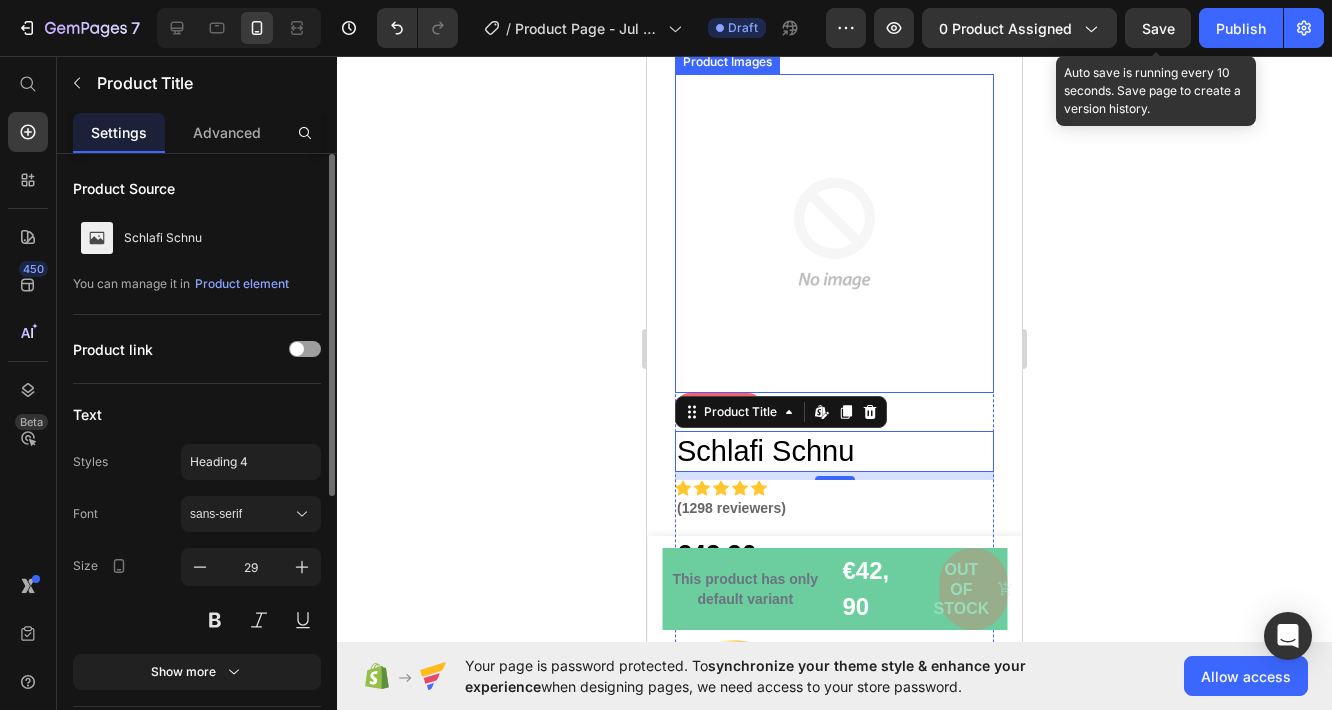 scroll, scrollTop: 100, scrollLeft: 0, axis: vertical 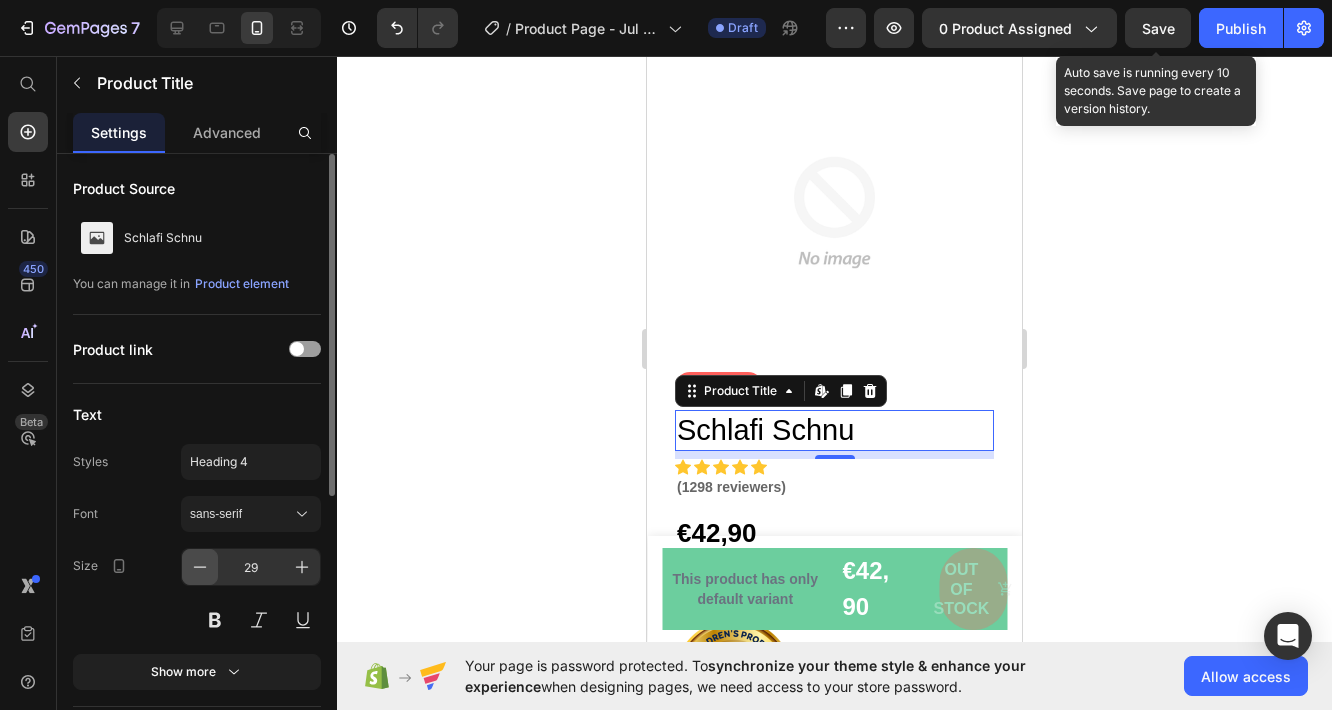 click 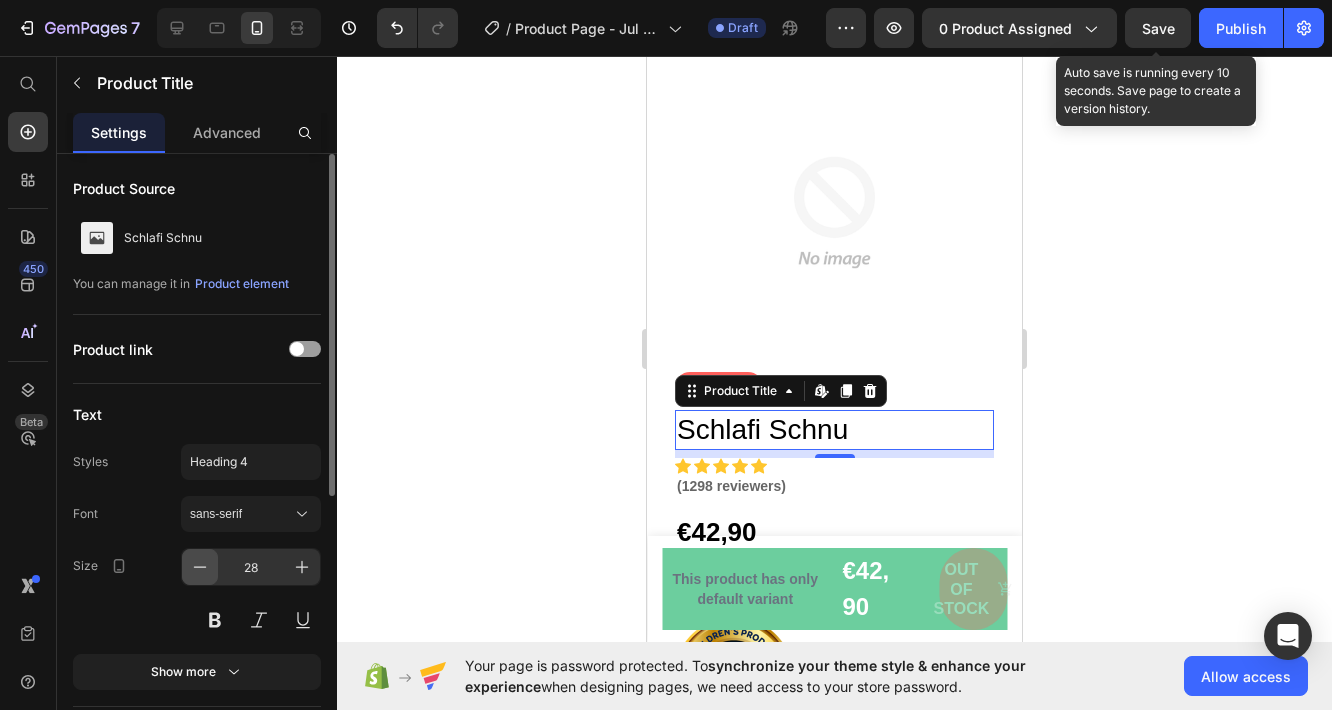 click 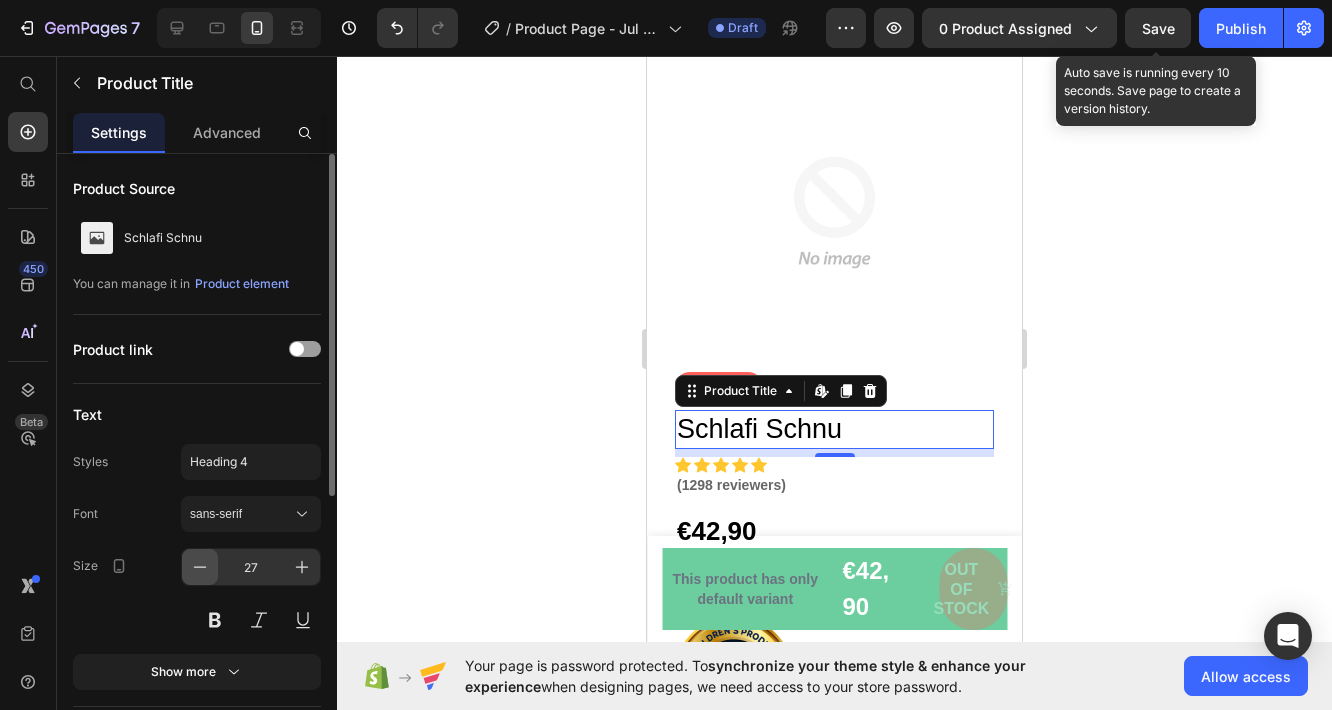 click 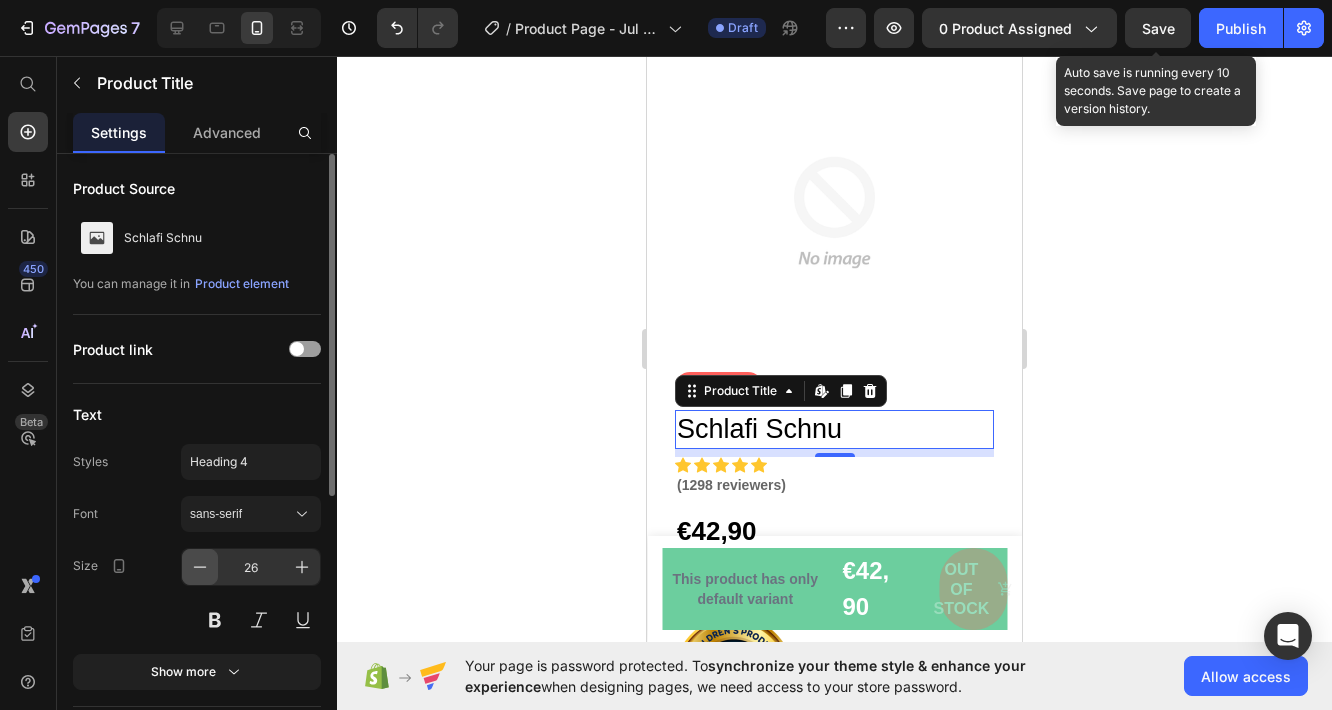 click 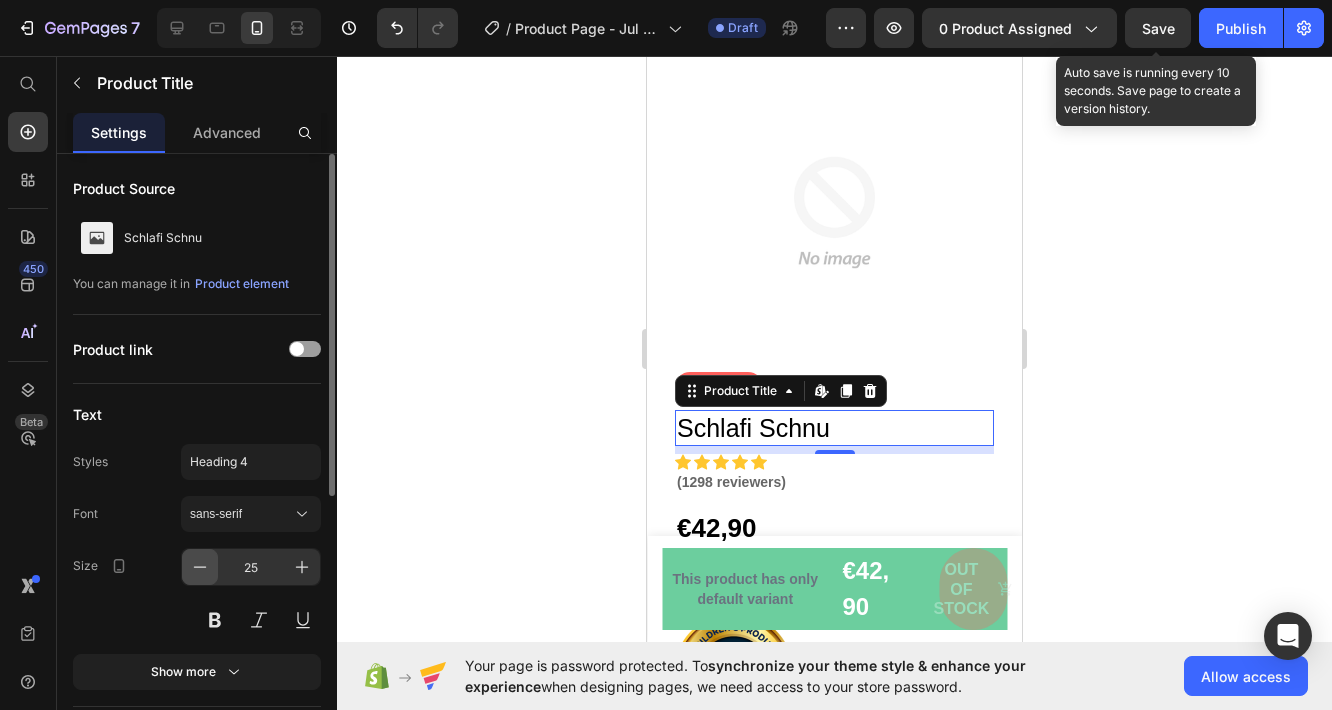 click 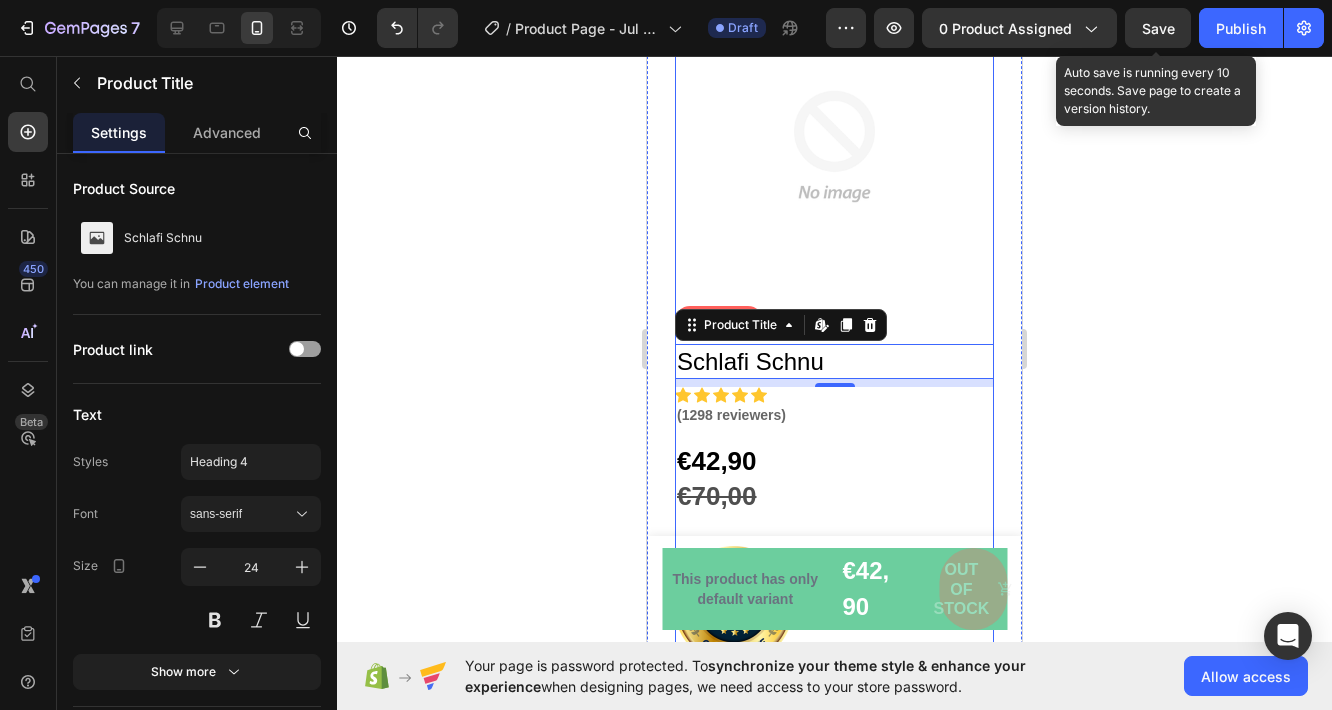scroll, scrollTop: 300, scrollLeft: 0, axis: vertical 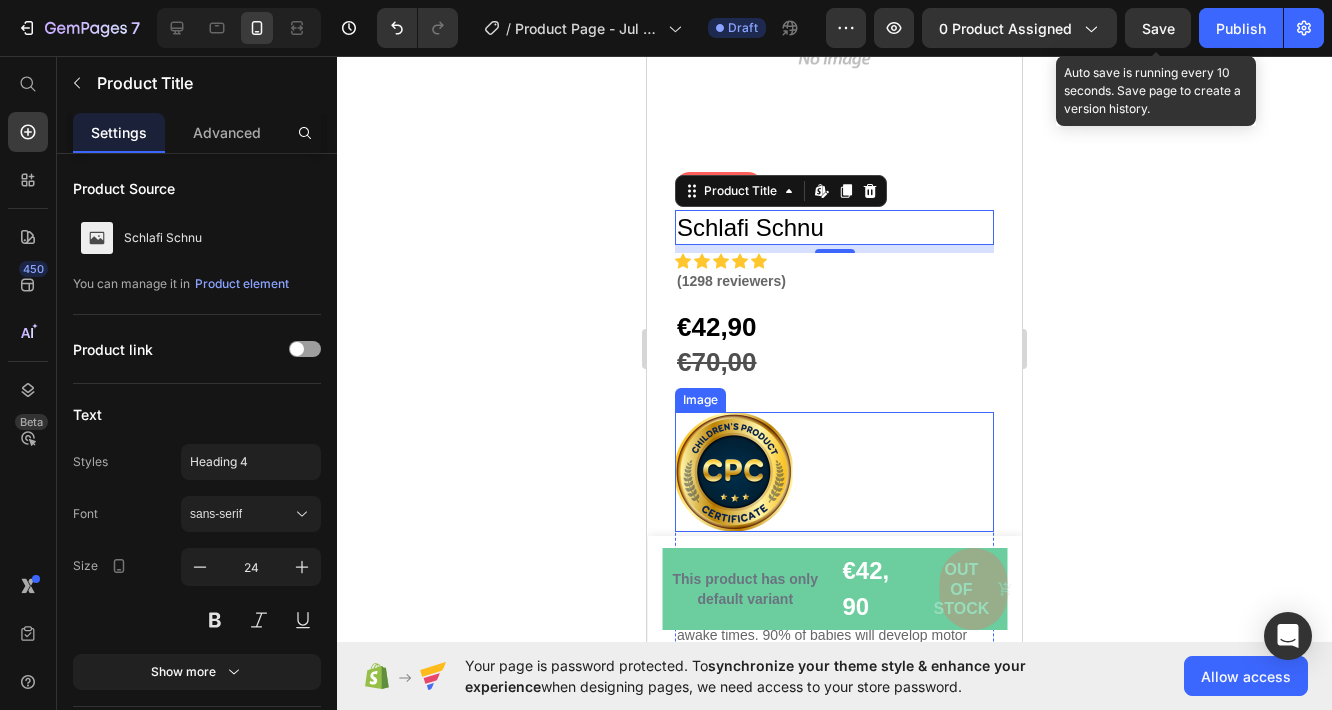 click at bounding box center [834, 472] 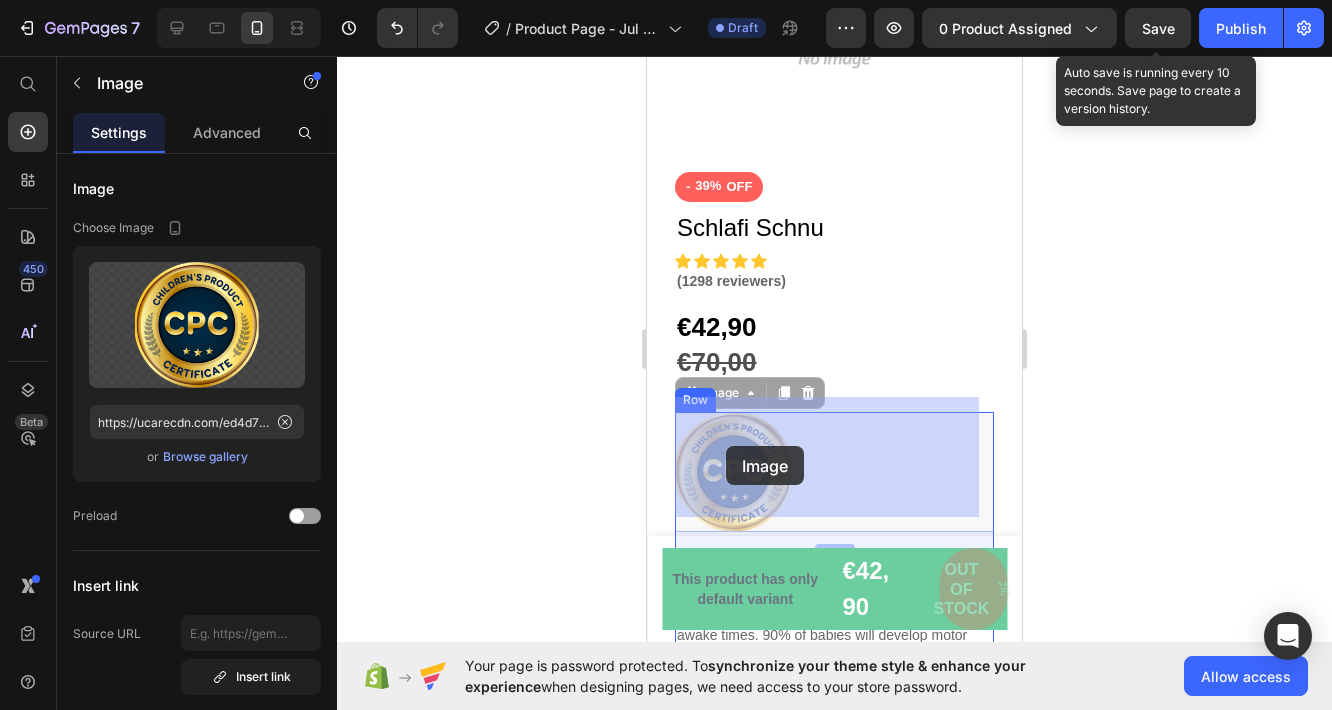 drag, startPoint x: 734, startPoint y: 443, endPoint x: 721, endPoint y: 440, distance: 13.341664 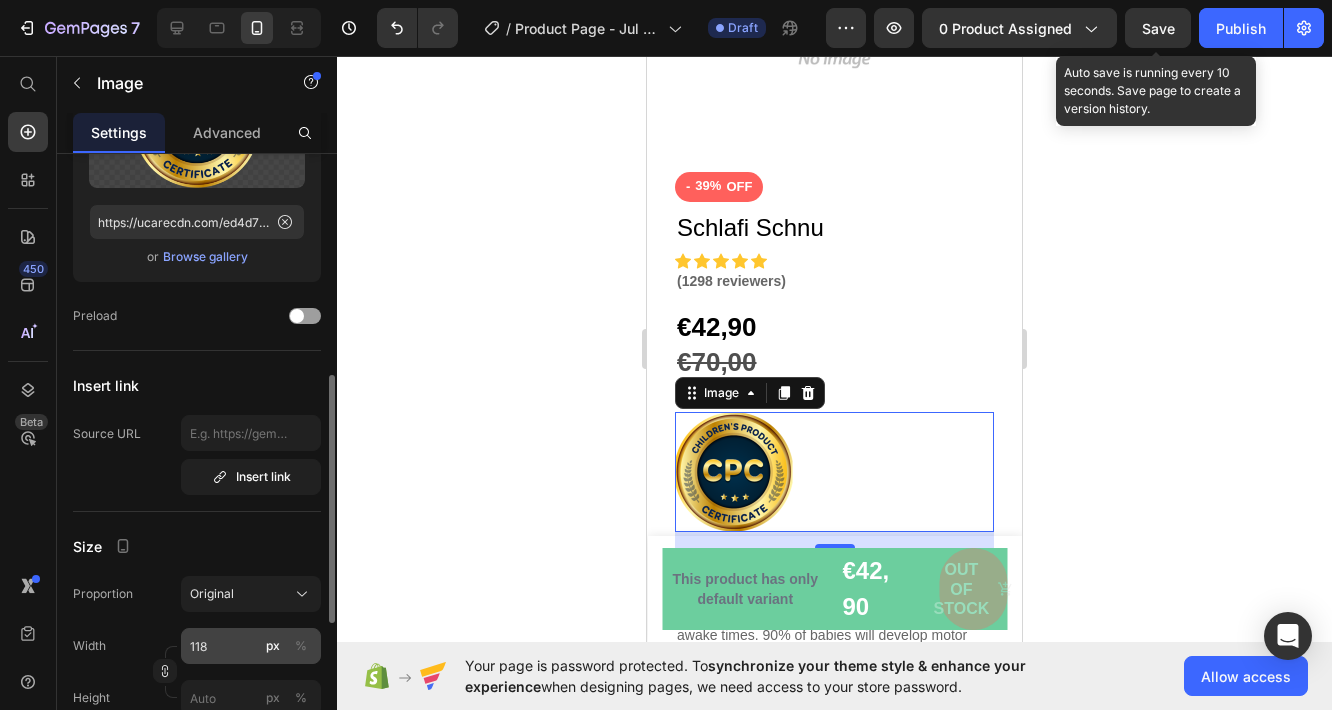 scroll, scrollTop: 400, scrollLeft: 0, axis: vertical 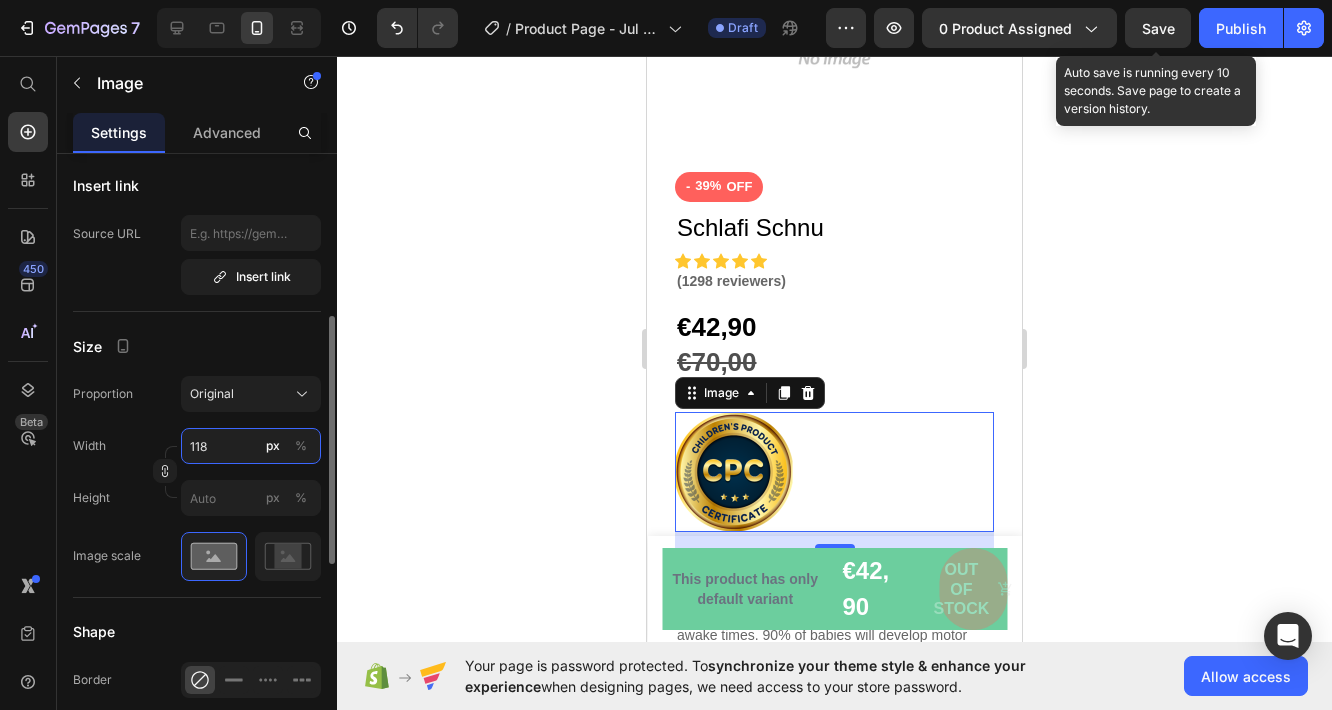 click on "118" at bounding box center (251, 446) 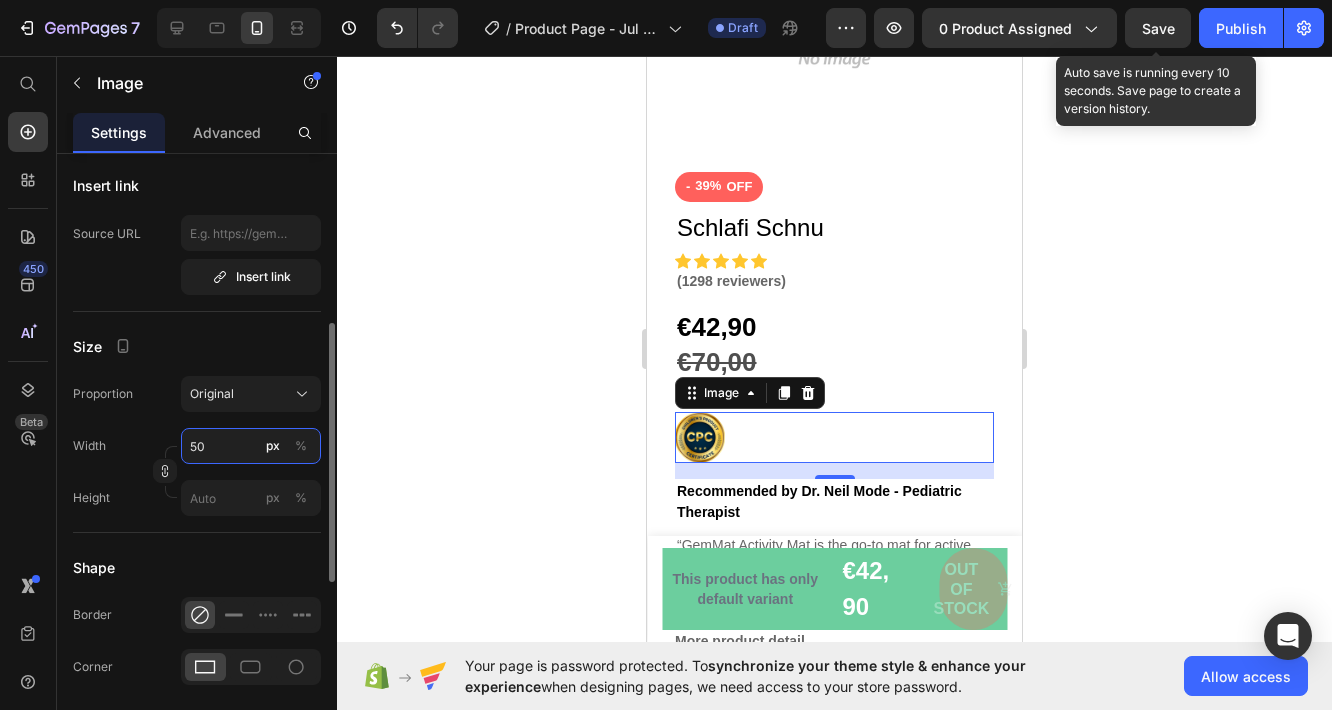 type on "5" 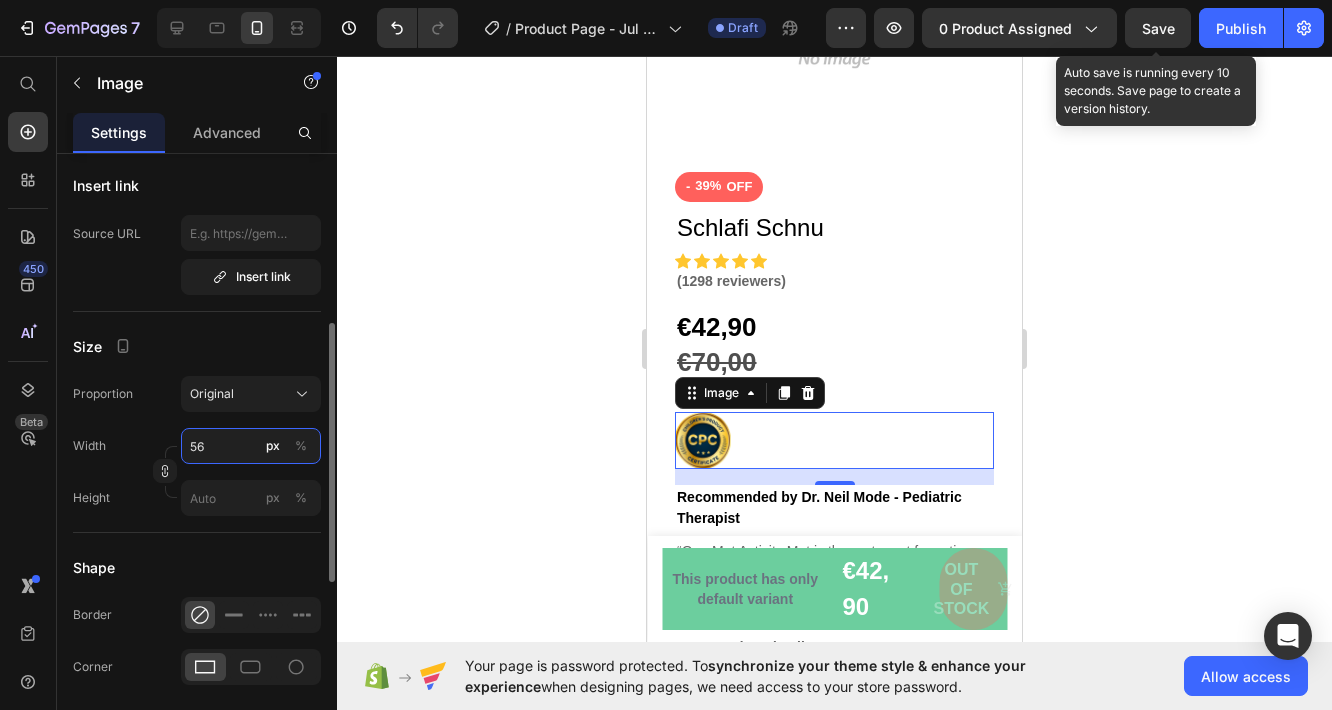 type on "5" 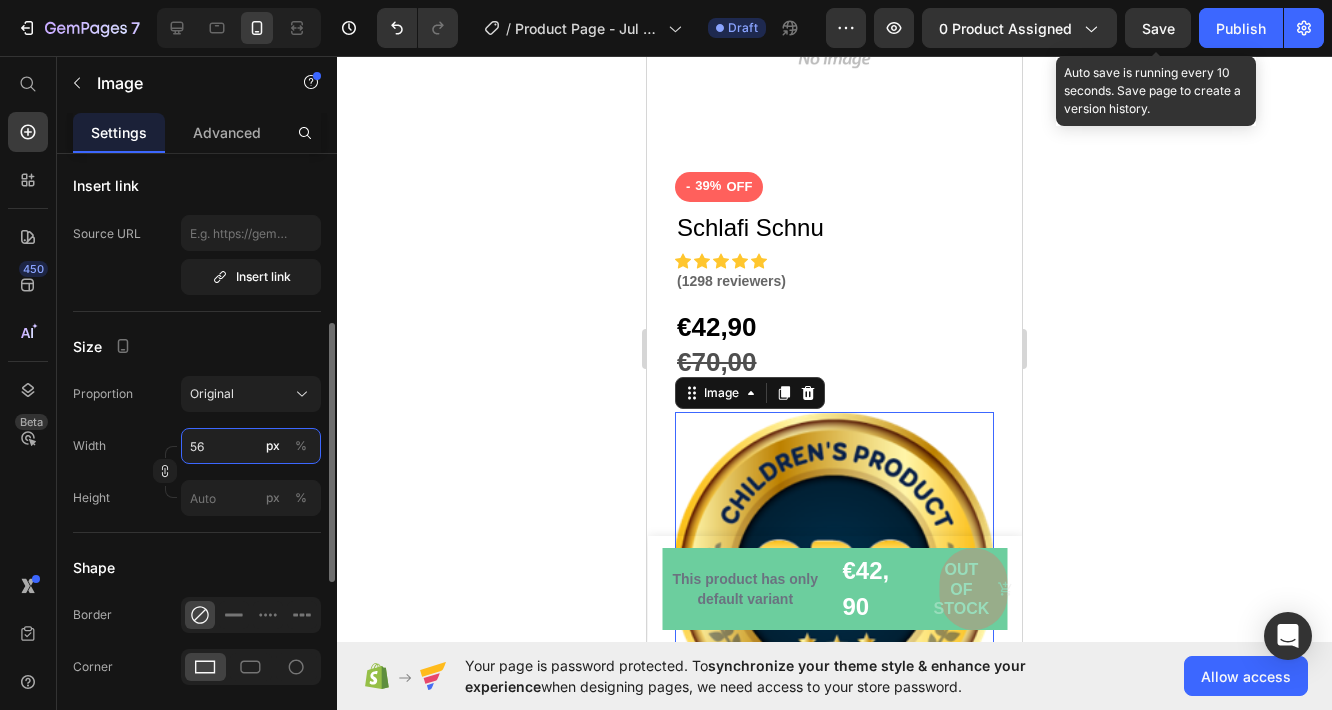 type on "5" 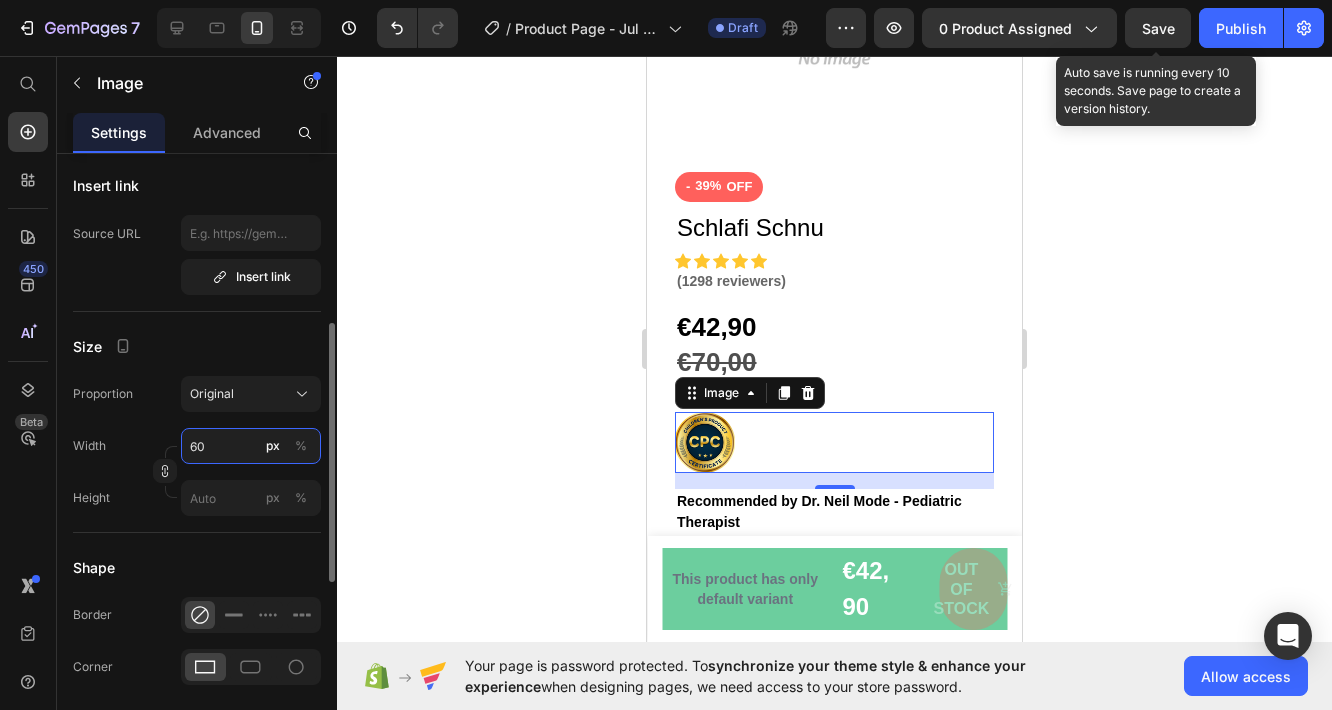 type on "60" 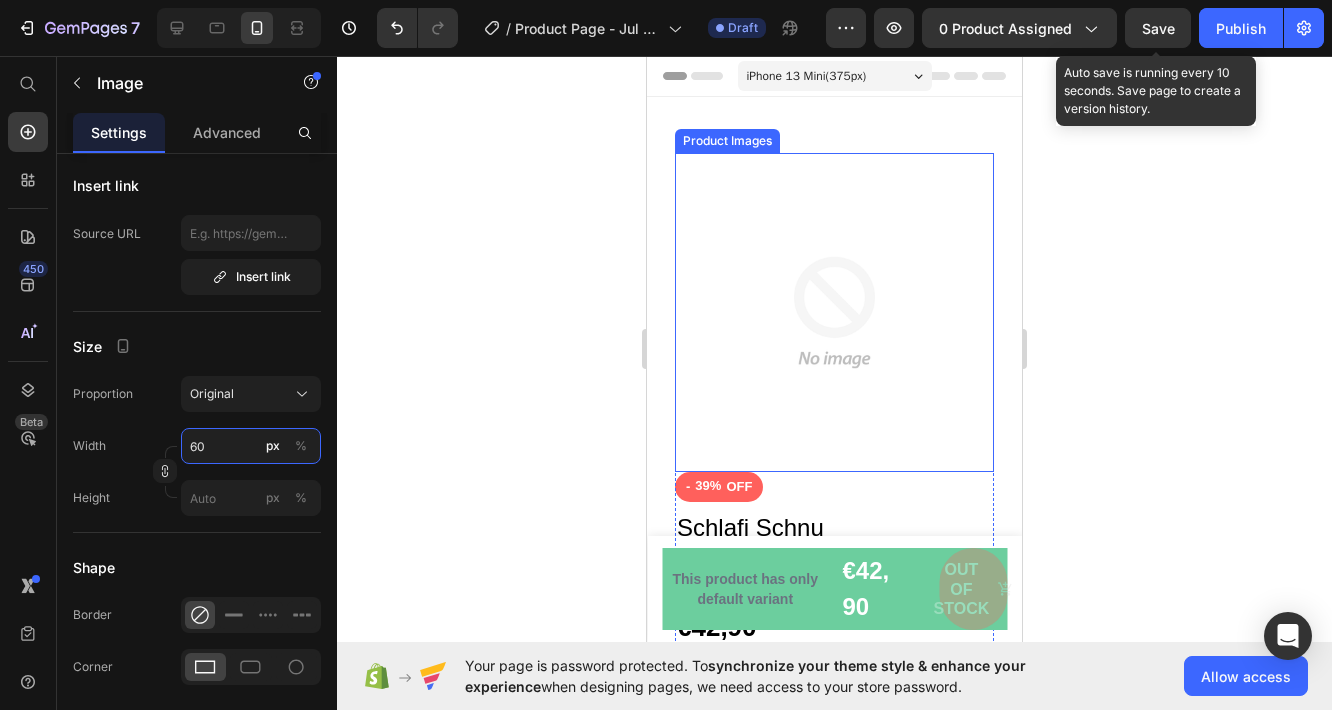 scroll, scrollTop: 200, scrollLeft: 0, axis: vertical 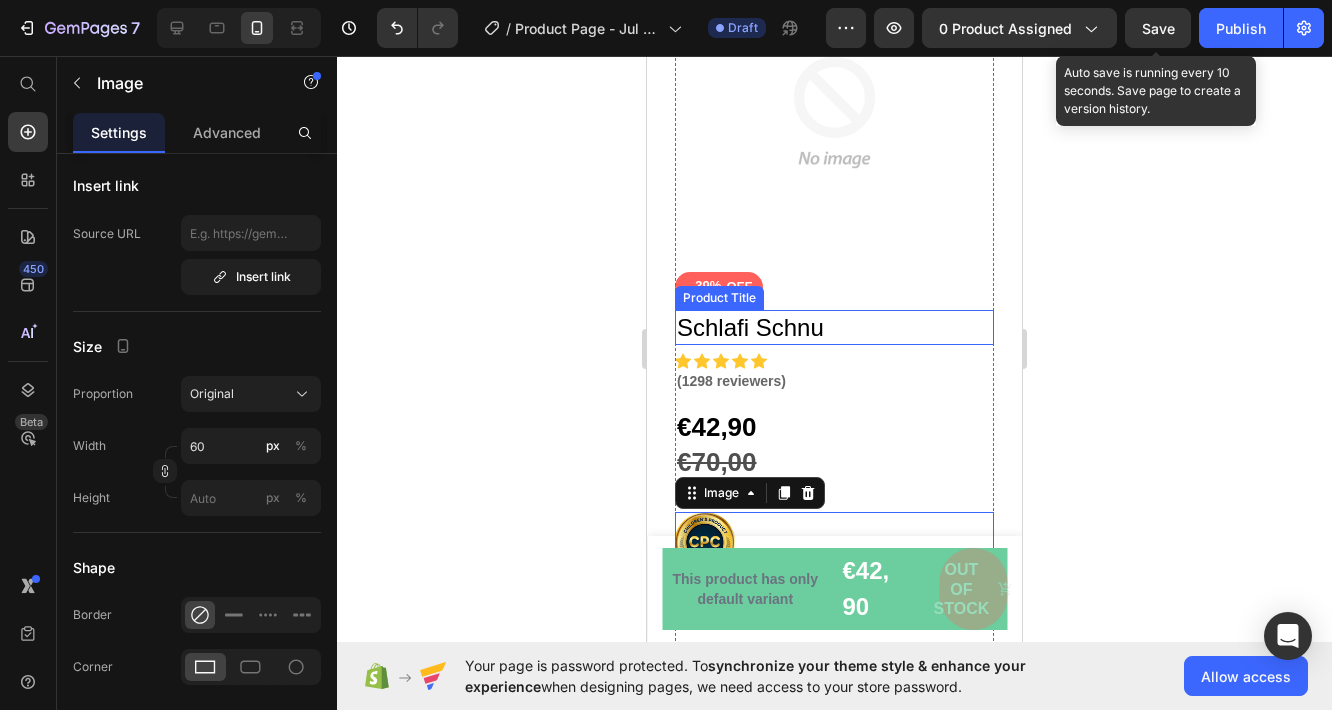 click on "Schlafi Schnu" at bounding box center [834, 327] 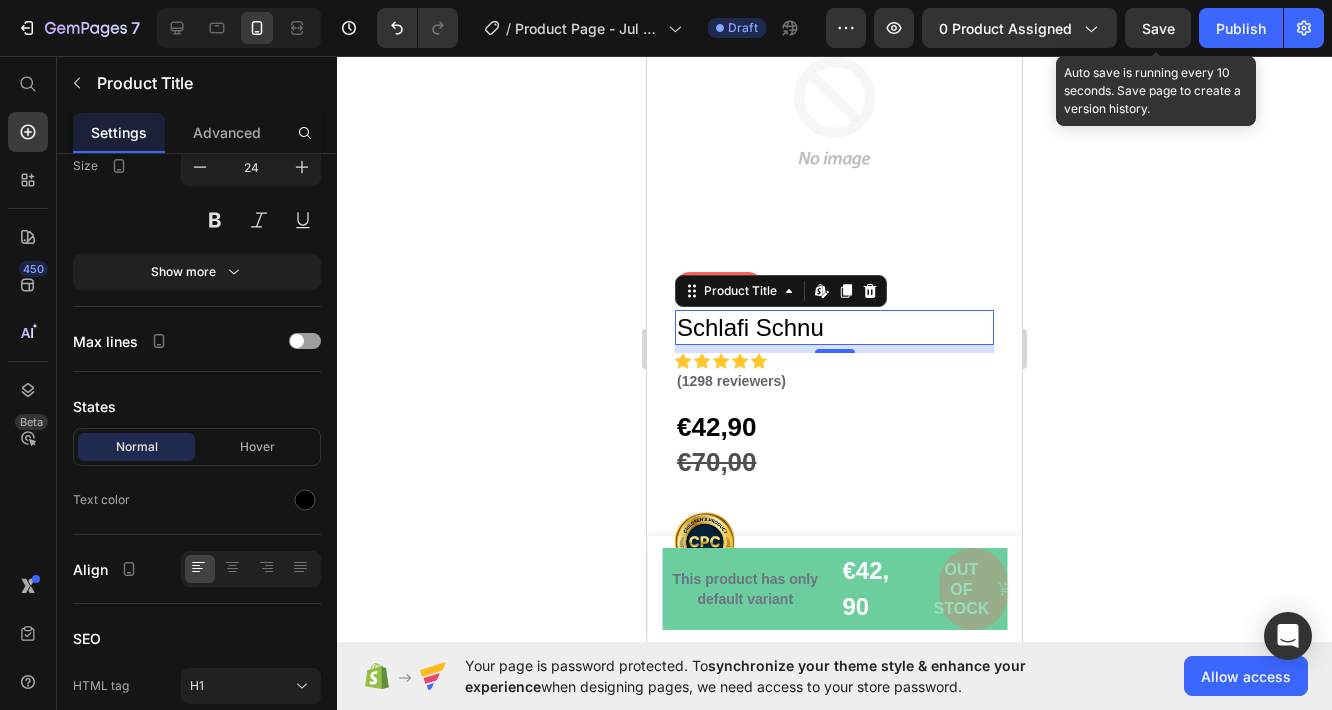 scroll, scrollTop: 0, scrollLeft: 0, axis: both 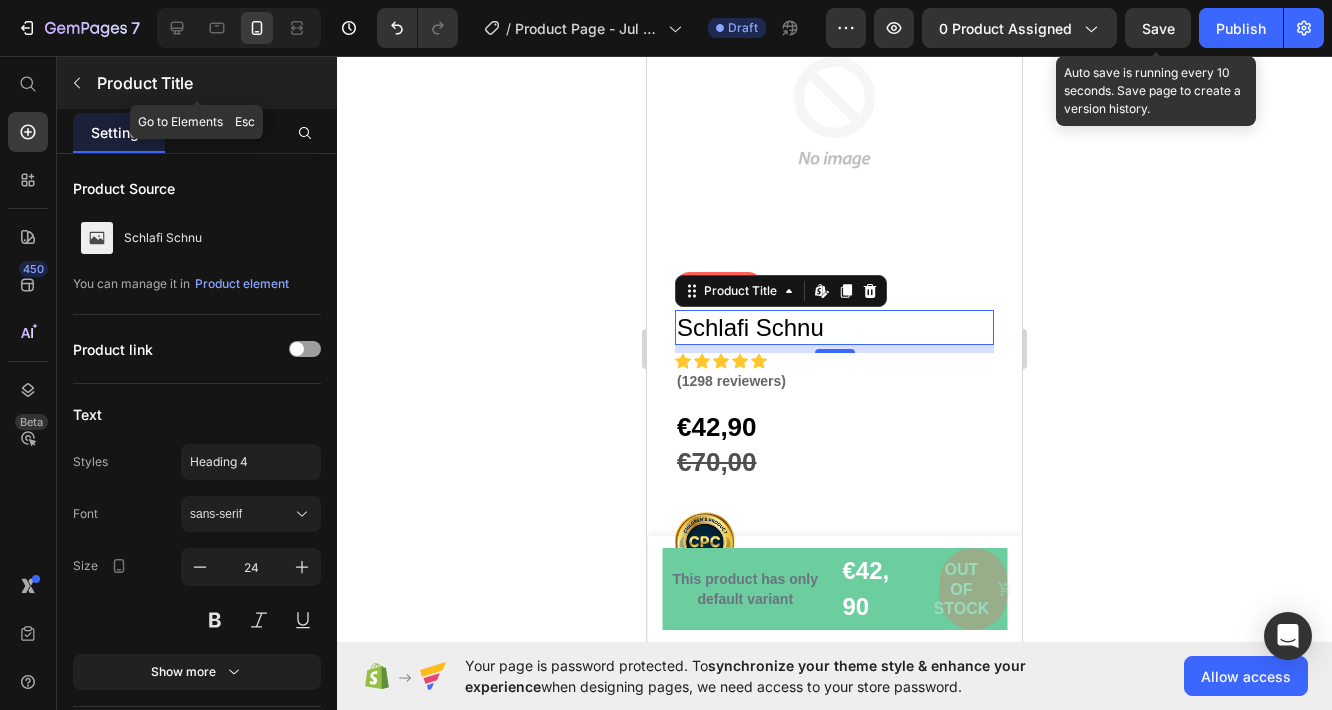 click 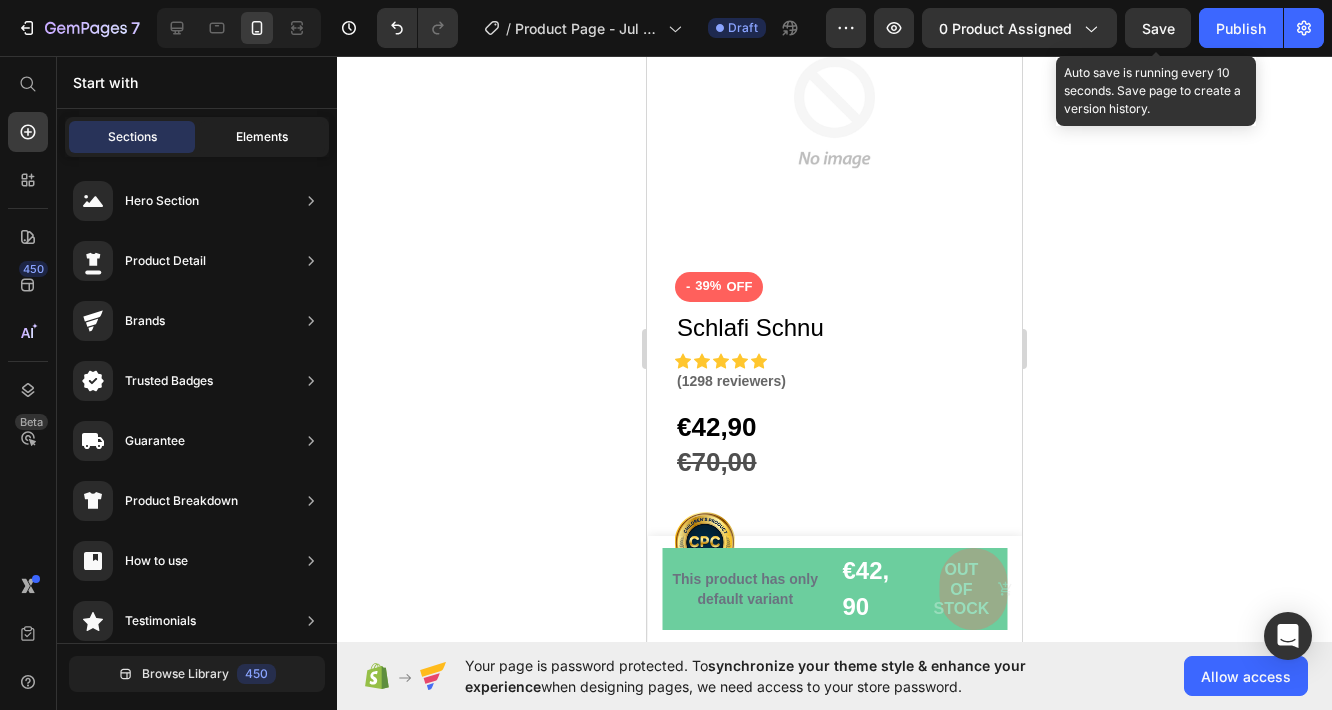 click on "Elements" 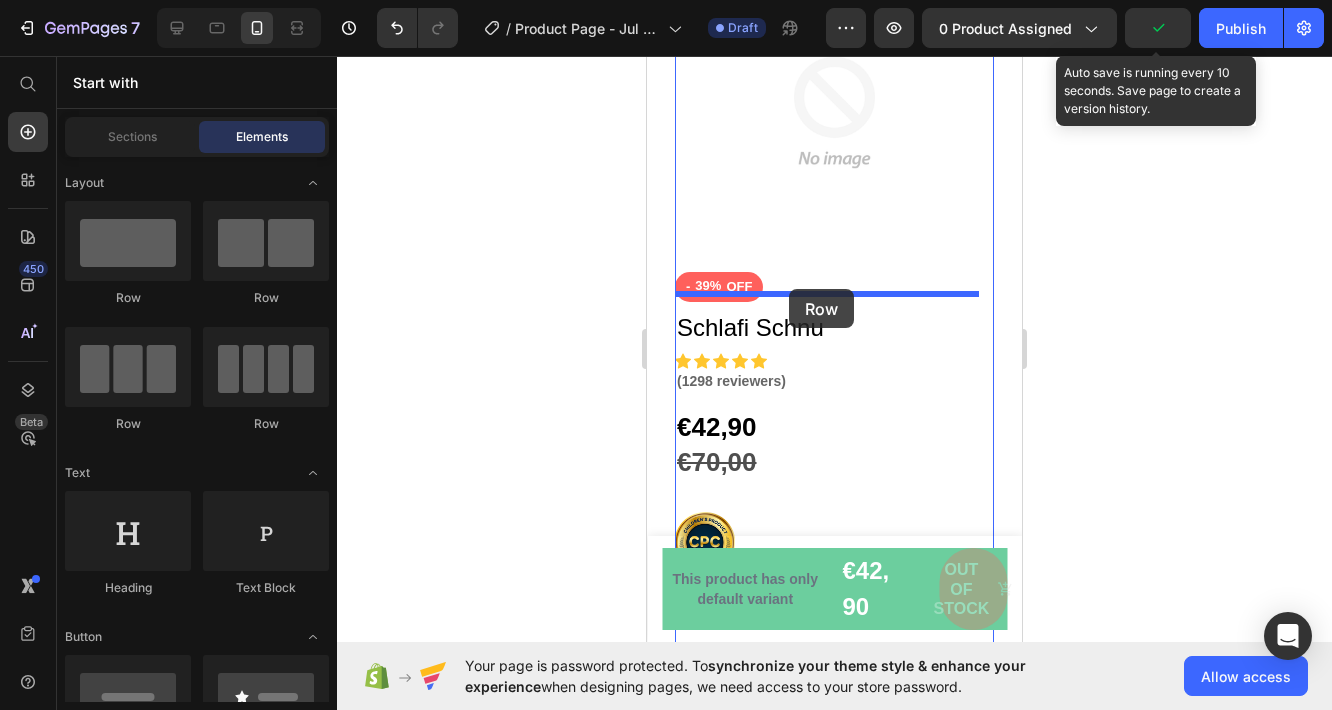 drag, startPoint x: 885, startPoint y: 288, endPoint x: 789, endPoint y: 289, distance: 96.00521 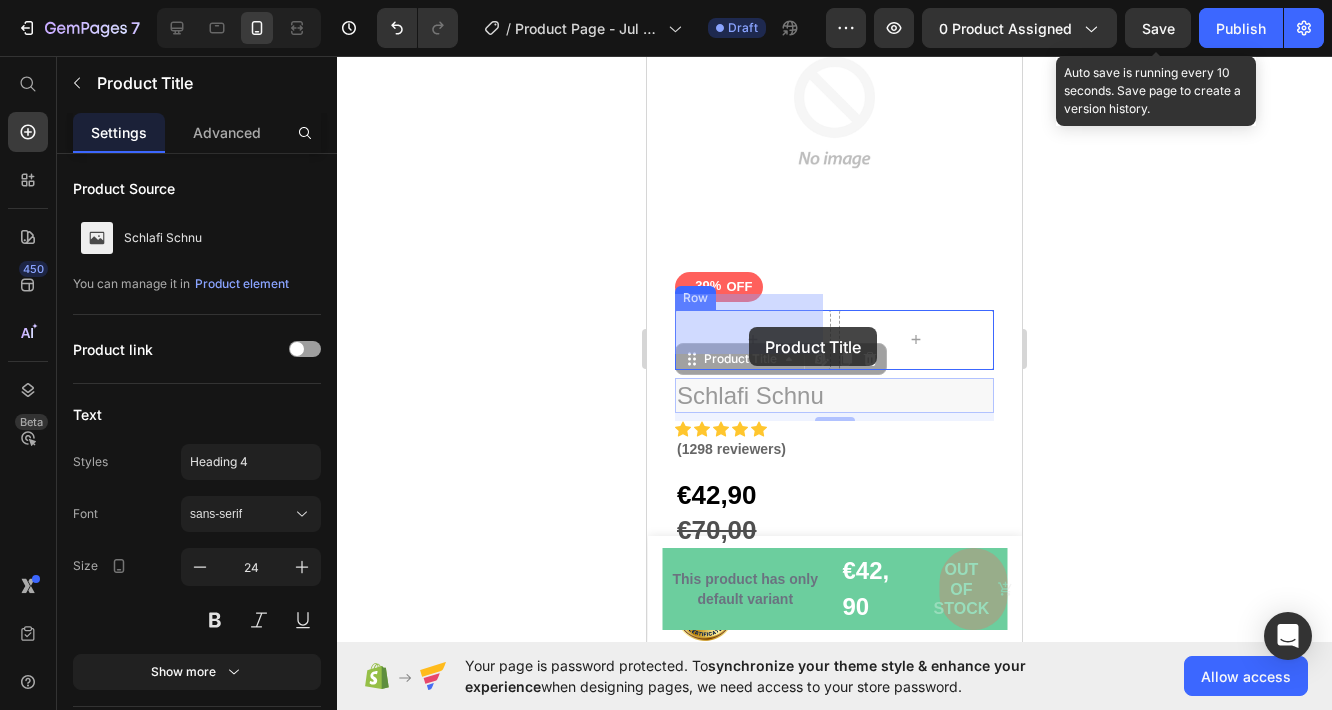 drag, startPoint x: 753, startPoint y: 356, endPoint x: 748, endPoint y: 327, distance: 29.427877 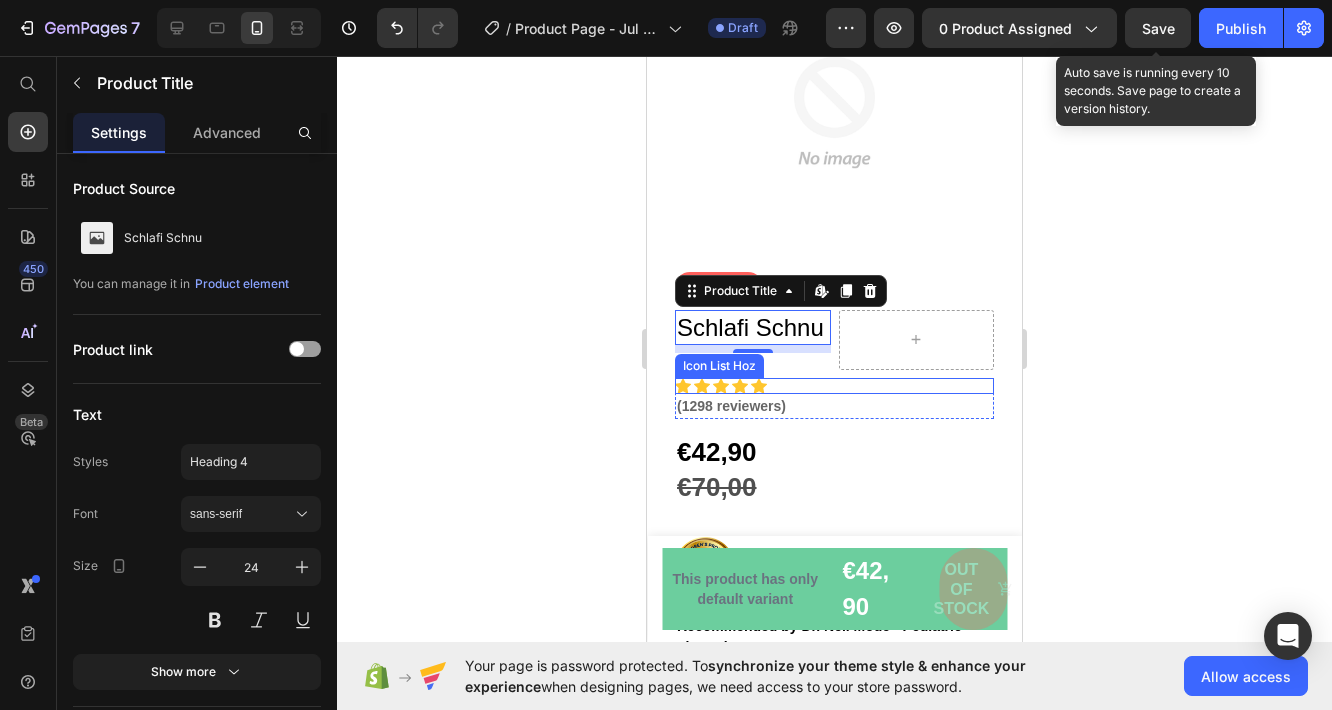 scroll, scrollTop: 300, scrollLeft: 0, axis: vertical 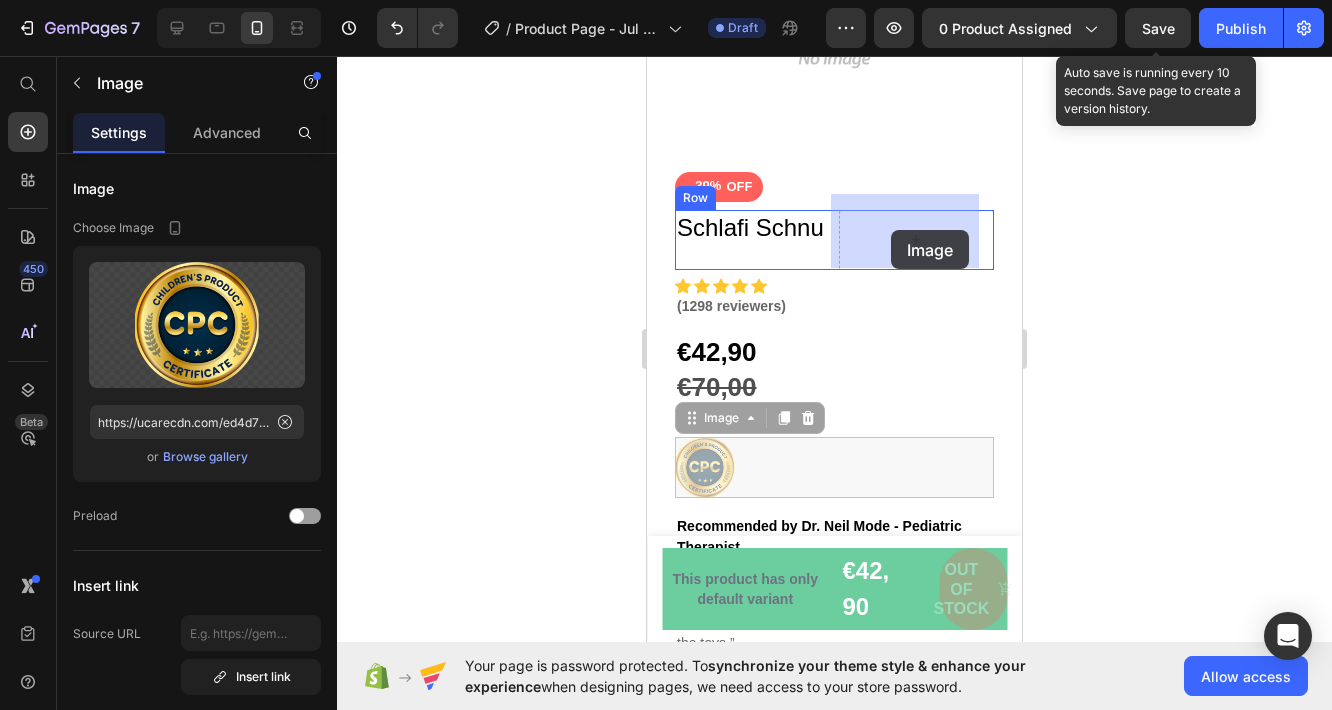 drag, startPoint x: 704, startPoint y: 459, endPoint x: 891, endPoint y: 230, distance: 295.65182 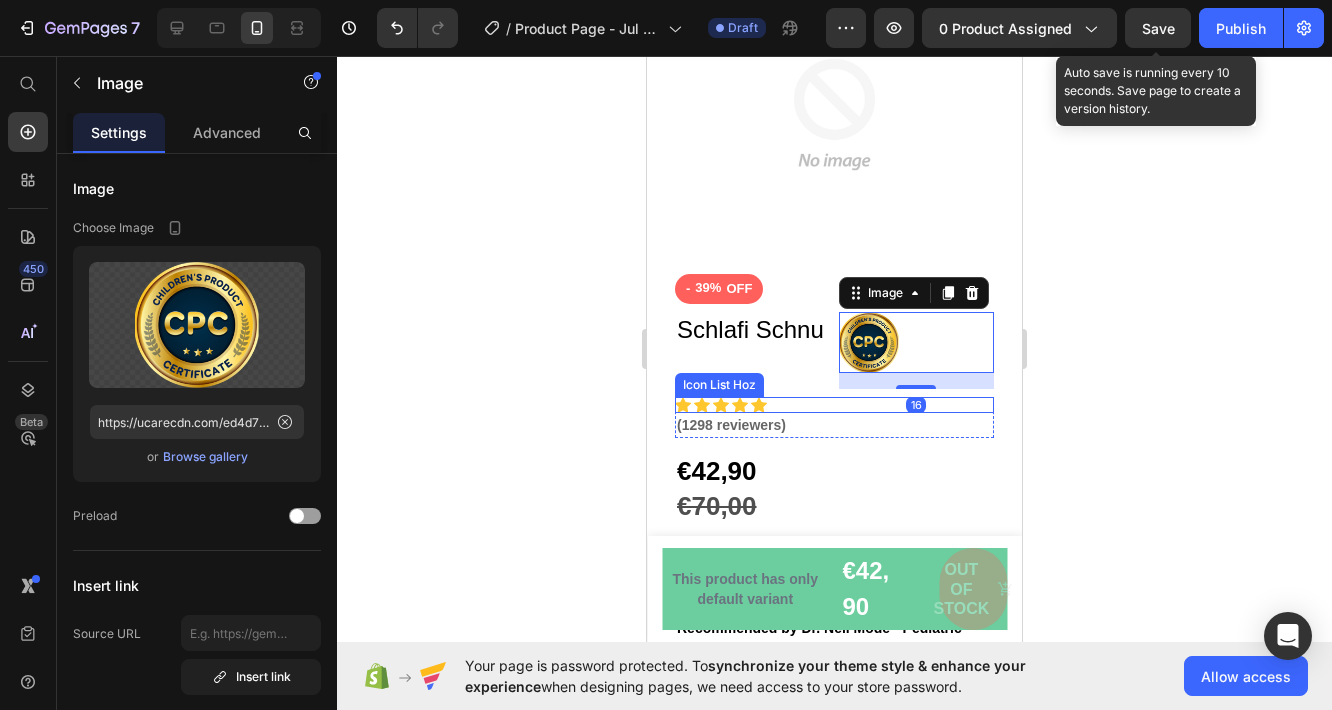 scroll, scrollTop: 200, scrollLeft: 0, axis: vertical 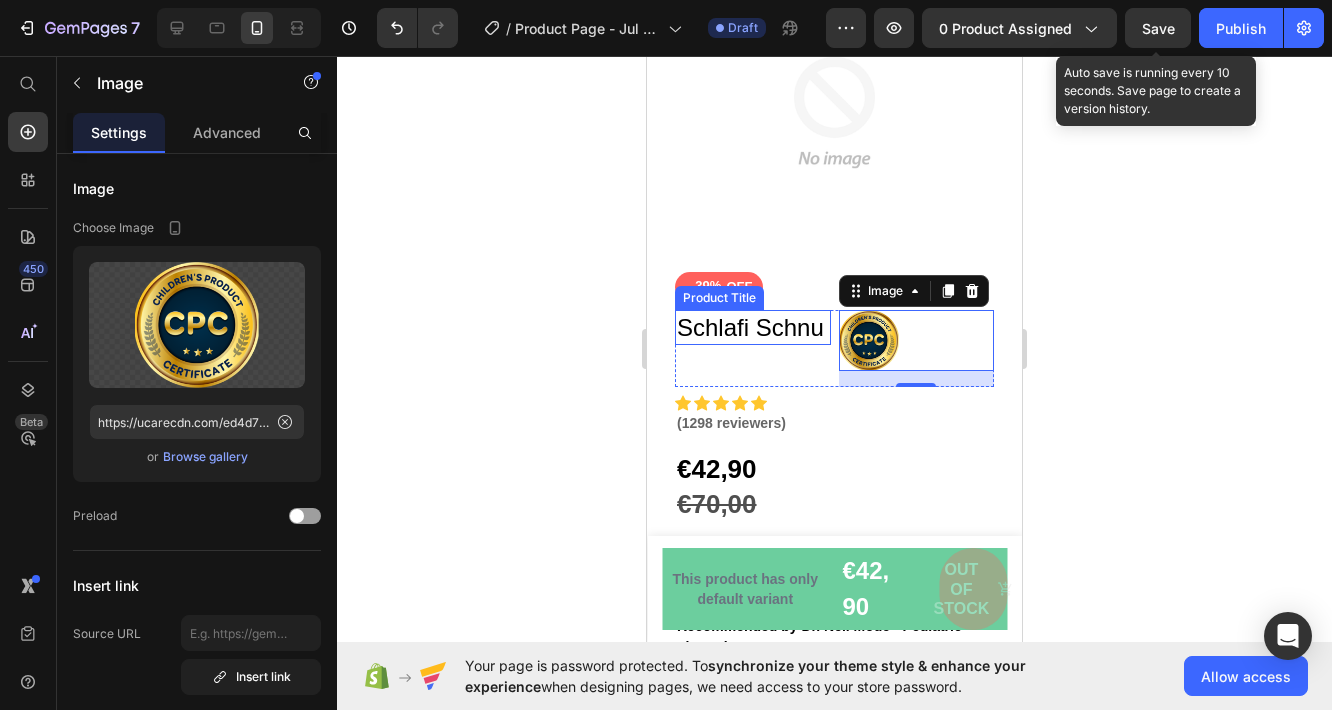 click on "Schlafi Schnu" at bounding box center [753, 327] 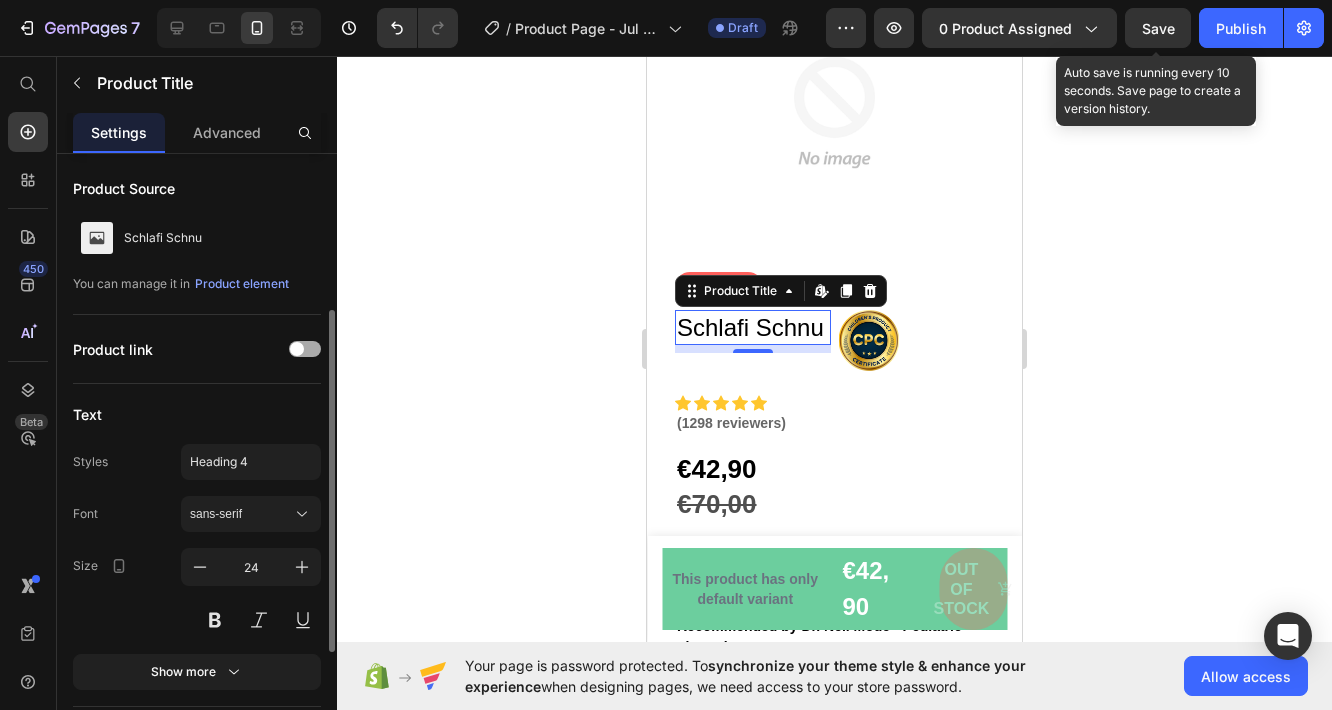 scroll, scrollTop: 100, scrollLeft: 0, axis: vertical 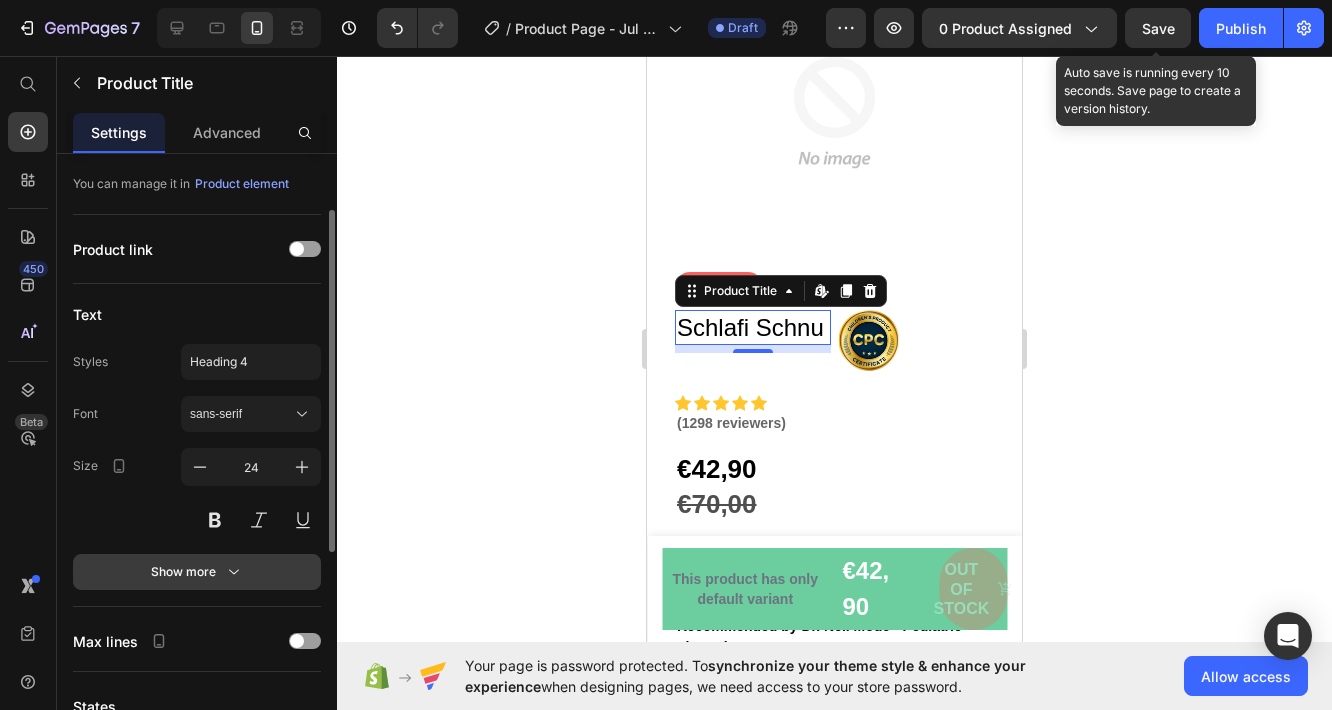 click 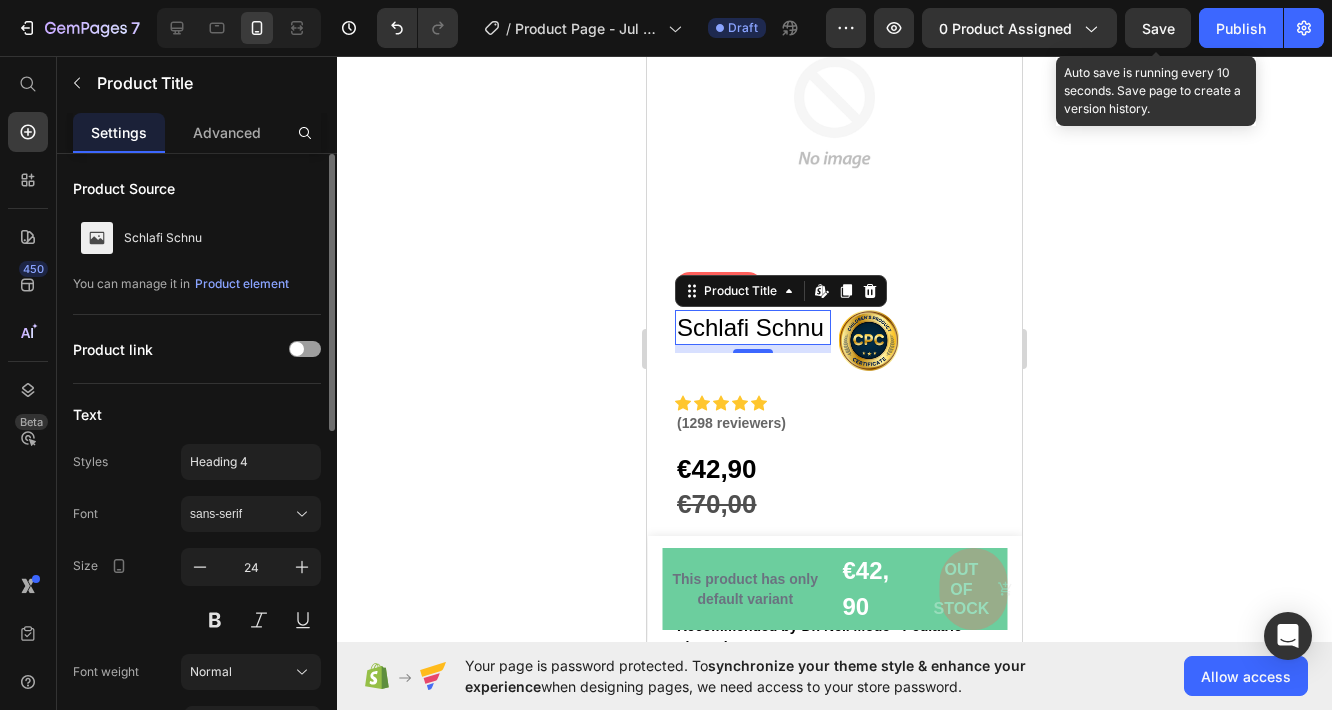 scroll, scrollTop: 200, scrollLeft: 0, axis: vertical 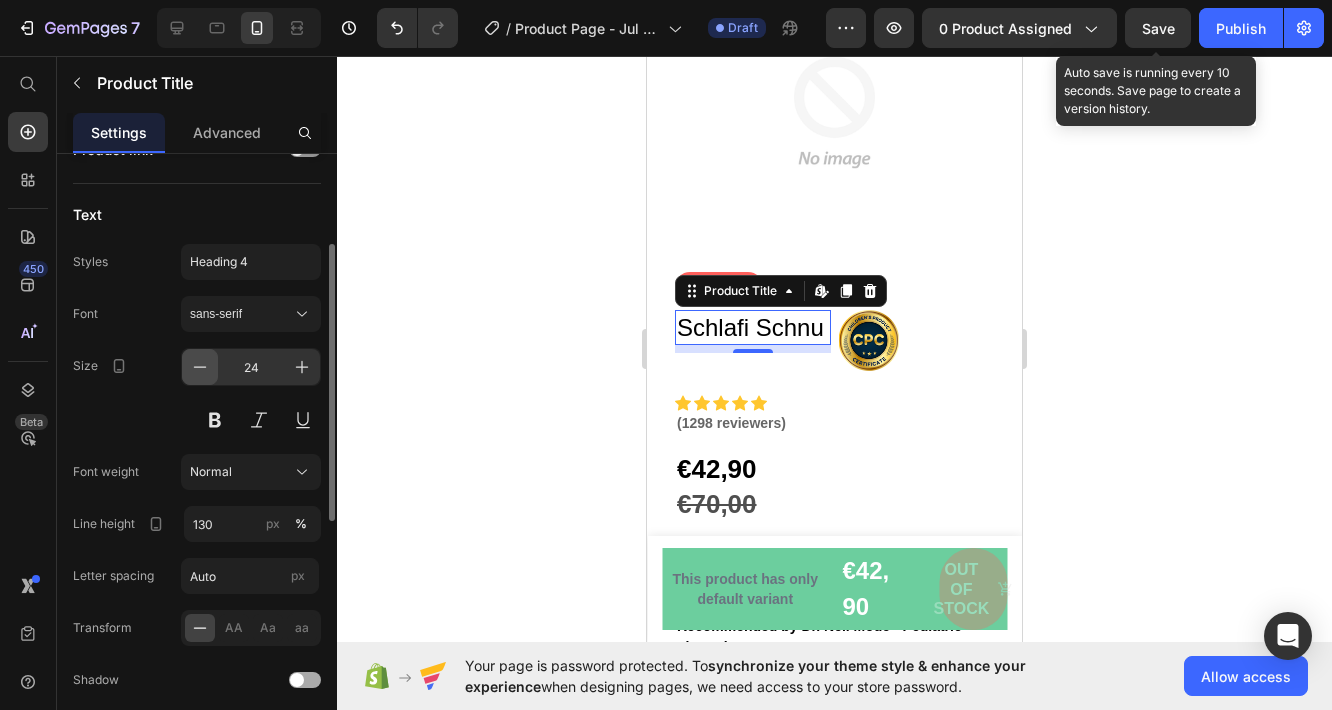 click 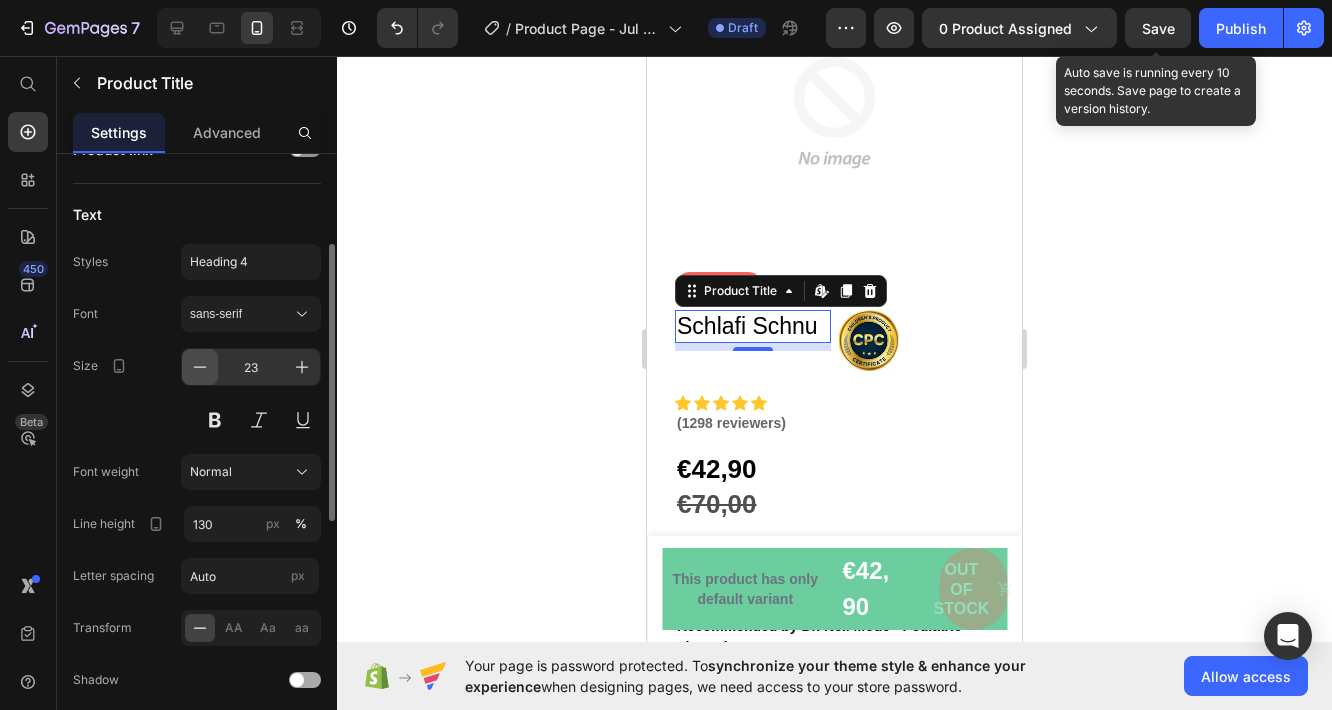 click 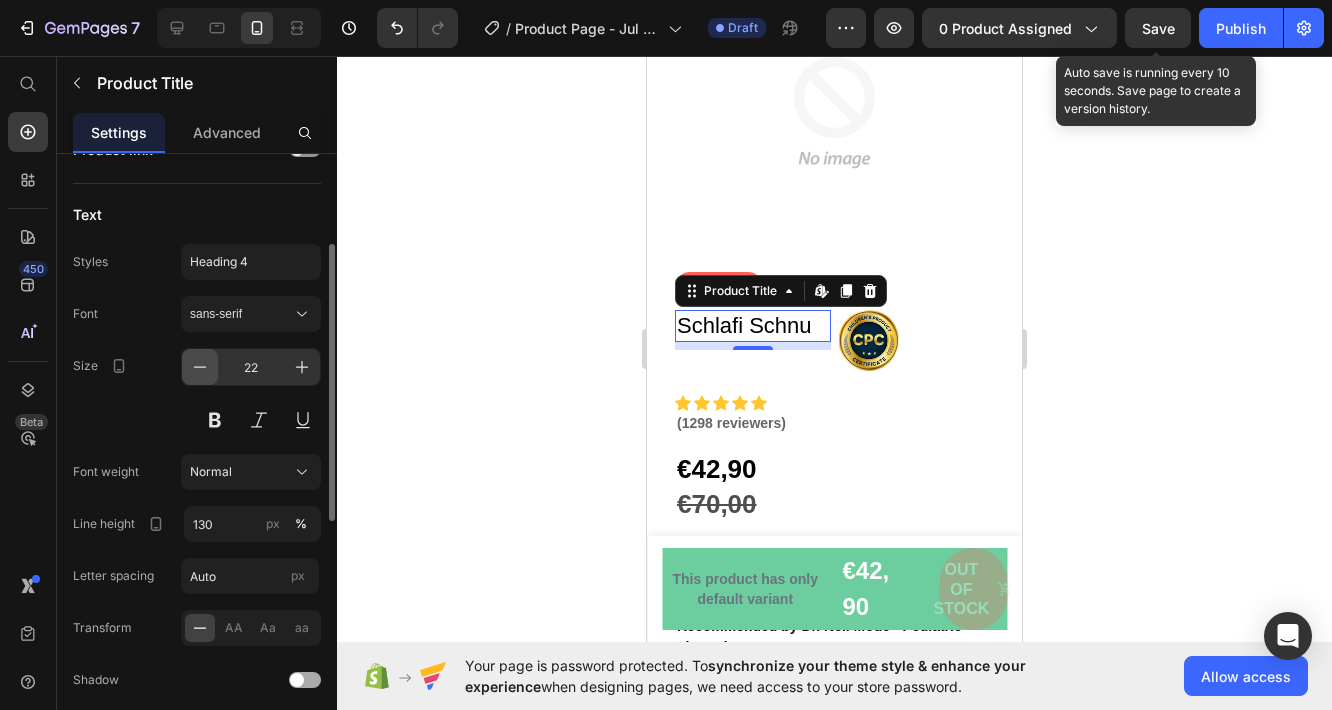 click 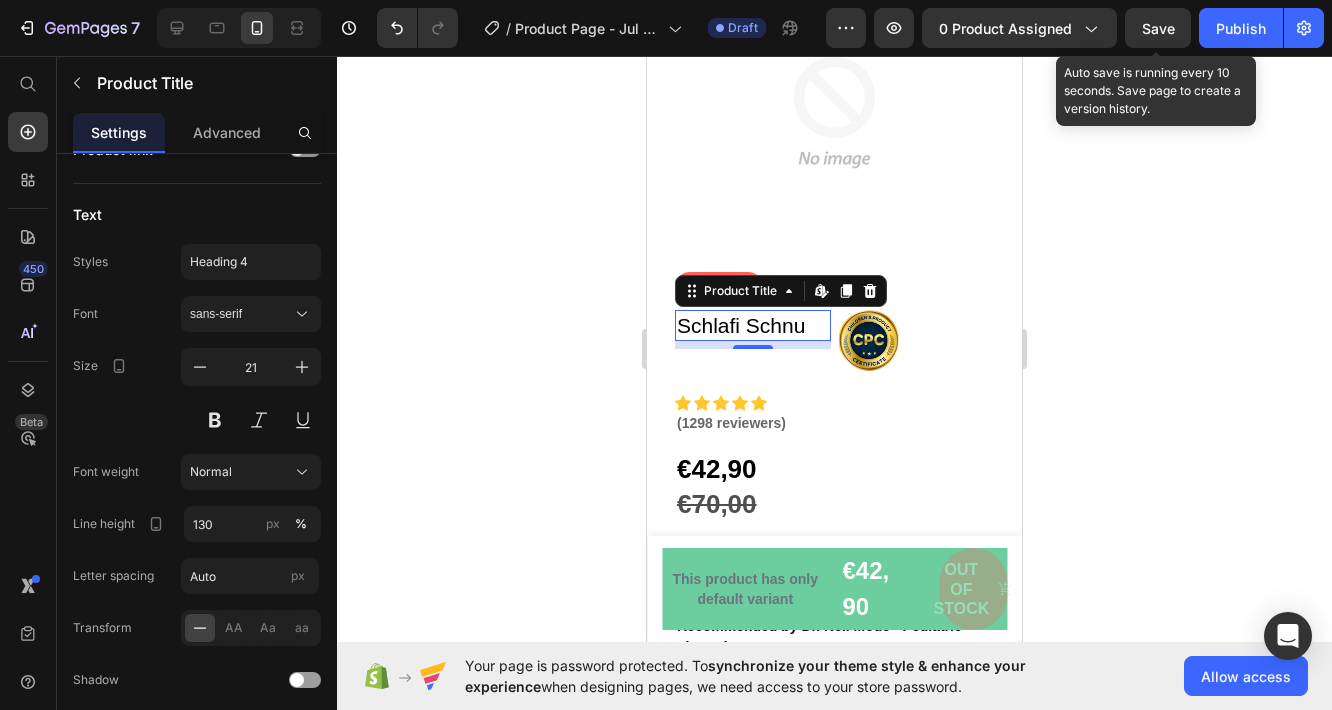 click 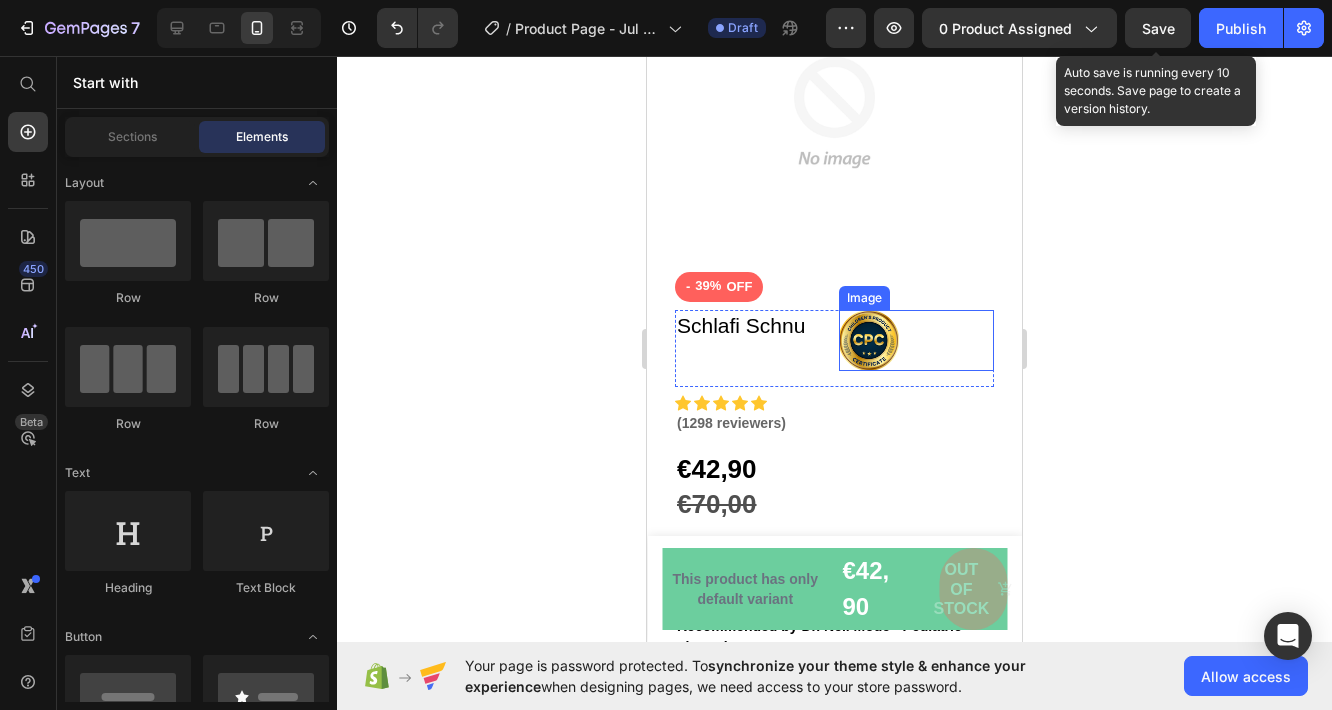 click at bounding box center (917, 340) 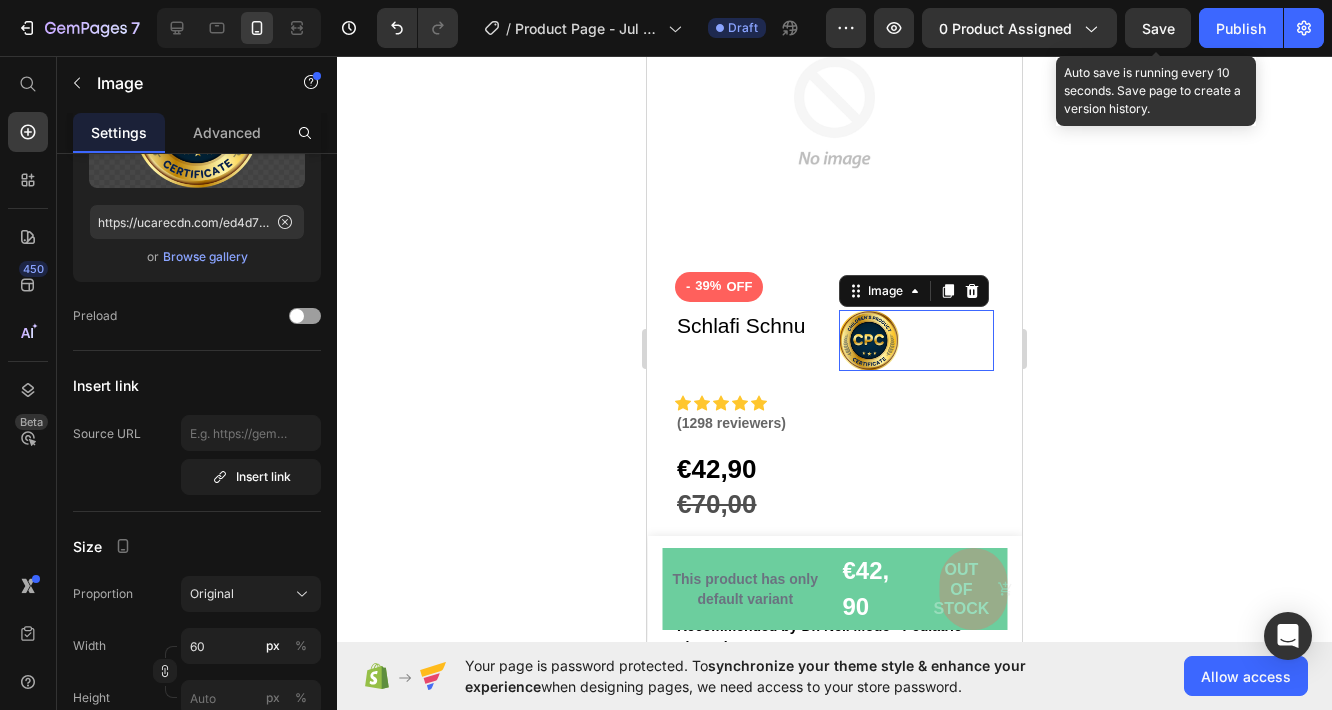 scroll, scrollTop: 0, scrollLeft: 0, axis: both 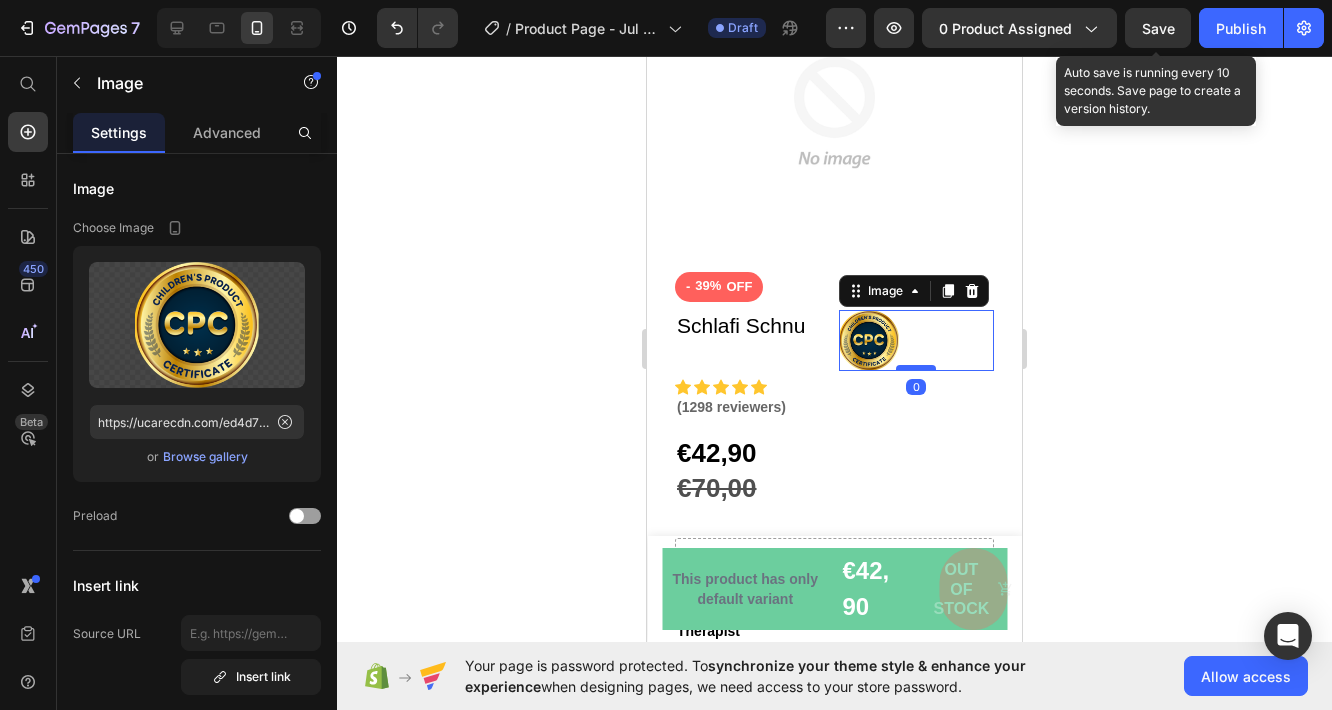 drag, startPoint x: 898, startPoint y: 369, endPoint x: 888, endPoint y: 351, distance: 20.59126 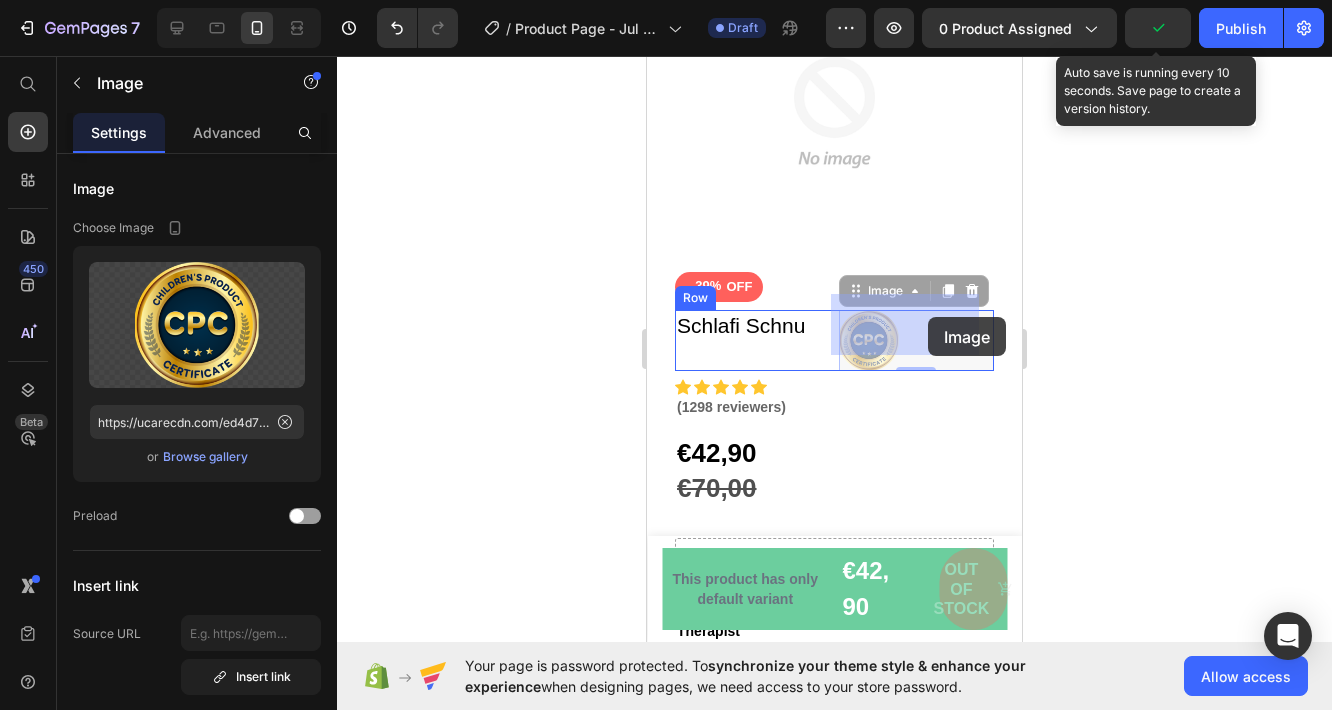 drag, startPoint x: 873, startPoint y: 324, endPoint x: 924, endPoint y: 316, distance: 51.62364 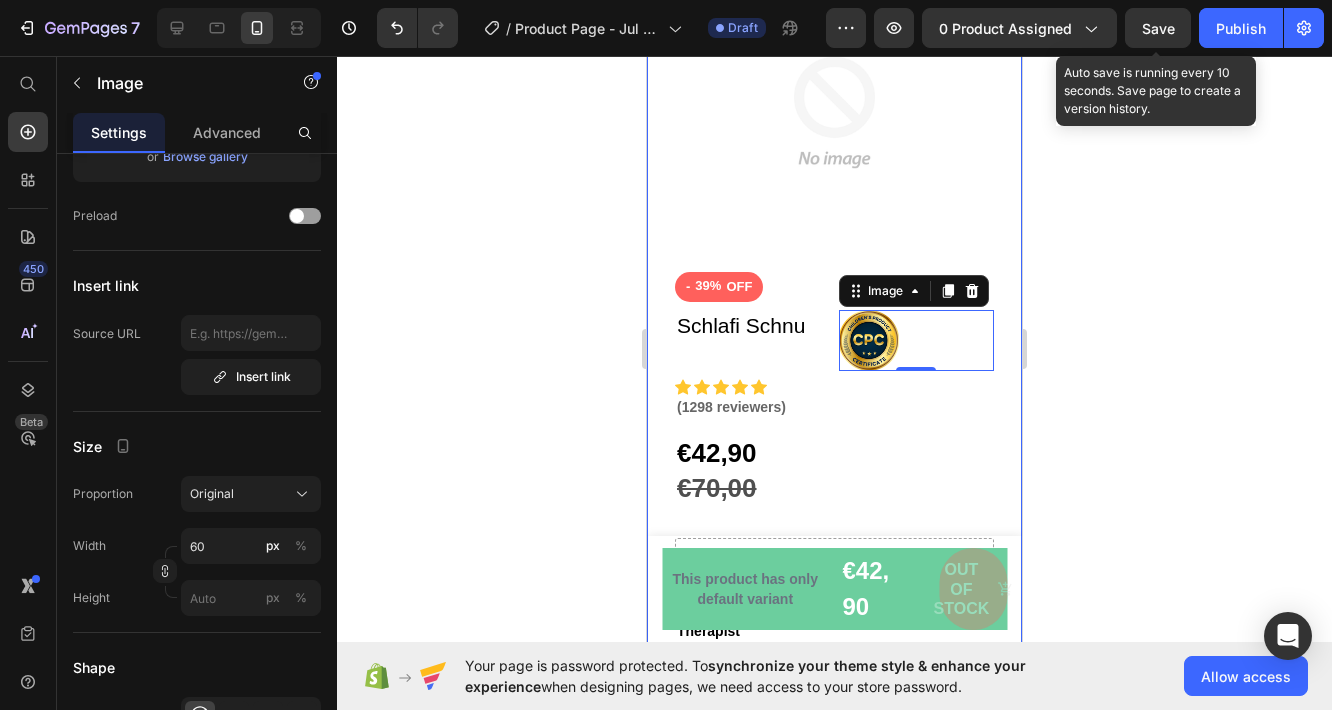 scroll, scrollTop: 700, scrollLeft: 0, axis: vertical 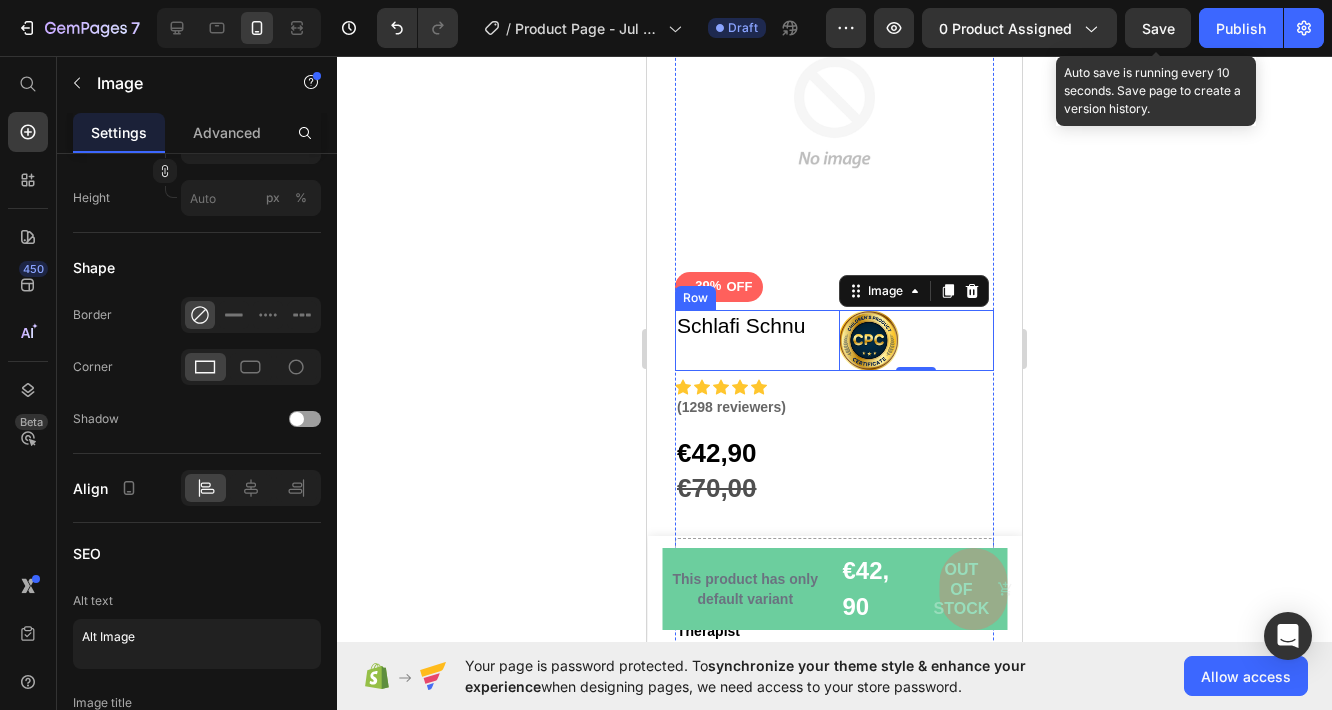 click on "Schlafi Schnu Product Title" at bounding box center [753, 340] 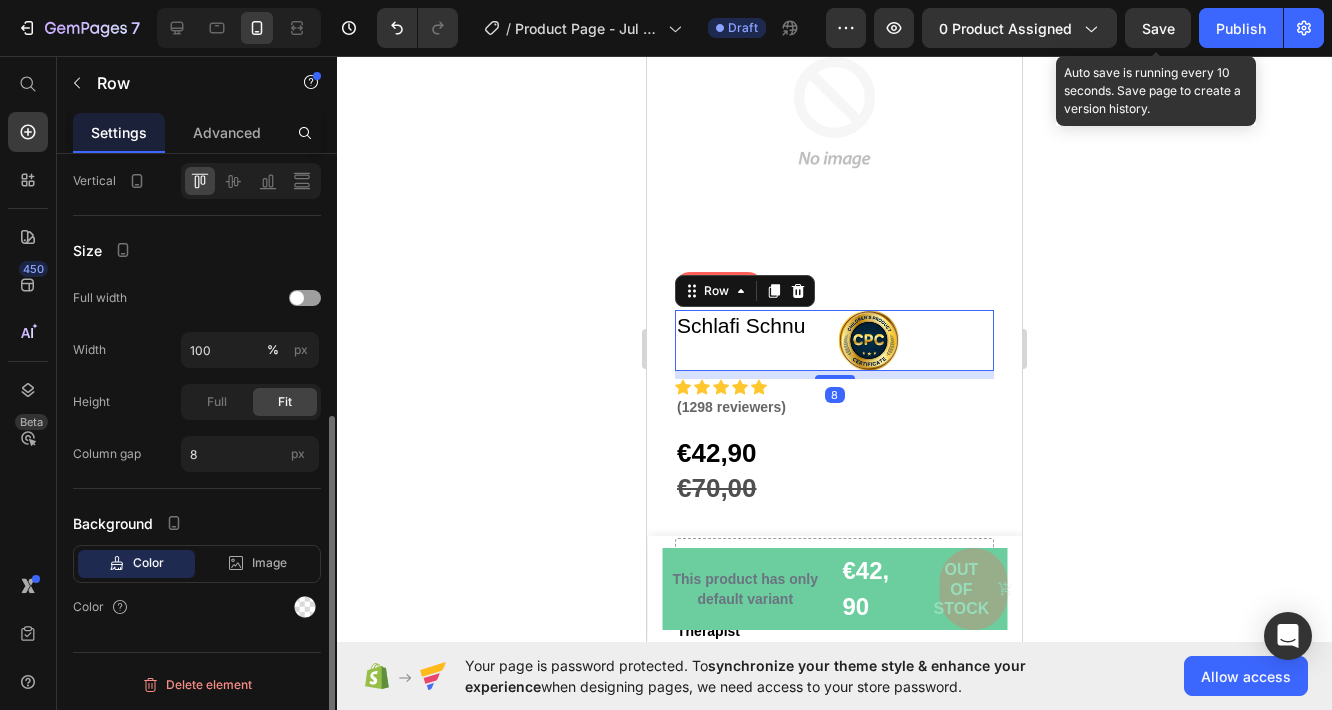 scroll, scrollTop: 0, scrollLeft: 0, axis: both 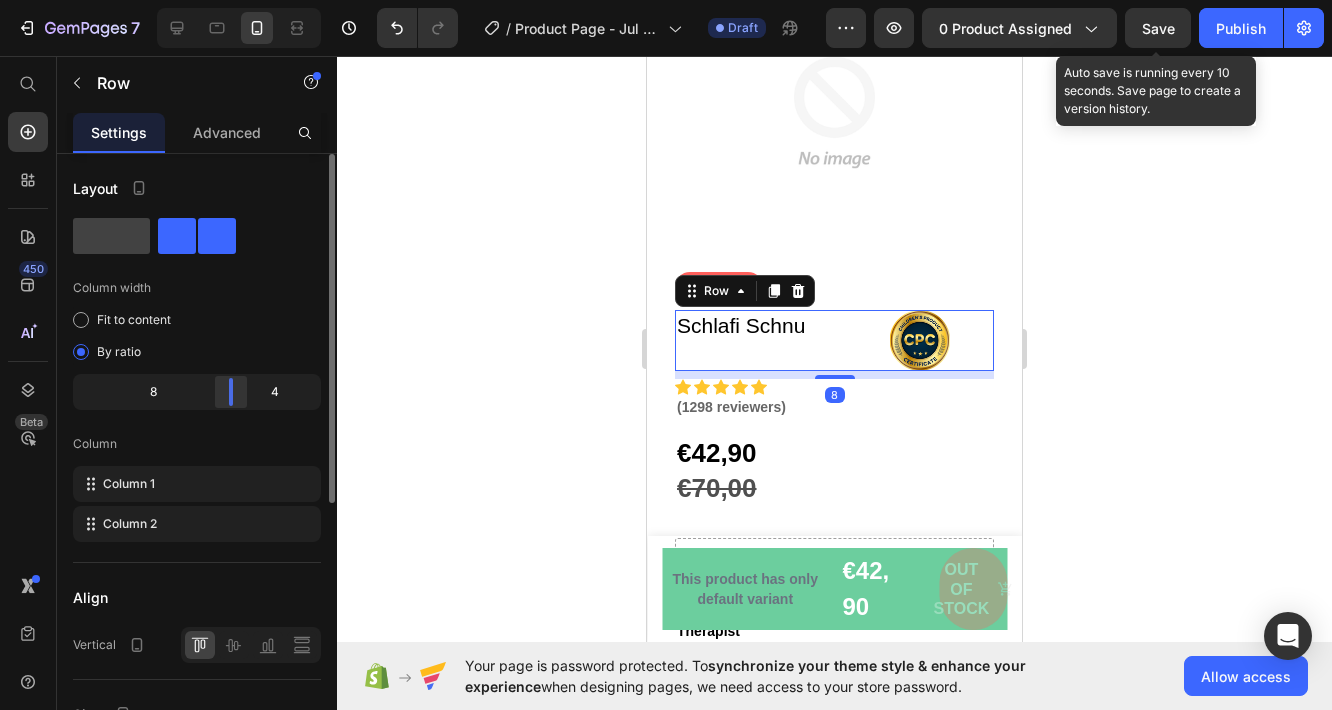 drag, startPoint x: 198, startPoint y: 391, endPoint x: 224, endPoint y: 383, distance: 27.202942 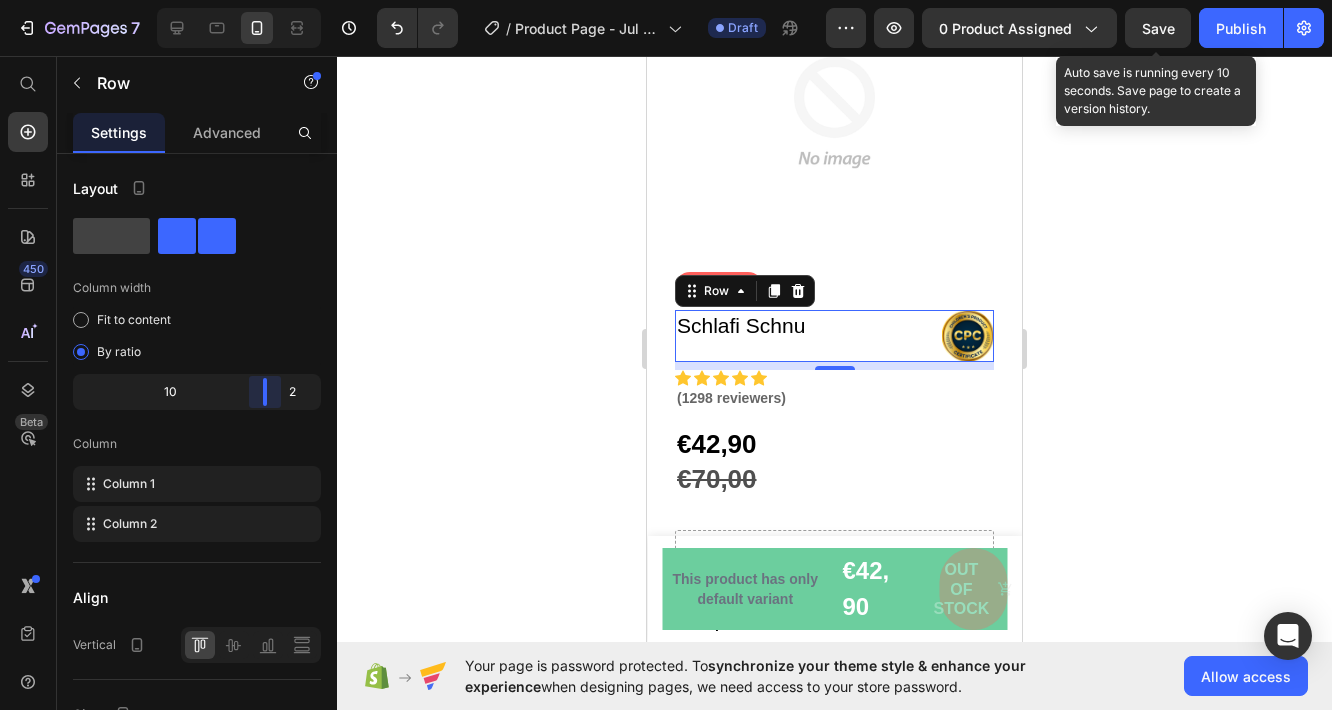 drag, startPoint x: 216, startPoint y: 399, endPoint x: 285, endPoint y: 397, distance: 69.02898 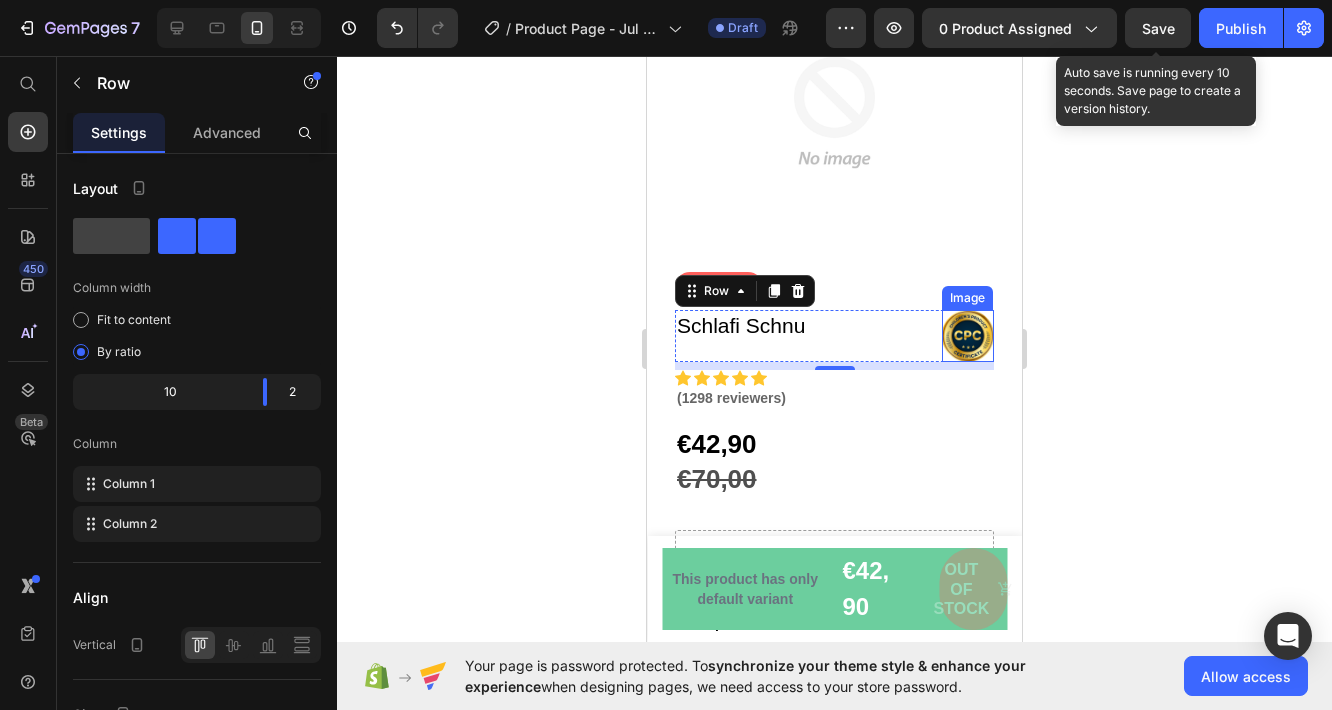 click at bounding box center (968, 336) 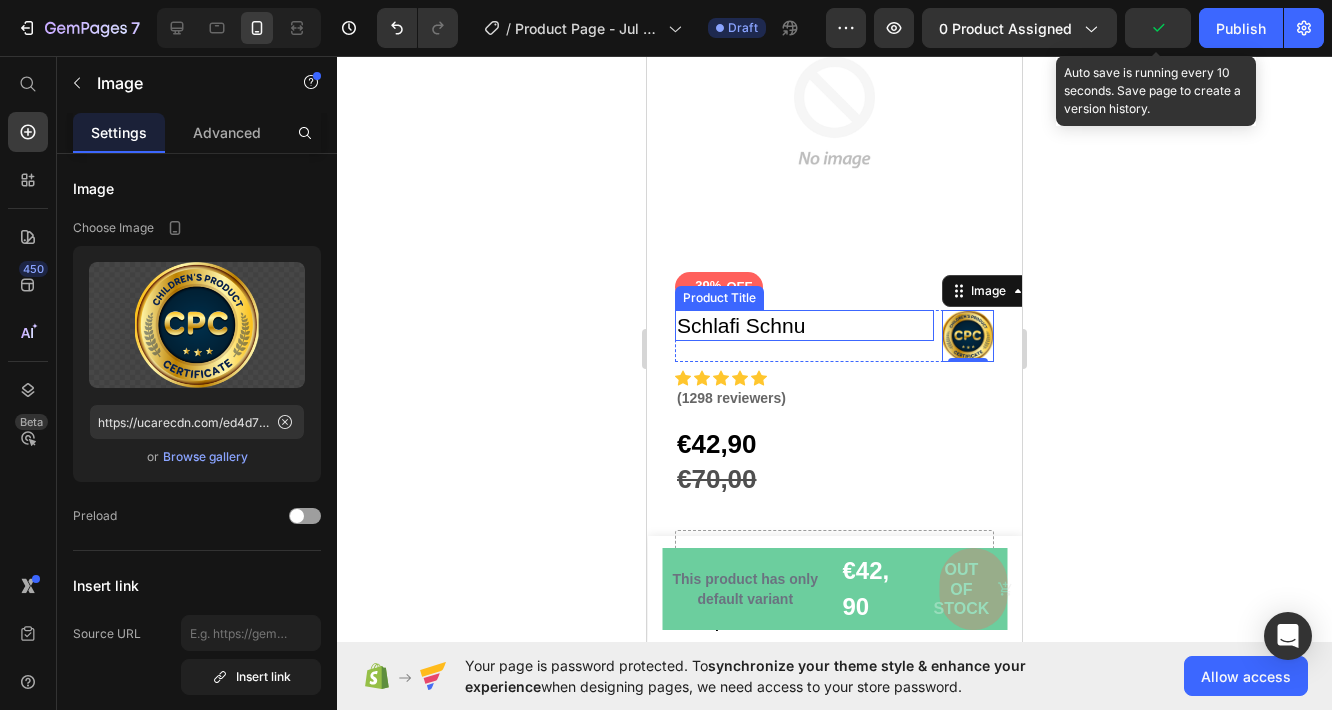 click on "Schlafi Schnu" at bounding box center [804, 325] 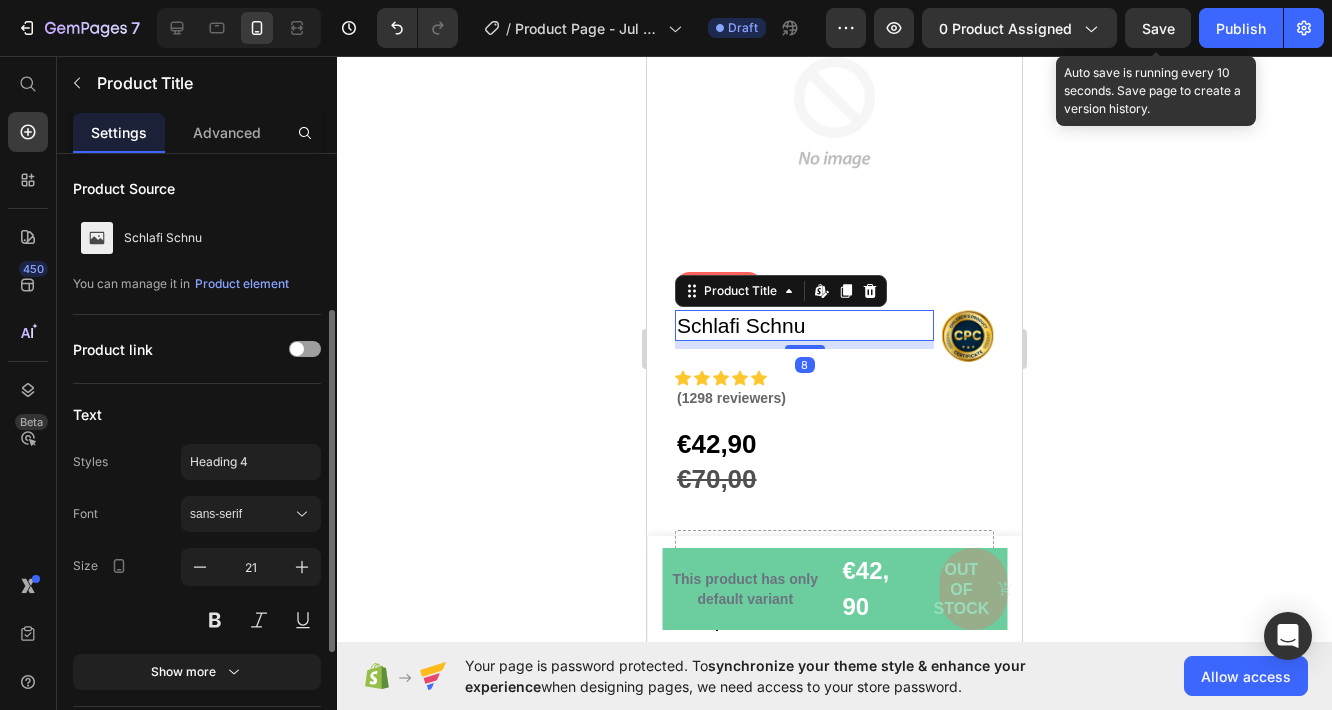 scroll, scrollTop: 200, scrollLeft: 0, axis: vertical 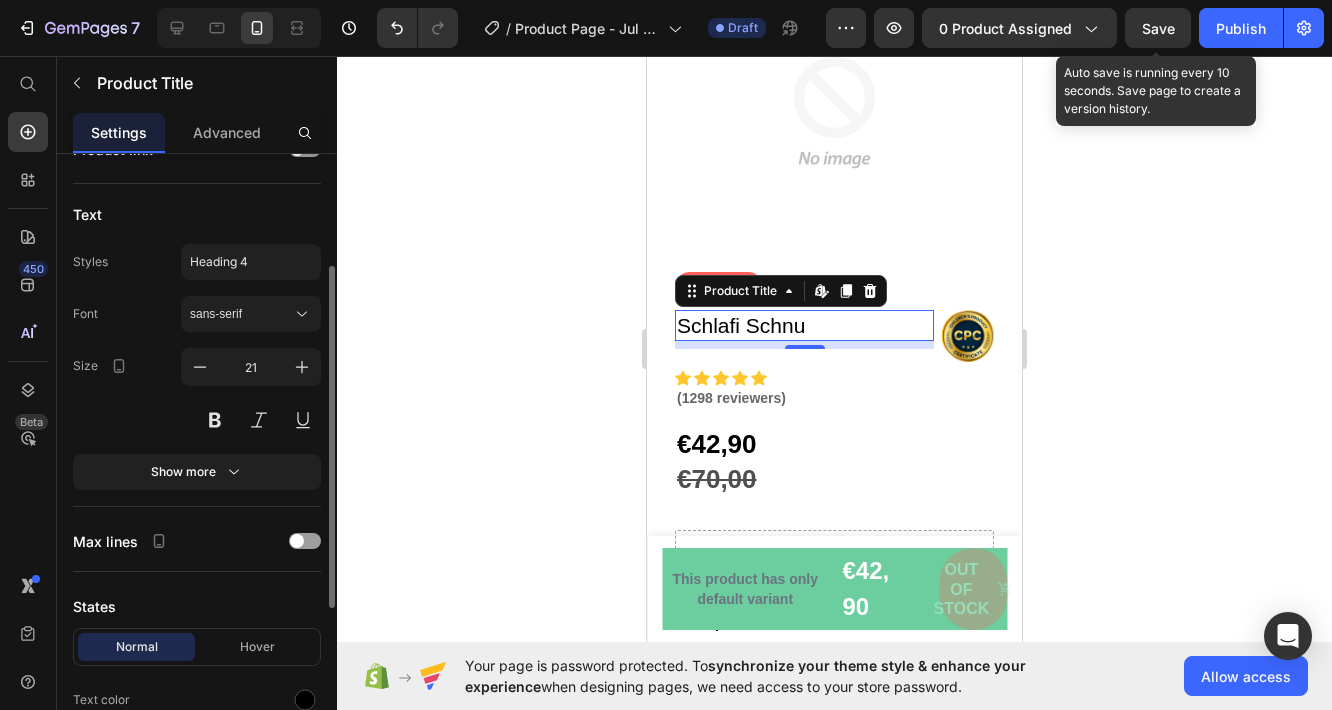 click on "Schlafi Schnu" at bounding box center (804, 325) 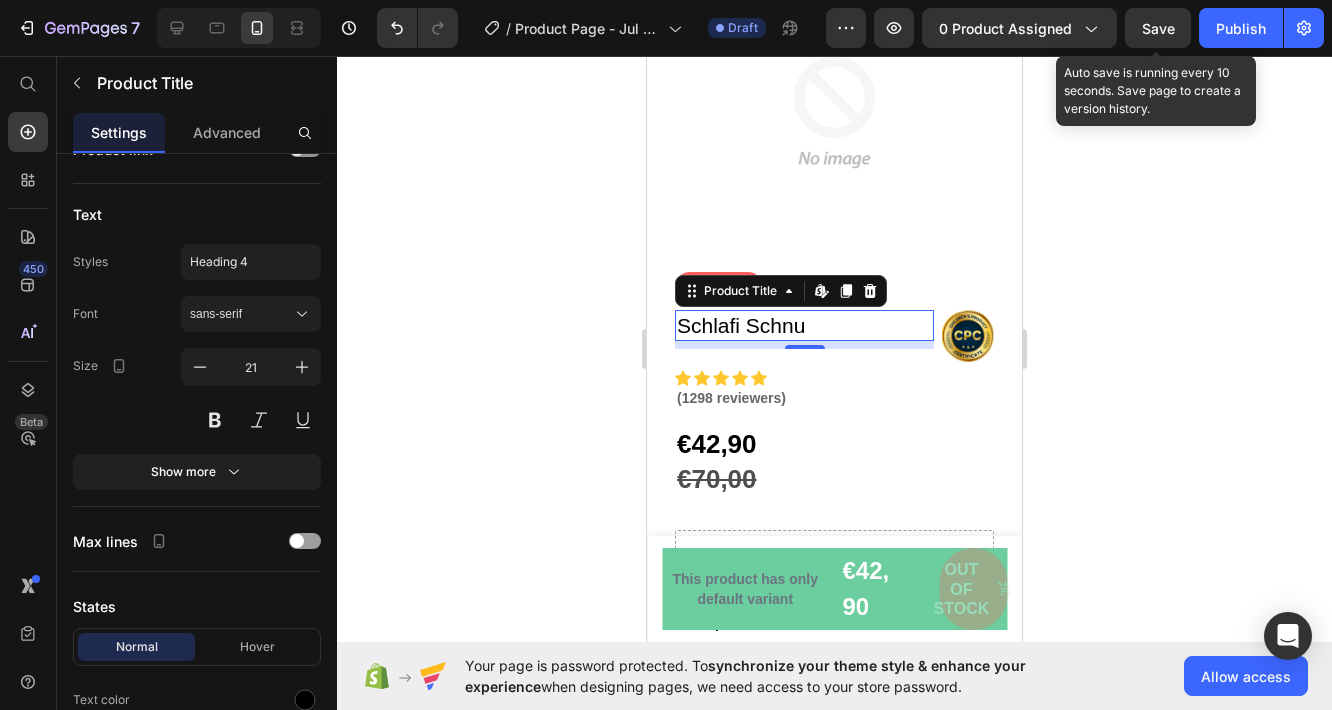 click on "Schlafi Schnu" at bounding box center [804, 325] 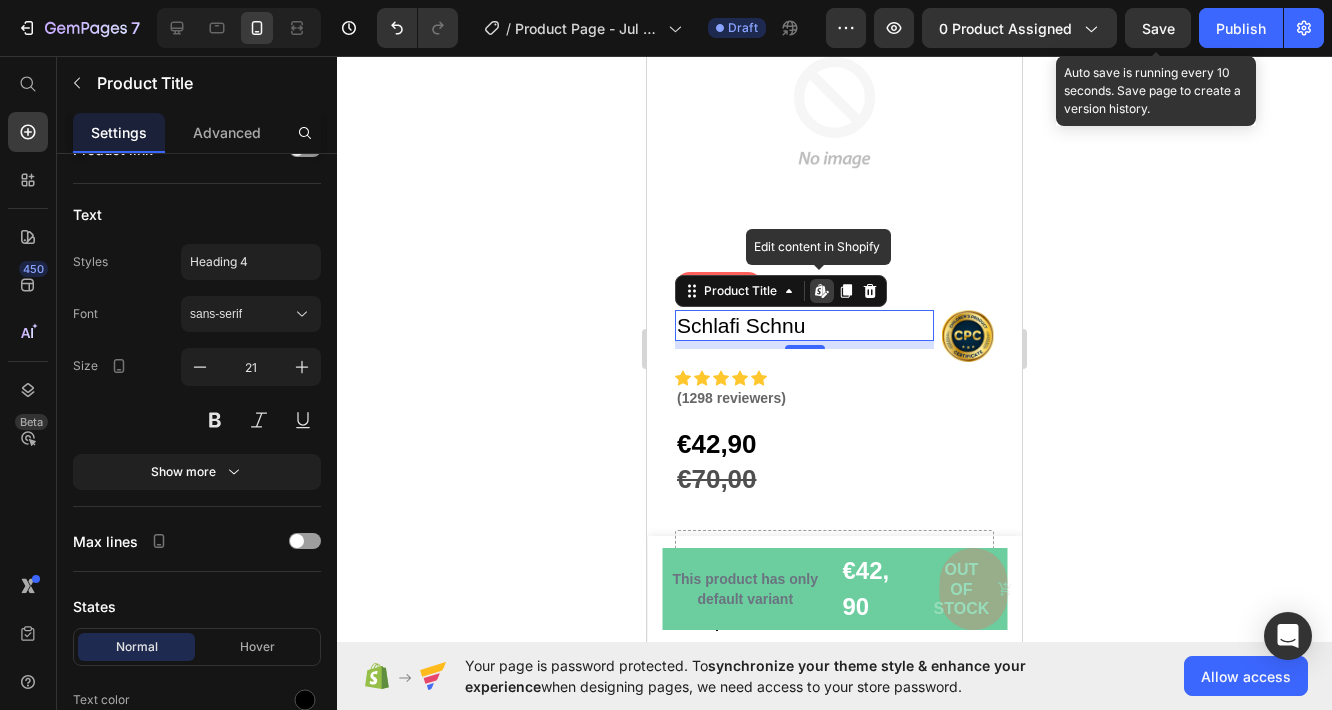 click on "Schlafi Schnu" at bounding box center (804, 325) 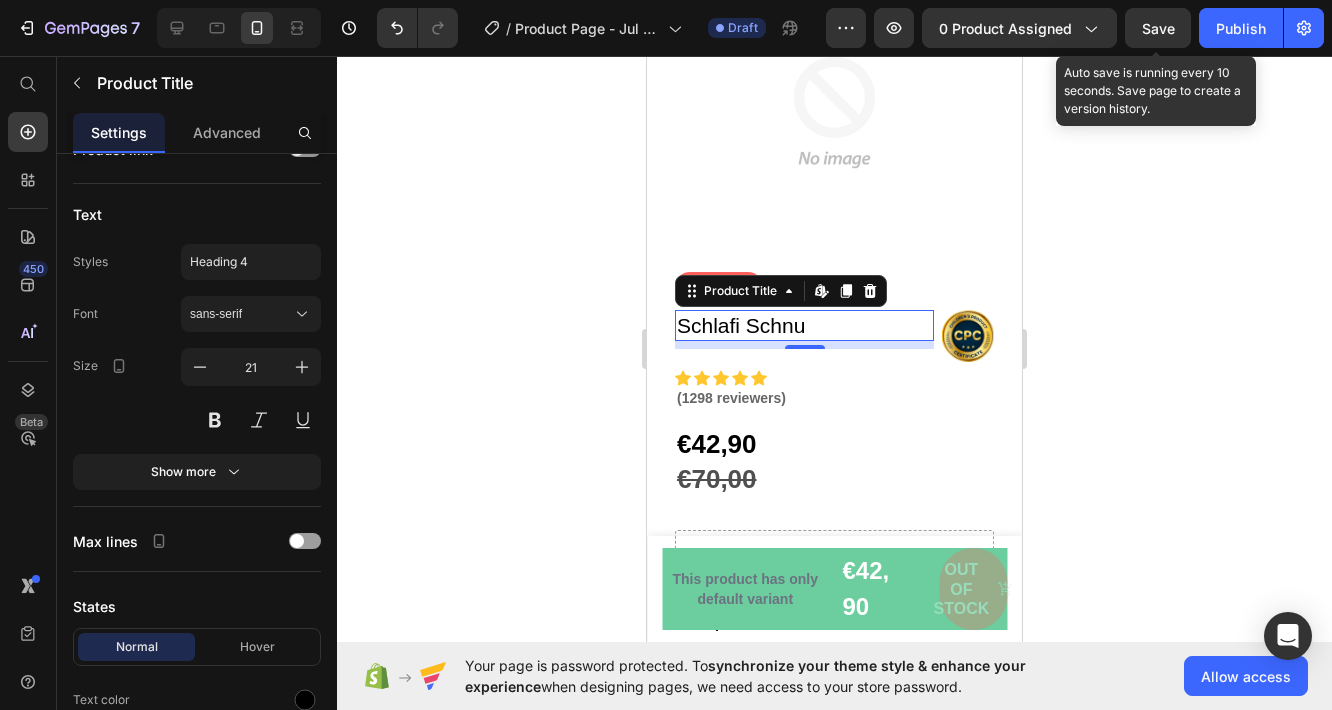click on "Schlafi Schnu" at bounding box center (804, 325) 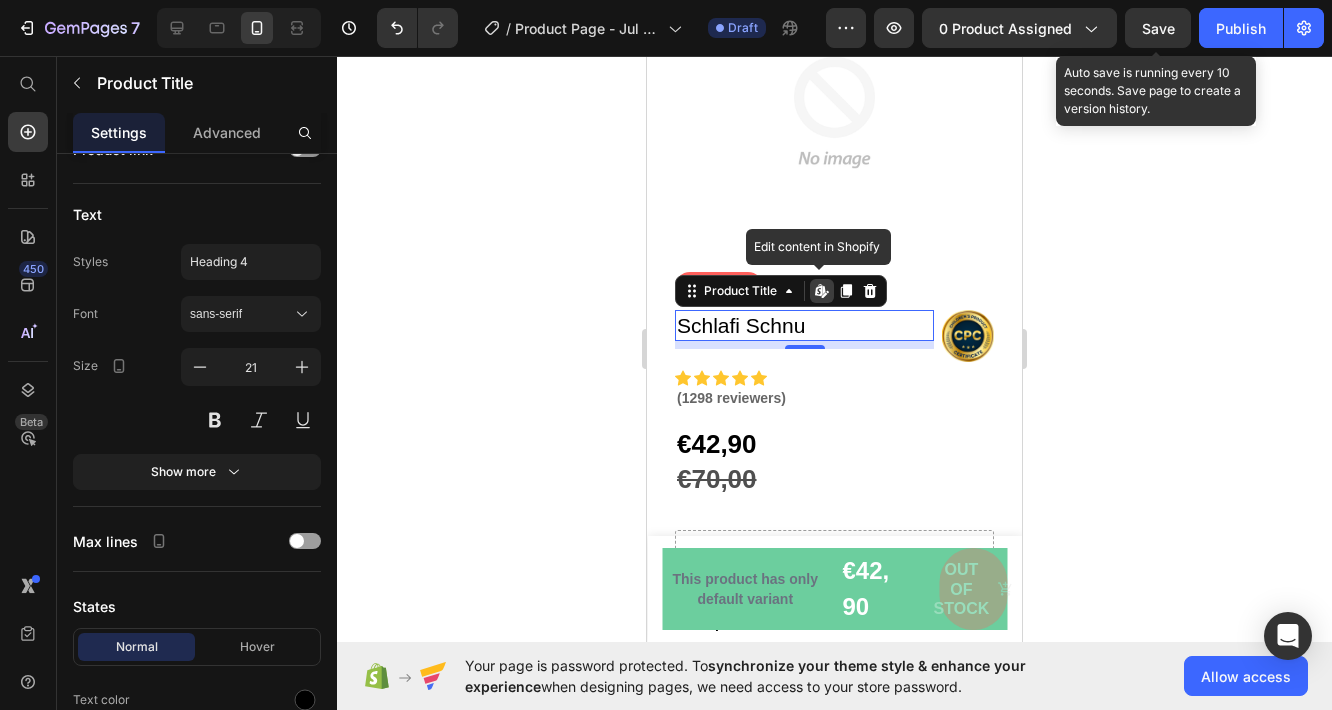 click on "Schlafi Schnu" at bounding box center [804, 325] 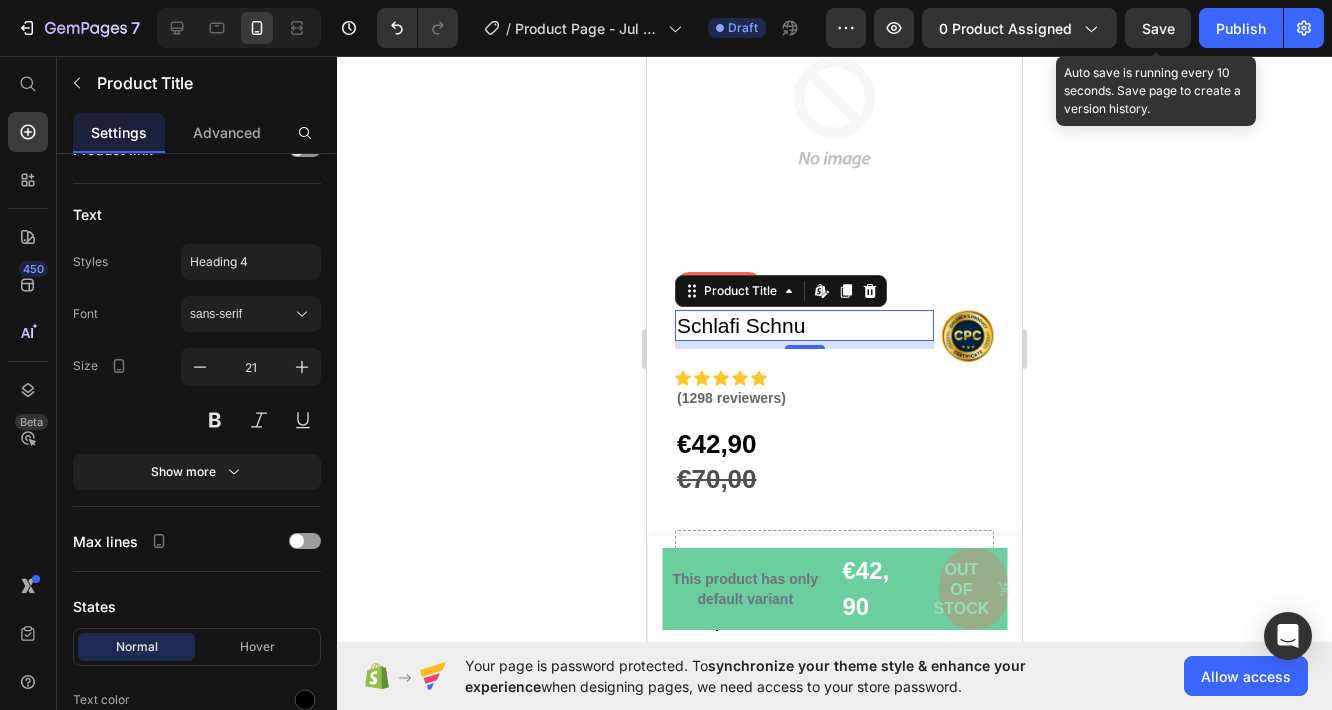 click on "Schlafi Schnu" at bounding box center [804, 325] 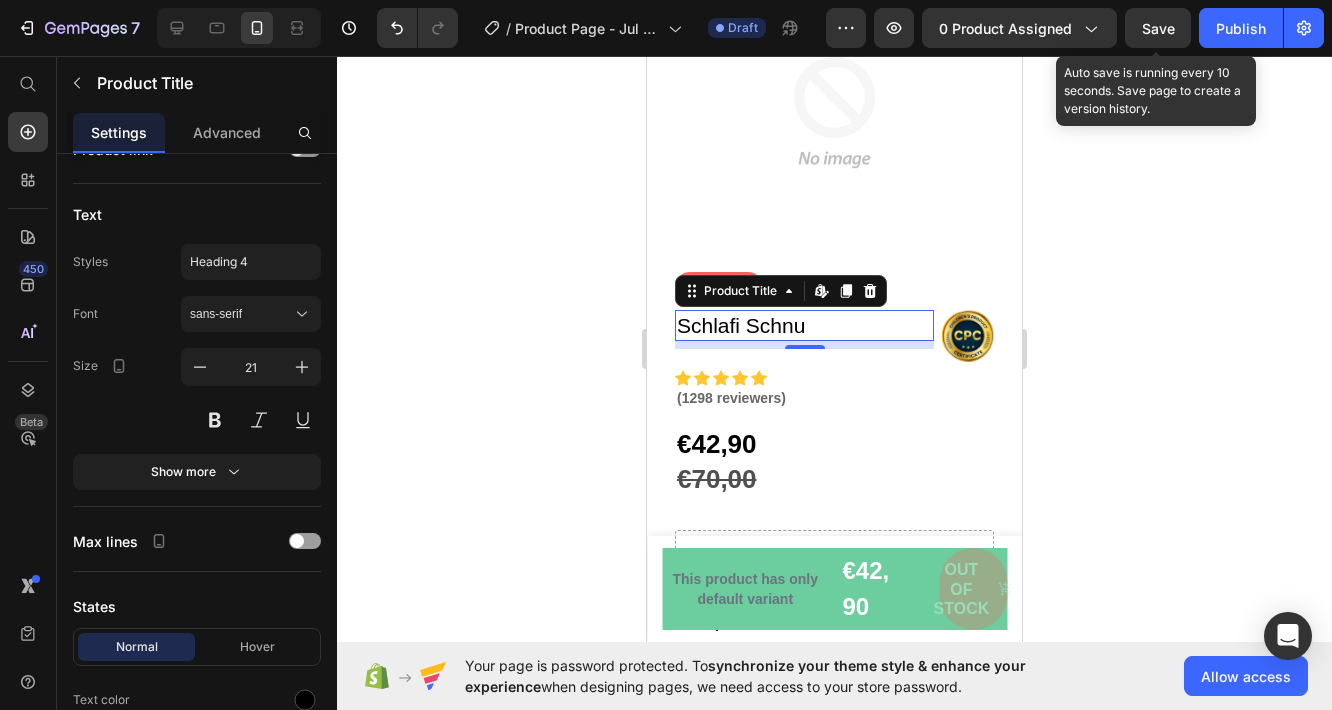 click at bounding box center [834, 112] 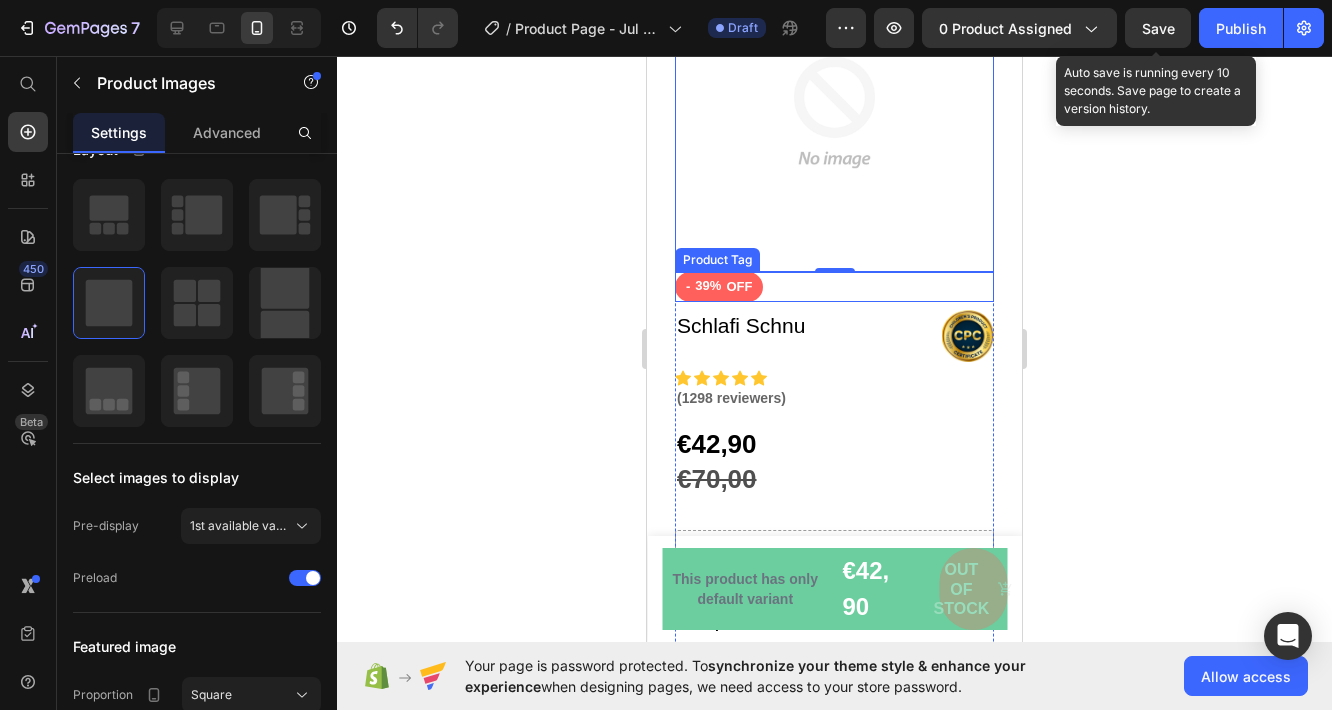 scroll, scrollTop: 0, scrollLeft: 0, axis: both 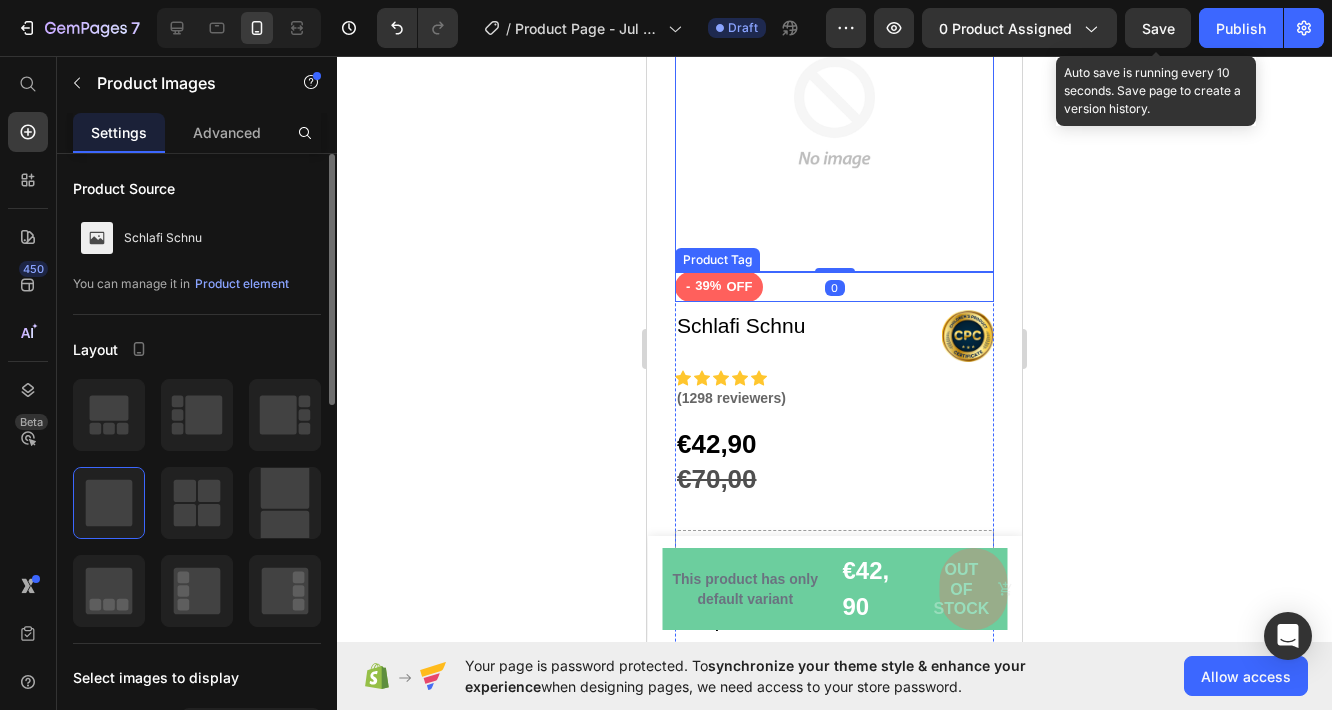 click on "39%" at bounding box center (708, 286) 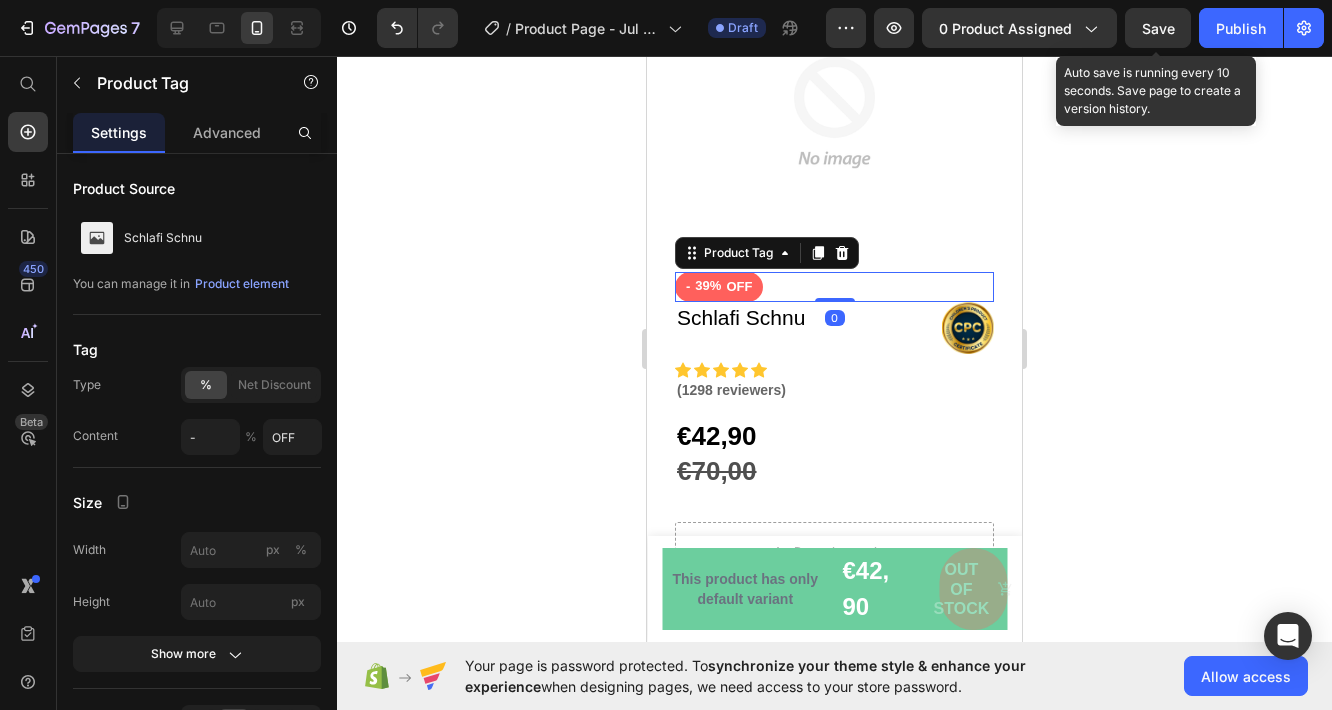 drag, startPoint x: 817, startPoint y: 292, endPoint x: 848, endPoint y: 273, distance: 36.359318 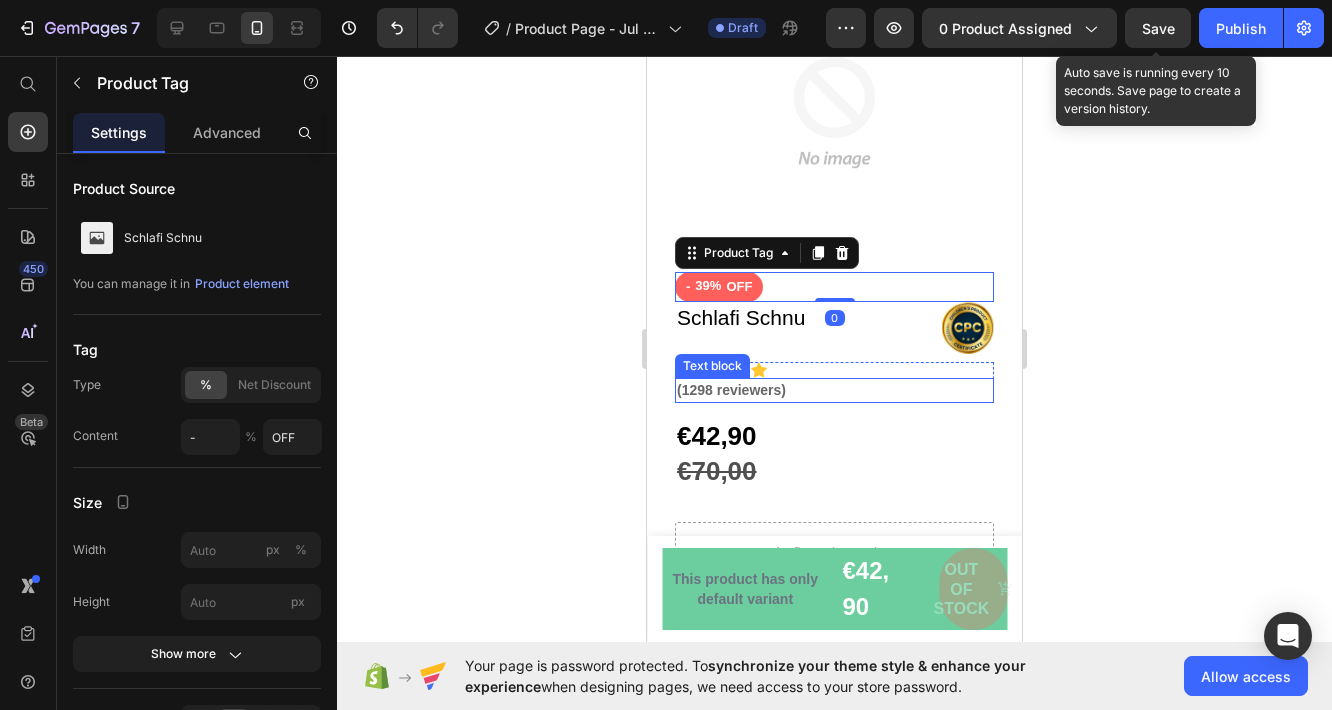 click on "(1298 reviewers)" at bounding box center (834, 390) 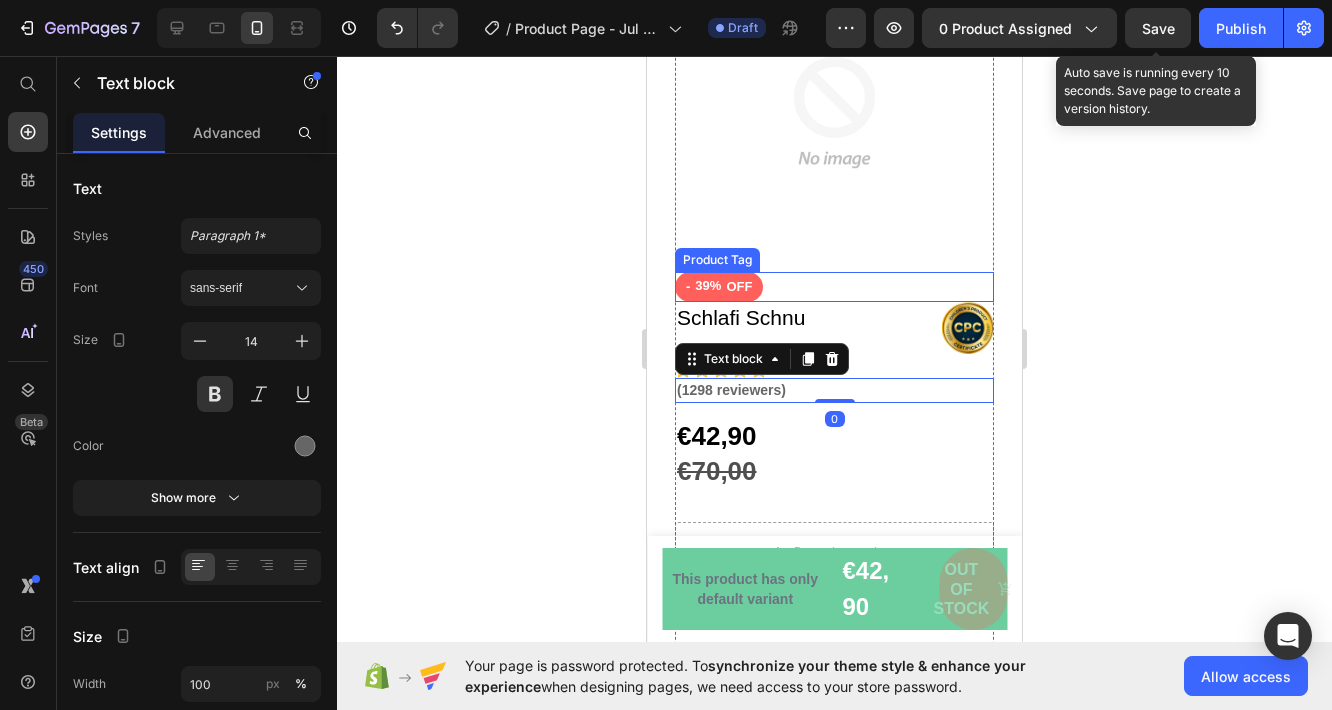 scroll, scrollTop: 100, scrollLeft: 0, axis: vertical 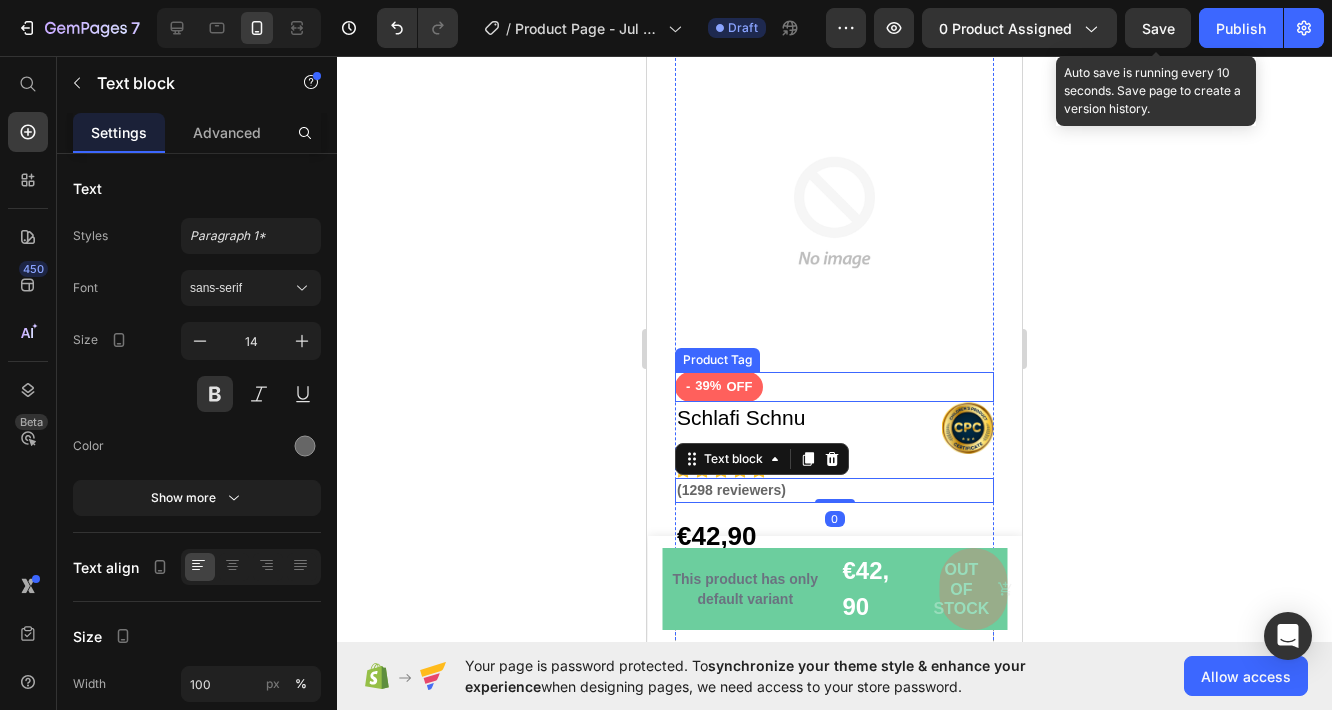 click on "OFF" at bounding box center (739, 387) 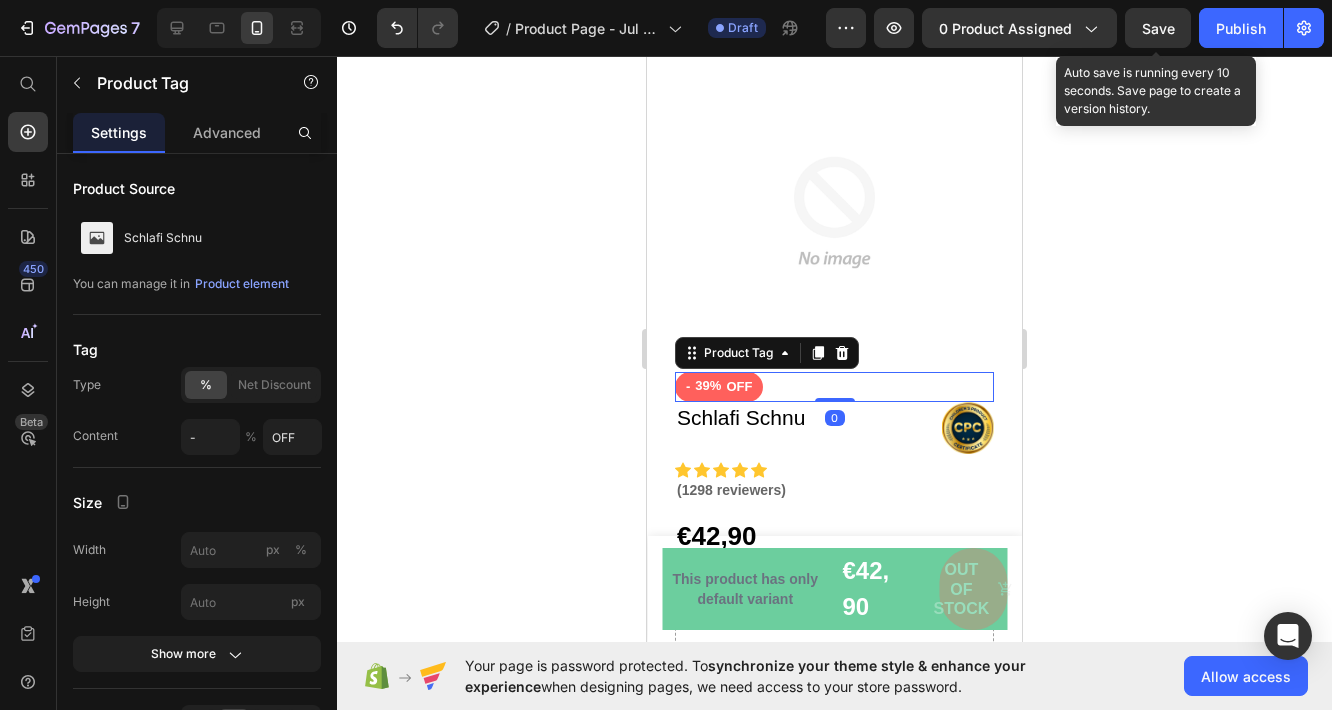 click on "- 39% OFF" at bounding box center [834, 387] 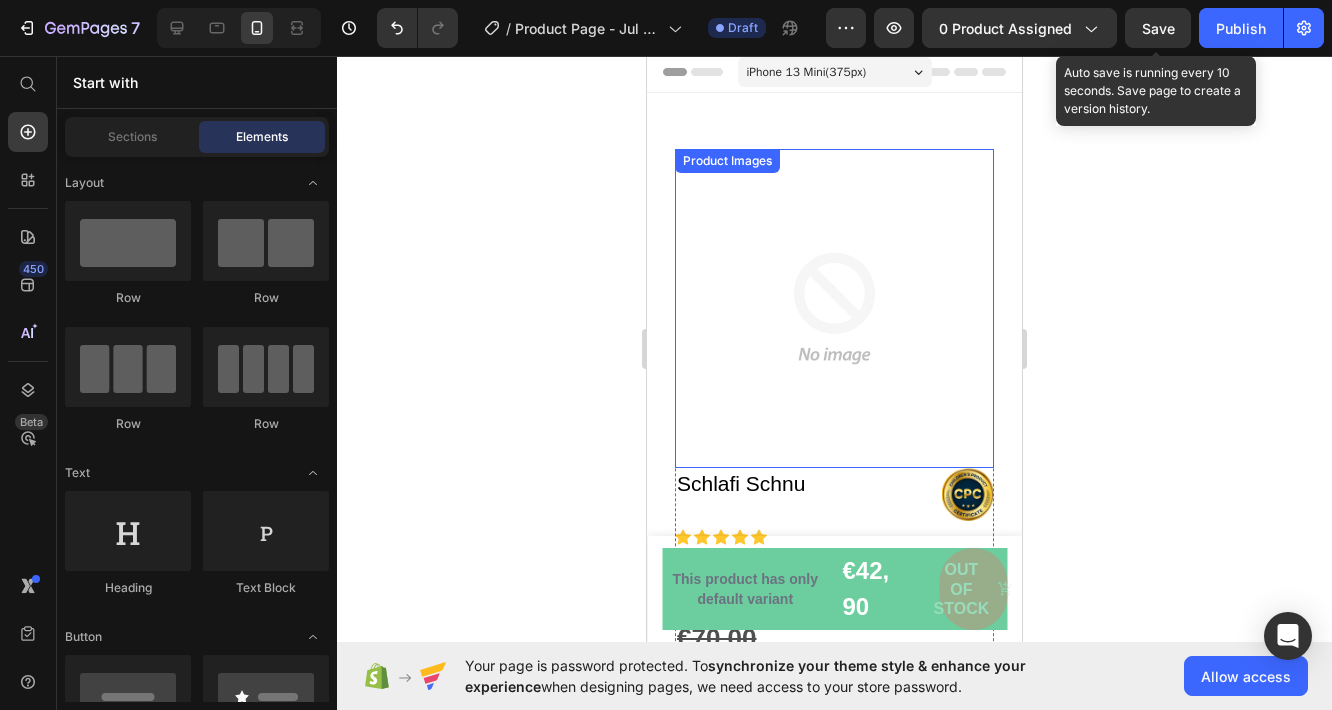 scroll, scrollTop: 0, scrollLeft: 0, axis: both 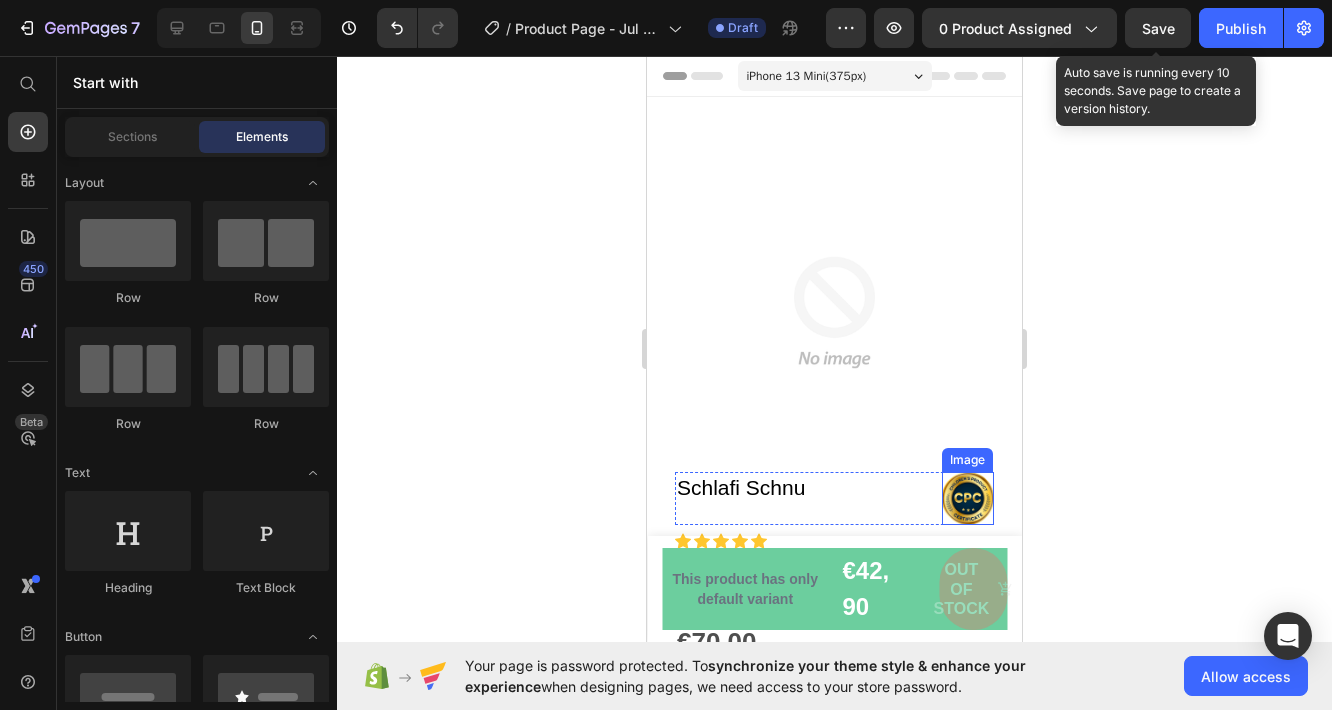 click at bounding box center (968, 498) 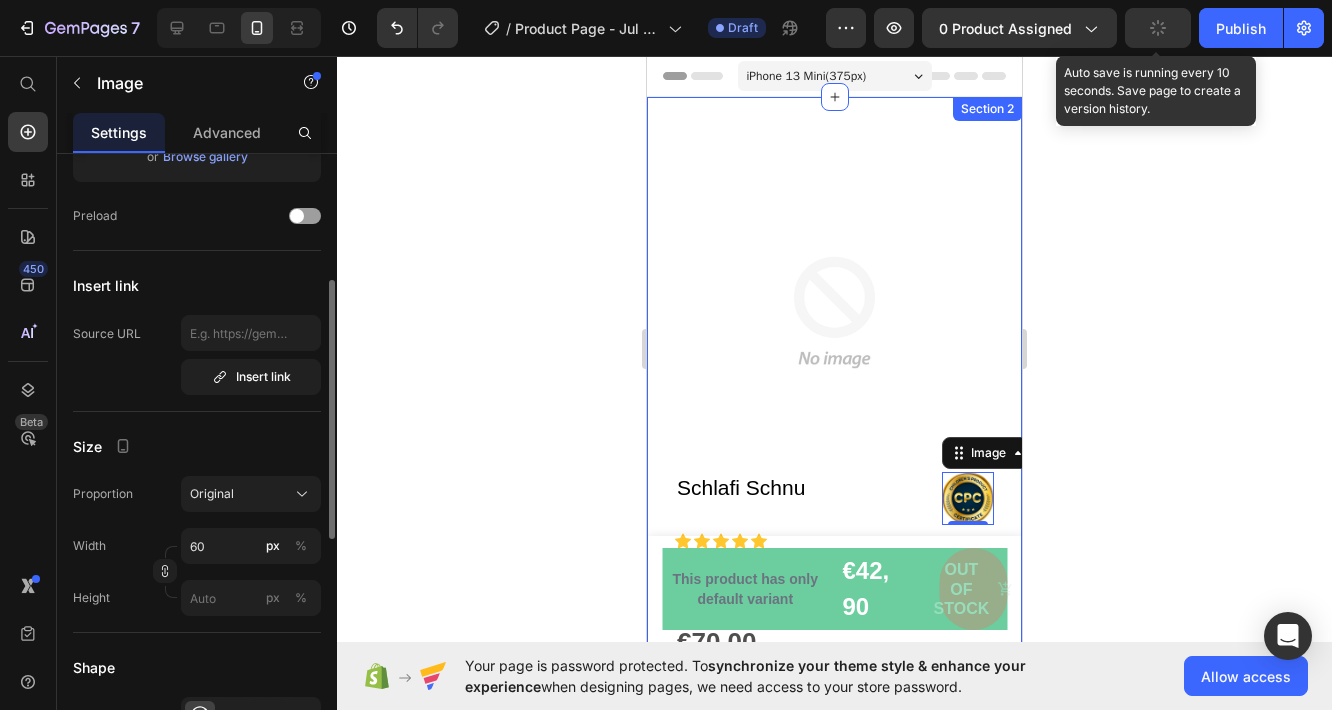scroll, scrollTop: 400, scrollLeft: 0, axis: vertical 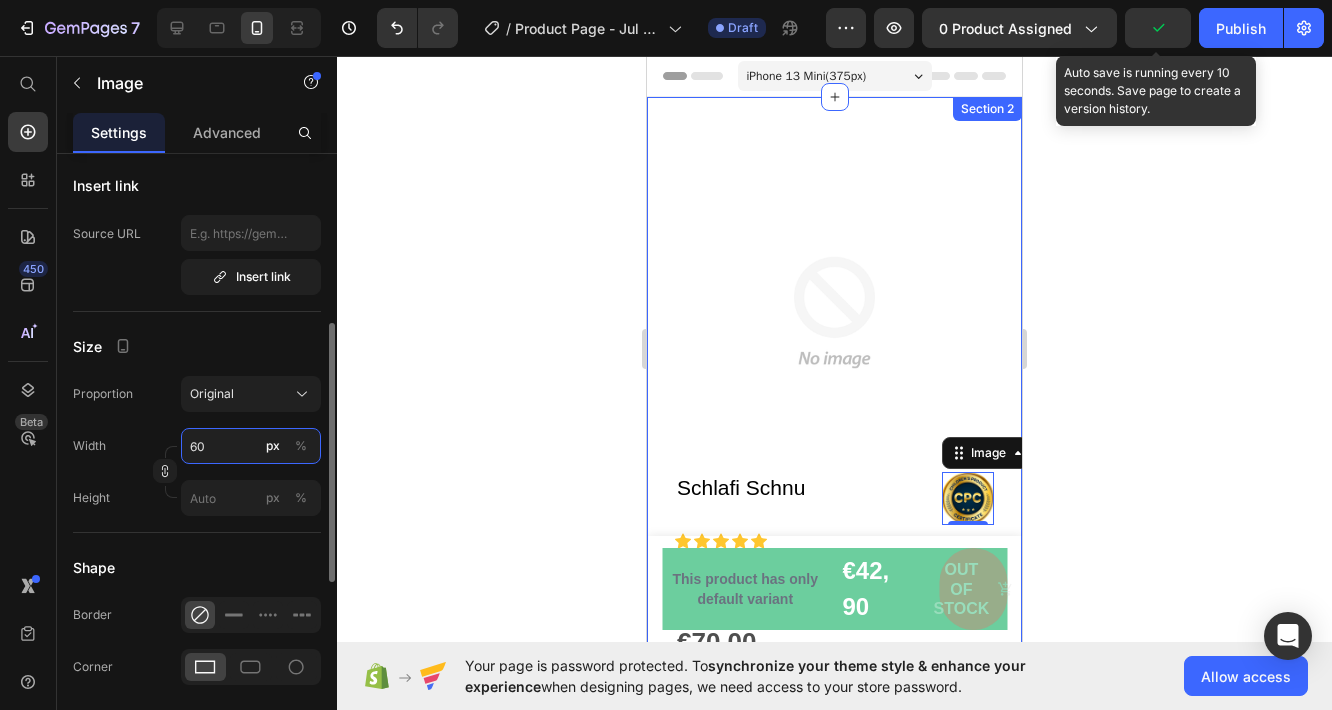 click on "60" at bounding box center [251, 446] 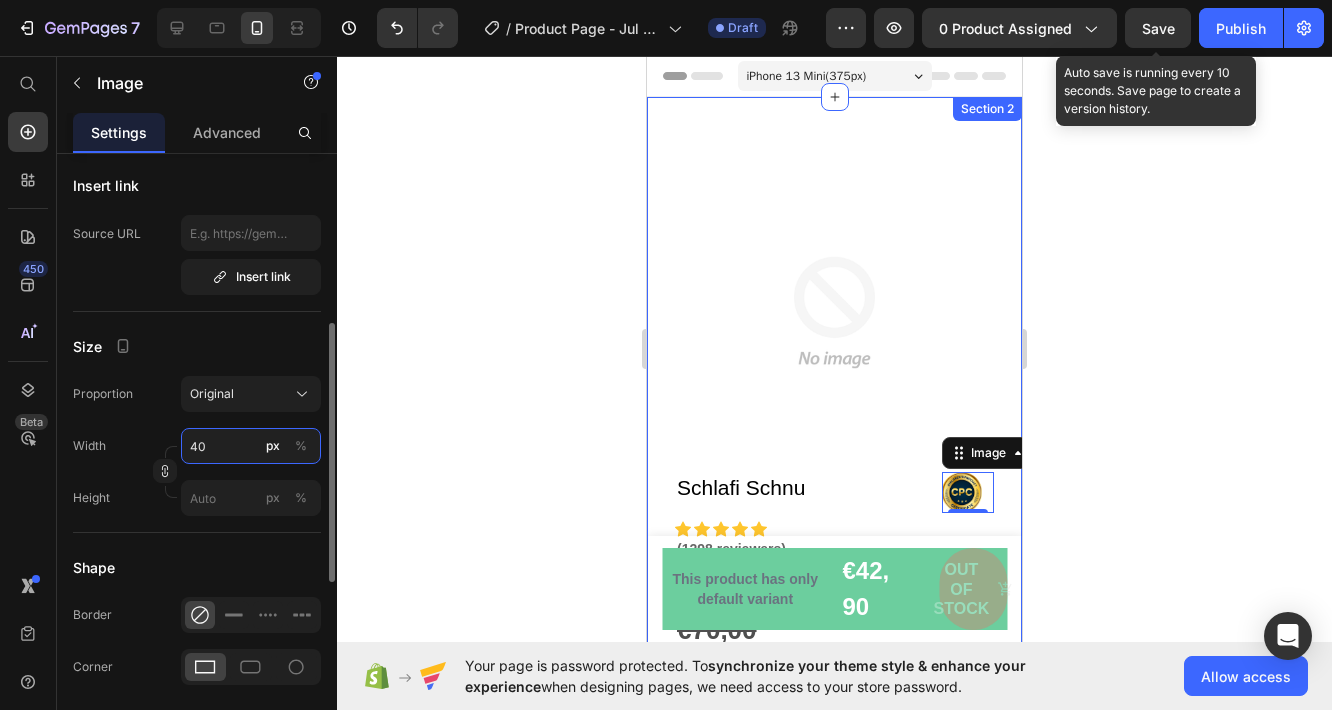 type on "40" 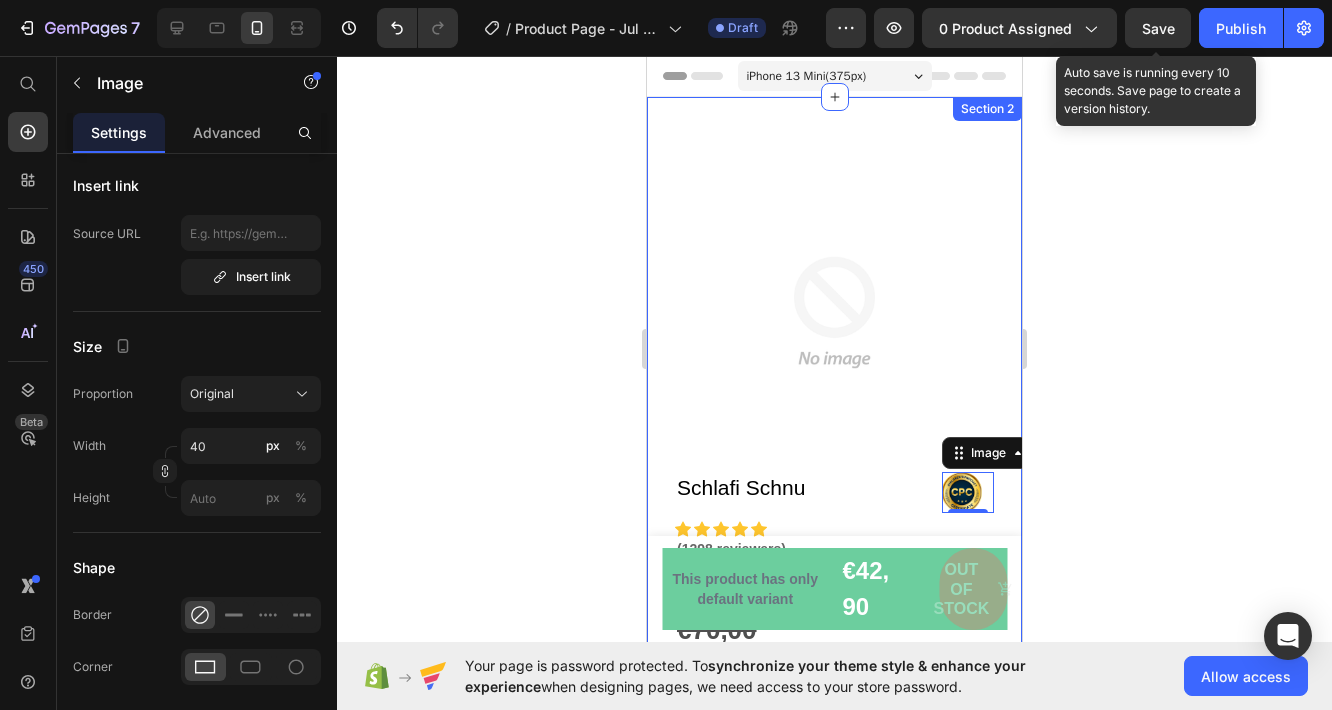 click 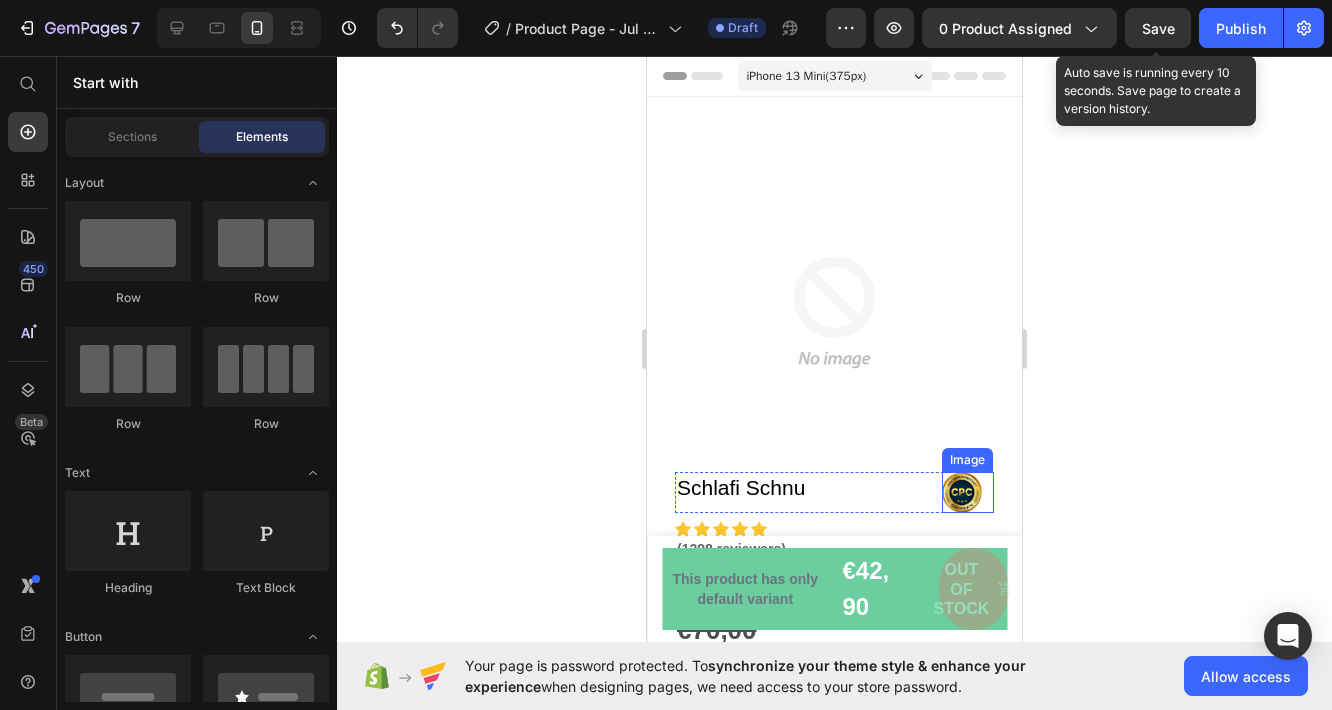 click at bounding box center [968, 492] 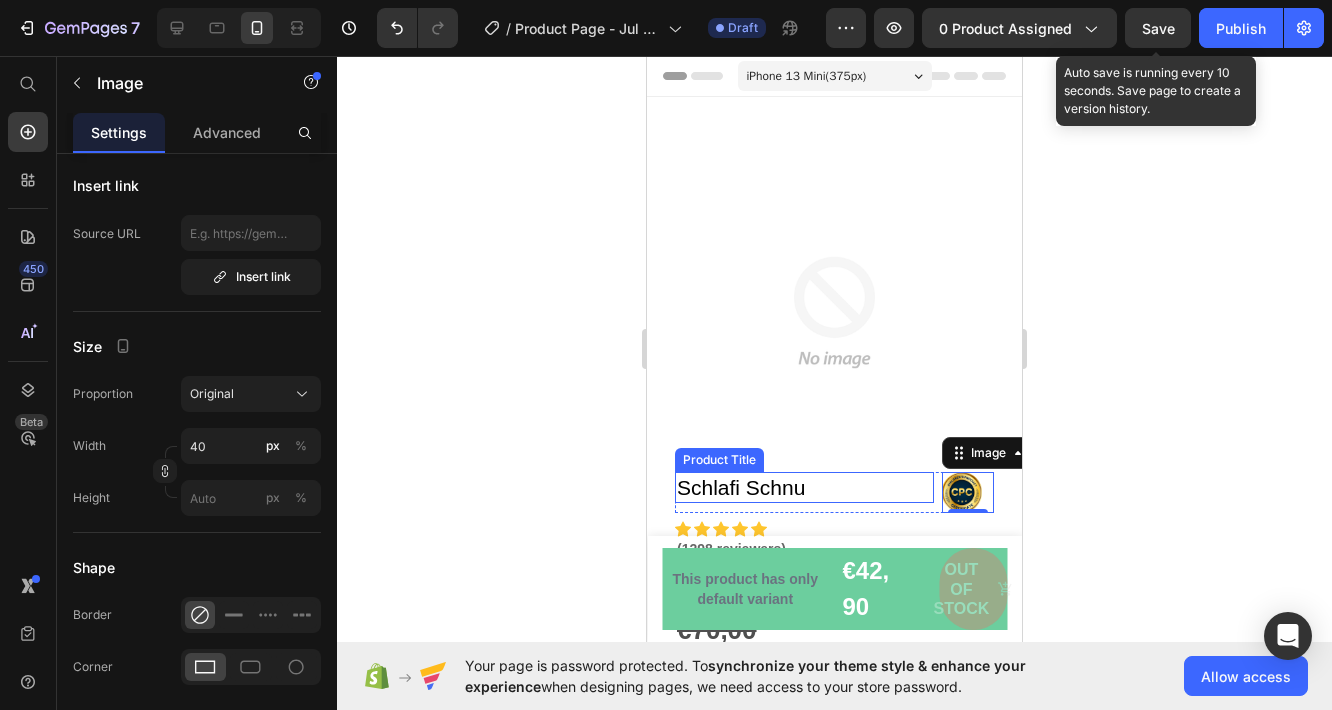 click on "Schlafi Schnu" at bounding box center [804, 487] 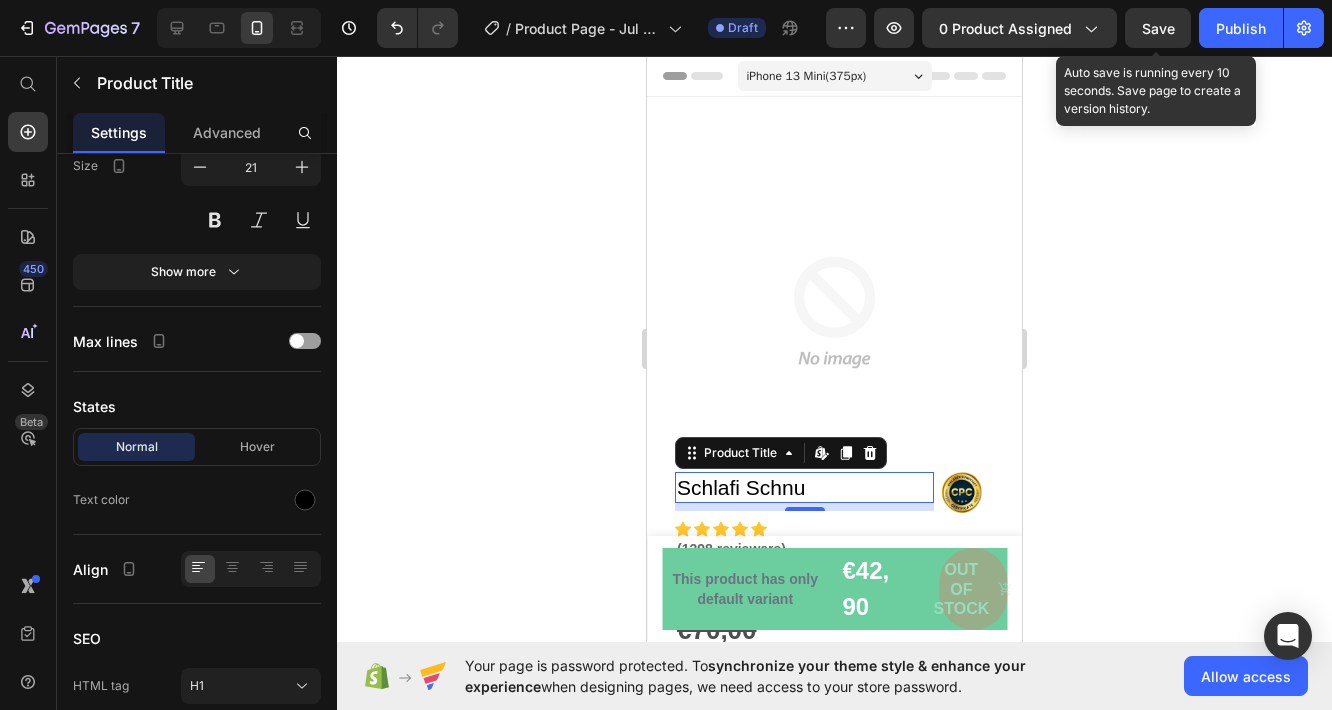 scroll, scrollTop: 0, scrollLeft: 0, axis: both 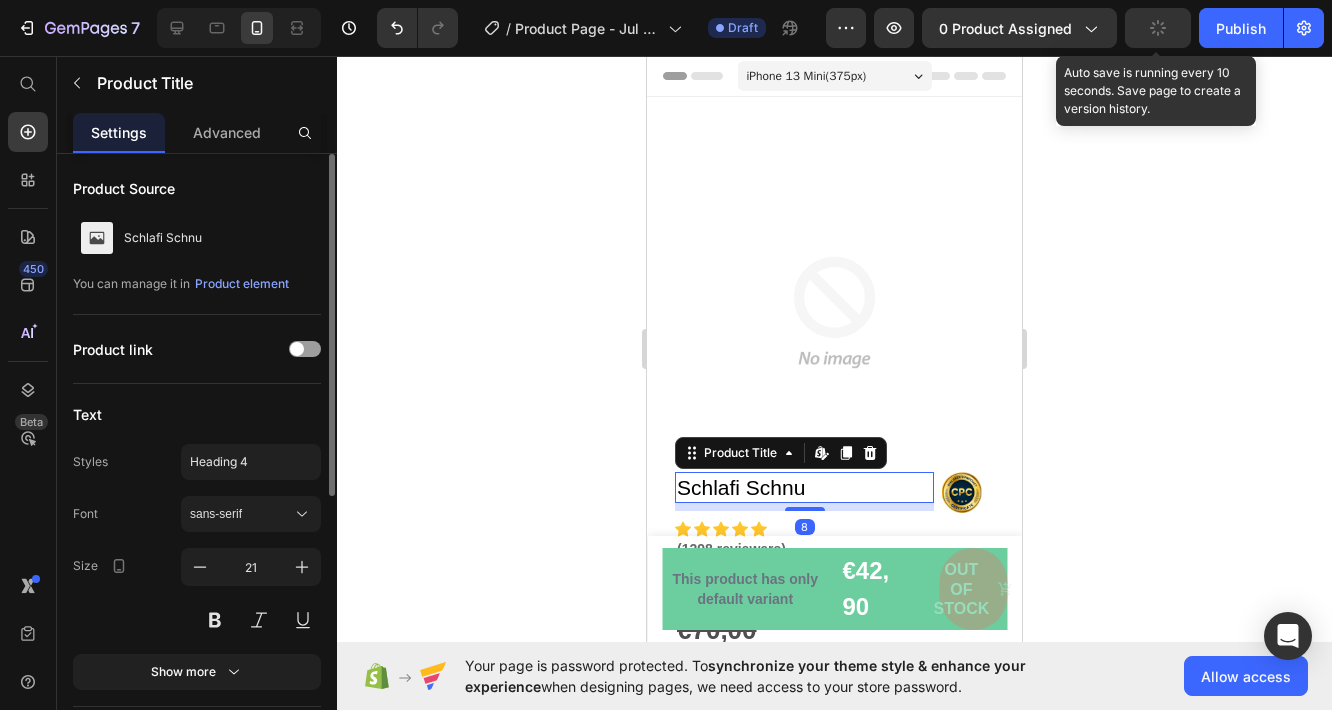 click on "8" at bounding box center (804, 507) 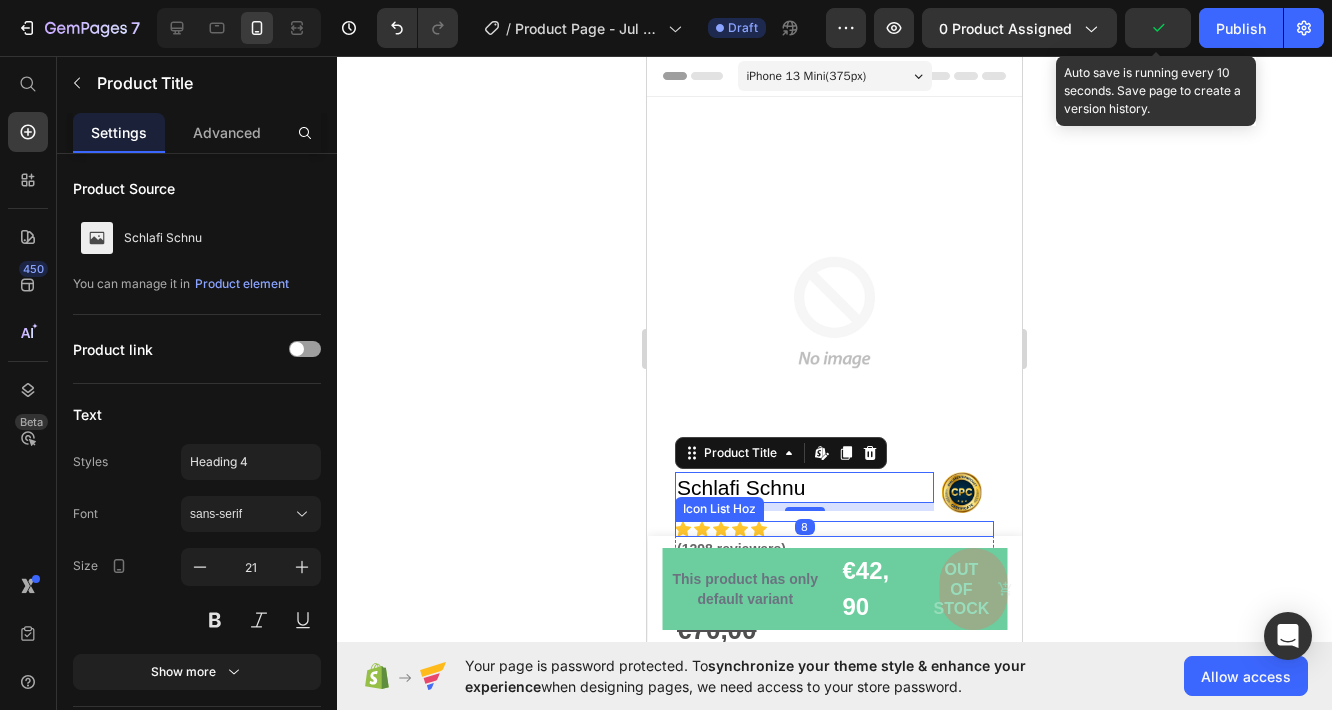 click on "Icon                Icon                Icon                Icon                Icon" at bounding box center (834, 529) 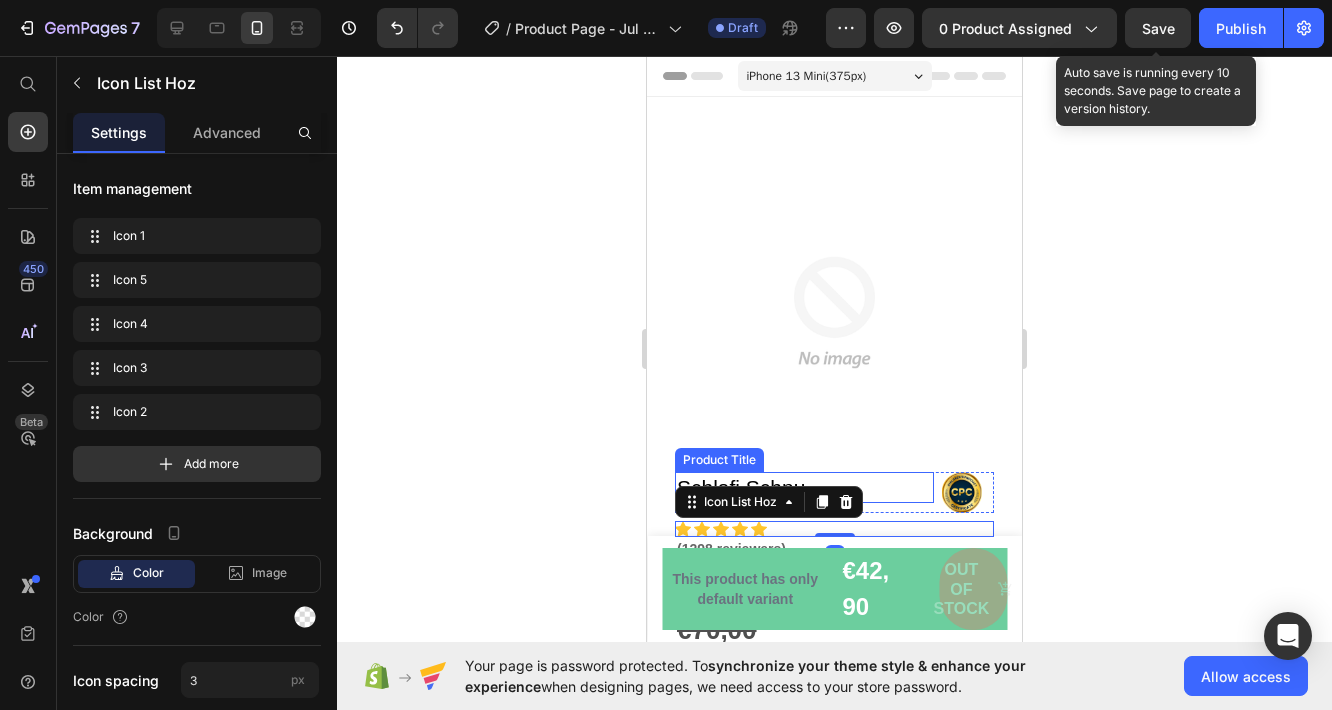click on "Schlafi Schnu Product Title" at bounding box center [804, 492] 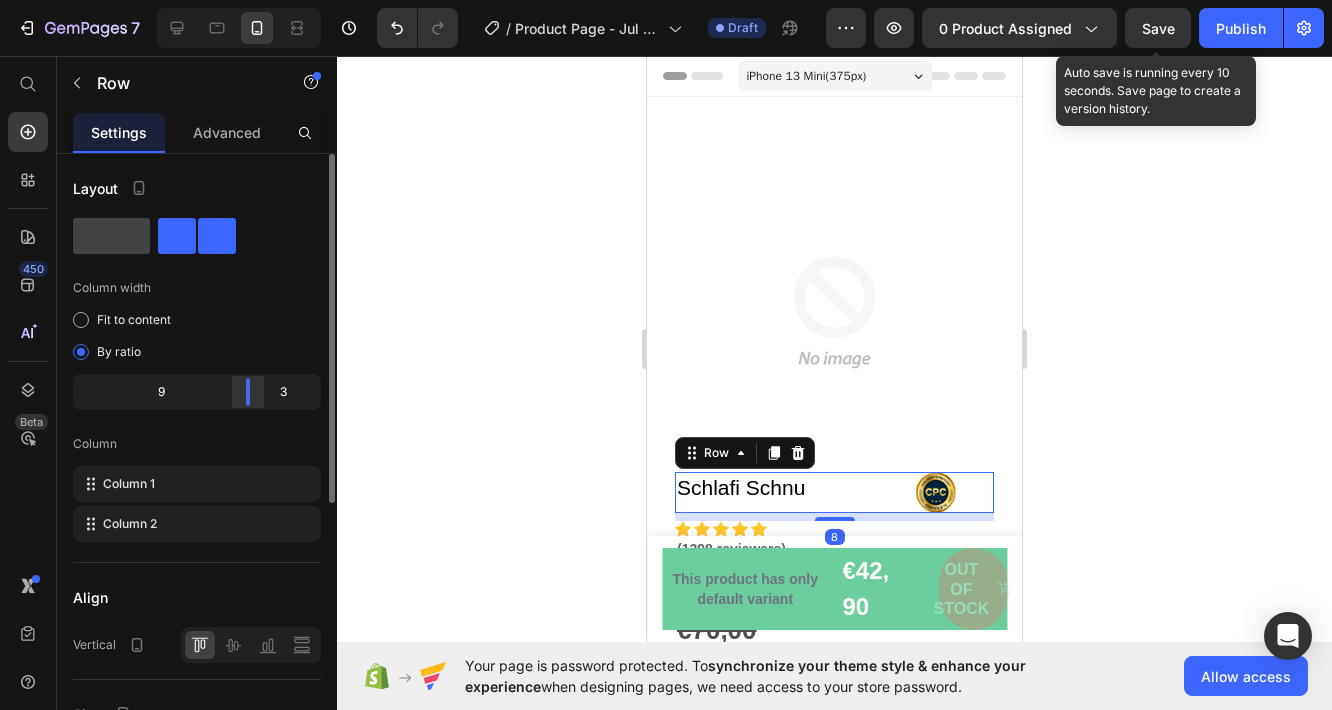 click on "7   /  Product Page - Jul 12, 20:53:23 Draft Preview 0 product assigned  Save  Auto save is running every 10 seconds. Save page to create a version history.  Publish  450 Beta Start with Sections Elements Hero Section Product Detail Brands Trusted Badges Guarantee Product Breakdown How to use Testimonials Compare Bundle FAQs Social Proof Brand Story Product List Collection Blog List Contact Sticky Add to Cart Custom Footer Browse Library 450 Layout
Row
Row
Row
Row Text
Heading
Text Block Button
Button
Button
Sticky Back to top Media" at bounding box center (666, 0) 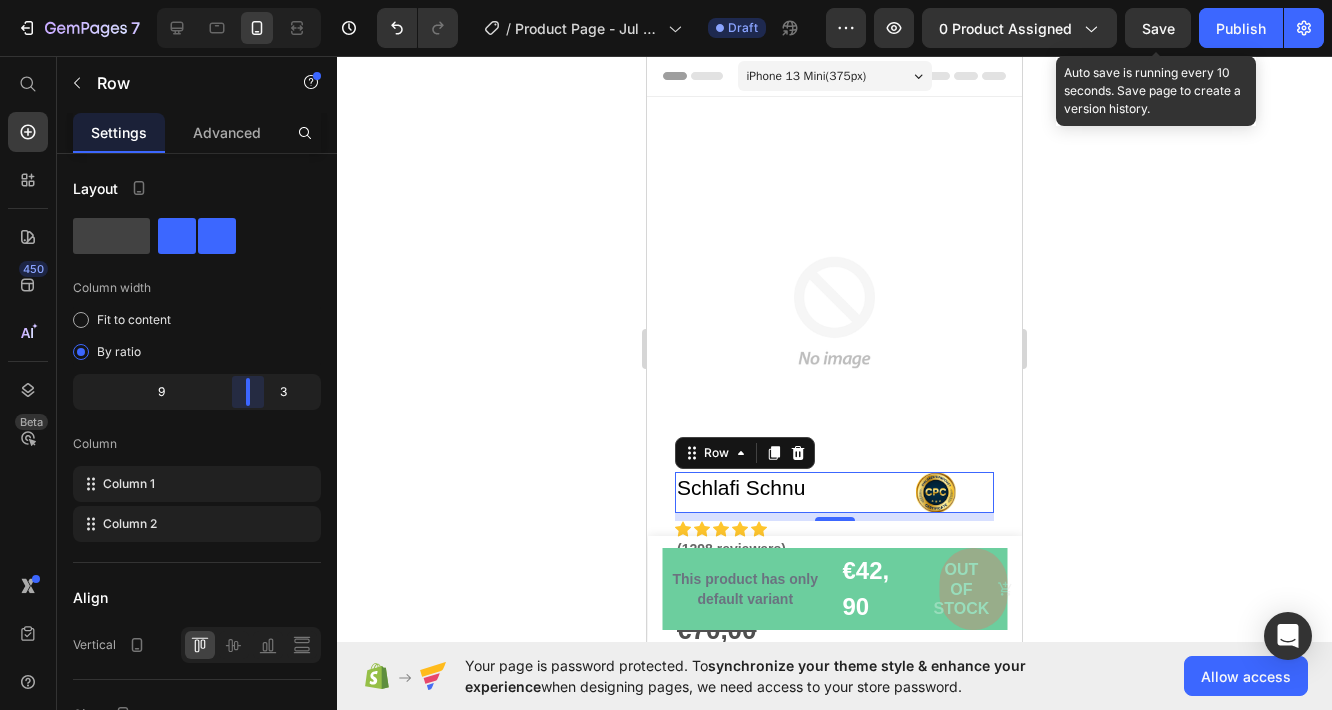 drag, startPoint x: 246, startPoint y: 387, endPoint x: 261, endPoint y: 374, distance: 19.849434 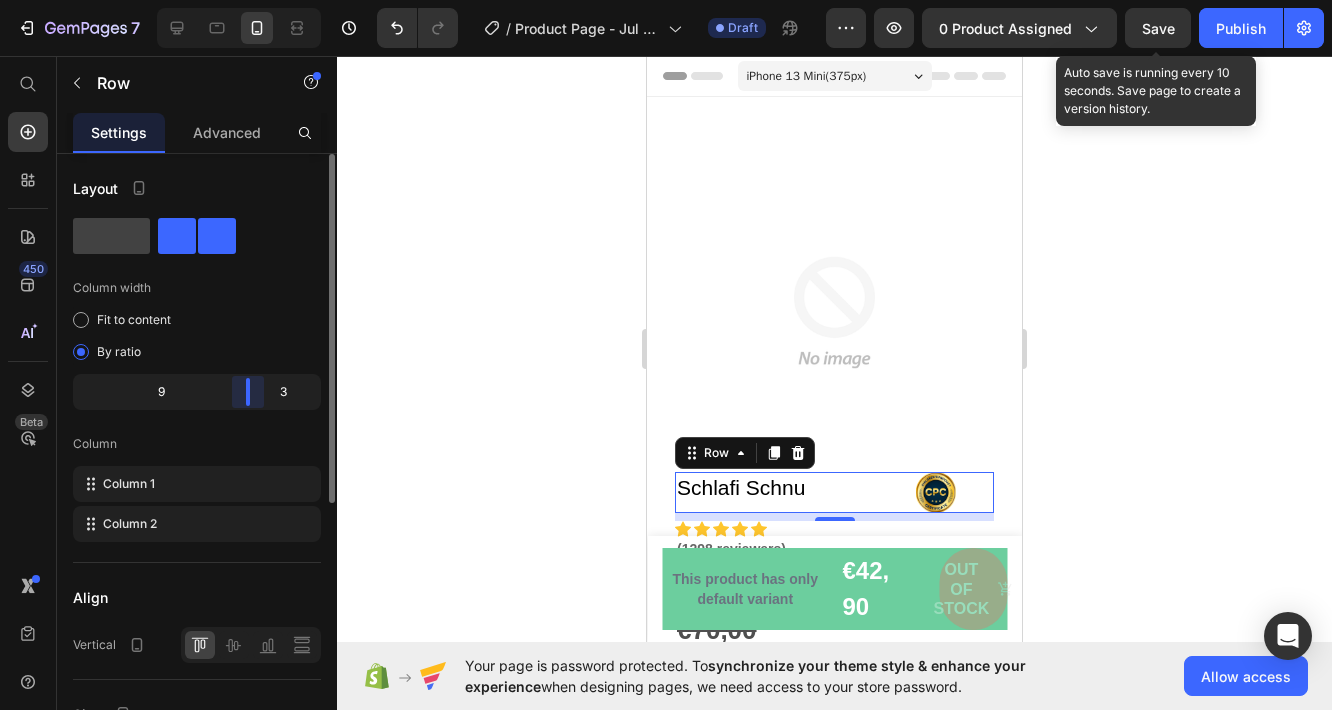 click on "7   /  Product Page - Jul 12, 20:53:23 Draft Preview 0 product assigned  Save  Auto save is running every 10 seconds. Save page to create a version history.  Publish  450 Beta Start with Sections Elements Hero Section Product Detail Brands Trusted Badges Guarantee Product Breakdown How to use Testimonials Compare Bundle FAQs Social Proof Brand Story Product List Collection Blog List Contact Sticky Add to Cart Custom Footer Browse Library 450 Layout
Row
Row
Row
Row Text
Heading
Text Block Button
Button
Button
Sticky Back to top Media" at bounding box center (666, 0) 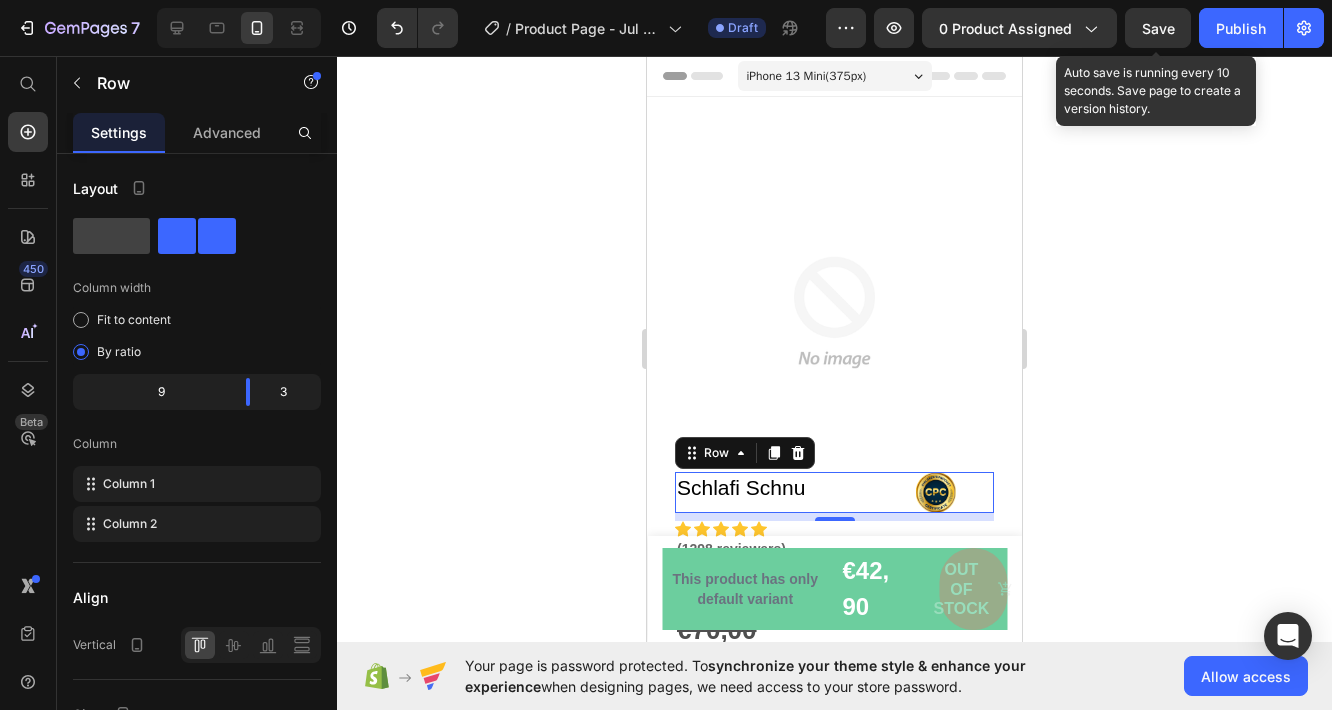 click 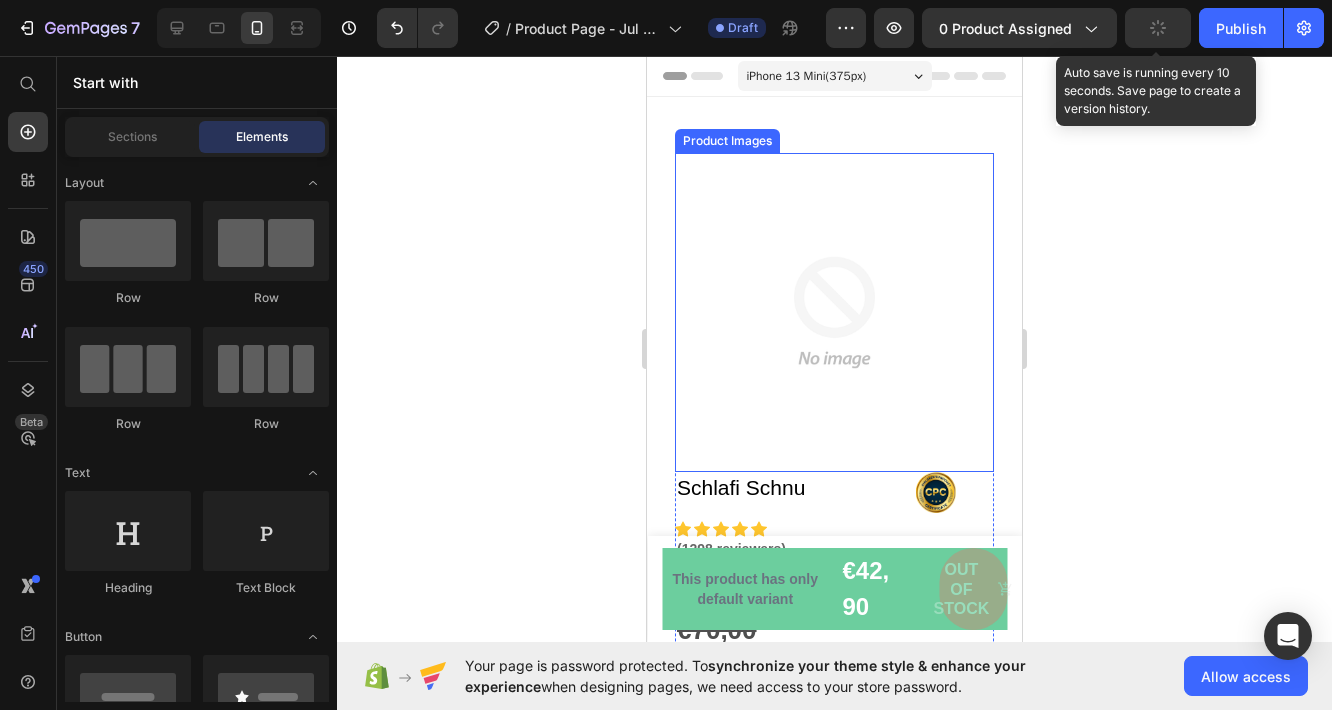 scroll, scrollTop: 200, scrollLeft: 0, axis: vertical 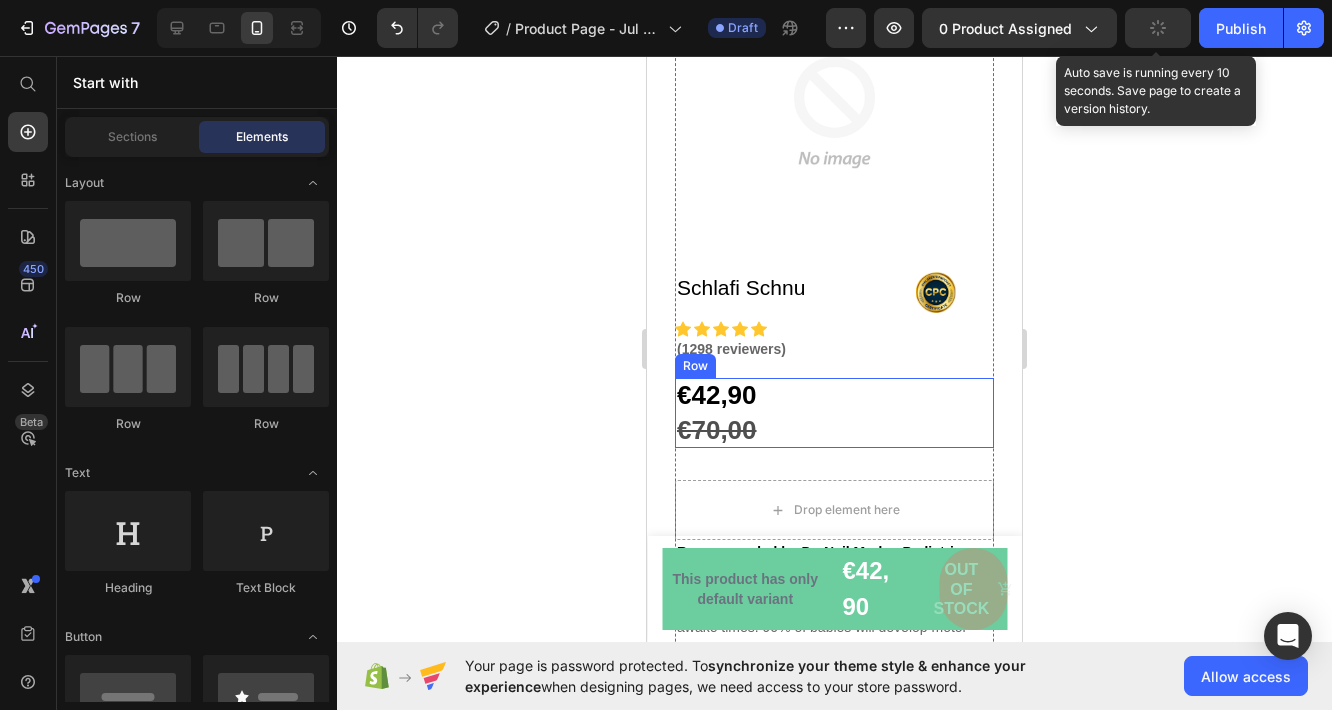 click on "Text block" at bounding box center (713, 325) 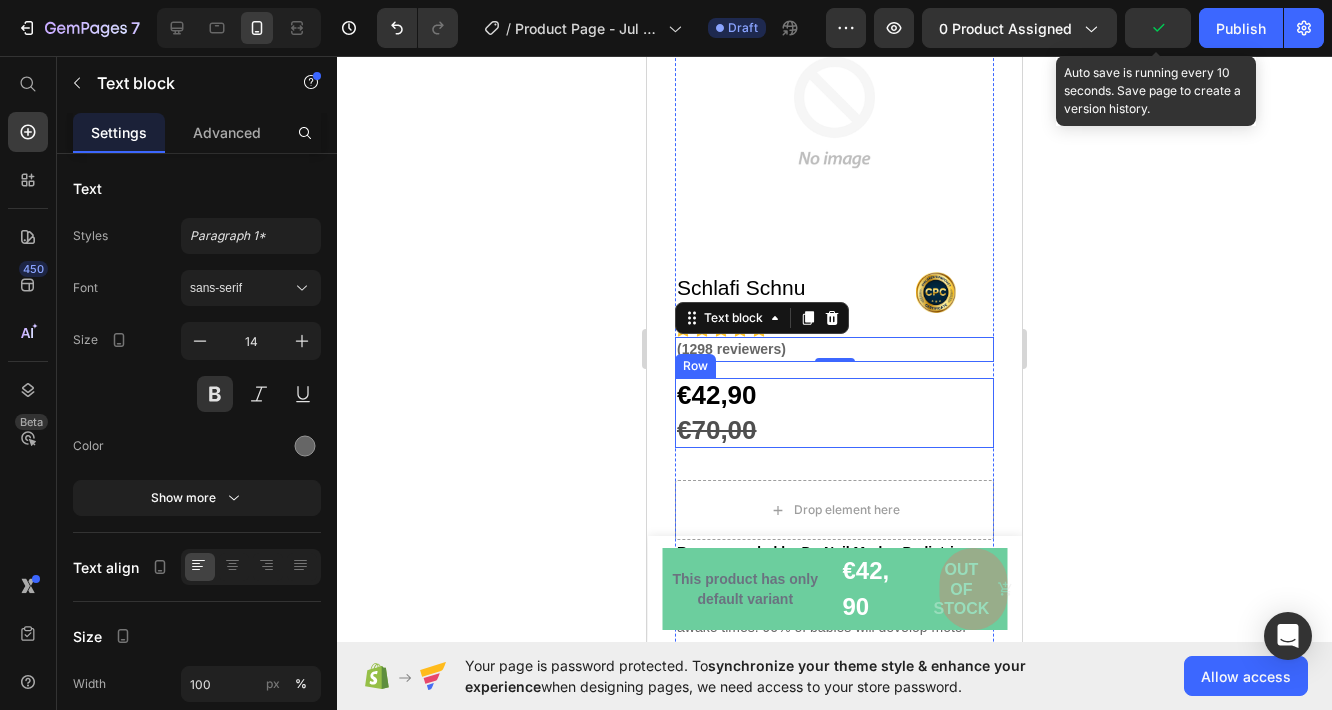 click on "€42,90 Product Price €70,00 Product Price €70,00 Product Price Row" at bounding box center (834, 413) 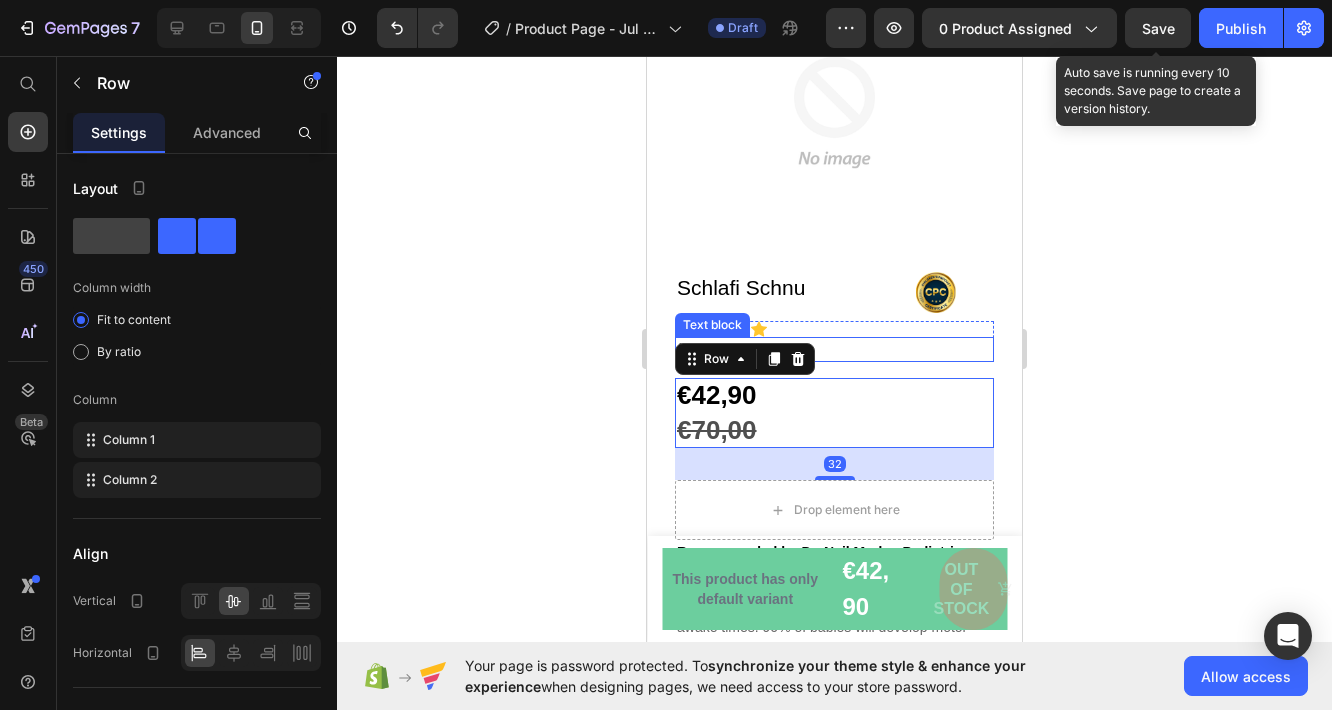 click on "(1298 reviewers)" at bounding box center [834, 349] 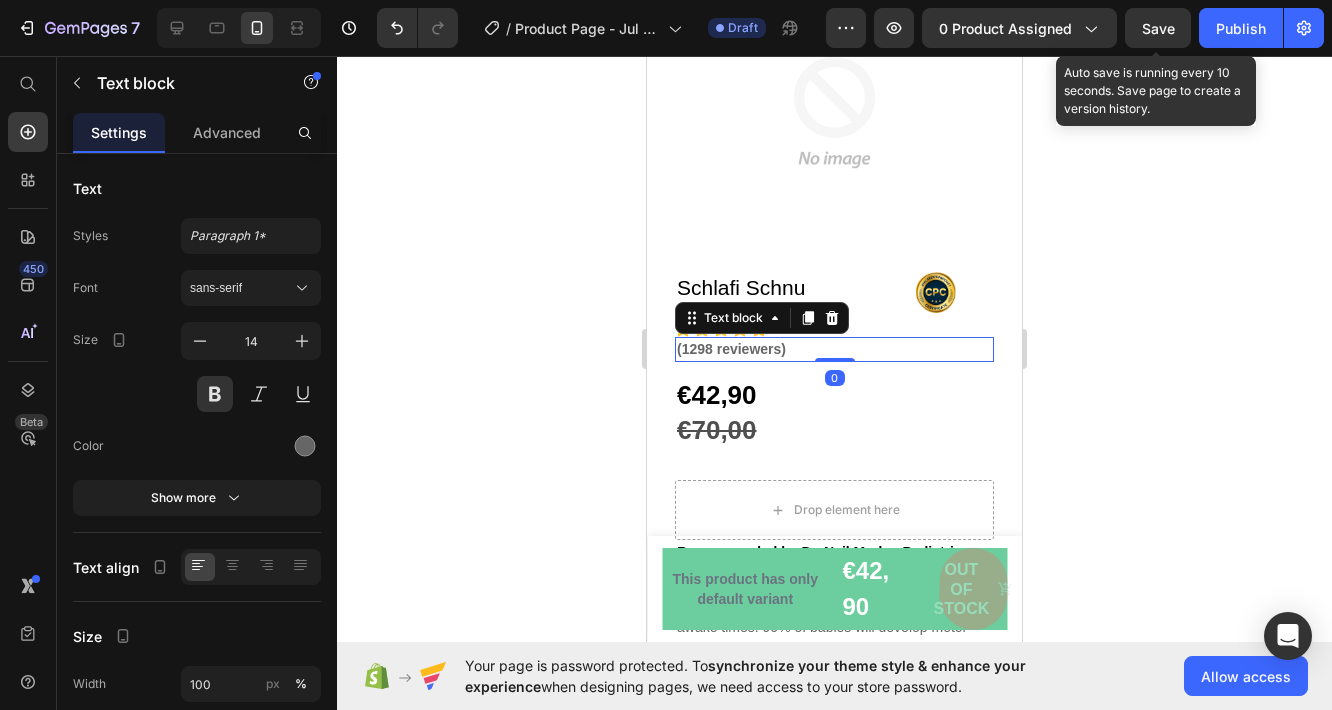 click on "(1298 reviewers)" at bounding box center [834, 349] 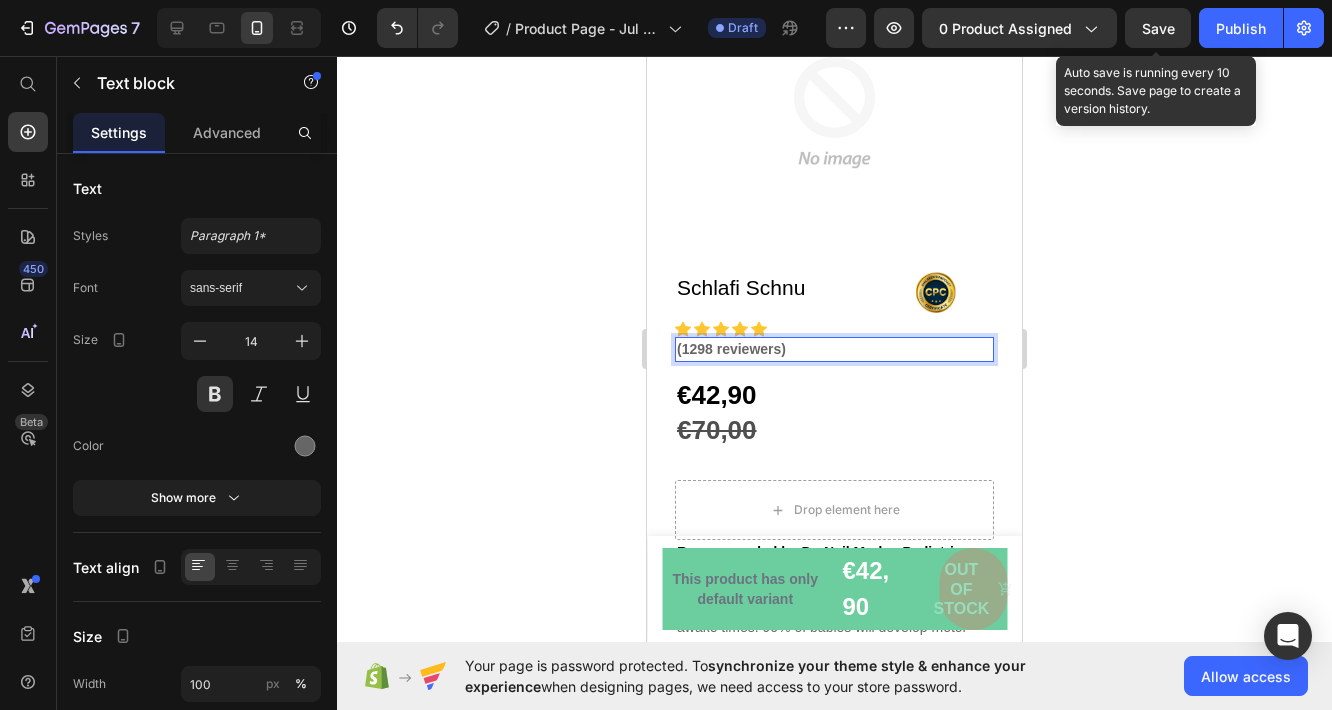 click on "(1298 reviewers)" at bounding box center [834, 349] 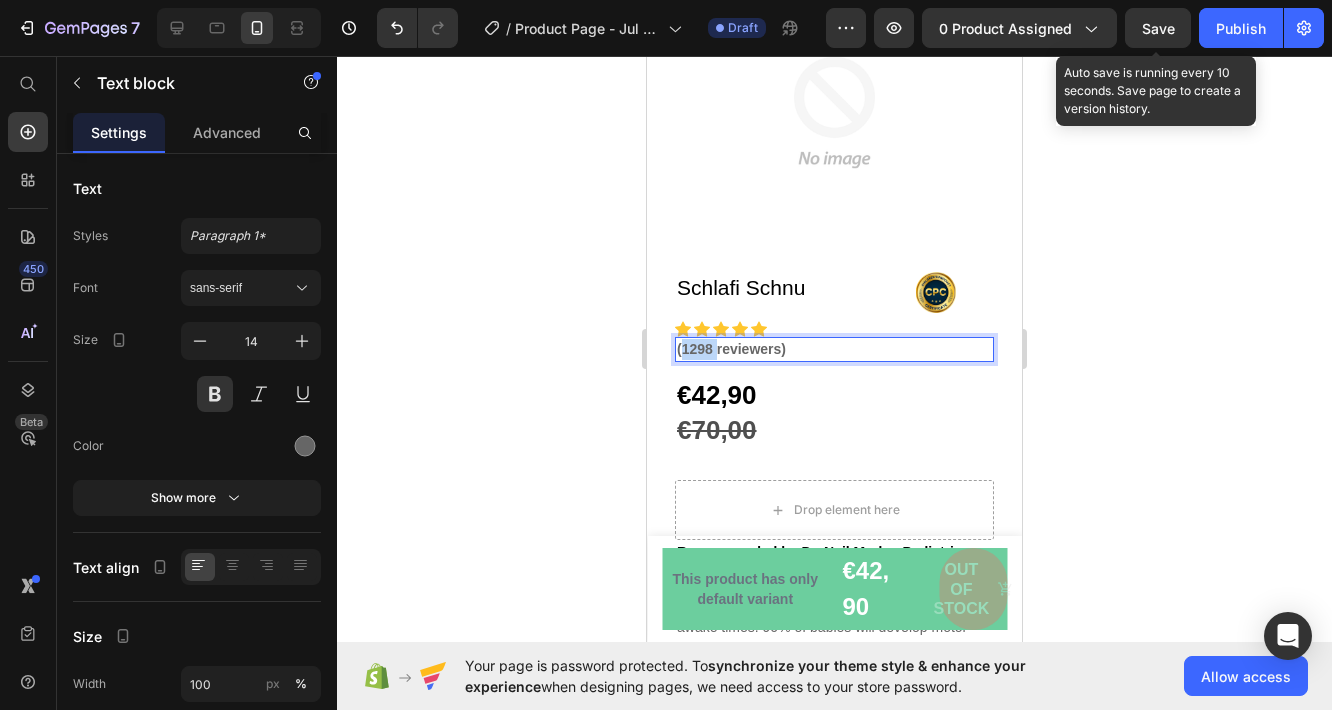 click on "(1298 reviewers)" at bounding box center (834, 349) 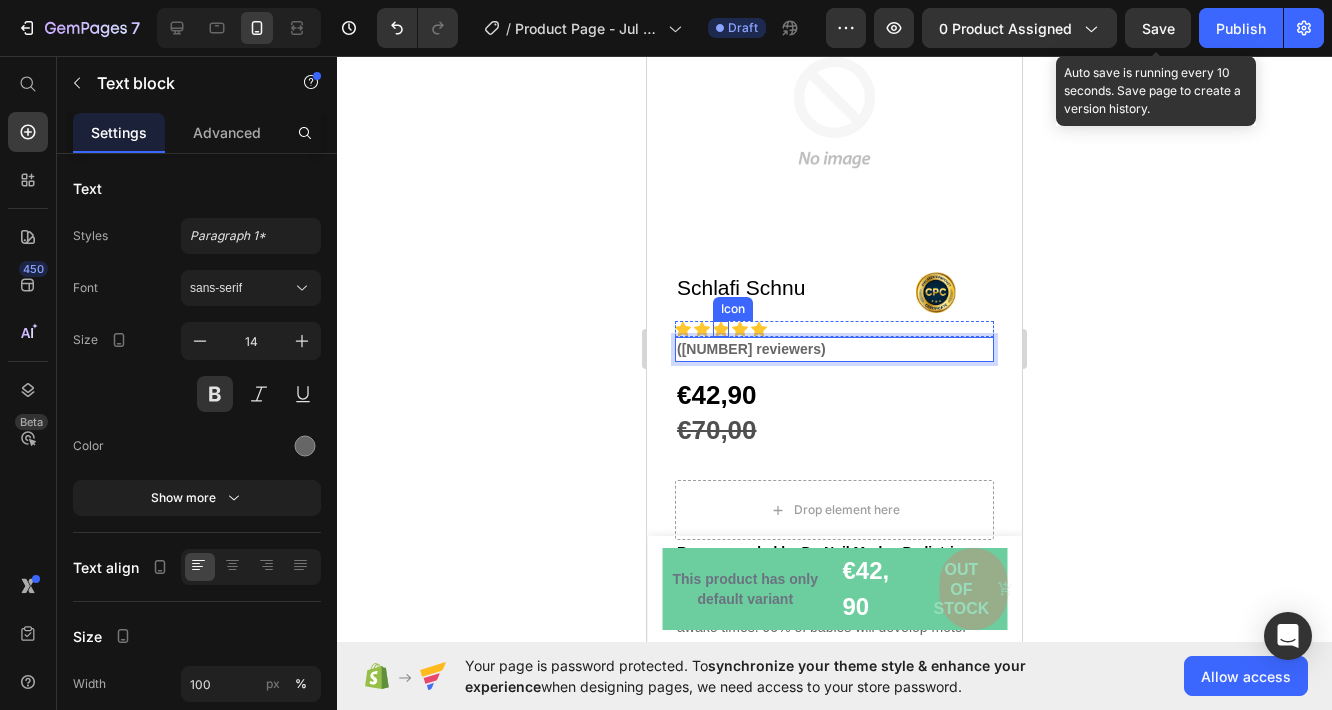 click 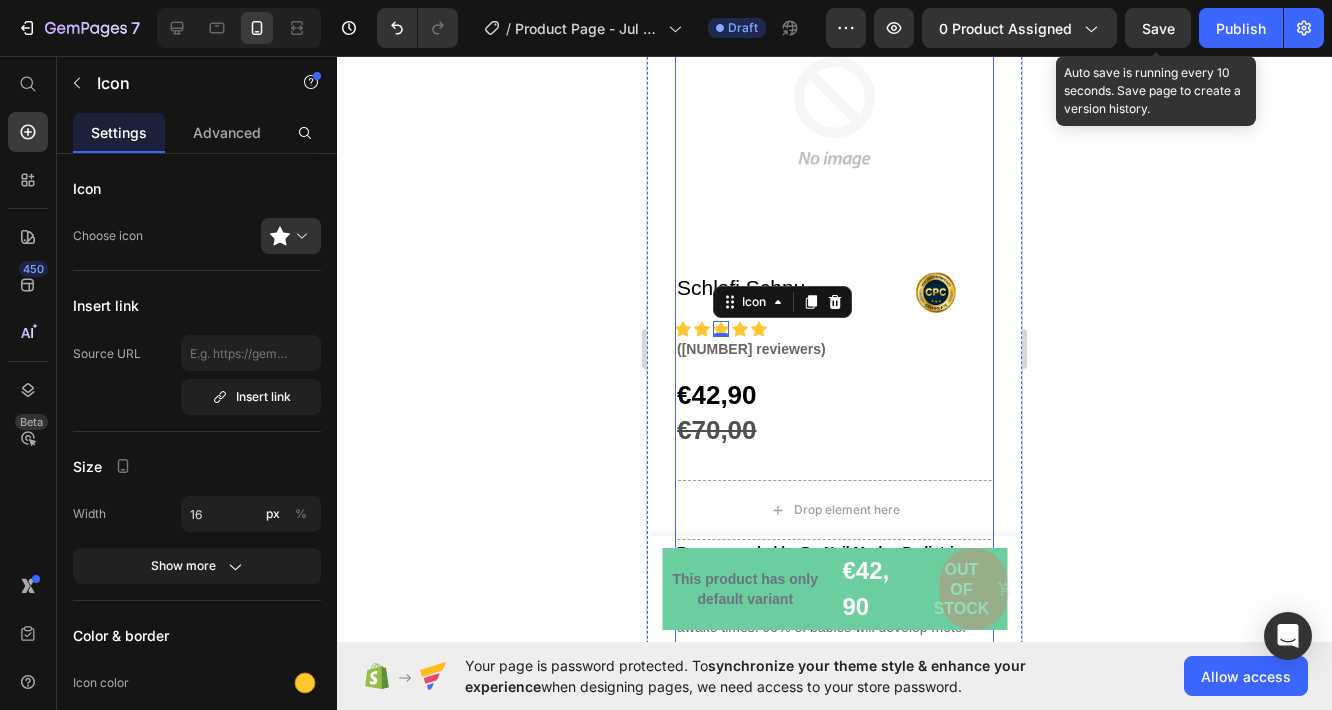 click on "€42,90 Product Price €70,00 Product Price €70,00 Product Price Row" at bounding box center [834, 413] 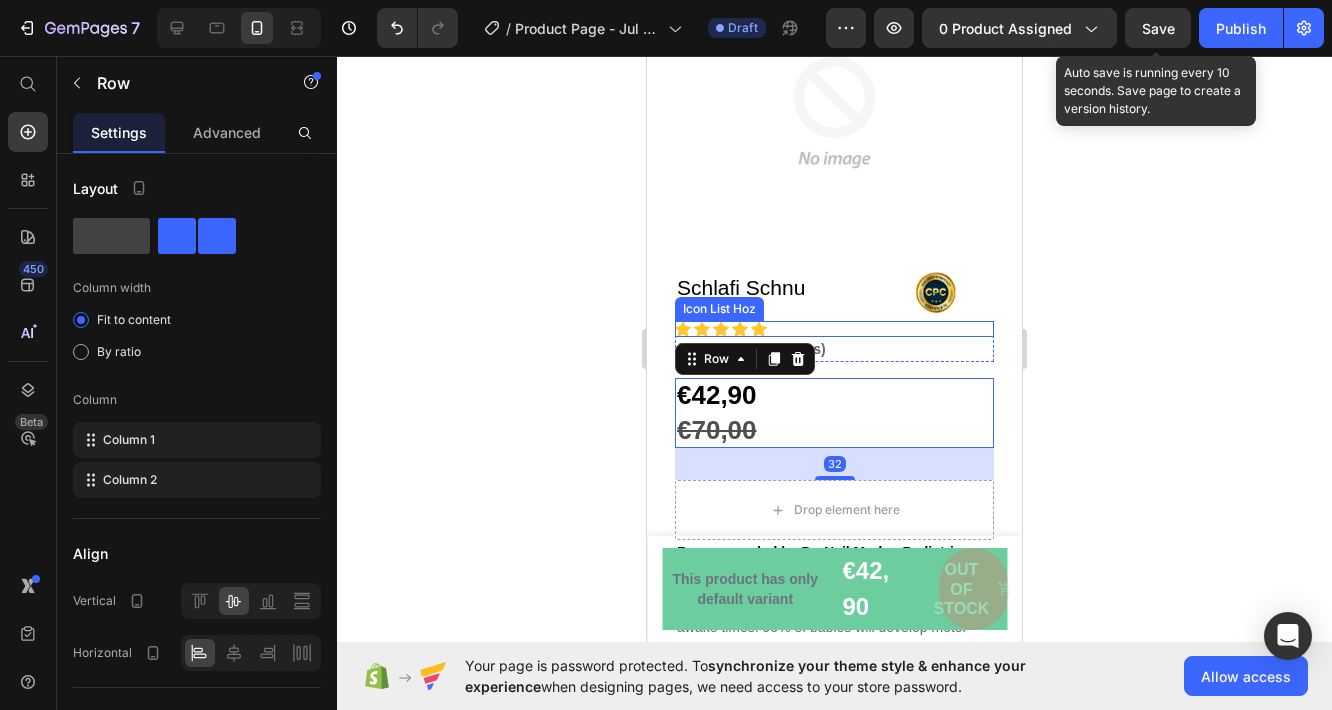click on "Icon                Icon                Icon                Icon                Icon" at bounding box center (834, 329) 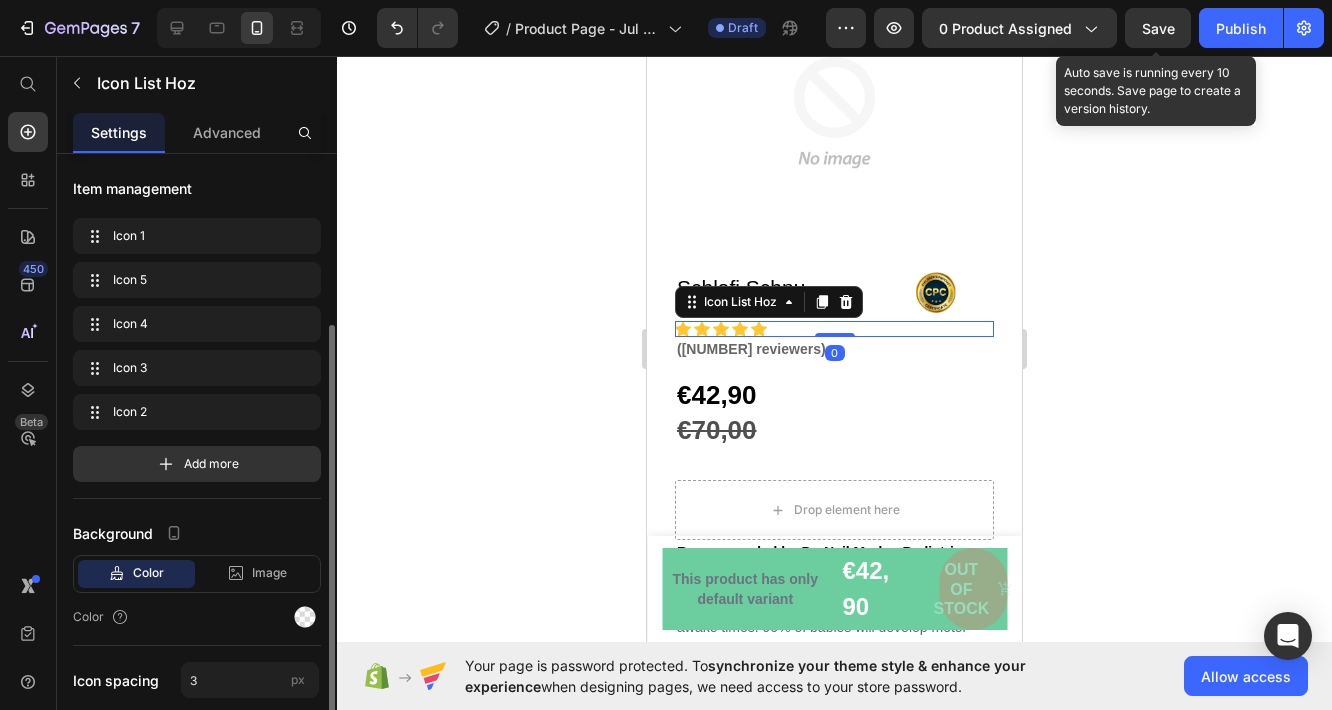 scroll, scrollTop: 200, scrollLeft: 0, axis: vertical 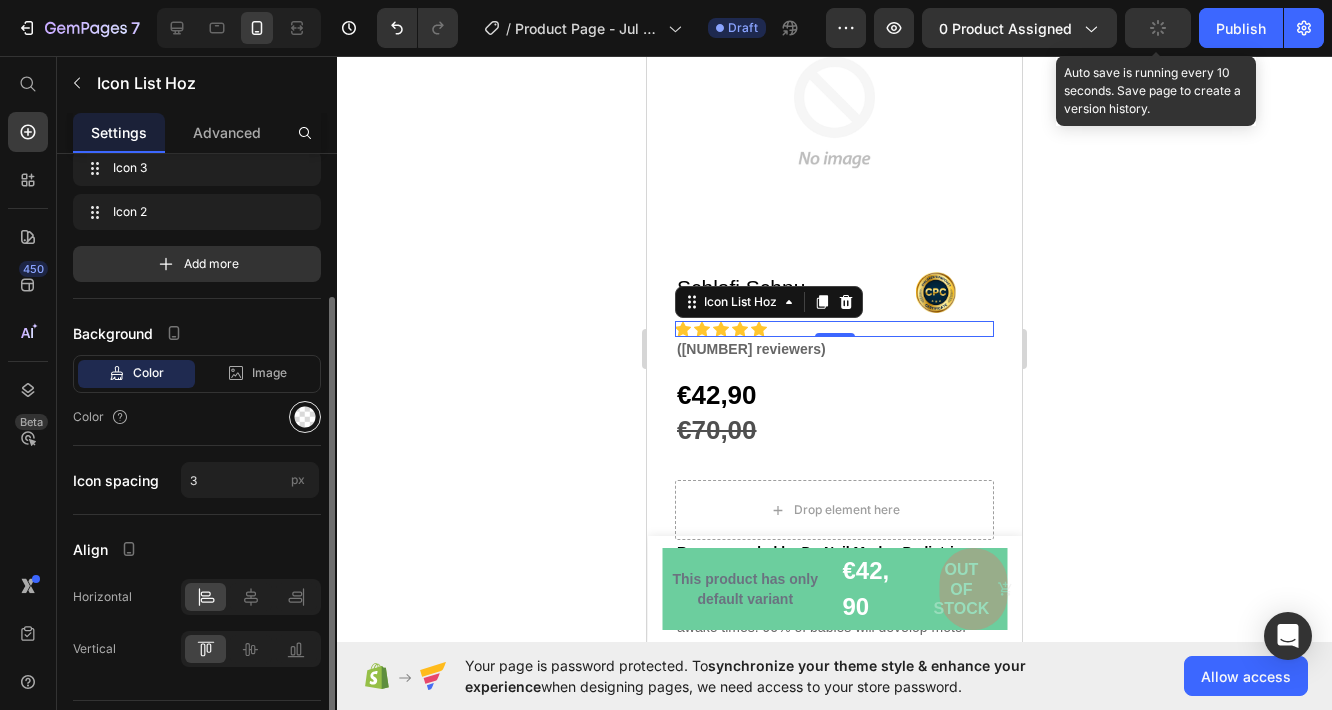click at bounding box center (305, 417) 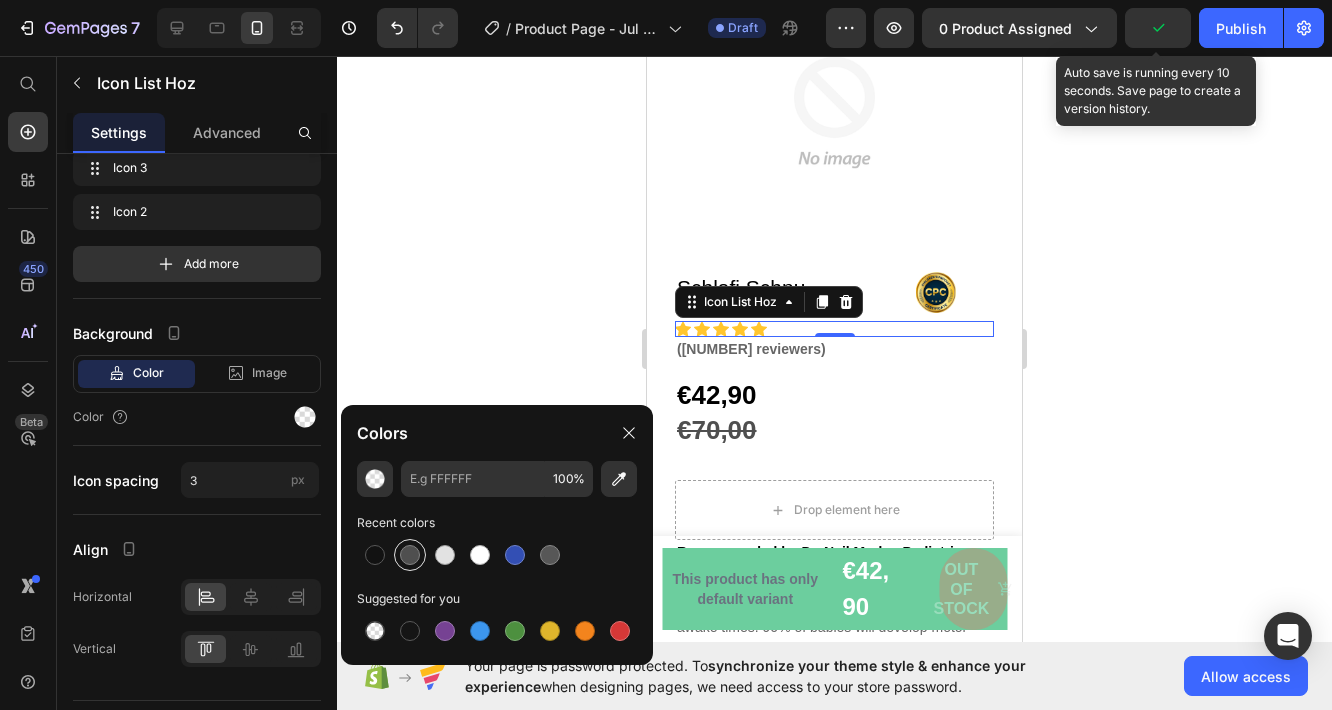 click at bounding box center (410, 555) 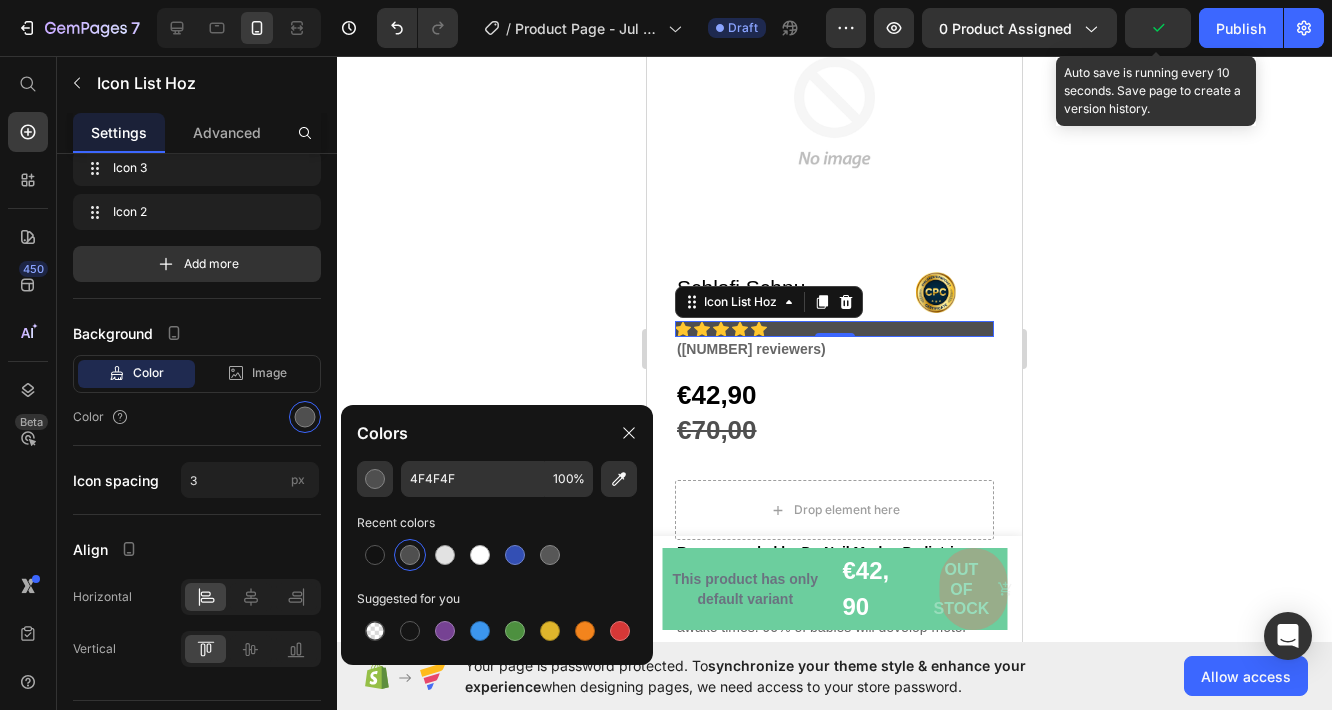 click at bounding box center [410, 555] 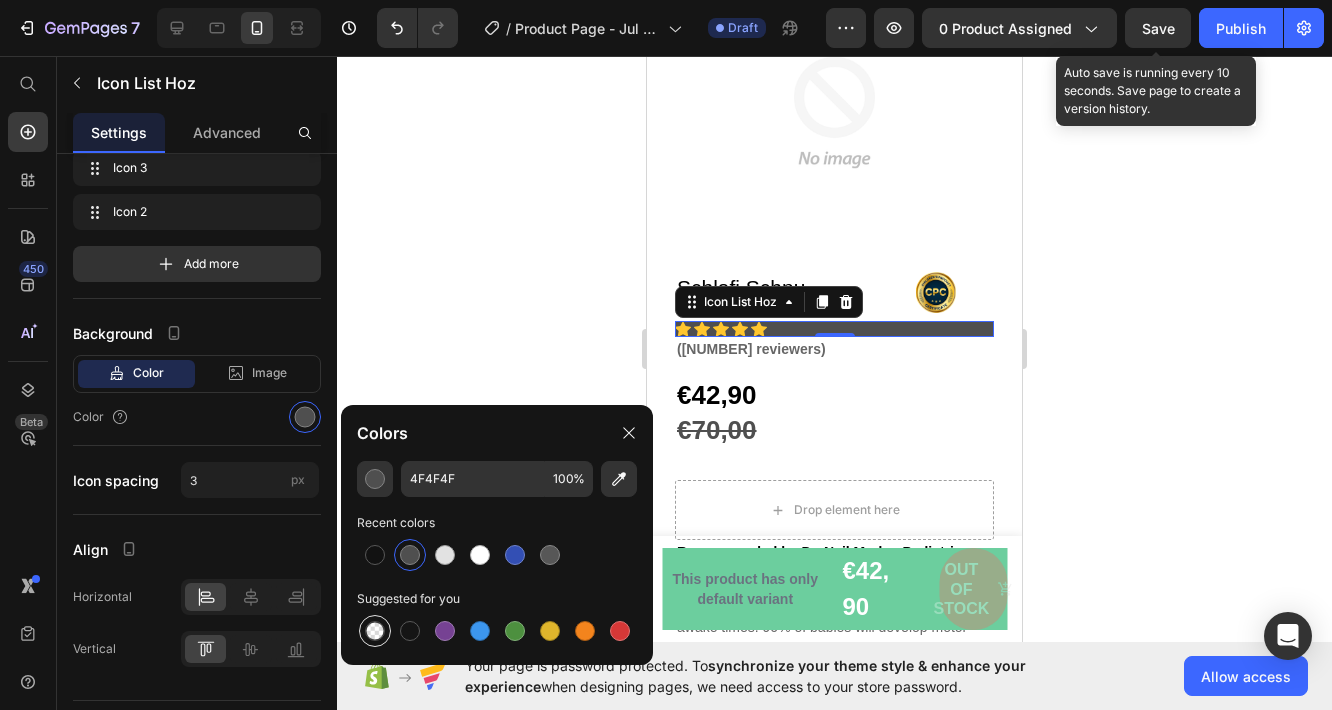 click at bounding box center (375, 631) 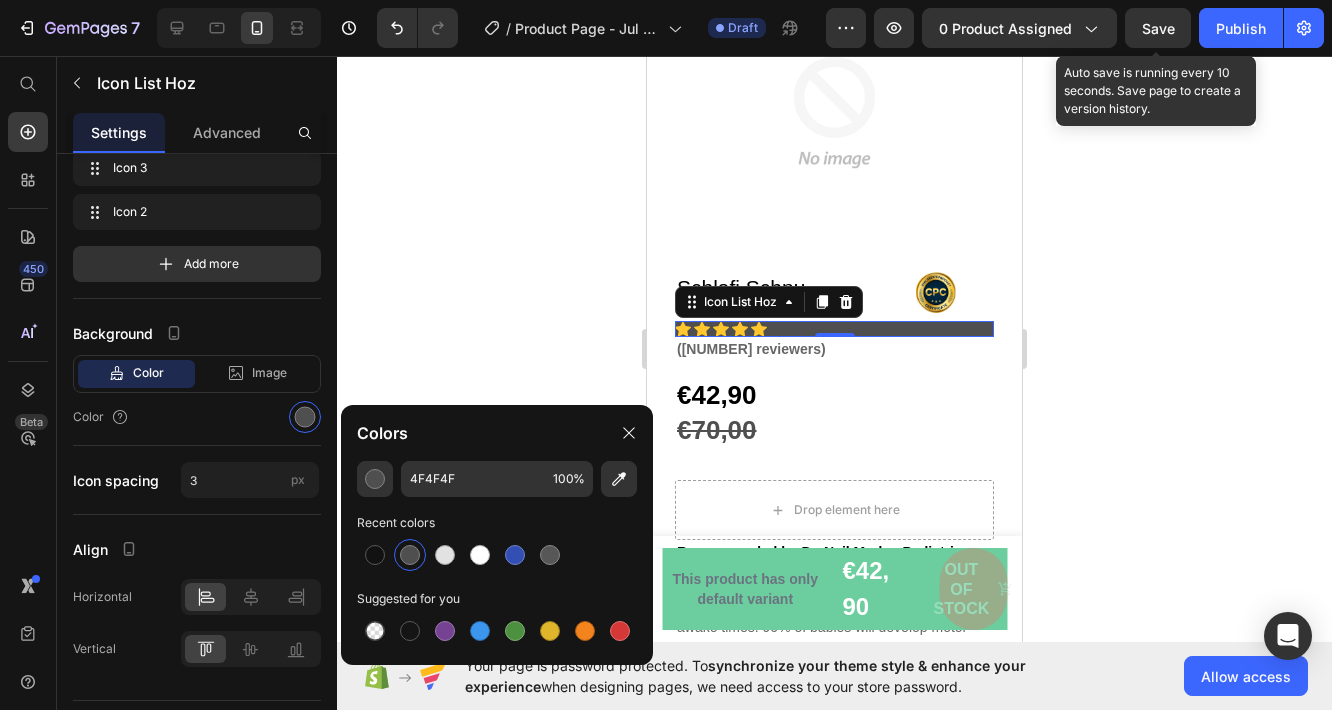 type on "000000" 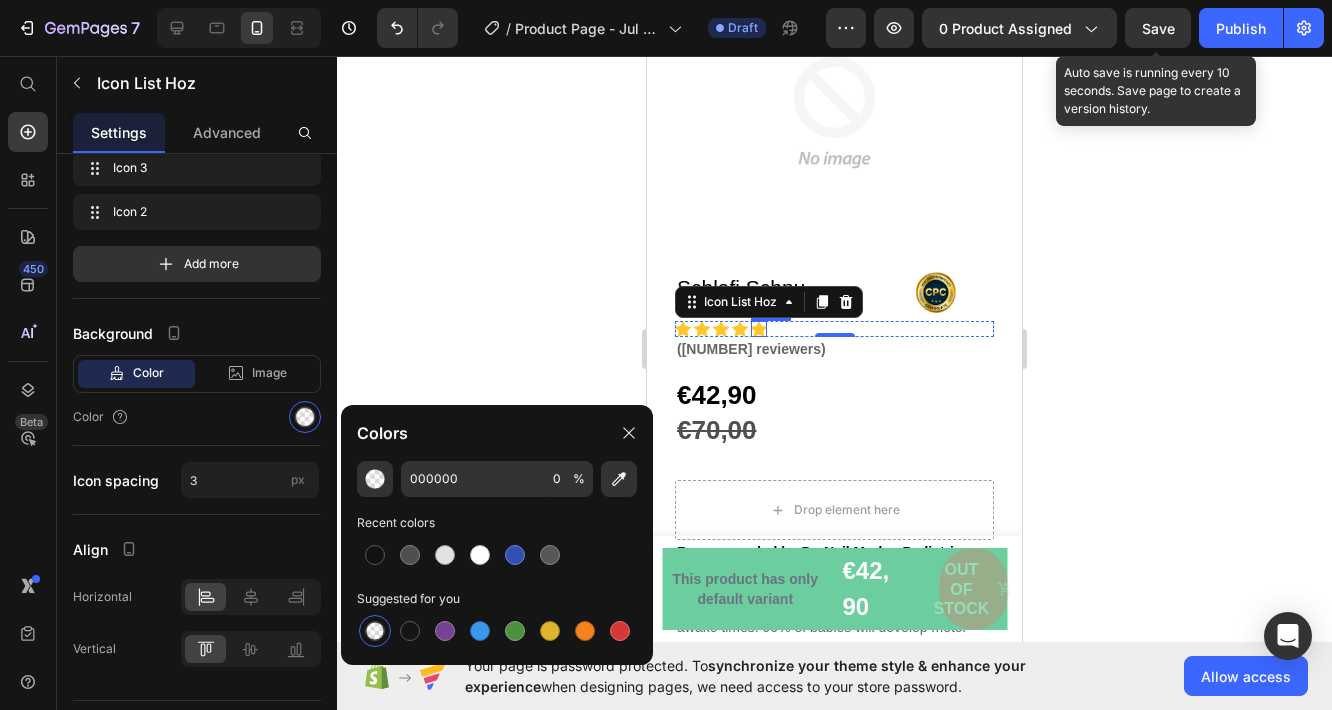 click 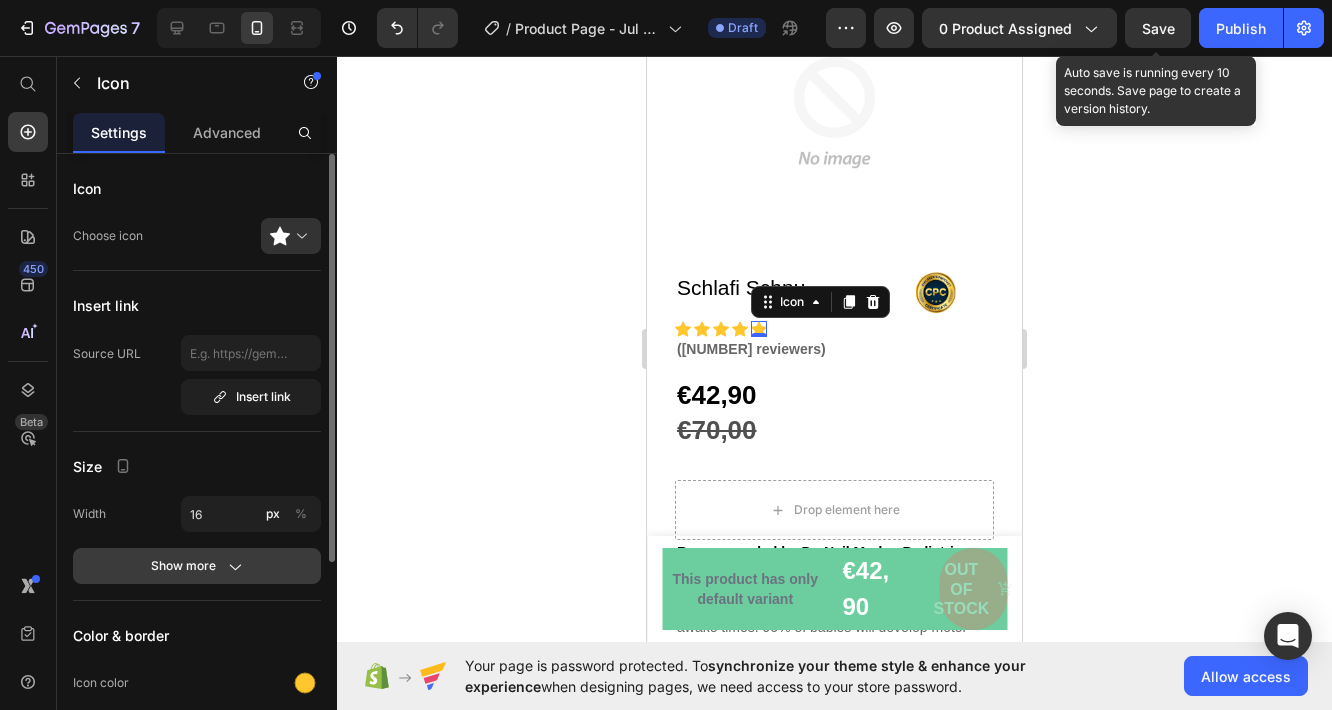 scroll, scrollTop: 200, scrollLeft: 0, axis: vertical 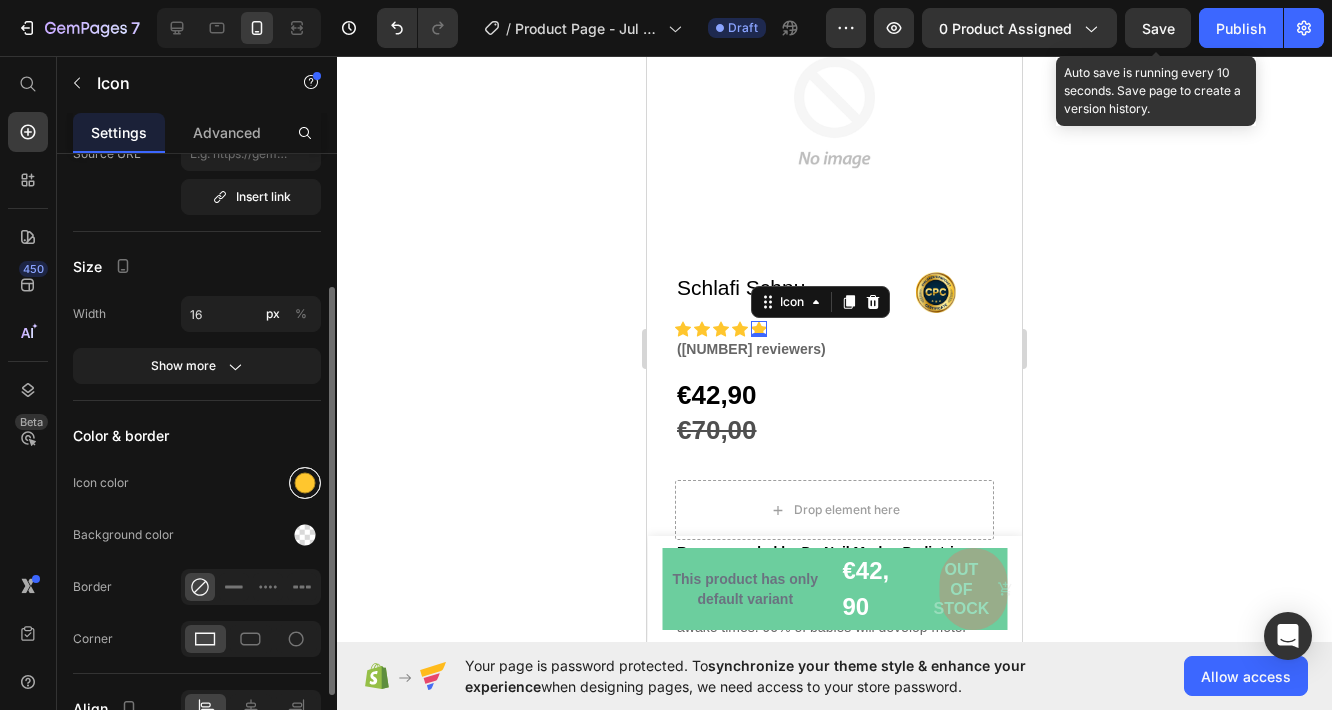 click at bounding box center (305, 483) 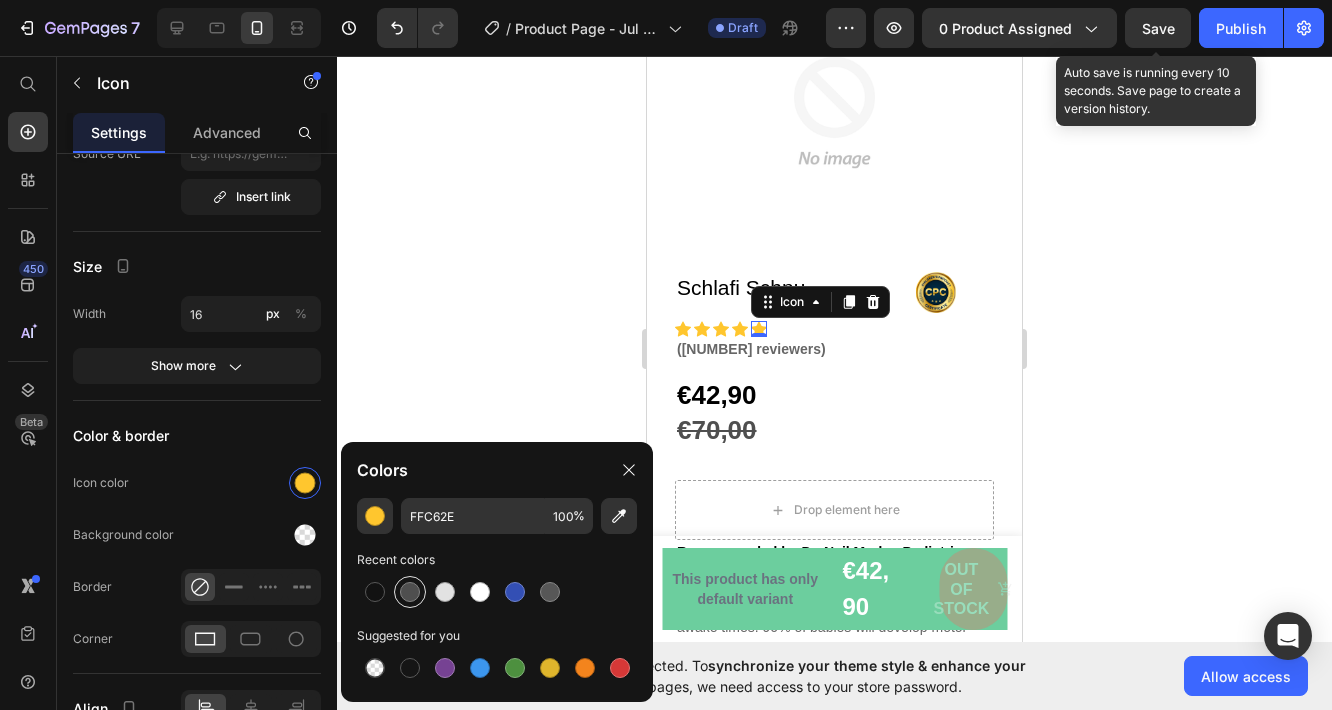 click at bounding box center (410, 592) 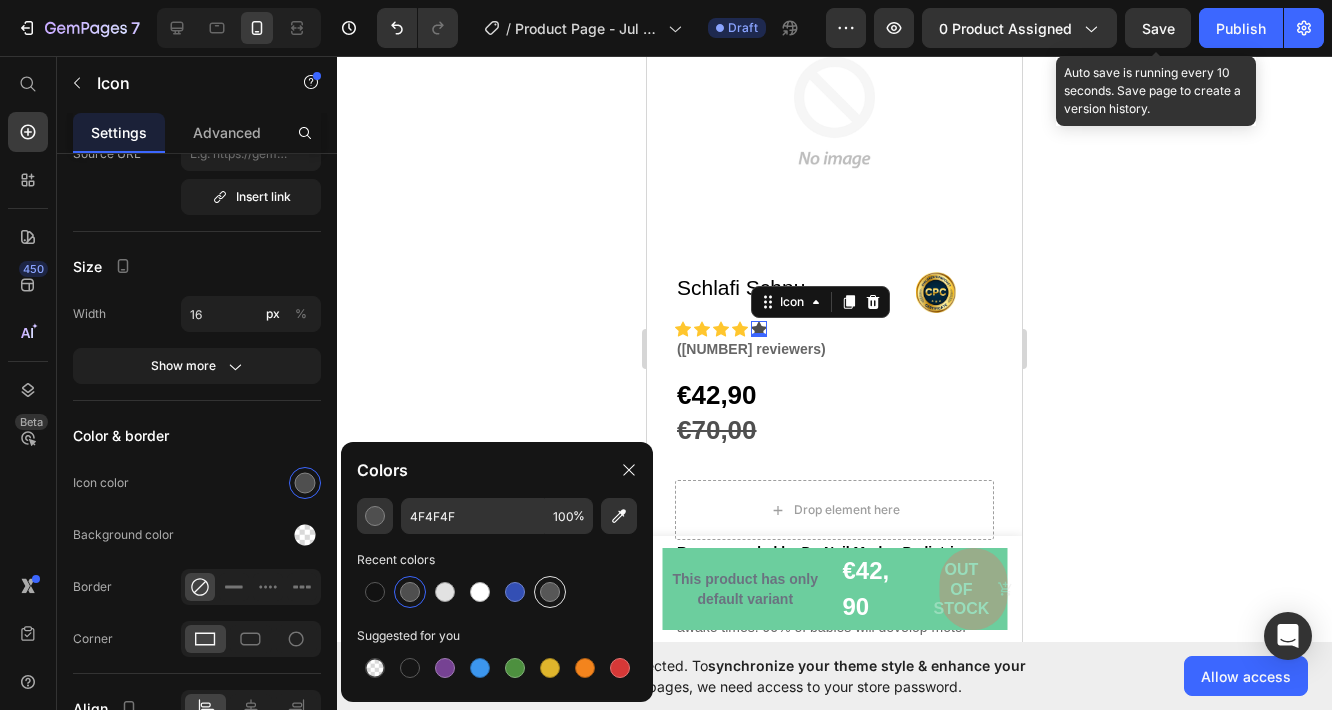 click at bounding box center (550, 592) 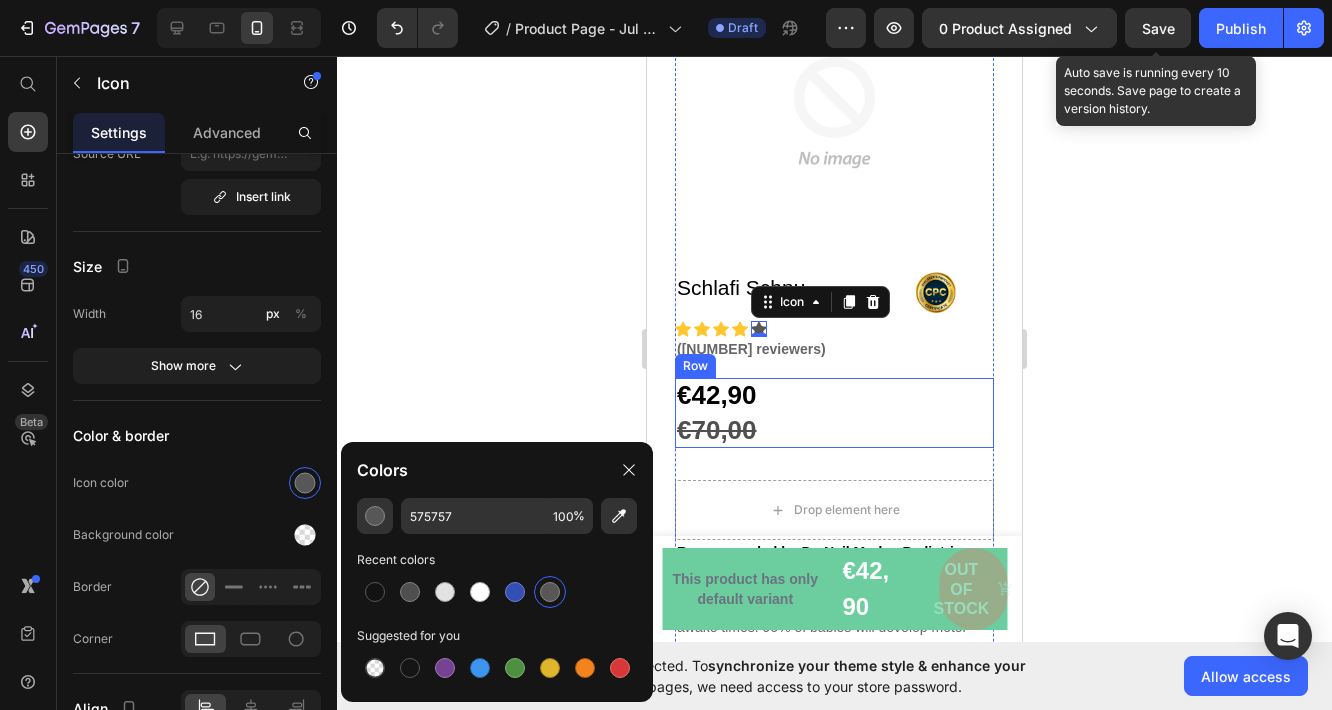 click on "€42,90 Product Price €70,00 Product Price €70,00 Product Price Row" at bounding box center [834, 413] 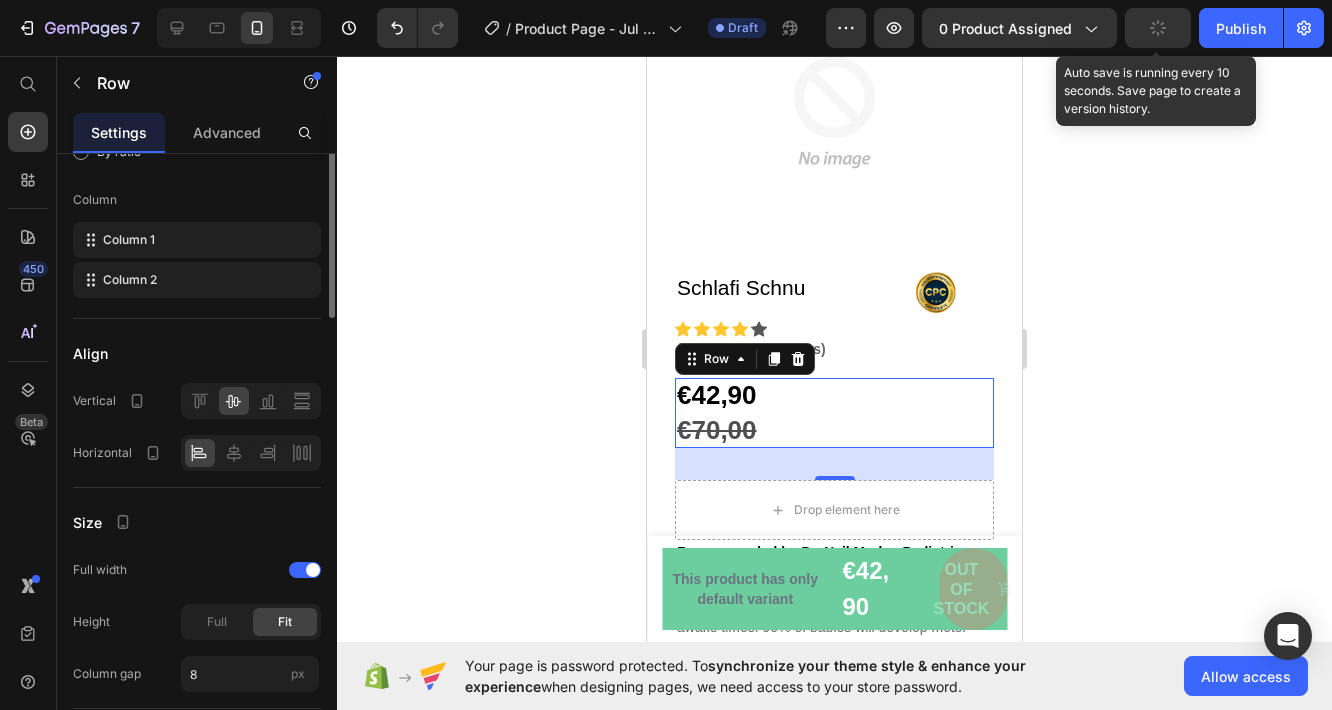 scroll, scrollTop: 0, scrollLeft: 0, axis: both 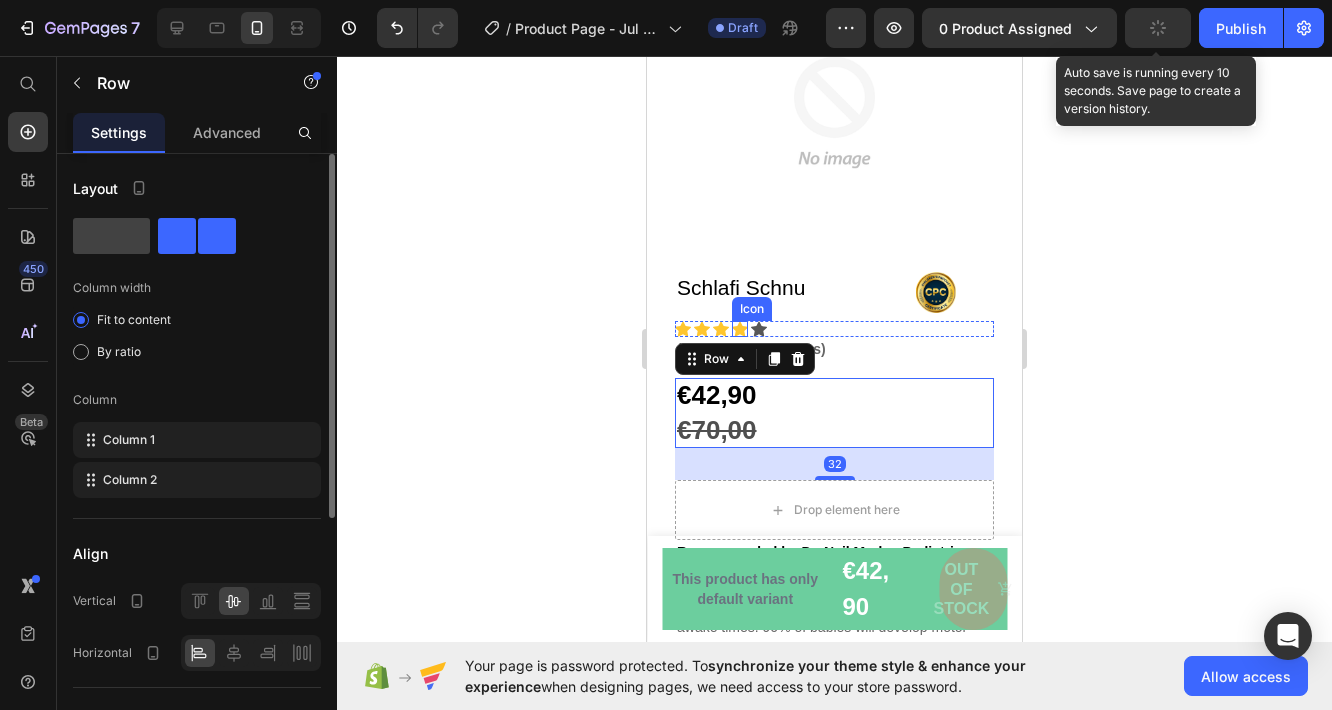 click 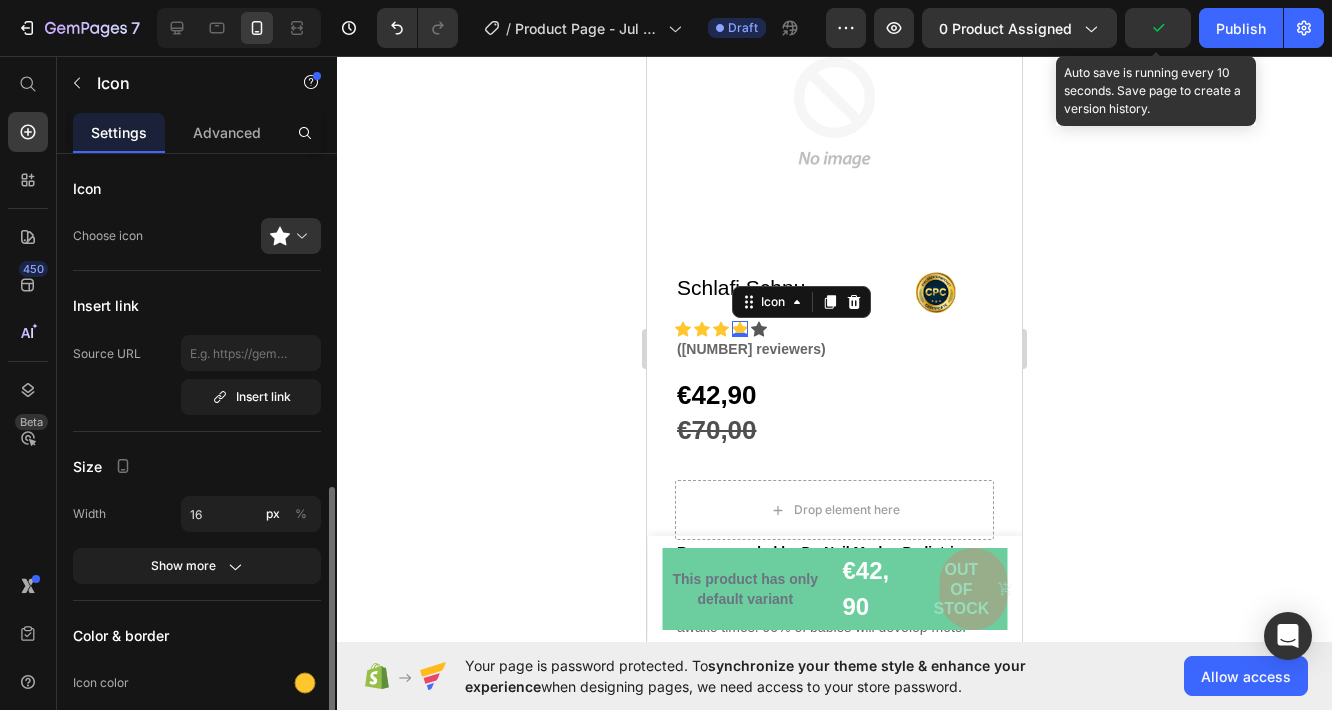 scroll, scrollTop: 200, scrollLeft: 0, axis: vertical 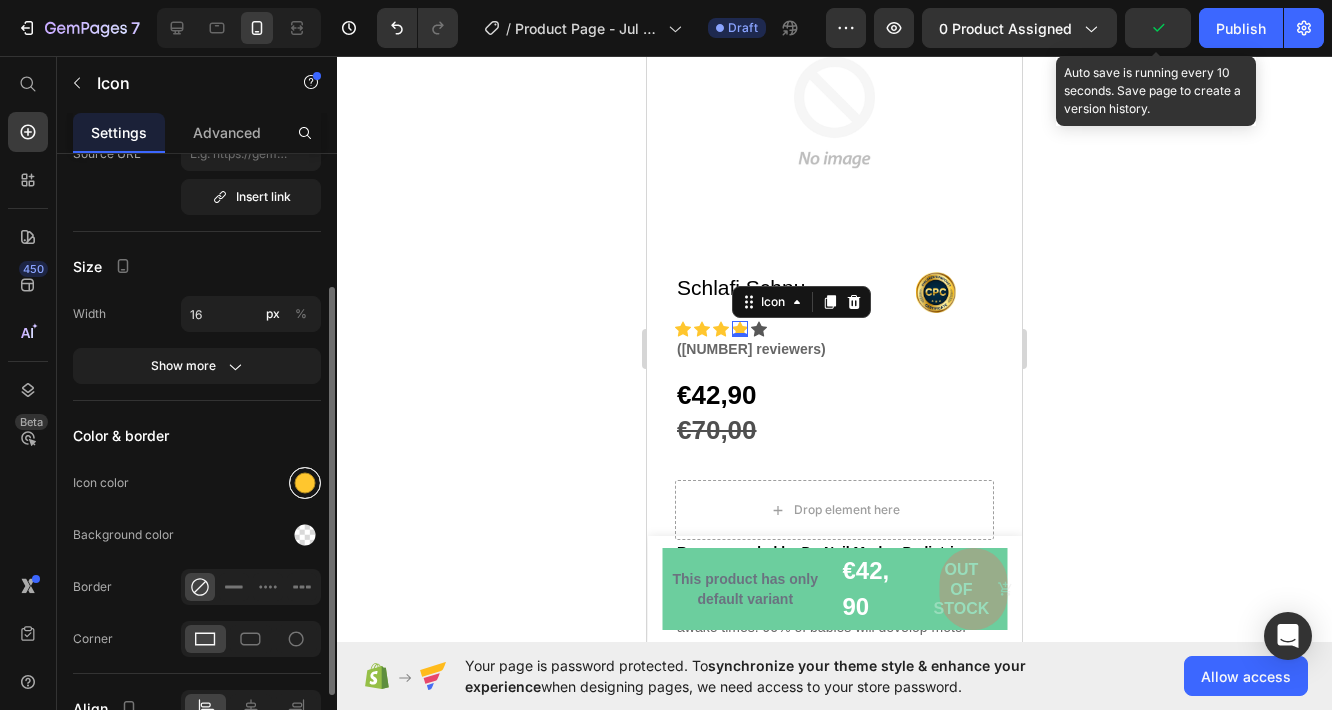 click at bounding box center [305, 483] 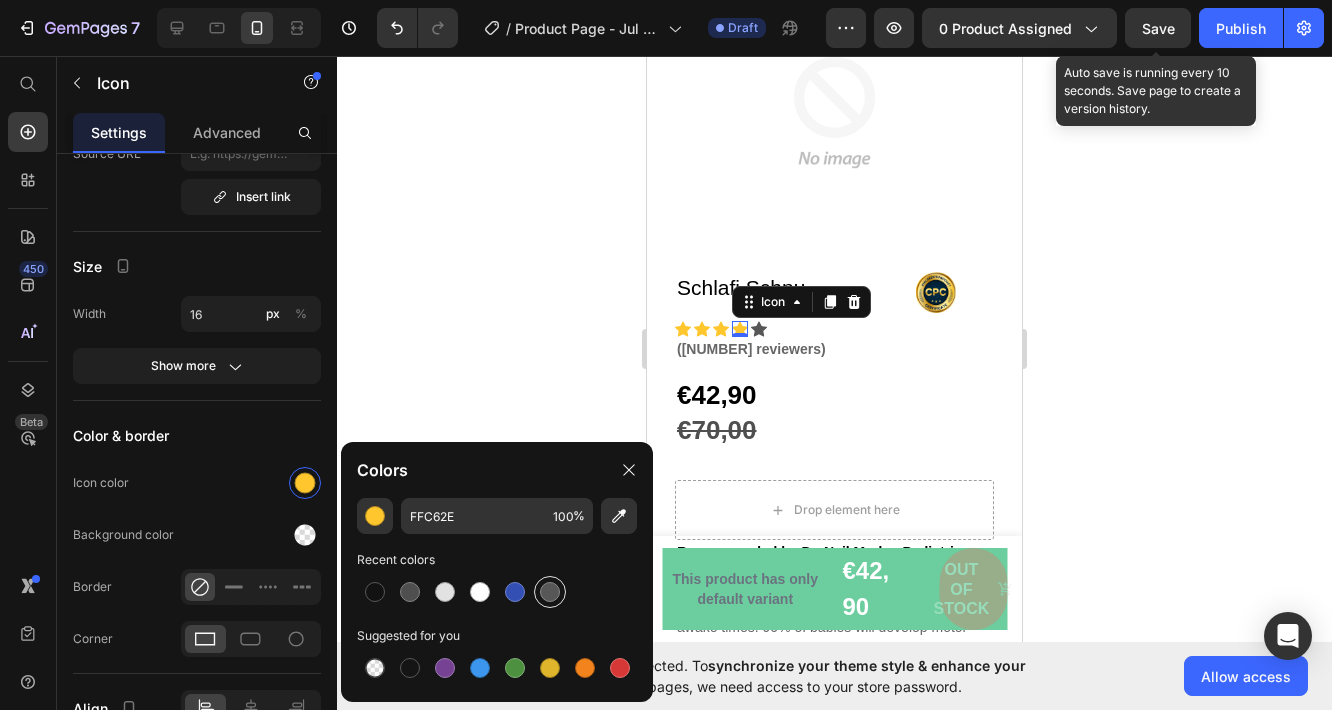 click at bounding box center [550, 592] 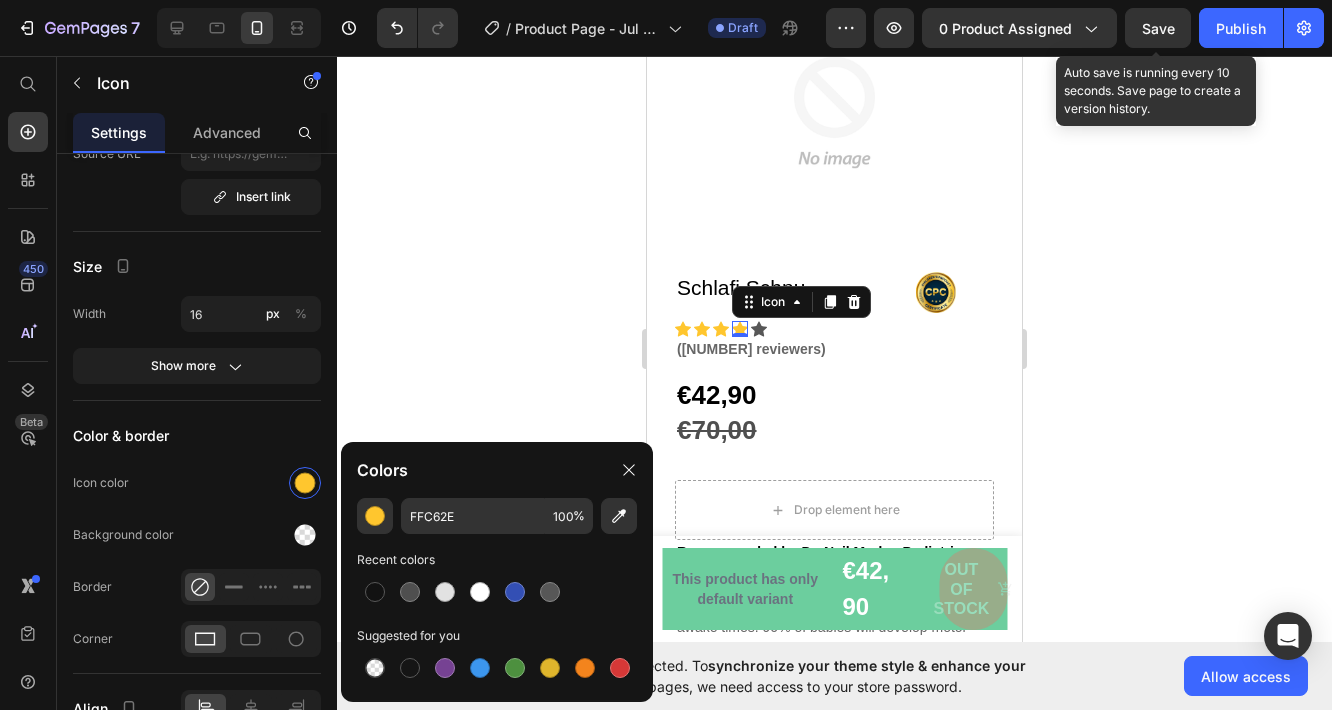 type on "575757" 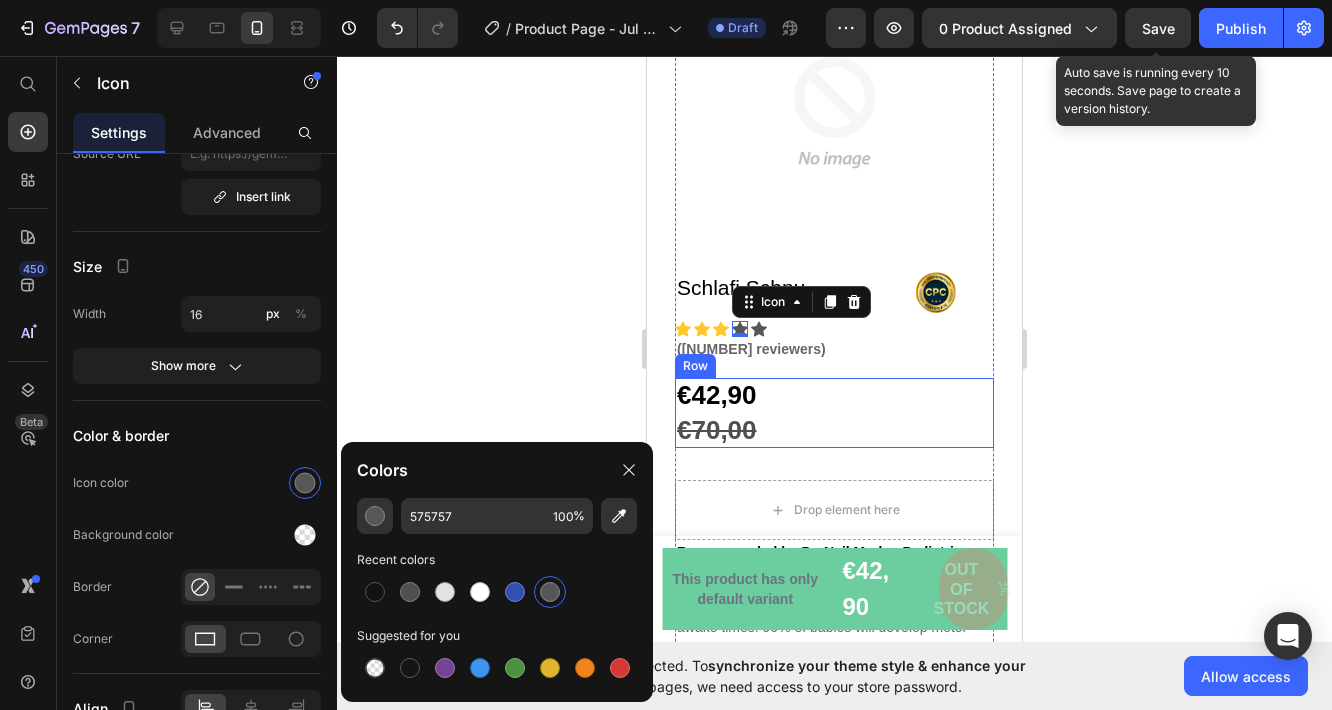 click on "€42,90 Product Price €70,00 Product Price €70,00 Product Price Row" at bounding box center (834, 413) 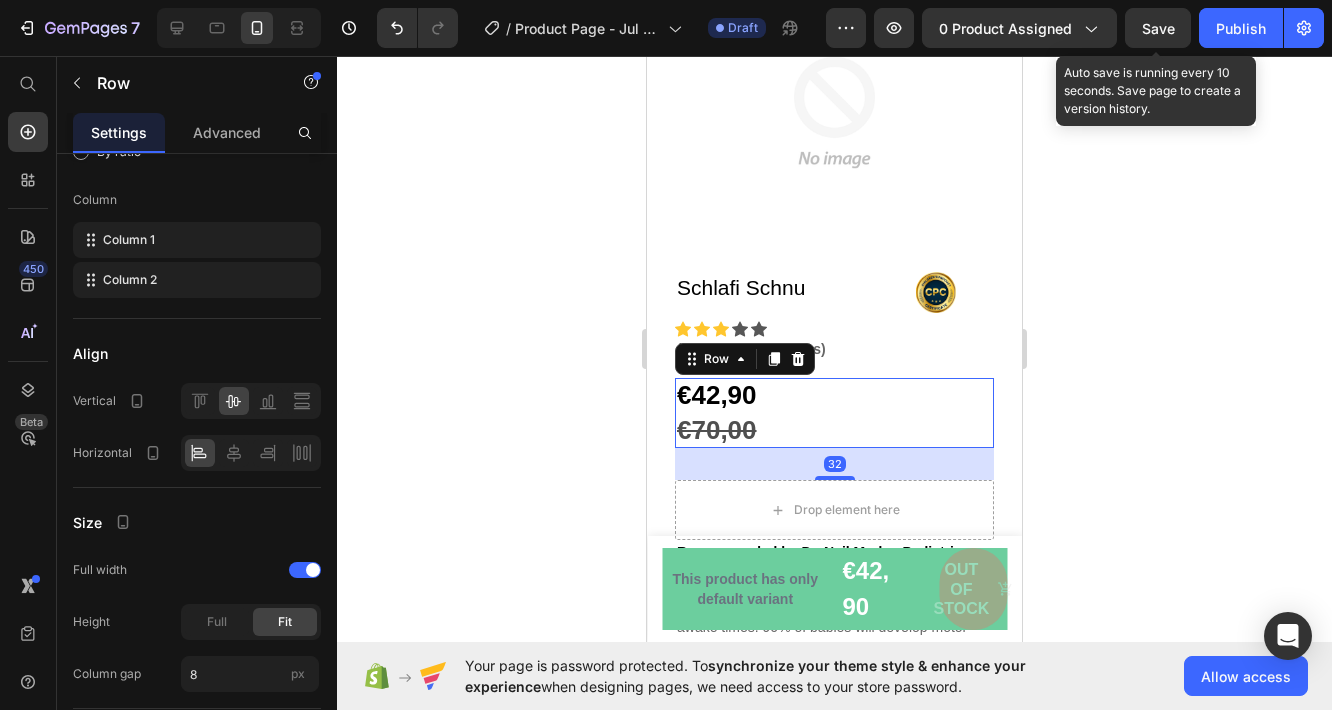 scroll, scrollTop: 0, scrollLeft: 0, axis: both 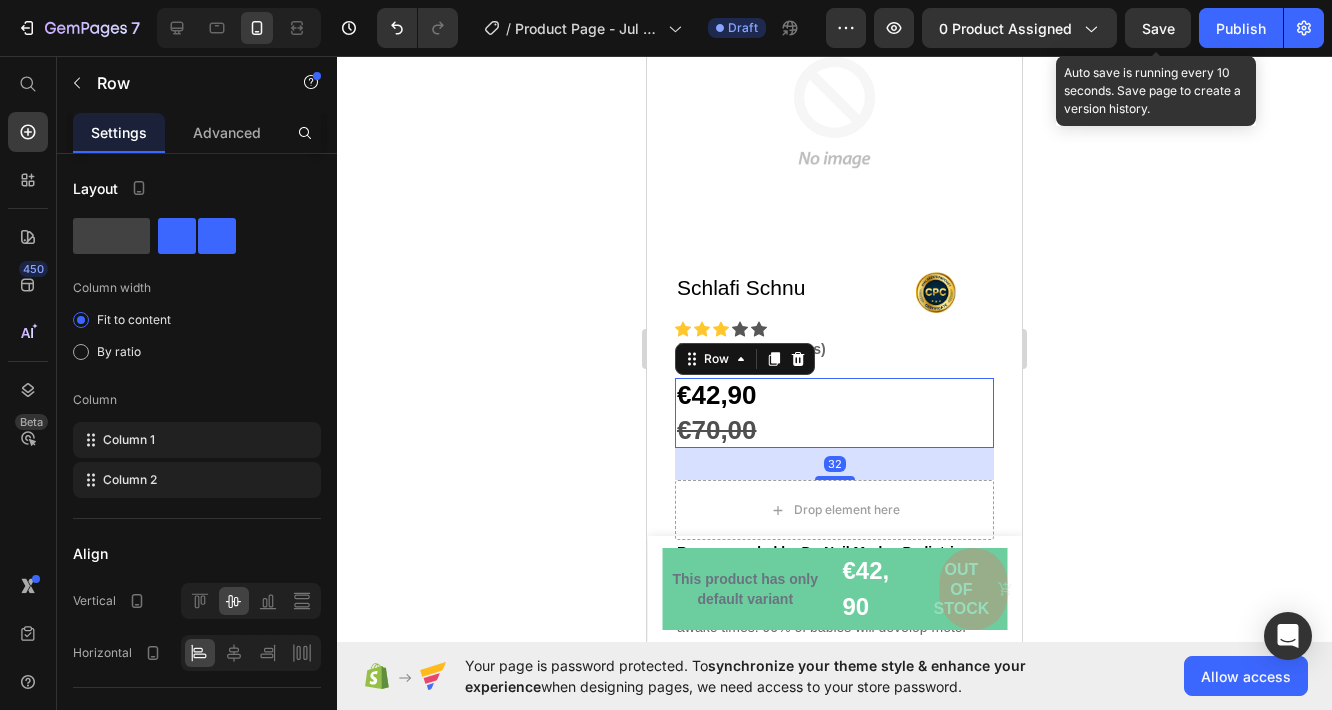 drag, startPoint x: 881, startPoint y: 387, endPoint x: 818, endPoint y: 355, distance: 70.66116 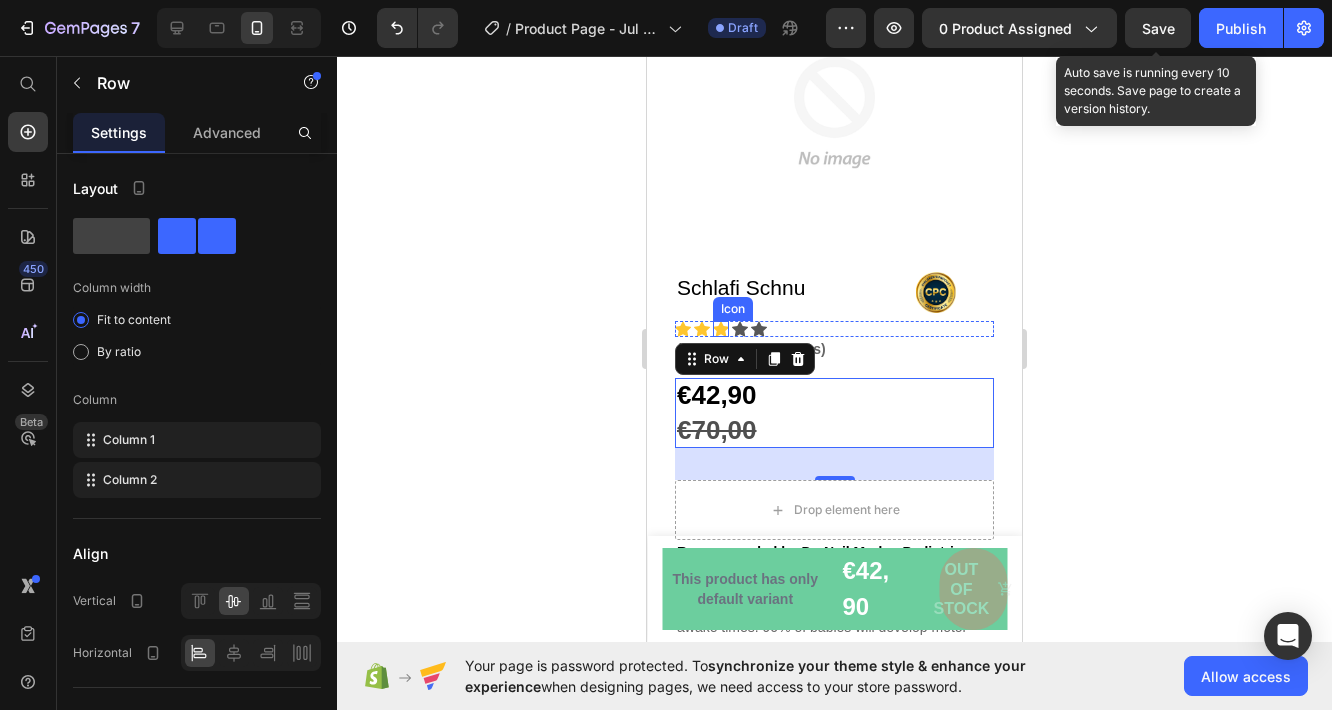 click 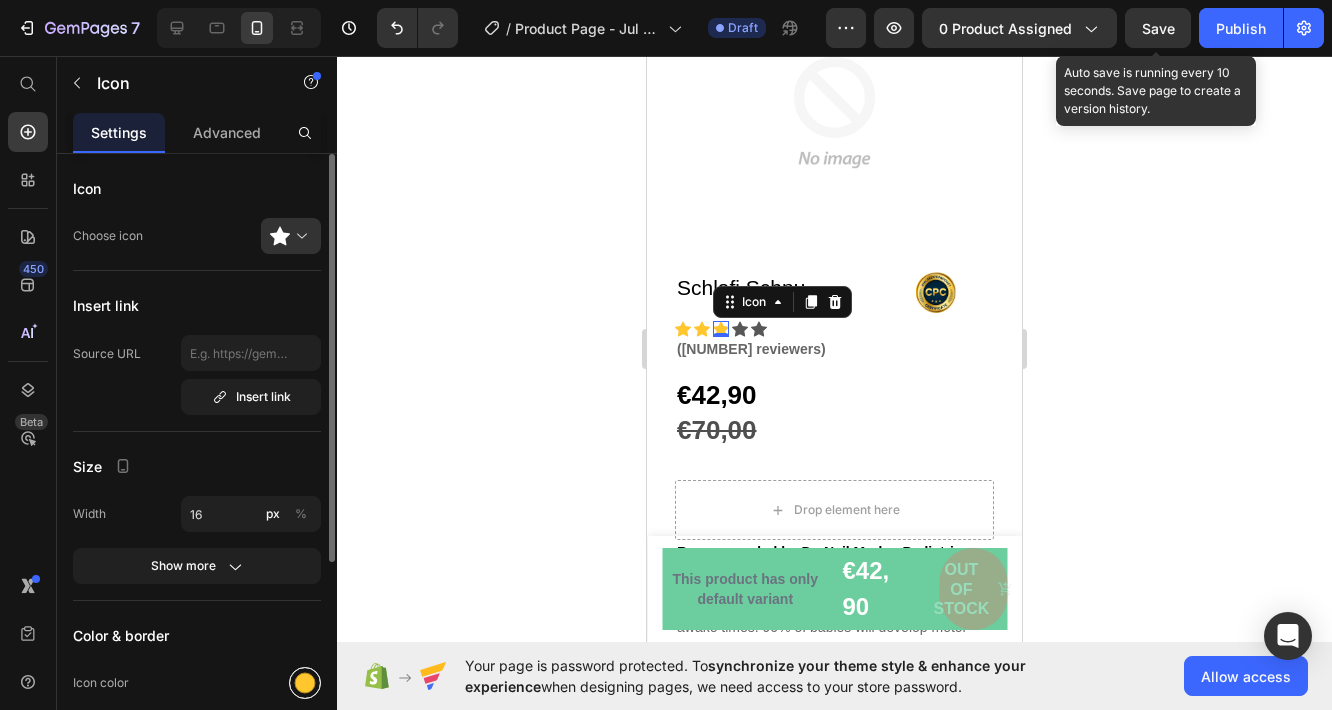 click at bounding box center [305, 683] 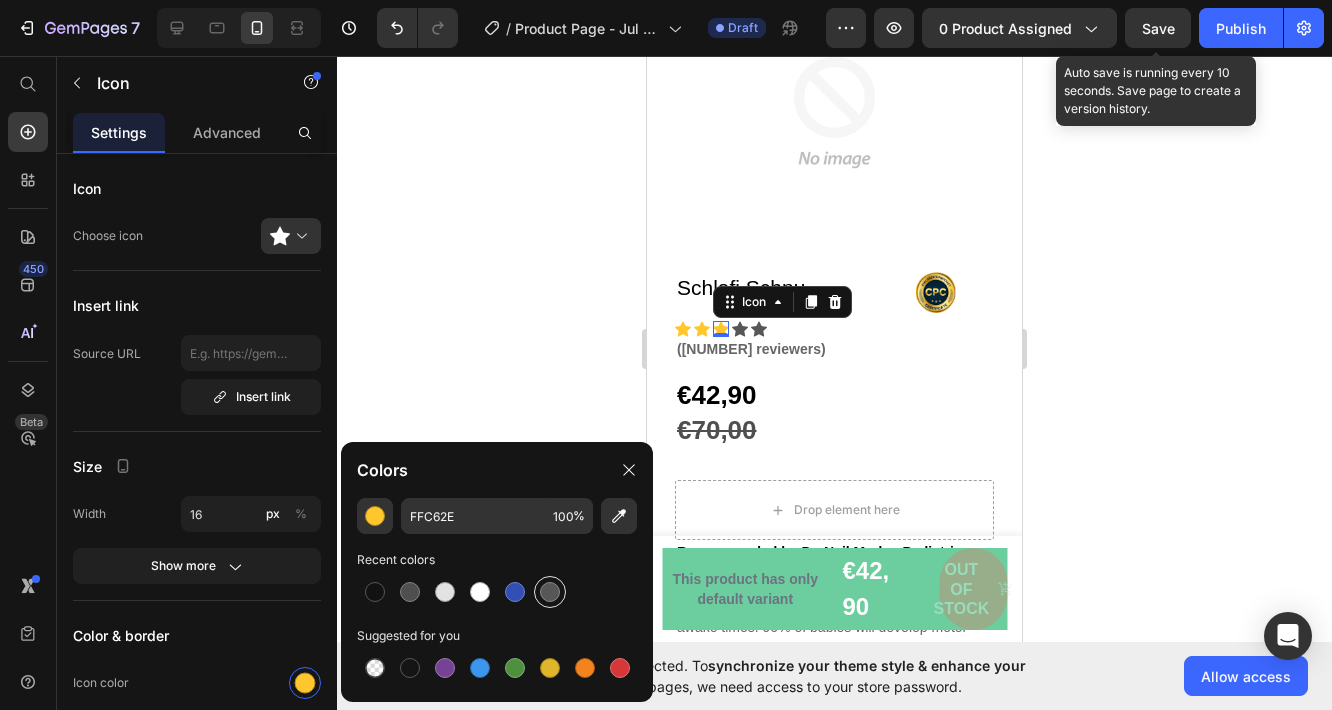 click at bounding box center [550, 592] 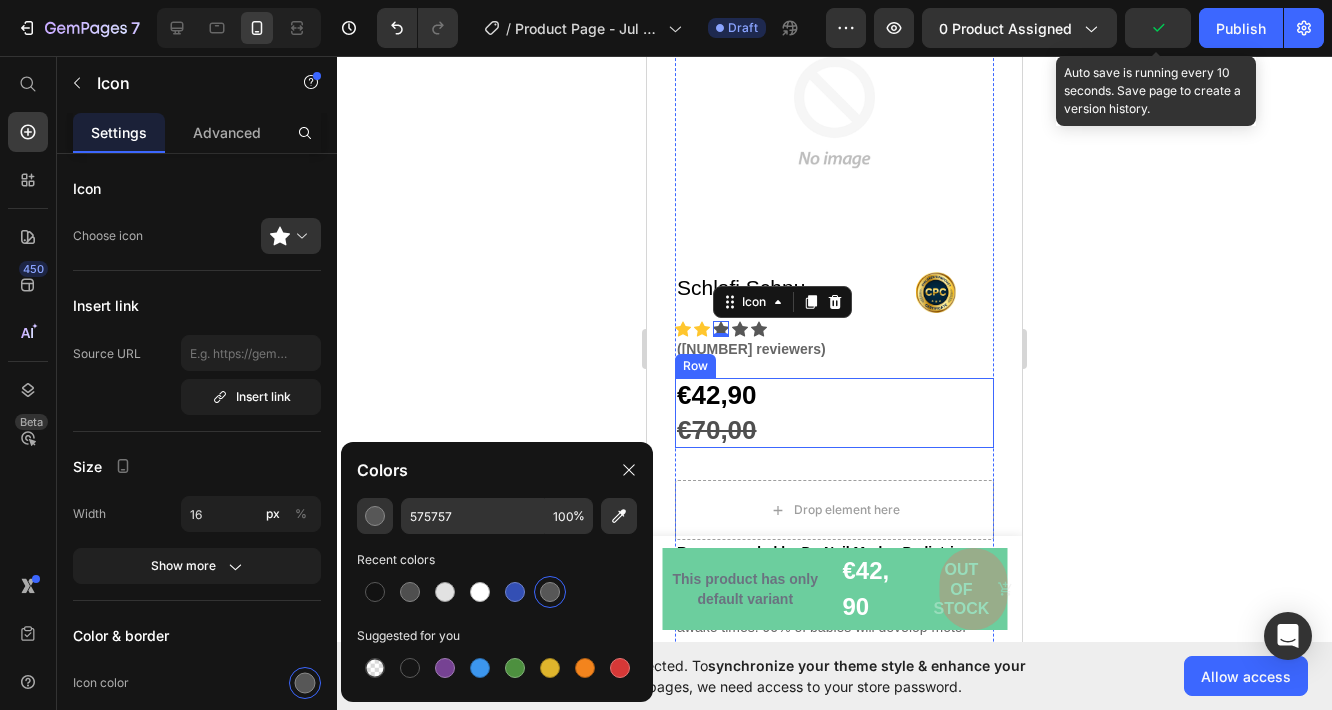 click on "€42,90 Product Price €70,00 Product Price €70,00 Product Price Row" at bounding box center (834, 413) 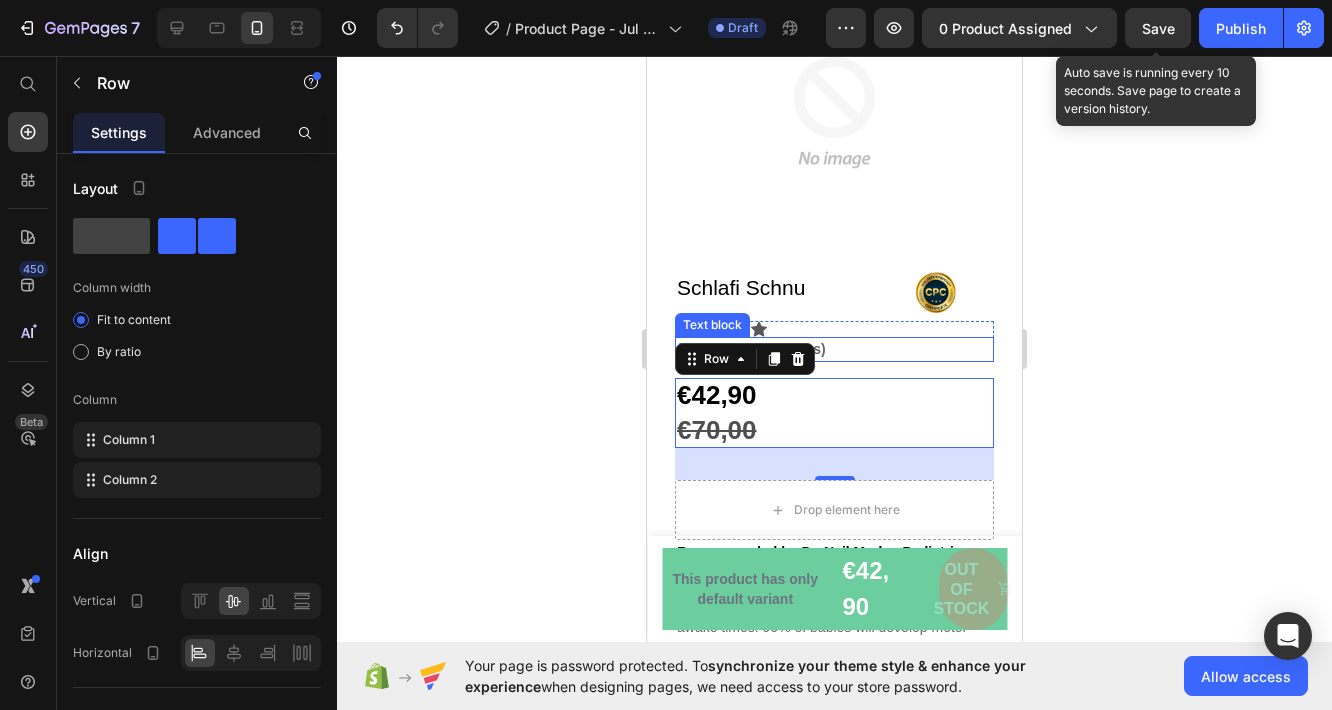 click on "Text block" at bounding box center (712, 325) 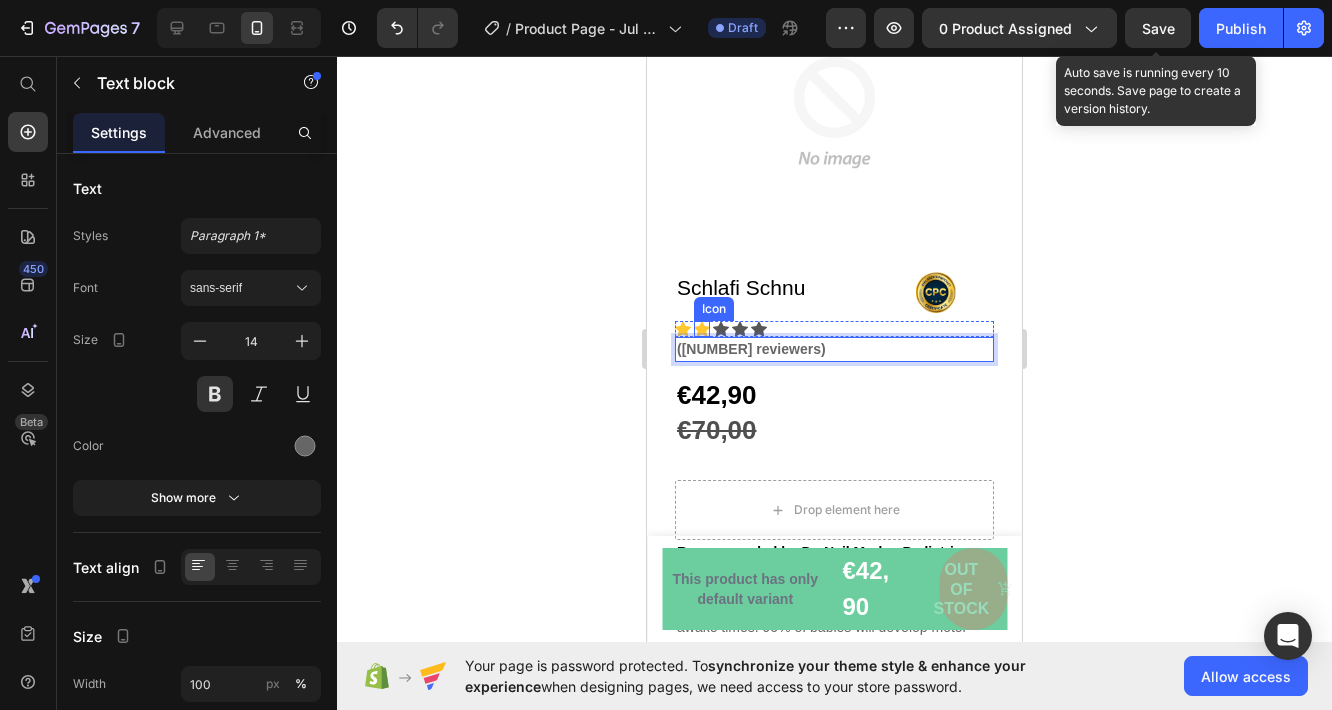 click 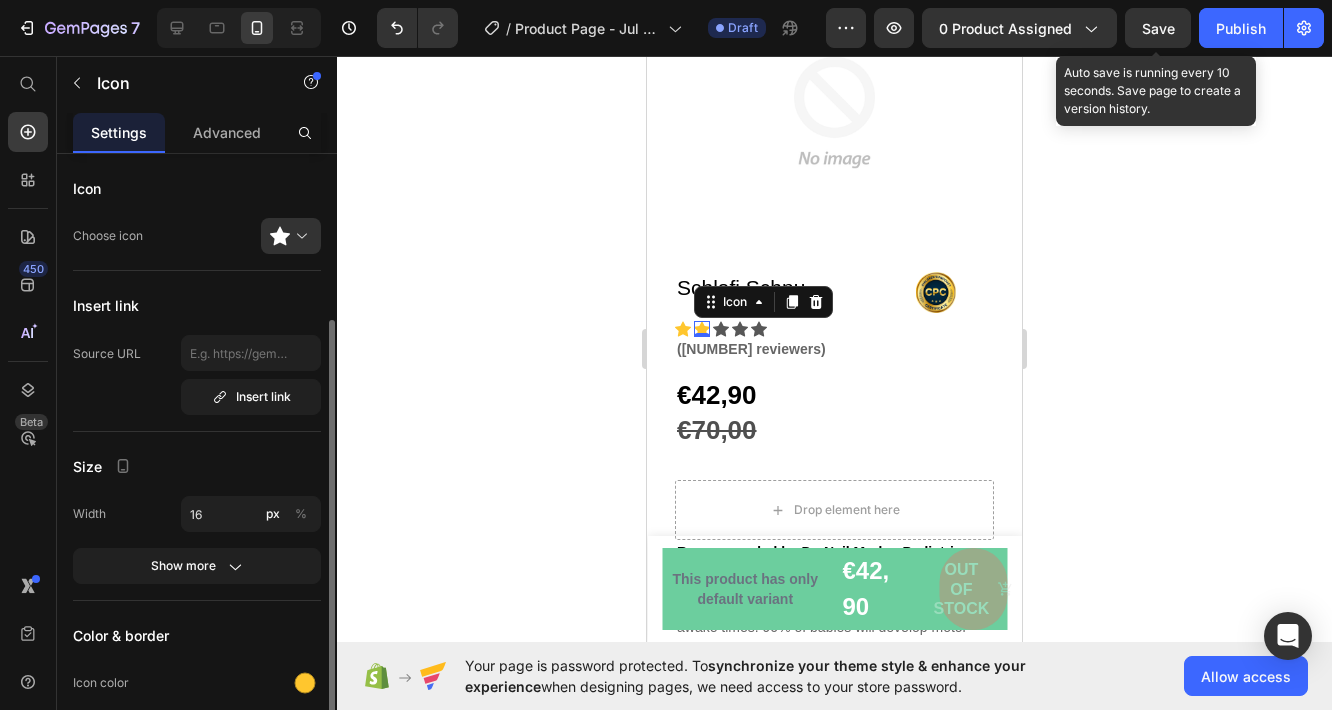 scroll, scrollTop: 100, scrollLeft: 0, axis: vertical 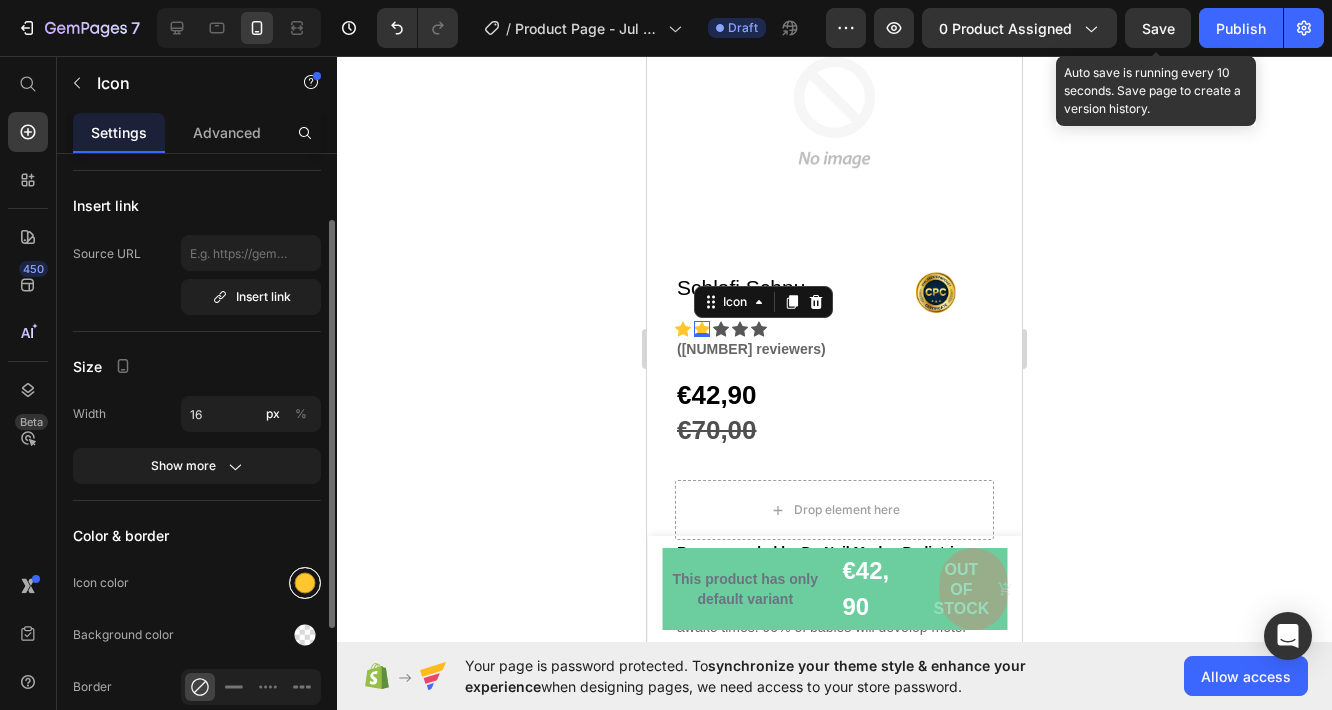 click at bounding box center (305, 583) 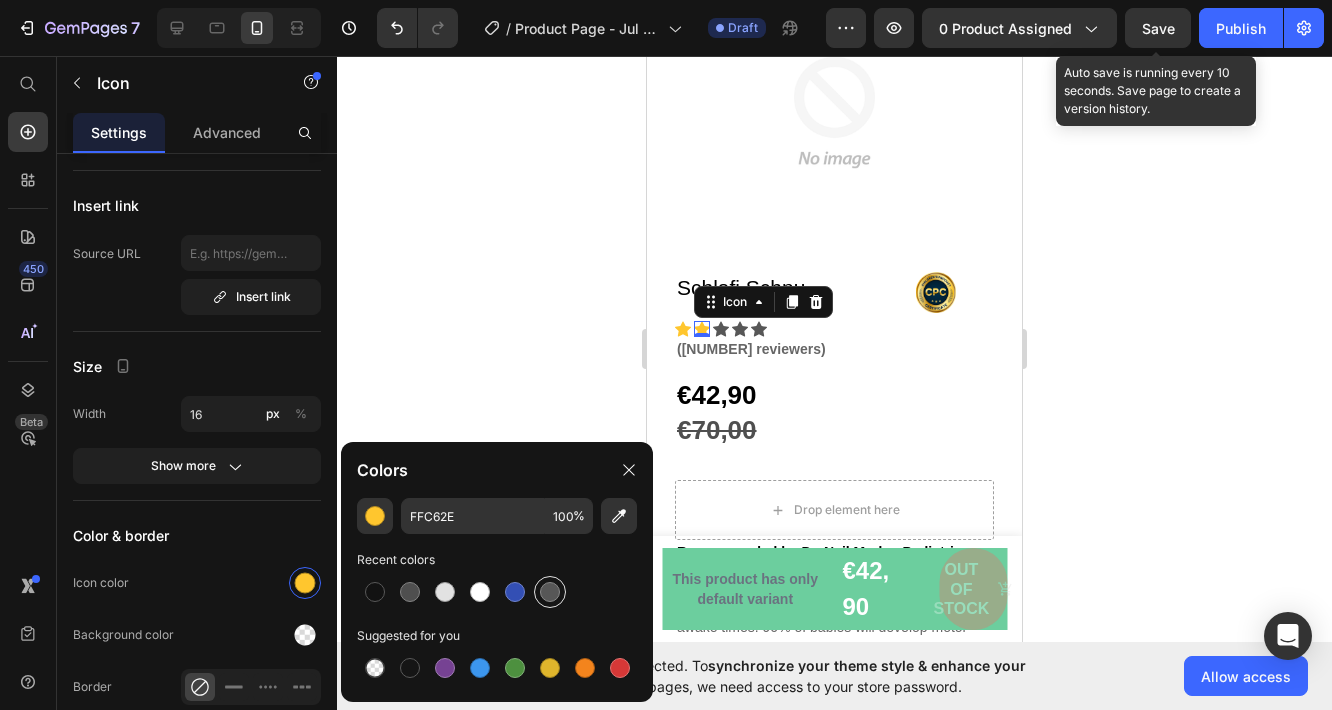 click at bounding box center [550, 592] 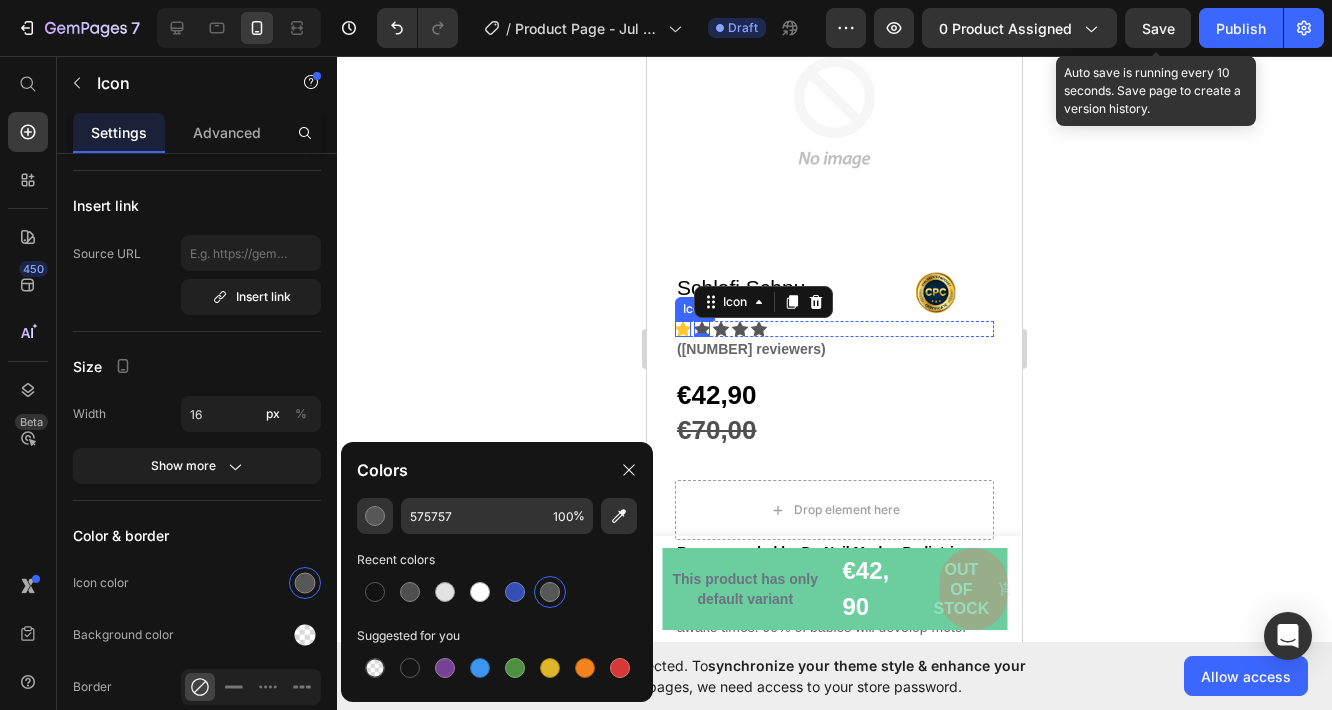click 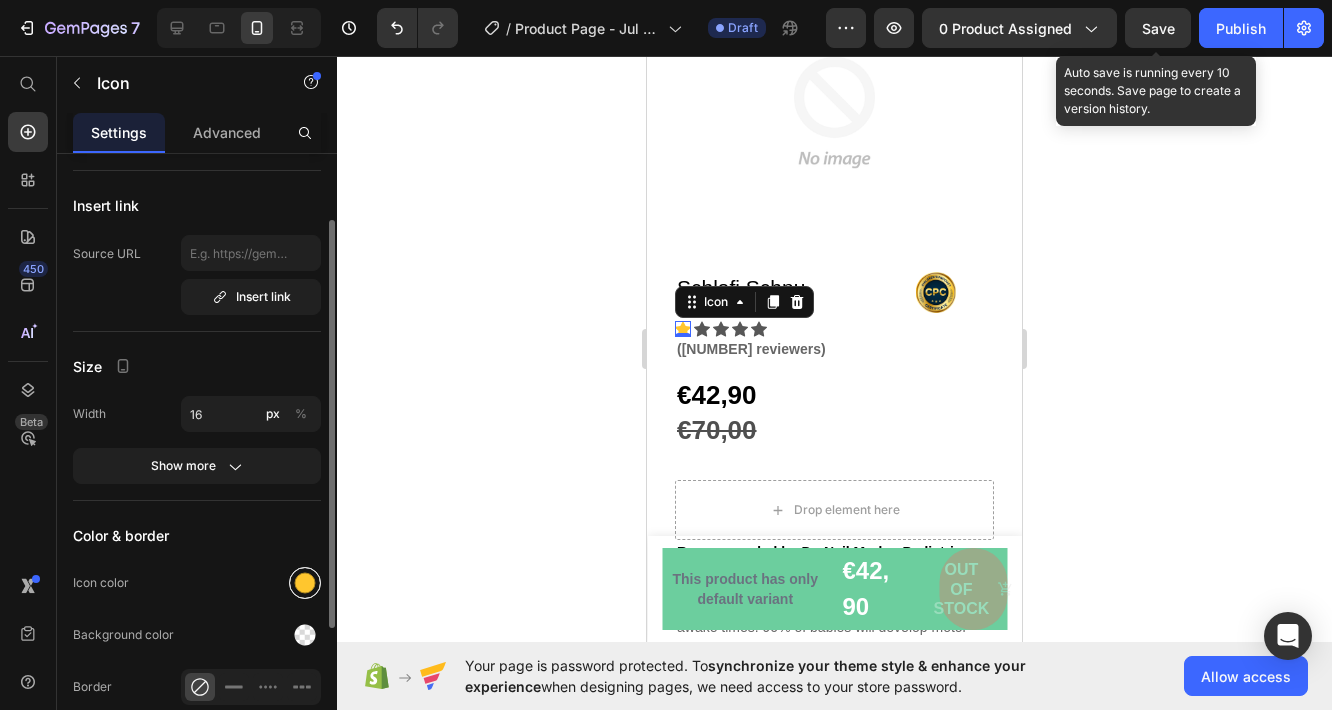 click at bounding box center [305, 583] 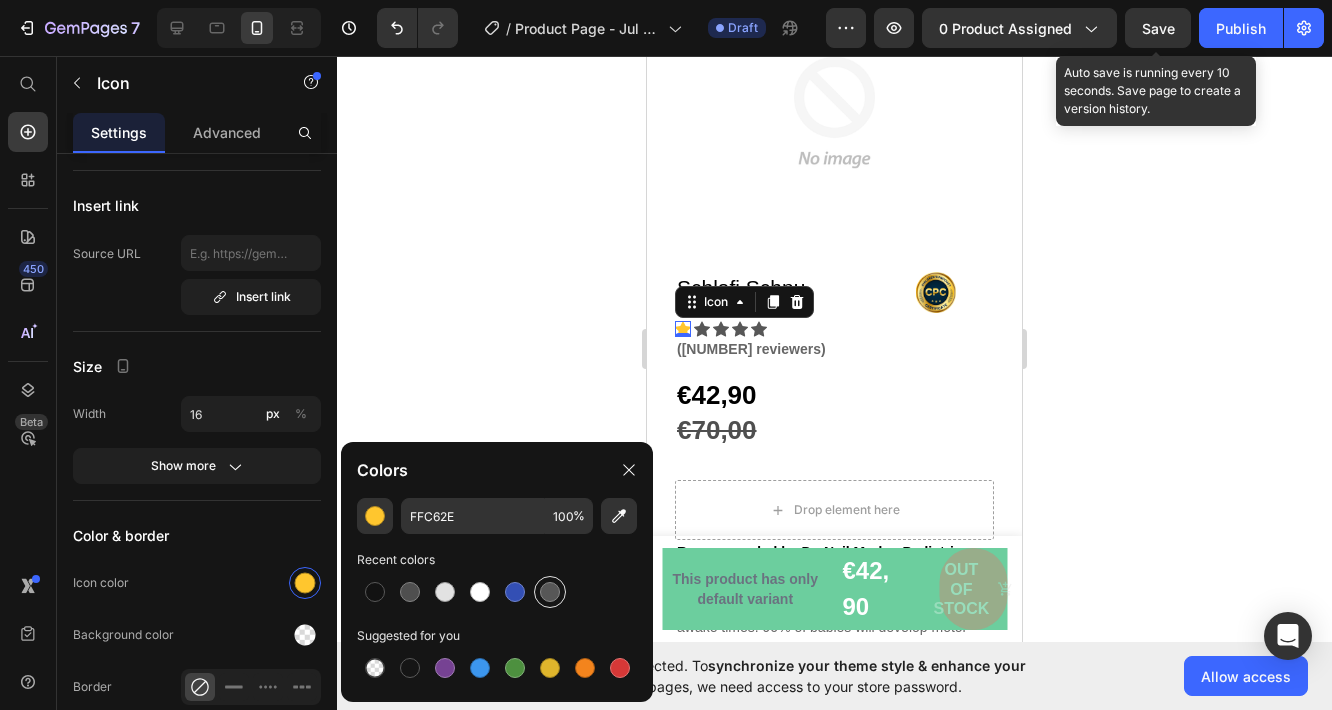 click at bounding box center [550, 592] 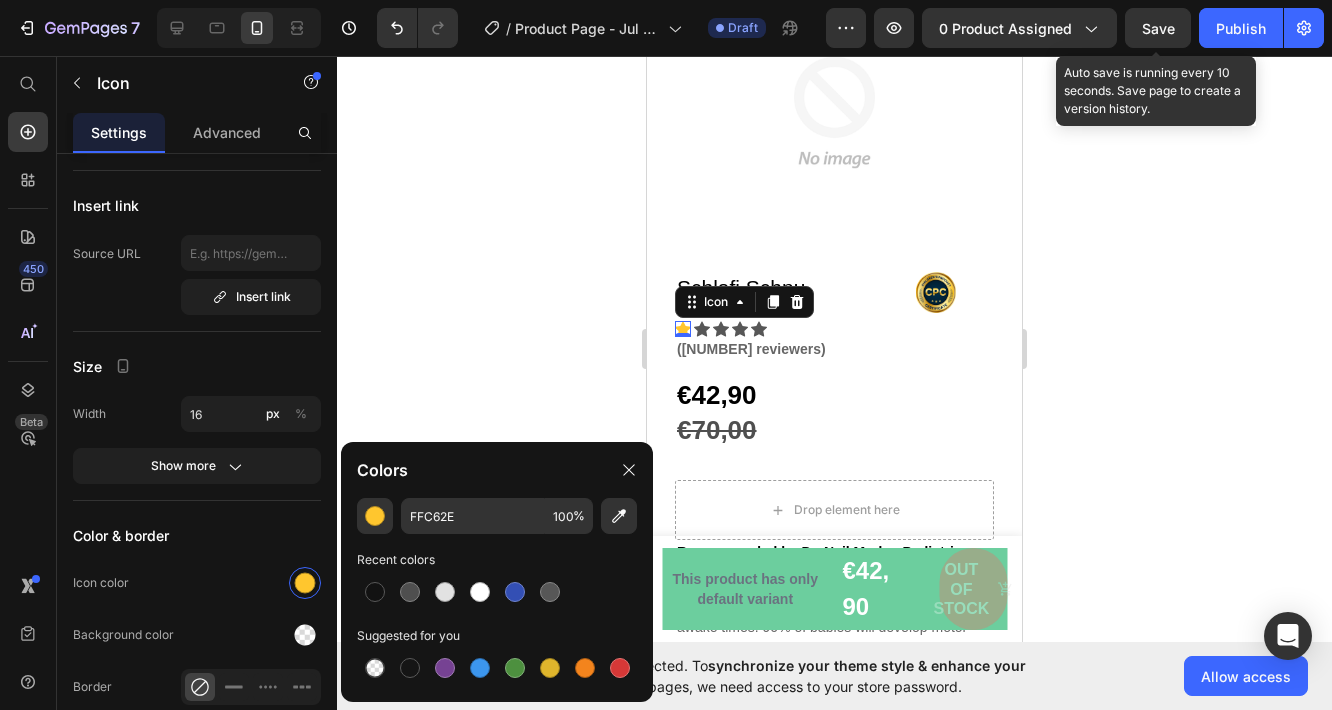type on "575757" 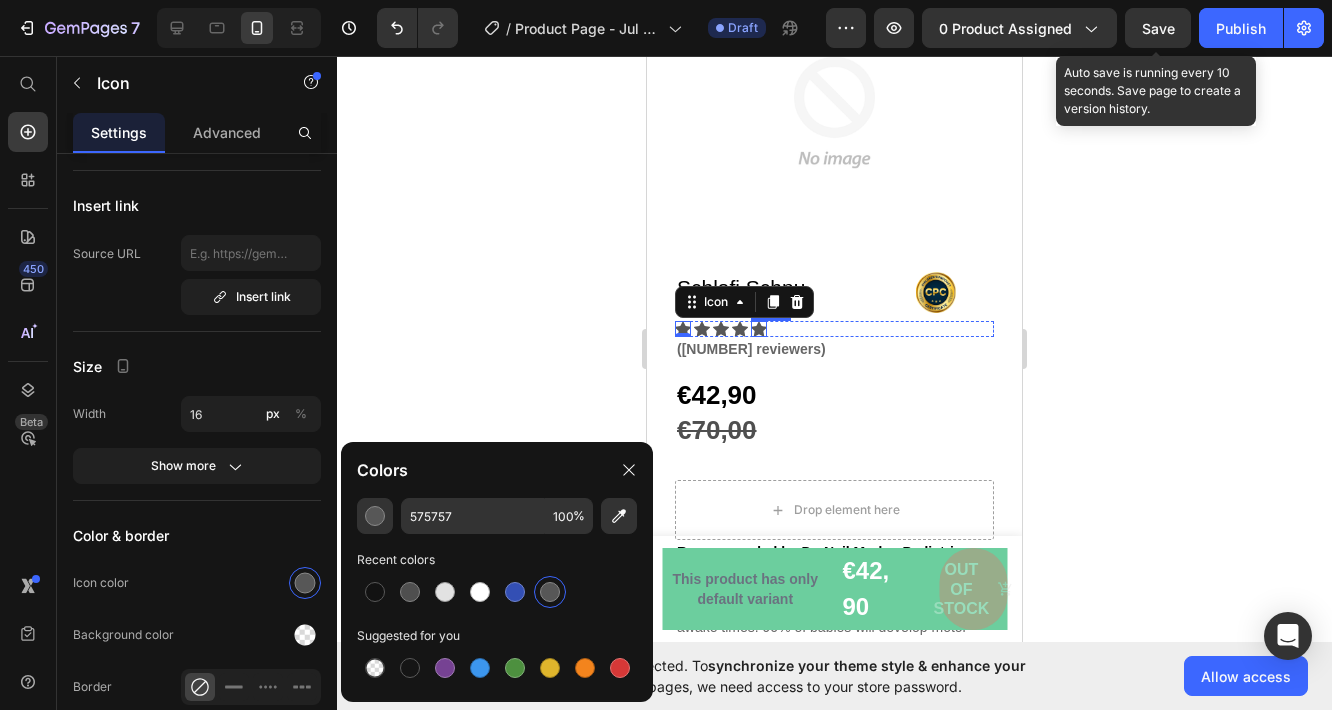 click 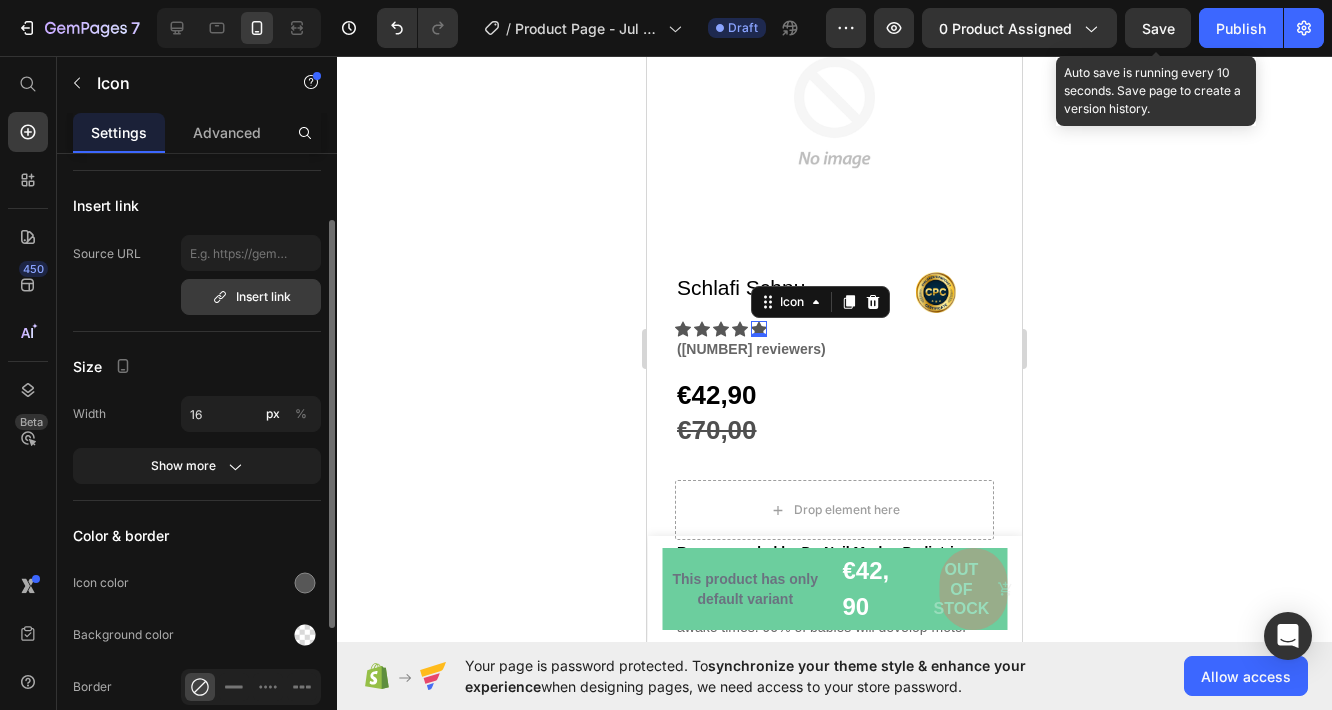 scroll, scrollTop: 0, scrollLeft: 0, axis: both 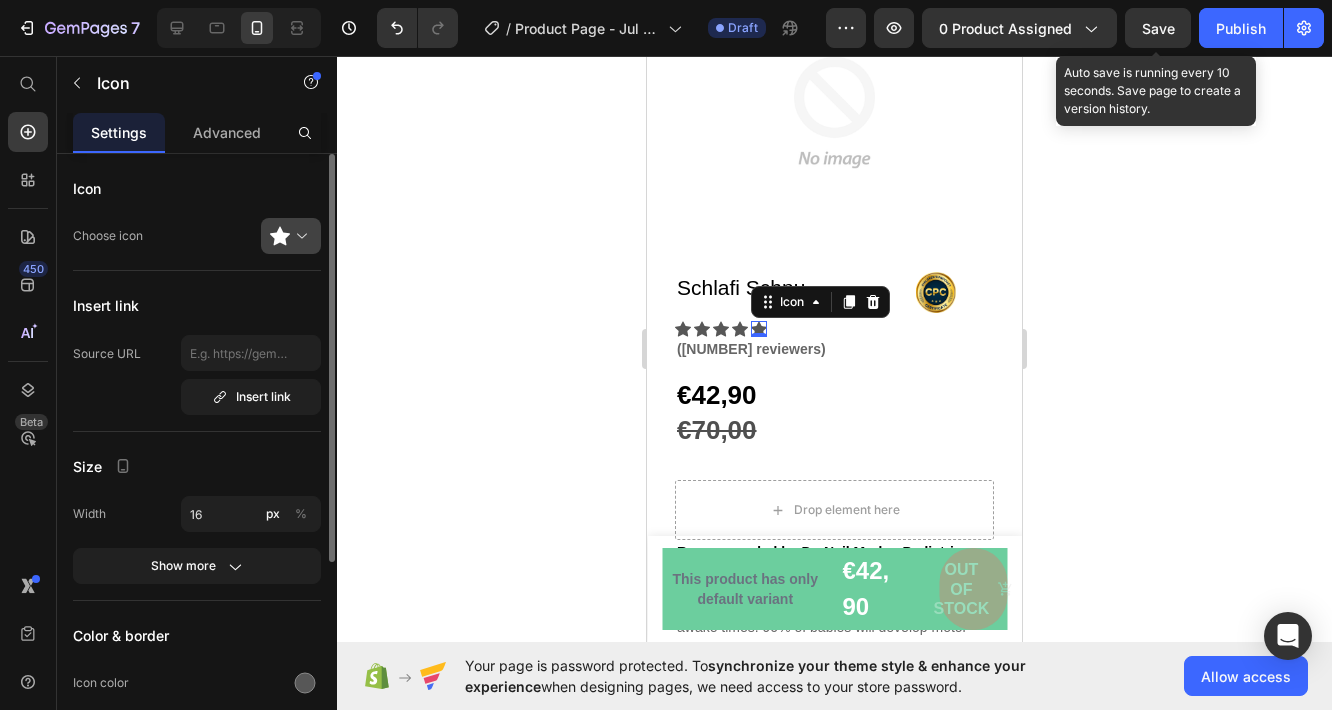 click at bounding box center (299, 236) 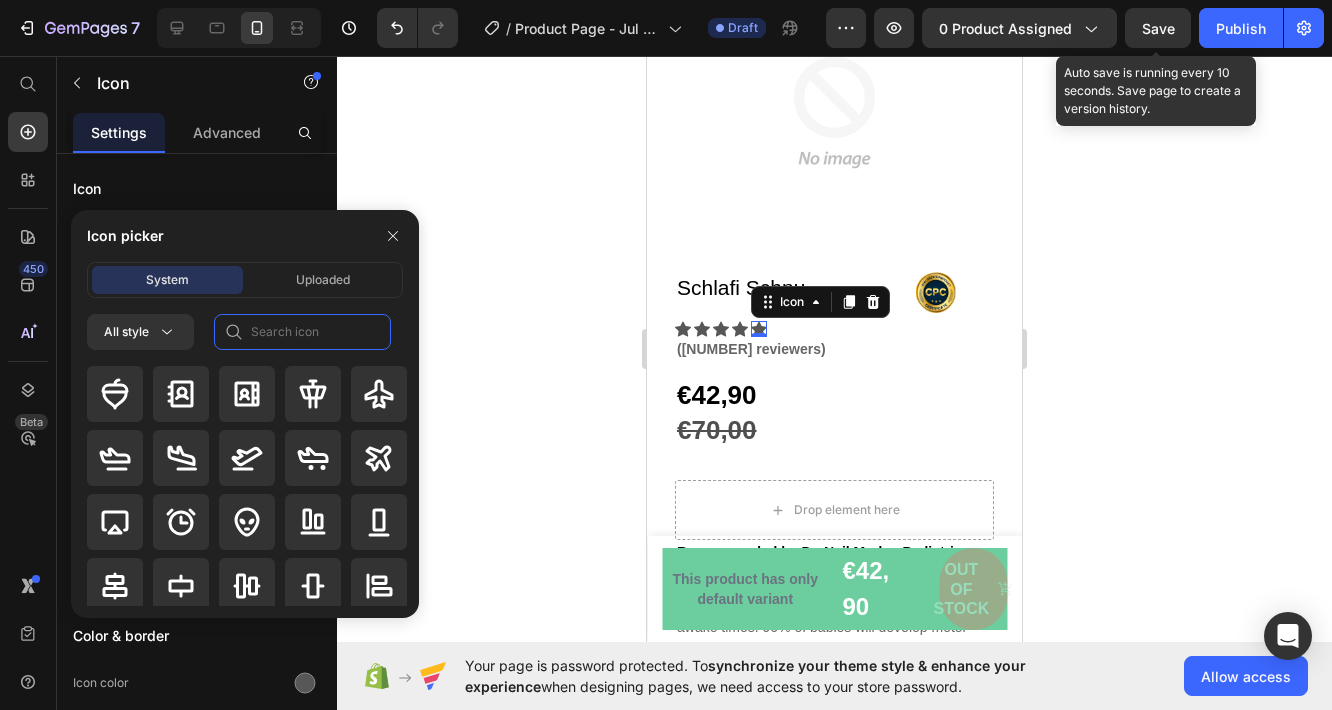click 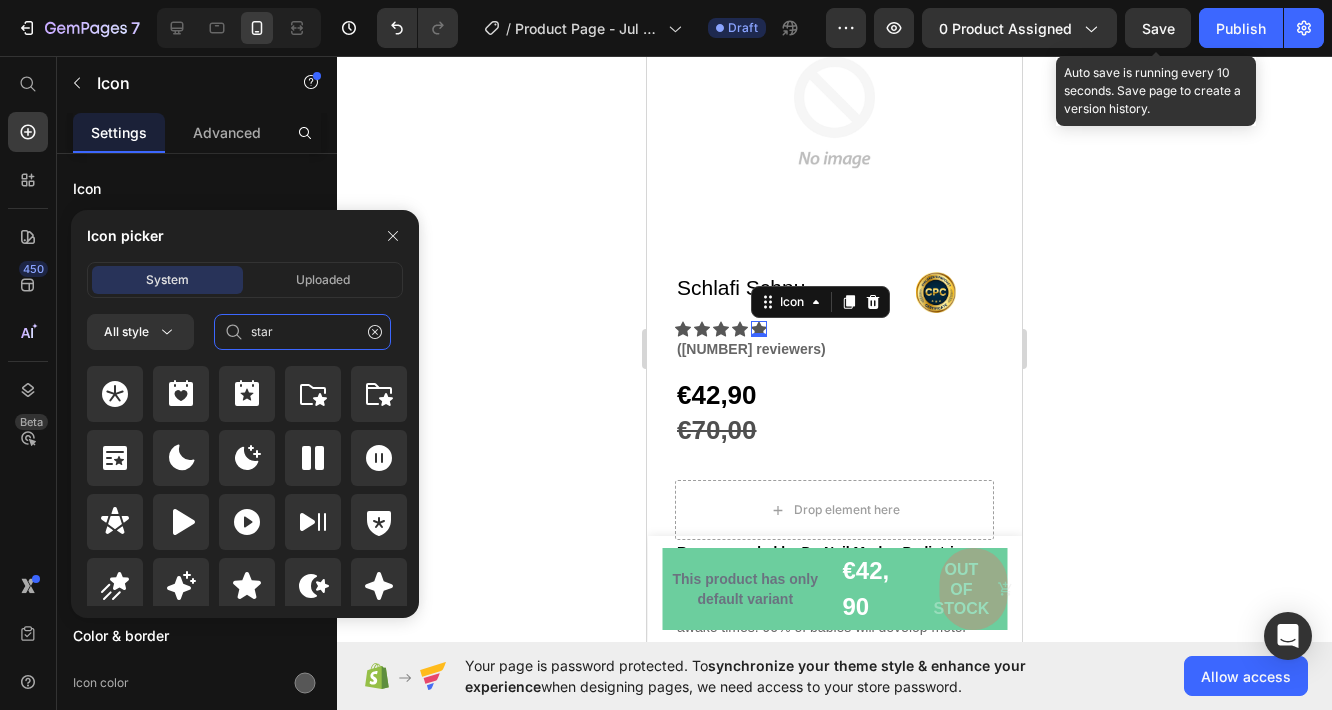 scroll, scrollTop: 872, scrollLeft: 0, axis: vertical 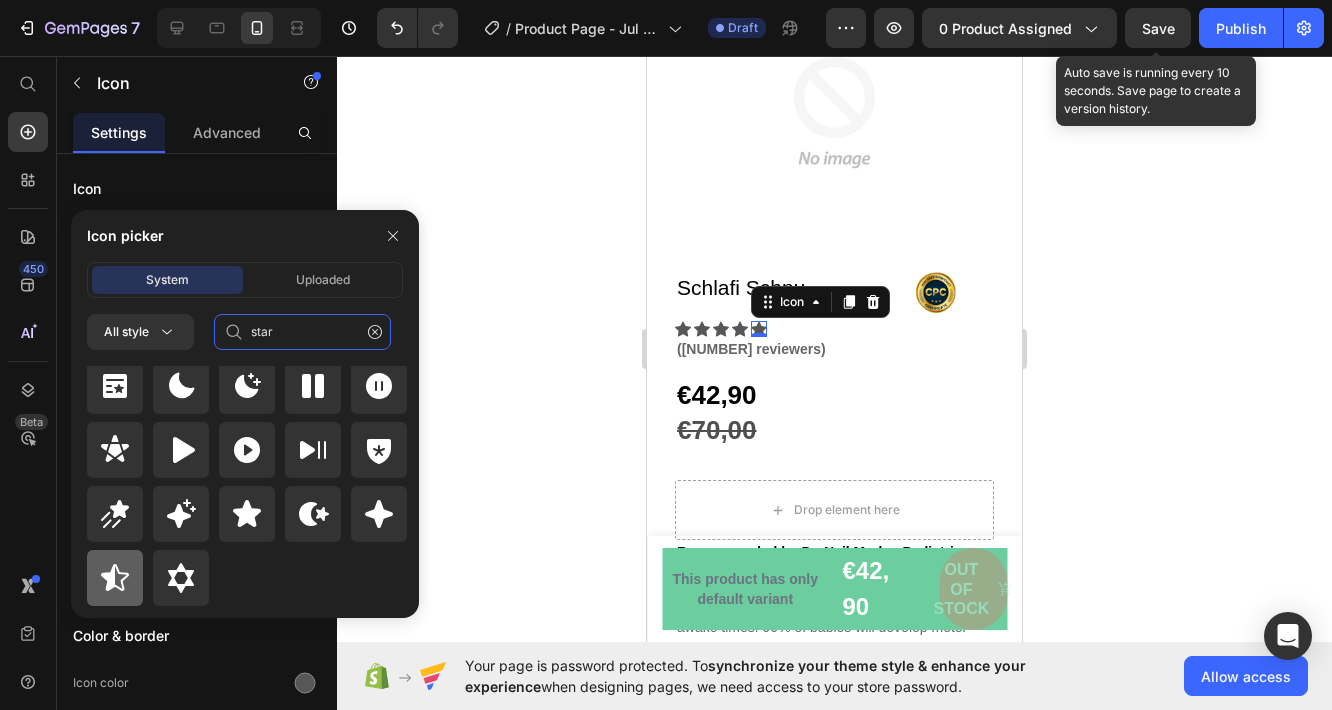 type on "star" 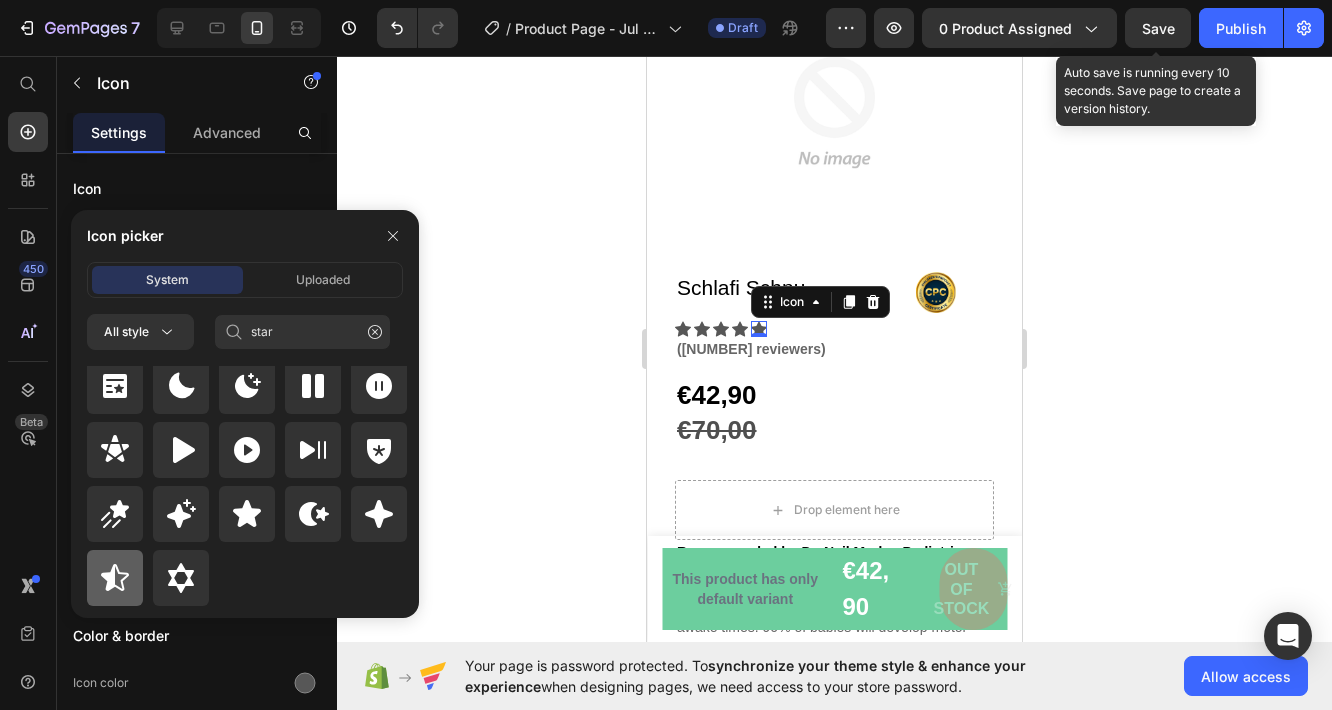 click 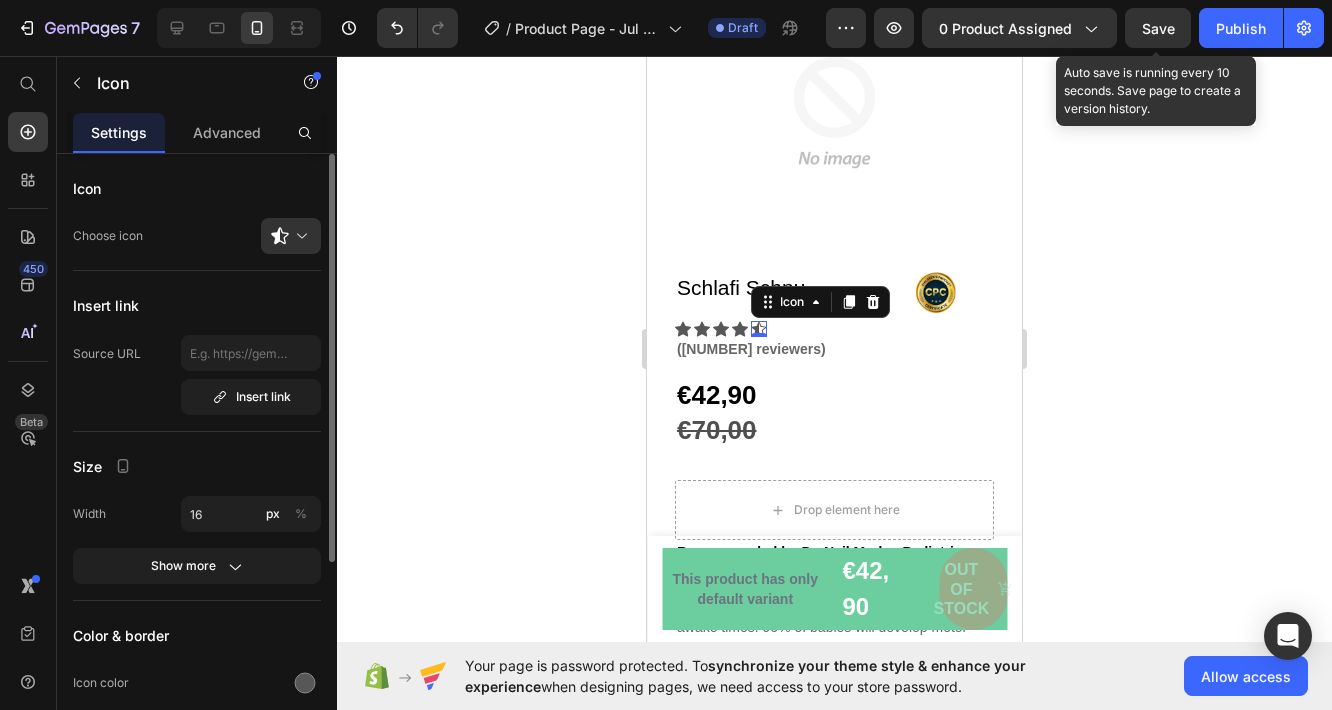 scroll, scrollTop: 100, scrollLeft: 0, axis: vertical 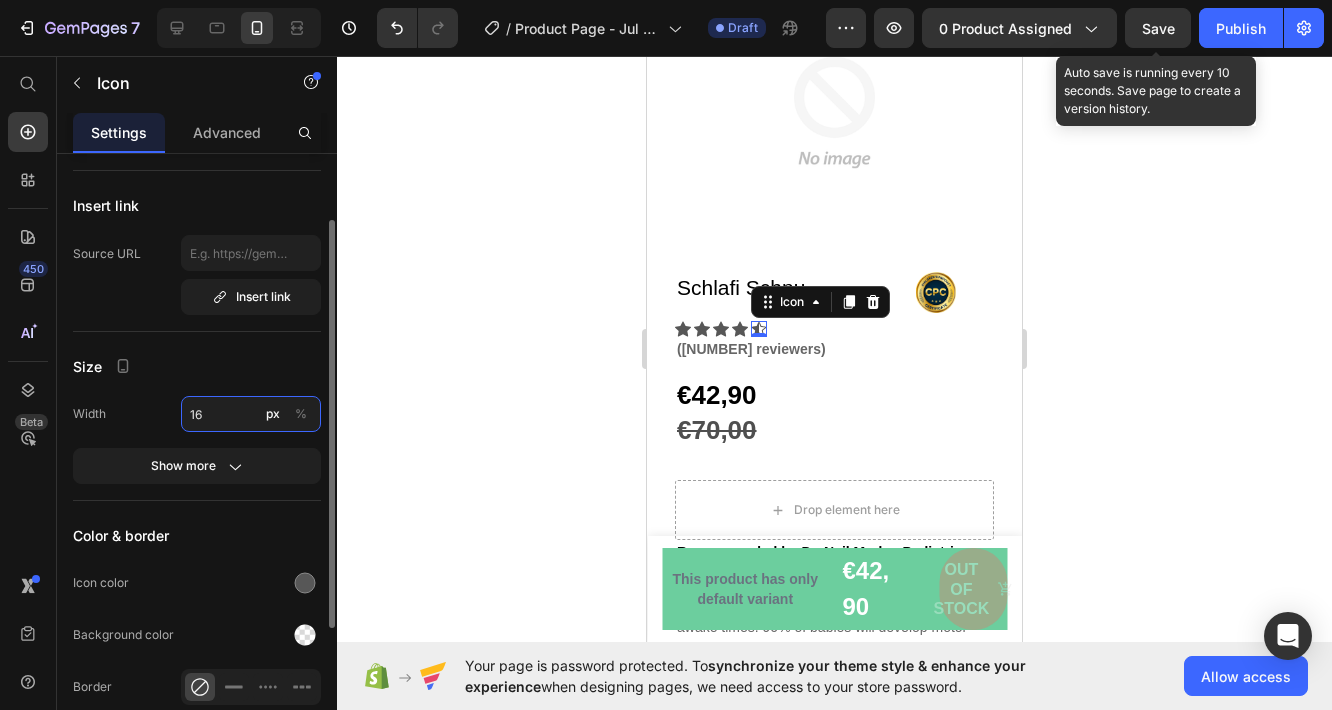 click on "16" at bounding box center [251, 414] 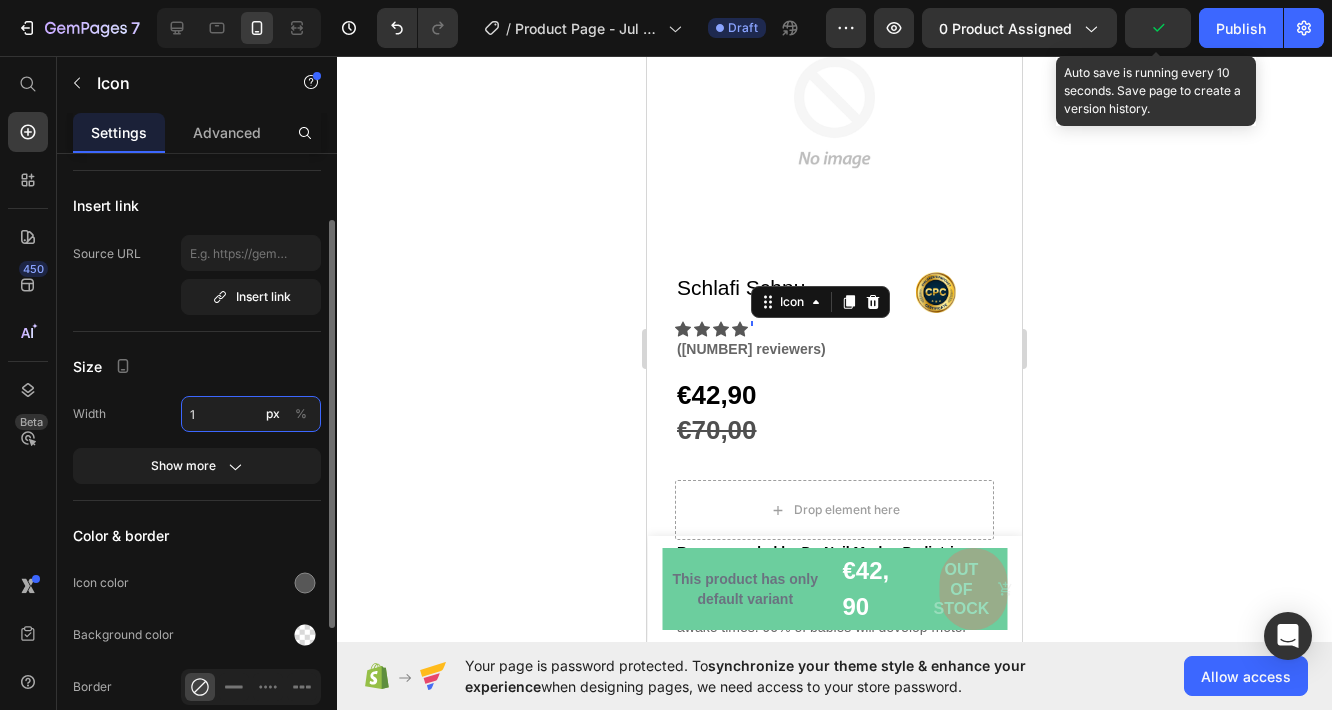 type on "15" 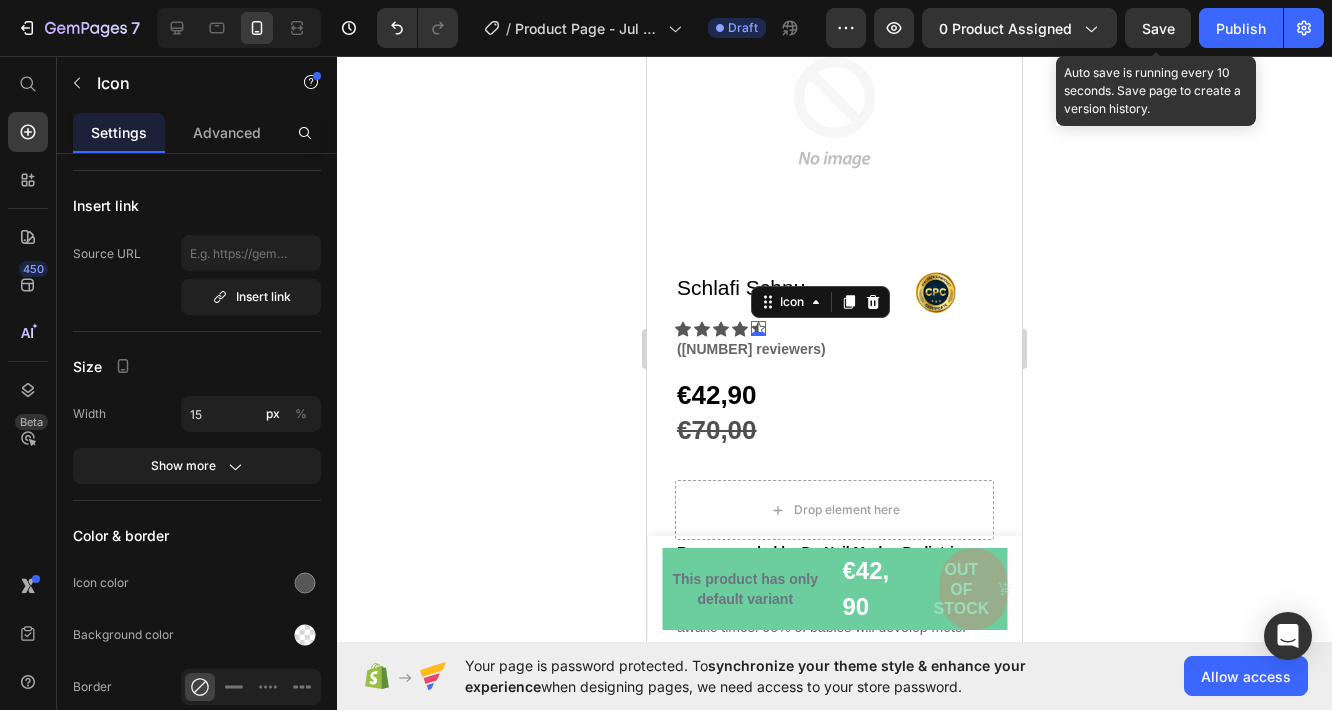 click 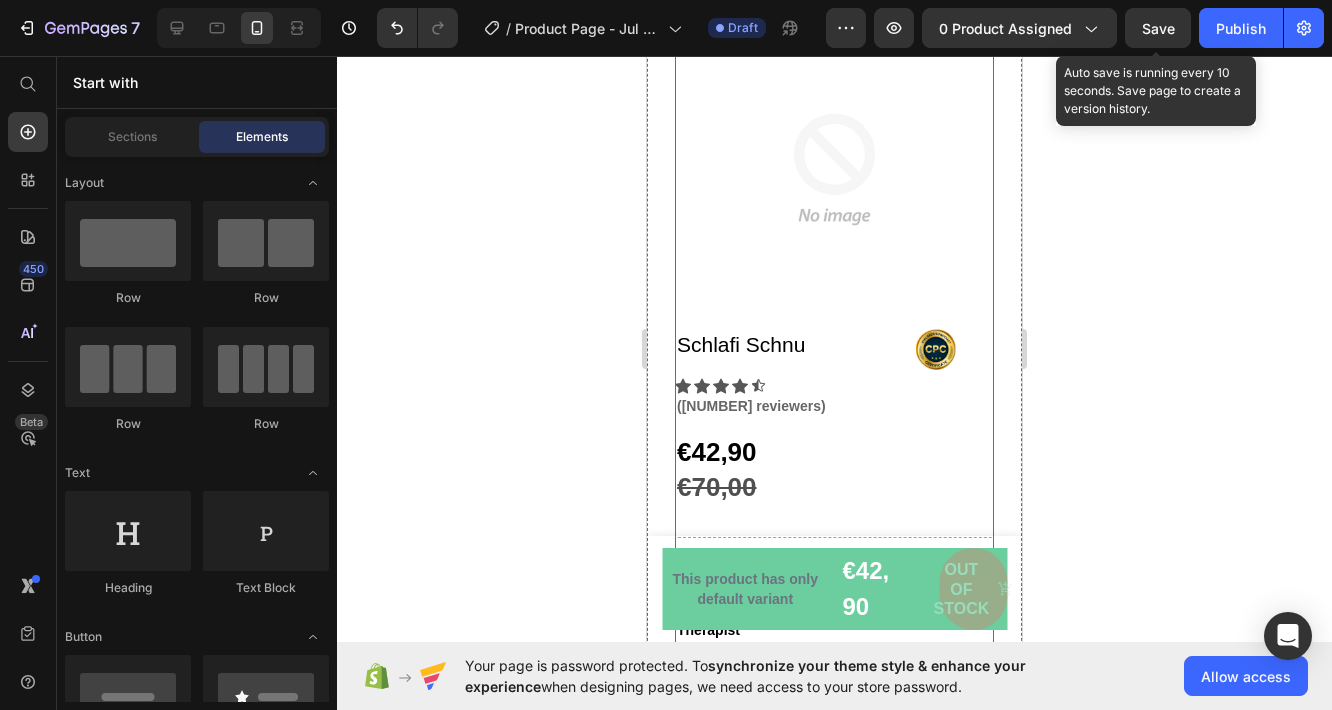 scroll, scrollTop: 0, scrollLeft: 0, axis: both 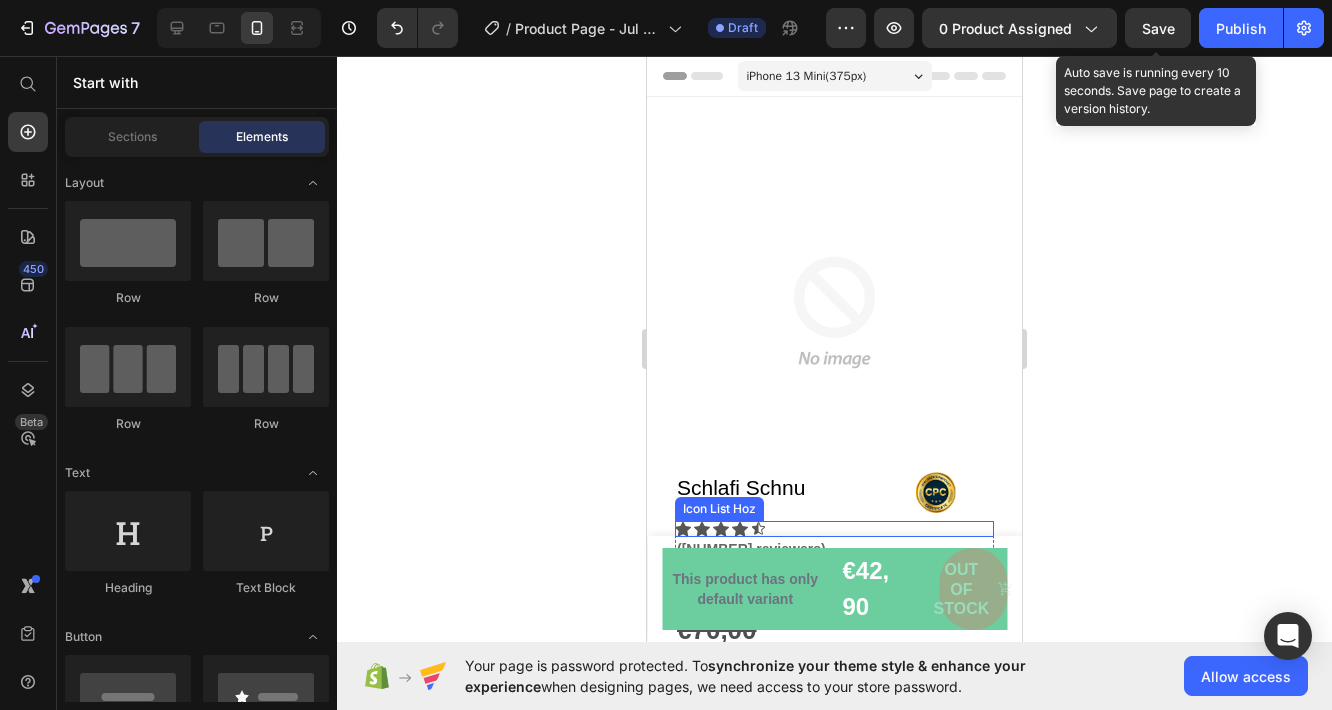 click on "Icon                Icon                Icon                Icon
Icon" at bounding box center [834, 529] 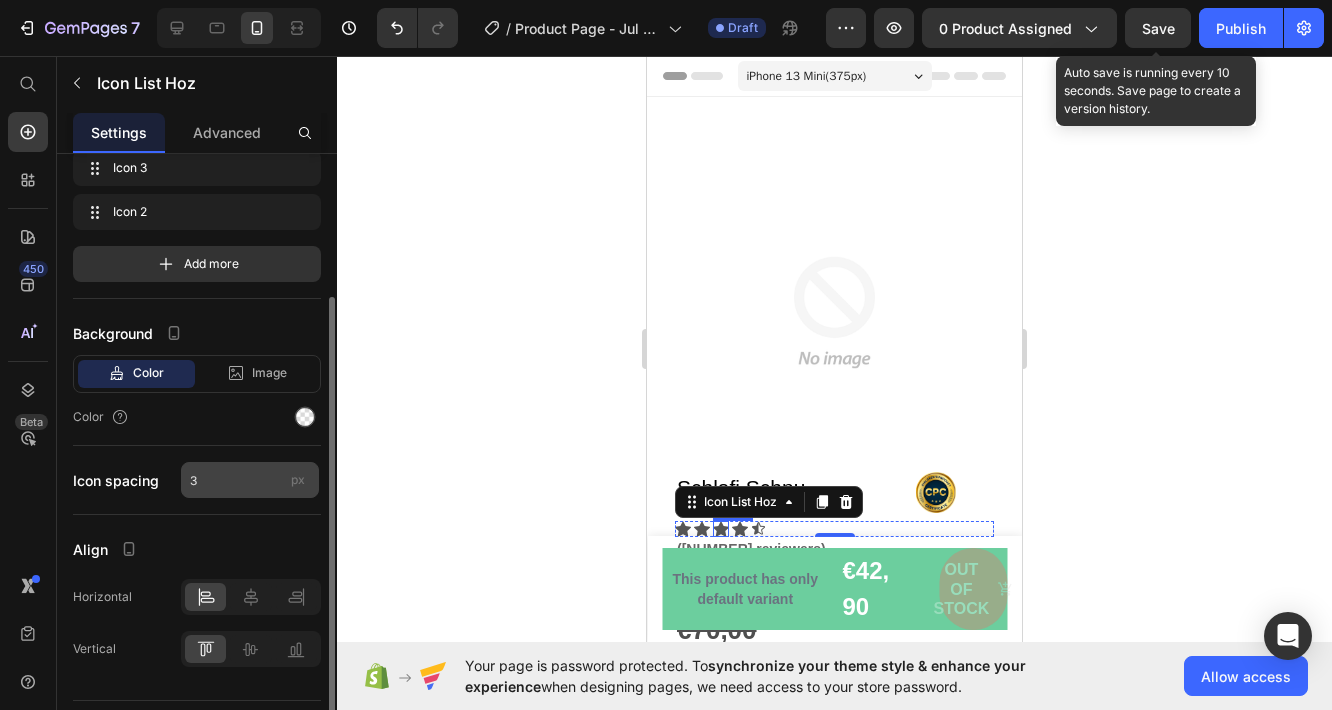 scroll, scrollTop: 100, scrollLeft: 0, axis: vertical 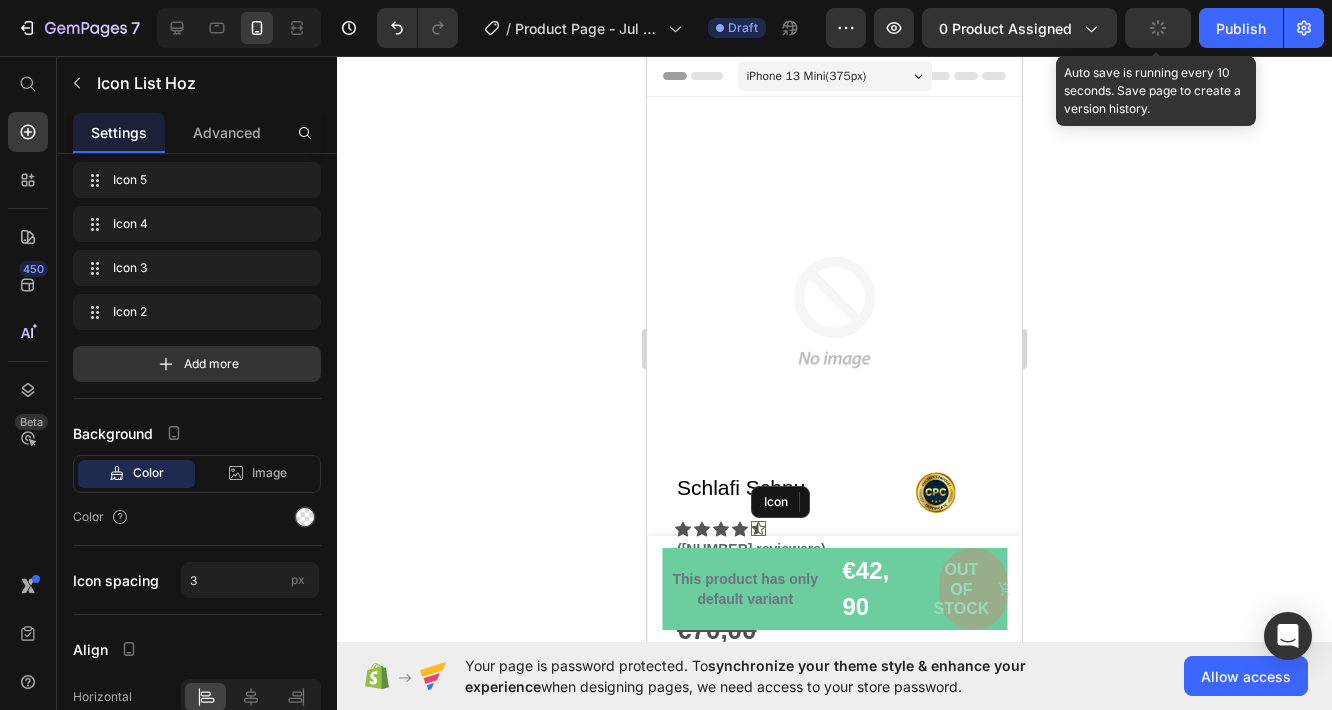 click 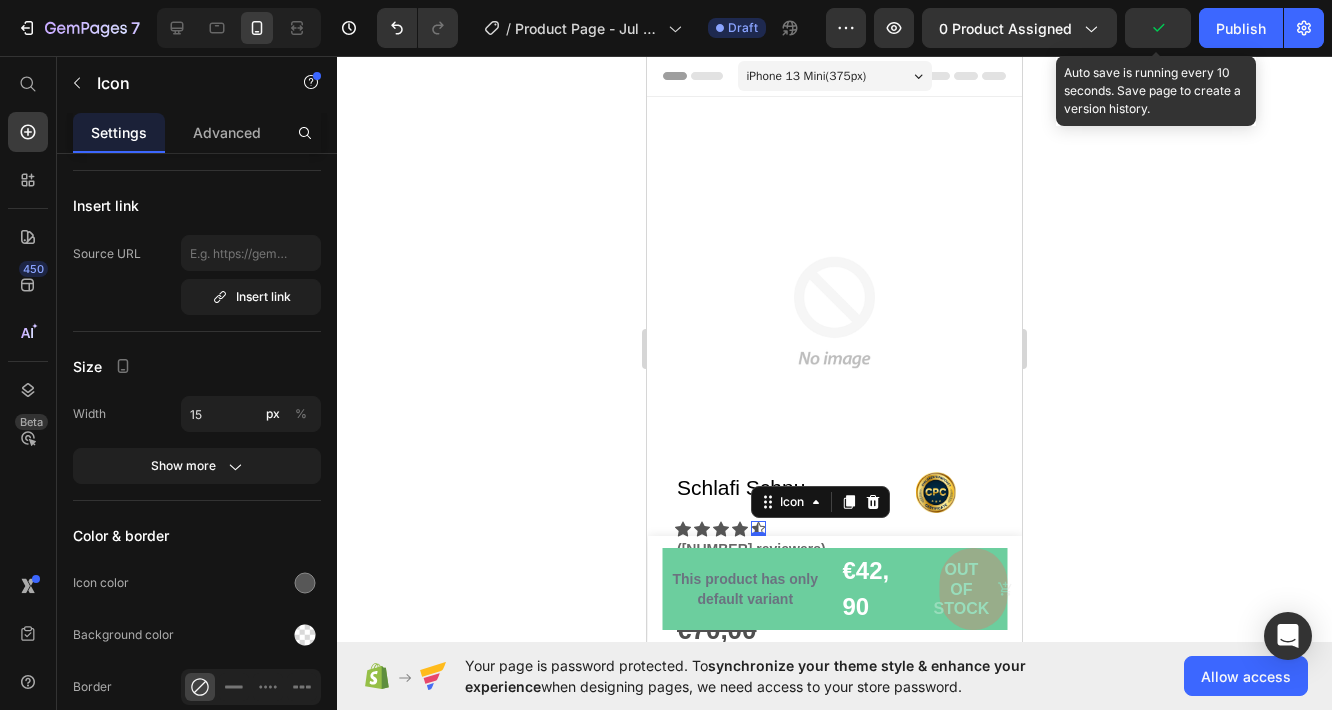scroll, scrollTop: 0, scrollLeft: 0, axis: both 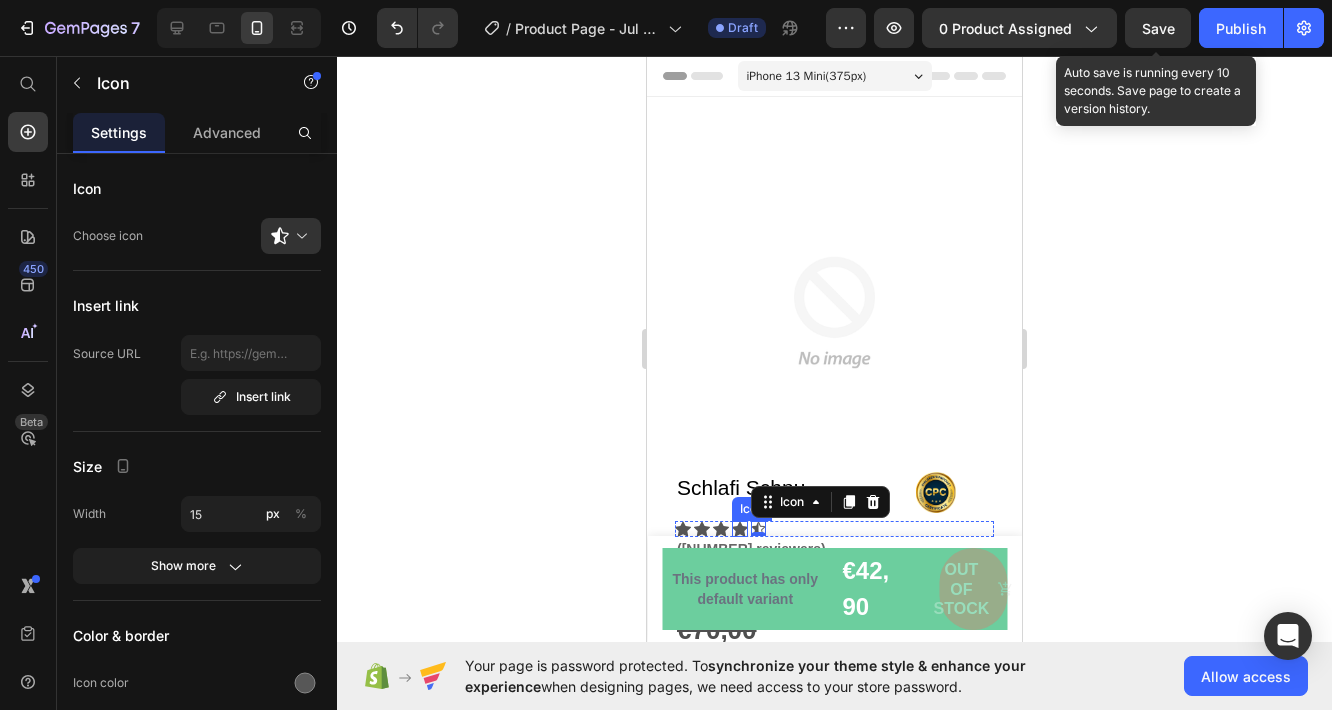 click 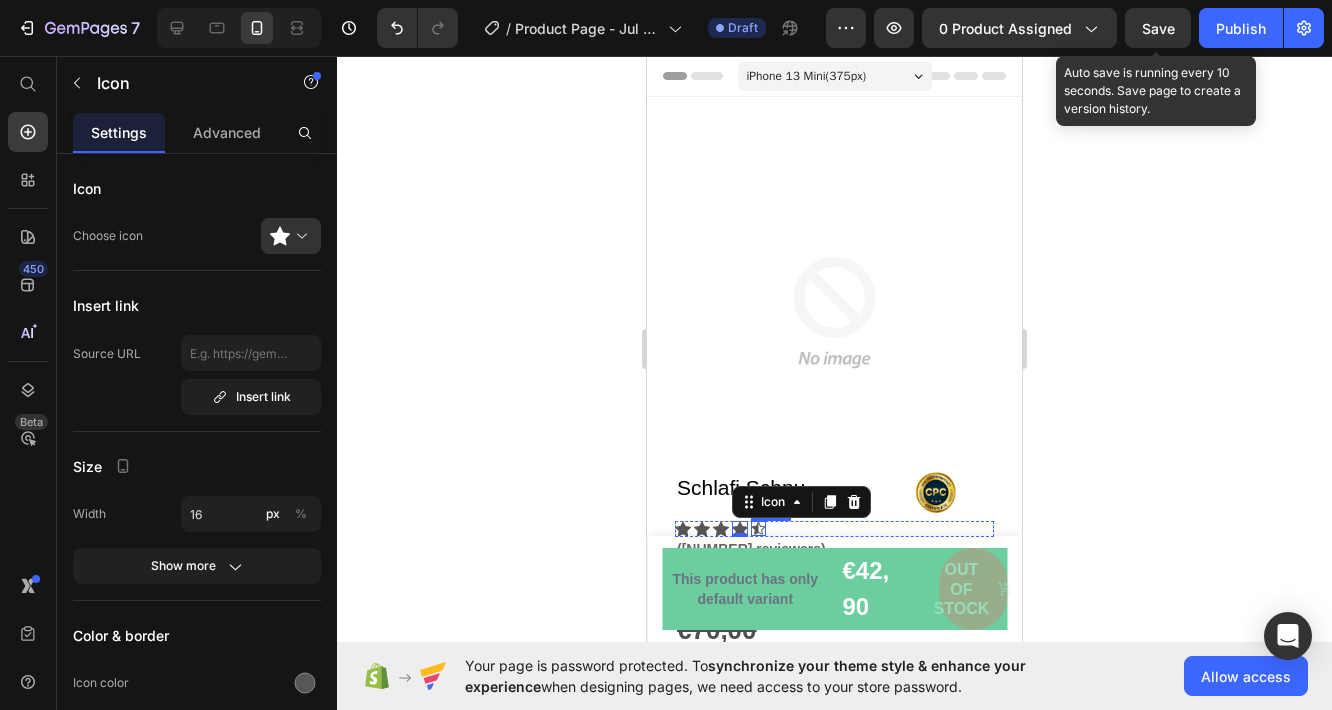 click 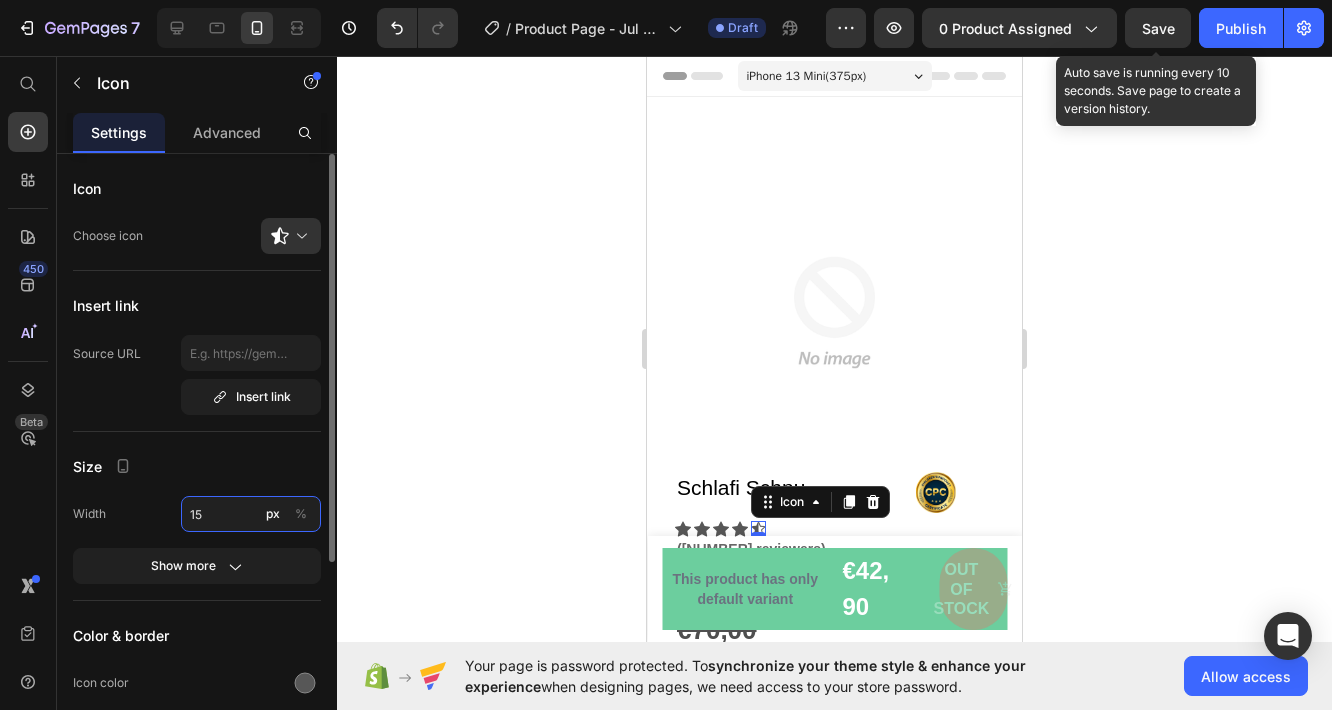 click on "15" at bounding box center (251, 514) 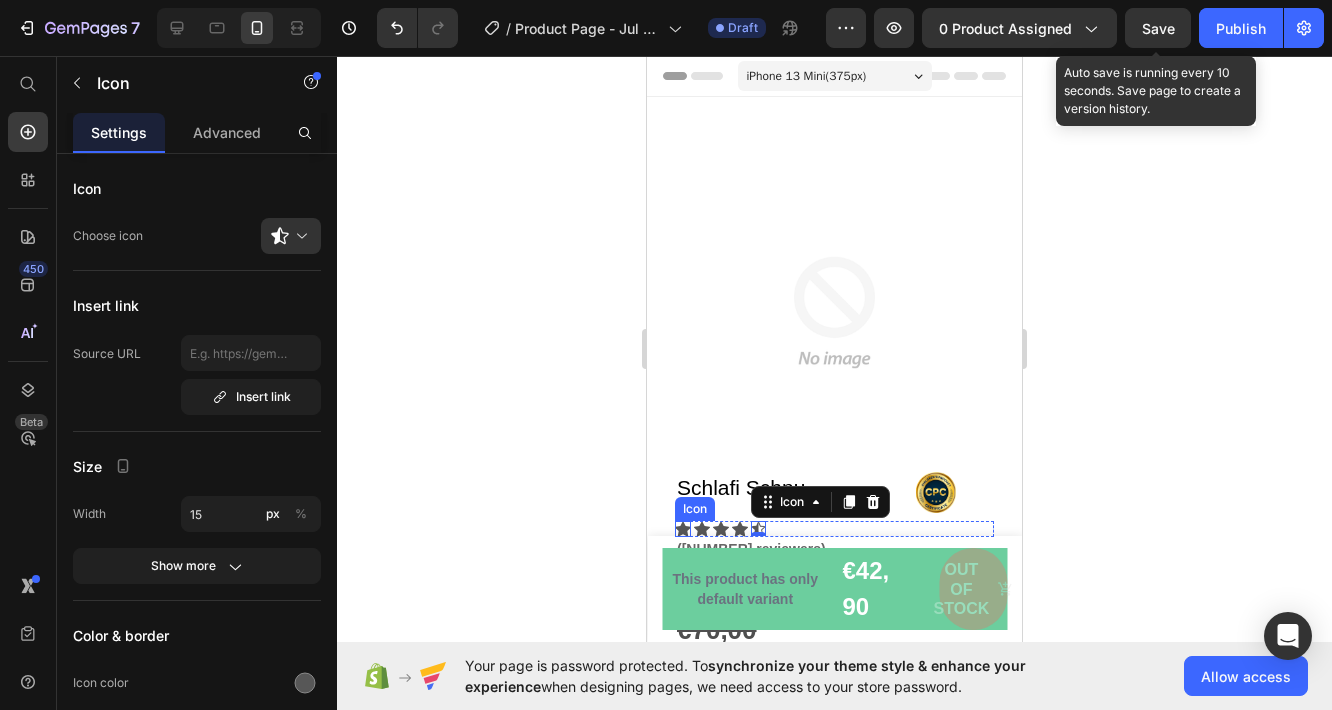 click 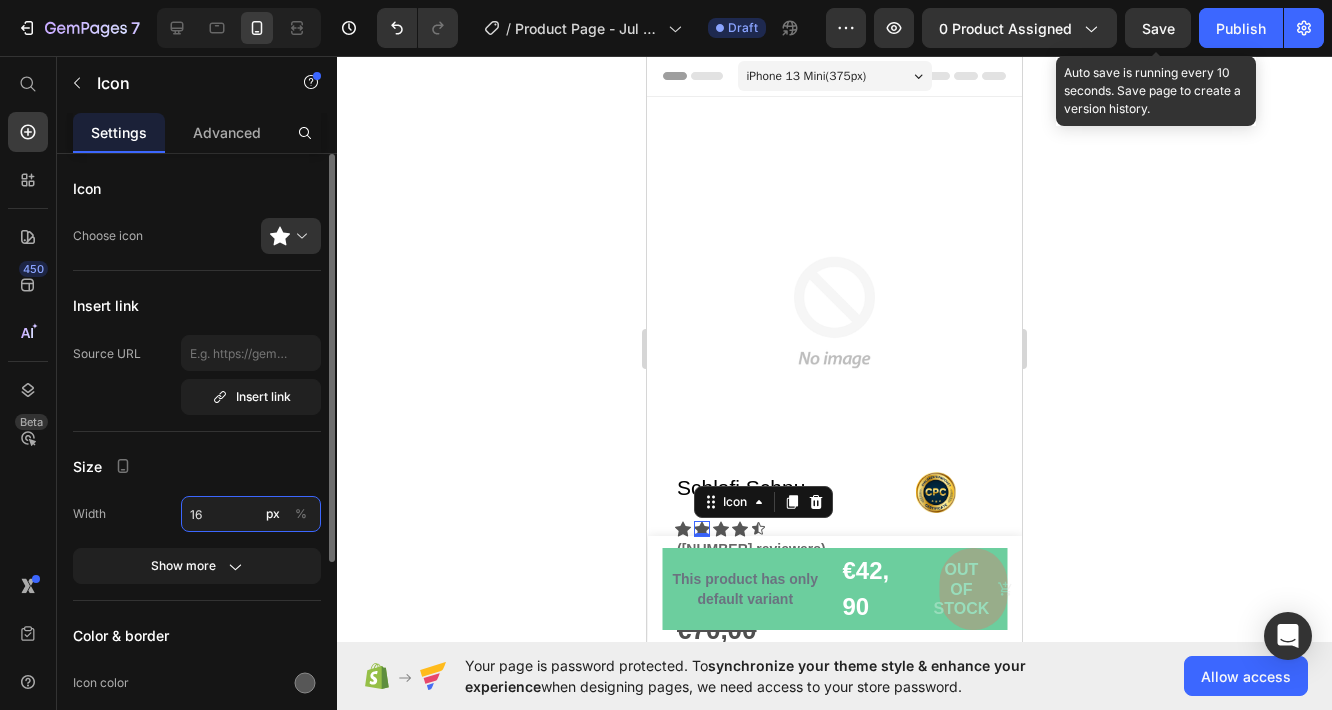click on "16" at bounding box center (251, 514) 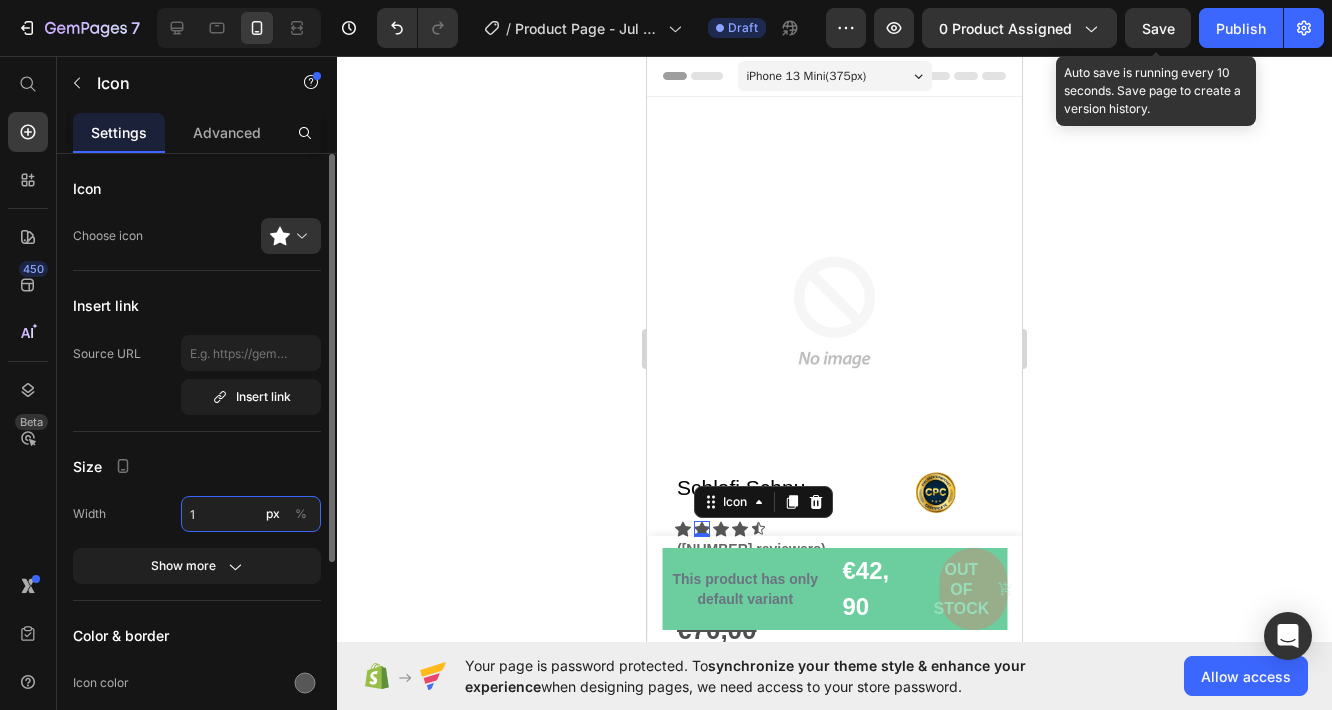 type on "12" 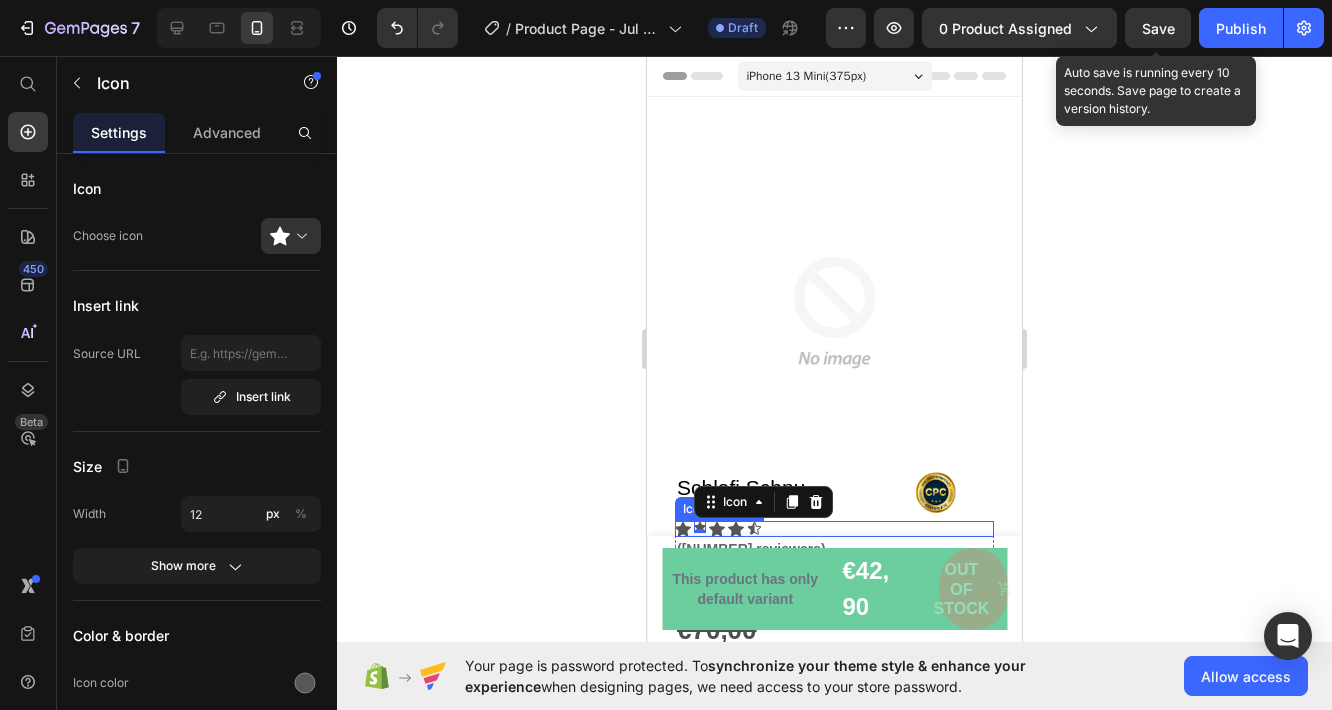 drag, startPoint x: 767, startPoint y: 515, endPoint x: 741, endPoint y: 514, distance: 26.019224 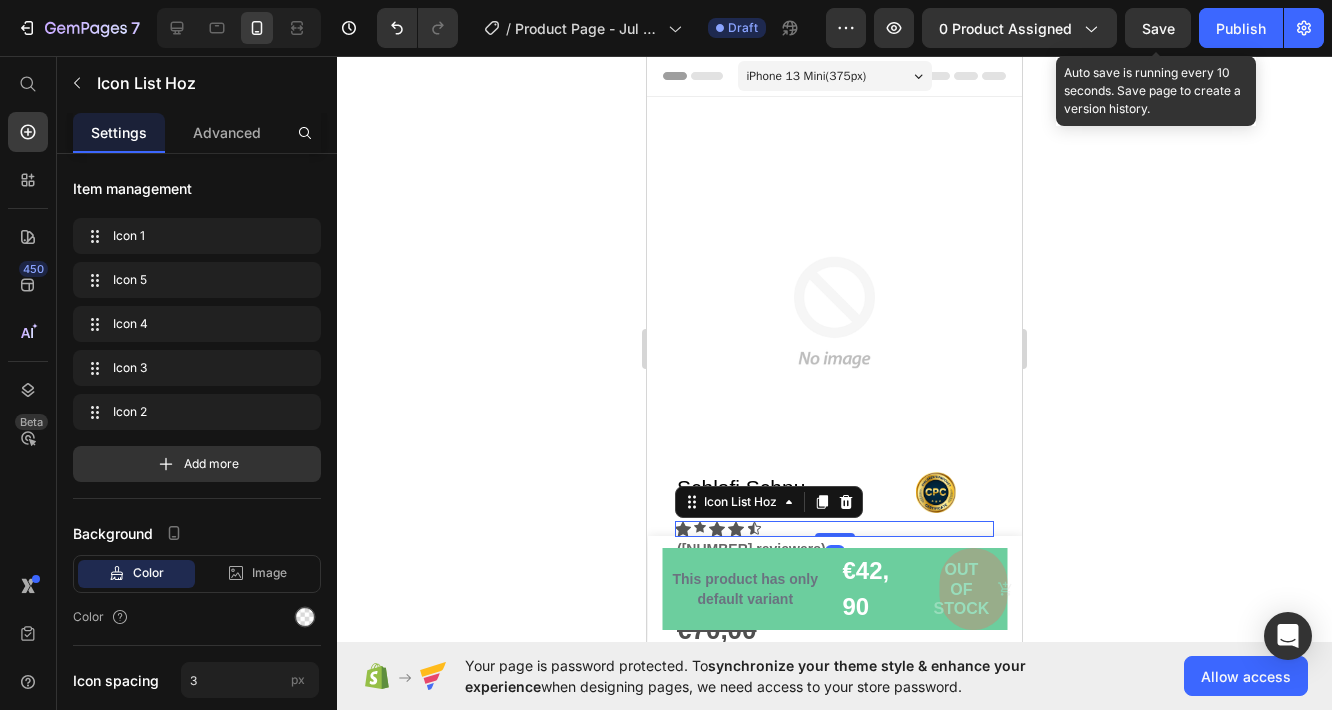 click 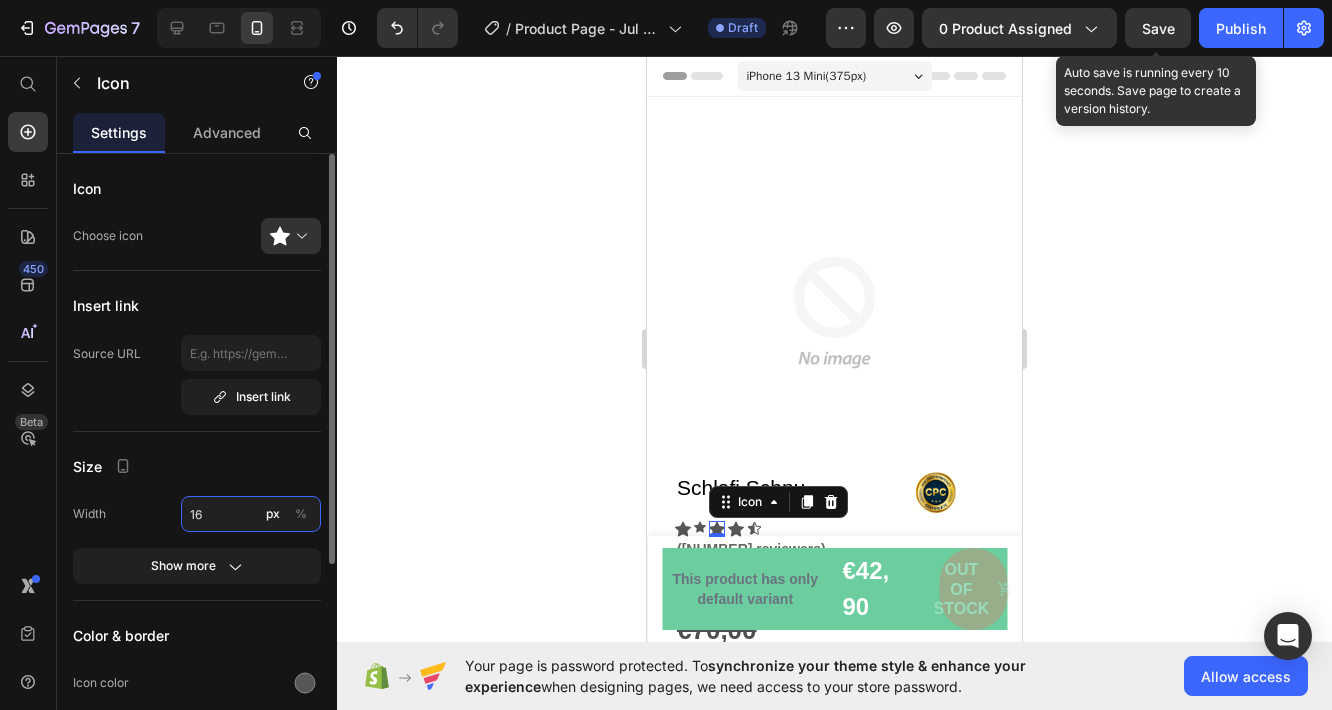 click on "16" at bounding box center (251, 514) 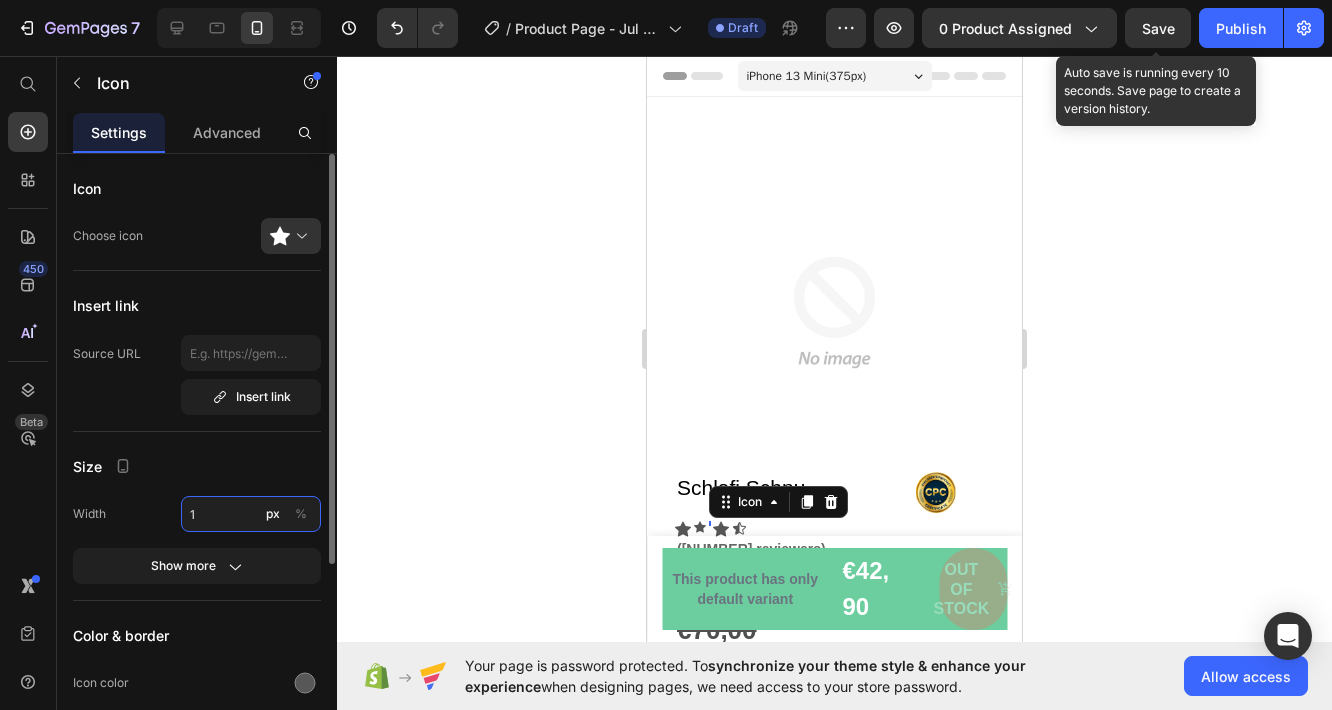type on "12" 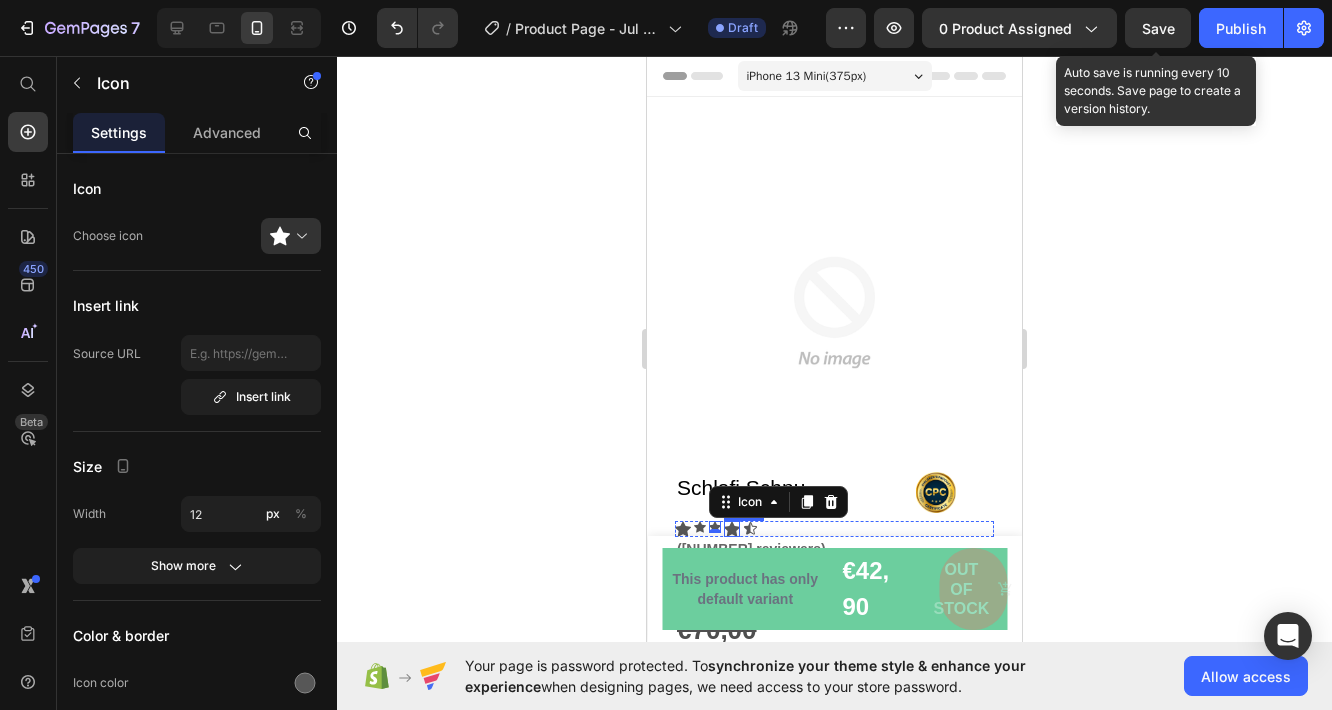 click 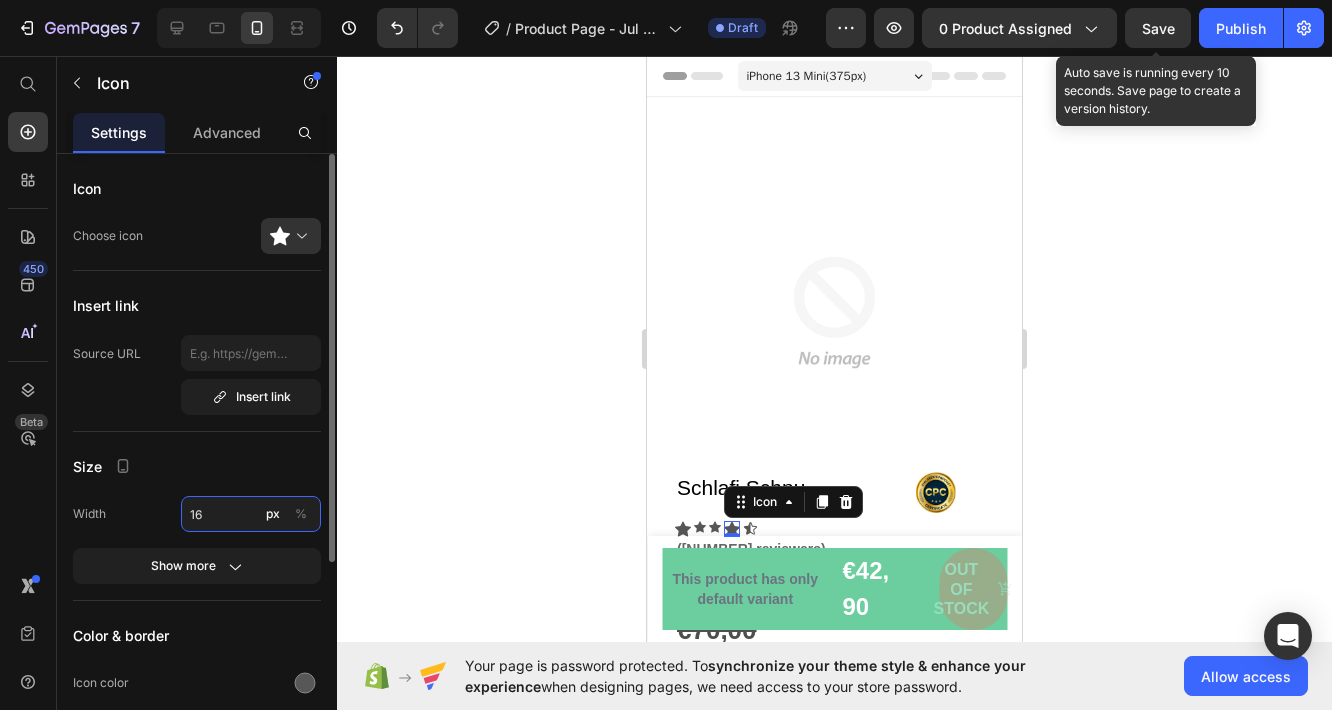 click on "16" at bounding box center [251, 514] 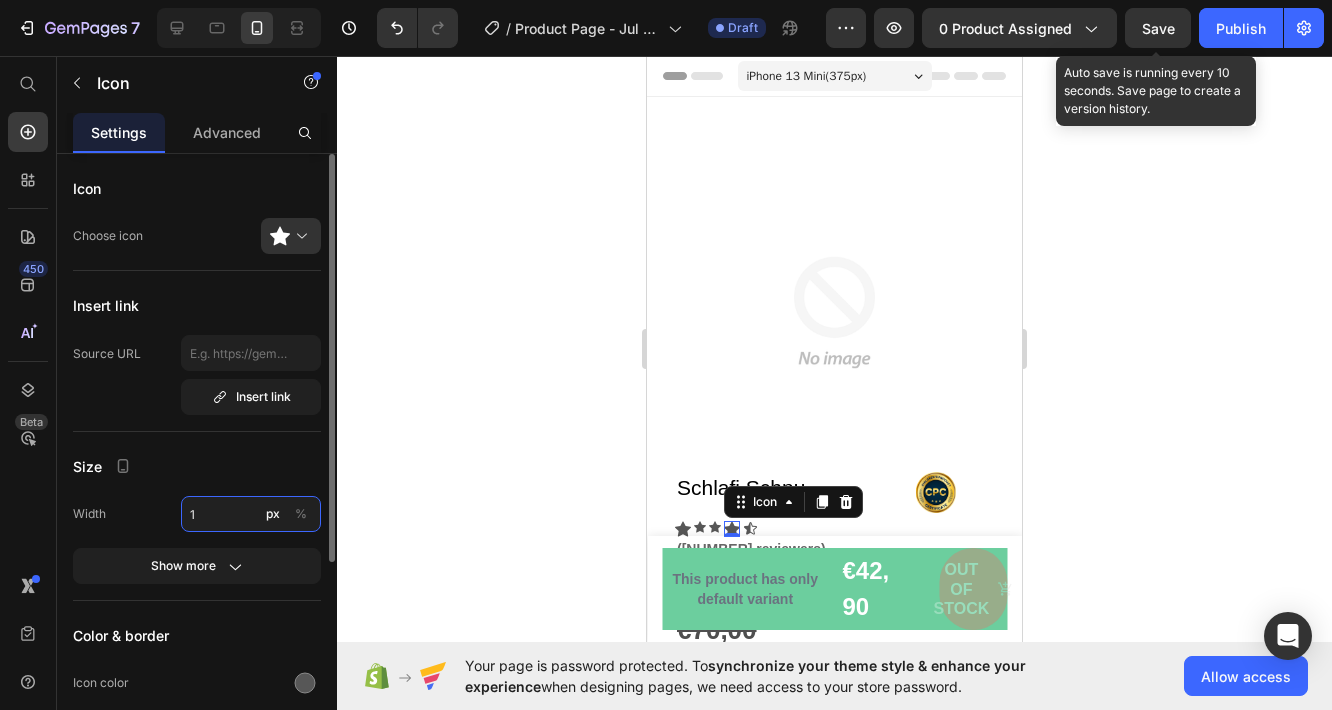 type on "12" 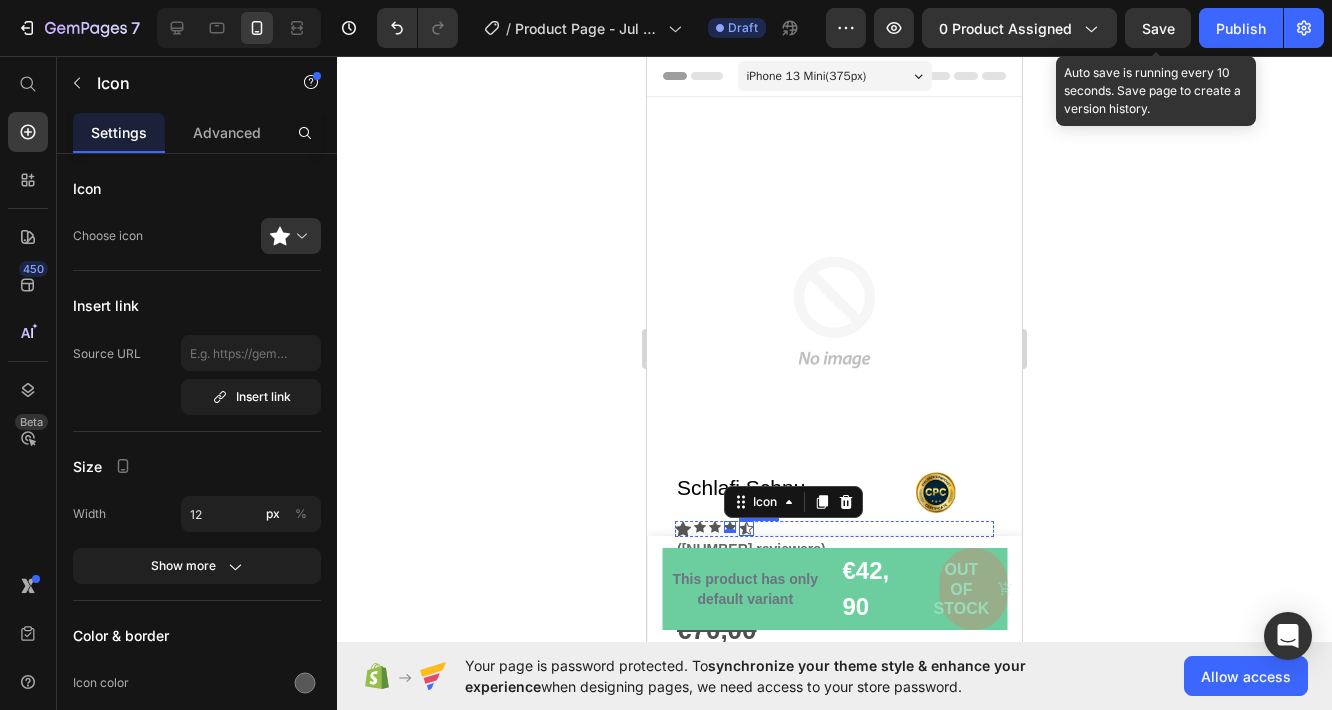 click 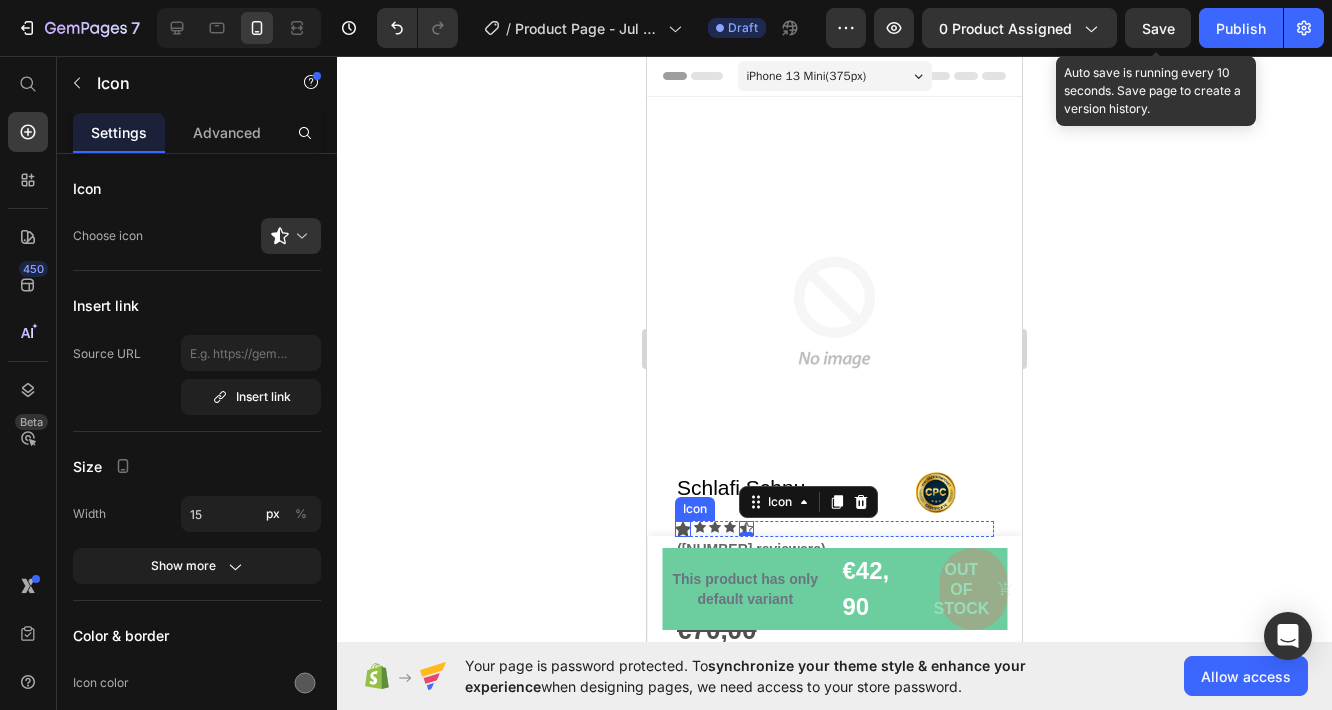 click 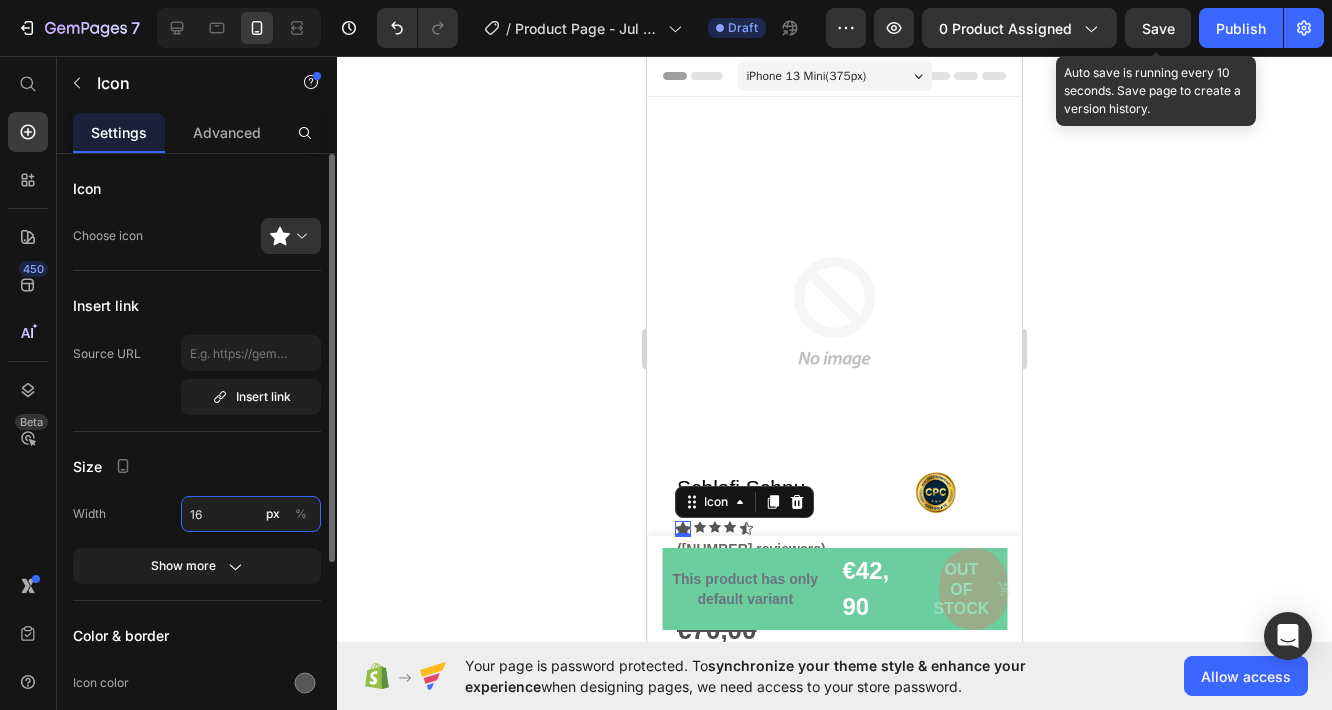 click on "16" at bounding box center (251, 514) 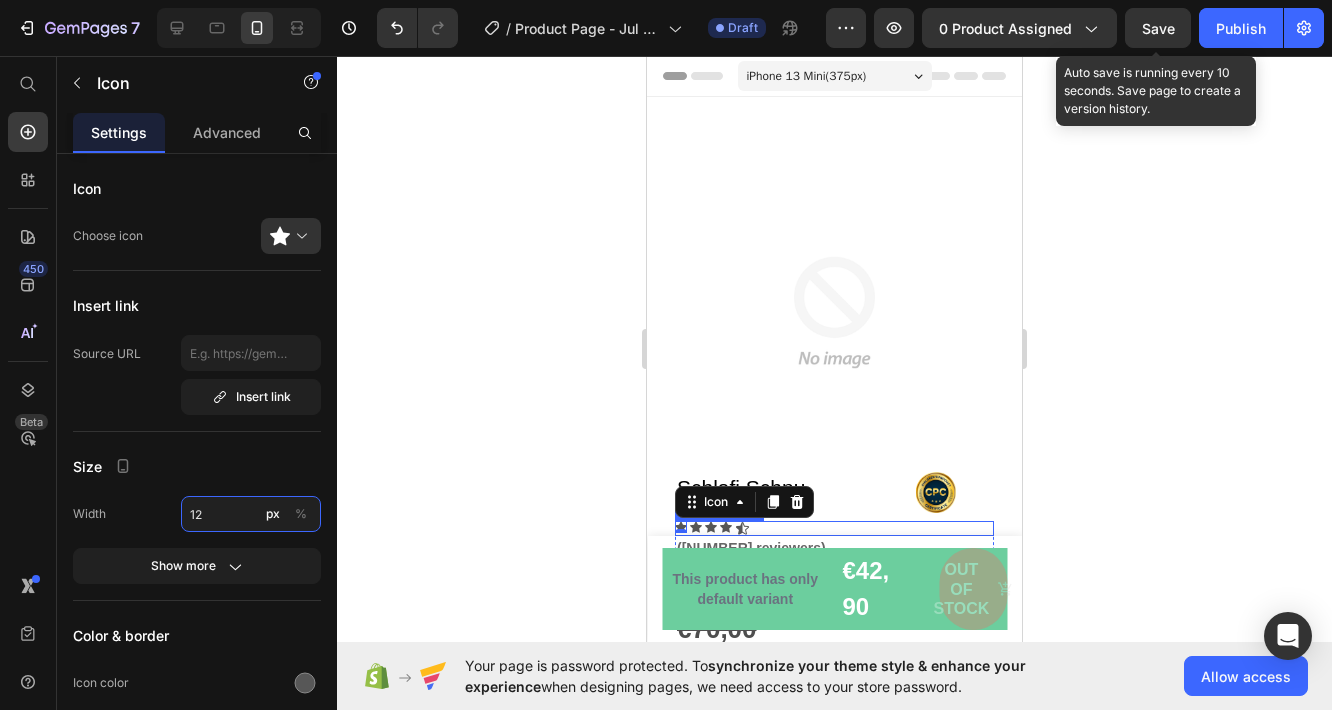 type on "12" 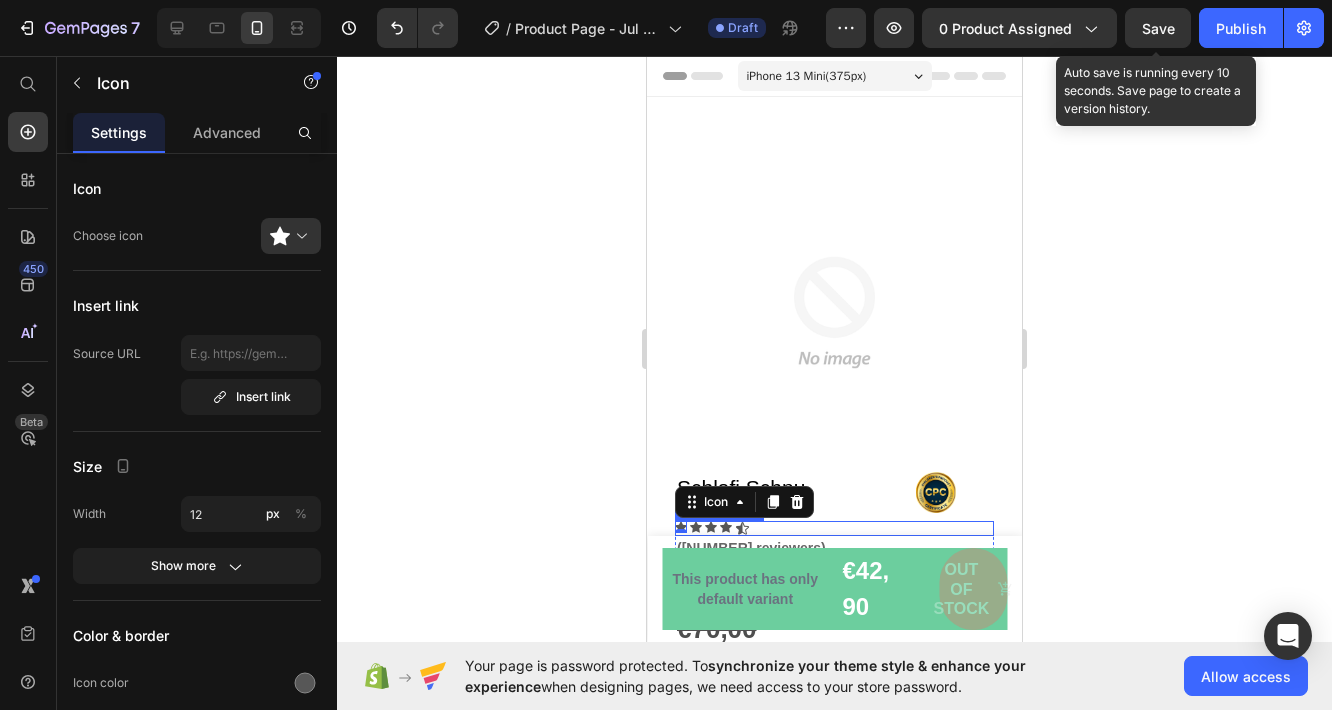 click on "Icon   0                Icon                Icon                Icon
Icon" at bounding box center [834, 528] 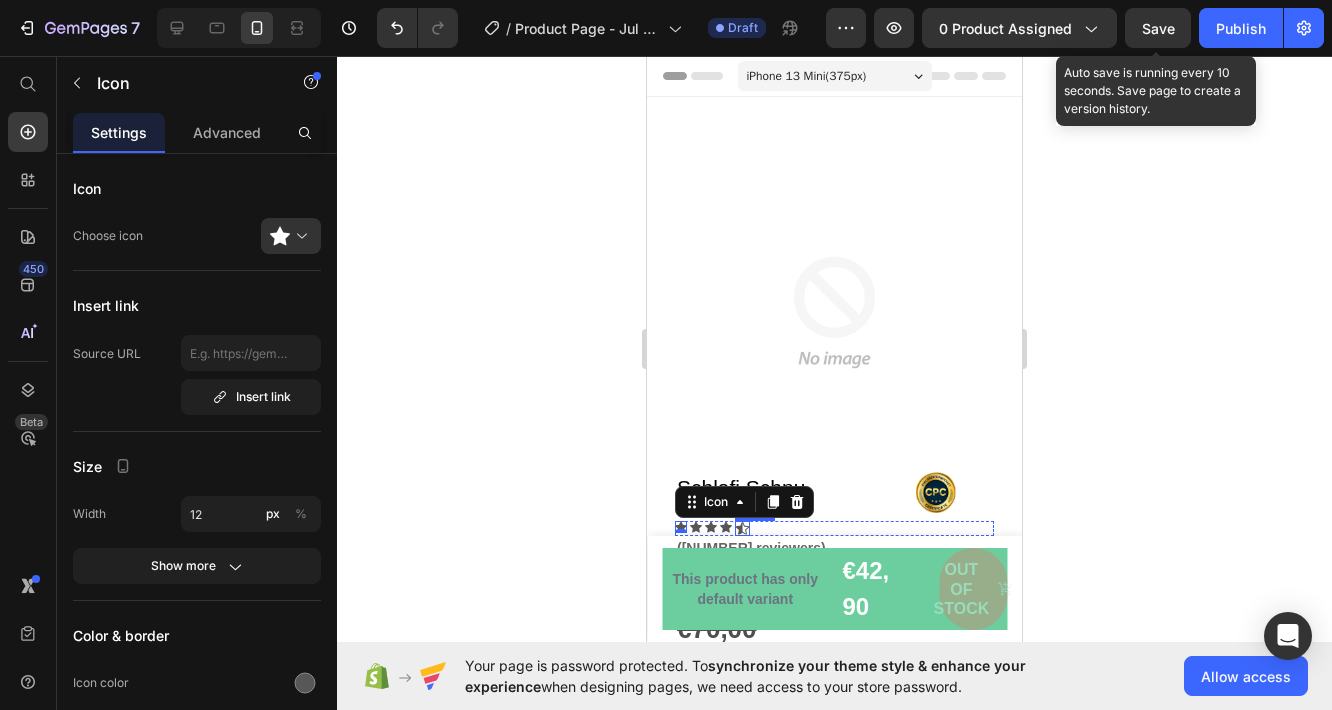 click 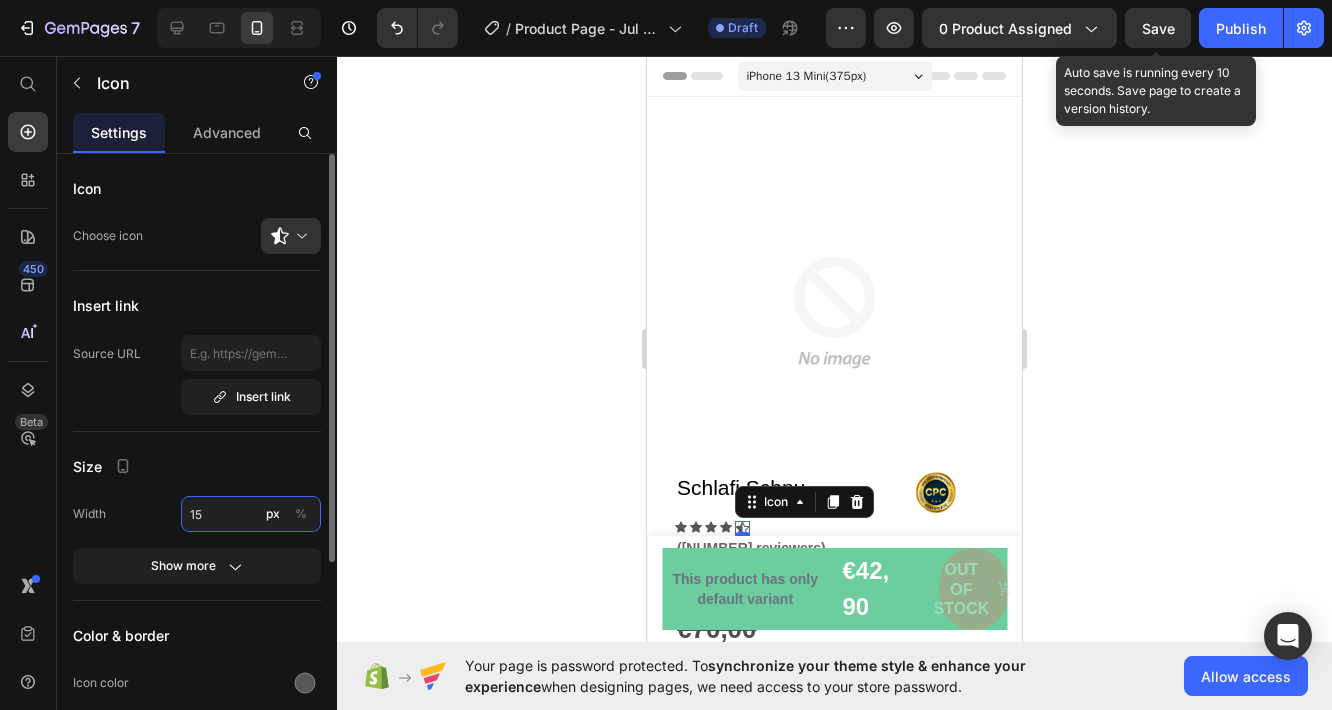 click on "15" at bounding box center [251, 514] 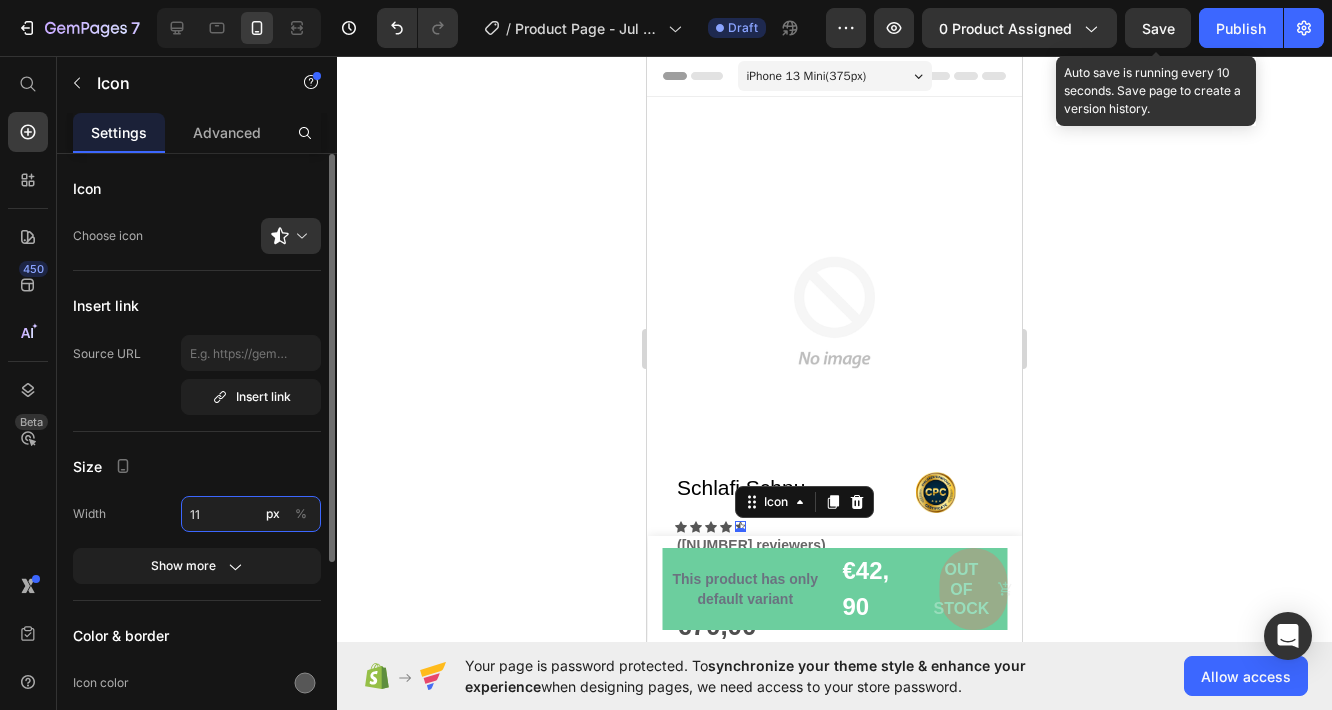 type on "11" 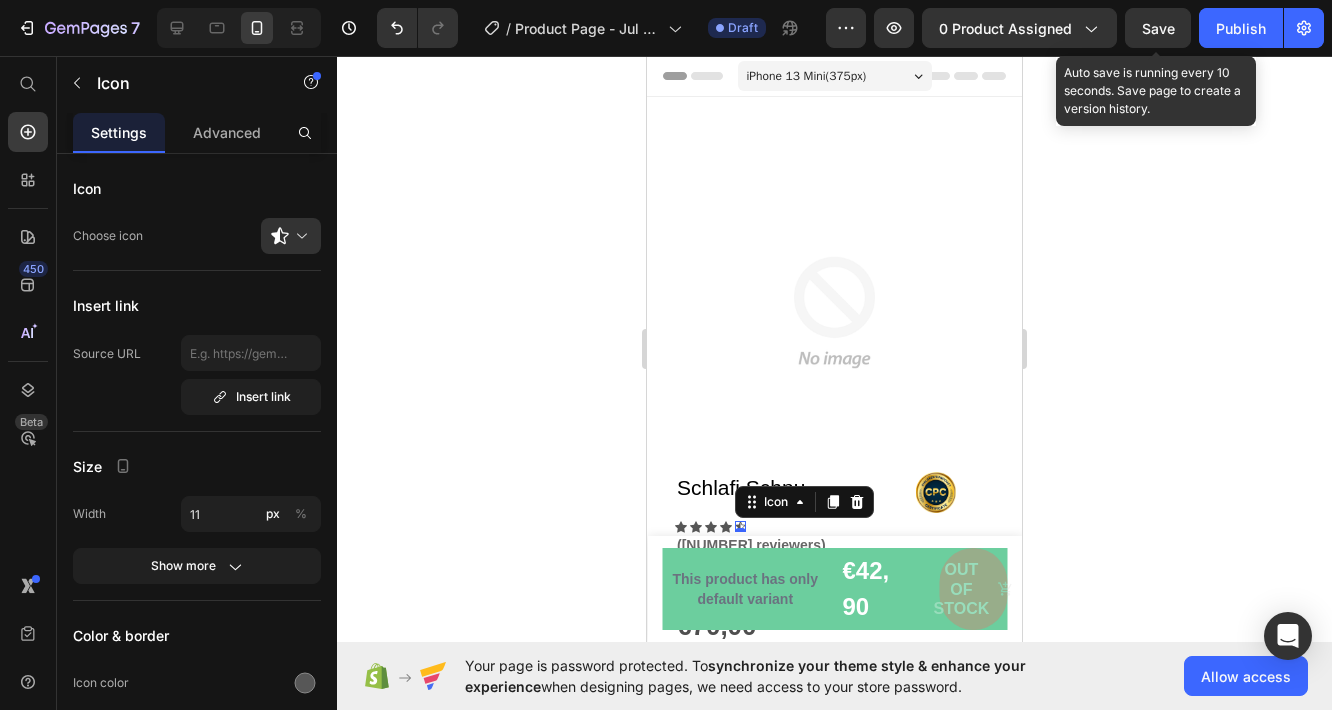 click 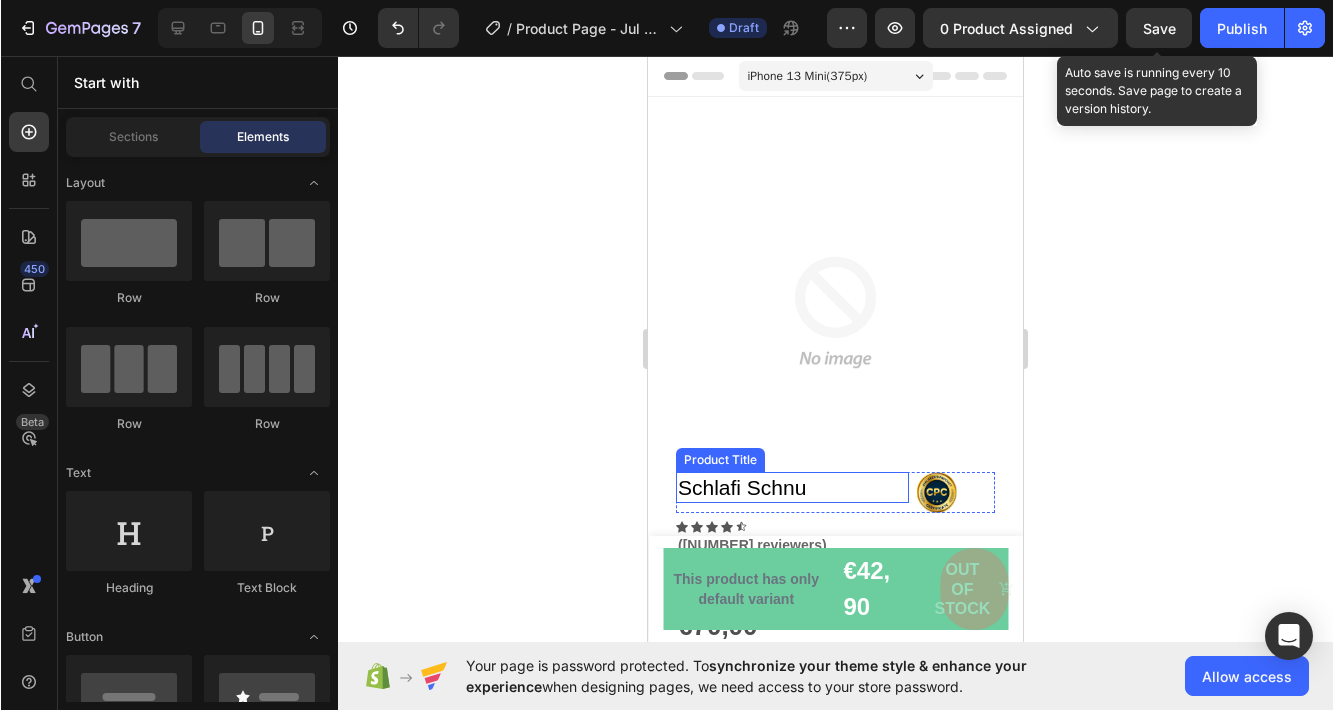 scroll, scrollTop: 100, scrollLeft: 0, axis: vertical 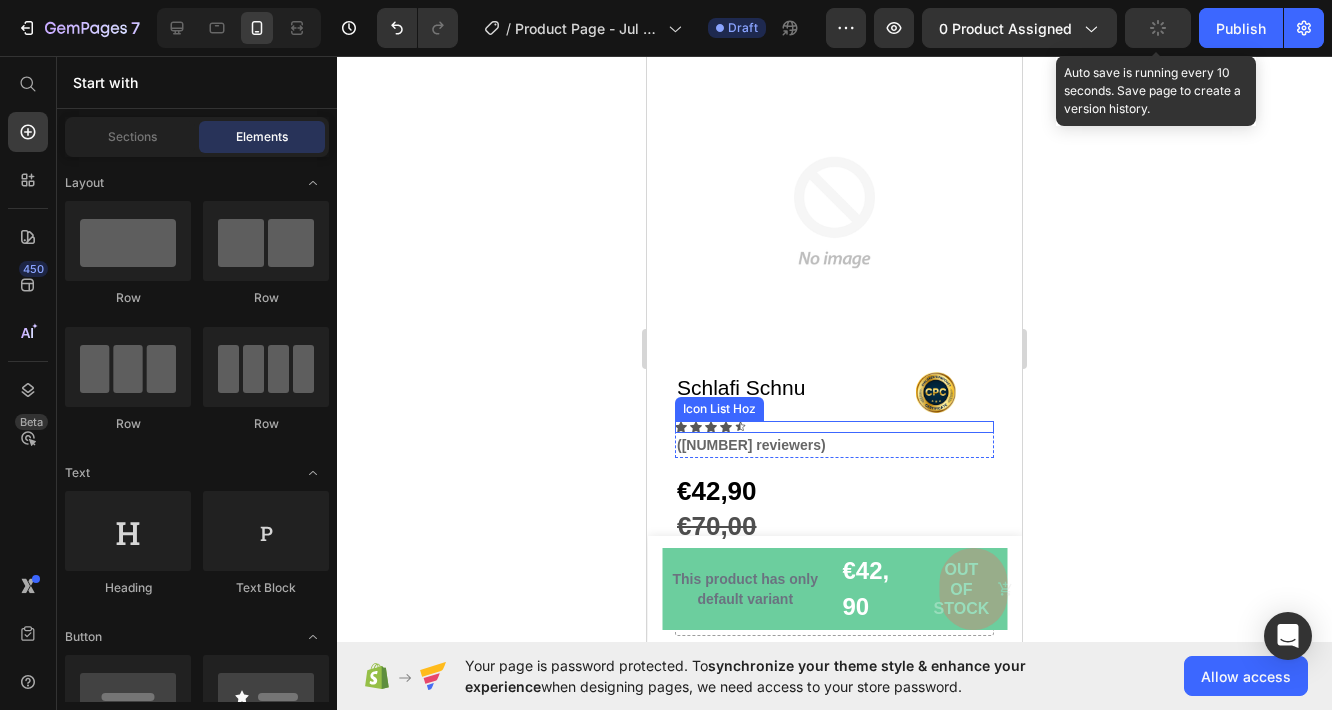 click on "Icon                Icon                Icon                Icon
Icon" at bounding box center (834, 427) 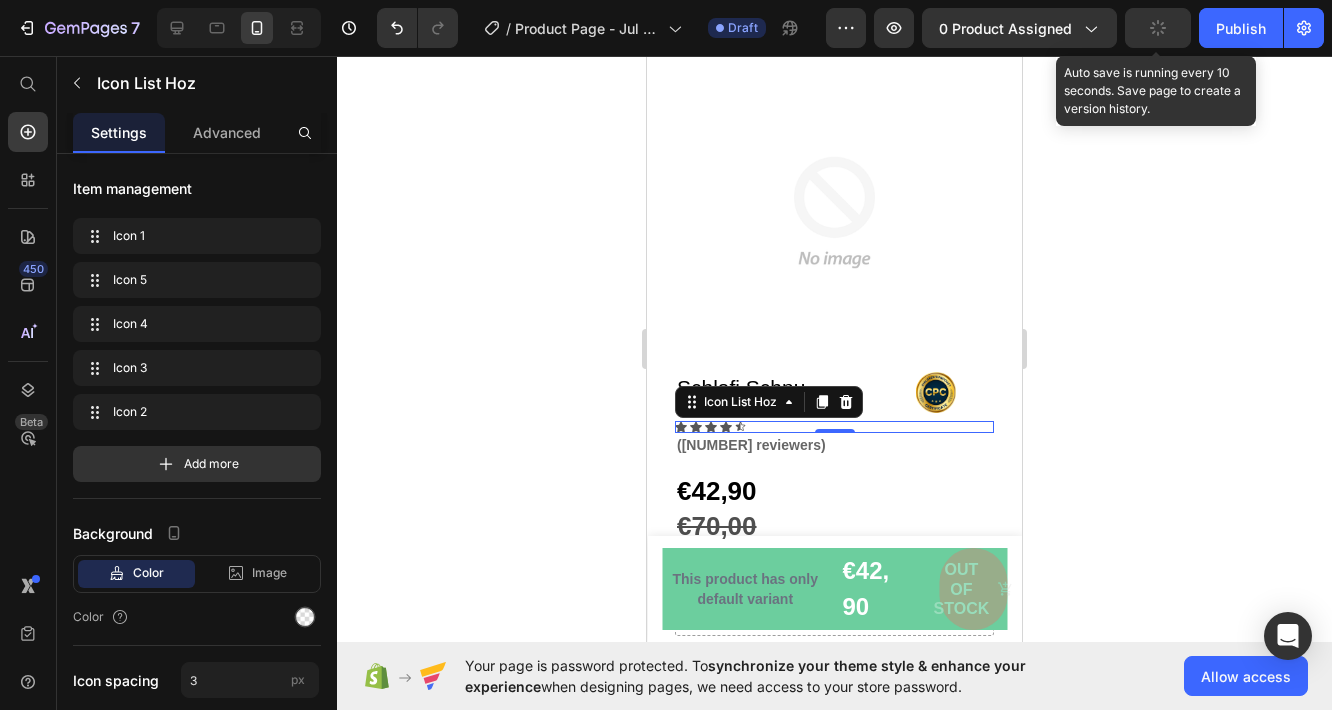 drag, startPoint x: 752, startPoint y: 411, endPoint x: 730, endPoint y: 412, distance: 22.022715 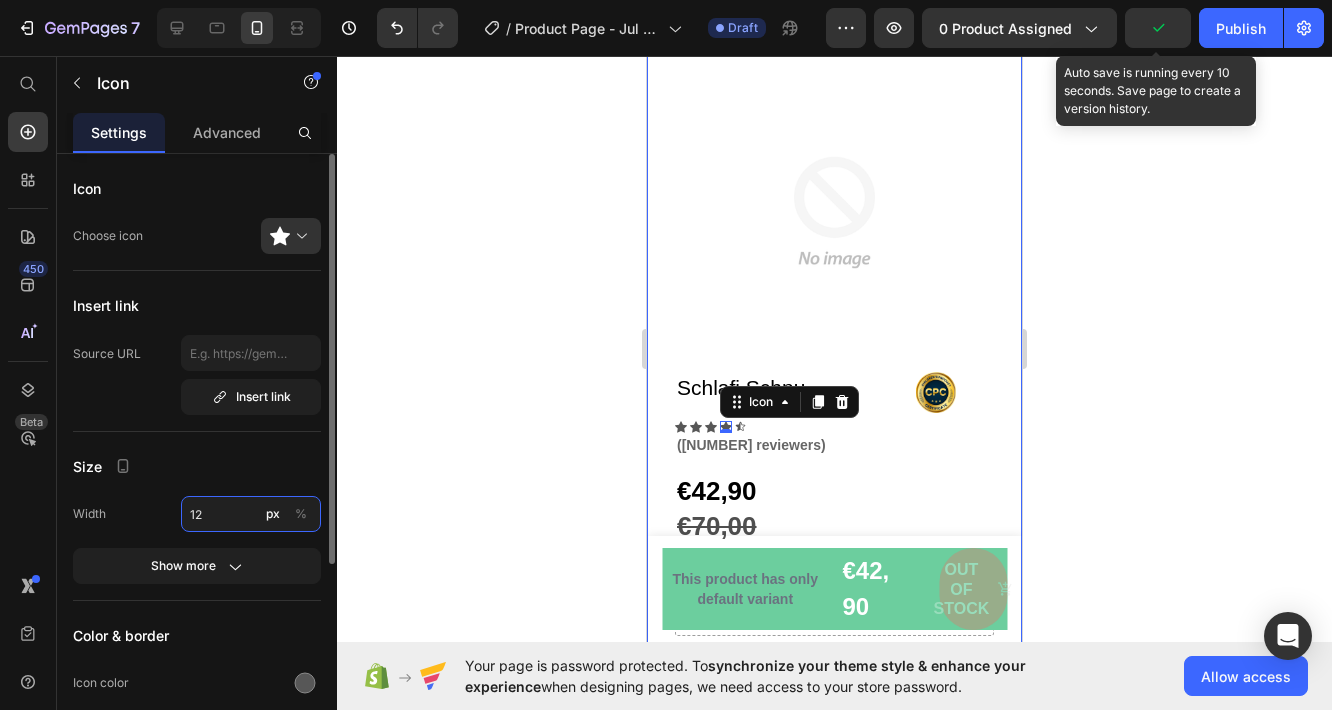 click on "12" at bounding box center [251, 514] 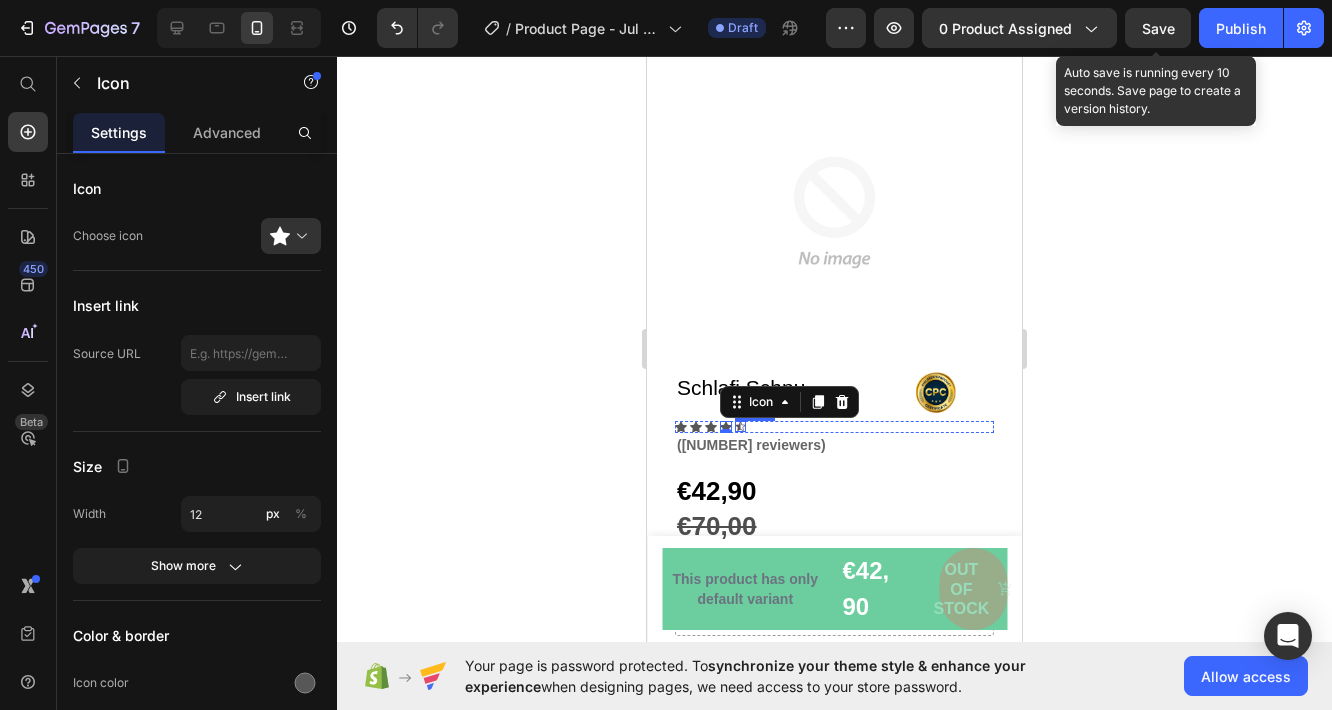 click 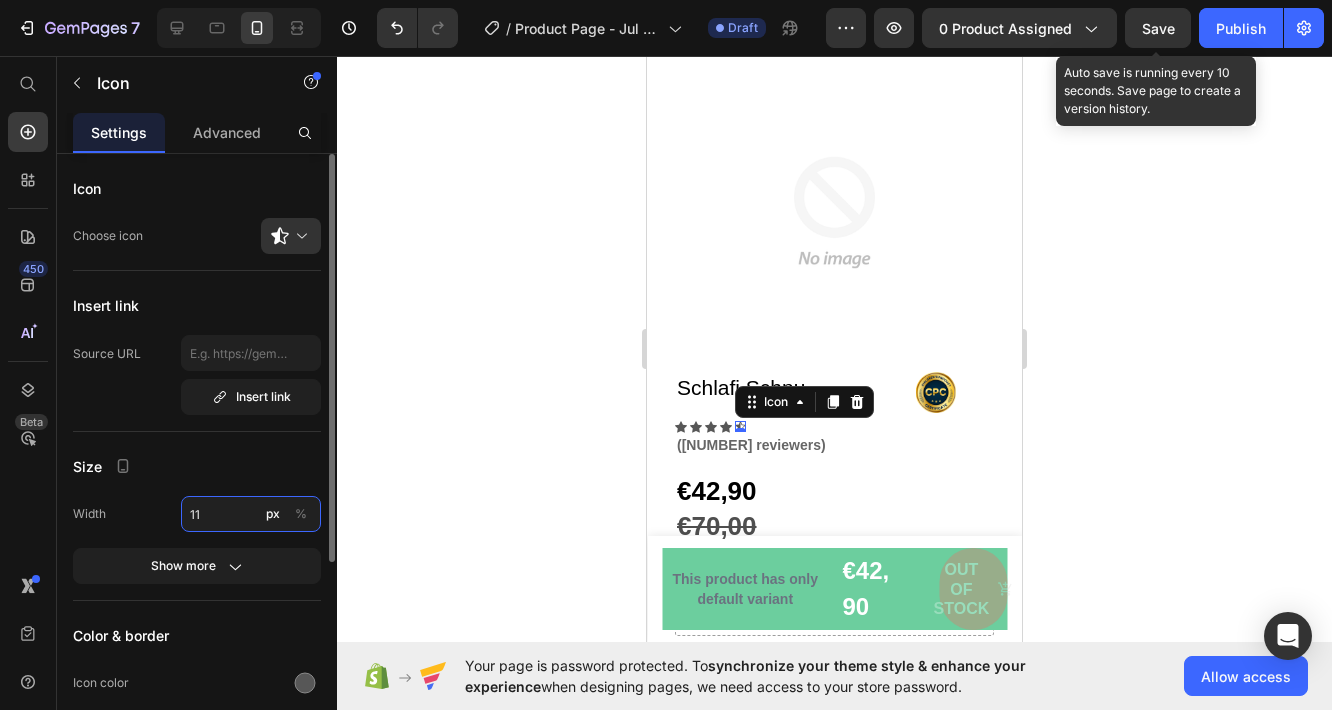 click on "11" at bounding box center (251, 514) 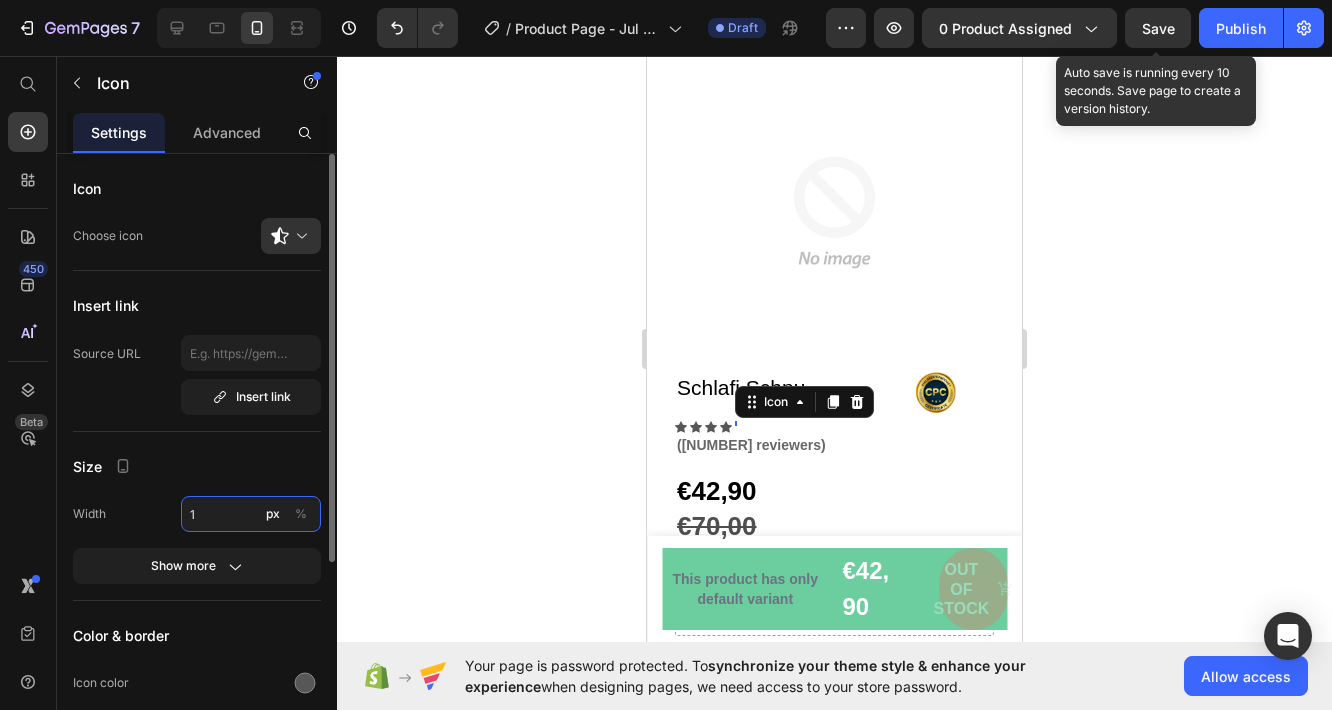 type on "12" 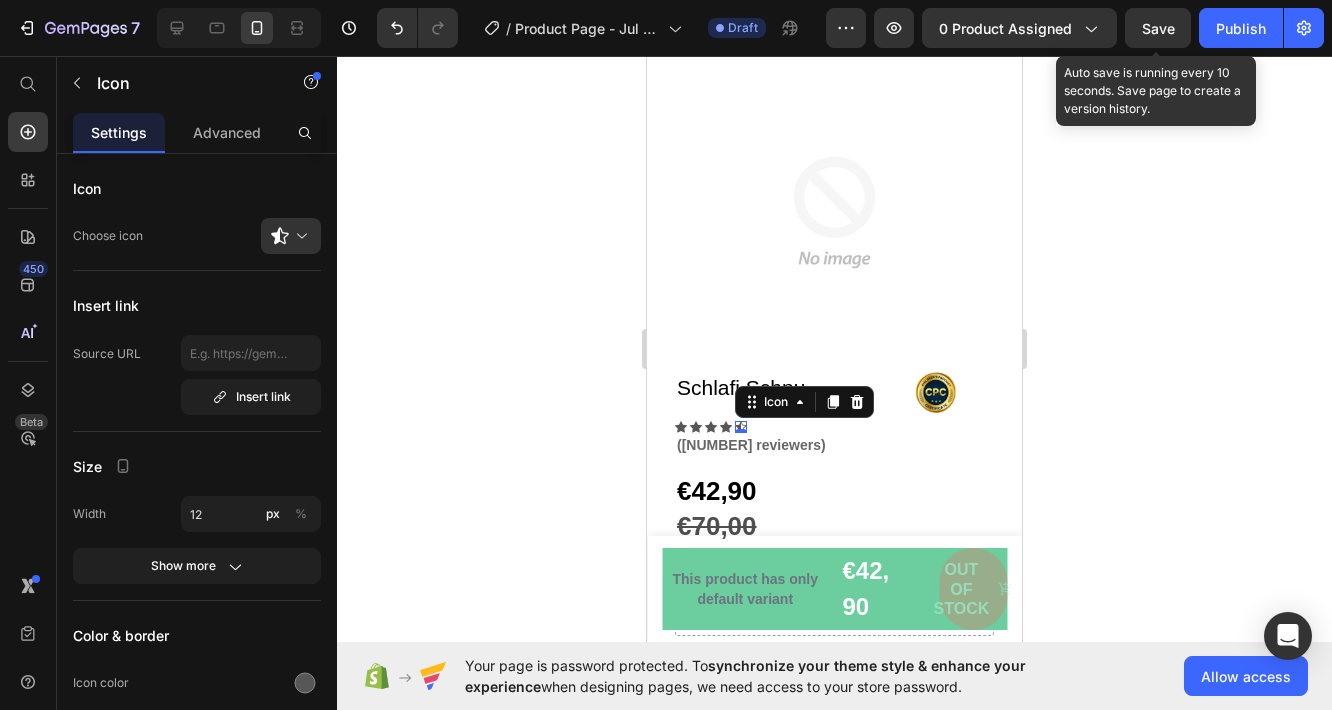 click 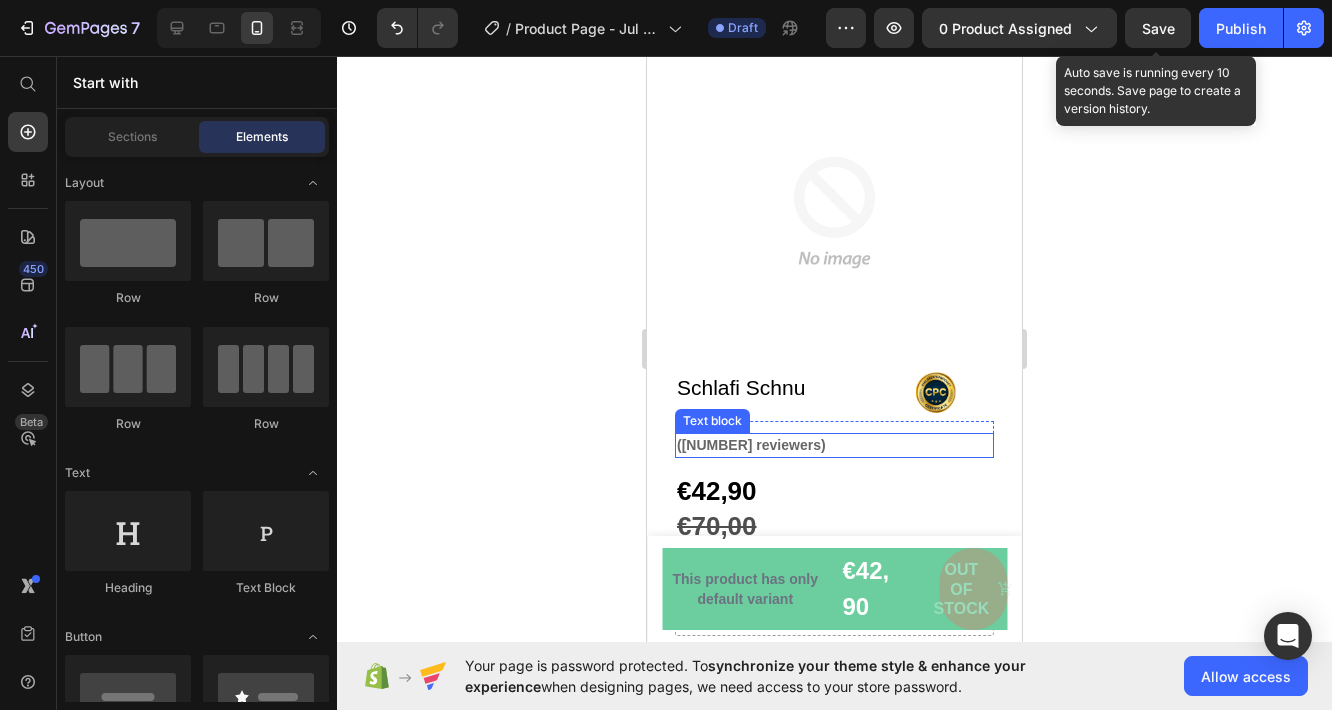 click on "([NUMBER] reviewers)" at bounding box center [834, 445] 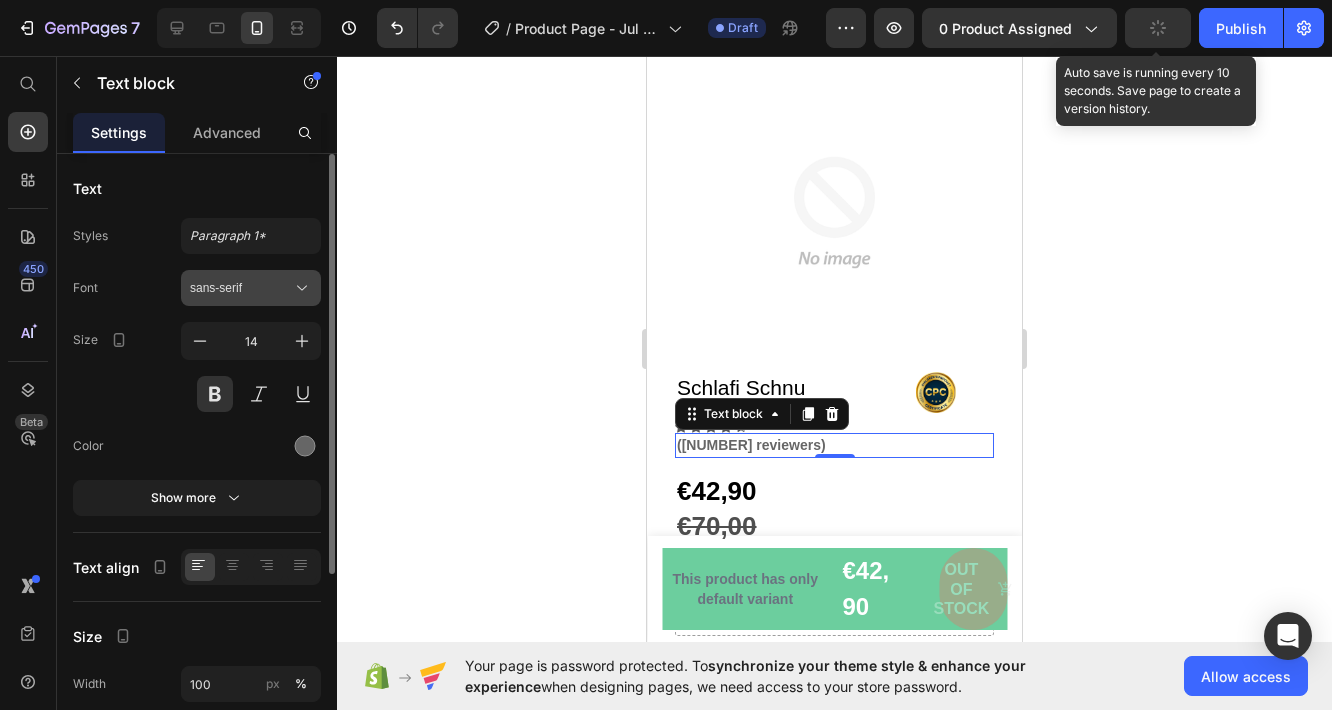 click on "sans-serif" at bounding box center [241, 288] 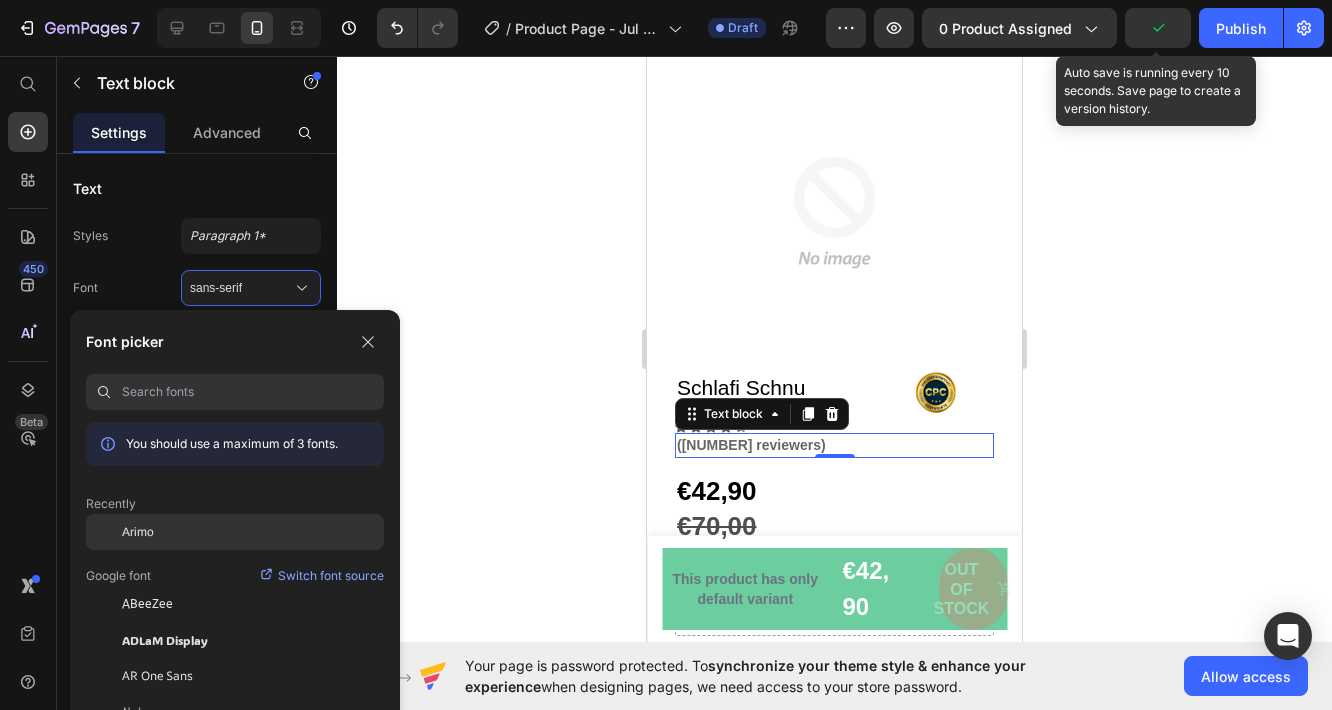 click on "Arimo" at bounding box center (138, 532) 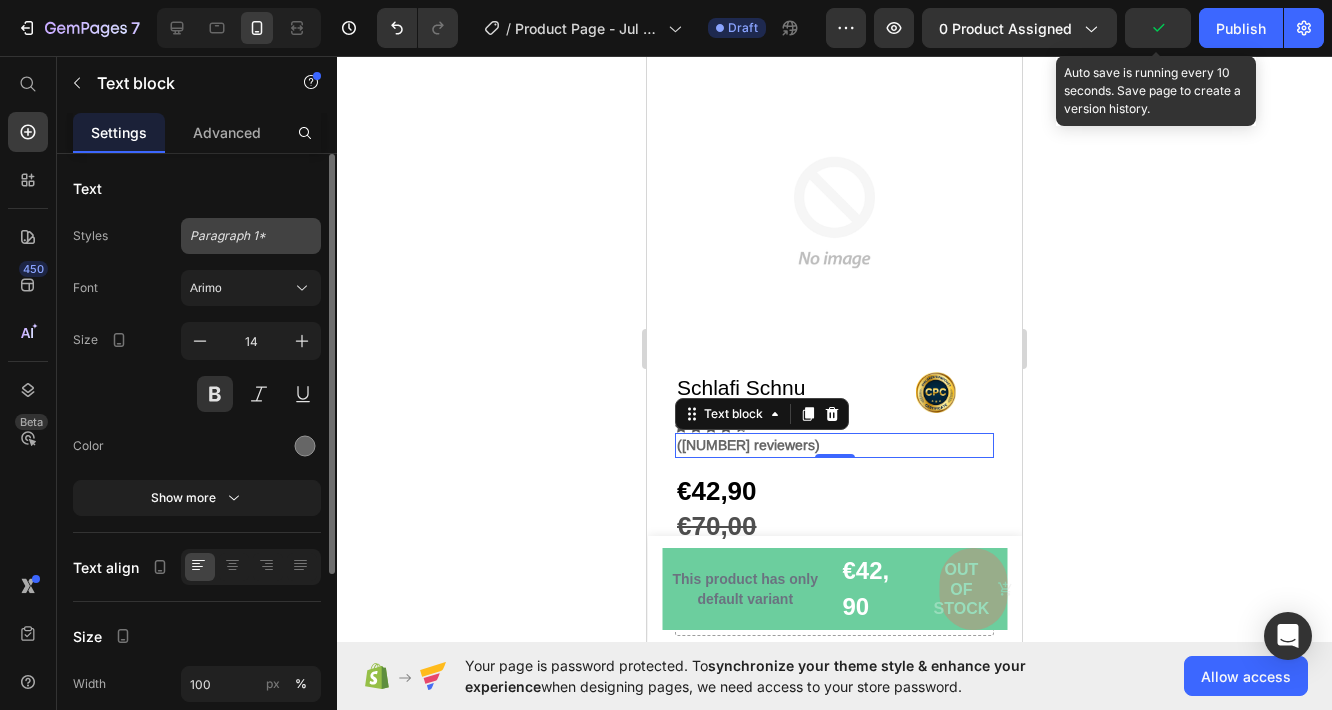click on "Paragraph 1*" 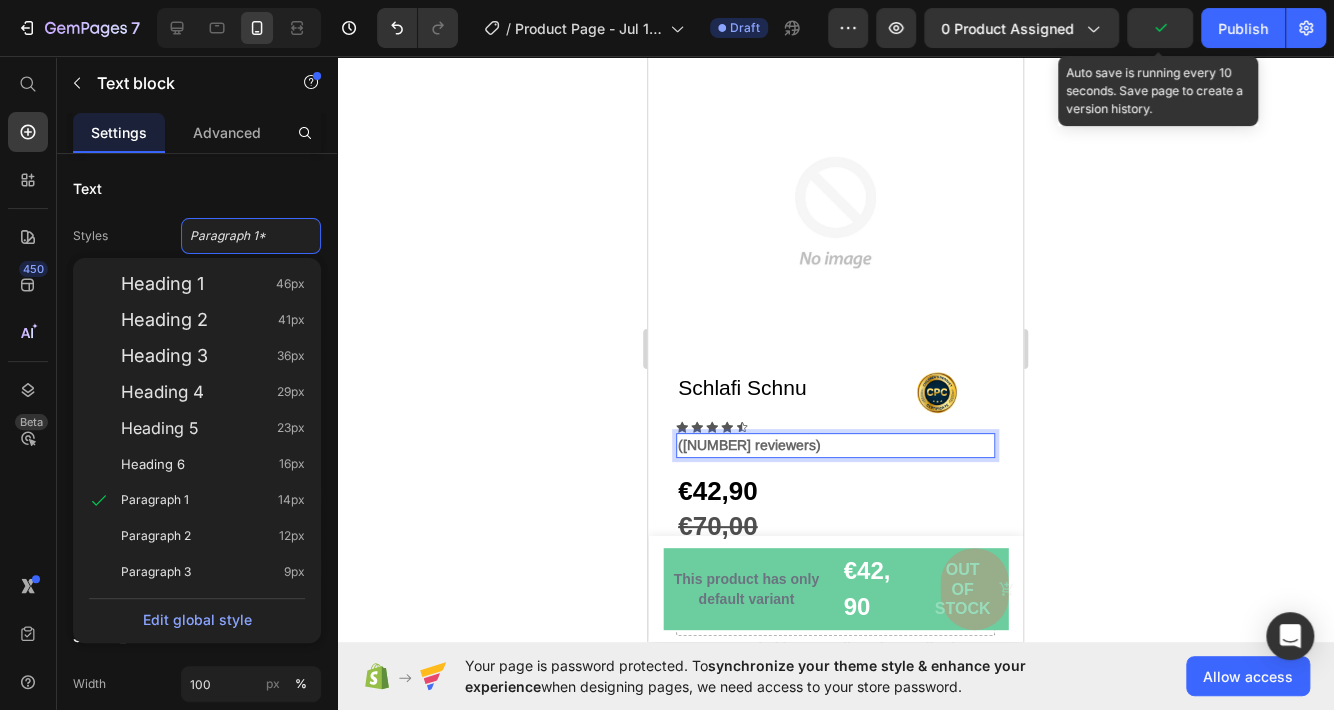 click 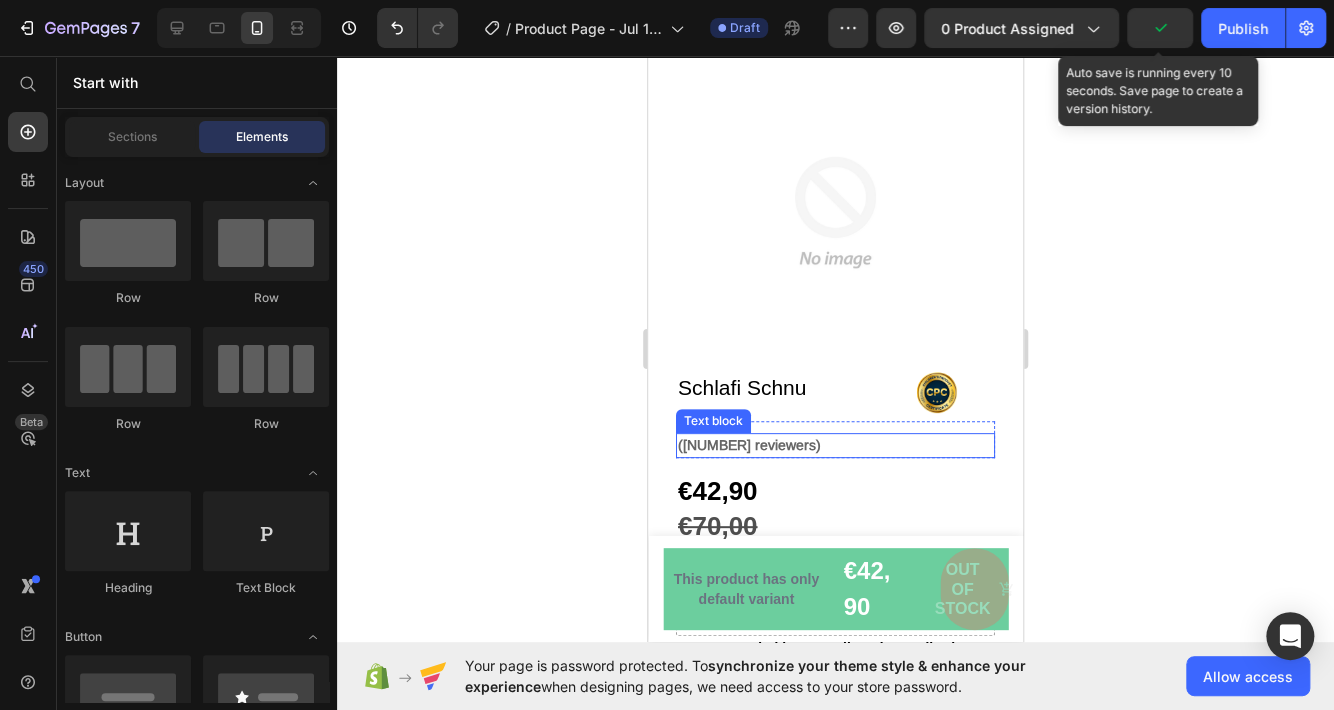 click on "([NUMBER] reviewers)" at bounding box center [835, 445] 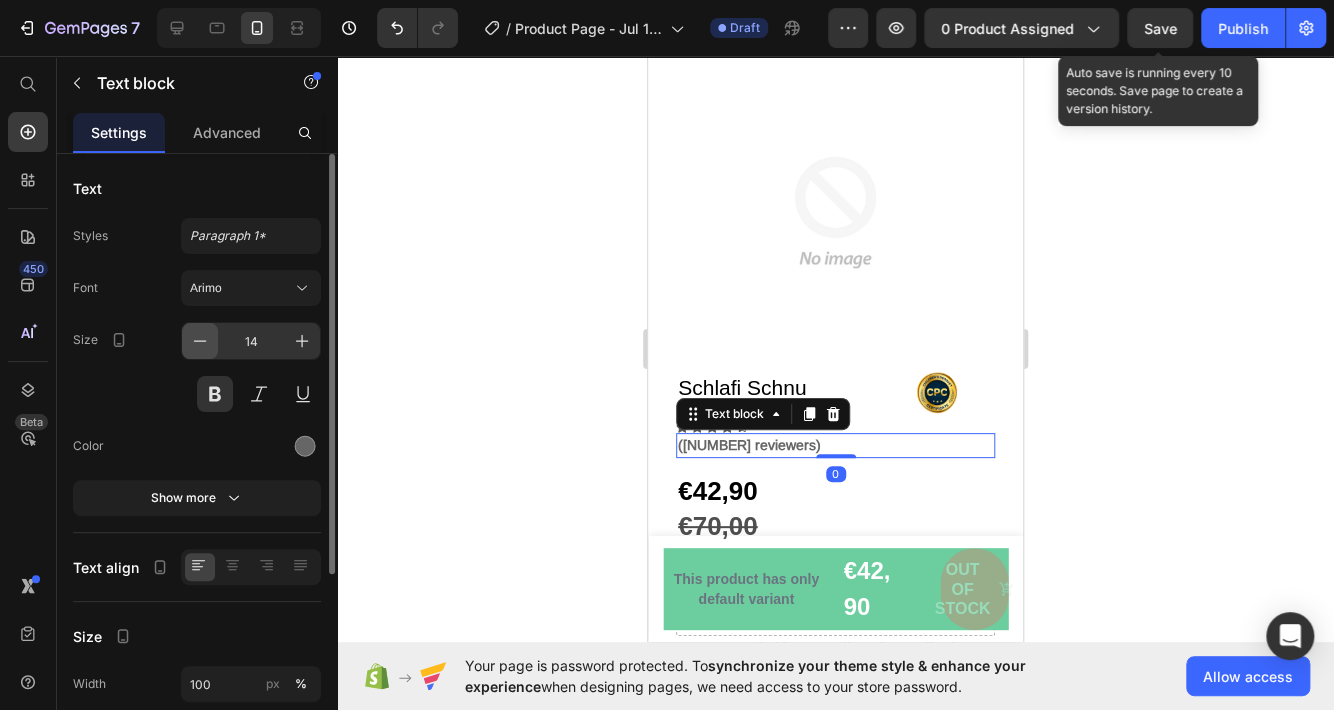 click 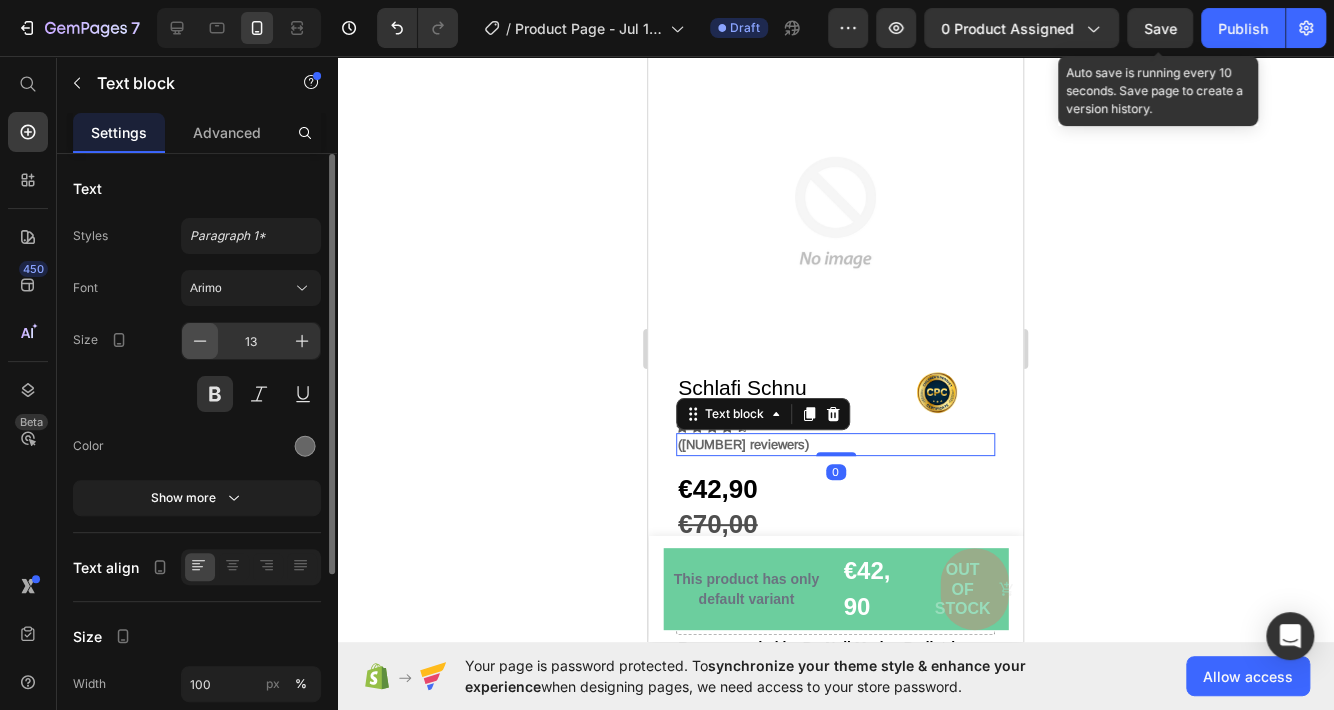 click 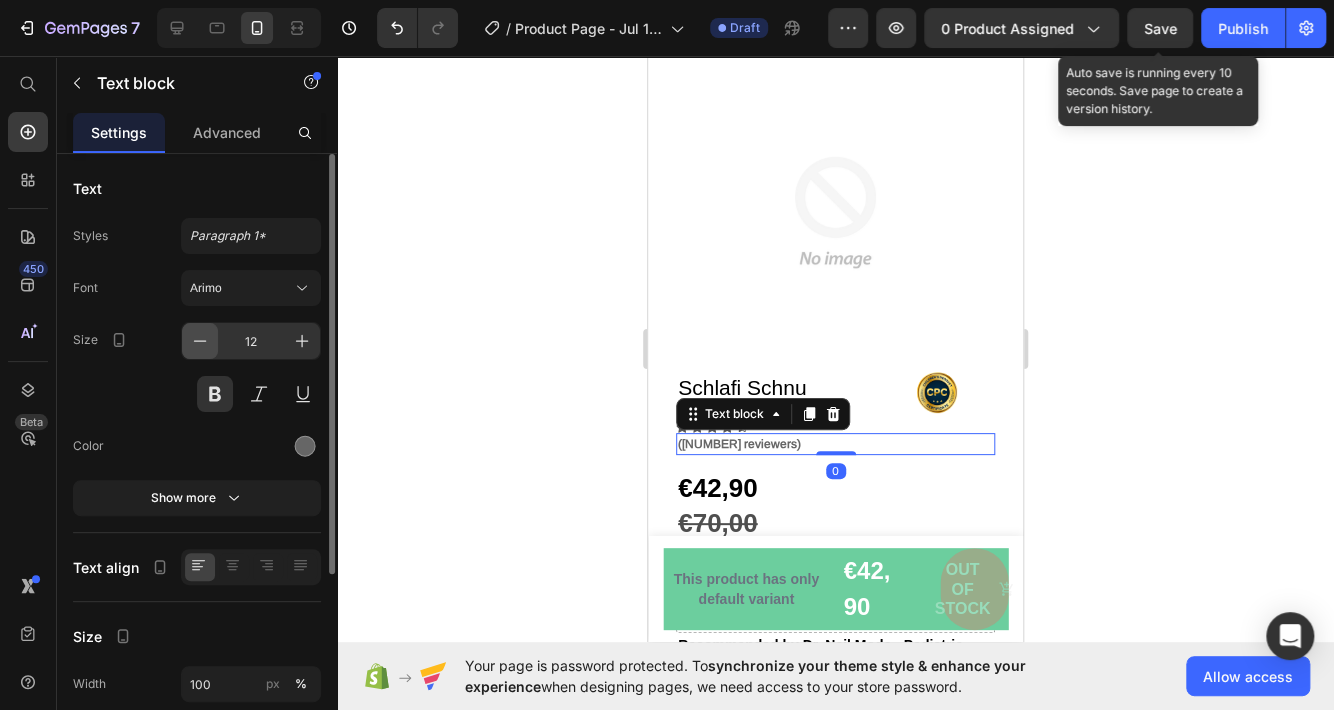 click 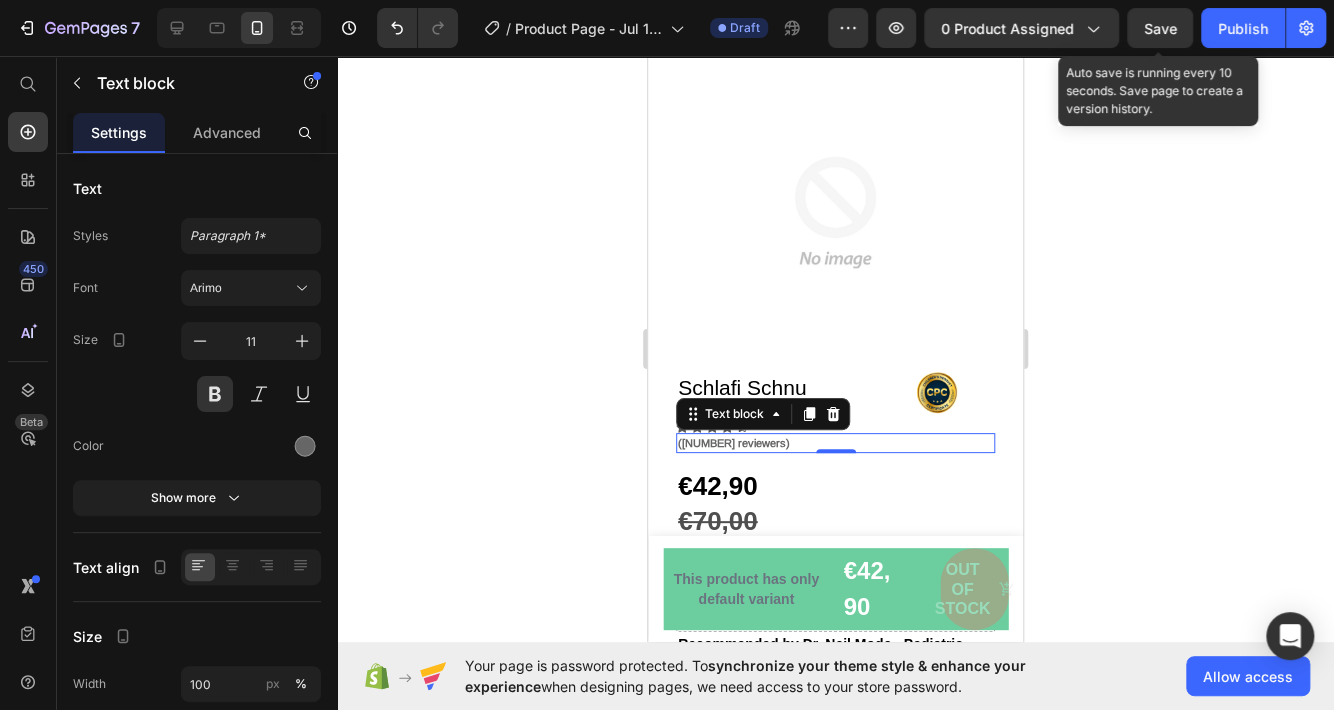 click 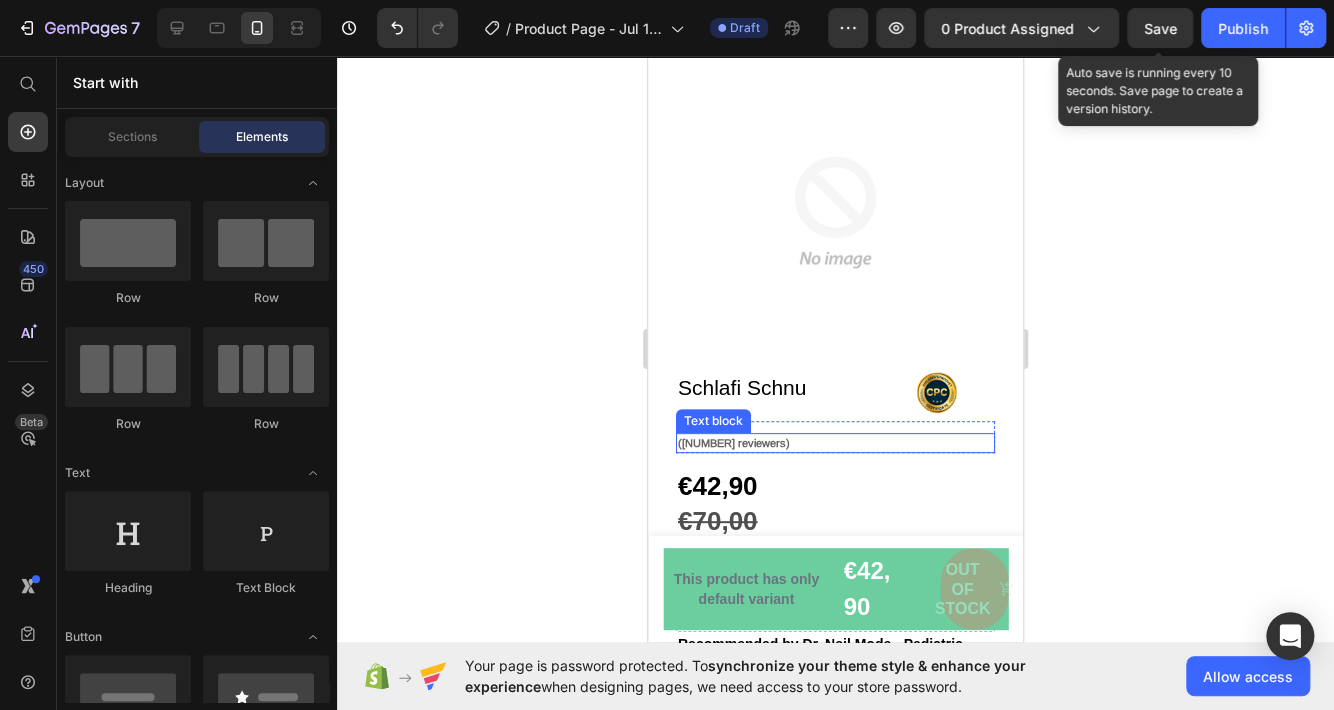 click on "([NUMBER] reviewers)" at bounding box center (835, 443) 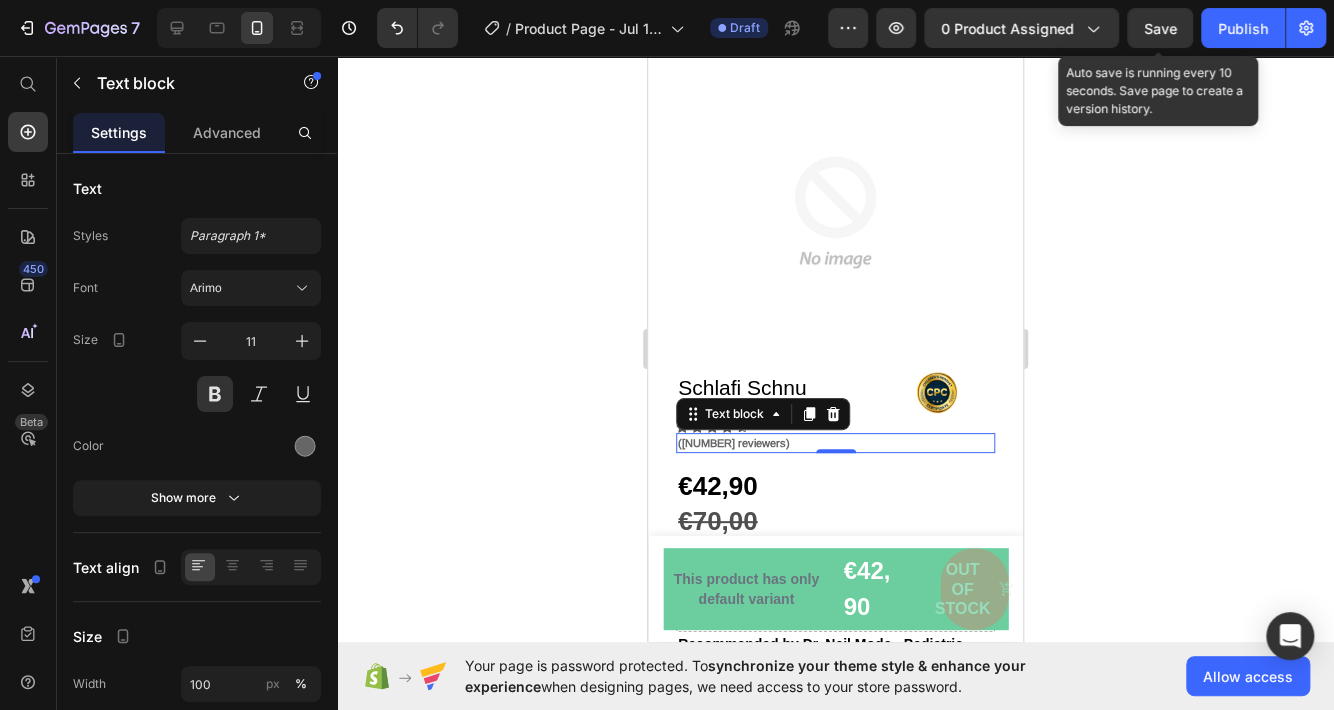 click on "([NUMBER] reviewers)" at bounding box center (835, 443) 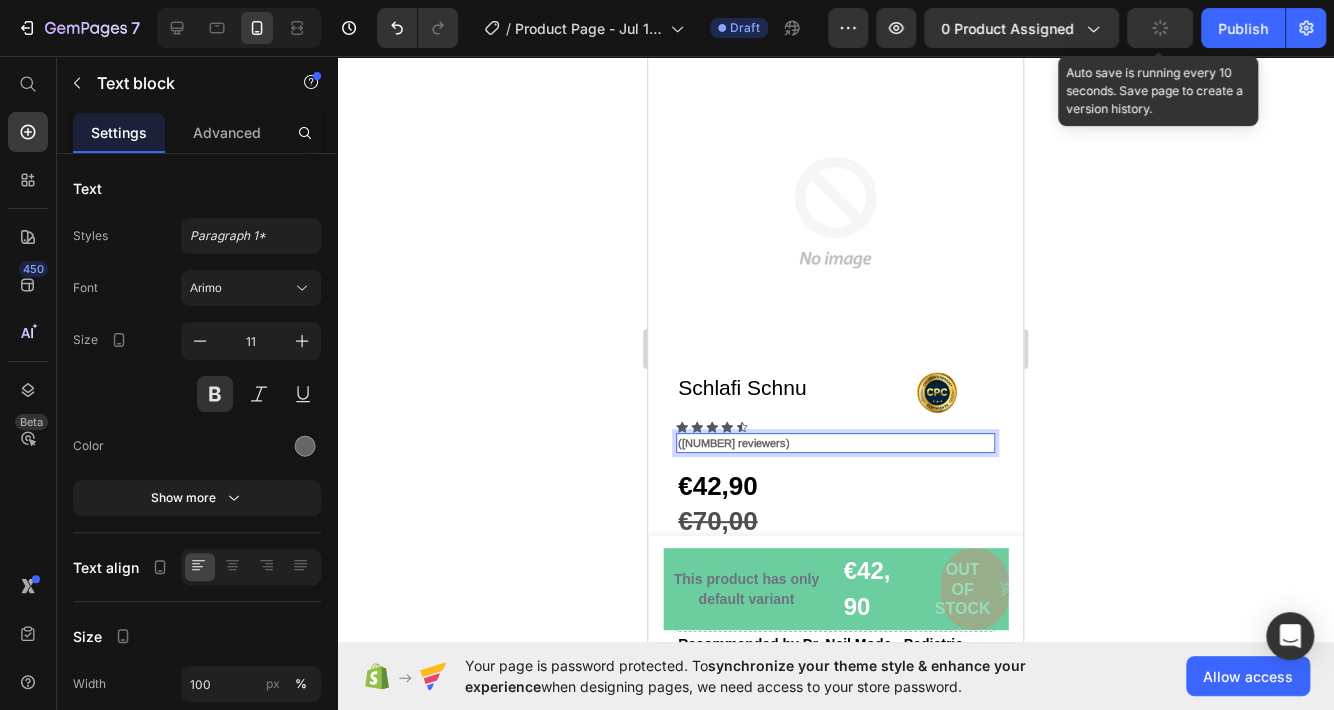 click 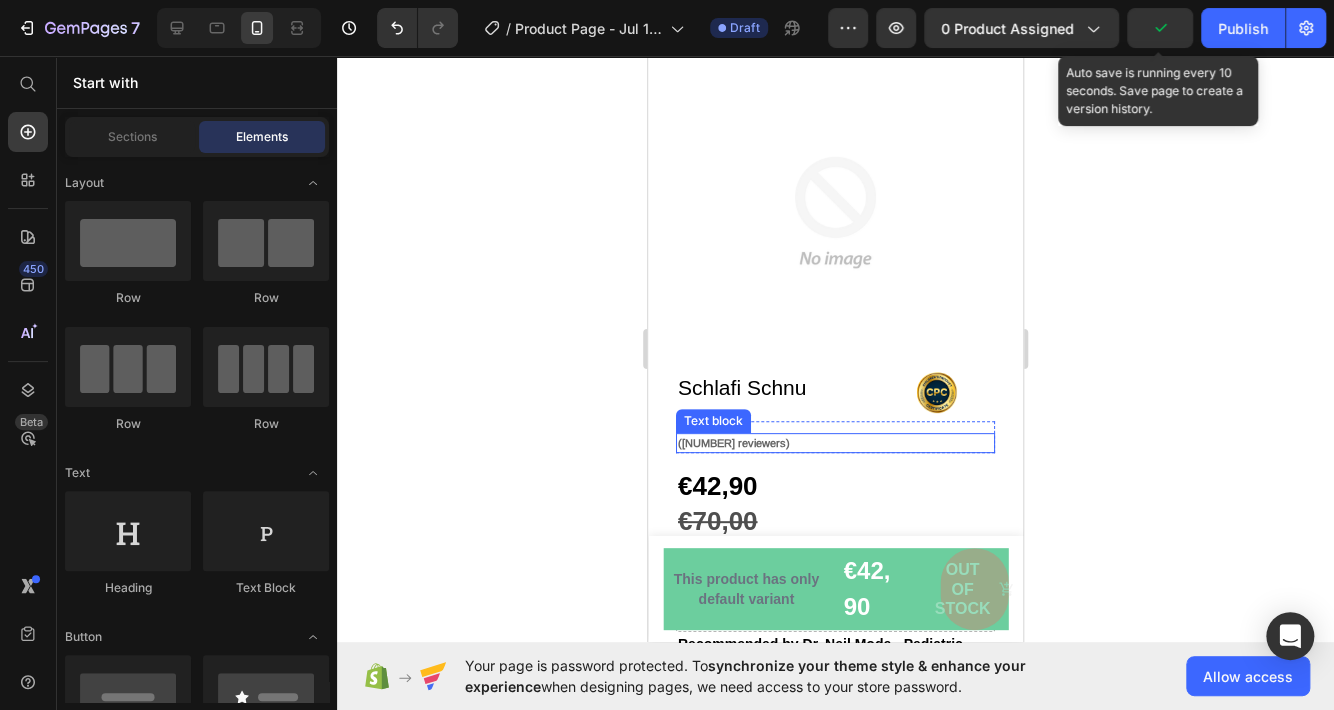 click on "([NUMBER] reviewers)" at bounding box center [835, 443] 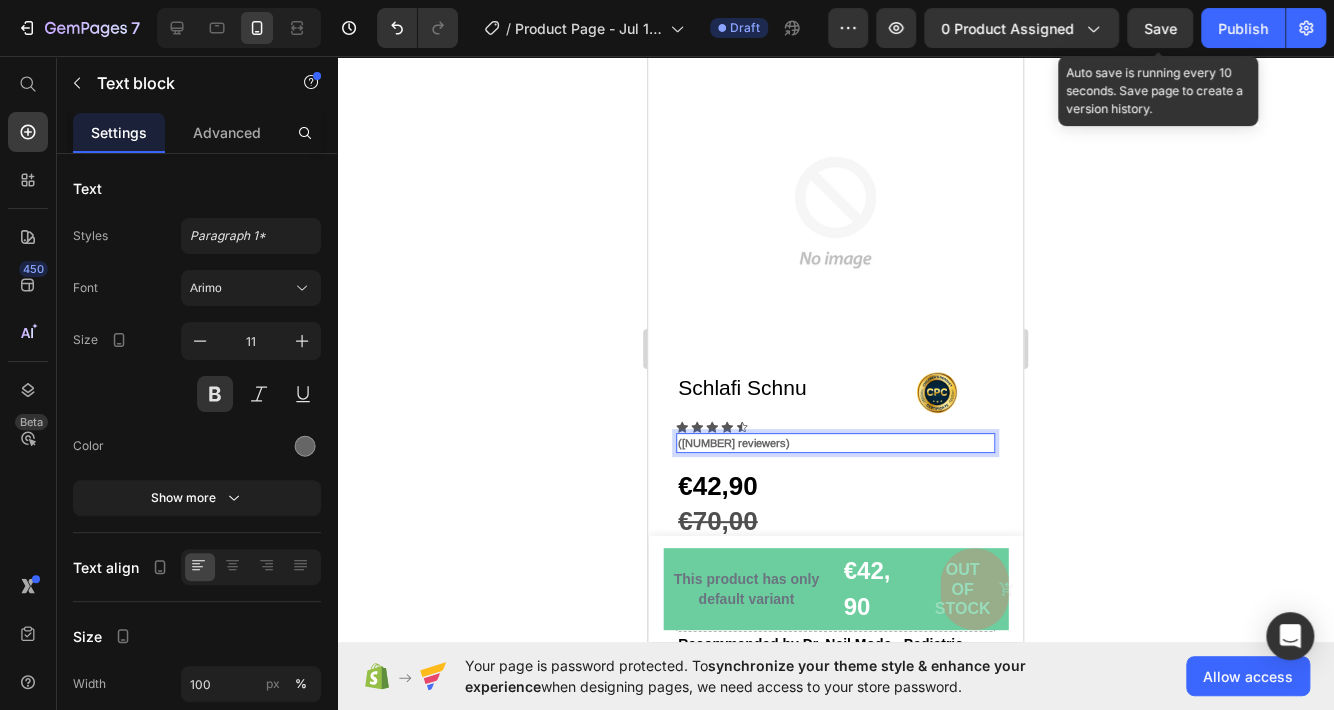 click on "([NUMBER] reviewers)" at bounding box center [835, 443] 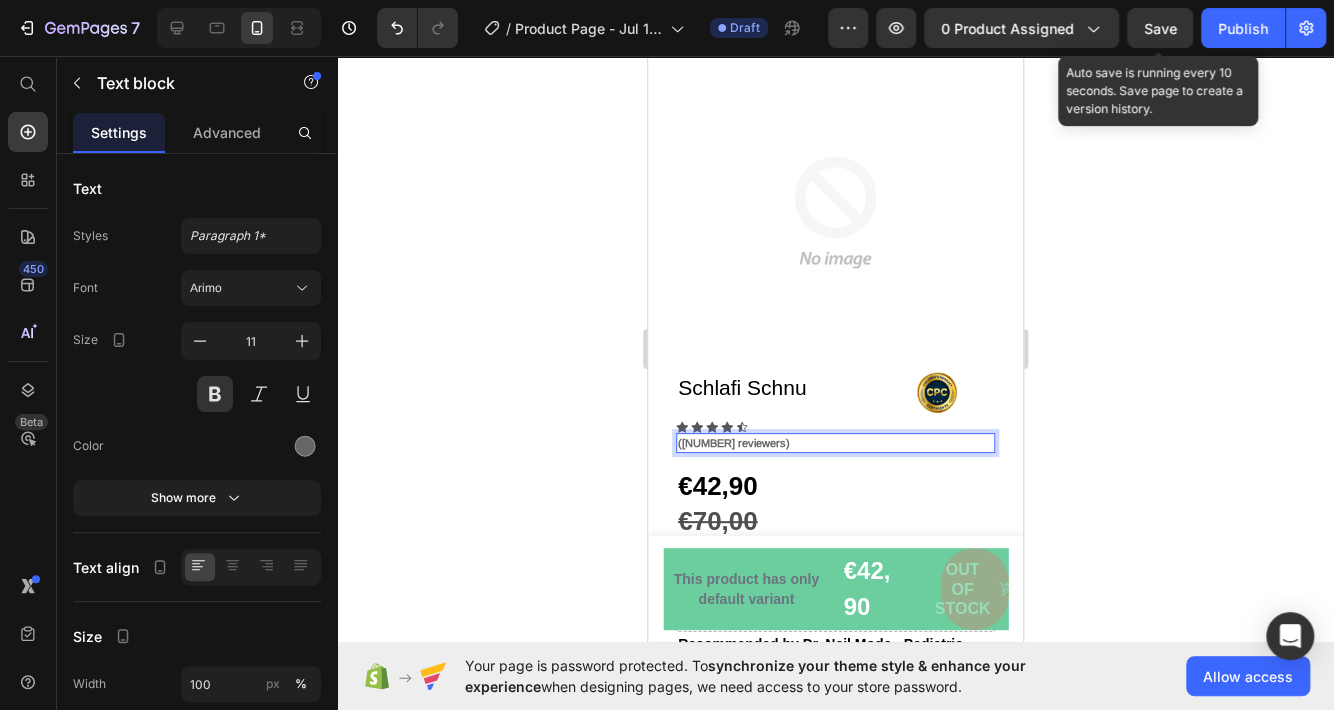 click 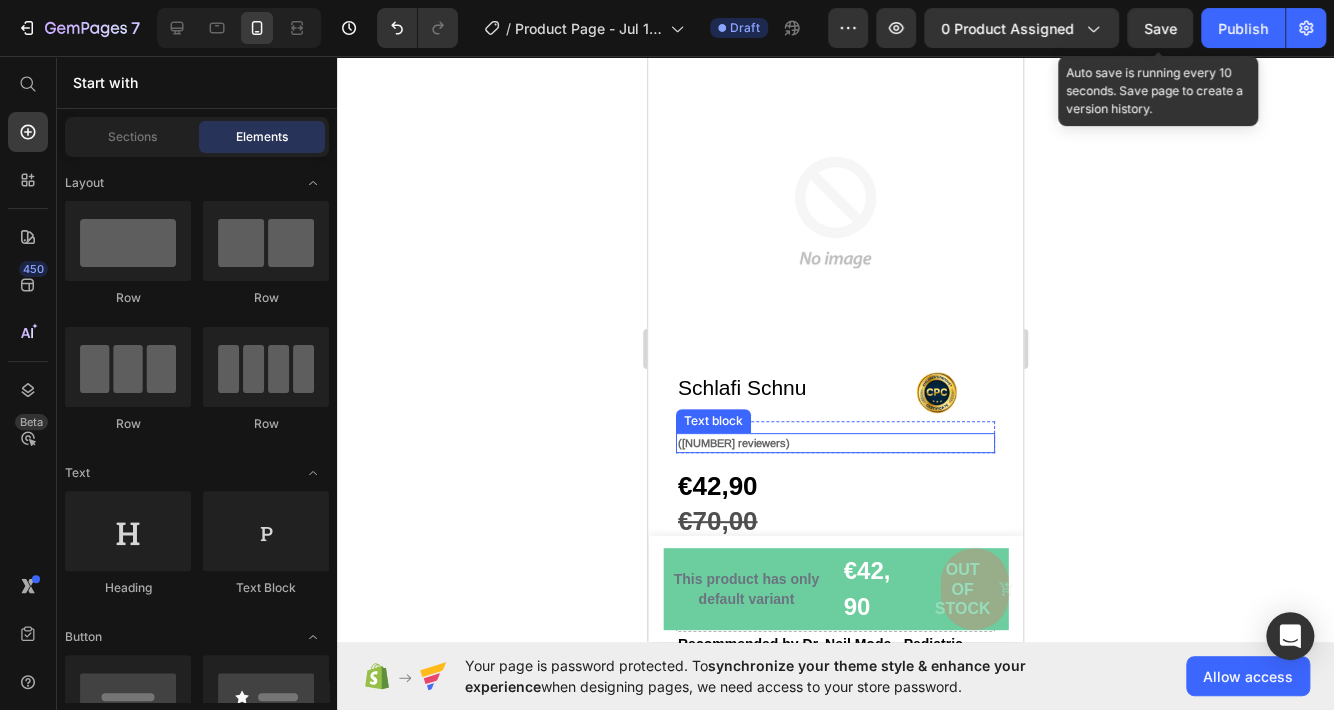 click on "([NUMBER] reviewers)" at bounding box center (835, 443) 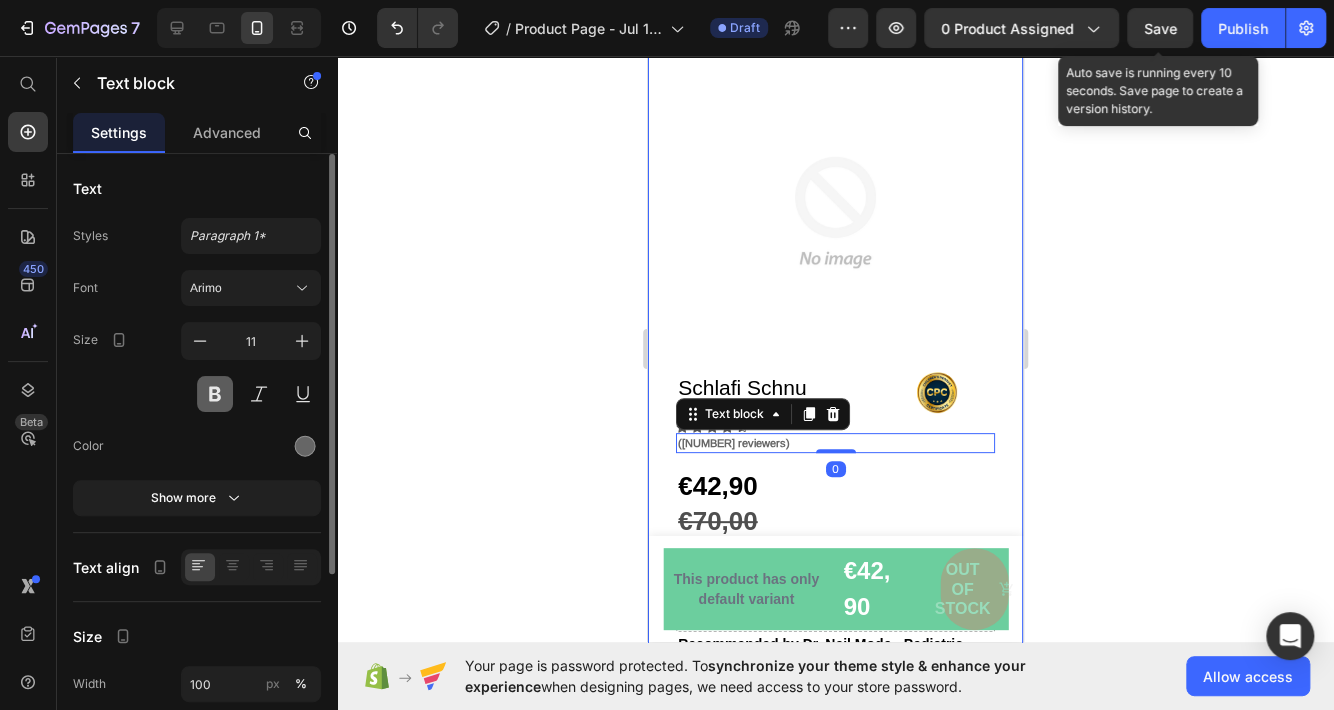 click at bounding box center [215, 394] 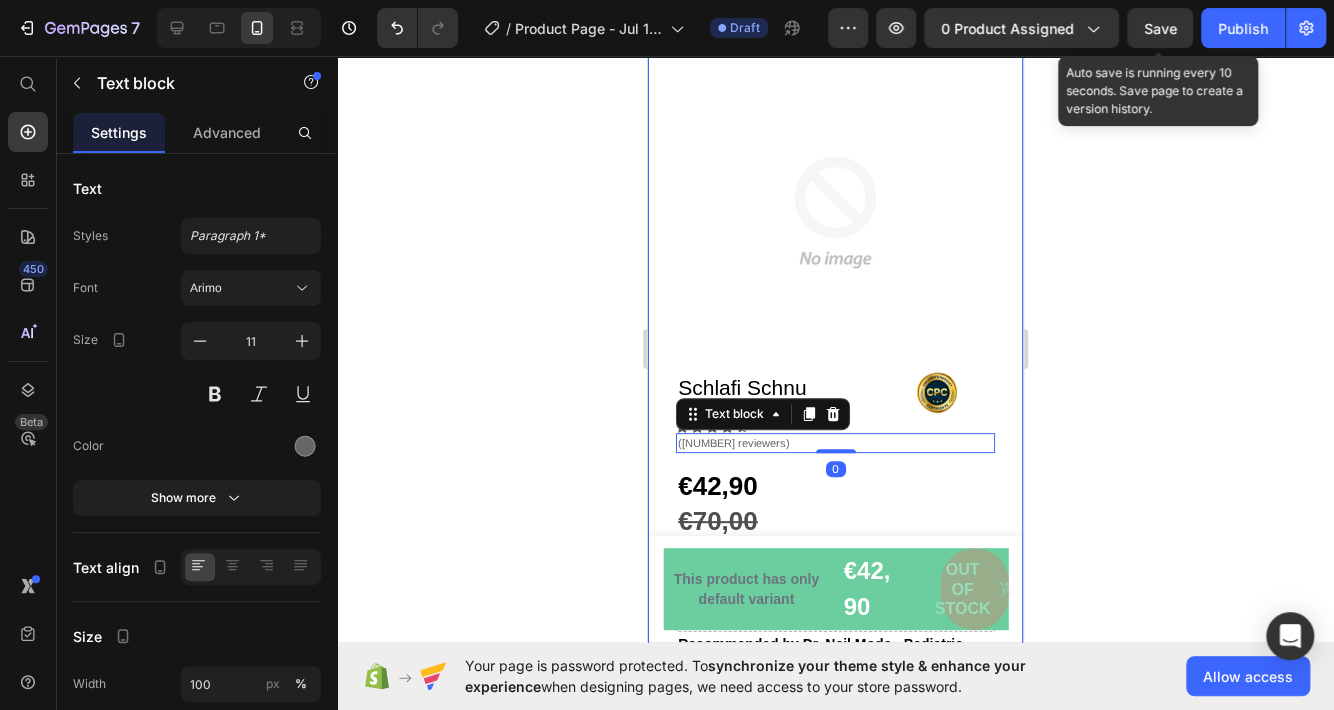 click 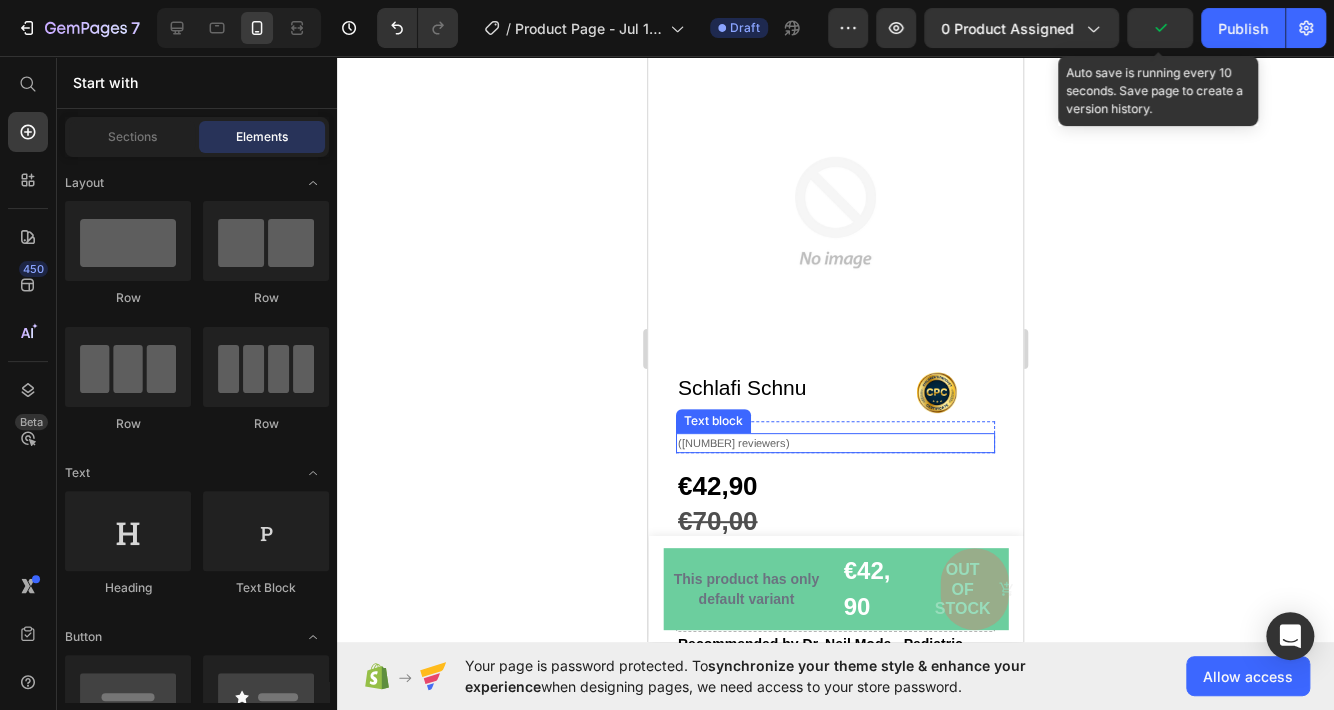 click on "([NUMBER] reviewers)" at bounding box center (835, 443) 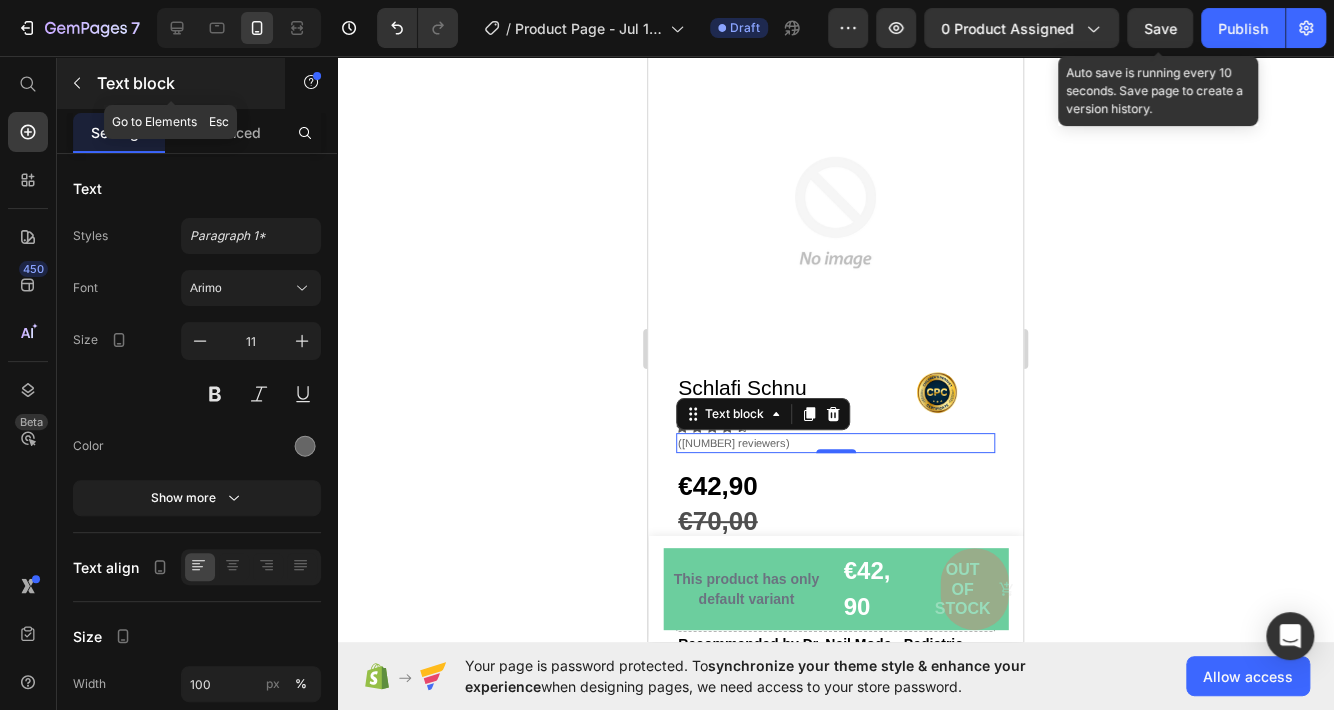 click 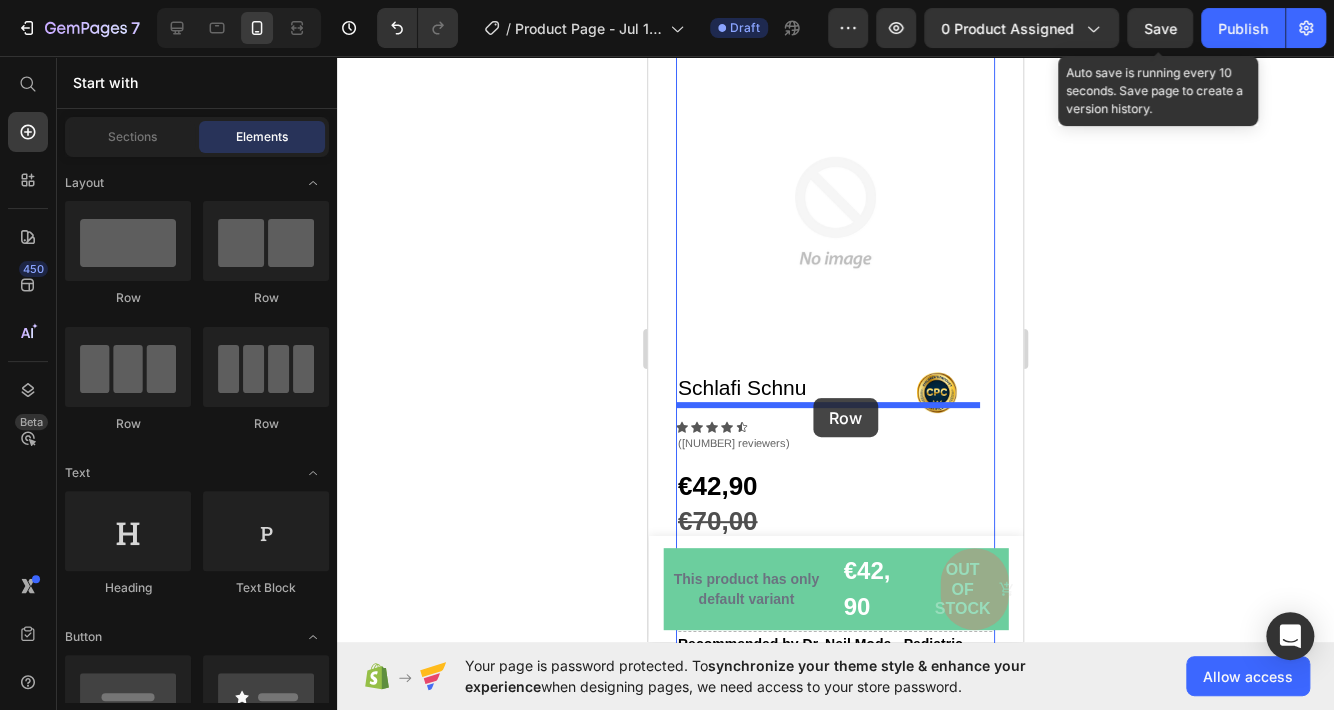 drag, startPoint x: 916, startPoint y: 315, endPoint x: 813, endPoint y: 398, distance: 132.28 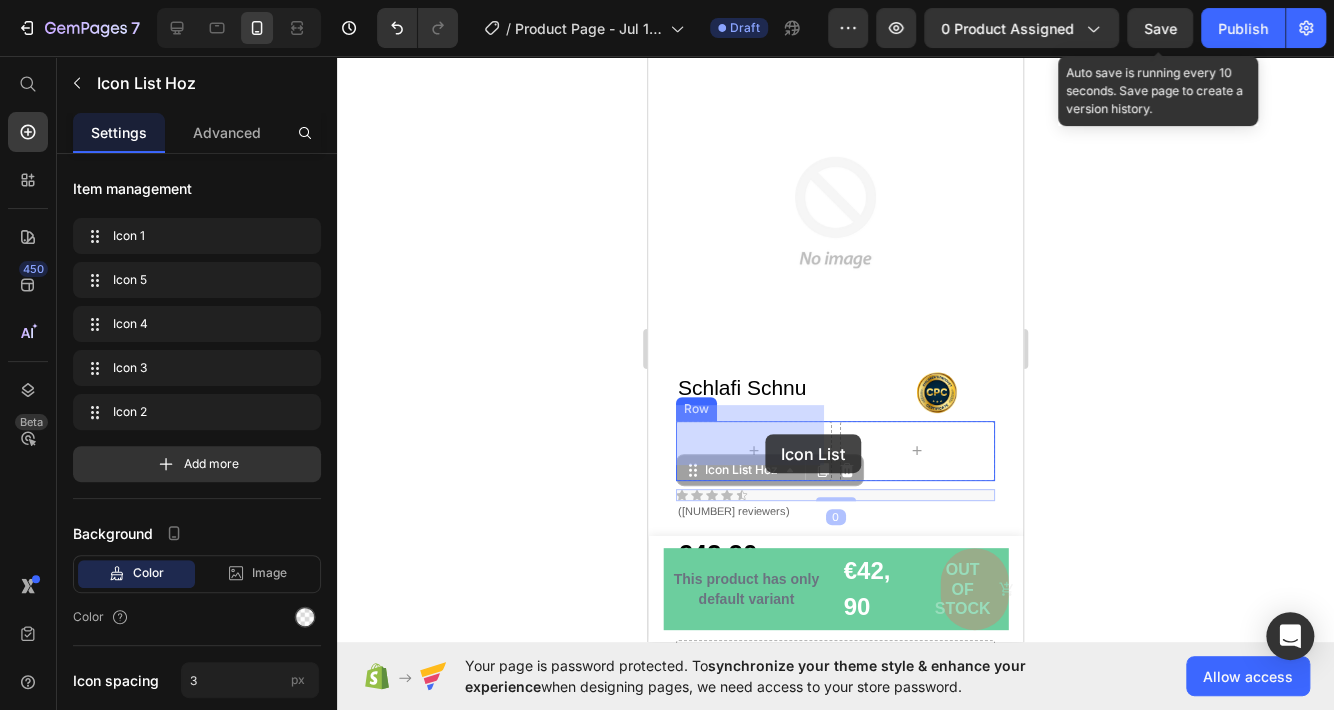 drag, startPoint x: 762, startPoint y: 477, endPoint x: 764, endPoint y: 461, distance: 16.124516 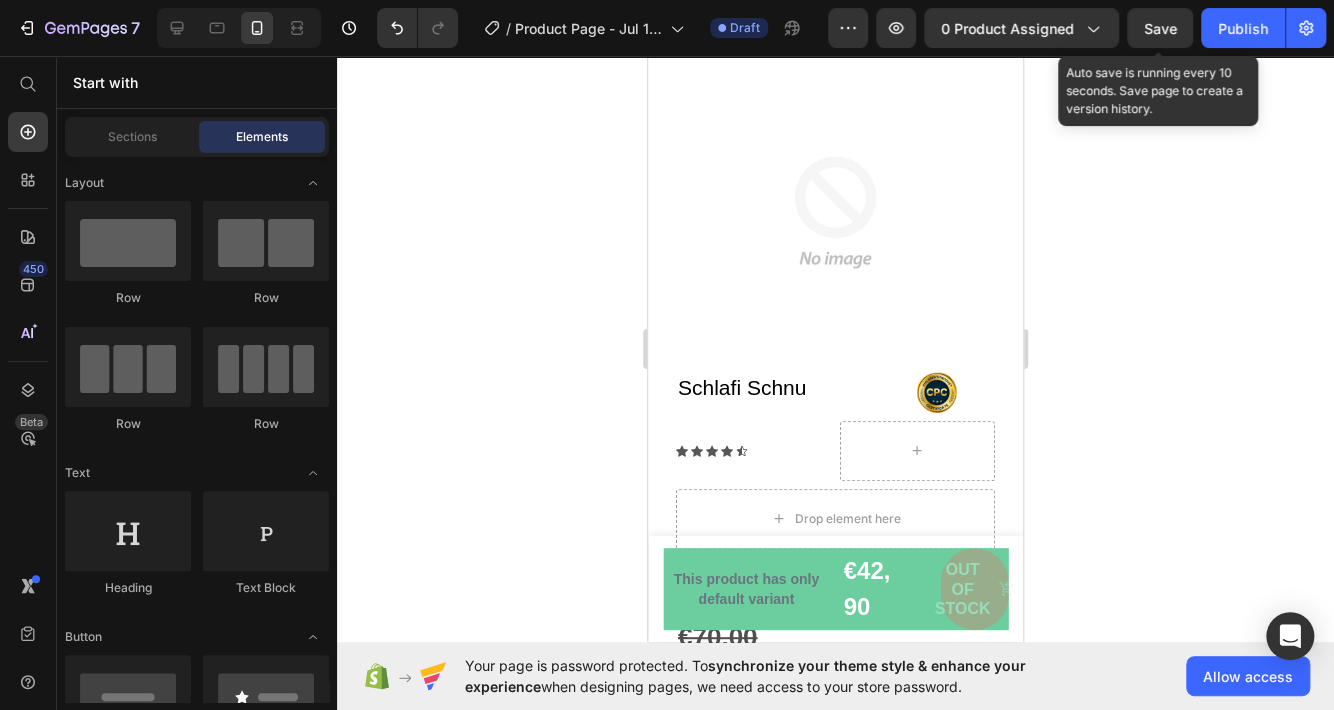 drag, startPoint x: 717, startPoint y: 540, endPoint x: 731, endPoint y: 536, distance: 14.56022 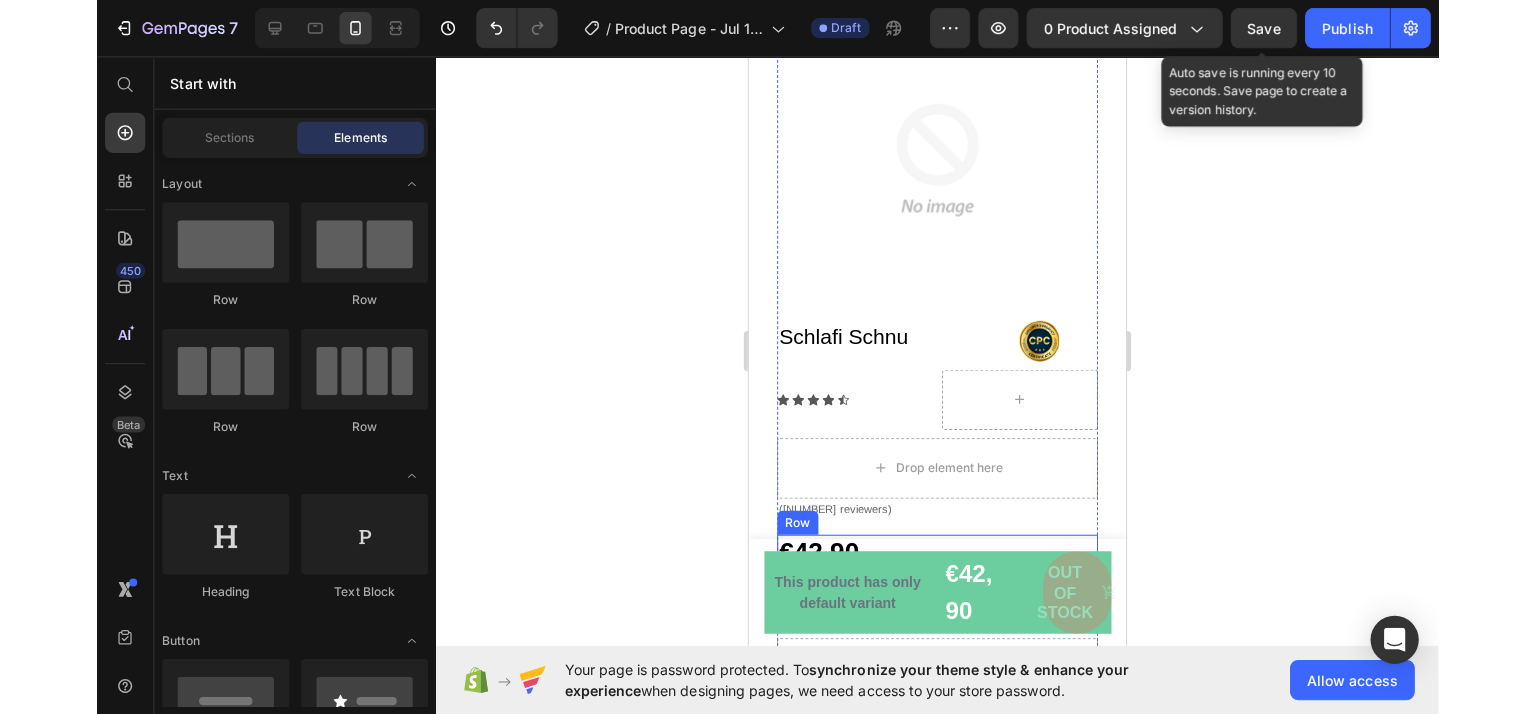 scroll, scrollTop: 200, scrollLeft: 0, axis: vertical 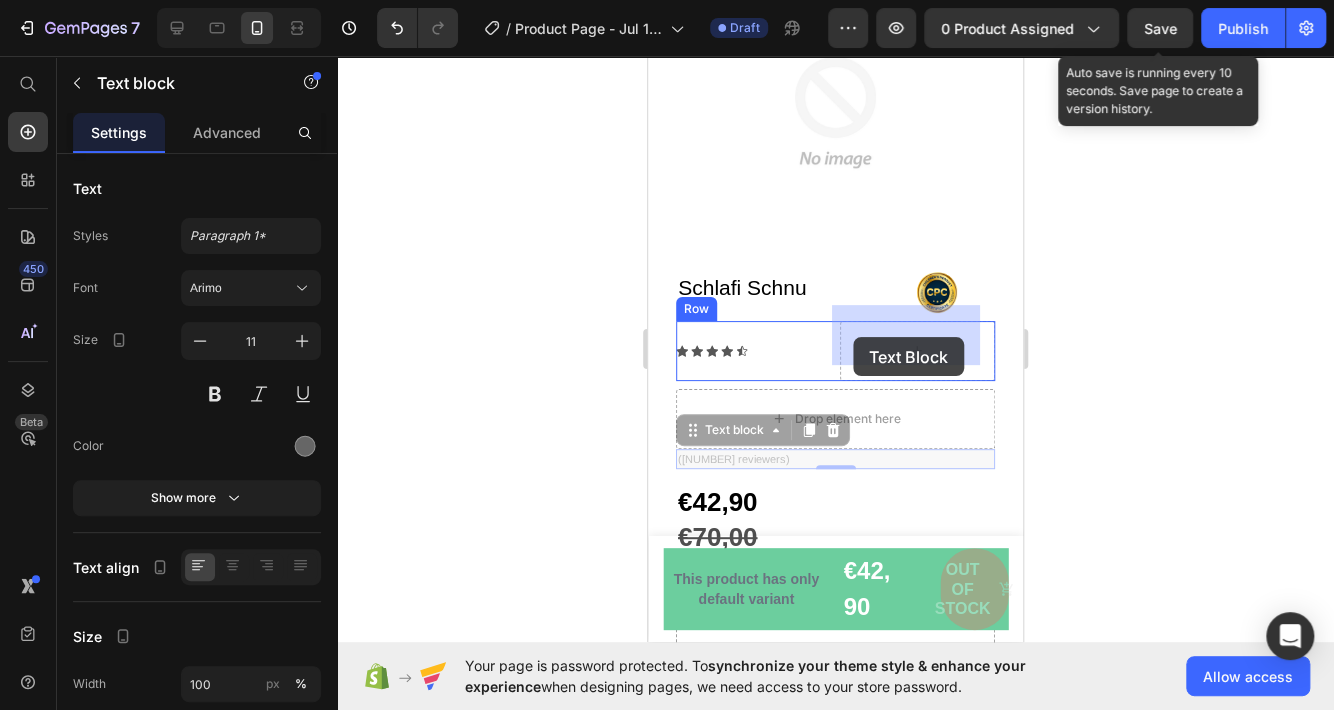 drag, startPoint x: 802, startPoint y: 389, endPoint x: 846, endPoint y: 339, distance: 66.6033 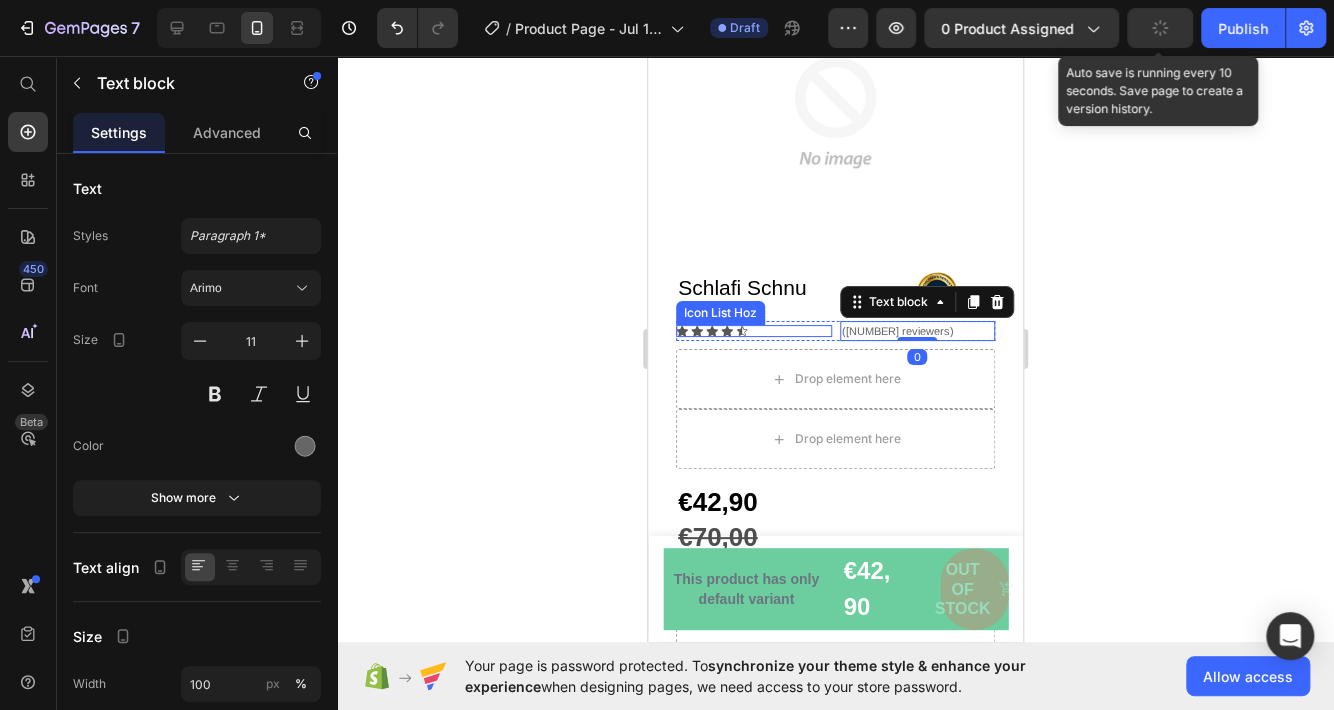 click on "Icon                Icon                Icon                Icon
Icon" at bounding box center (754, 331) 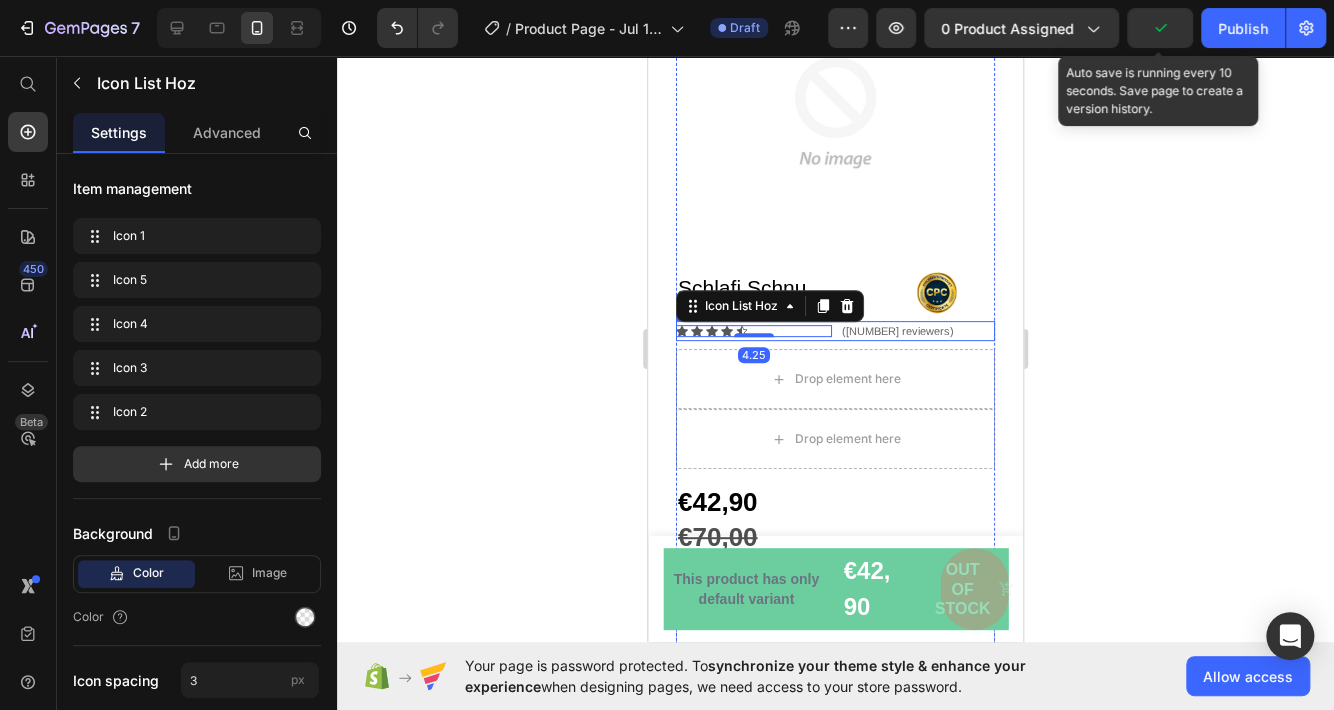 click on "Icon                Icon                Icon                Icon
Icon Icon List Hoz   4.25 ([NUMBER] reviewers) Text block Row" at bounding box center [835, 331] 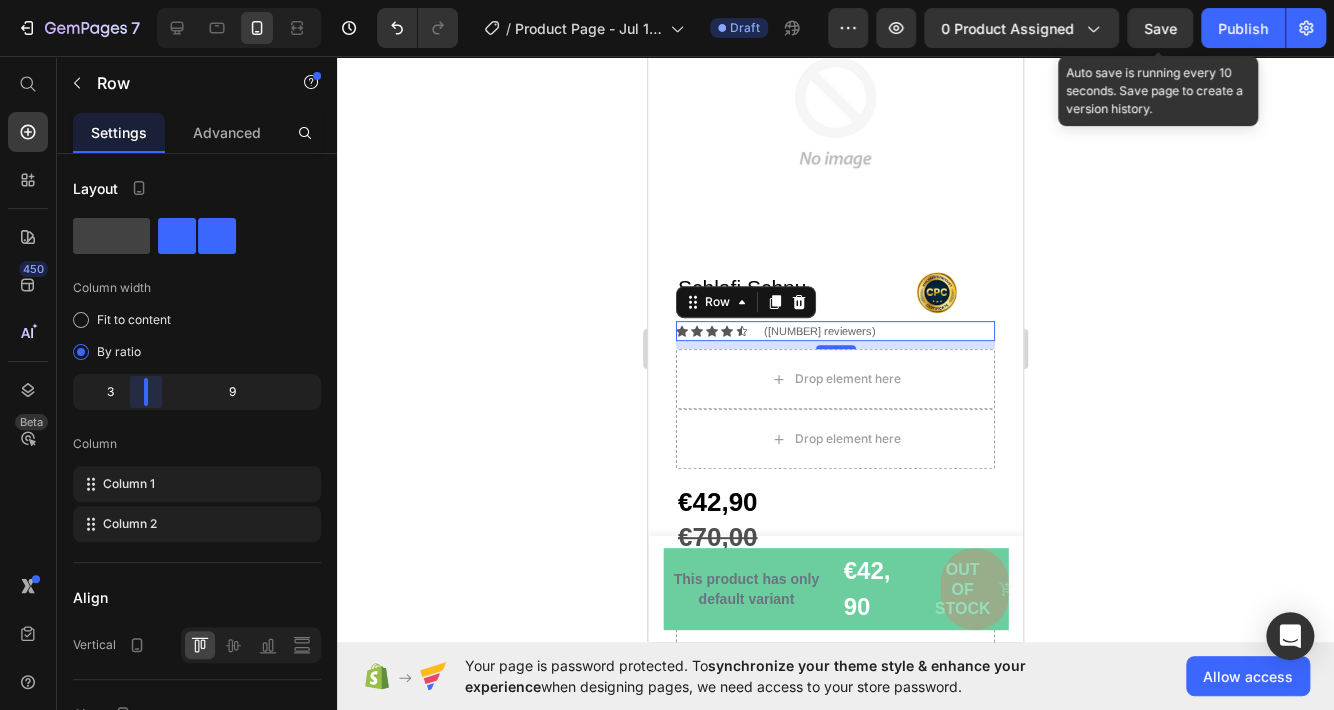 drag, startPoint x: 196, startPoint y: 393, endPoint x: 132, endPoint y: 392, distance: 64.00781 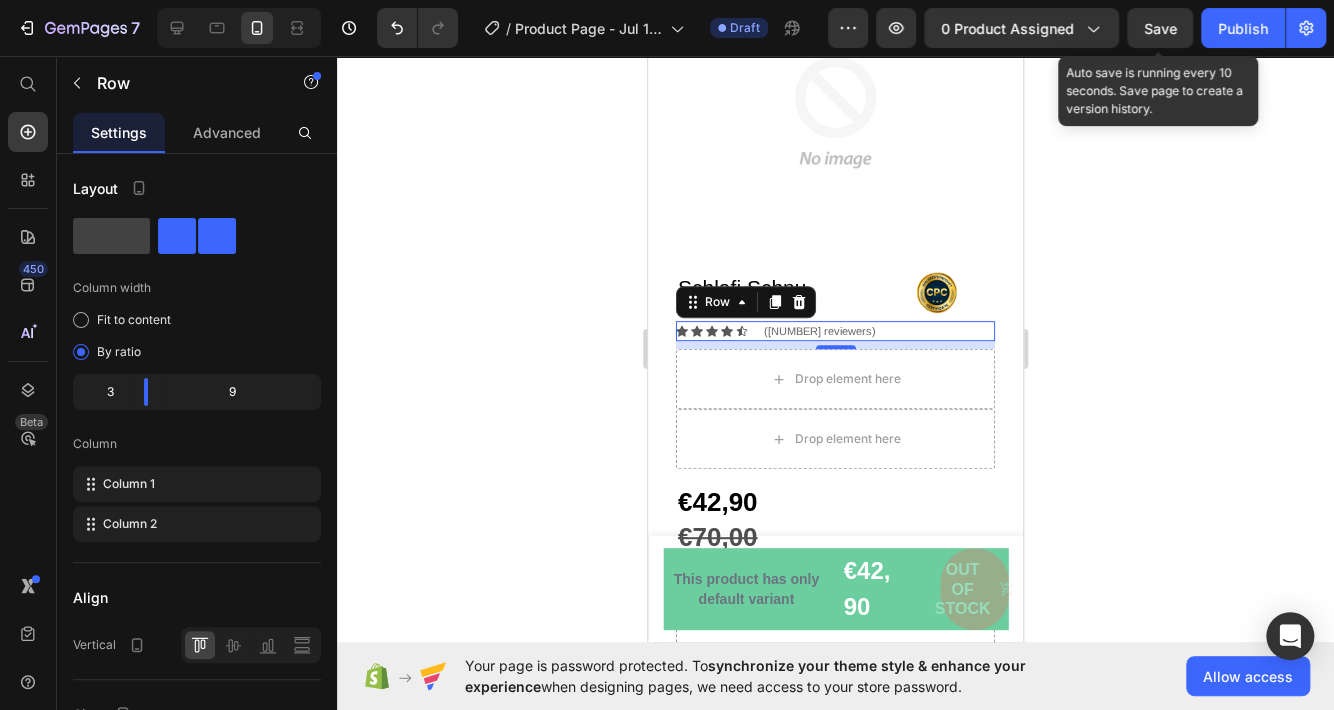 click 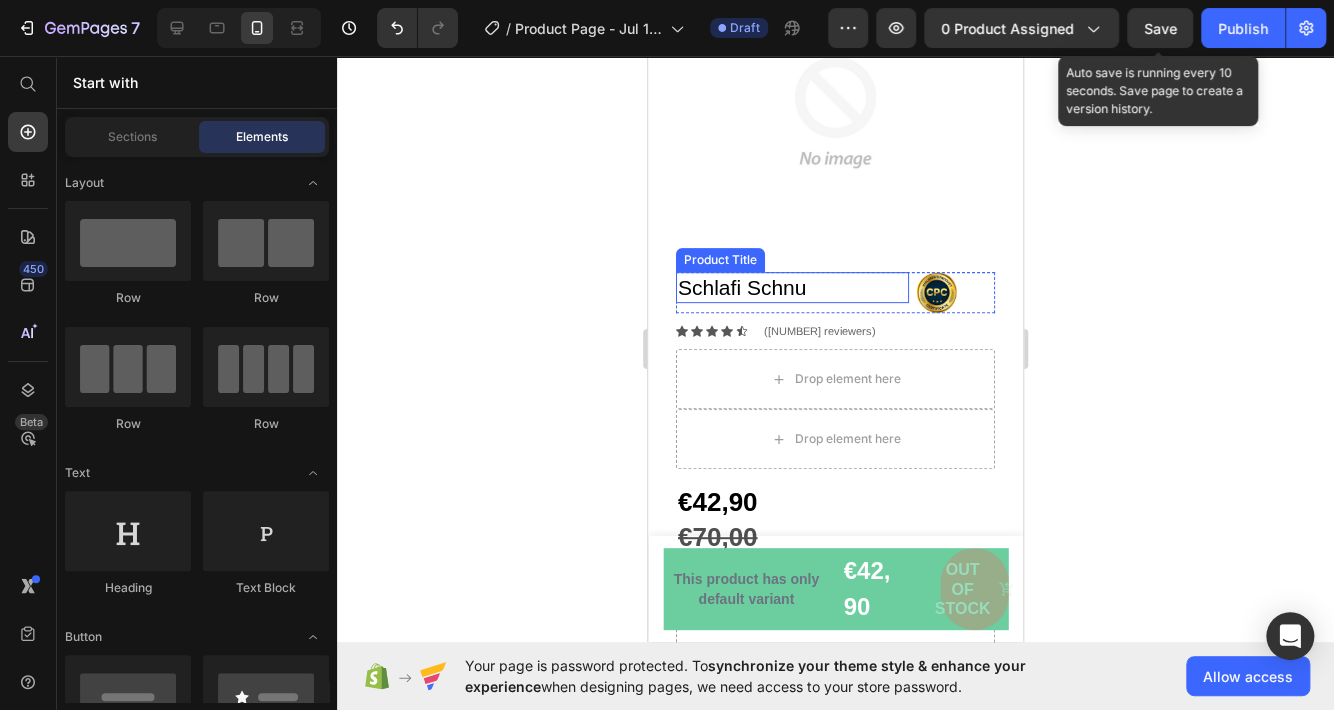 click on "Schlafi Schnu" at bounding box center [792, 287] 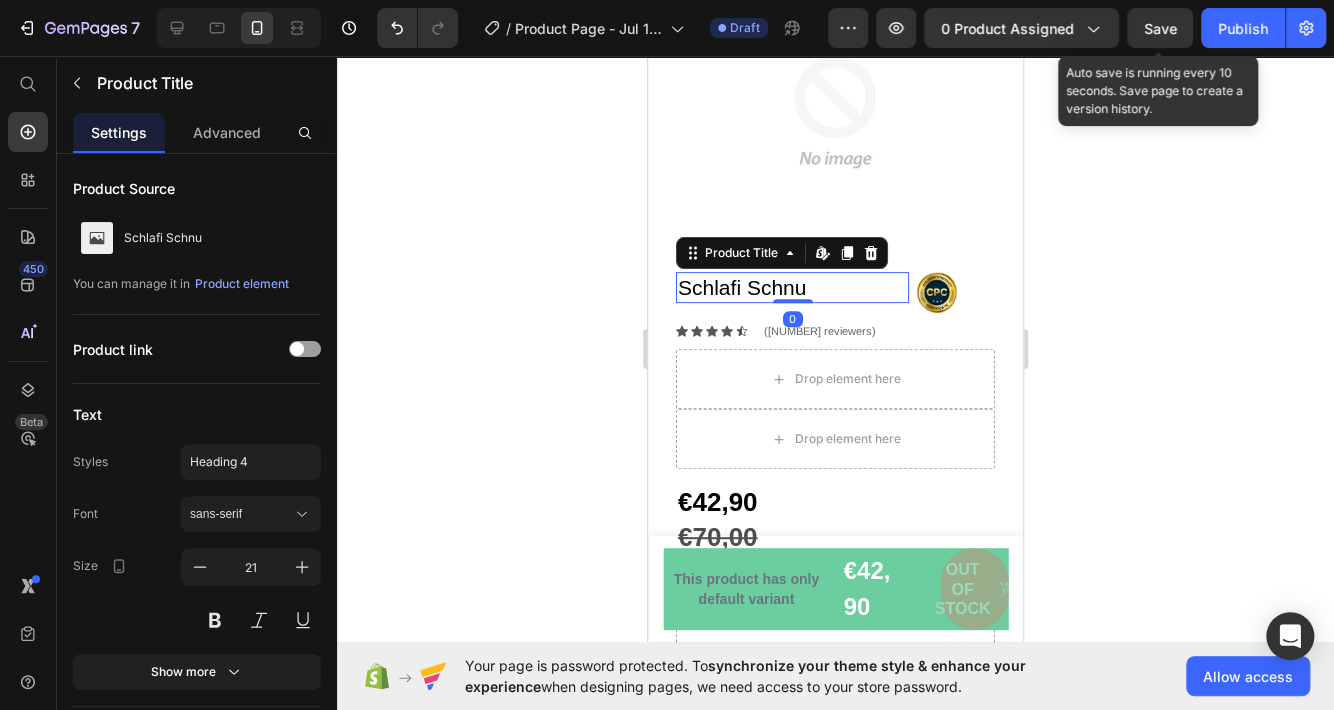 drag, startPoint x: 793, startPoint y: 294, endPoint x: 796, endPoint y: 276, distance: 18.248287 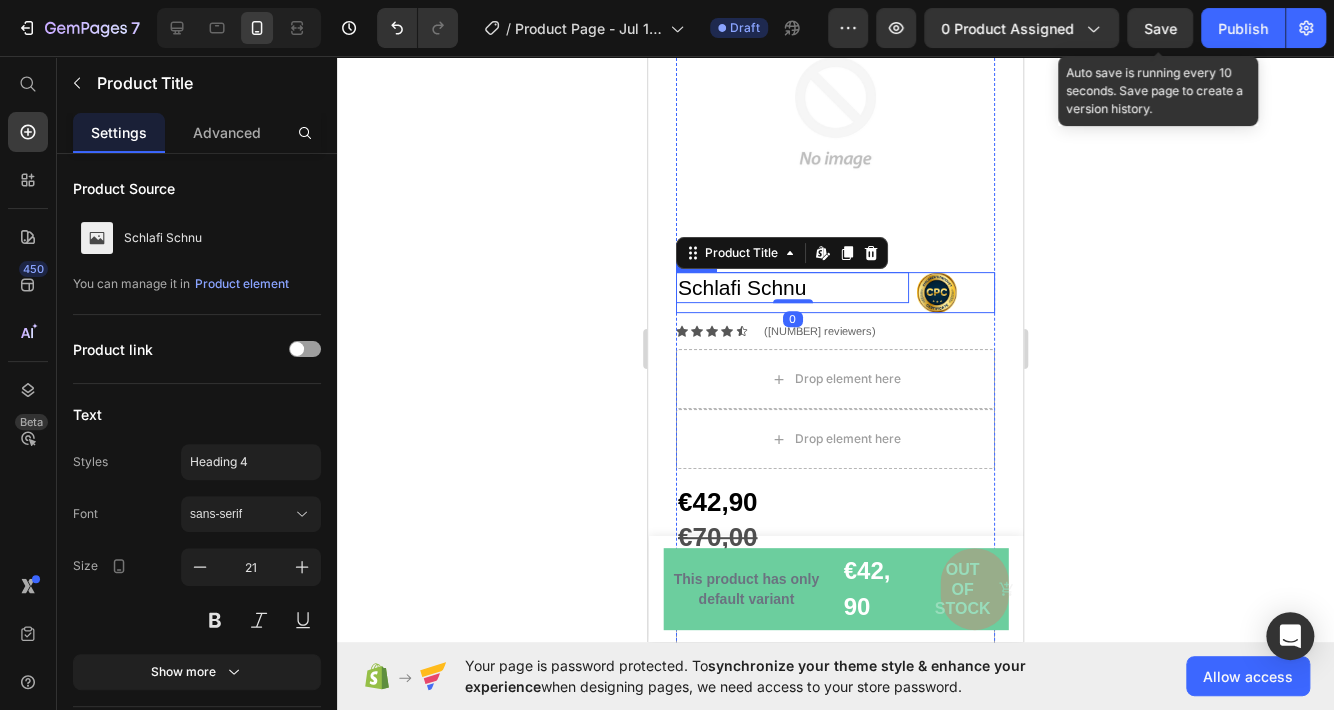 click on "Schlafi Schnu Product Title   Edit content in Shopify 0" at bounding box center (792, 292) 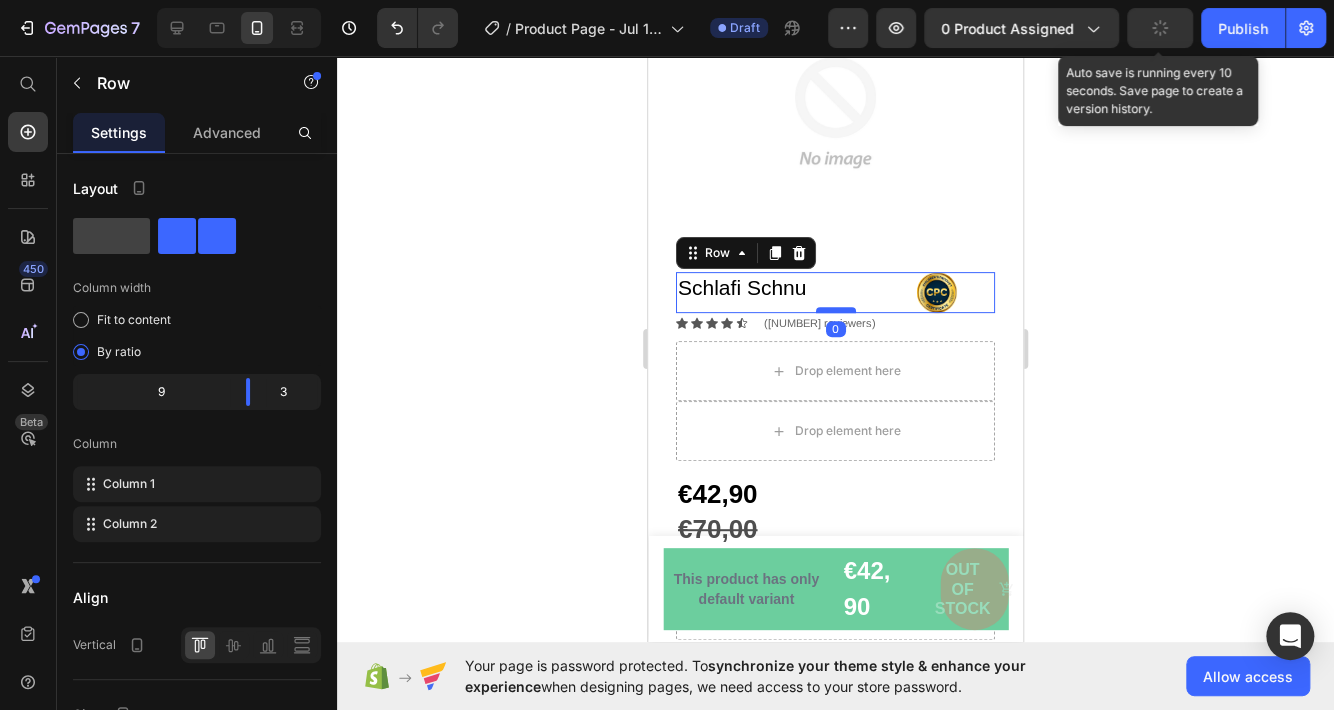 drag, startPoint x: 824, startPoint y: 305, endPoint x: 824, endPoint y: 291, distance: 14 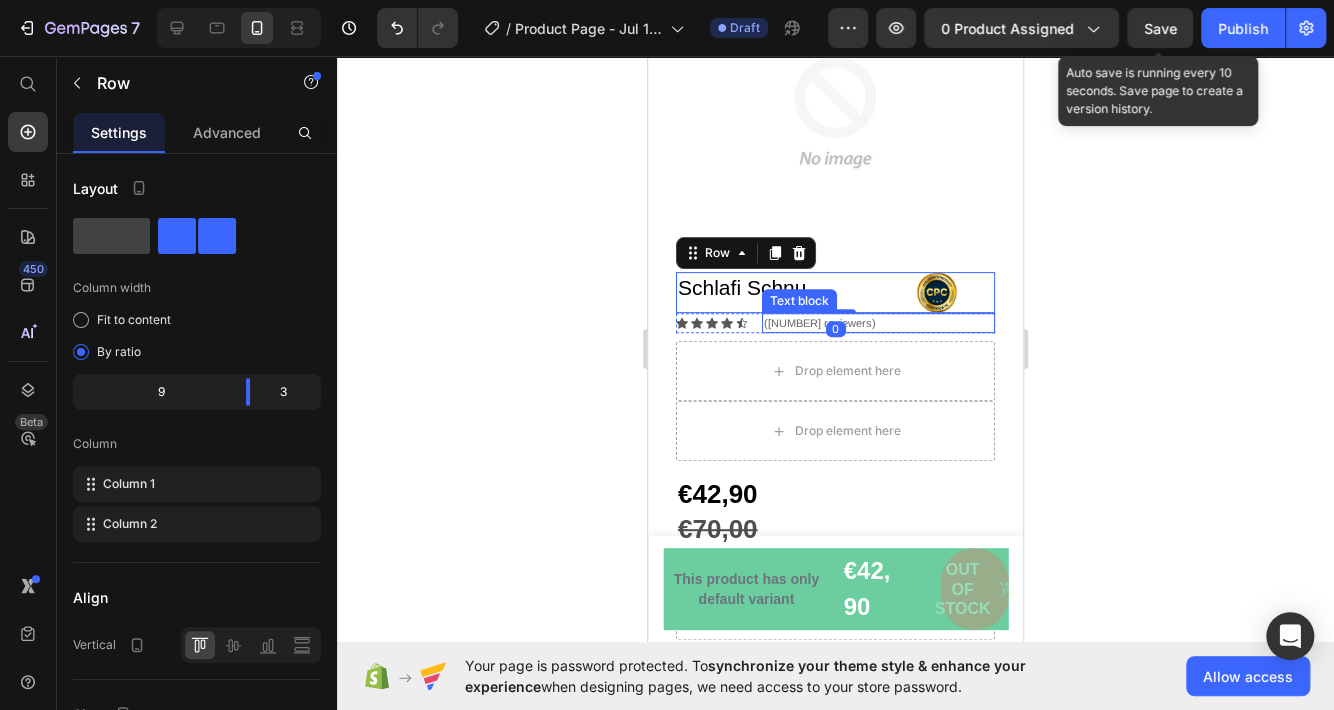 drag, startPoint x: 771, startPoint y: 303, endPoint x: 790, endPoint y: 303, distance: 19 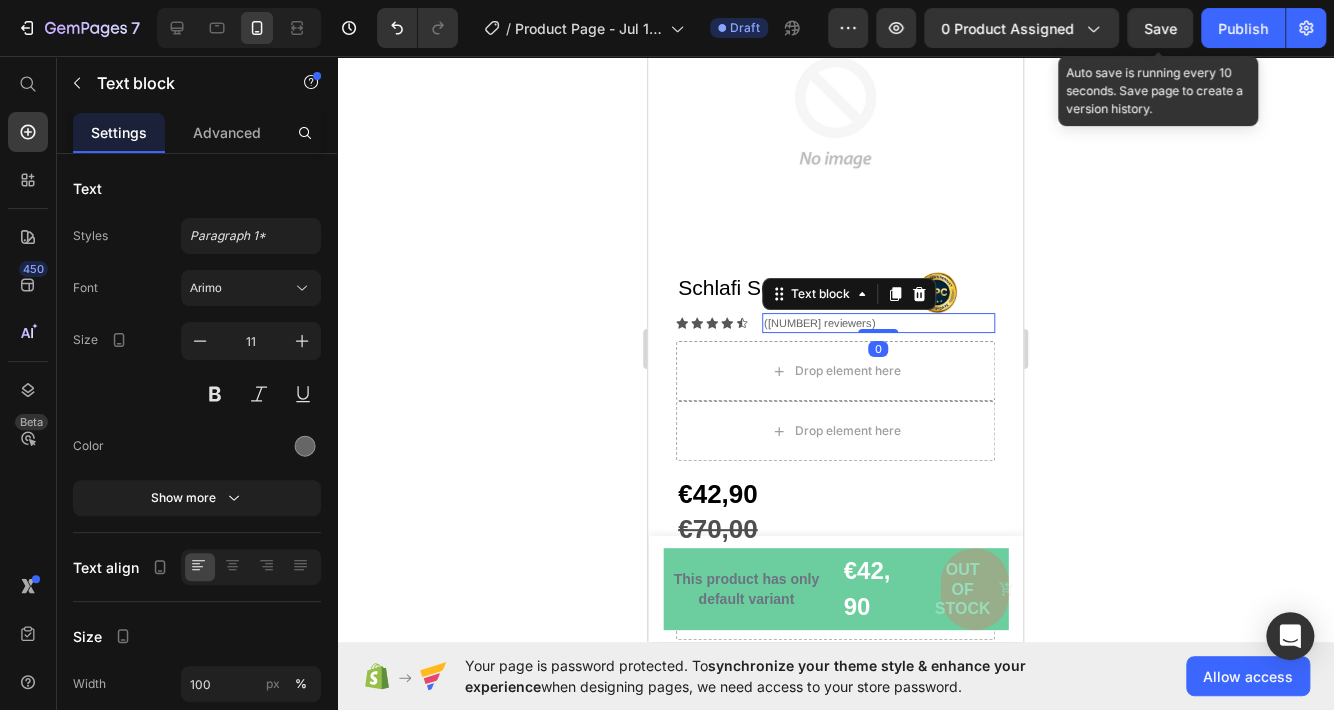 click on "([NUMBER] reviewers)" at bounding box center [878, 323] 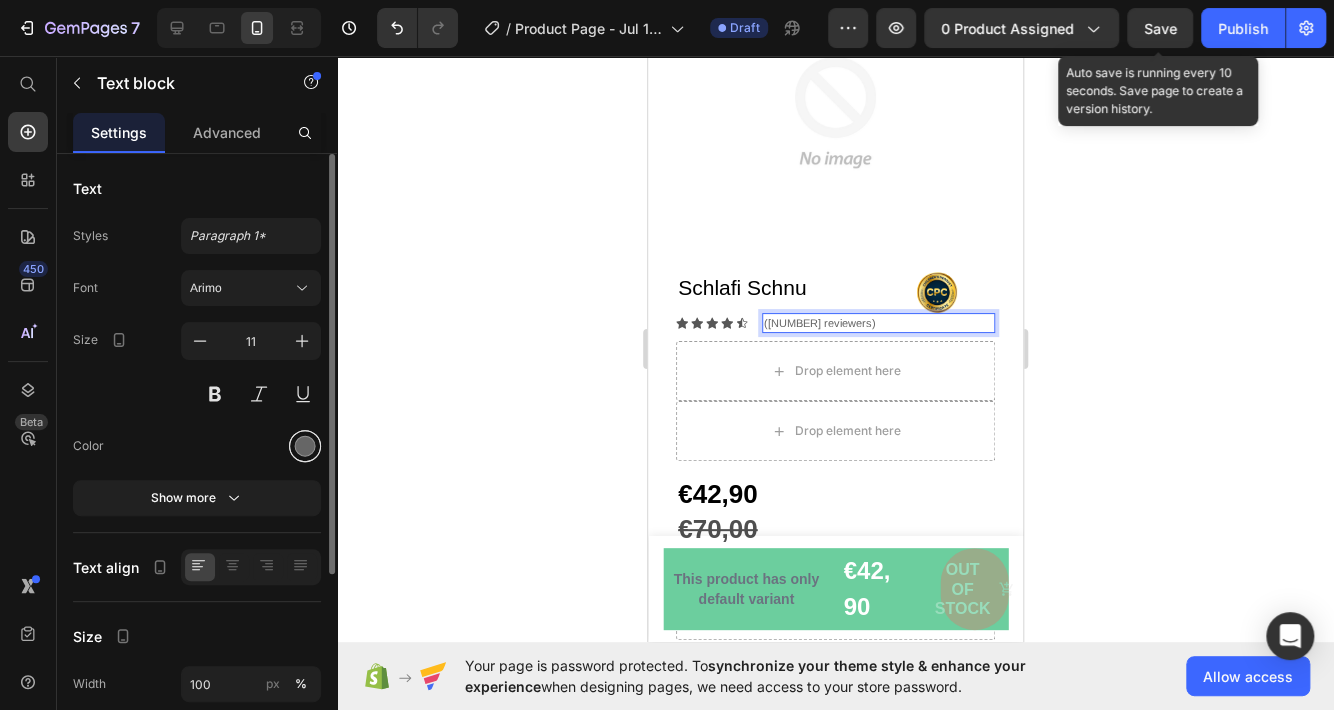 click at bounding box center (305, 446) 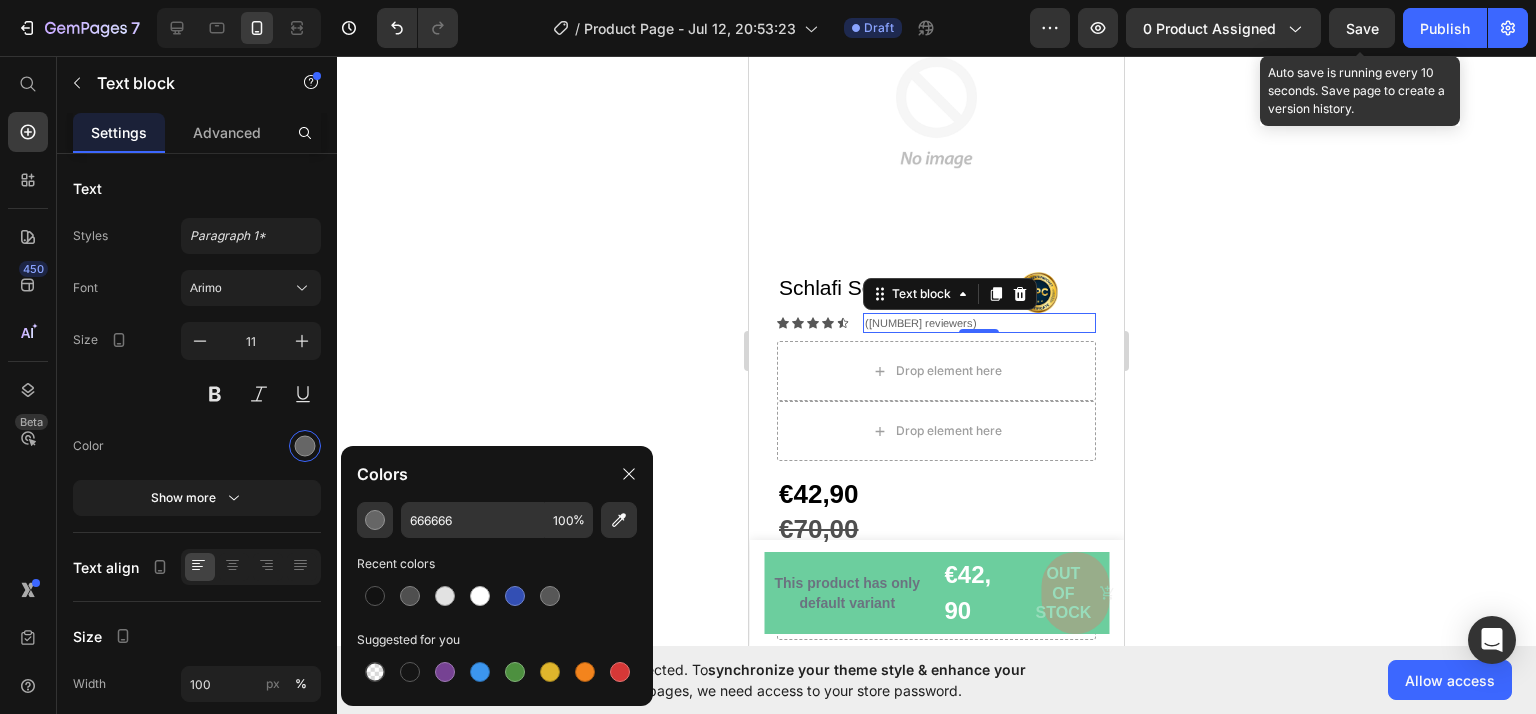 click on "([NUMBER] reviewers)" at bounding box center [979, 323] 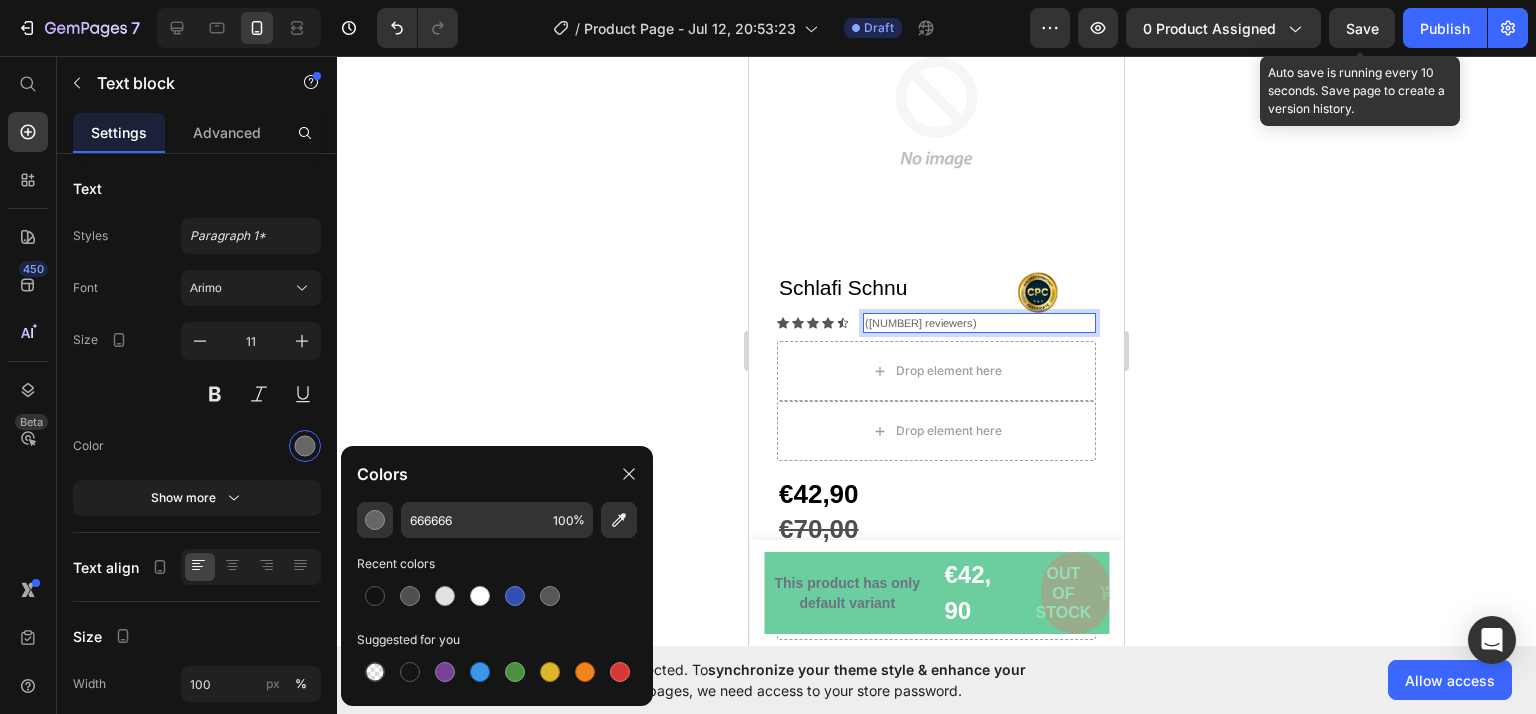 click 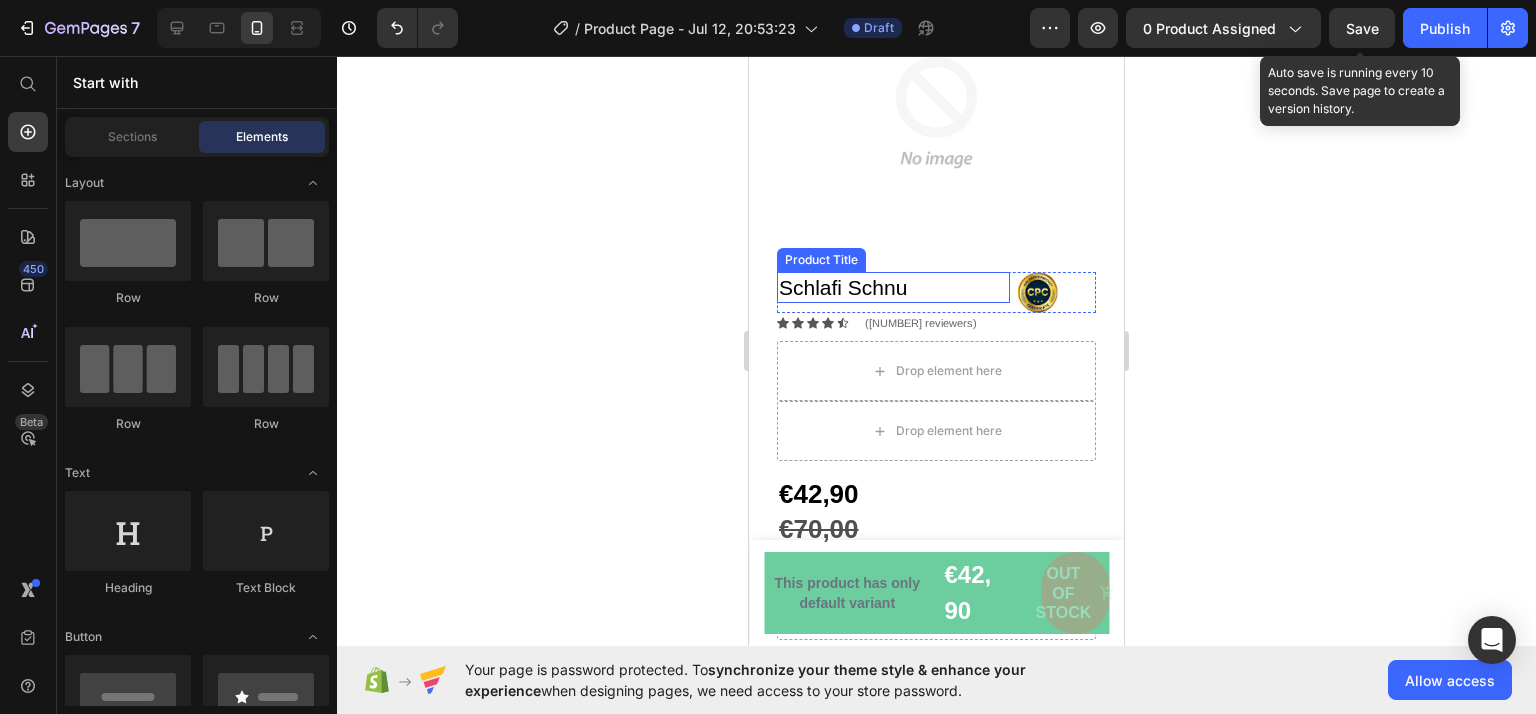 click on "Schlafi Schnu" at bounding box center [893, 287] 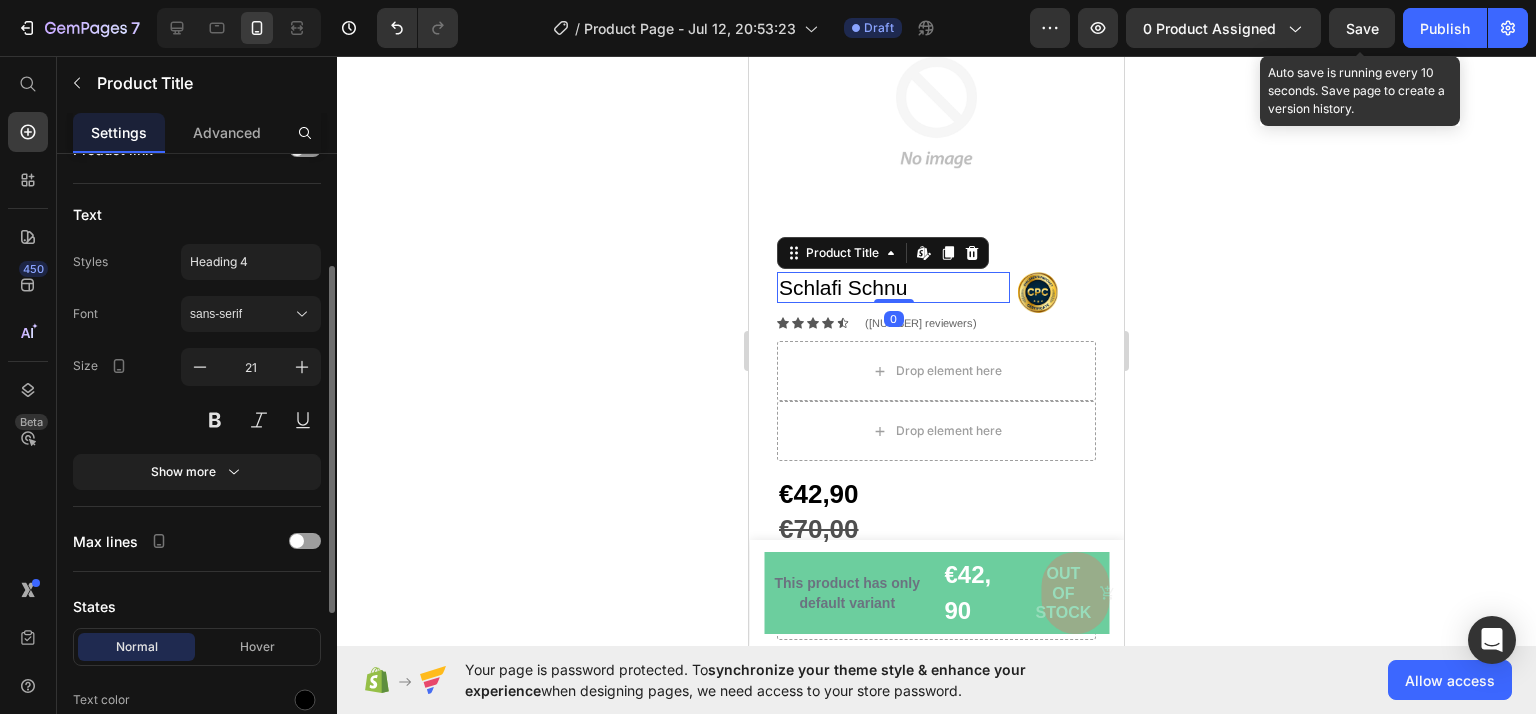 scroll, scrollTop: 479, scrollLeft: 0, axis: vertical 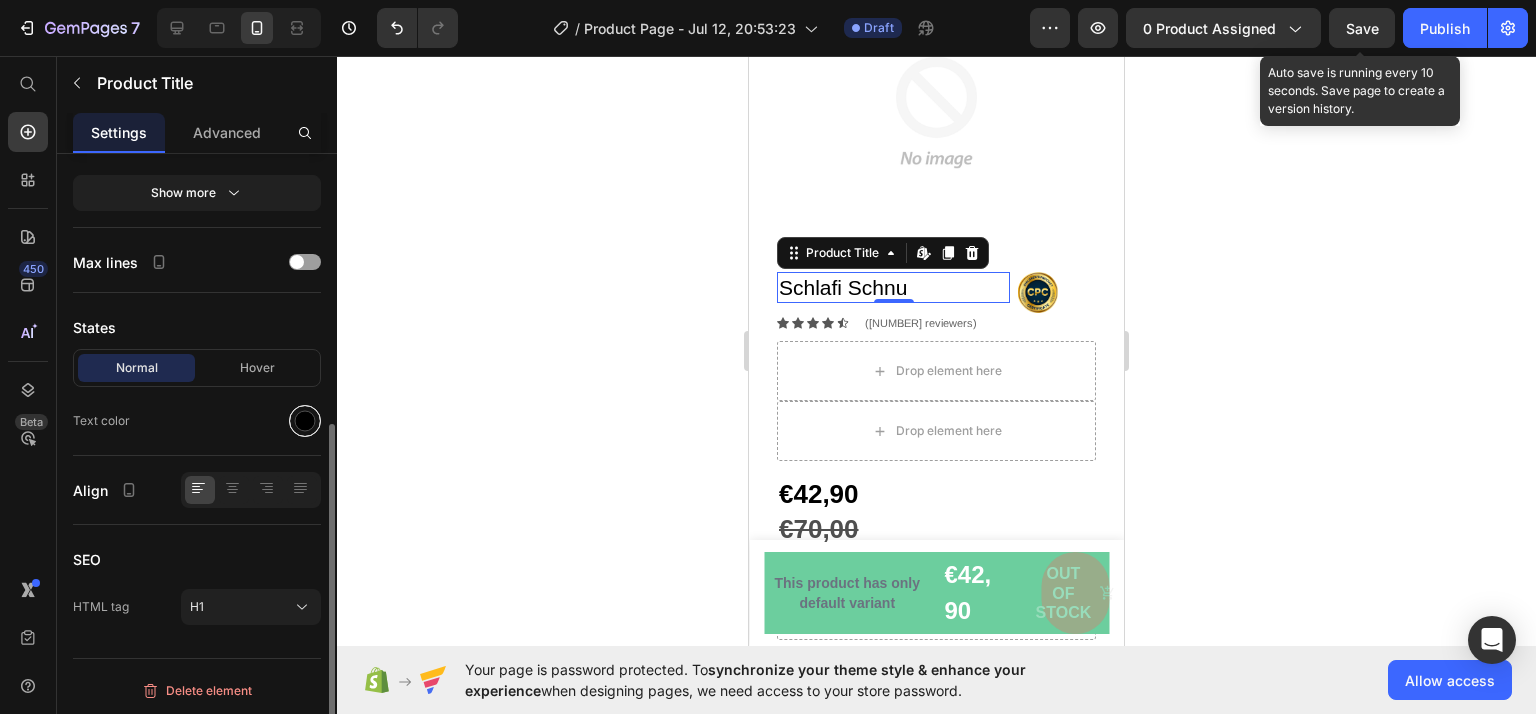 click at bounding box center [305, 421] 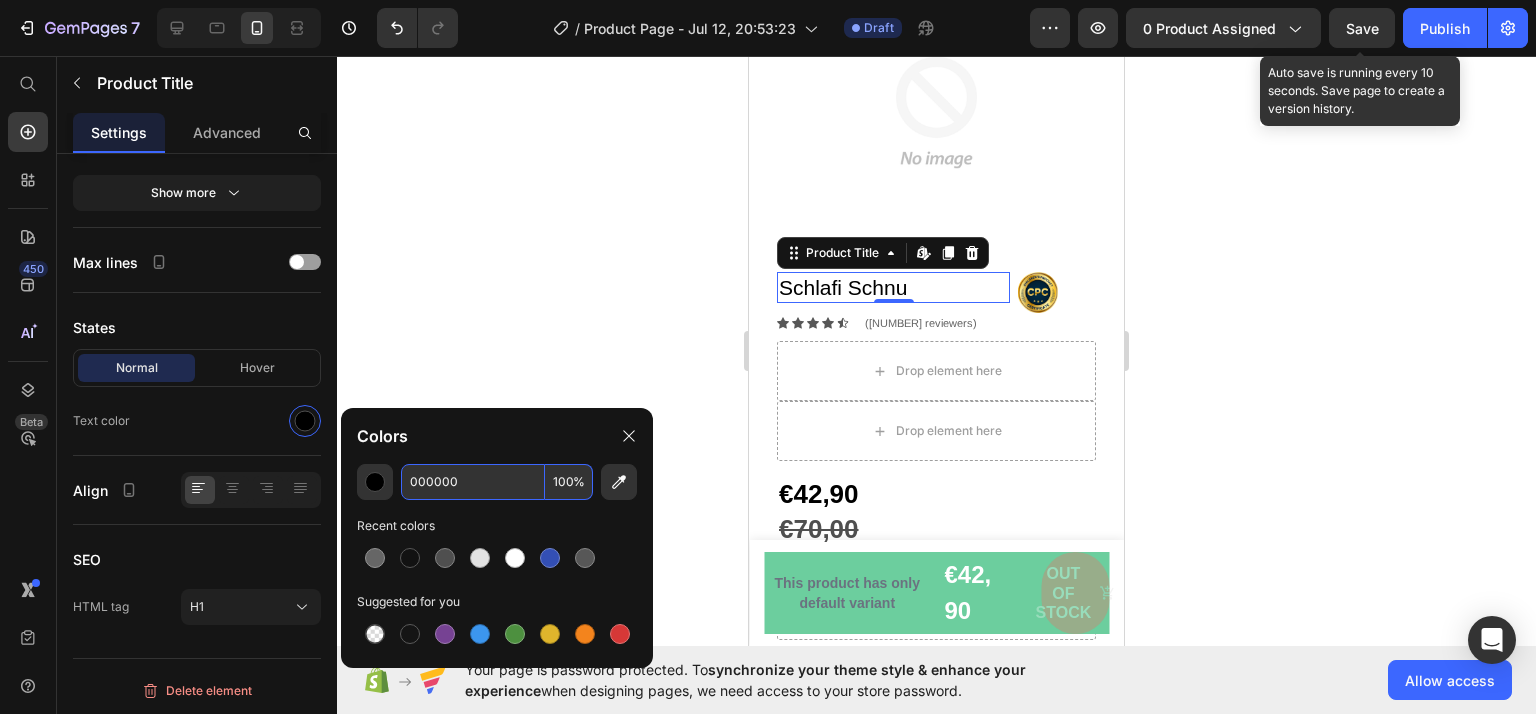 click on "000000" at bounding box center [473, 482] 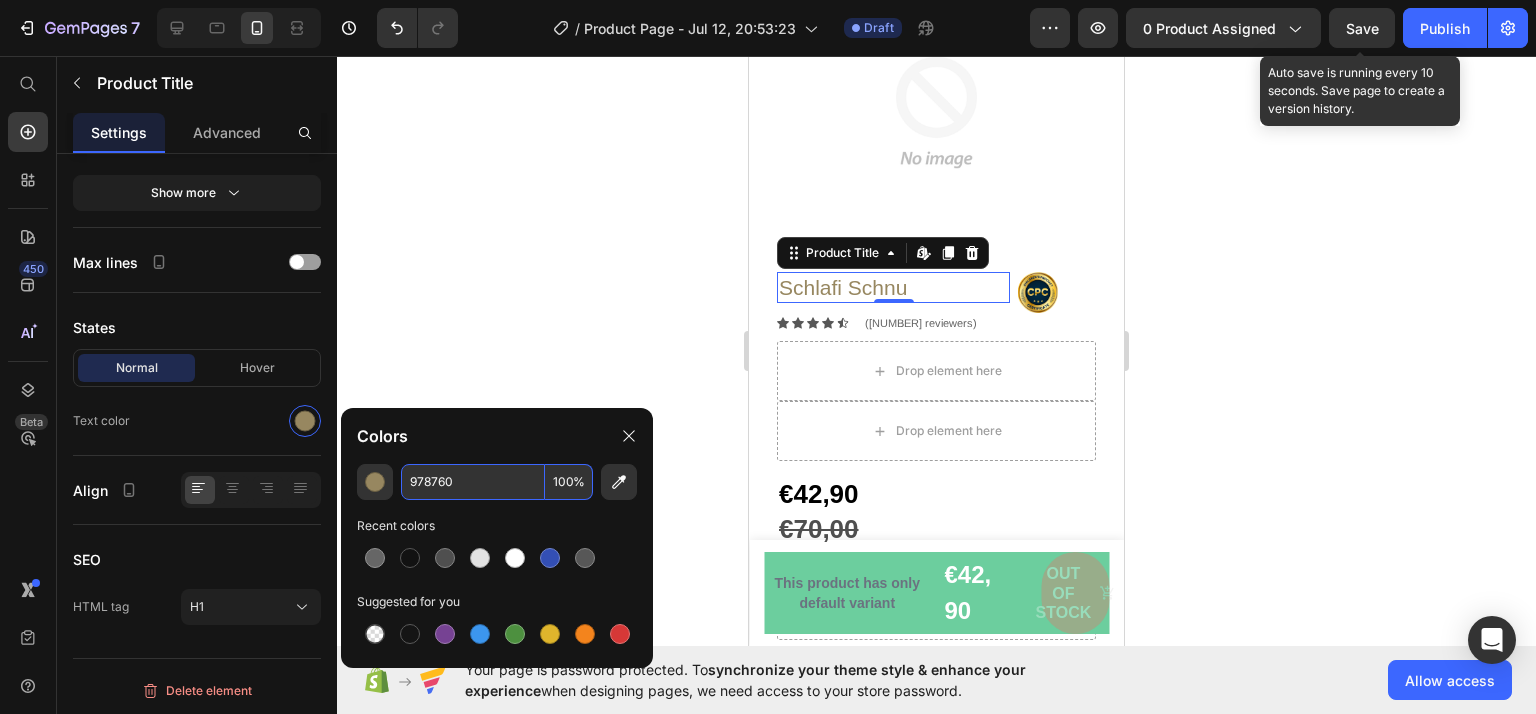 type on "978760" 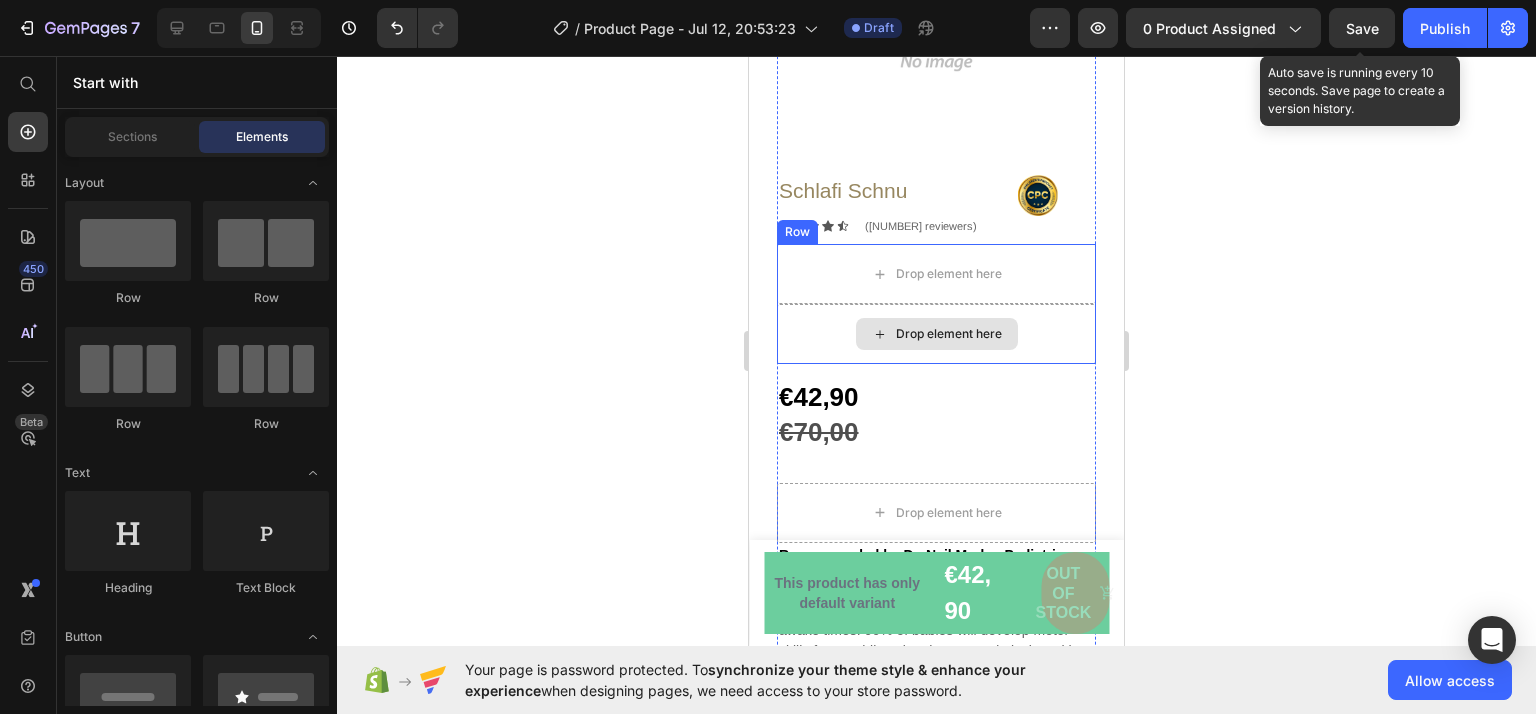 scroll, scrollTop: 300, scrollLeft: 0, axis: vertical 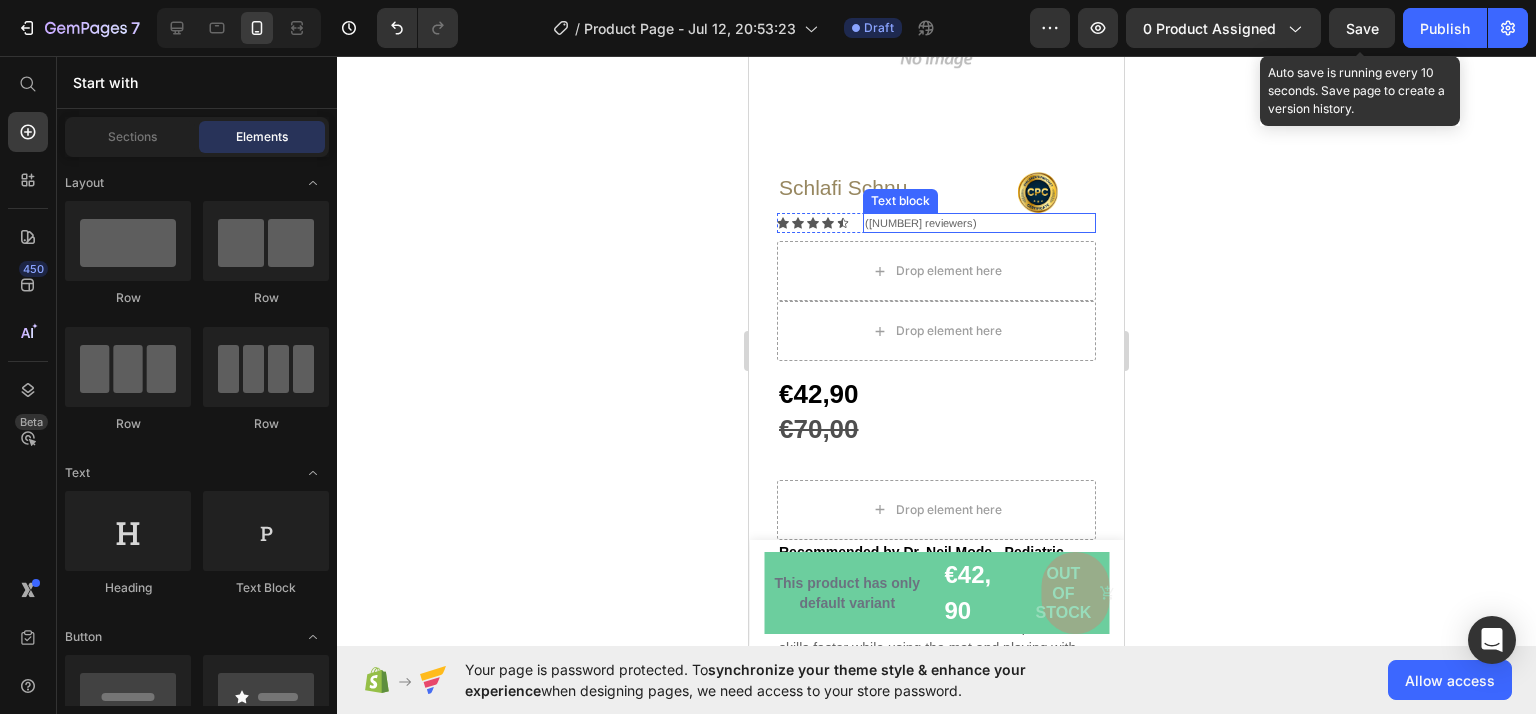 click on "([NUMBER] reviewers)" at bounding box center (979, 223) 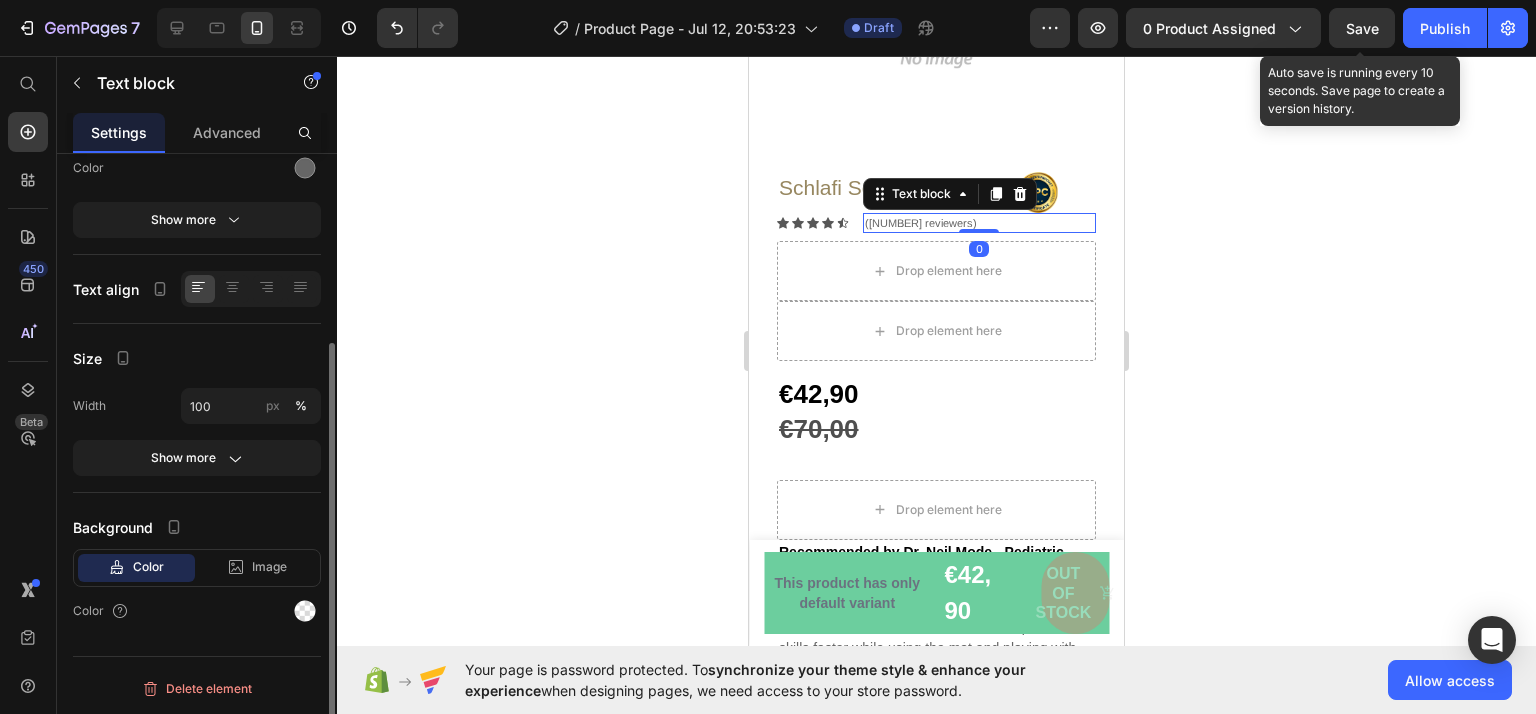 scroll, scrollTop: 0, scrollLeft: 0, axis: both 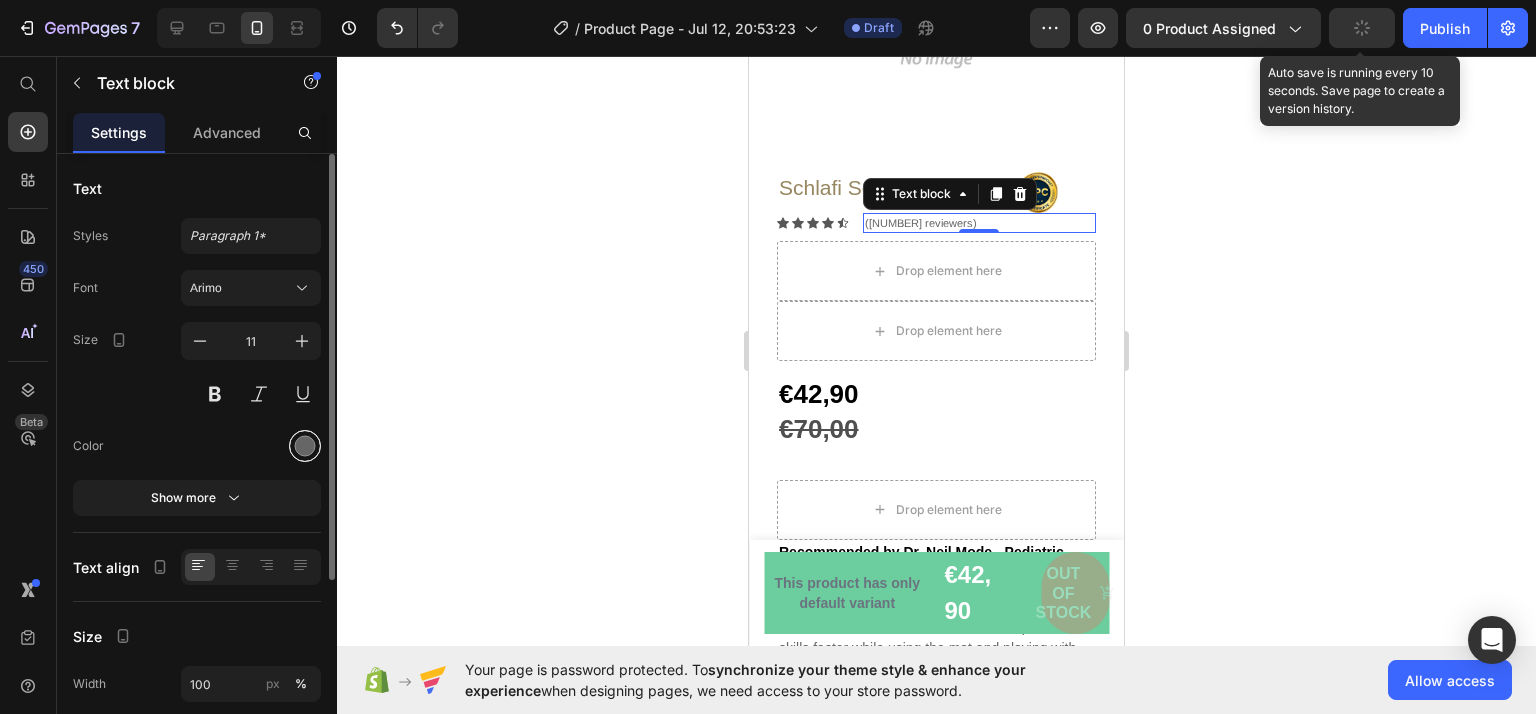 click at bounding box center [305, 446] 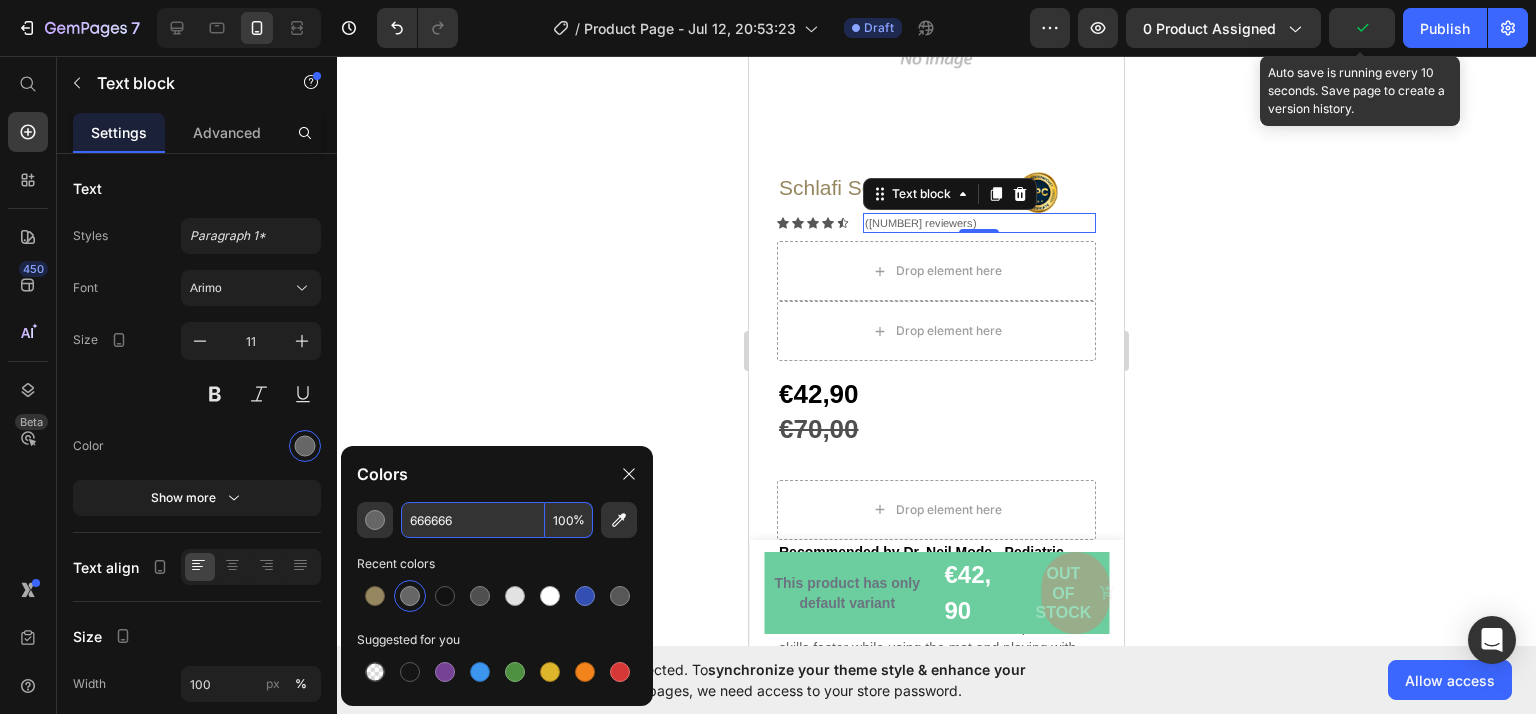 click on "666666" at bounding box center [473, 520] 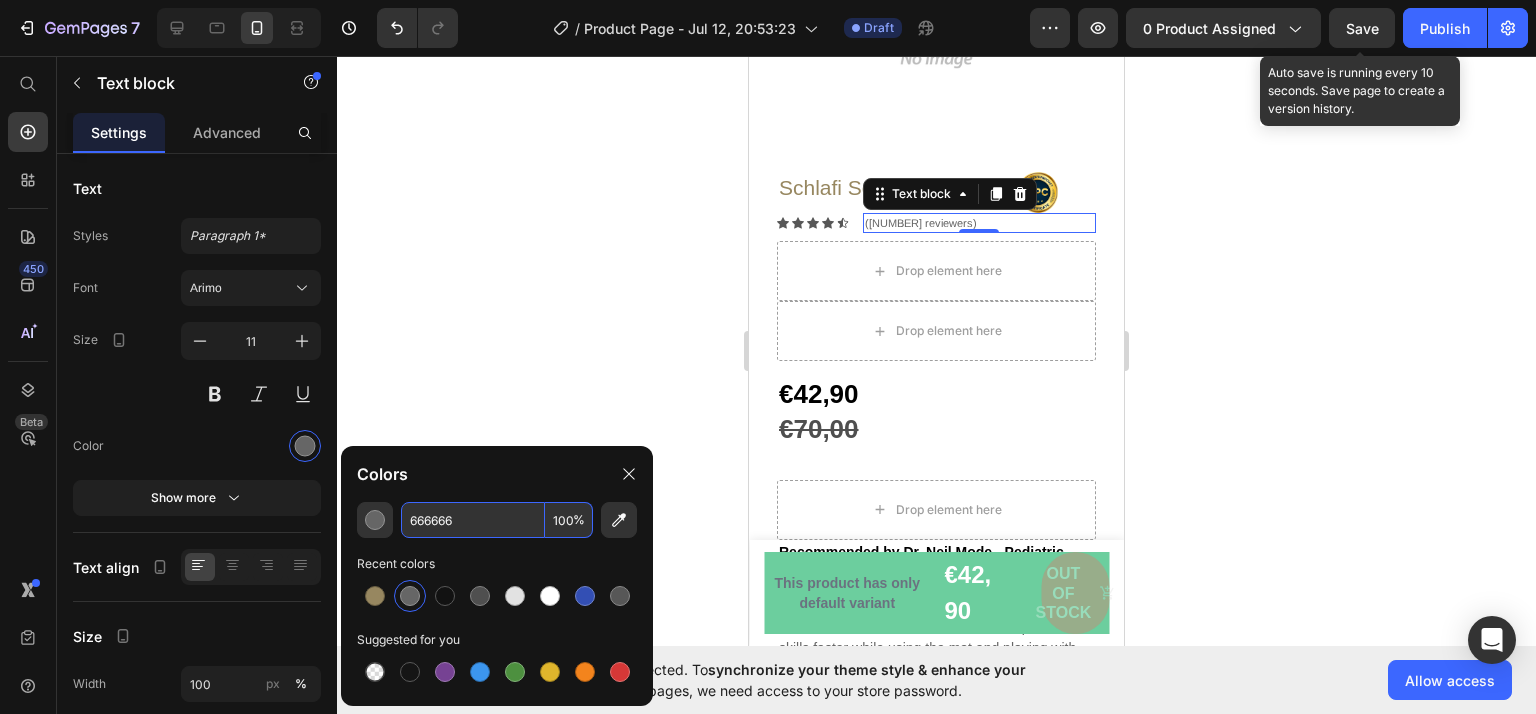 type on "978760" 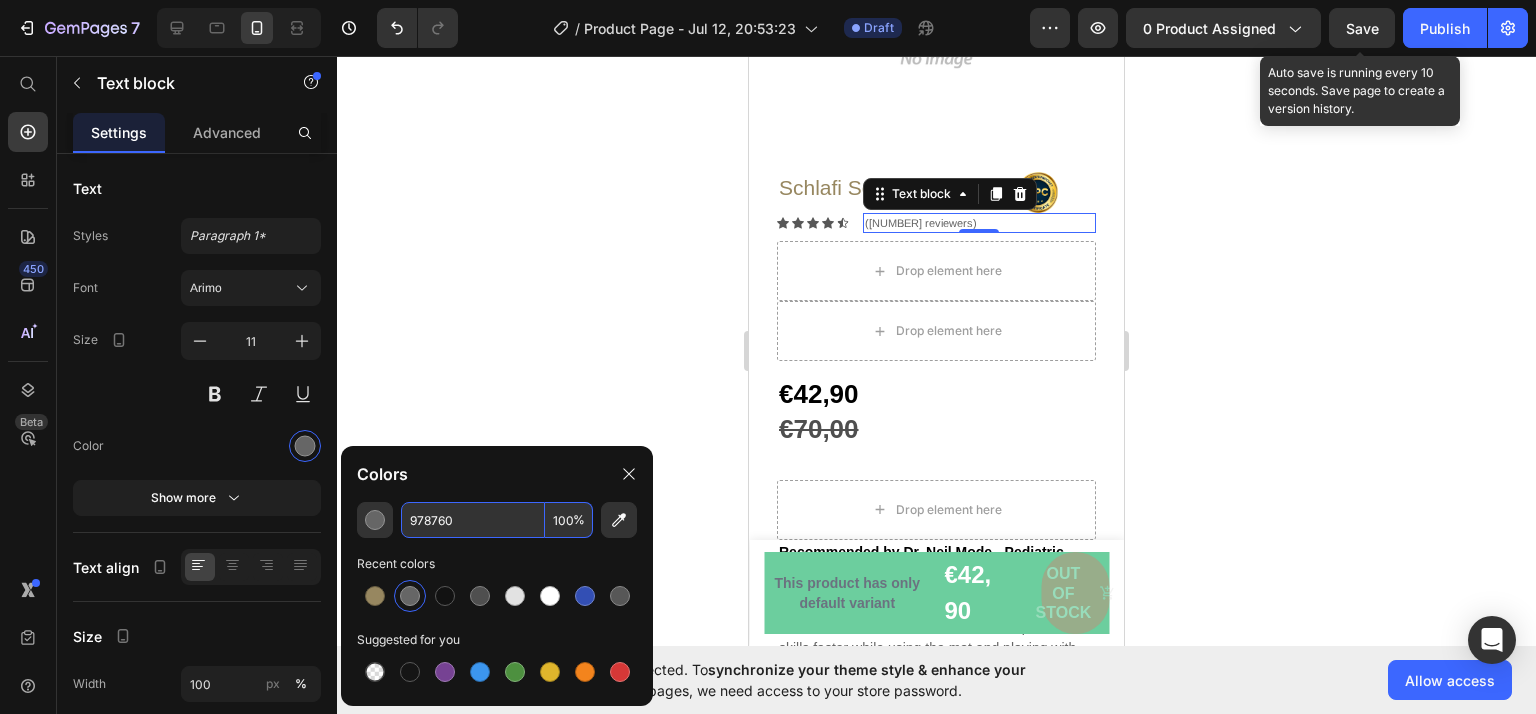 click 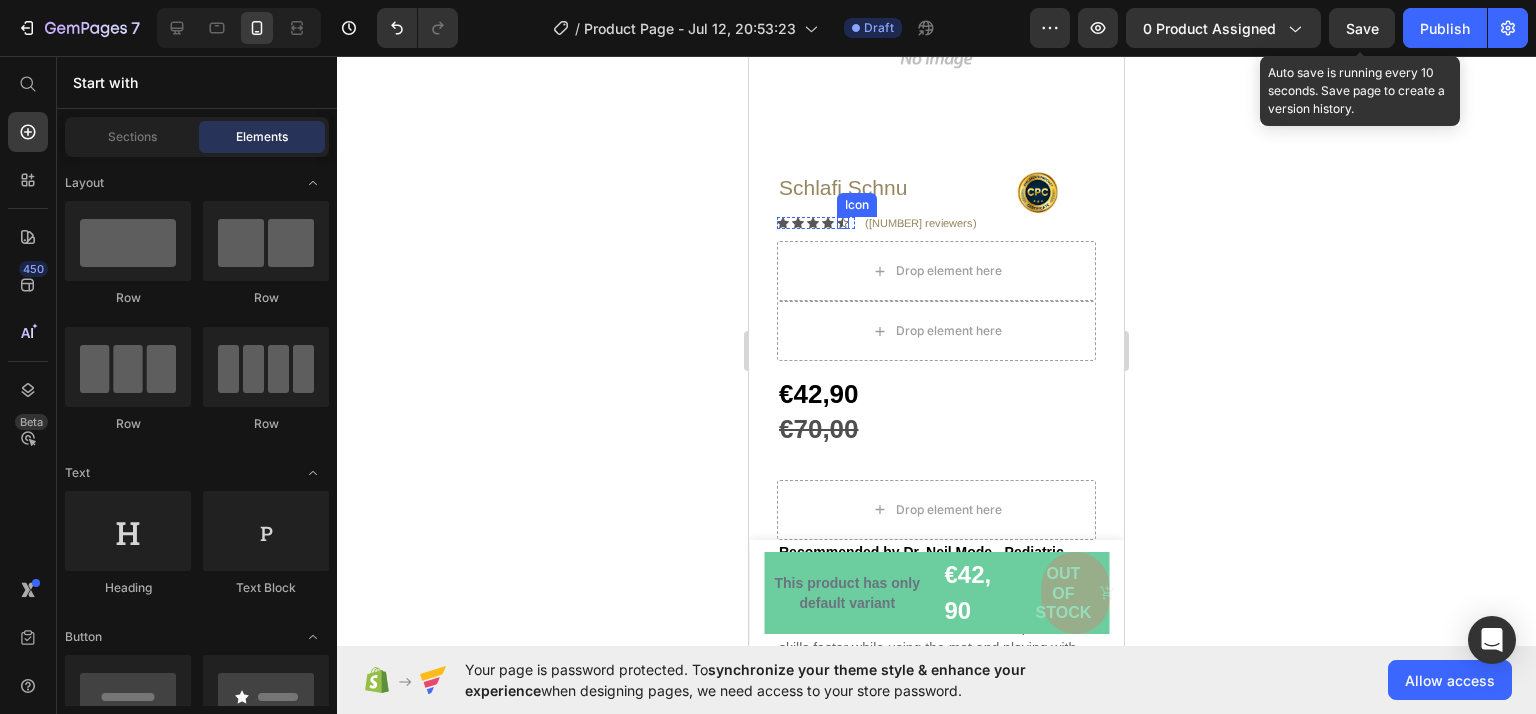 click 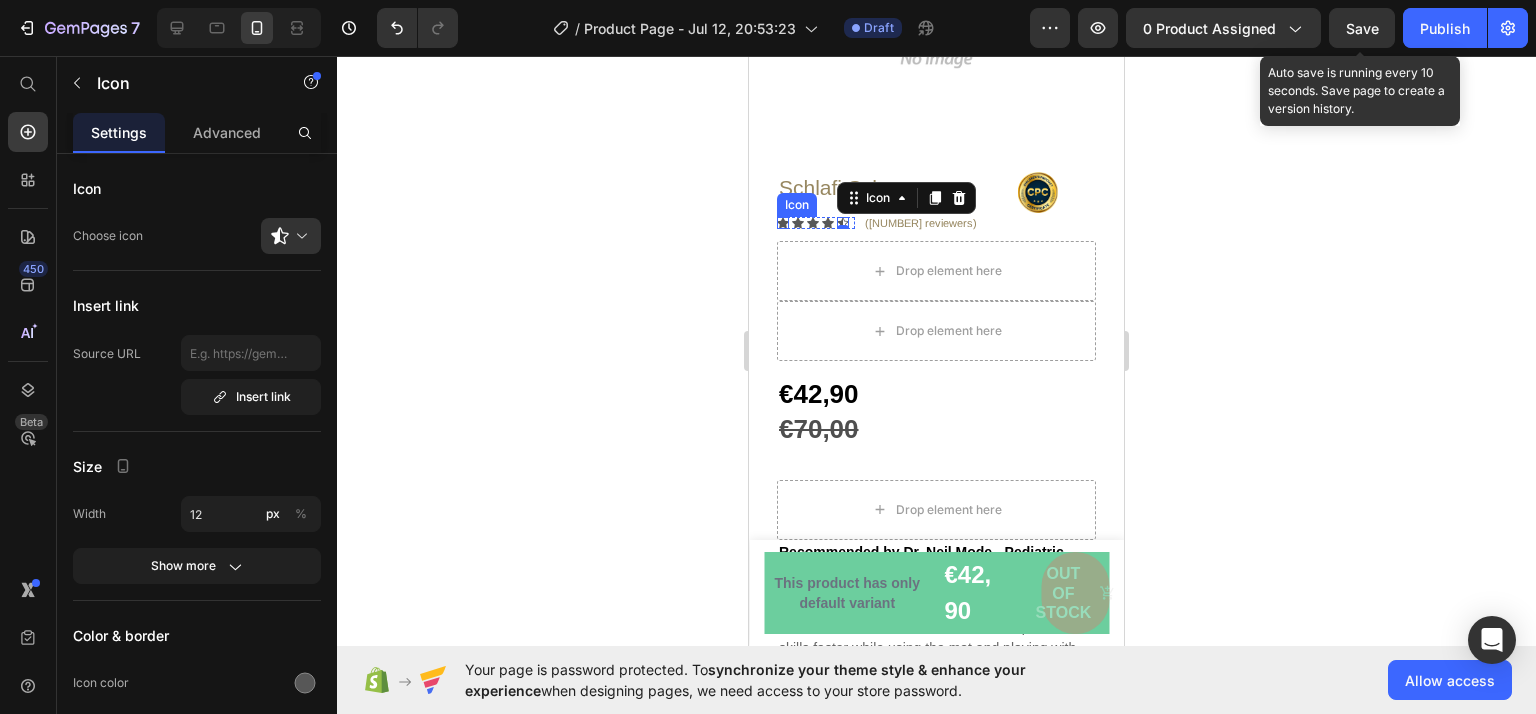 click 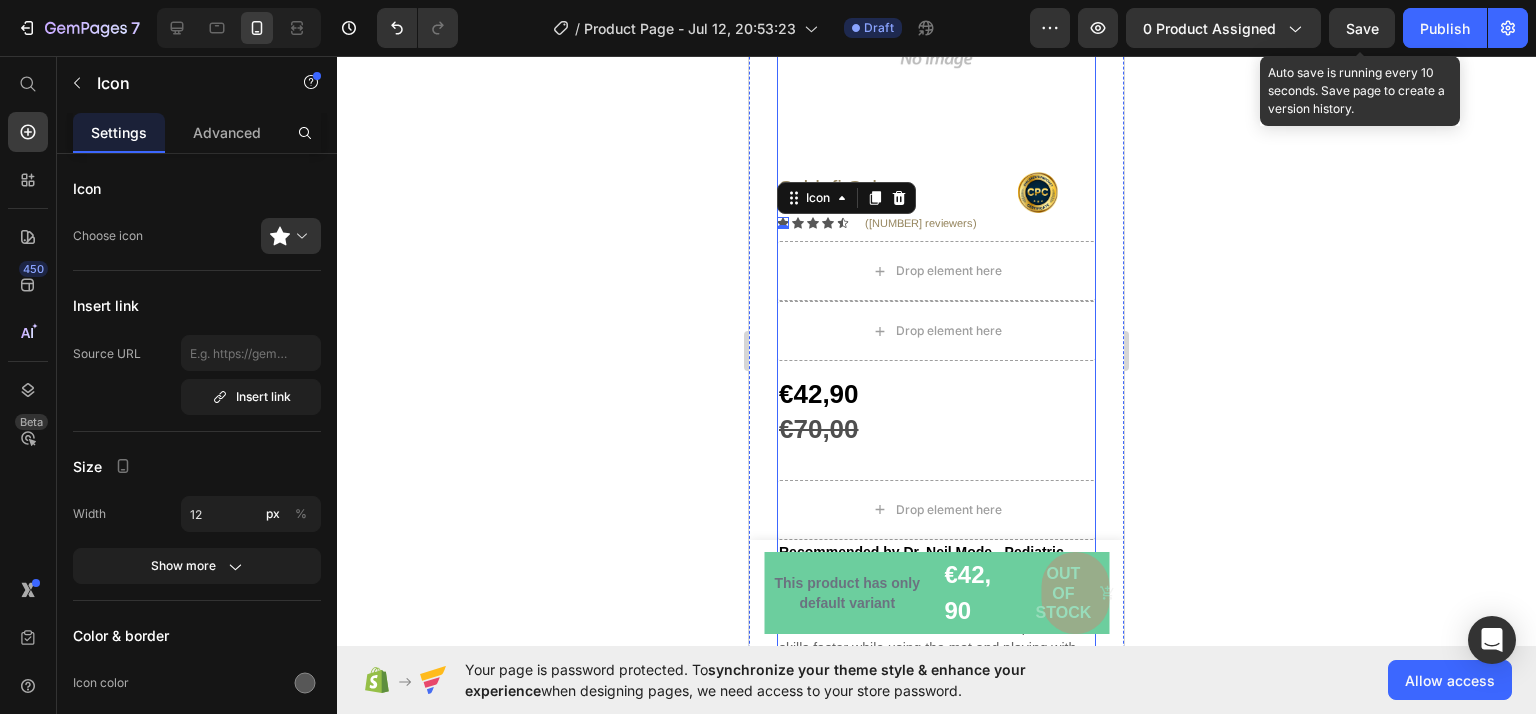 click on "Schlafi Schnu Product Title Image Row                Icon   0                Icon                Icon                Icon
Icon Icon List Hoz ([NUMBER] reviewers) Text block Row
Drop element here
Drop element here Row €42,90 Product Price €70,00 Product Price €70,00 Product Price Row
Drop element here Recommended by Dr. Neil Mode - Pediatric Therapist Text block “GemMat Activity Mat is the go-to mat for active awake times. 90% of babies will develop motor skills faster while using the mat and playing with the toys.” Text block More product detail Button Row This product has only default variant Product Variants & Swatches Quantity Text block 1 Product Quantity Image Hurry, Only A Few Left! Text block Row Row Out of stock Product Cart Button Guaranteed SAFE Checkout Text block                Title Line Row Image Image Image Image Image Row" at bounding box center [936, 619] 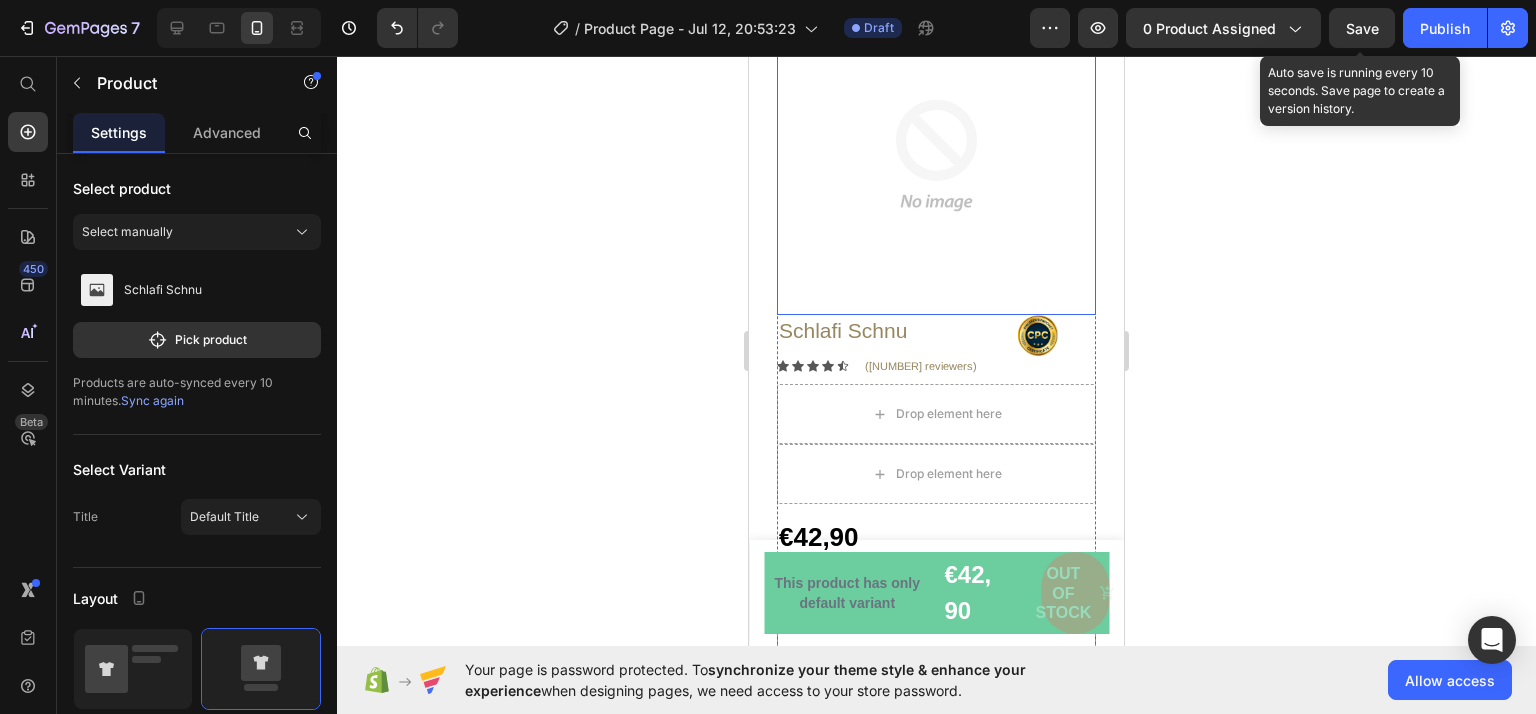scroll, scrollTop: 200, scrollLeft: 0, axis: vertical 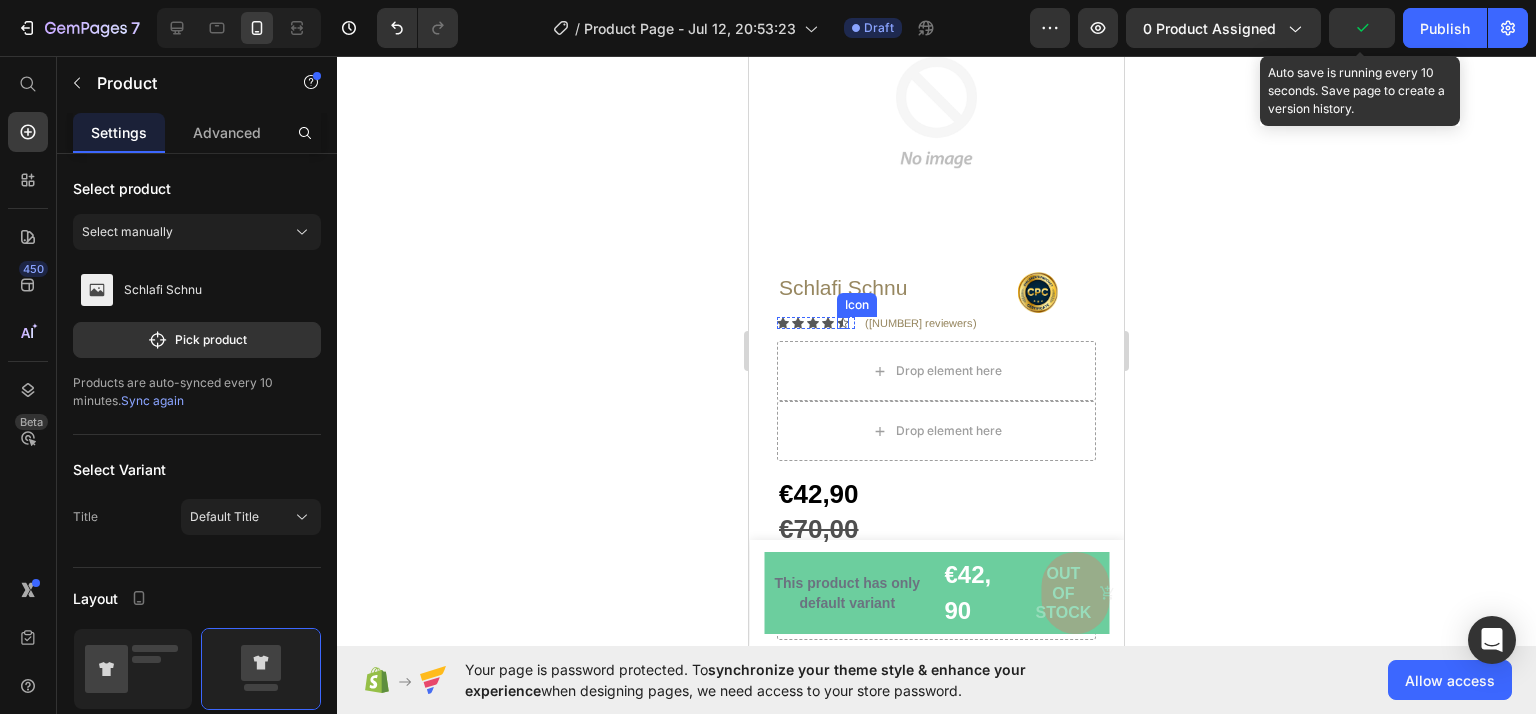 click 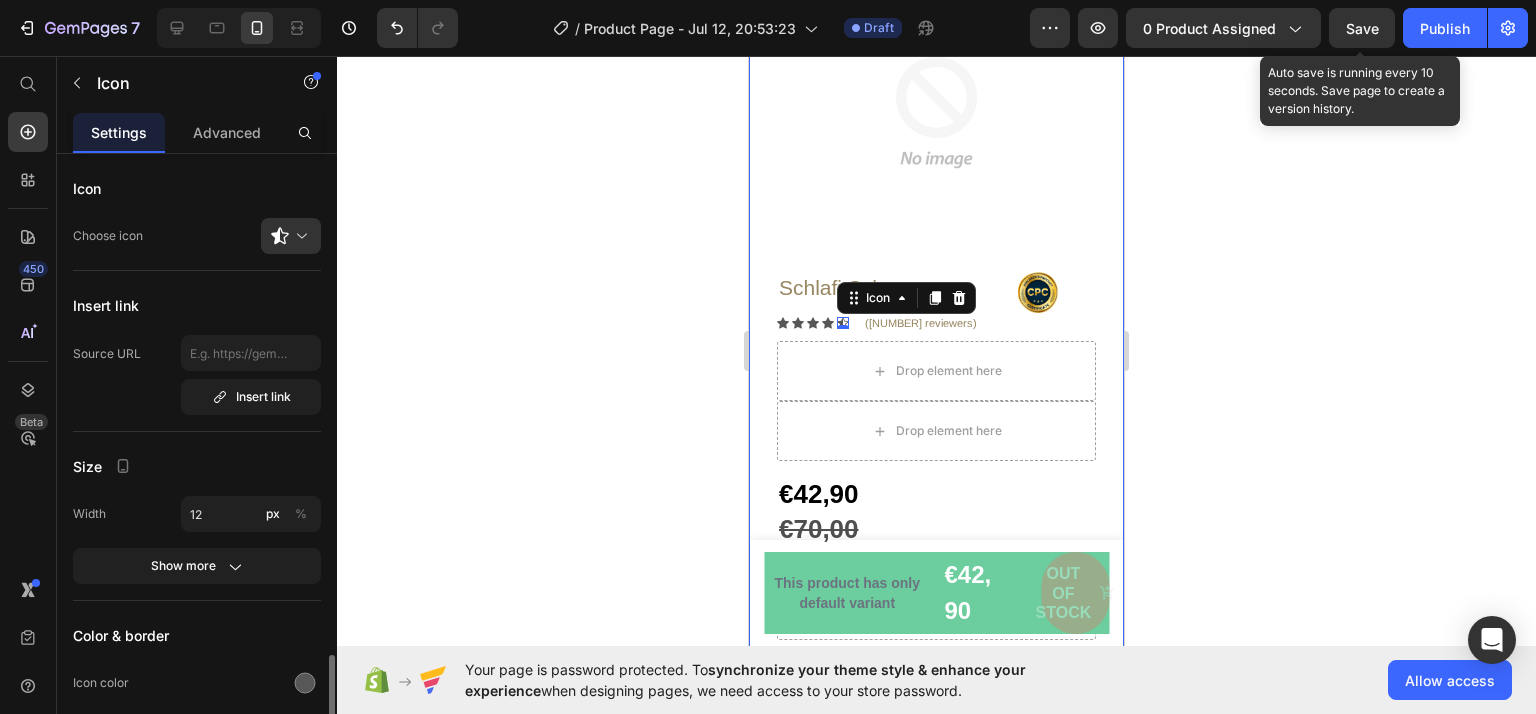 scroll, scrollTop: 300, scrollLeft: 0, axis: vertical 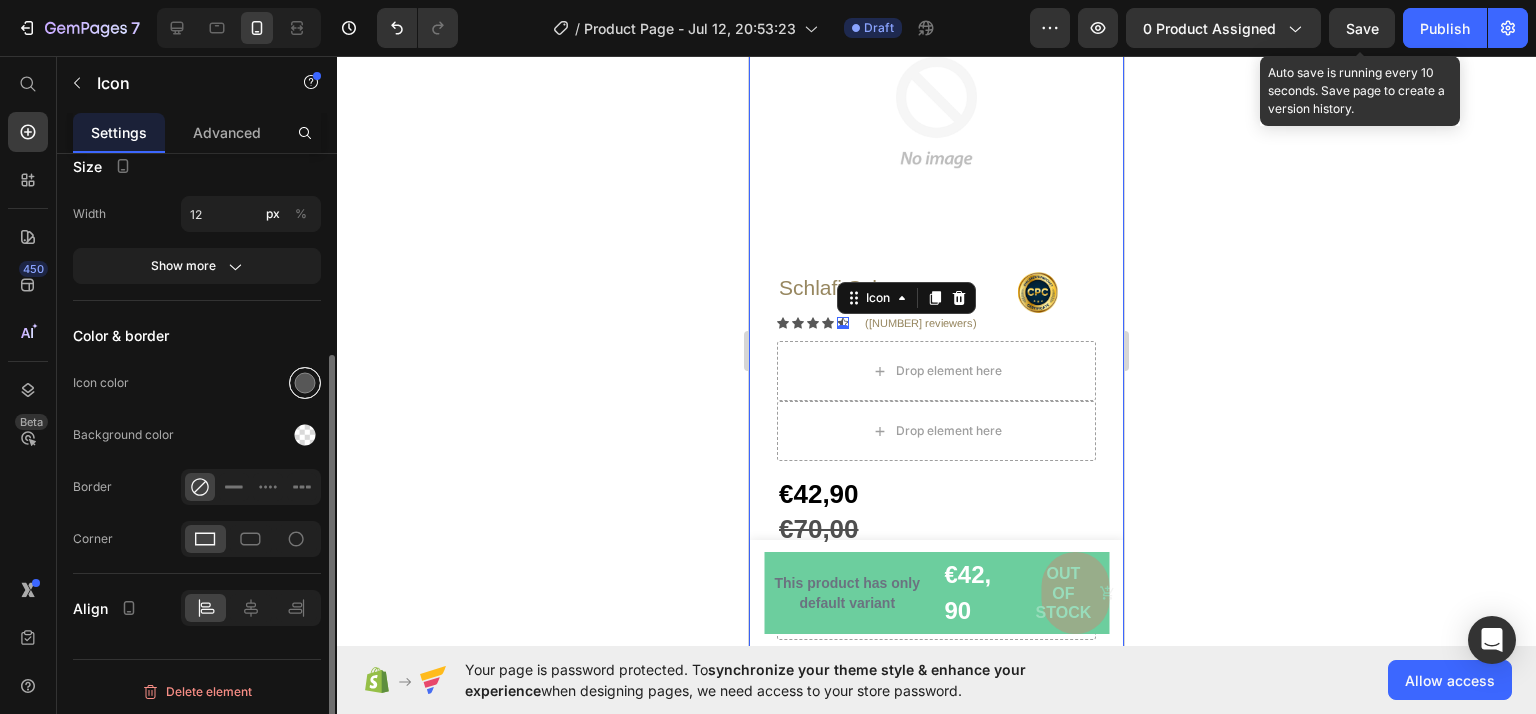click at bounding box center (305, 383) 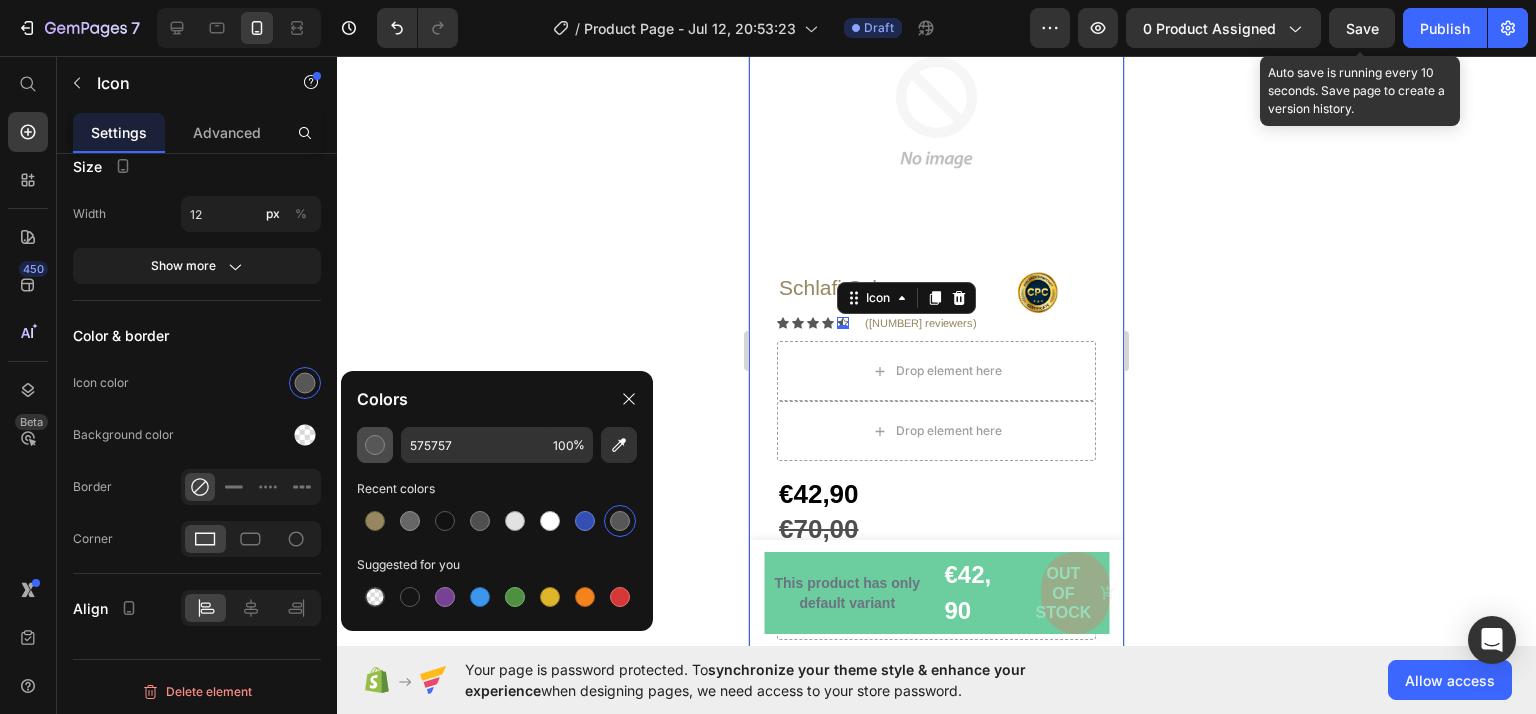 click at bounding box center [375, 445] 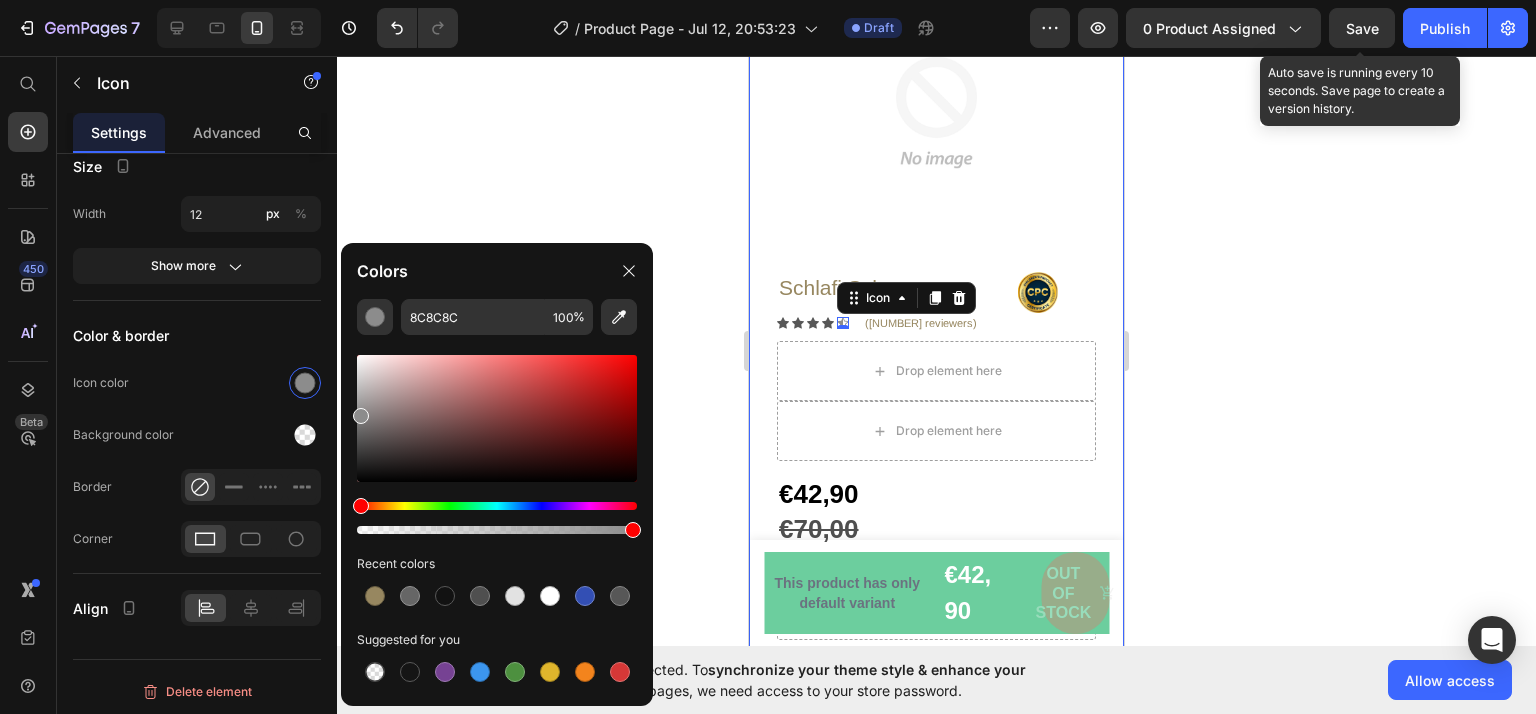 drag, startPoint x: 364, startPoint y: 439, endPoint x: 354, endPoint y: 412, distance: 28.79236 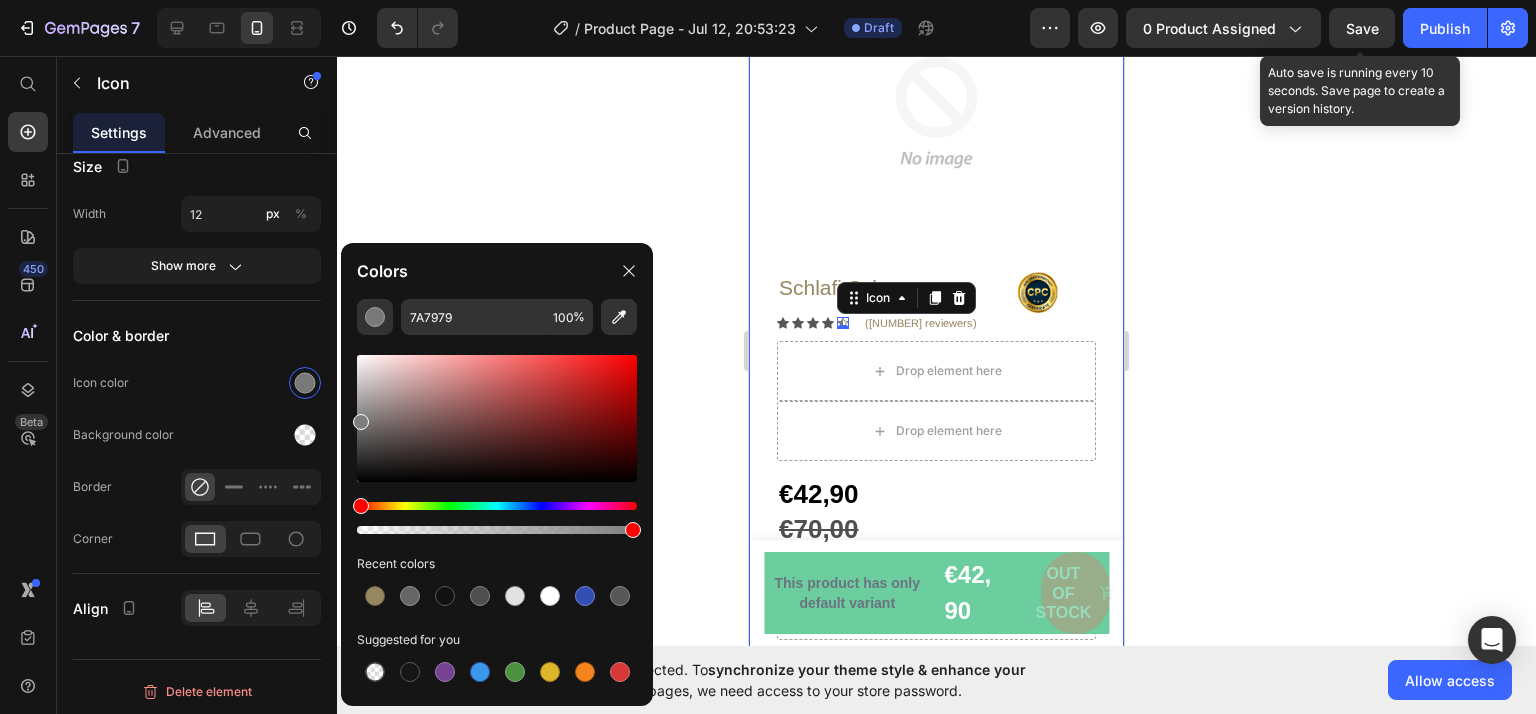 click at bounding box center [361, 422] 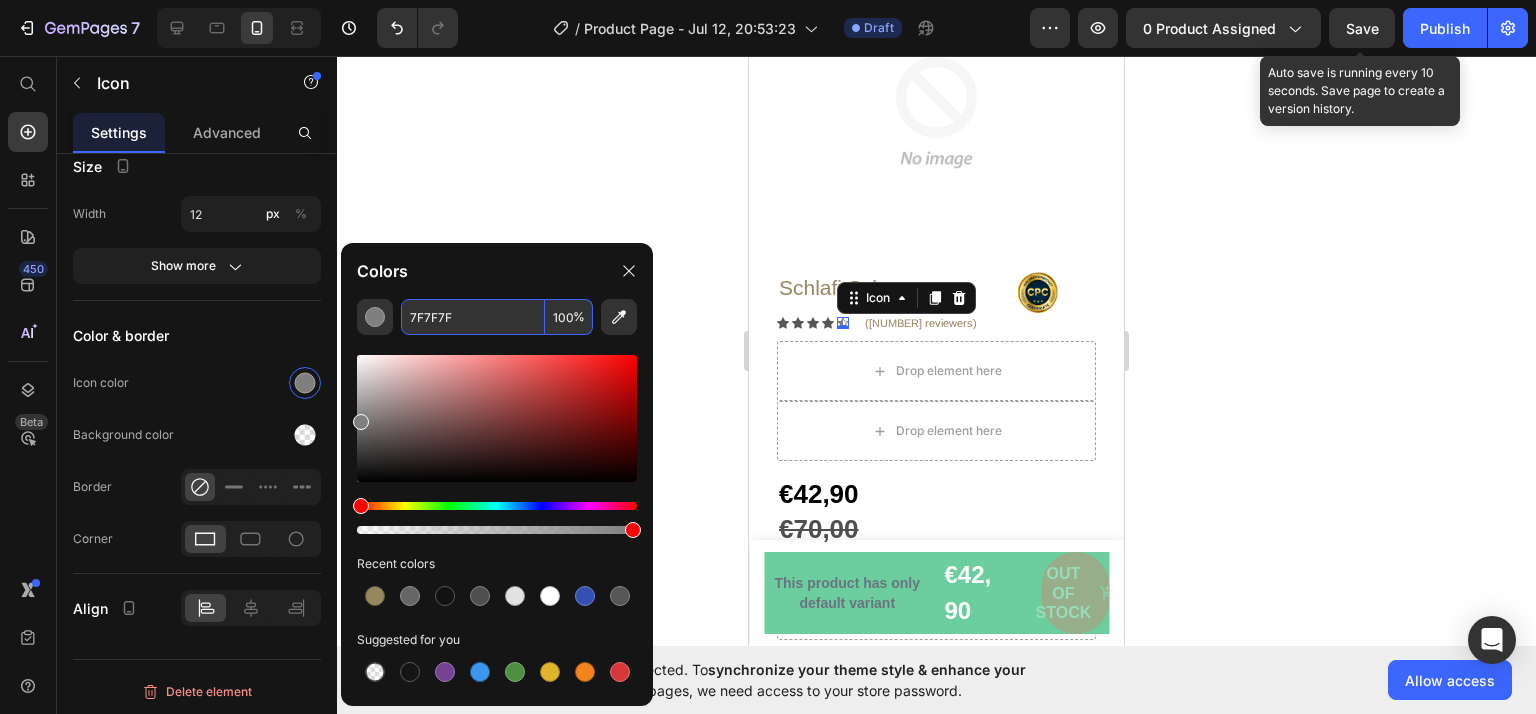 click on "7F7F7F" at bounding box center (473, 317) 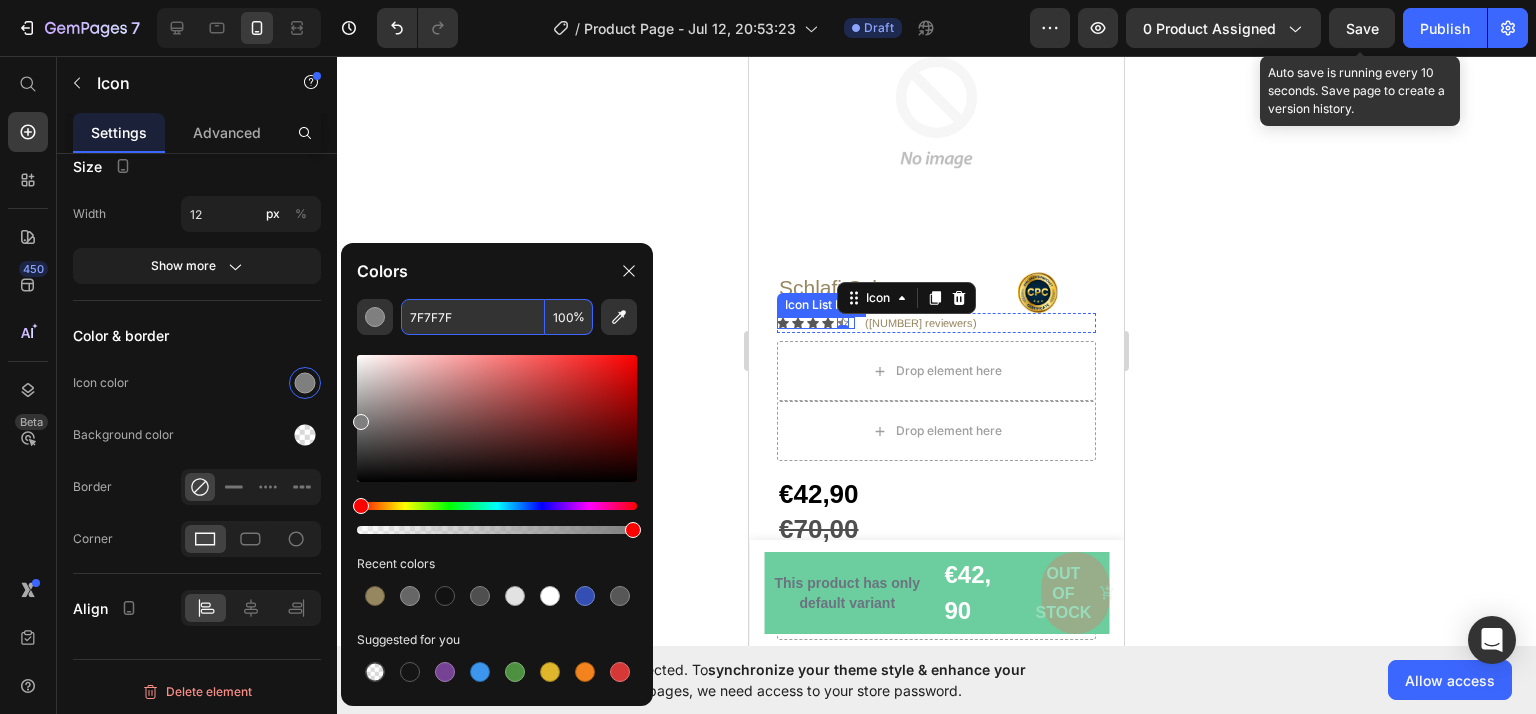 click 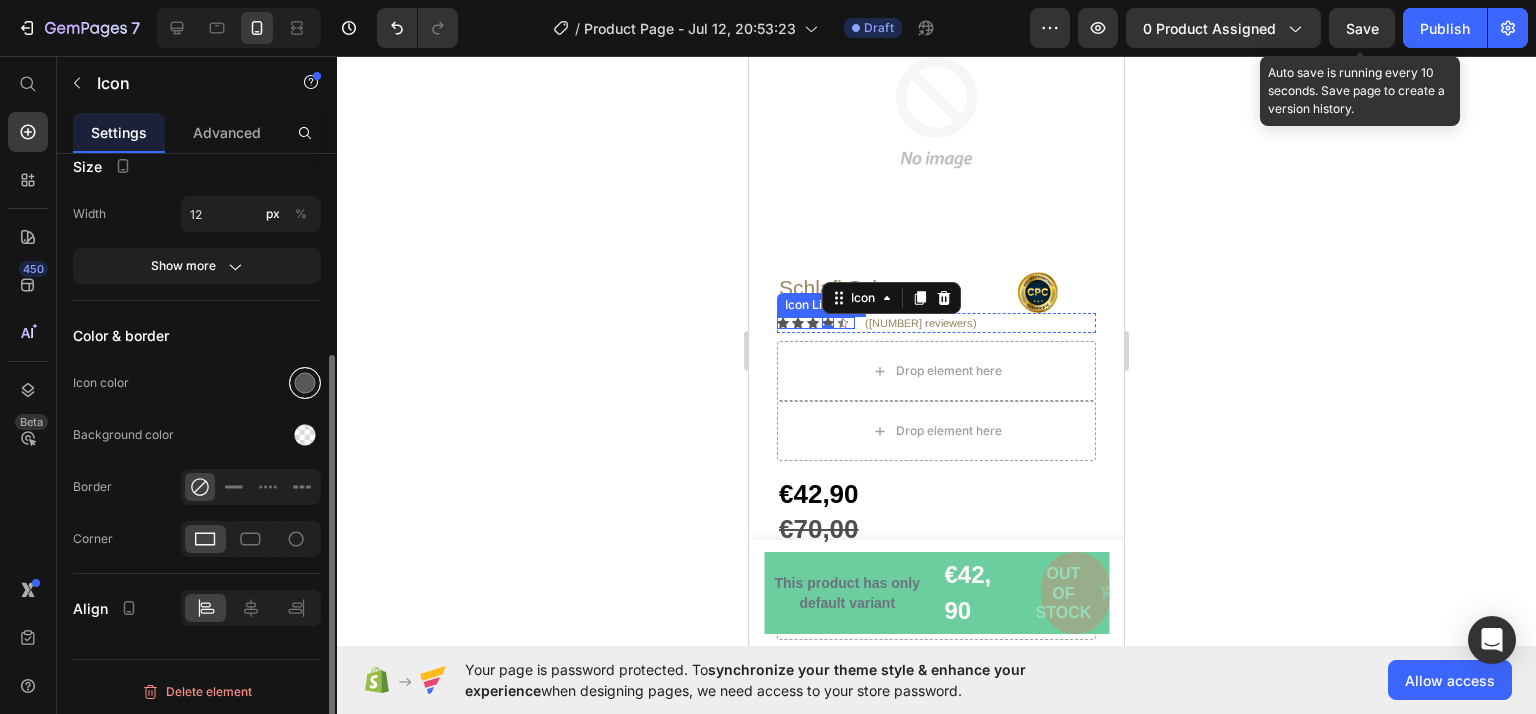 click at bounding box center [305, 383] 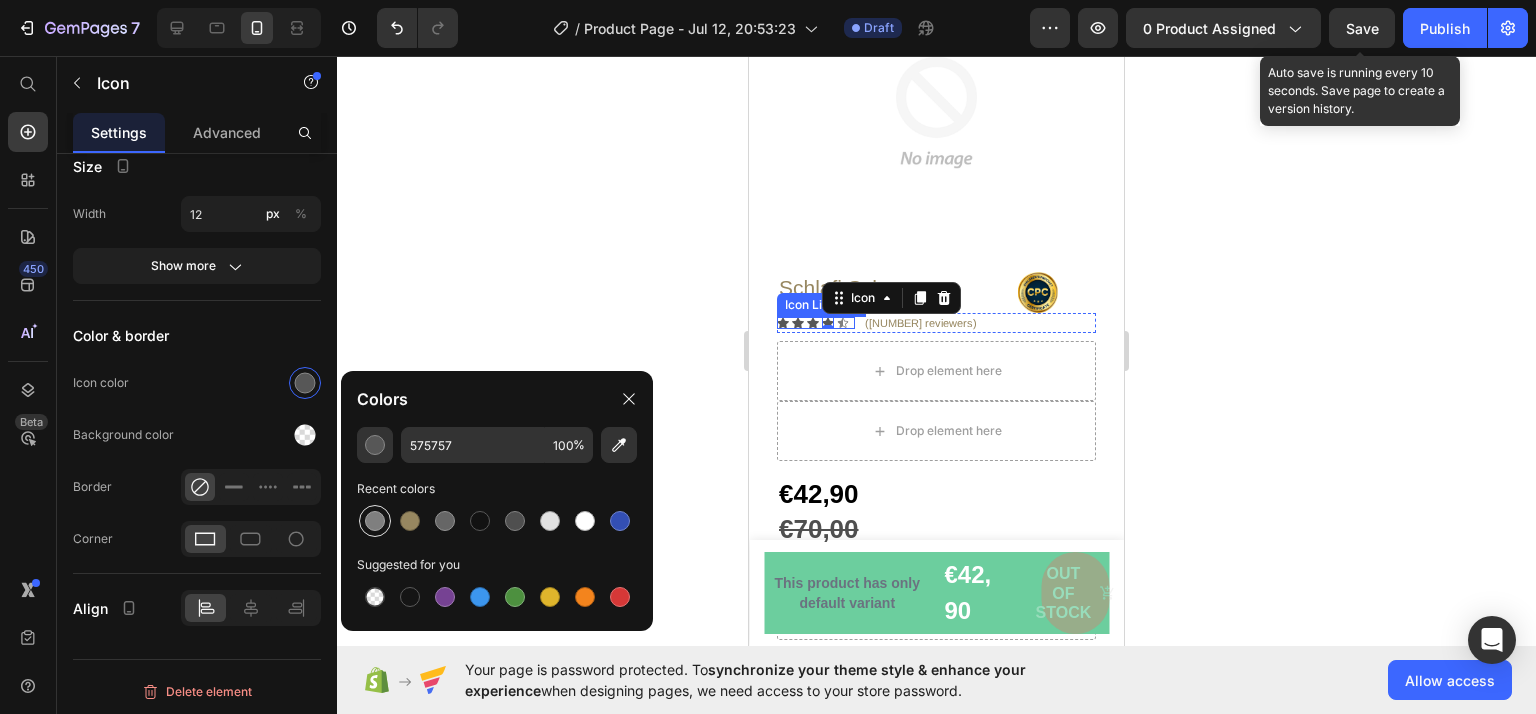 click at bounding box center [375, 521] 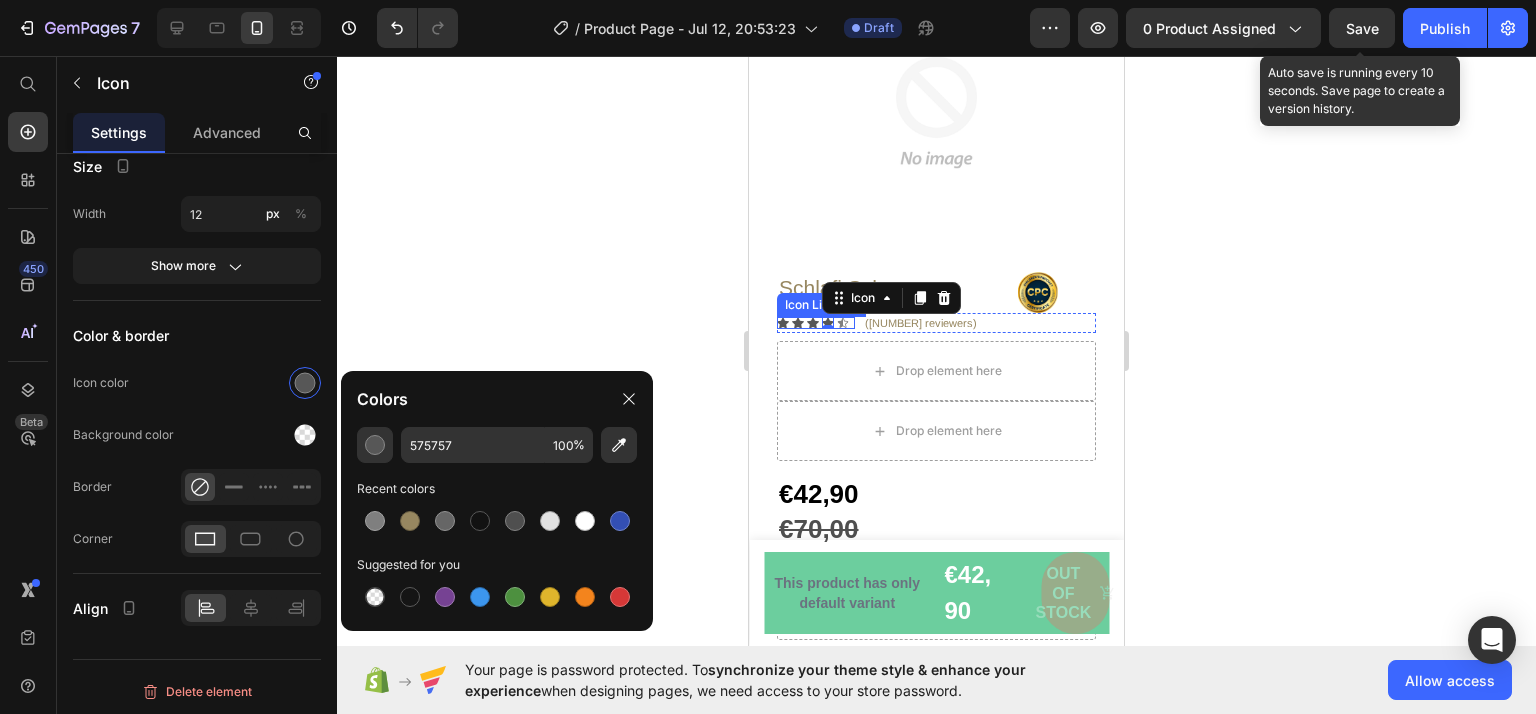 type on "7F7F7F" 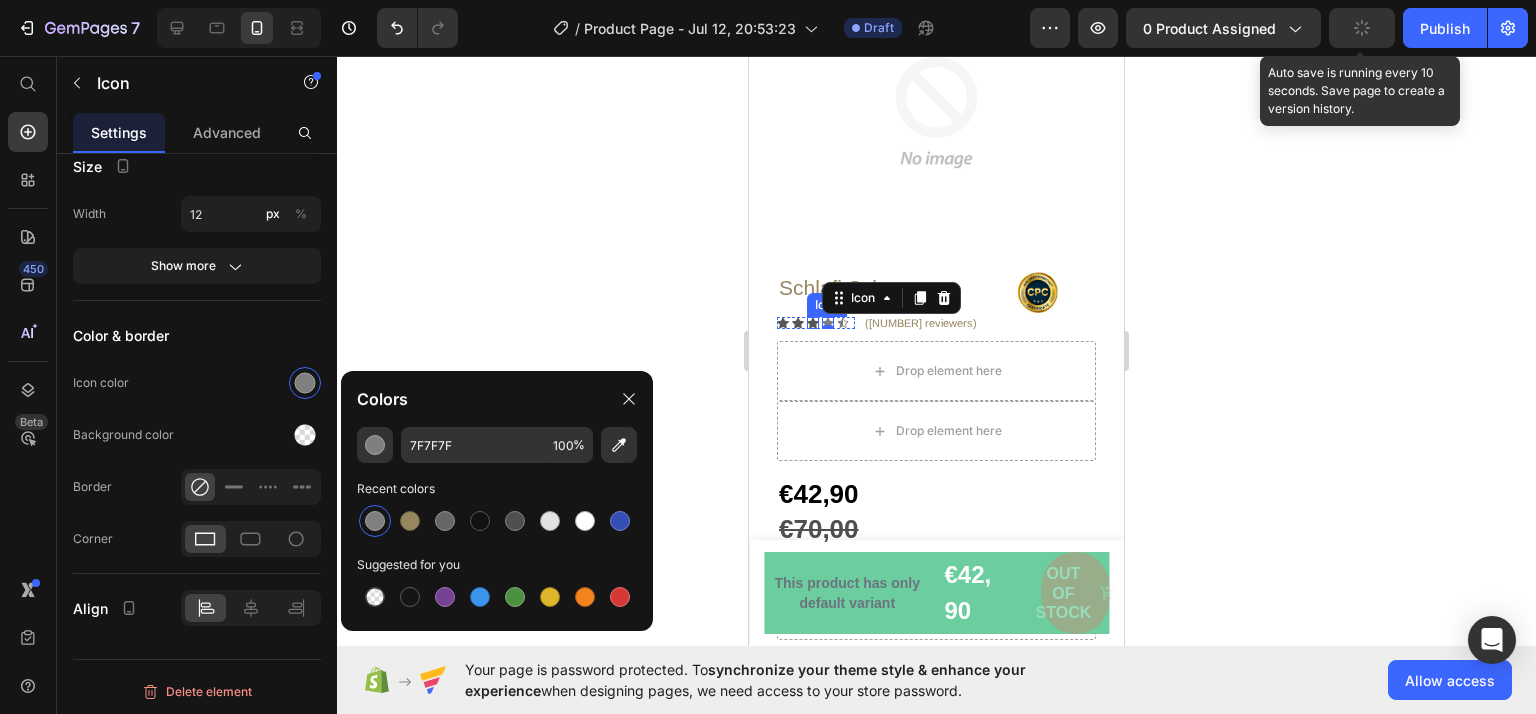 click 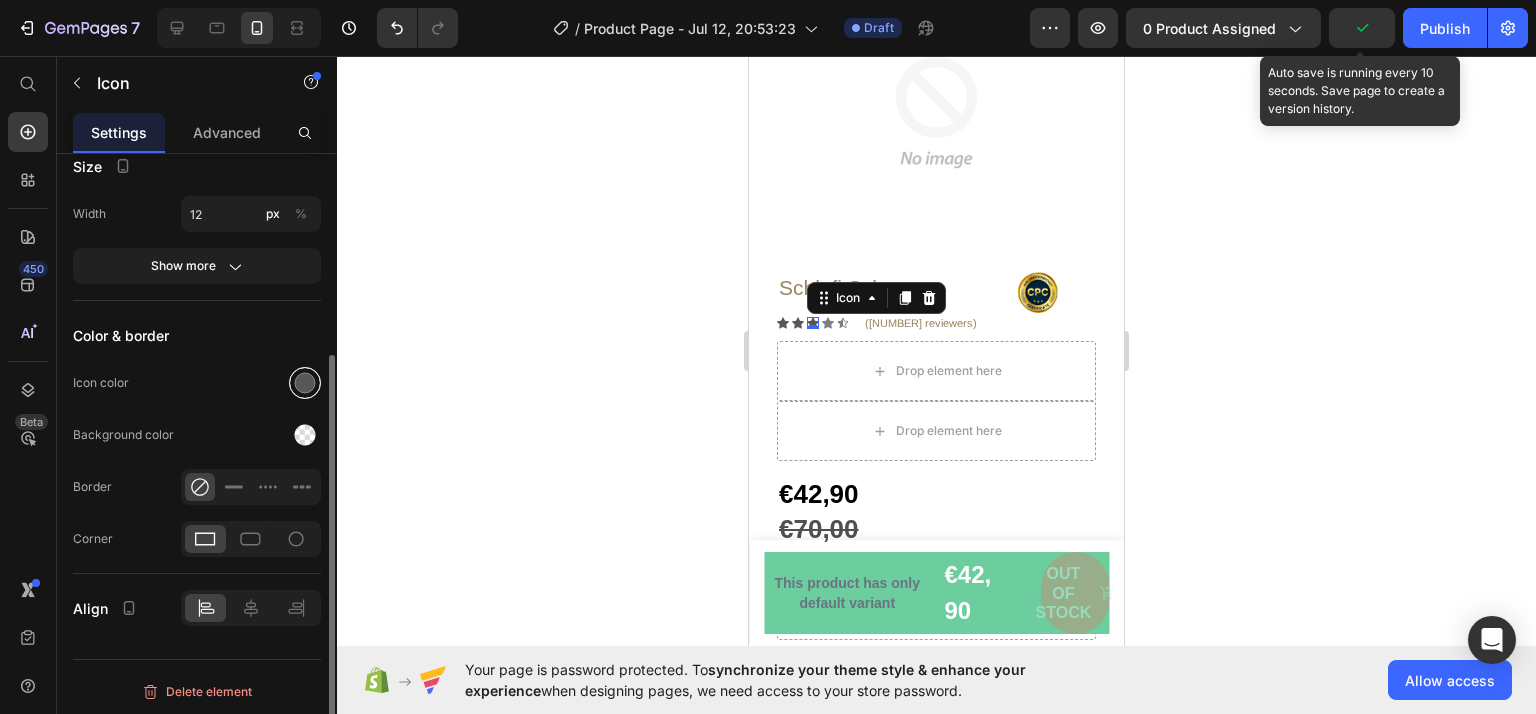 click at bounding box center [305, 383] 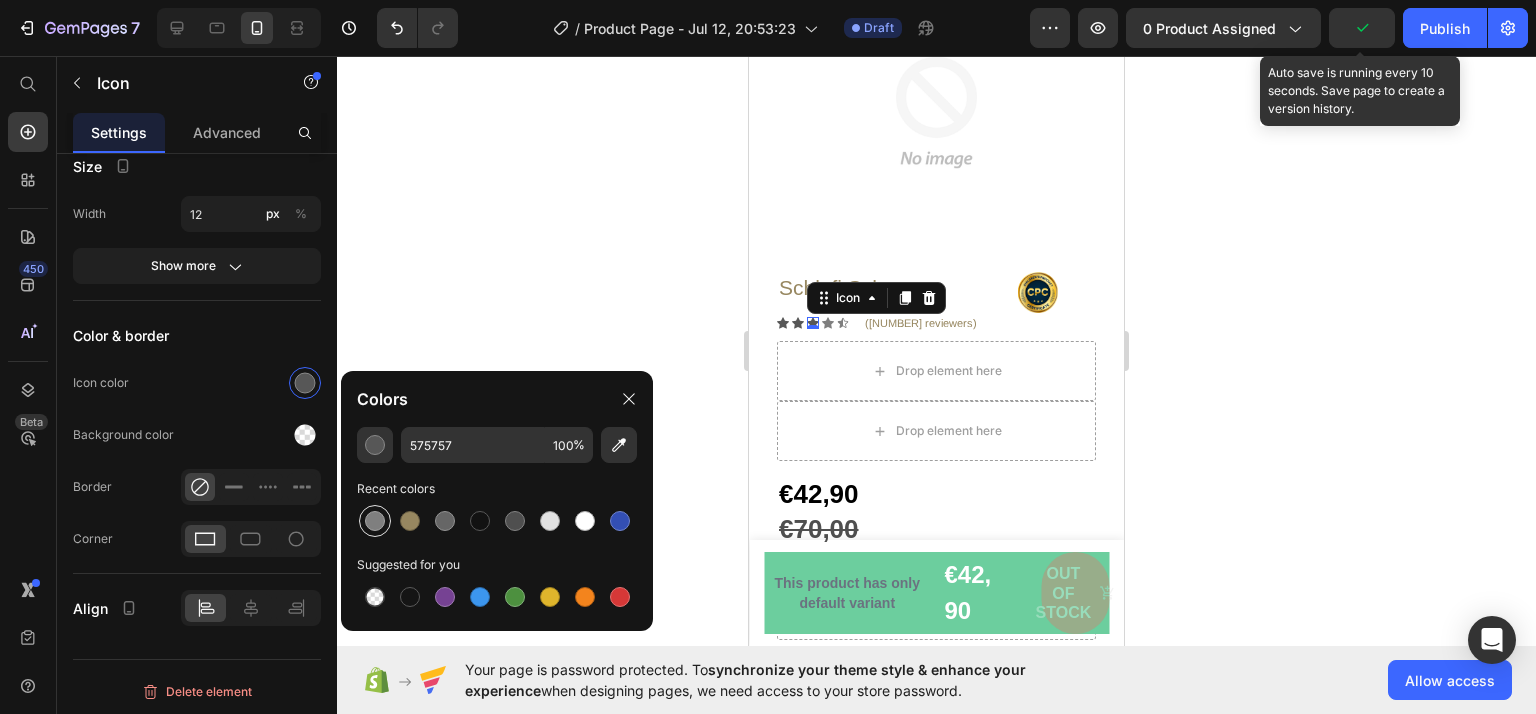 click at bounding box center [375, 521] 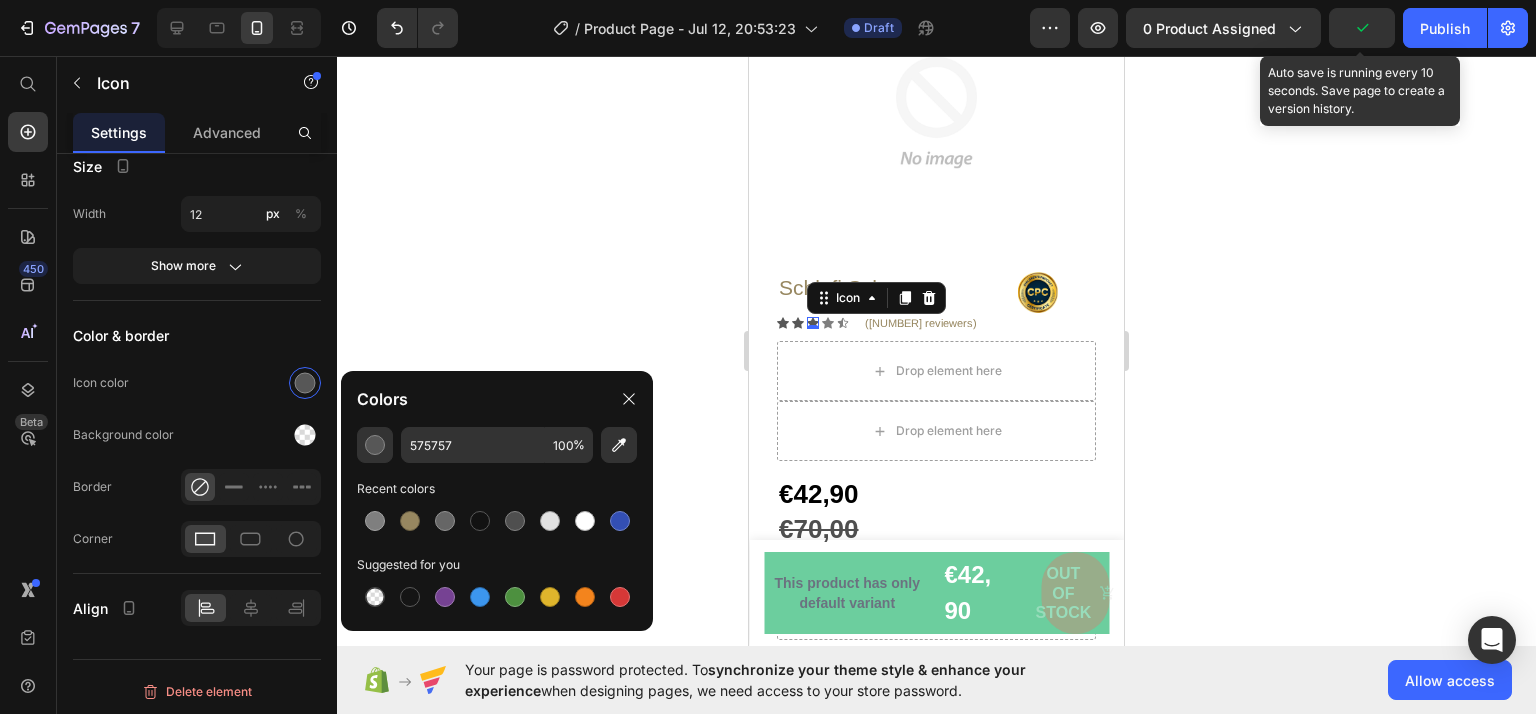 type on "7F7F7F" 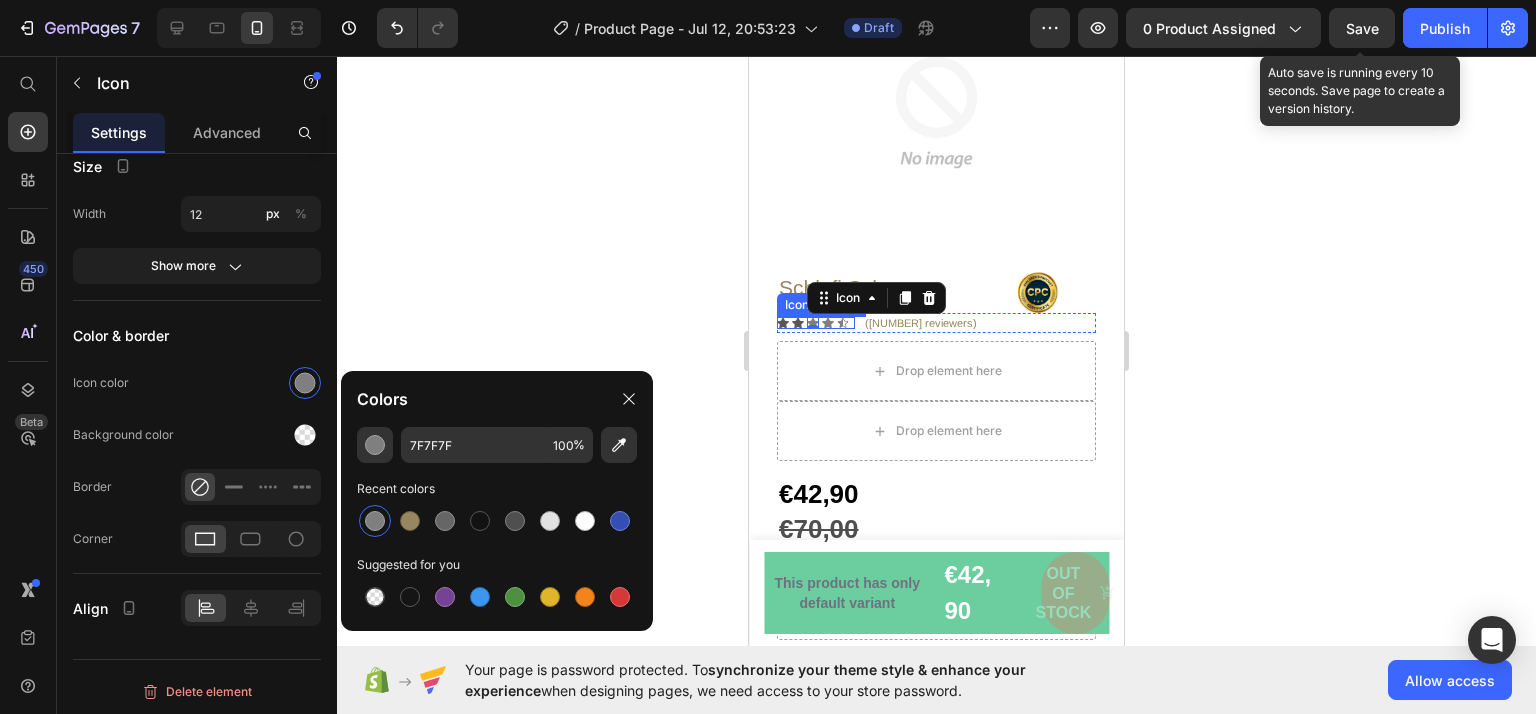 click 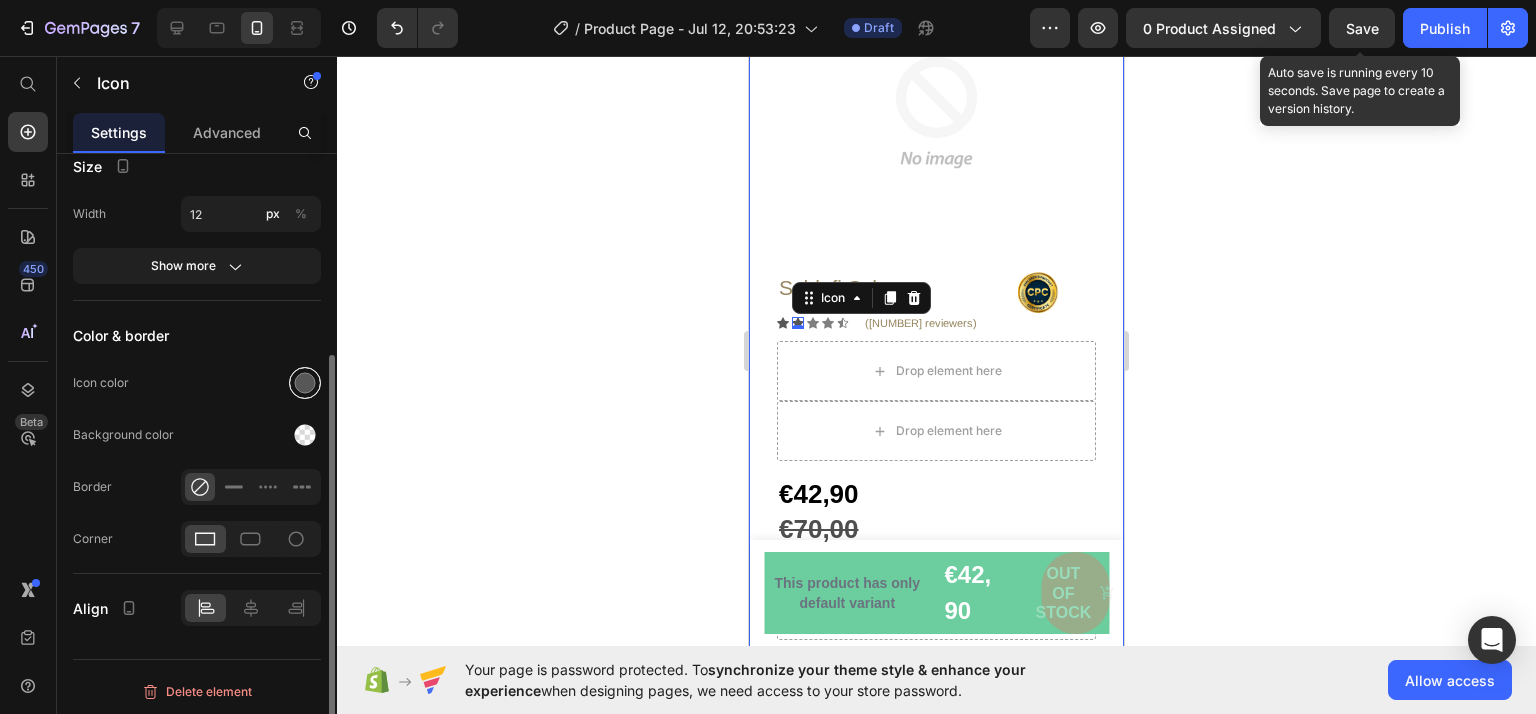 click at bounding box center [305, 383] 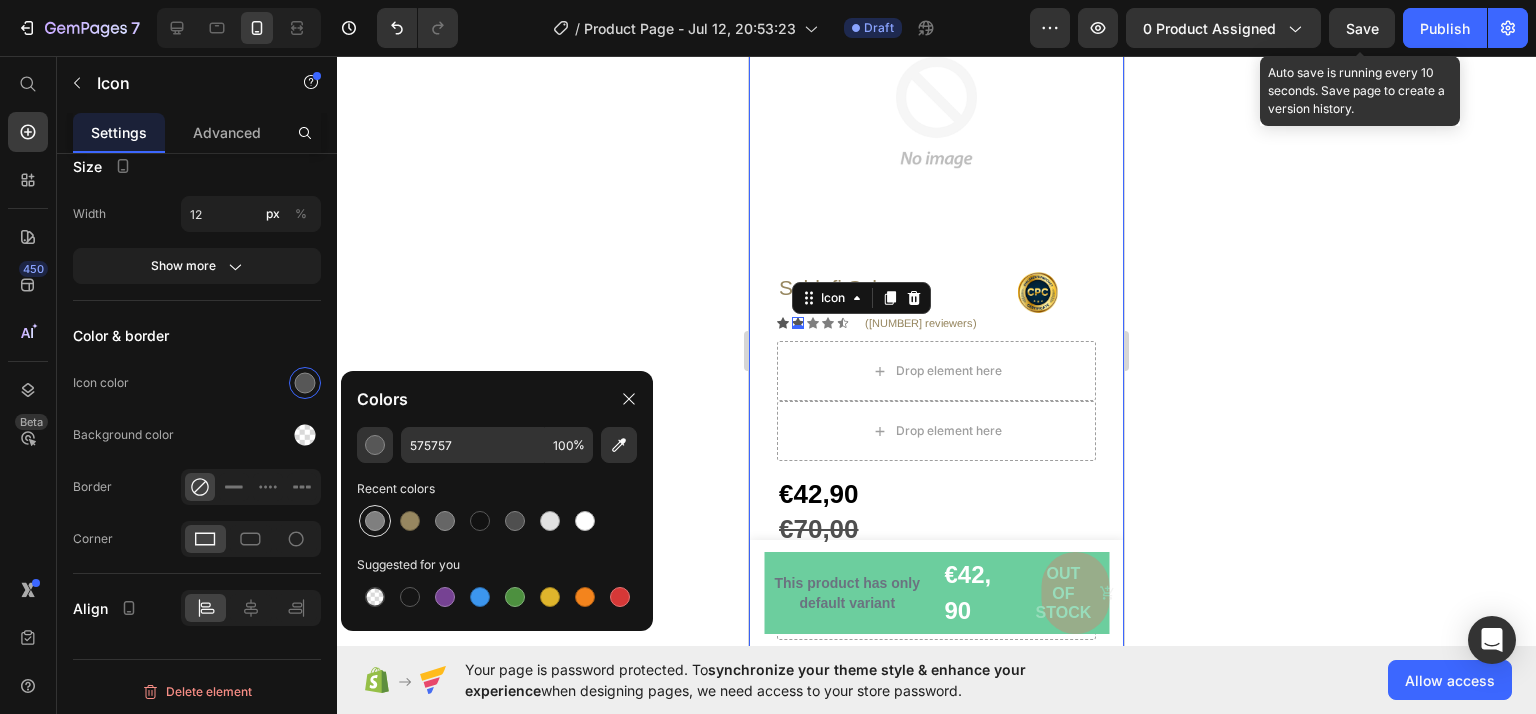 click on "575757 100 % Recent colors Suggested for you" 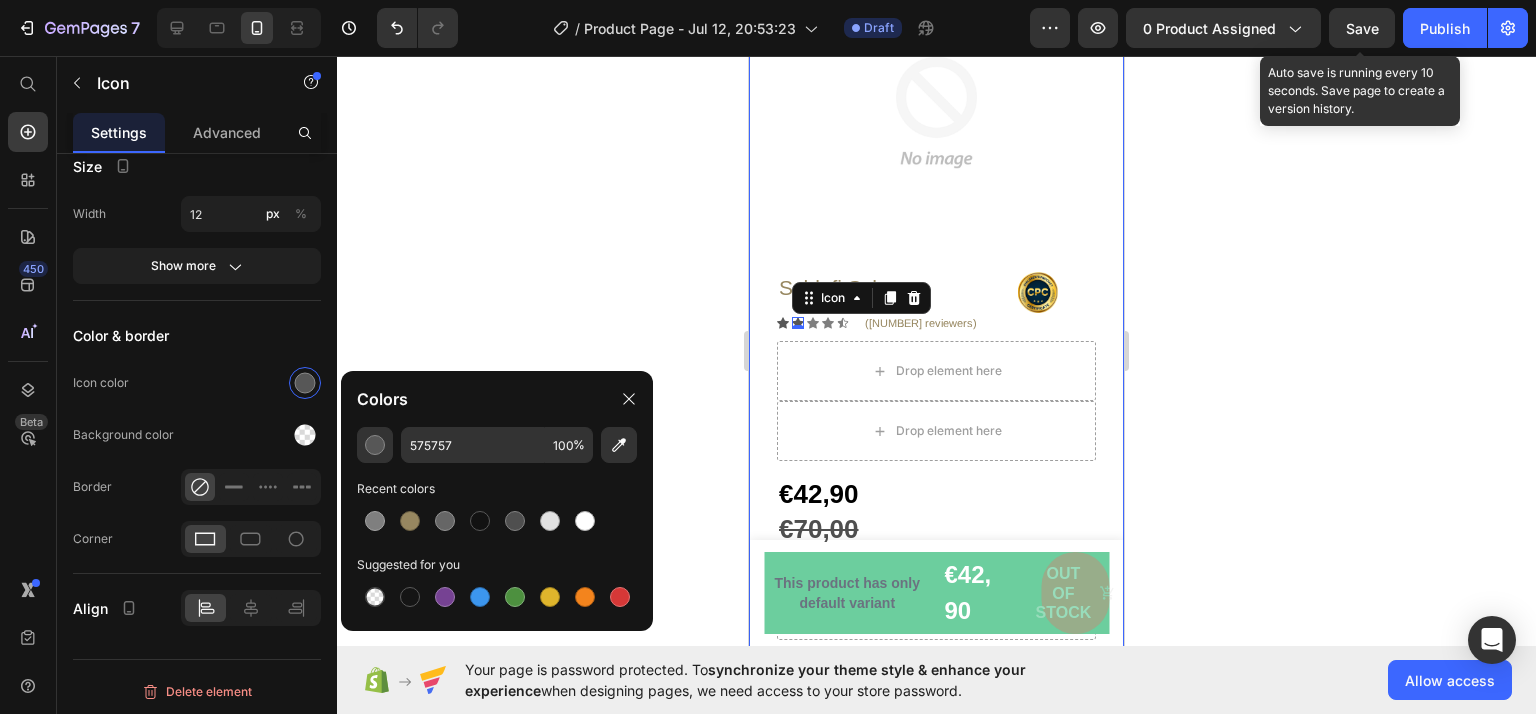 type on "7F7F7F" 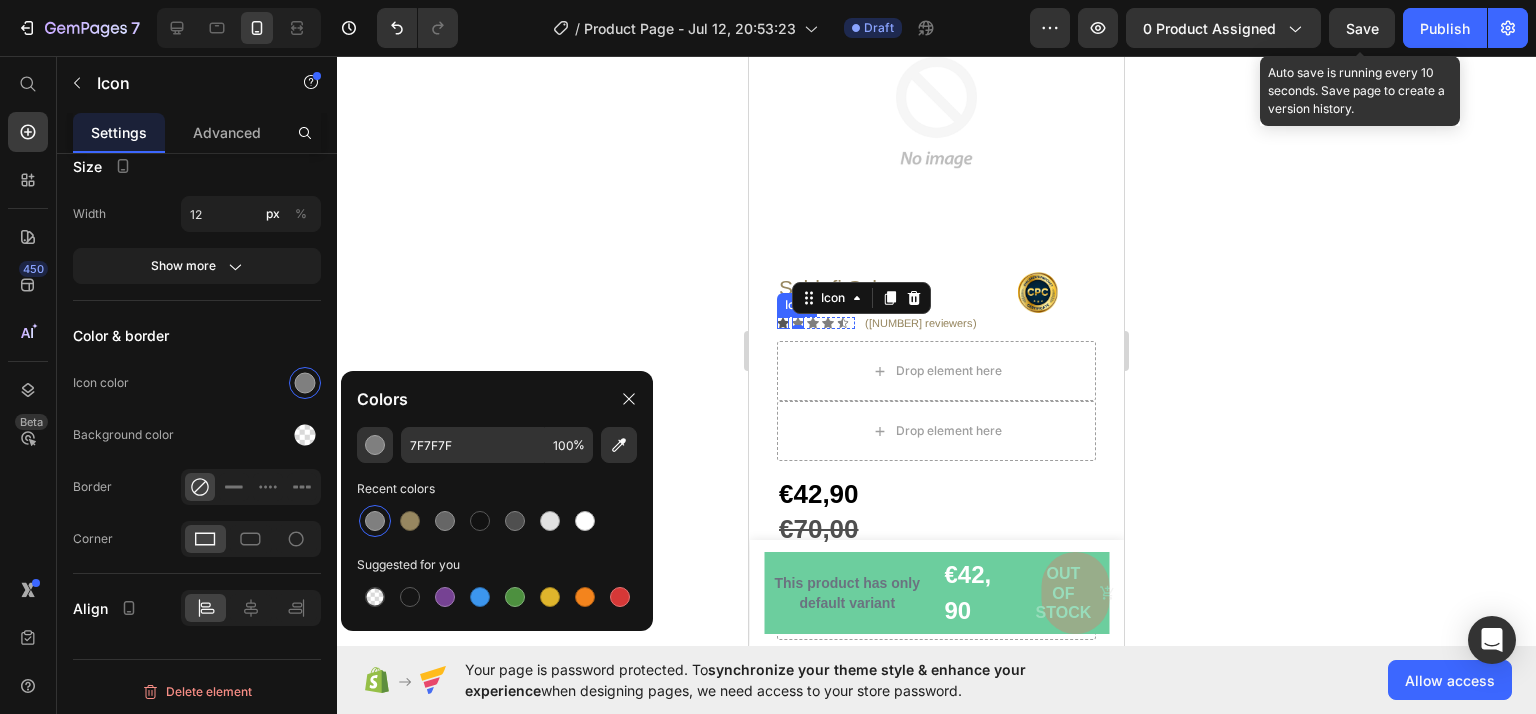 click 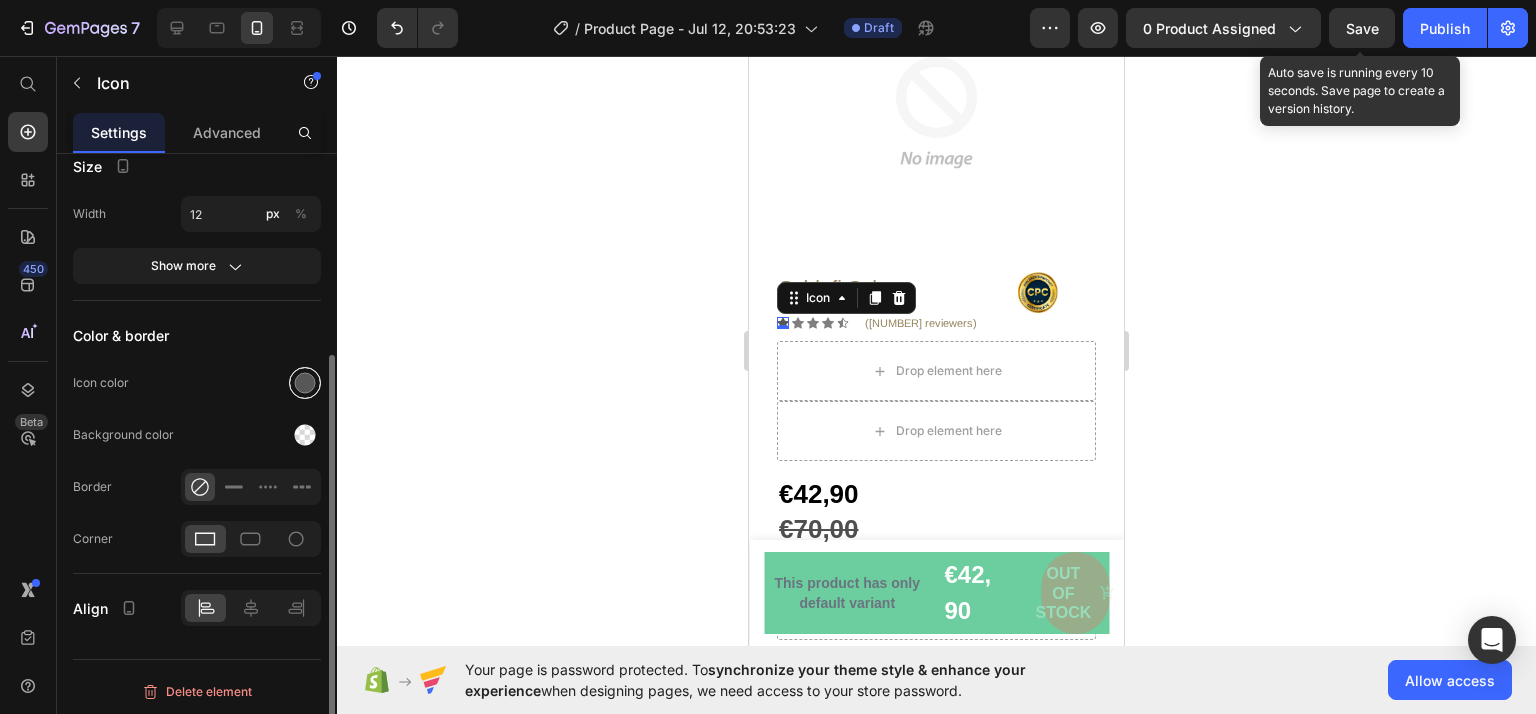 click at bounding box center [305, 383] 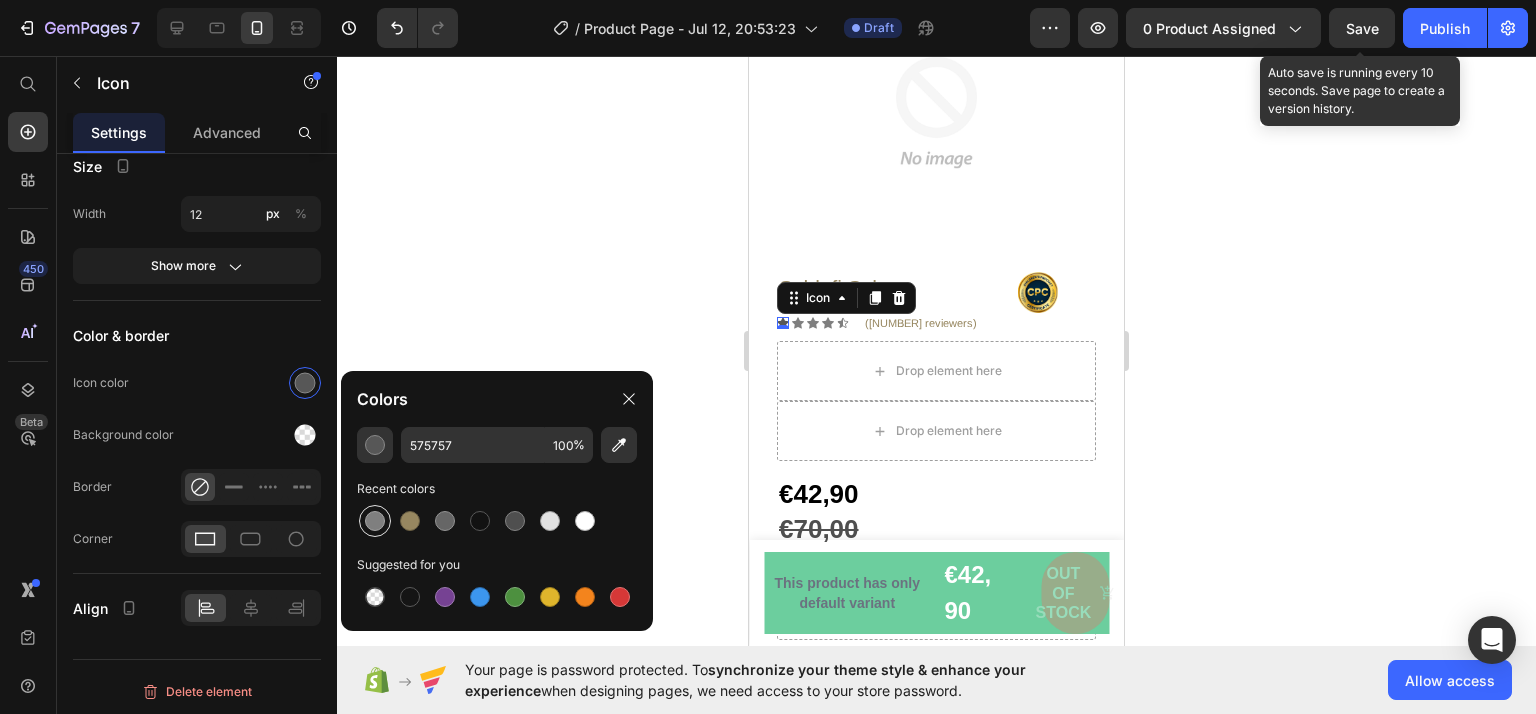click at bounding box center [375, 521] 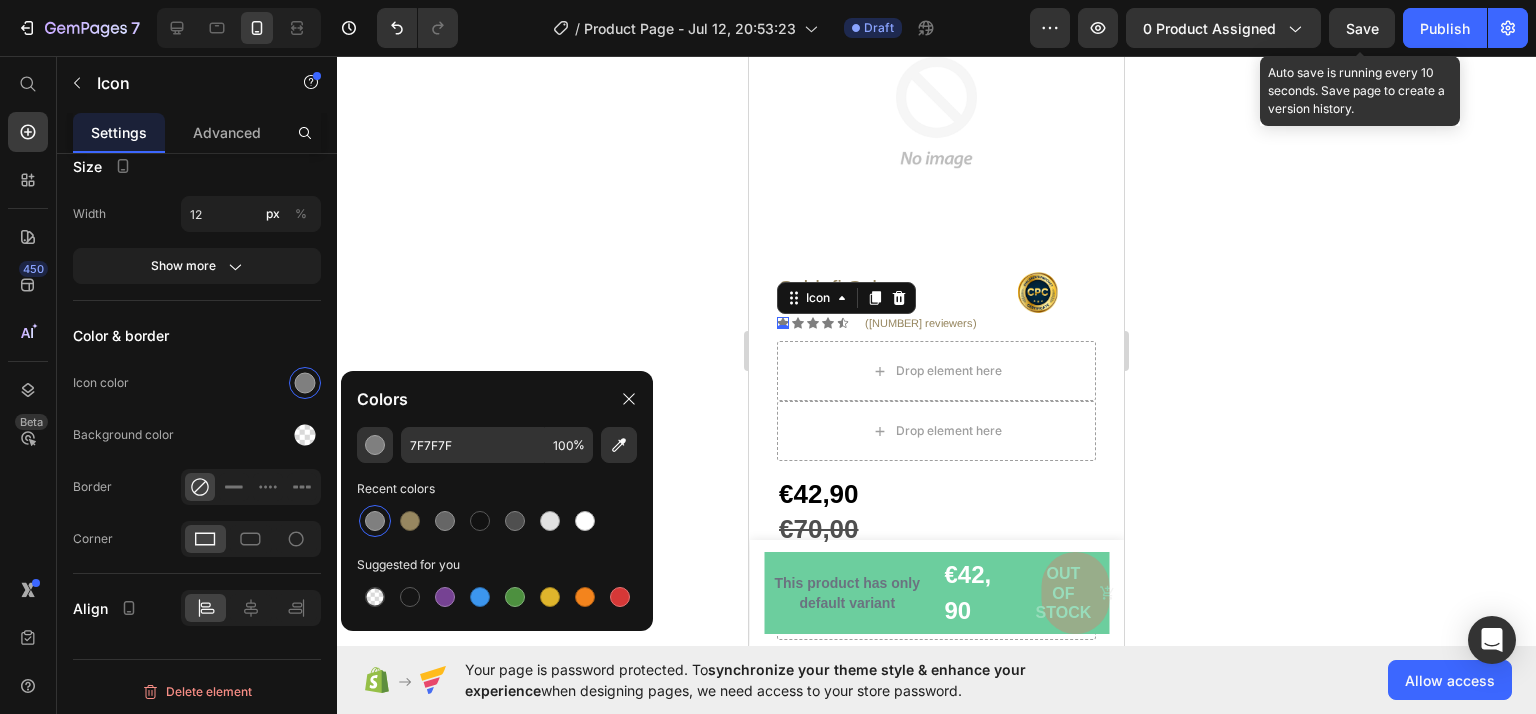 click 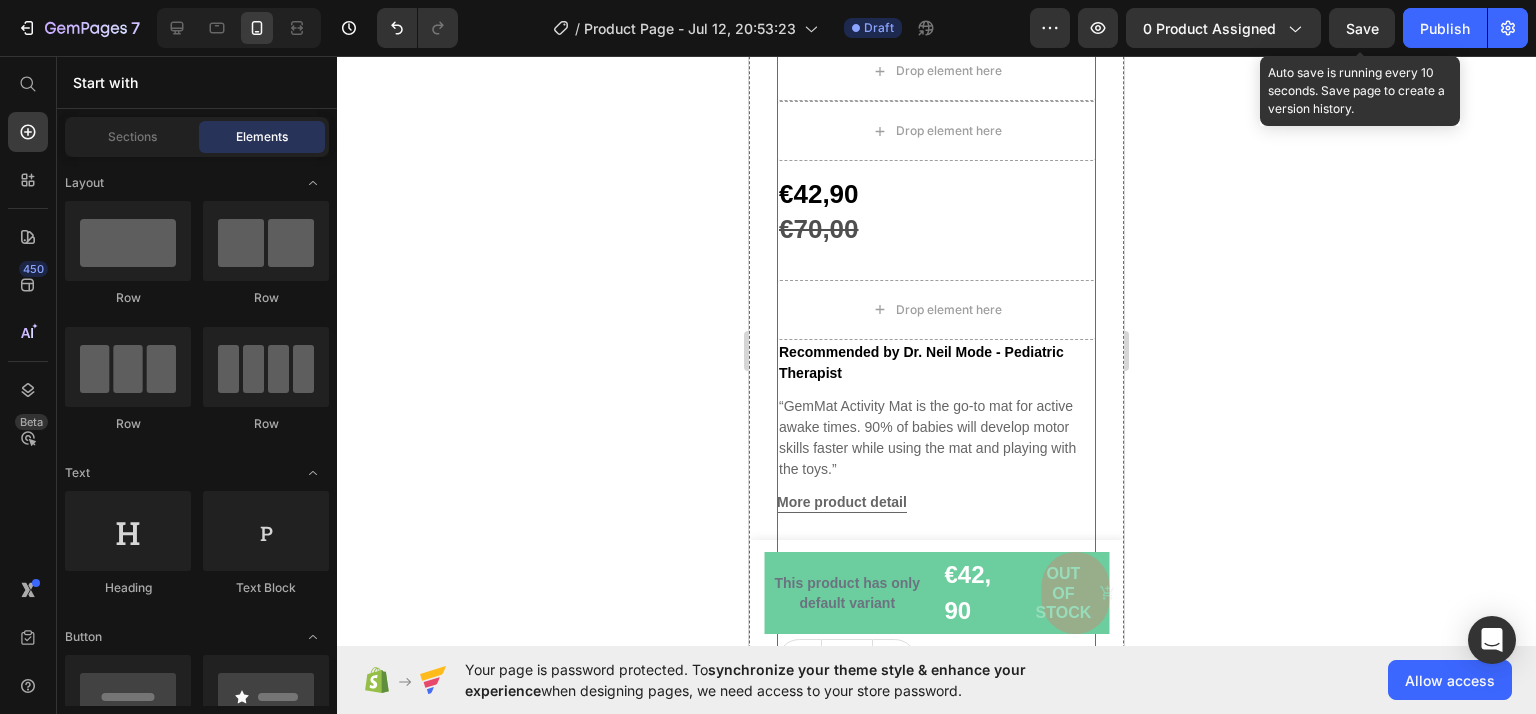 scroll, scrollTop: 200, scrollLeft: 0, axis: vertical 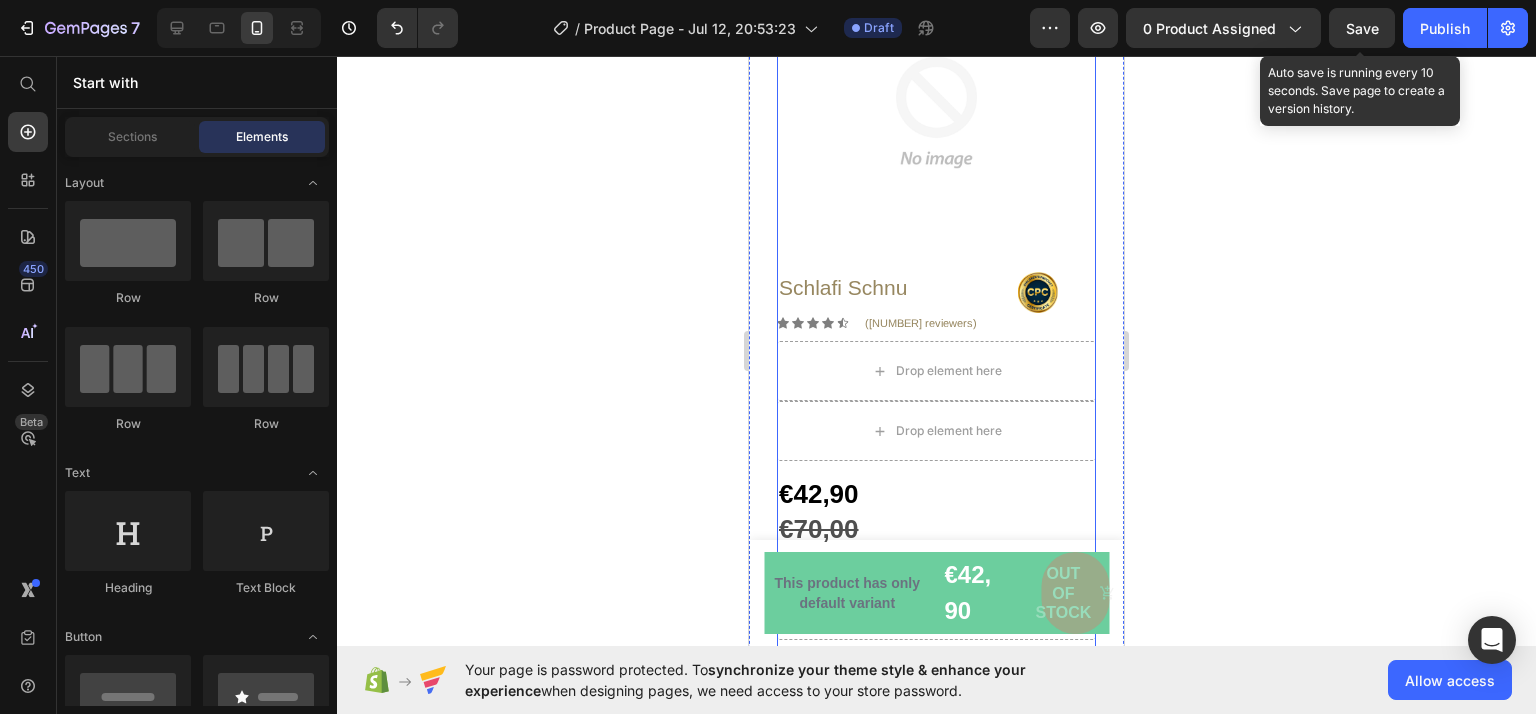 click on "Text block" at bounding box center (901, 301) 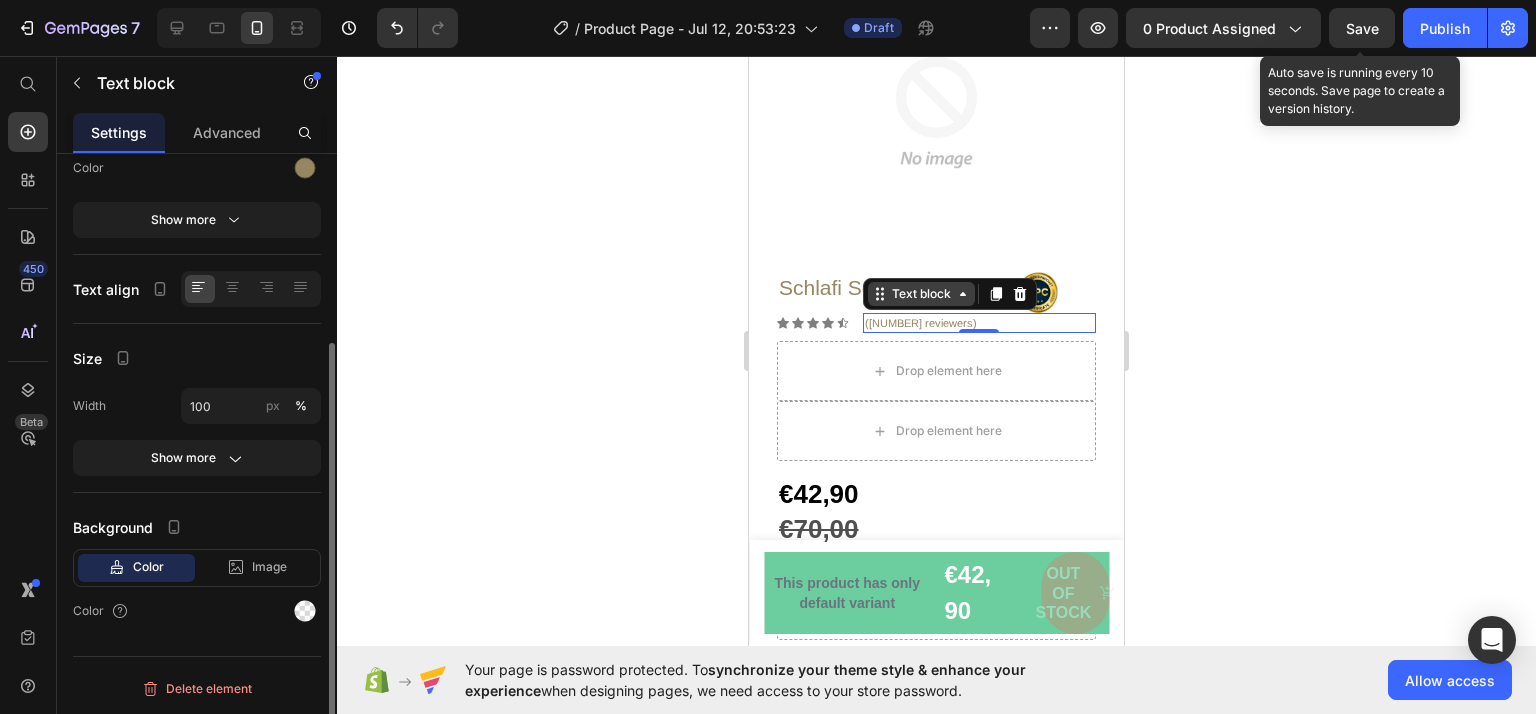 scroll, scrollTop: 0, scrollLeft: 0, axis: both 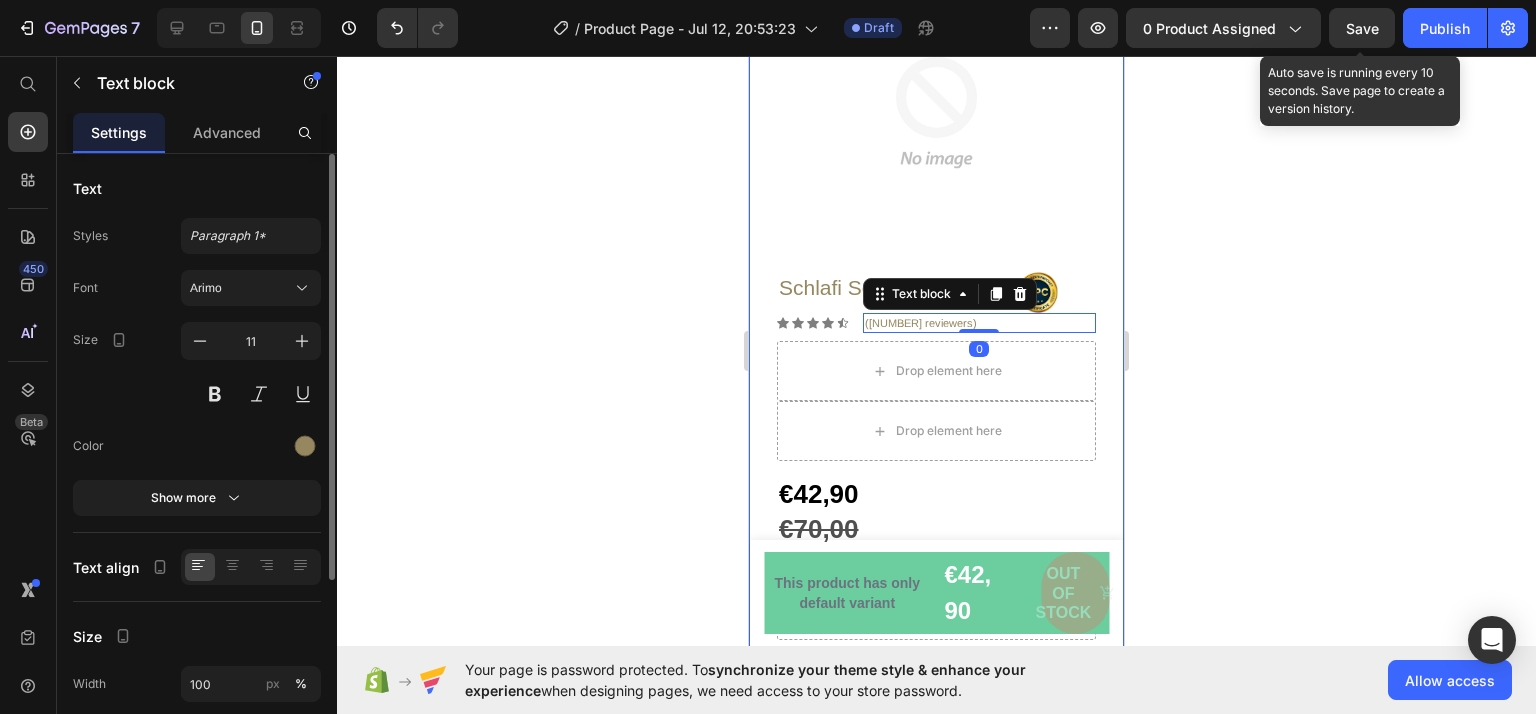 click on "Product Images Schlafi Schnu Product Title Image Row                Icon                Icon                Icon                Icon
Icon Icon List Hoz ([NUMBER] reviewers) Text block   0 Row
Drop element here
Drop element here Row €42,90 Product Price €70,00 Product Price €70,00 Product Price Row
Drop element here Recommended by Dr. Neil Mode - Pediatric Therapist Text block “GemMat Activity Mat is the go-to mat for active awake times. 90% of babies will develop motor skills faster while using the mat and playing with the toys.” Text block More product detail Button Row This product has only default variant Product Variants & Swatches Quantity Text block 1 Product Quantity Image Hurry, Only A Few Left! Text block Row Row Out of stock Product Cart Button Guaranteed SAFE Checkout Text block                Title Line Row Image Image Image Image Image Row Product Section 2" at bounding box center (936, 560) 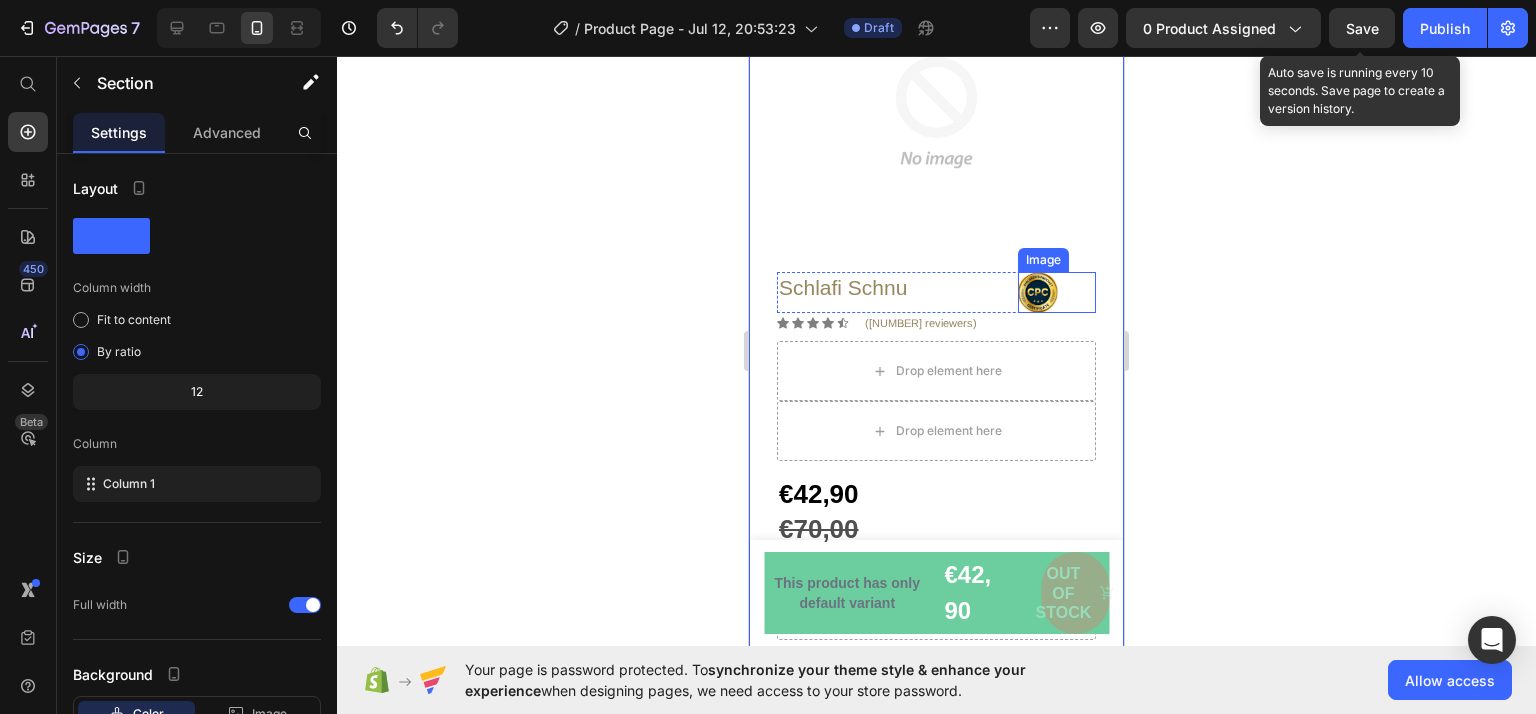 click on "Schlafi Schnu" at bounding box center (893, 287) 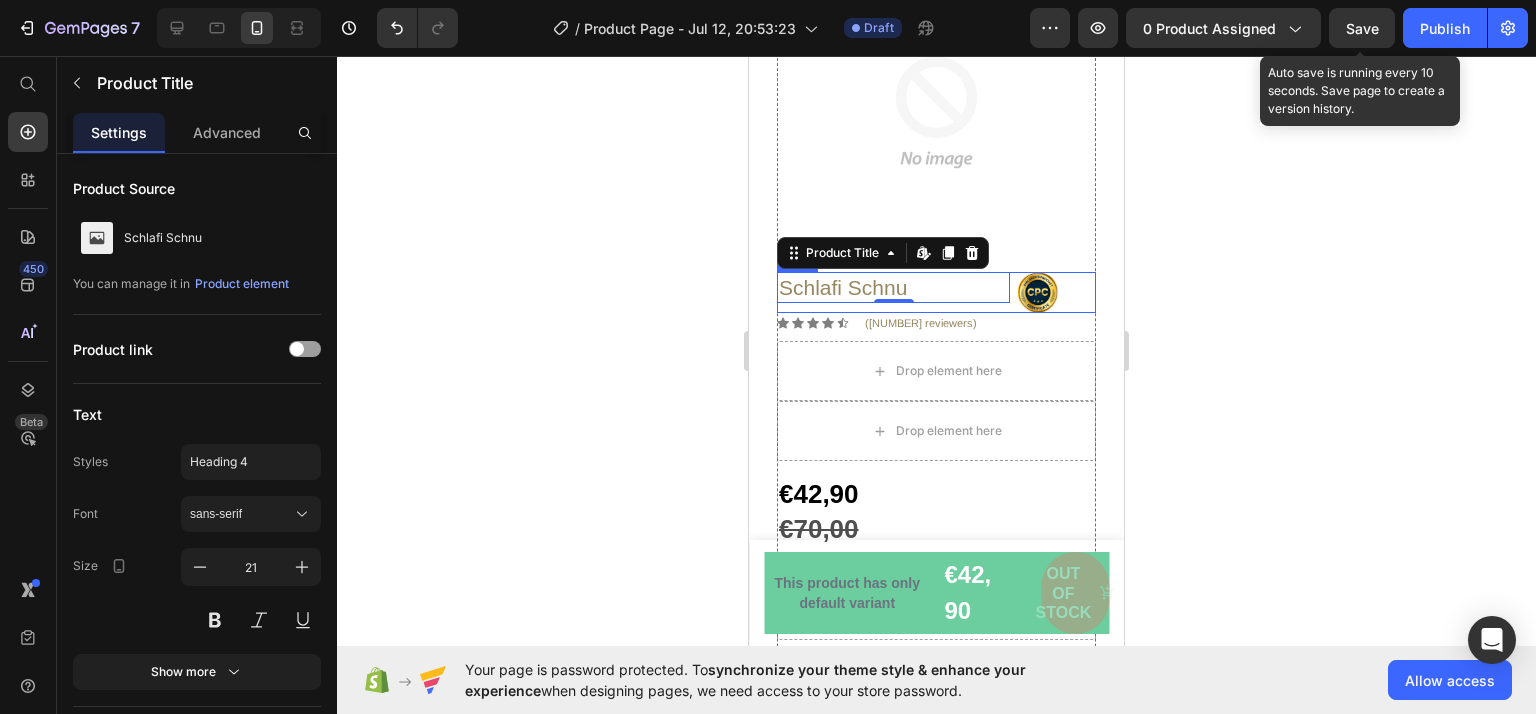 click on "Schlafi Schnu Product Title   Edit content in Shopify 0" at bounding box center (893, 292) 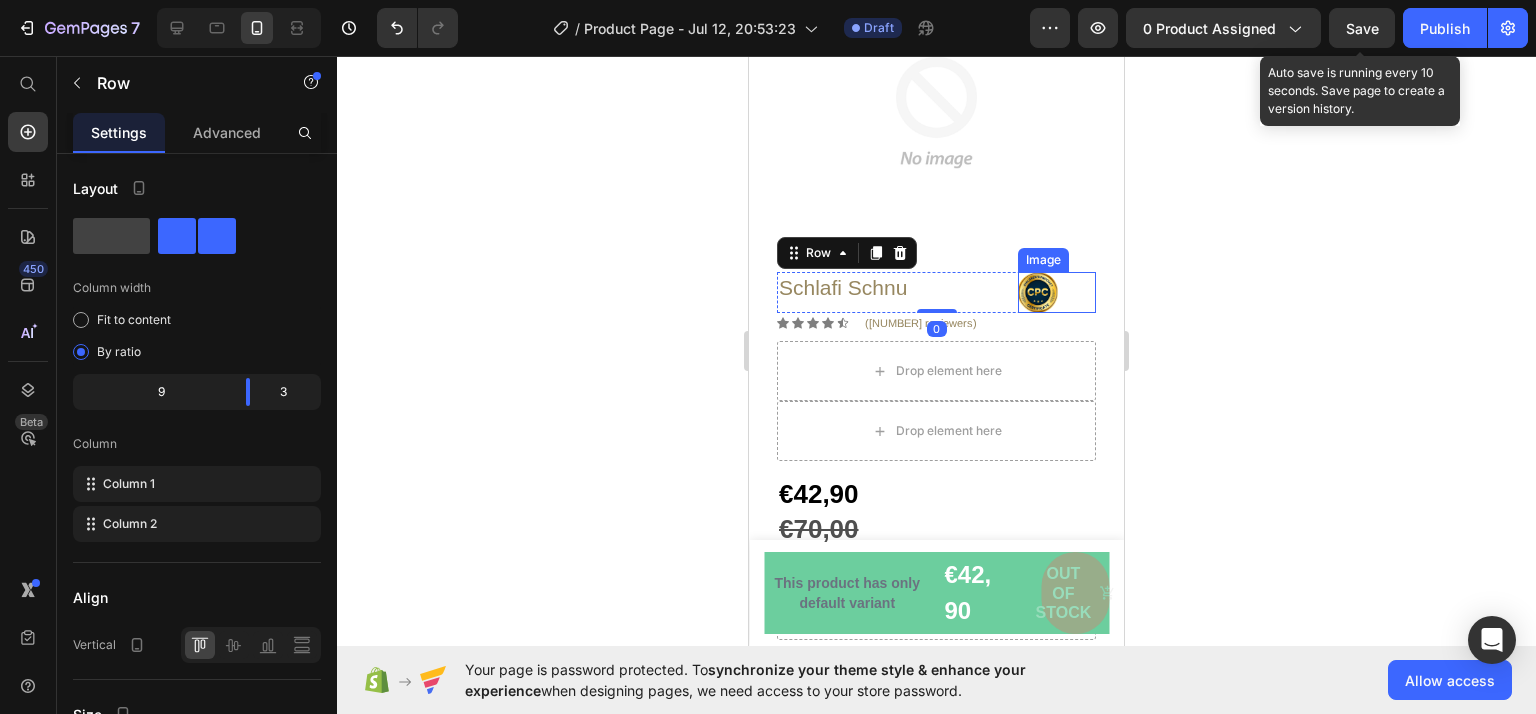 click at bounding box center (1057, 292) 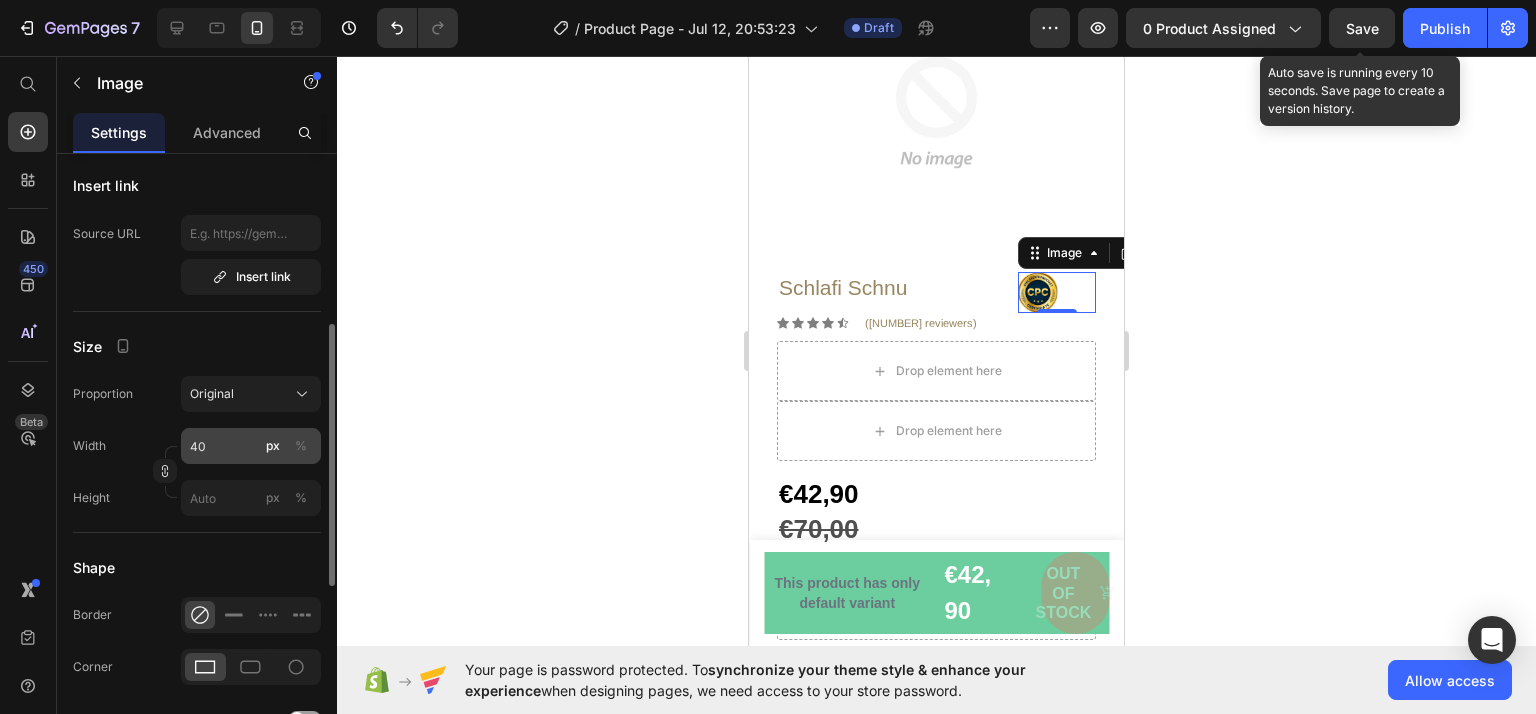 scroll, scrollTop: 600, scrollLeft: 0, axis: vertical 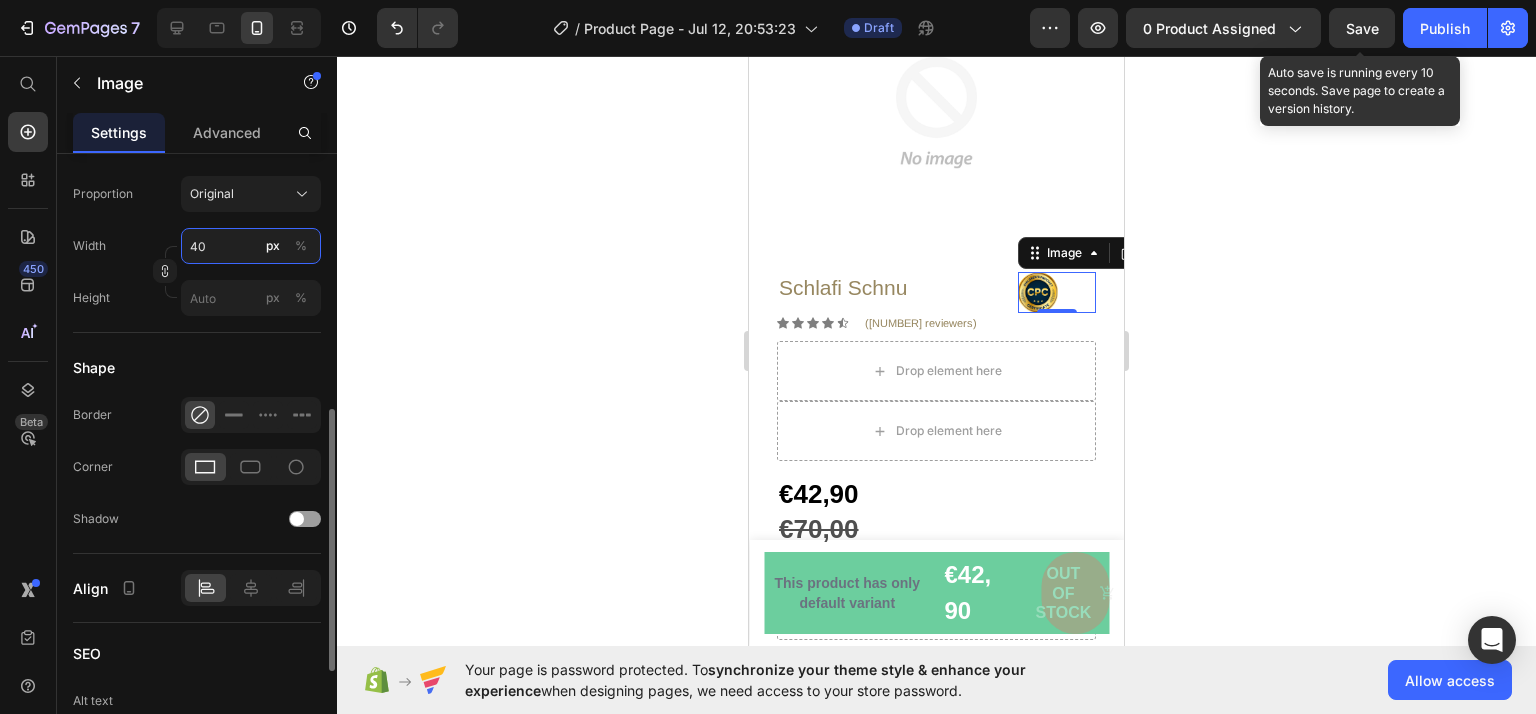 click on "40" at bounding box center [251, 246] 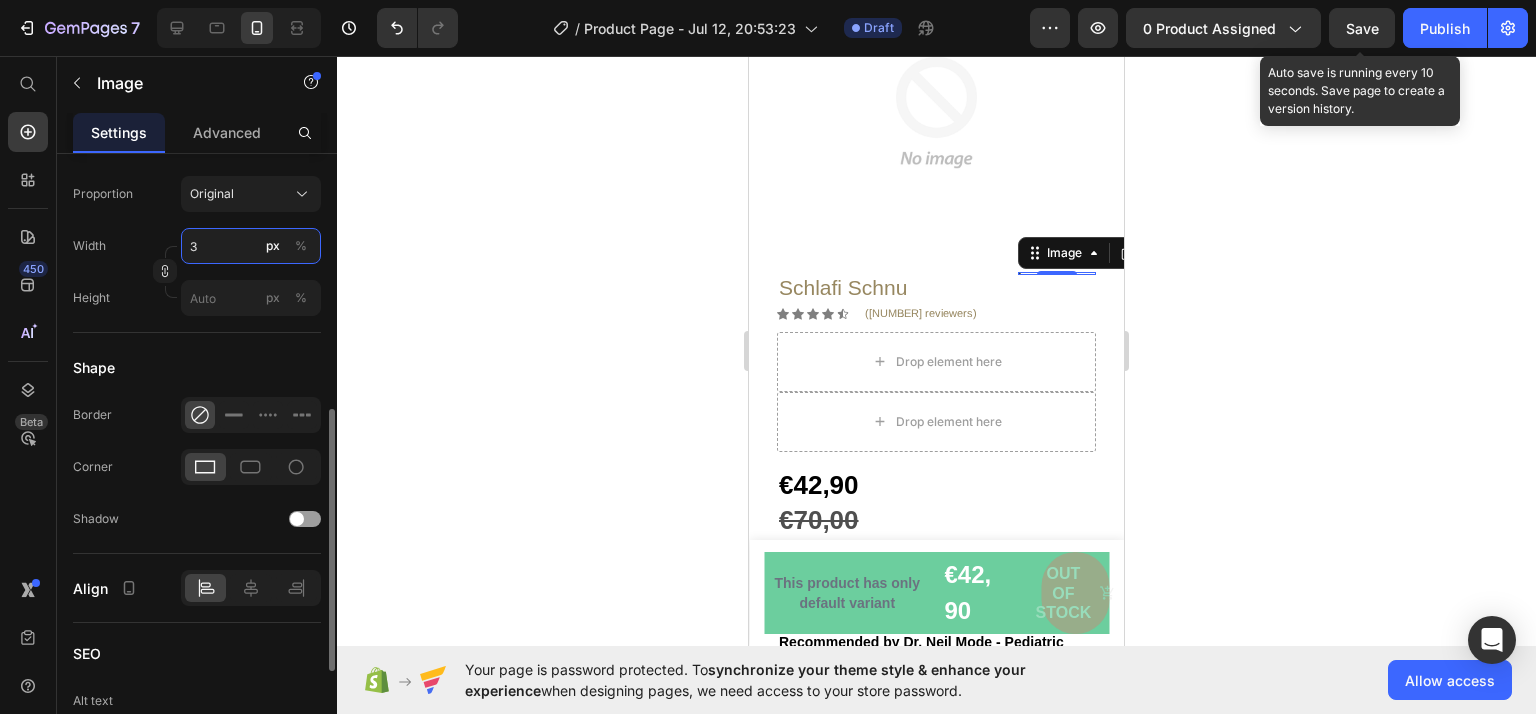 type on "30" 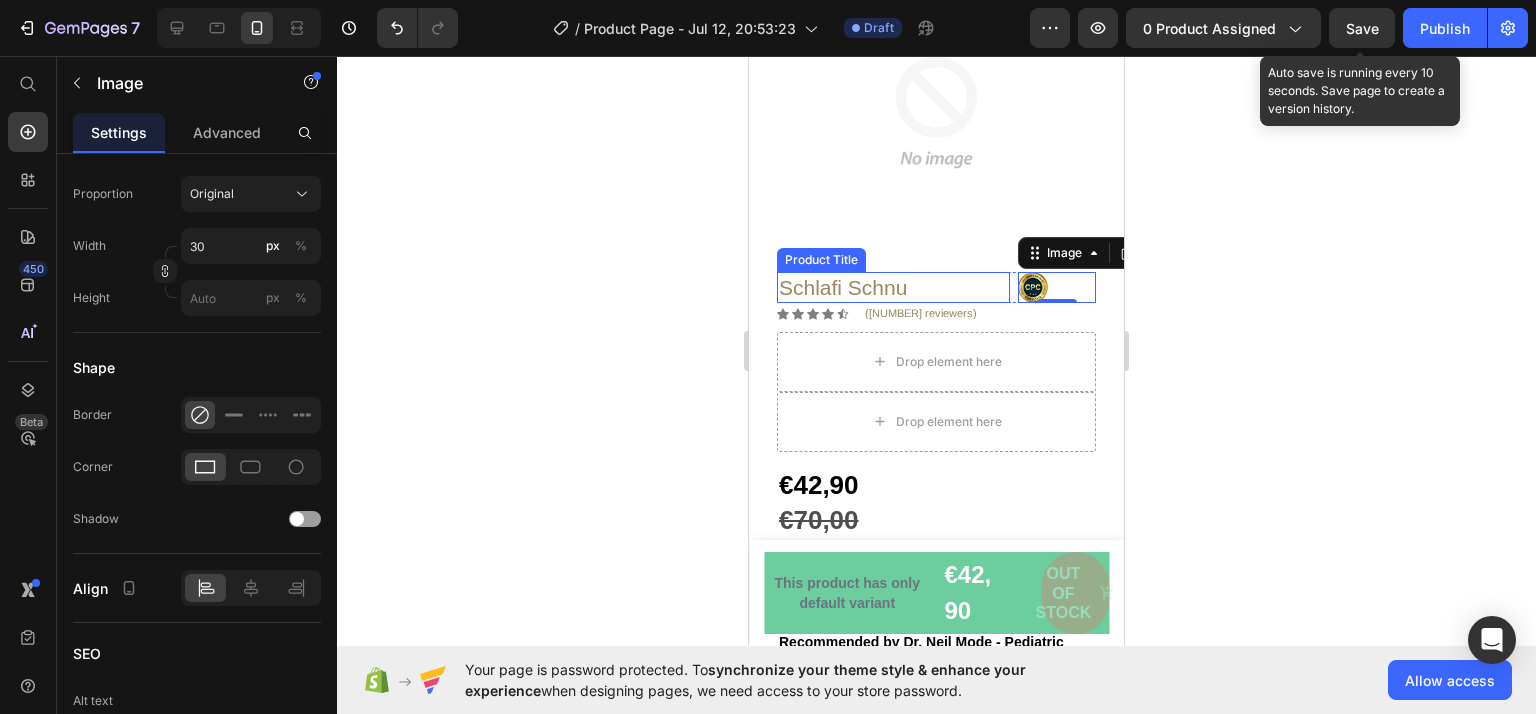 click on "Schlafi Schnu" at bounding box center [893, 287] 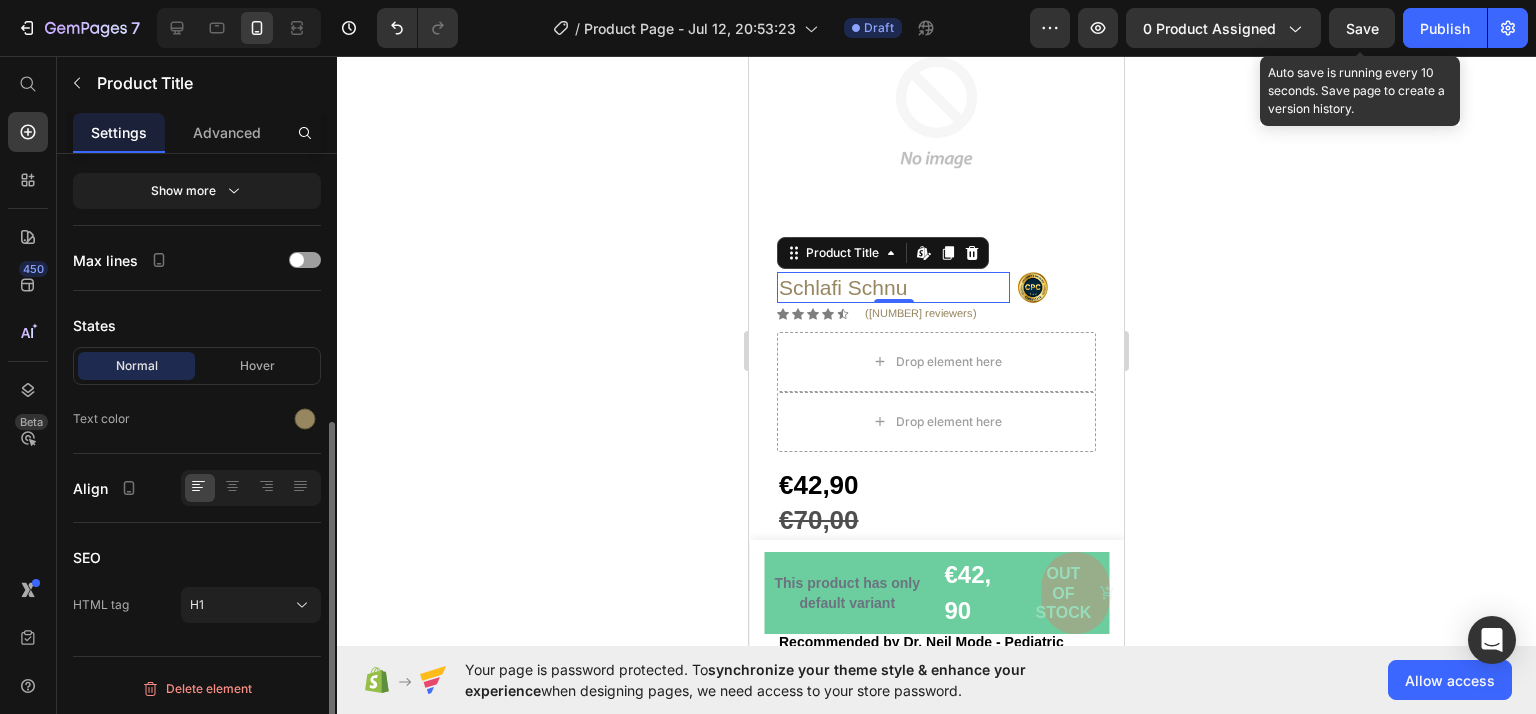 scroll, scrollTop: 0, scrollLeft: 0, axis: both 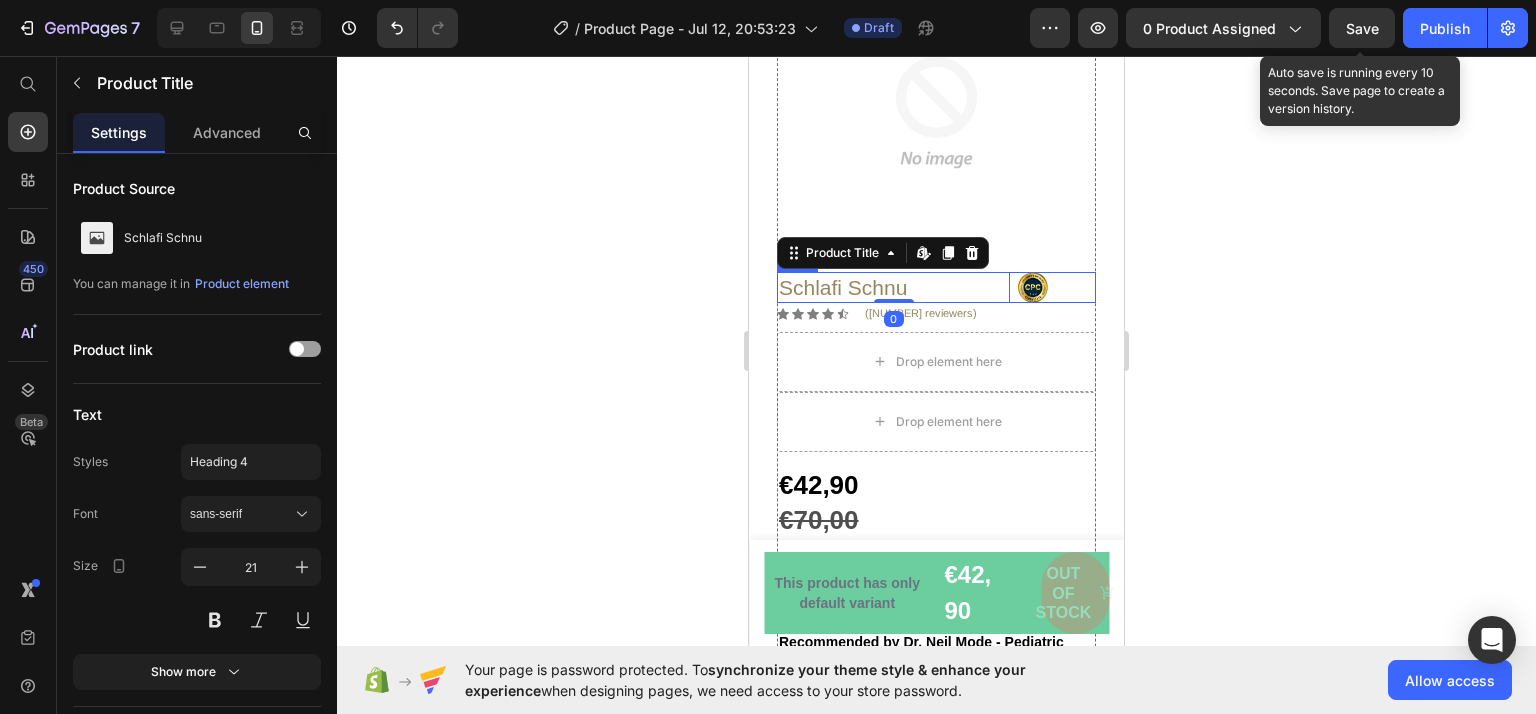 click on "Schlafi Schnu Product Title   Edit content in Shopify 0 Image Row" at bounding box center [936, 287] 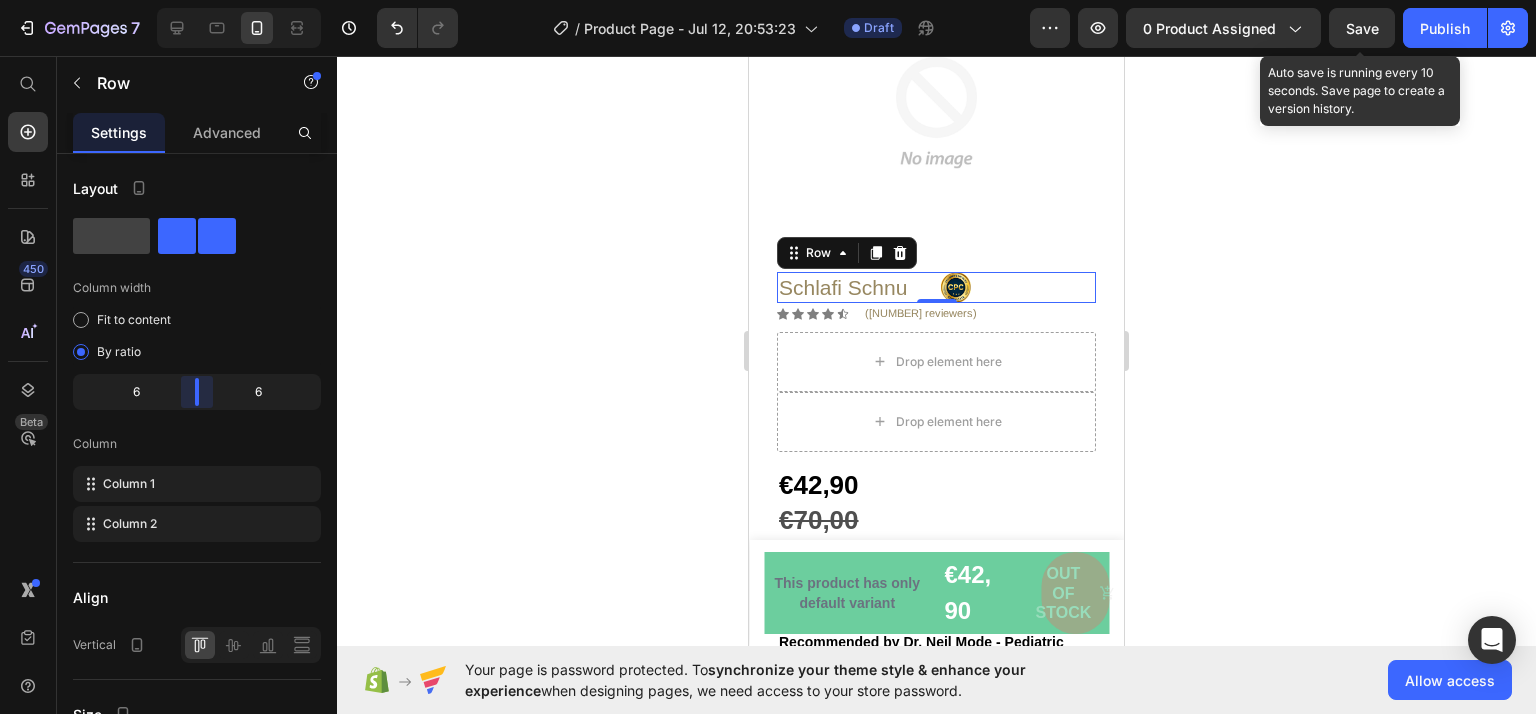 drag, startPoint x: 252, startPoint y: 391, endPoint x: 198, endPoint y: 381, distance: 54.91812 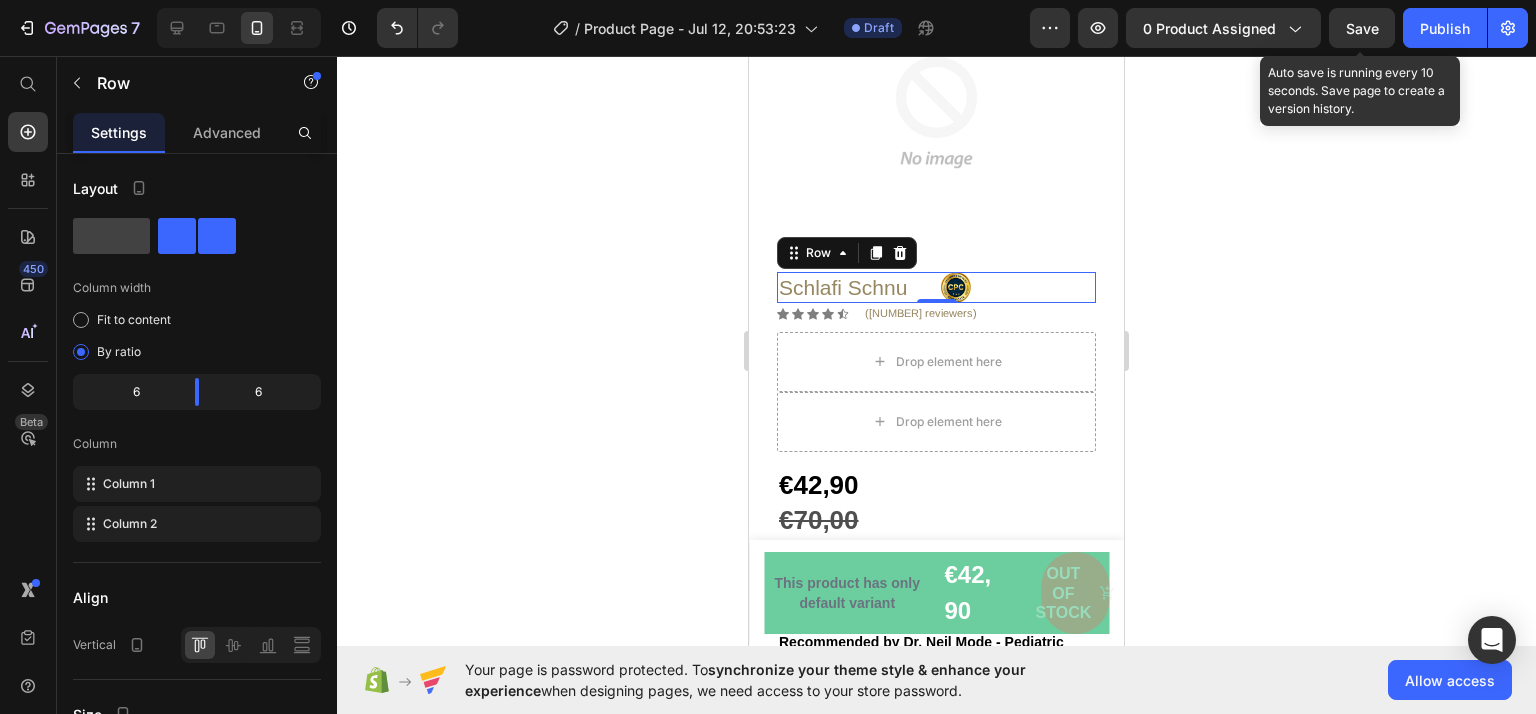 click 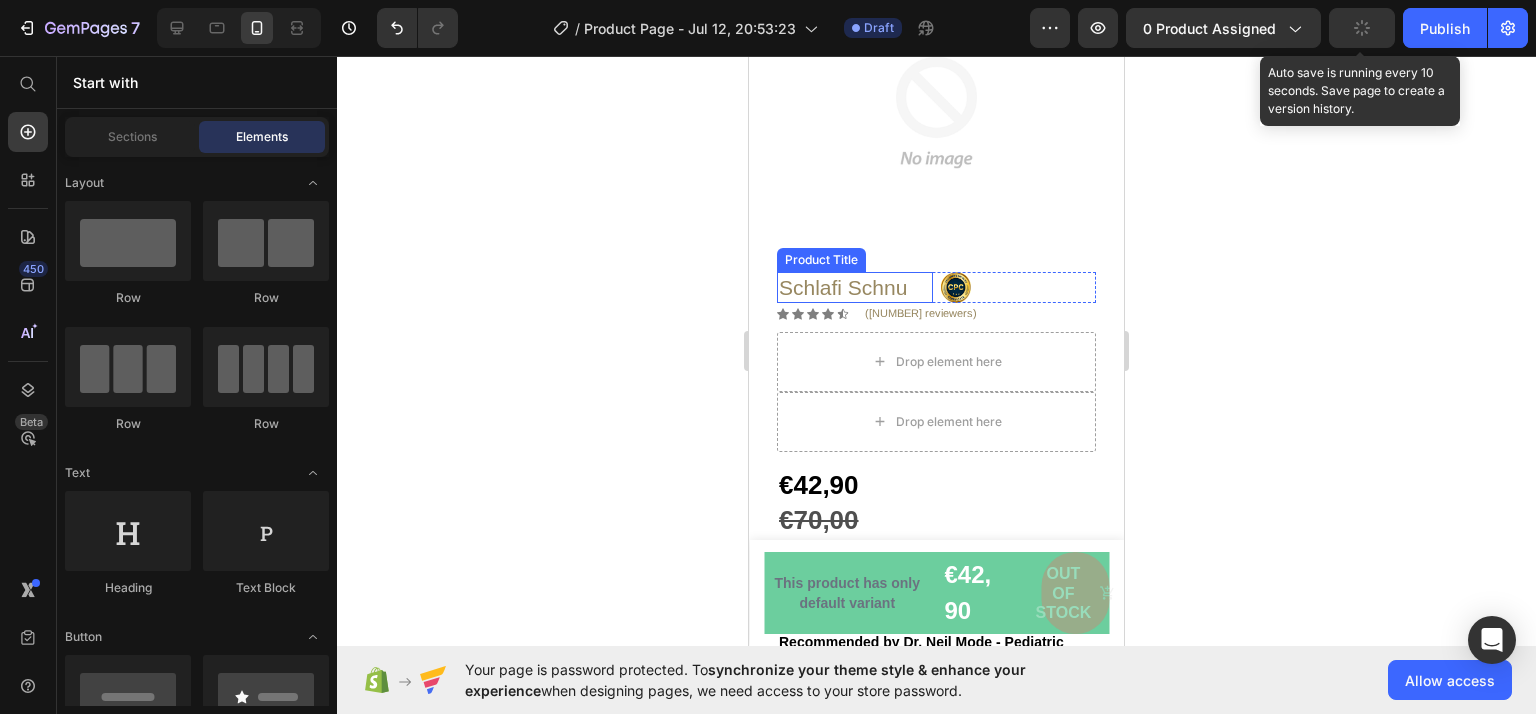 click on "Schlafi Schnu" at bounding box center [855, 287] 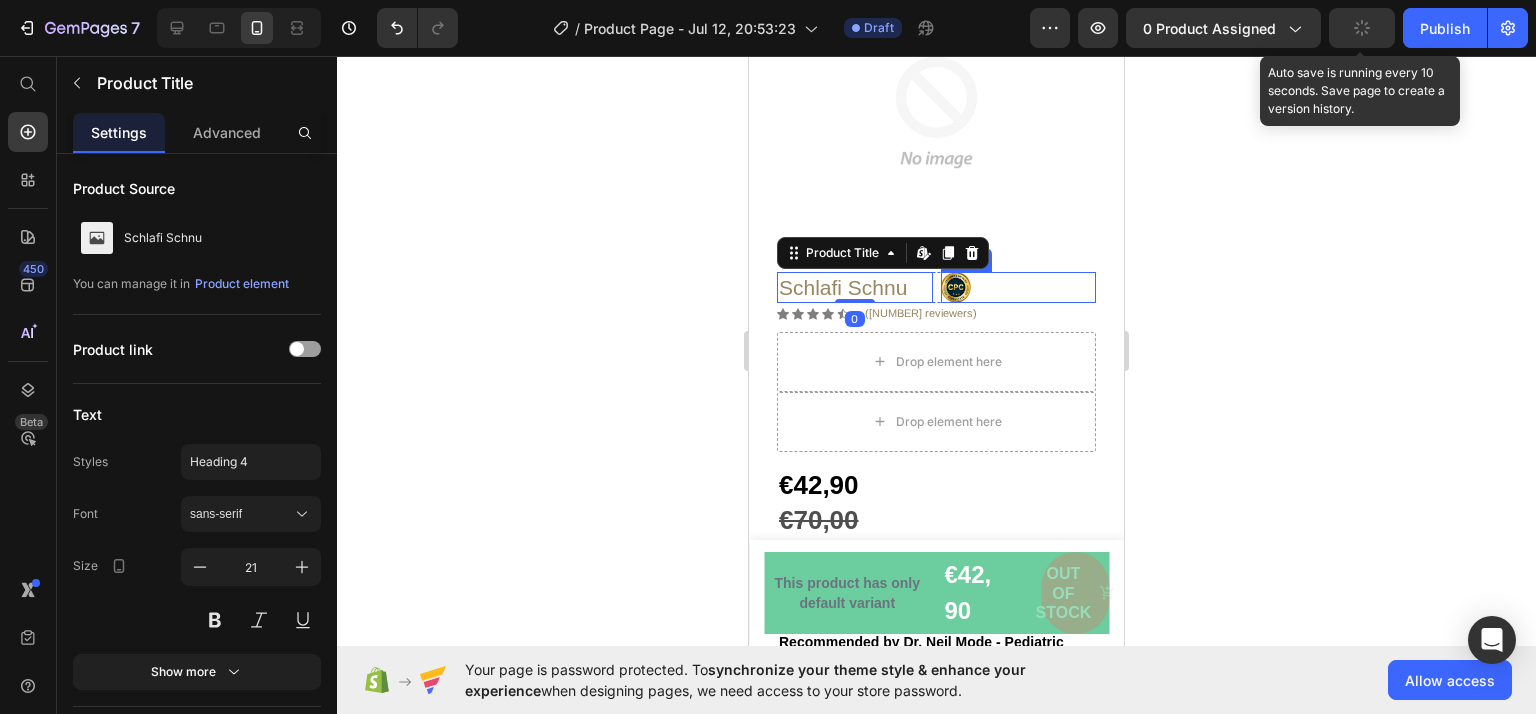 click at bounding box center (1019, 287) 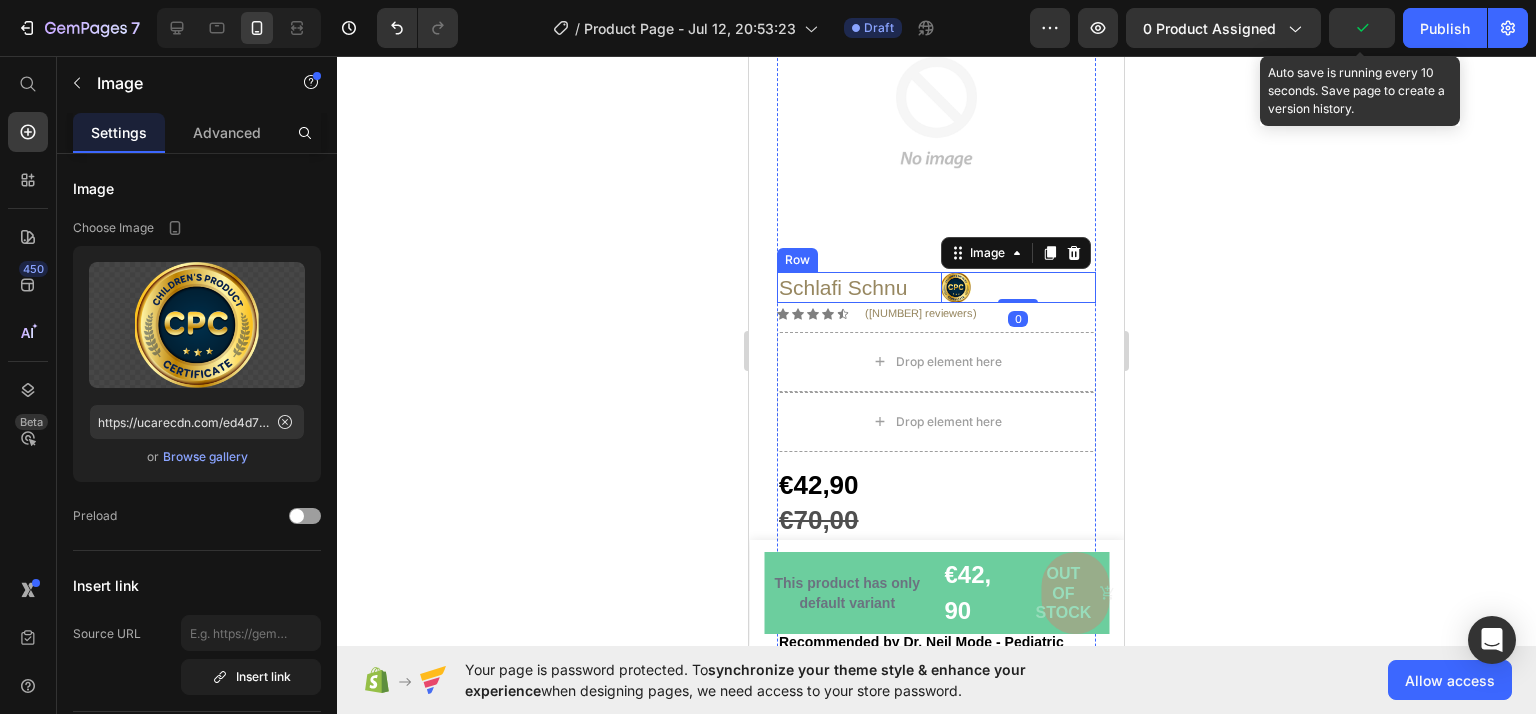 click on "Schlafi Schnu Product Title   0 Row" at bounding box center (936, 287) 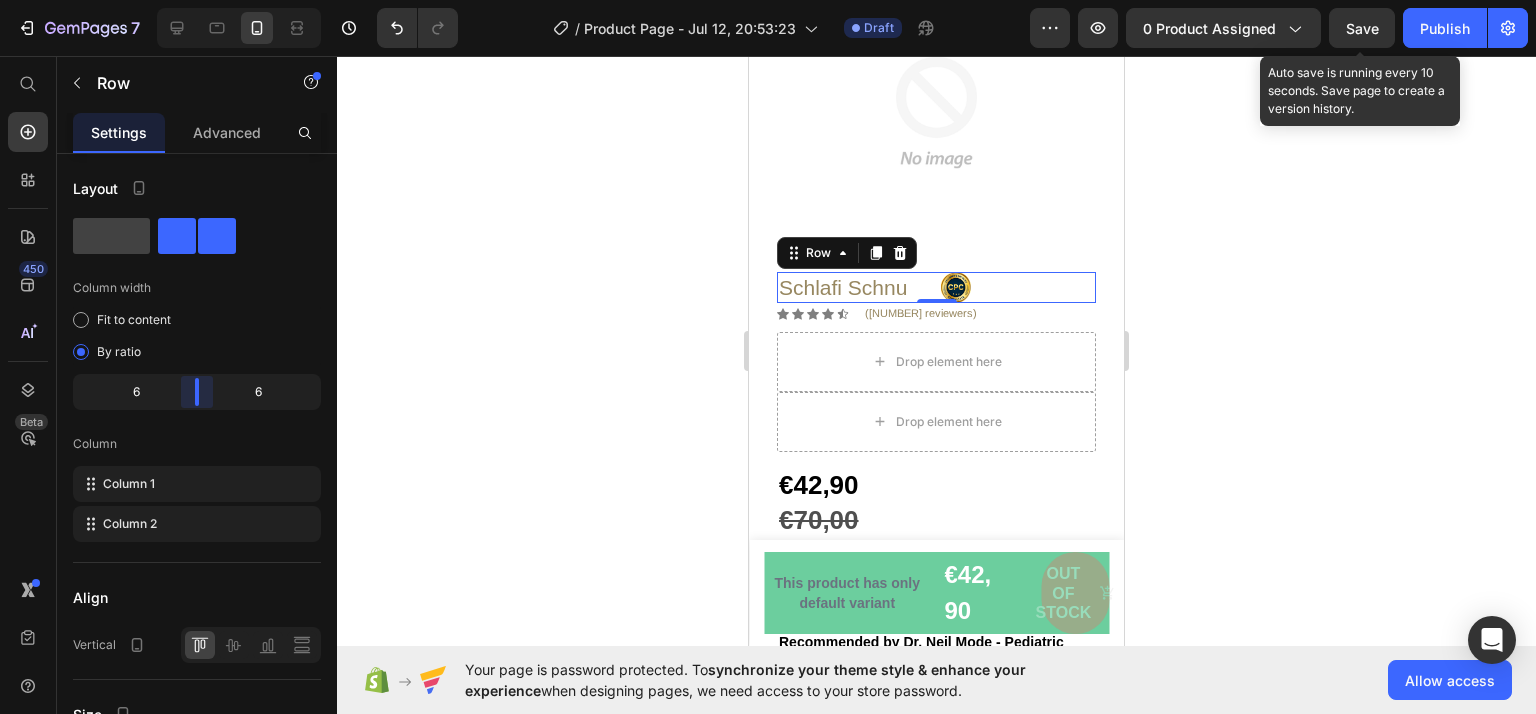 click on "7   /  Product Page - Jul 12, 20:53:23 Draft Preview 0 product assigned  Save  Auto save is running every 10 seconds. Save page to create a version history.  Publish  450 Beta Start with Sections Elements Hero Section Product Detail Brands Trusted Badges Guarantee Product Breakdown How to use Testimonials Compare Bundle FAQs Social Proof Brand Story Product List Collection Blog List Contact Sticky Add to Cart Custom Footer Browse Library 450 Layout
Row
Row
Row
Row Text
Heading
Text Block Button
Button
Button
Sticky Back to top Media" at bounding box center [768, 0] 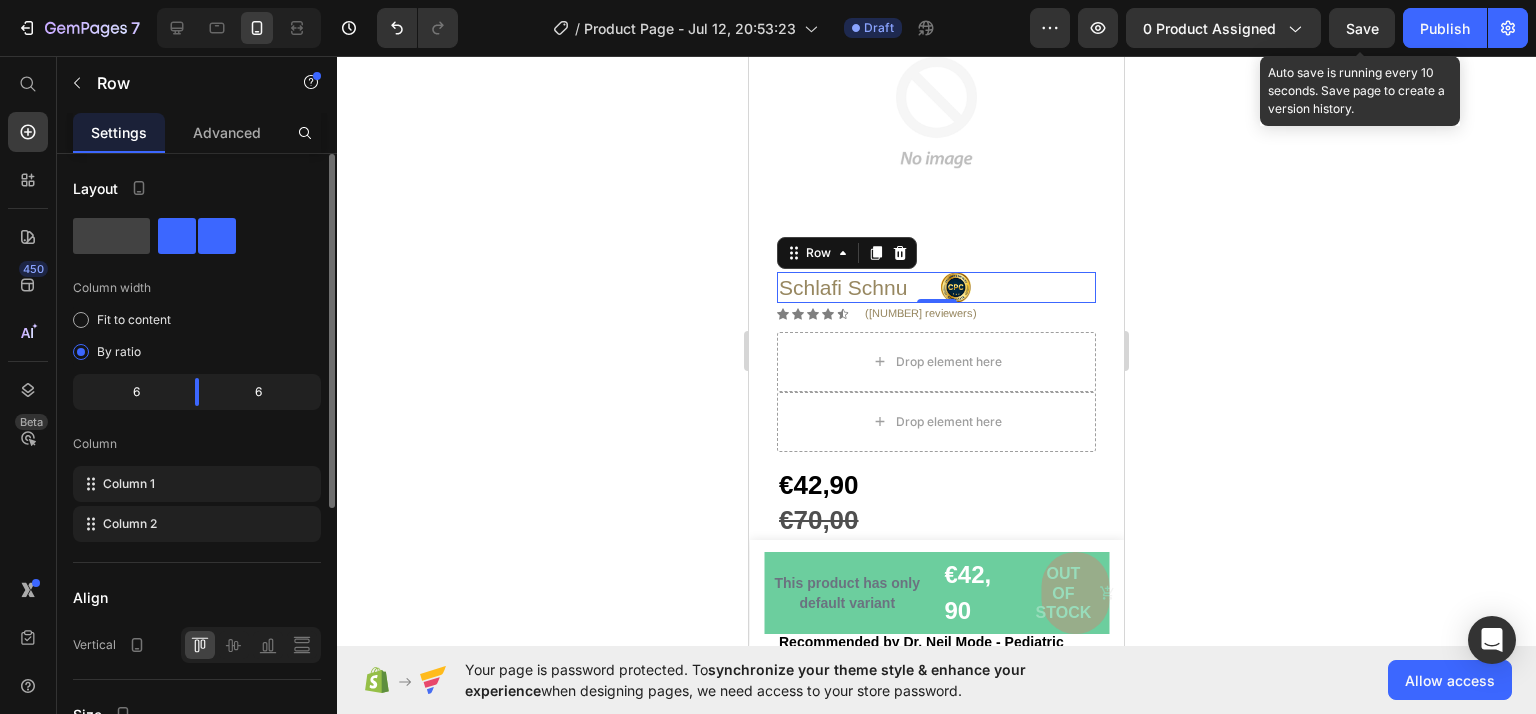 click on "6" 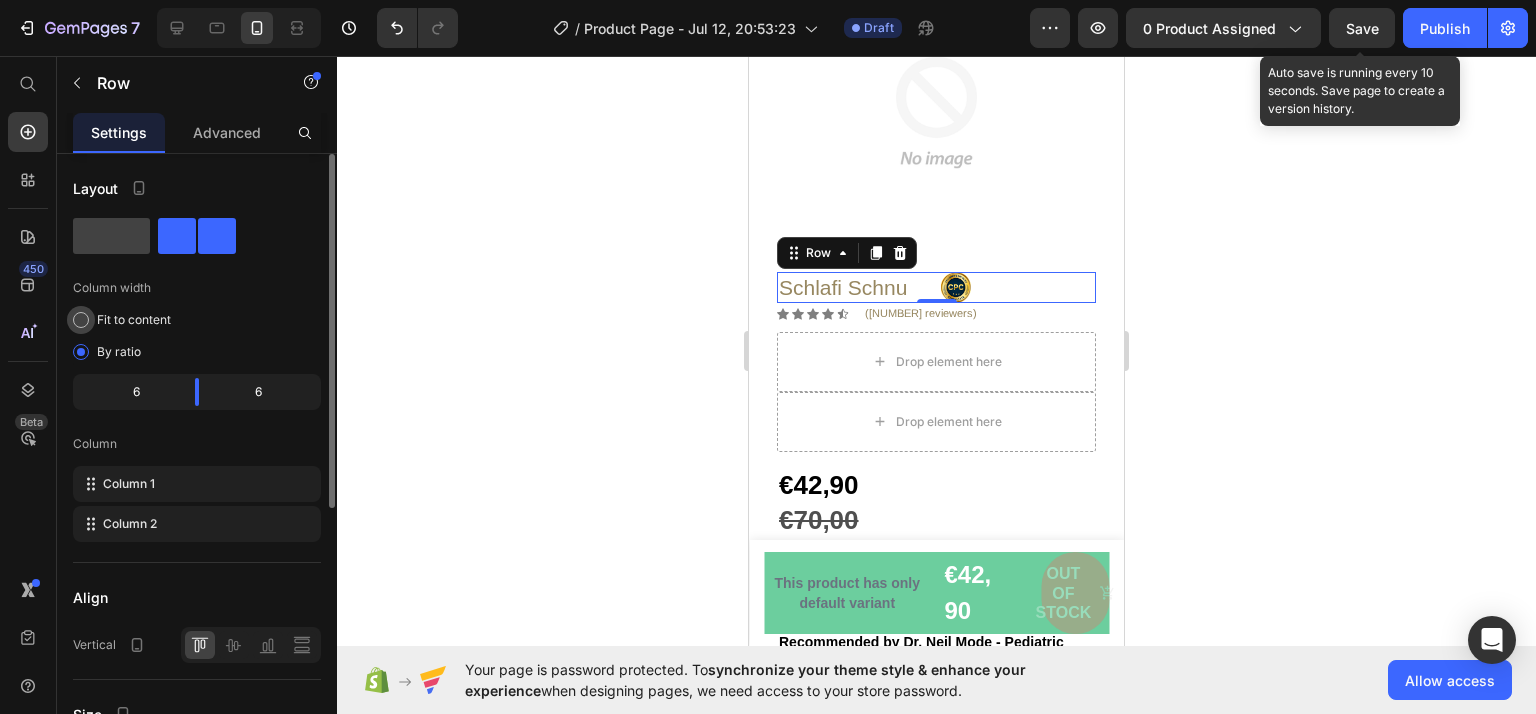 click on "Fit to content" 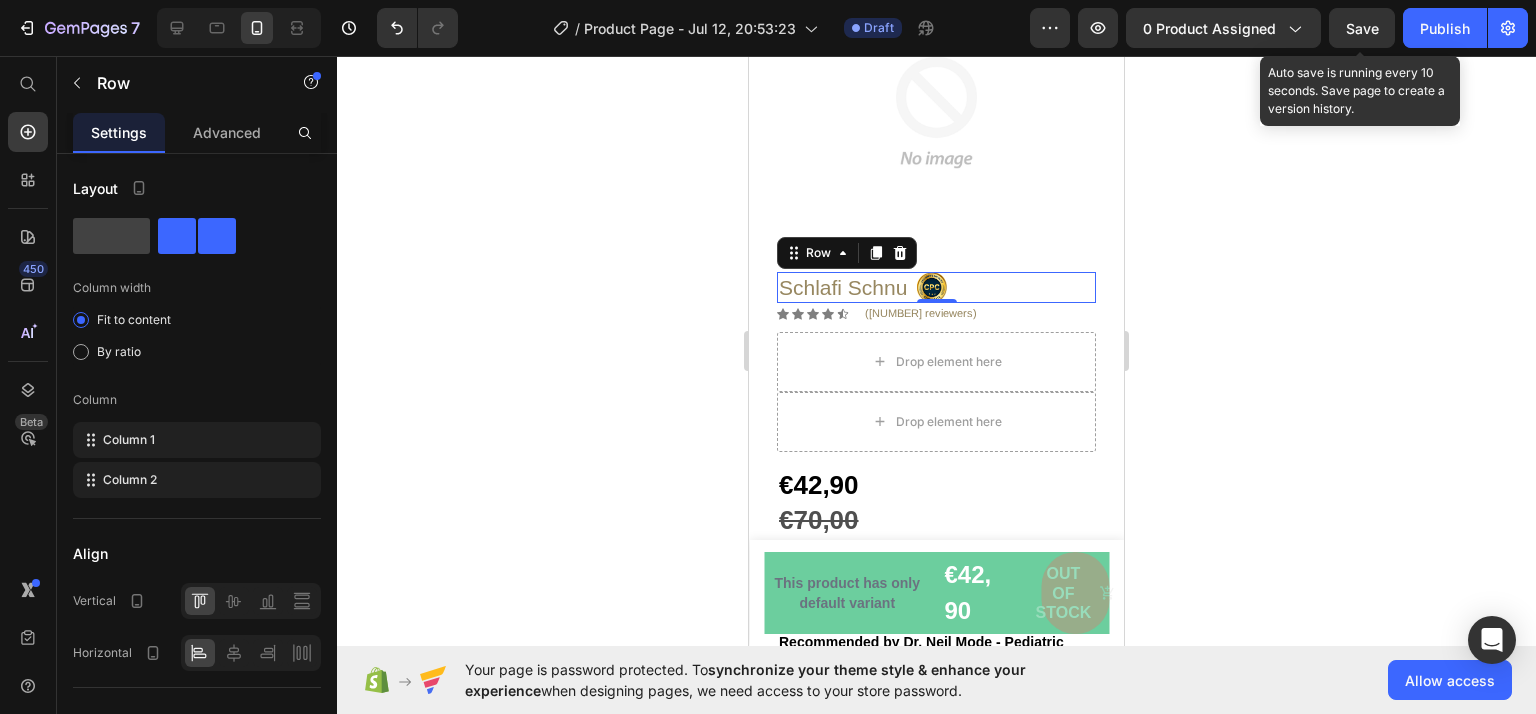 click 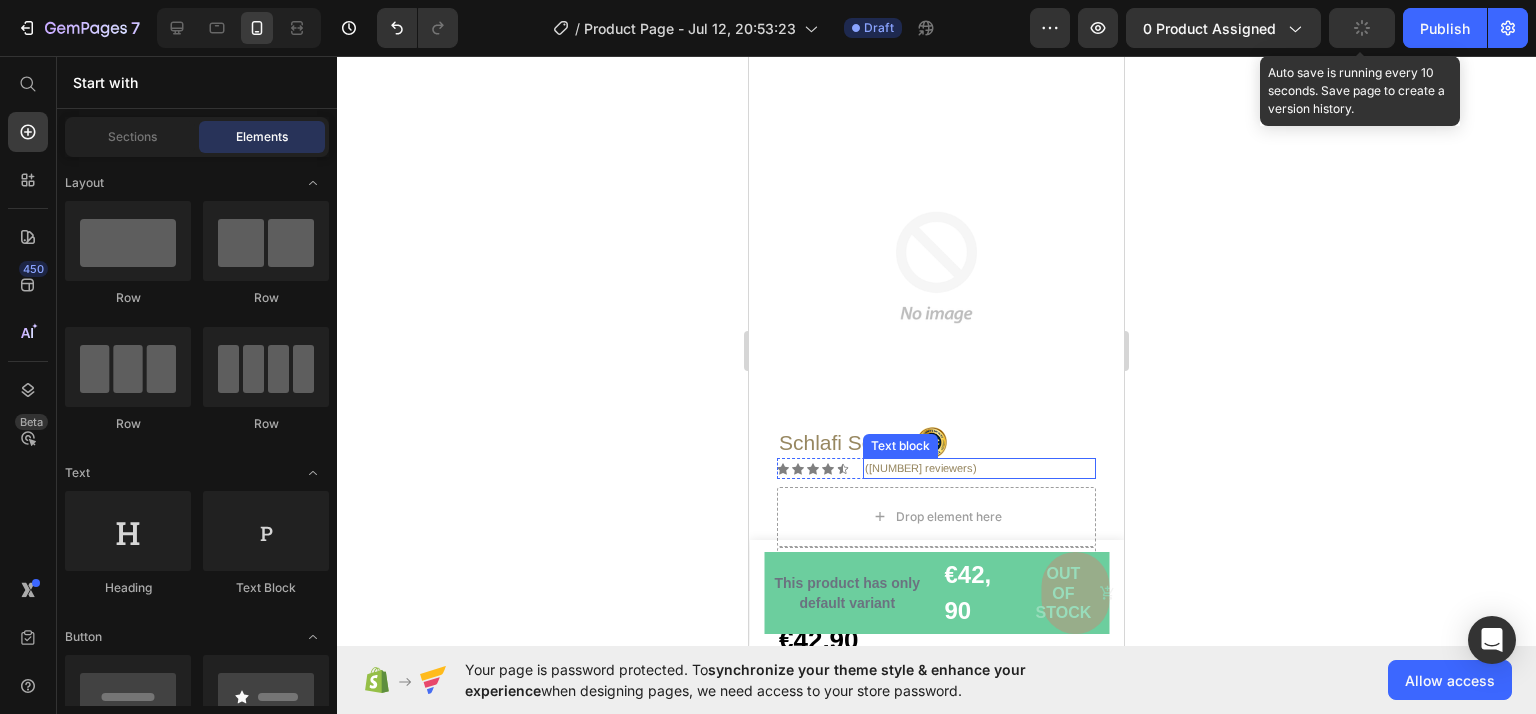 scroll, scrollTop: 0, scrollLeft: 0, axis: both 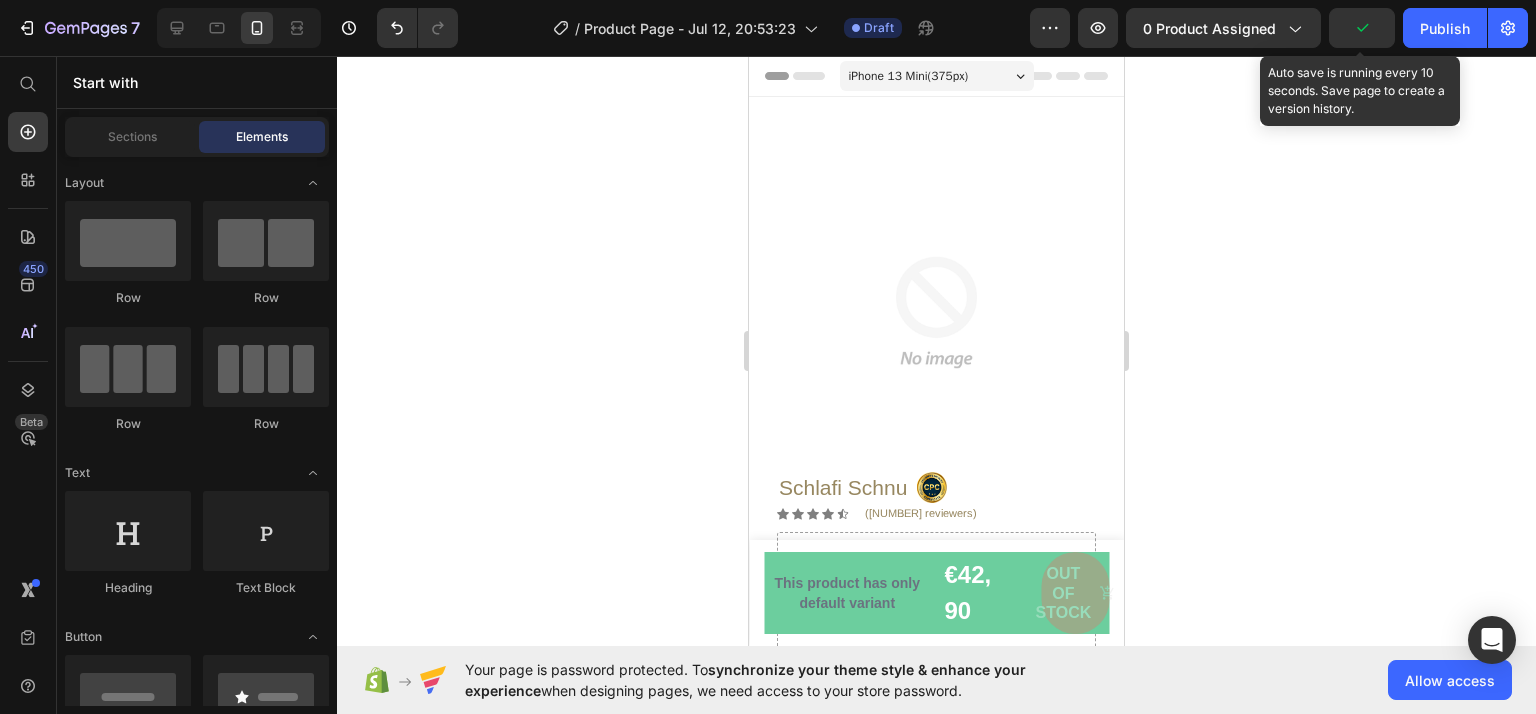 click 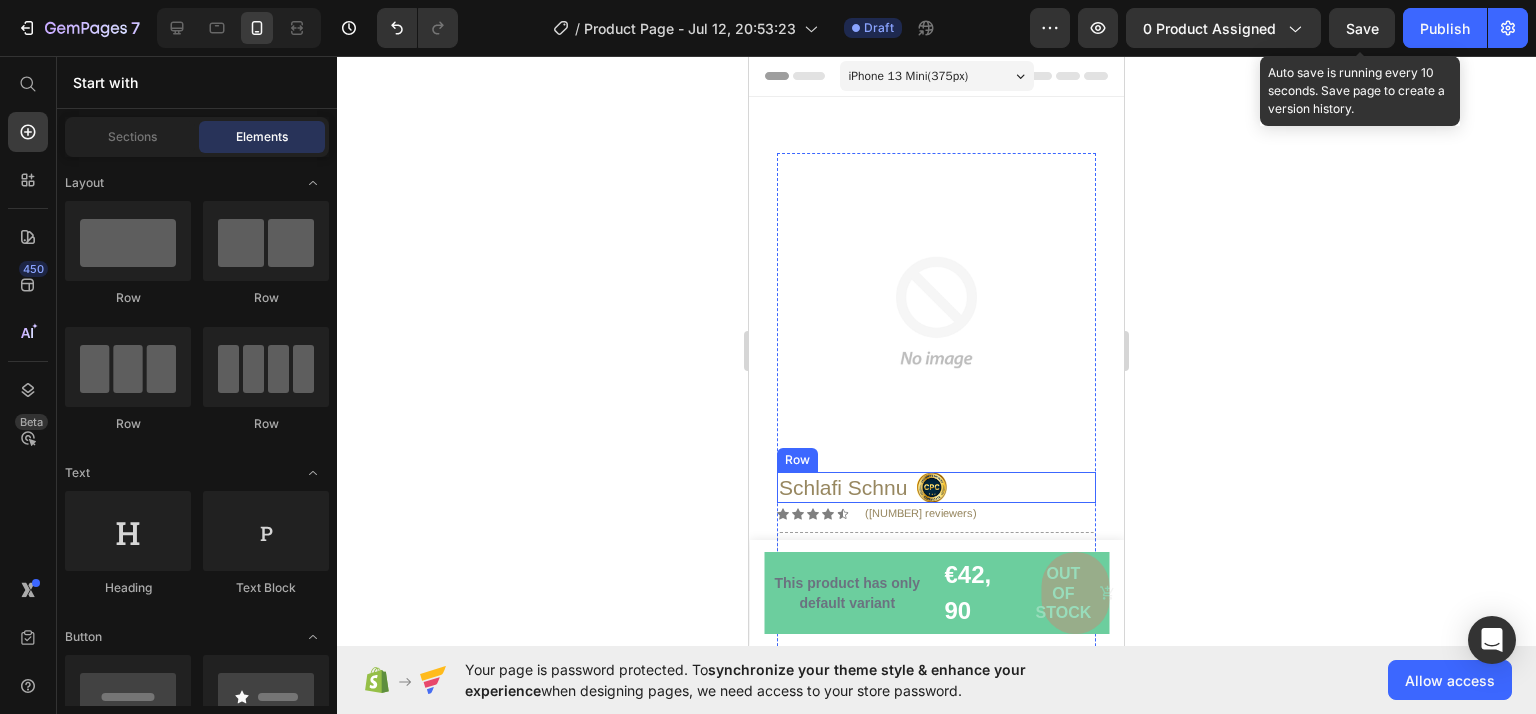 scroll, scrollTop: 100, scrollLeft: 0, axis: vertical 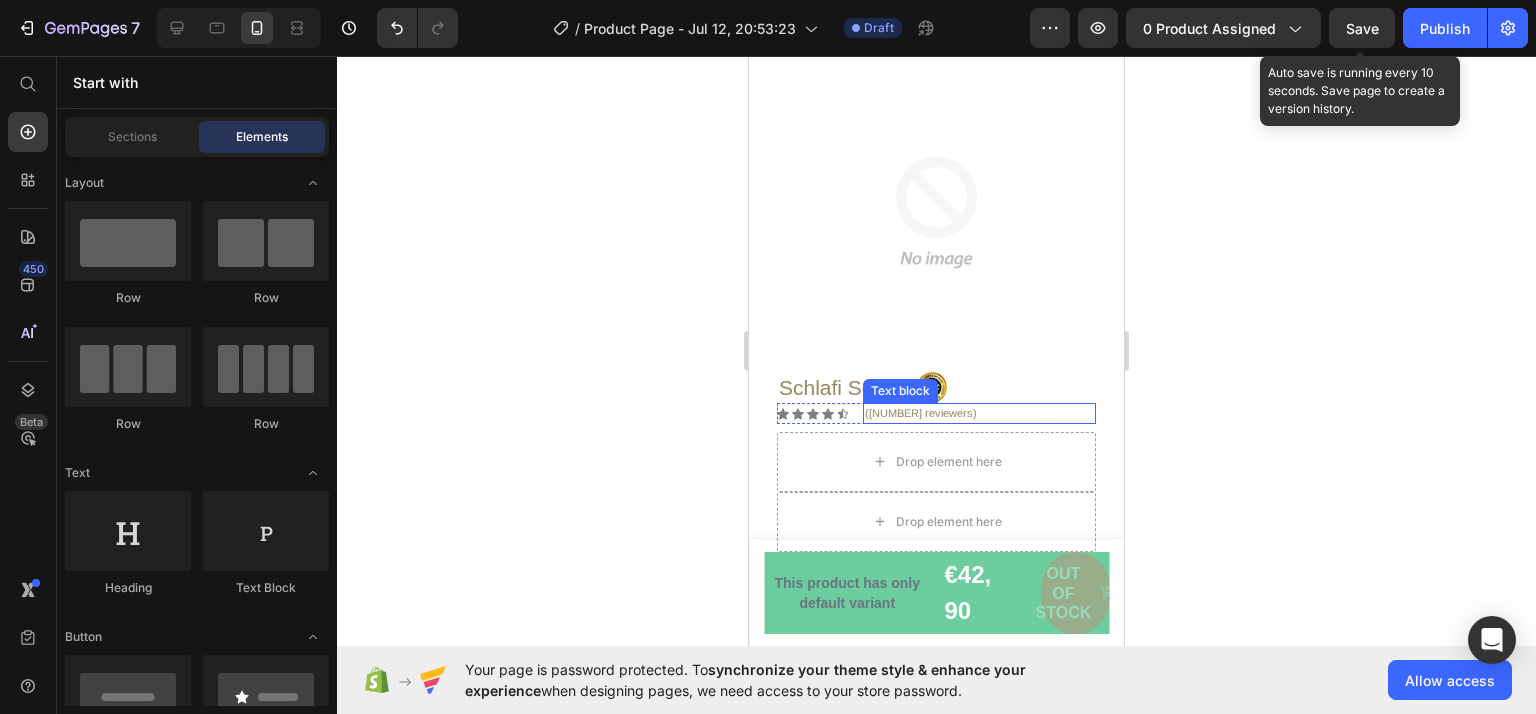 click on "([NUMBER] reviewers)" at bounding box center (979, 413) 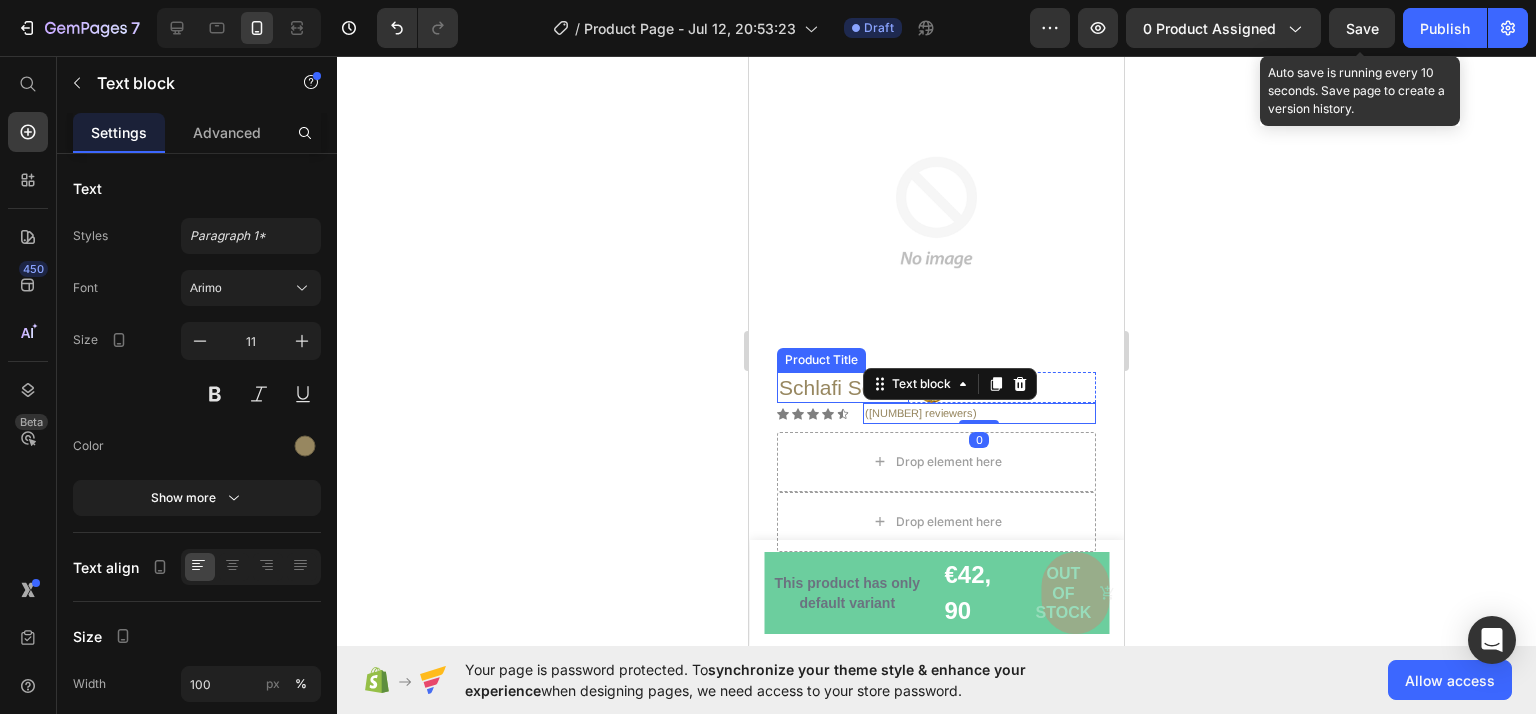 click on "Schlafi Schnu" at bounding box center [843, 387] 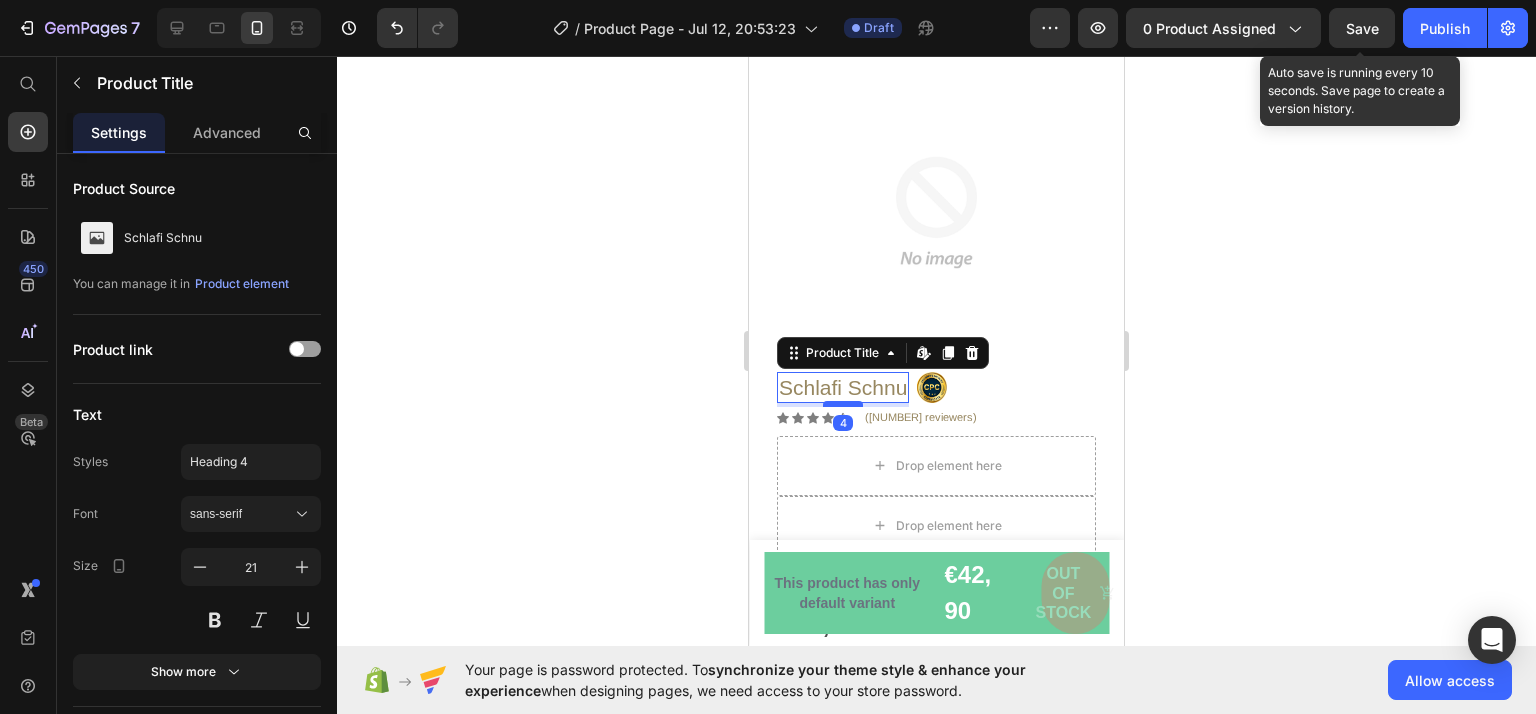 click at bounding box center [843, 404] 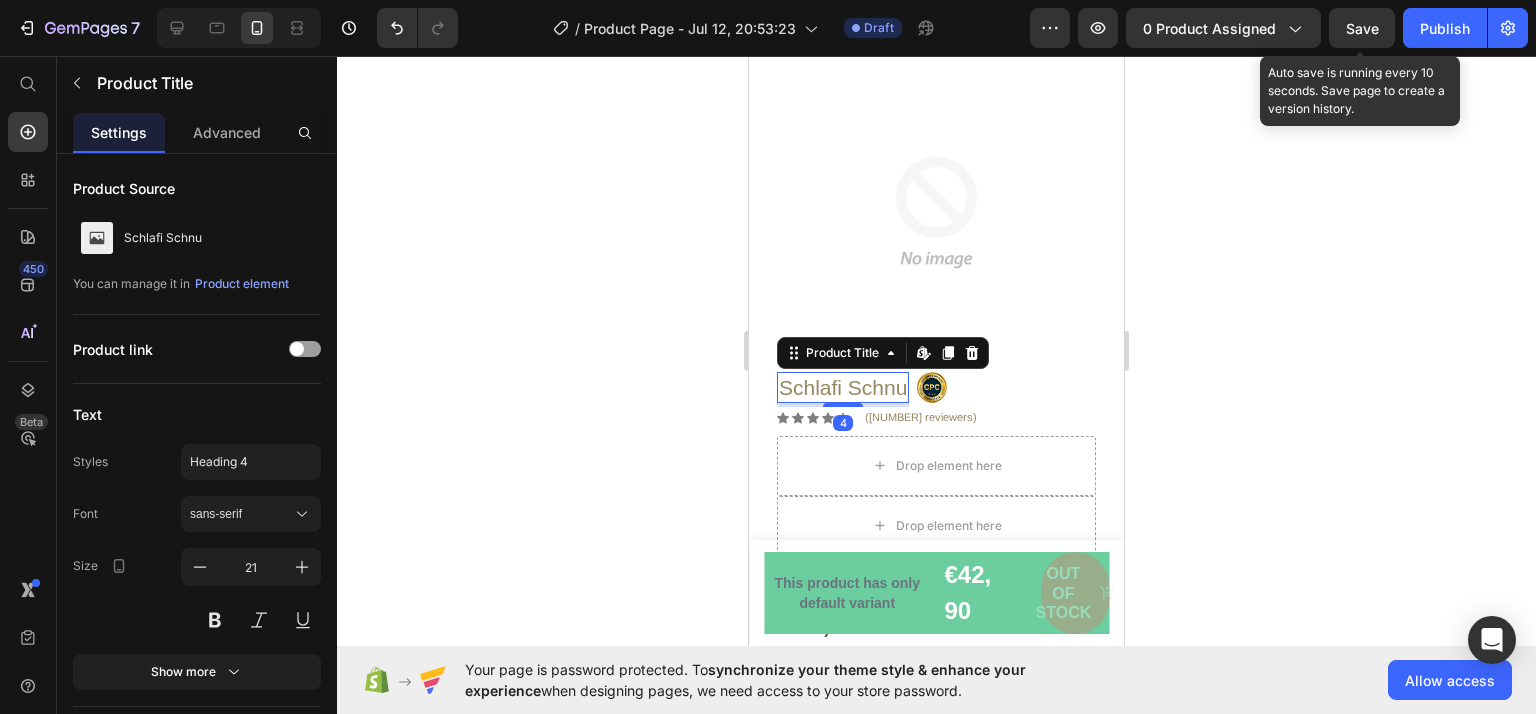 click 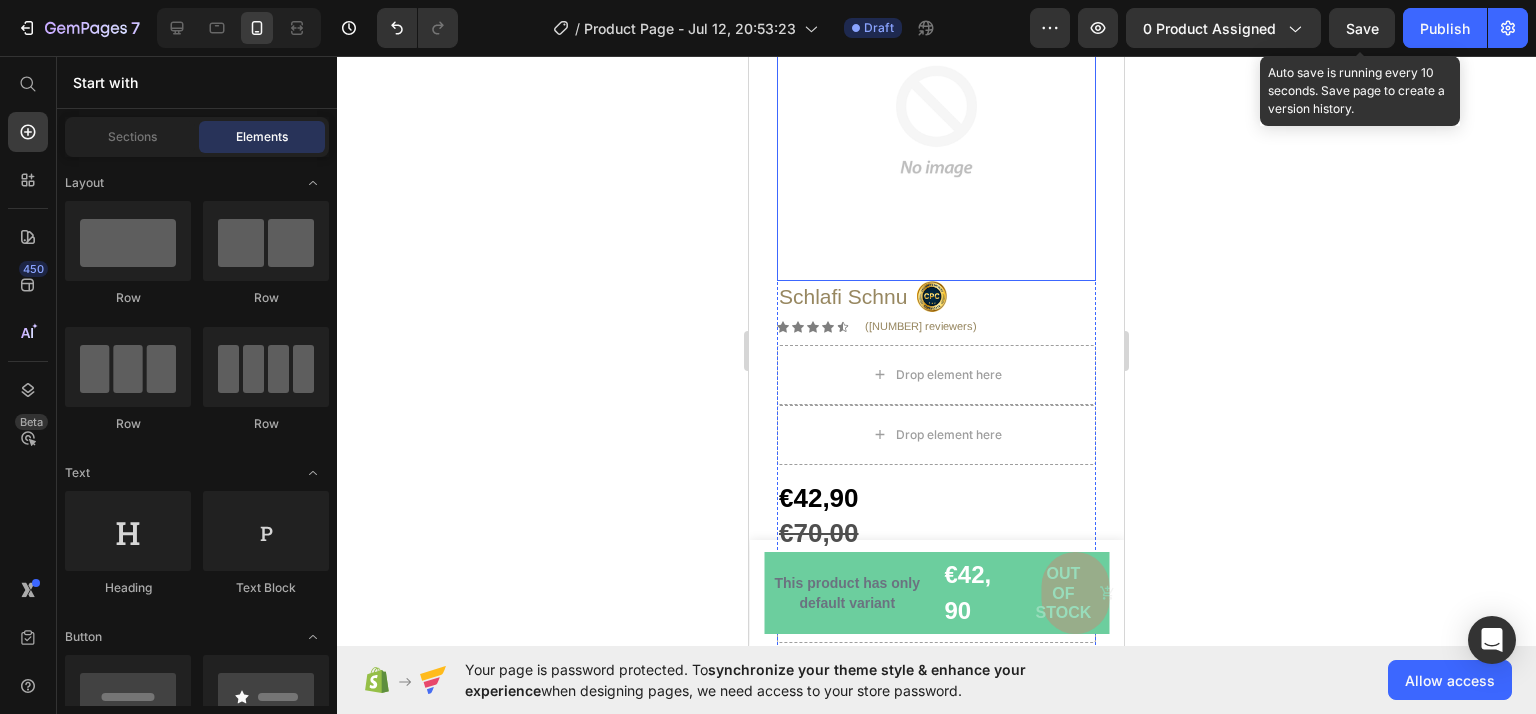 scroll, scrollTop: 300, scrollLeft: 0, axis: vertical 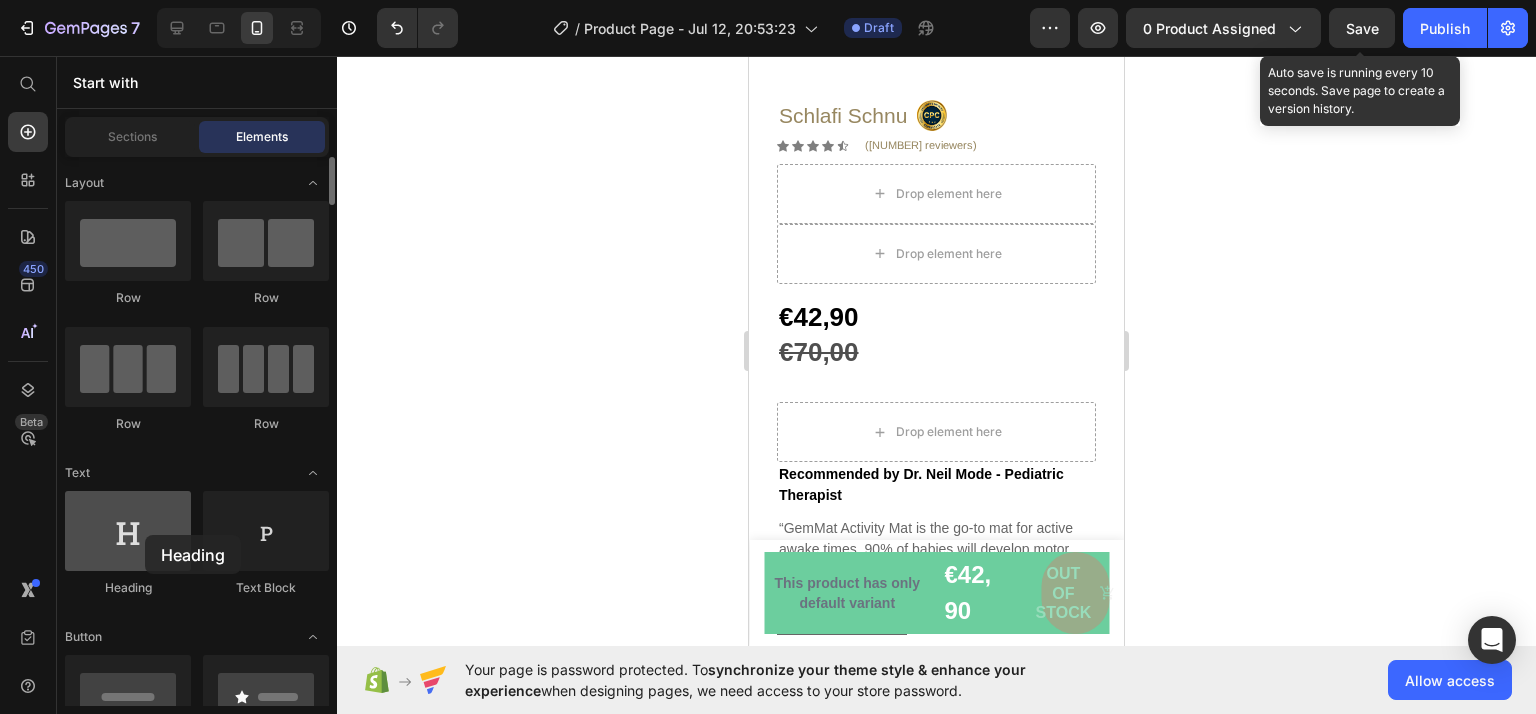 click at bounding box center [128, 531] 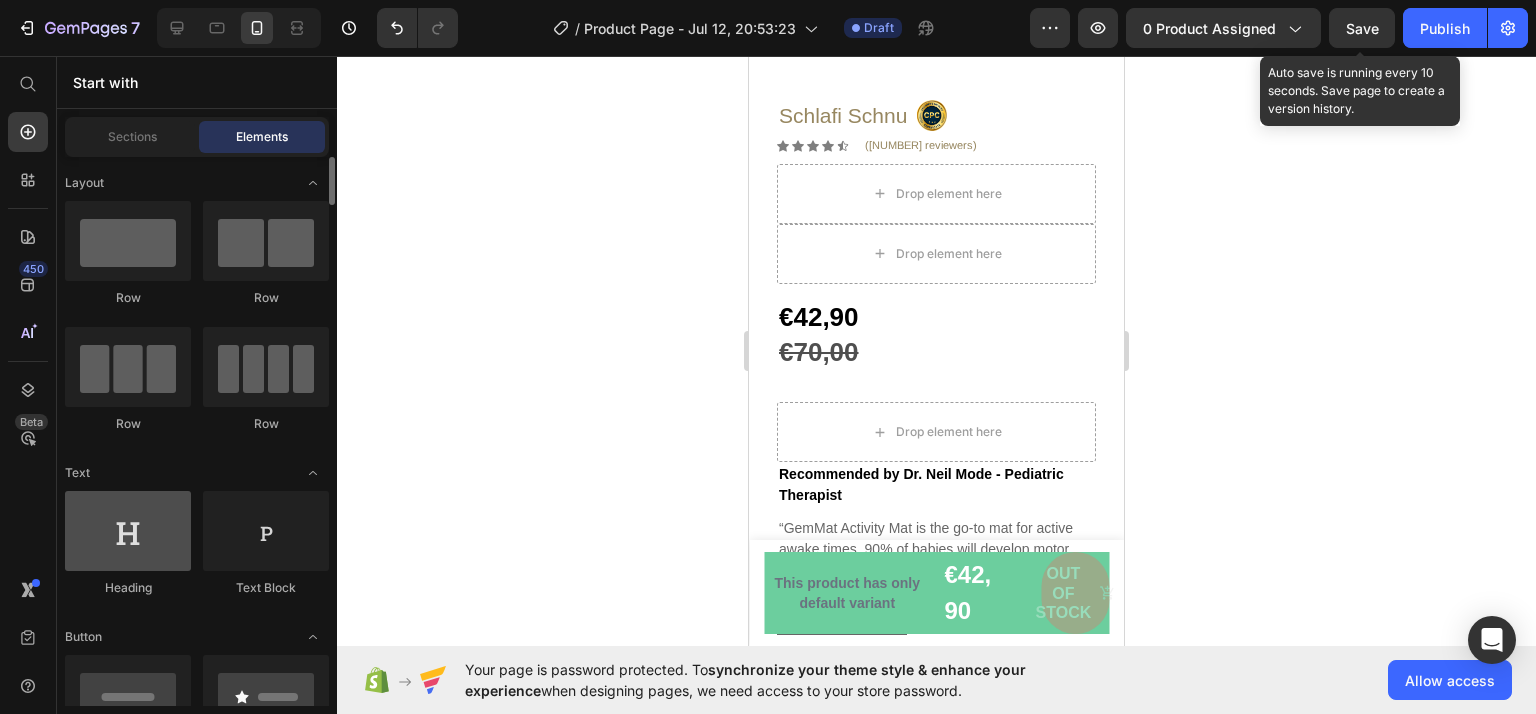 scroll, scrollTop: 388, scrollLeft: 0, axis: vertical 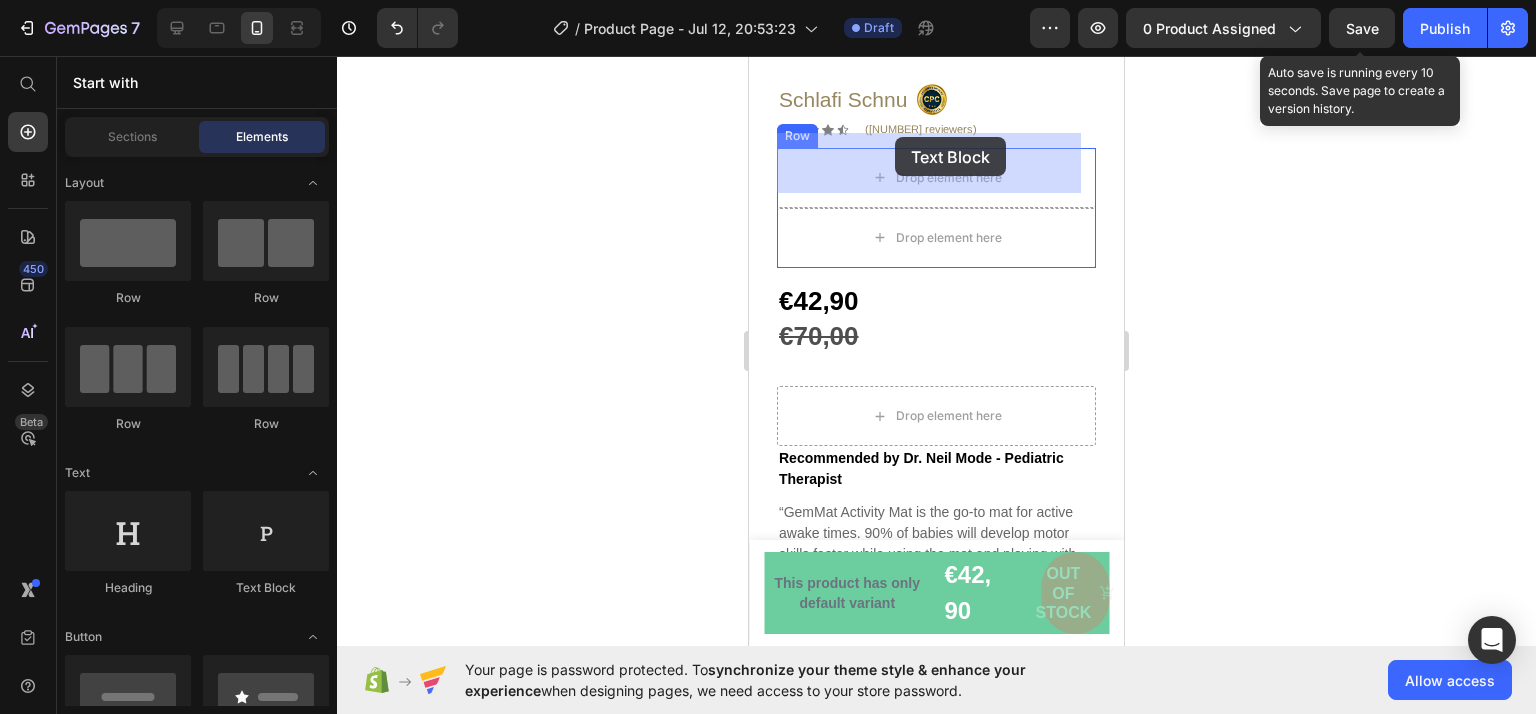 drag, startPoint x: 1036, startPoint y: 598, endPoint x: 892, endPoint y: 154, distance: 466.7676 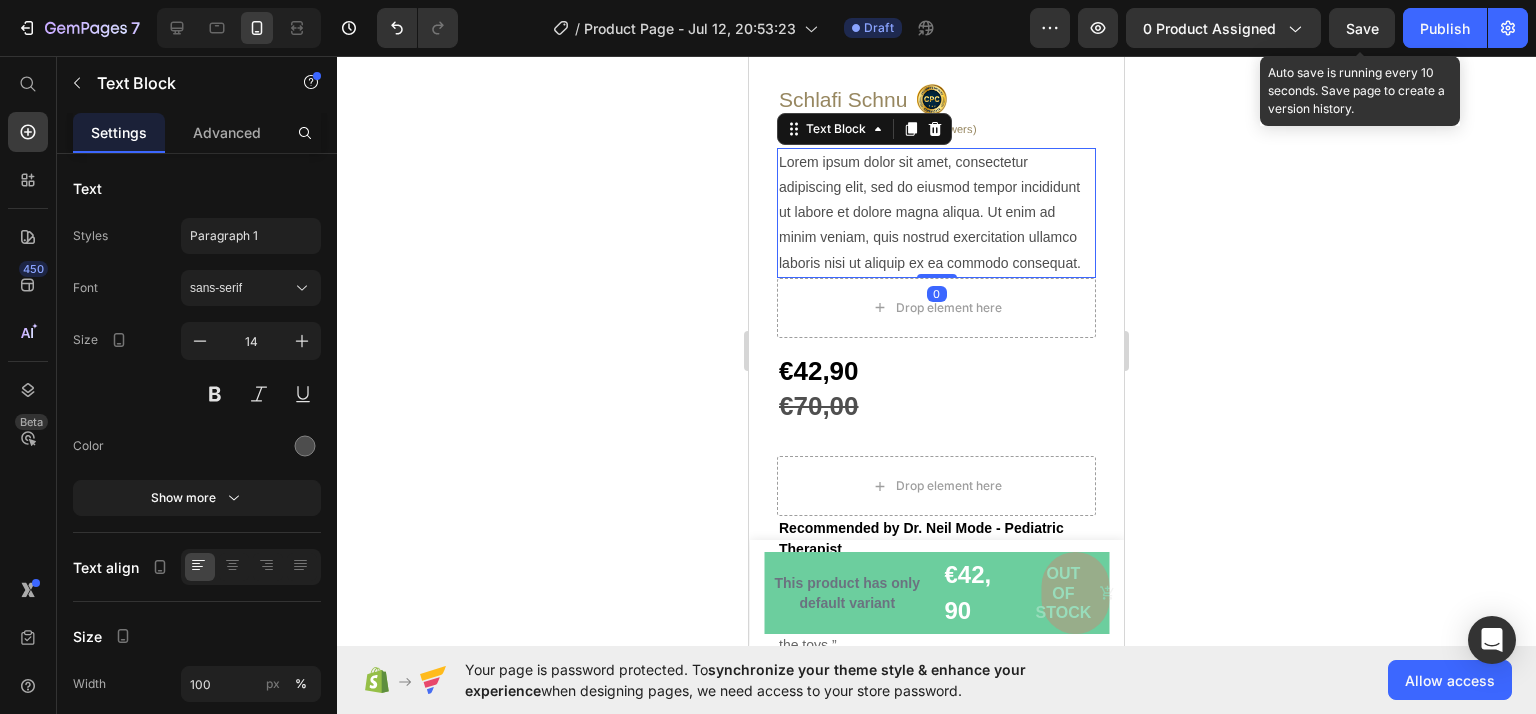 click on "Lorem ipsum dolor sit amet, consectetur adipiscing elit, sed do eiusmod tempor incididunt ut labore et dolore magna aliqua. Ut enim ad minim veniam, quis nostrud exercitation ullamco laboris nisi ut aliquip ex ea commodo consequat." at bounding box center [936, 213] 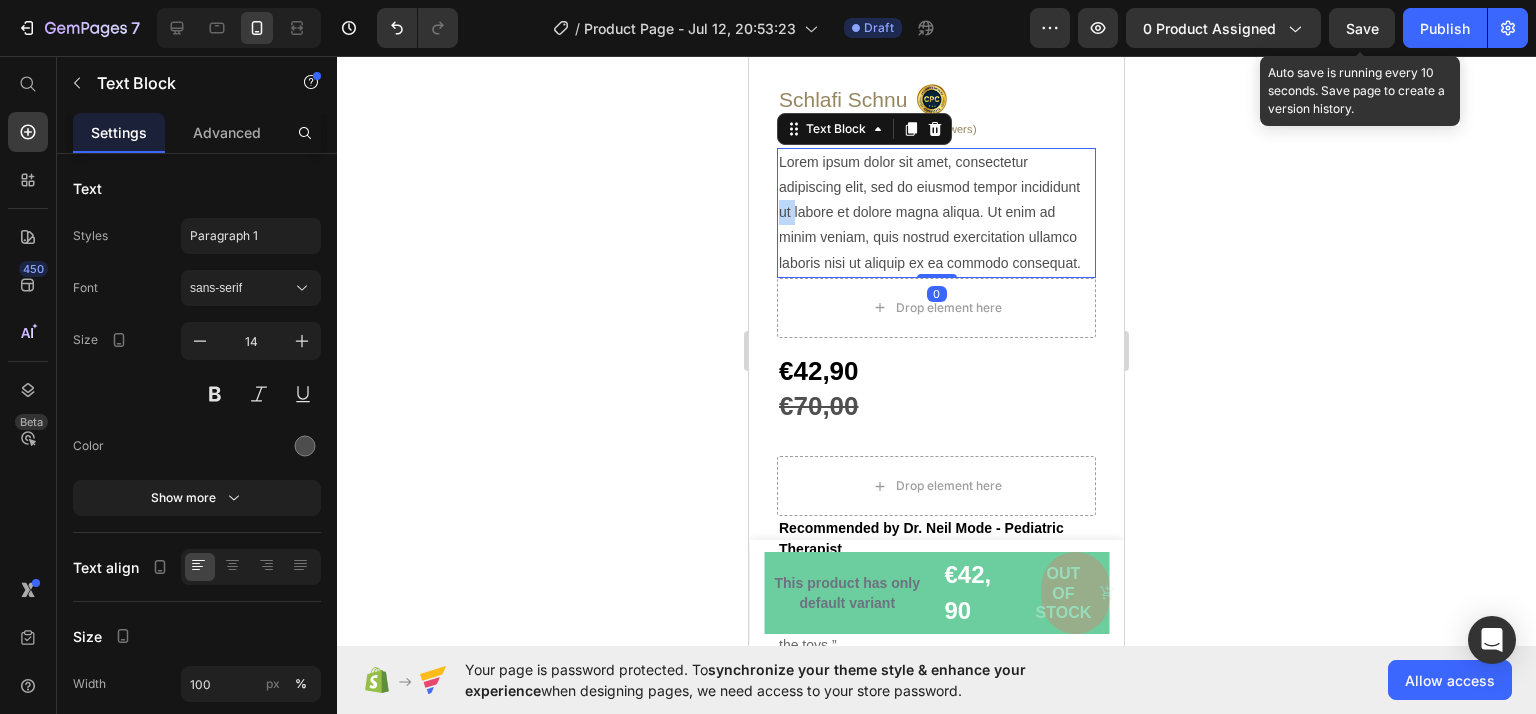click on "Lorem ipsum dolor sit amet, consectetur adipiscing elit, sed do eiusmod tempor incididunt ut labore et dolore magna aliqua. Ut enim ad minim veniam, quis nostrud exercitation ullamco laboris nisi ut aliquip ex ea commodo consequat." at bounding box center [936, 213] 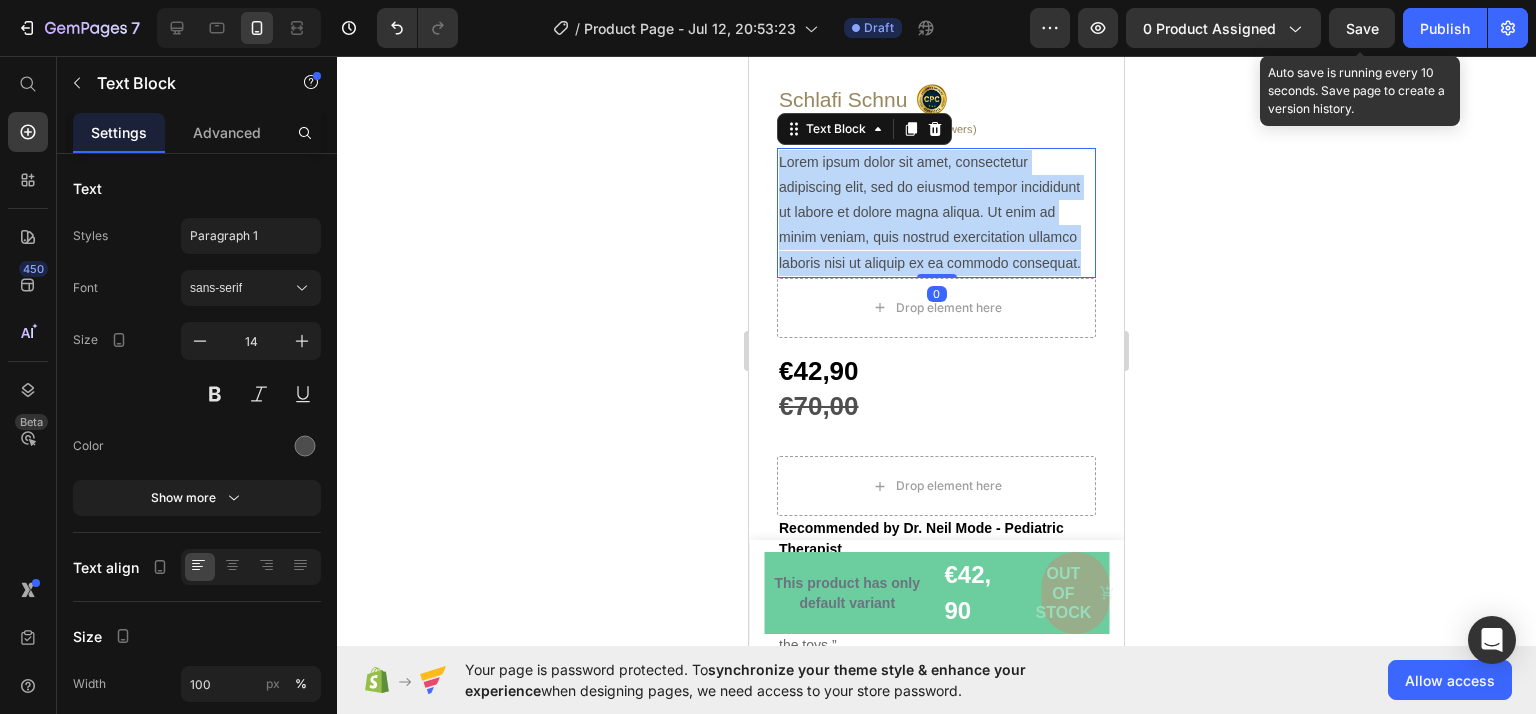 click on "Lorem ipsum dolor sit amet, consectetur adipiscing elit, sed do eiusmod tempor incididunt ut labore et dolore magna aliqua. Ut enim ad minim veniam, quis nostrud exercitation ullamco laboris nisi ut aliquip ex ea commodo consequat." at bounding box center (936, 213) 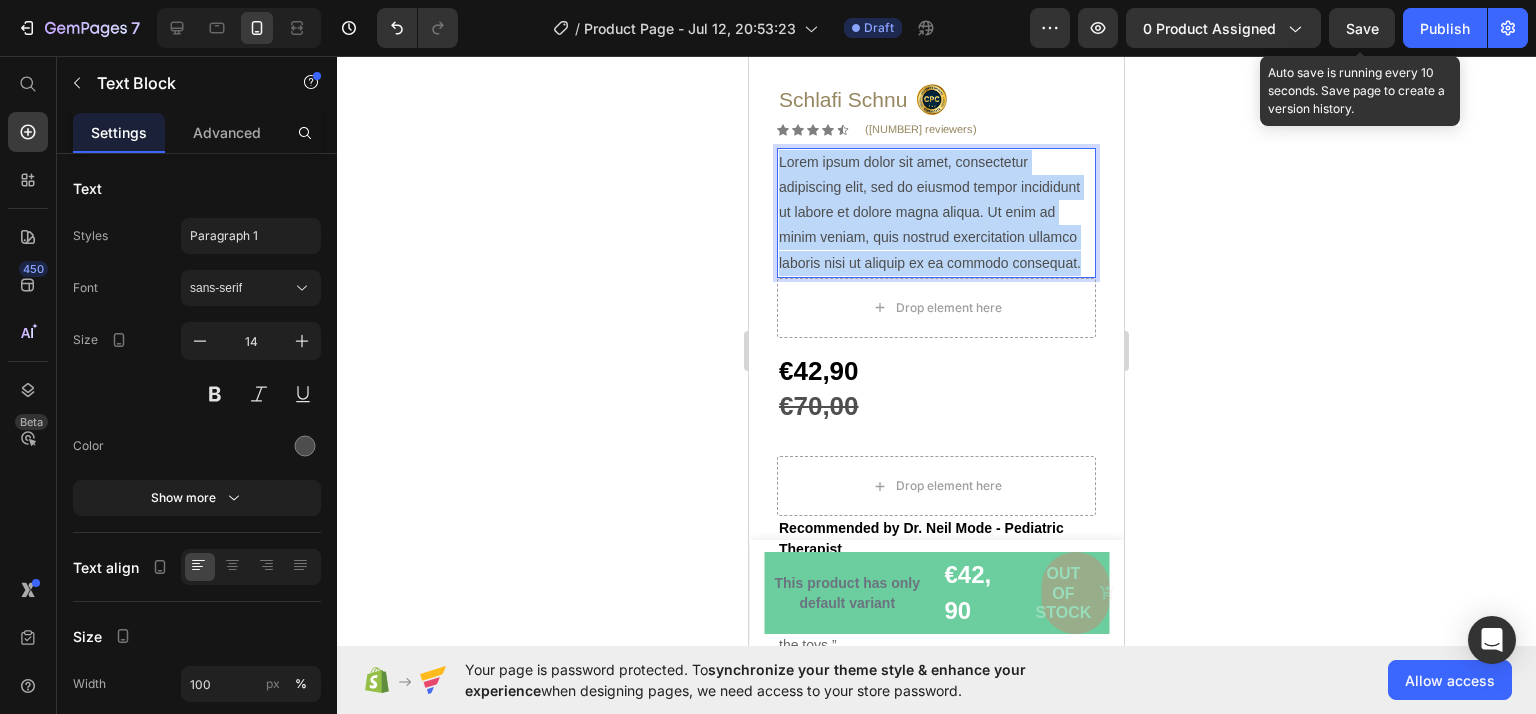 click on "Lorem ipsum dolor sit amet, consectetur adipiscing elit, sed do eiusmod tempor incididunt ut labore et dolore magna aliqua. Ut enim ad minim veniam, quis nostrud exercitation ullamco laboris nisi ut aliquip ex ea commodo consequat." at bounding box center [936, 213] 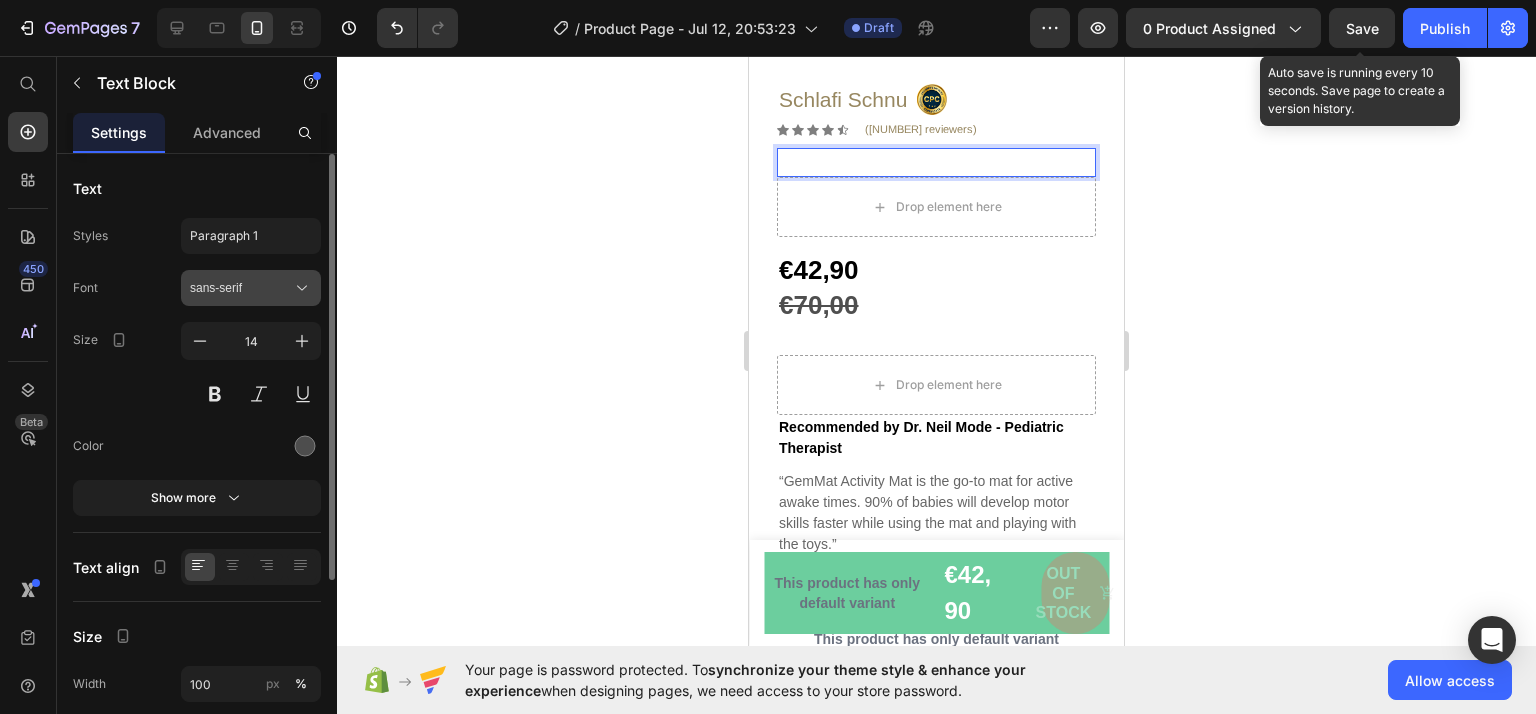 click on "sans-serif" at bounding box center [241, 288] 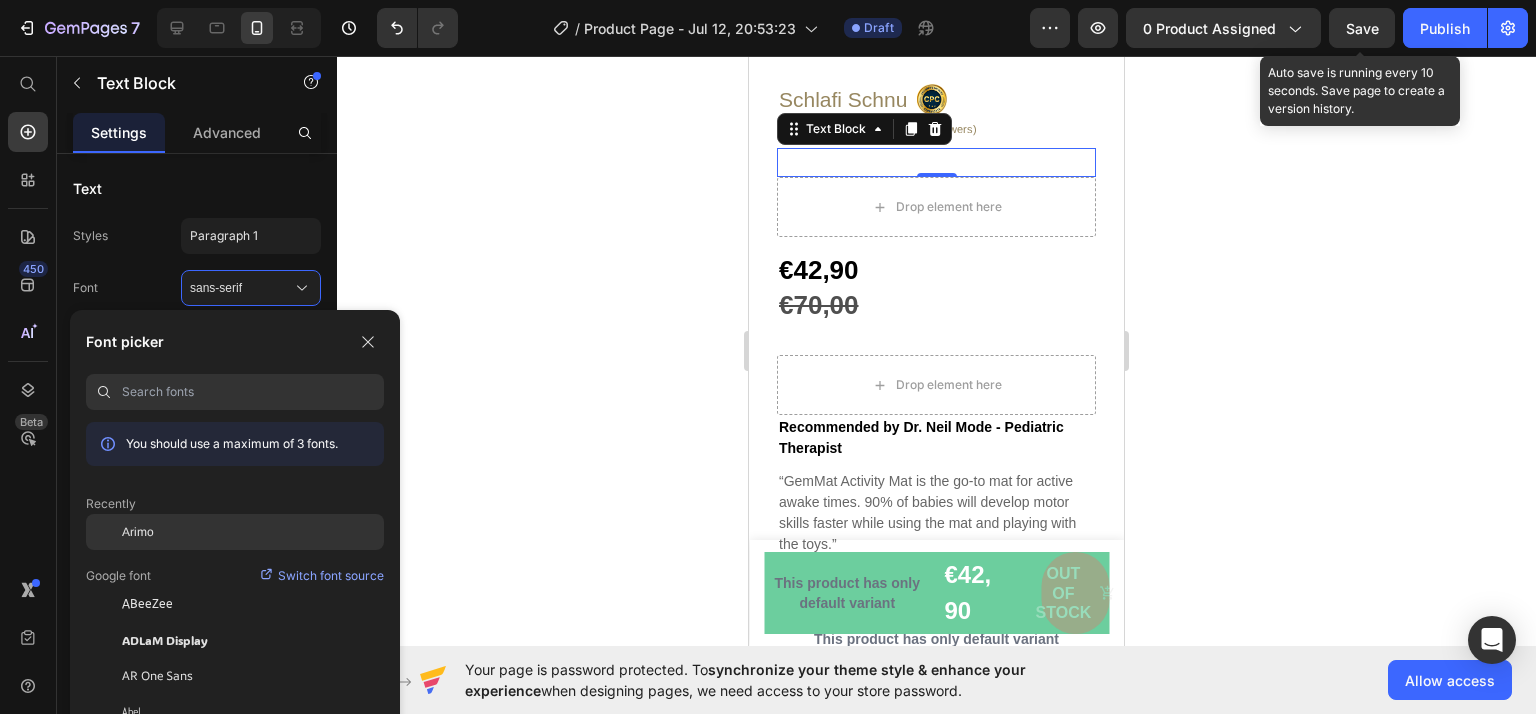 click on "Arimo" 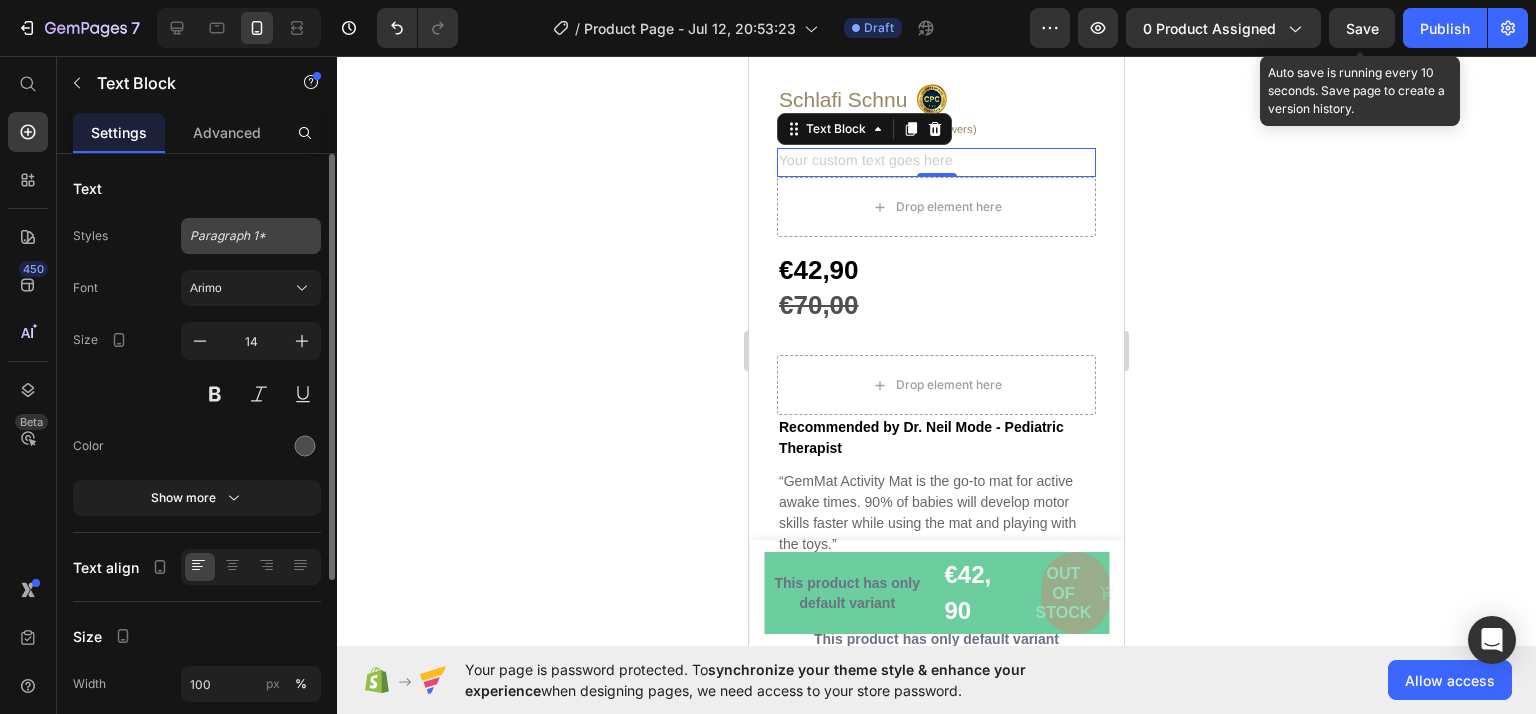 click on "Paragraph 1*" at bounding box center (251, 236) 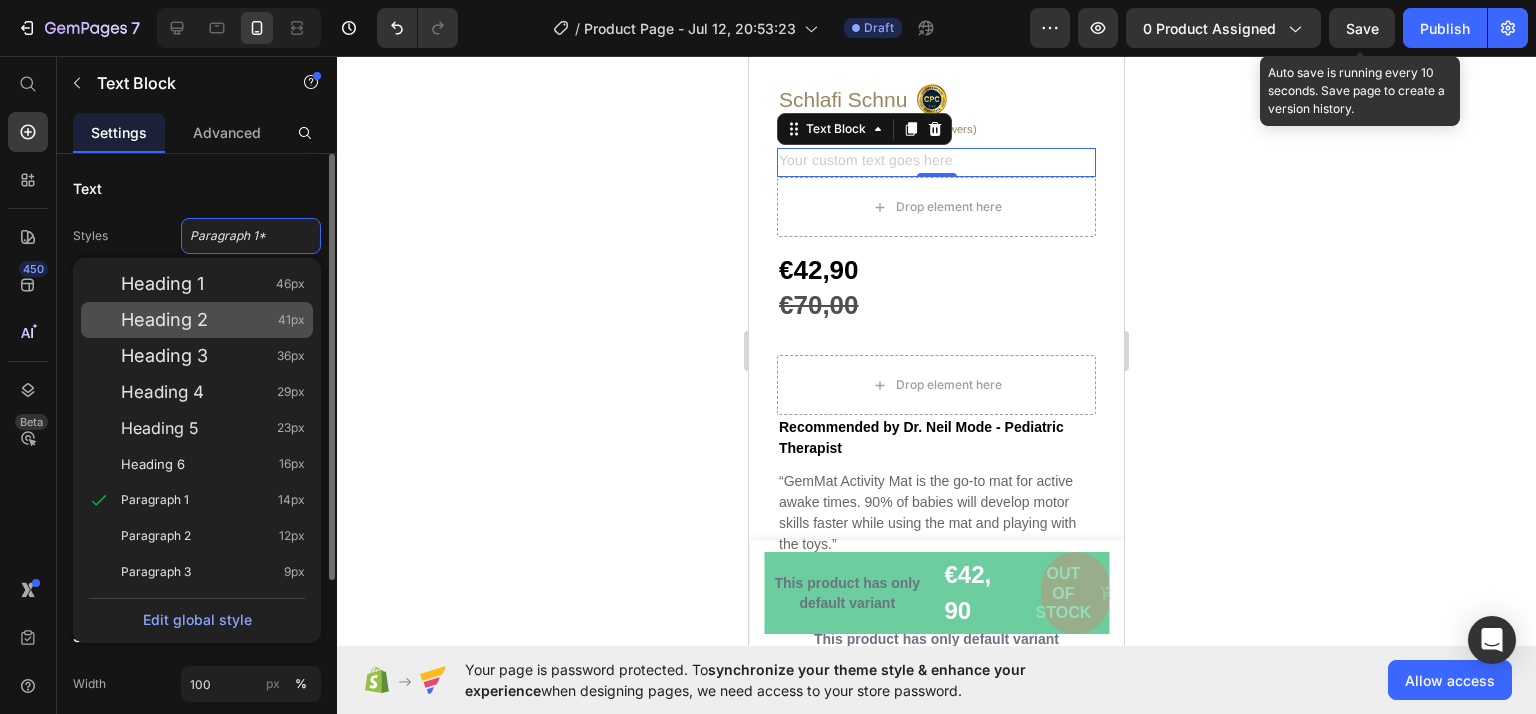 click on "Heading 2" at bounding box center (164, 320) 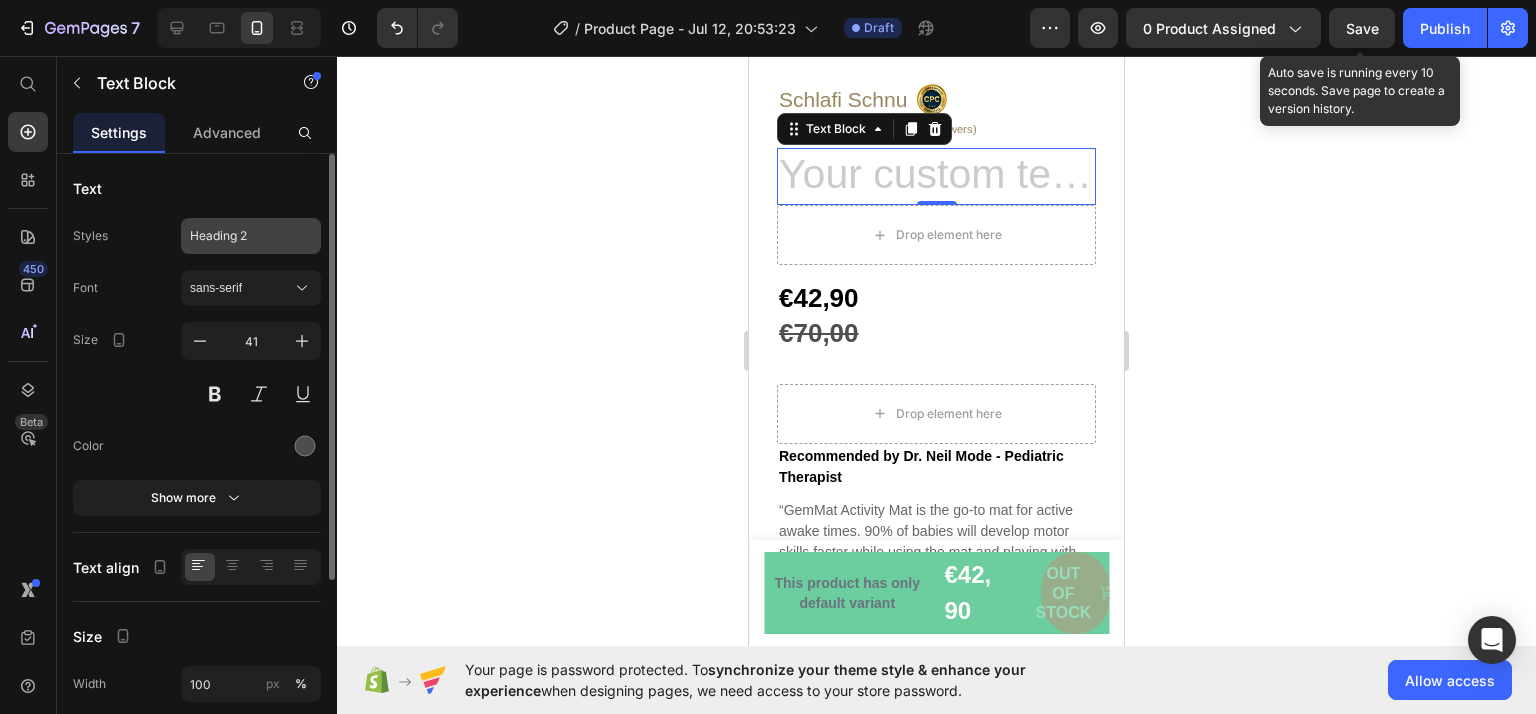 click on "Heading 2" at bounding box center (239, 236) 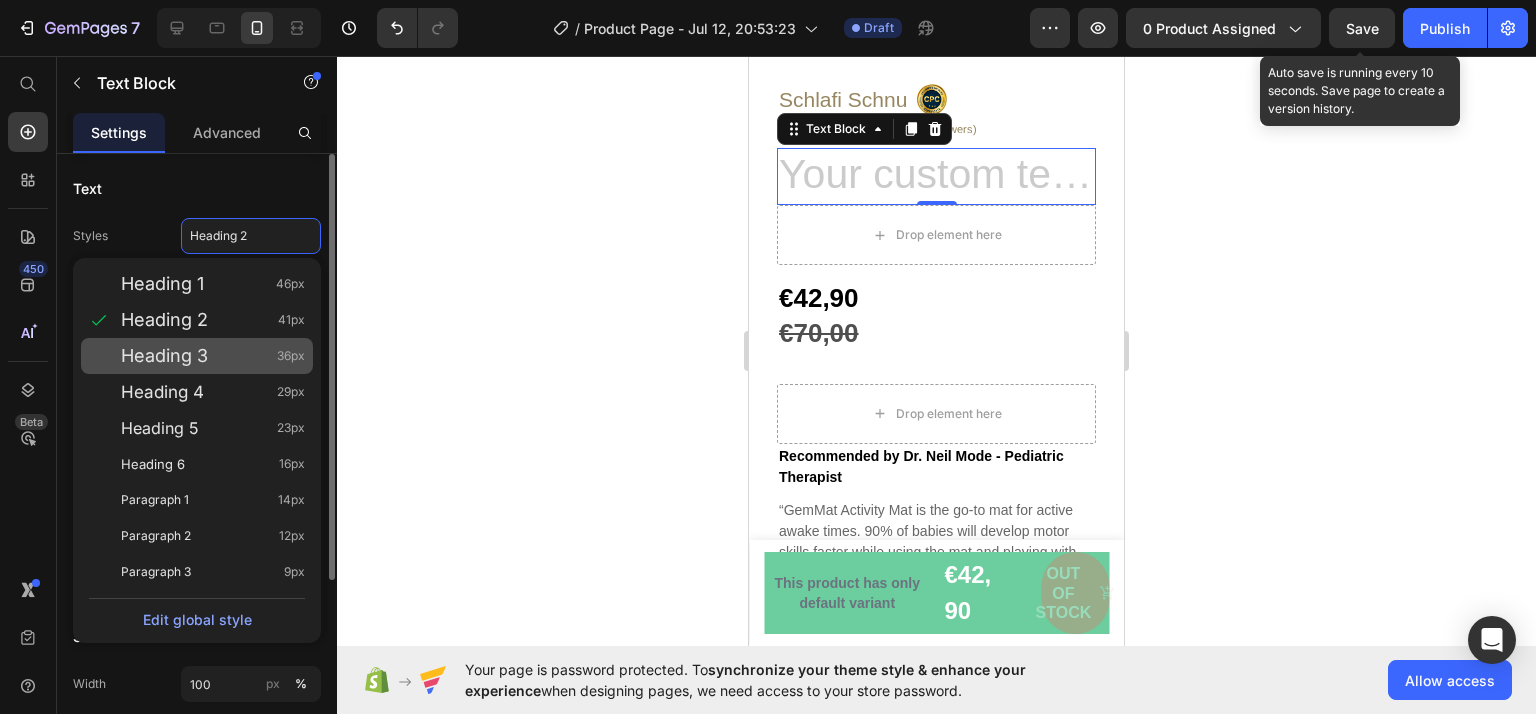 click on "Heading 3" at bounding box center (164, 356) 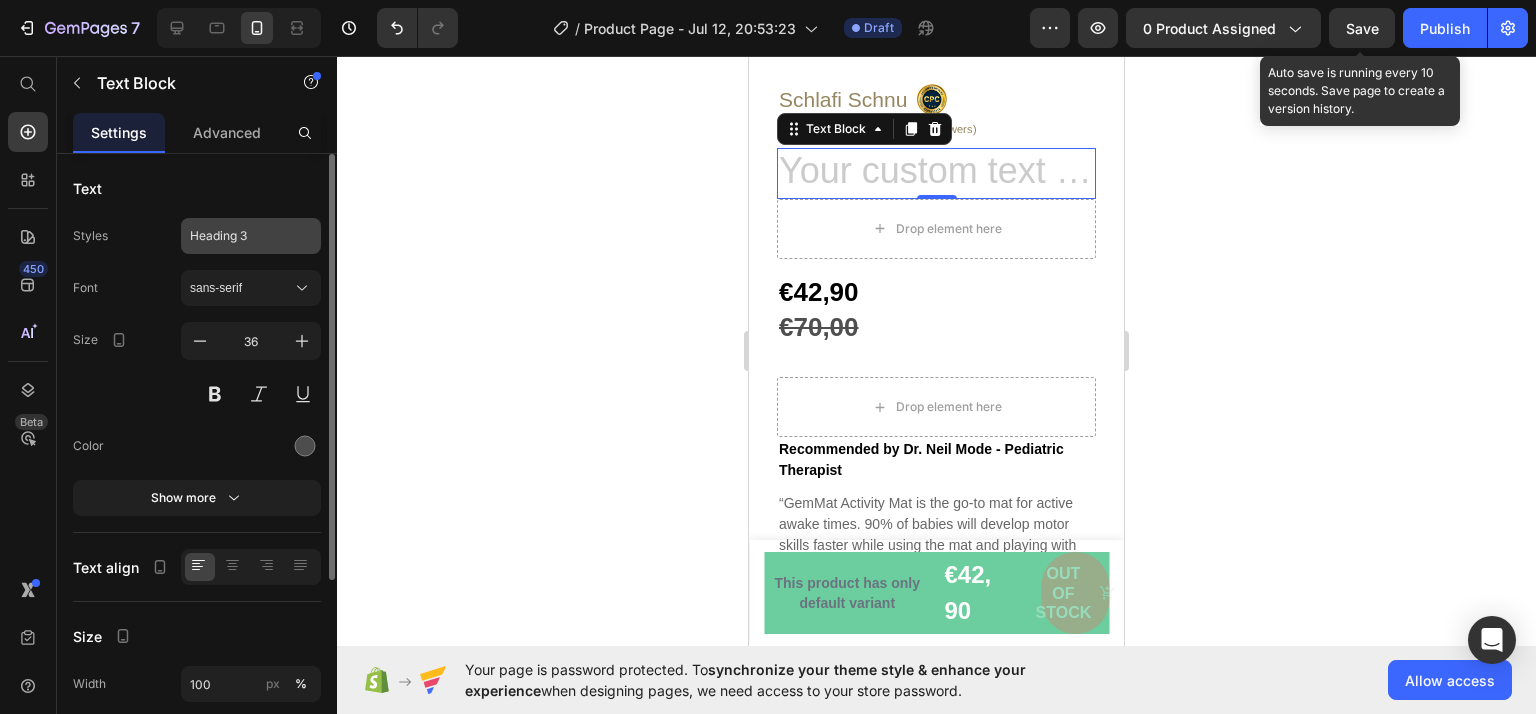 click on "Heading 3" at bounding box center [239, 236] 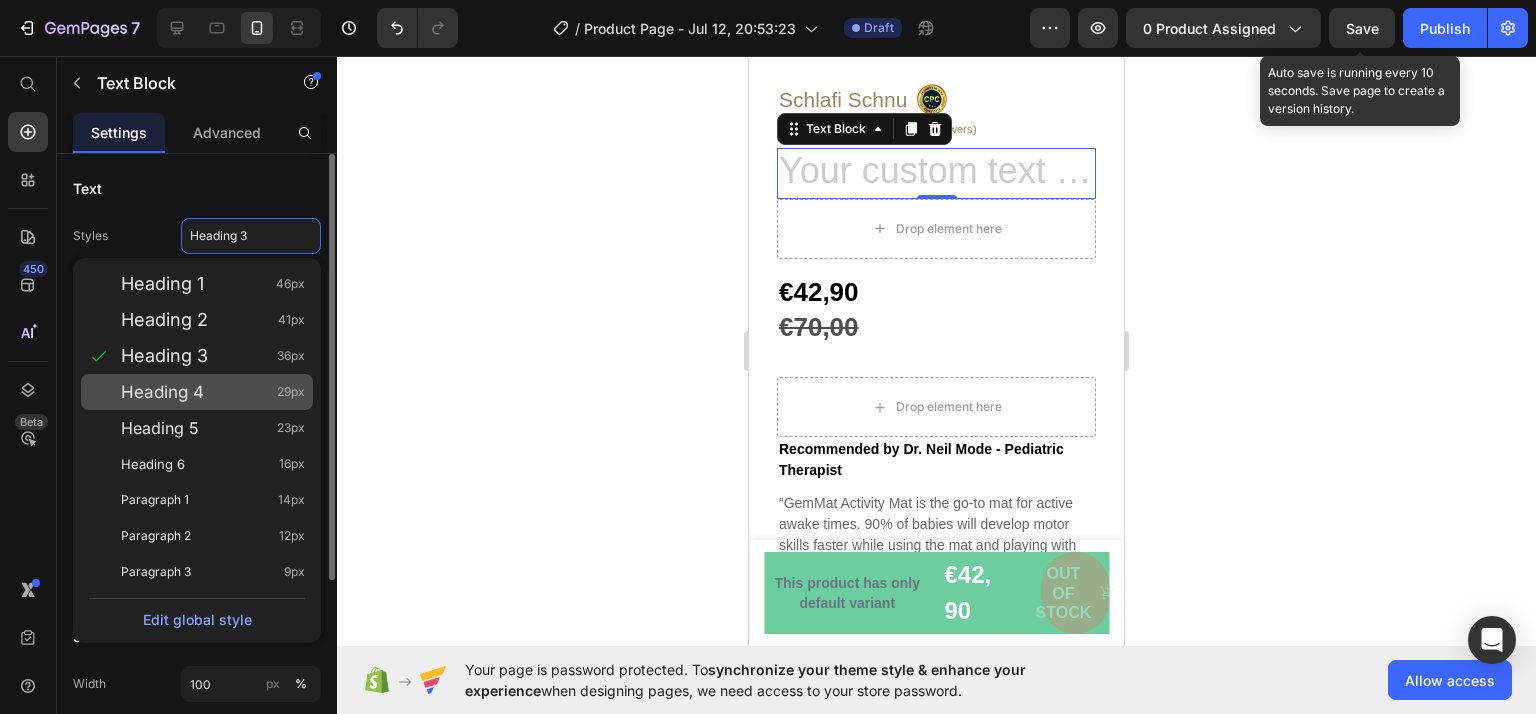 click on "Heading 4 29px" 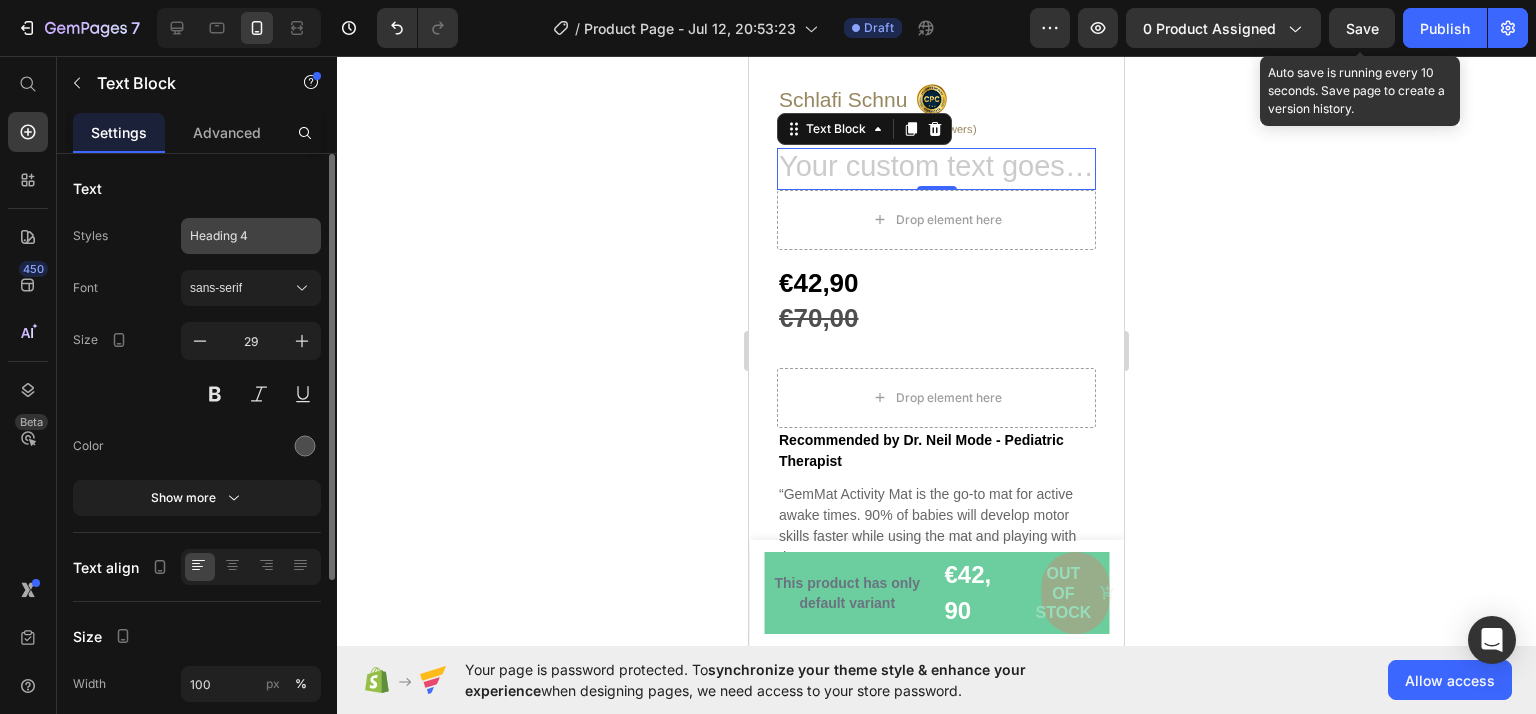 click on "Heading 4" at bounding box center (251, 236) 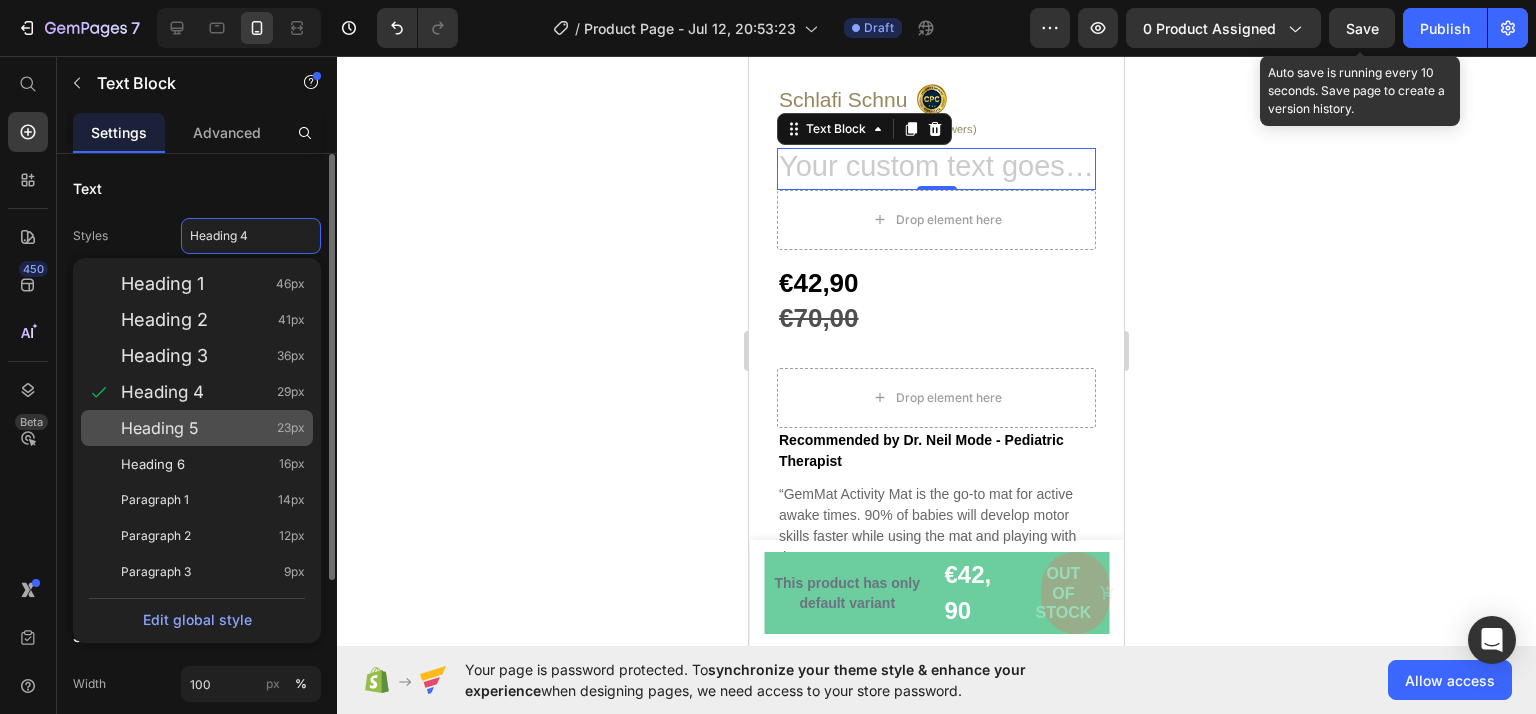 click on "Heading 5 23px" at bounding box center (213, 428) 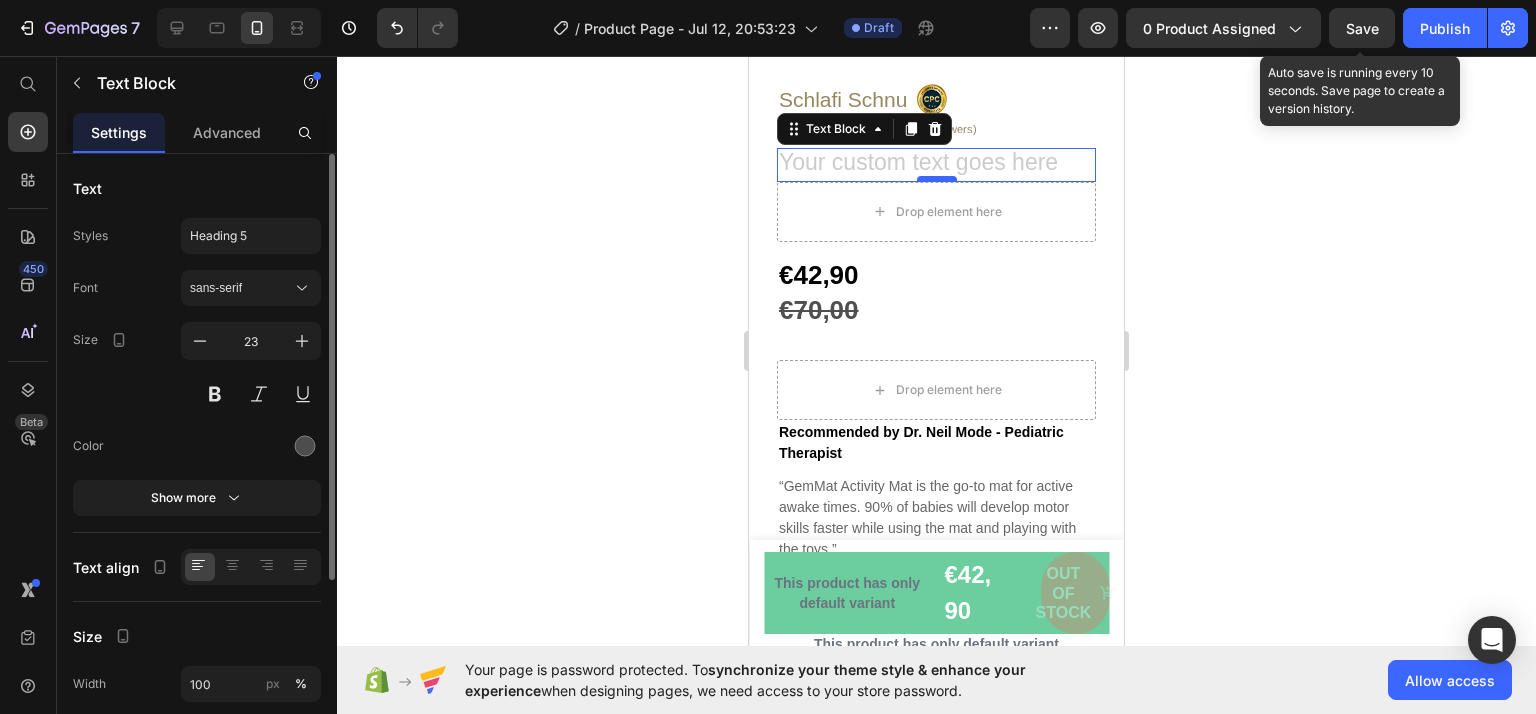 click at bounding box center [937, 179] 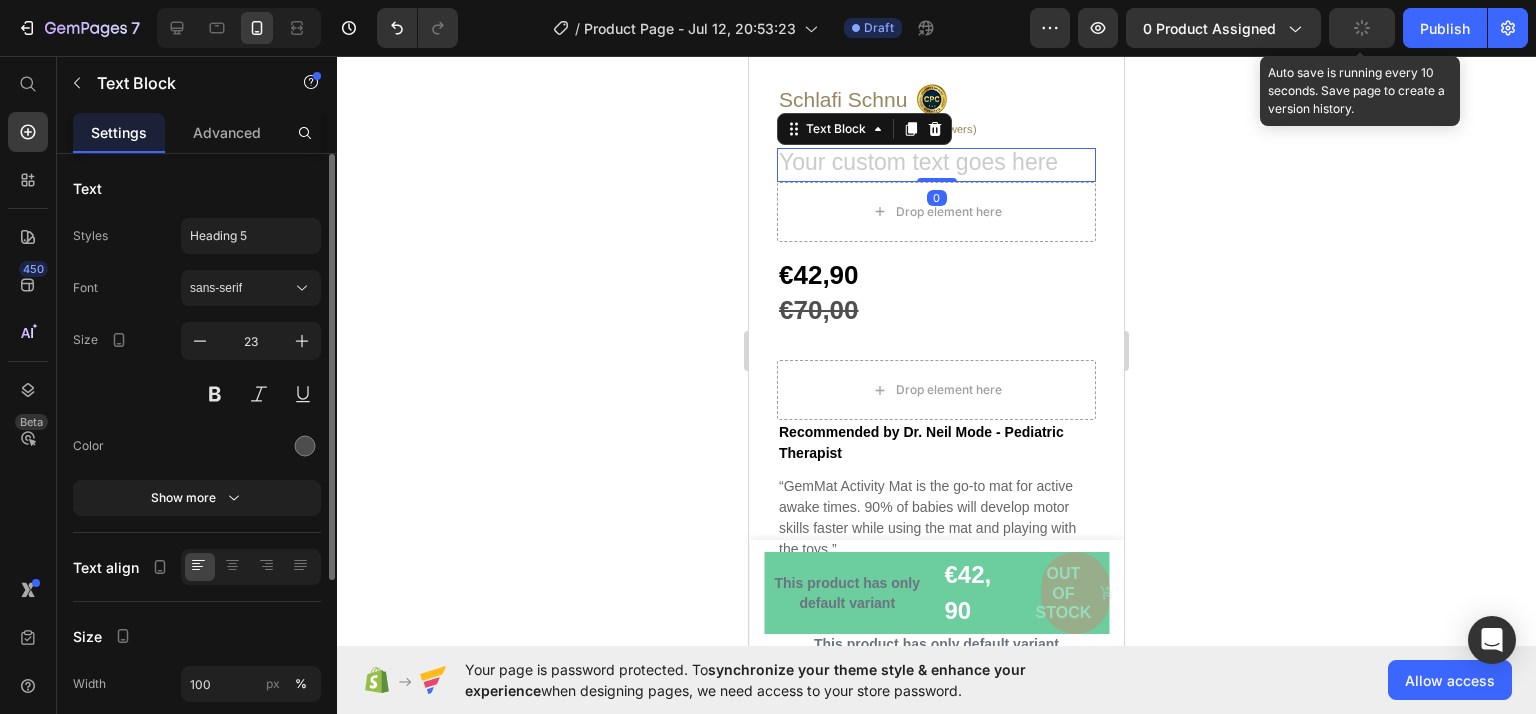 click at bounding box center (936, 165) 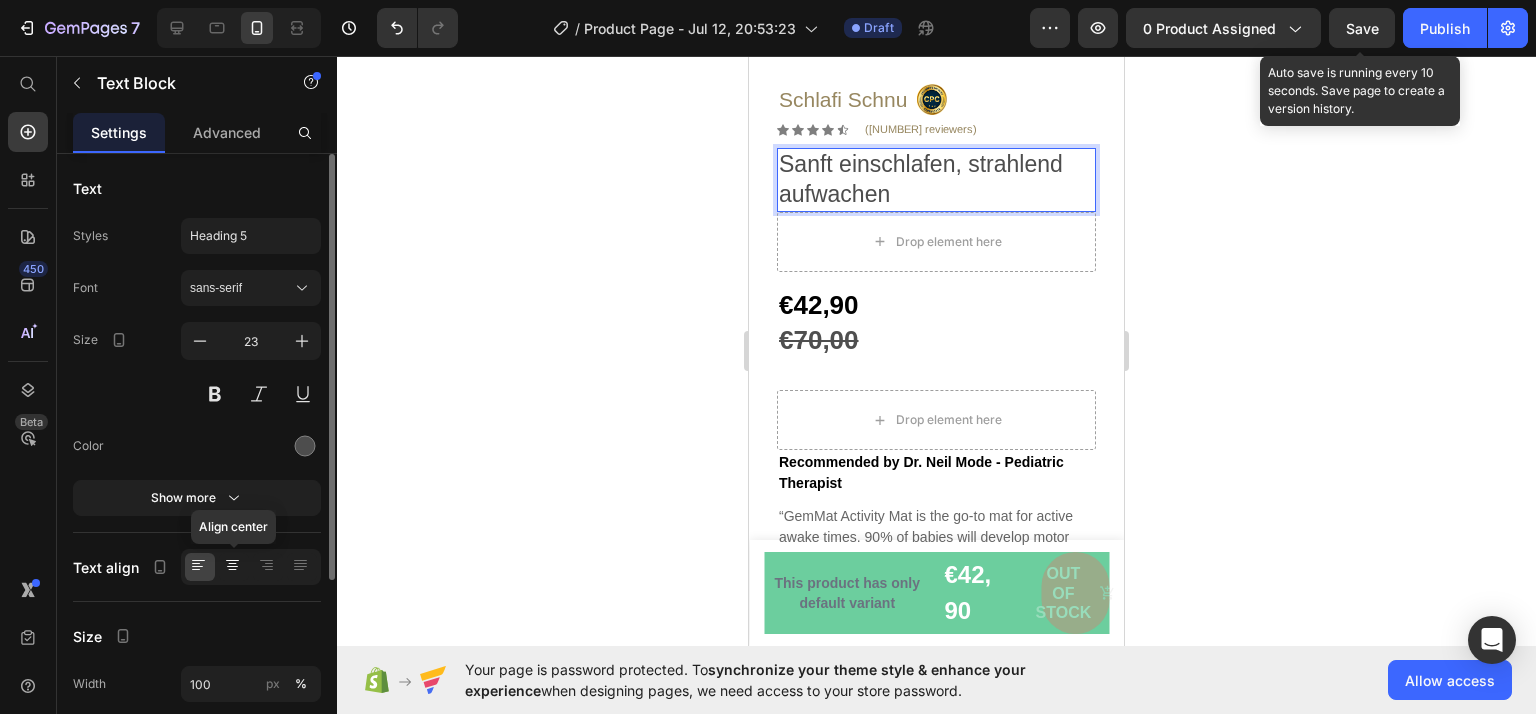click 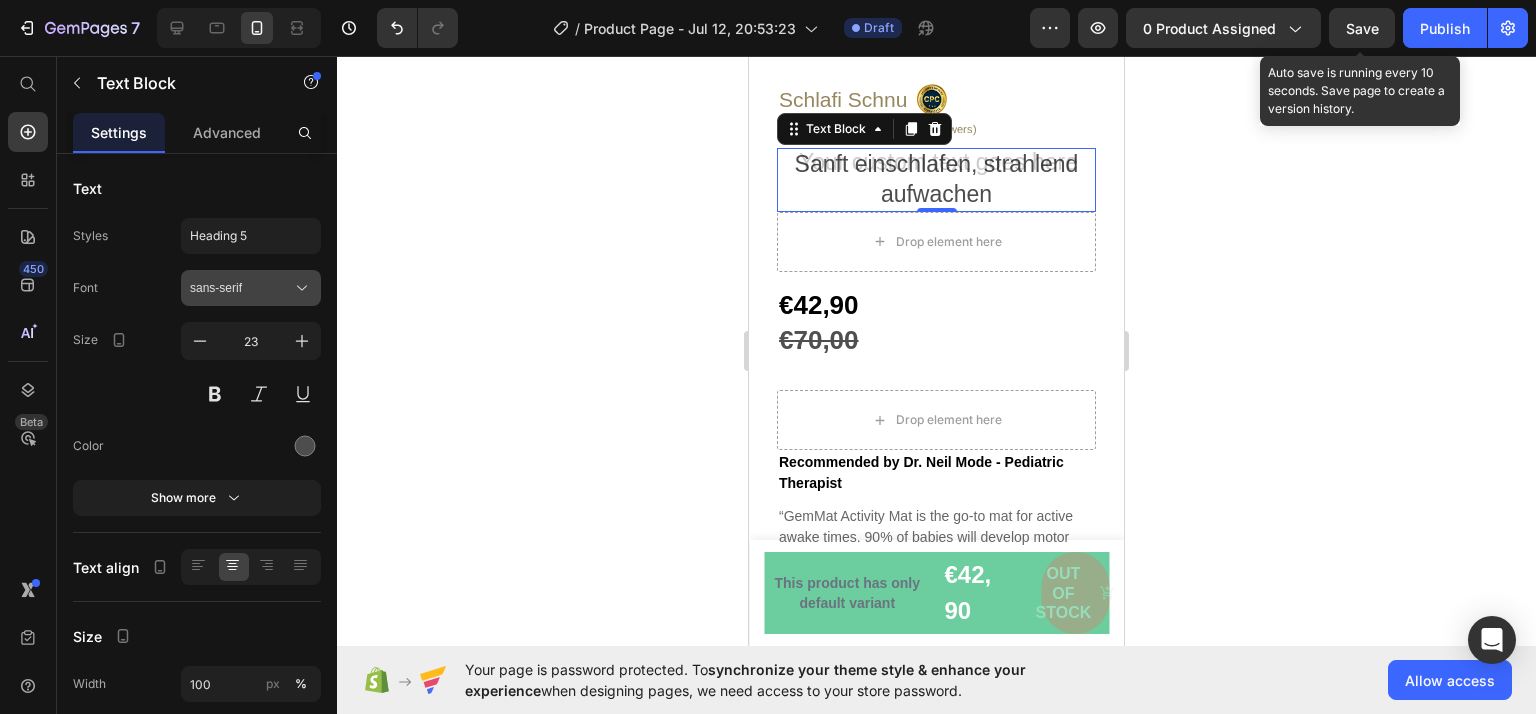 click on "sans-serif" at bounding box center [241, 288] 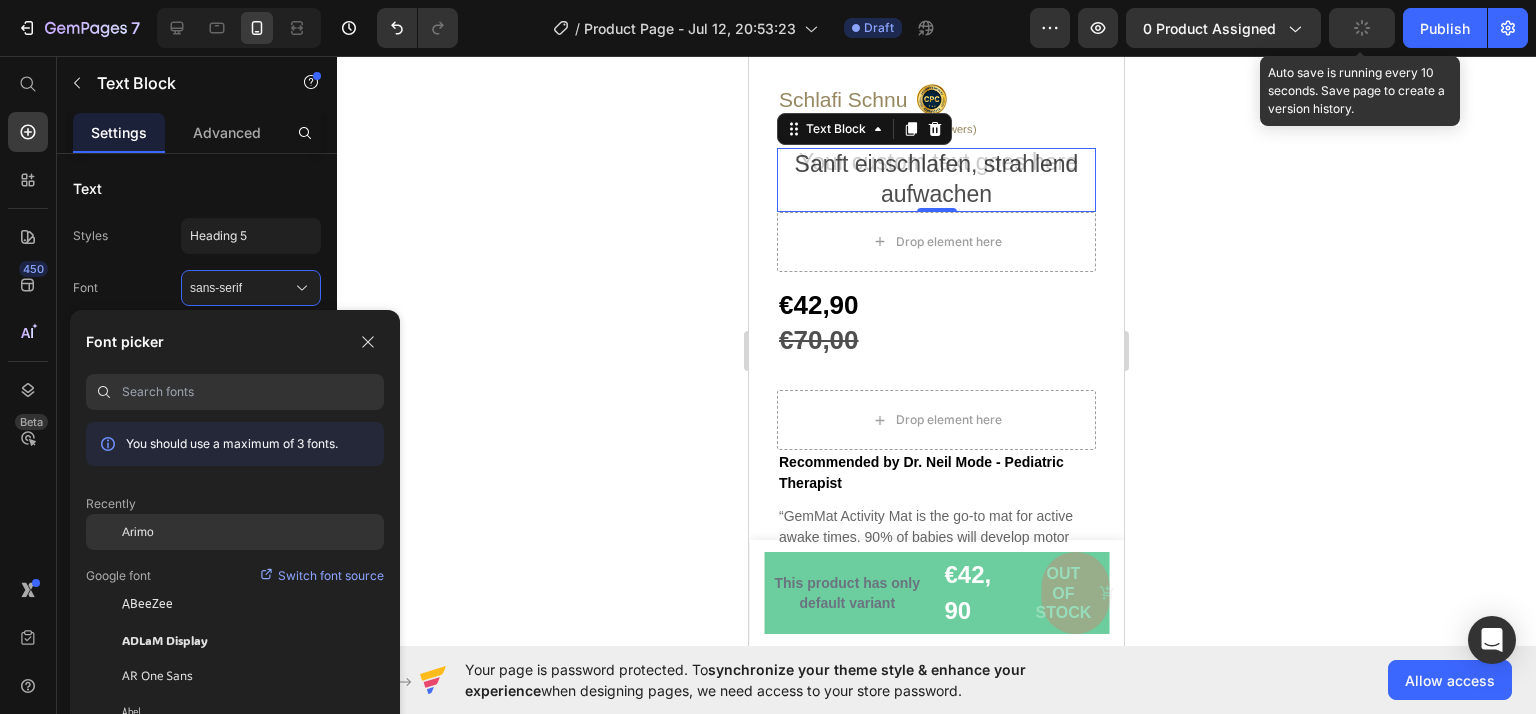 click on "Arimo" 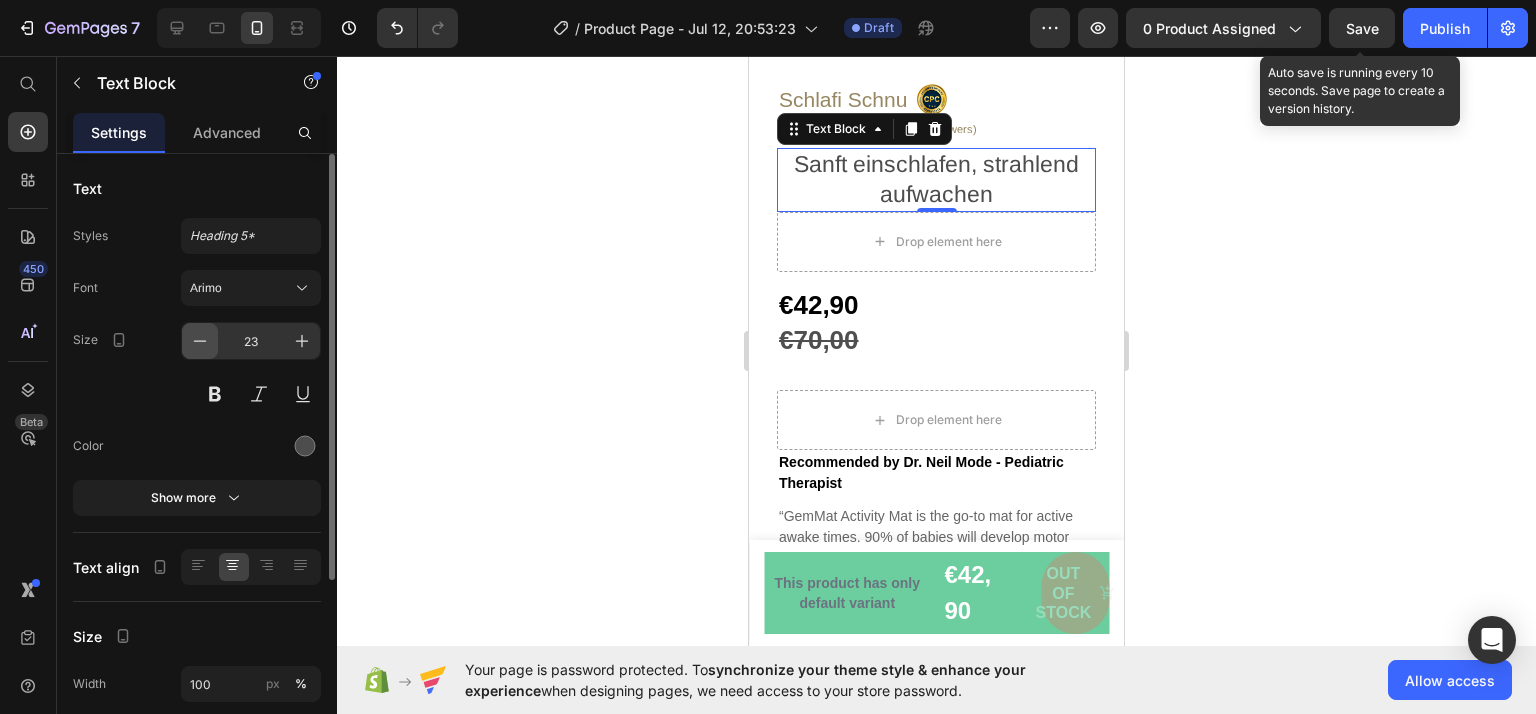 click 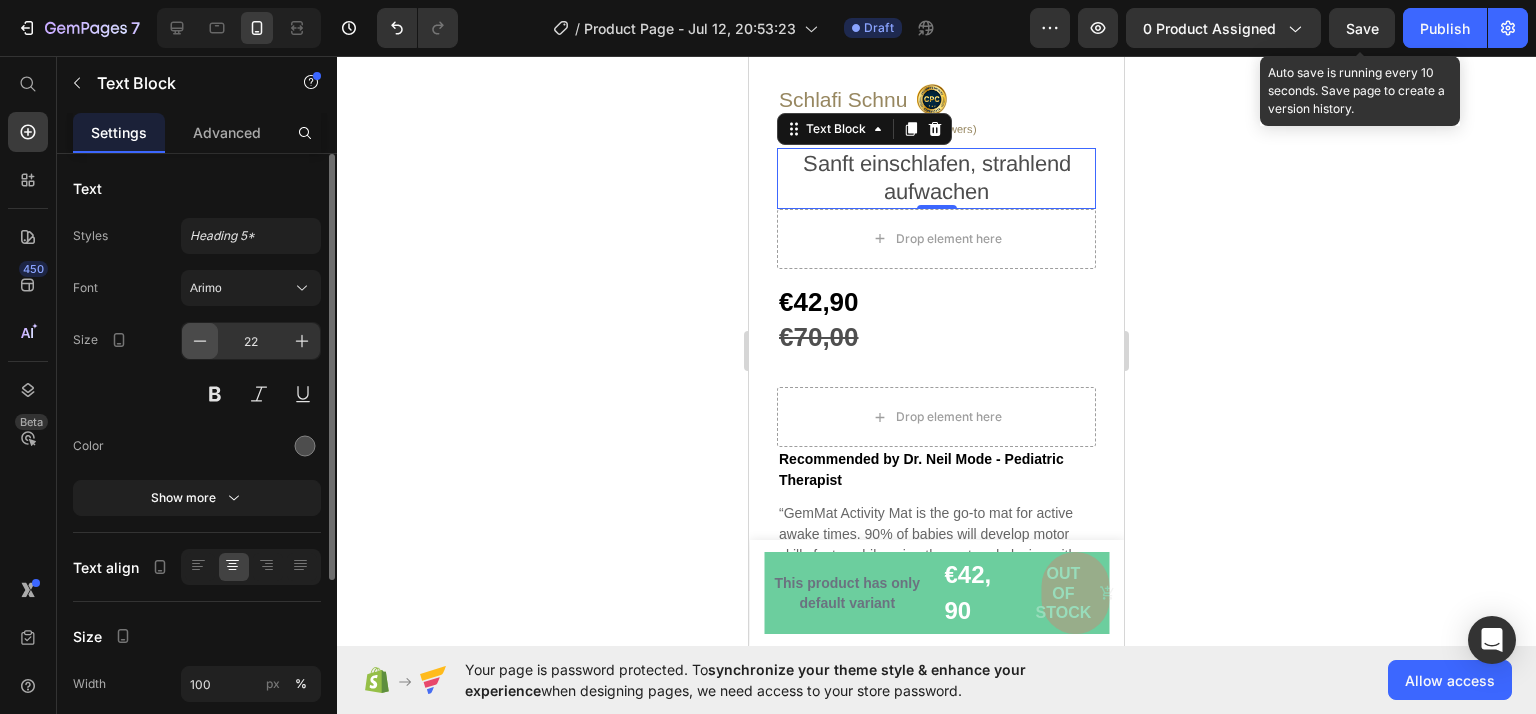 click 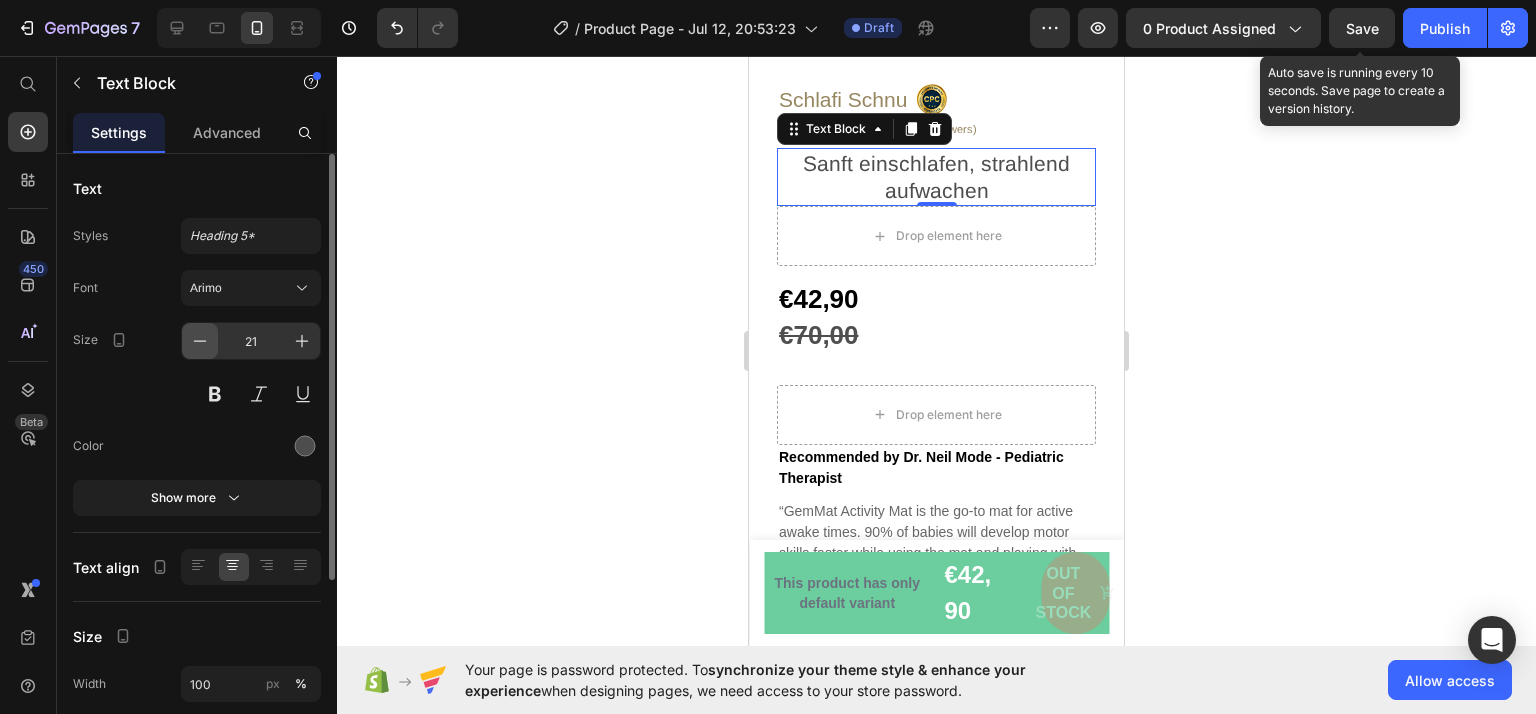 click 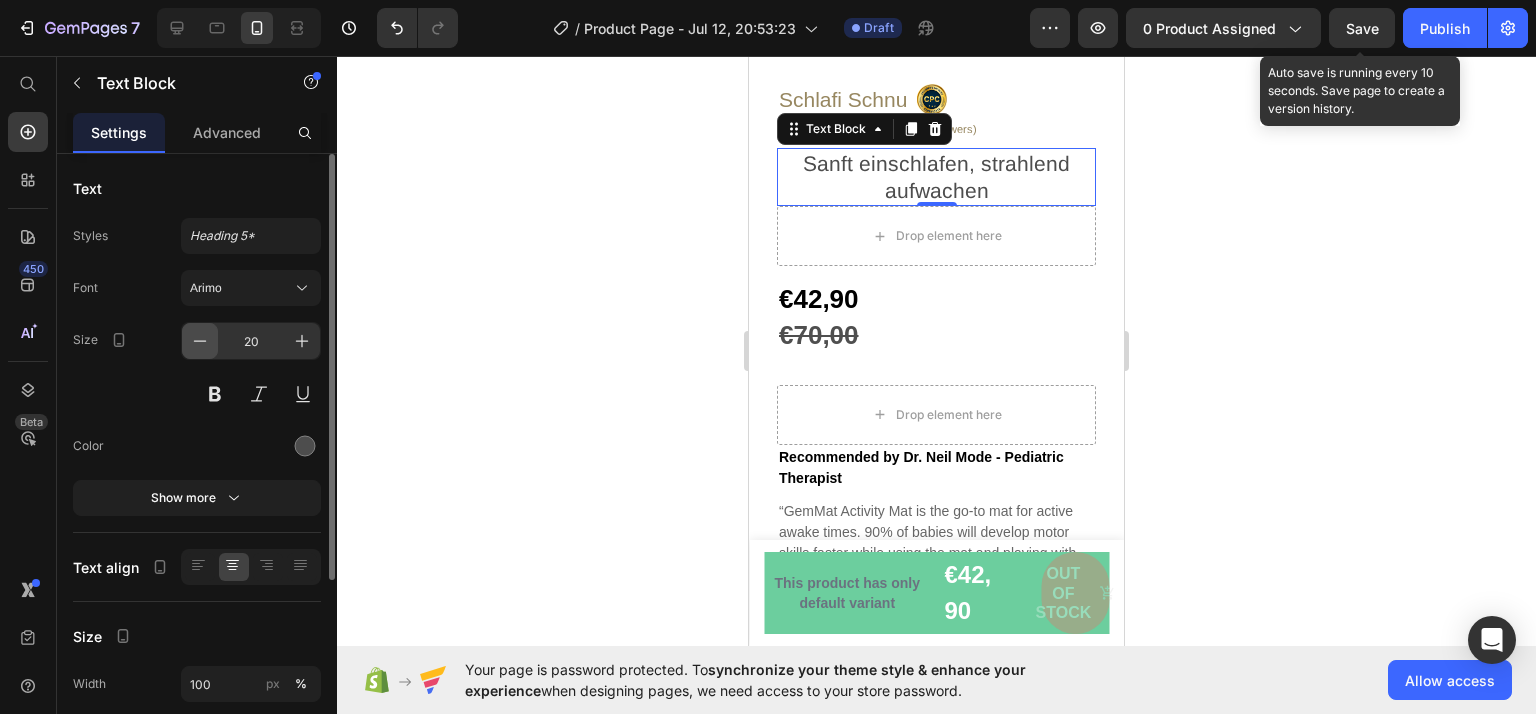 click 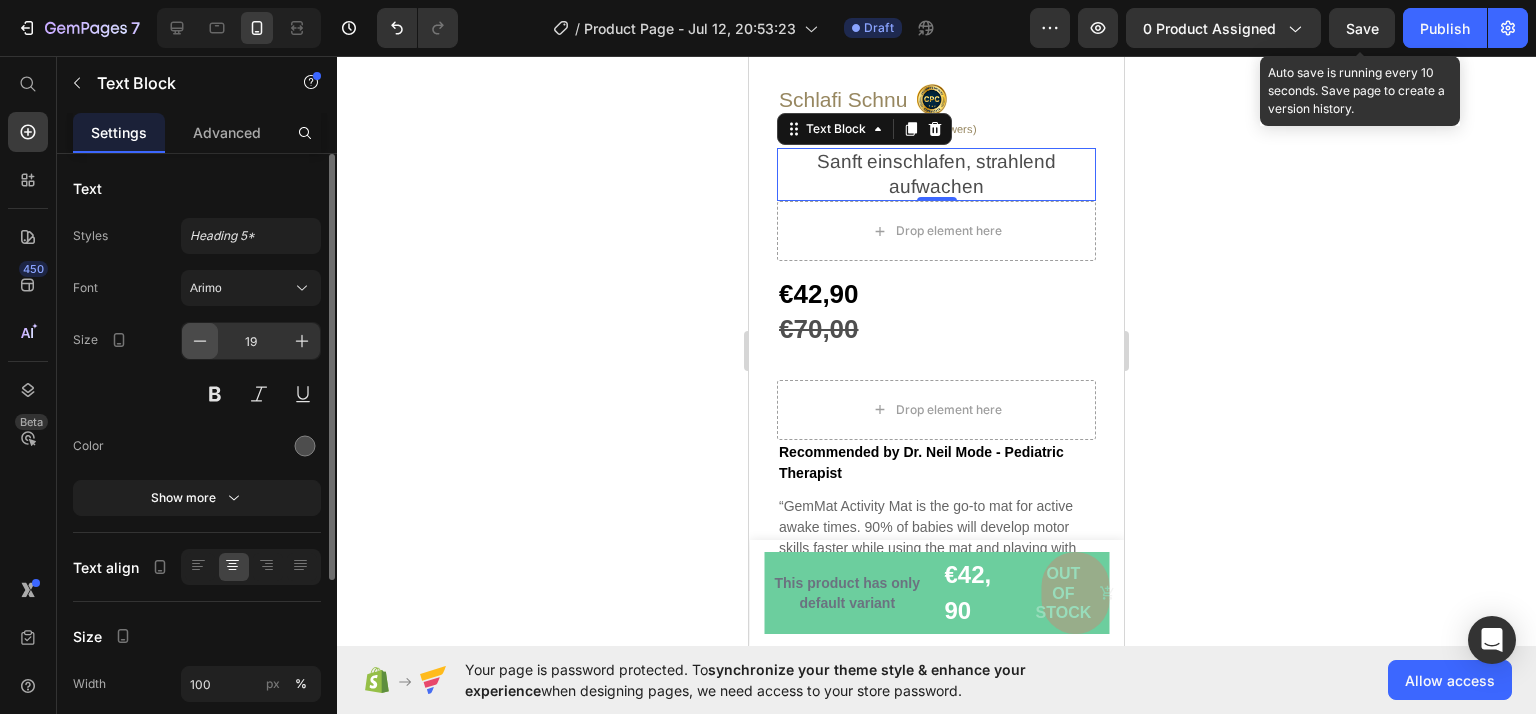 click 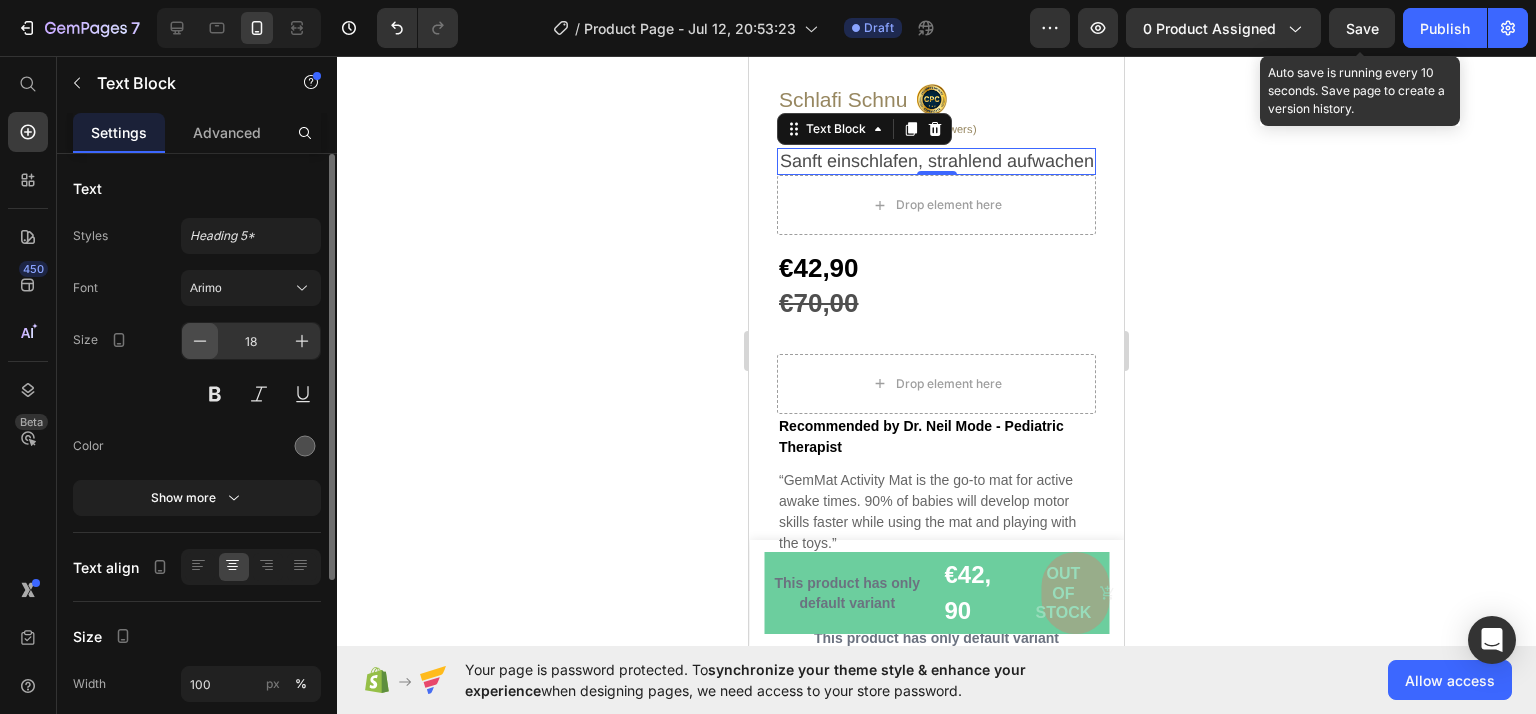 click 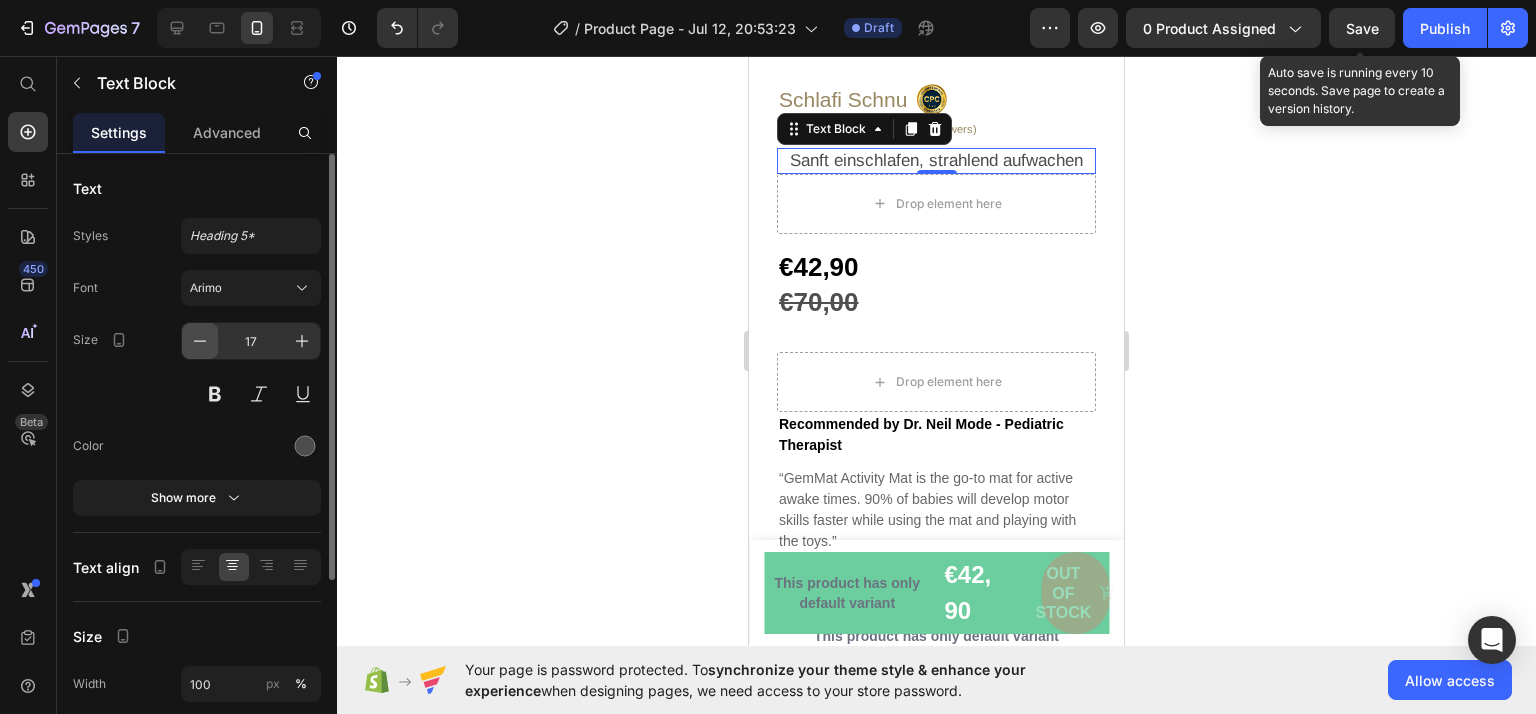 click 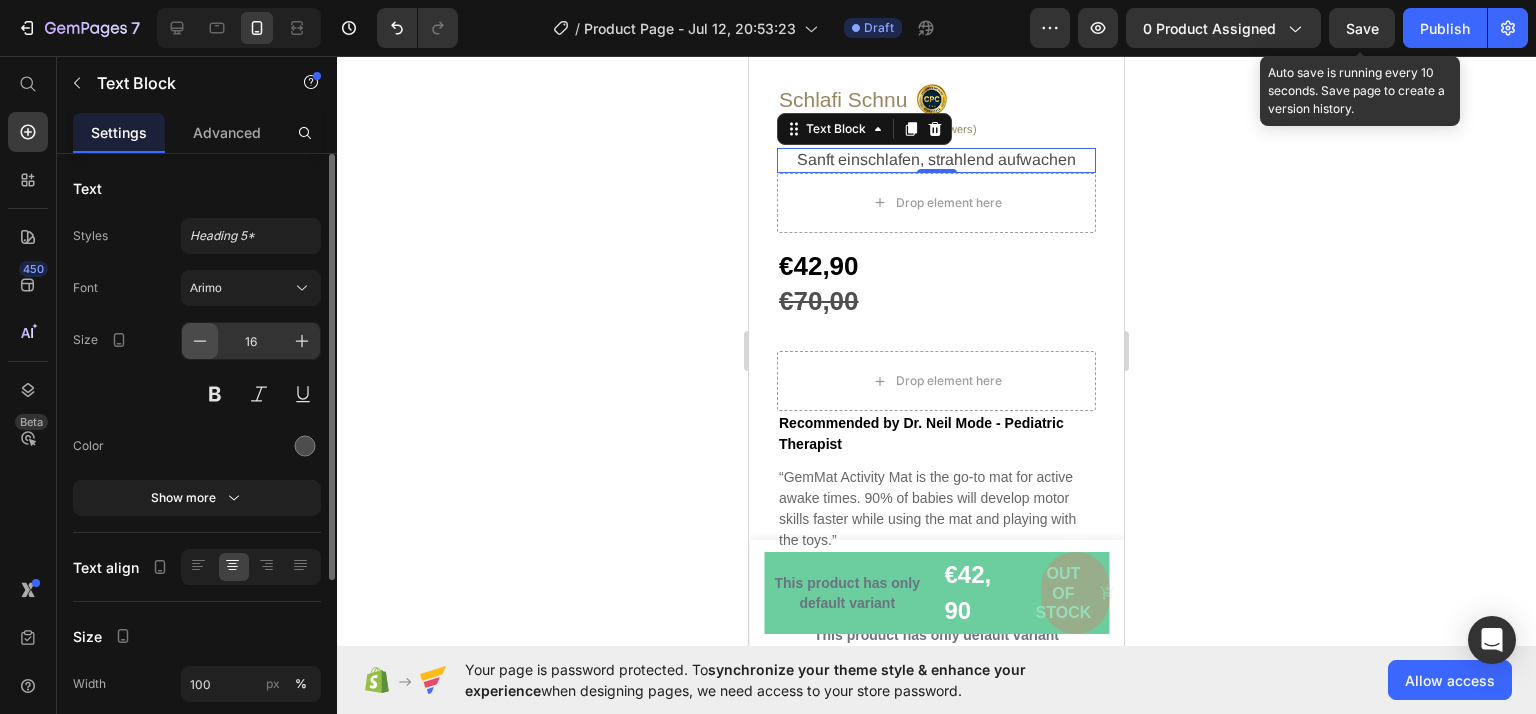 click 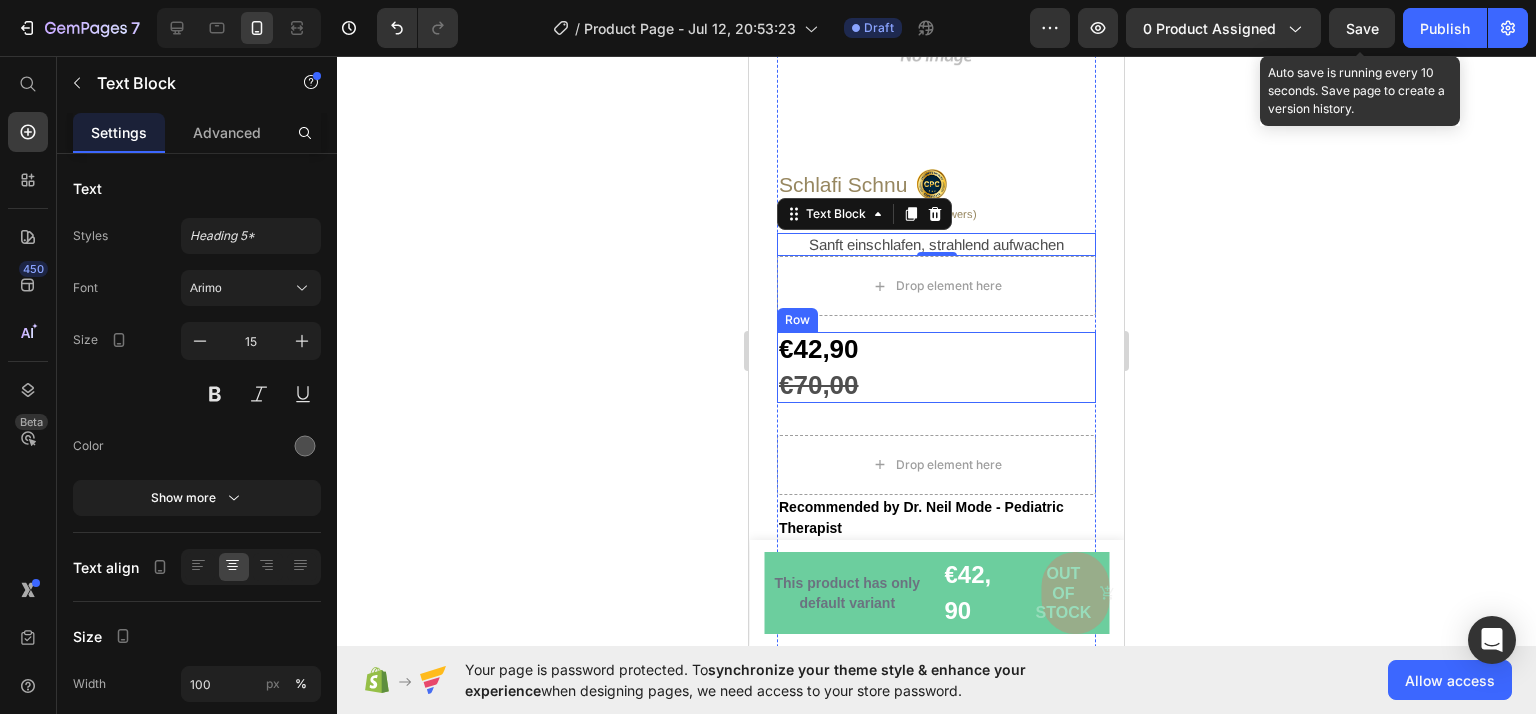 scroll, scrollTop: 302, scrollLeft: 0, axis: vertical 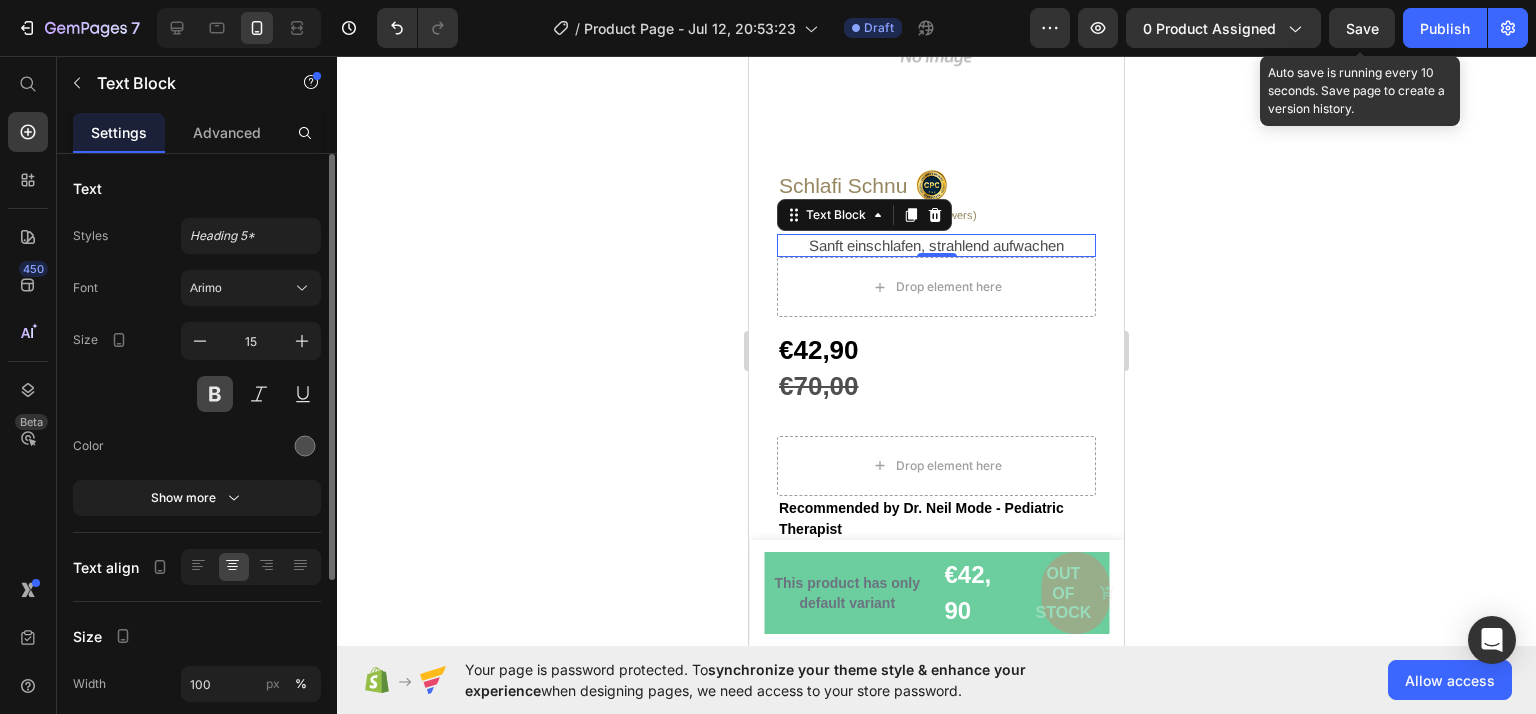 click at bounding box center [215, 394] 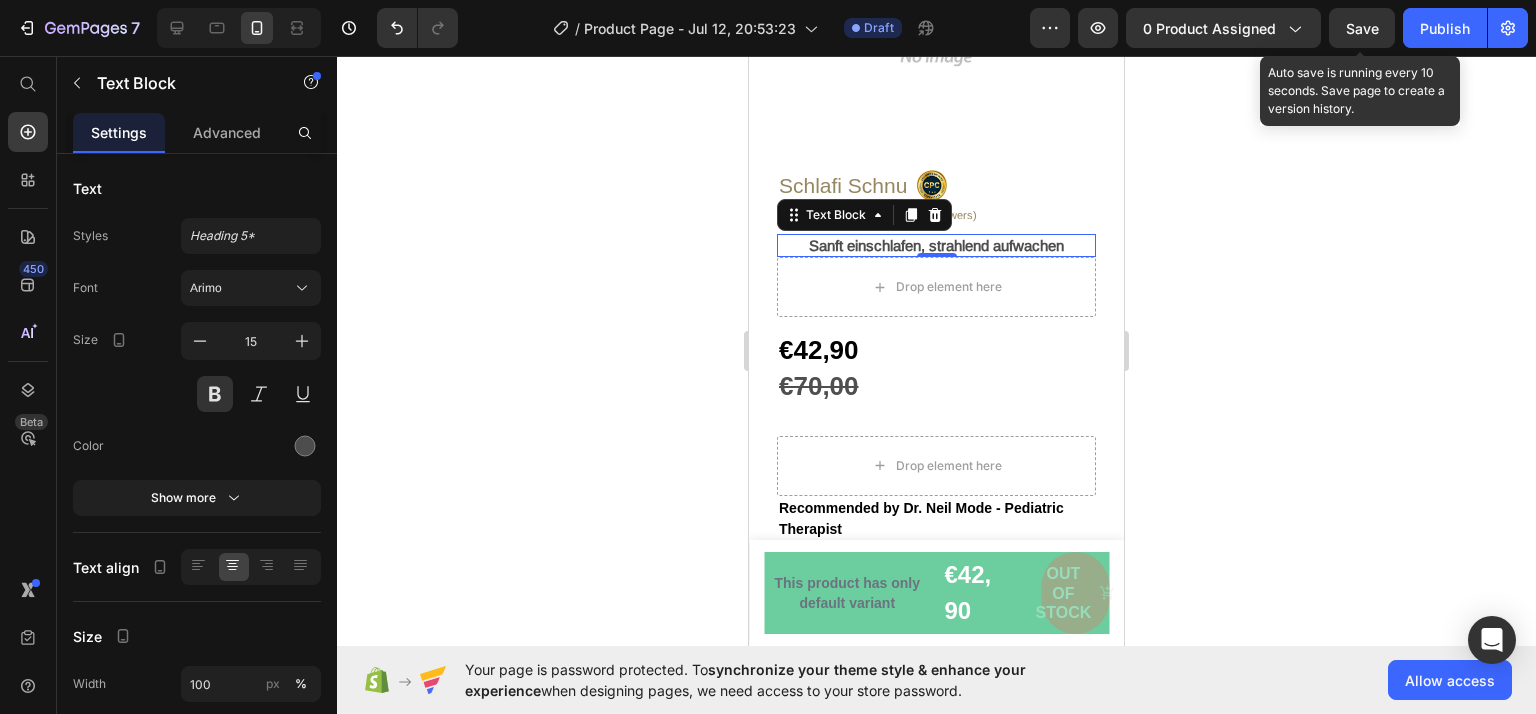 click 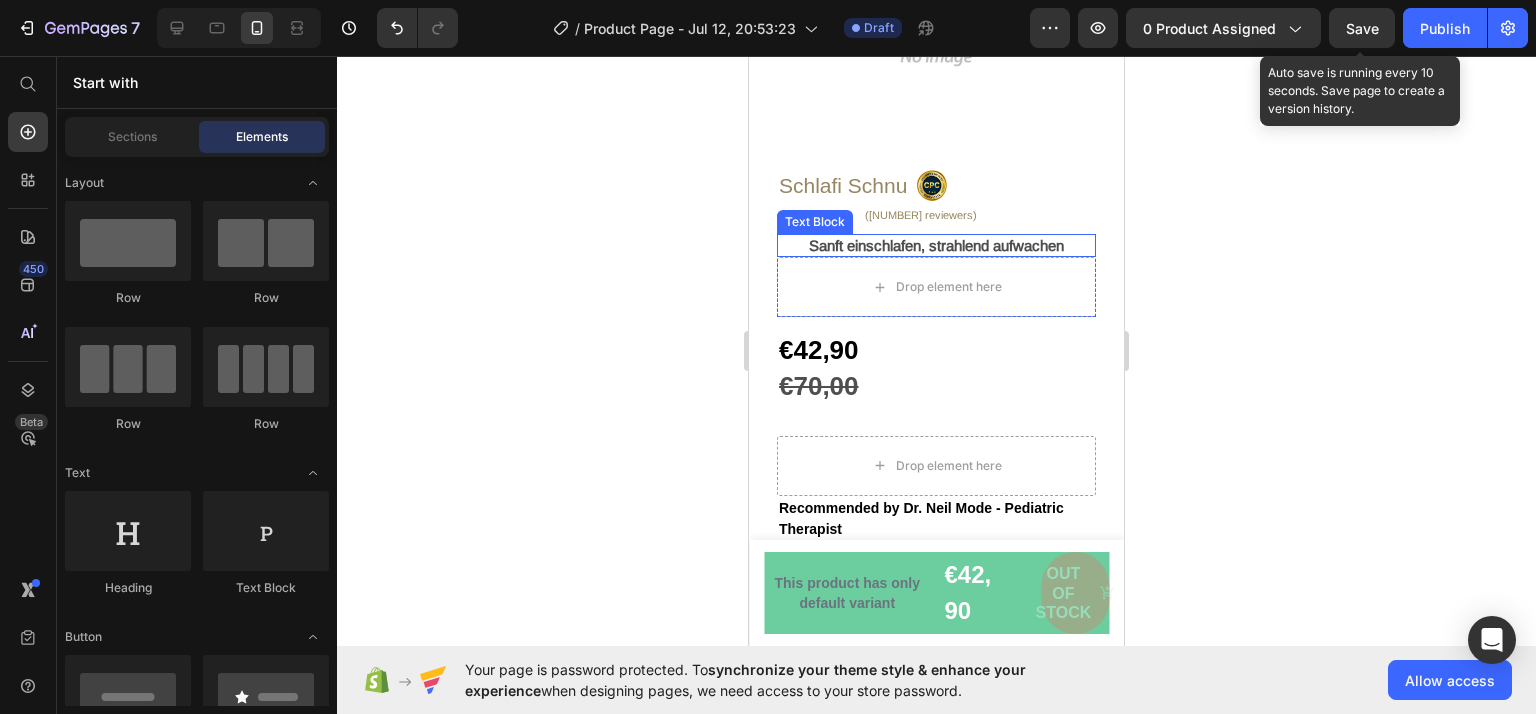 click on "Sanft einschlafen, strahlend aufwachen" at bounding box center (936, 246) 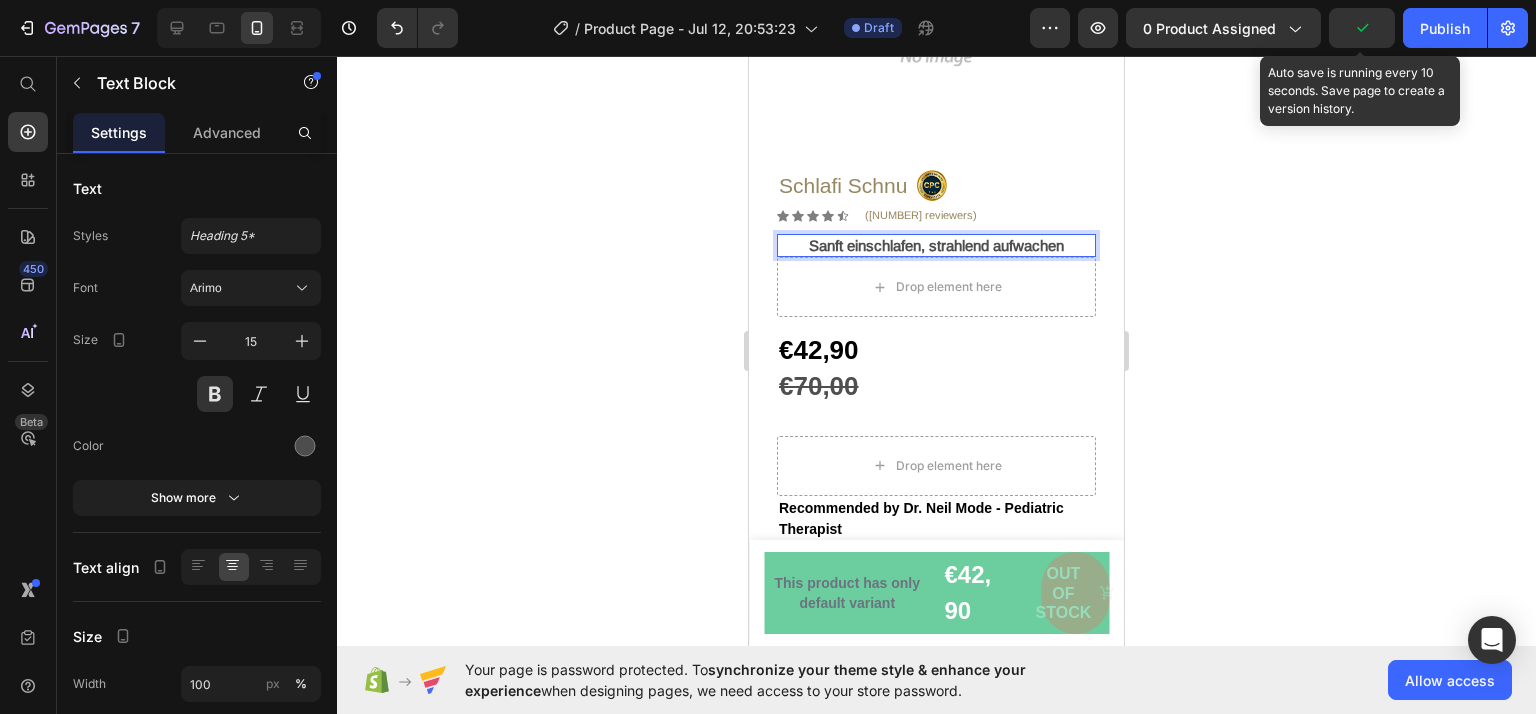 click on "Sanft einschlafen, strahlend aufwachen" at bounding box center [936, 246] 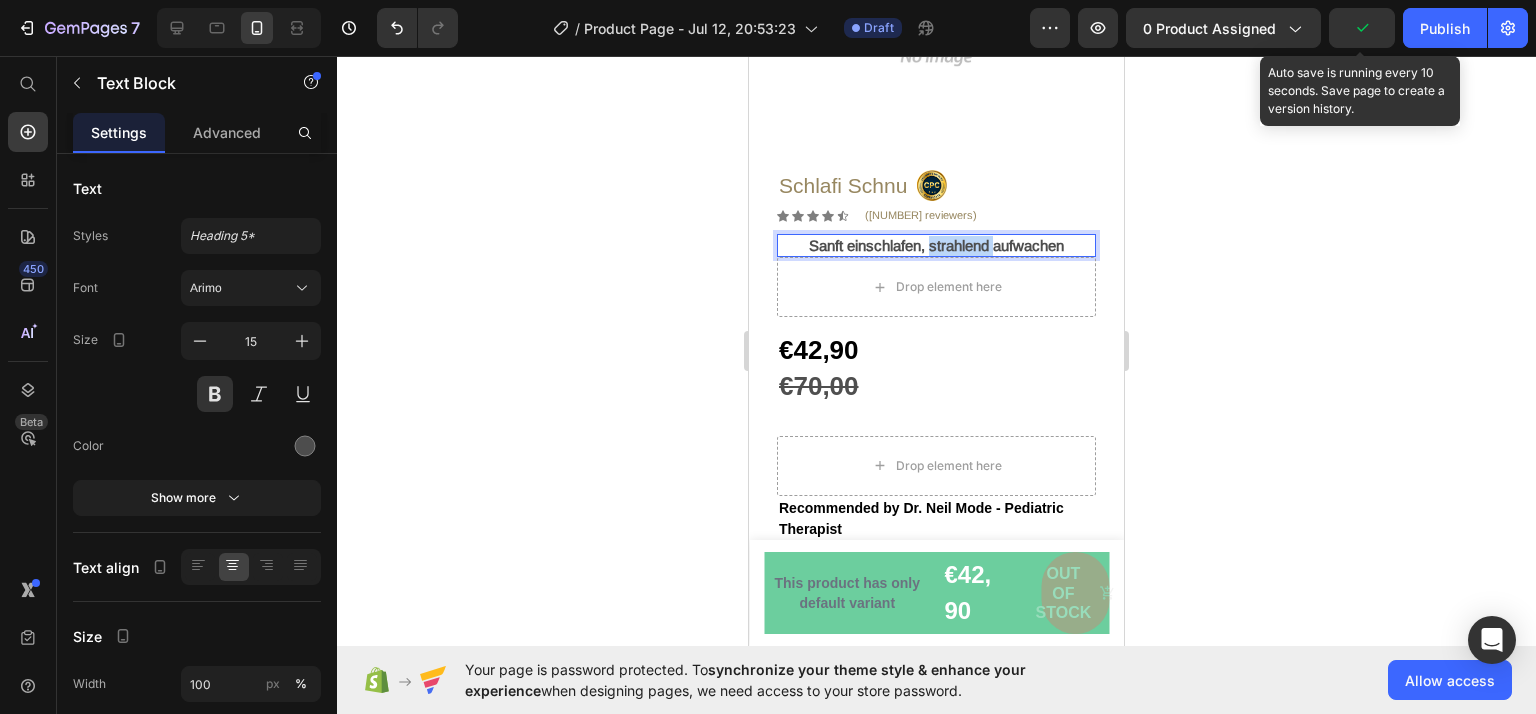 click on "Sanft einschlafen, strahlend aufwachen" at bounding box center [936, 246] 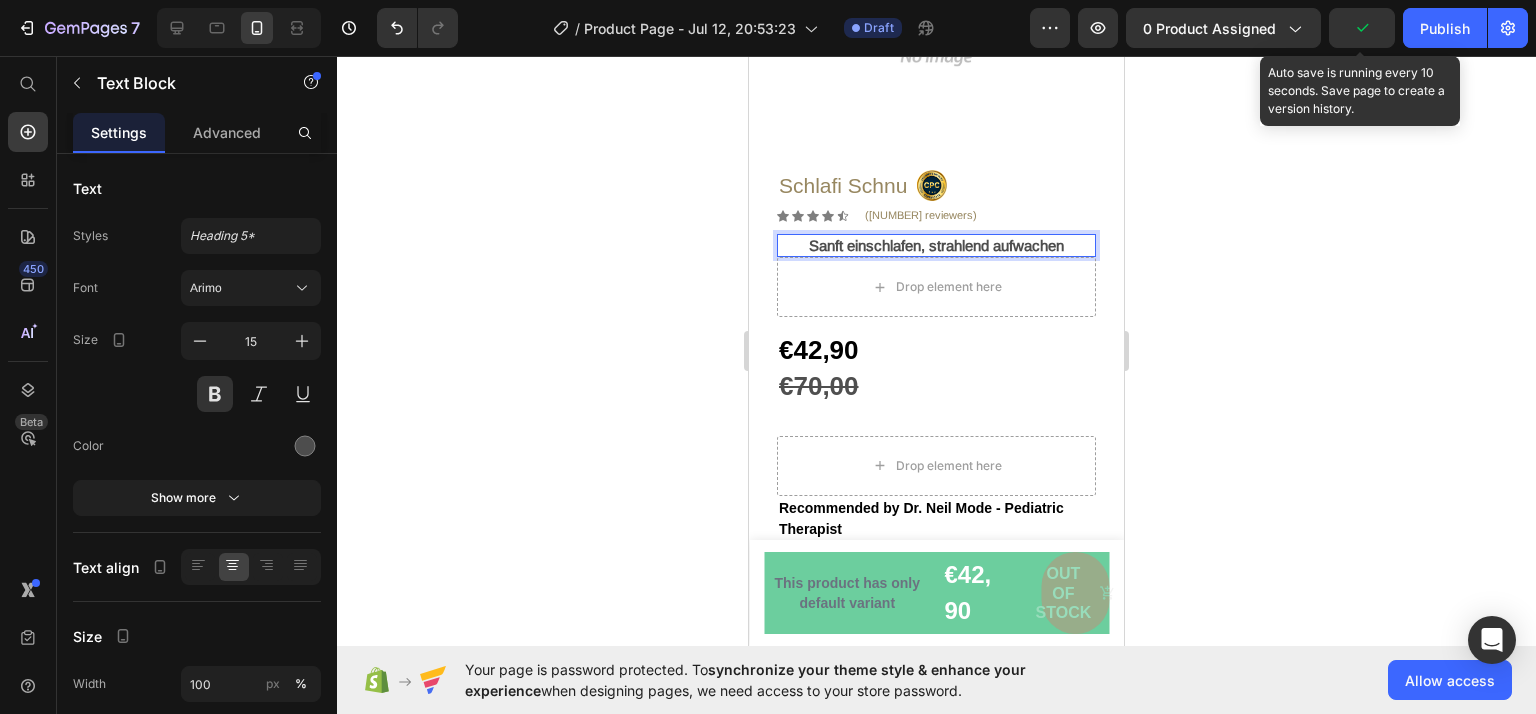 click on "Sanft einschlafen, strahlend aufwachen" at bounding box center (936, 246) 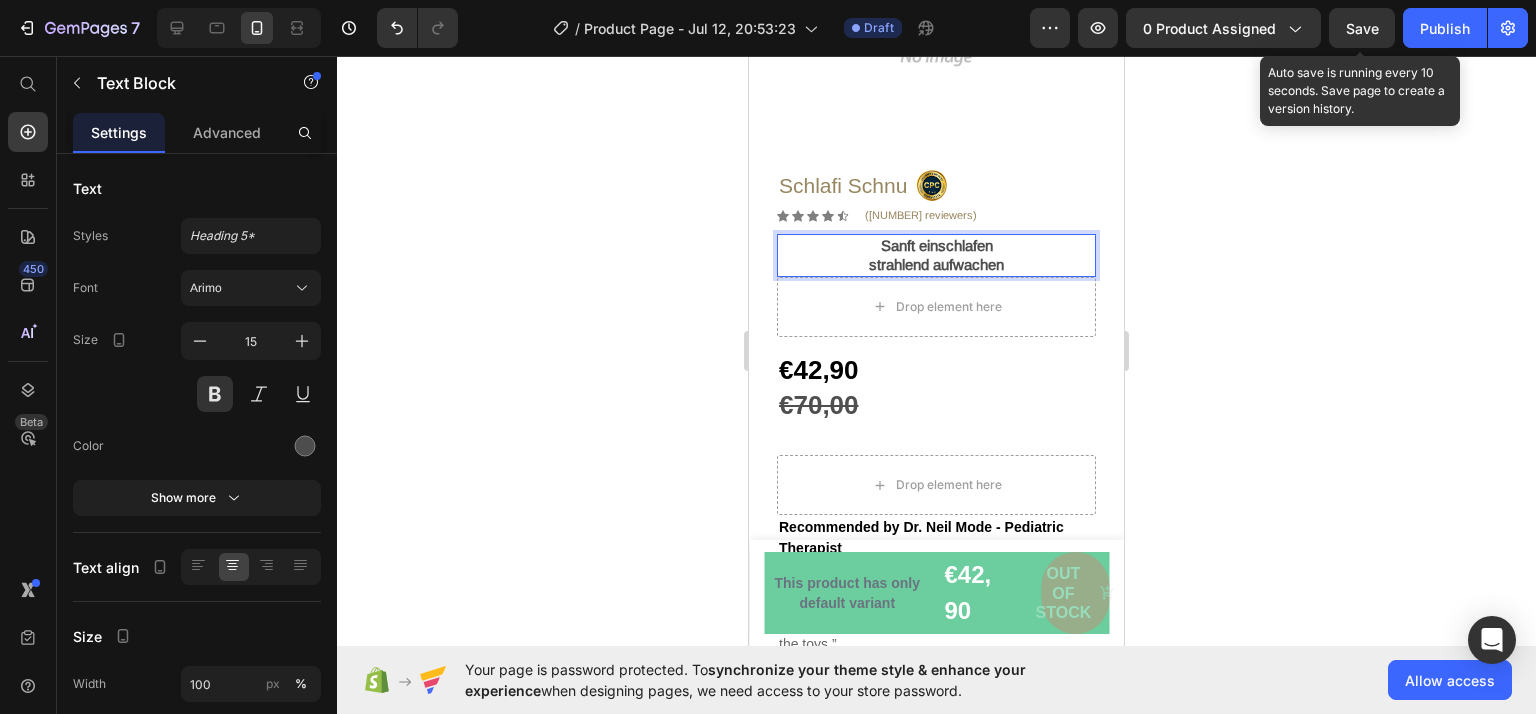 click 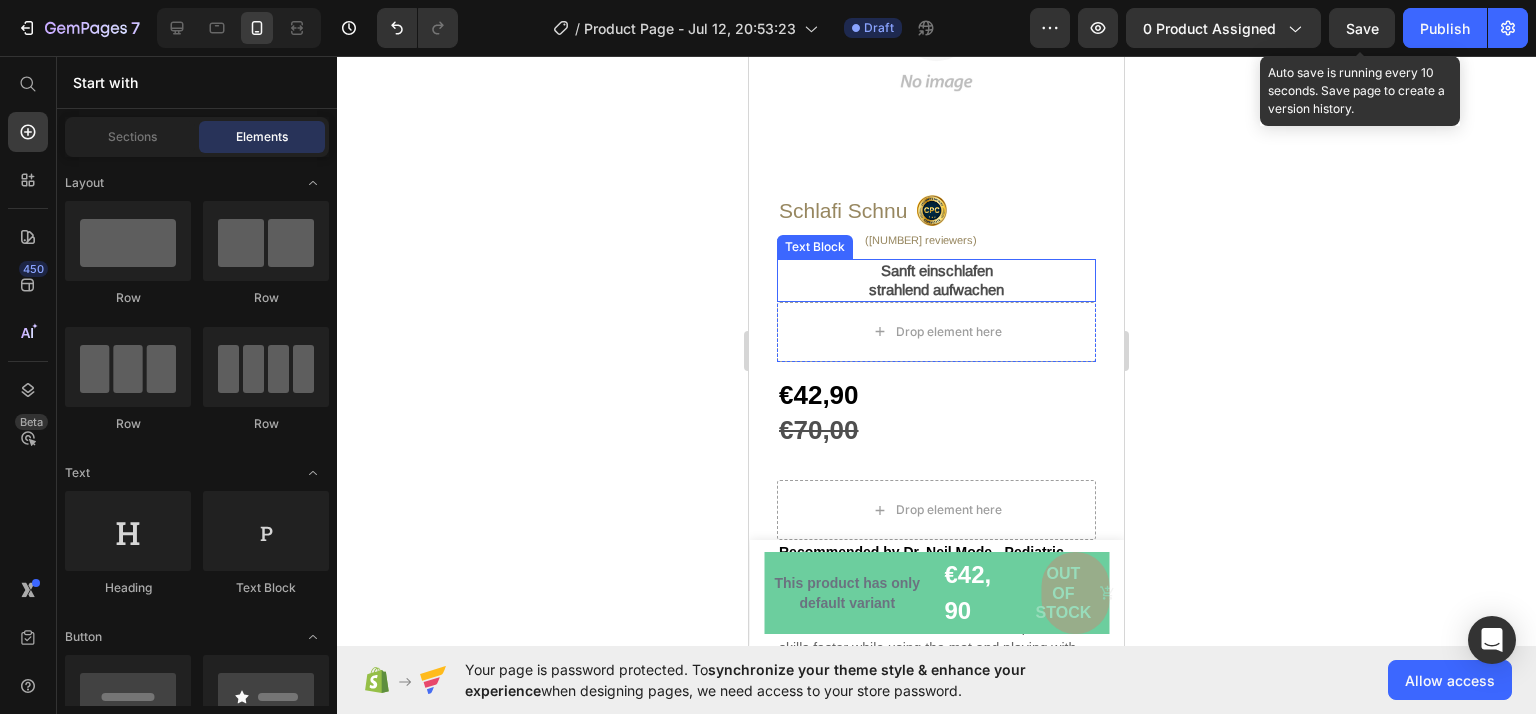 scroll, scrollTop: 280, scrollLeft: 0, axis: vertical 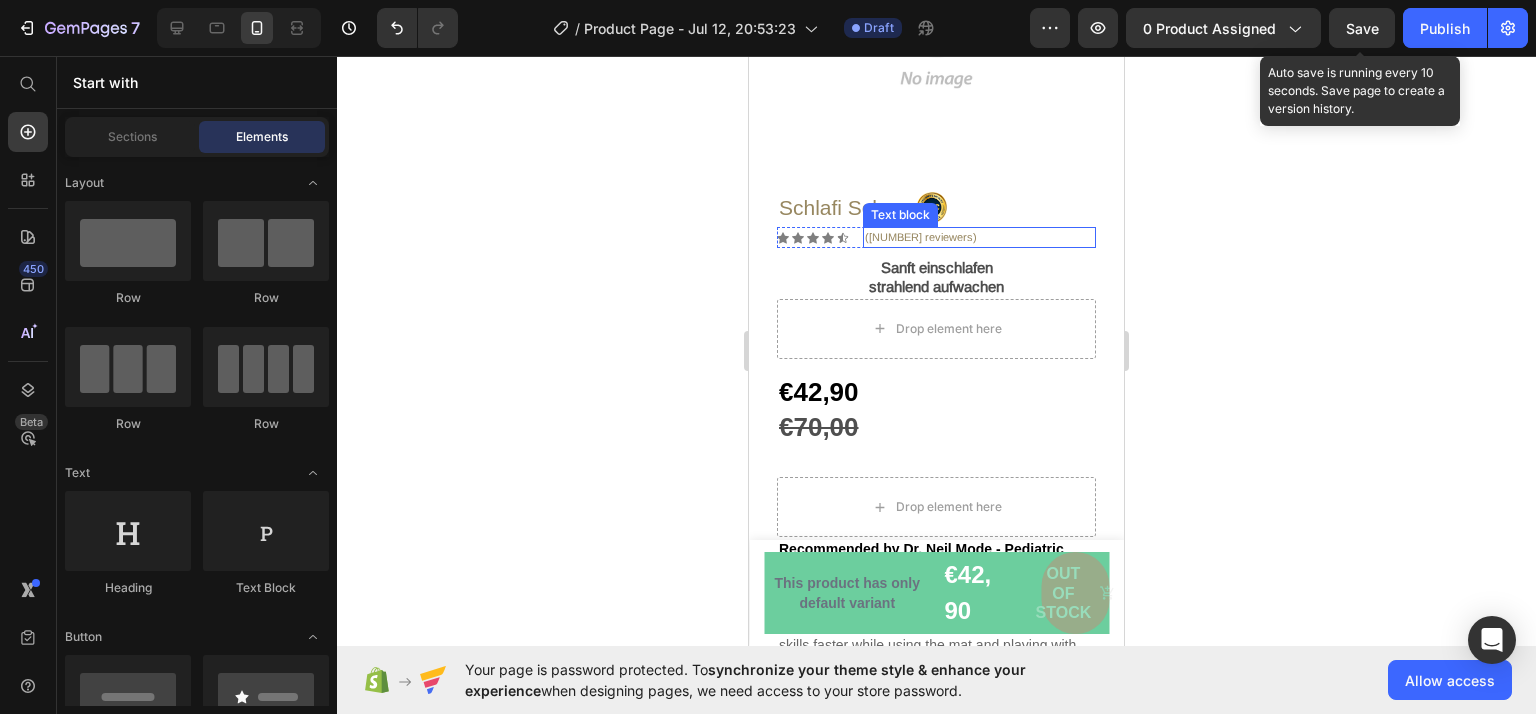click on "([NUMBER] reviewers)" at bounding box center (979, 237) 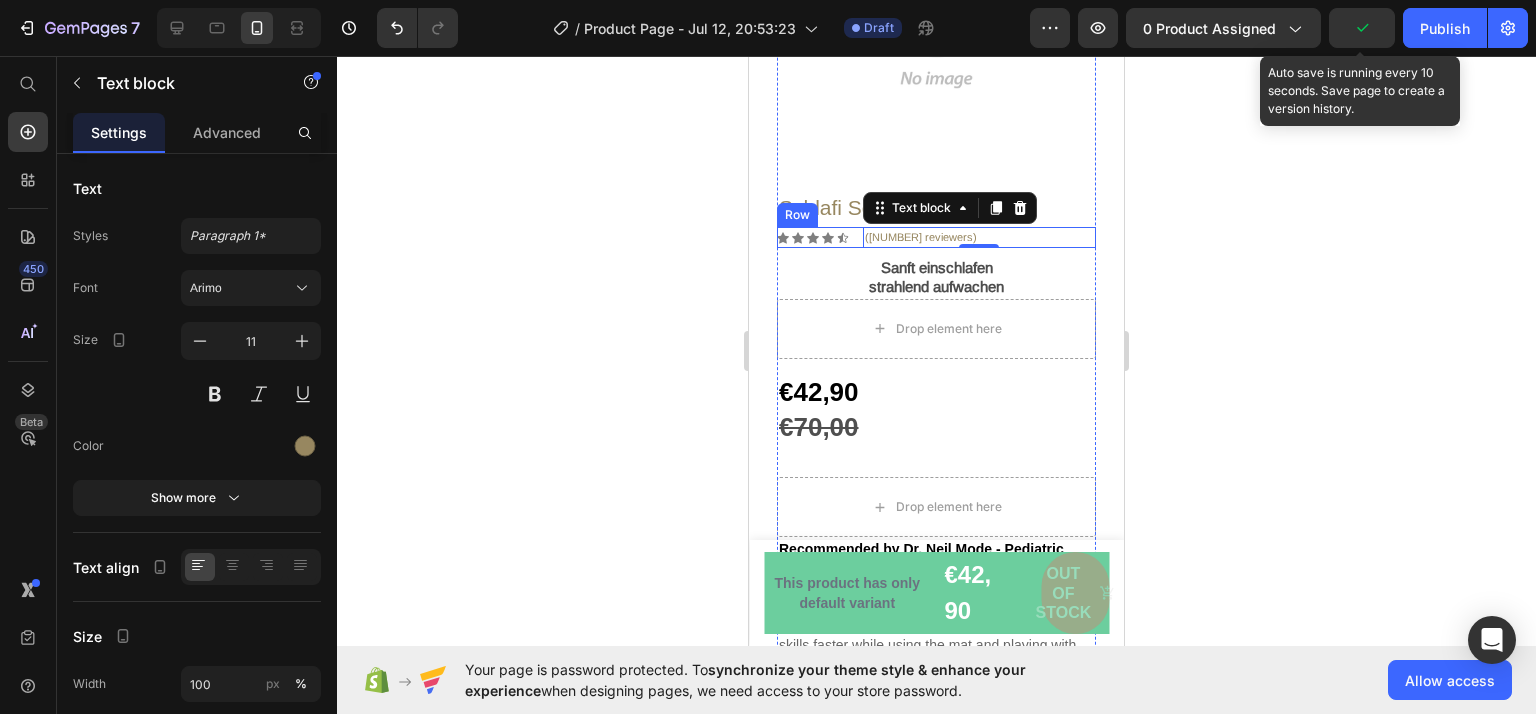 click on "Icon                Icon                Icon                Icon
Icon Icon List Hoz ([NUMBER] reviewers) Text block   0 Row" at bounding box center [936, 237] 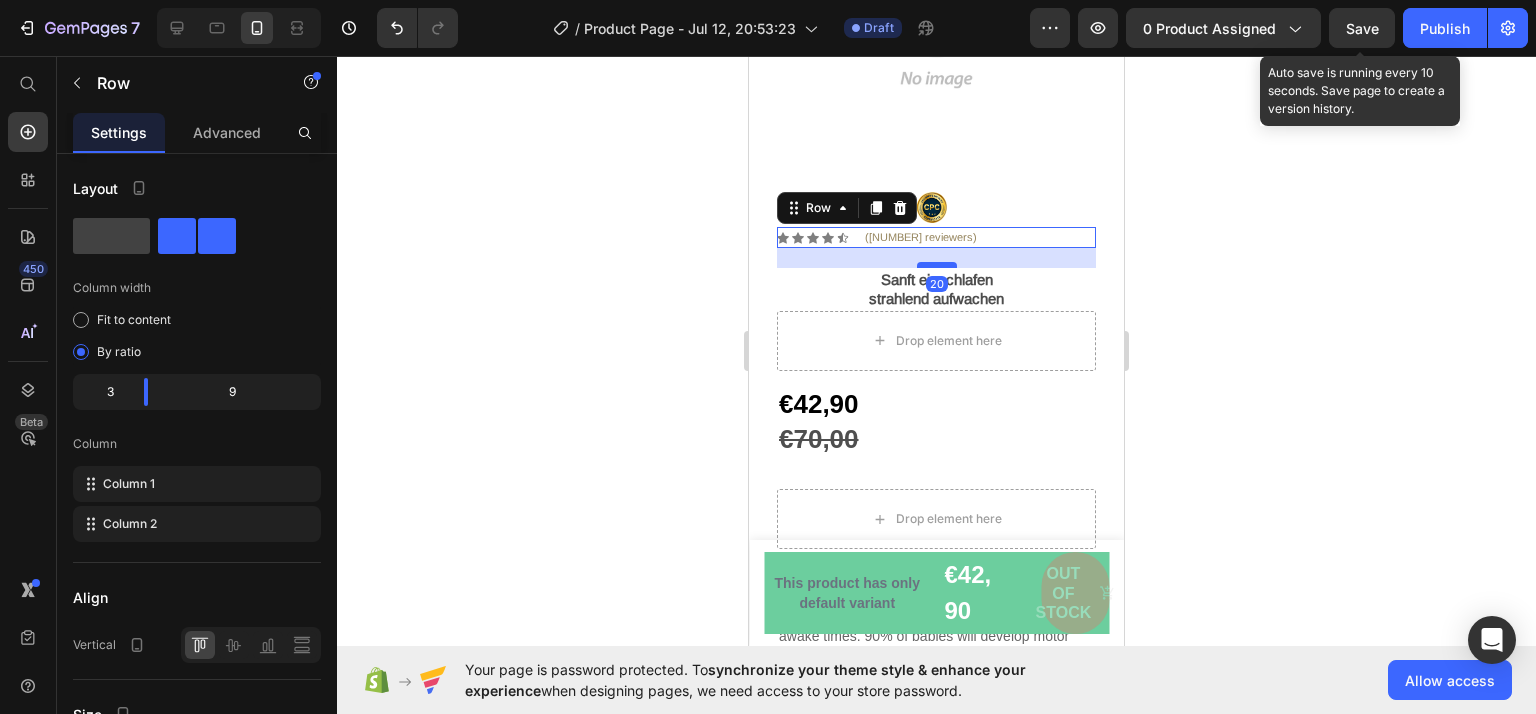 drag, startPoint x: 921, startPoint y: 237, endPoint x: 924, endPoint y: 249, distance: 12.369317 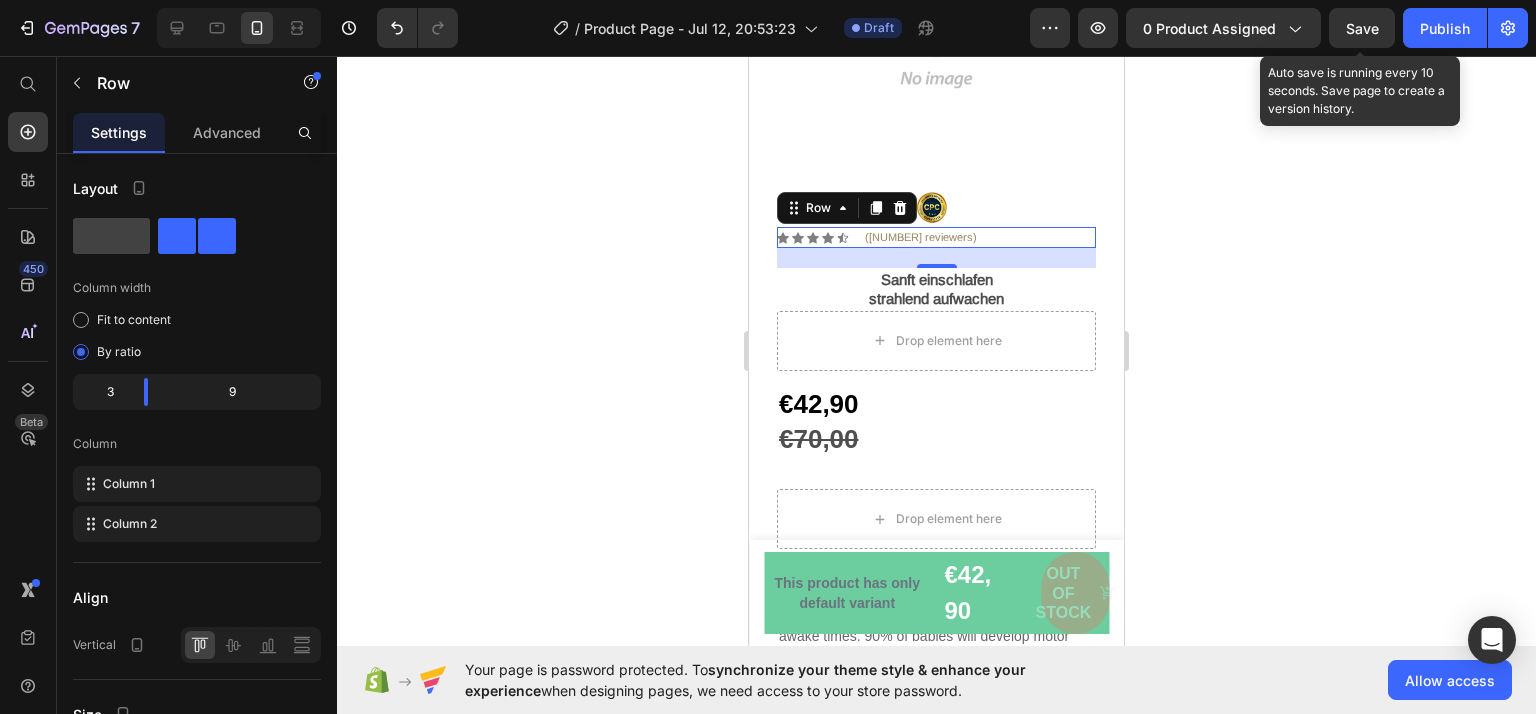 click 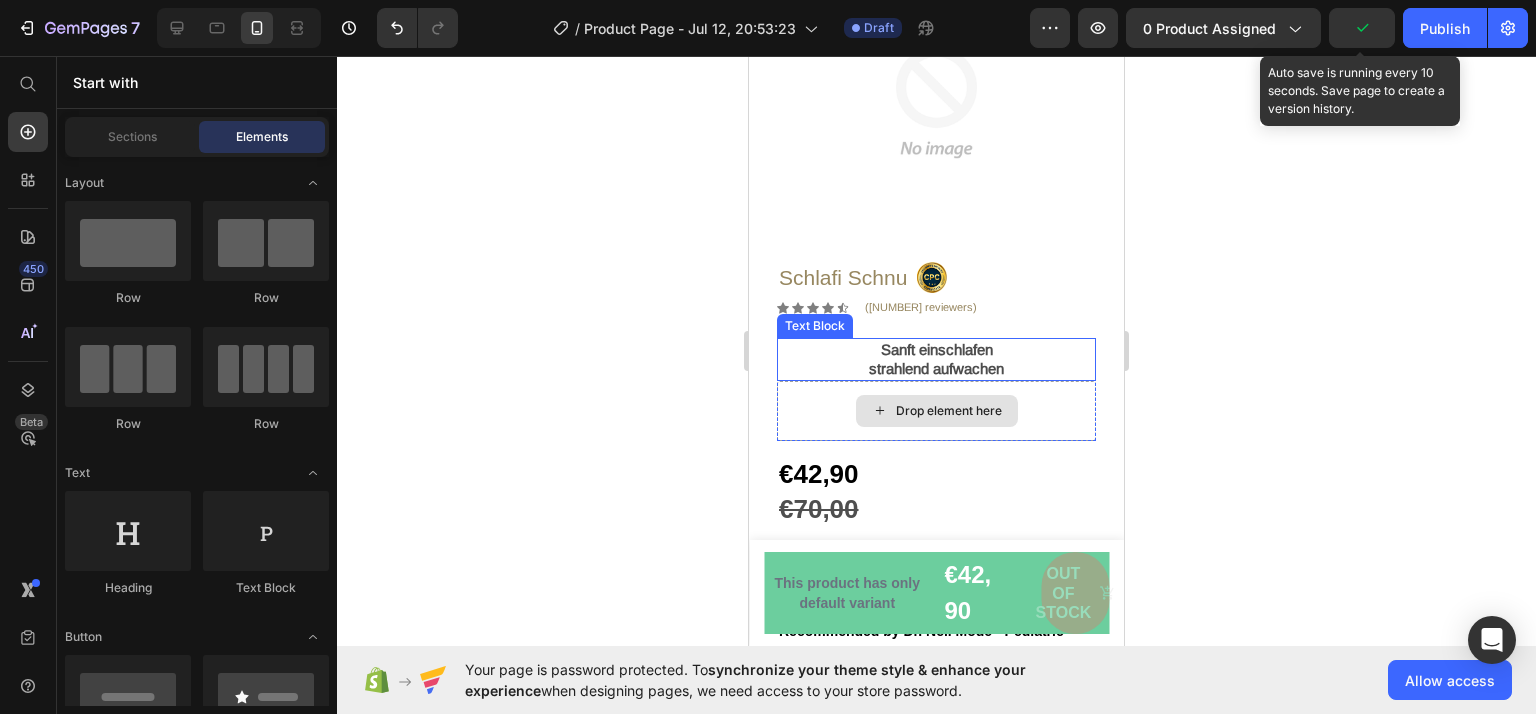 scroll, scrollTop: 380, scrollLeft: 0, axis: vertical 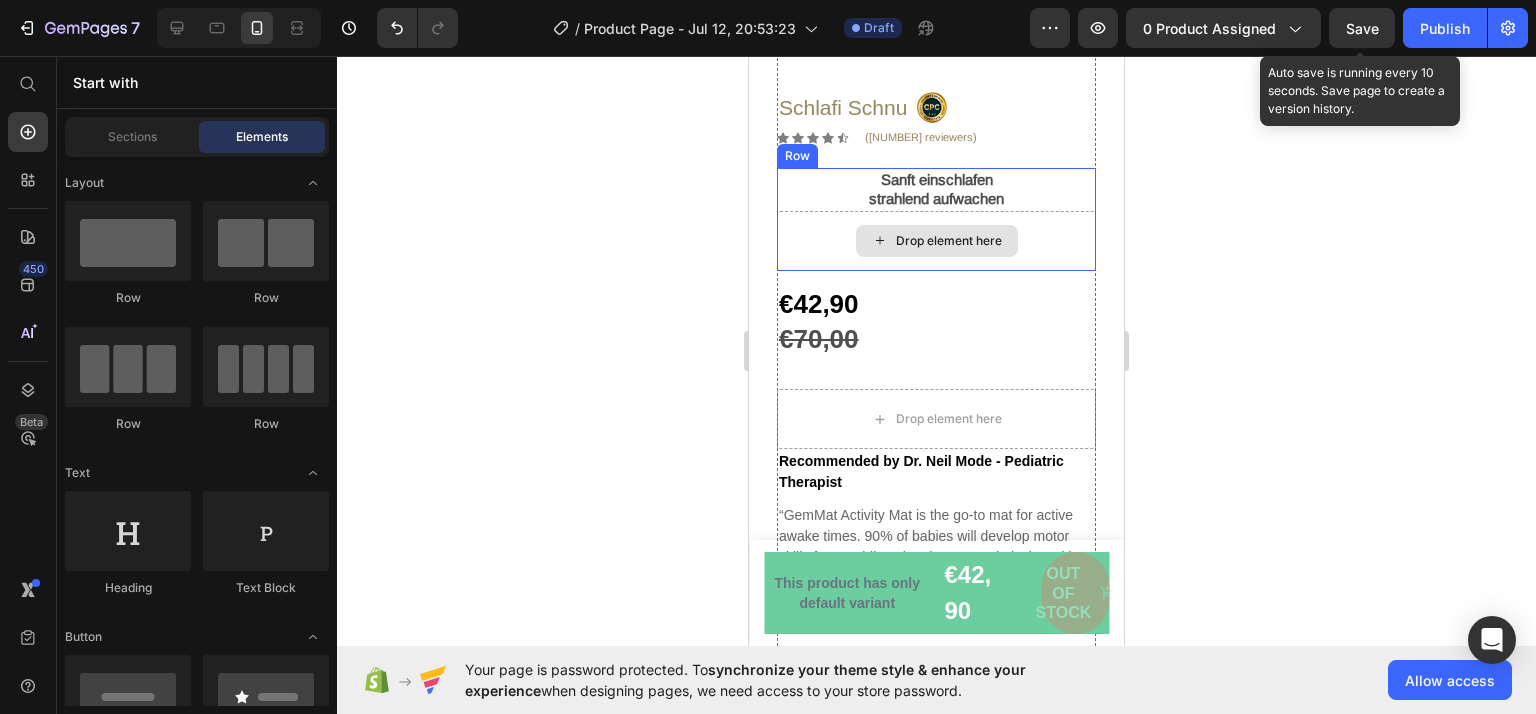 click on "Drop element here" at bounding box center [937, 241] 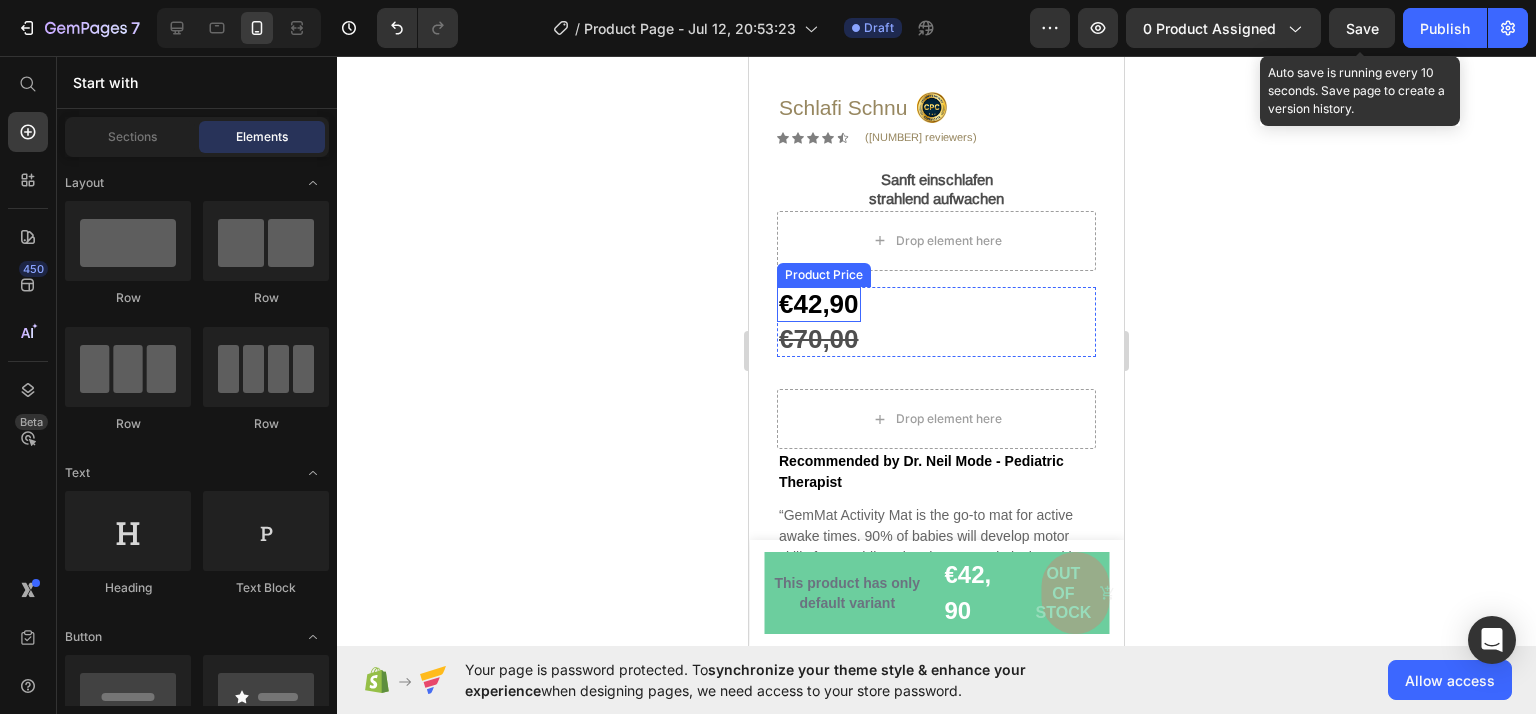 click on "€42,90" at bounding box center (819, 304) 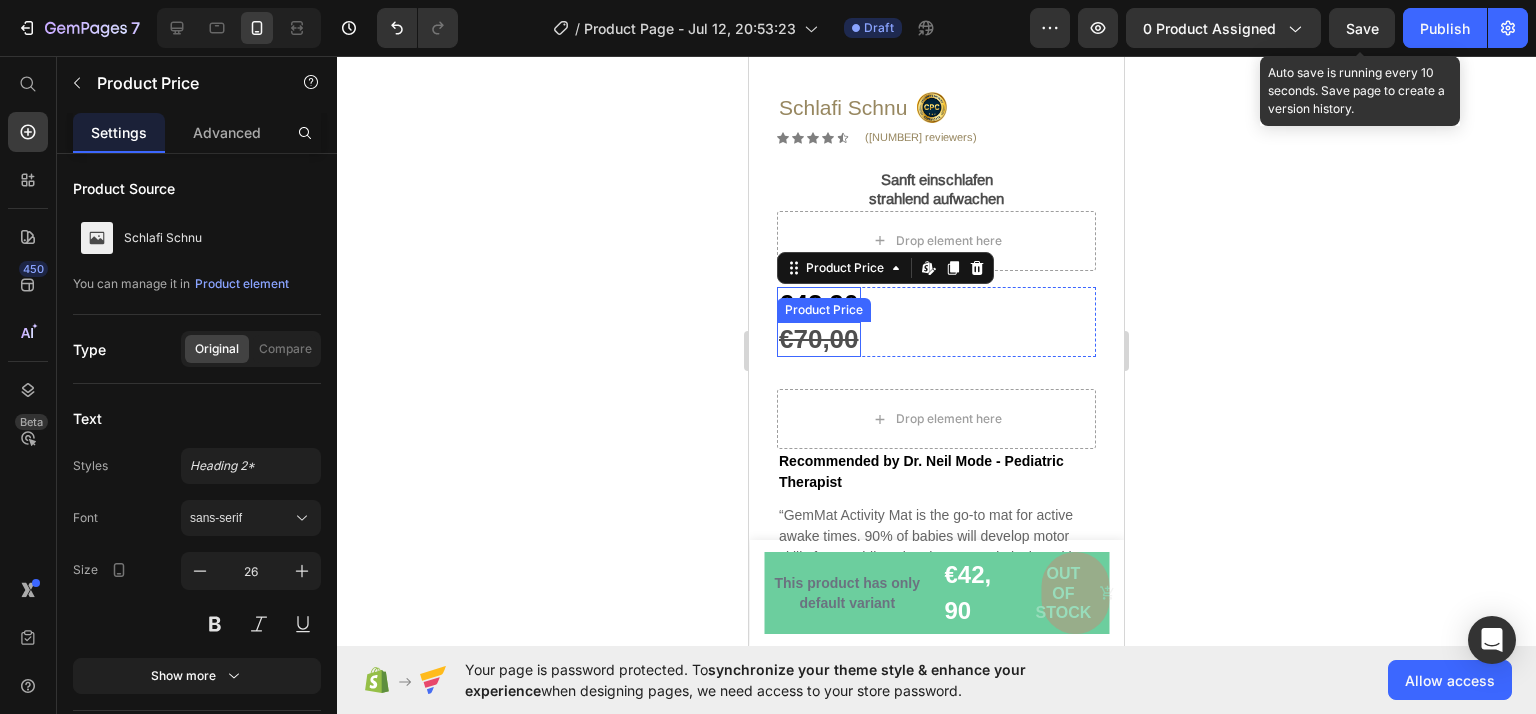 click on "€70,00" at bounding box center [819, 339] 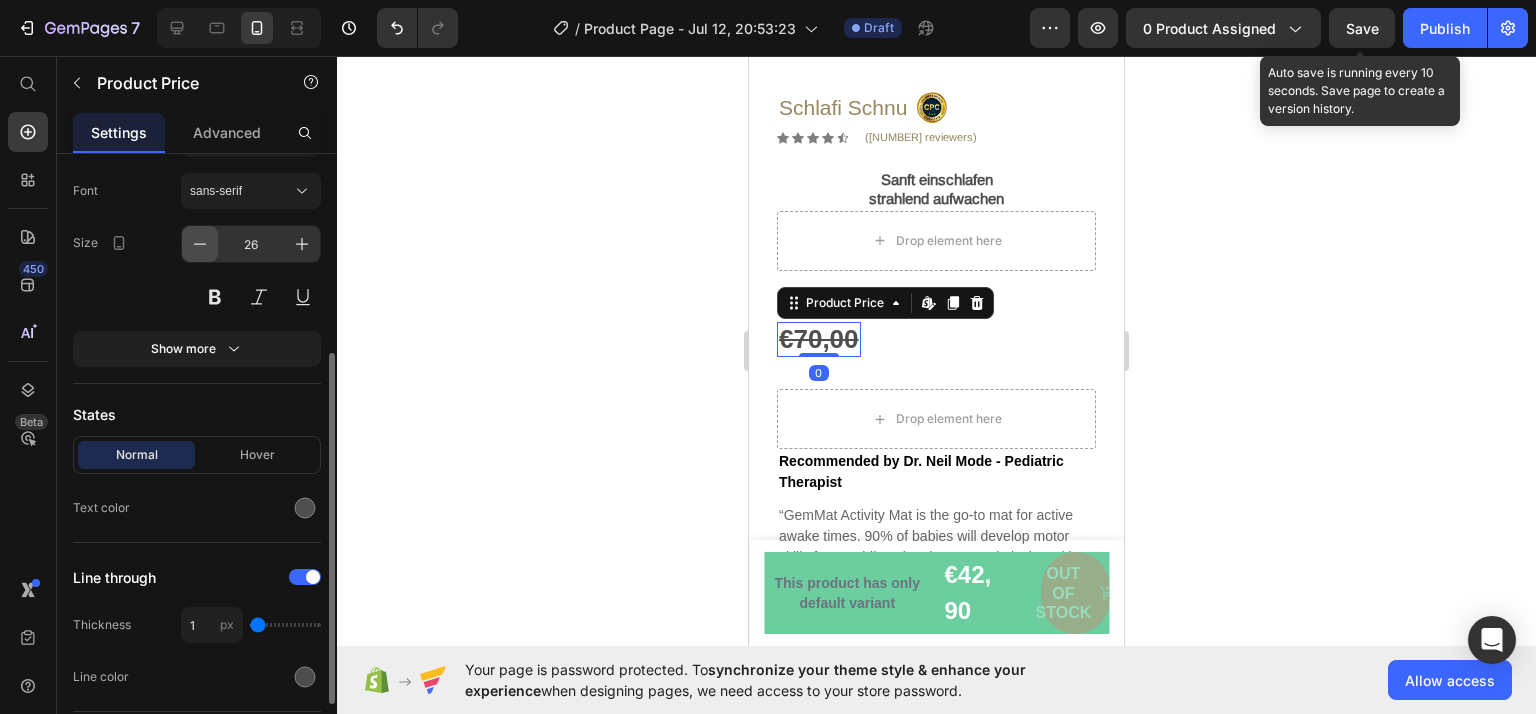 scroll, scrollTop: 343, scrollLeft: 0, axis: vertical 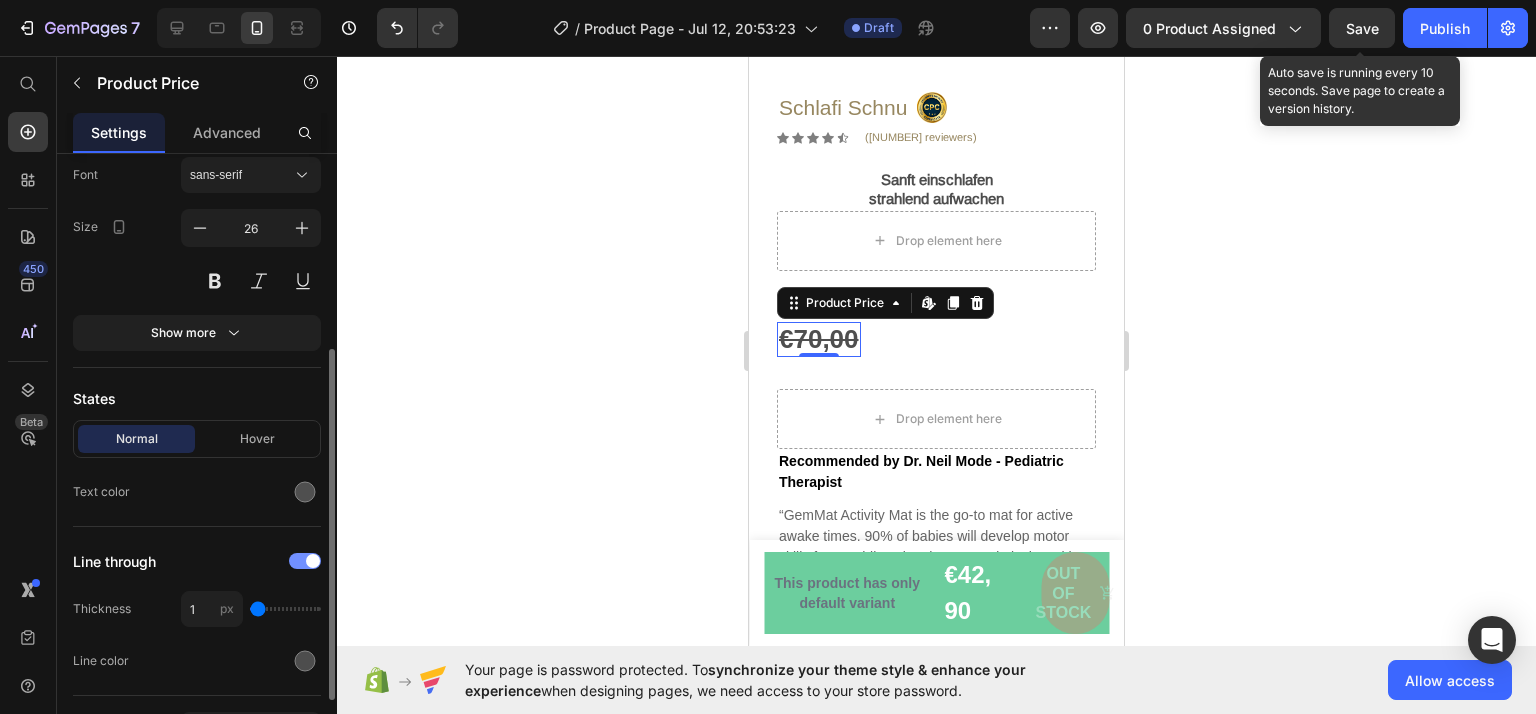 click at bounding box center [305, 561] 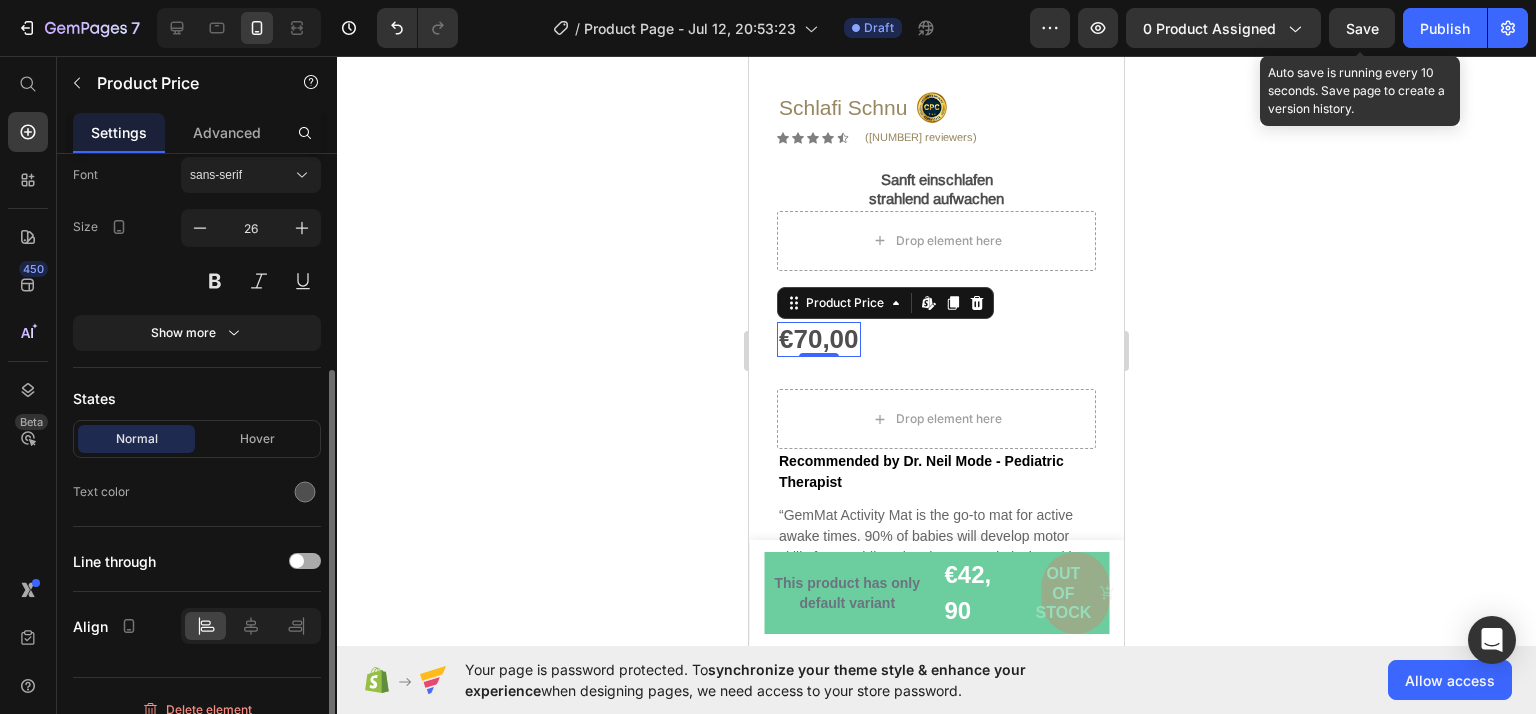 click at bounding box center [305, 561] 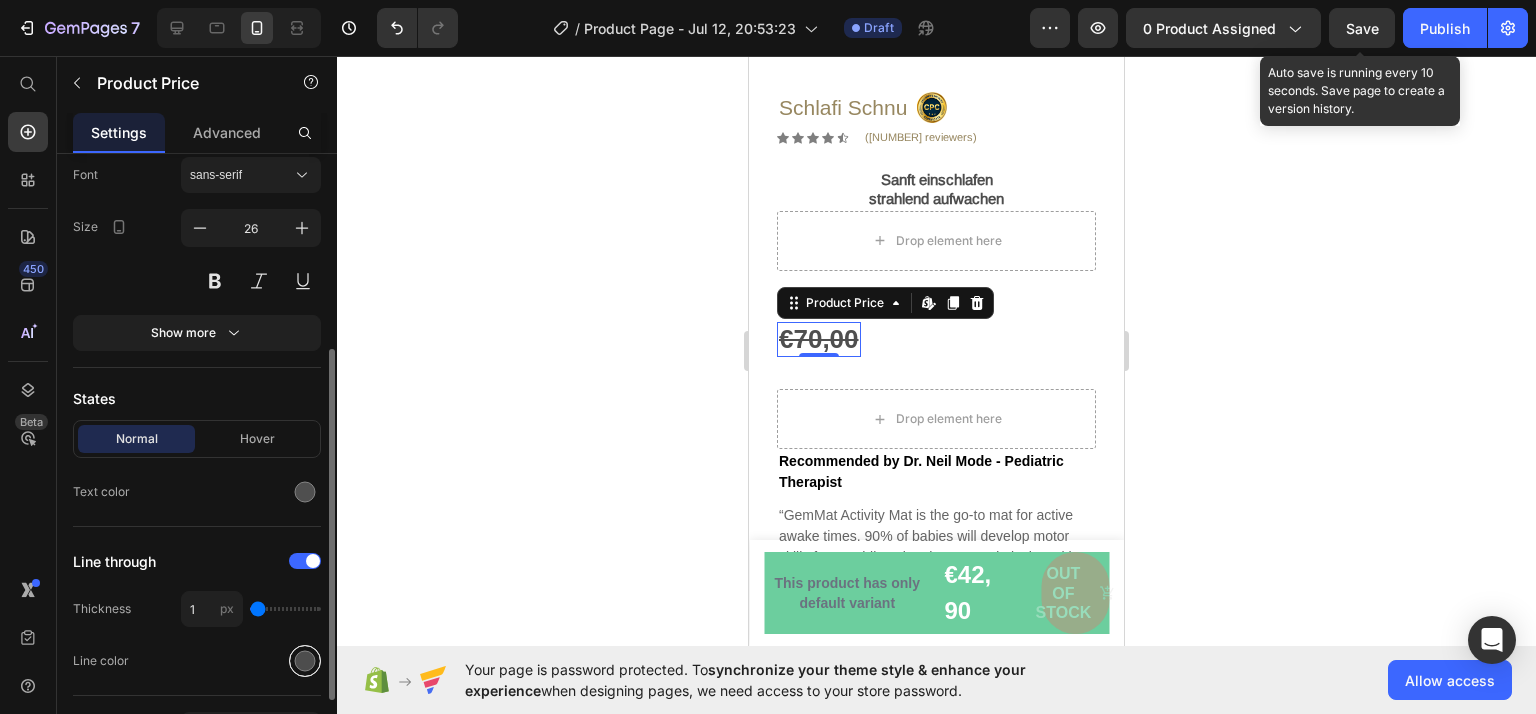 click at bounding box center (305, 661) 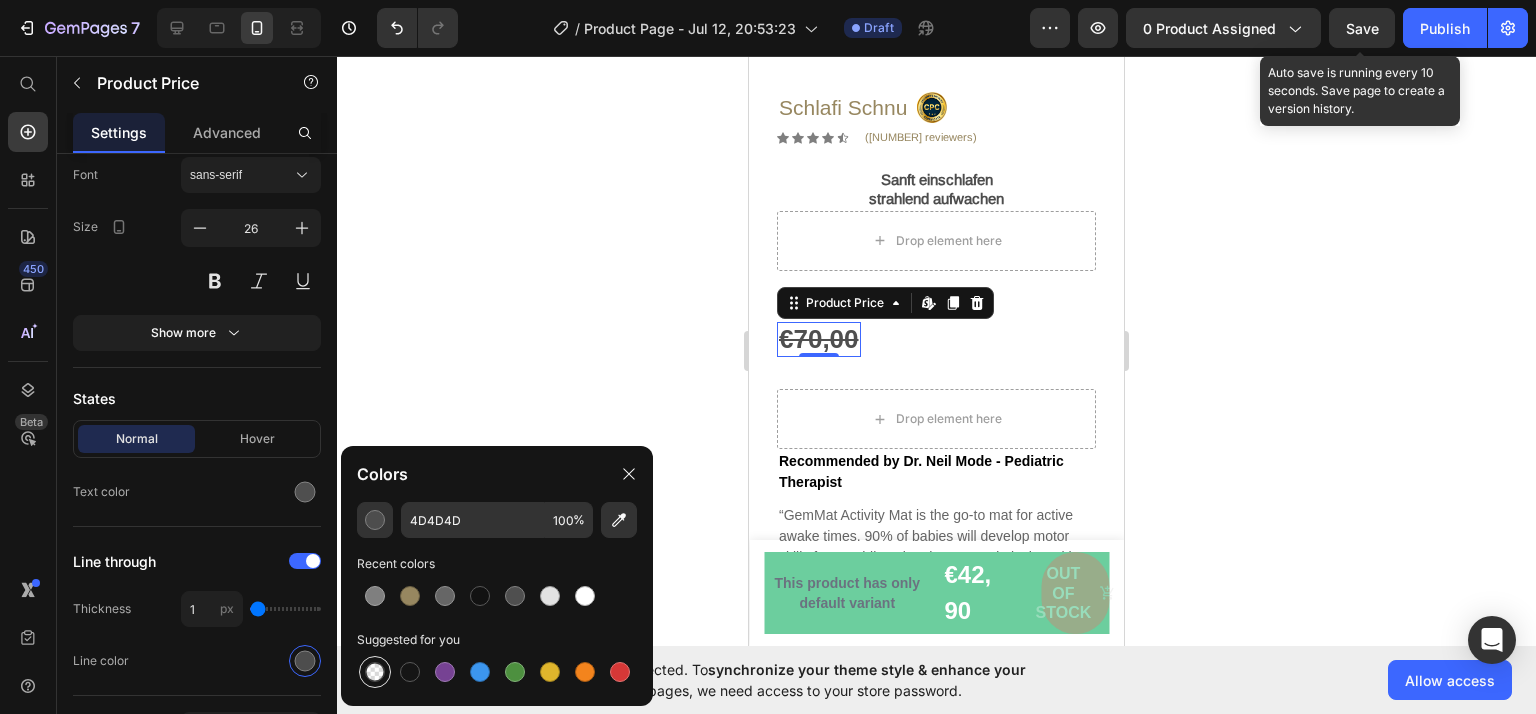 click at bounding box center [375, 672] 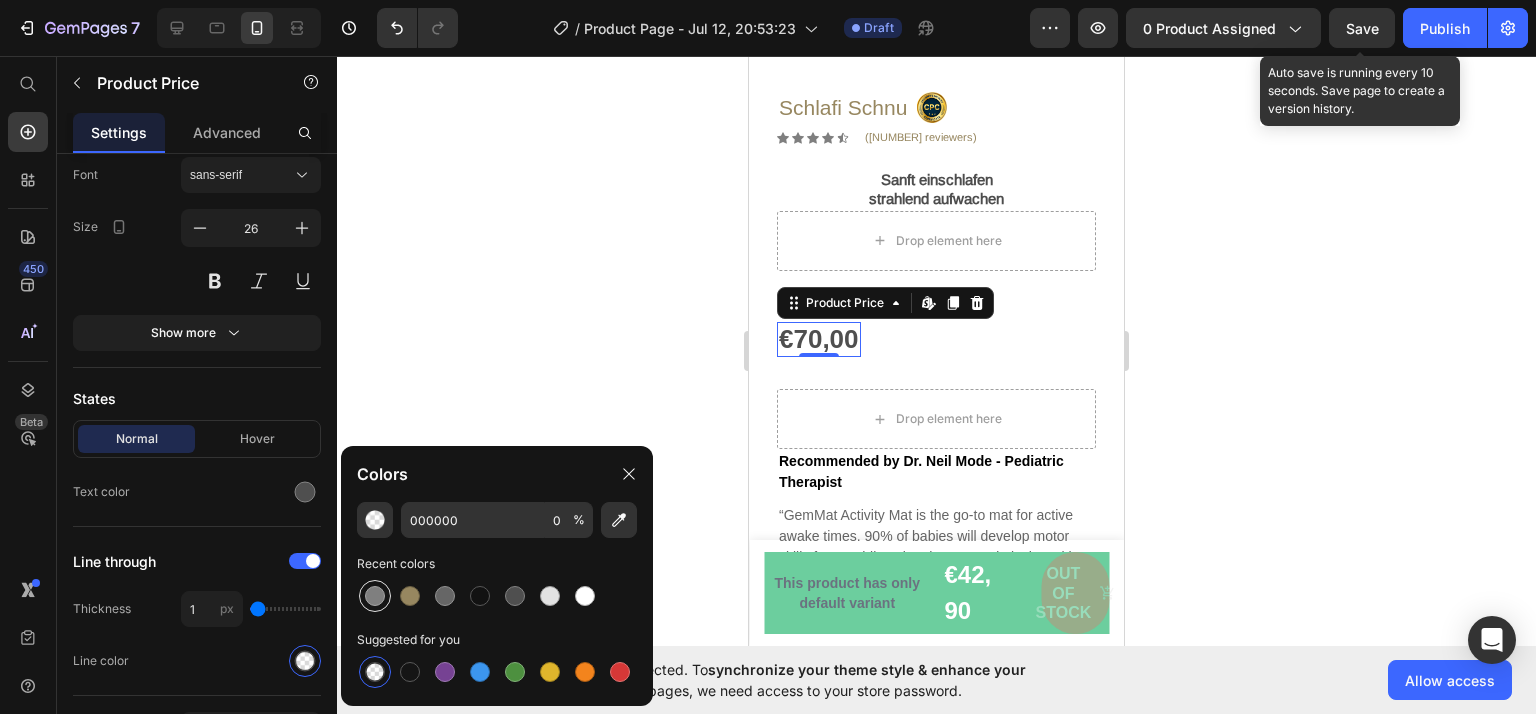 click at bounding box center (375, 596) 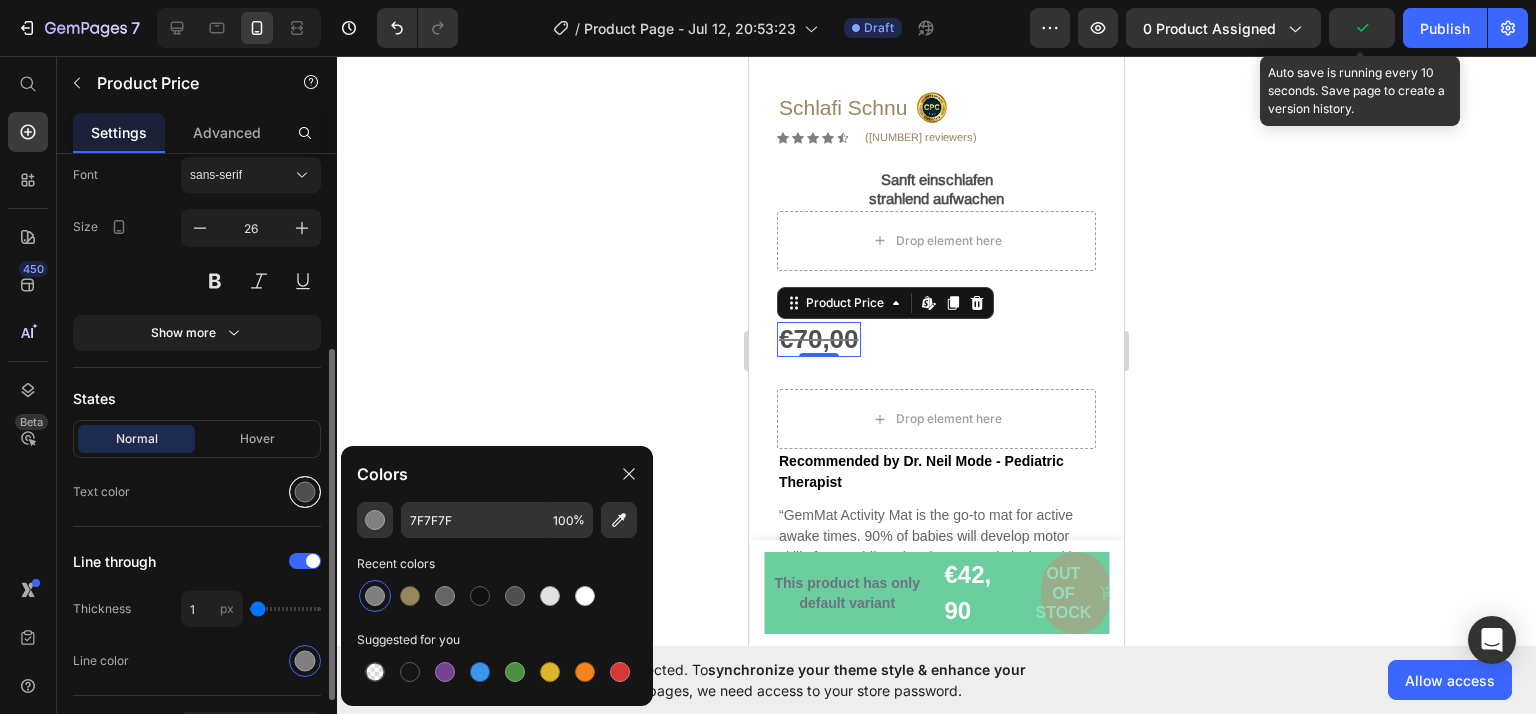 click at bounding box center [305, 492] 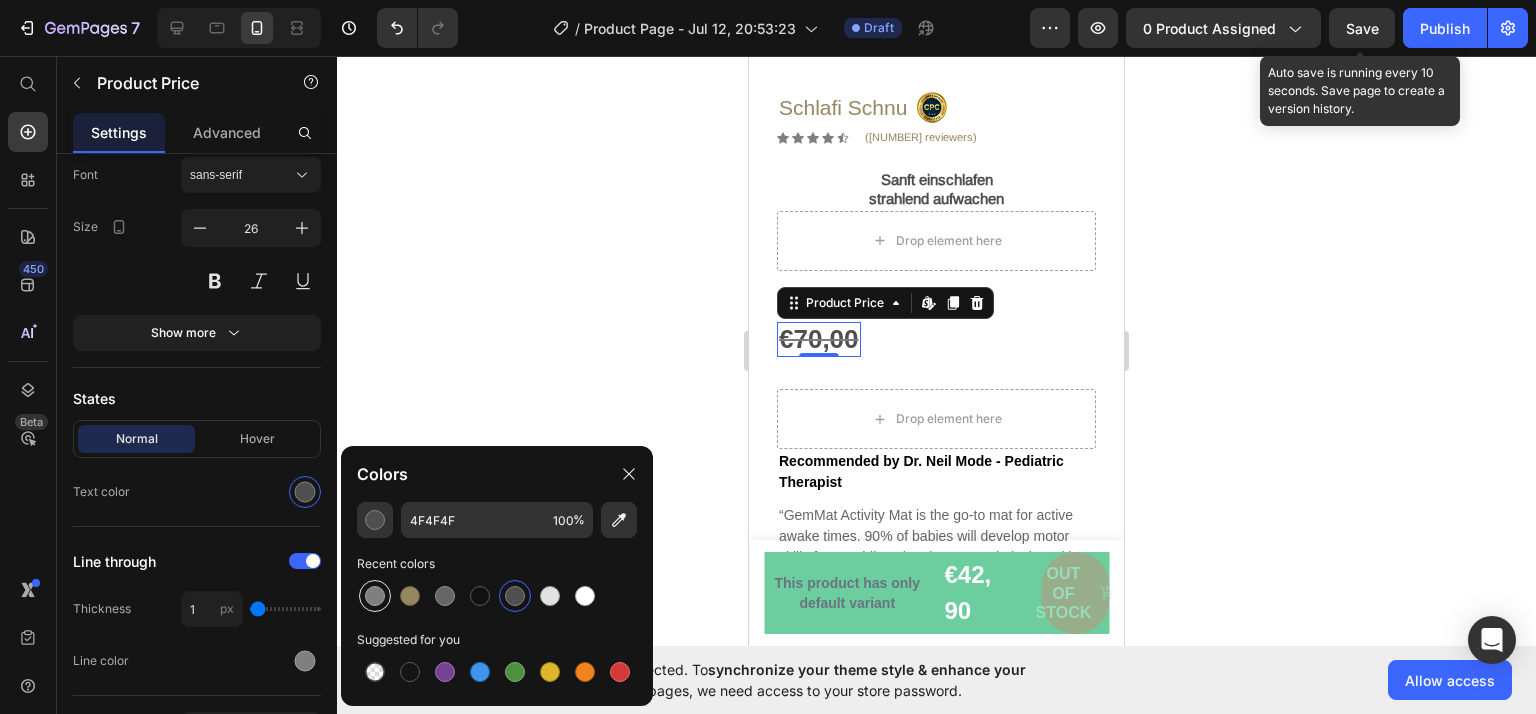 click at bounding box center [375, 596] 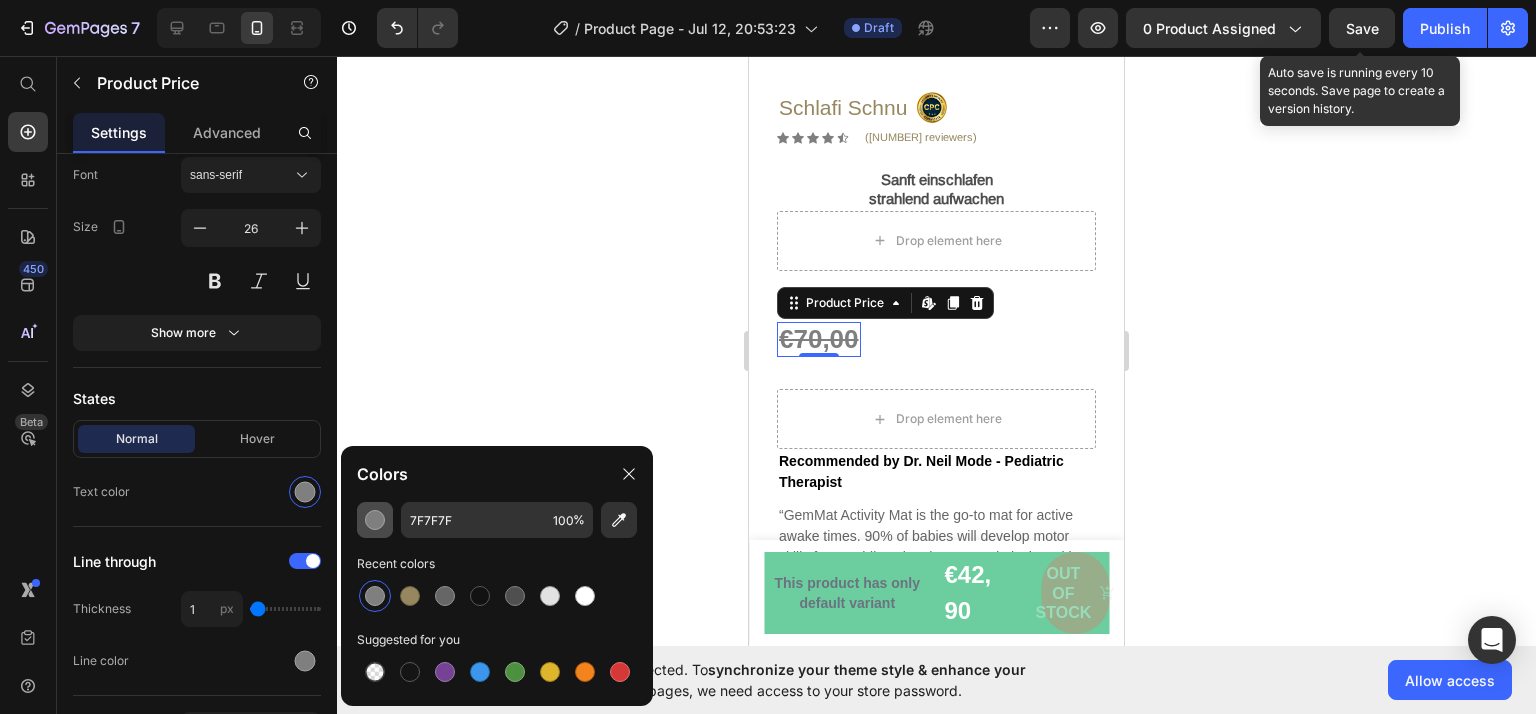 click at bounding box center [375, 520] 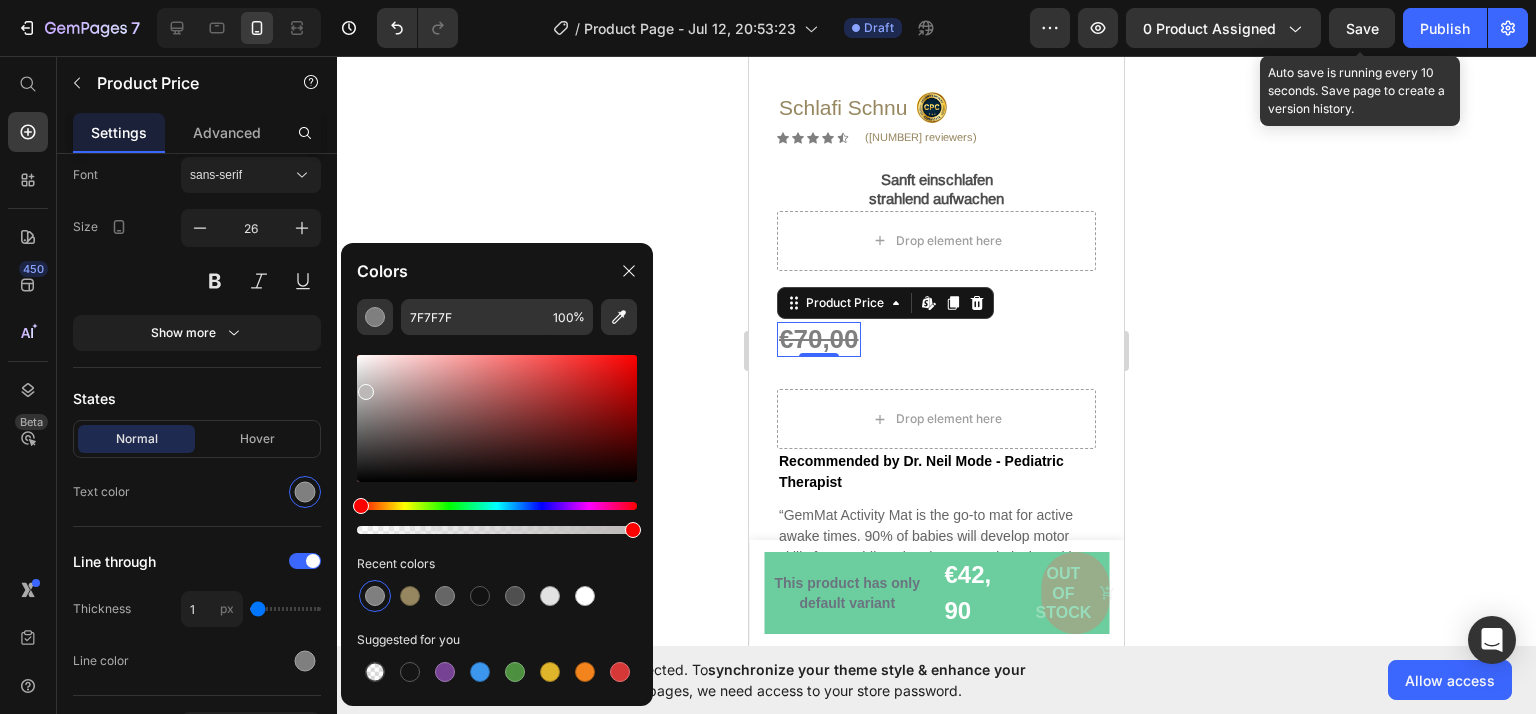 click at bounding box center (497, 418) 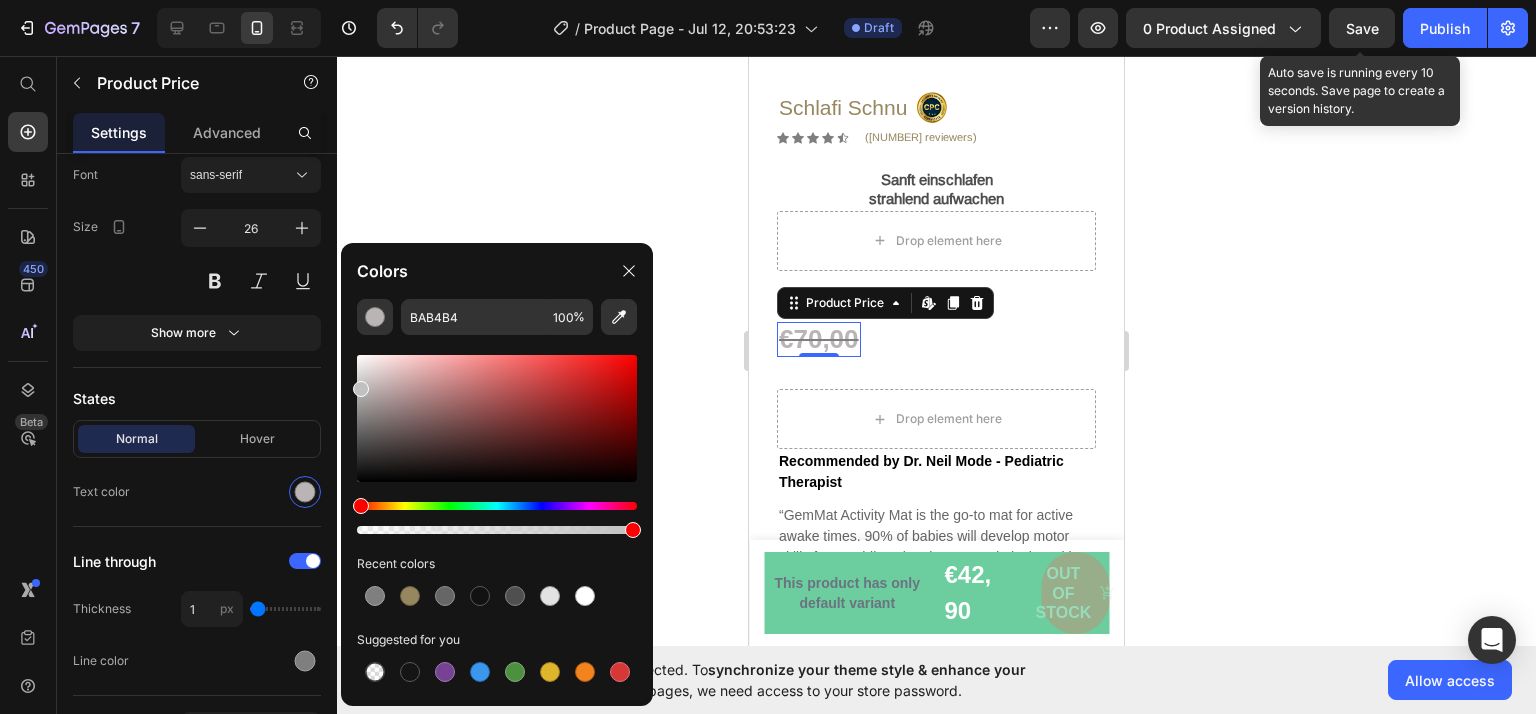 drag, startPoint x: 366, startPoint y: 389, endPoint x: 352, endPoint y: 385, distance: 14.56022 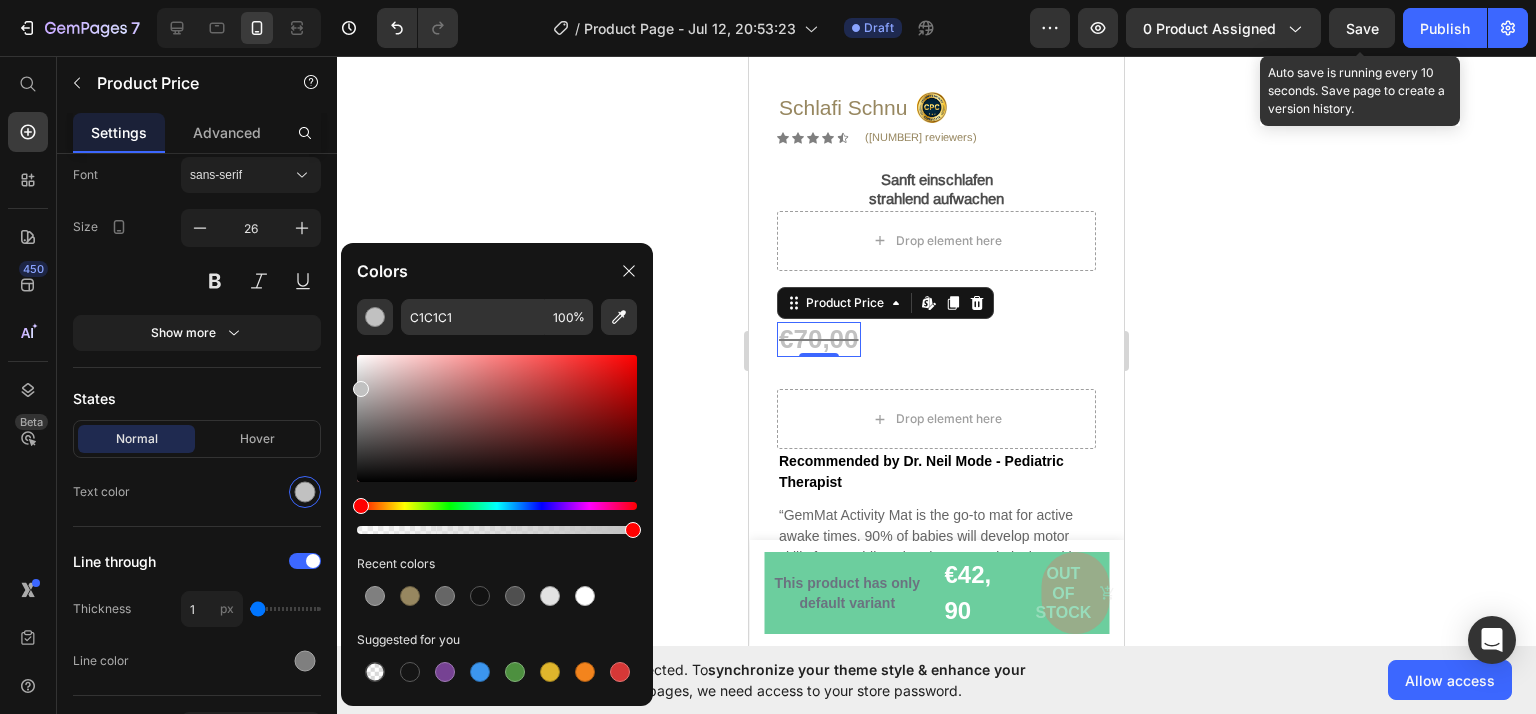 click 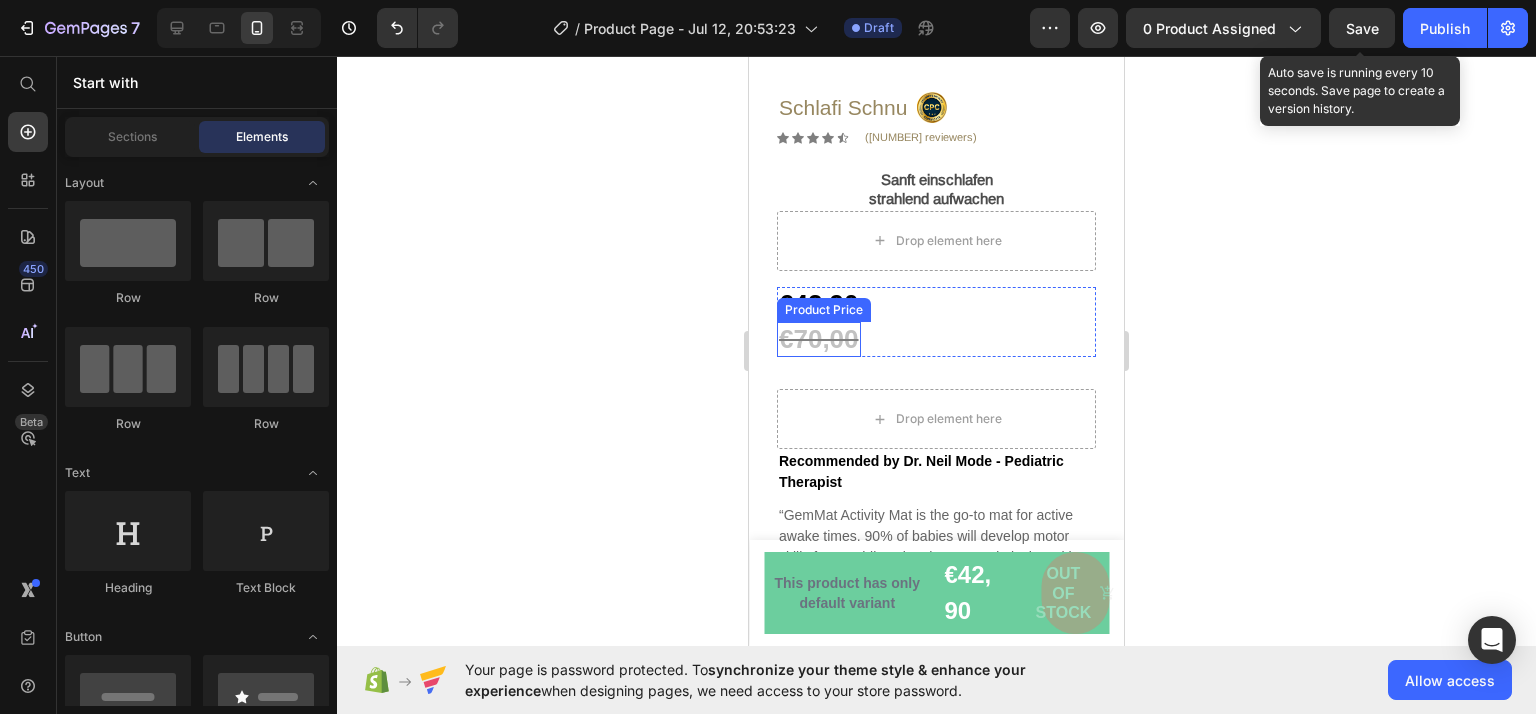 click on "€70,00" at bounding box center (819, 339) 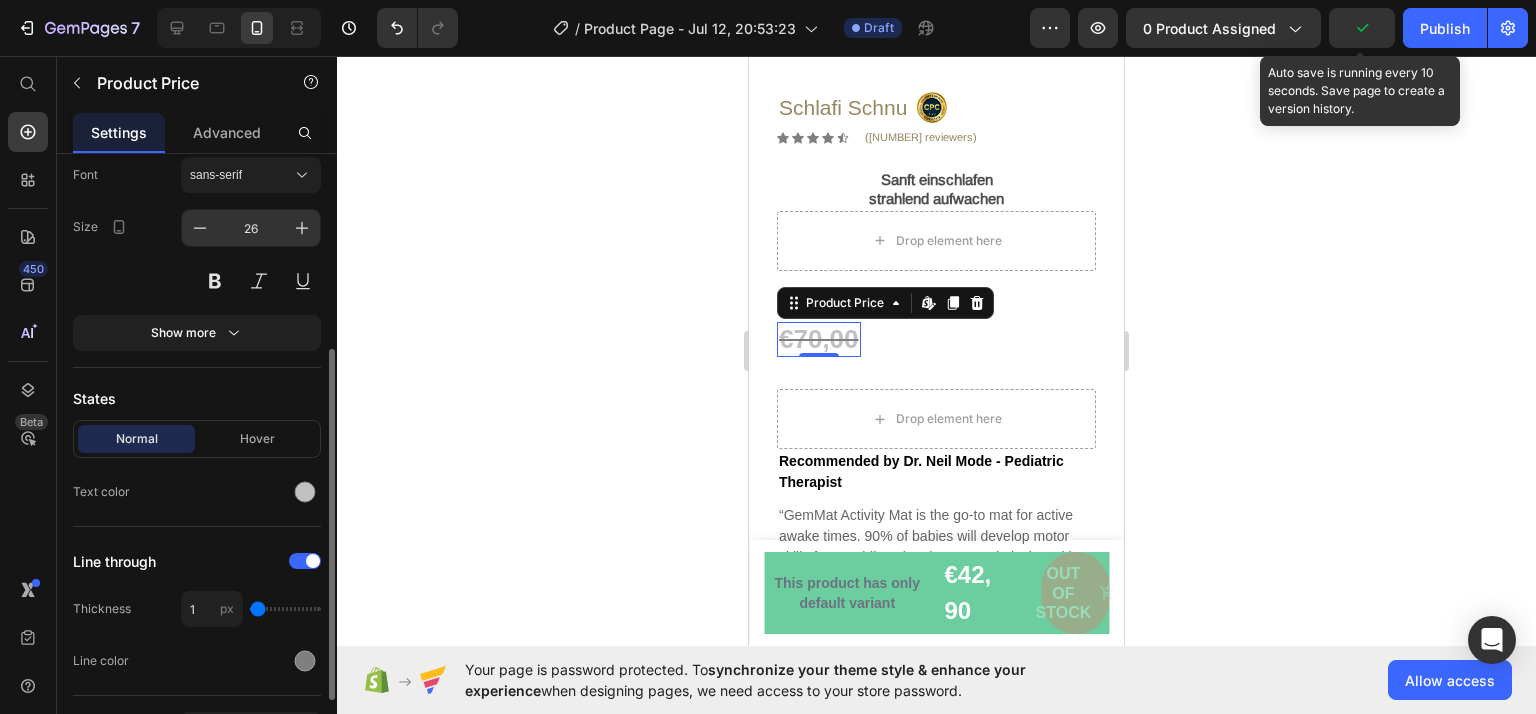 scroll, scrollTop: 0, scrollLeft: 0, axis: both 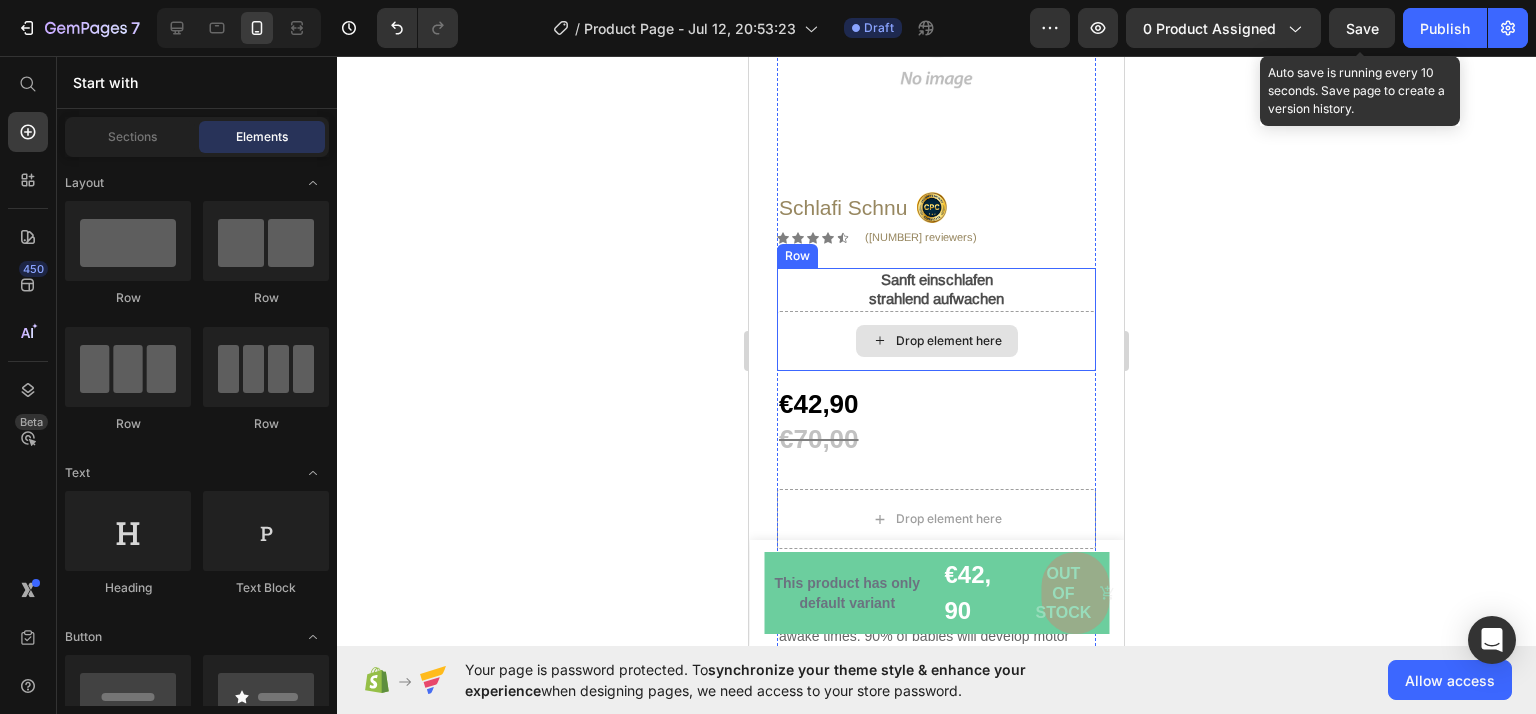 click on "Drop element here" at bounding box center [949, 341] 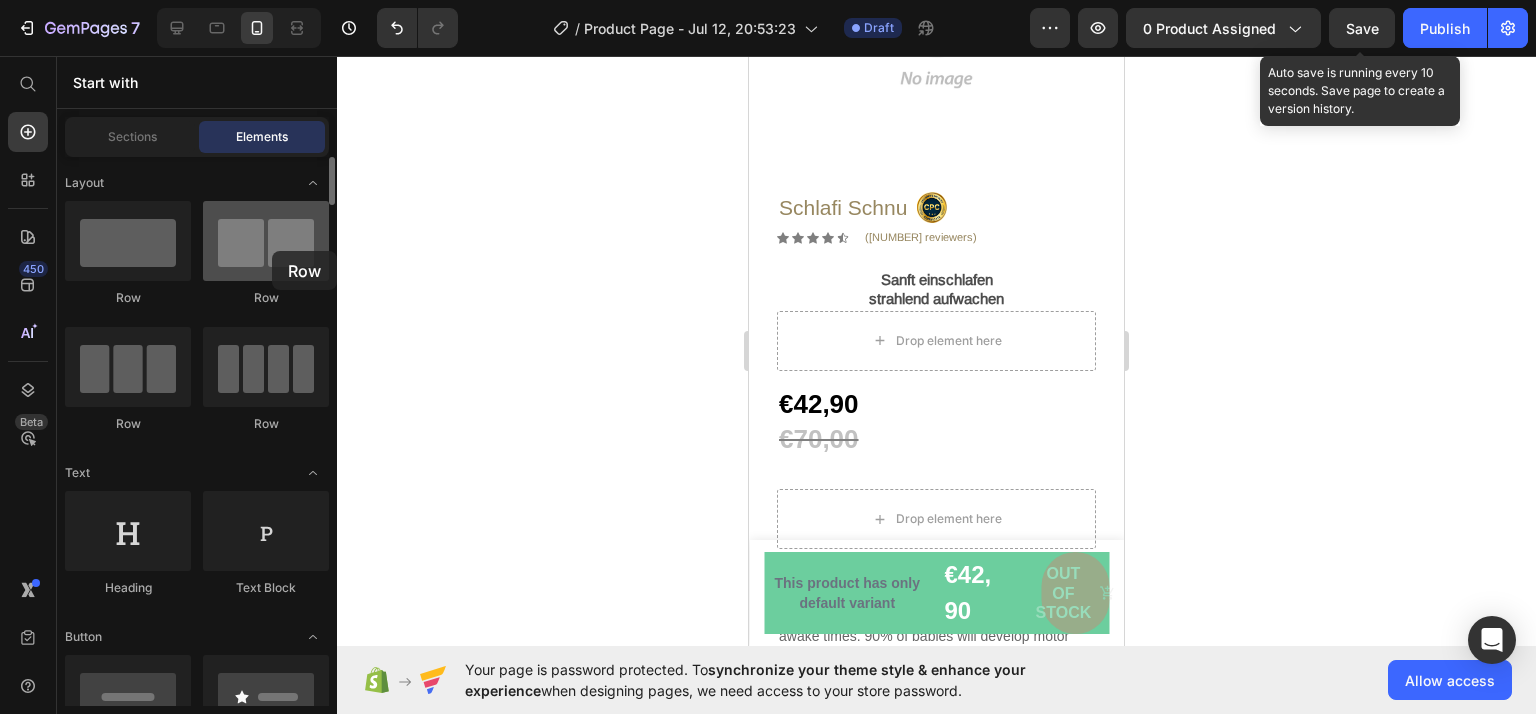 drag, startPoint x: 262, startPoint y: 245, endPoint x: 272, endPoint y: 251, distance: 11.661903 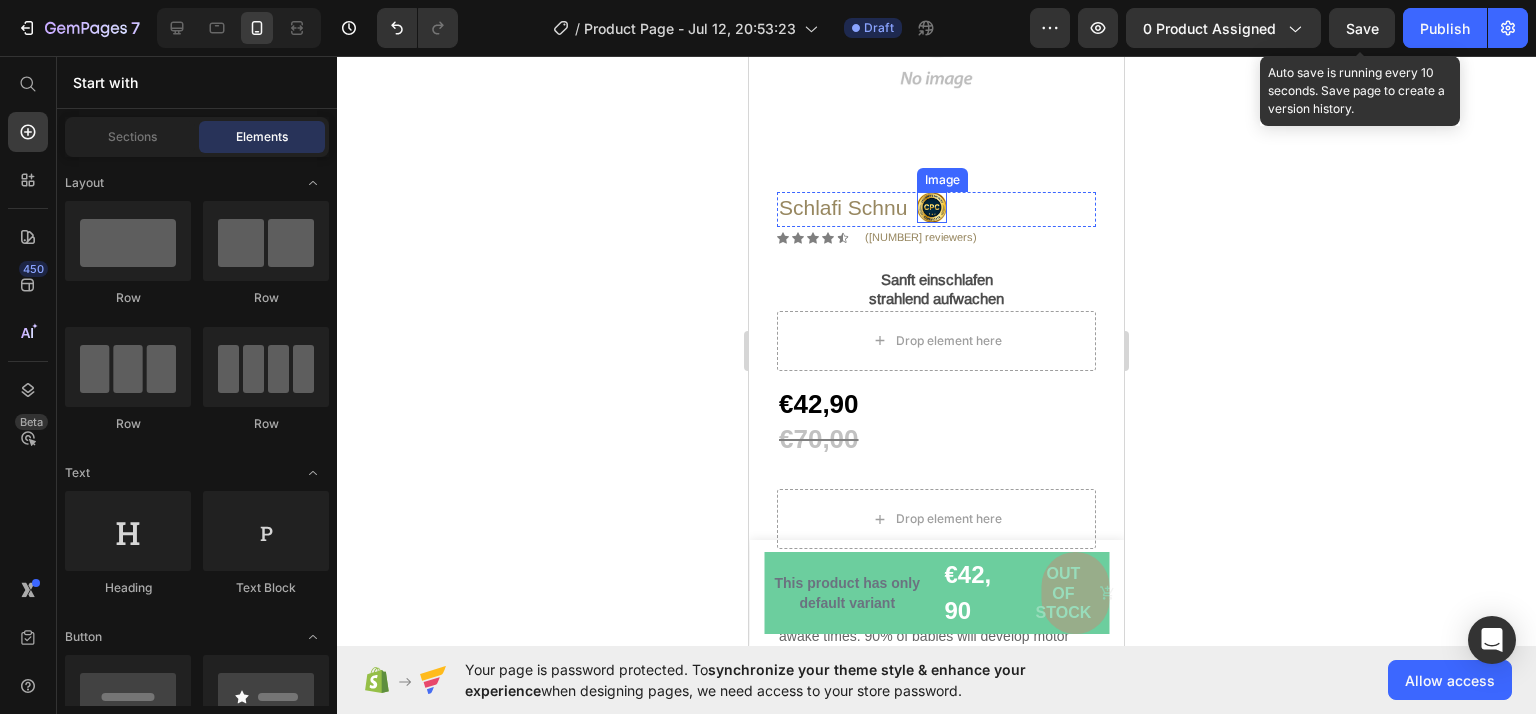 click at bounding box center [932, 207] 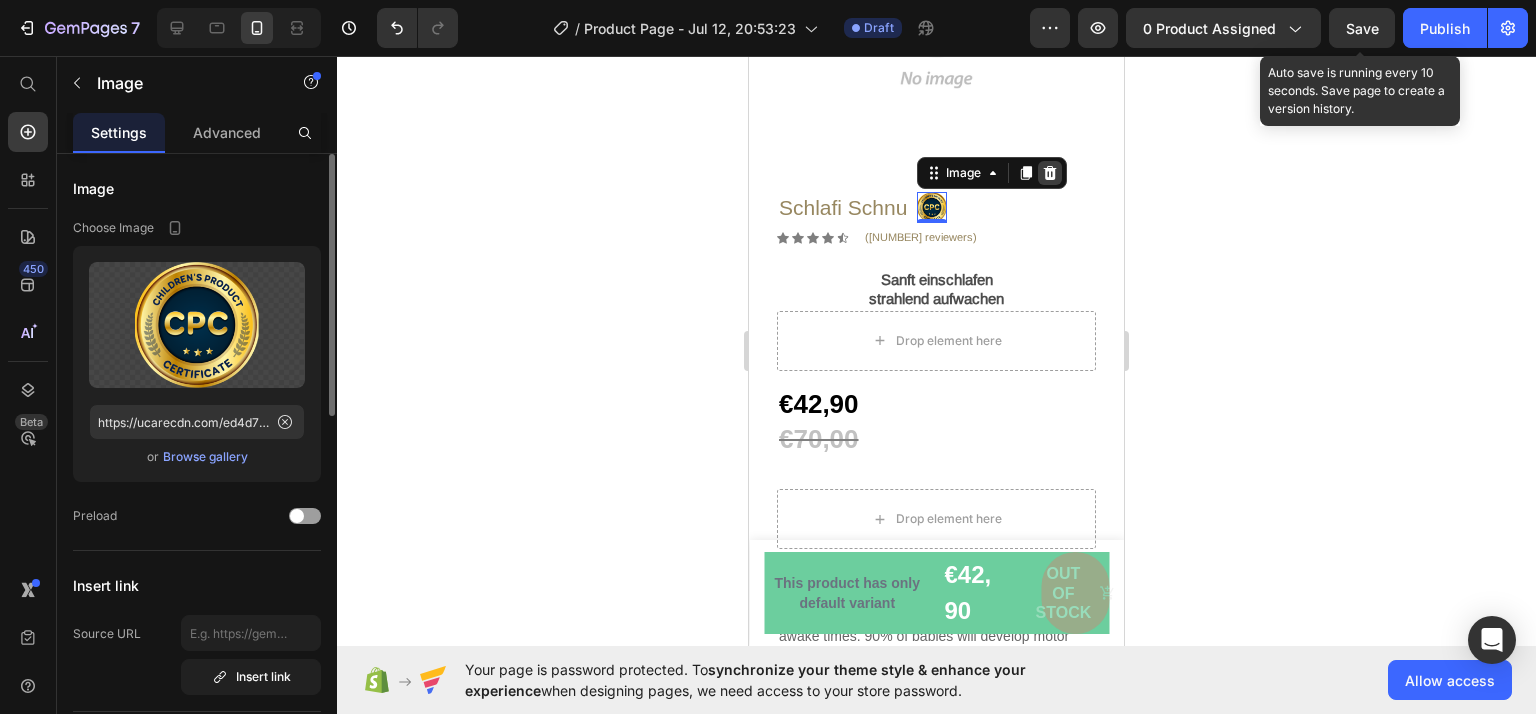 click at bounding box center (1050, 173) 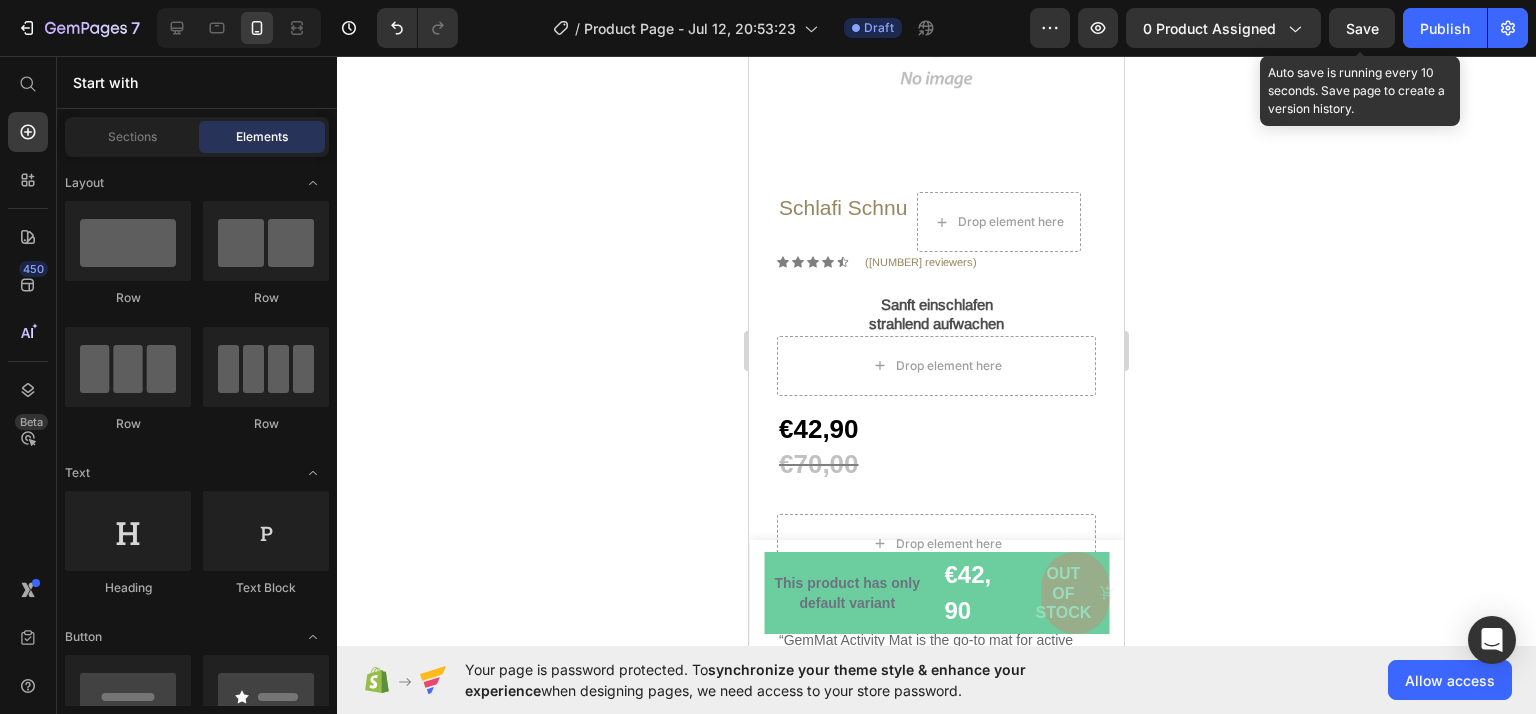 click 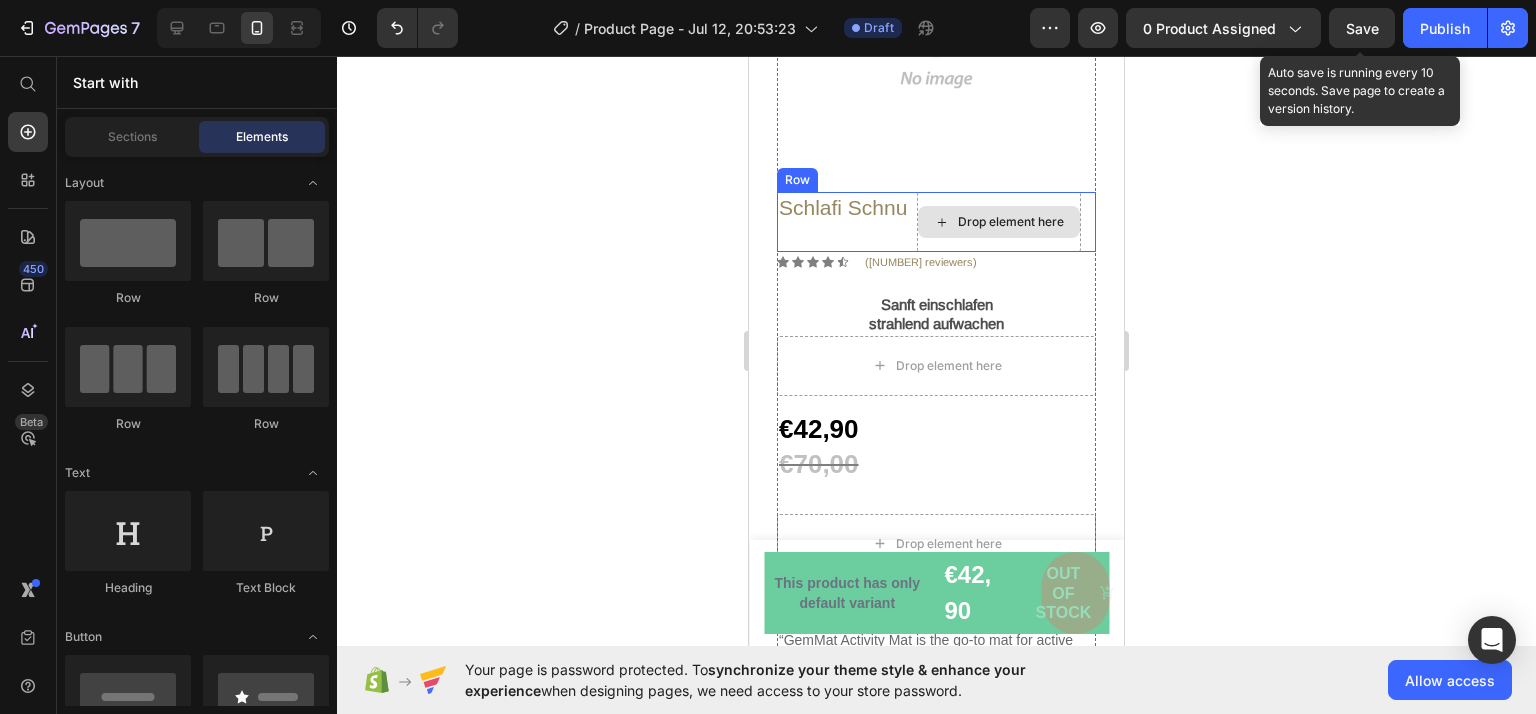 scroll, scrollTop: 0, scrollLeft: 0, axis: both 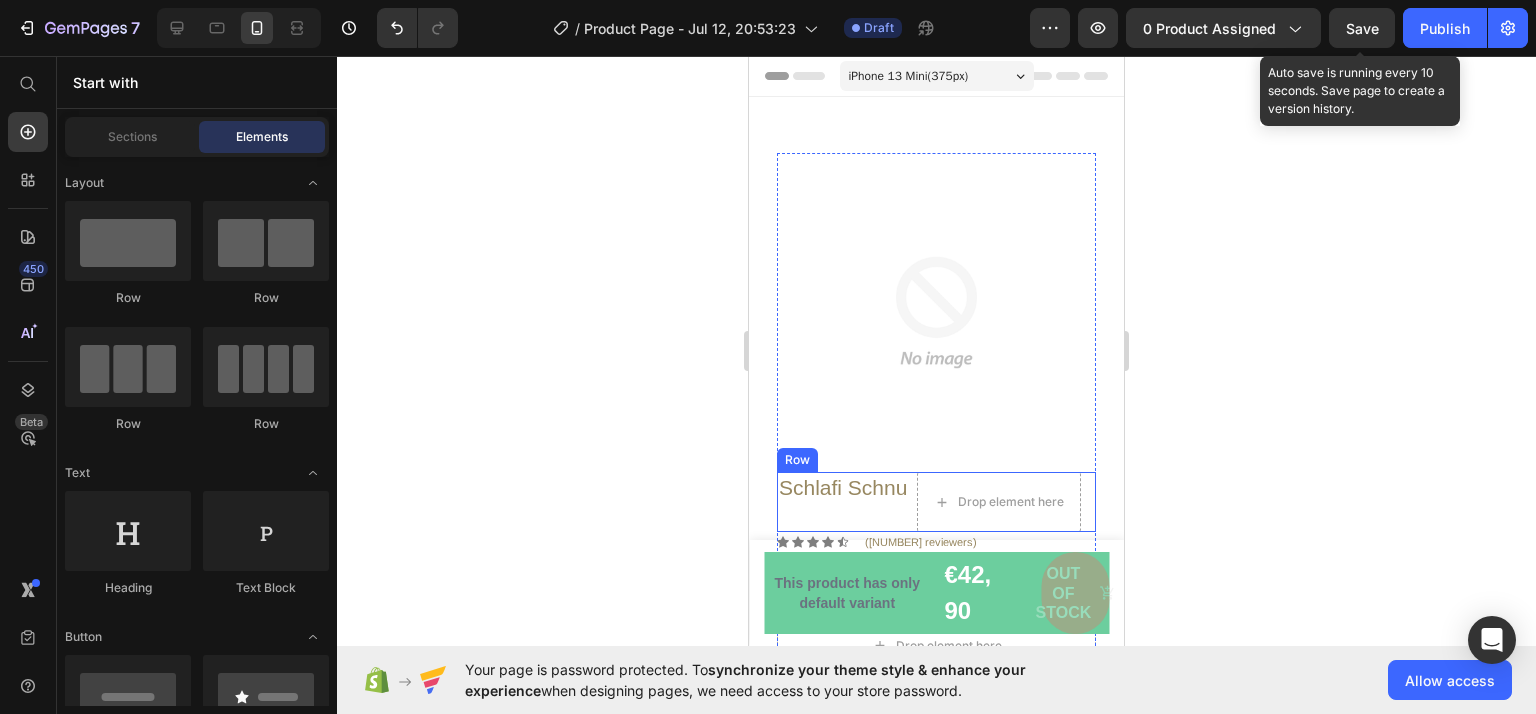 click on "Schlafi Schnu Product Title" at bounding box center [843, 502] 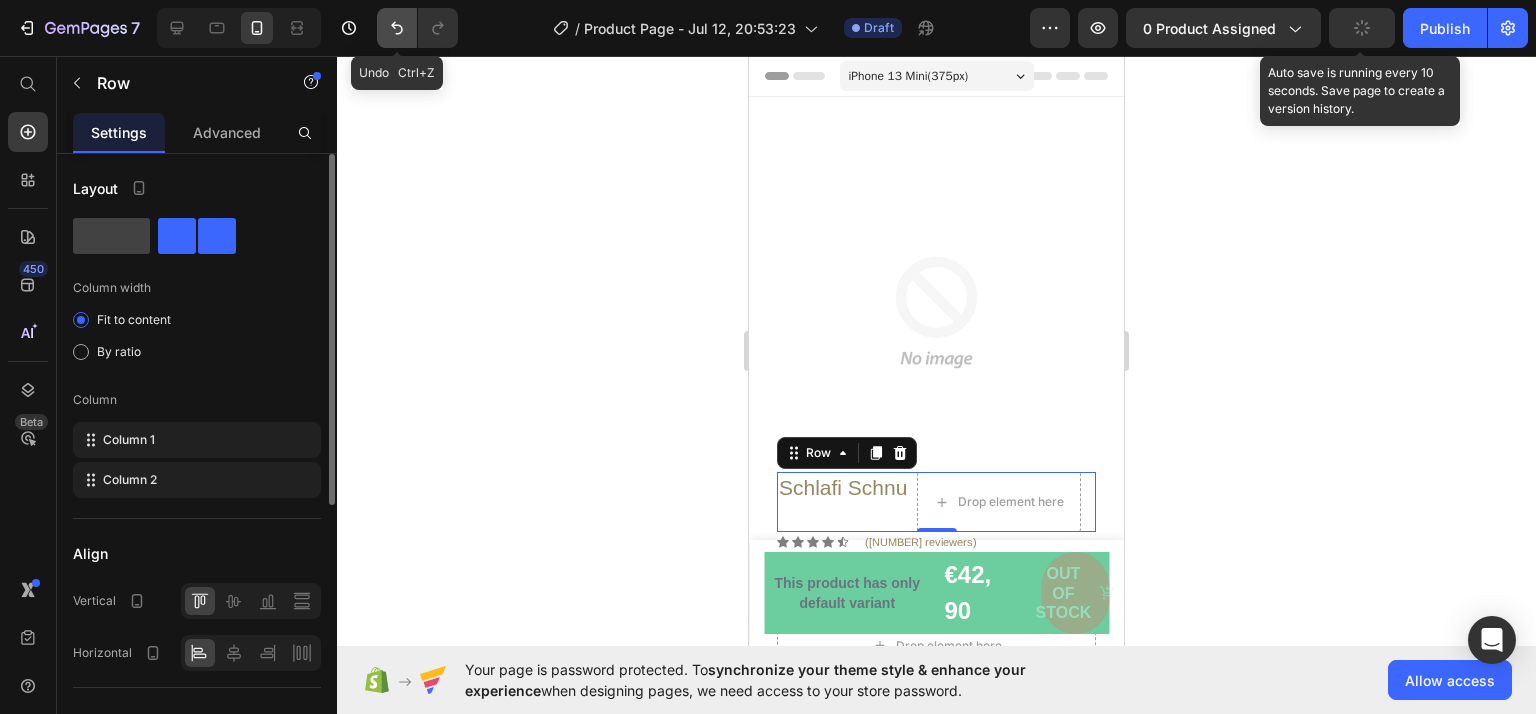 click 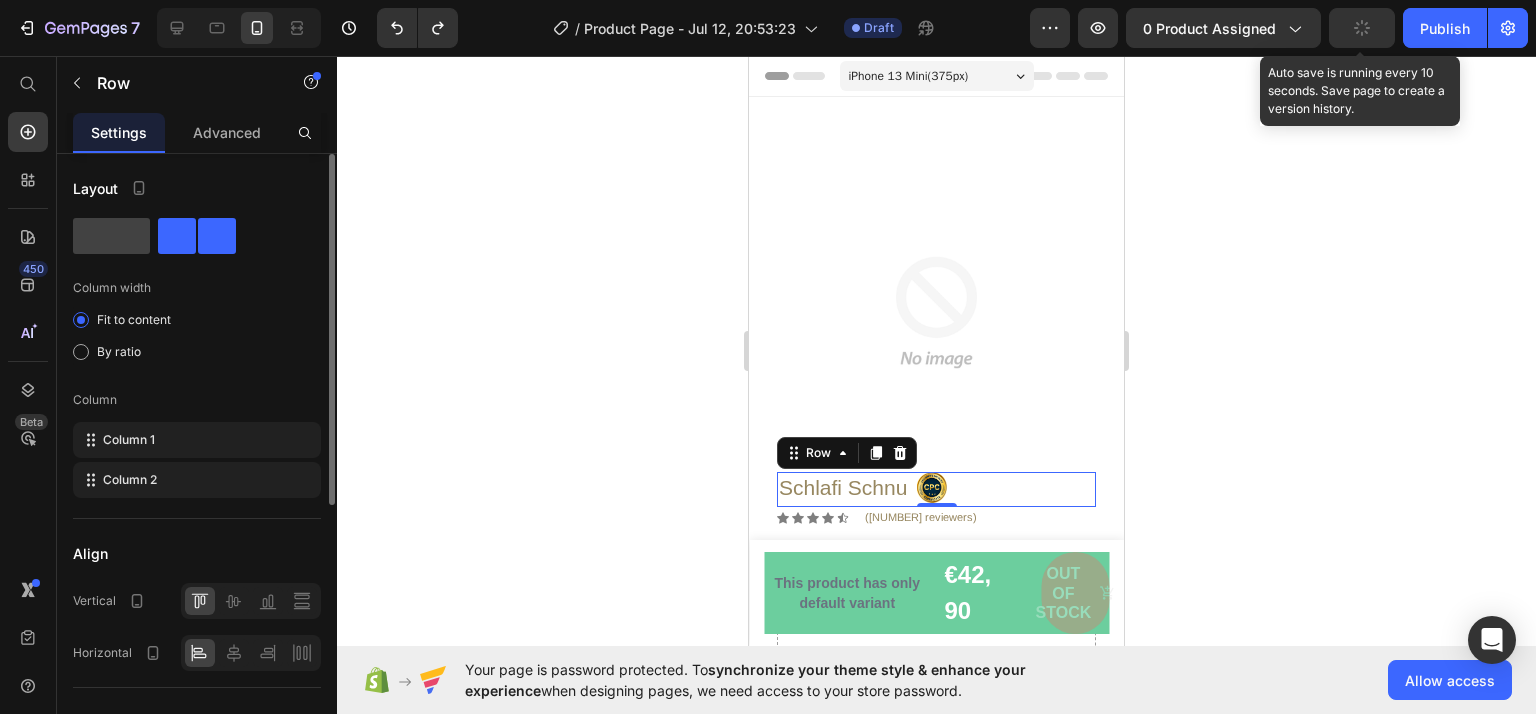 click 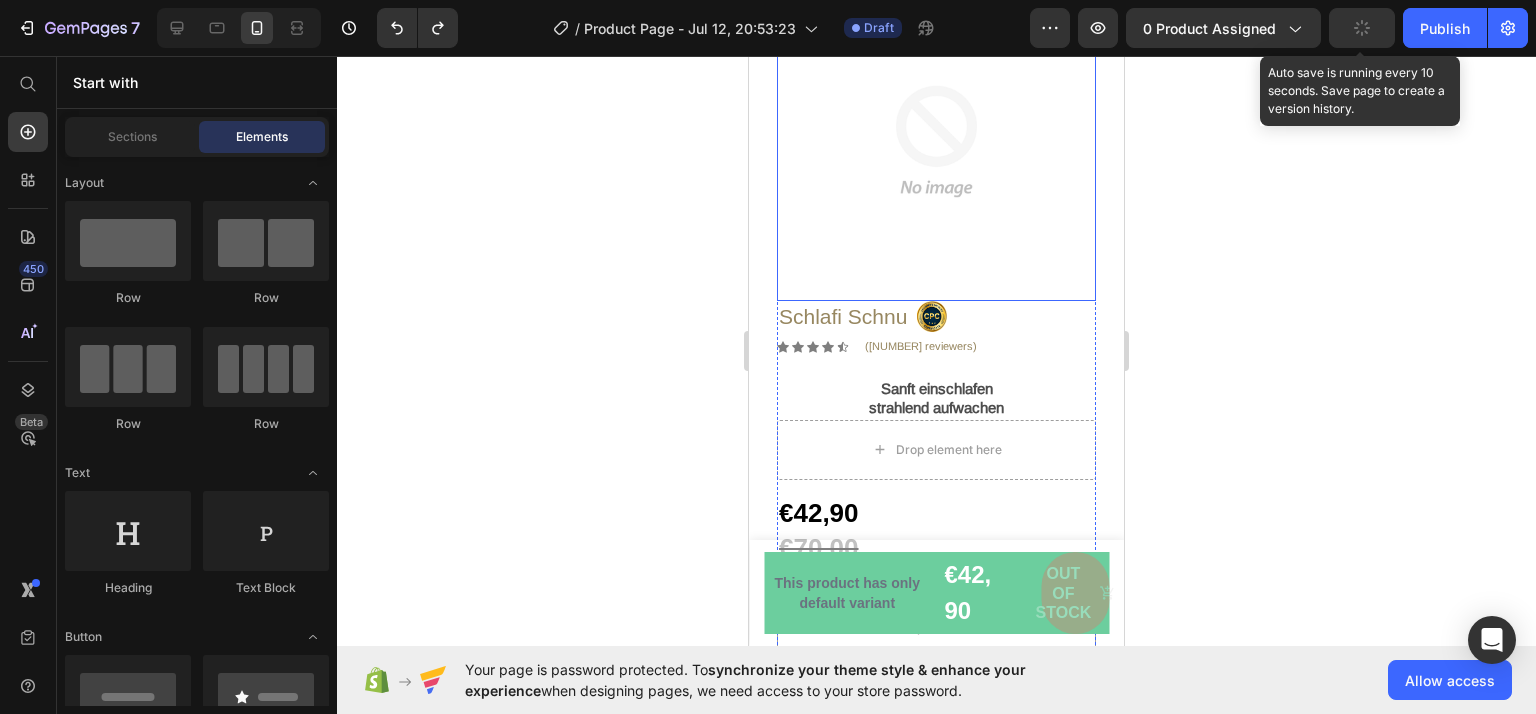 scroll, scrollTop: 179, scrollLeft: 0, axis: vertical 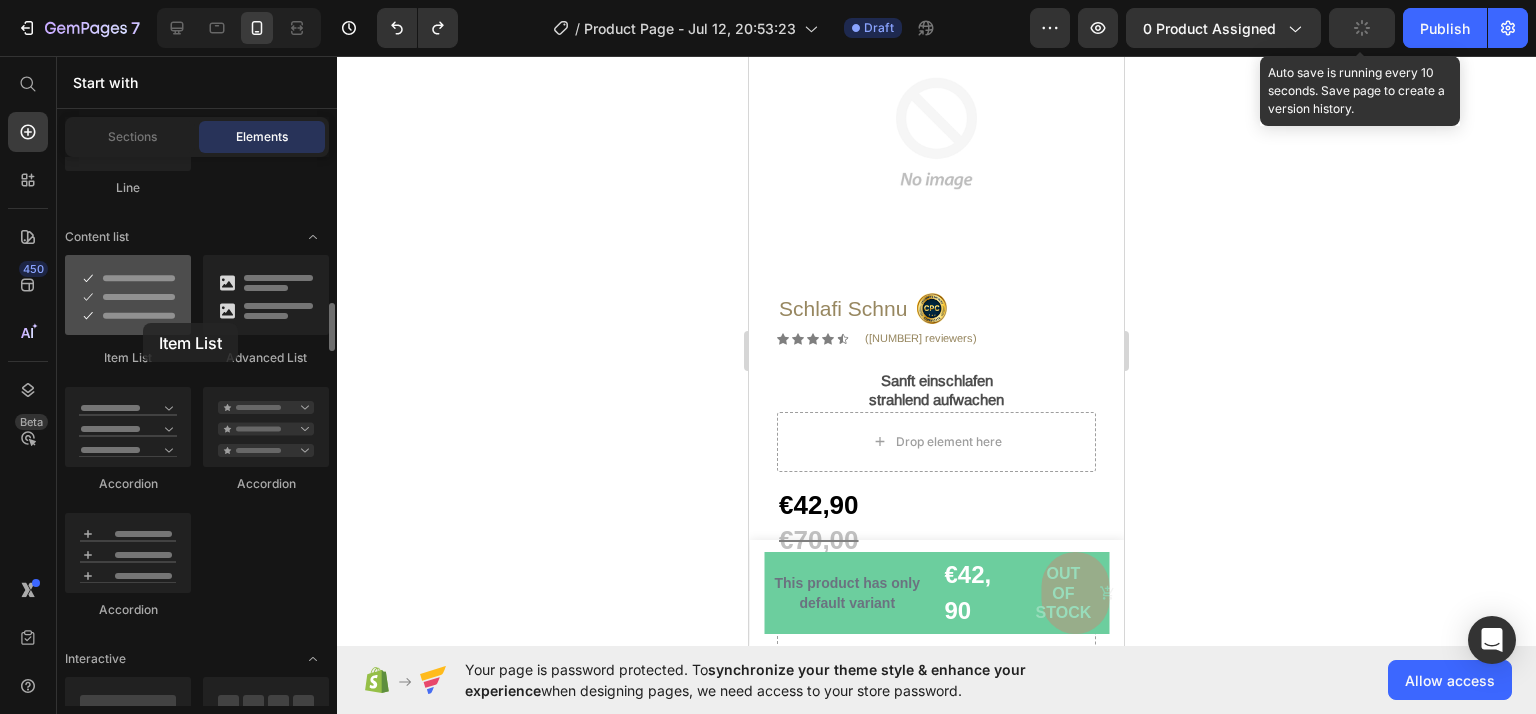 click at bounding box center (128, 295) 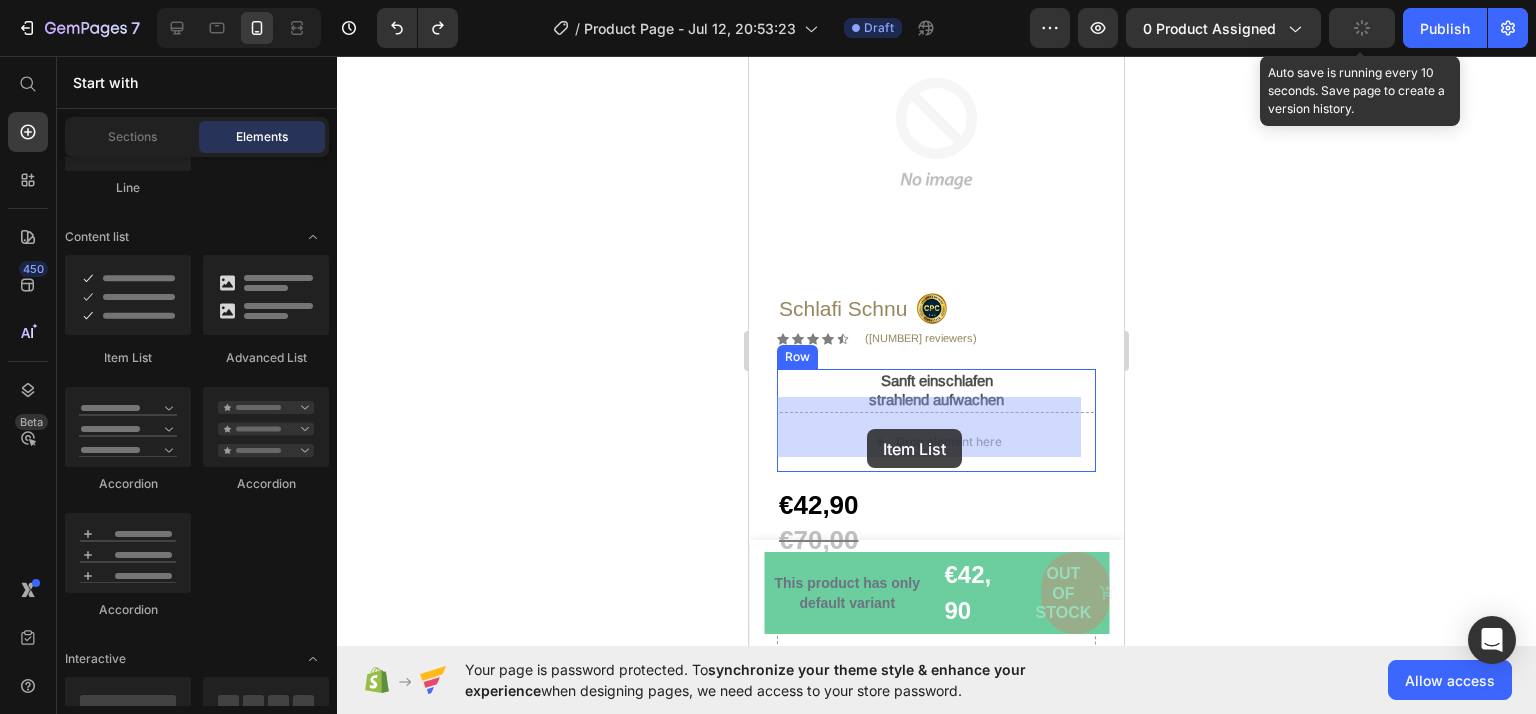 drag, startPoint x: 892, startPoint y: 379, endPoint x: 867, endPoint y: 429, distance: 55.9017 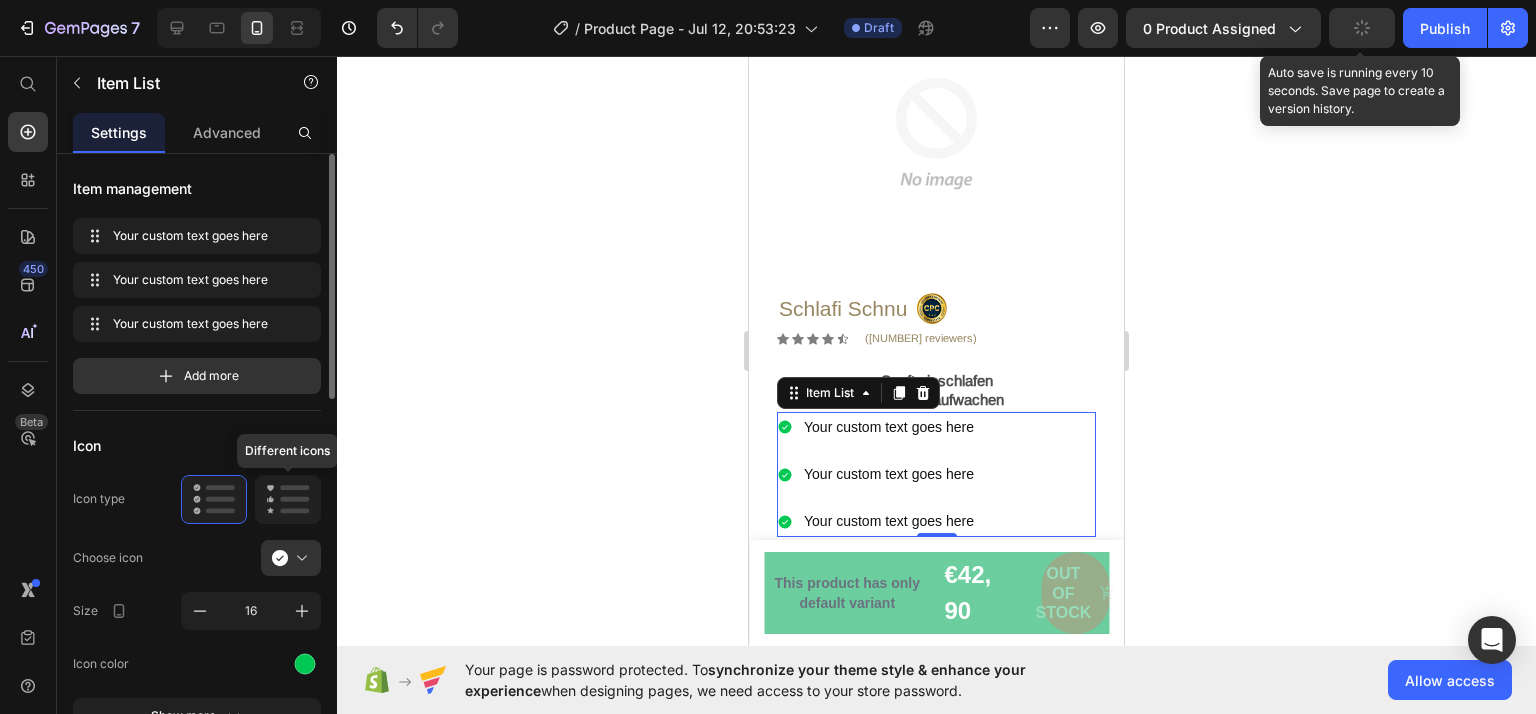 click 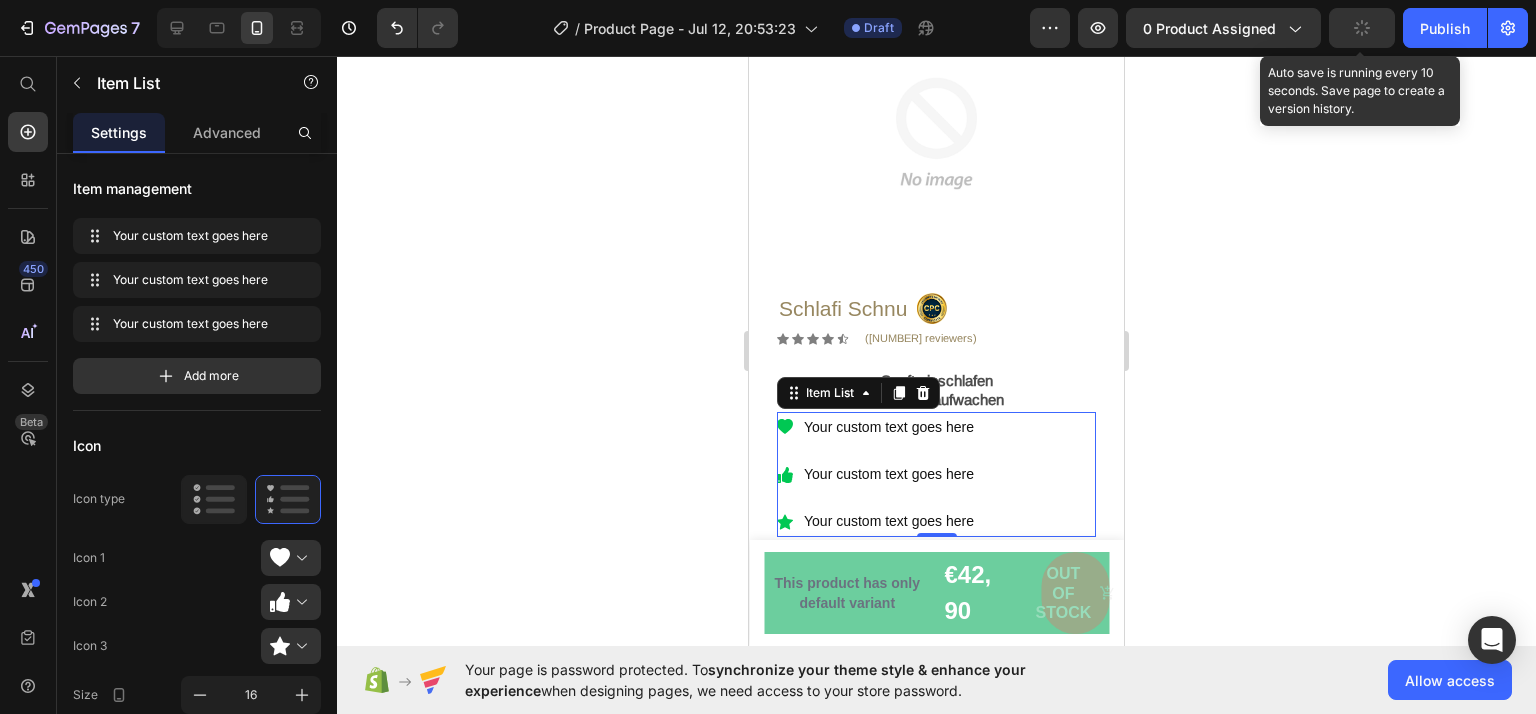 click 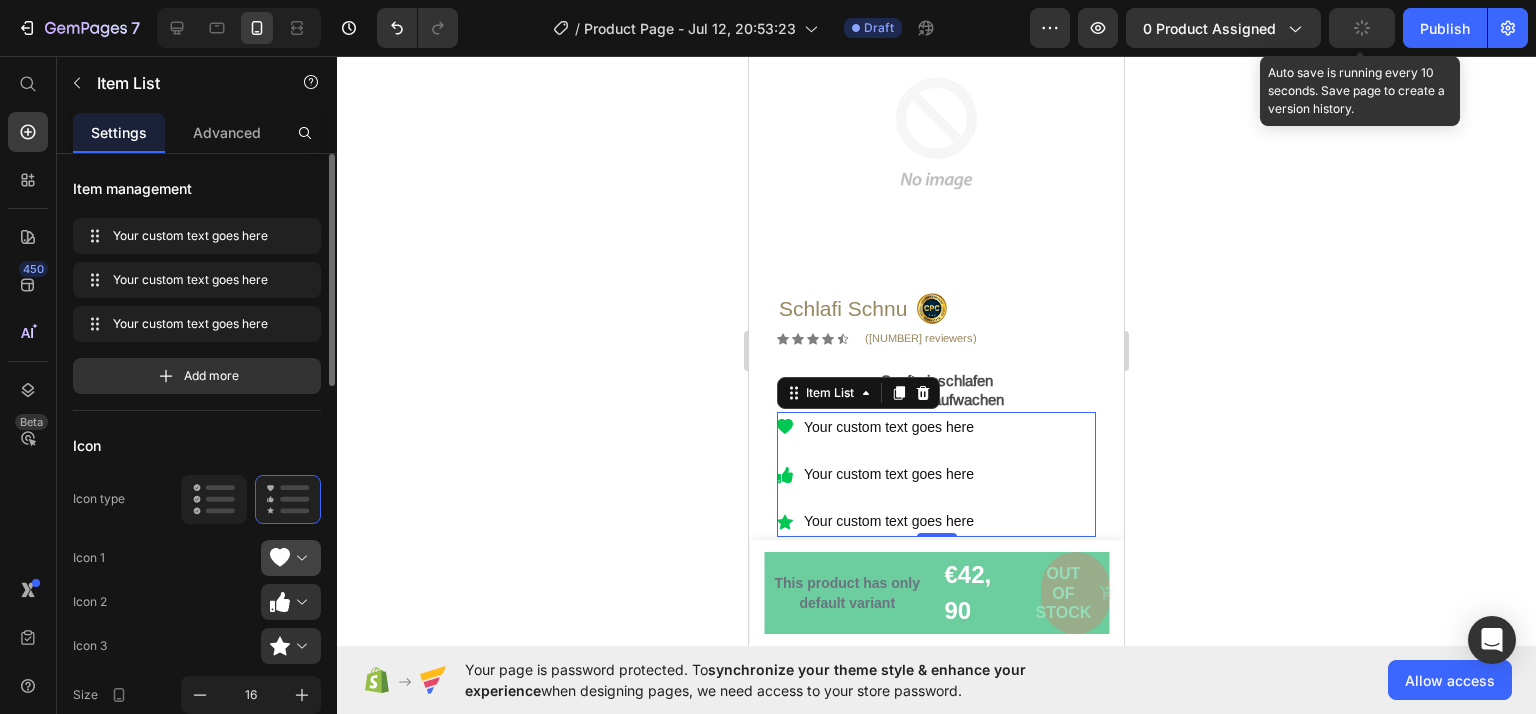 click at bounding box center (299, 558) 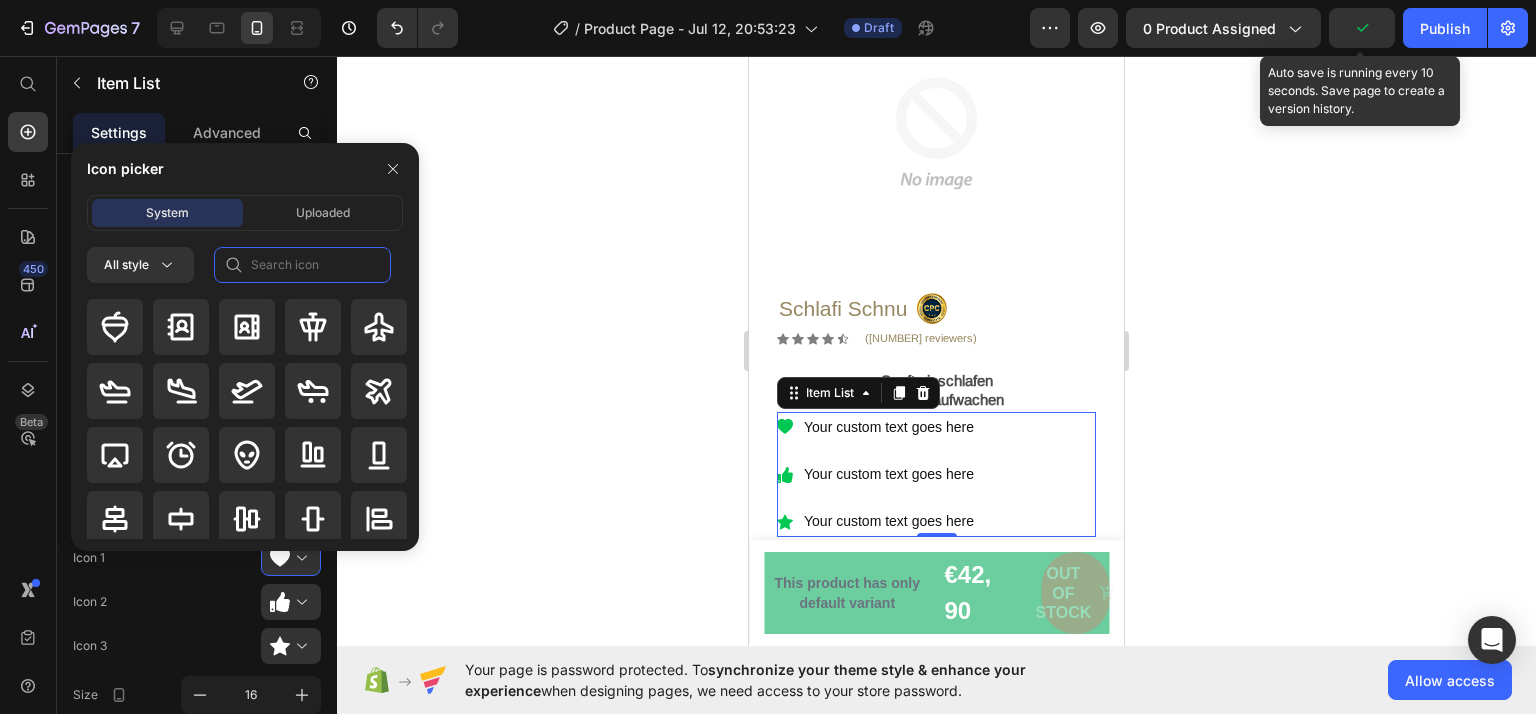 click 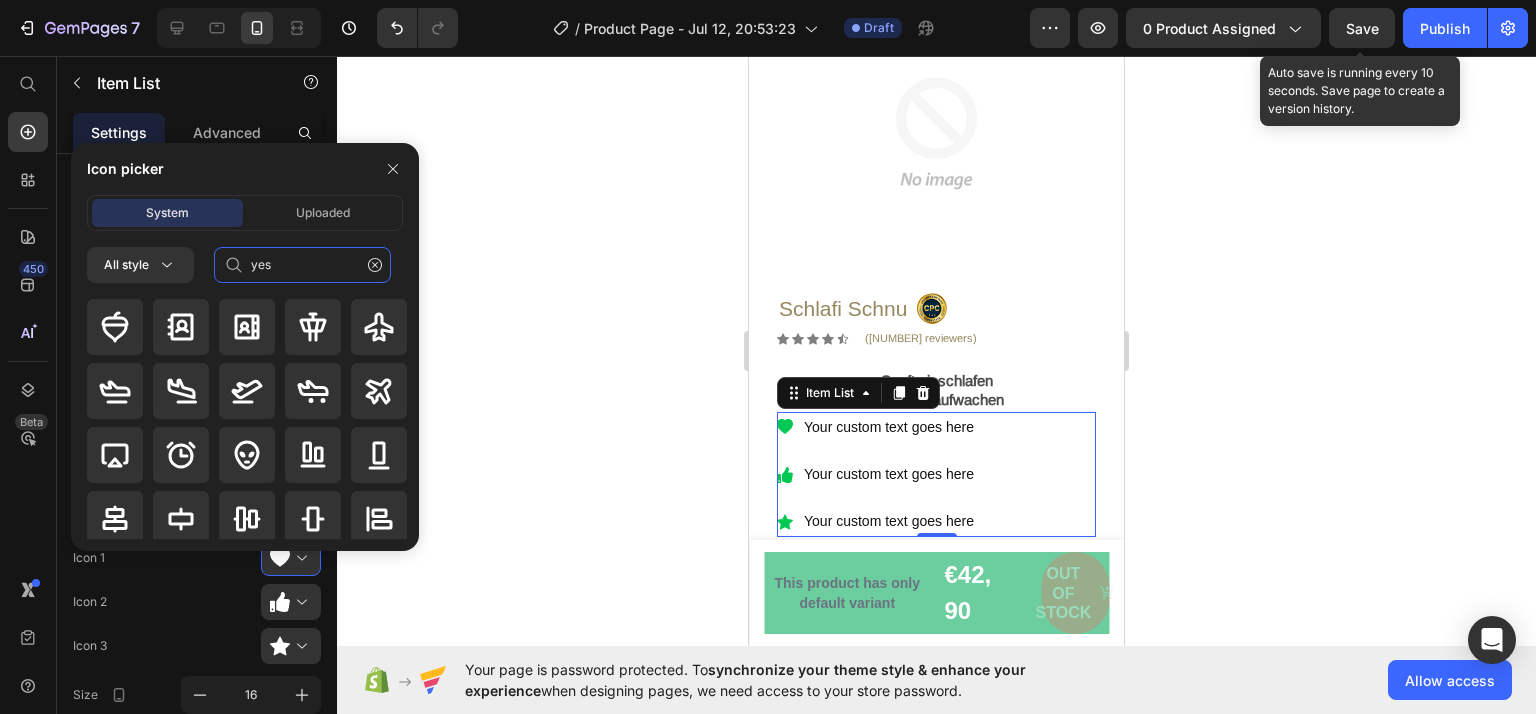 type on "yes" 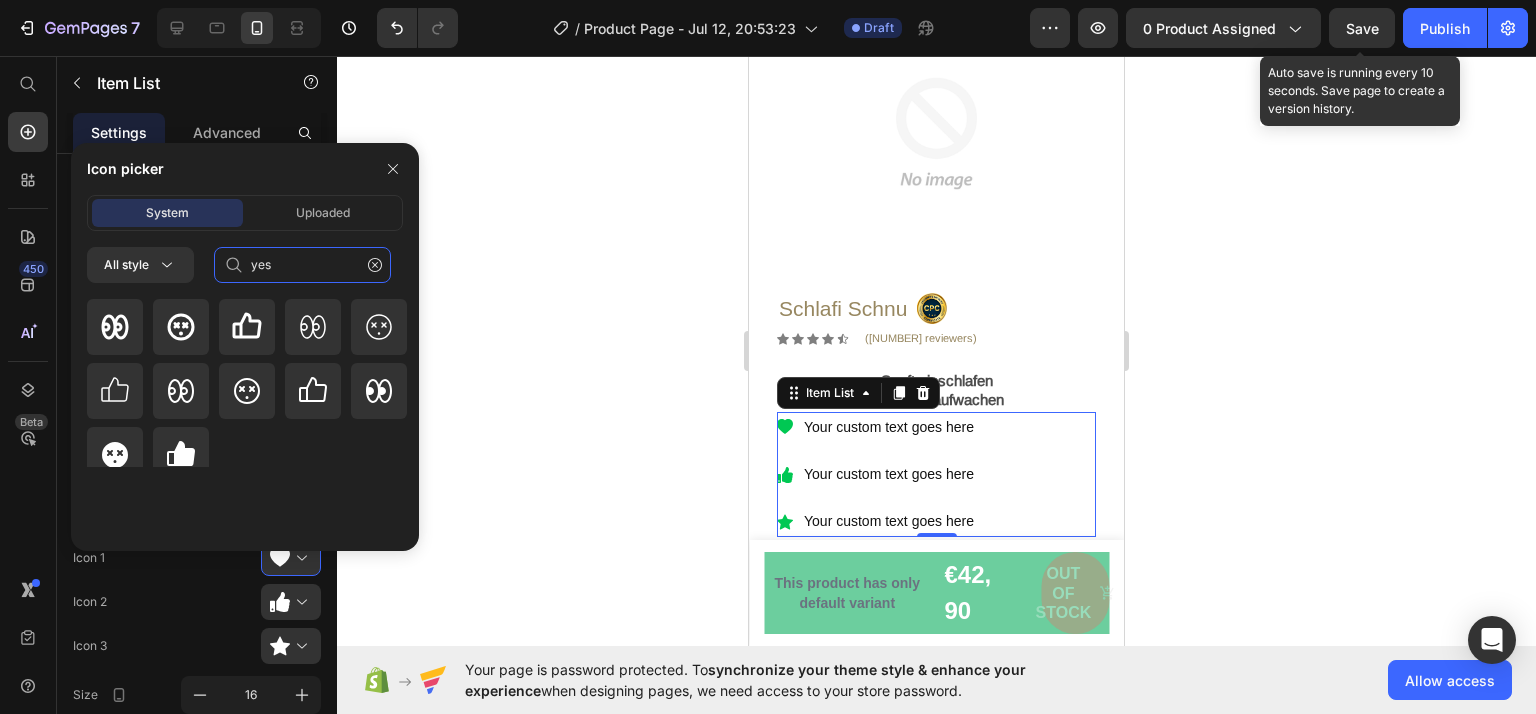 click on "yes" 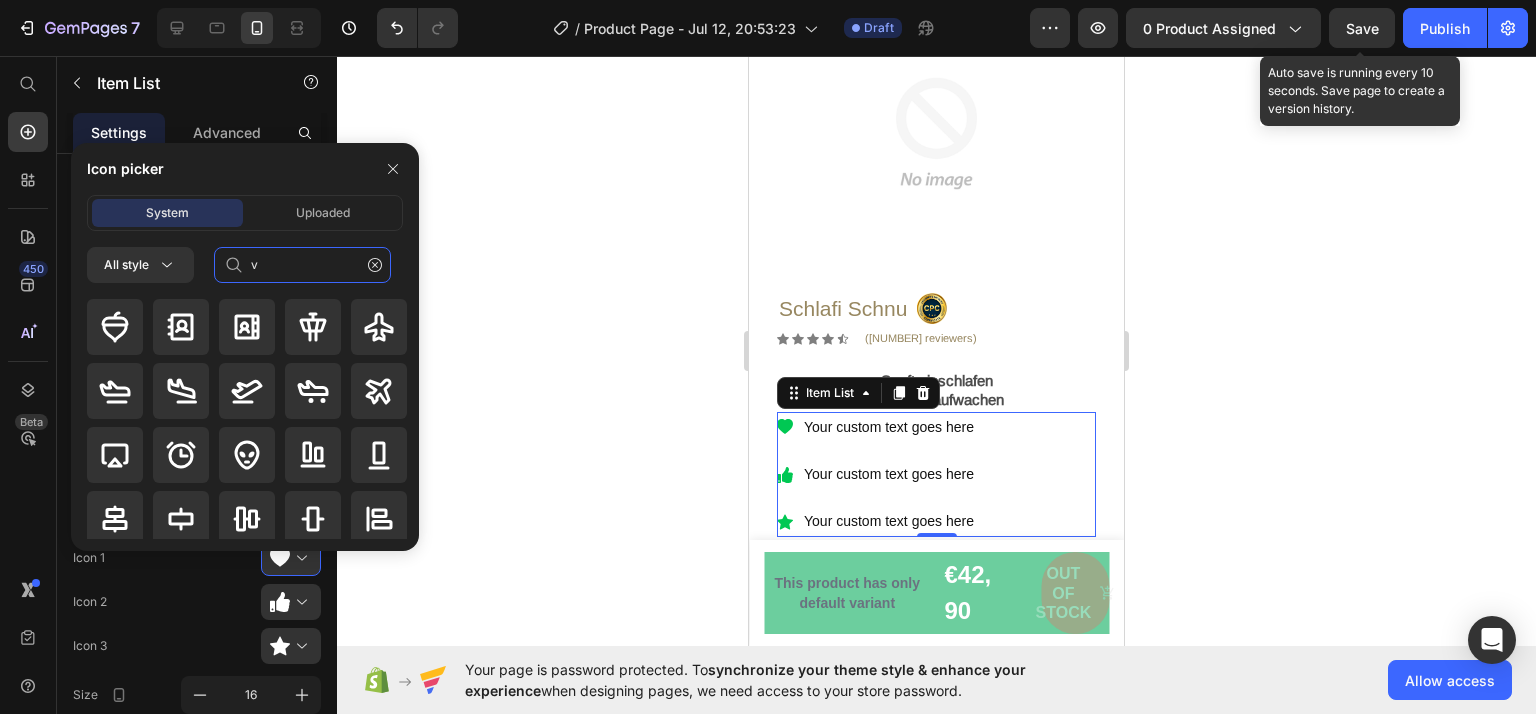 type on "v" 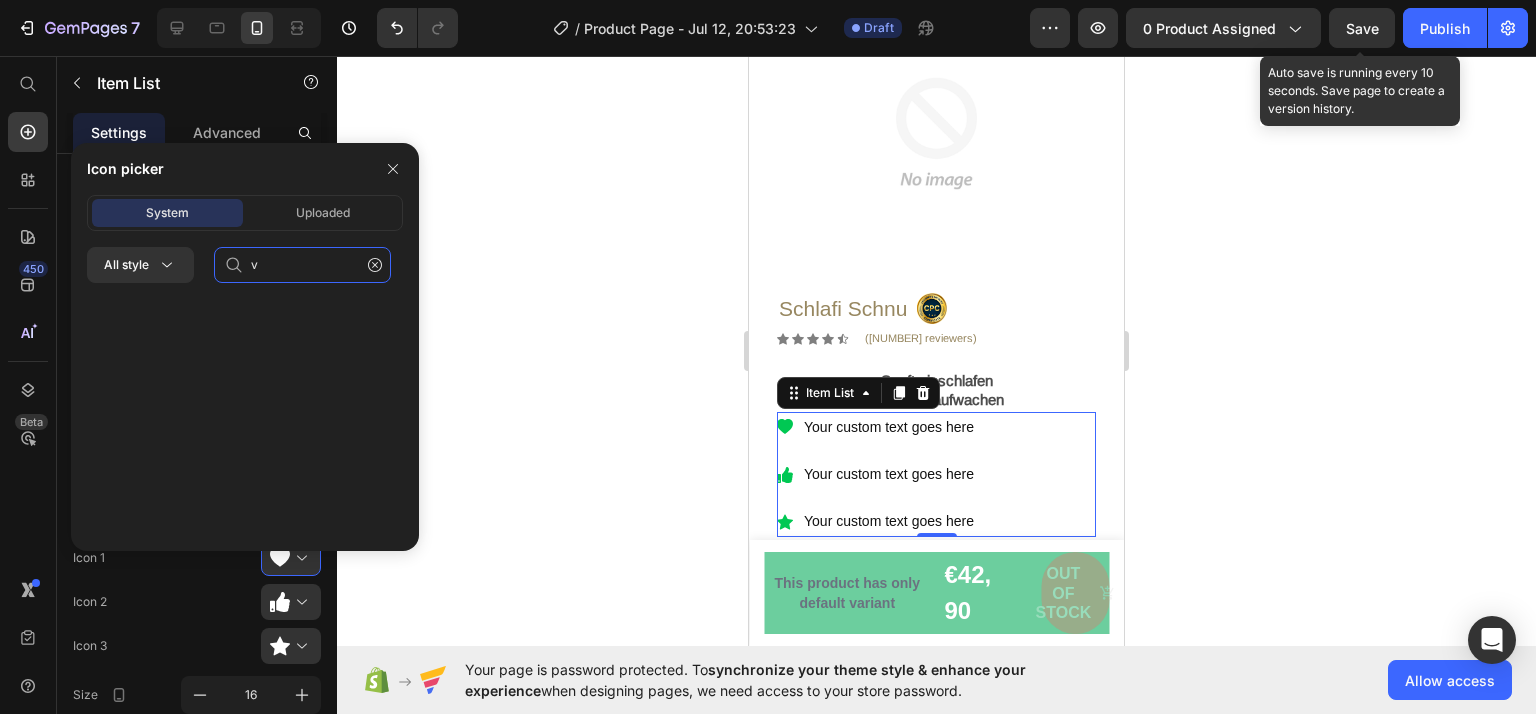 scroll, scrollTop: 0, scrollLeft: 0, axis: both 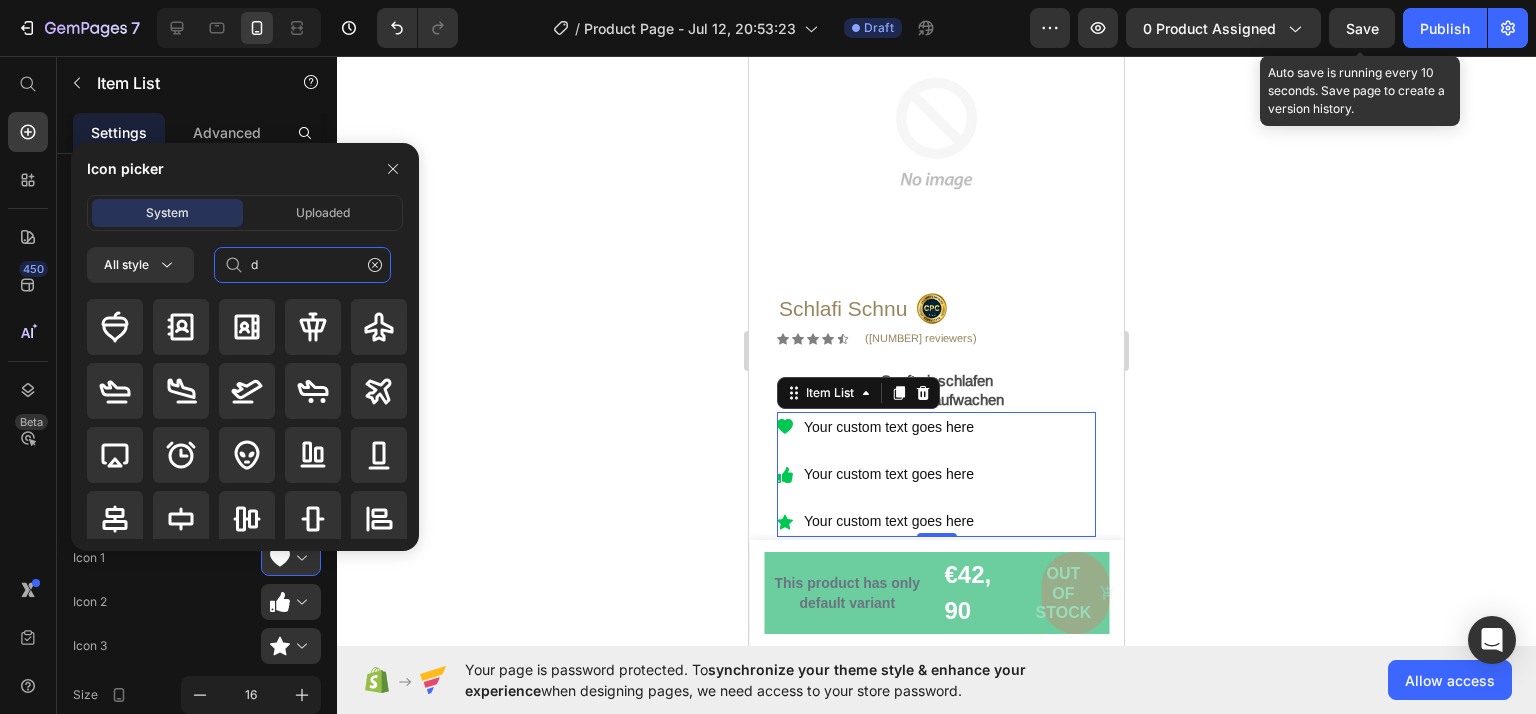 type on "do" 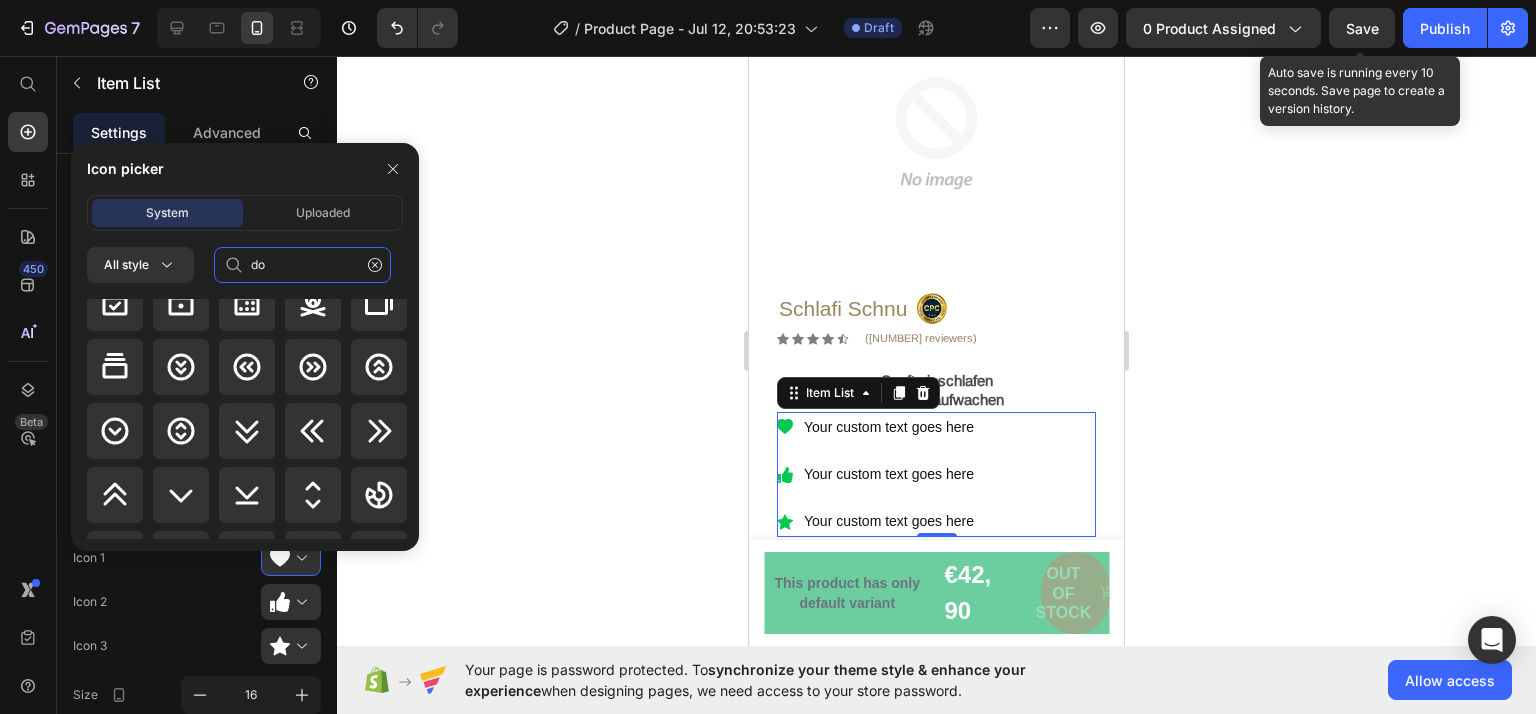 scroll, scrollTop: 616, scrollLeft: 0, axis: vertical 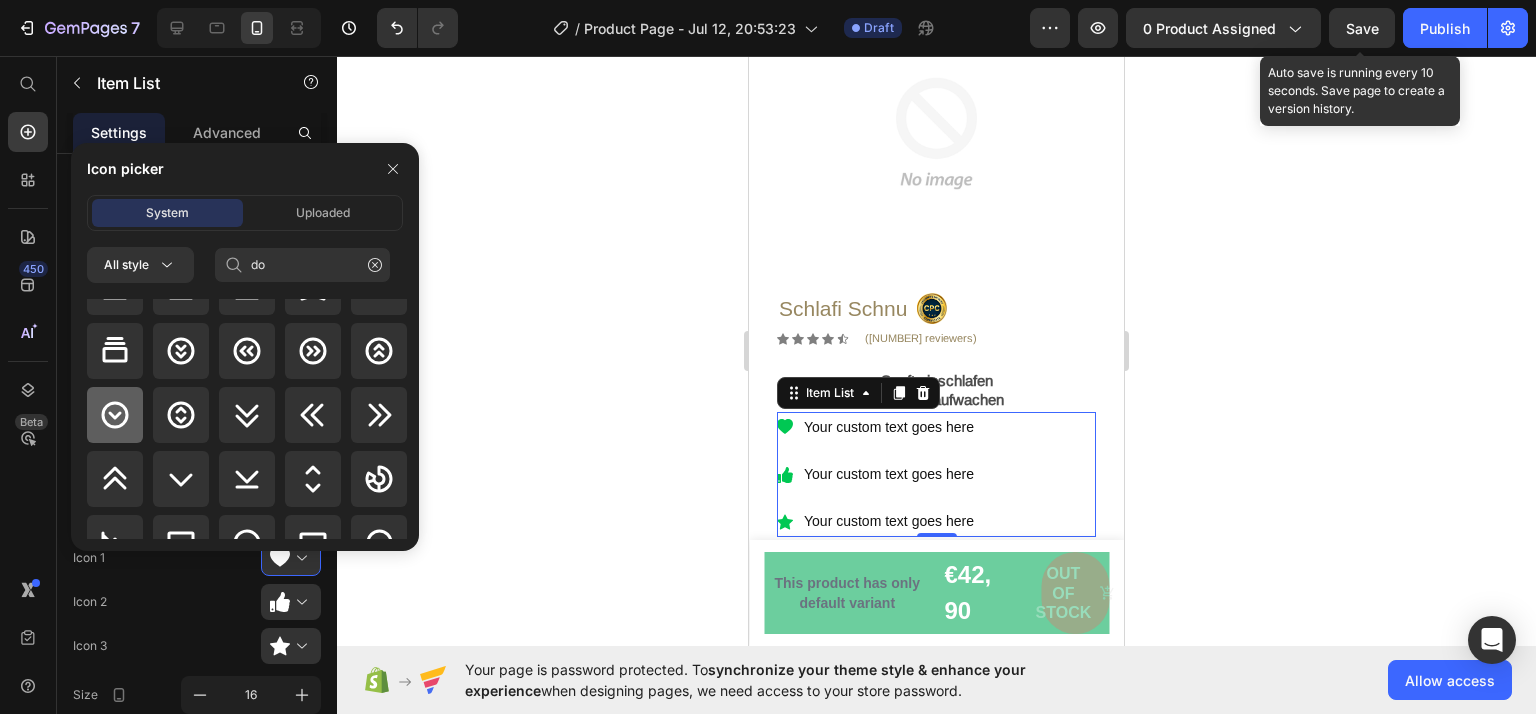 click 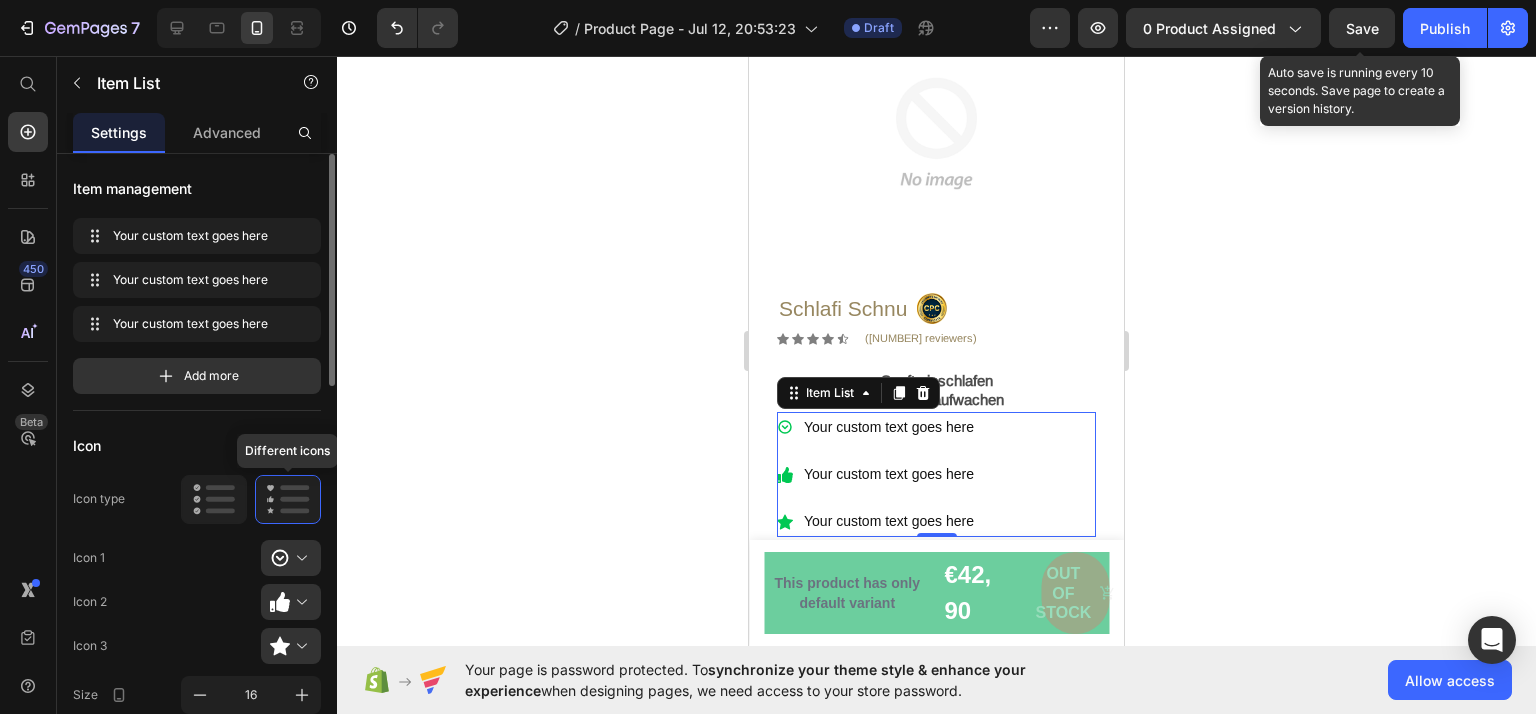 click 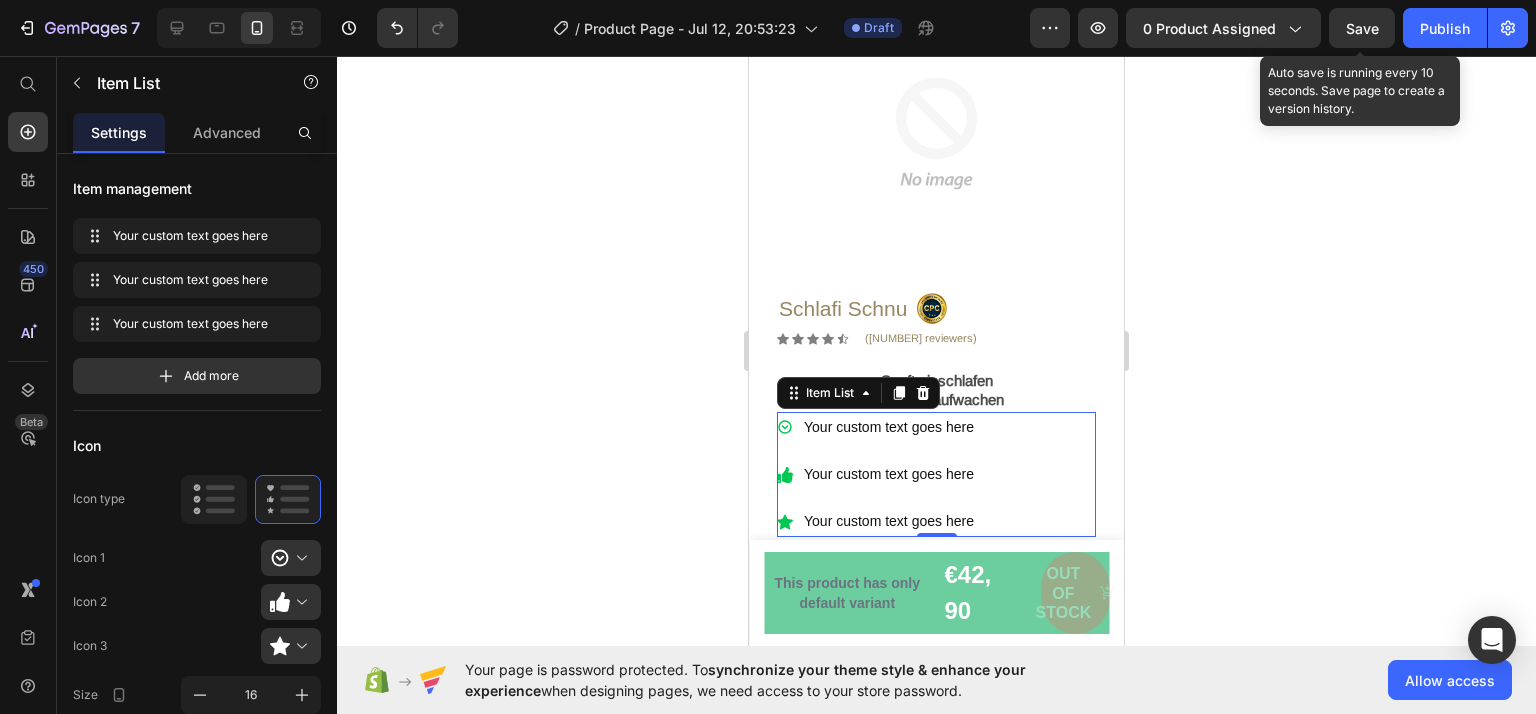 click on "Your custom text goes here" at bounding box center [877, 474] 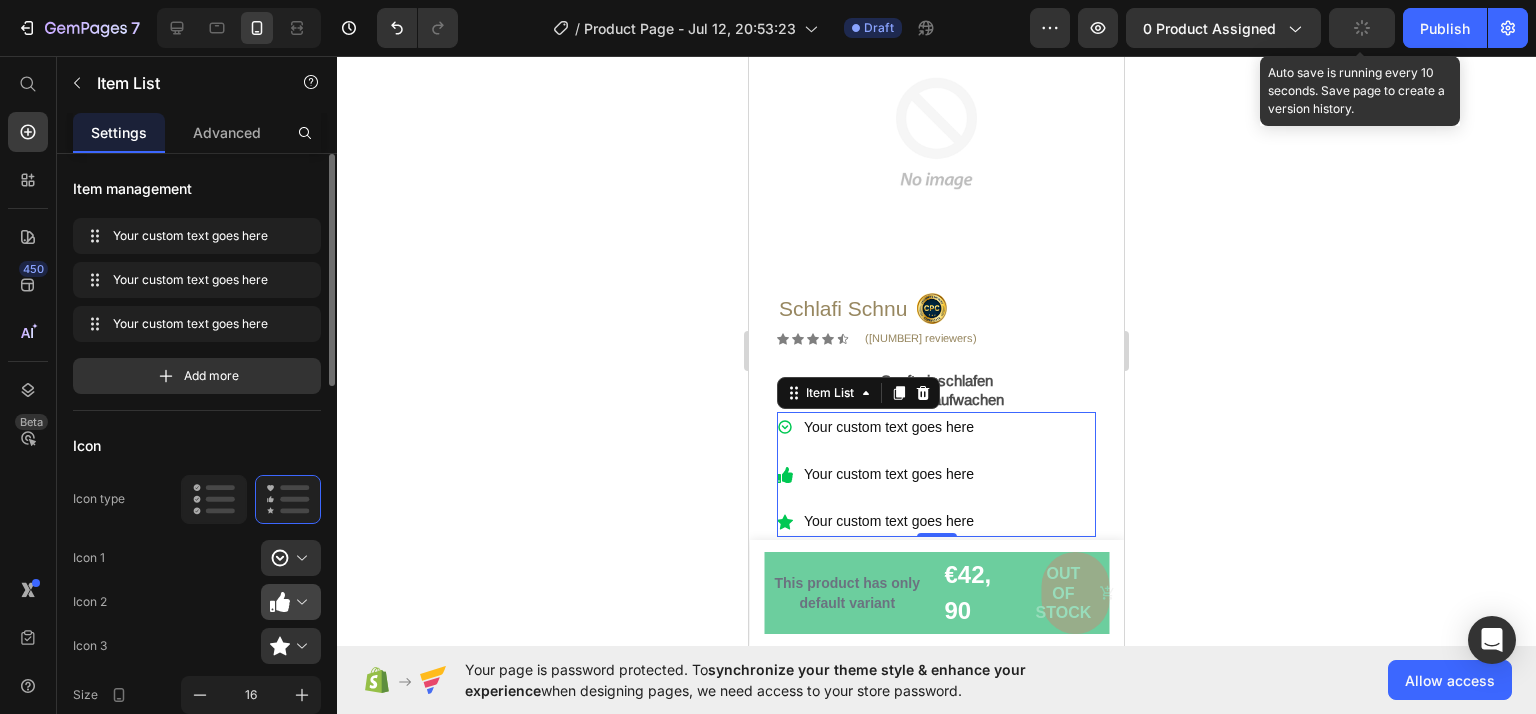 click at bounding box center [299, 602] 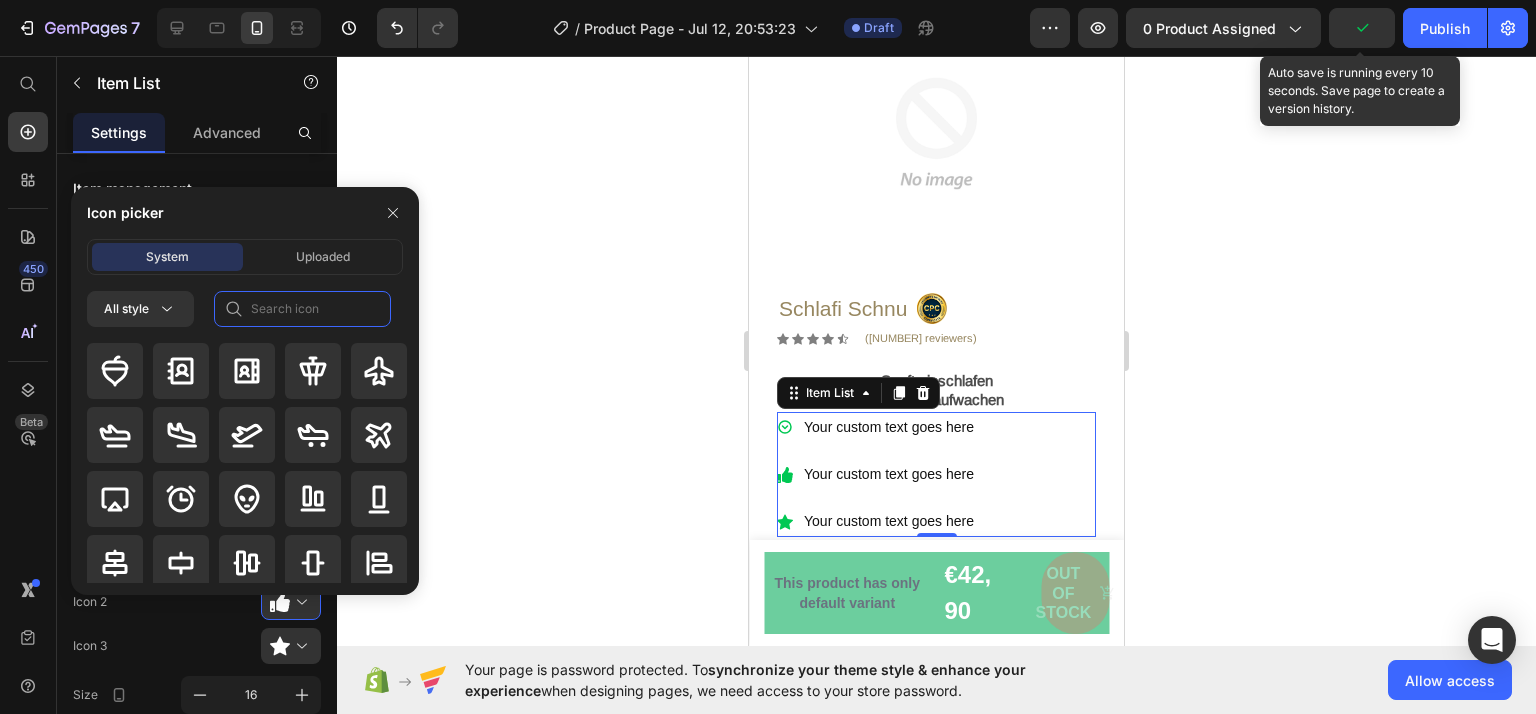 click 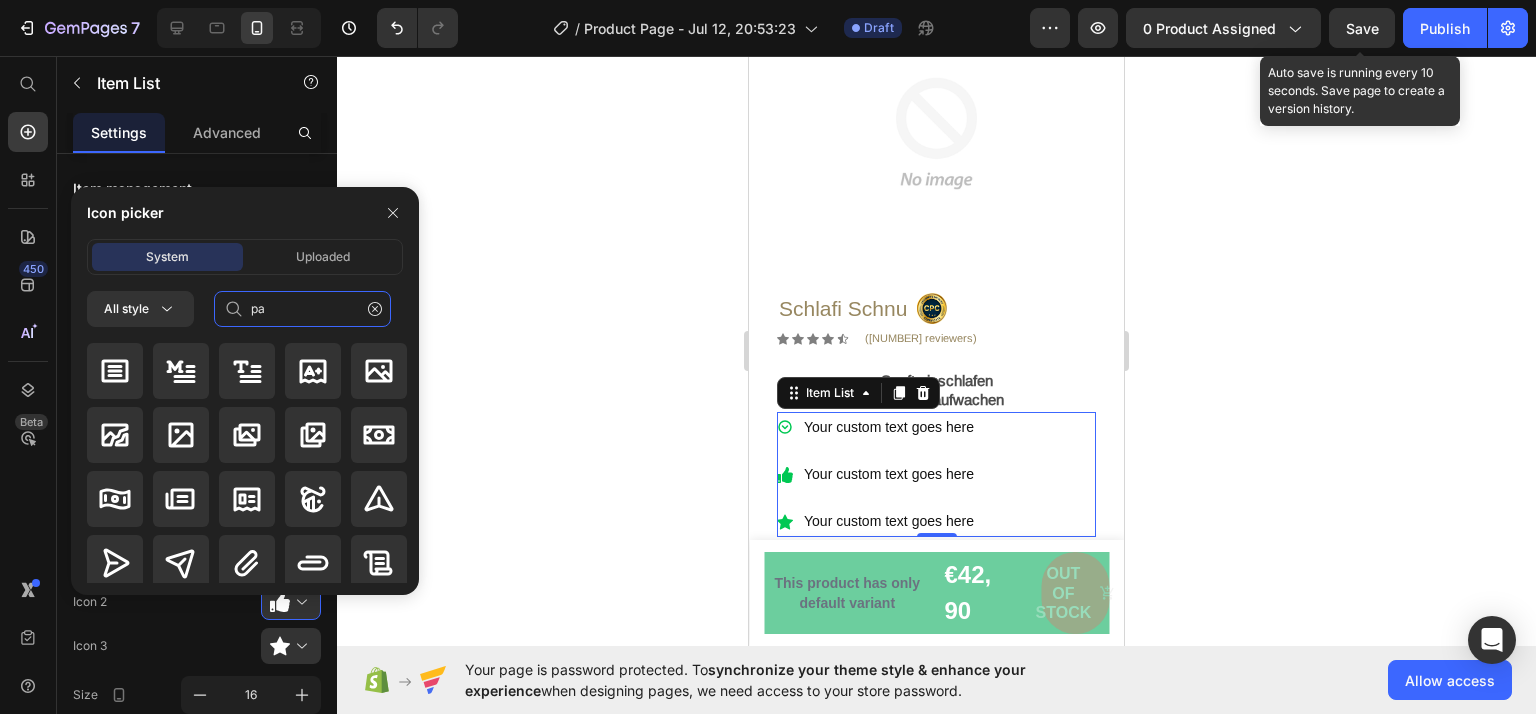 type on "p" 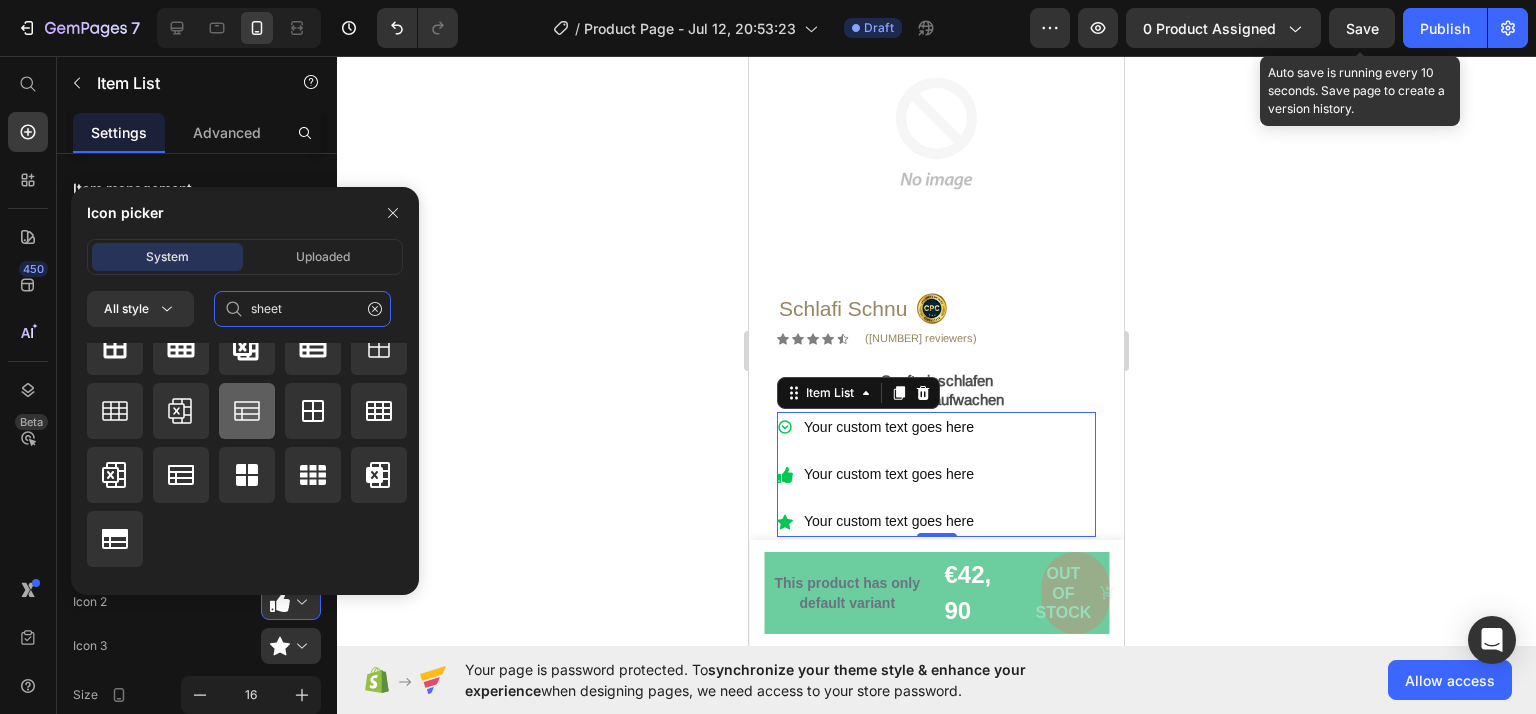 scroll, scrollTop: 0, scrollLeft: 0, axis: both 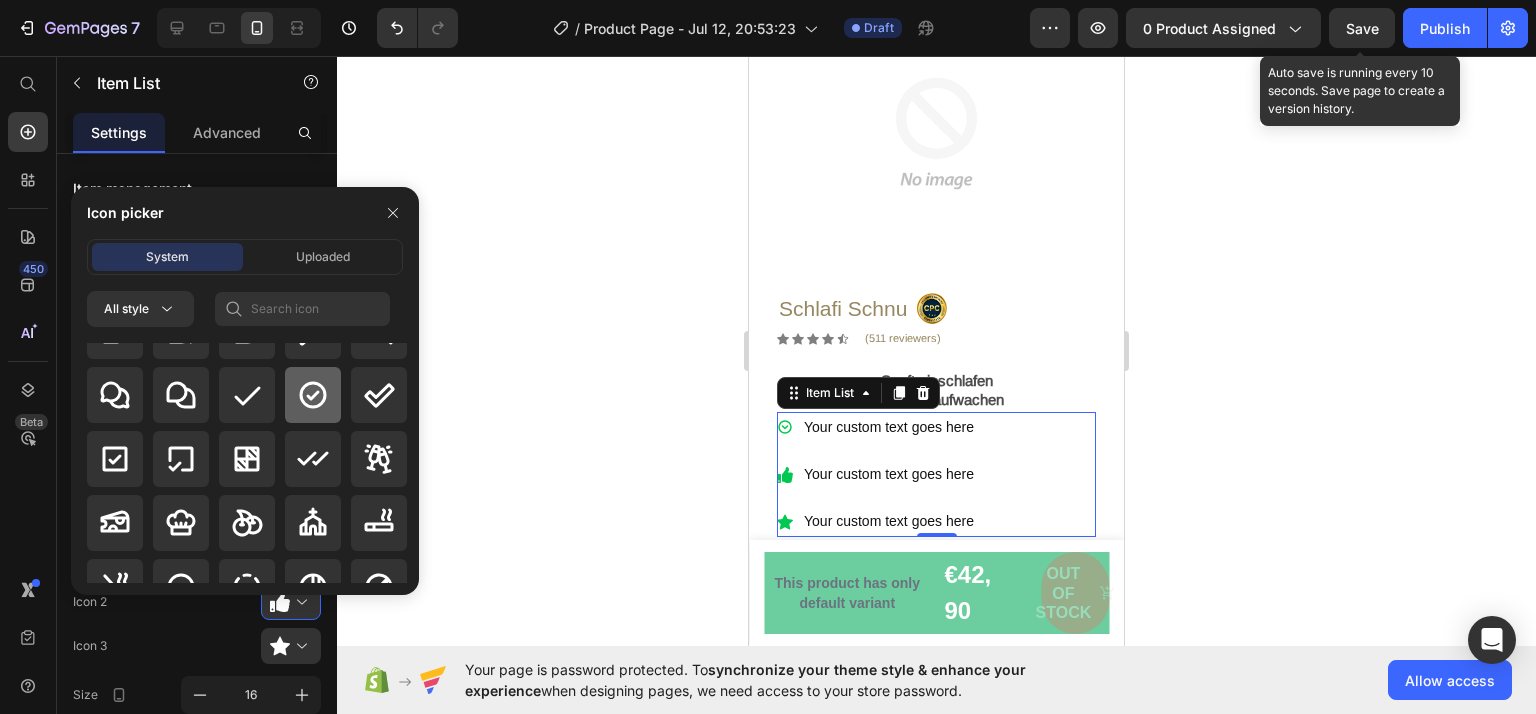 click 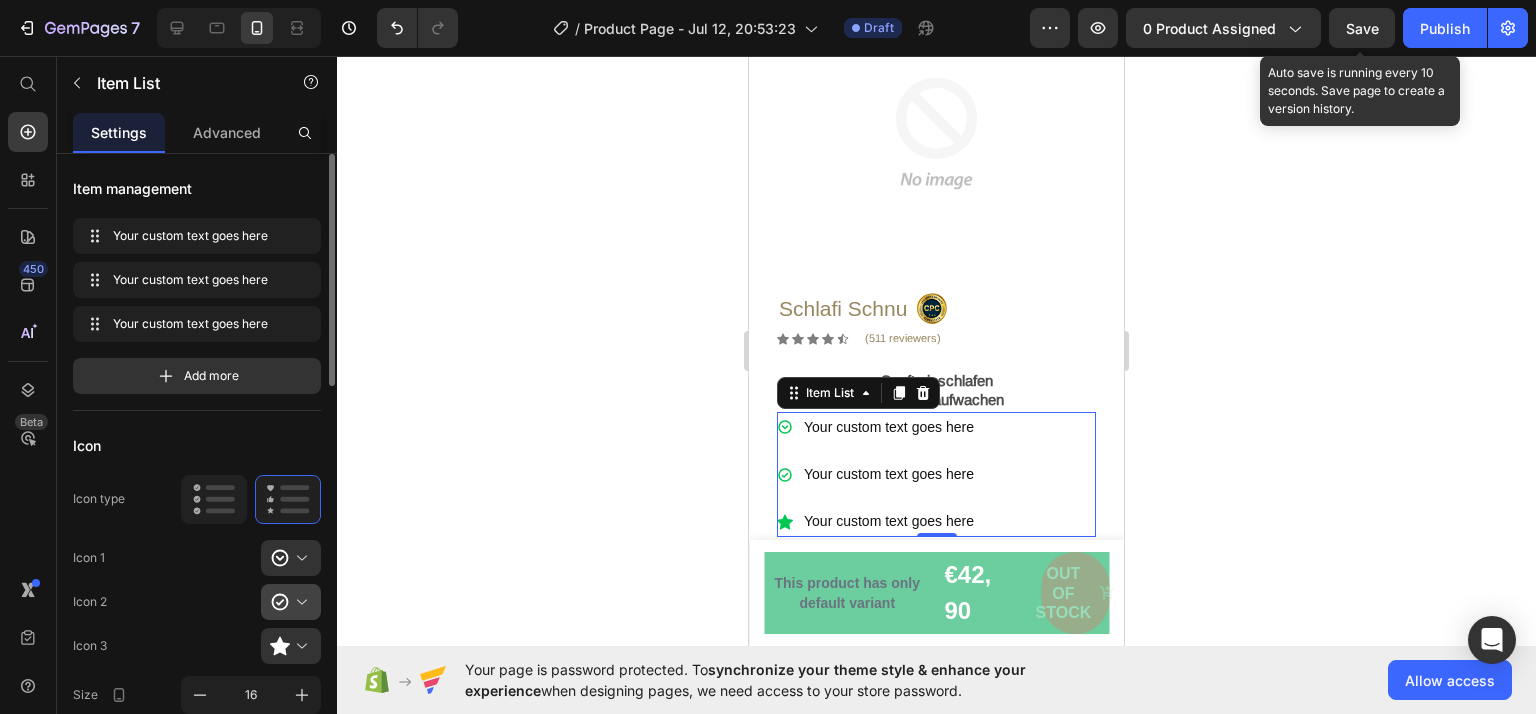click at bounding box center [299, 602] 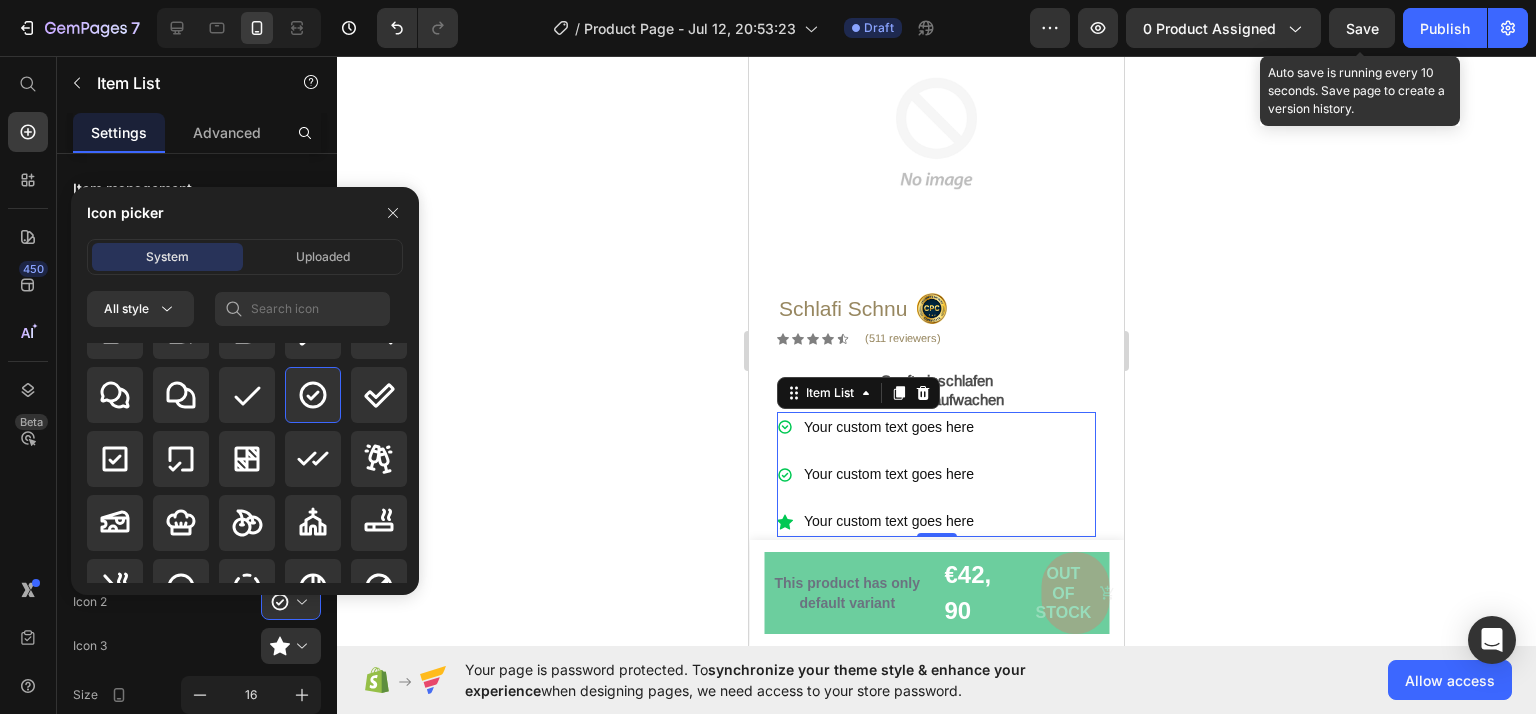 click 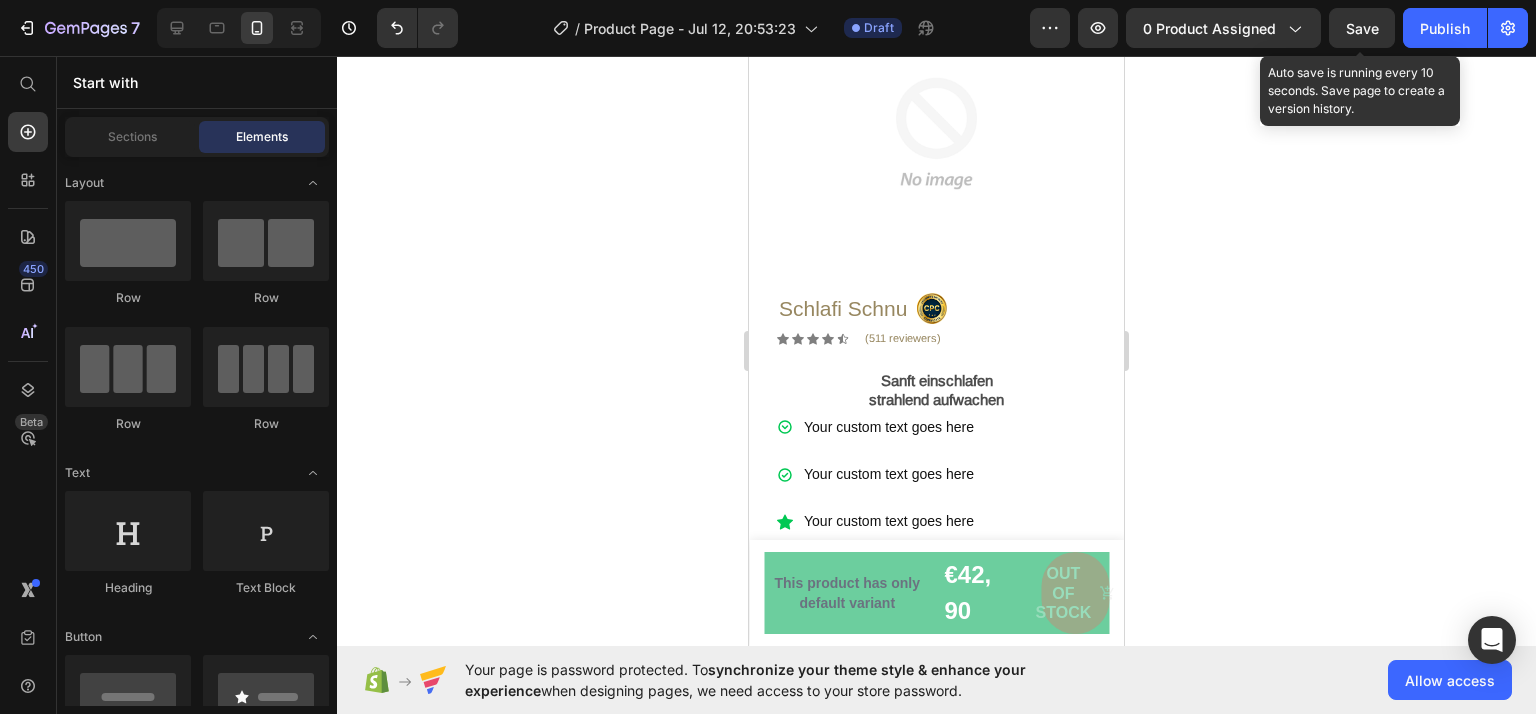 drag, startPoint x: 795, startPoint y: 432, endPoint x: 808, endPoint y: 433, distance: 13.038404 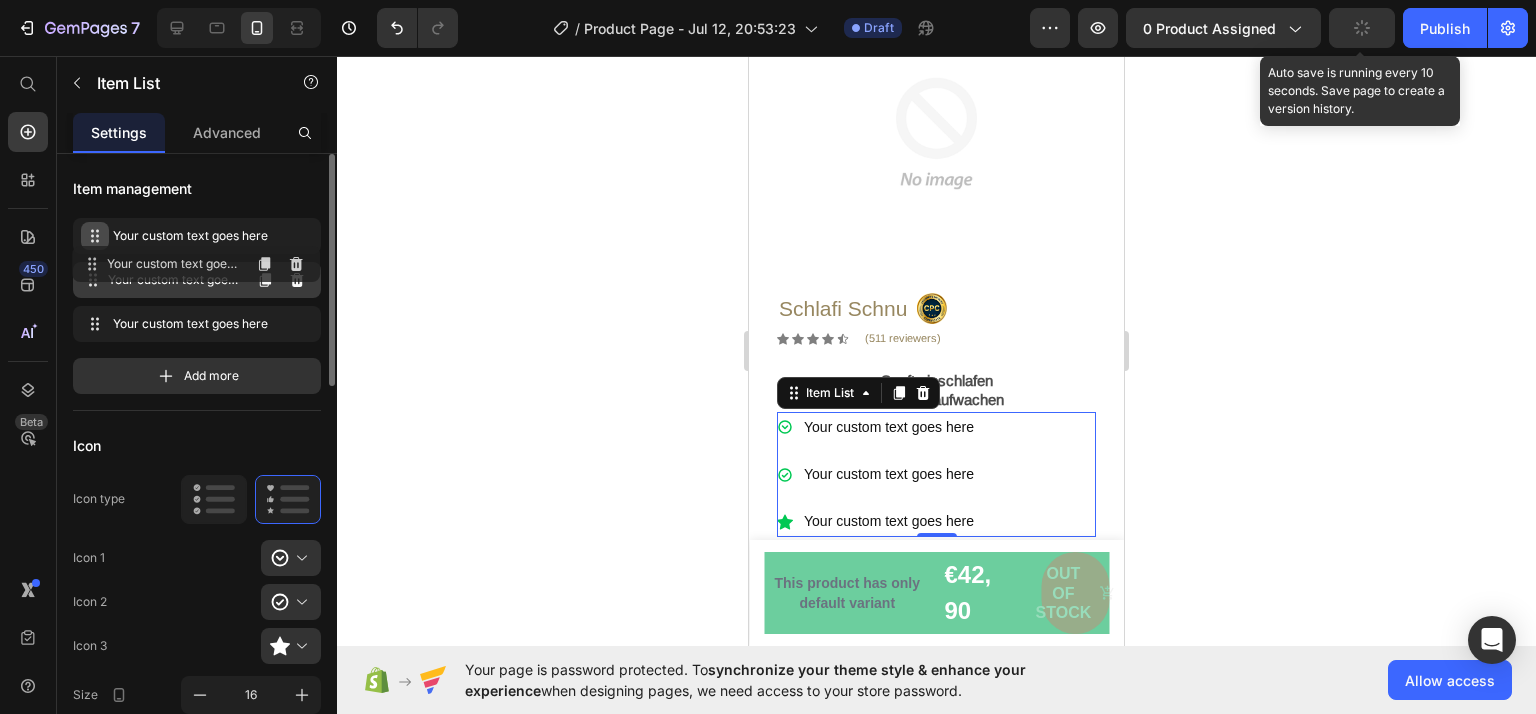 type 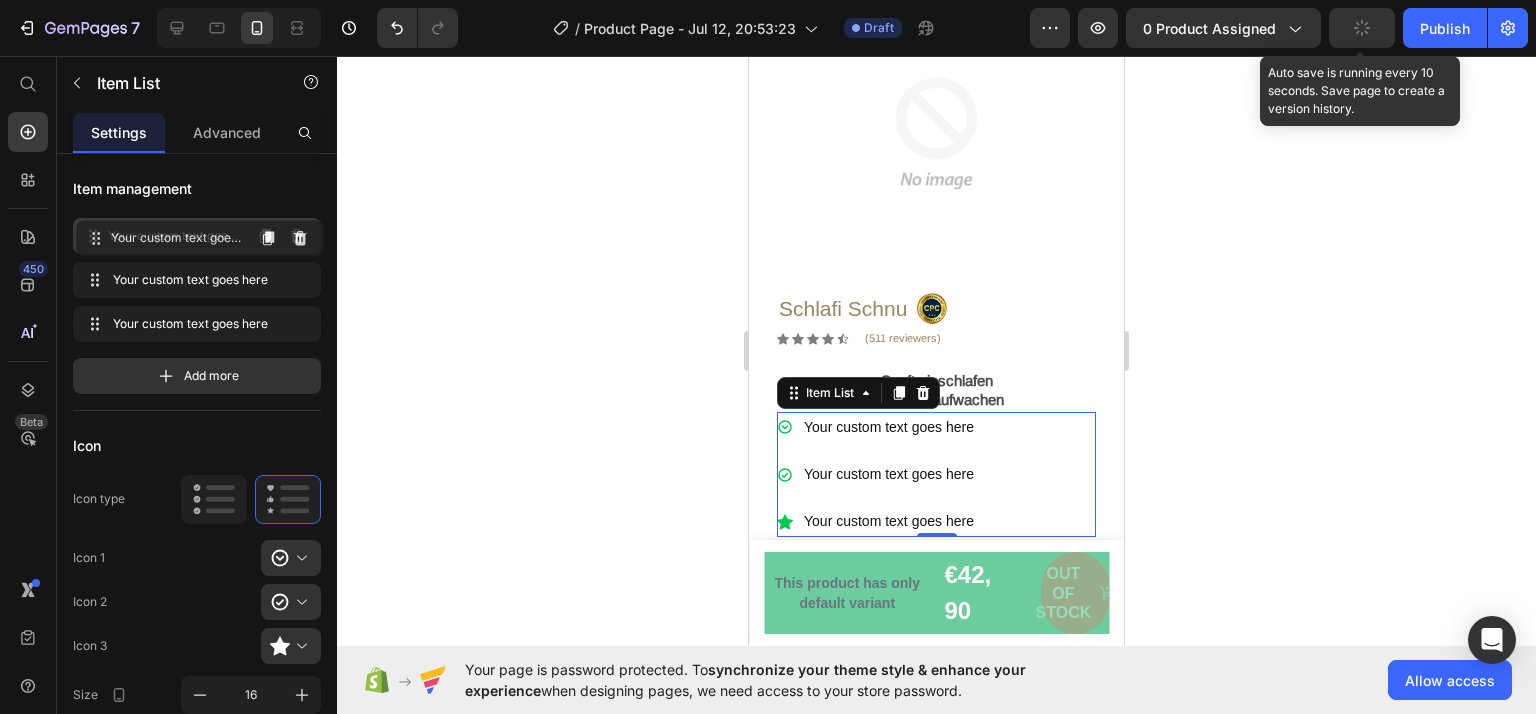 drag, startPoint x: 88, startPoint y: 279, endPoint x: 91, endPoint y: 237, distance: 42.107006 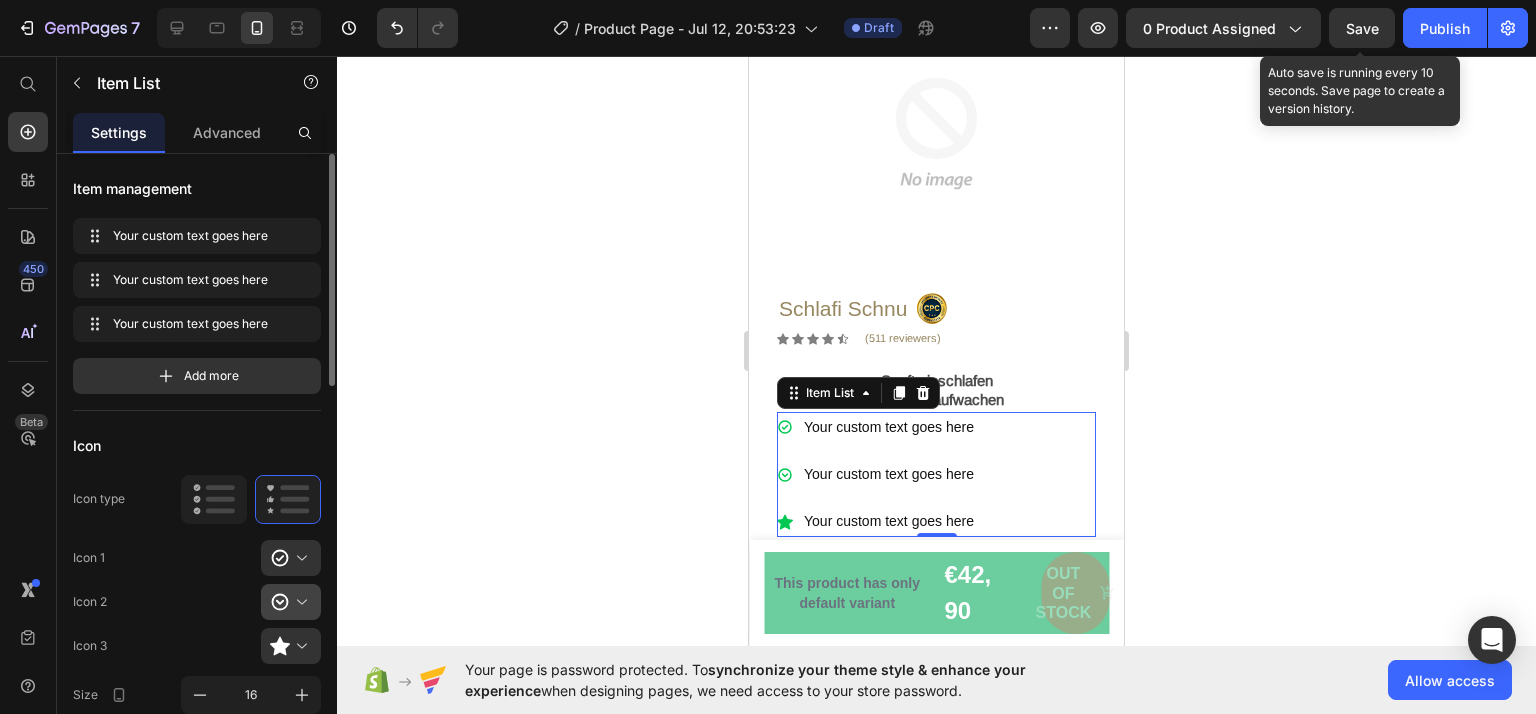 click at bounding box center (299, 602) 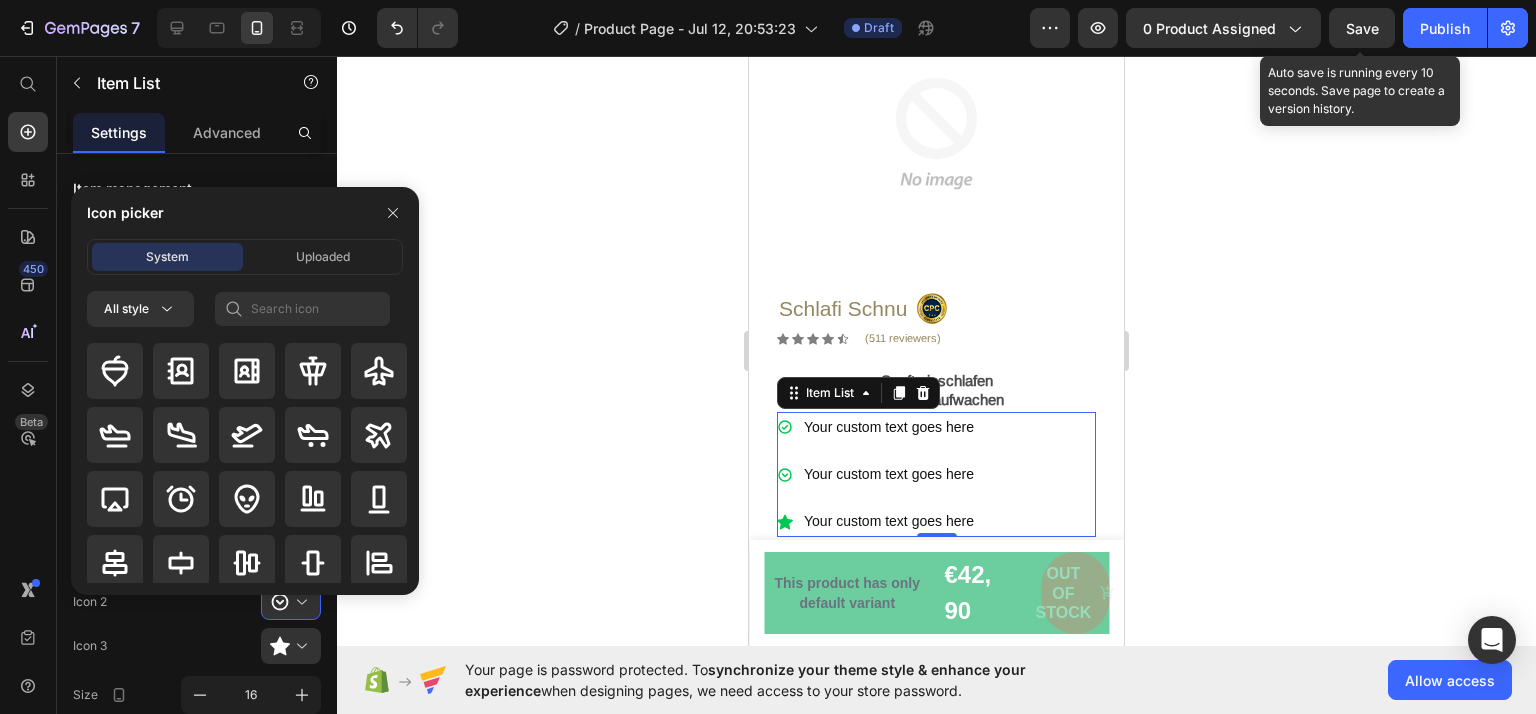 click 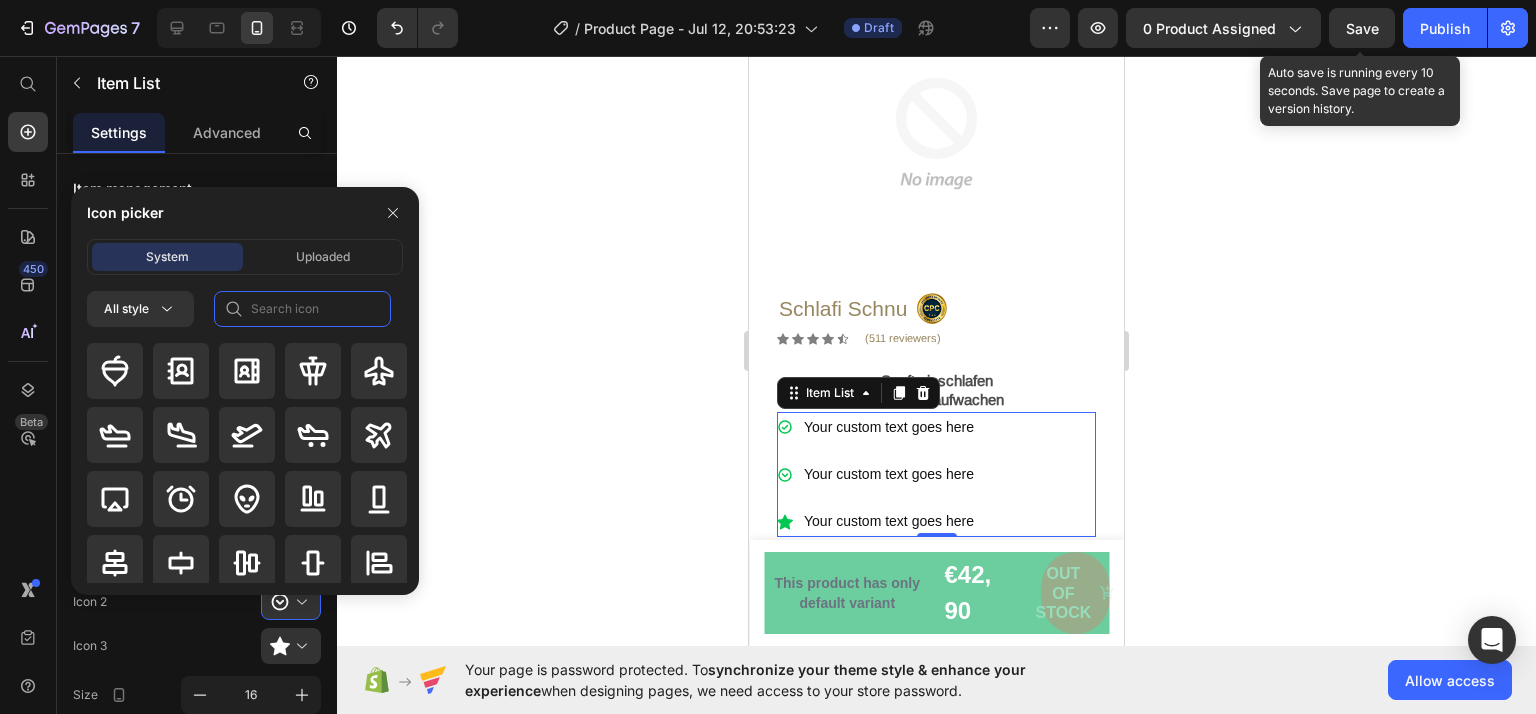click 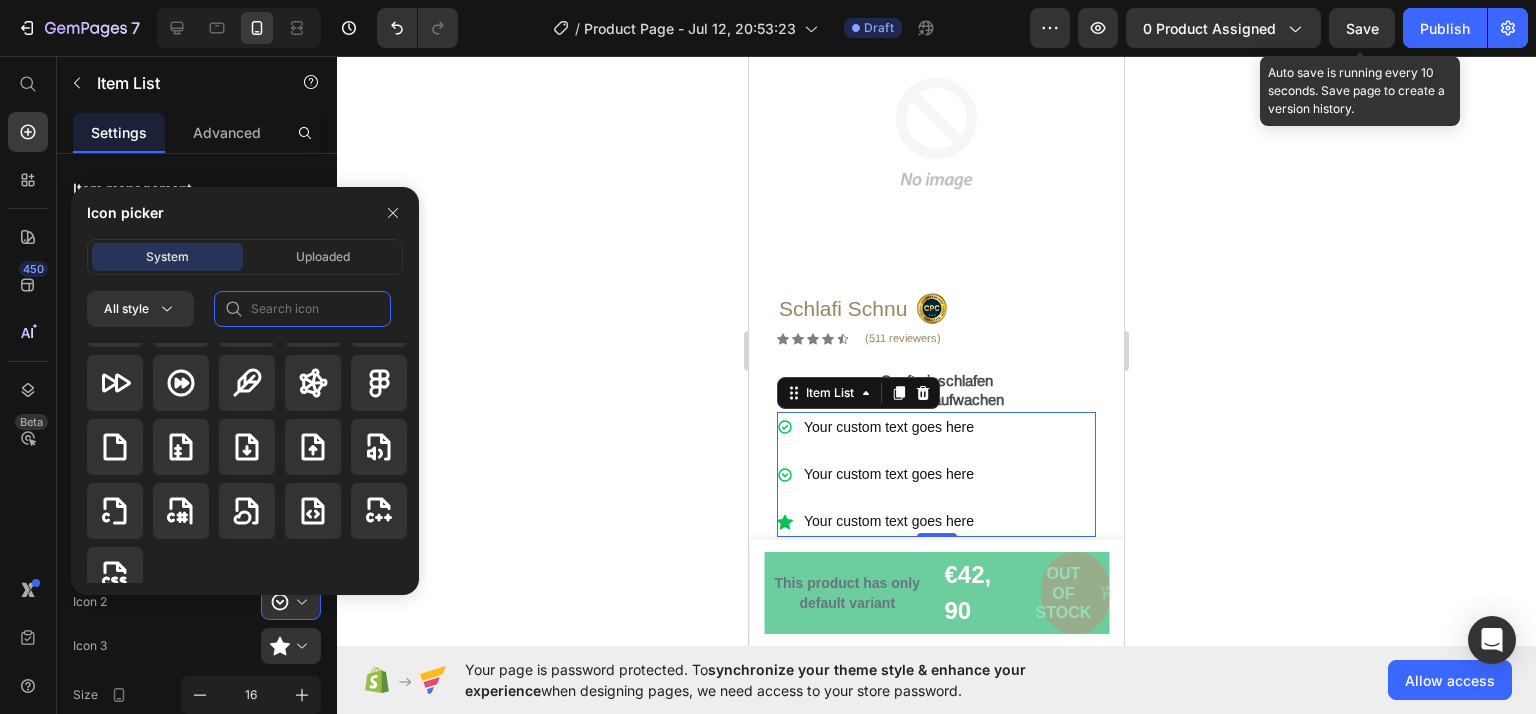 scroll, scrollTop: 6288, scrollLeft: 0, axis: vertical 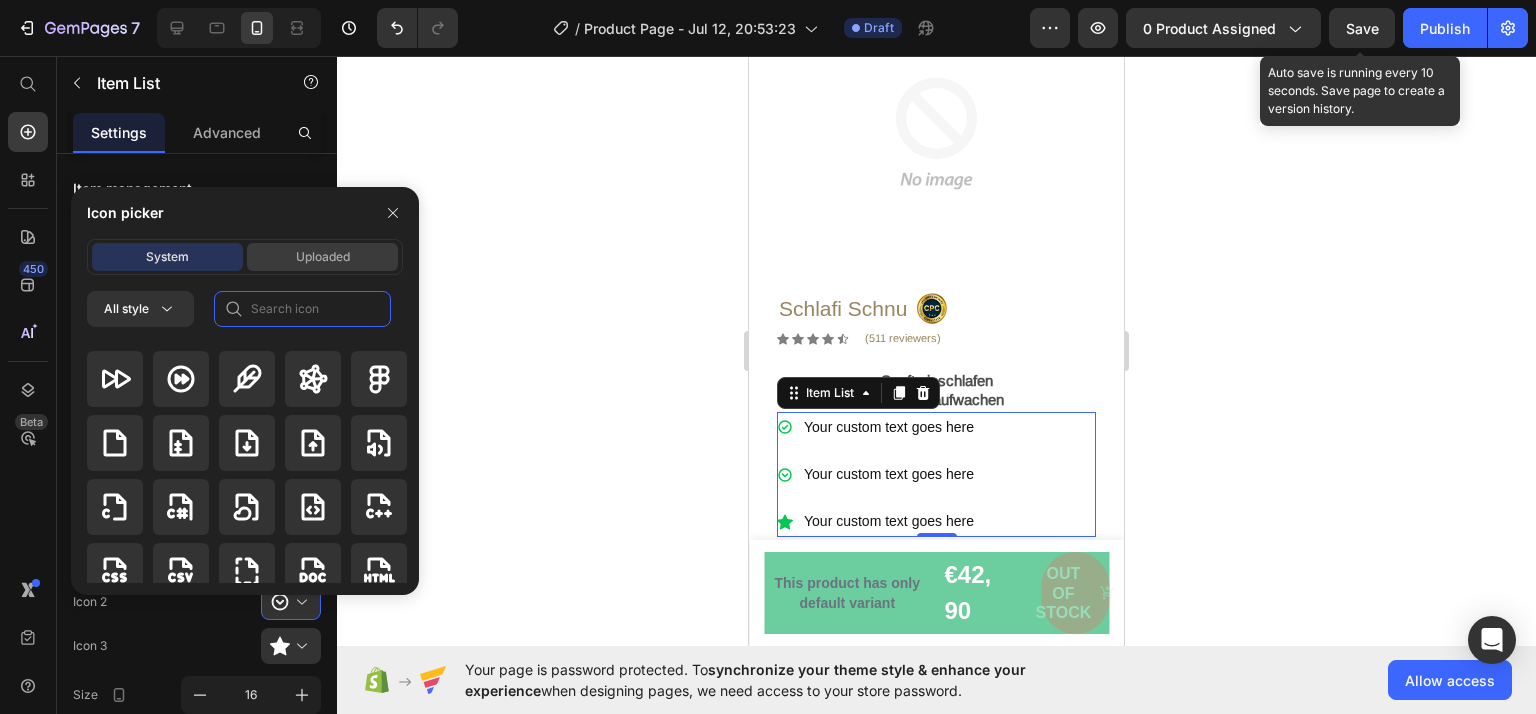 click on "Uploaded" at bounding box center [323, 257] 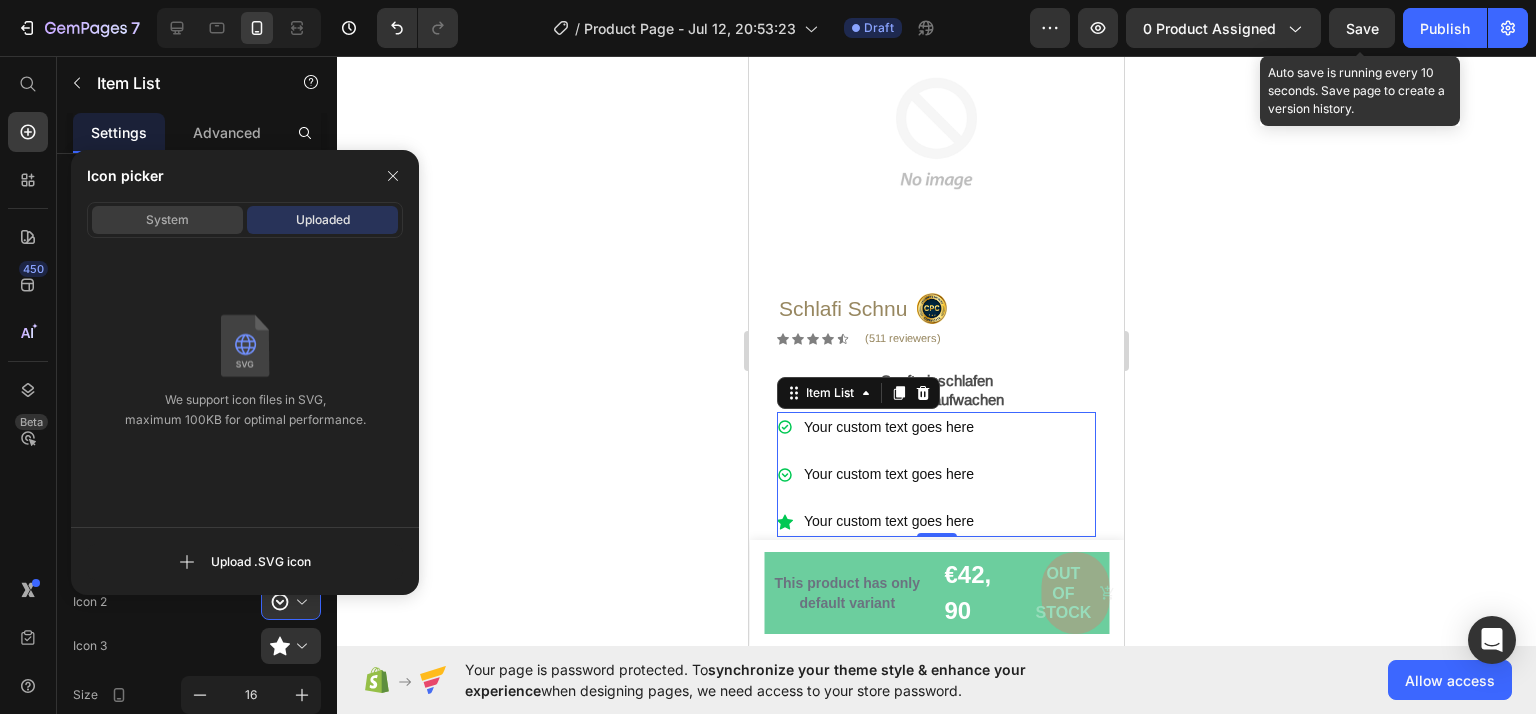 click on "System" at bounding box center (167, 220) 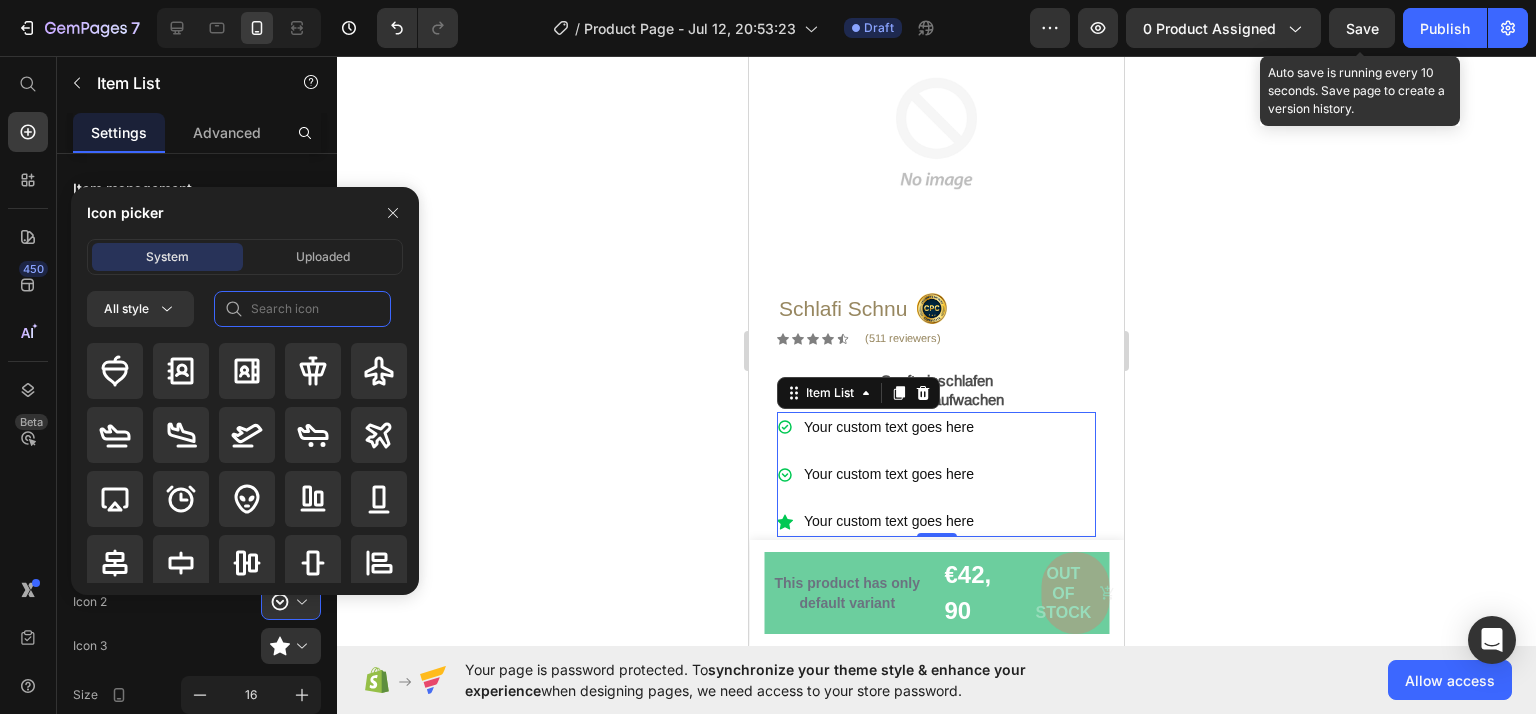 click 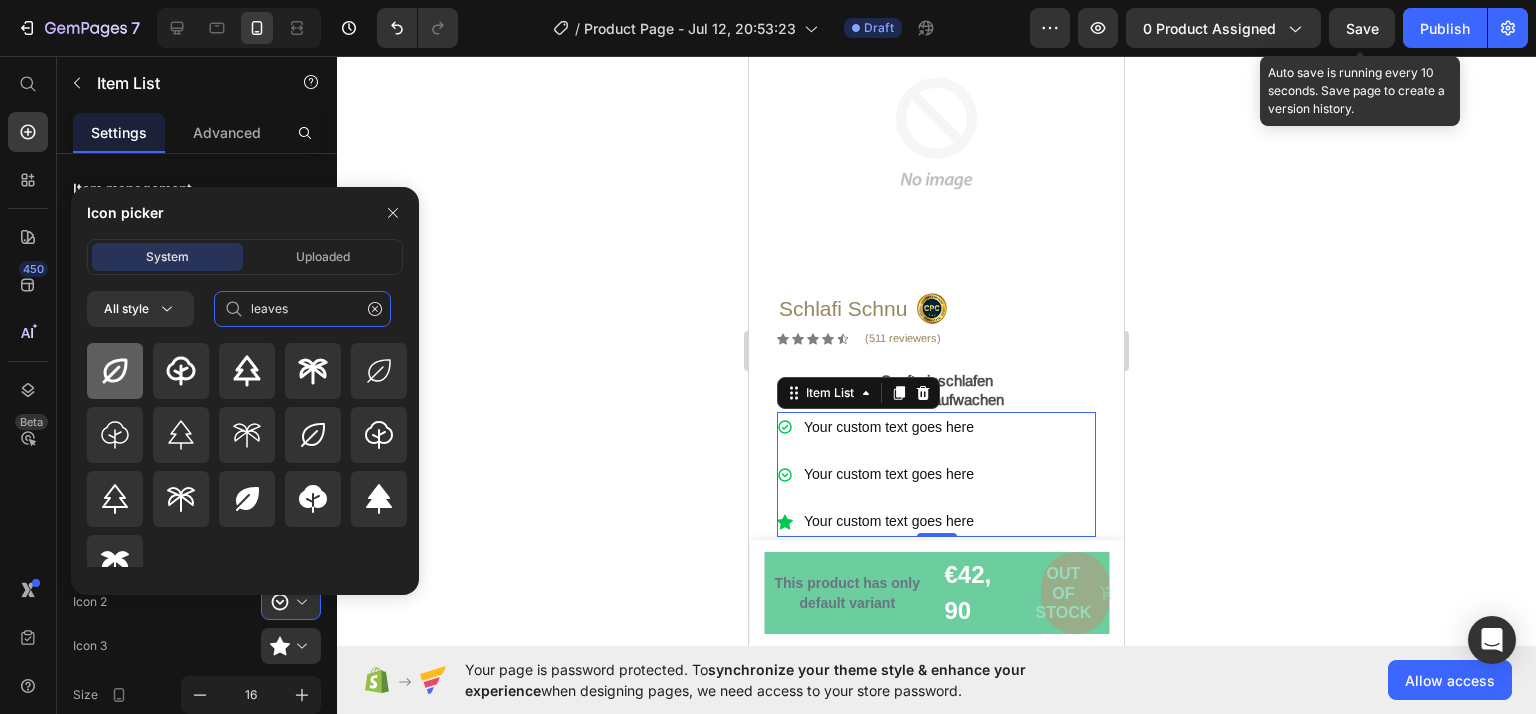 type on "leaves" 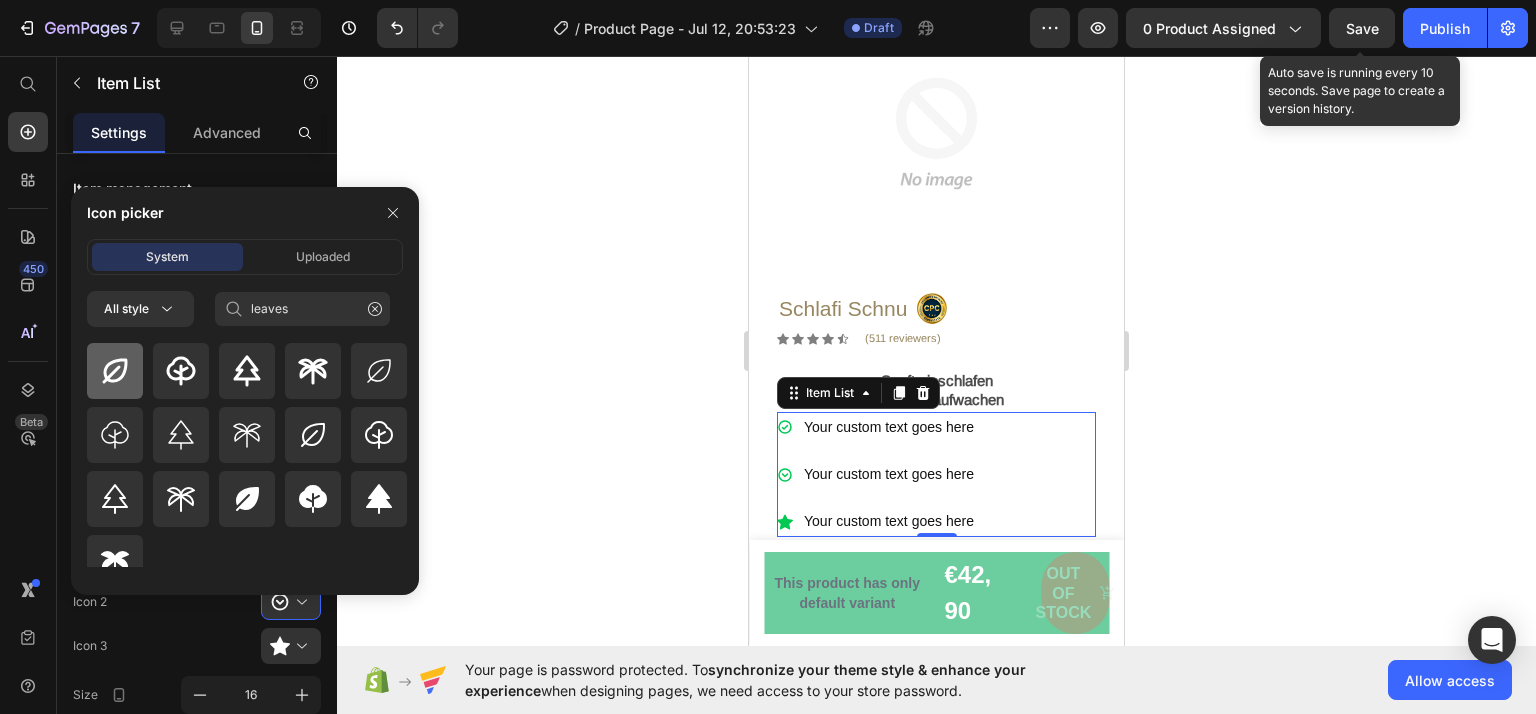 click 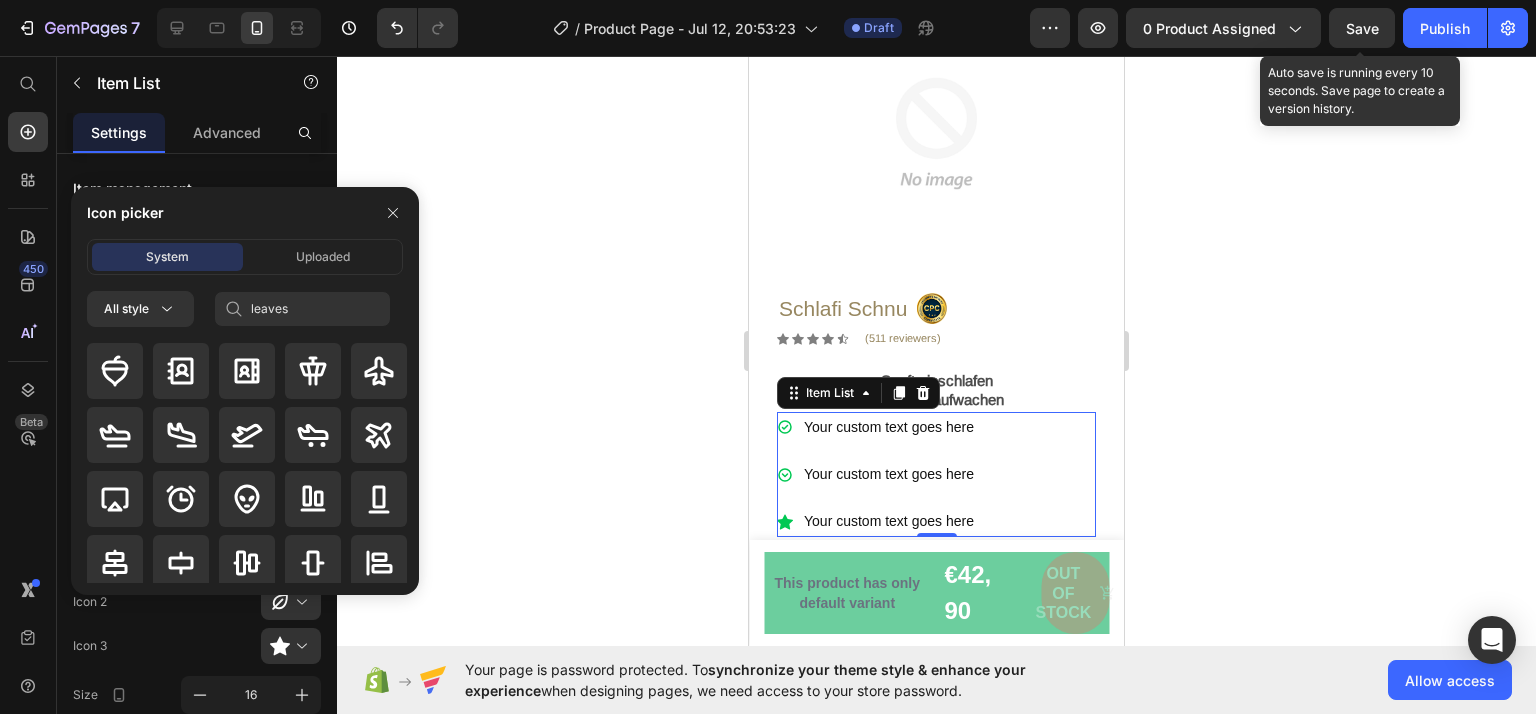 type 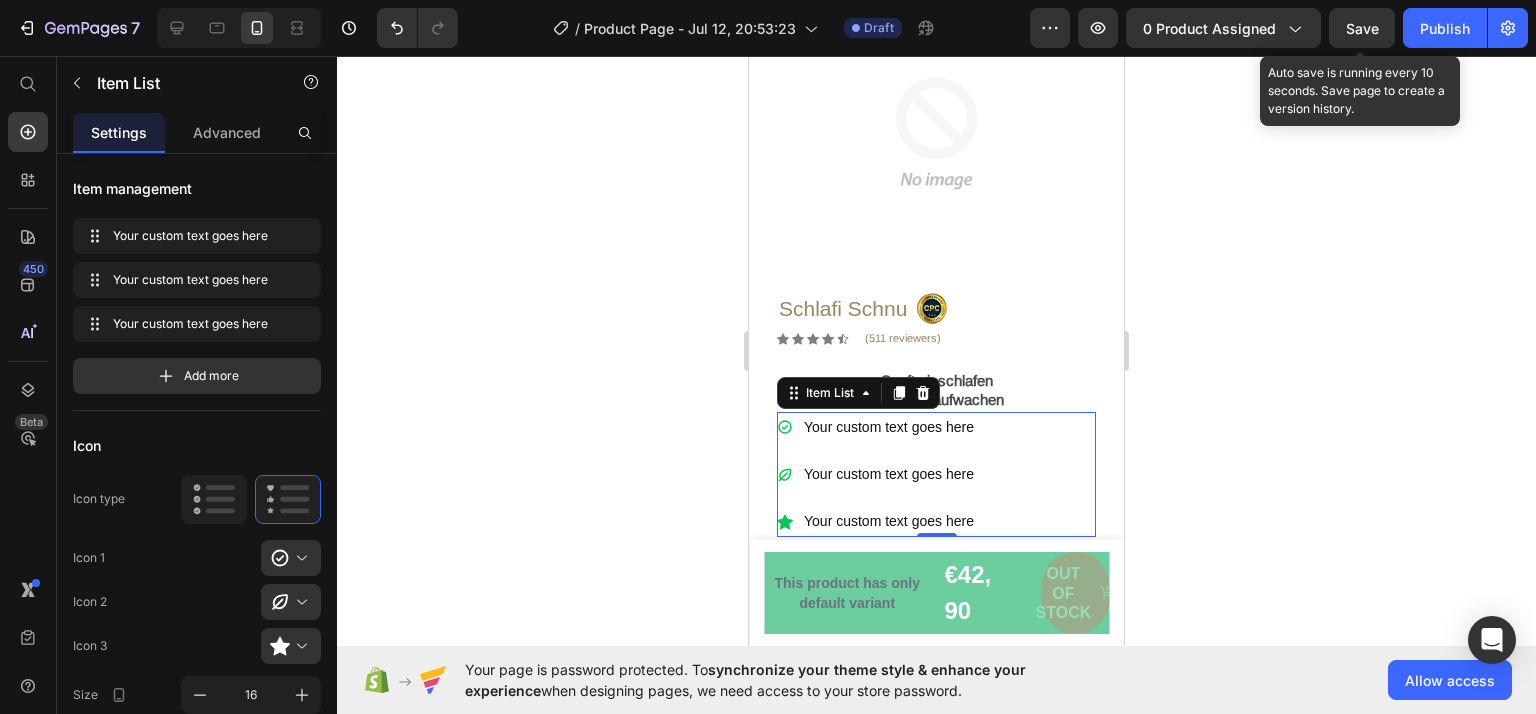 click at bounding box center (299, 646) 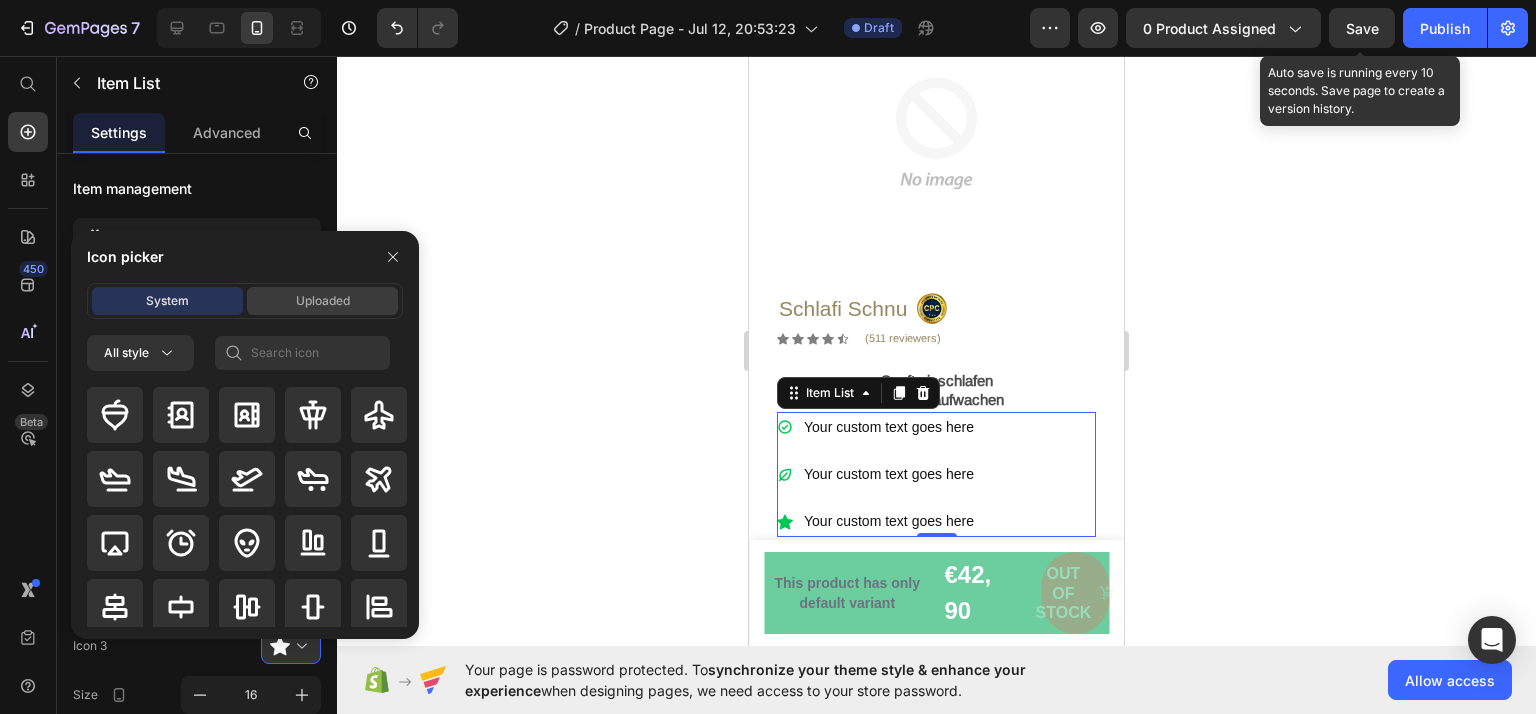 click on "Uploaded" at bounding box center (322, 301) 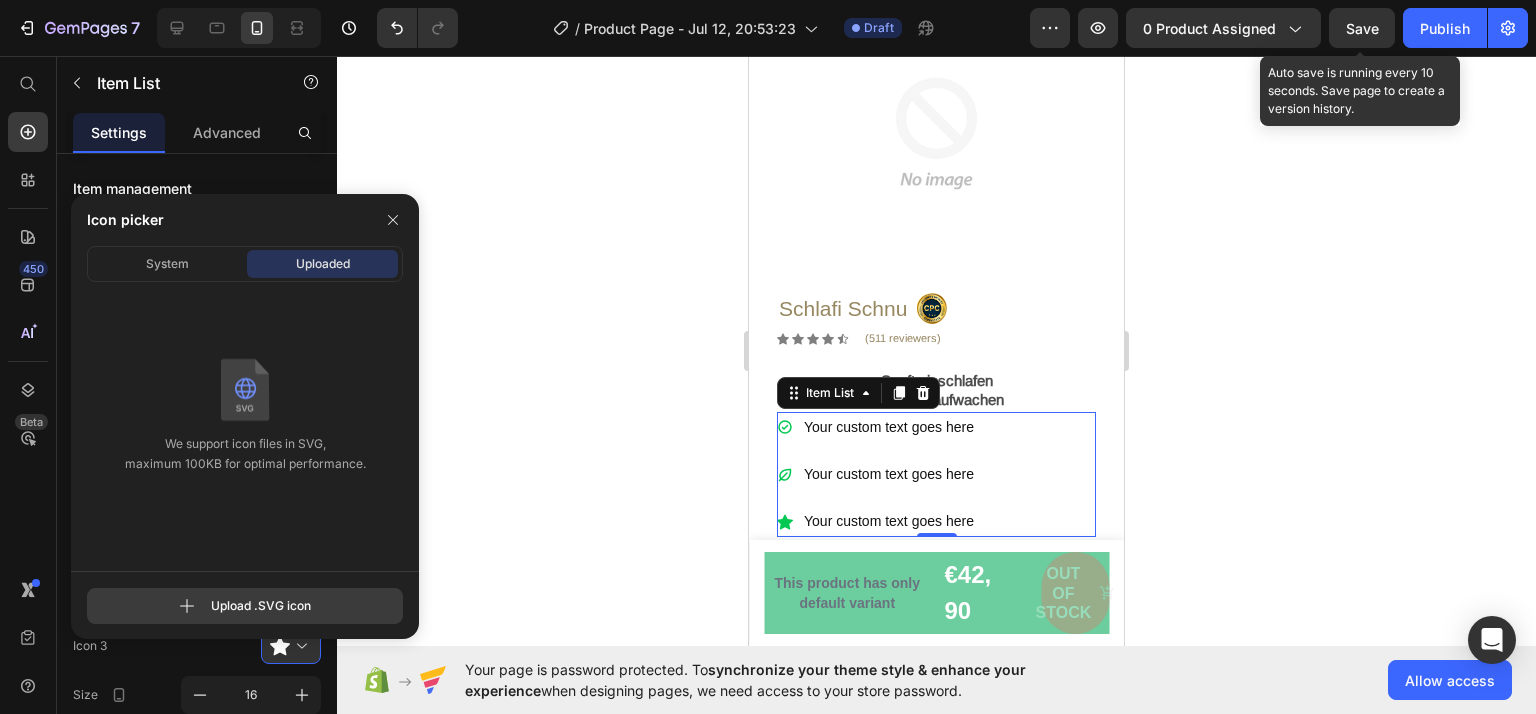 click 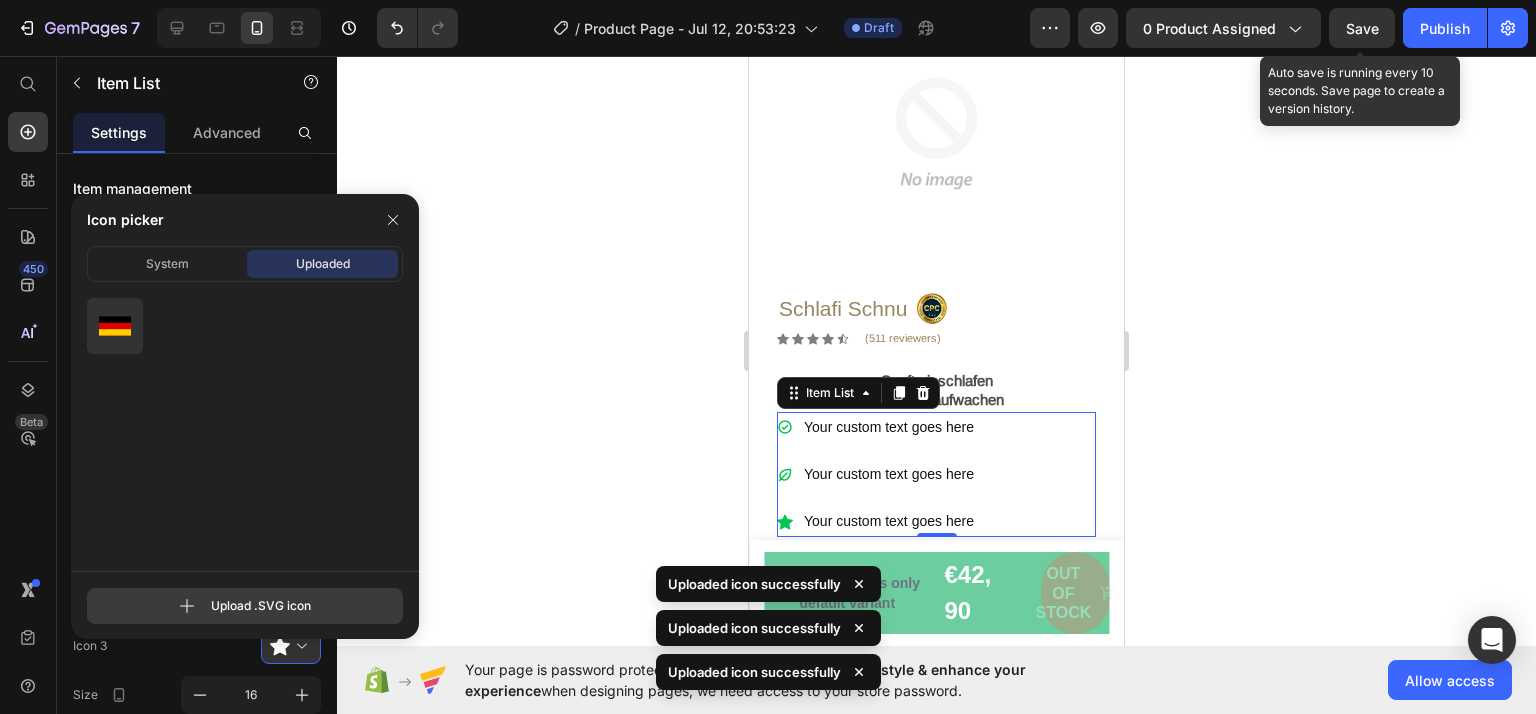 type on "C:\fakepath\Flag_of_Germany.svg" 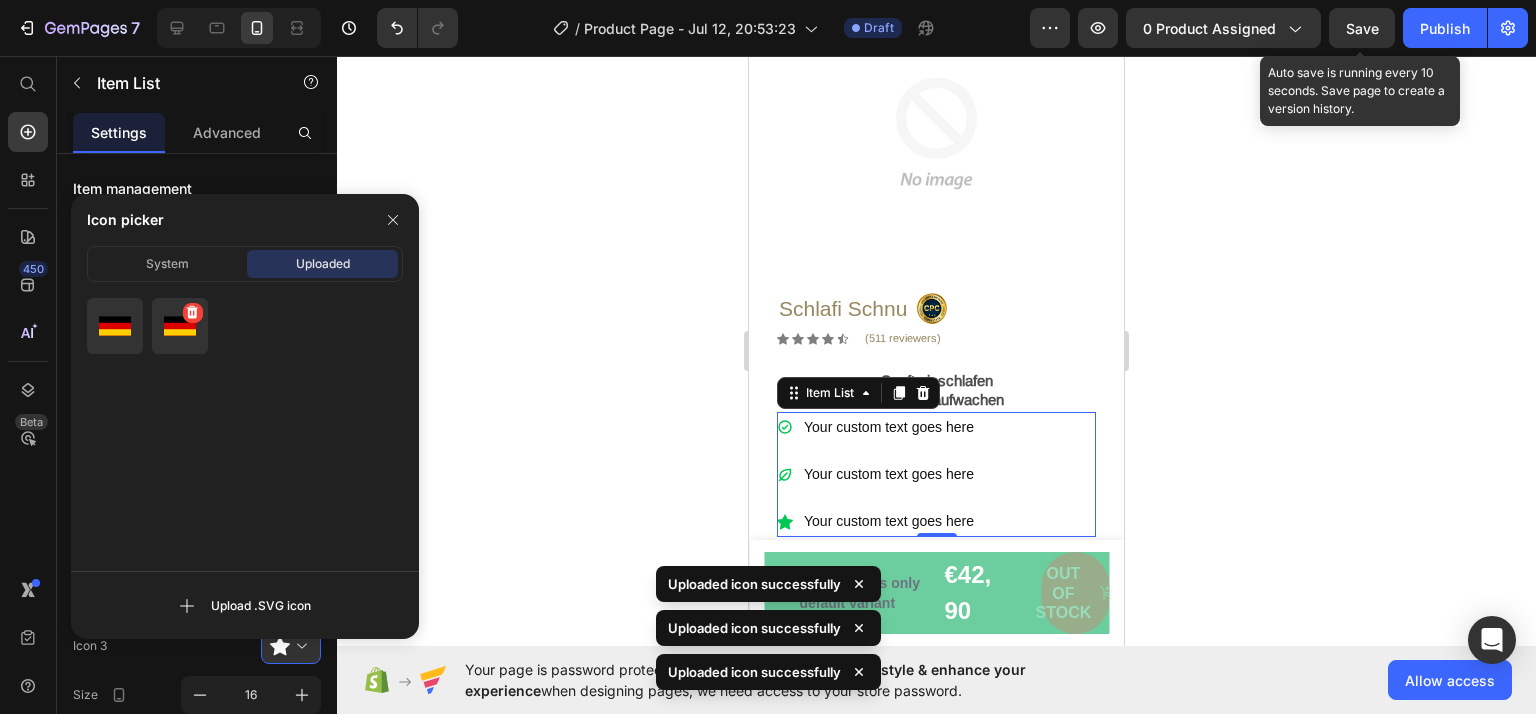 click at bounding box center (180, 326) 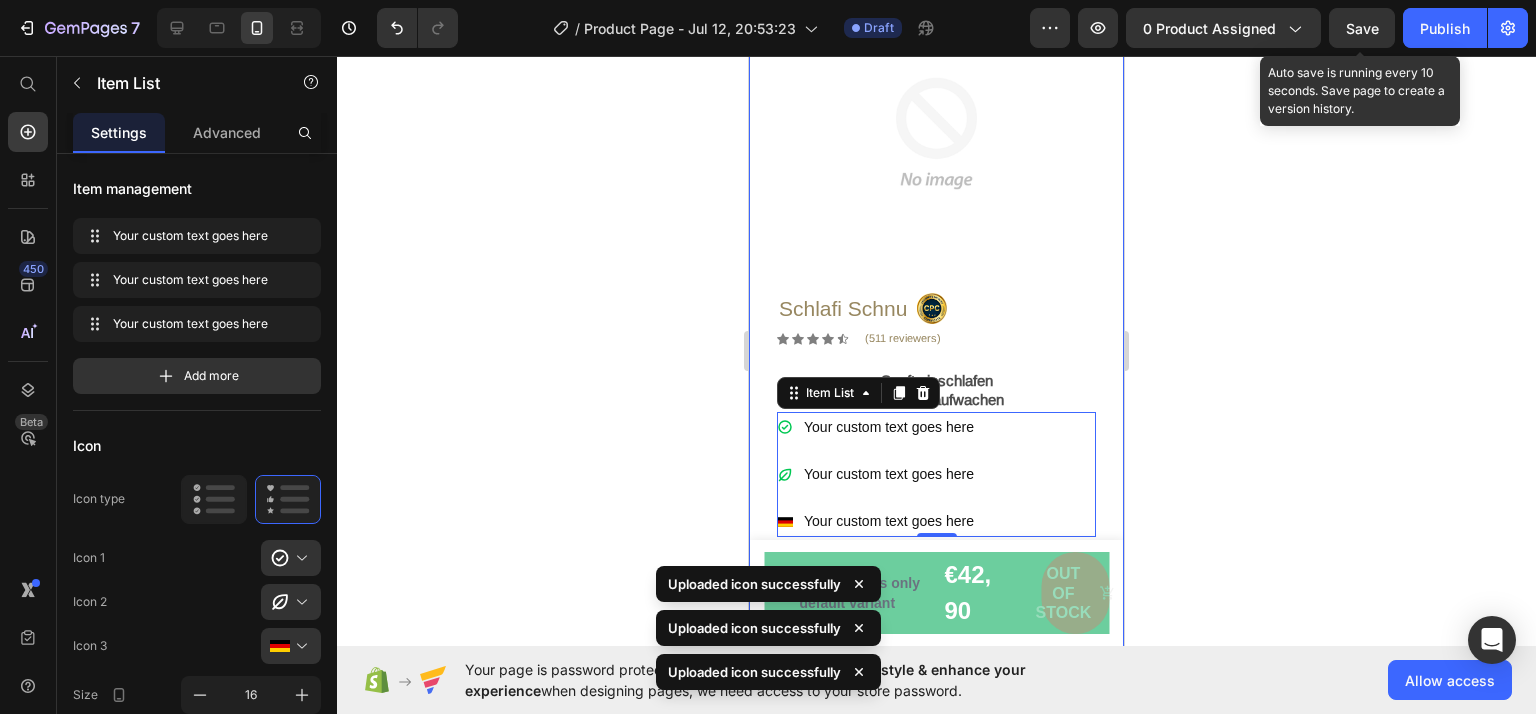 click 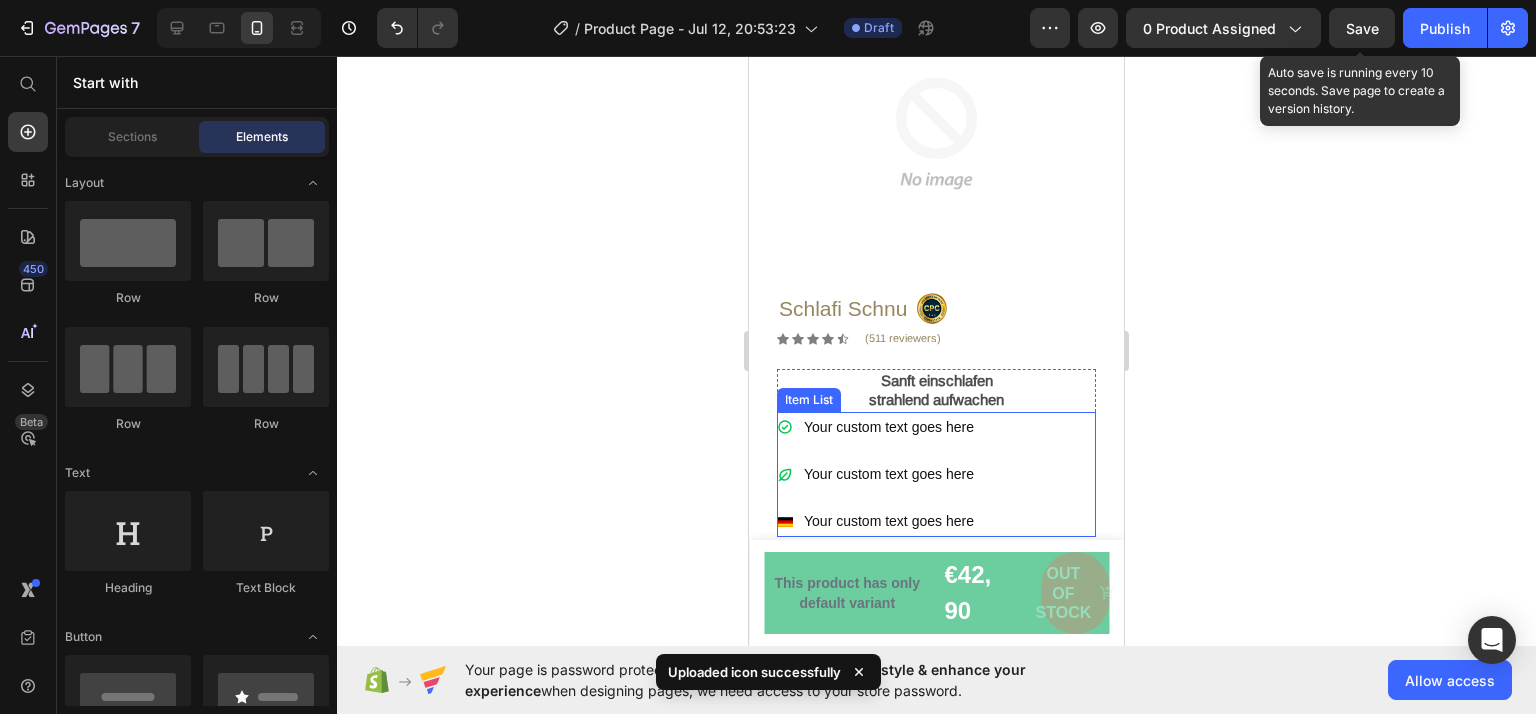 click 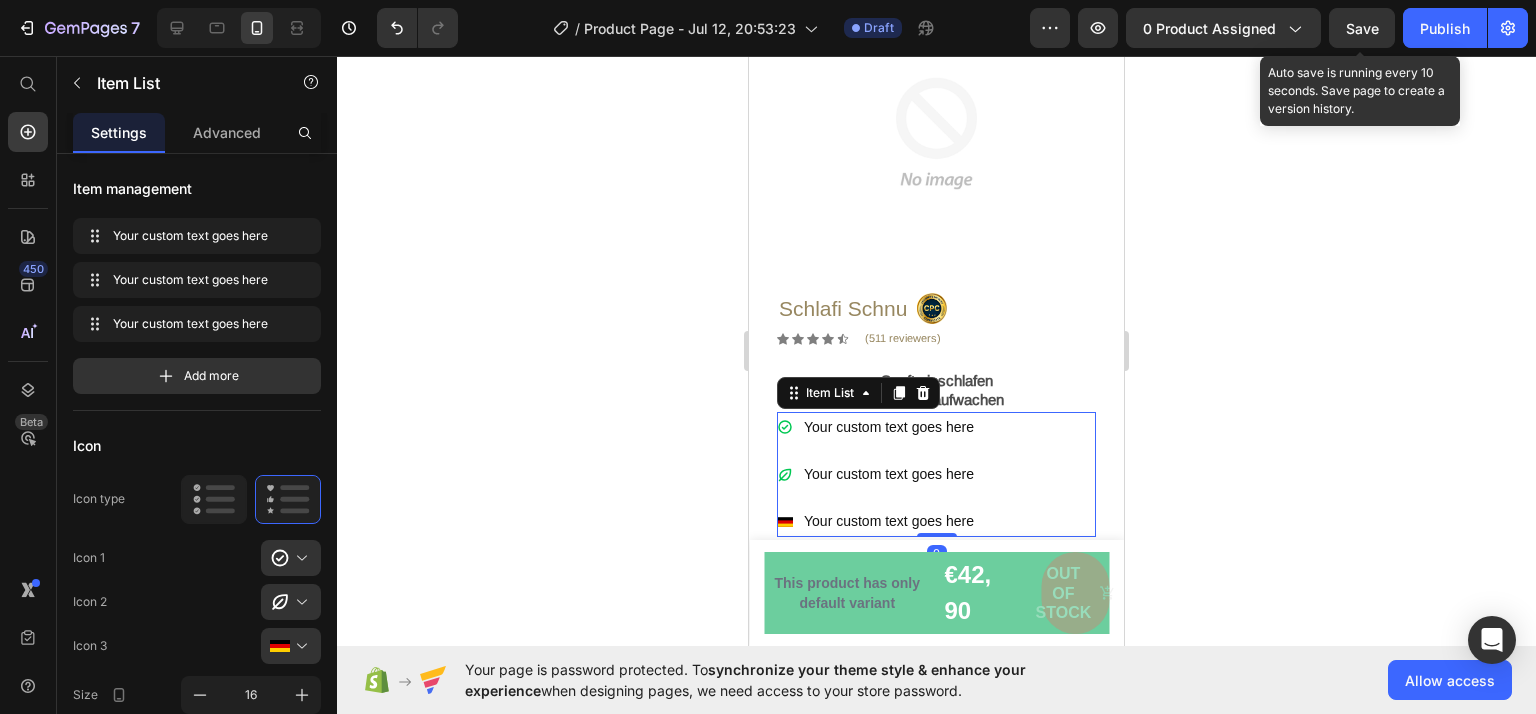 click 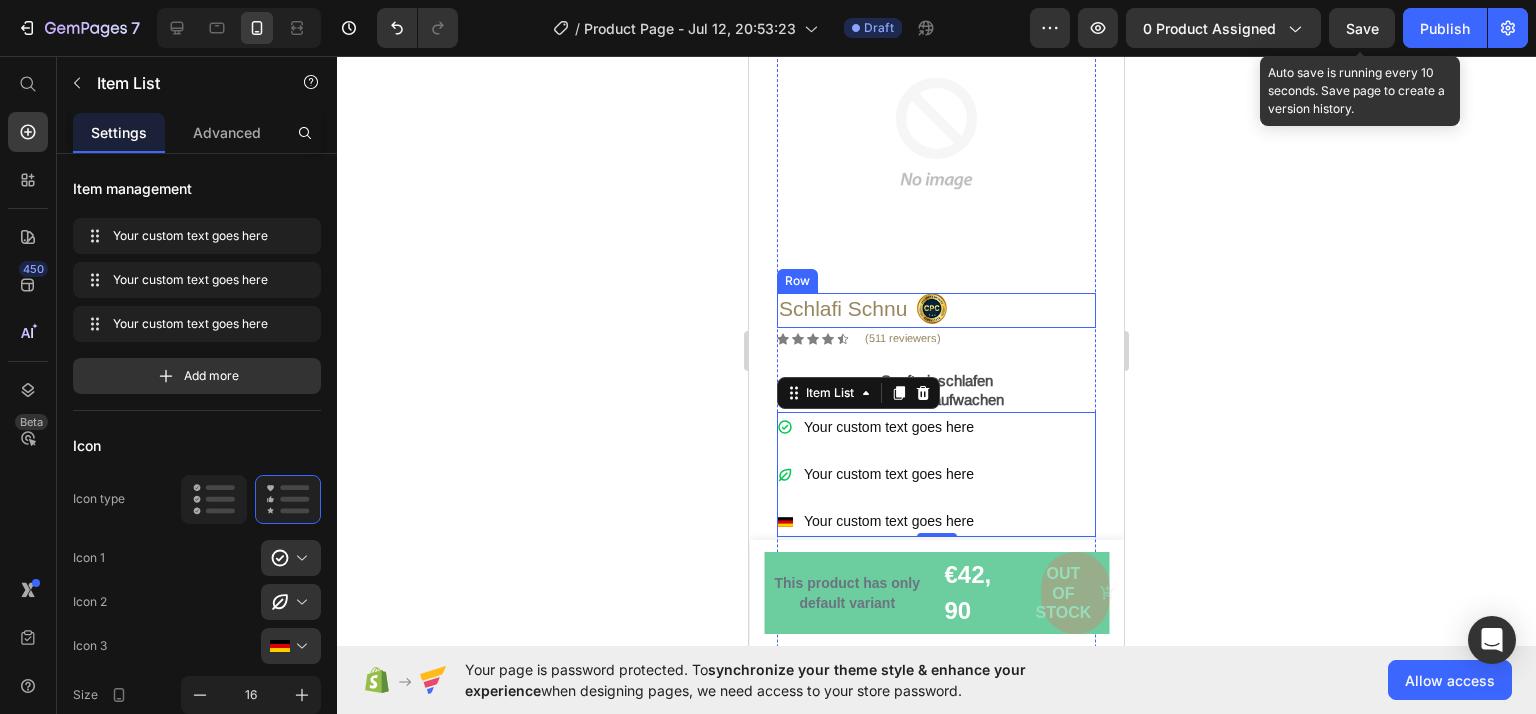 click on "Schlafi Schnu" at bounding box center [843, 308] 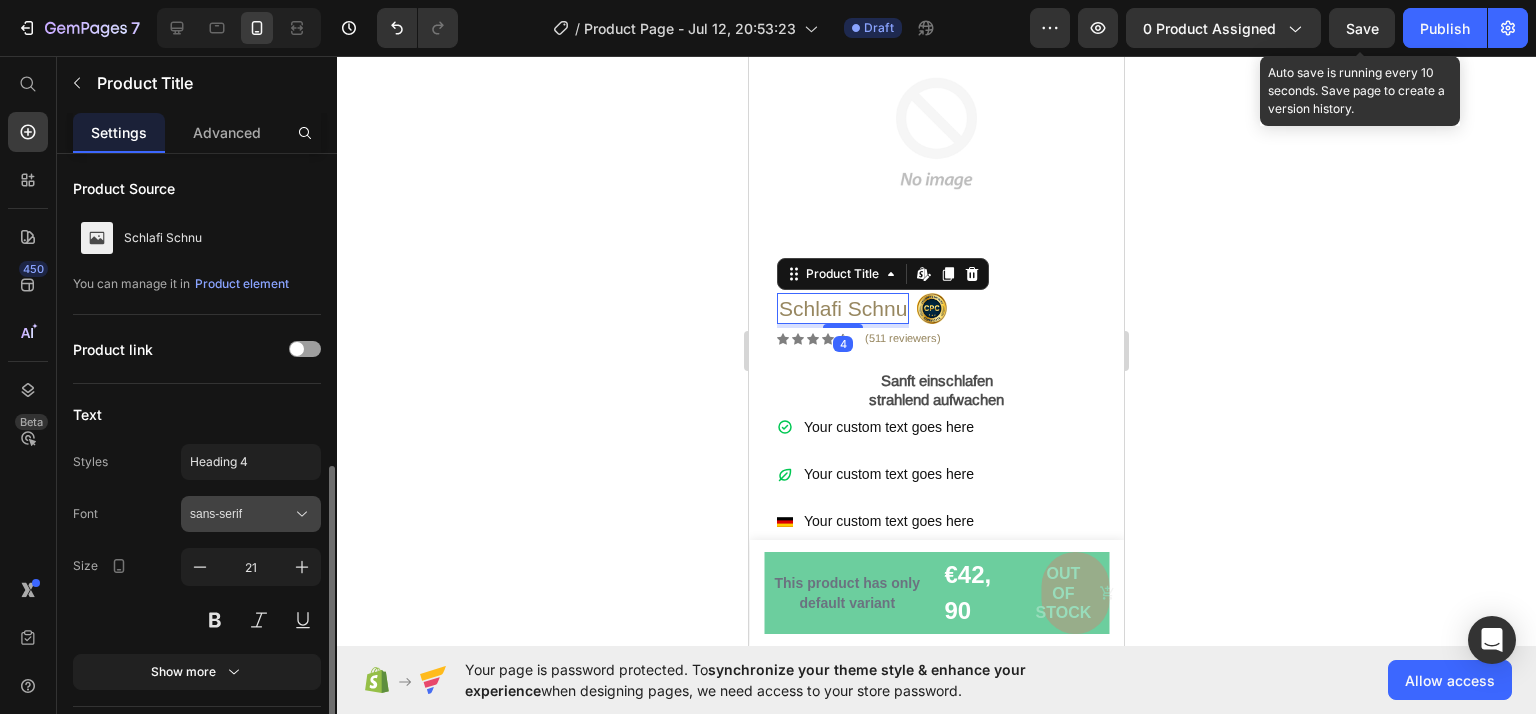 scroll, scrollTop: 200, scrollLeft: 0, axis: vertical 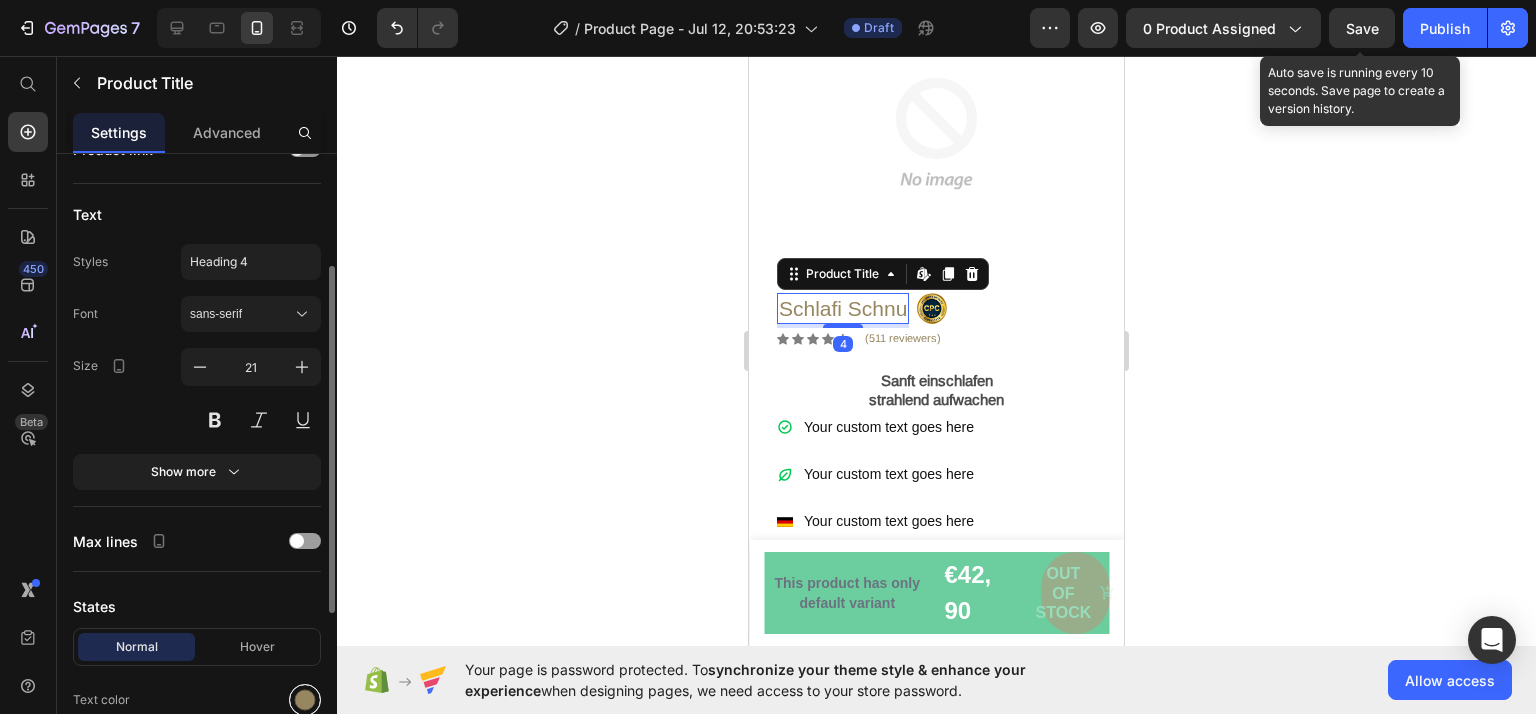 click at bounding box center [305, 700] 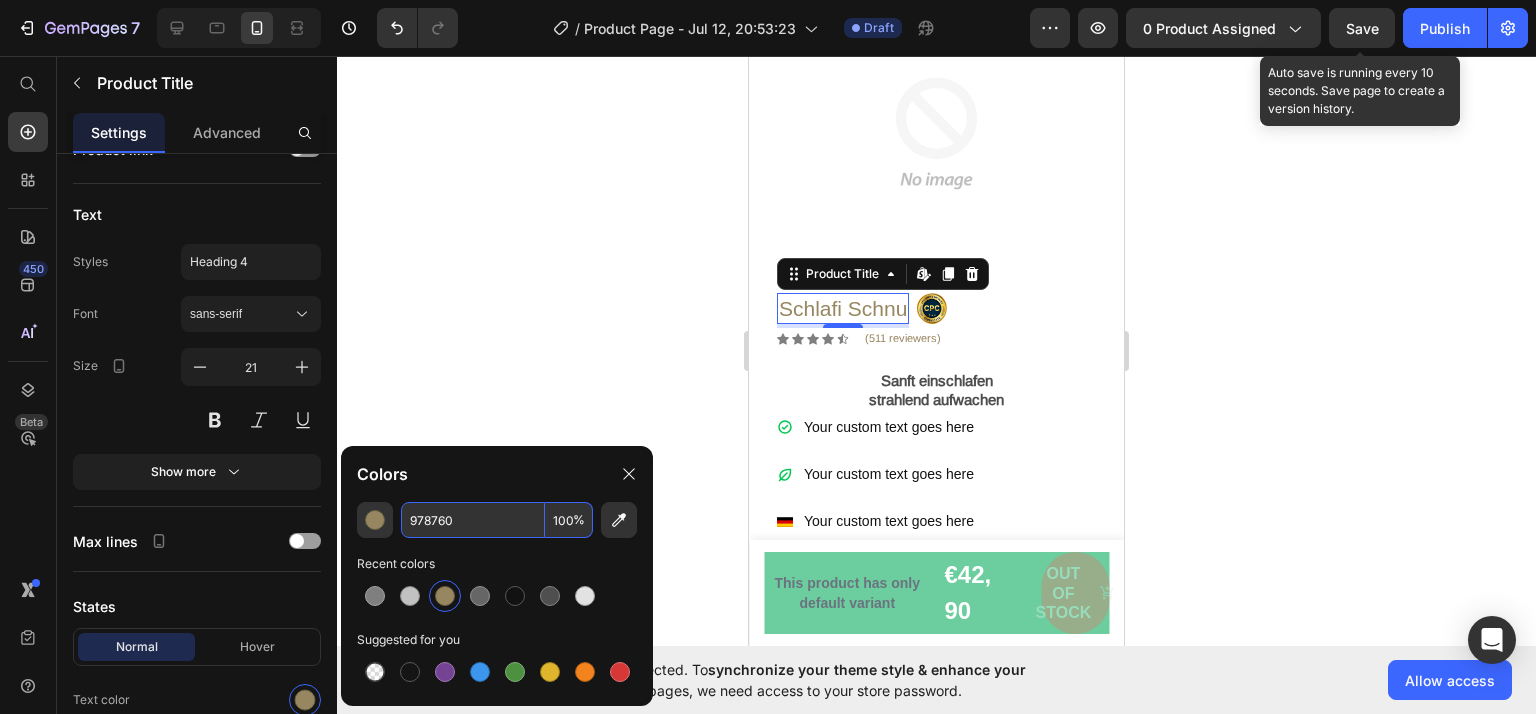 click on "978760" at bounding box center [473, 520] 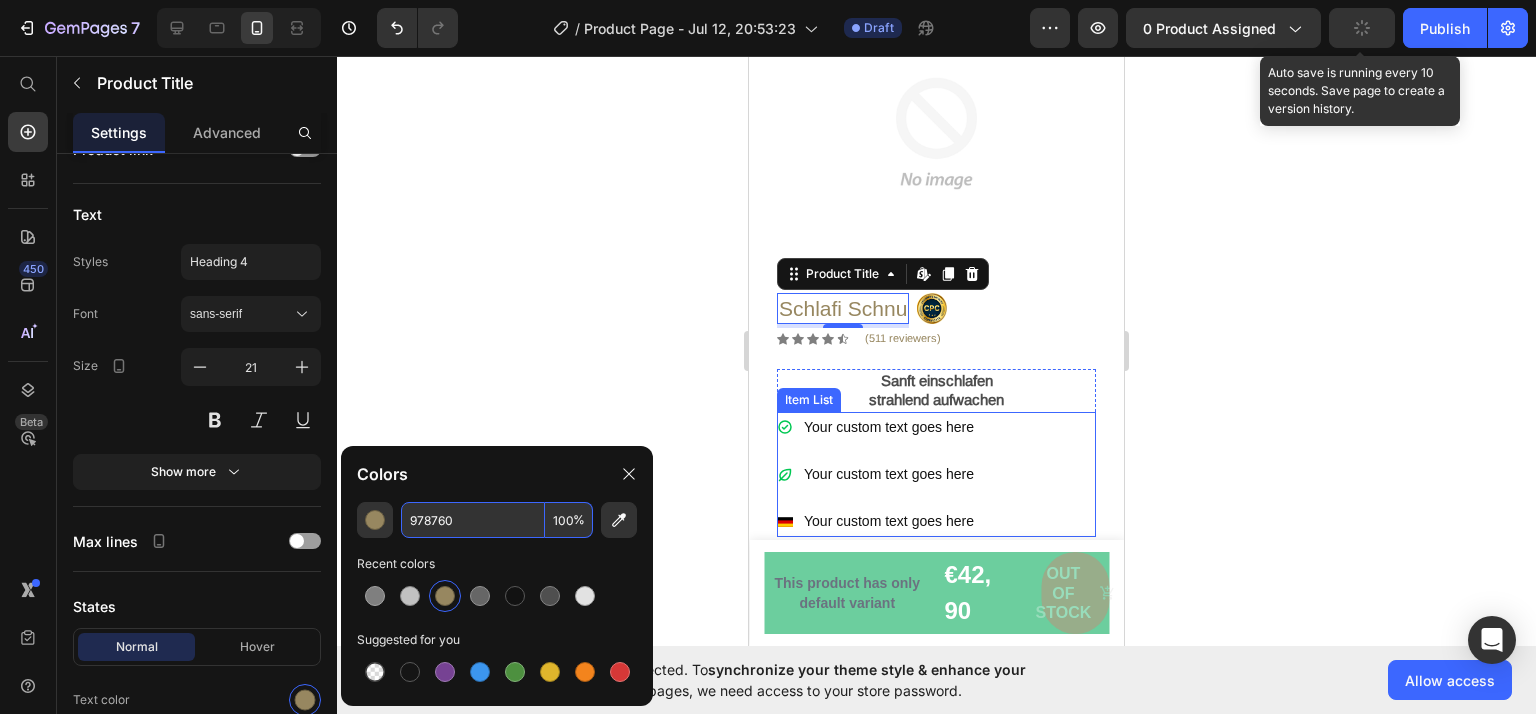 click 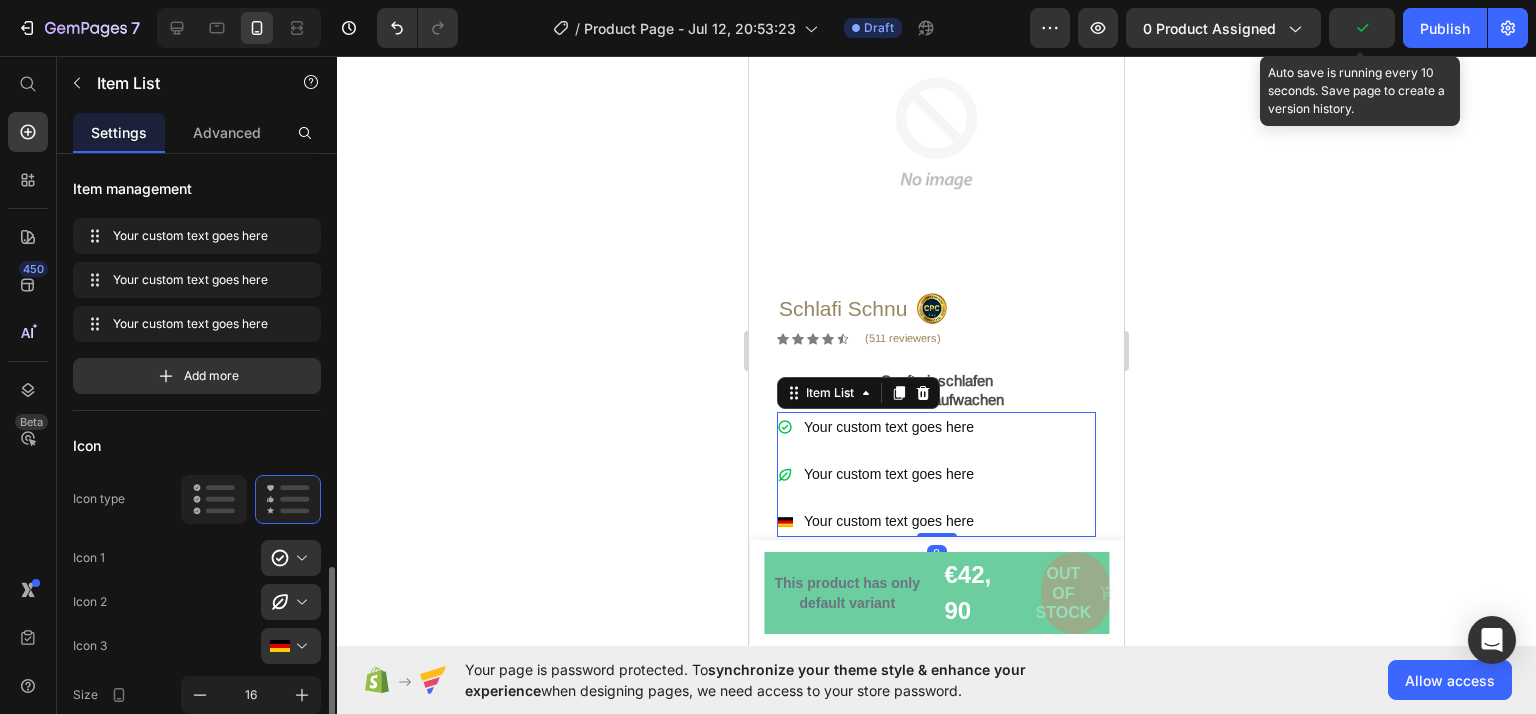 scroll, scrollTop: 400, scrollLeft: 0, axis: vertical 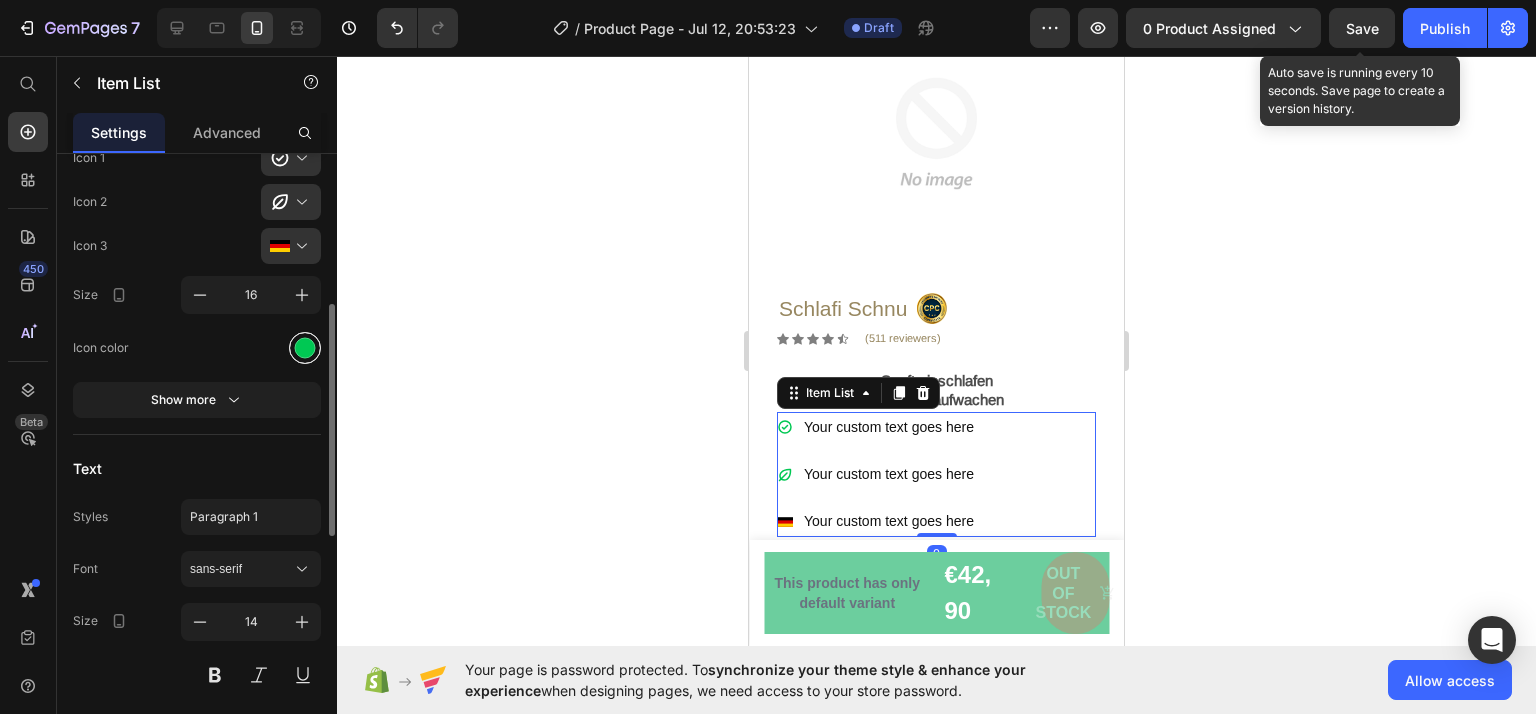 click at bounding box center [305, 347] 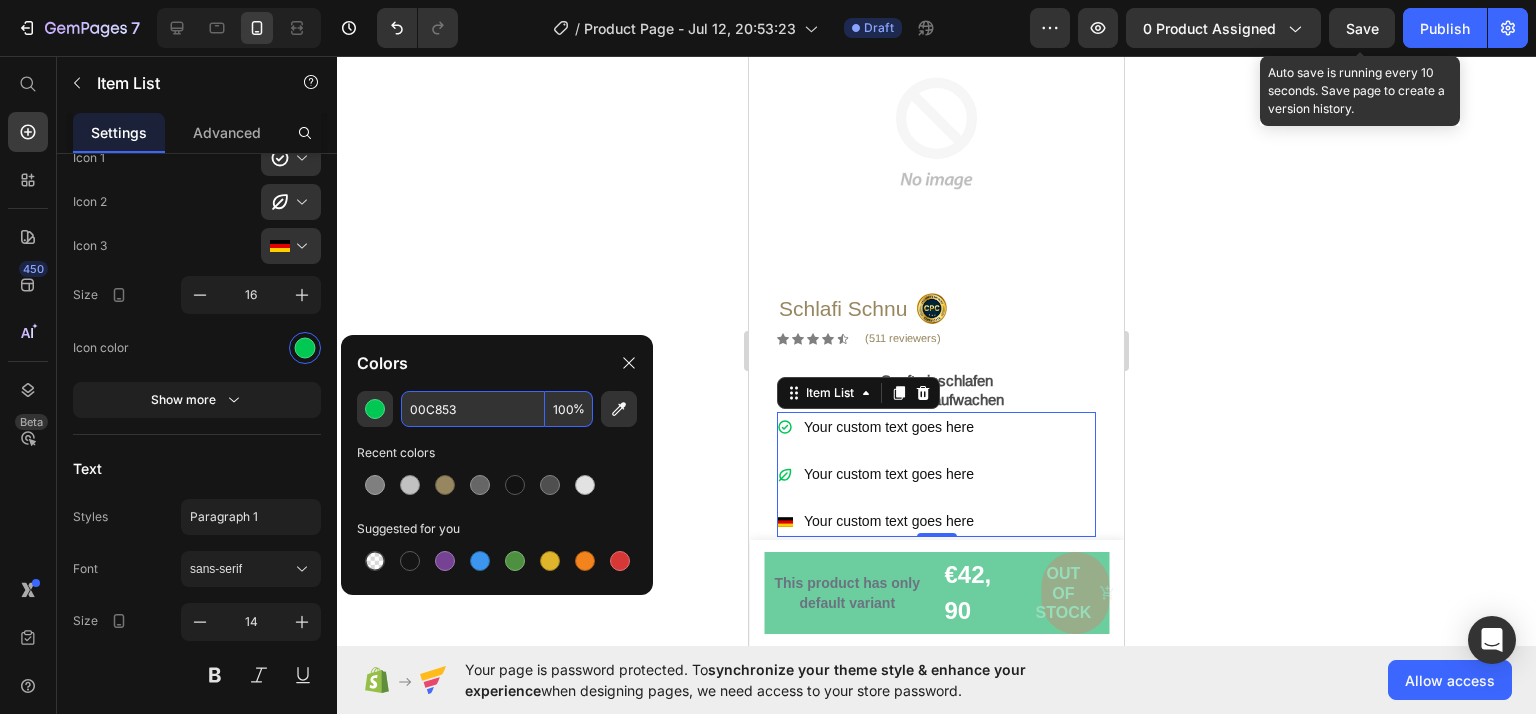 click on "00C853" at bounding box center [473, 409] 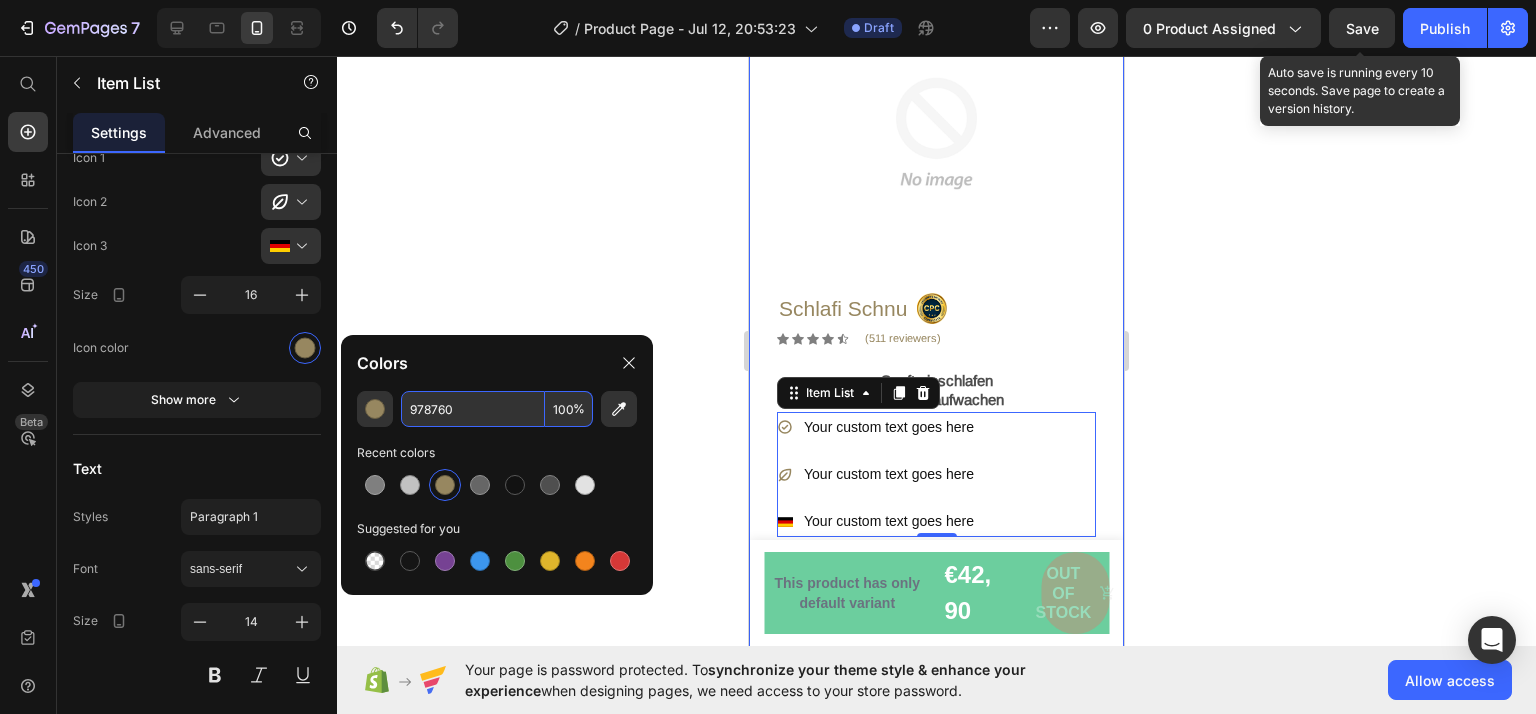 type on "978760" 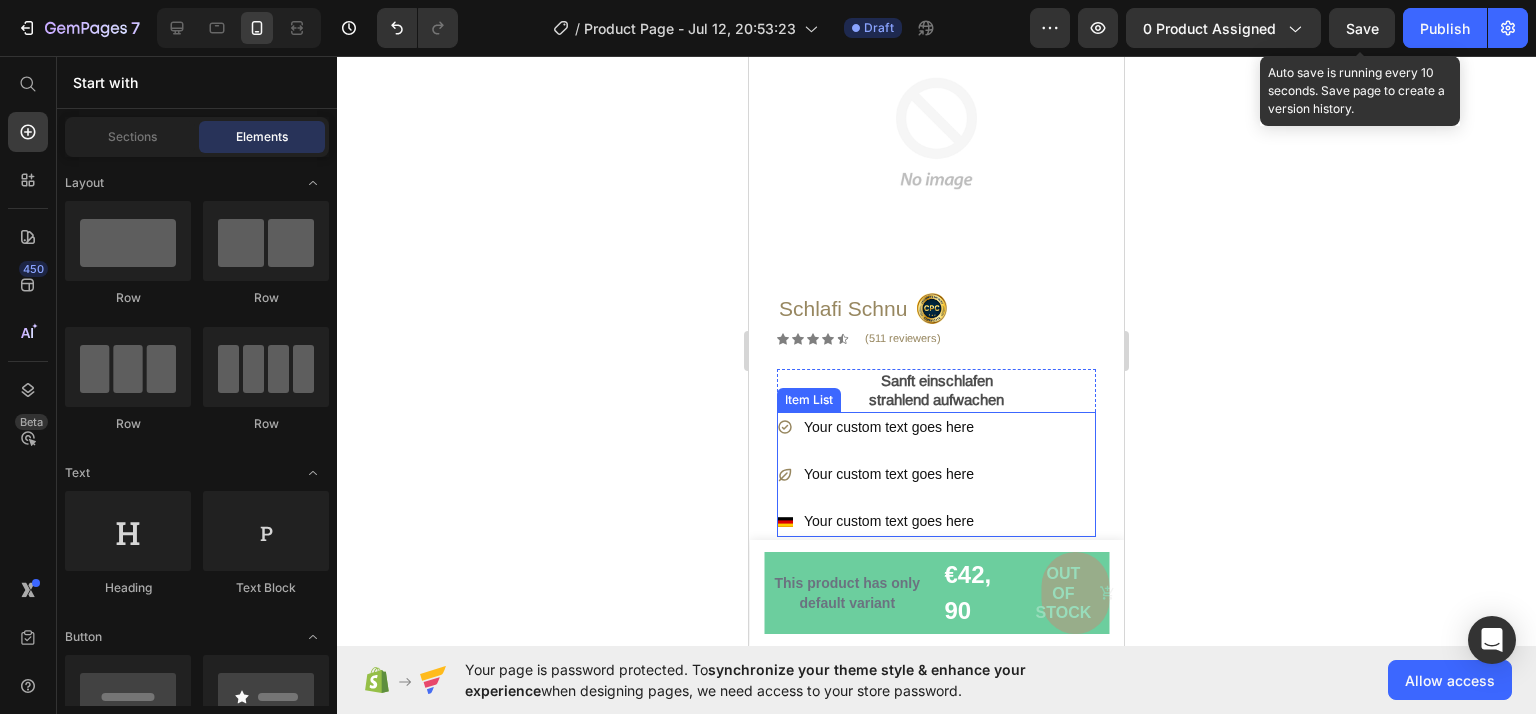 click on "Your custom text goes here" at bounding box center [889, 427] 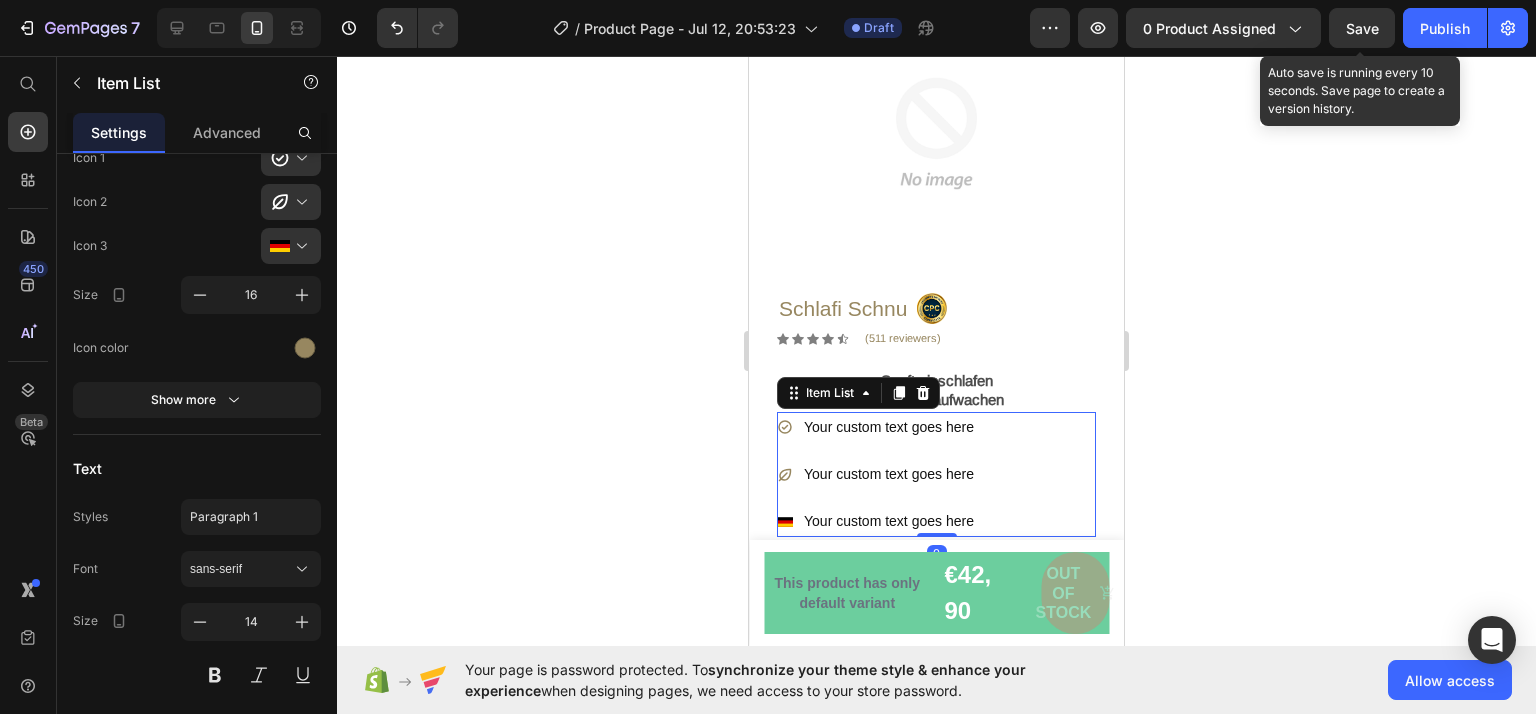 click on "Your custom text goes here" at bounding box center [889, 427] 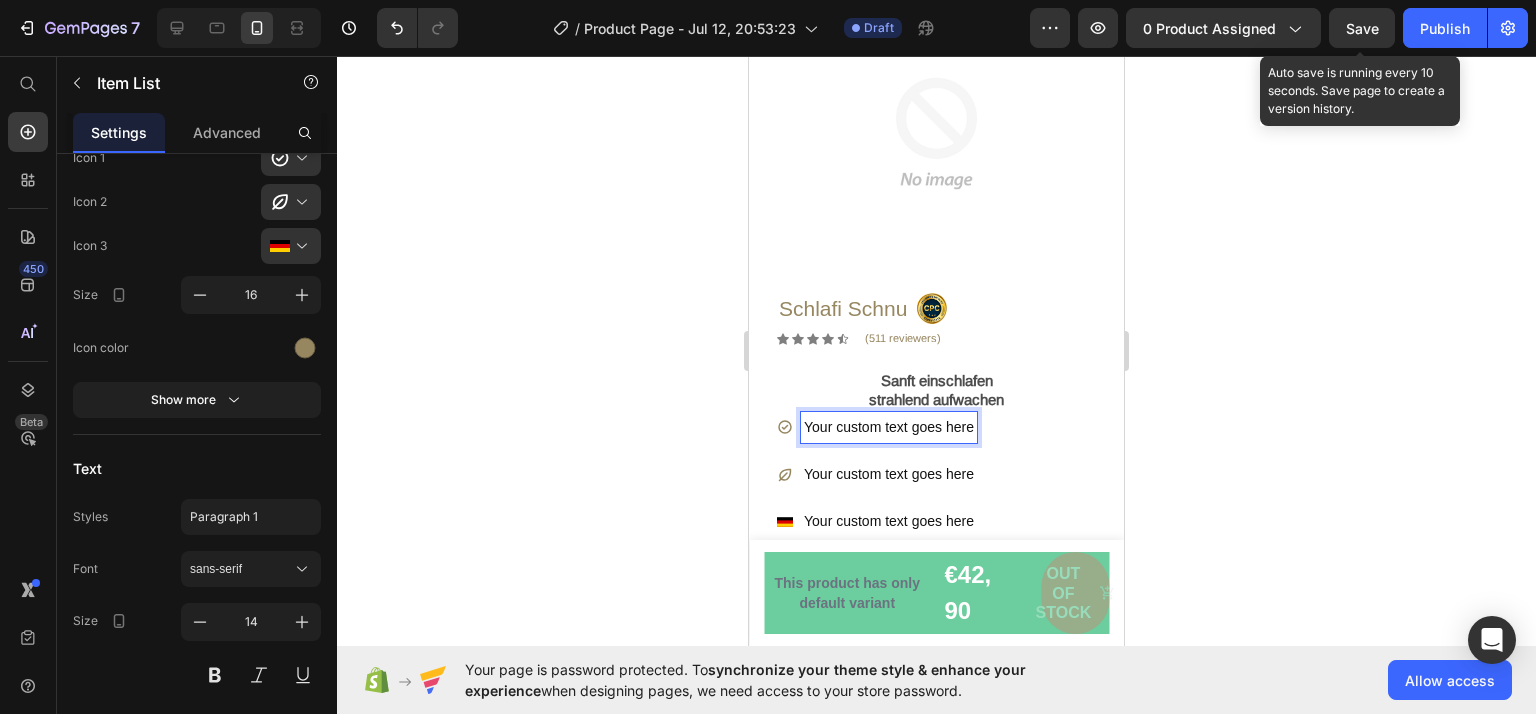 click on "Your custom text goes here
Your custom text goes here
Flag of Germany
Your custom text goes here" at bounding box center (936, 475) 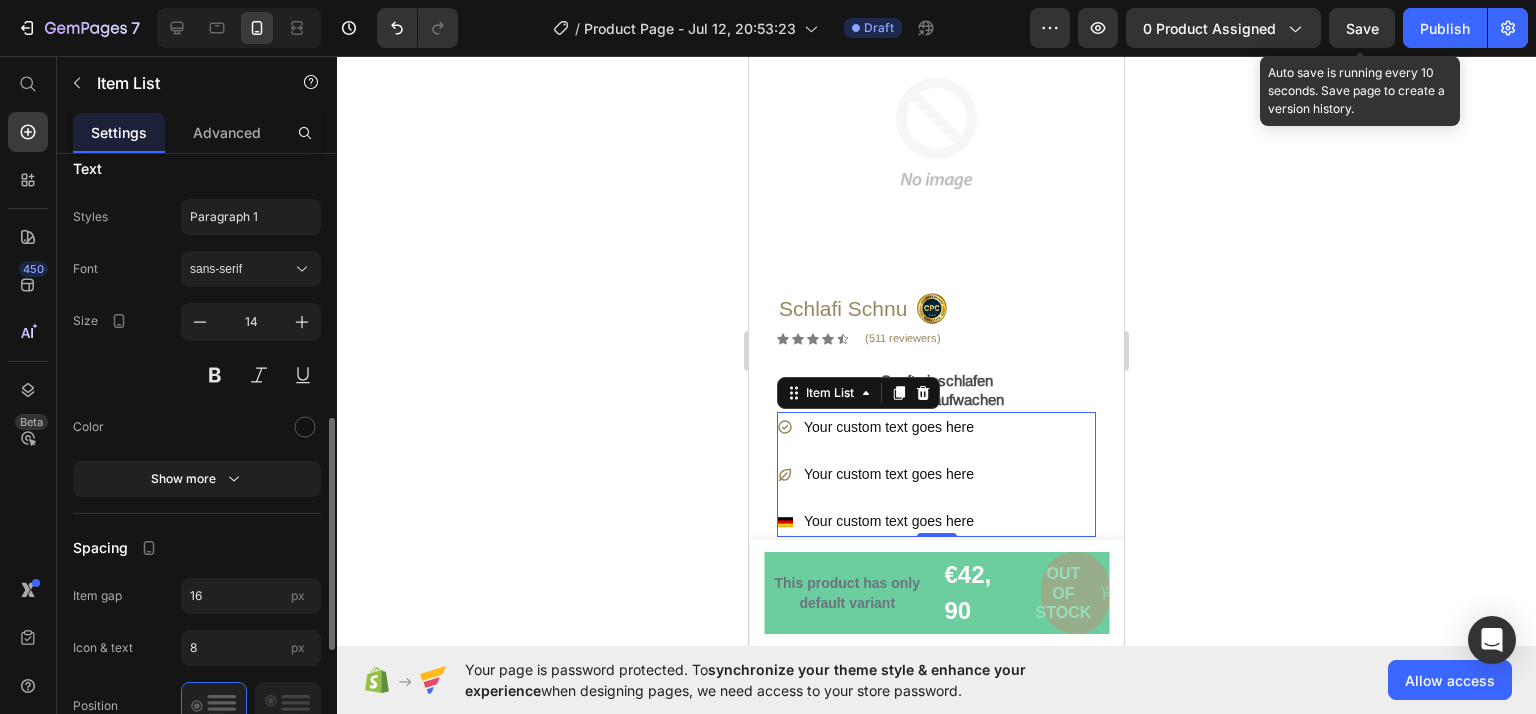 scroll, scrollTop: 800, scrollLeft: 0, axis: vertical 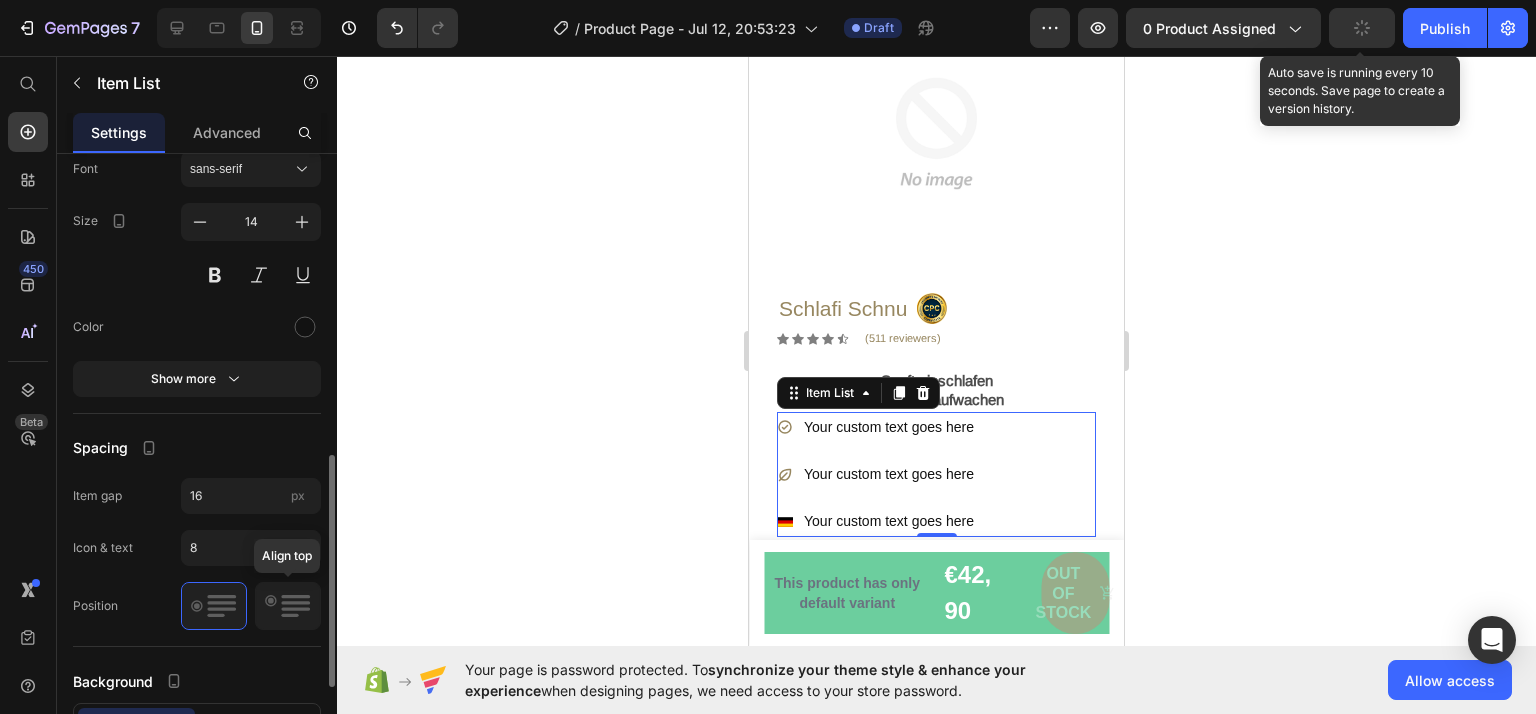 click 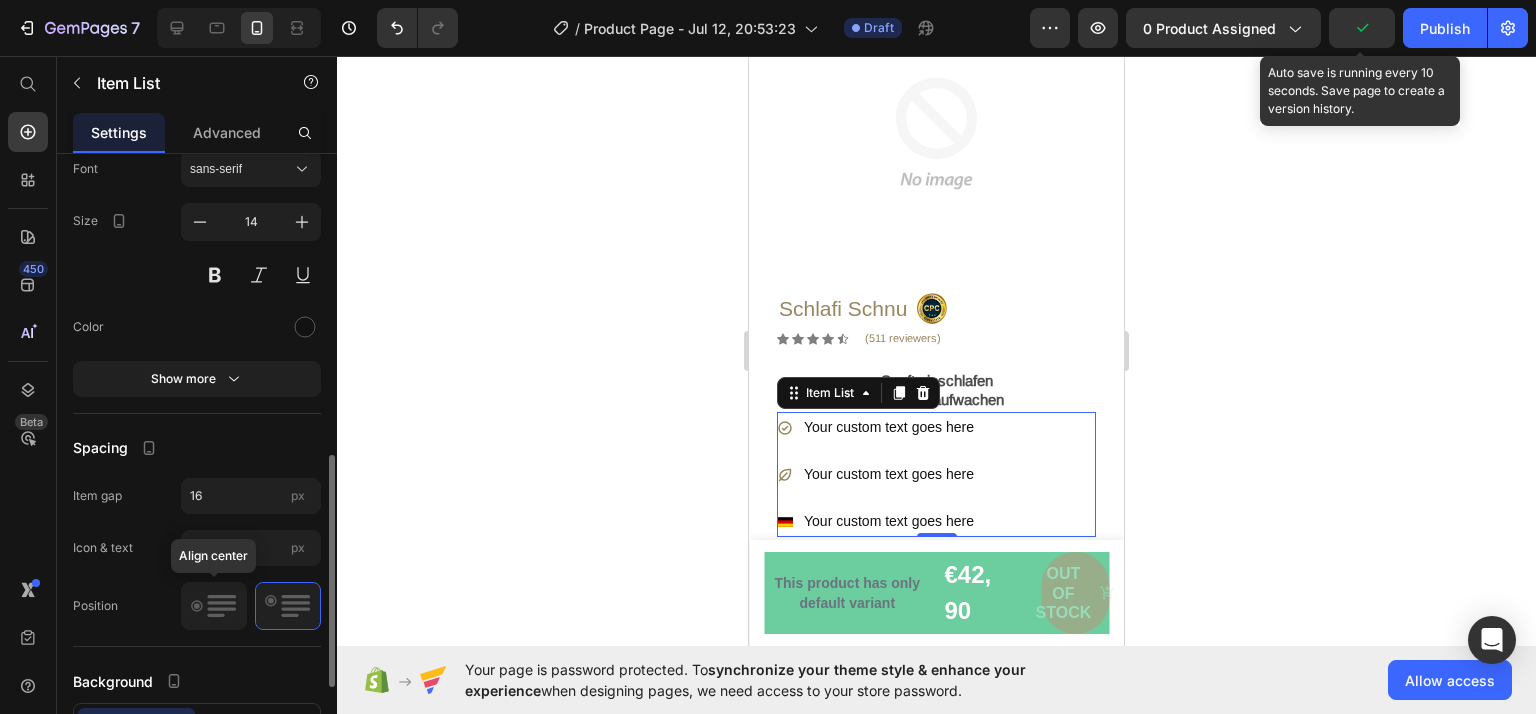 click 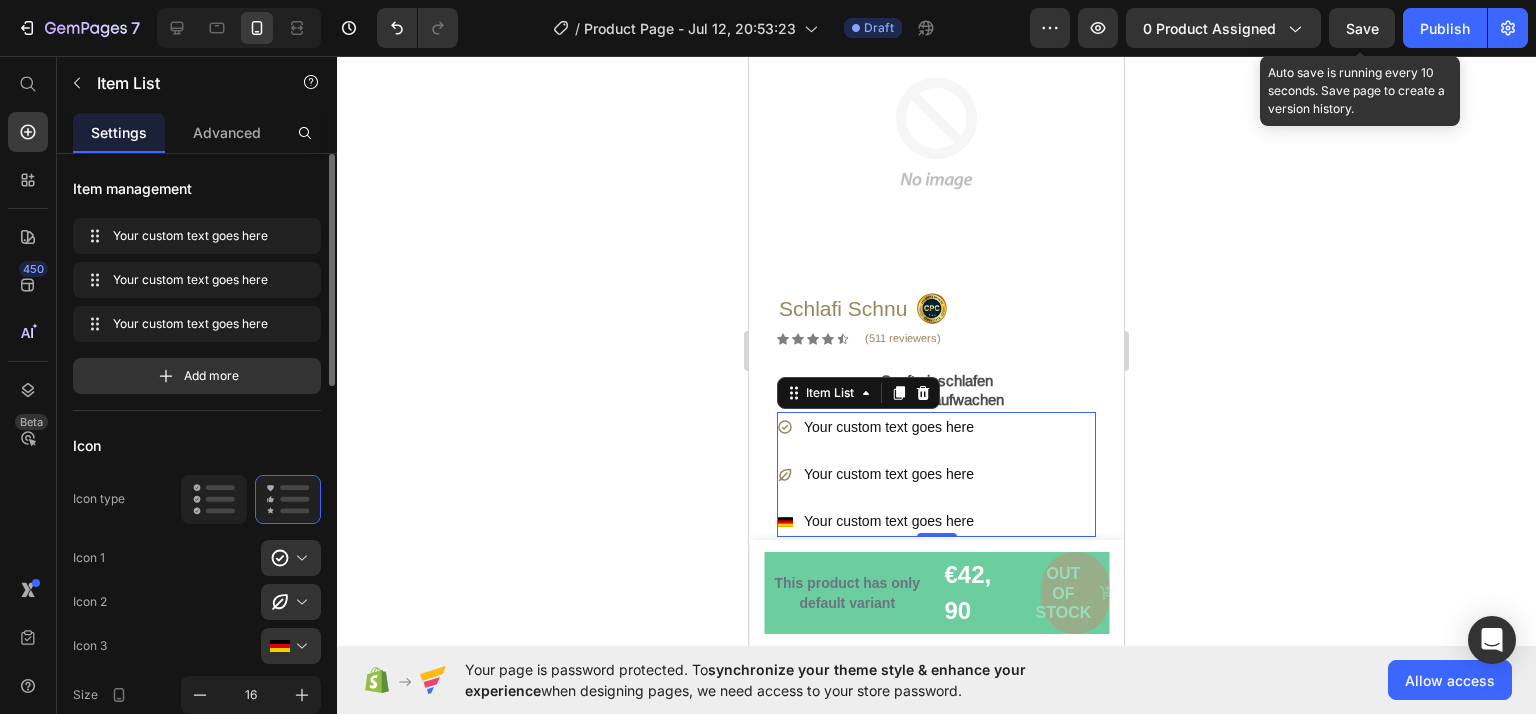 scroll, scrollTop: 200, scrollLeft: 0, axis: vertical 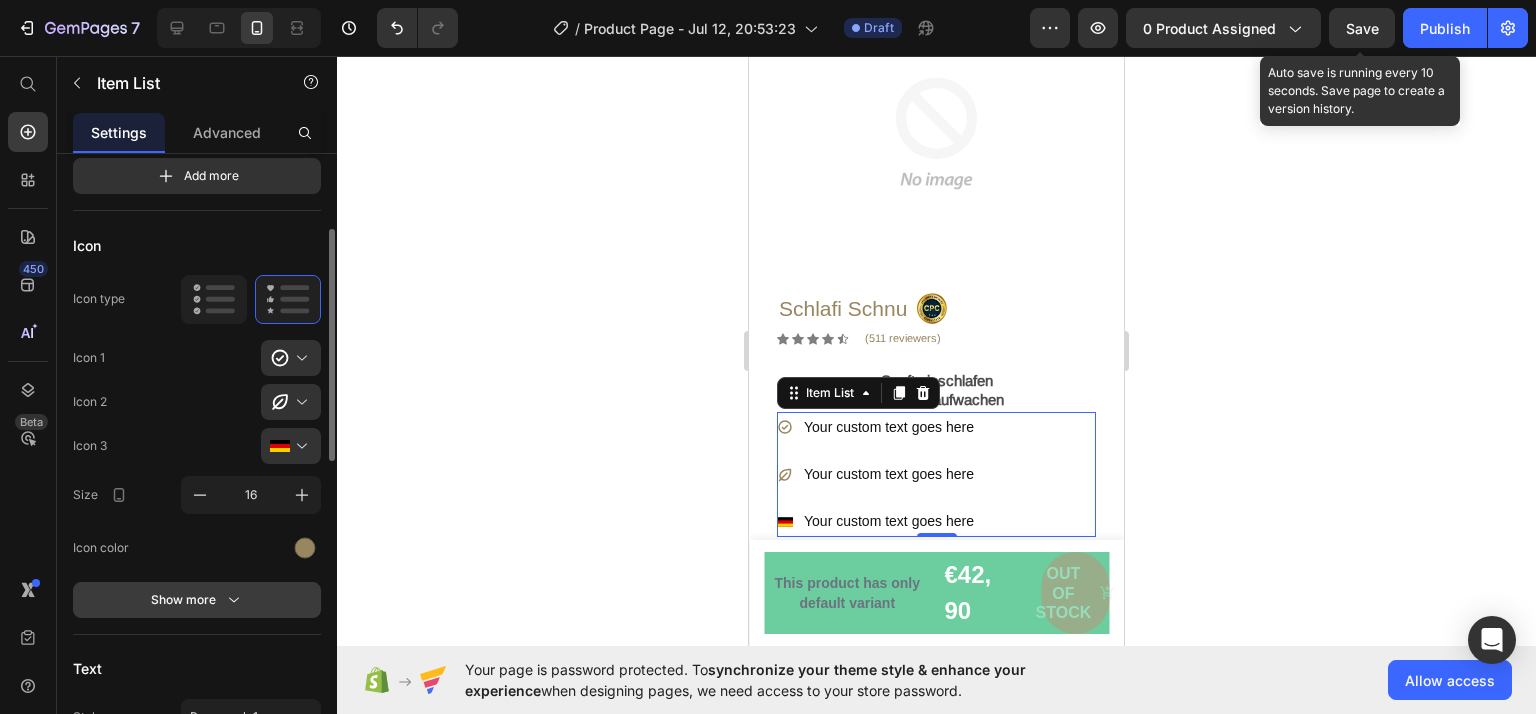 click 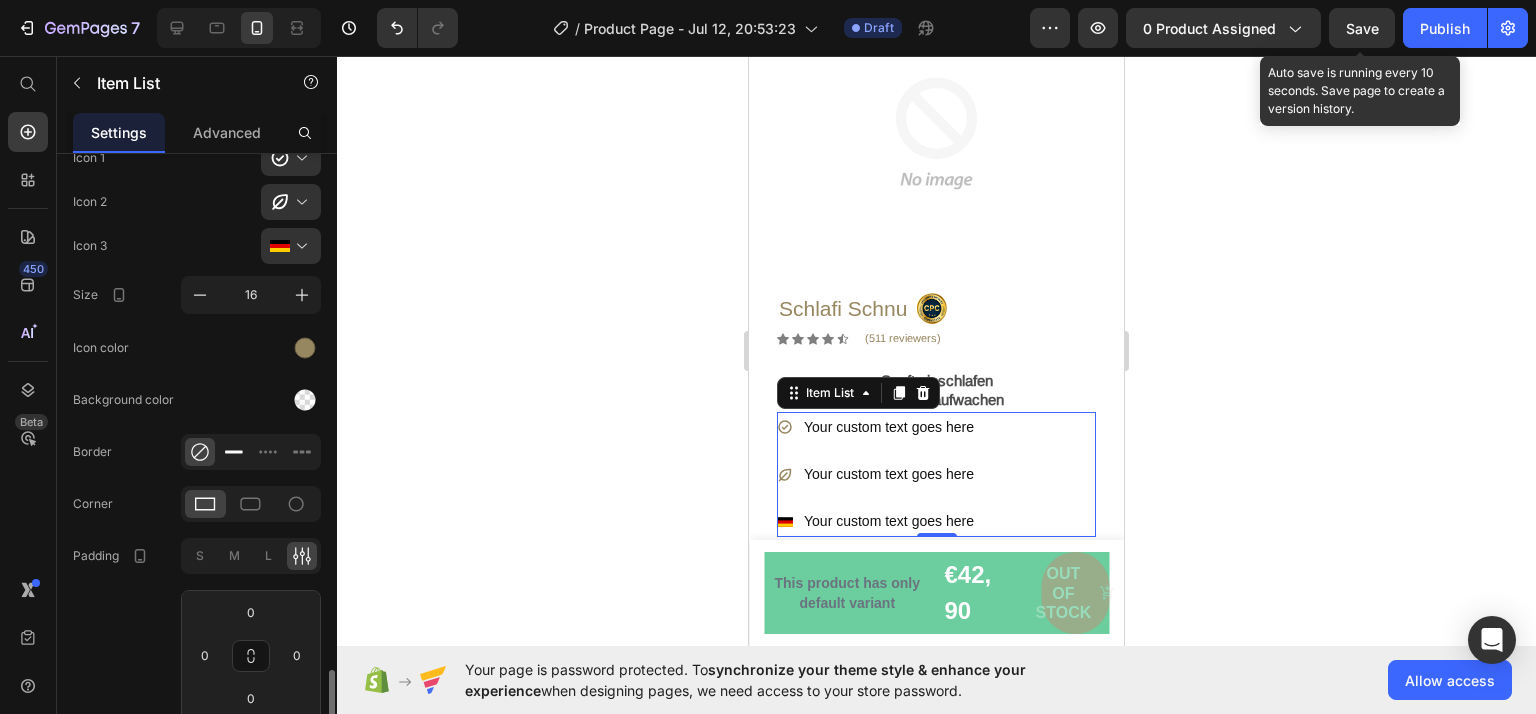 scroll, scrollTop: 700, scrollLeft: 0, axis: vertical 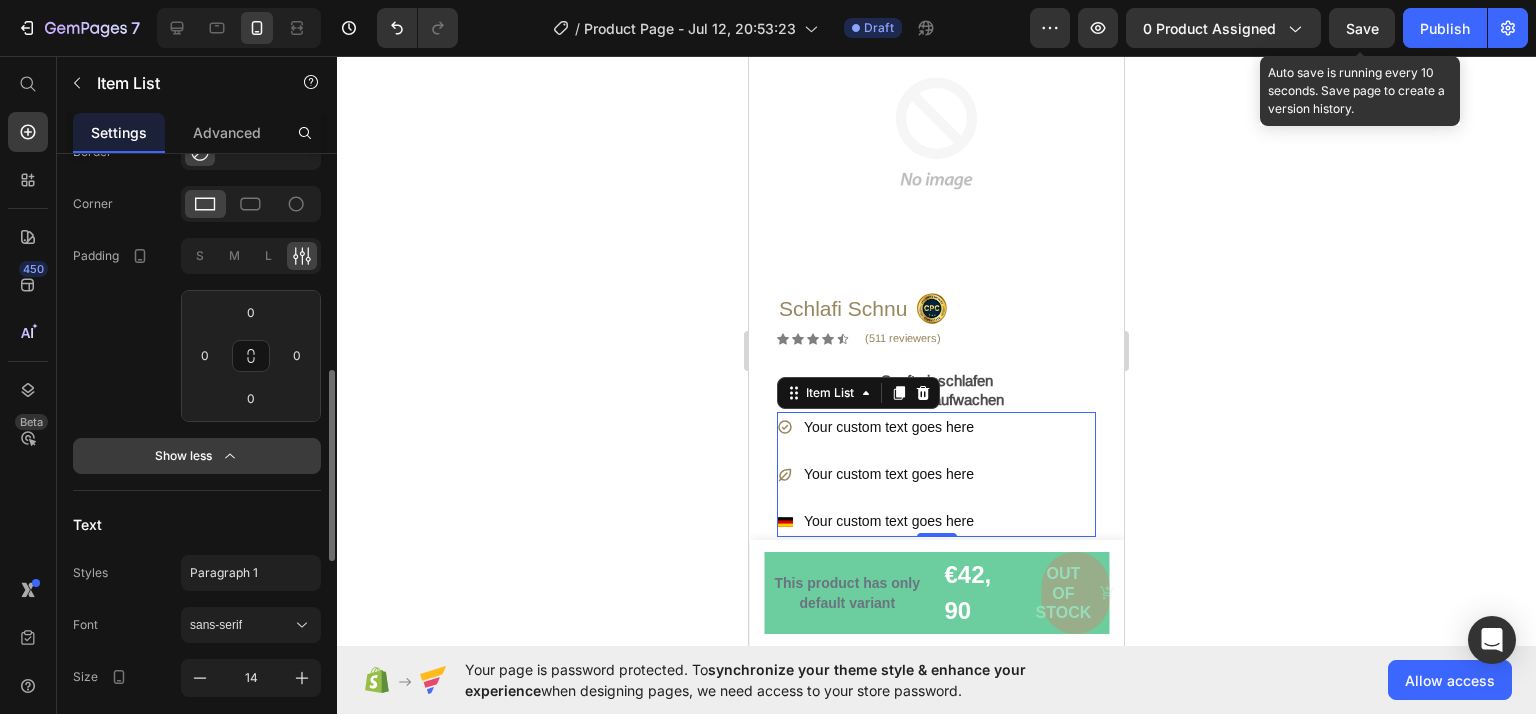 click 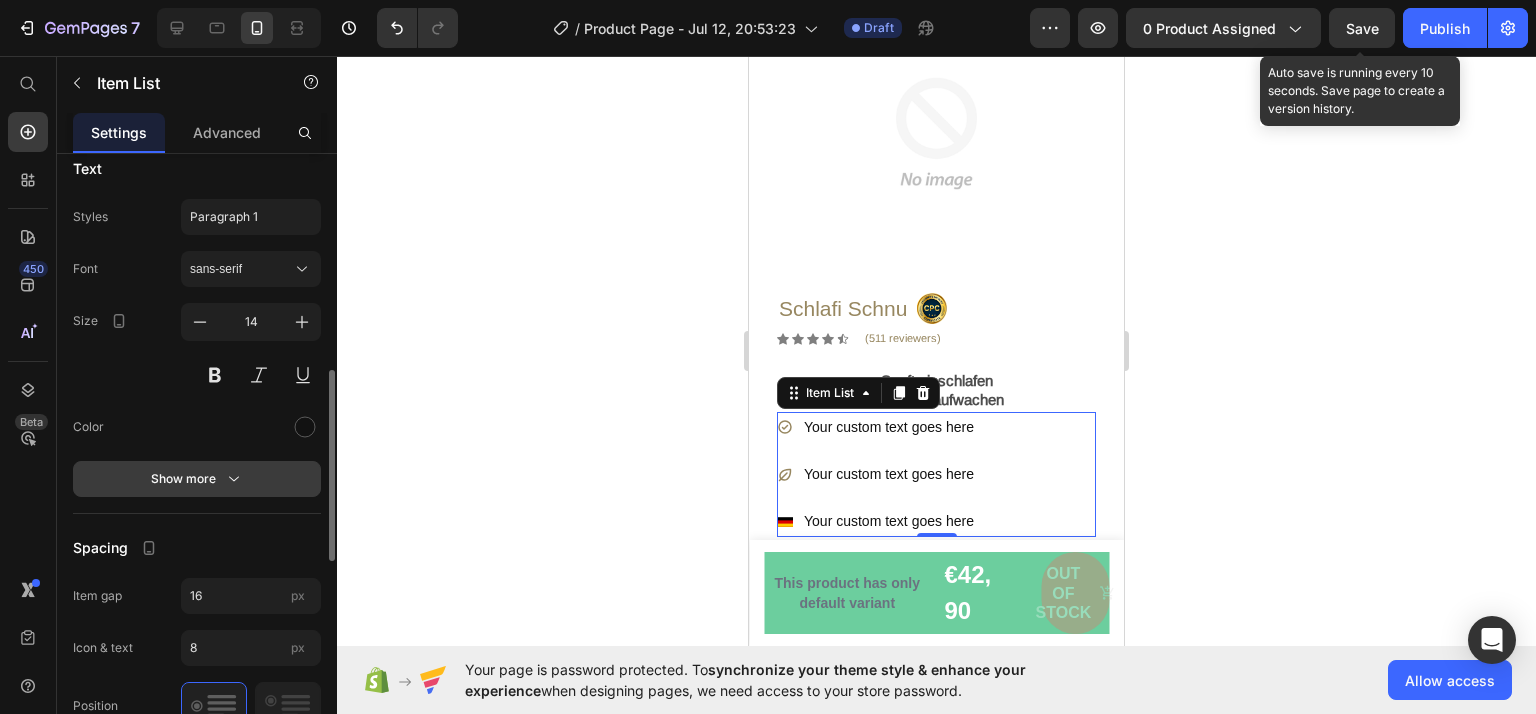 click 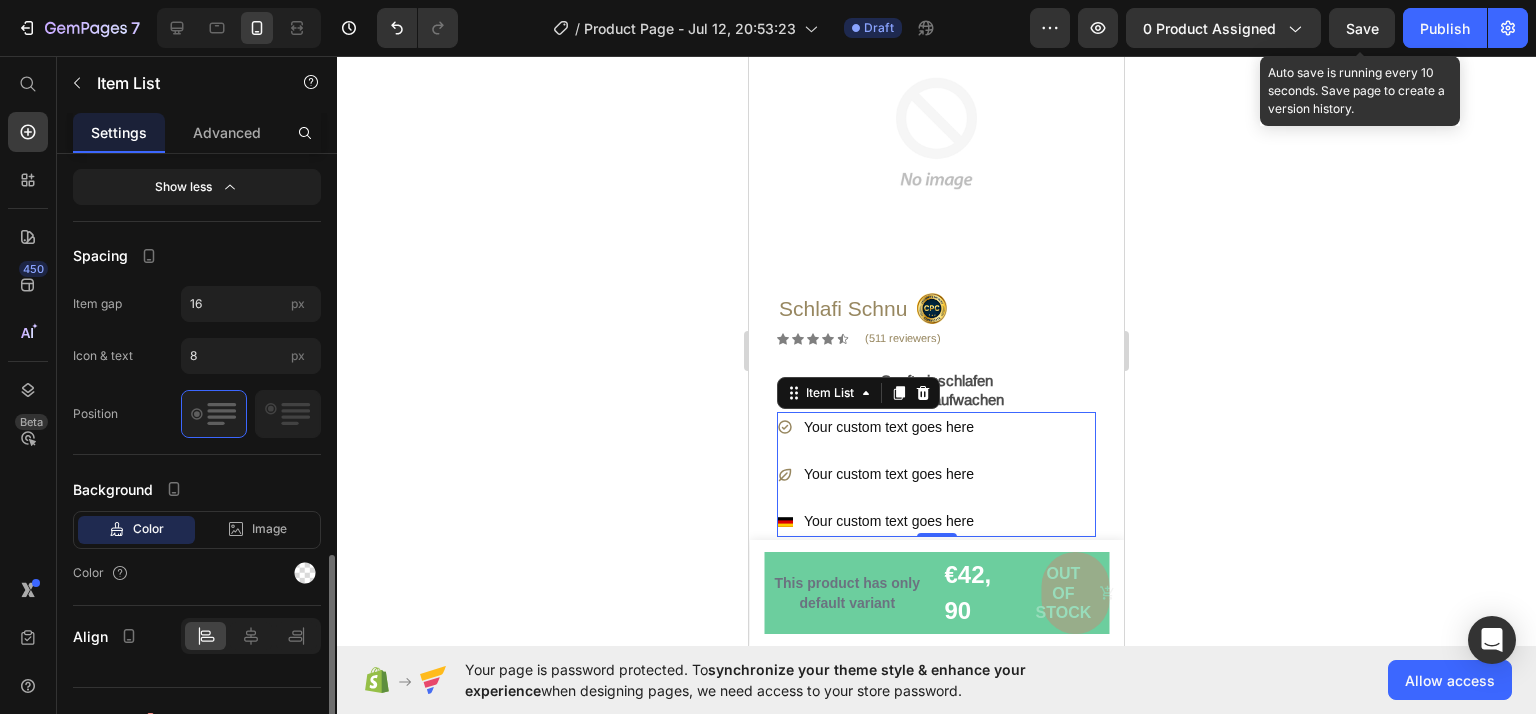 scroll, scrollTop: 1228, scrollLeft: 0, axis: vertical 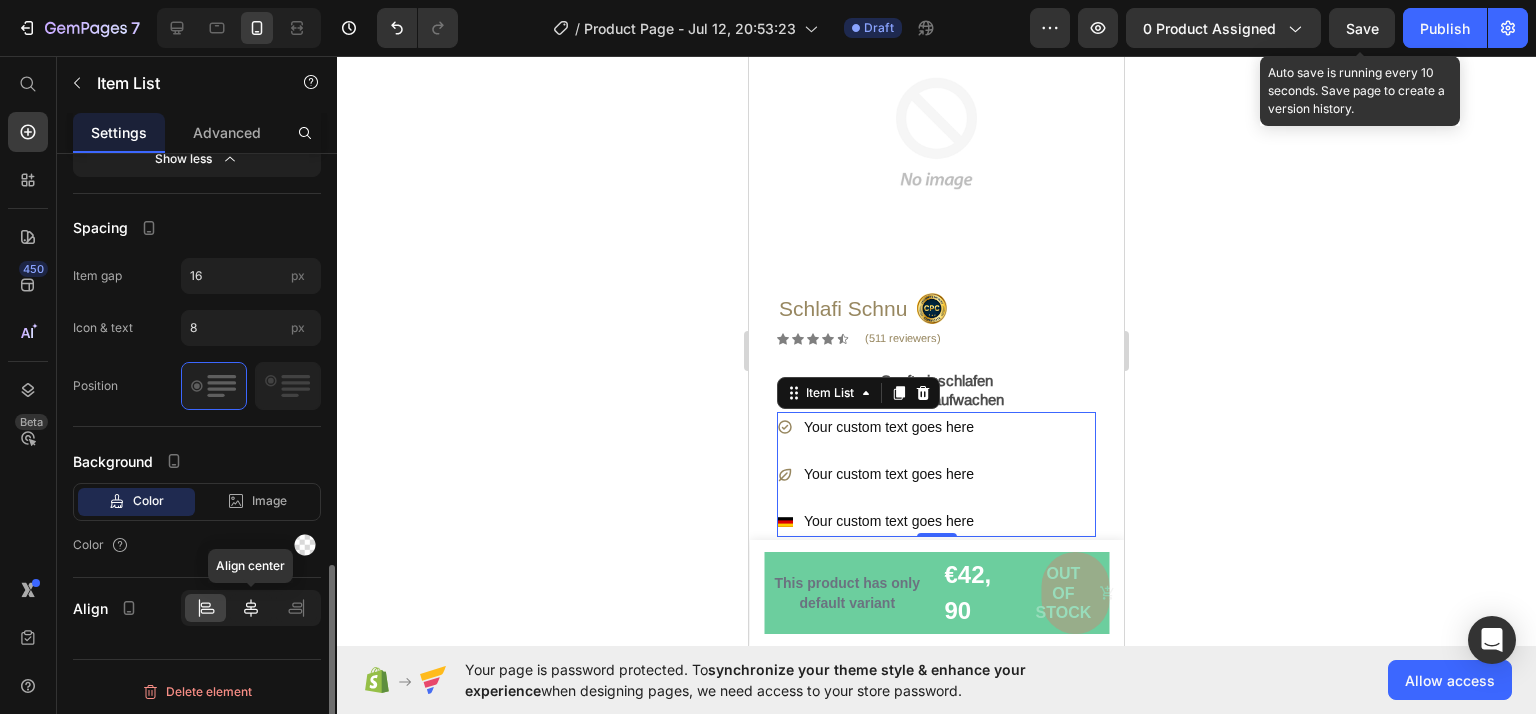 click 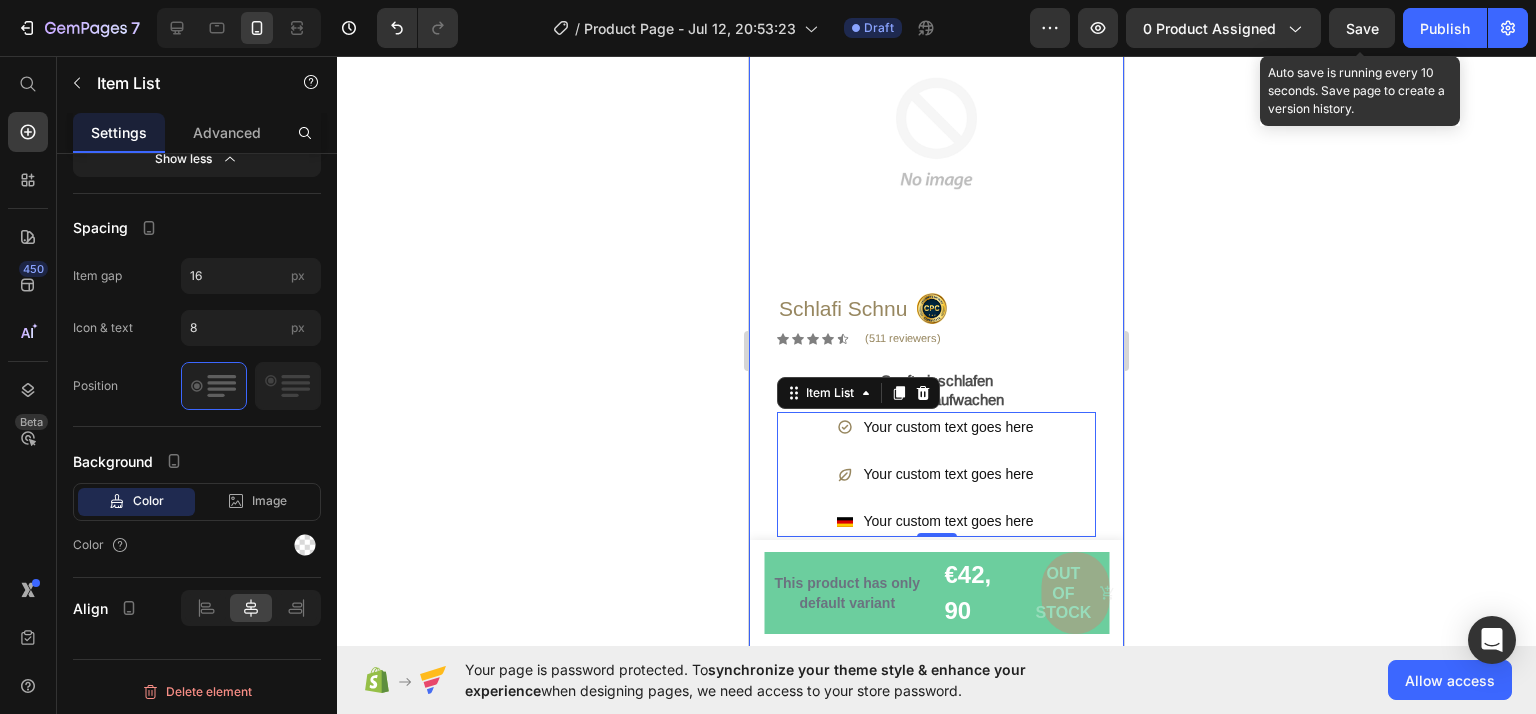 click 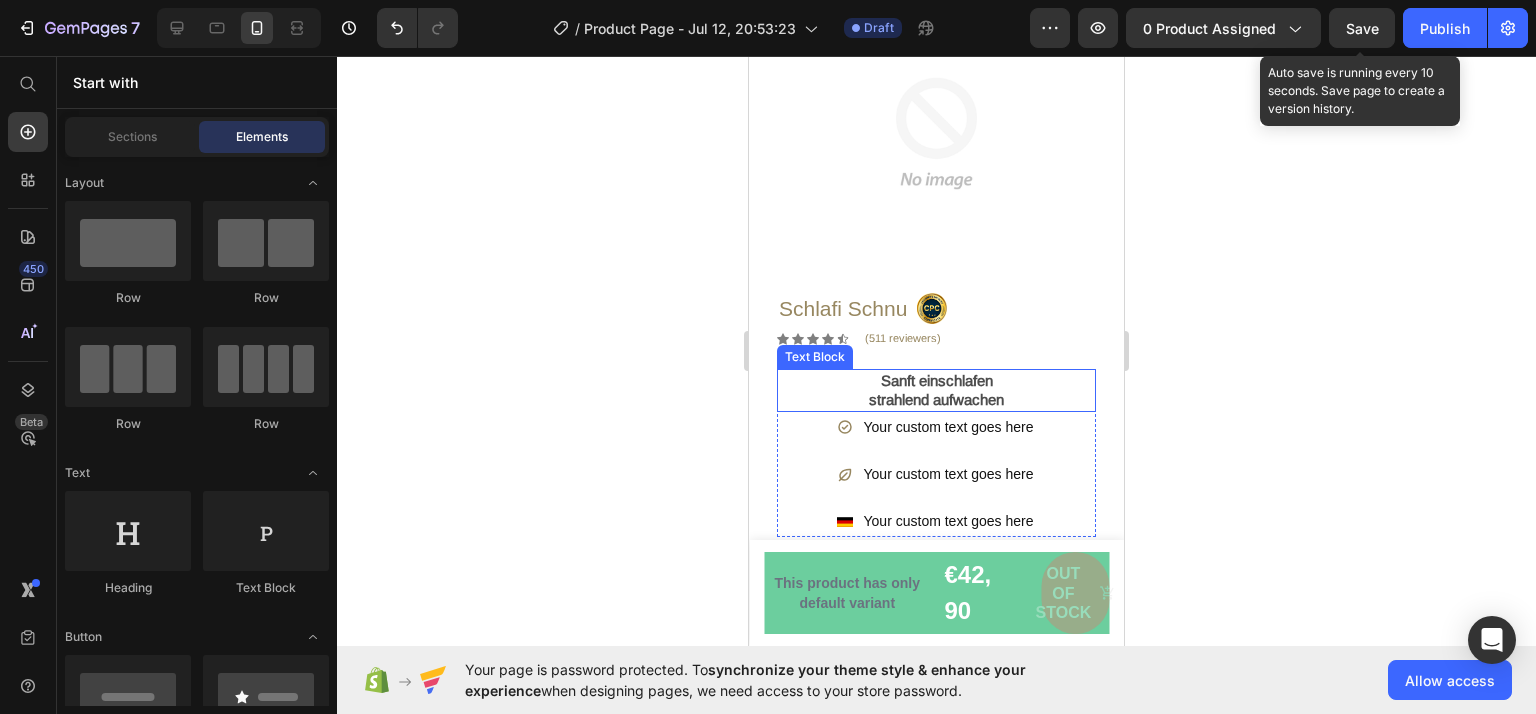 click on "strahlend aufwachen" at bounding box center (936, 400) 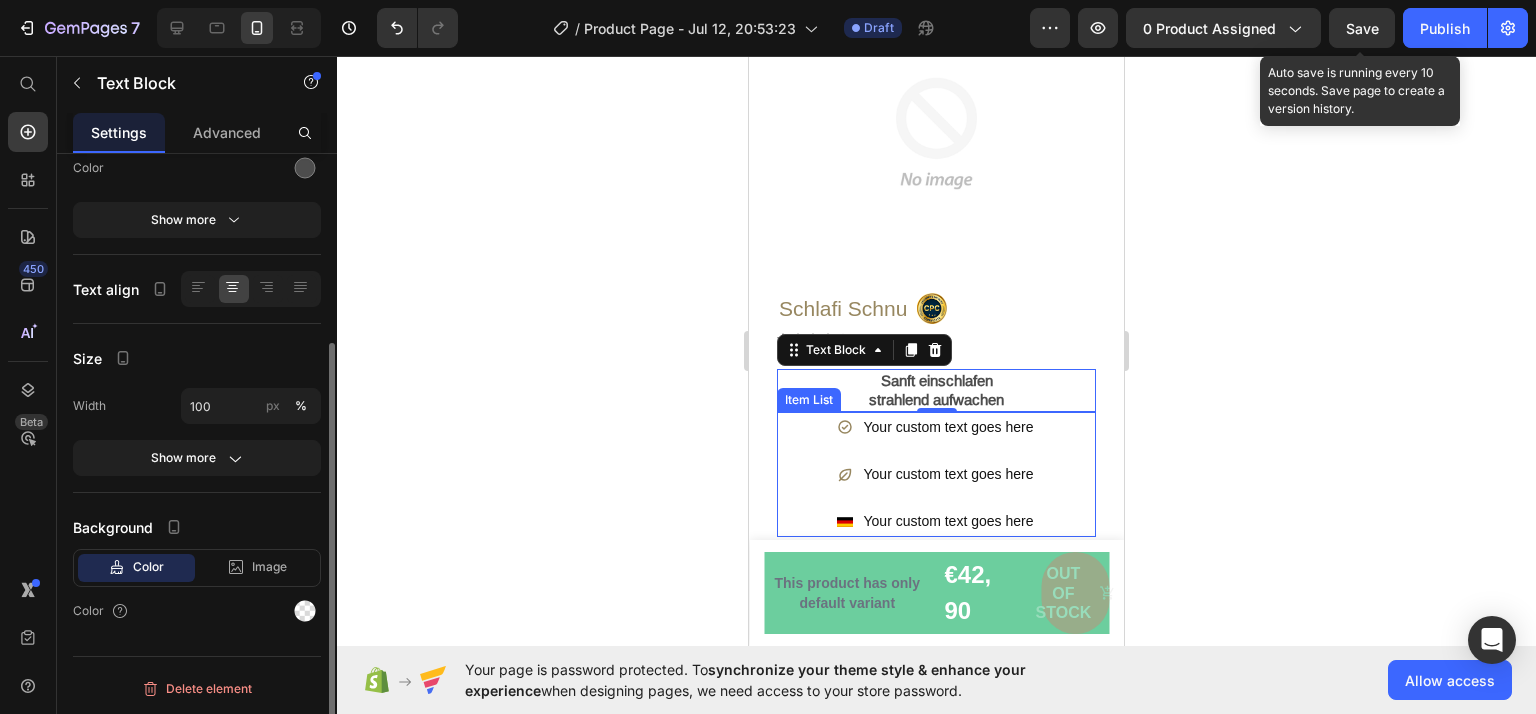 scroll, scrollTop: 0, scrollLeft: 0, axis: both 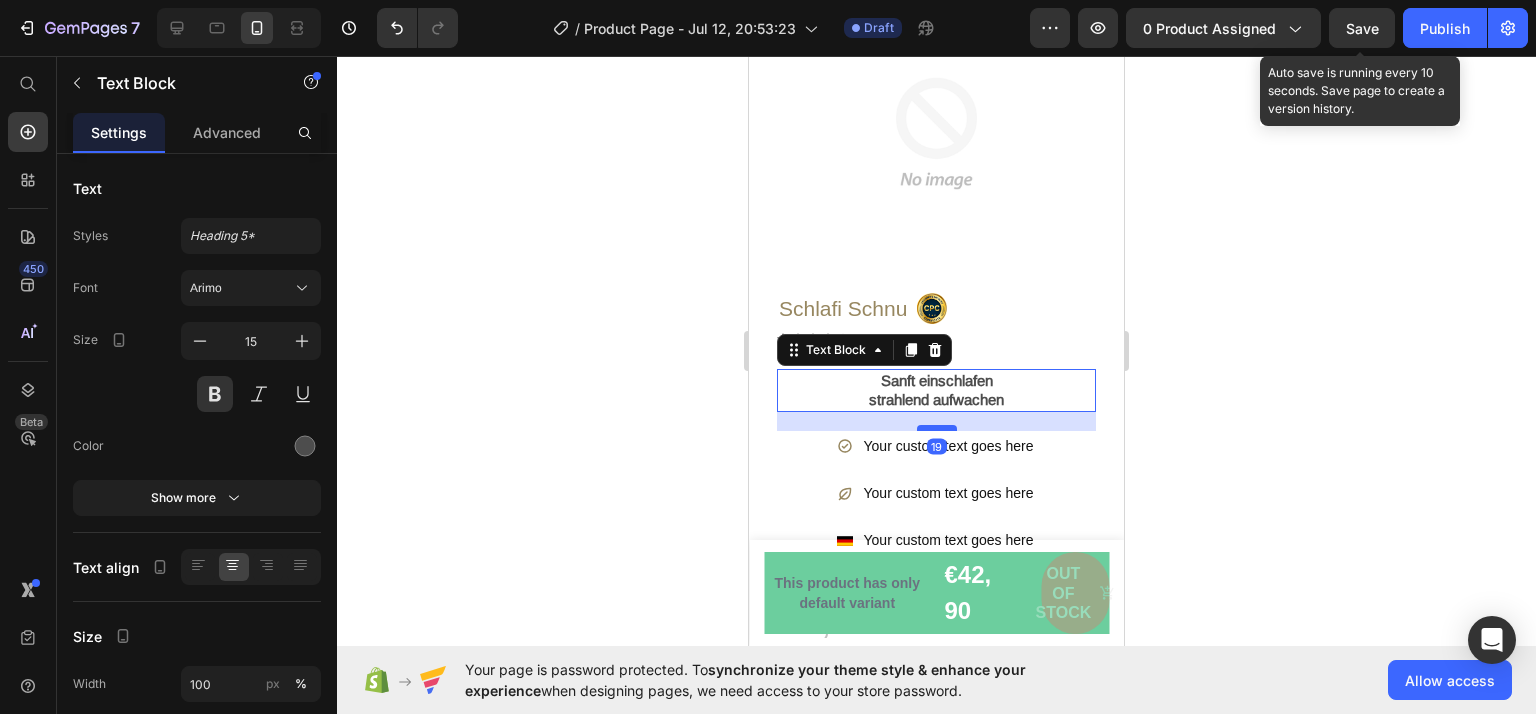 drag, startPoint x: 928, startPoint y: 392, endPoint x: 929, endPoint y: 411, distance: 19.026299 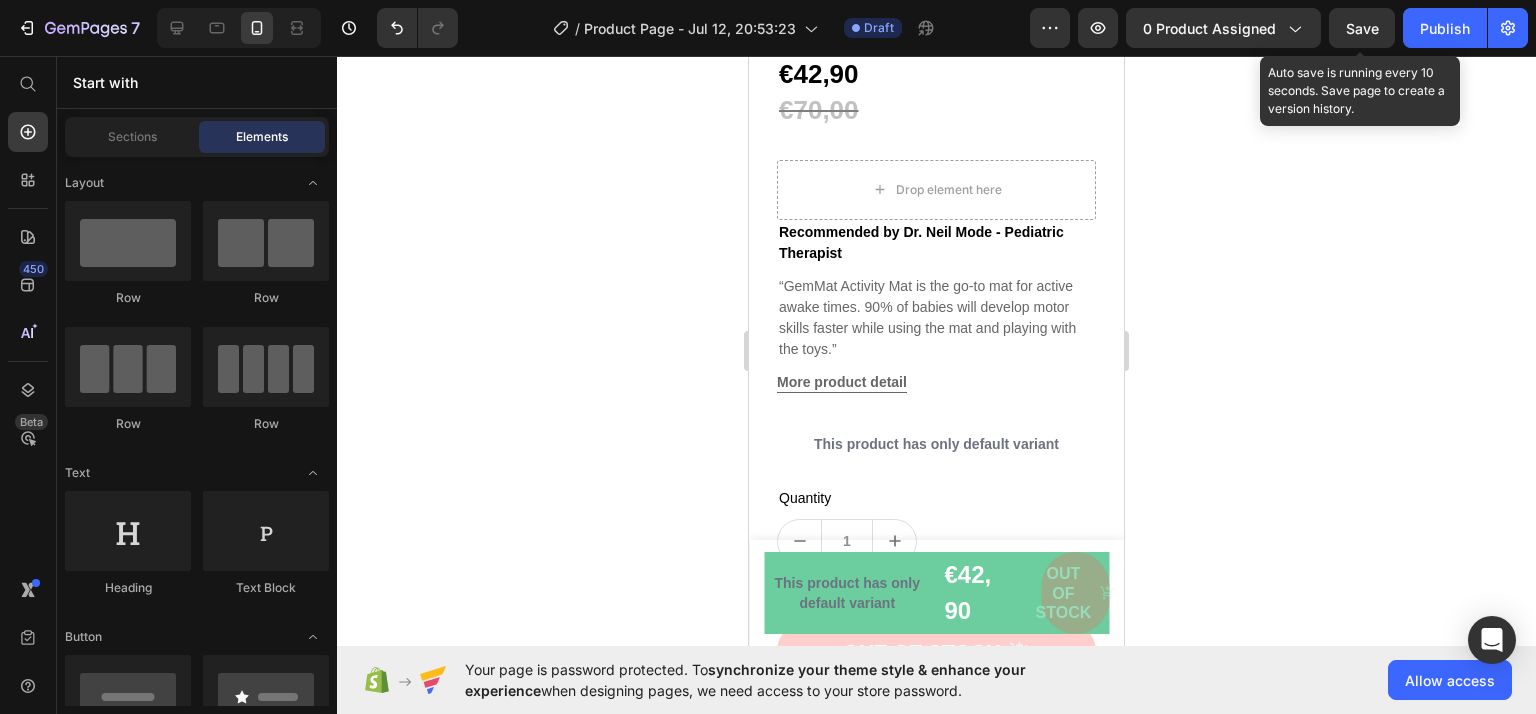 scroll, scrollTop: 194, scrollLeft: 0, axis: vertical 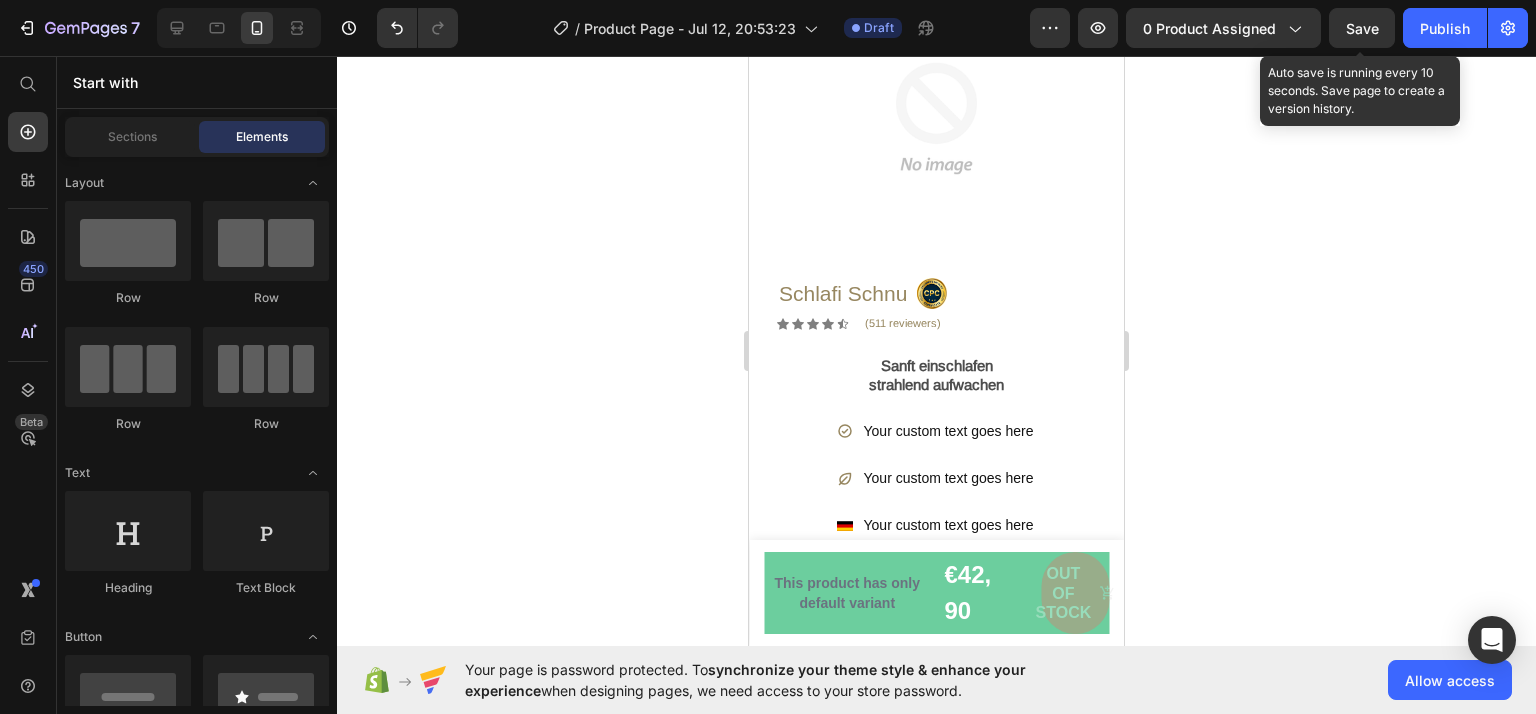 click 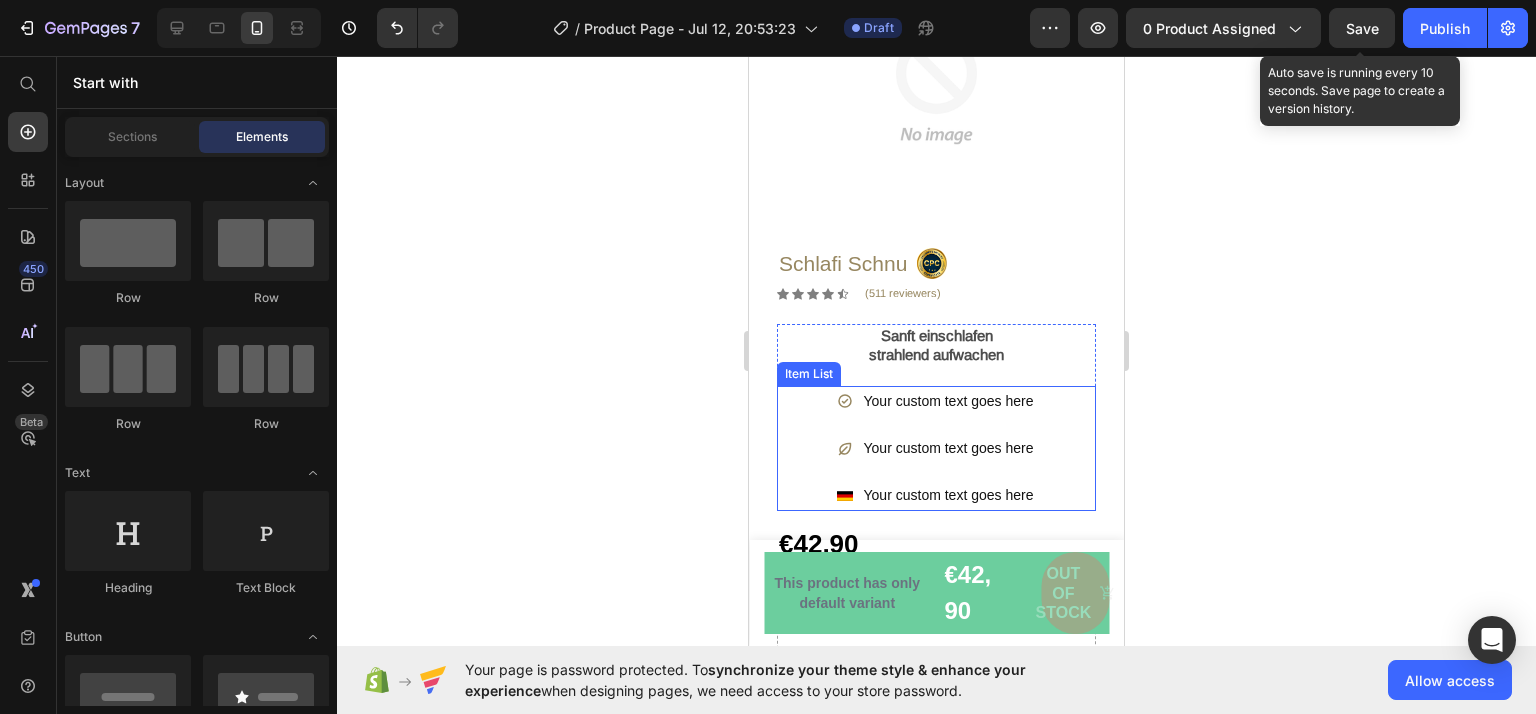 scroll, scrollTop: 300, scrollLeft: 0, axis: vertical 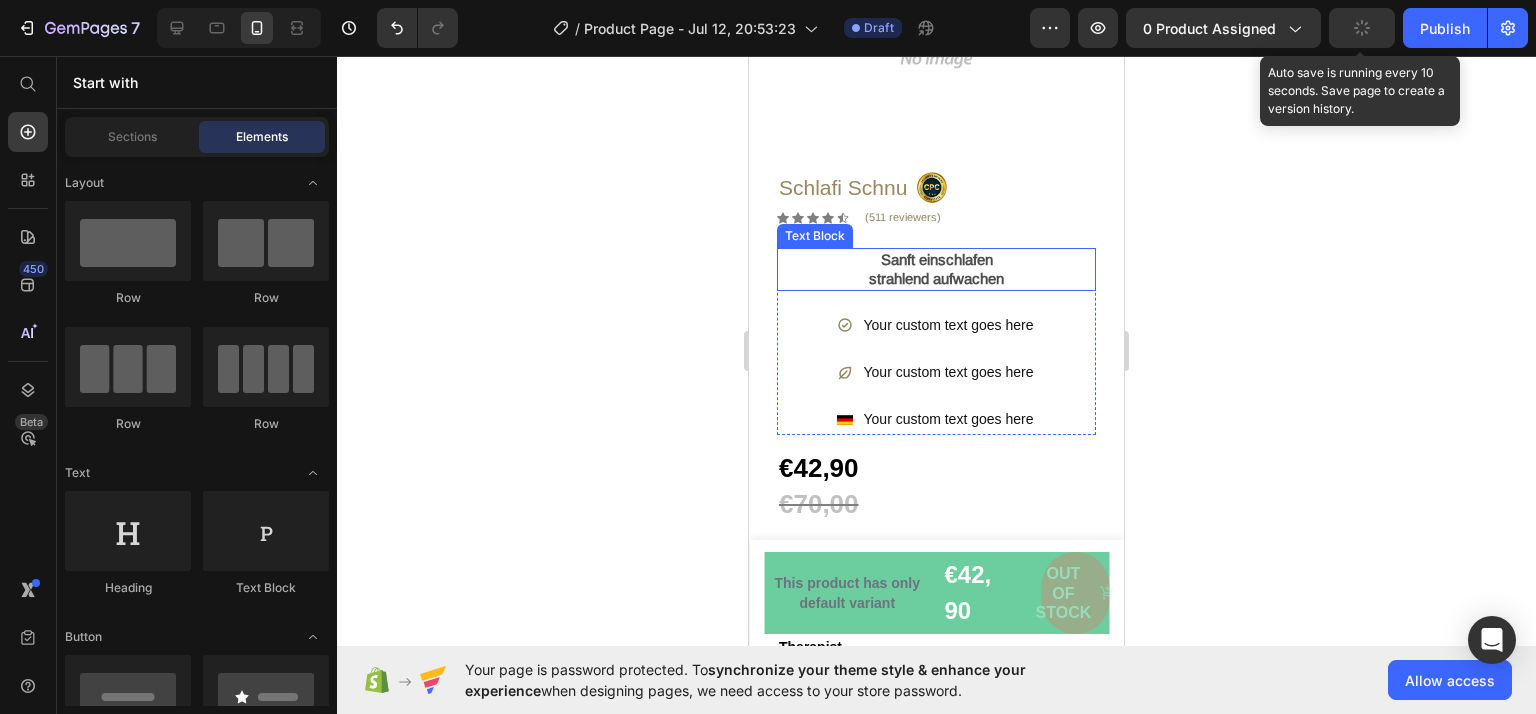 click on "strahlend aufwachen" at bounding box center (936, 279) 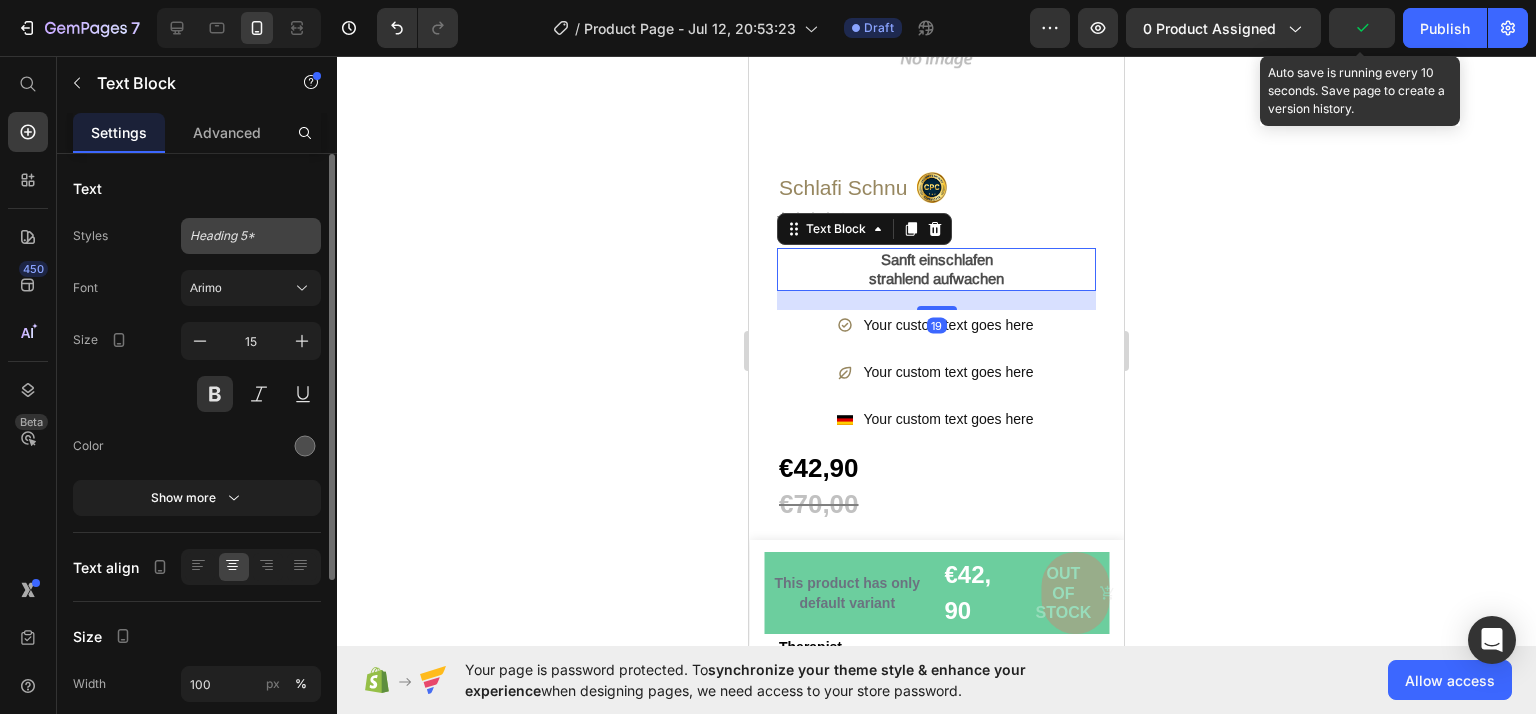 click on "Heading 5*" 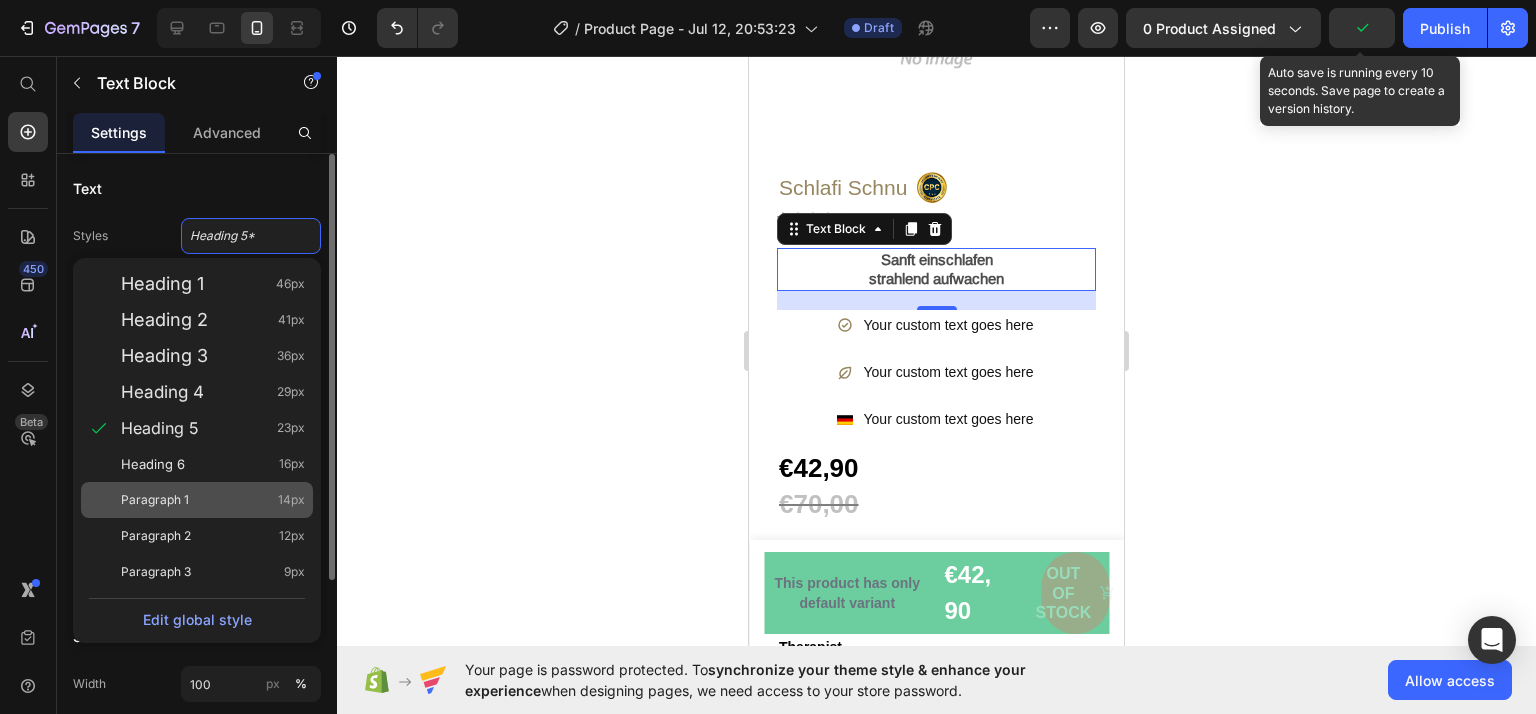 click on "Paragraph 1" at bounding box center [155, 500] 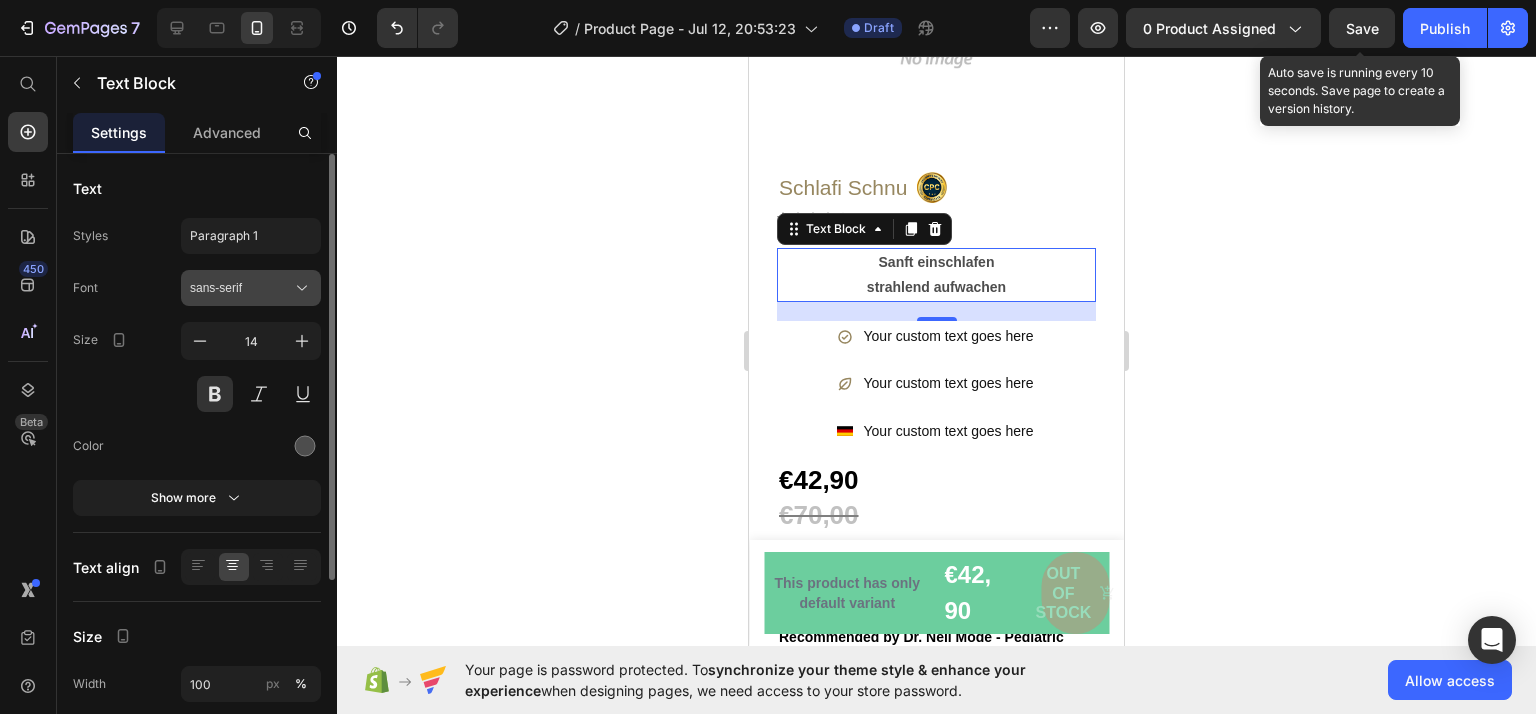 click on "sans-serif" at bounding box center [241, 288] 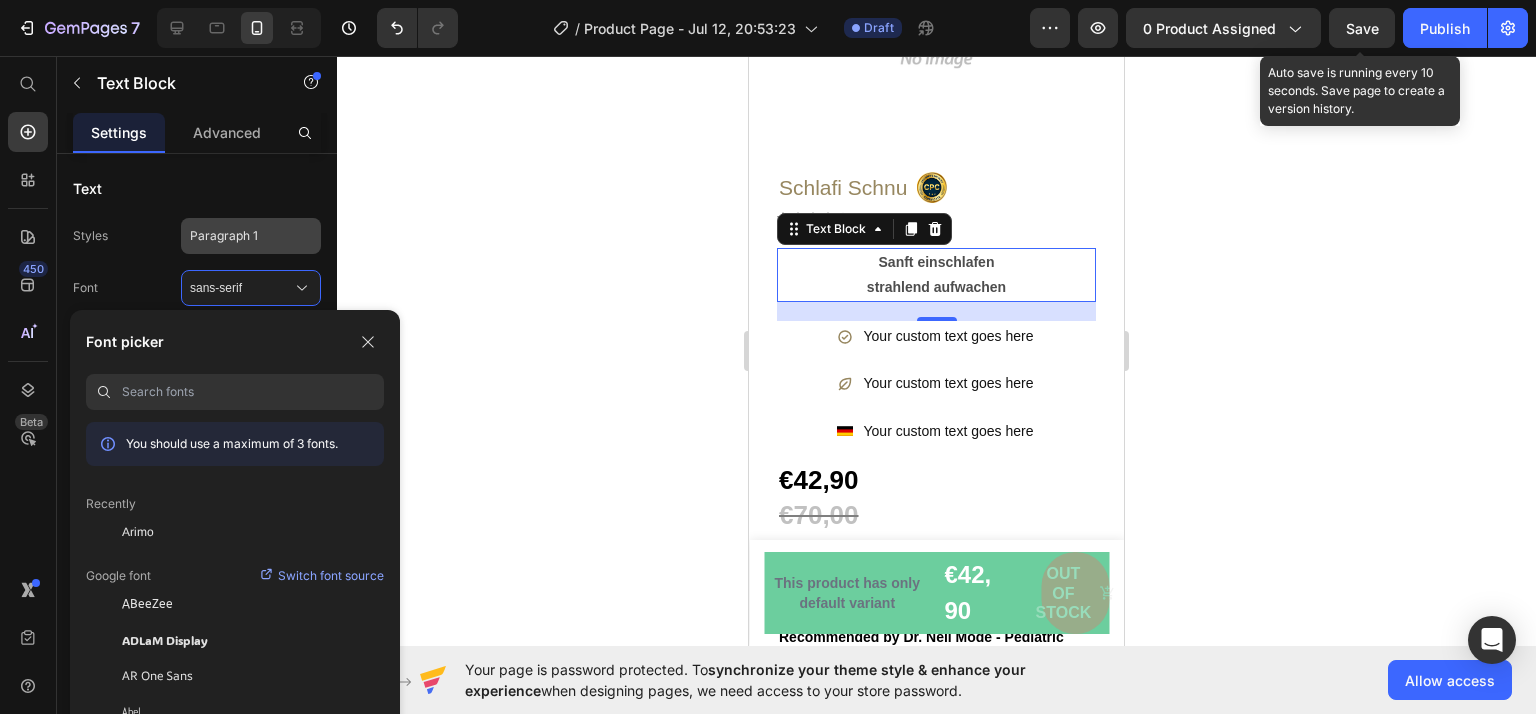 click on "Paragraph 1" 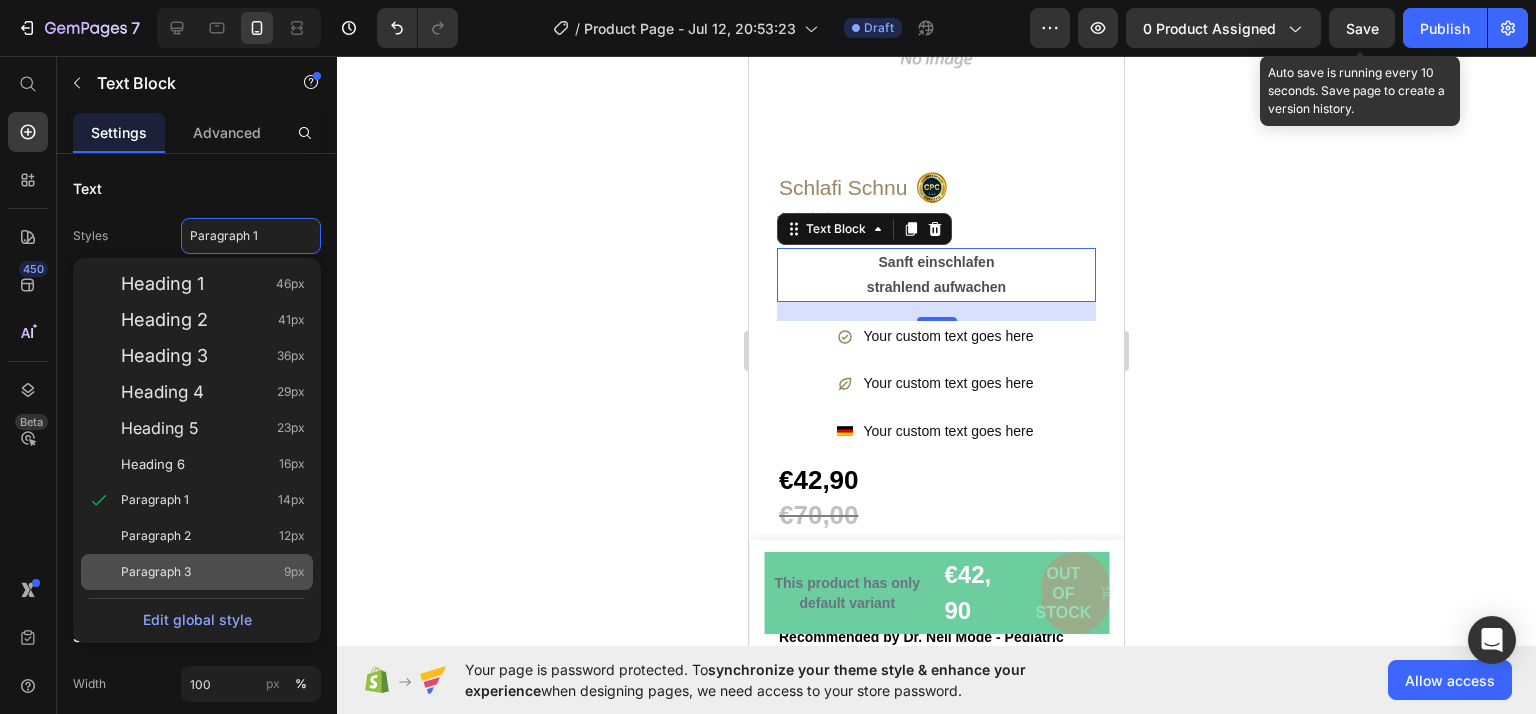 click on "Paragraph 3 9px" at bounding box center (213, 572) 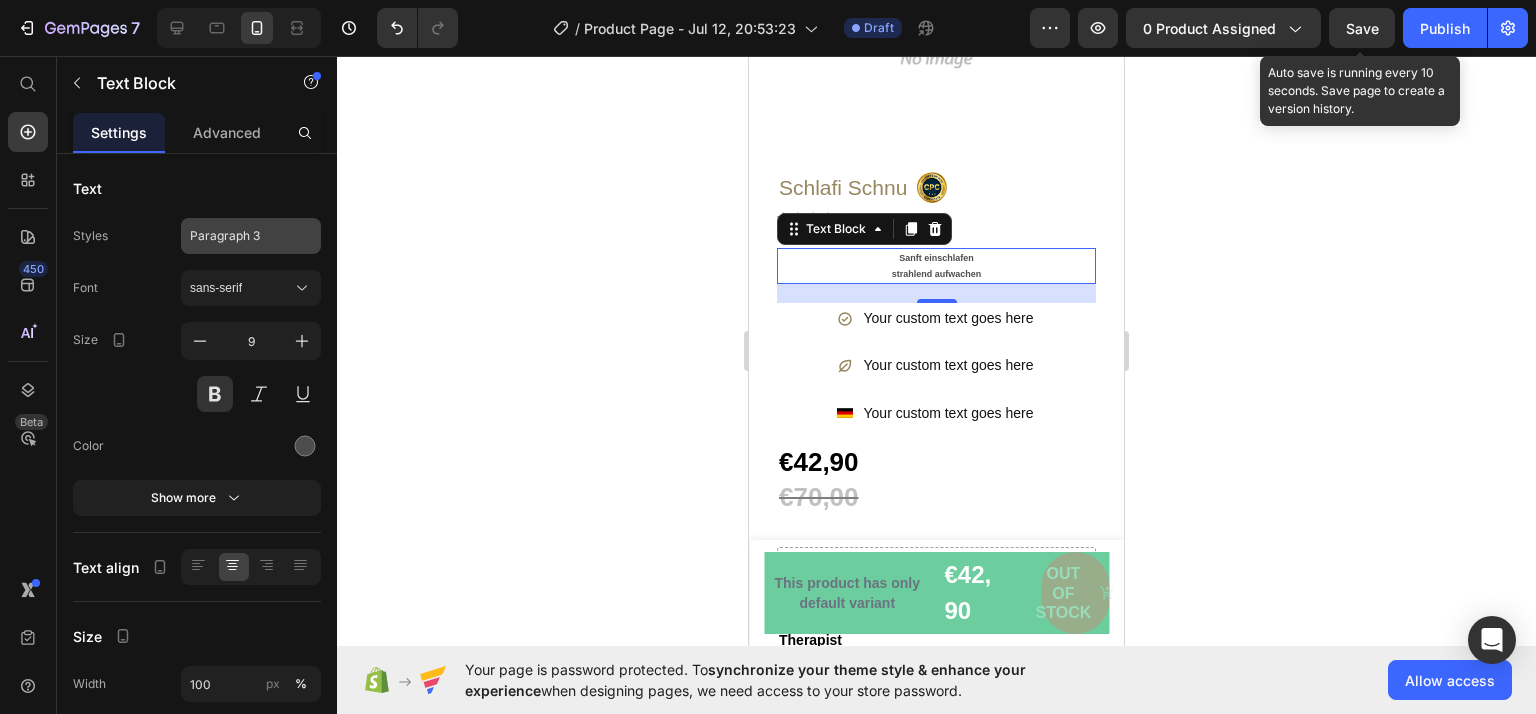 click on "Paragraph 3" at bounding box center [239, 236] 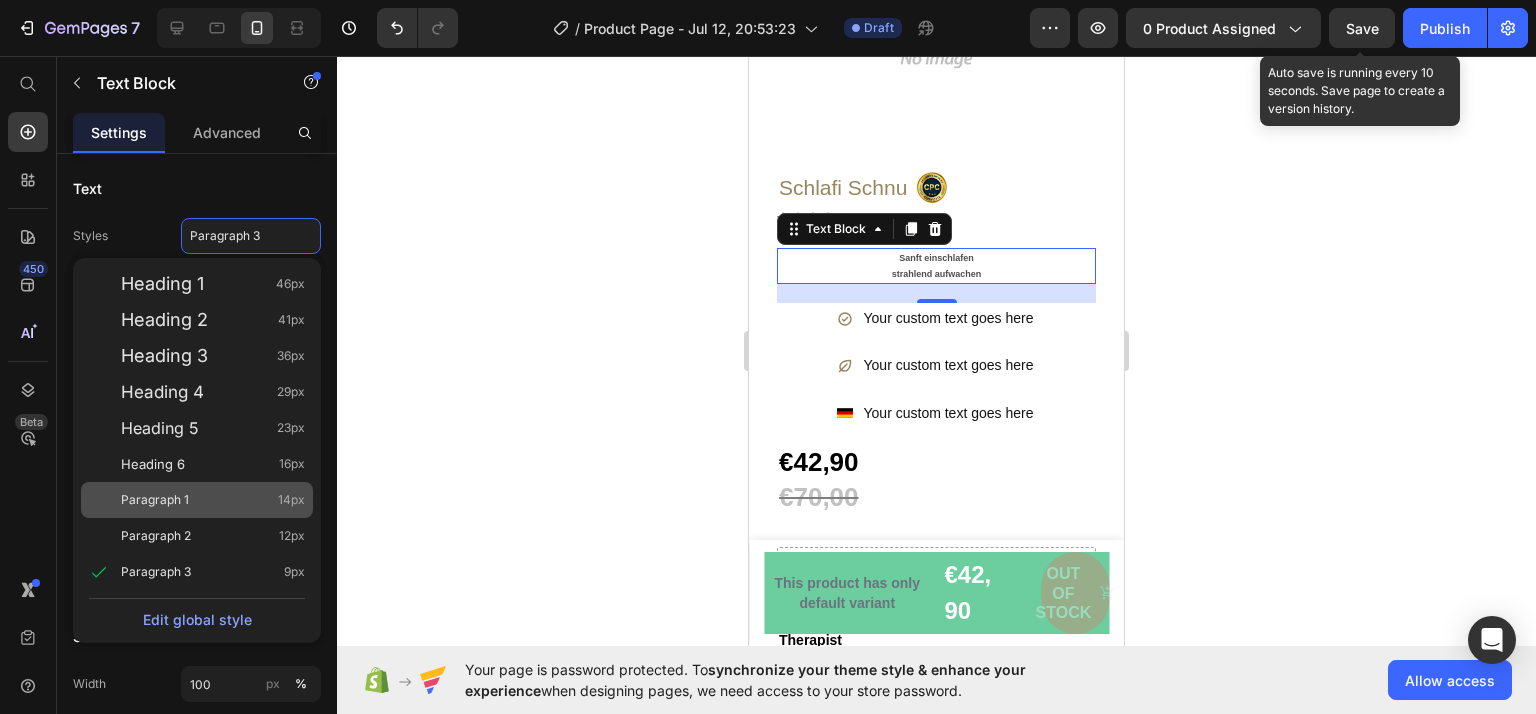 click on "Paragraph 1 14px" 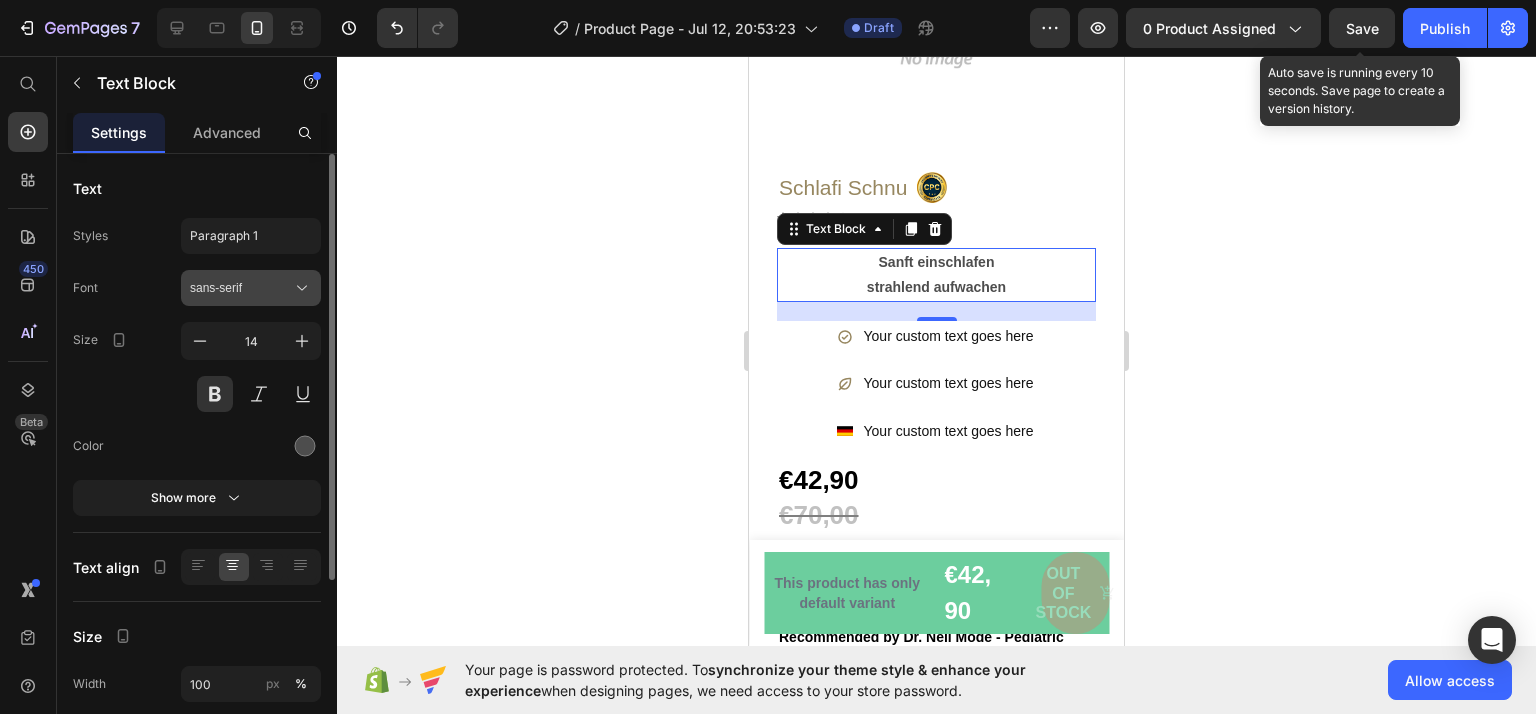 click on "sans-serif" at bounding box center [251, 288] 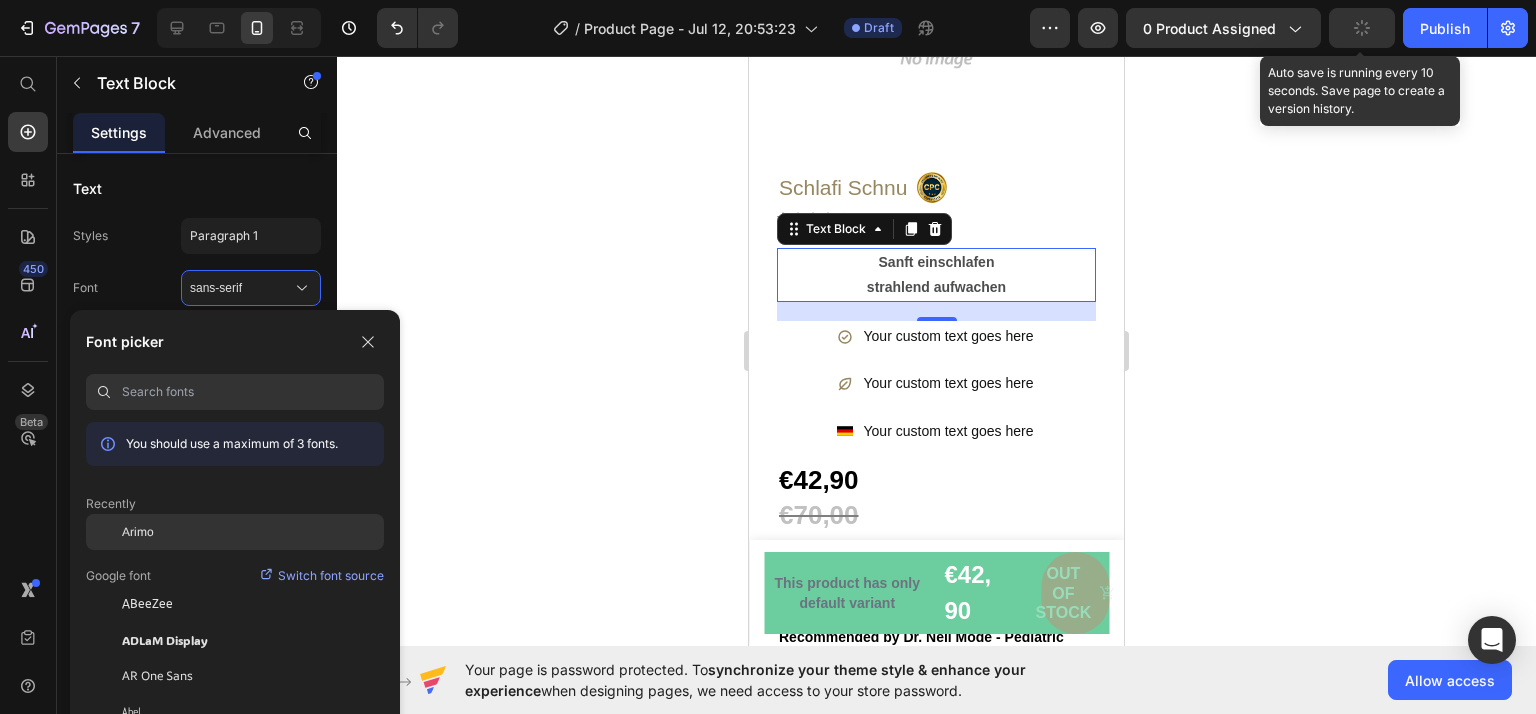 click on "Arimo" at bounding box center (138, 532) 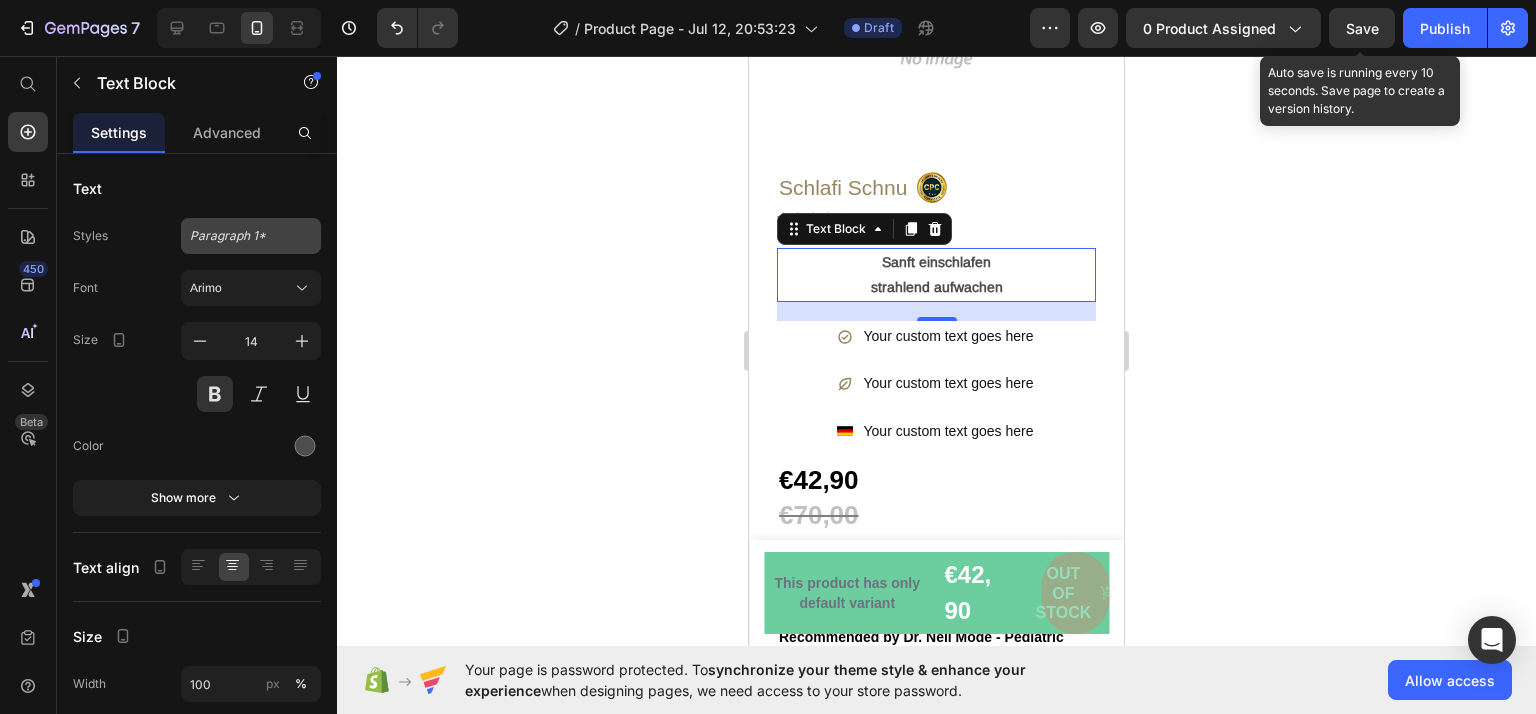 click on "Paragraph 1*" 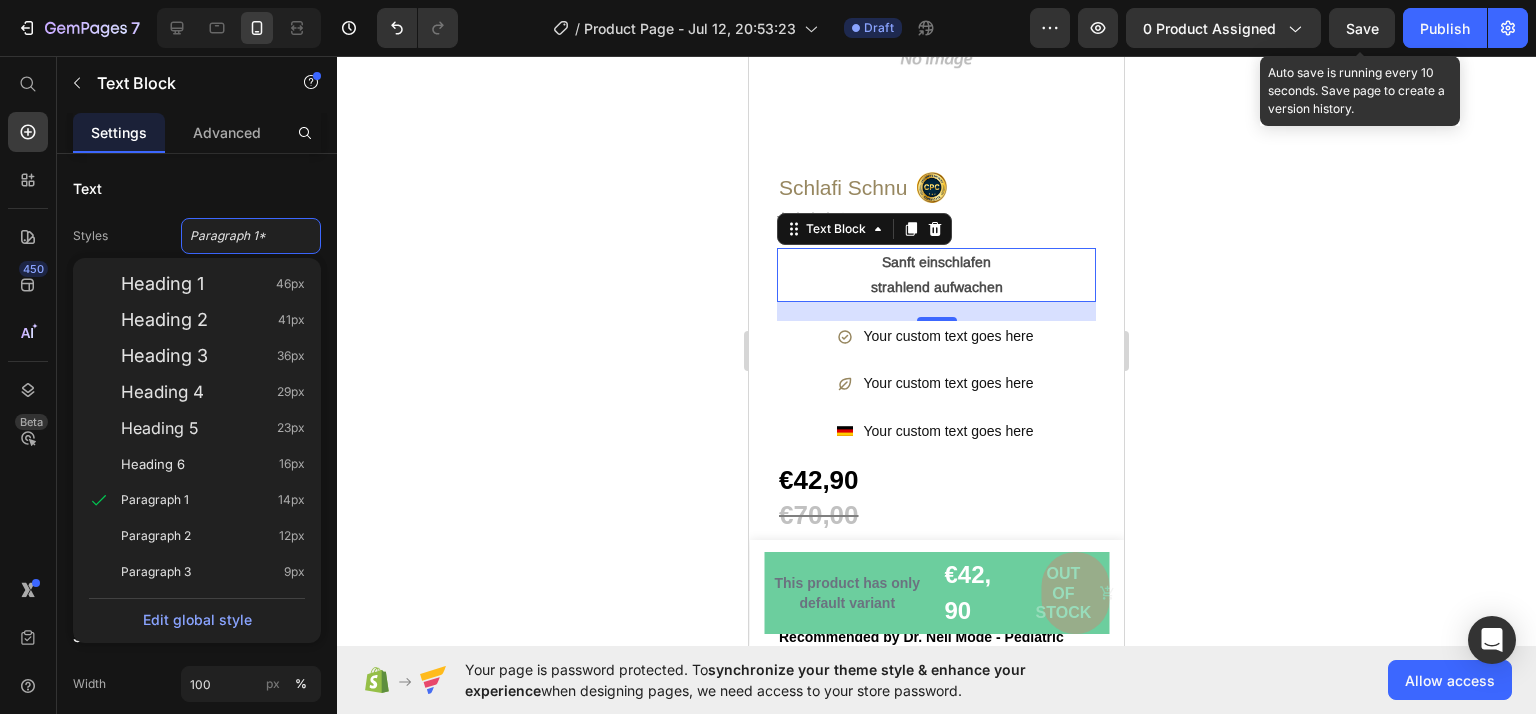 click 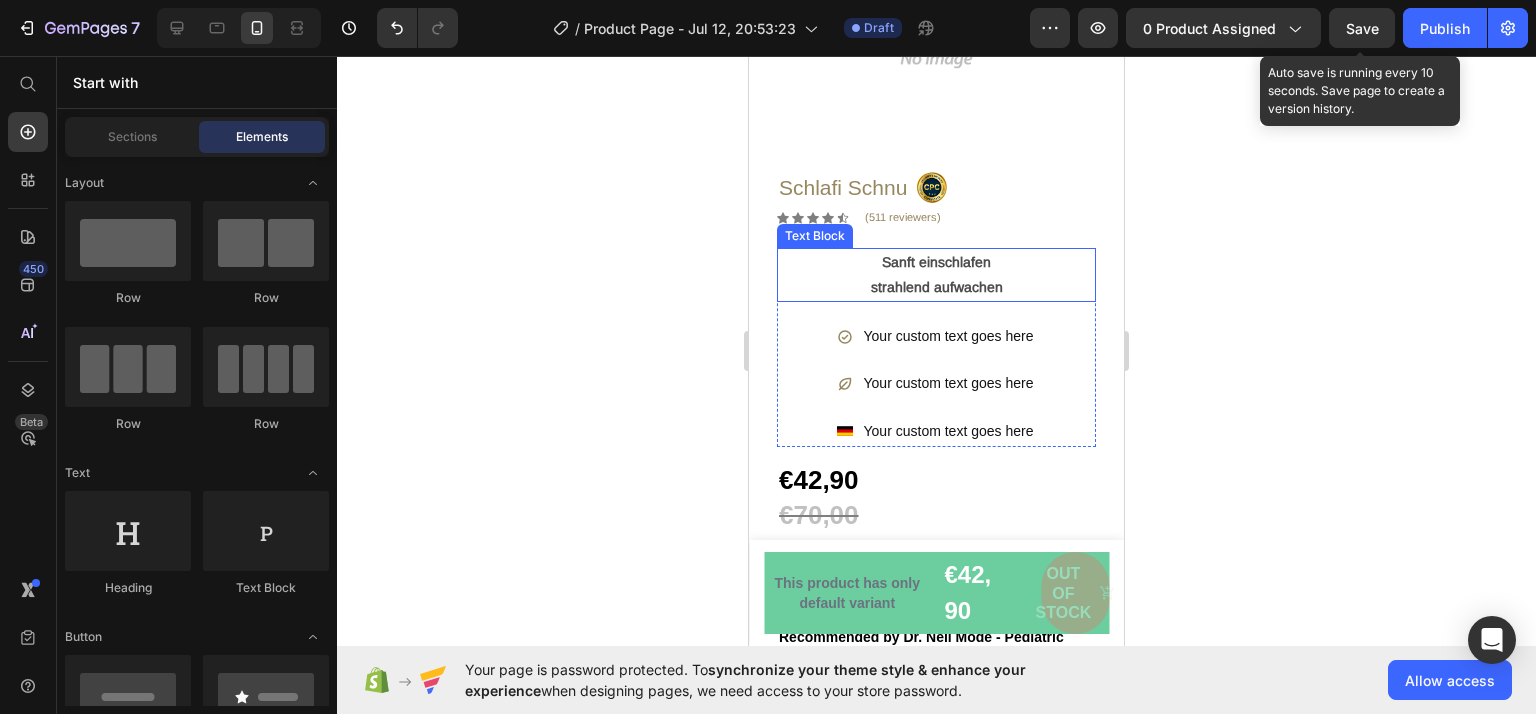 click on "strahlend aufwachen" at bounding box center [936, 287] 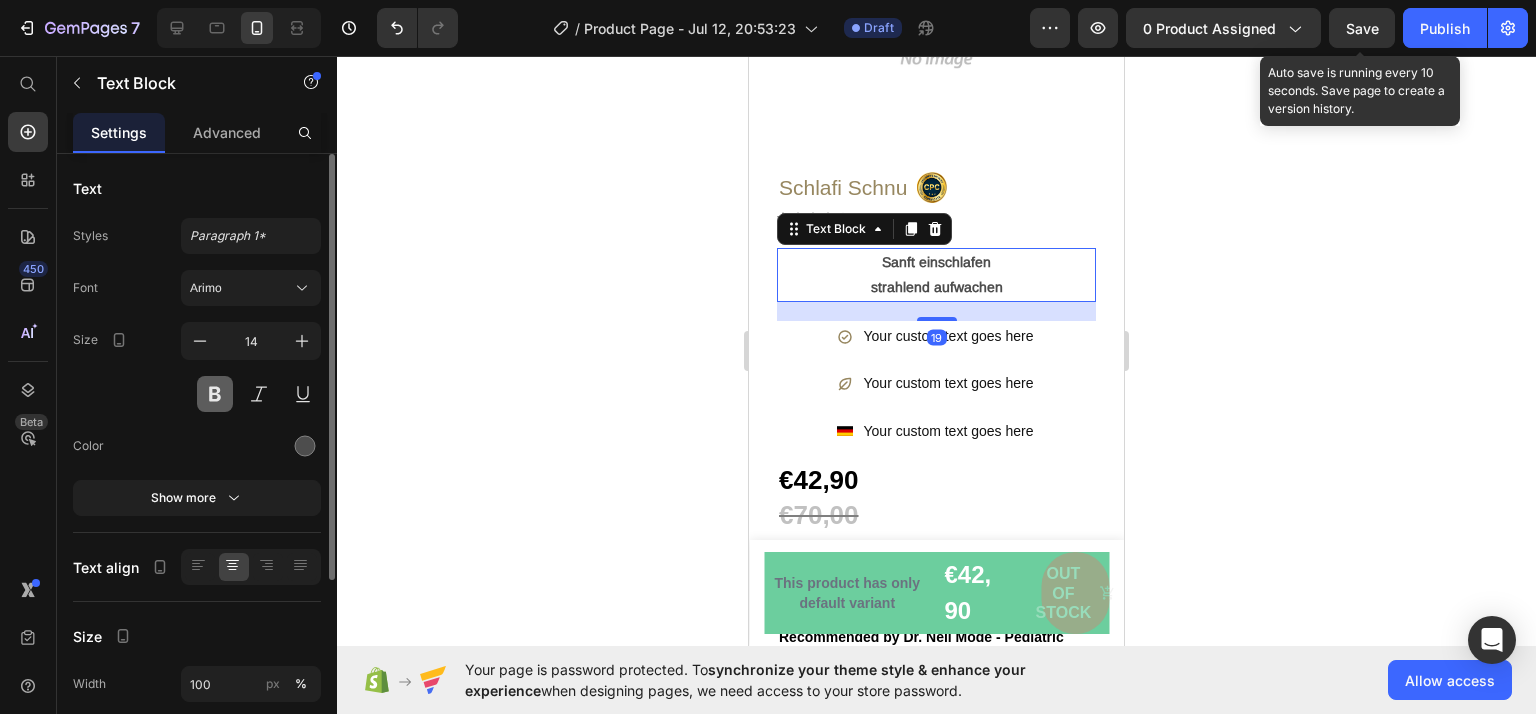 click at bounding box center [215, 394] 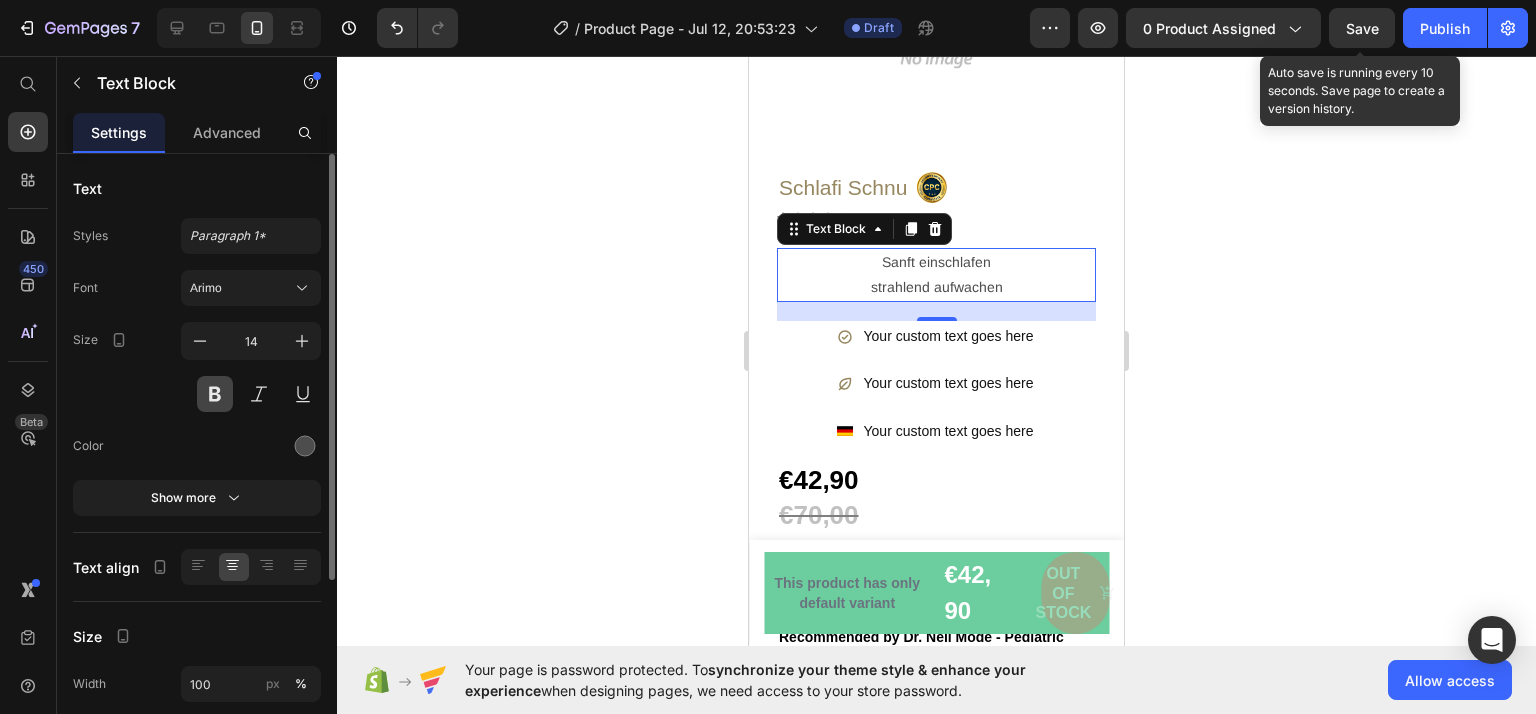 click at bounding box center [215, 394] 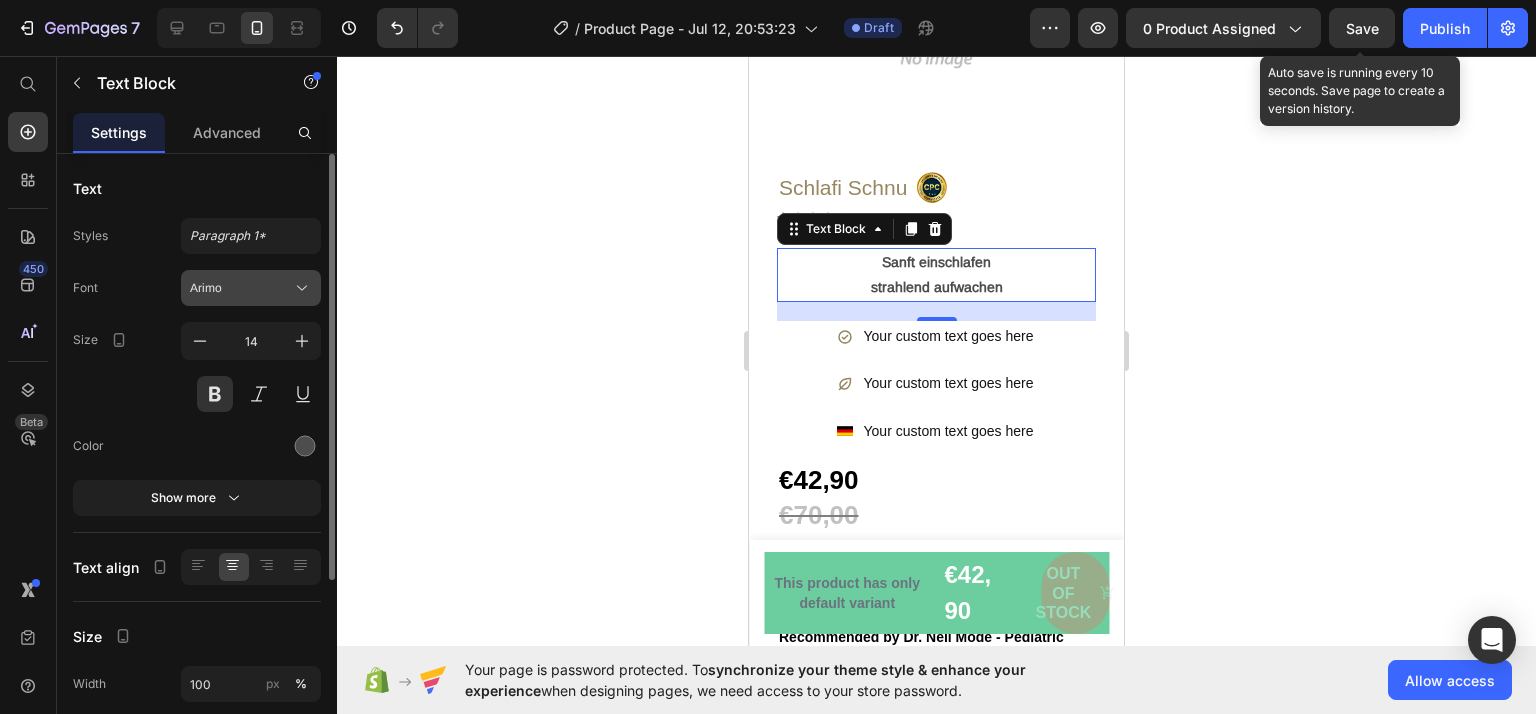 click on "Arimo" at bounding box center (241, 288) 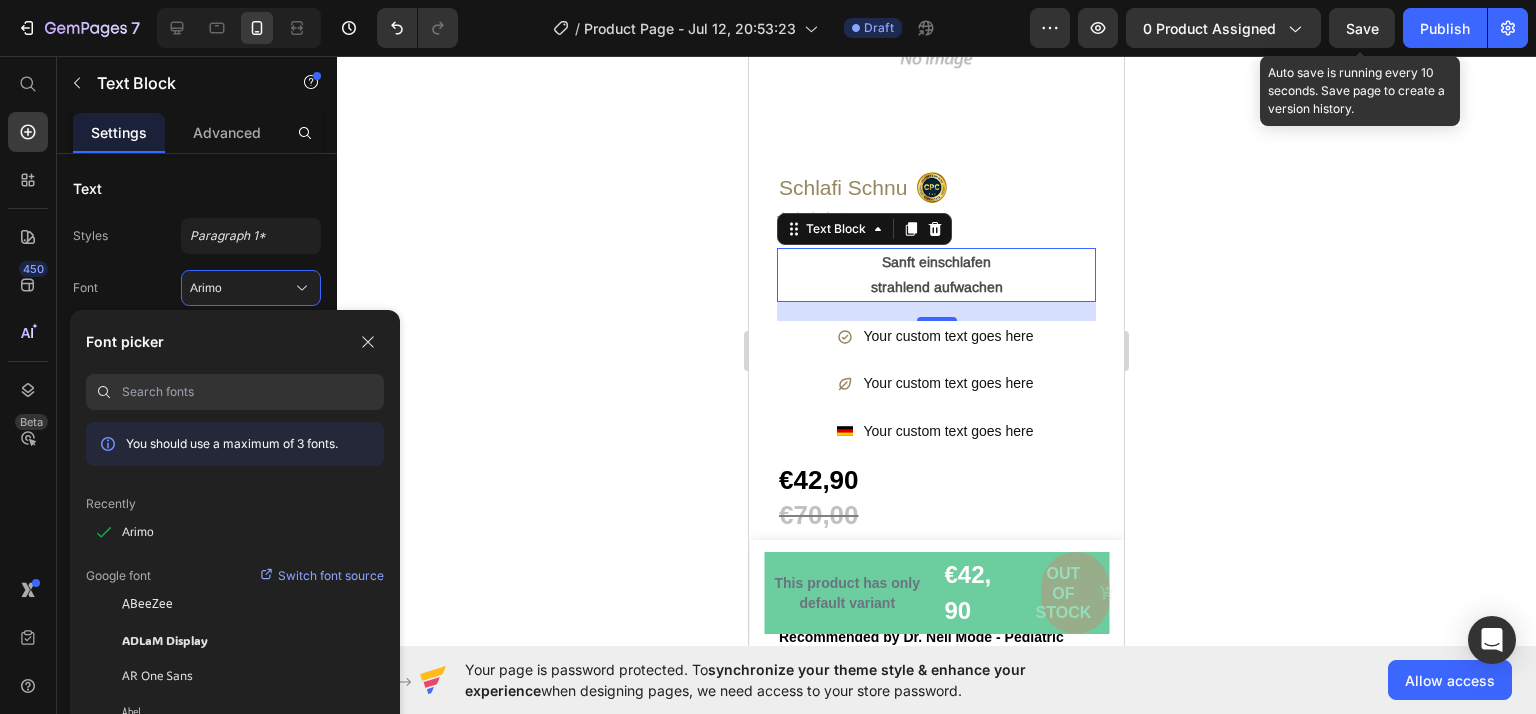scroll, scrollTop: 100, scrollLeft: 0, axis: vertical 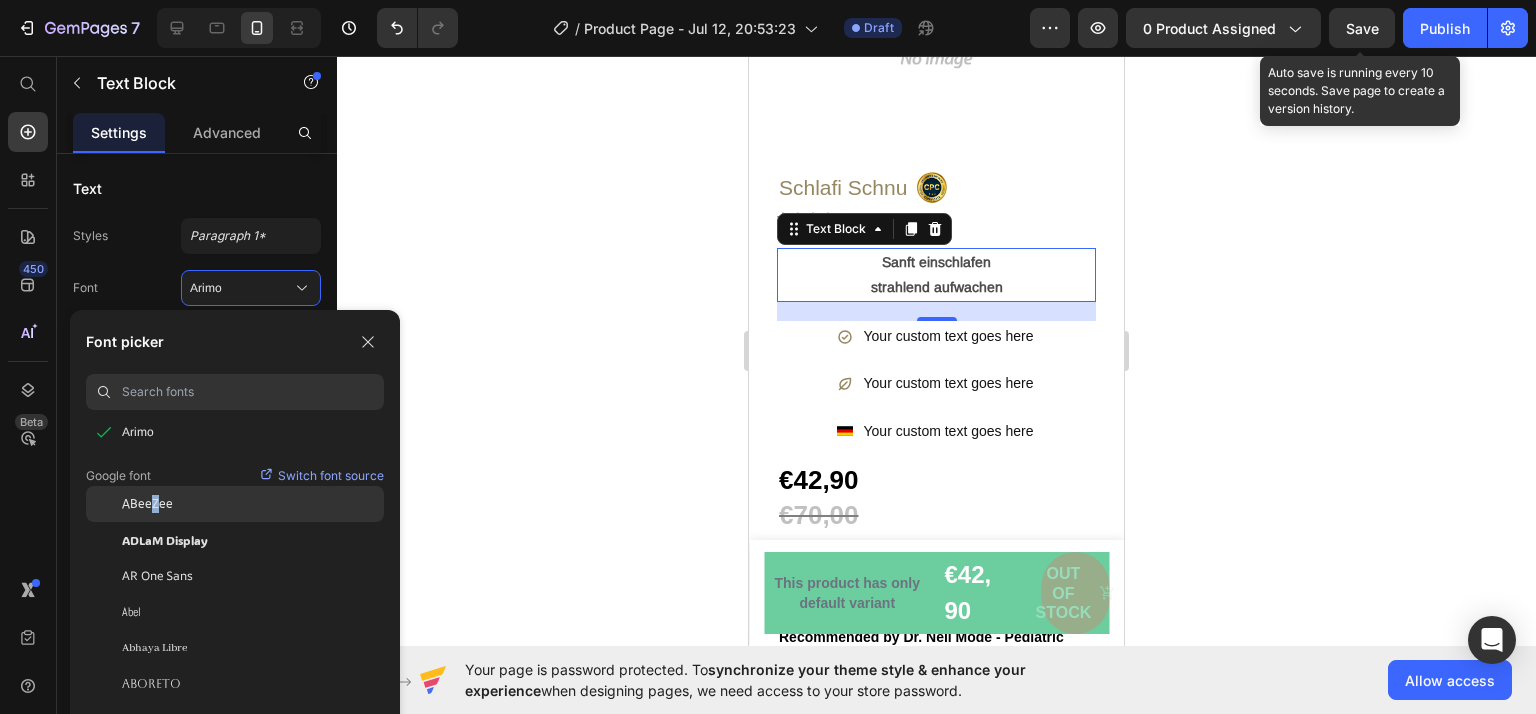 click on "ABeeZee" at bounding box center [147, 504] 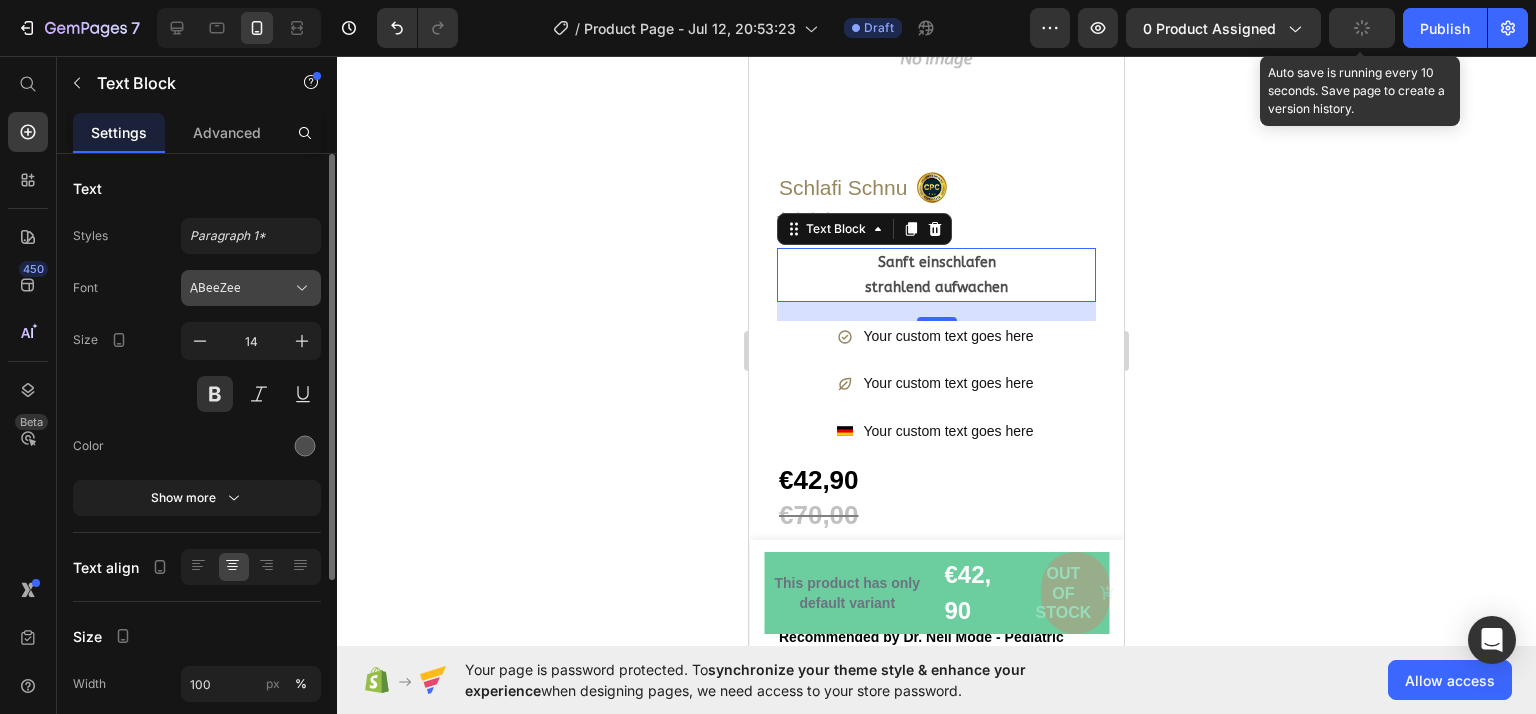 click on "ABeeZee" at bounding box center (241, 288) 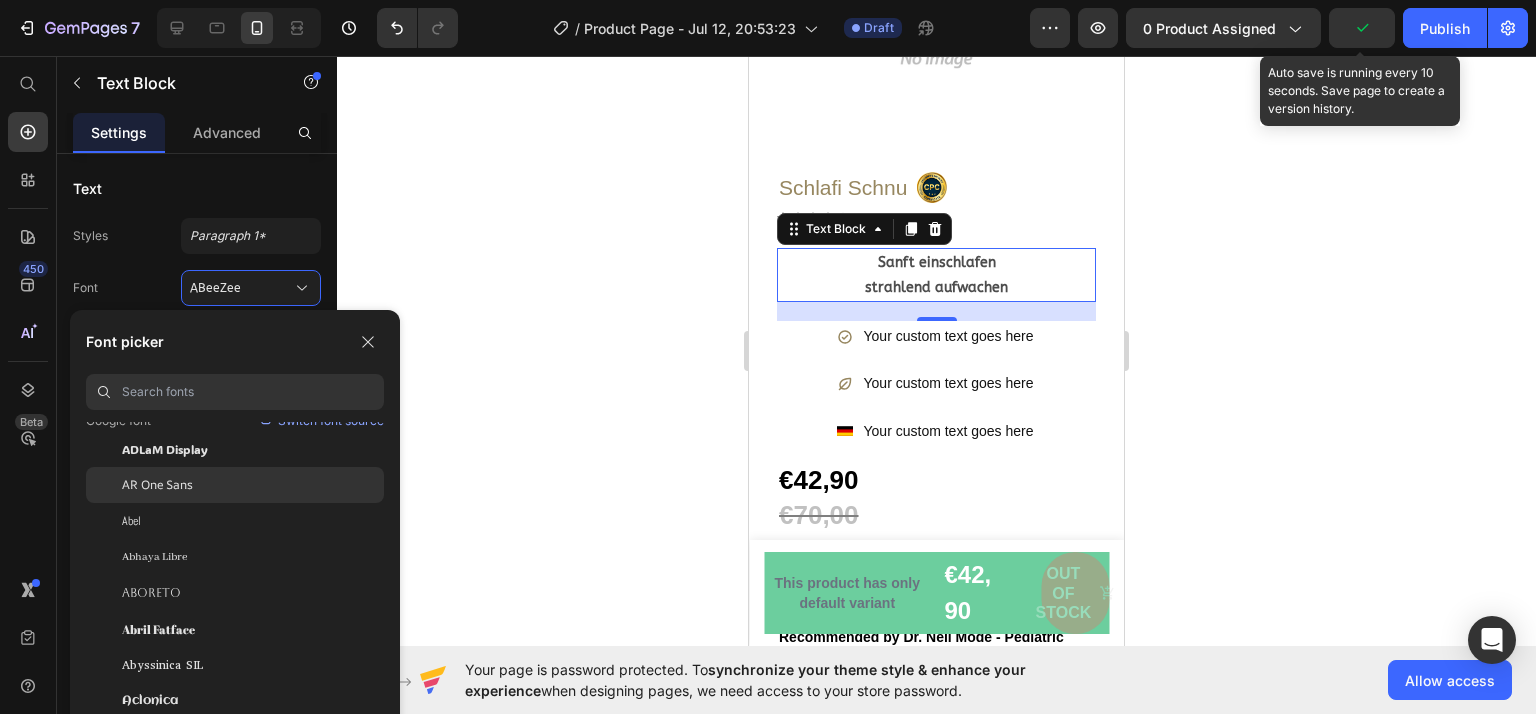 scroll, scrollTop: 200, scrollLeft: 0, axis: vertical 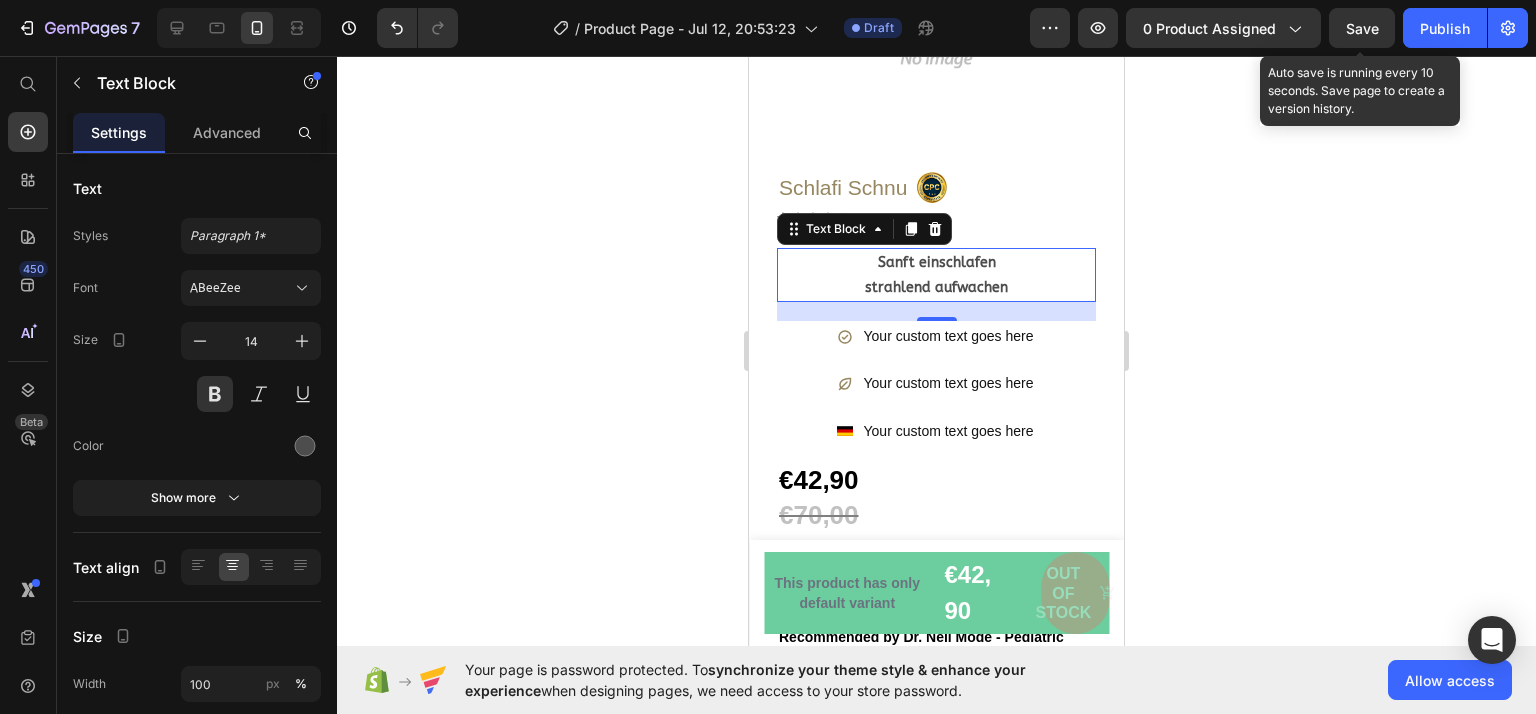 click 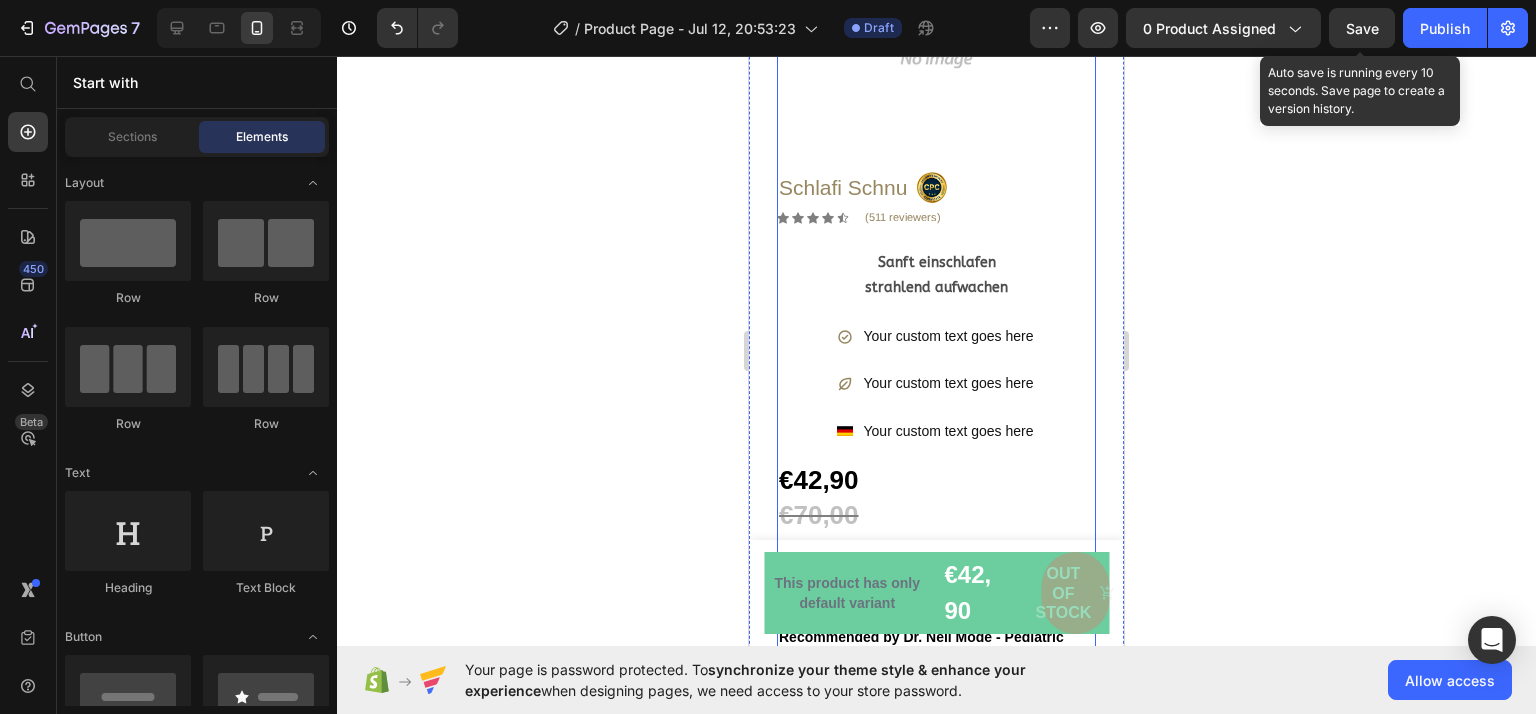 drag, startPoint x: 876, startPoint y: 216, endPoint x: 892, endPoint y: 240, distance: 28.84441 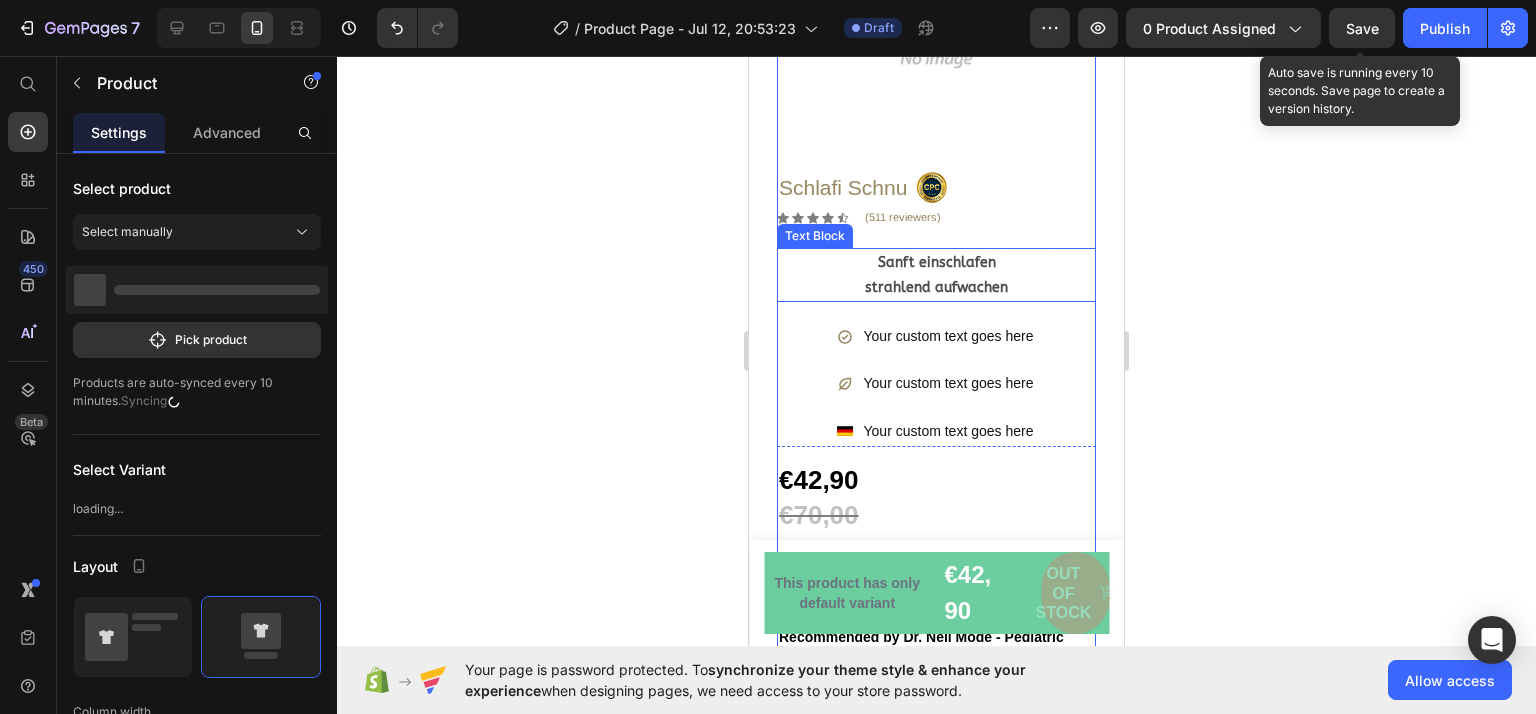 click on "Sanft einschlafen" at bounding box center [936, 262] 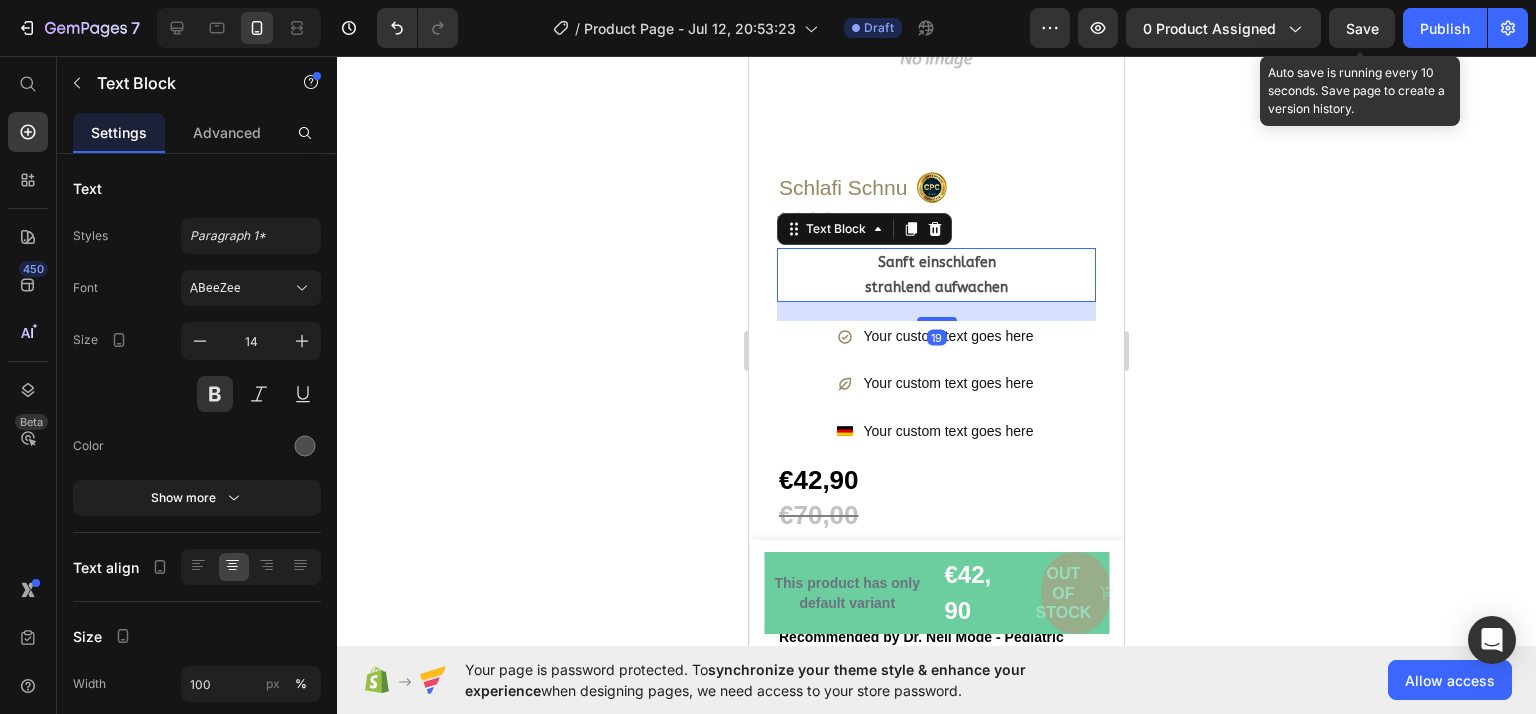 click 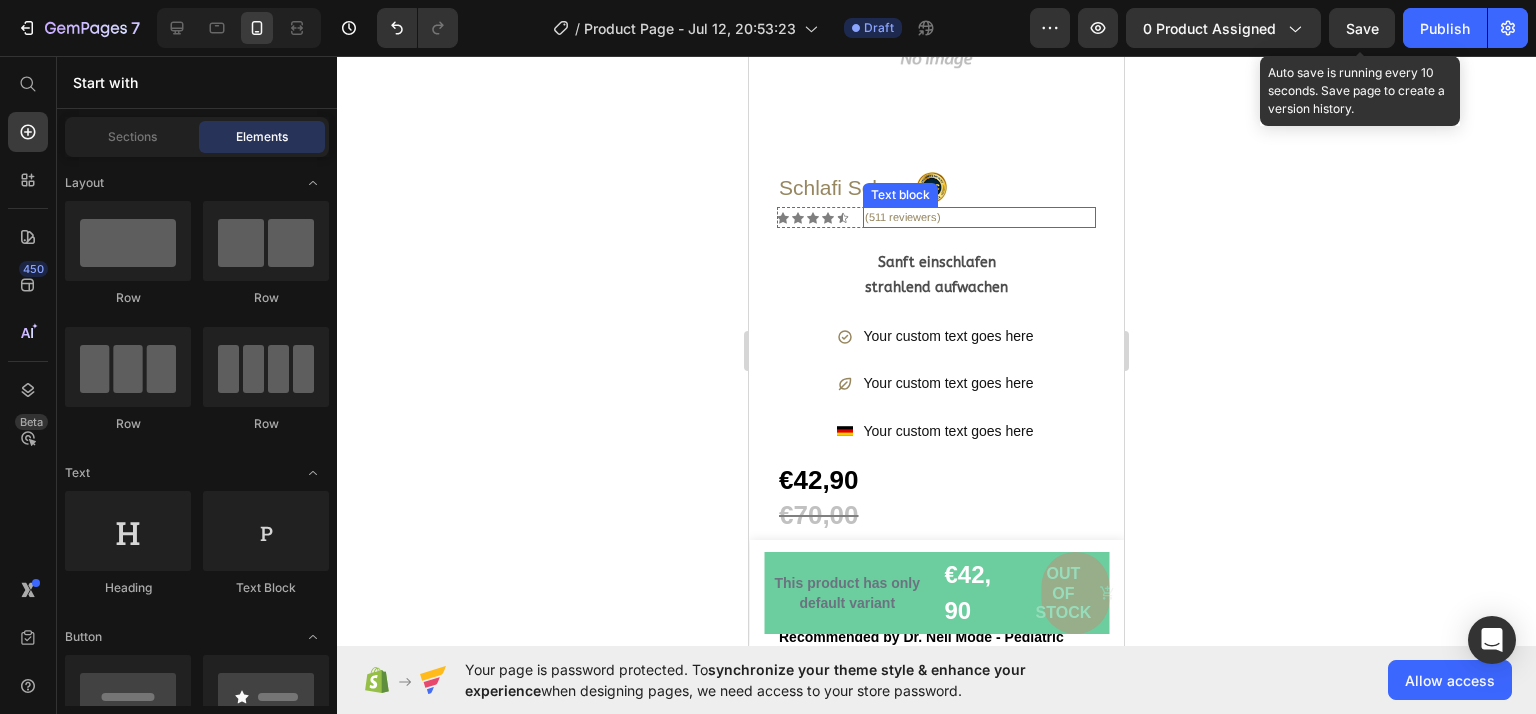 scroll, scrollTop: 100, scrollLeft: 0, axis: vertical 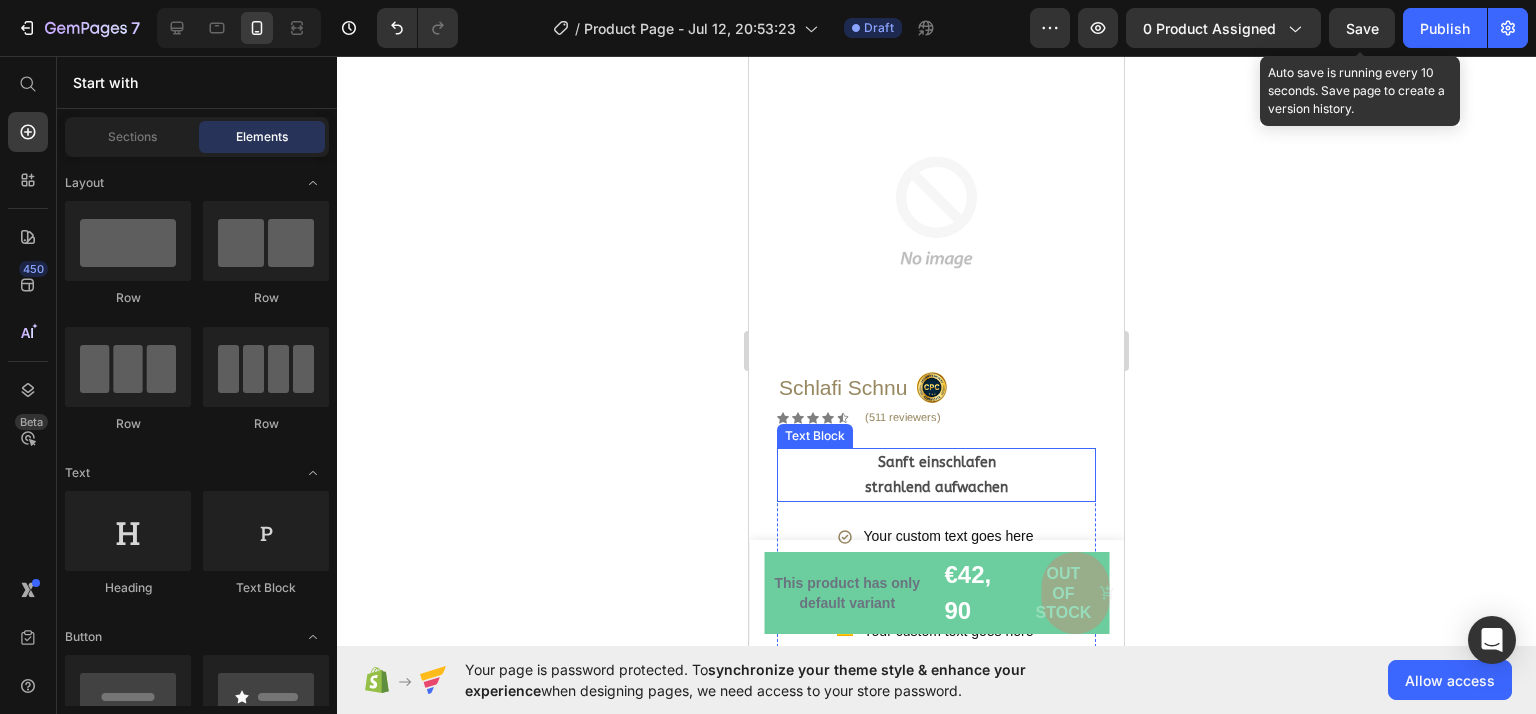 click on "Sanft einschlafen" at bounding box center [936, 462] 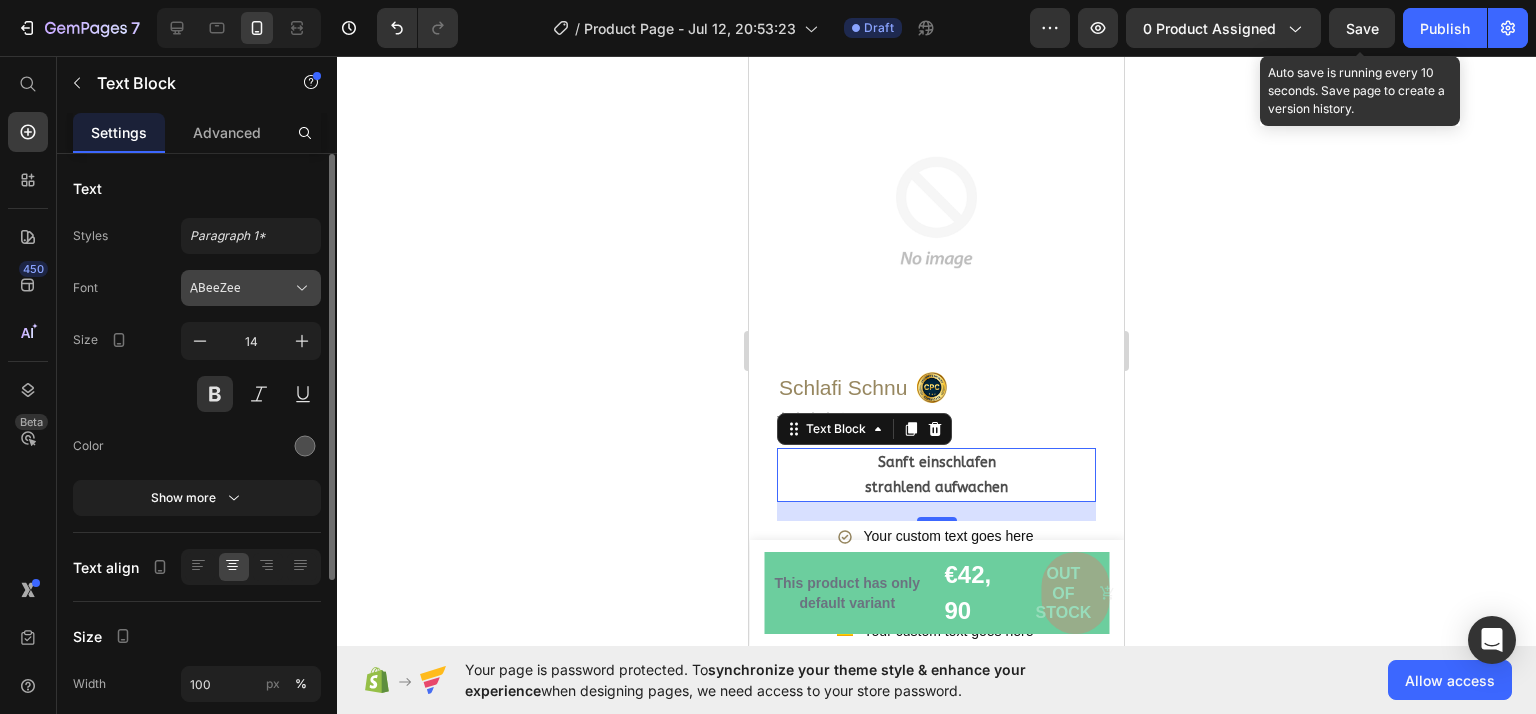 click on "ABeeZee" at bounding box center [241, 288] 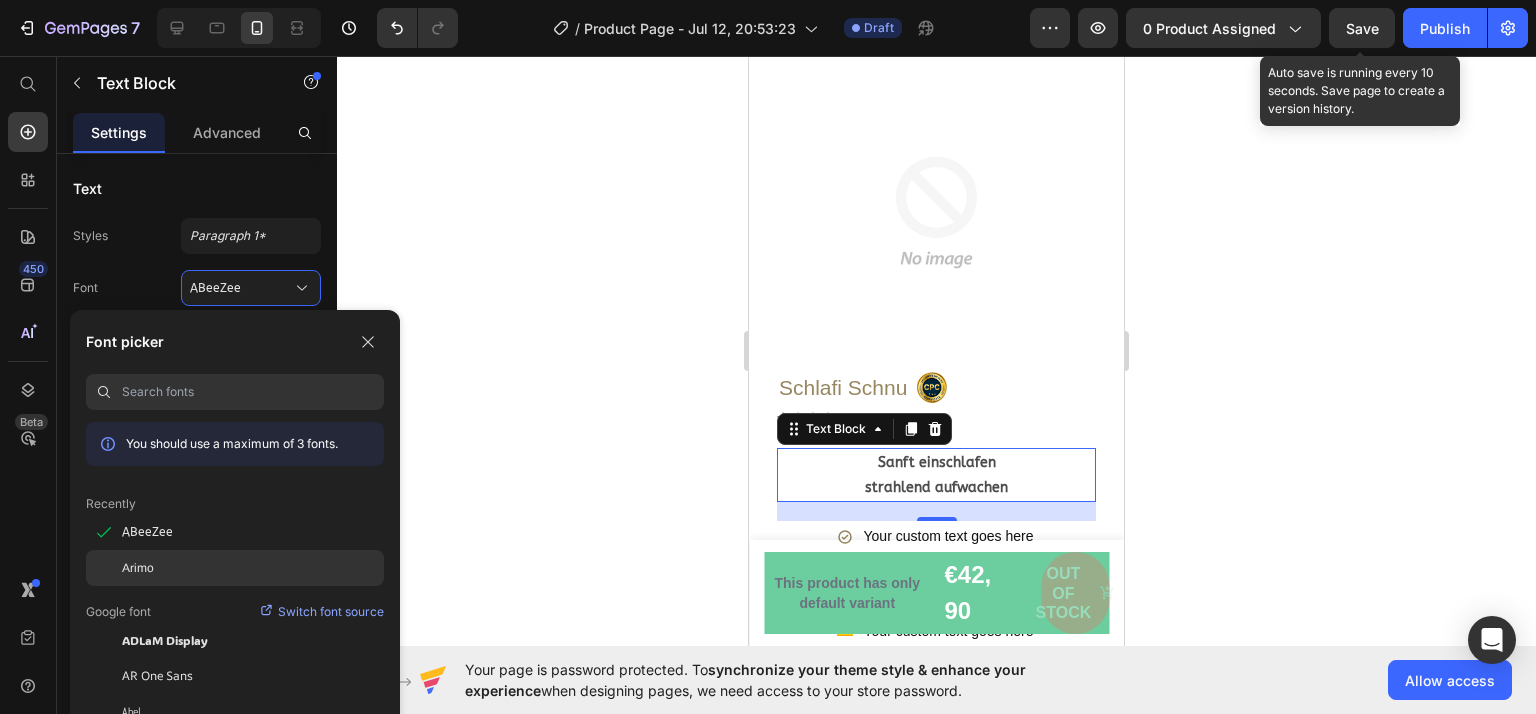 click on "Arimo" at bounding box center [138, 568] 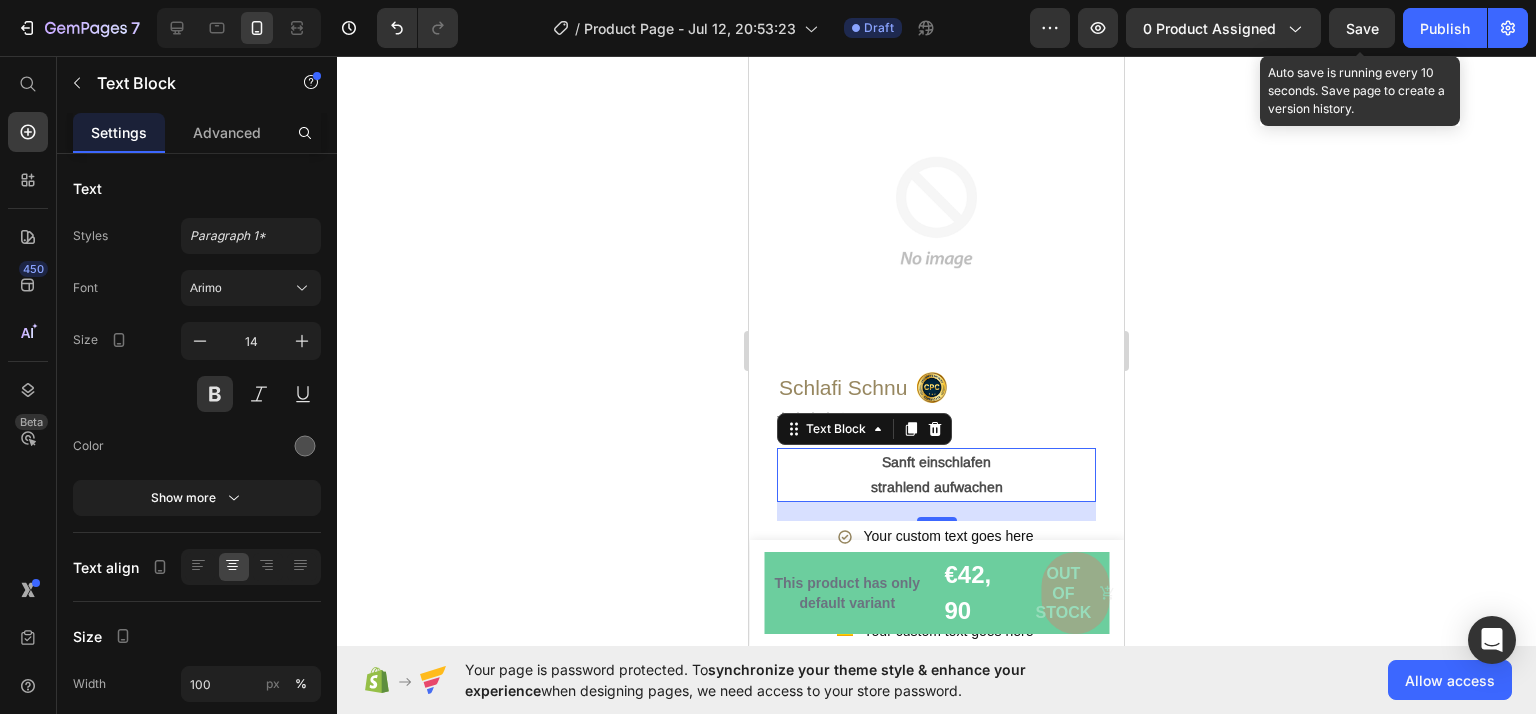 click 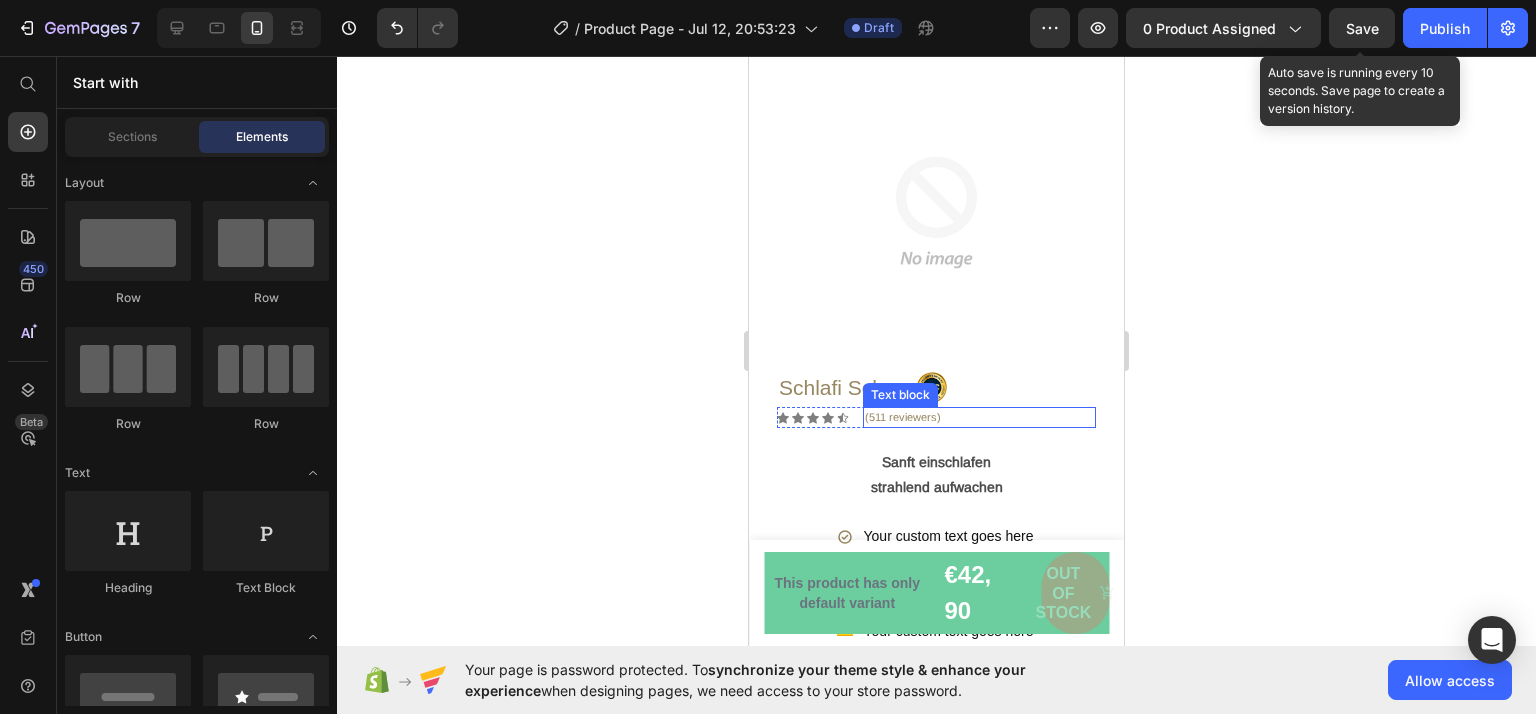 scroll, scrollTop: 200, scrollLeft: 0, axis: vertical 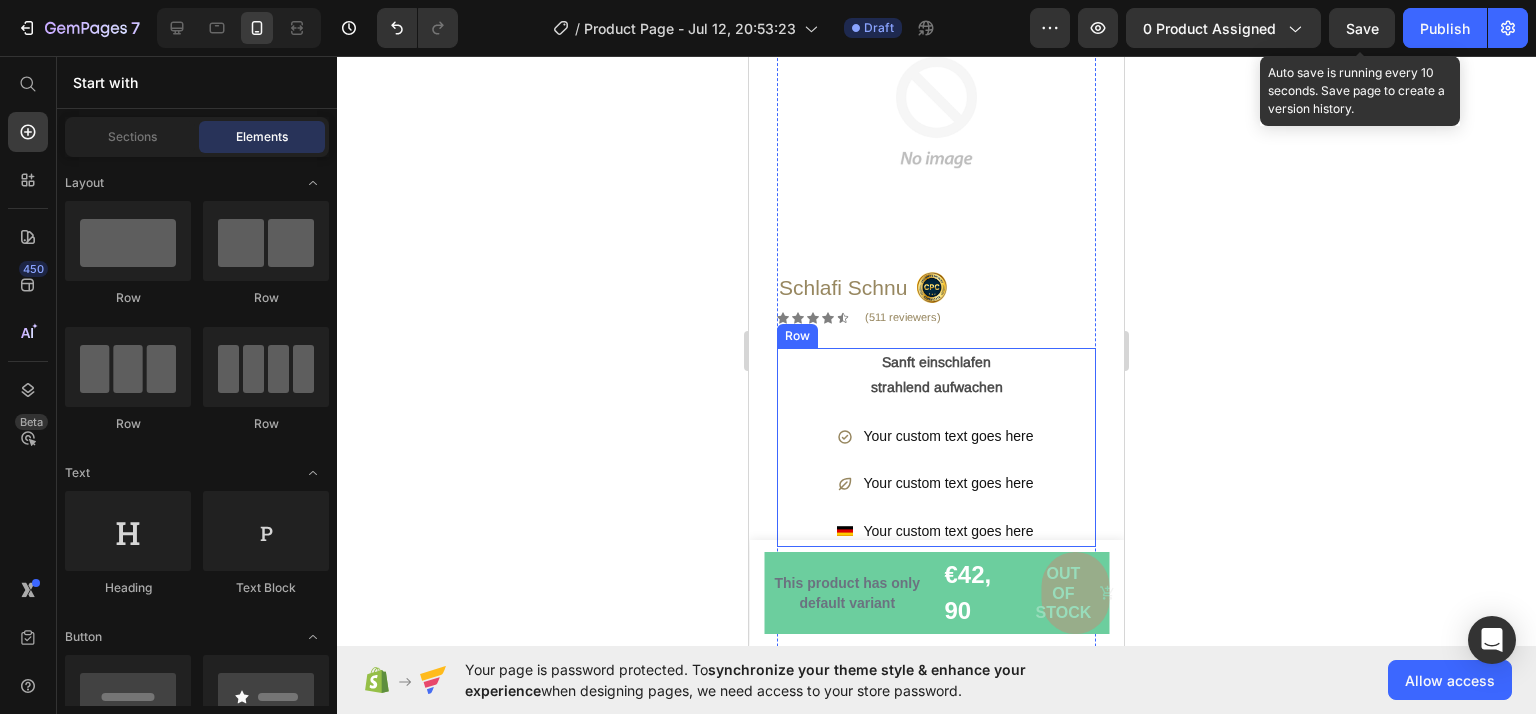 click on "Your custom text goes here" at bounding box center [949, 436] 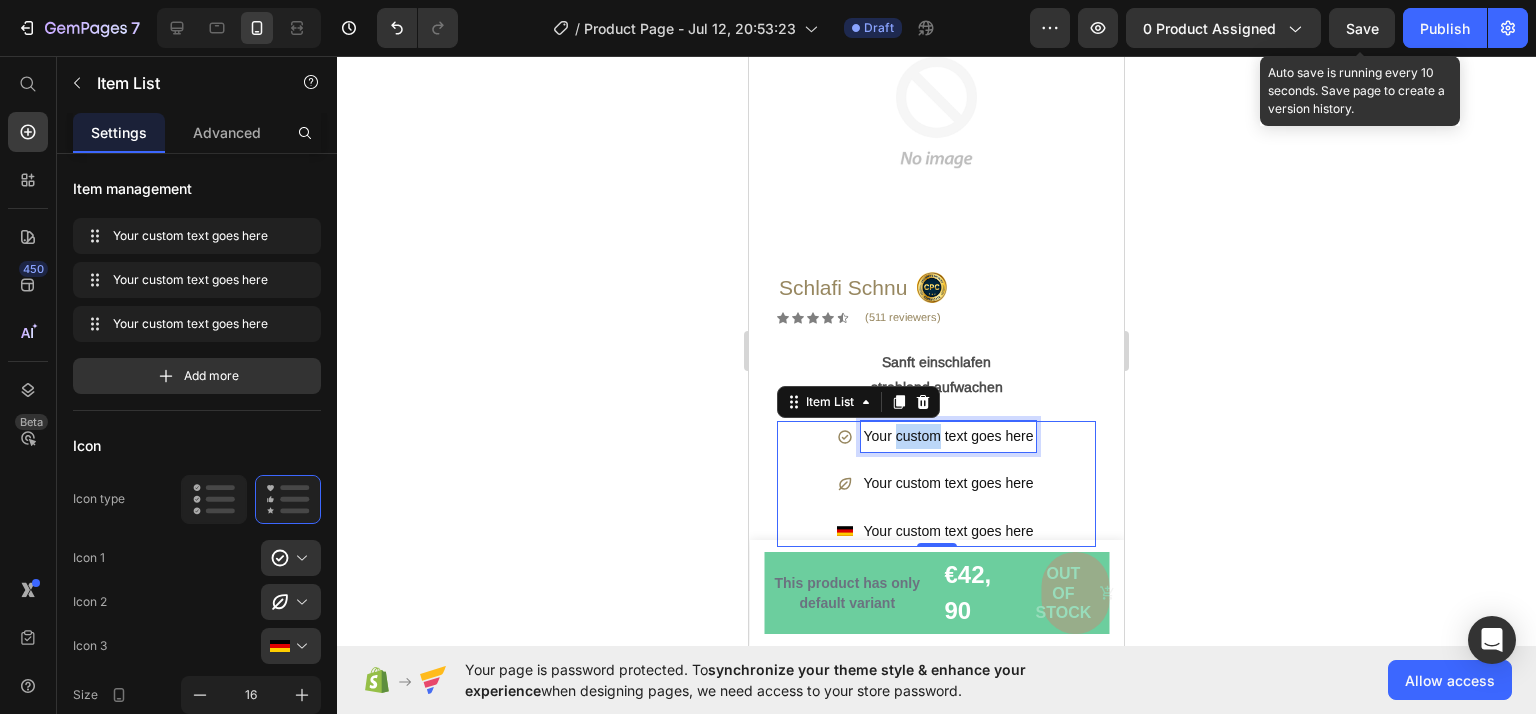 click on "Your custom text goes here" at bounding box center (949, 436) 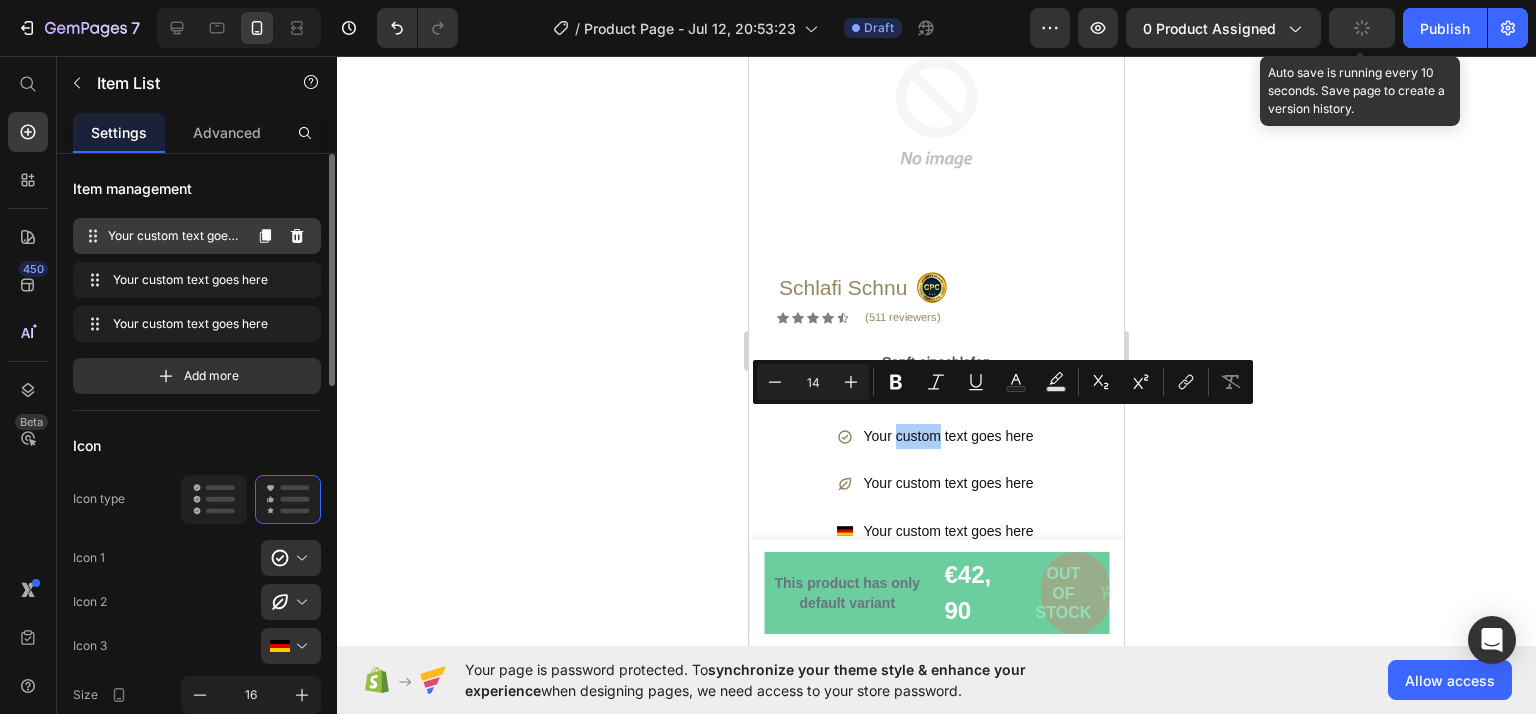 click on "Your custom text goes here" at bounding box center [174, 236] 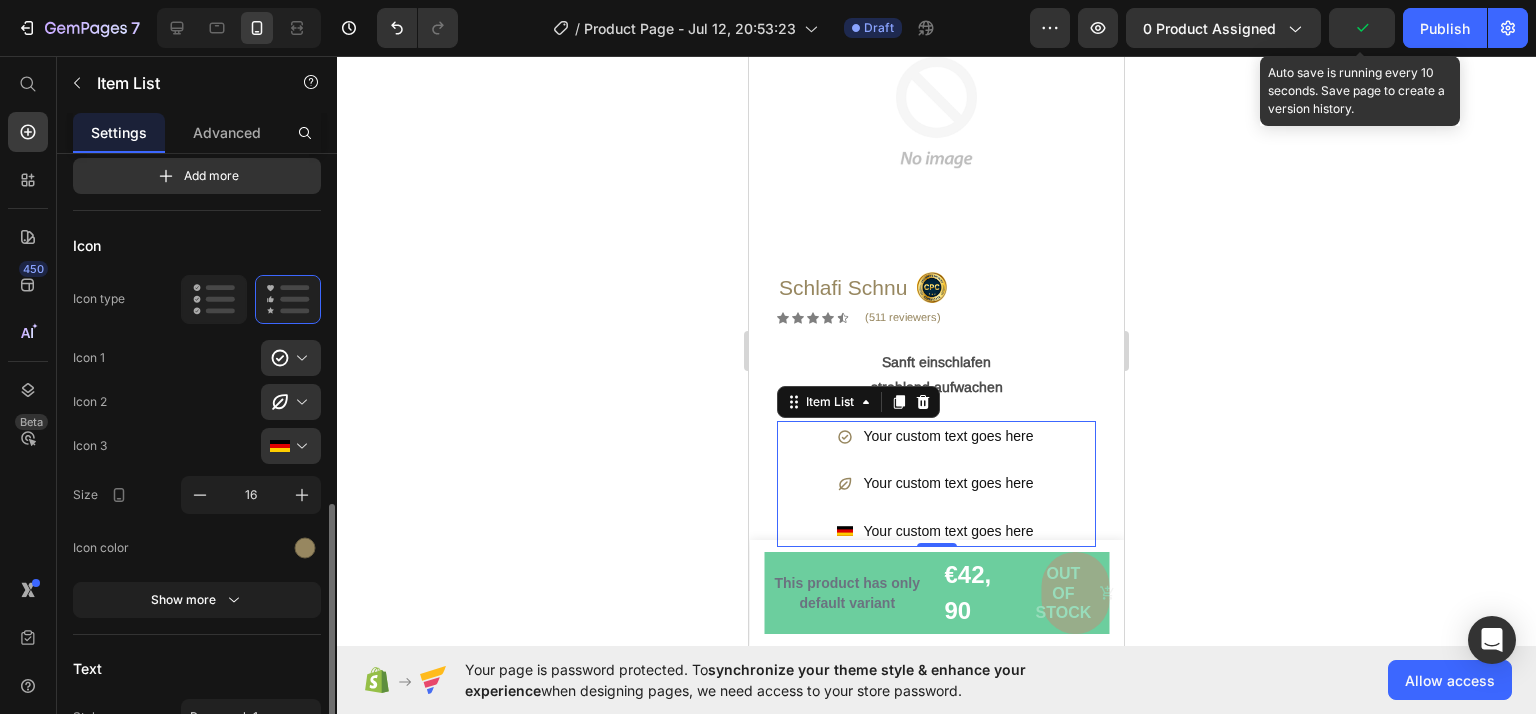 scroll, scrollTop: 400, scrollLeft: 0, axis: vertical 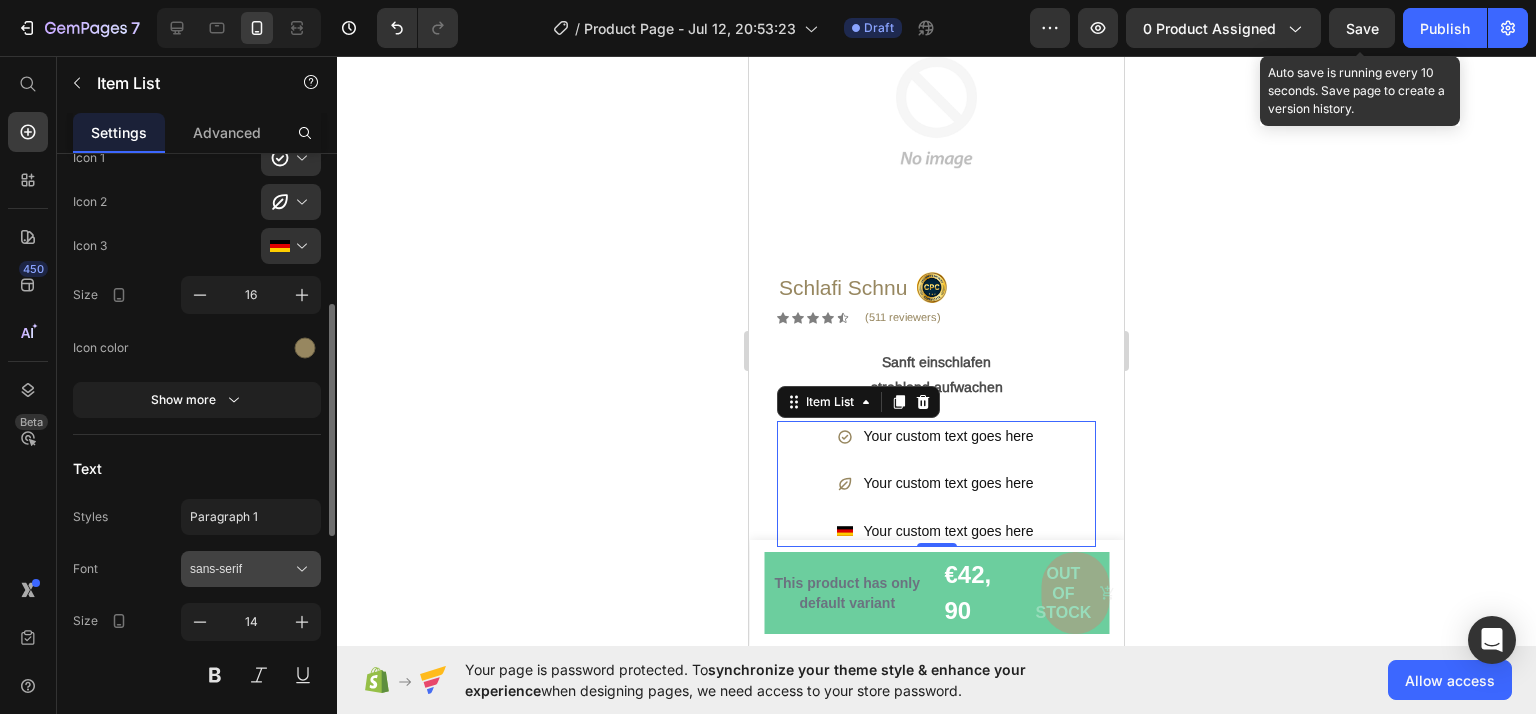 click on "sans-serif" at bounding box center (241, 569) 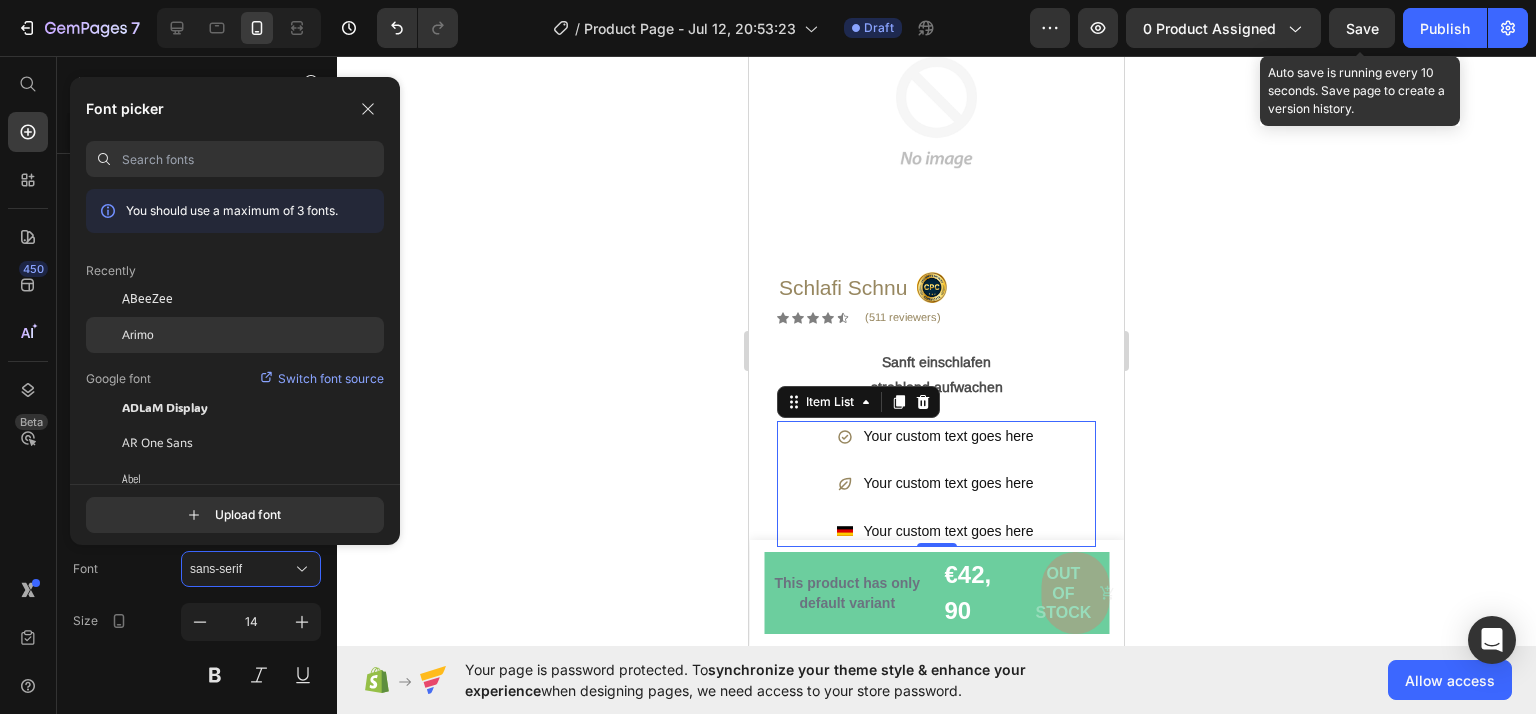 click on "Arimo" 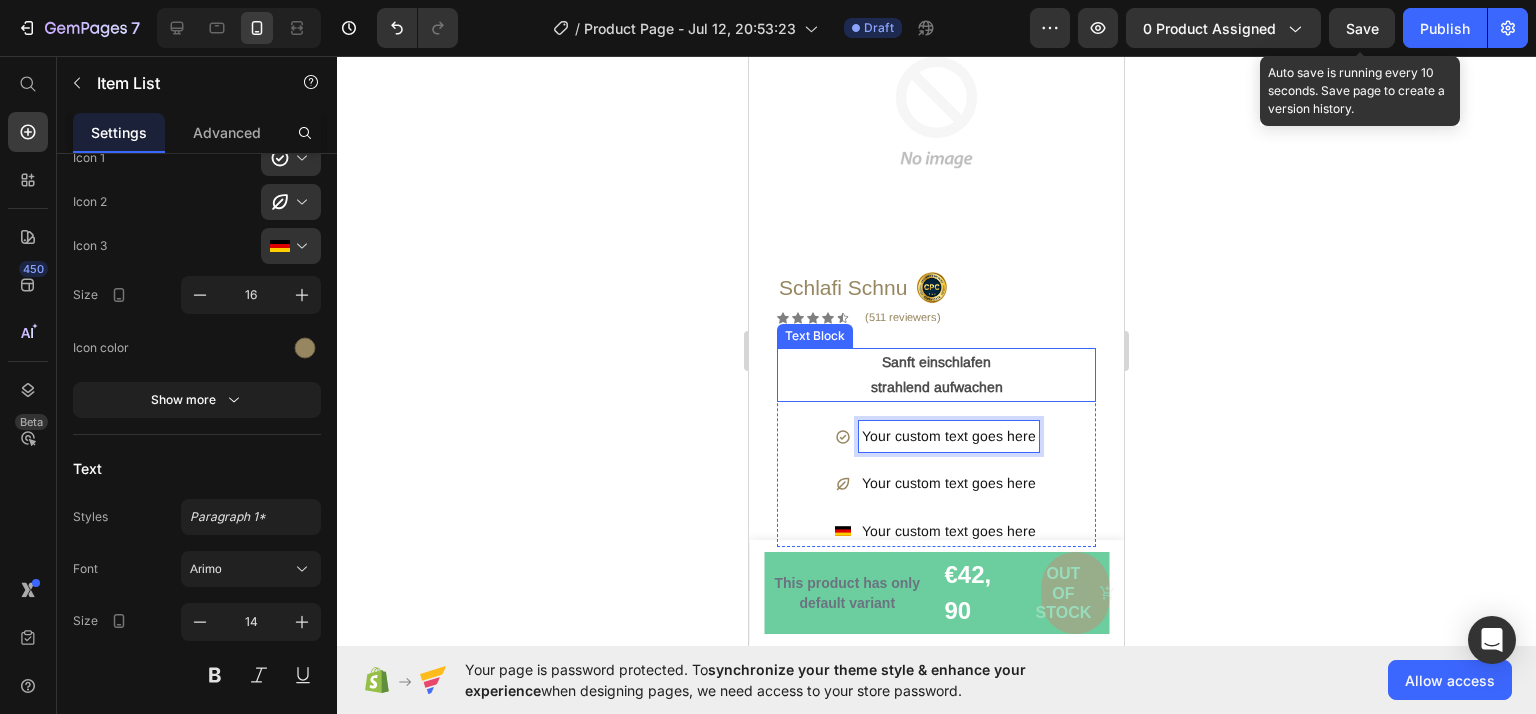 click on "strahlend aufwachen" at bounding box center (936, 387) 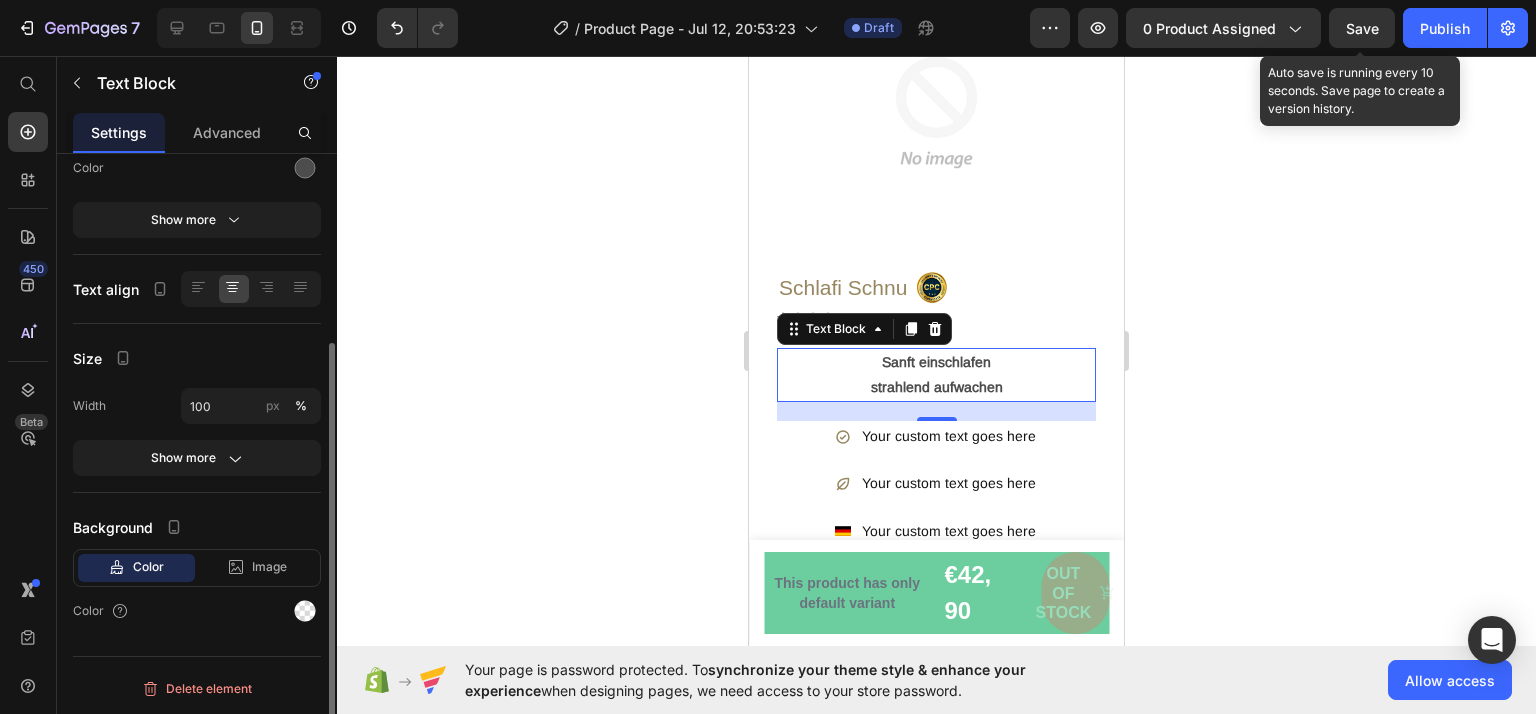 scroll, scrollTop: 0, scrollLeft: 0, axis: both 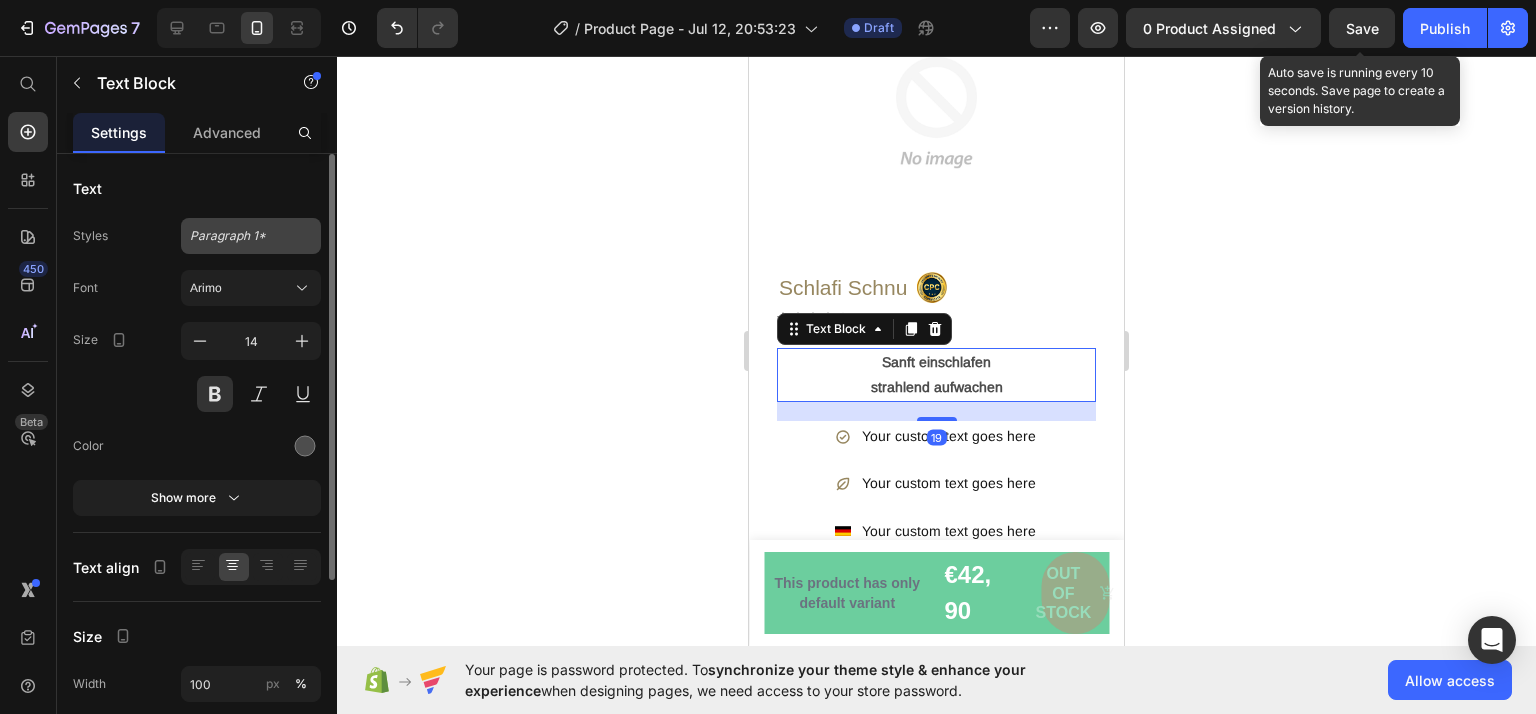 click on "Paragraph 1*" 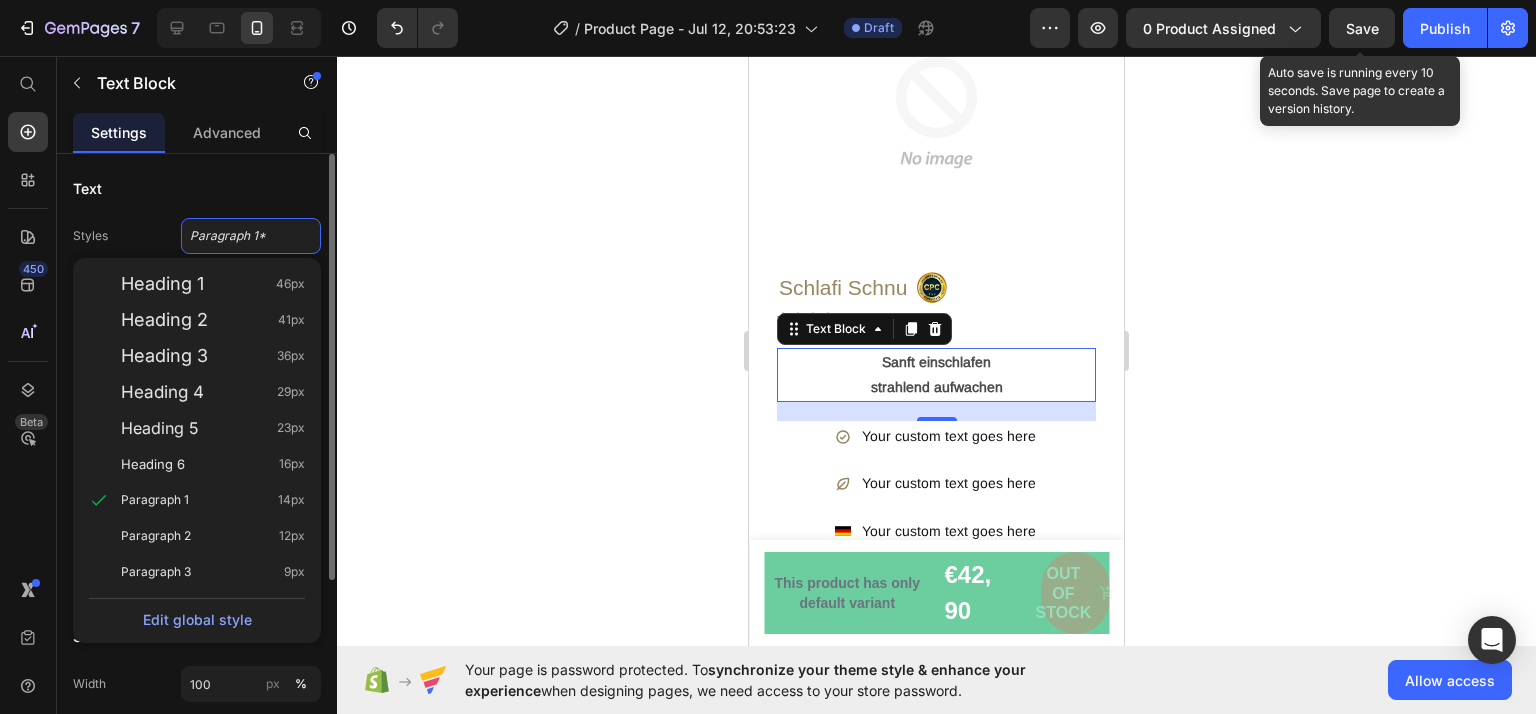 click on "Text" at bounding box center (197, 188) 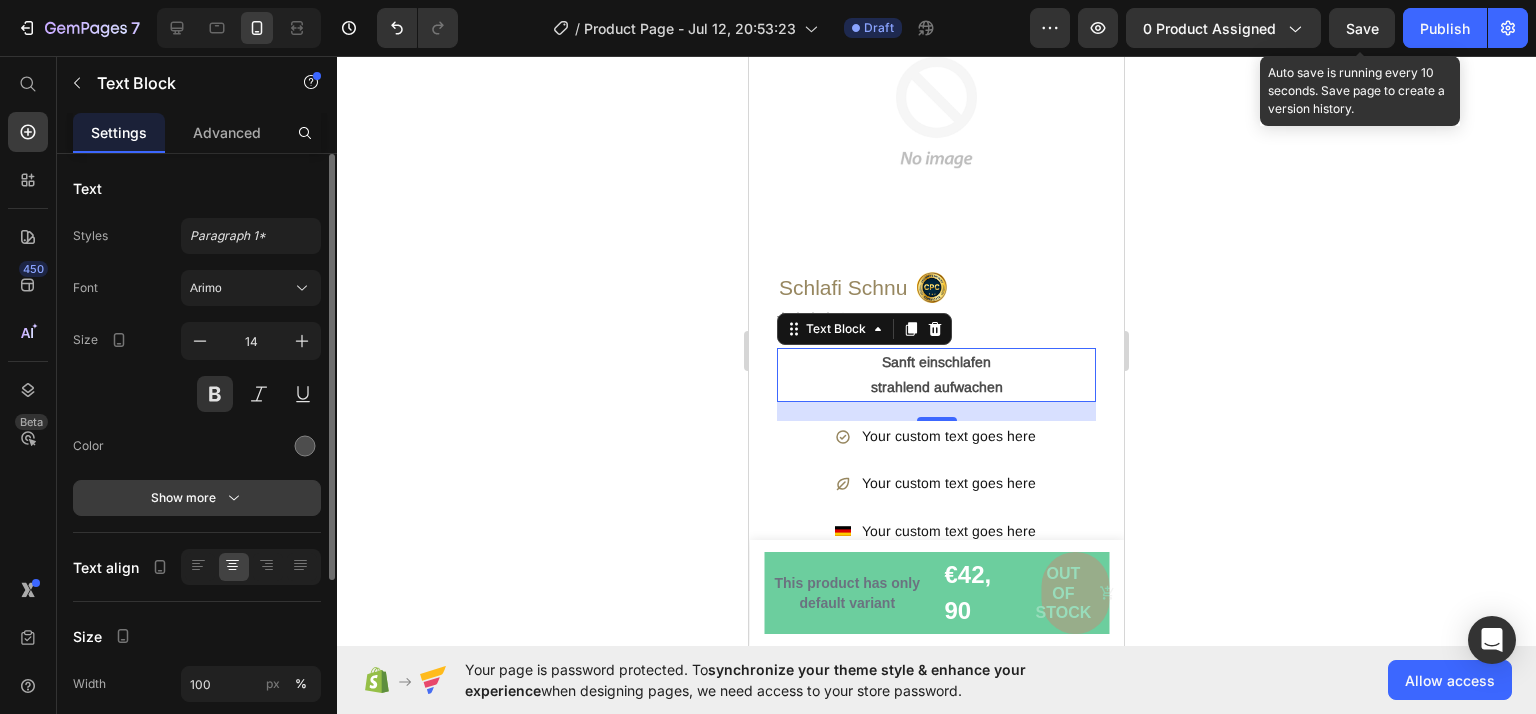 click on "Show more" at bounding box center (197, 498) 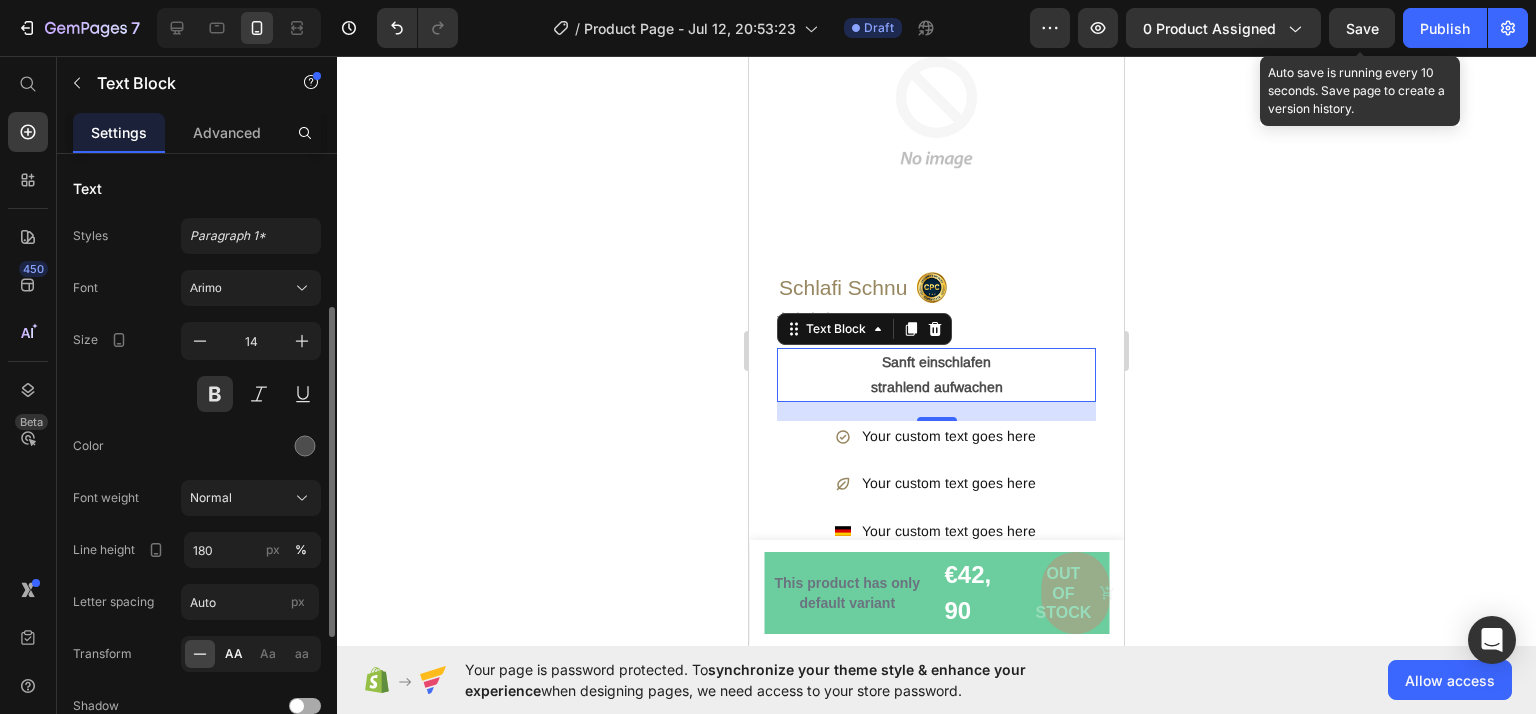 scroll, scrollTop: 100, scrollLeft: 0, axis: vertical 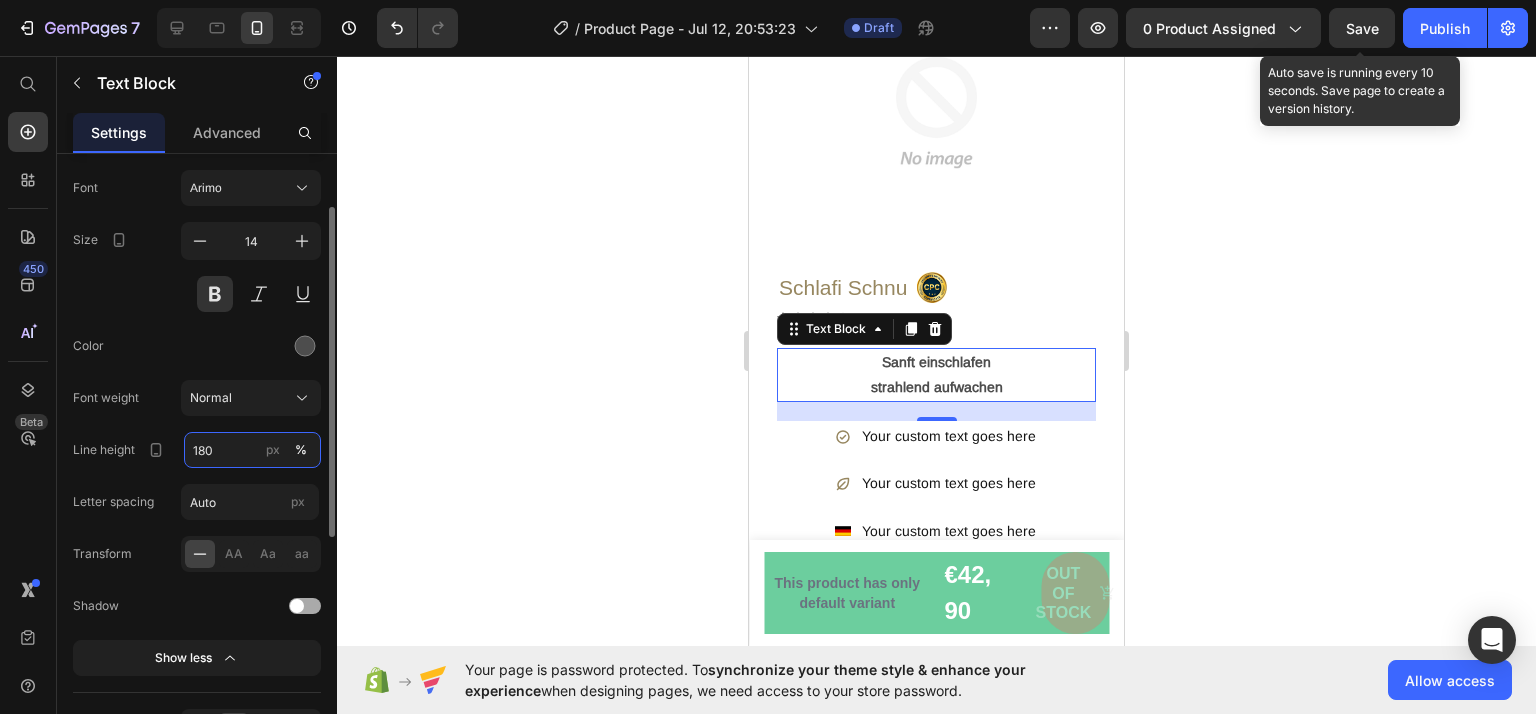 click on "180" at bounding box center [252, 450] 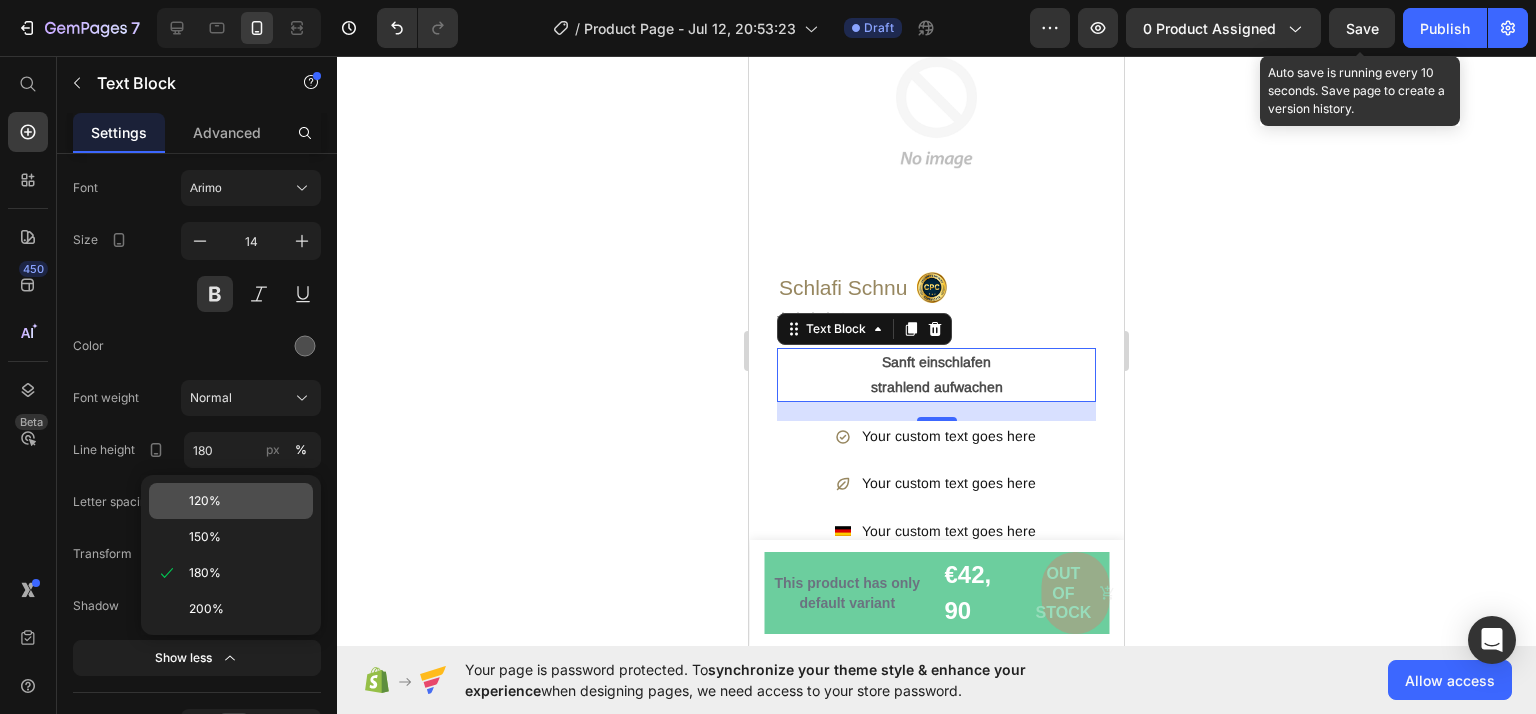 click on "120%" at bounding box center [205, 501] 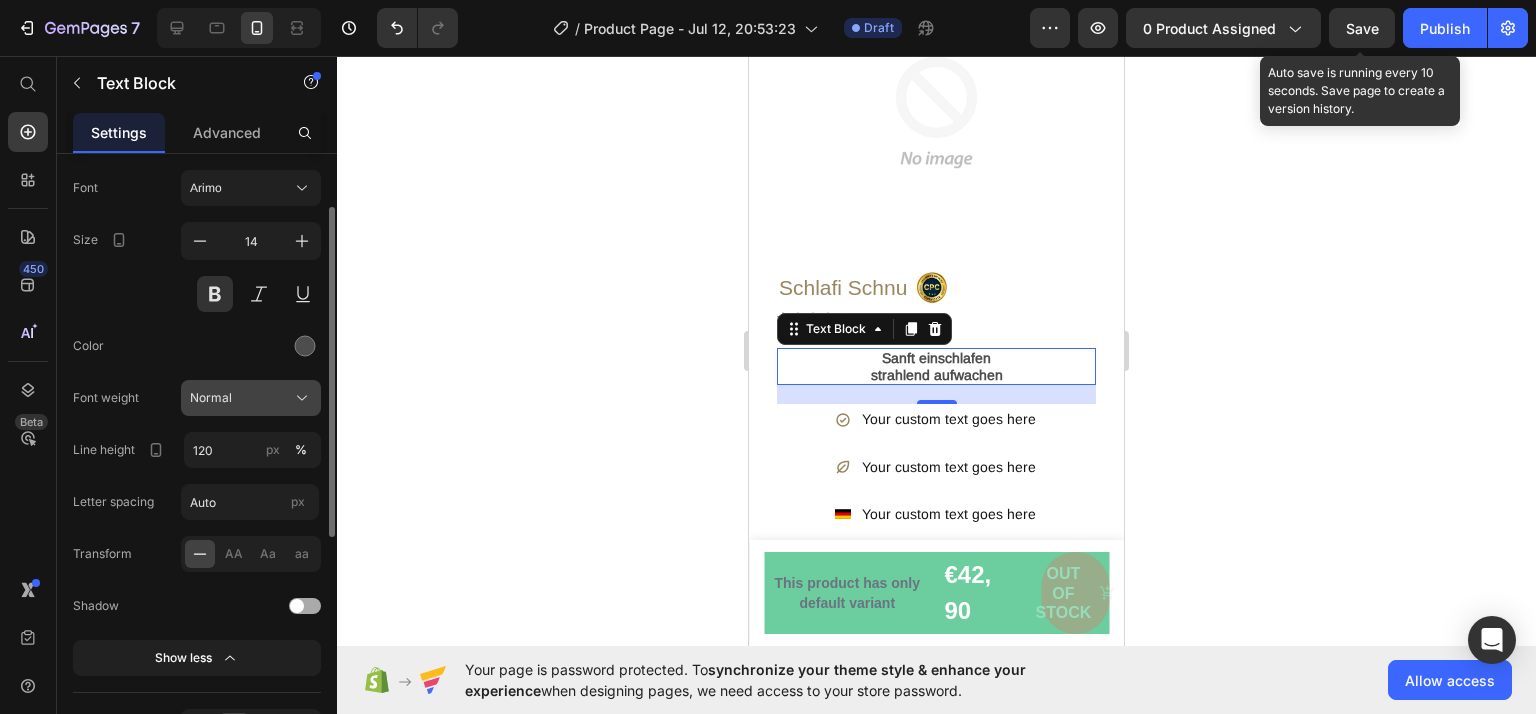 click on "Normal" at bounding box center (251, 398) 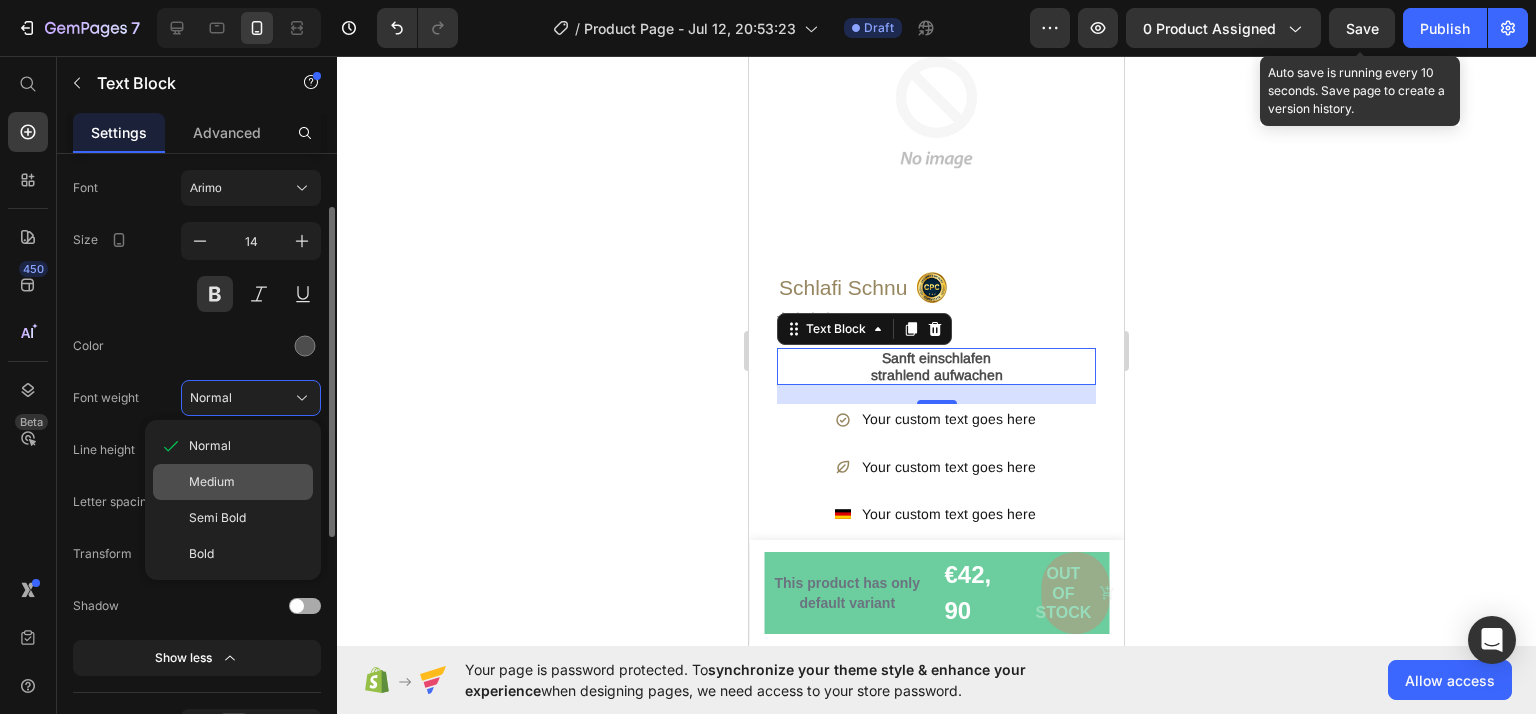 click on "Medium" 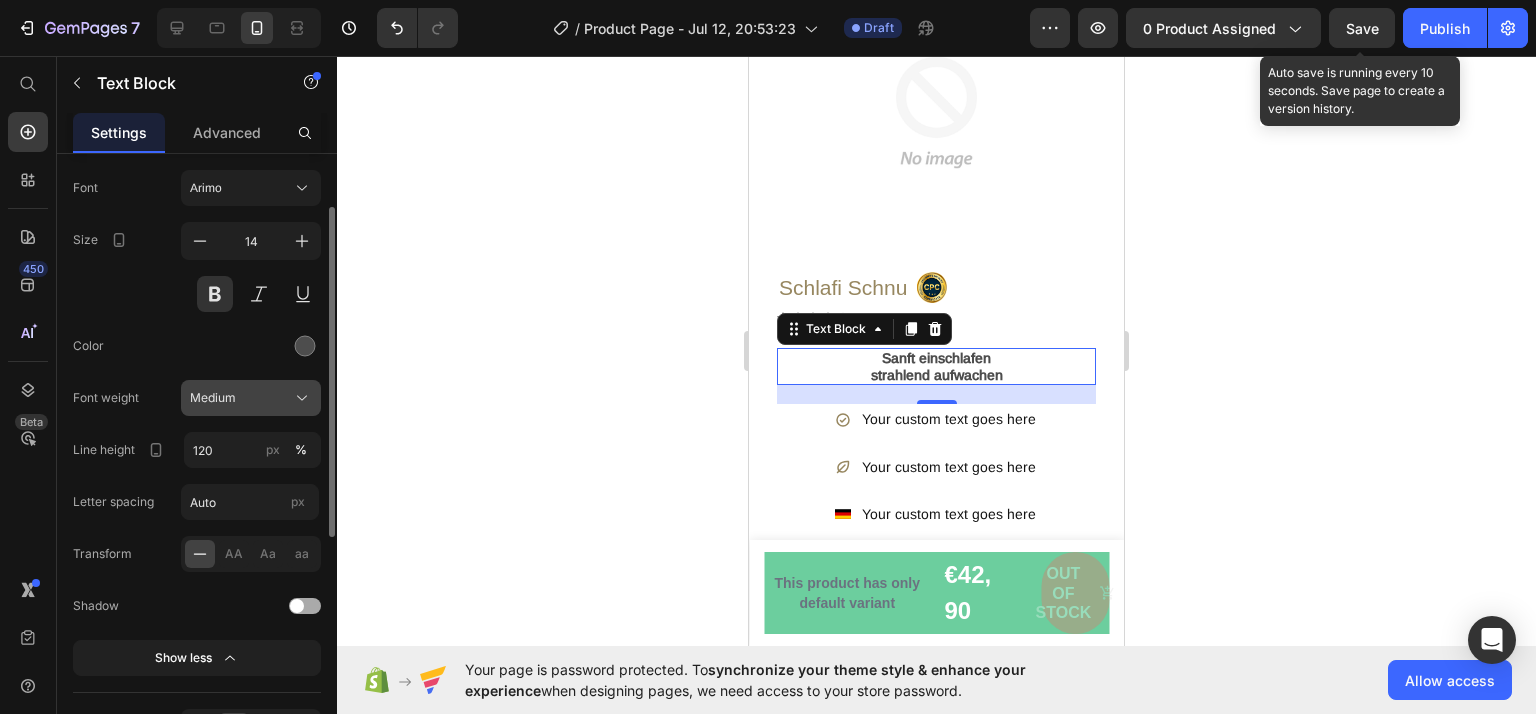 click on "Medium" 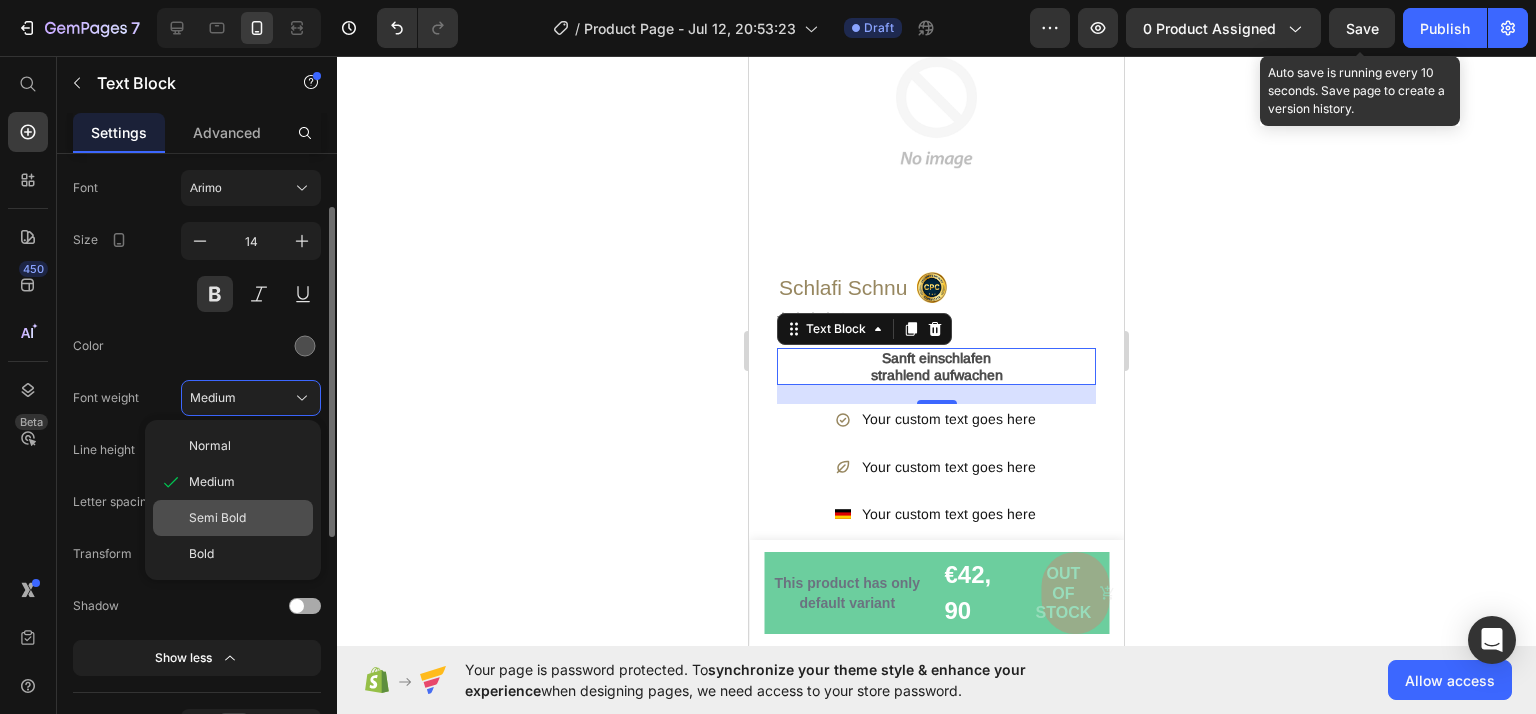click on "Semi Bold" at bounding box center [217, 518] 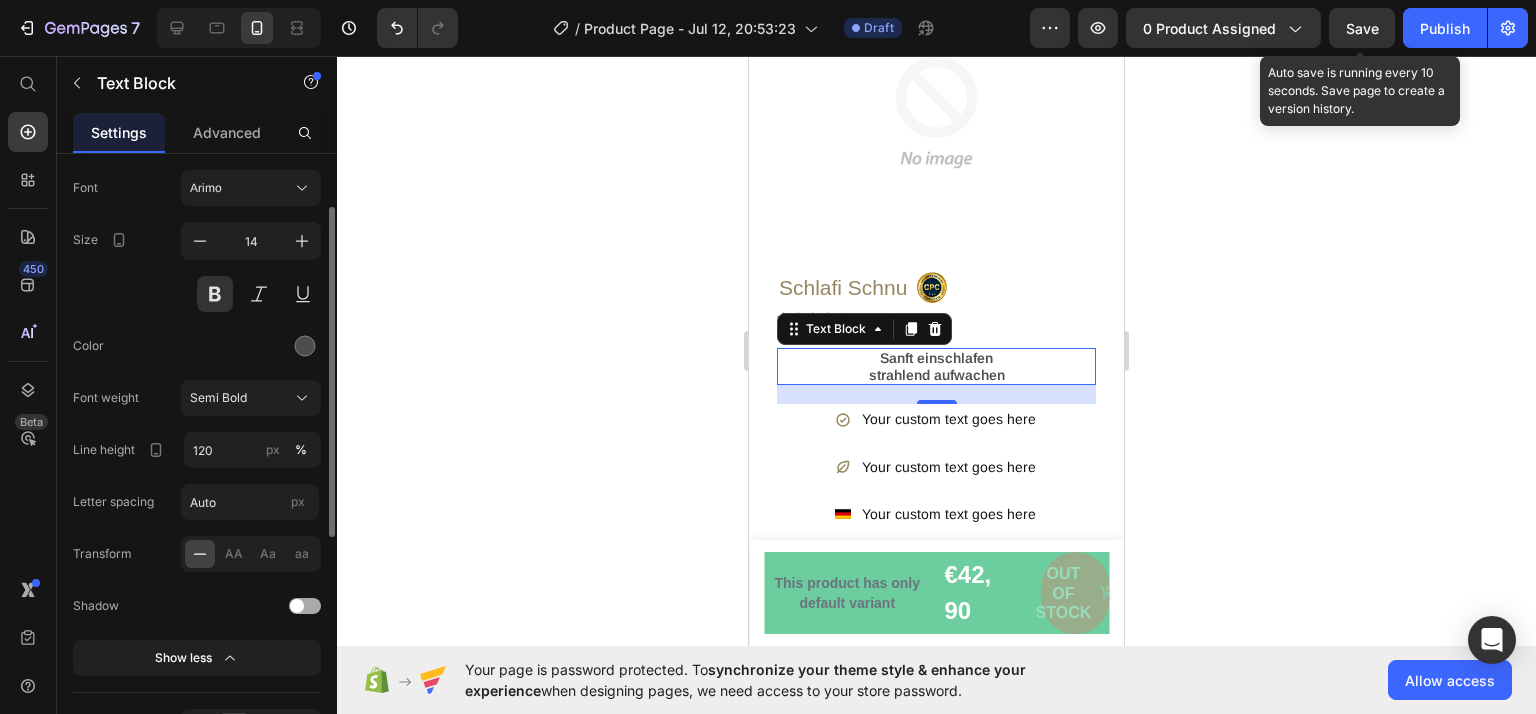 click 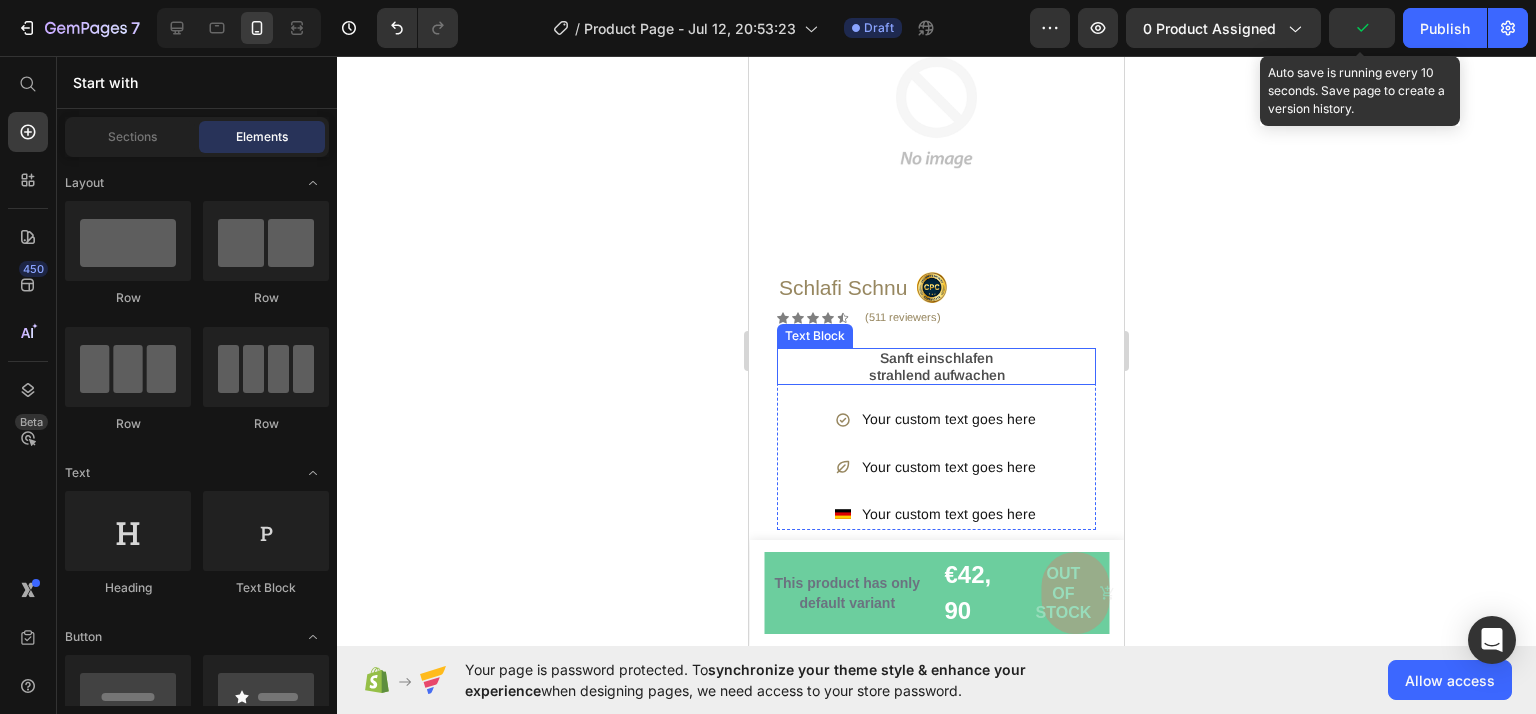 click on "strahlend aufwachen" at bounding box center [936, 375] 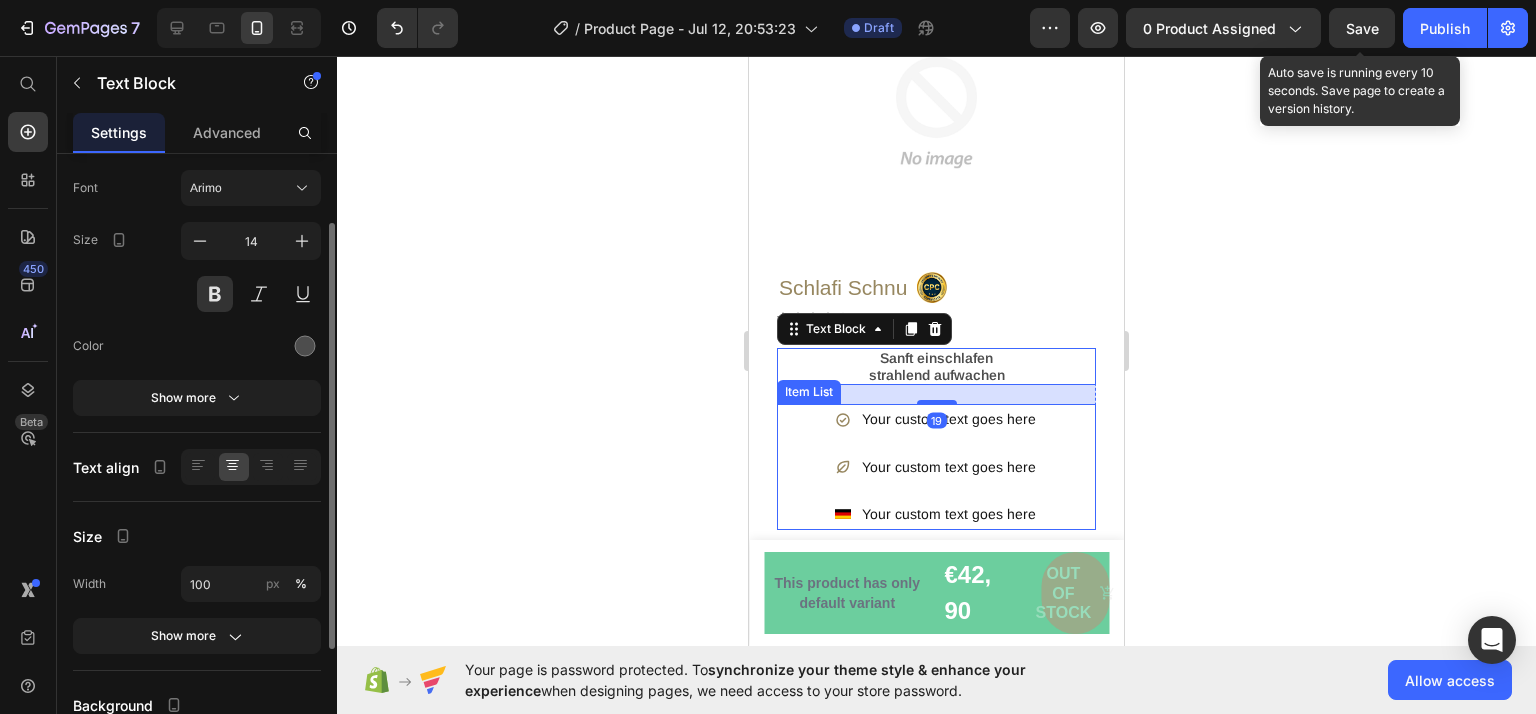 drag, startPoint x: 884, startPoint y: 406, endPoint x: 848, endPoint y: 421, distance: 39 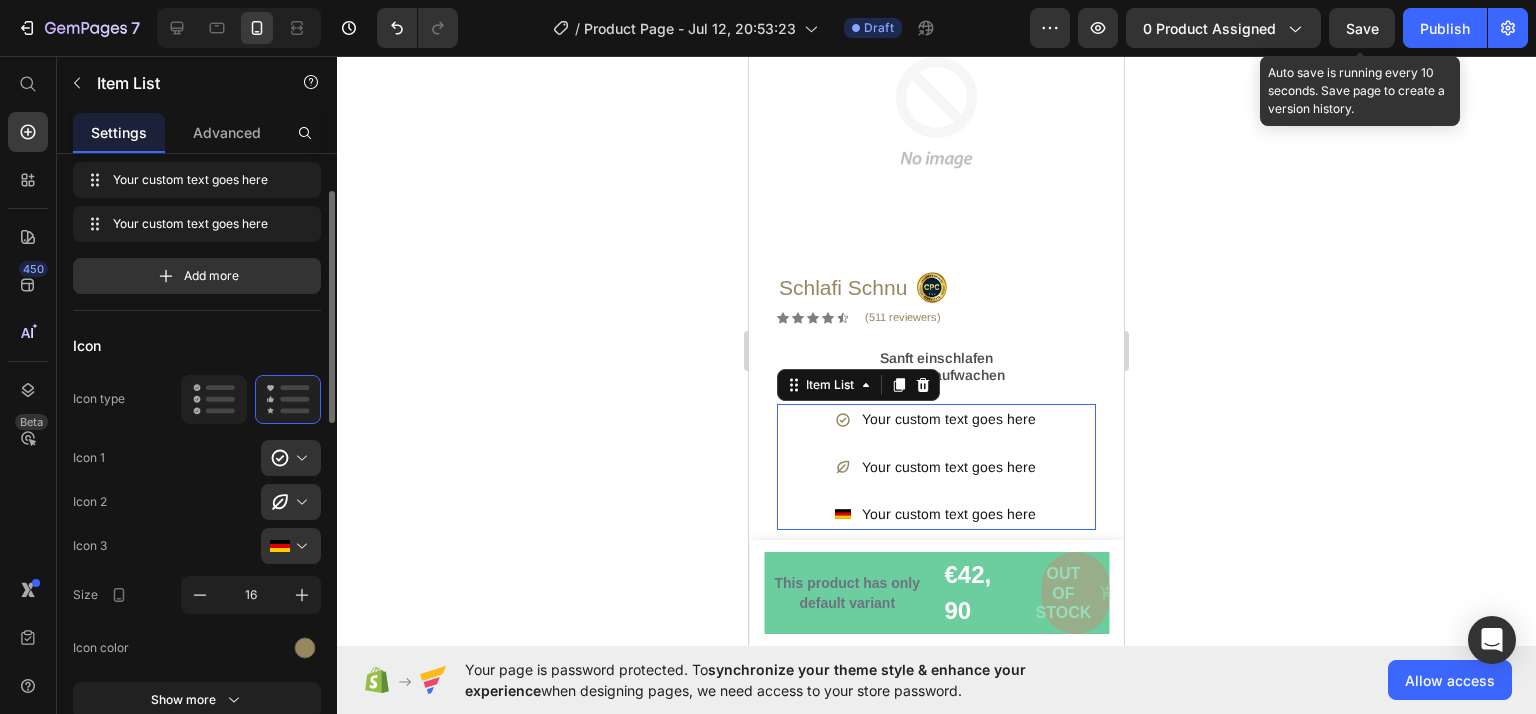 scroll, scrollTop: 0, scrollLeft: 0, axis: both 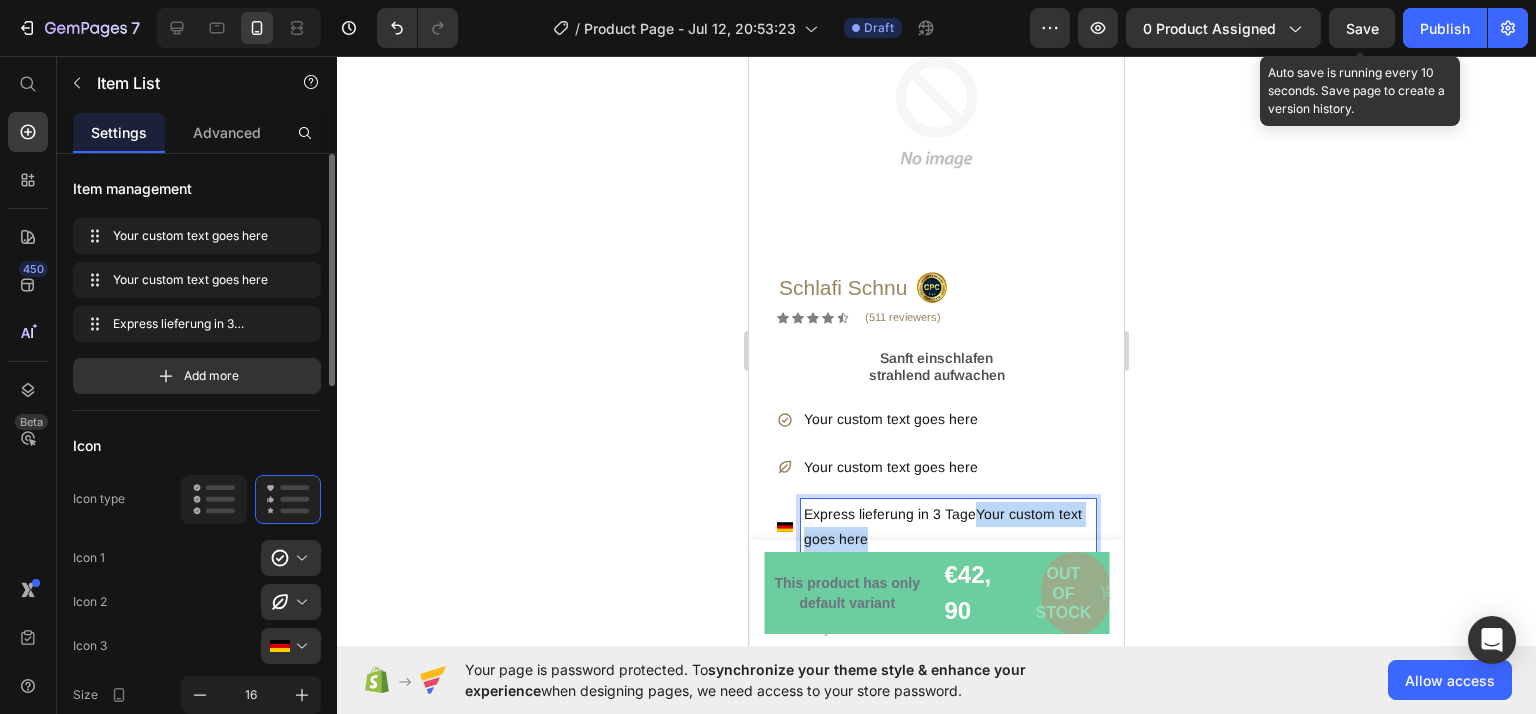 drag, startPoint x: 975, startPoint y: 494, endPoint x: 983, endPoint y: 522, distance: 29.12044 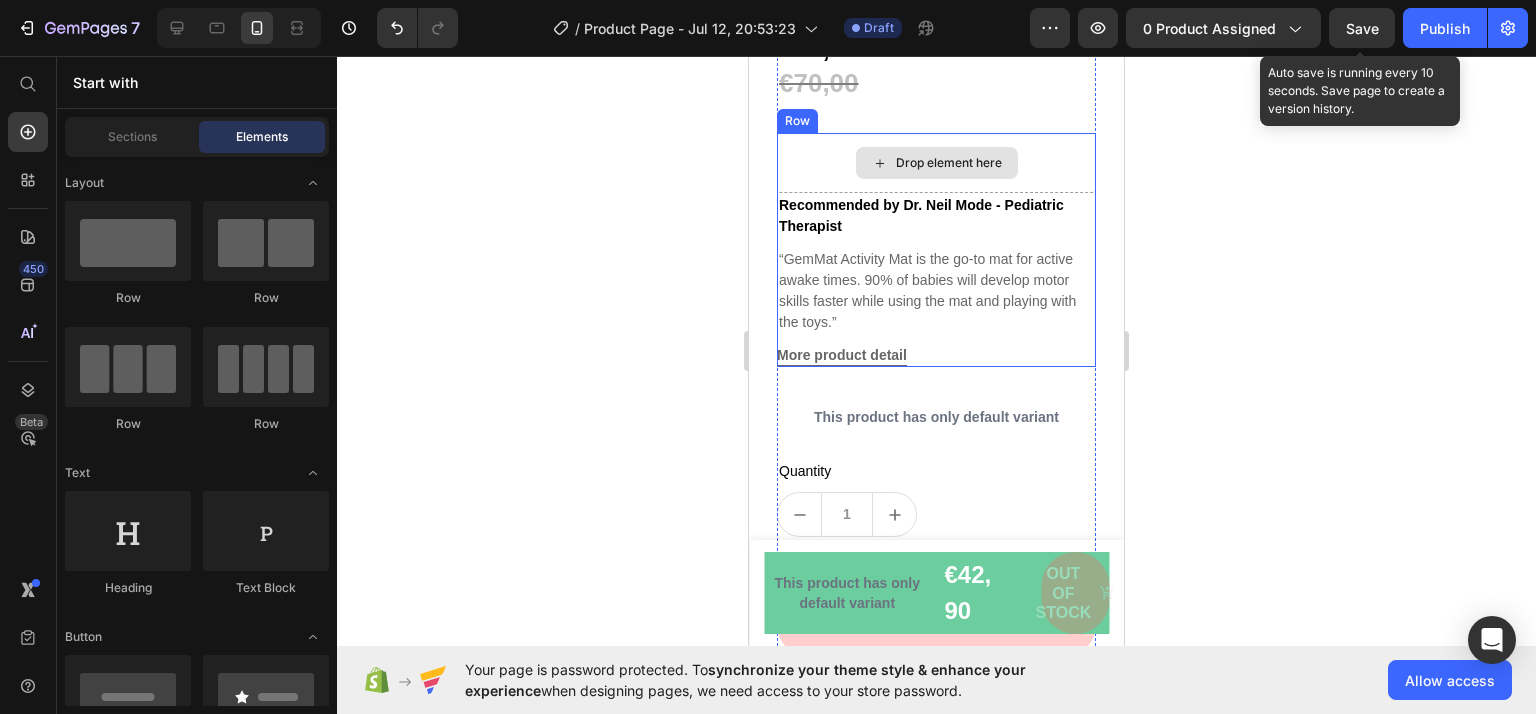 scroll, scrollTop: 215, scrollLeft: 0, axis: vertical 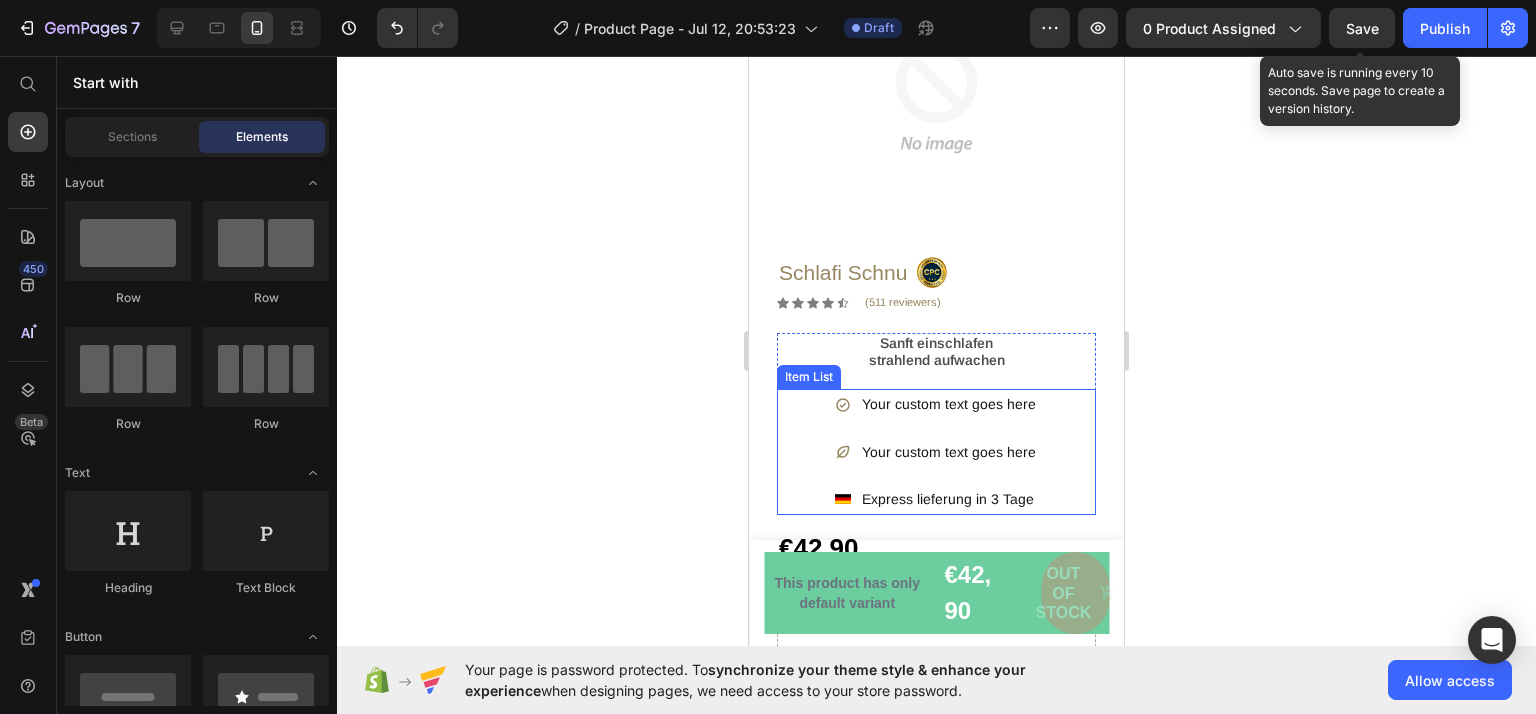 click on "Your custom text goes here" at bounding box center [949, 404] 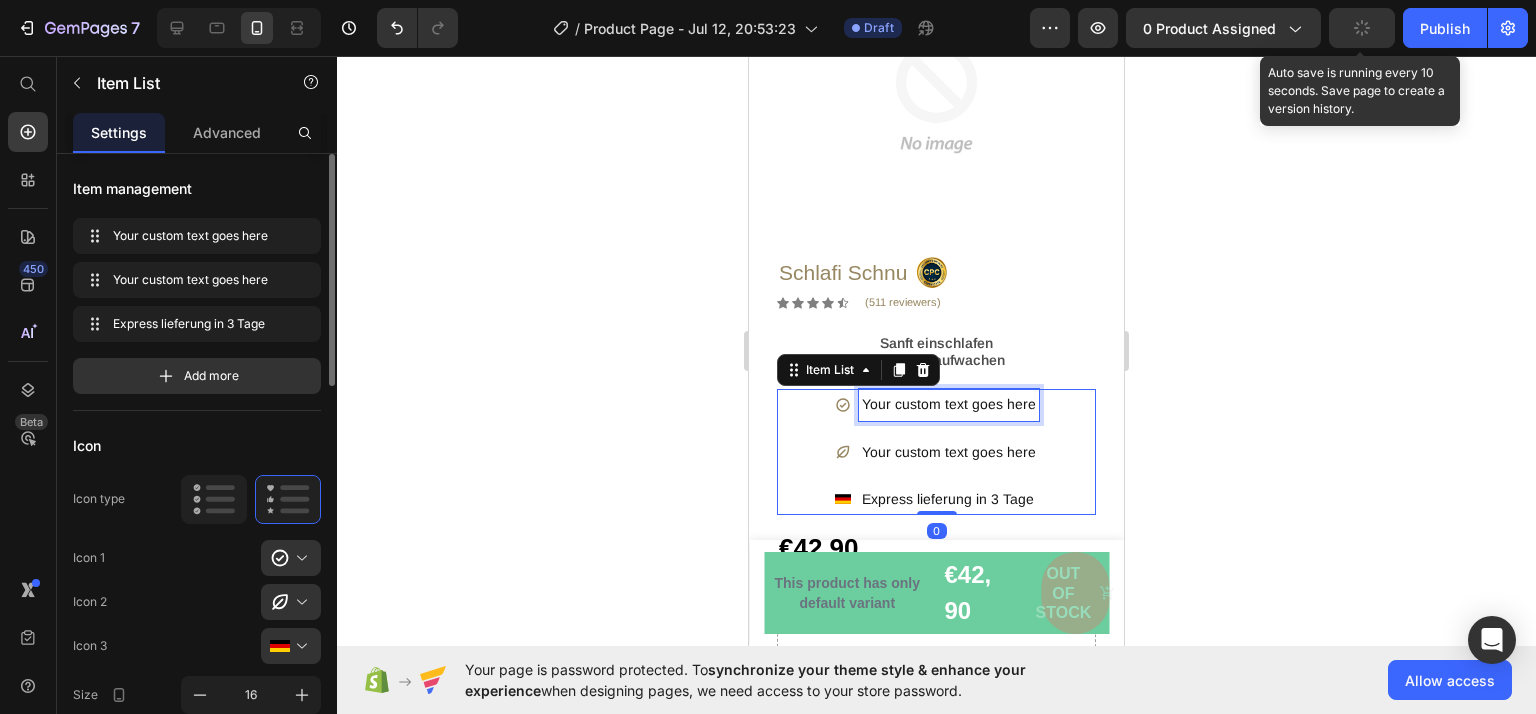 click on "Your custom text goes here" at bounding box center [949, 404] 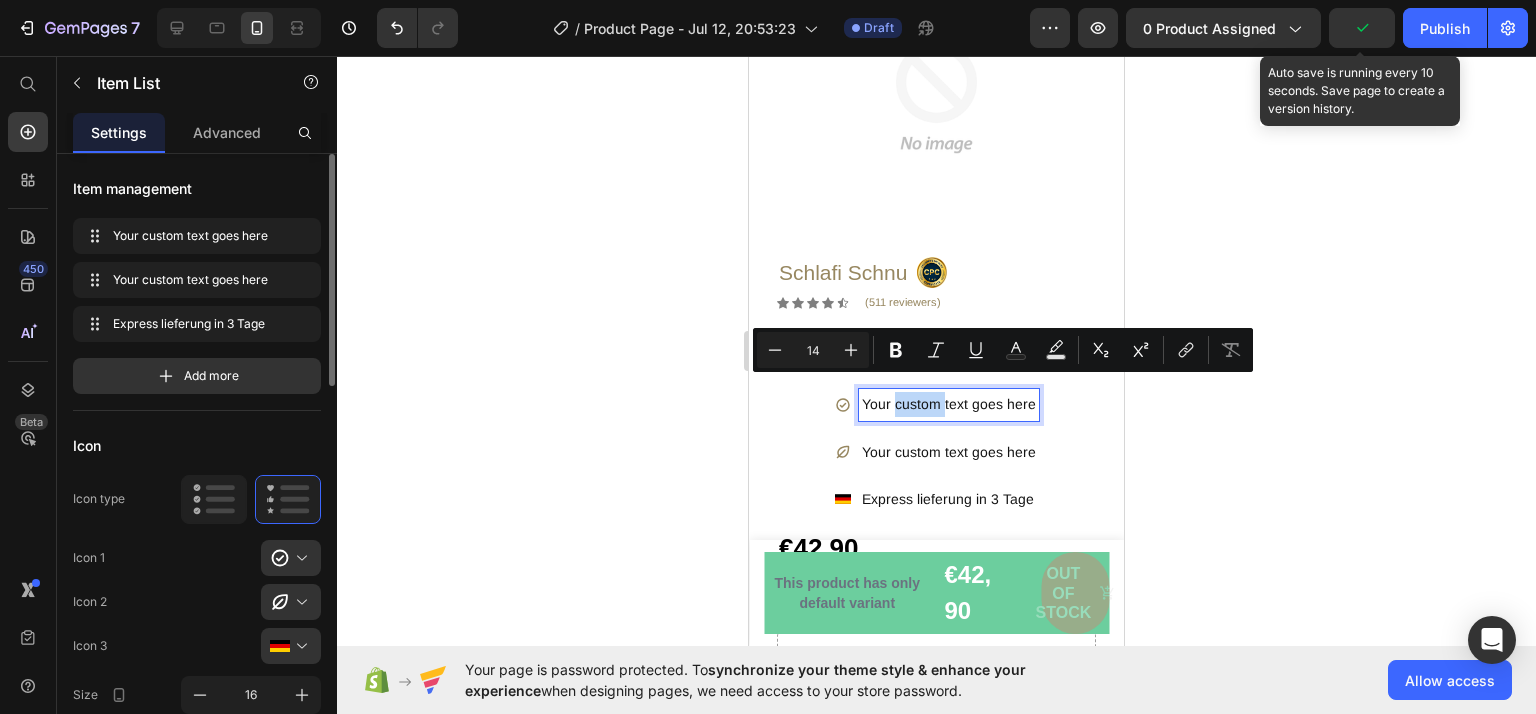 click on "Your custom text goes here" at bounding box center [949, 452] 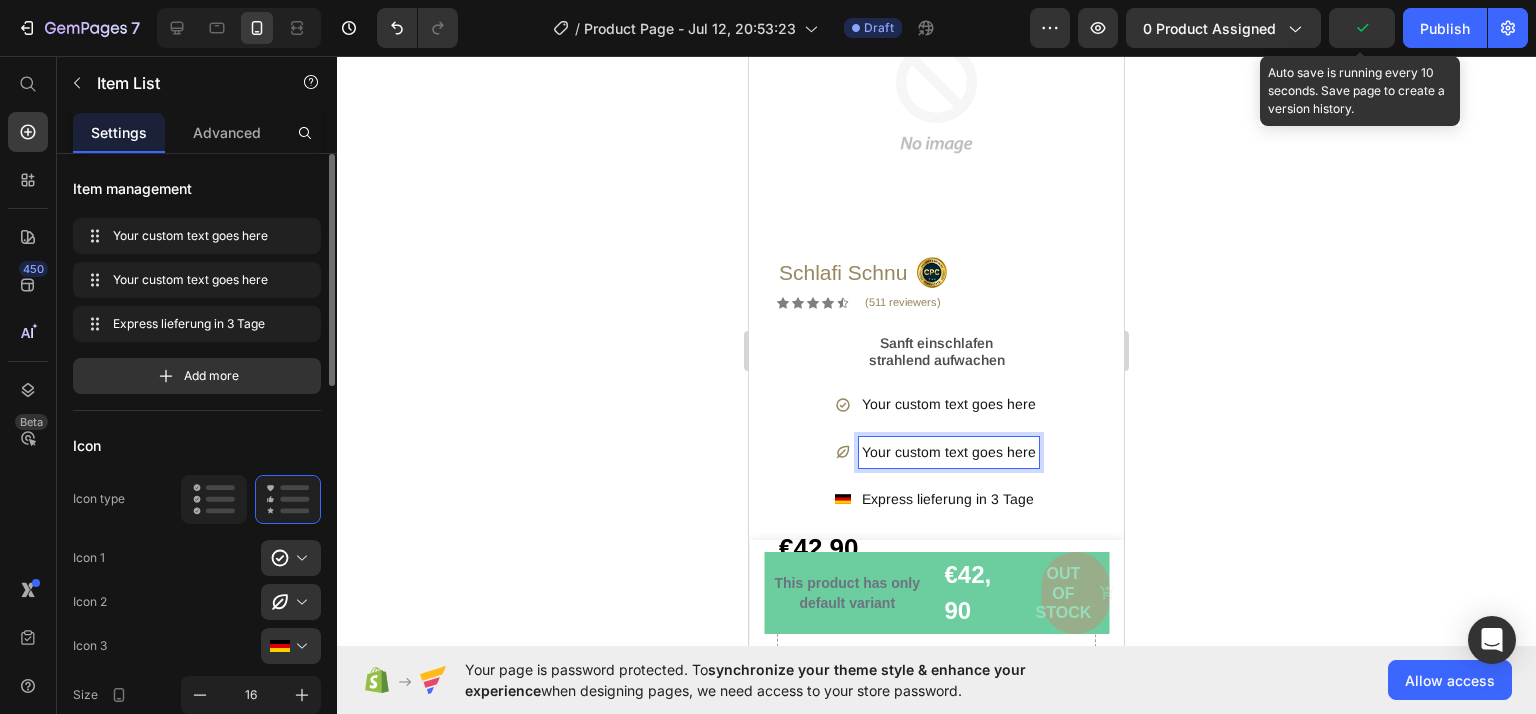 click on "Your custom text goes here" at bounding box center [949, 452] 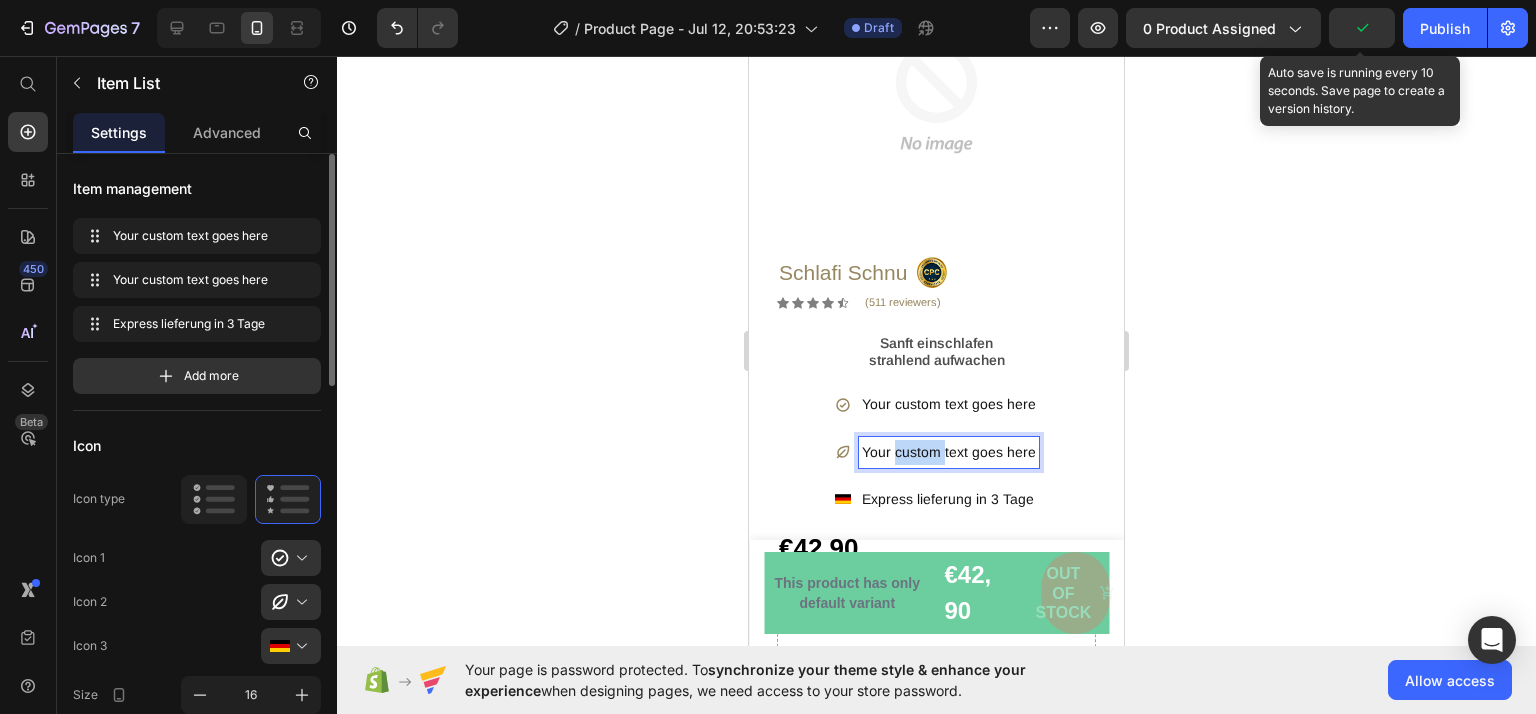 click on "Your custom text goes here" at bounding box center (949, 452) 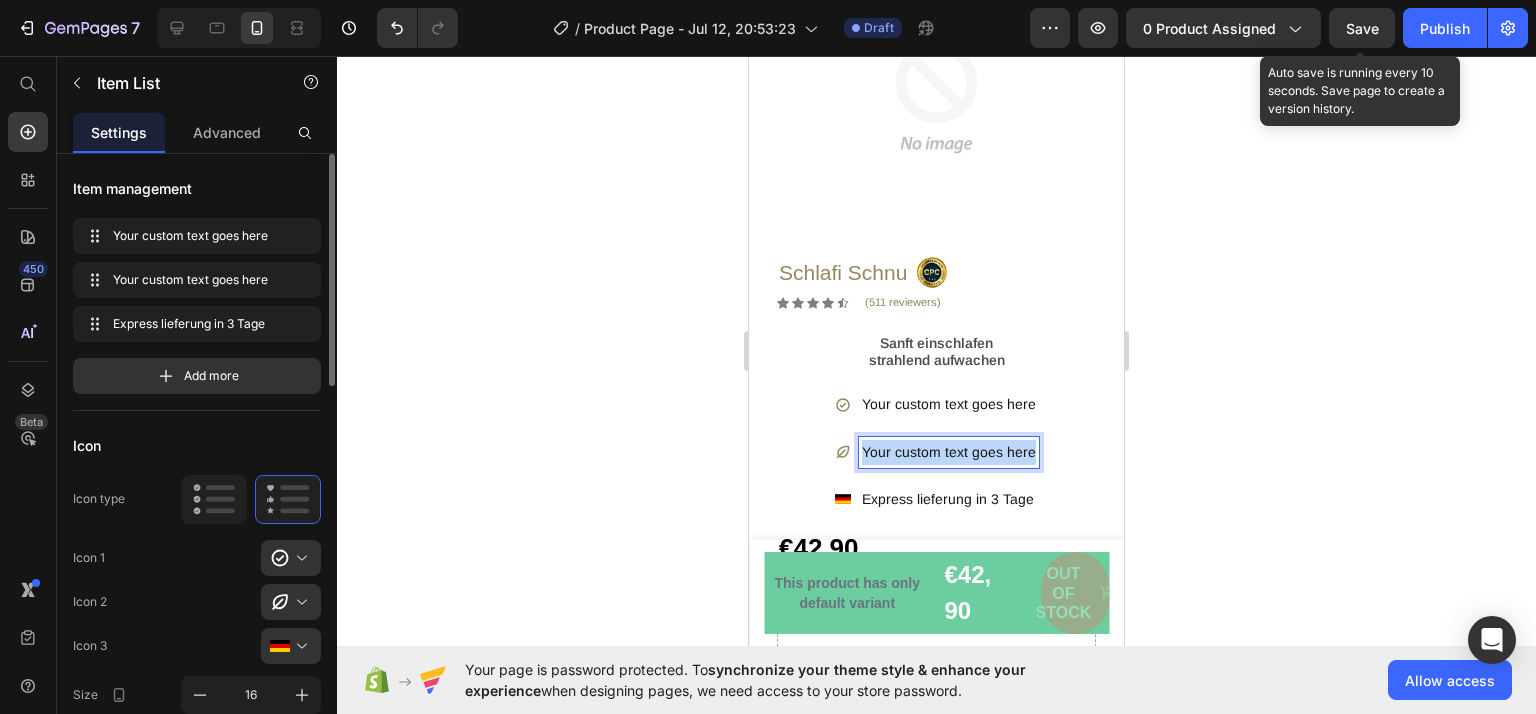 click on "Your custom text goes here" at bounding box center (949, 452) 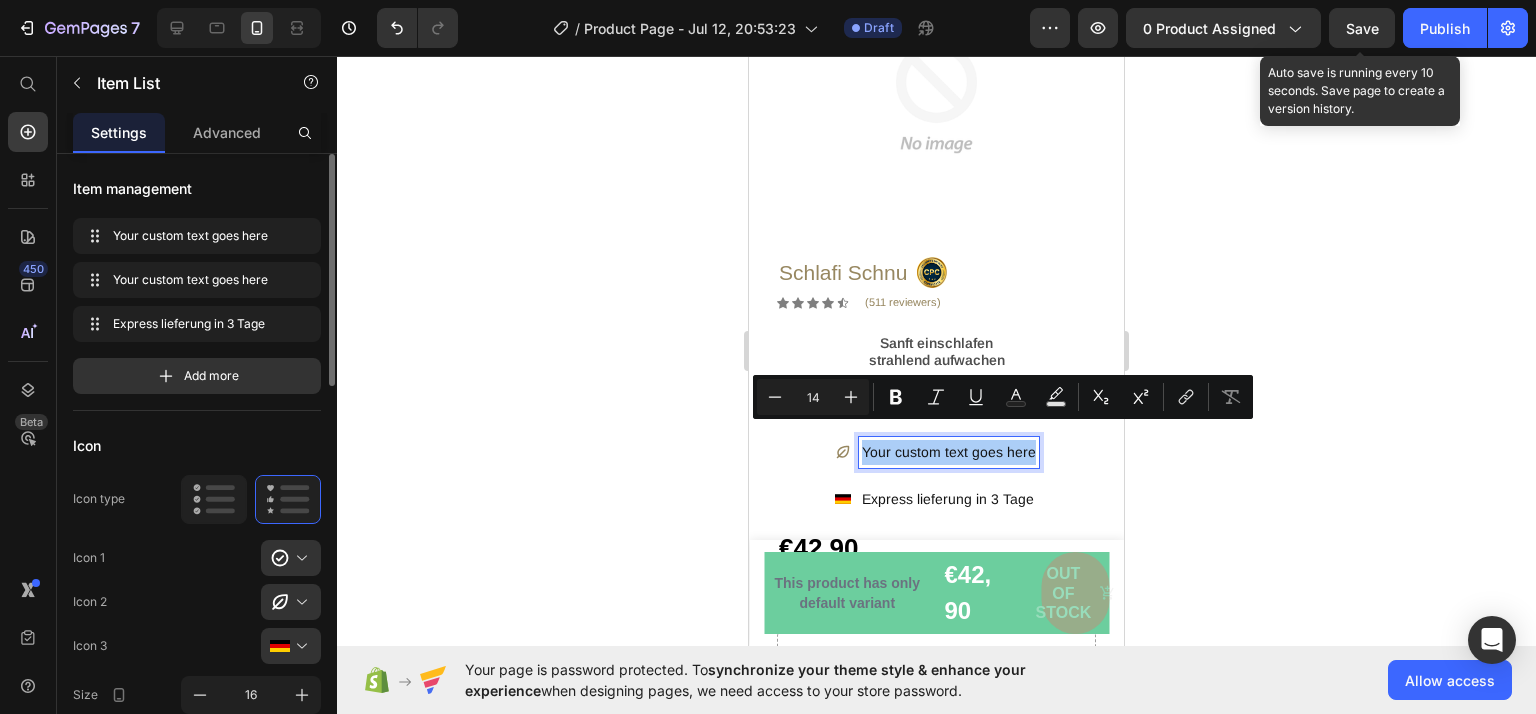click 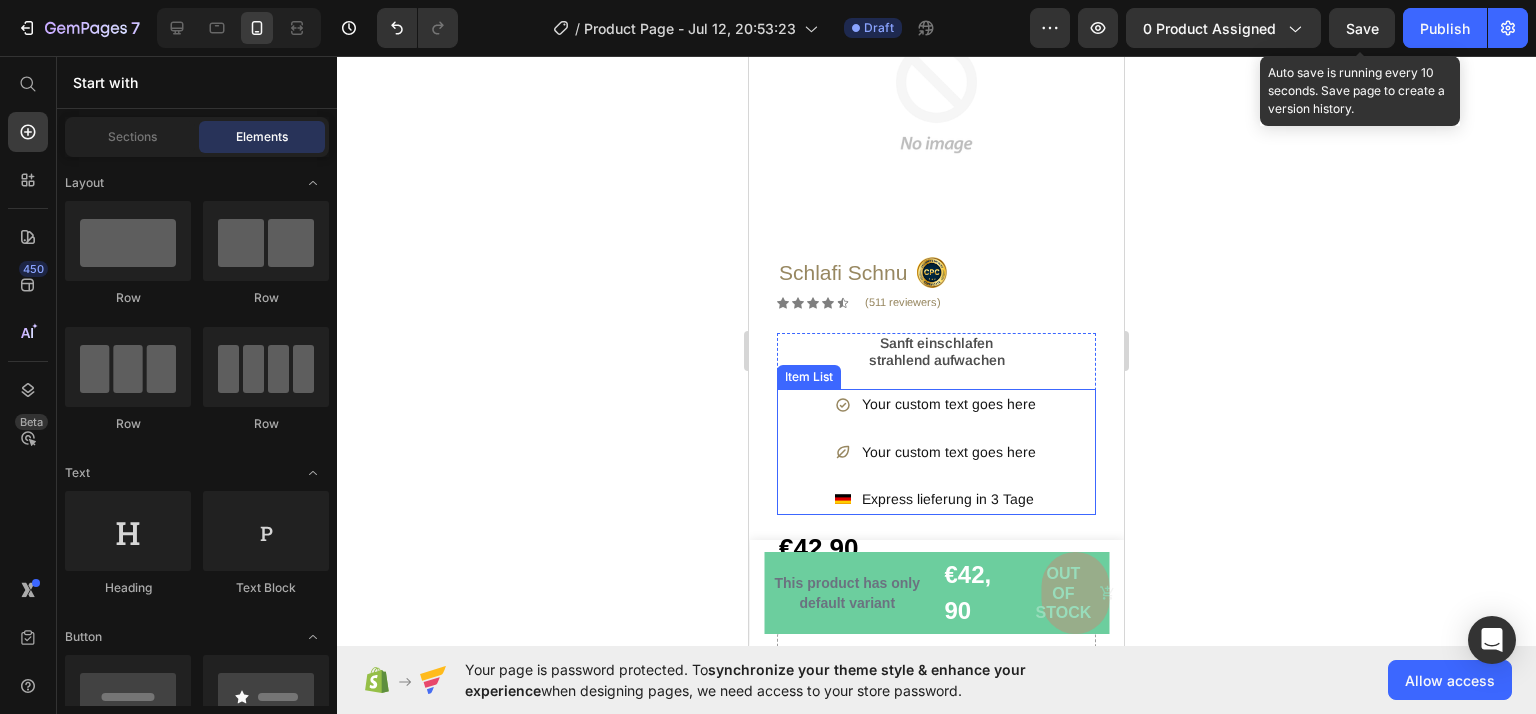 scroll, scrollTop: 246, scrollLeft: 0, axis: vertical 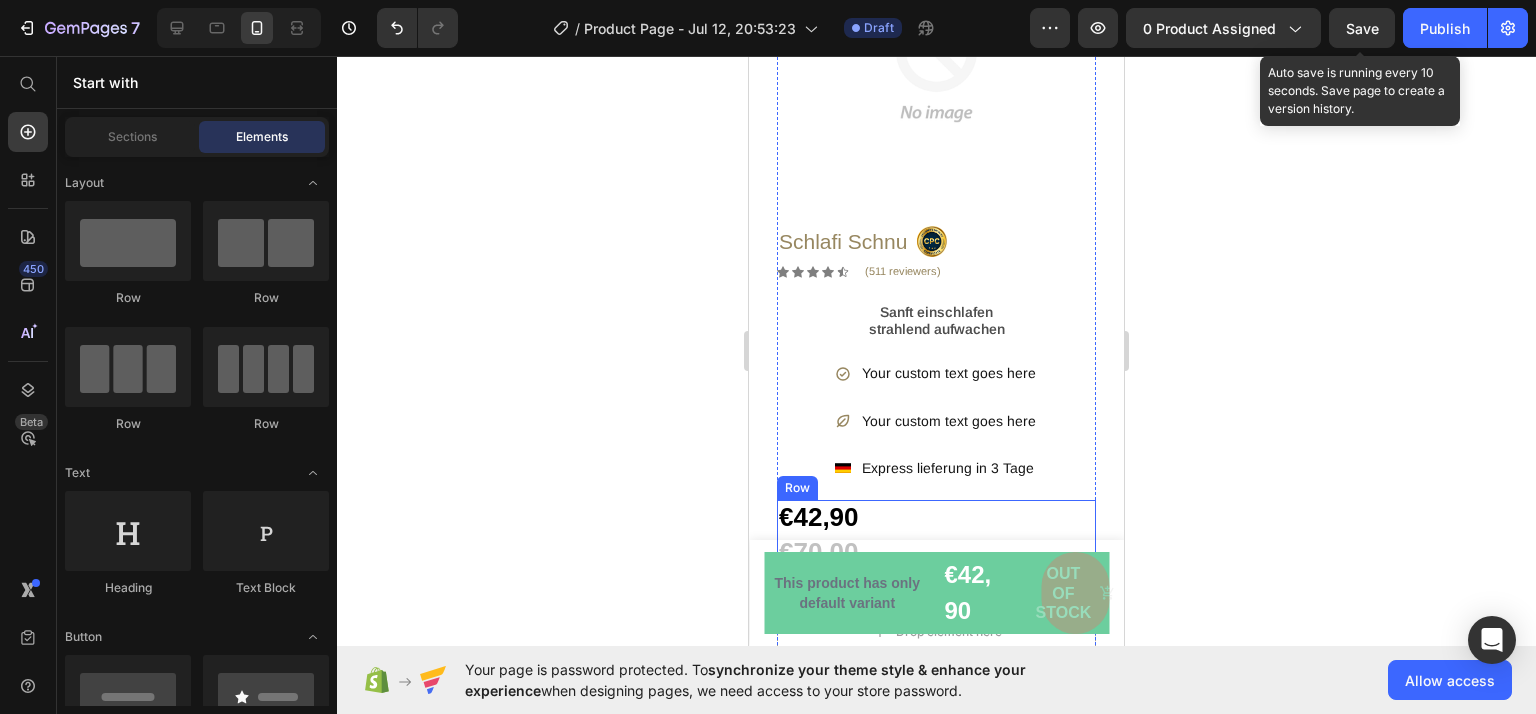 click on "€42,90 Product Price €70,00 Product Price €70,00 Product Price Row" at bounding box center (936, 535) 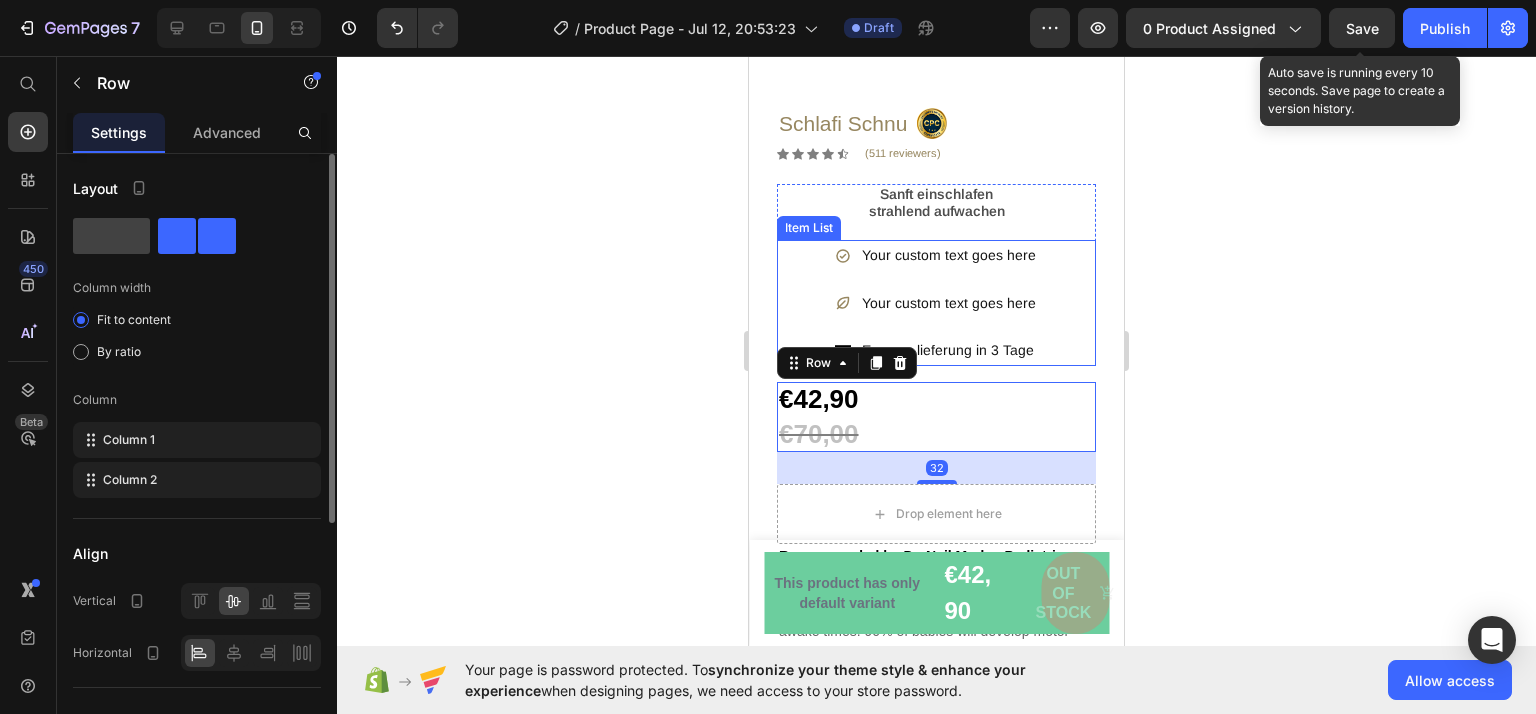 scroll, scrollTop: 378, scrollLeft: 0, axis: vertical 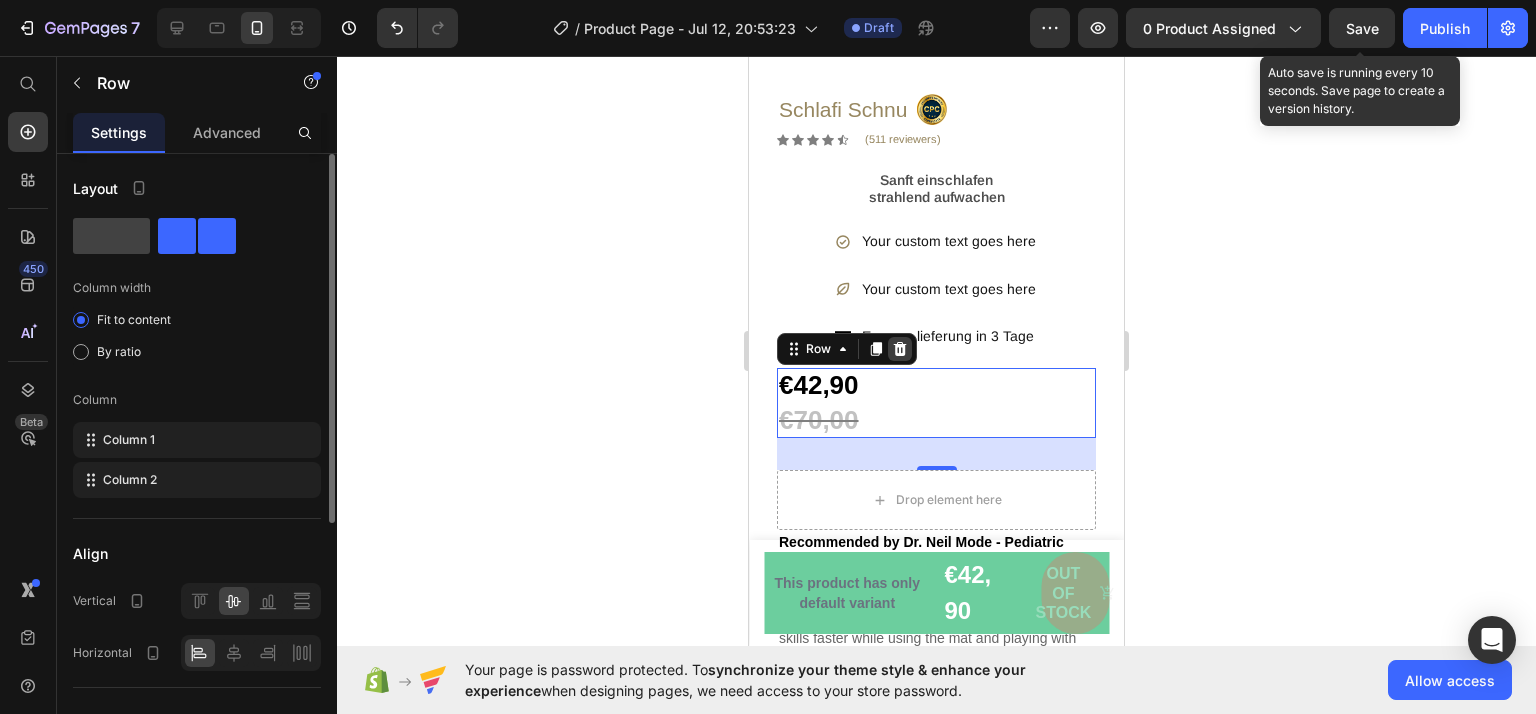 click 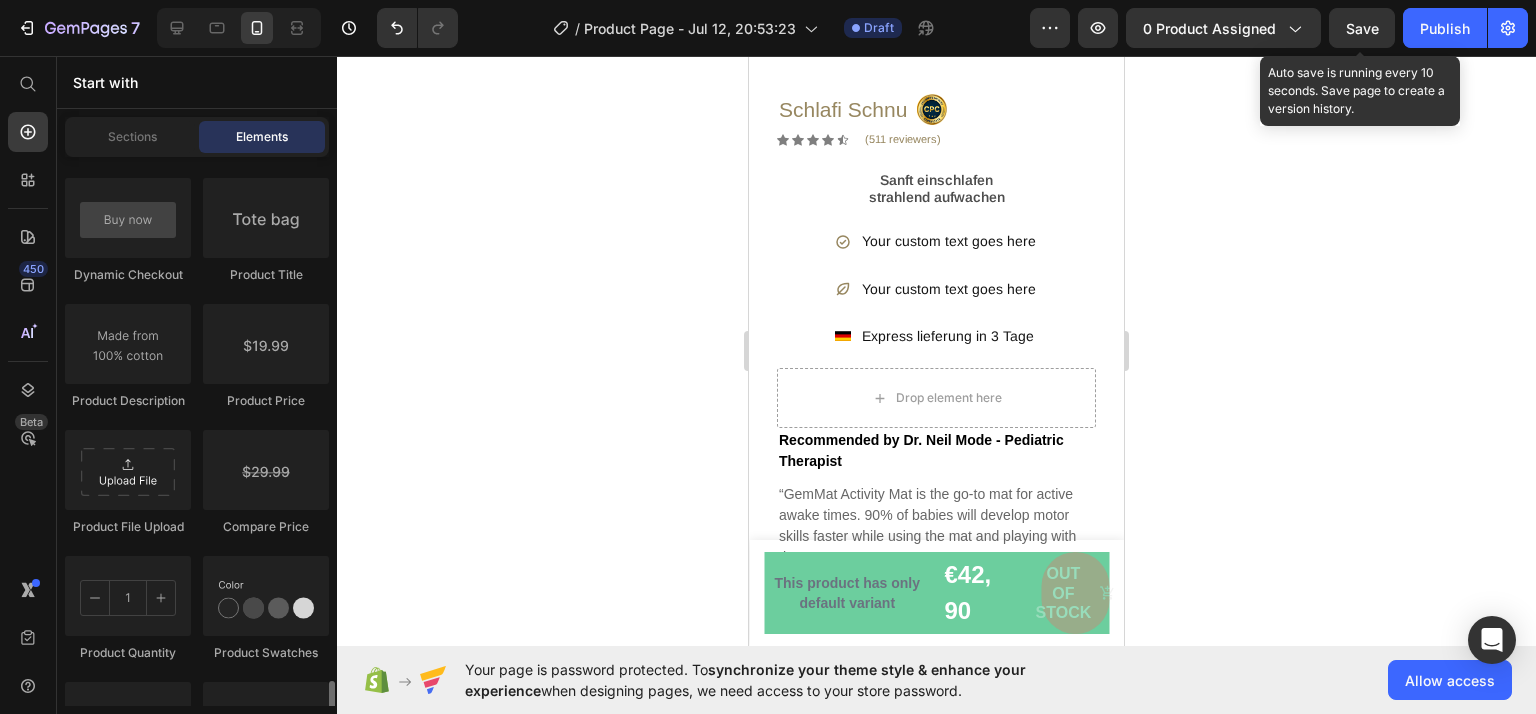scroll, scrollTop: 3557, scrollLeft: 0, axis: vertical 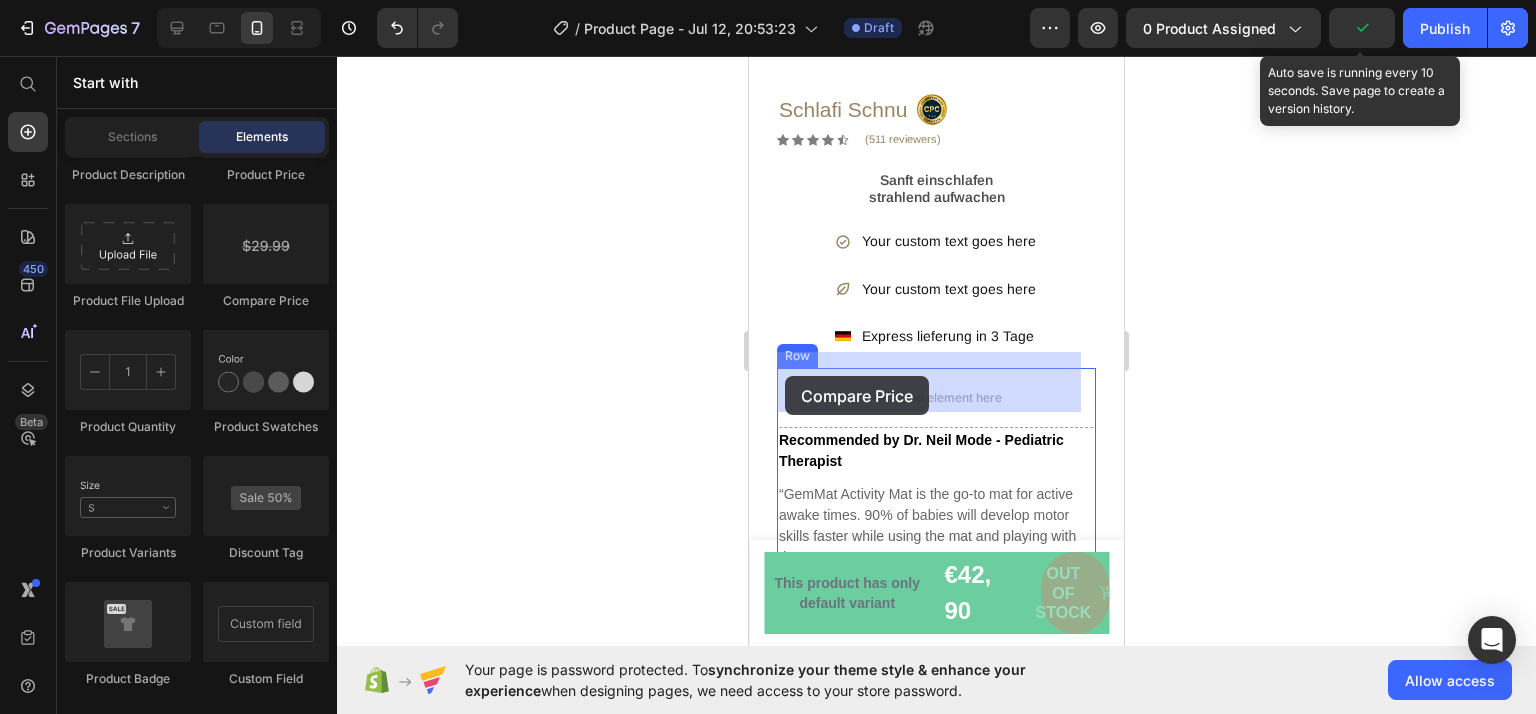drag, startPoint x: 1011, startPoint y: 331, endPoint x: 785, endPoint y: 377, distance: 230.63391 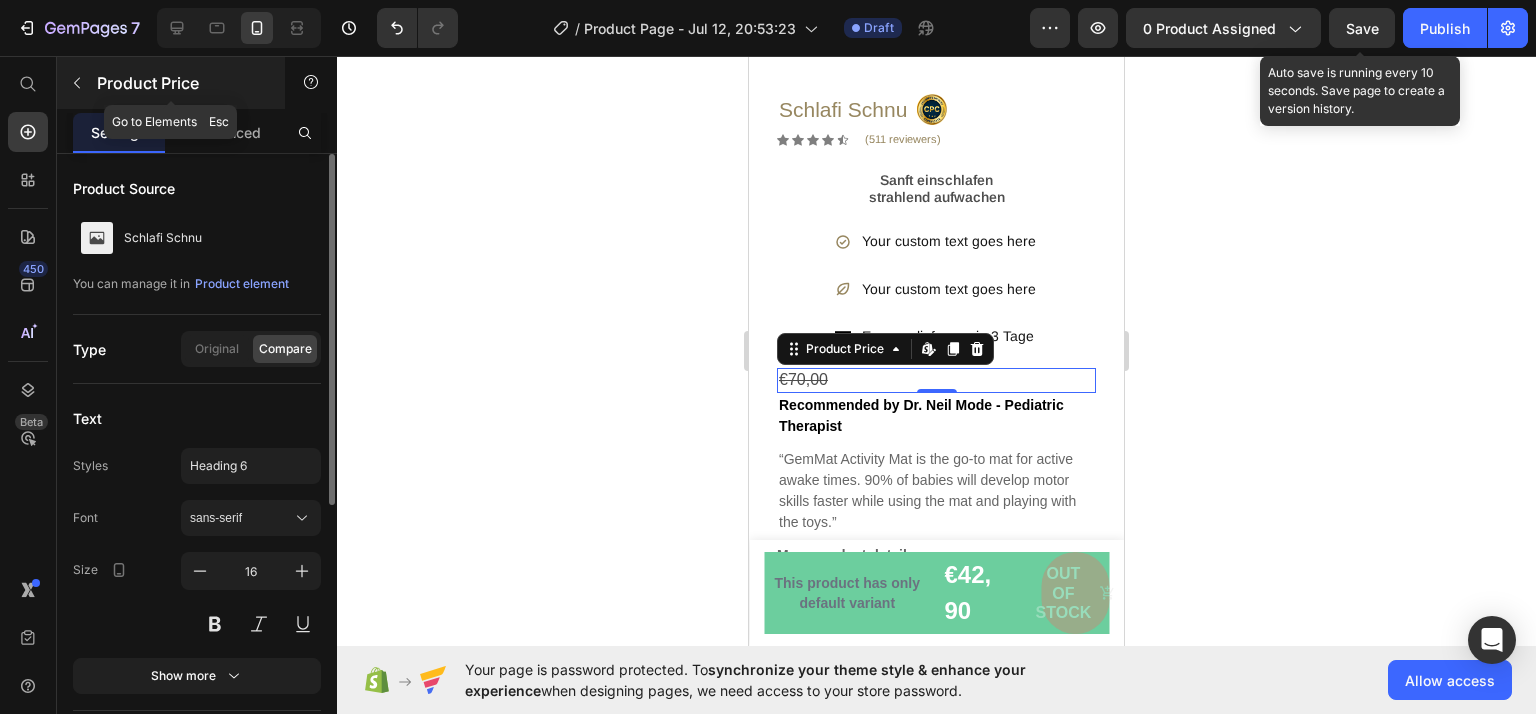 click 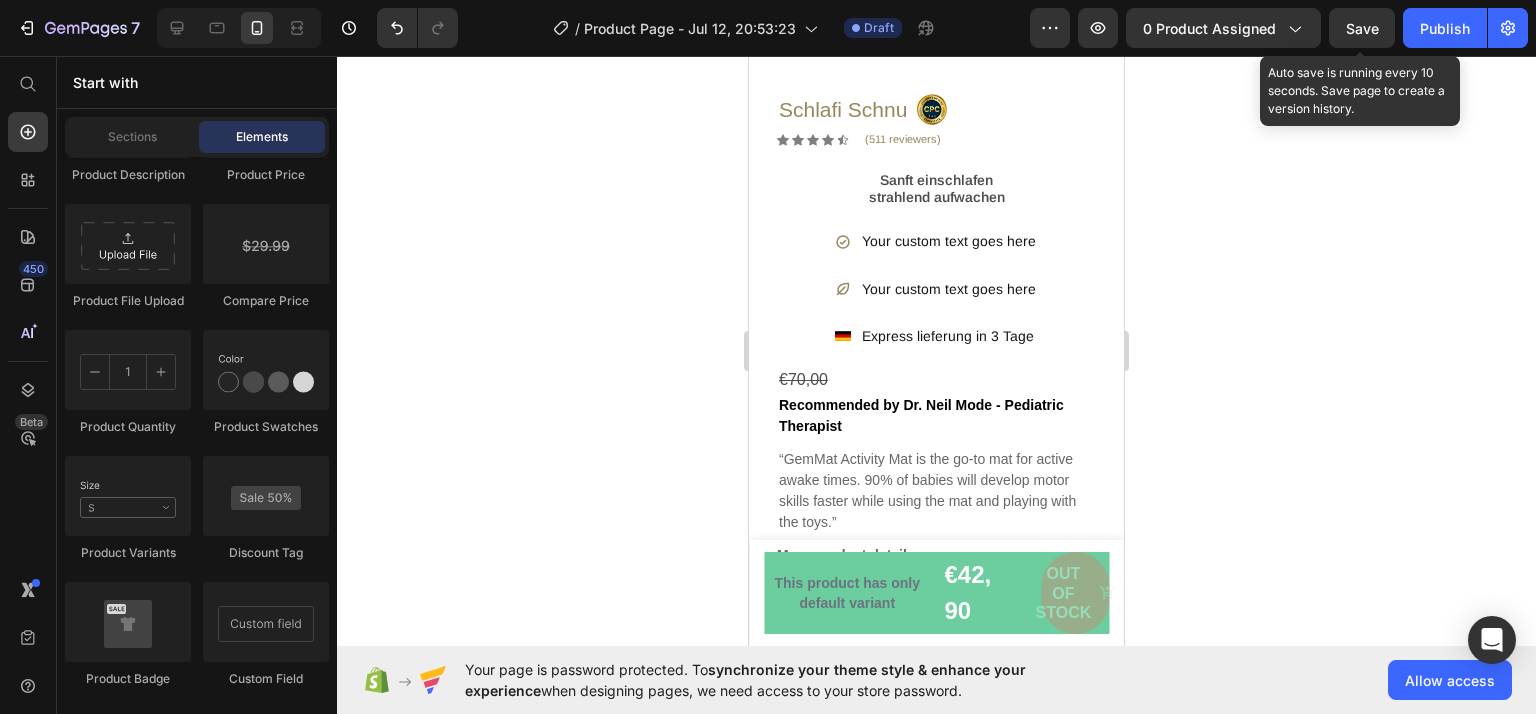 scroll, scrollTop: 3393, scrollLeft: 0, axis: vertical 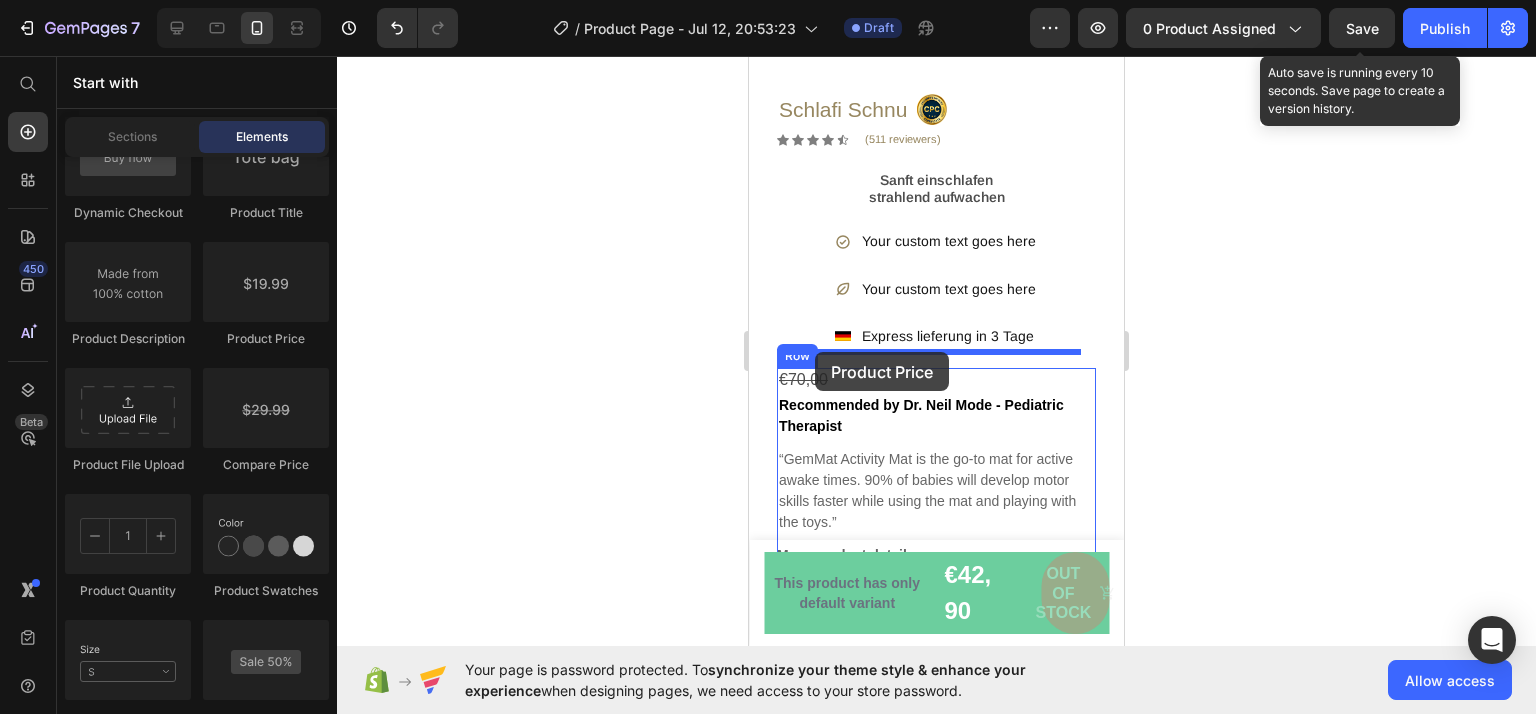 drag, startPoint x: 1029, startPoint y: 353, endPoint x: 815, endPoint y: 352, distance: 214.00233 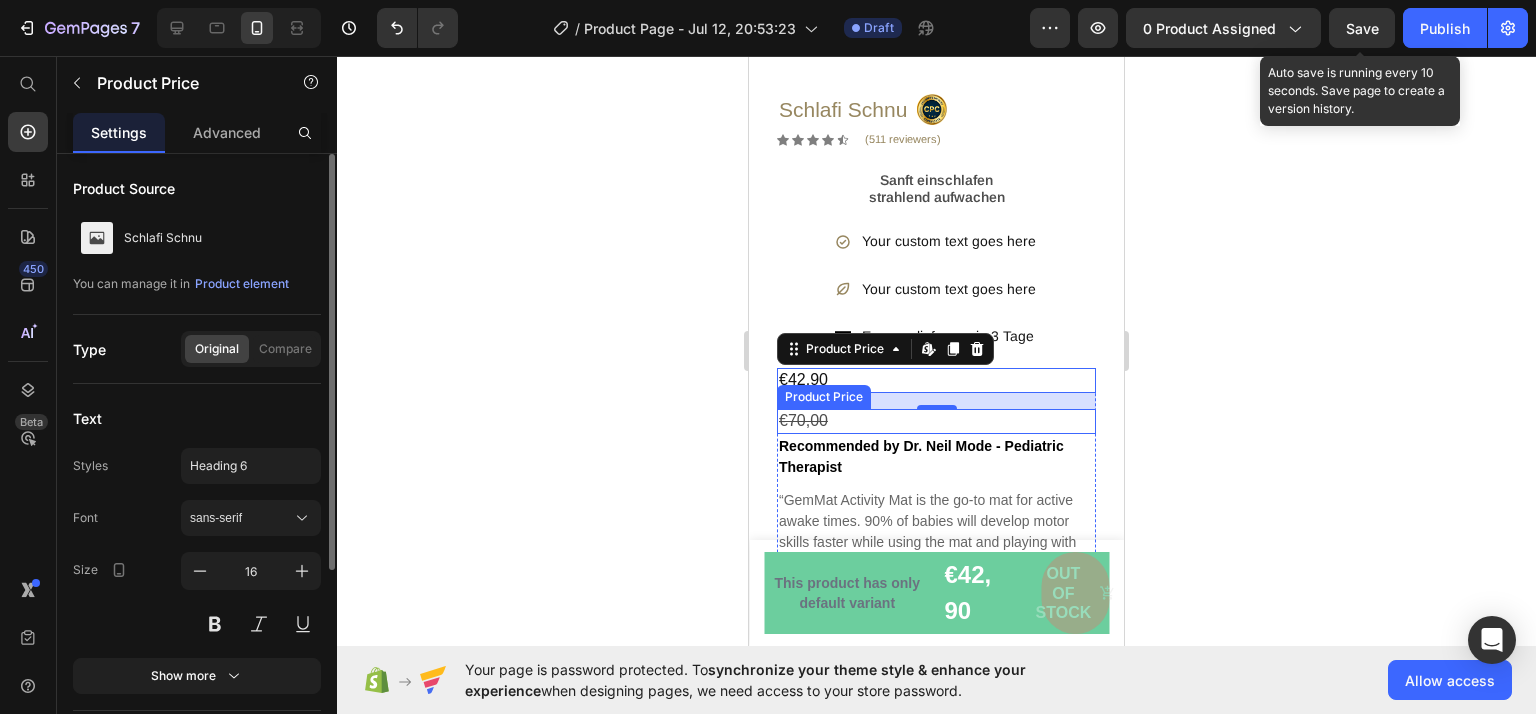 click on "€70,00" at bounding box center [936, 421] 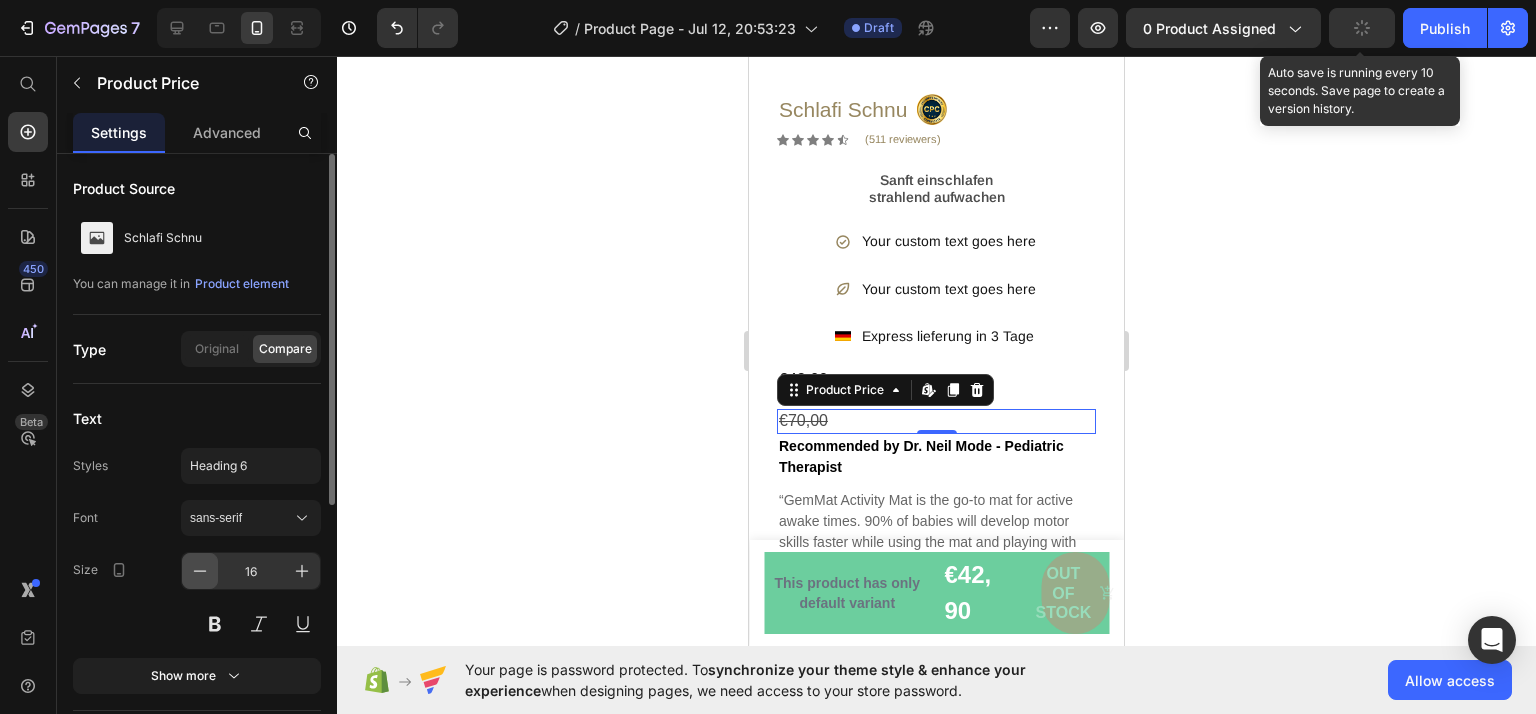click at bounding box center (200, 571) 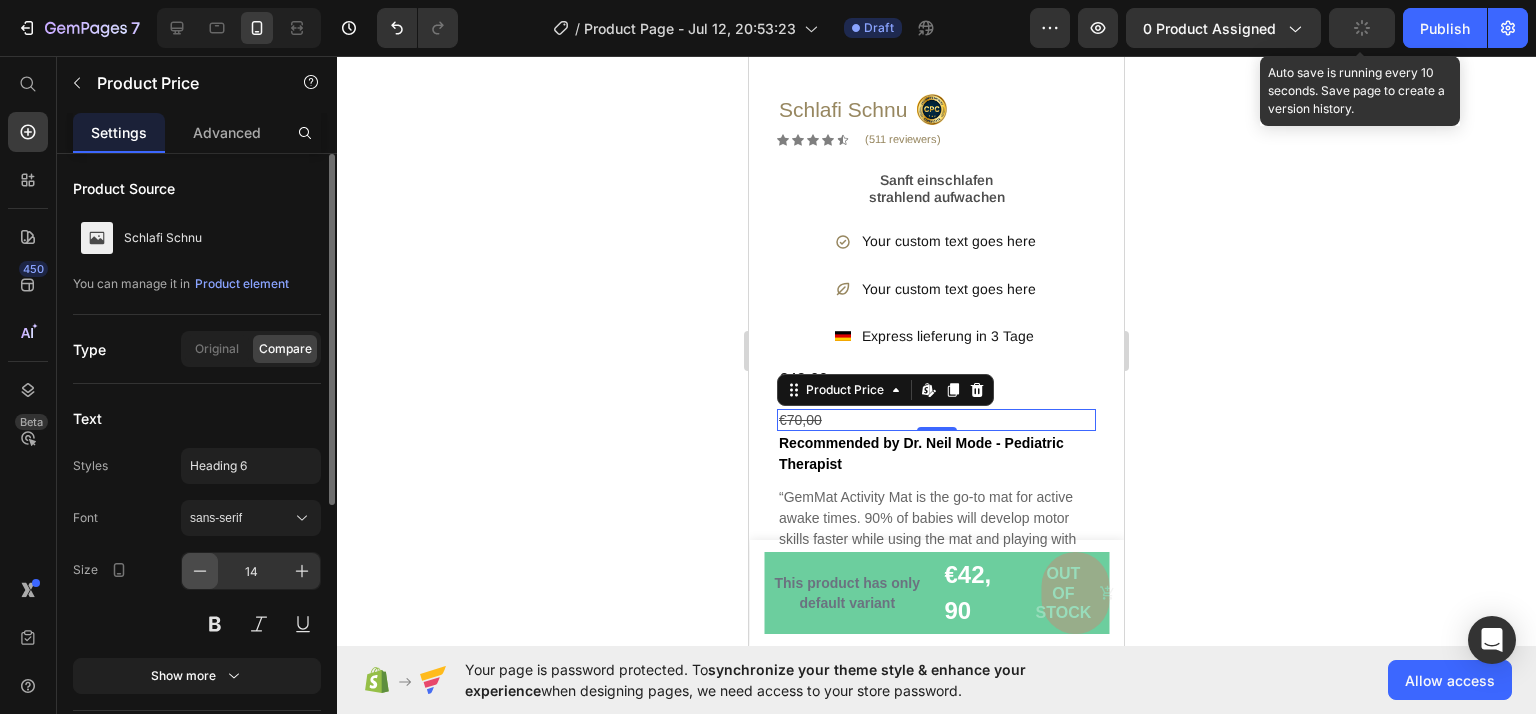 click at bounding box center (200, 571) 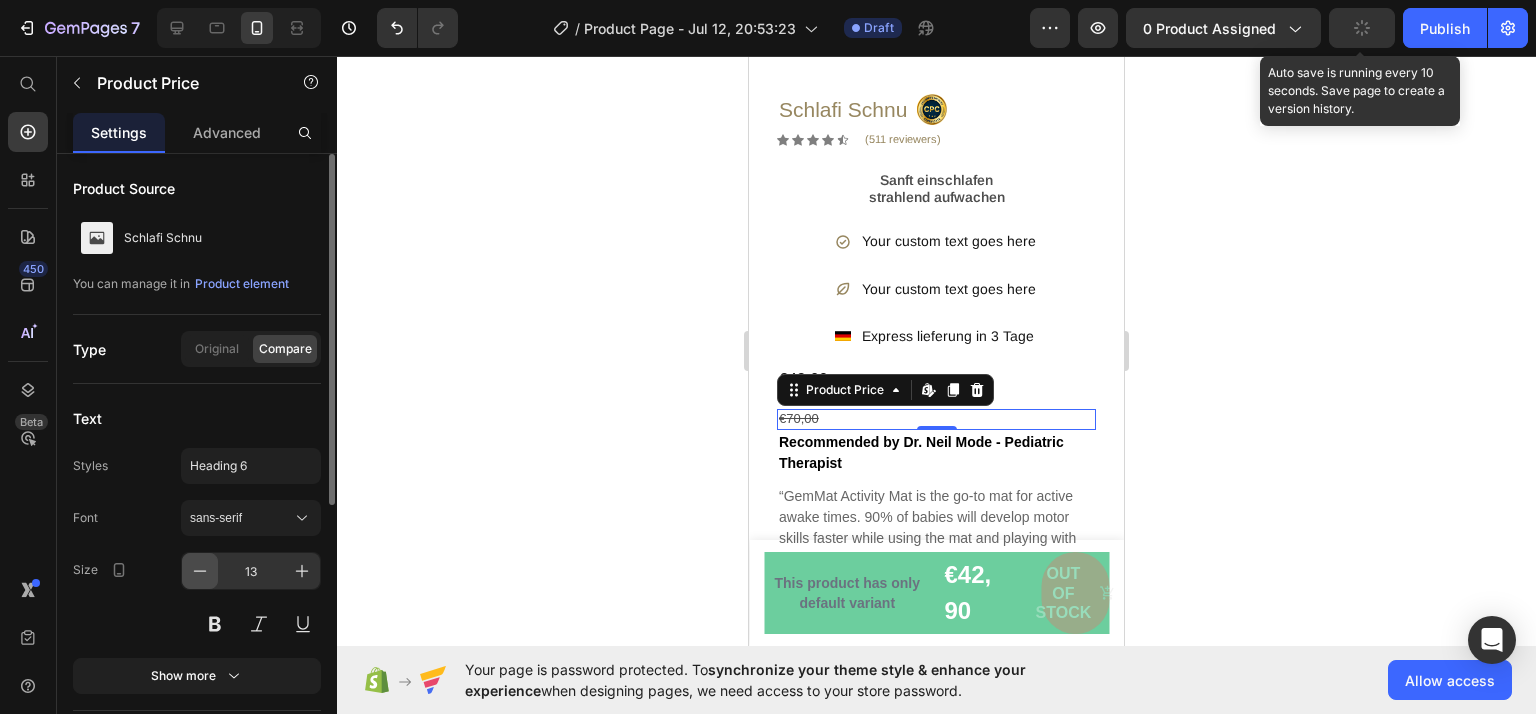 click at bounding box center (200, 571) 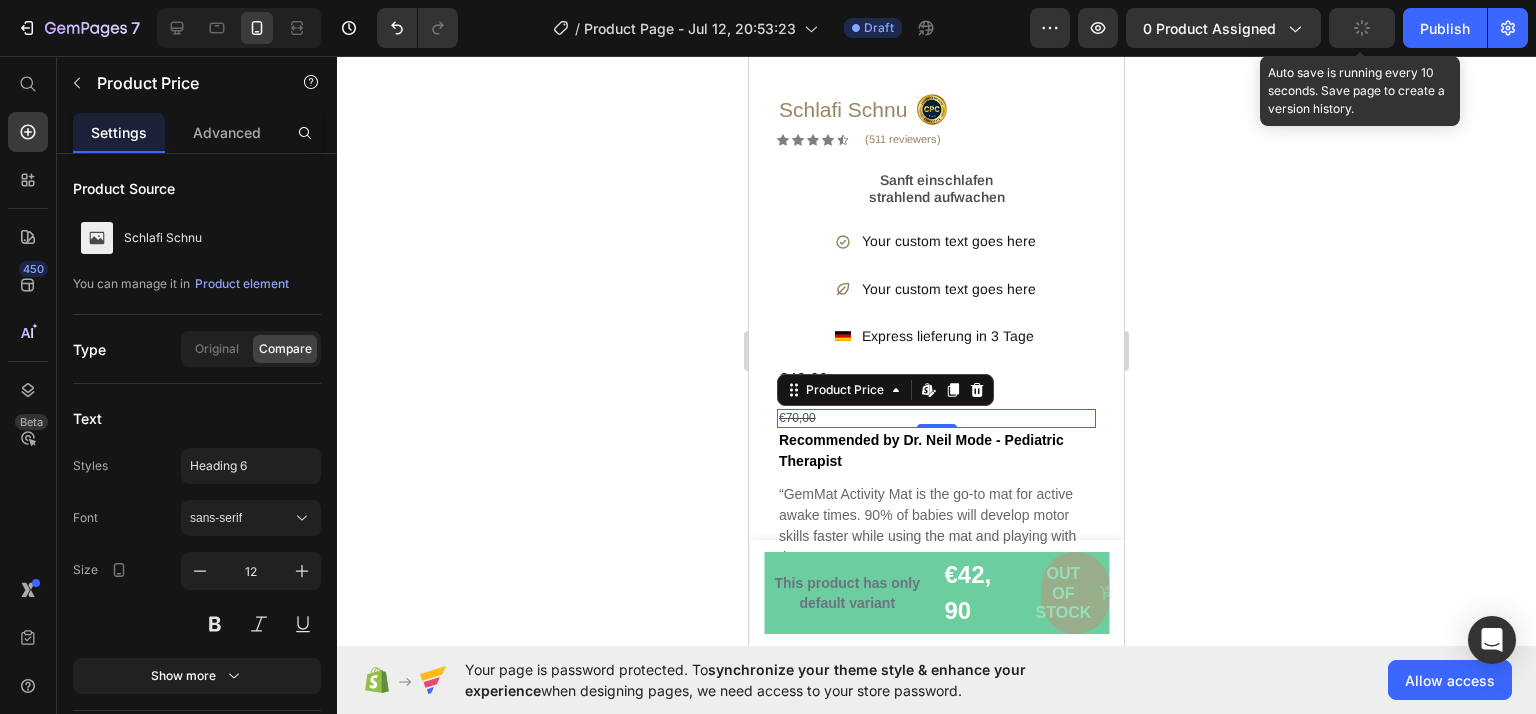 click 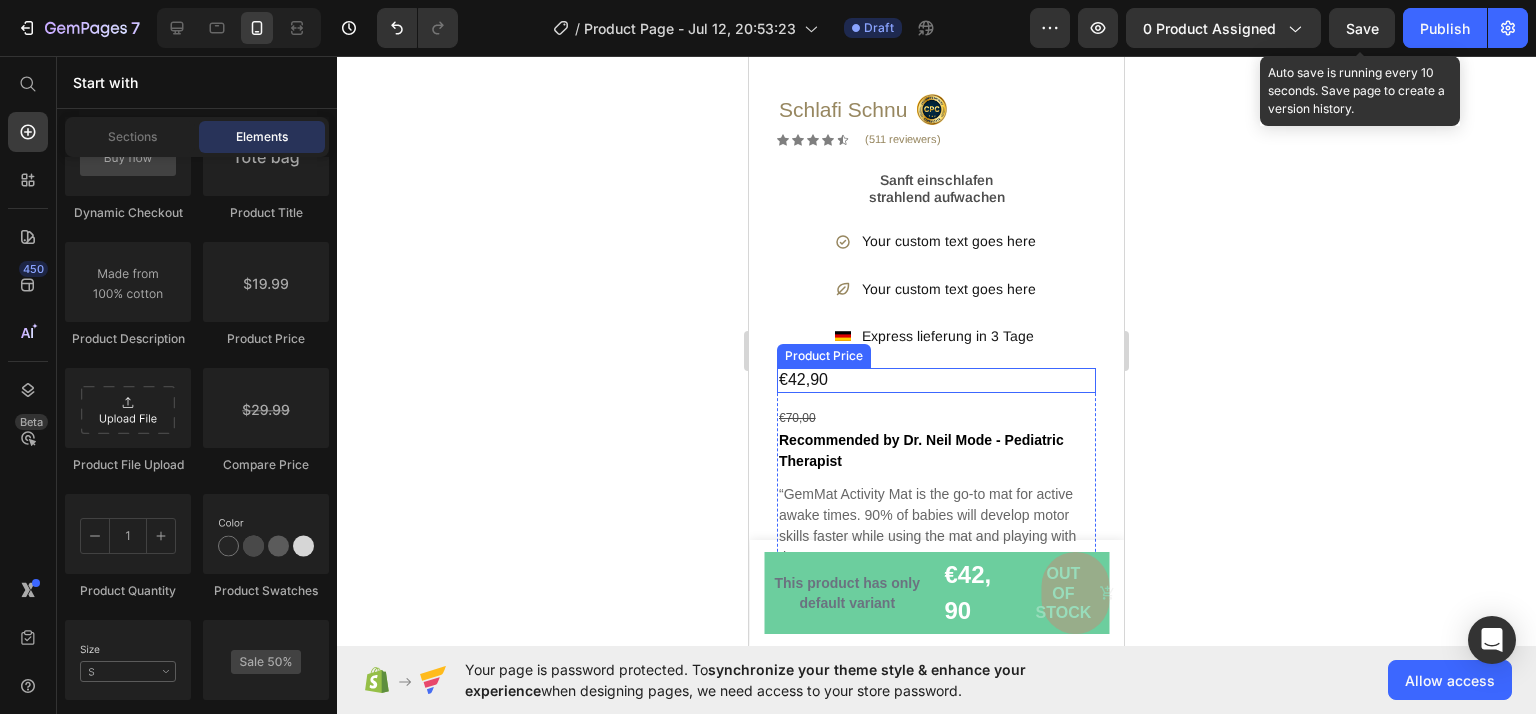 click on "€42,90" at bounding box center (936, 380) 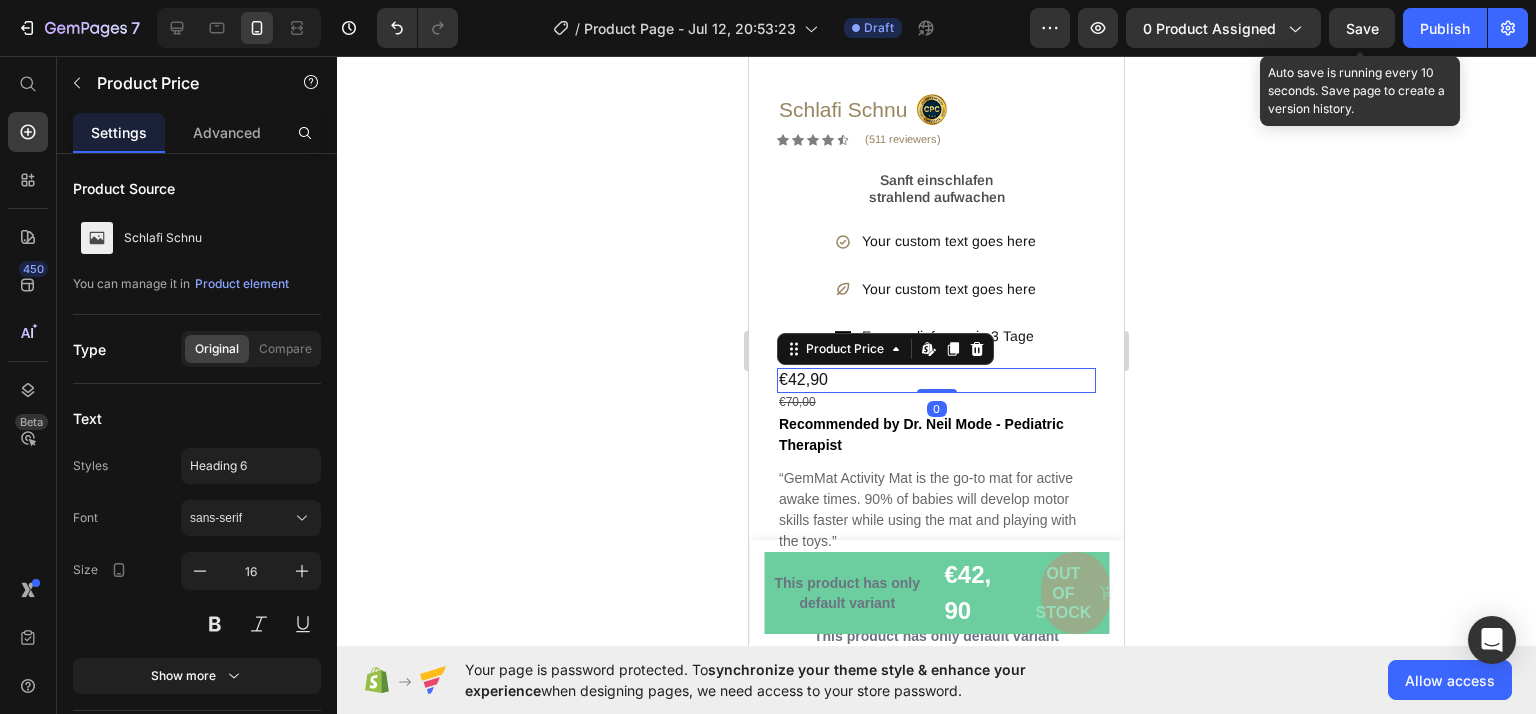 drag, startPoint x: 933, startPoint y: 389, endPoint x: 935, endPoint y: 353, distance: 36.05551 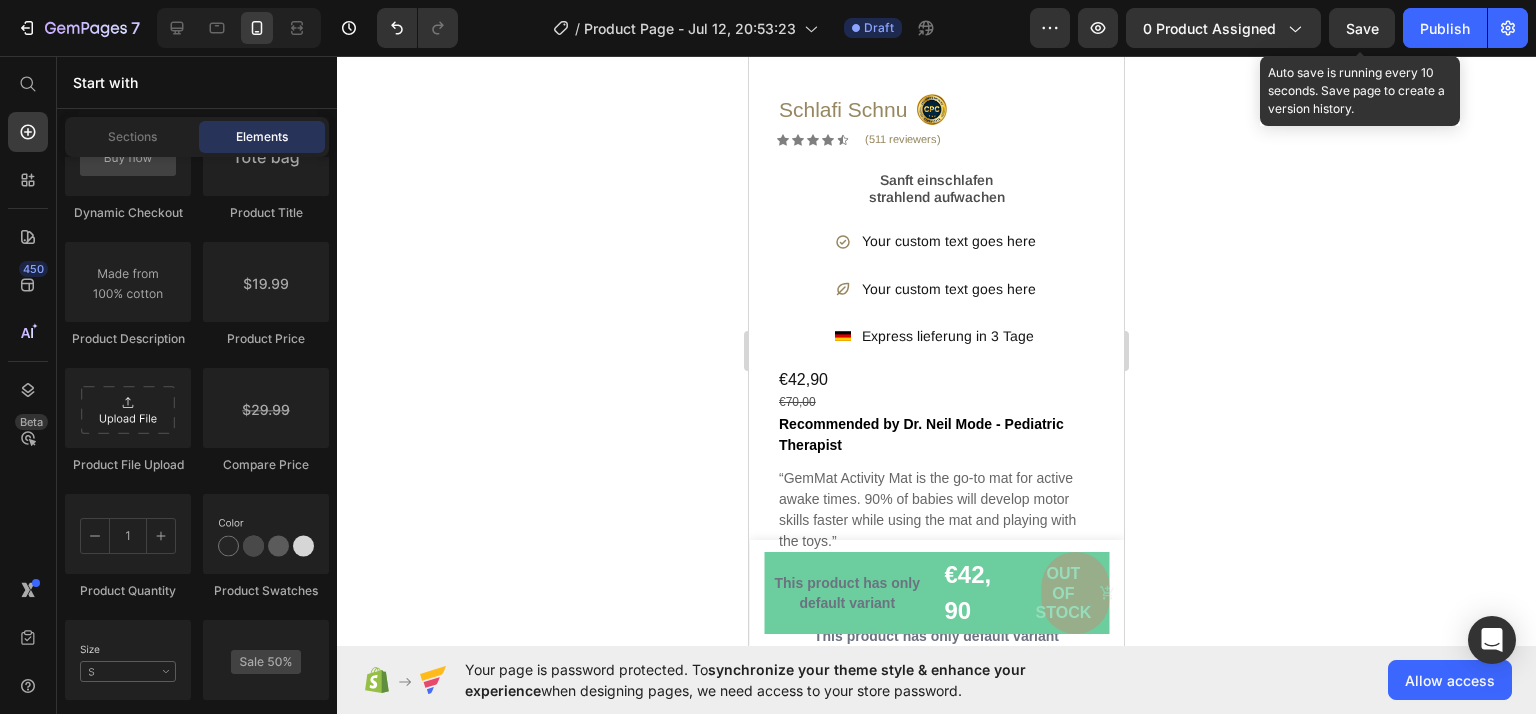 click 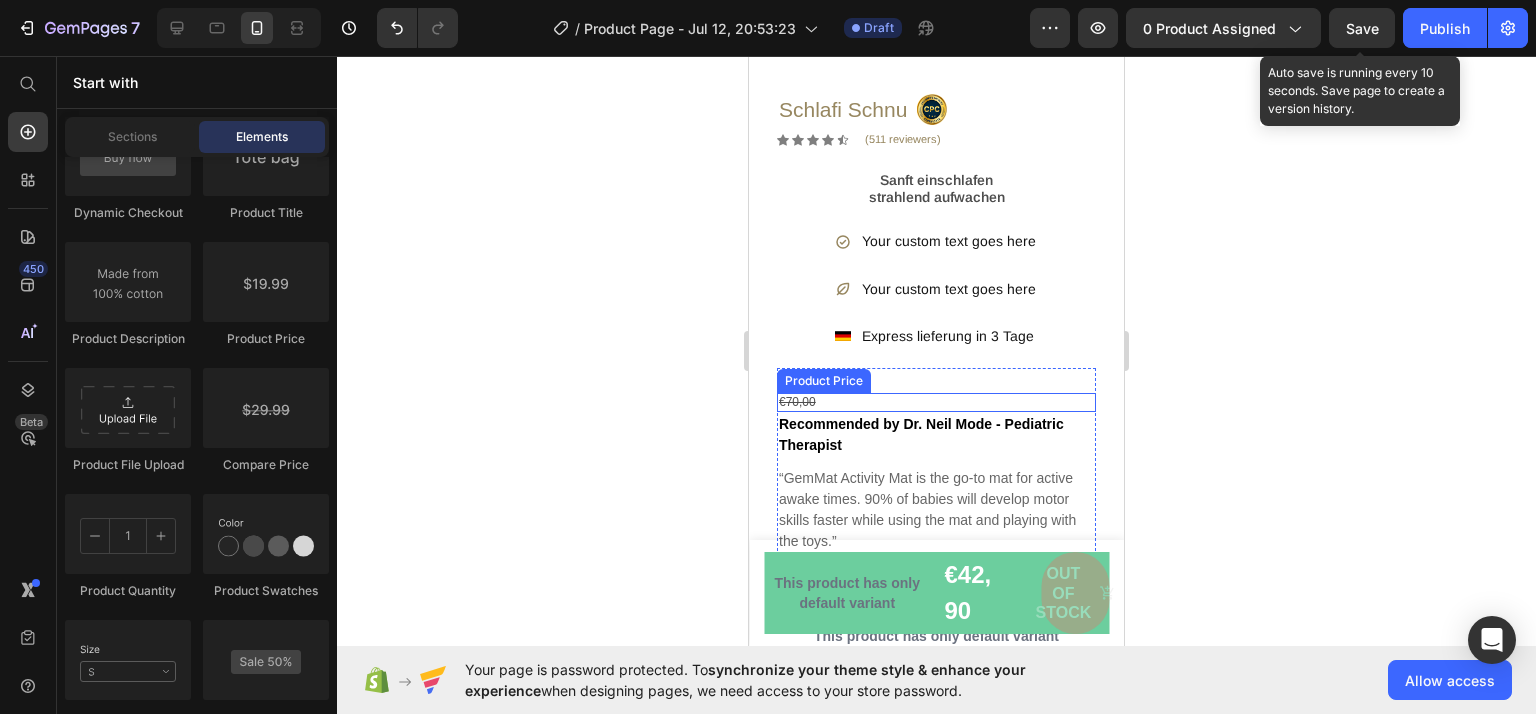 click on "€70,00" at bounding box center [936, 403] 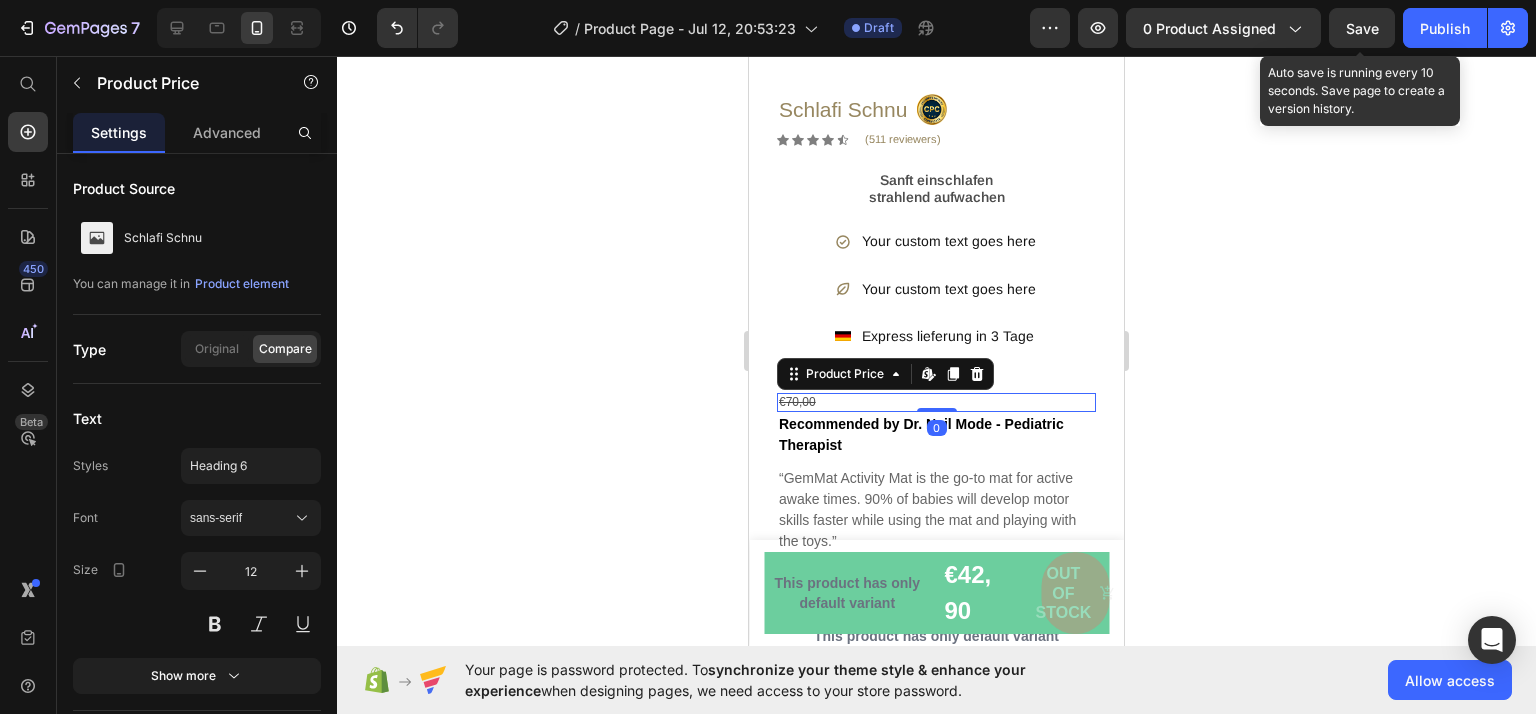 click on "€70,00" at bounding box center [936, 403] 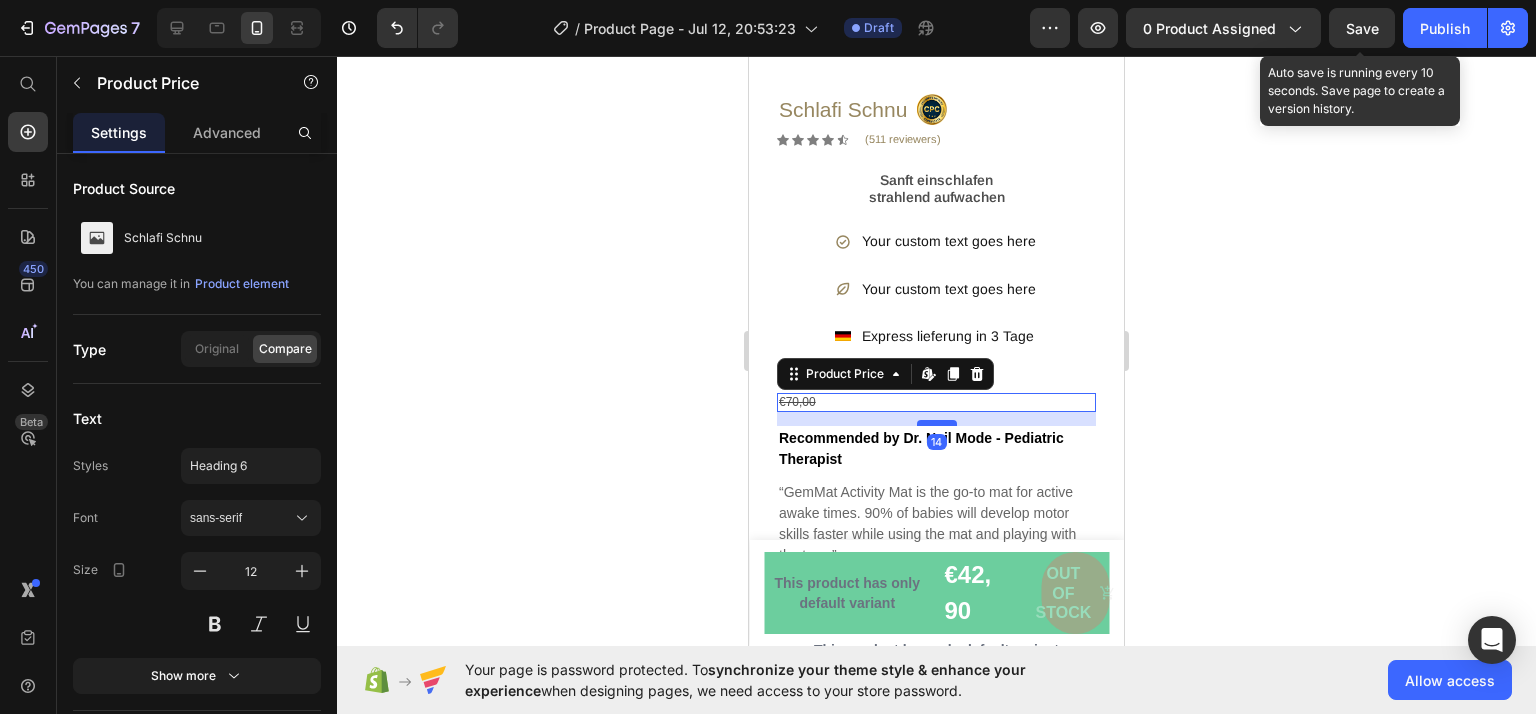 drag, startPoint x: 931, startPoint y: 393, endPoint x: 932, endPoint y: 407, distance: 14.035668 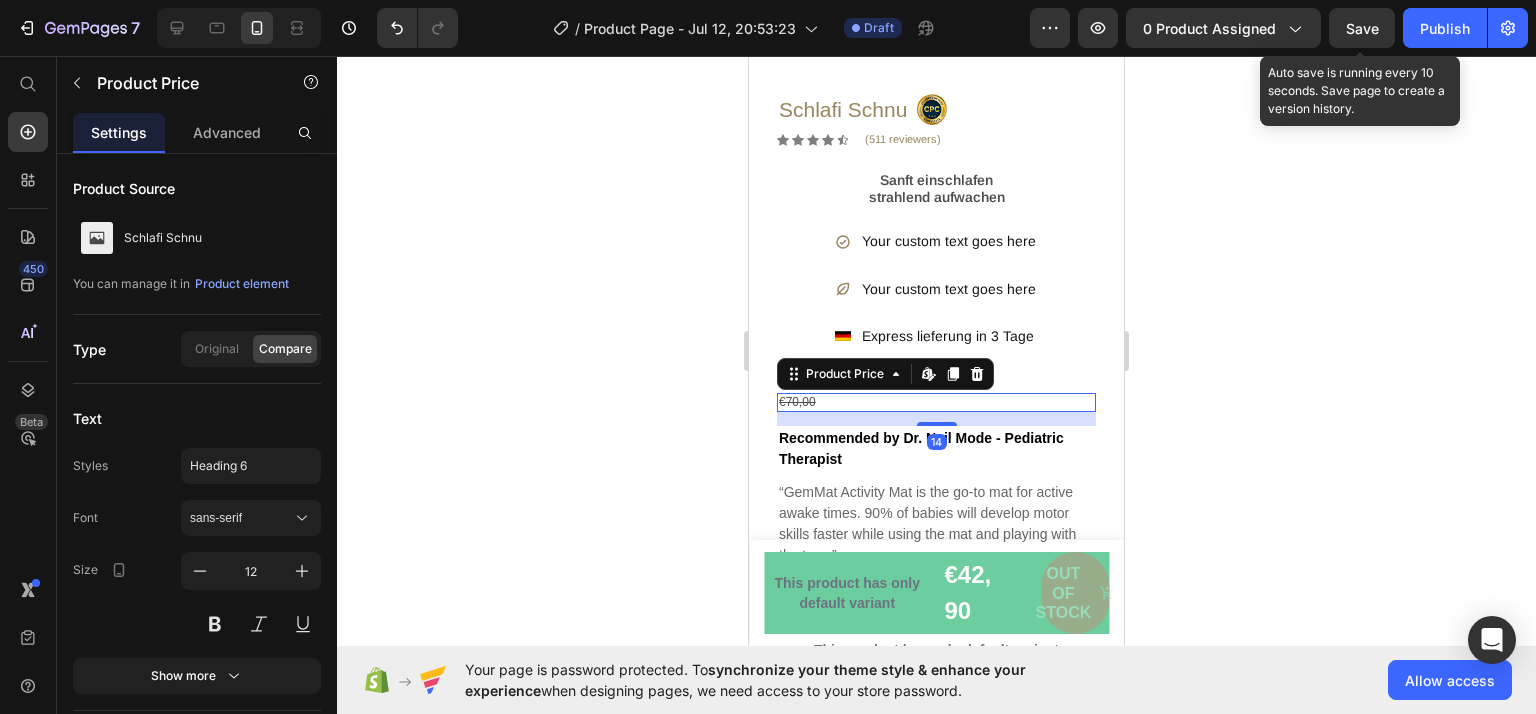 click 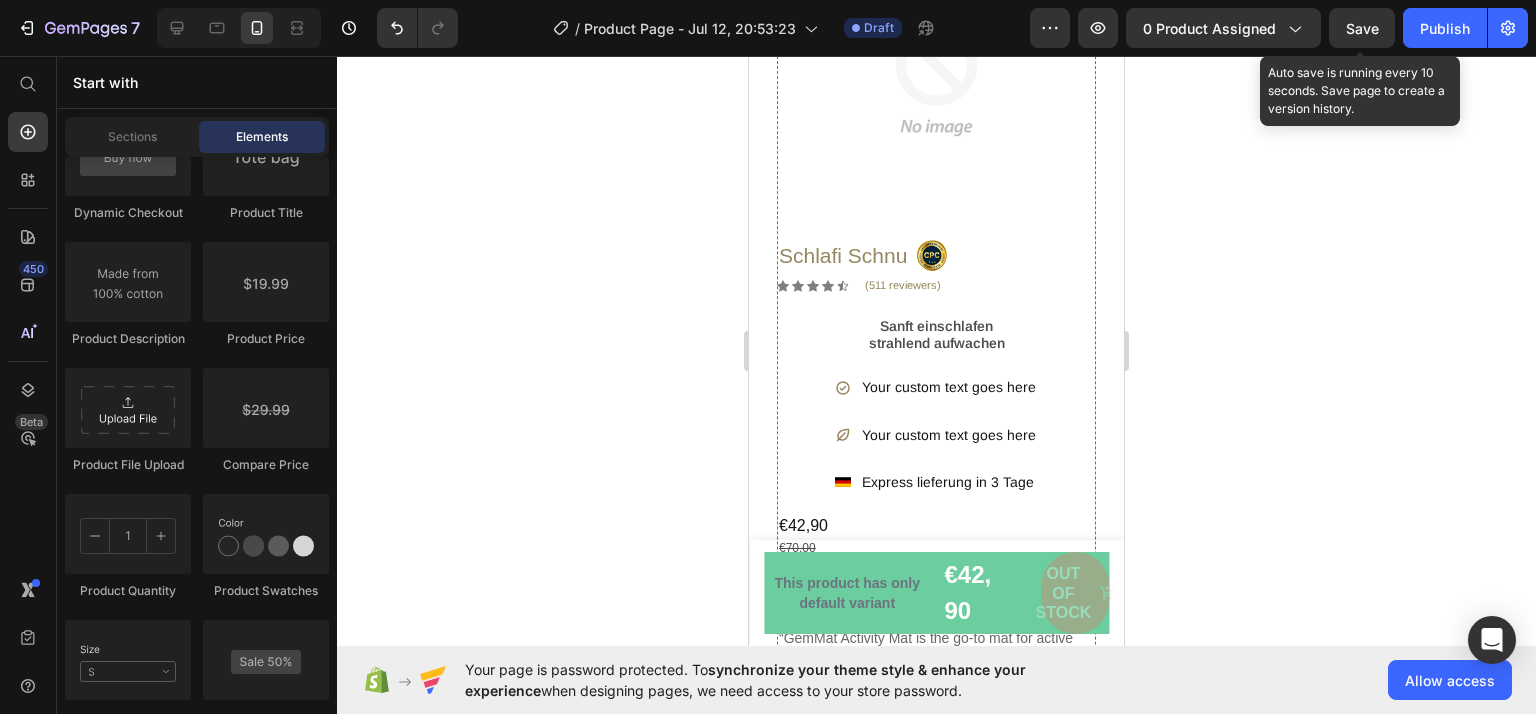 scroll, scrollTop: 233, scrollLeft: 0, axis: vertical 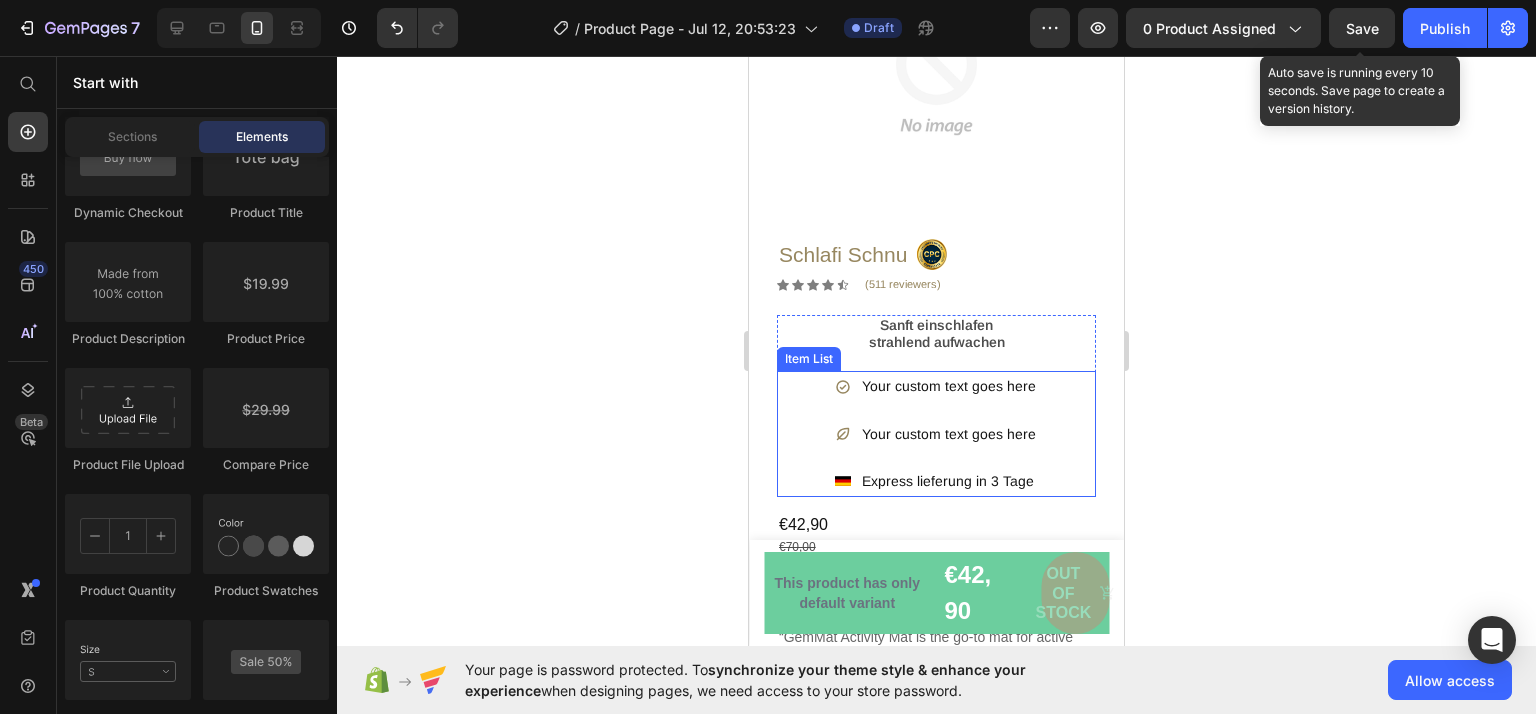 click on "Your custom text goes here" at bounding box center [949, 386] 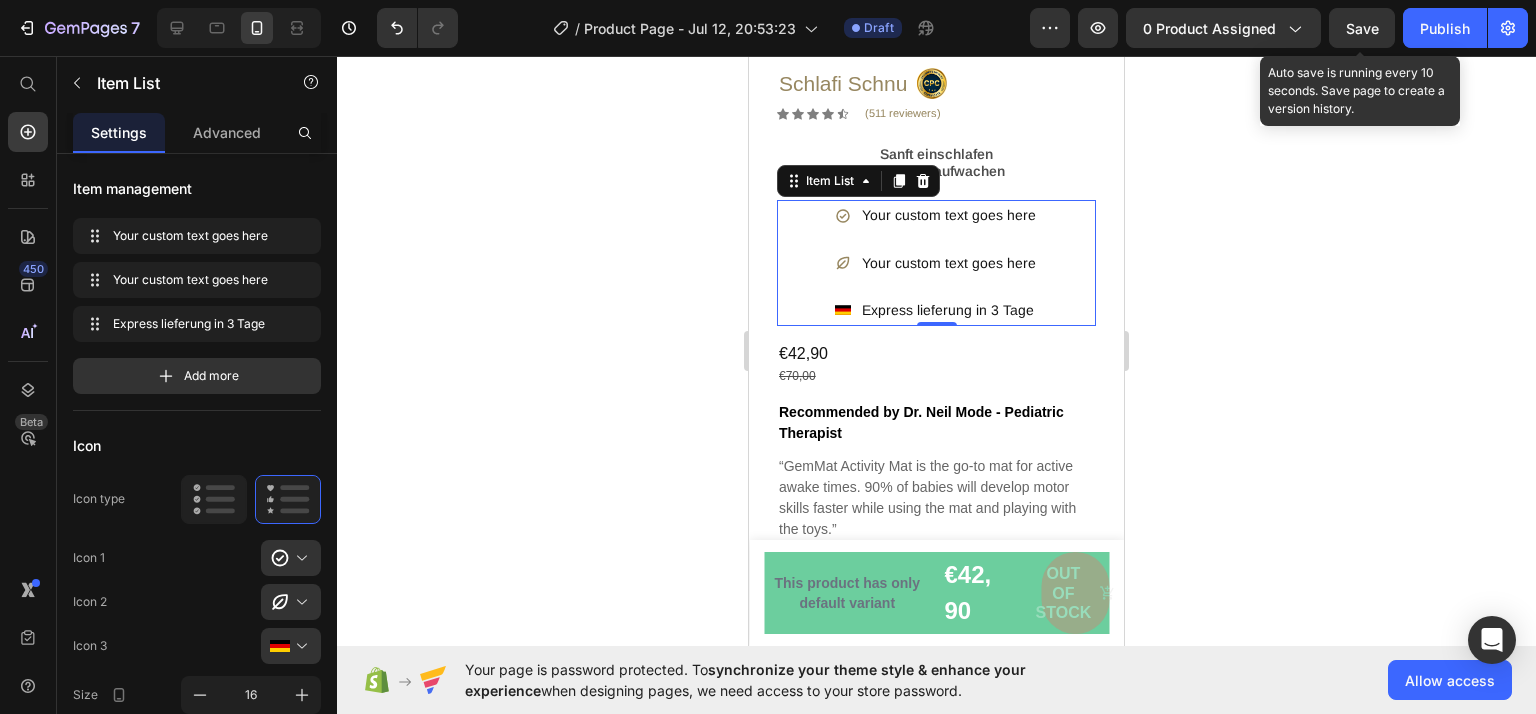 scroll, scrollTop: 404, scrollLeft: 0, axis: vertical 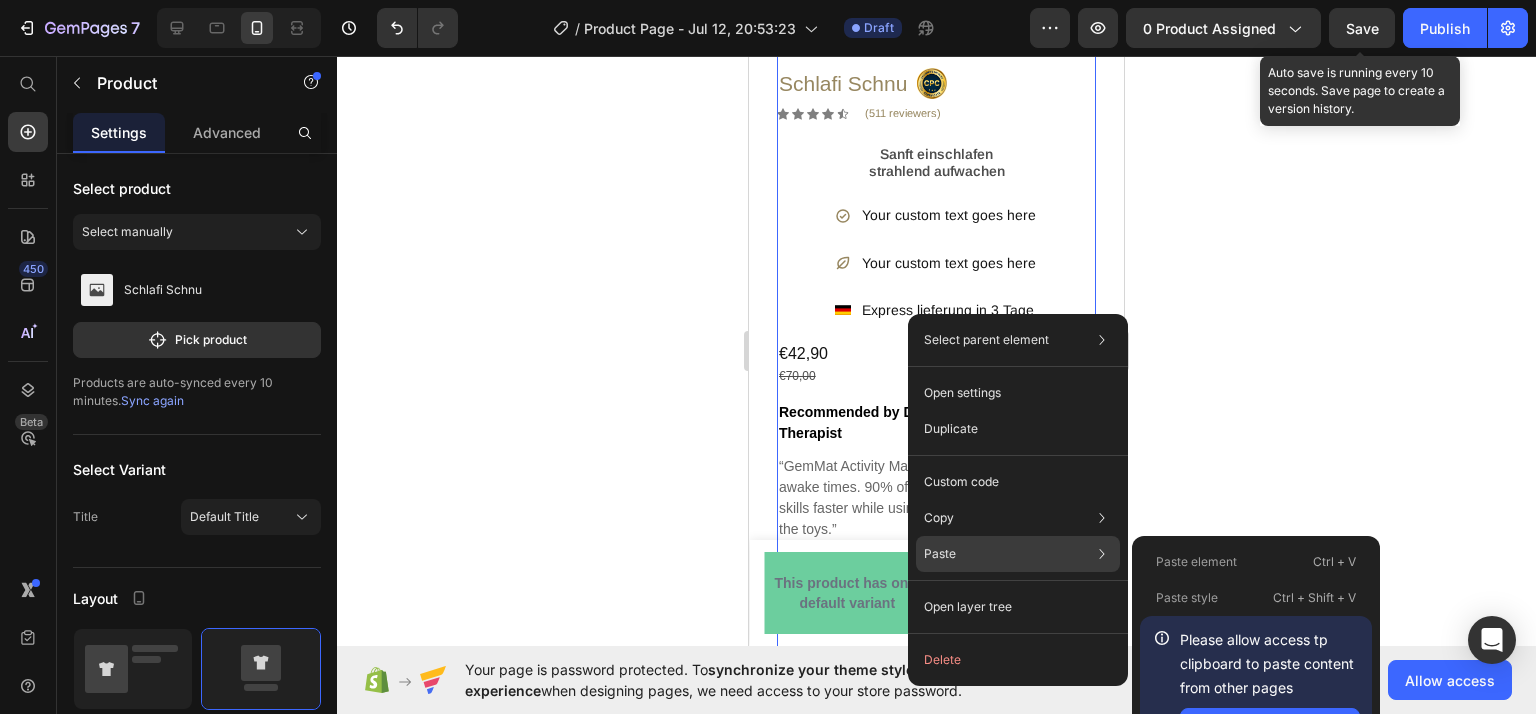 click on "Paste" at bounding box center (940, 554) 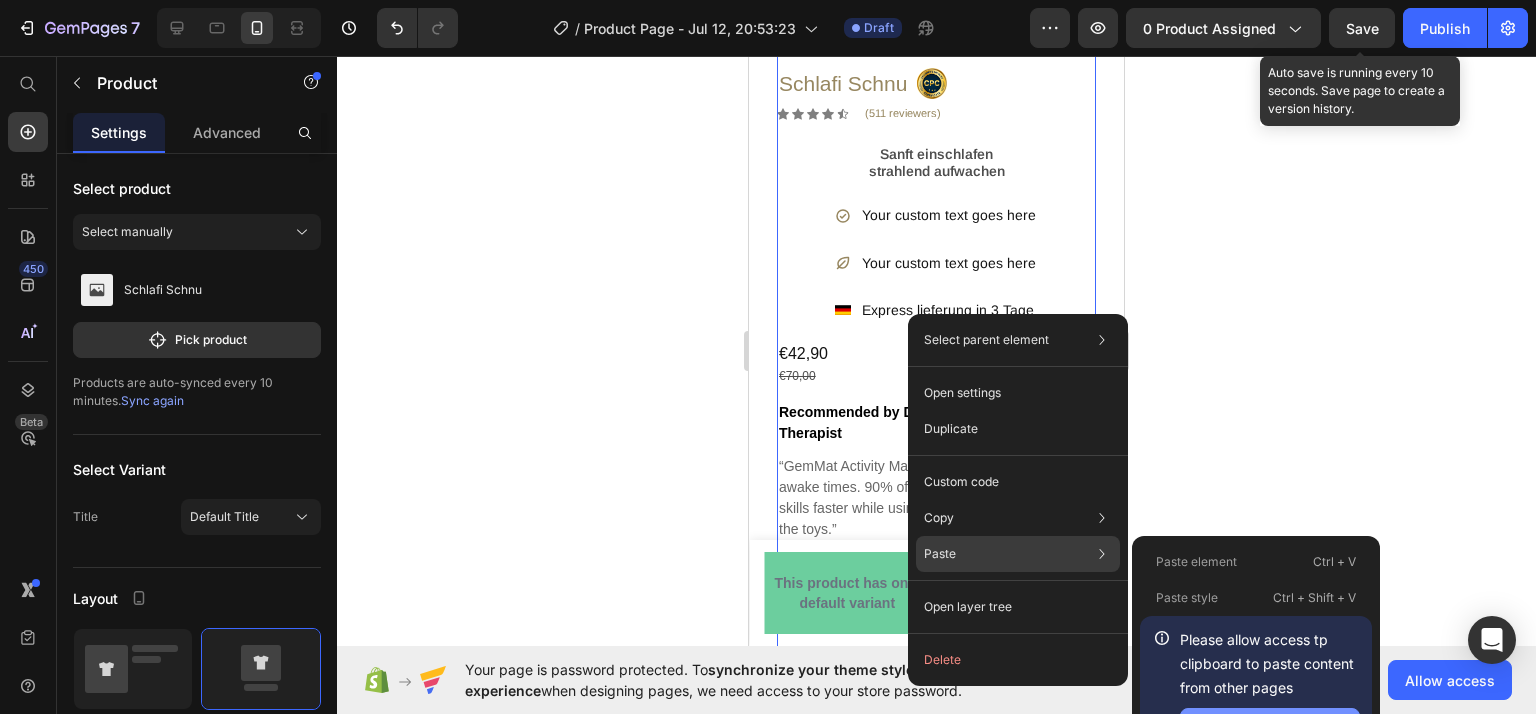 click on "Allow Access" at bounding box center (1270, 722) 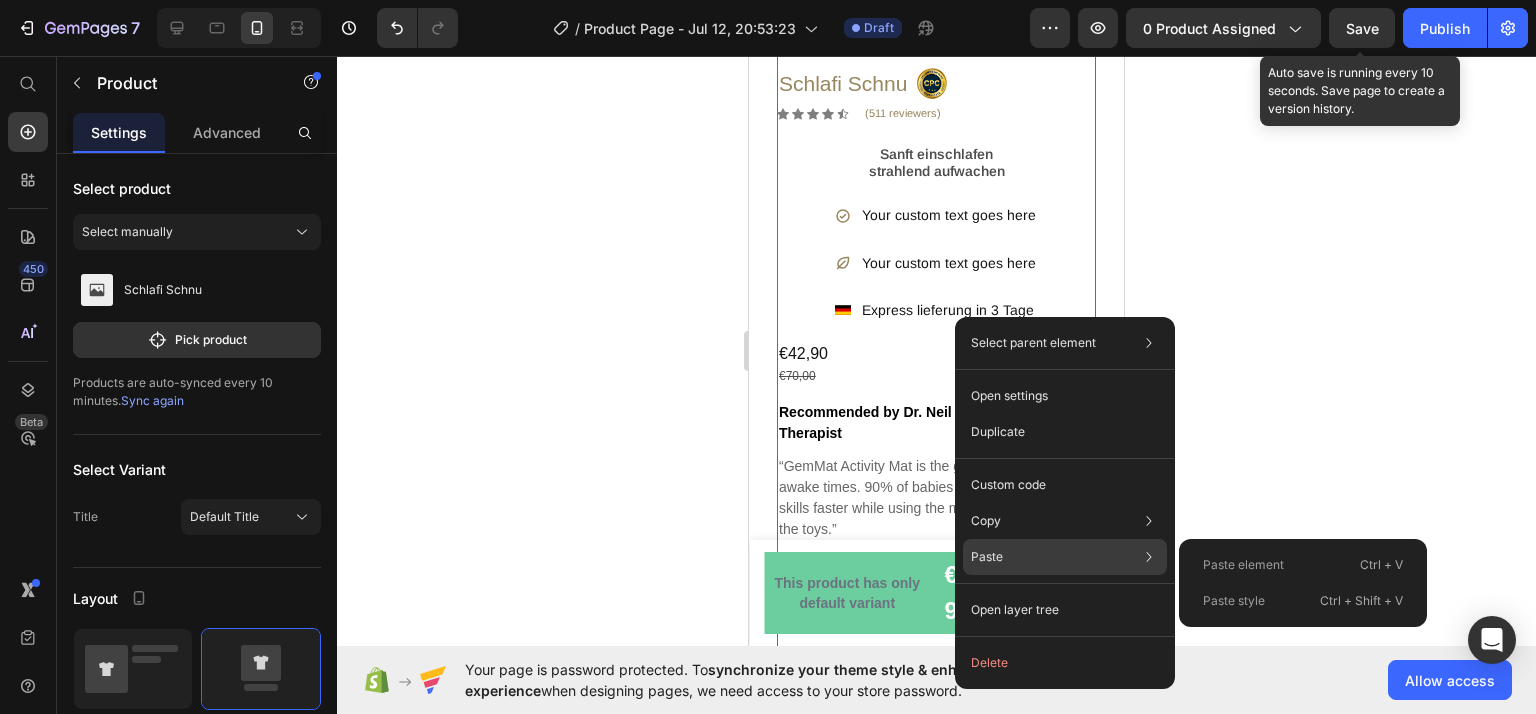click on "Paste Paste element  Ctrl + V Paste style  Ctrl + Shift + V" 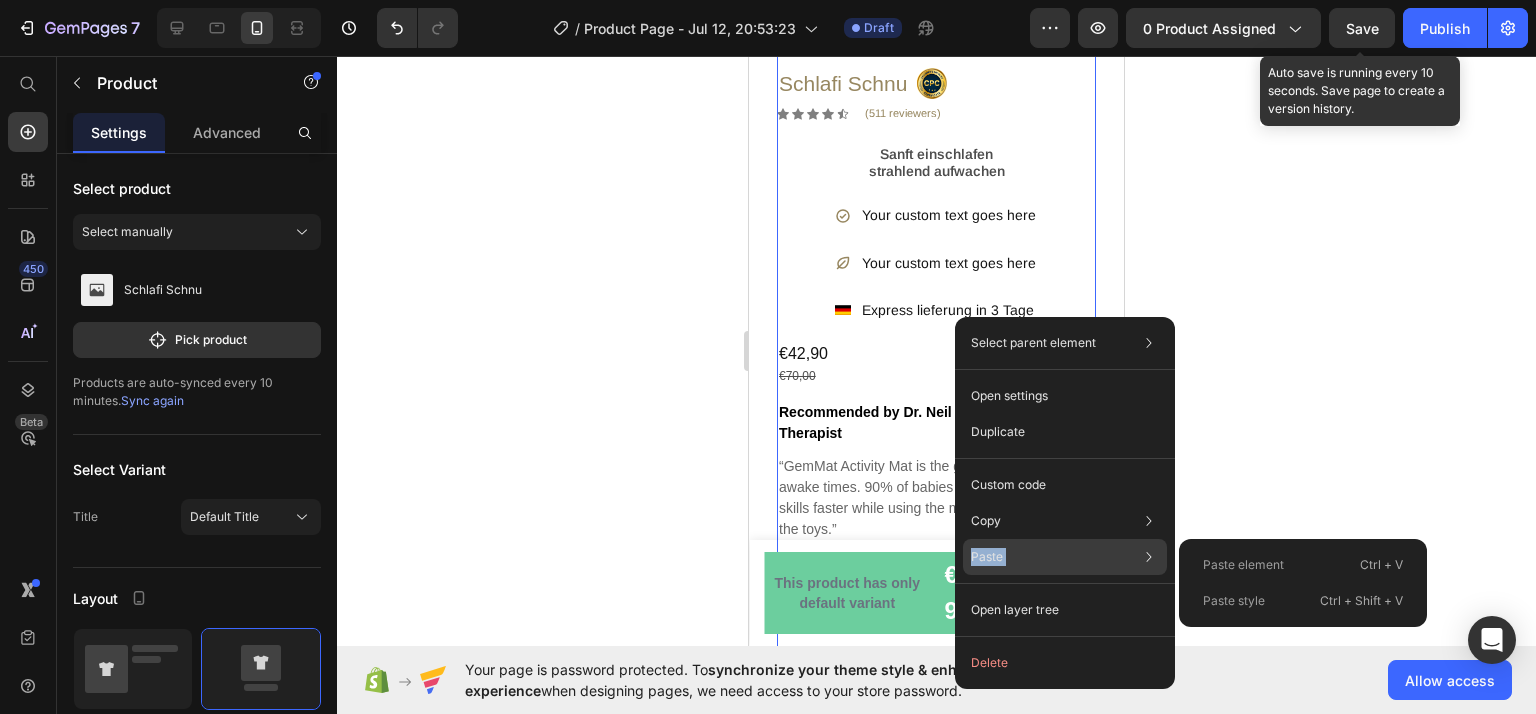 click on "Paste Paste element  Ctrl + V Paste style  Ctrl + Shift + V" 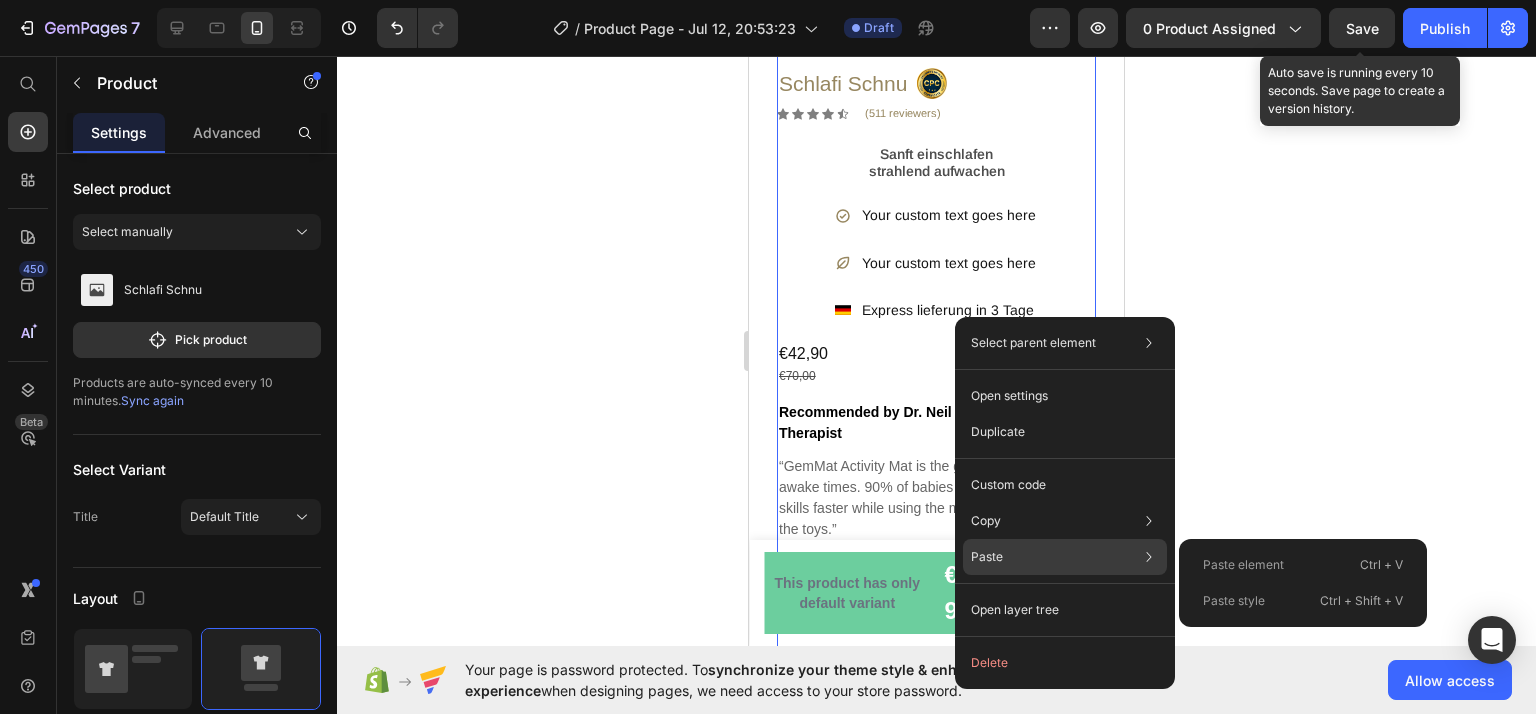 click on "Paste element  Ctrl + V" 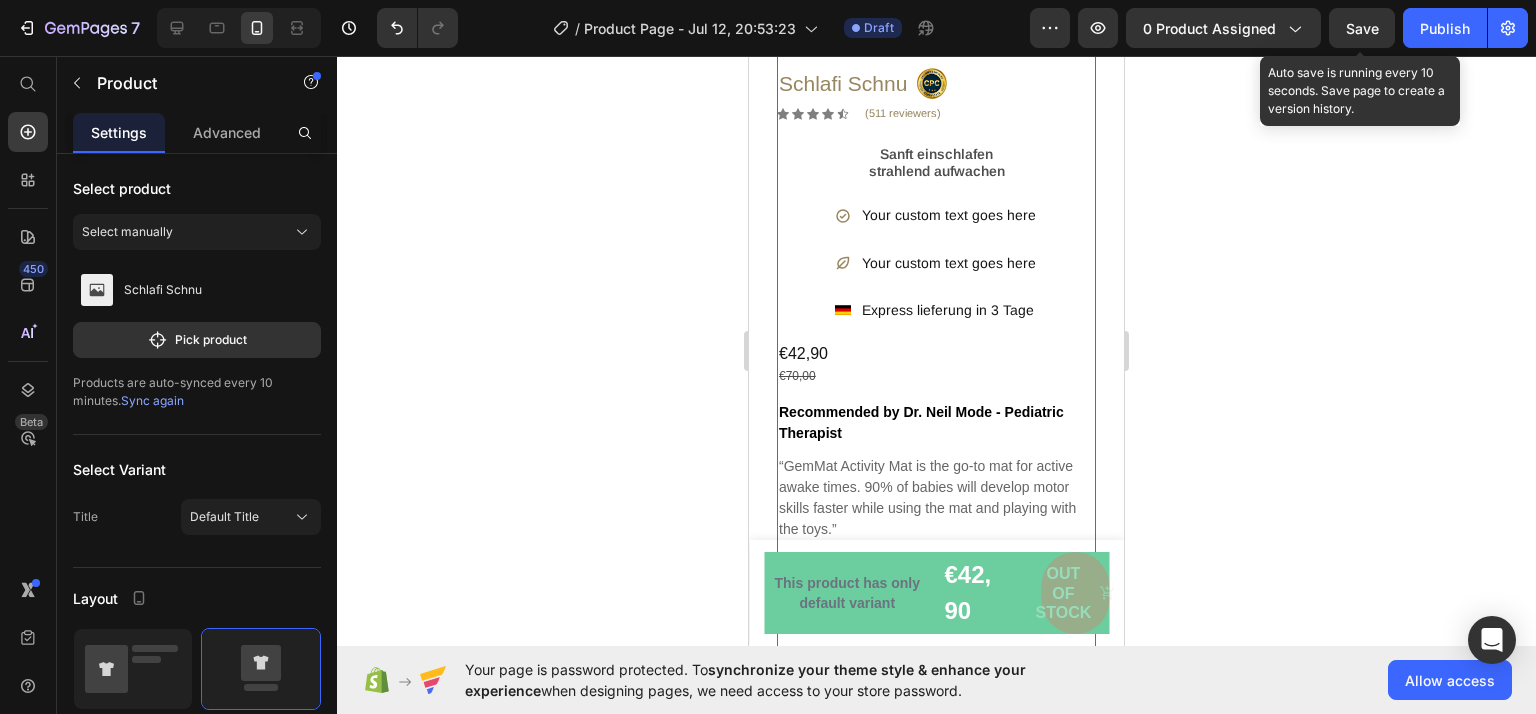 click on "Schlafi Schnu Product Title Image Row                Icon                Icon                Icon                Icon
Icon Icon List Hoz (511 reviewers) Text block Row Sanft einschlafen  strahlend aufwachen Text Block
Your custom text goes here
Your custom text goes here
Flag of Germany
Express lieferung in 3 Tage Item List Row €42,90 Product Price €70,00 Product Price Recommended by Dr. Neil Mode - Pediatric Therapist Text block “GemMat Activity Mat is the go-to mat for active awake times. 90% of babies will develop motor skills faster while using the mat and playing with the toys.” Text block More product detail Button Row This product has only default variant Product Variants & Swatches Quantity Text block 1 Product Quantity Image Hurry, Only A Few Left! Text block Row Row Out of stock Product Cart Button Guaranteed SAFE Checkout Text block                Title Line Row Image Image Image Image Image Row" at bounding box center (936, 498) 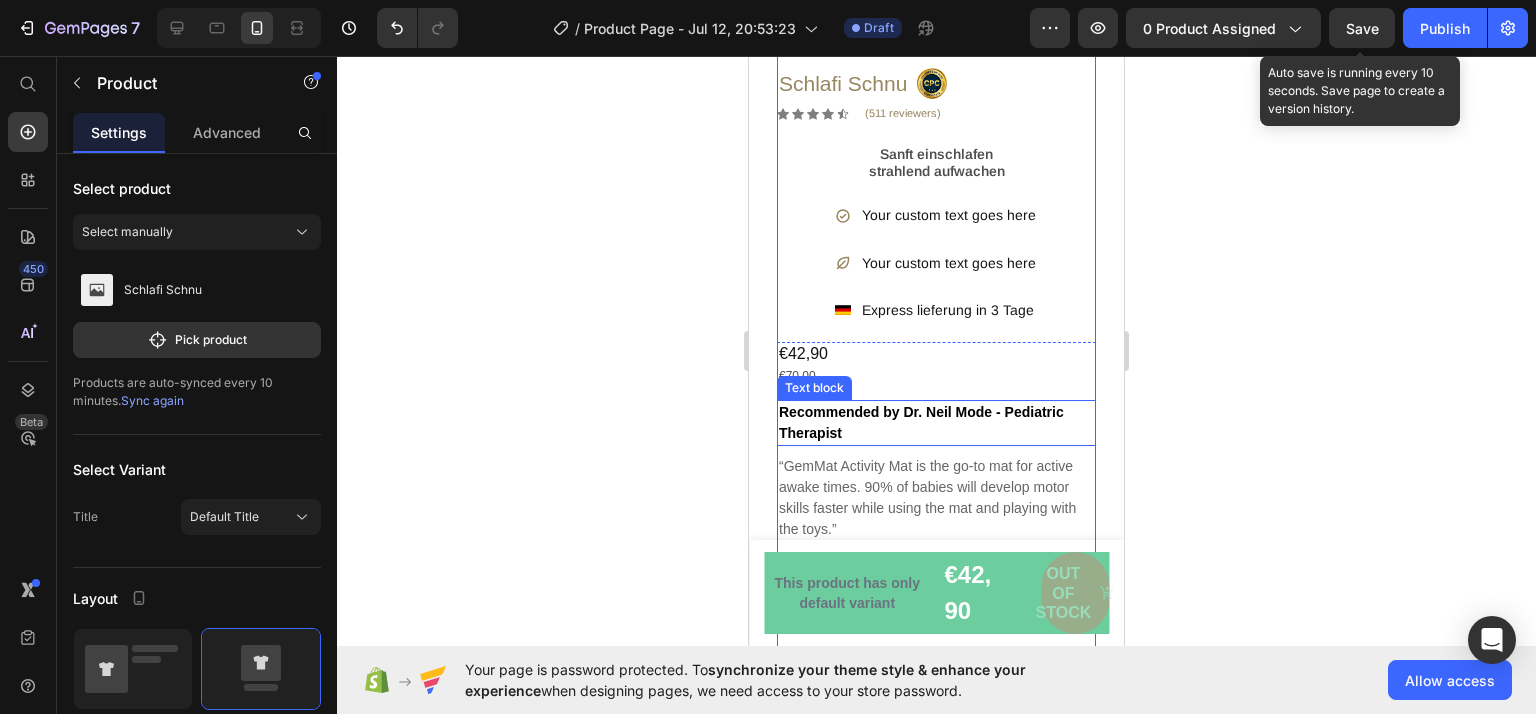 click on "Recommended by Dr. Neil Mode - Pediatric Therapist" at bounding box center [936, 423] 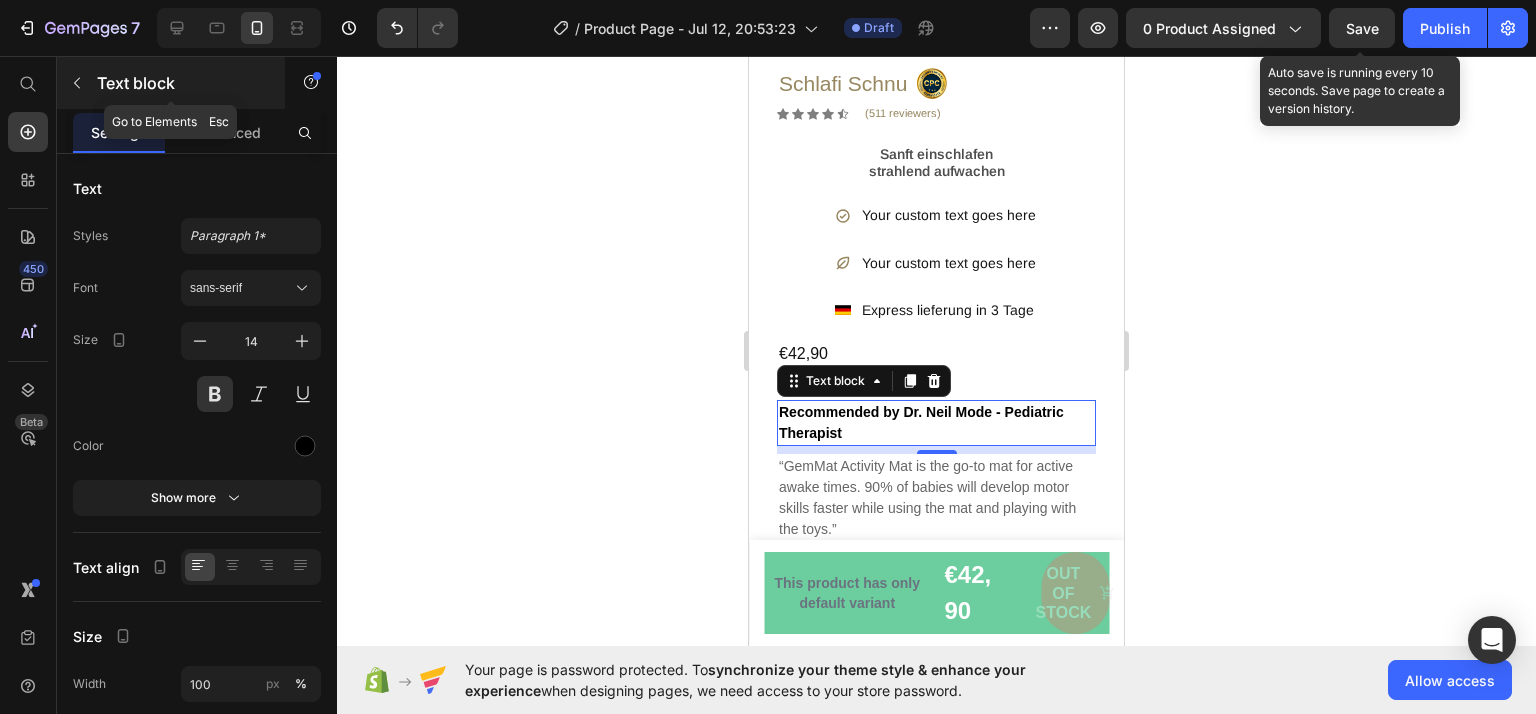 click 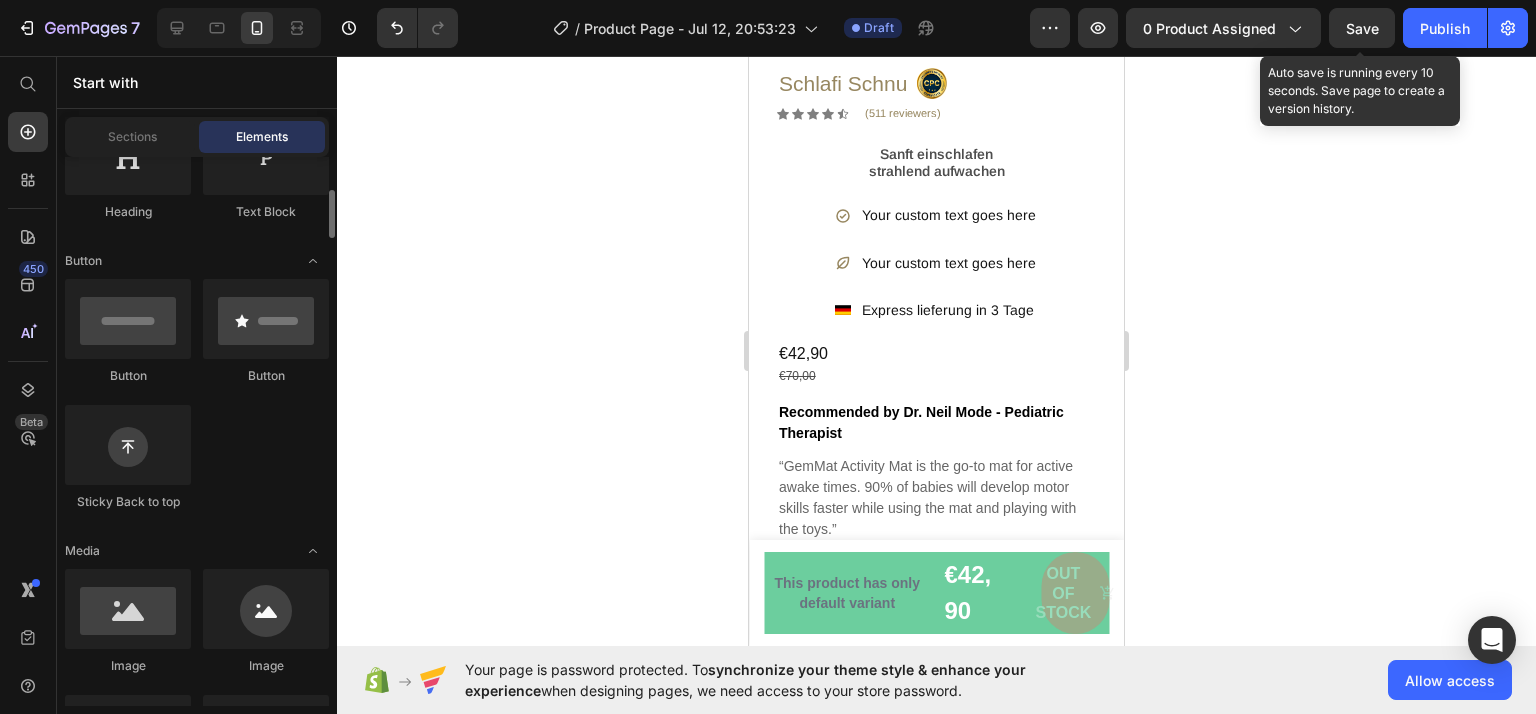 scroll, scrollTop: 0, scrollLeft: 0, axis: both 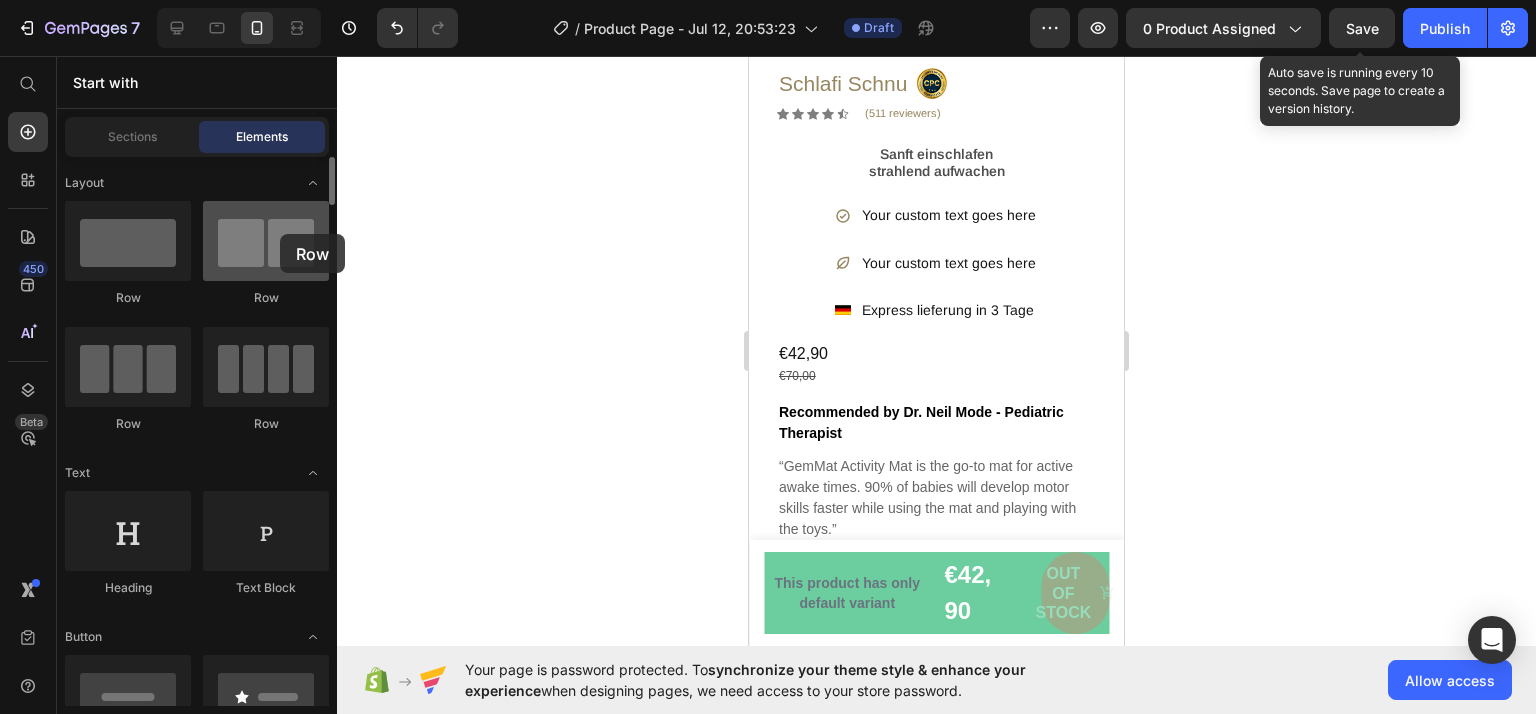 click at bounding box center [266, 241] 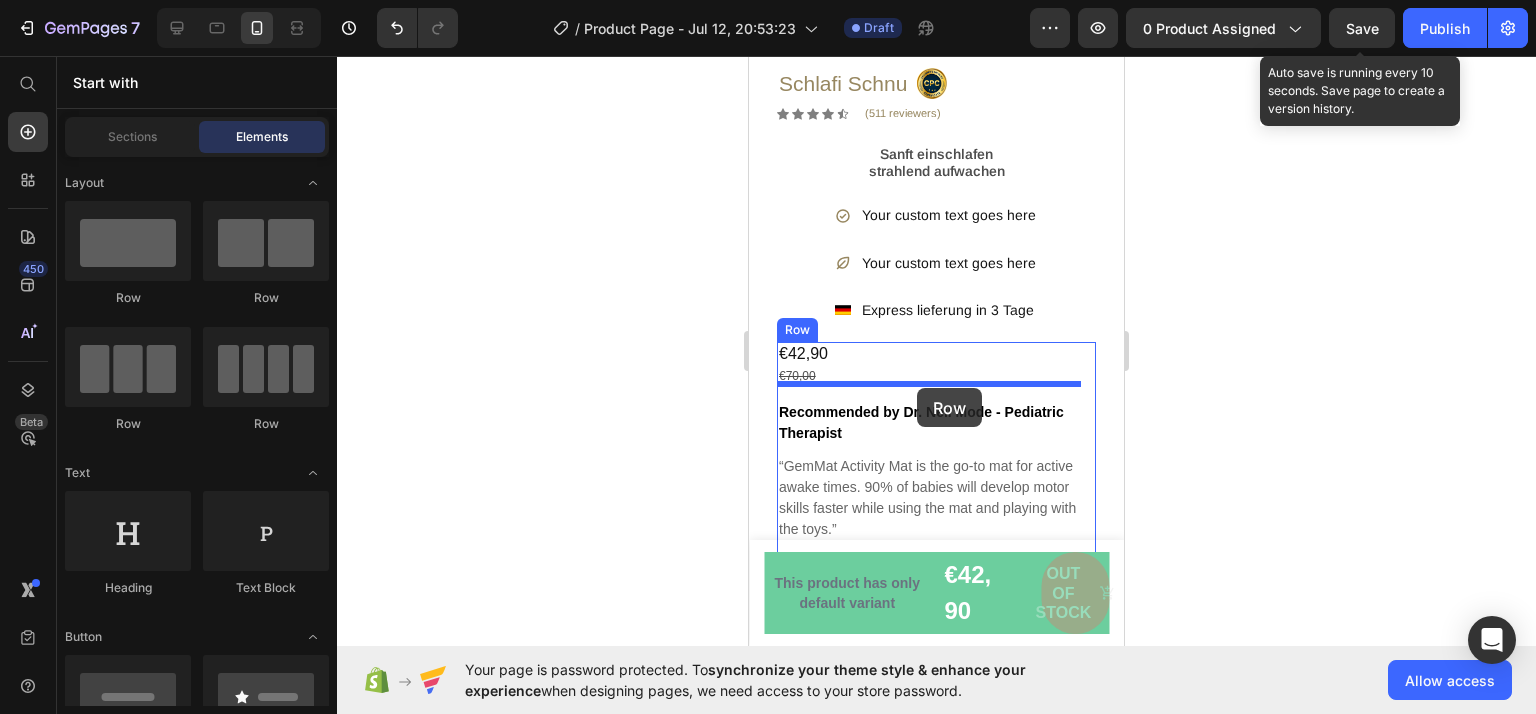 drag, startPoint x: 860, startPoint y: 434, endPoint x: 917, endPoint y: 388, distance: 73.24616 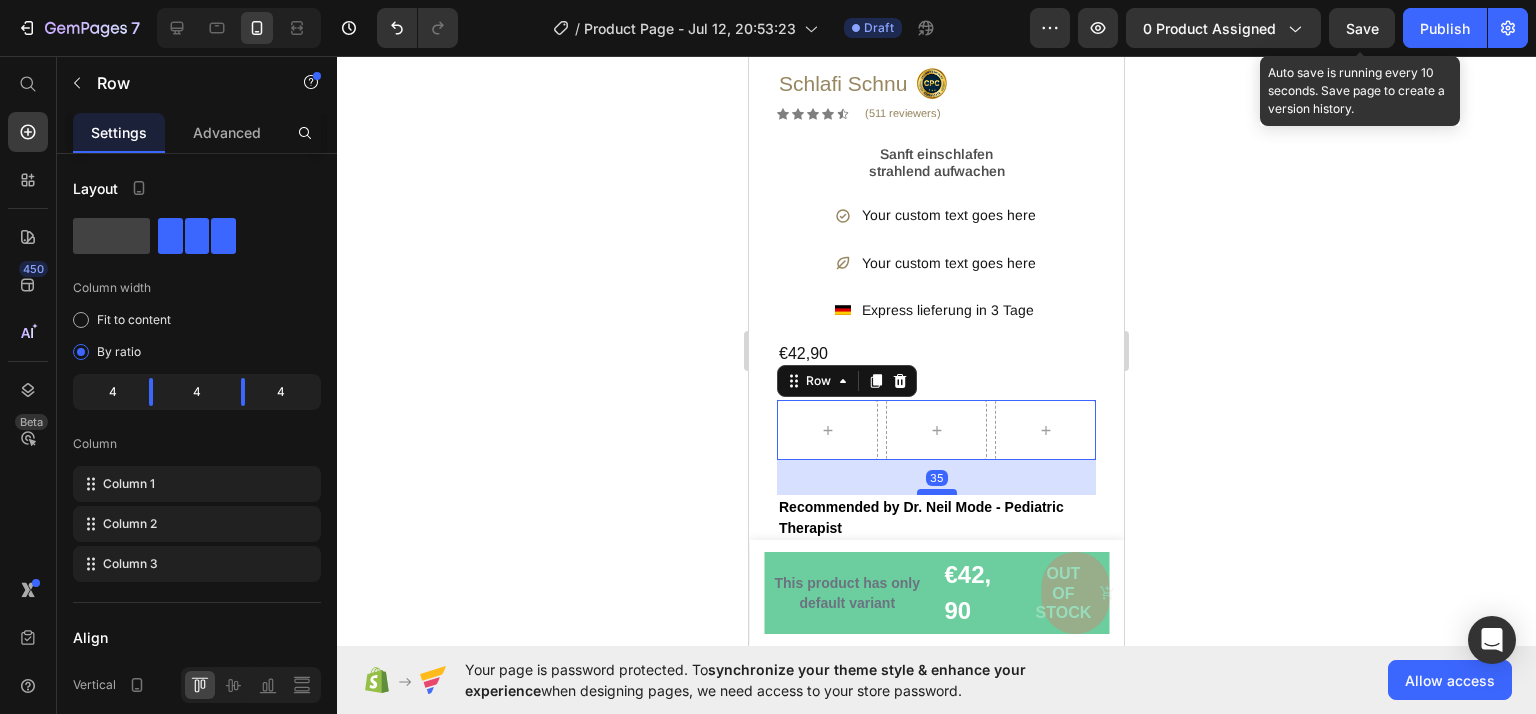 drag, startPoint x: 933, startPoint y: 448, endPoint x: 928, endPoint y: 475, distance: 27.45906 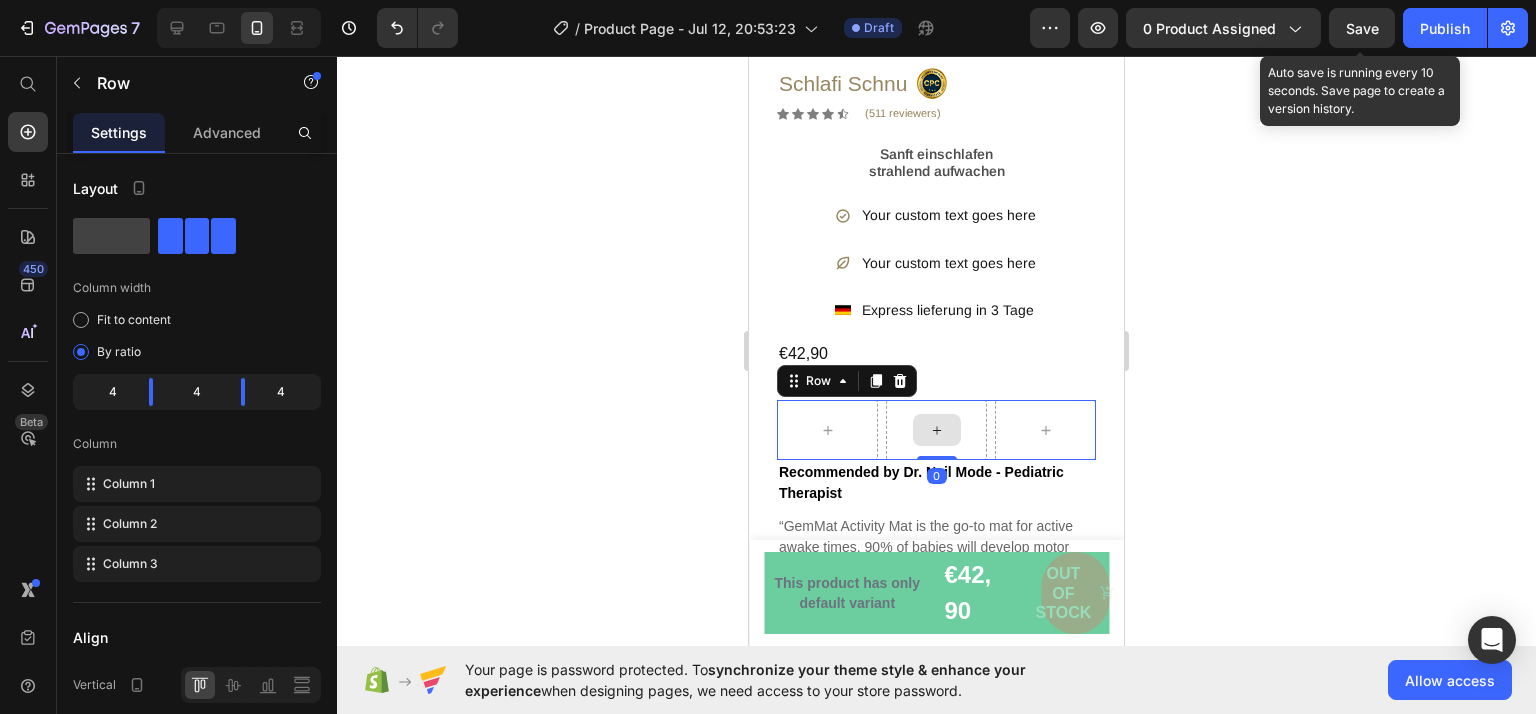 drag, startPoint x: 927, startPoint y: 474, endPoint x: 930, endPoint y: 429, distance: 45.099888 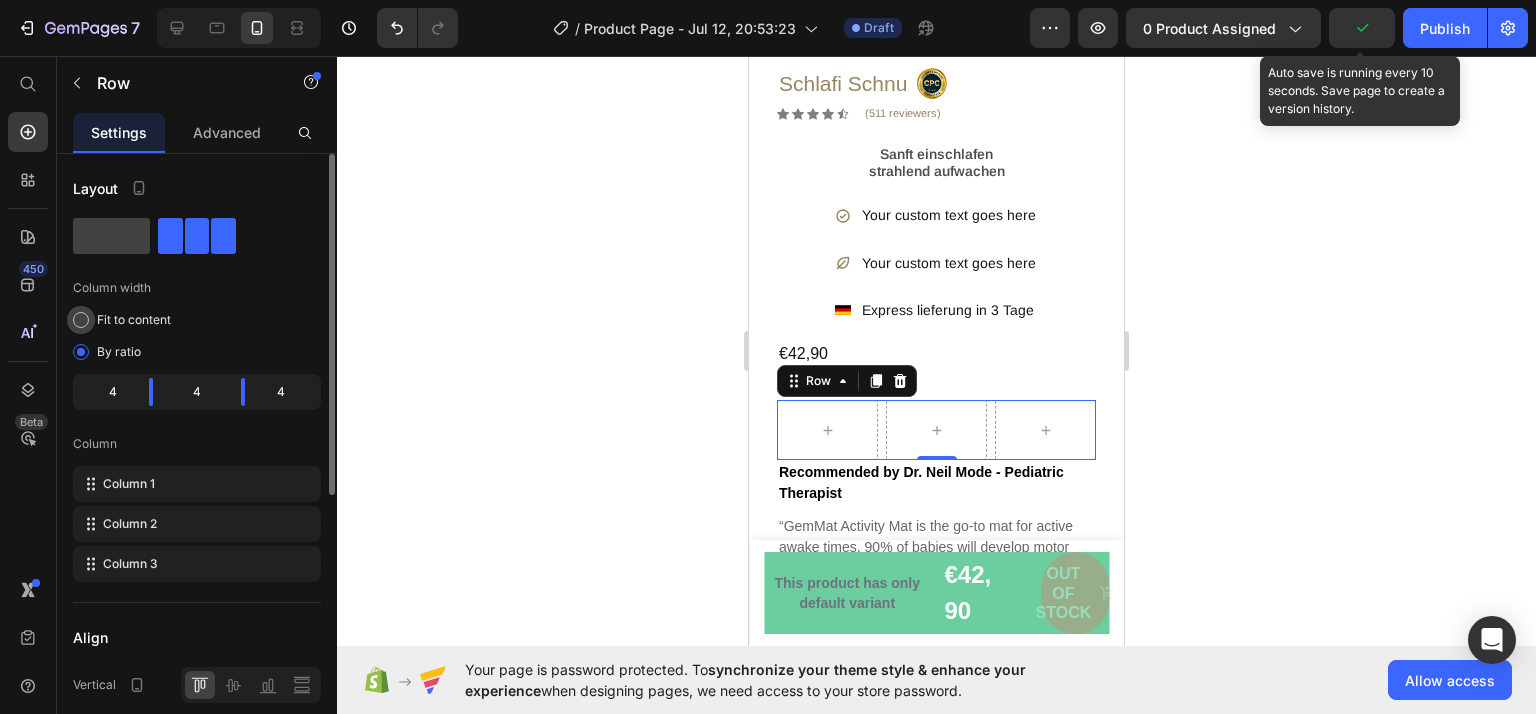 click on "Fit to content" at bounding box center (134, 320) 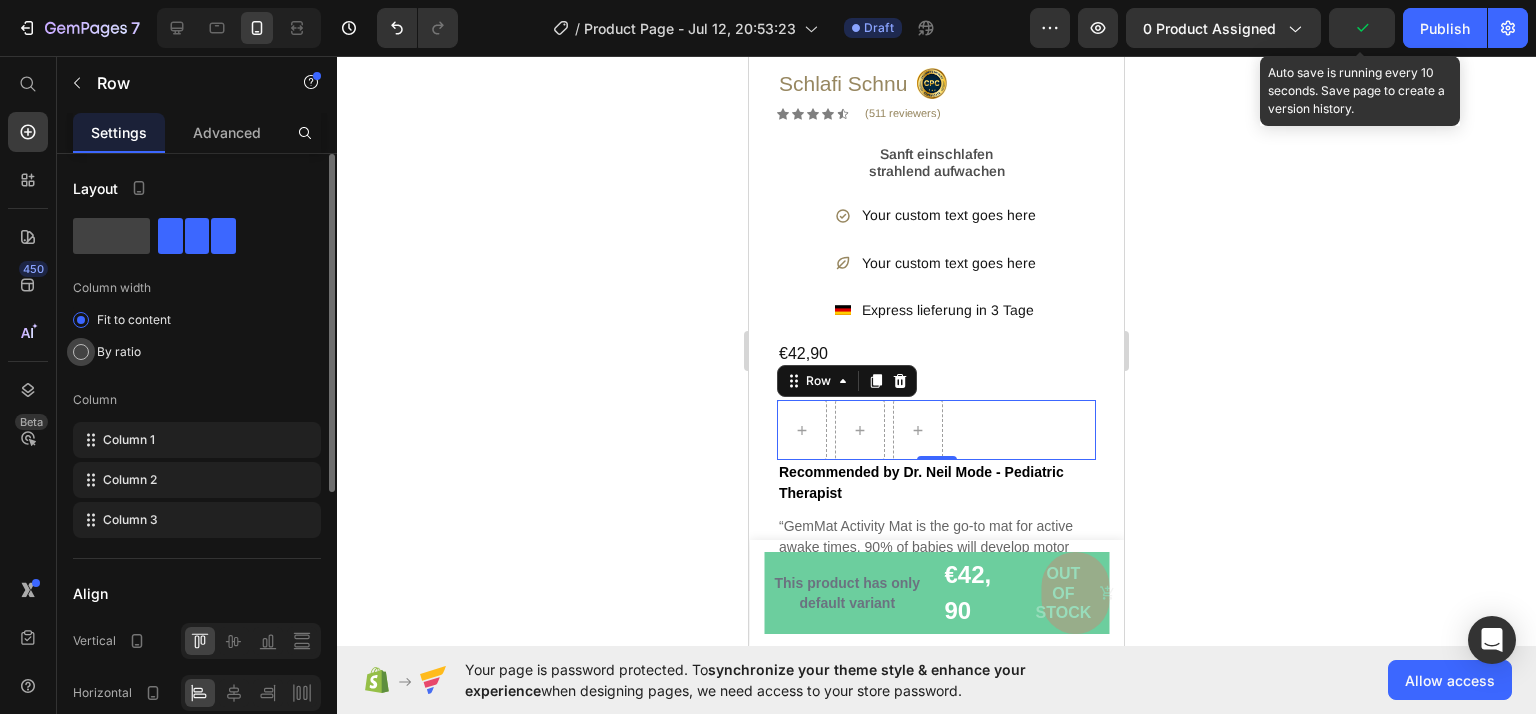 click on "By ratio" at bounding box center (119, 352) 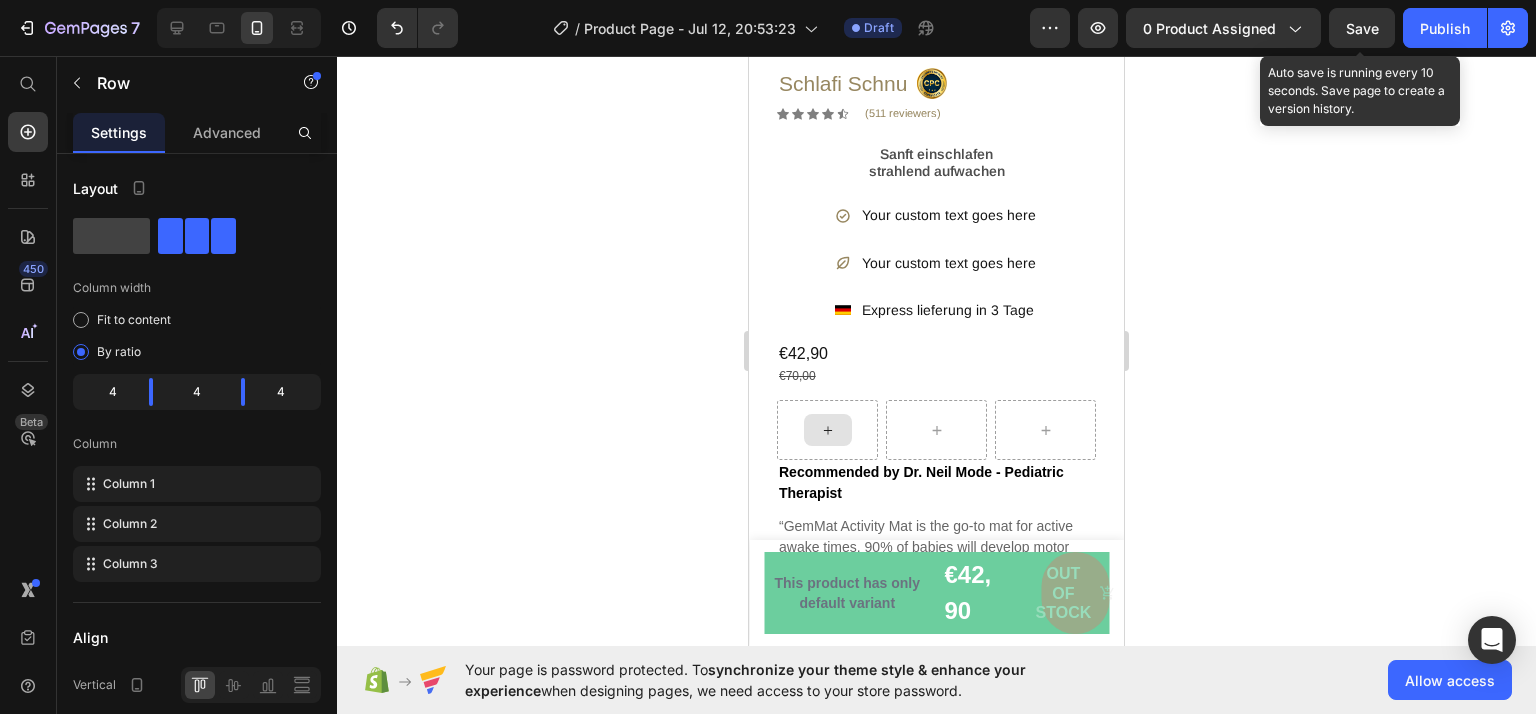 click 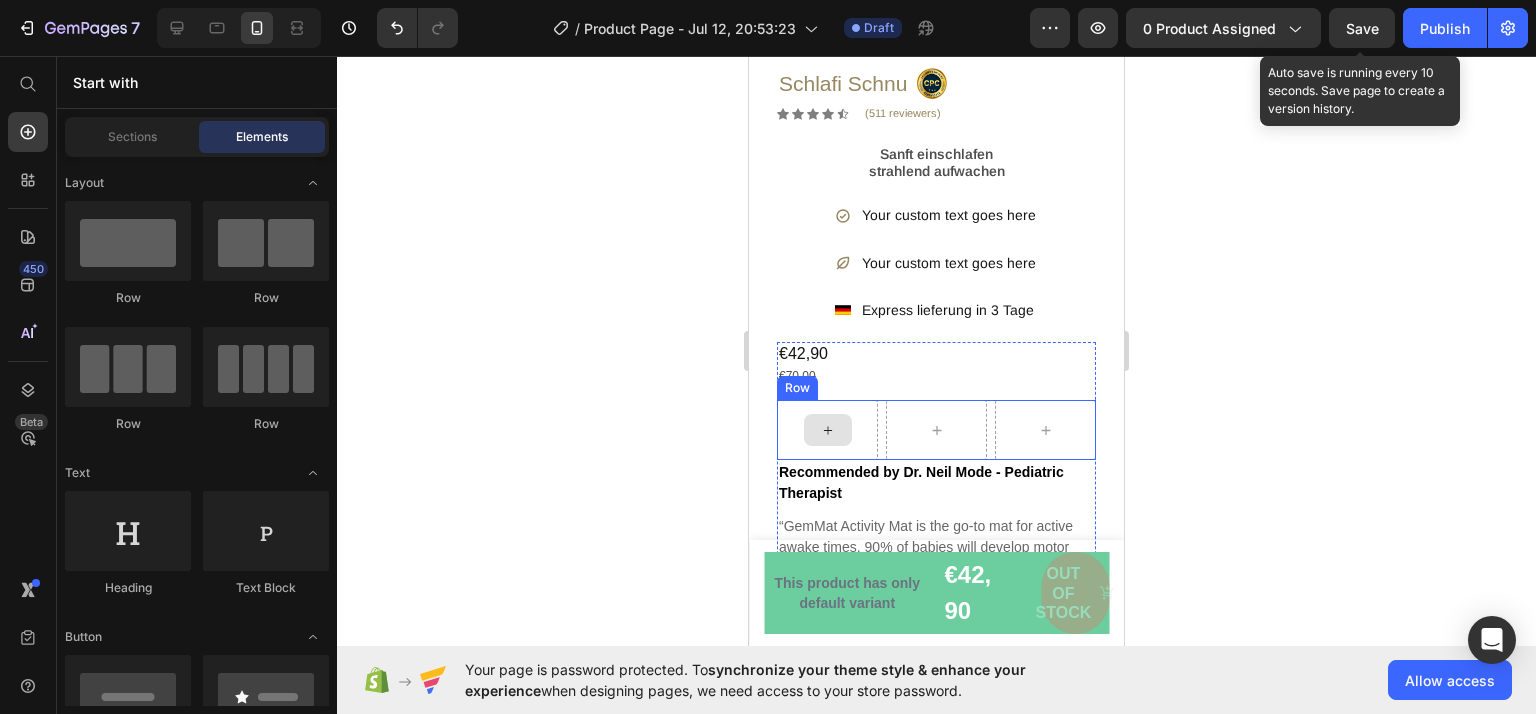 click at bounding box center [828, 430] 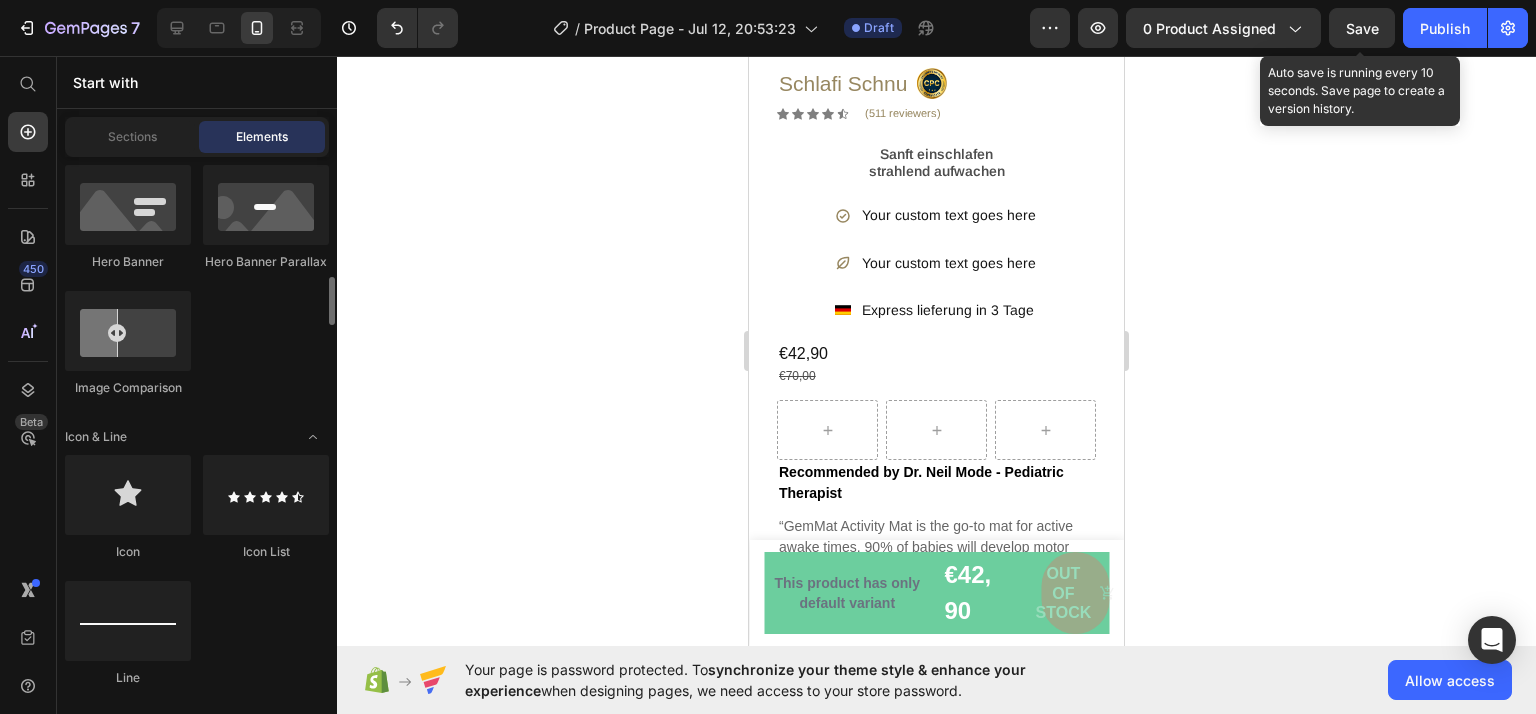scroll, scrollTop: 1174, scrollLeft: 0, axis: vertical 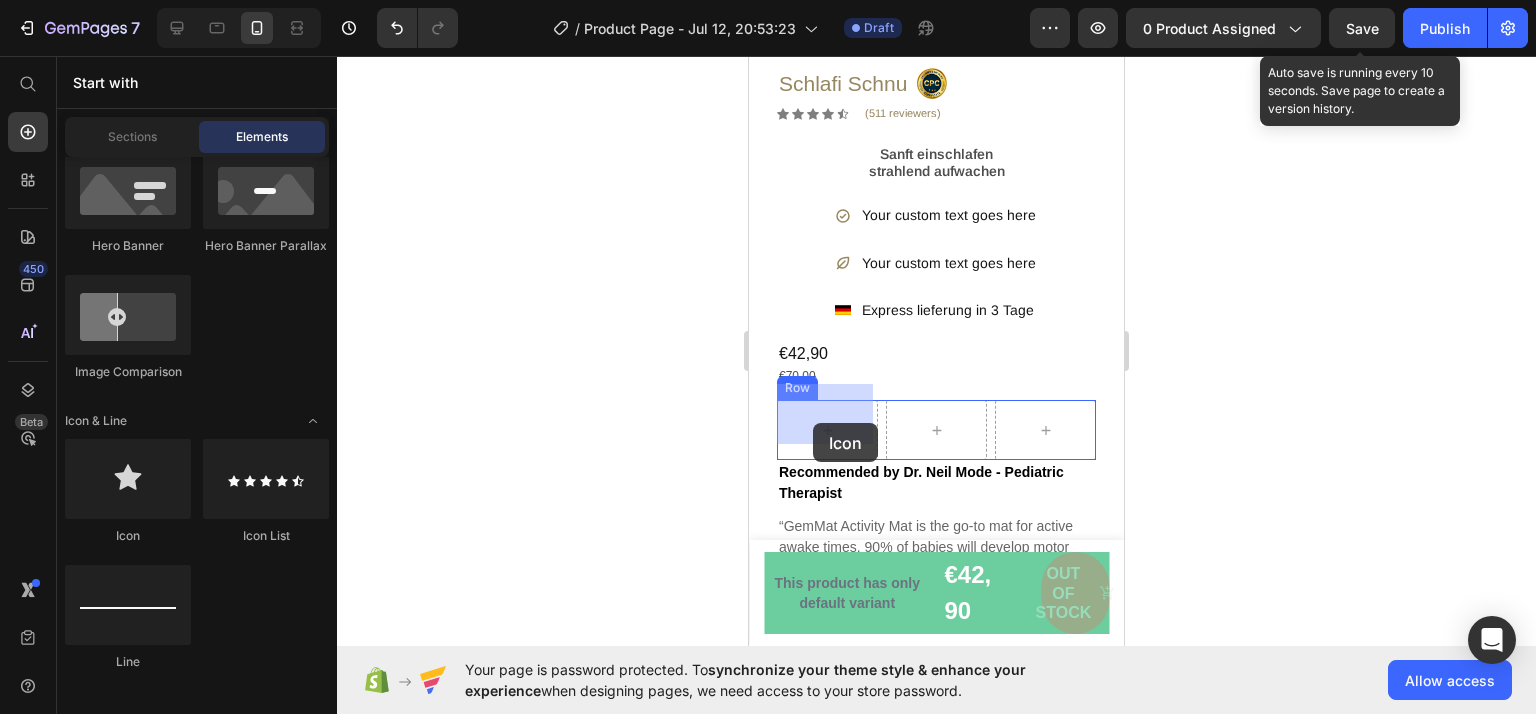 drag, startPoint x: 894, startPoint y: 539, endPoint x: 1411, endPoint y: 477, distance: 520.70435 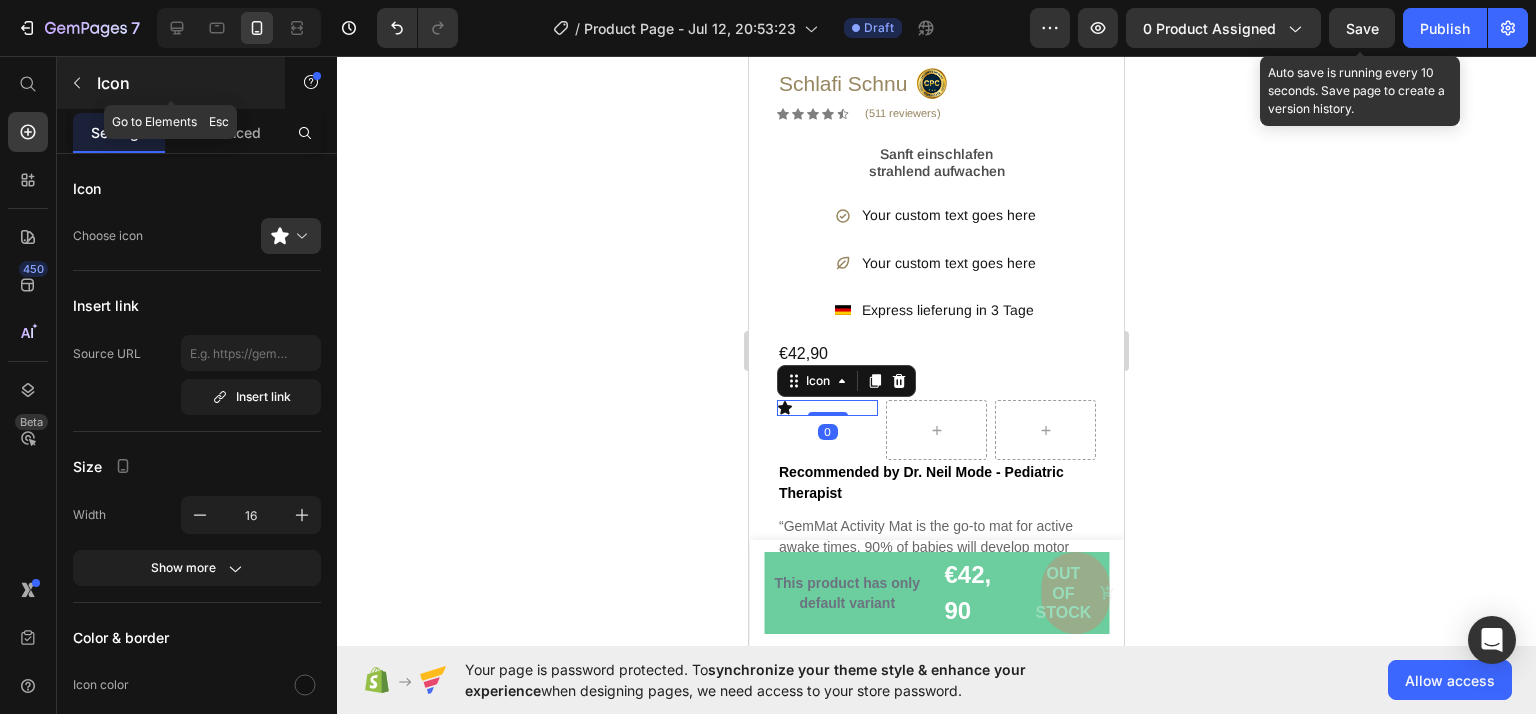 click at bounding box center [77, 83] 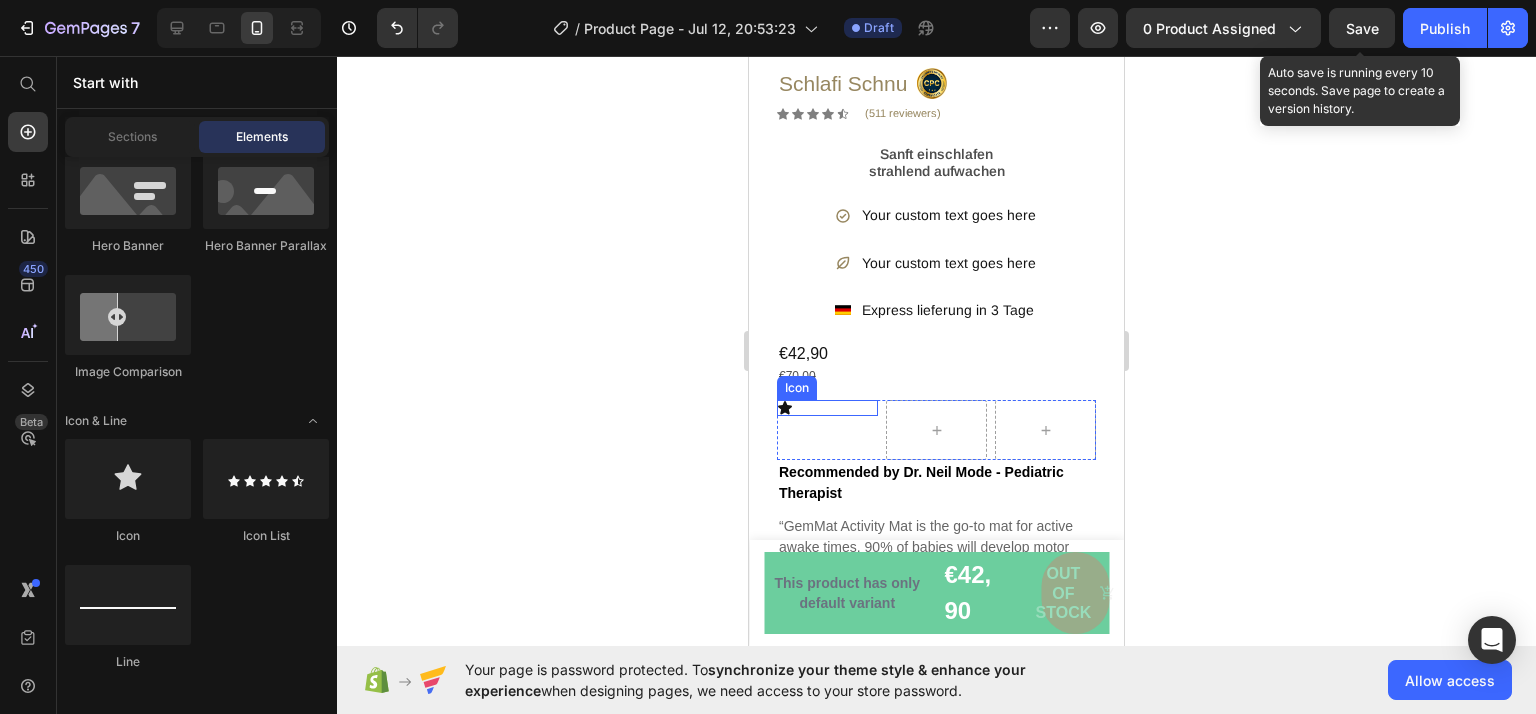 click on "Icon" at bounding box center [827, 408] 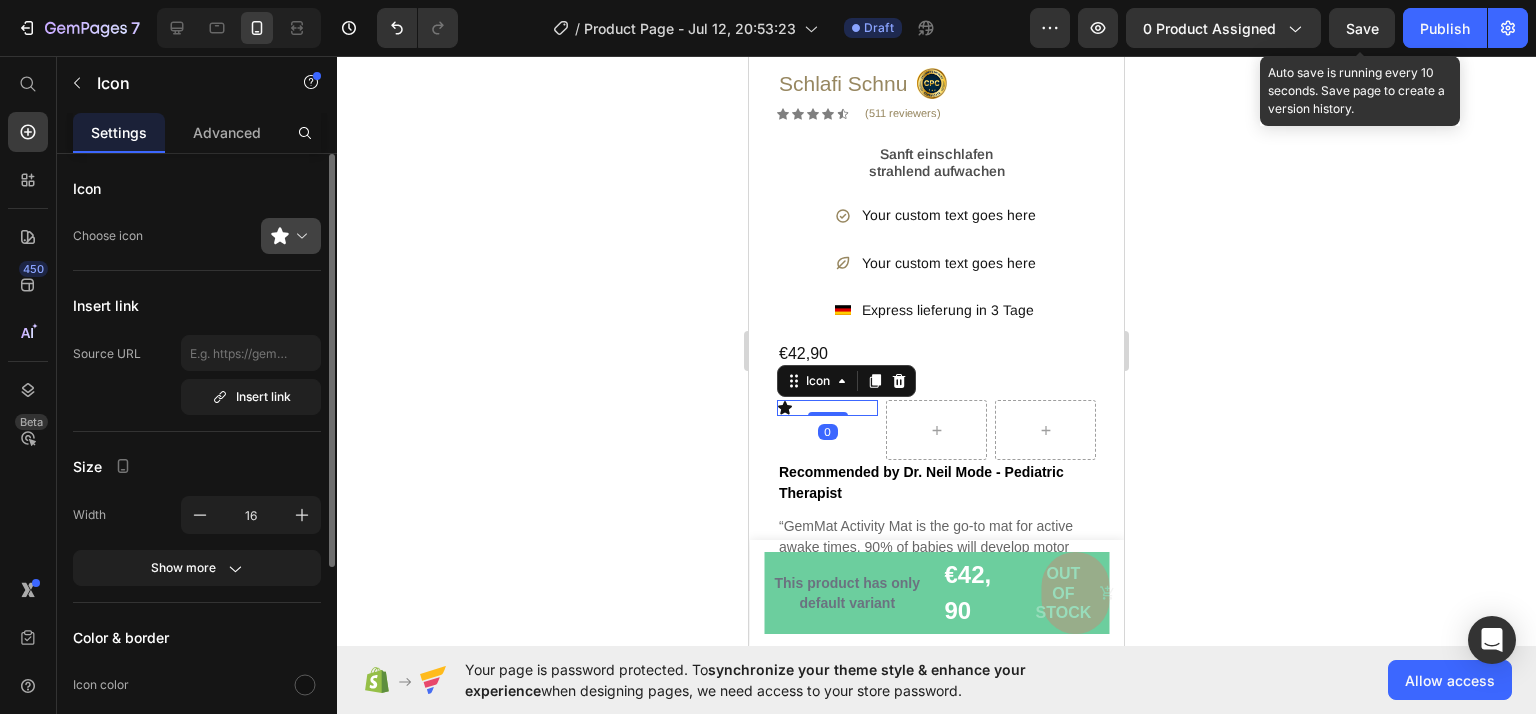 click at bounding box center (299, 236) 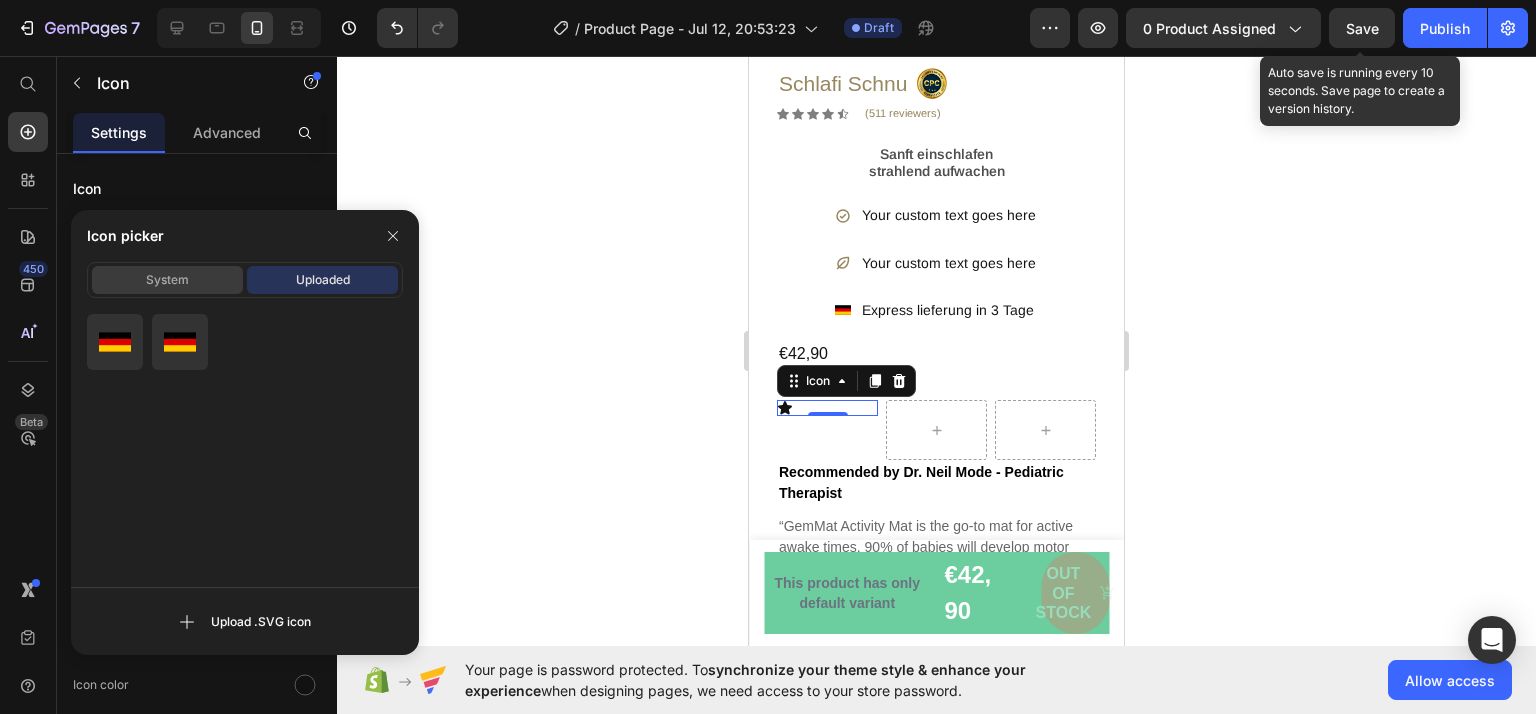 click on "System" at bounding box center (167, 280) 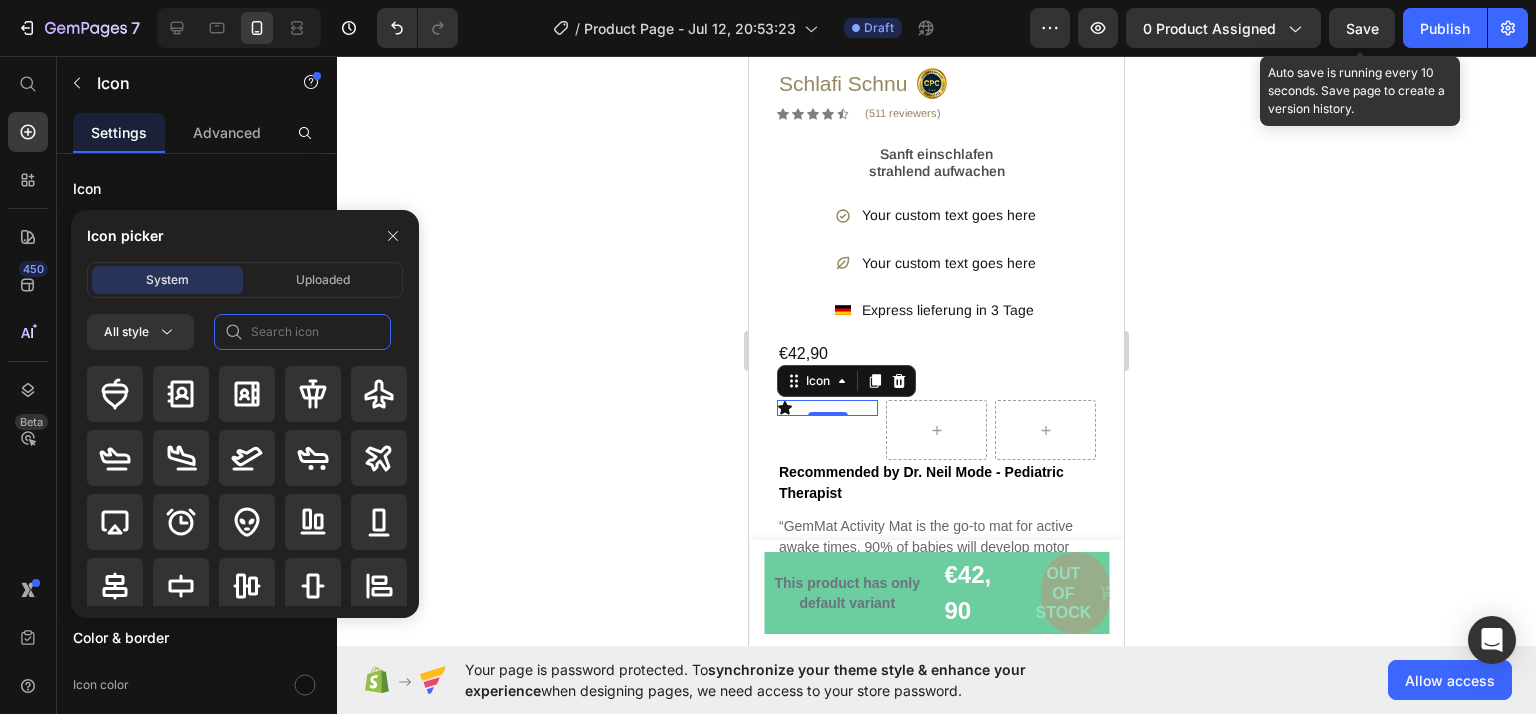click 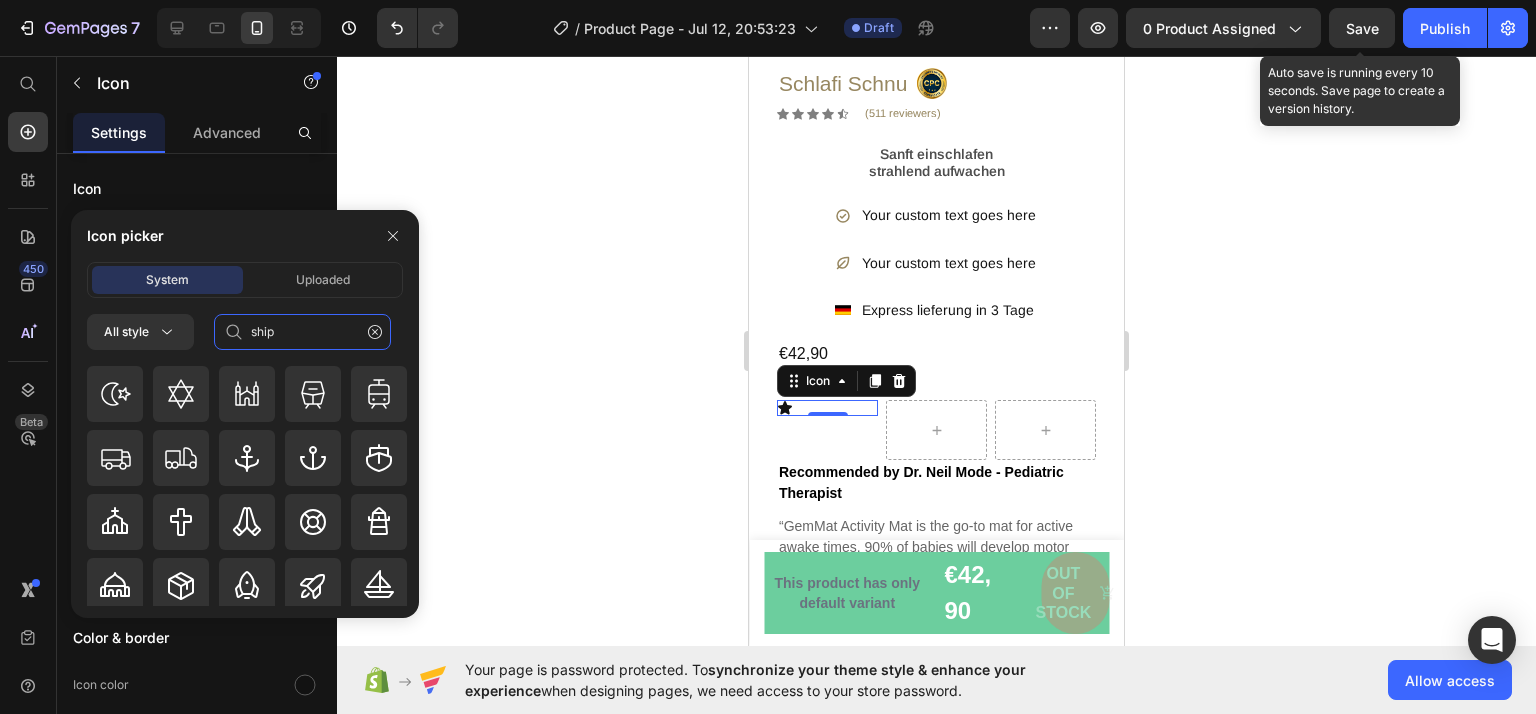 scroll, scrollTop: 420, scrollLeft: 0, axis: vertical 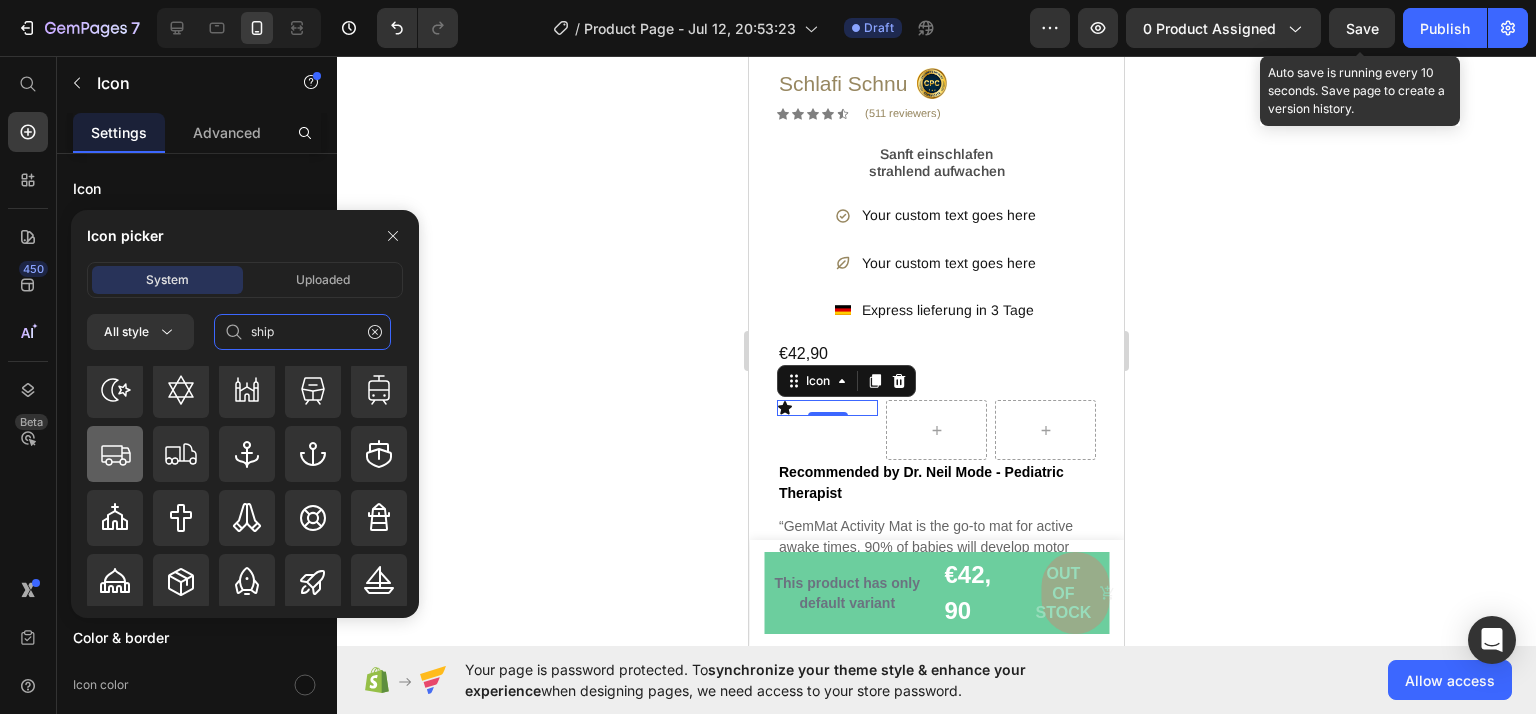 type on "ship" 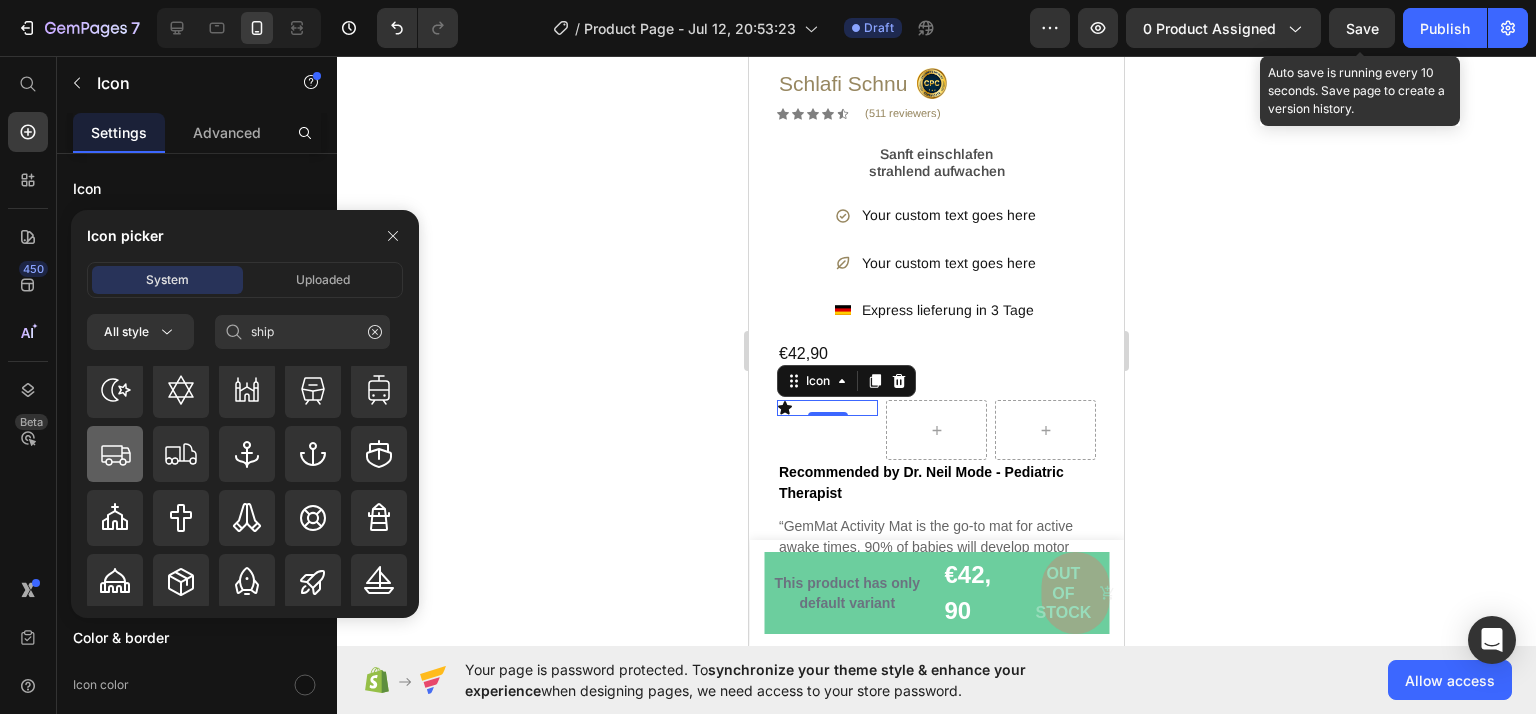 click 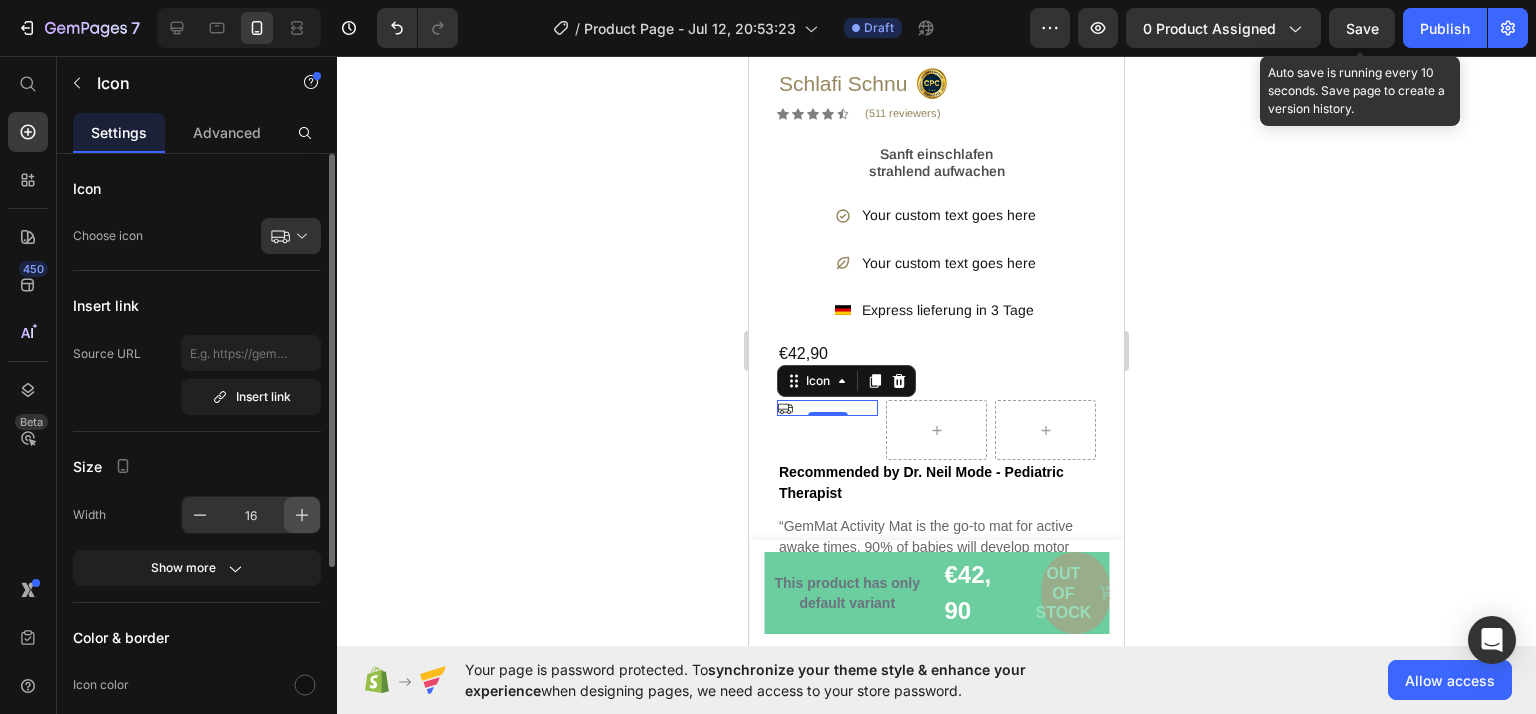 click at bounding box center [302, 515] 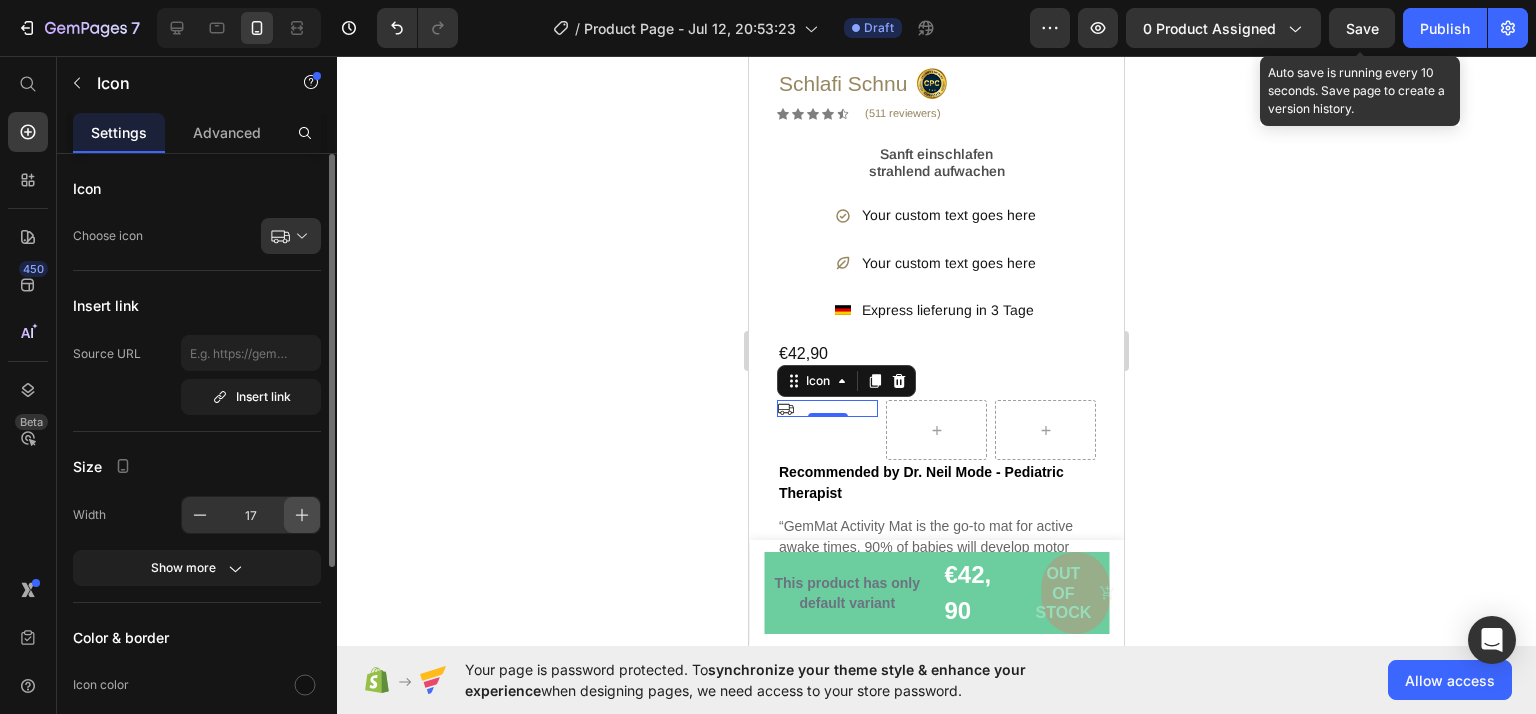 click 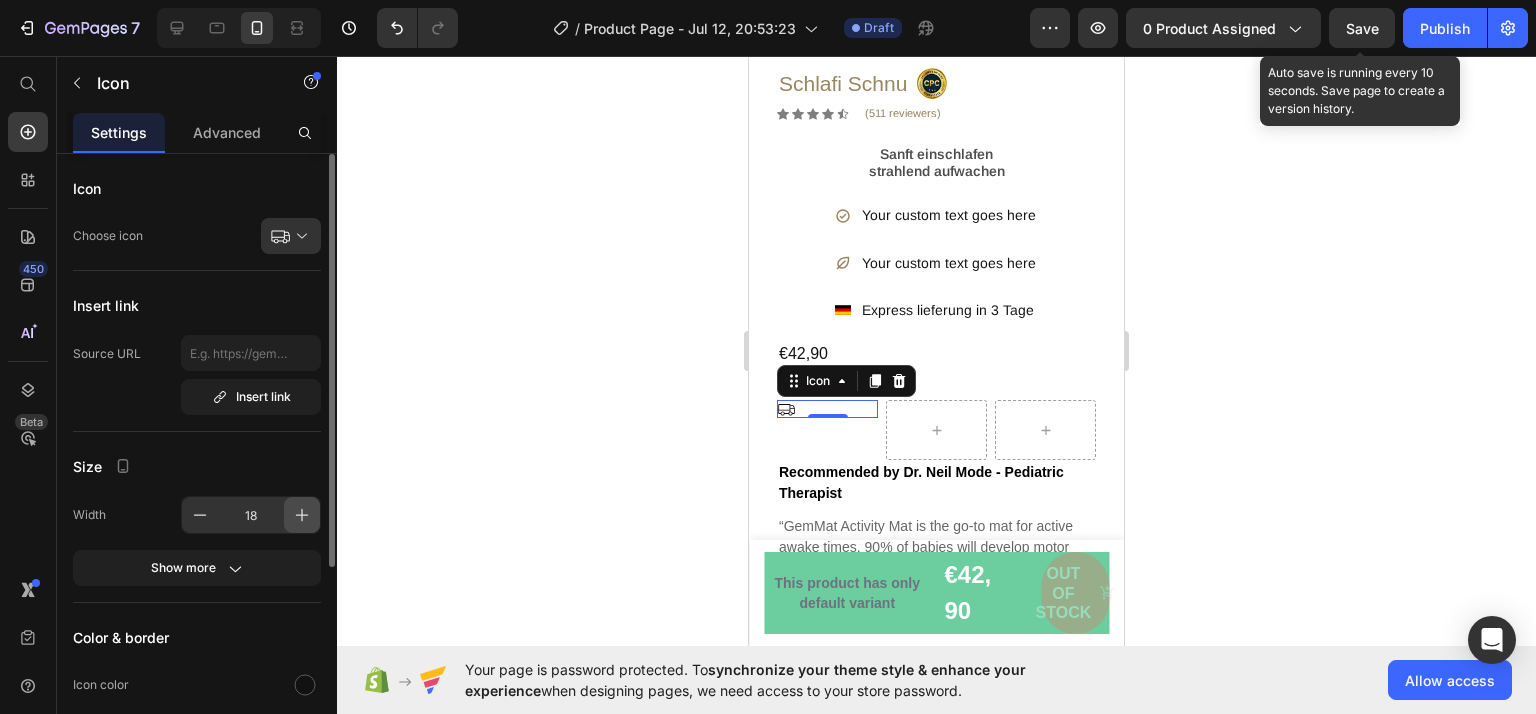 click 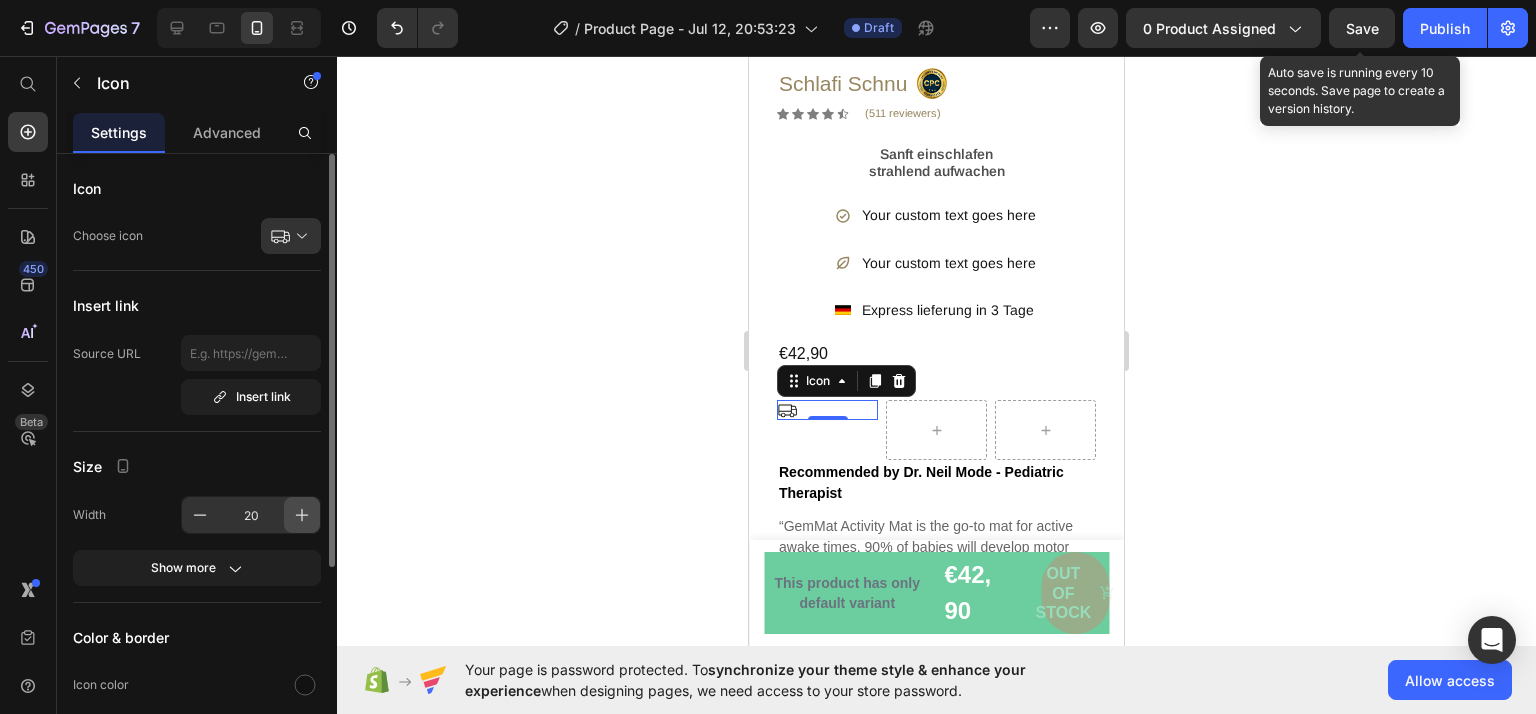 click 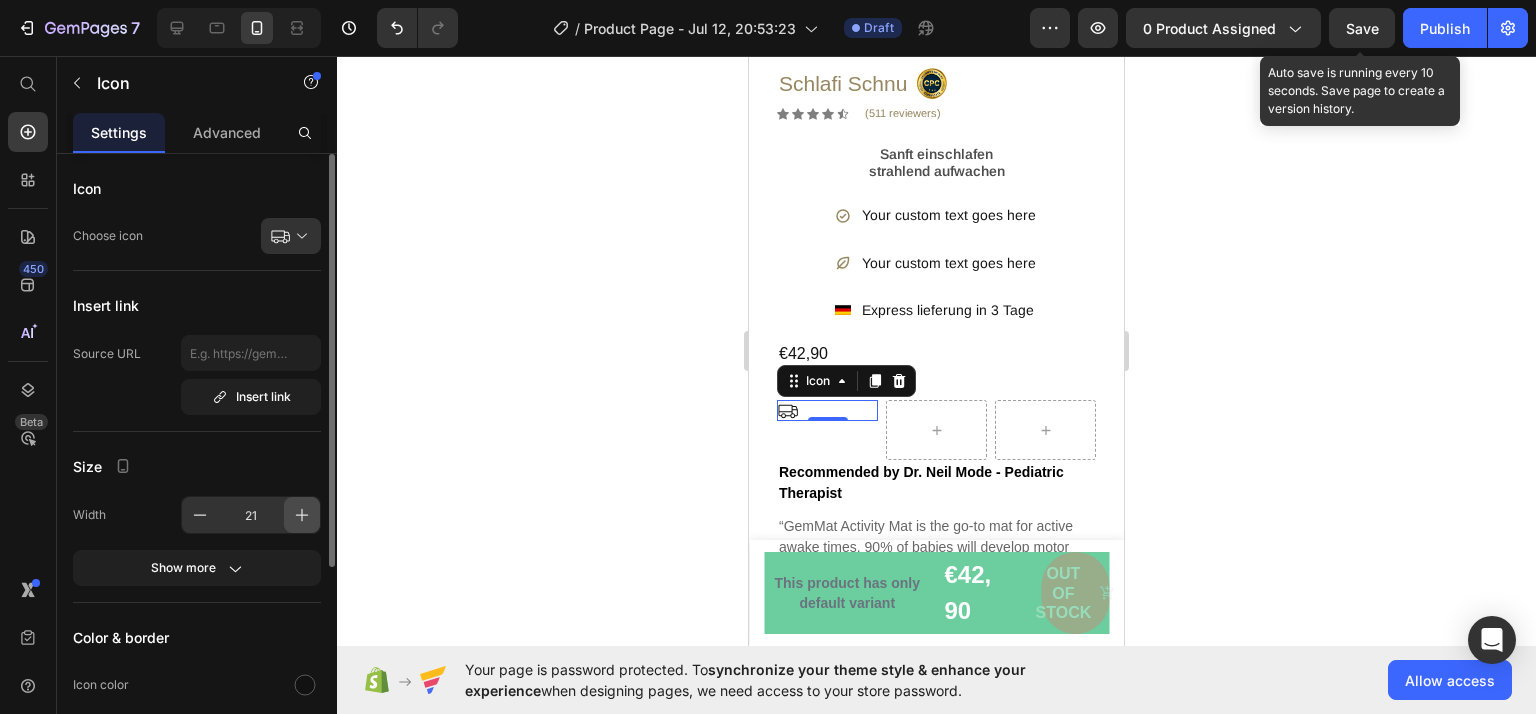 click 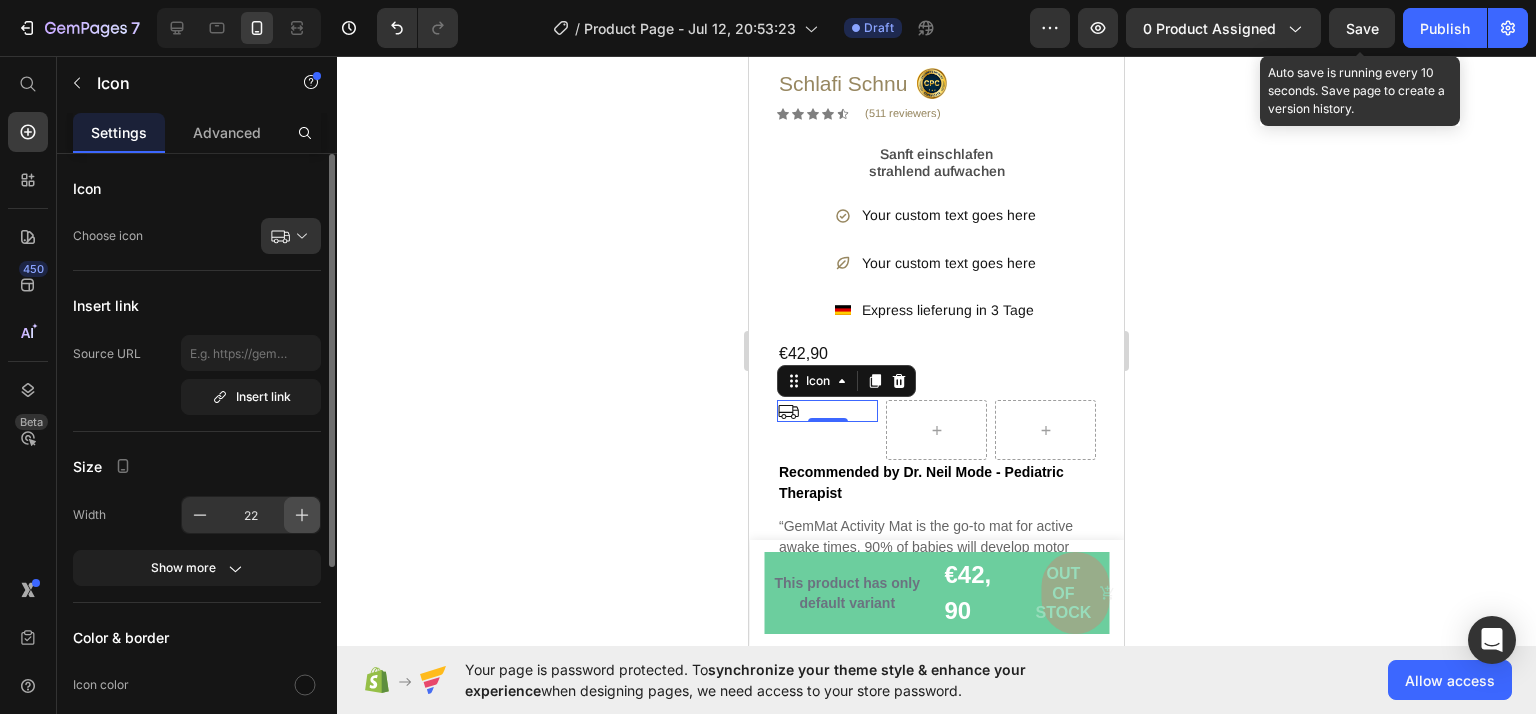 click 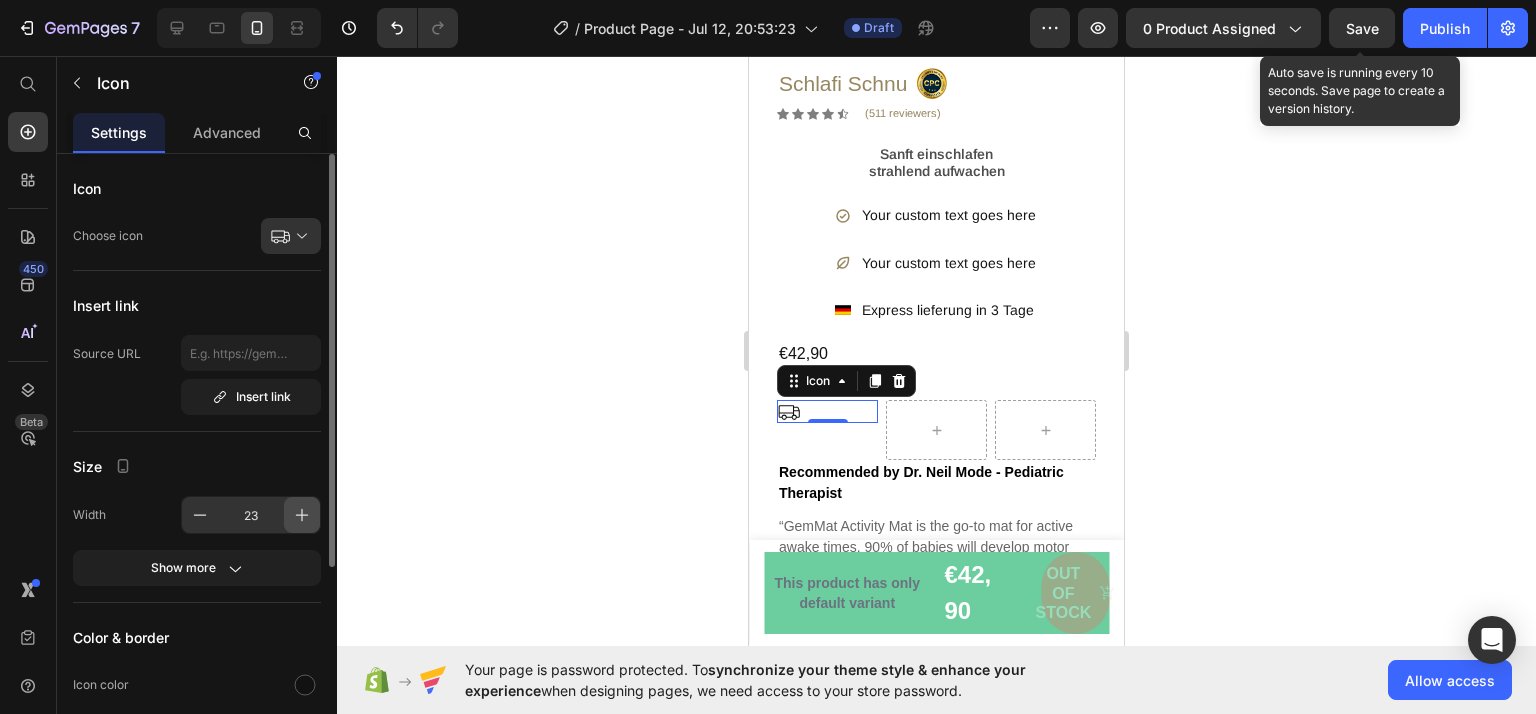 click 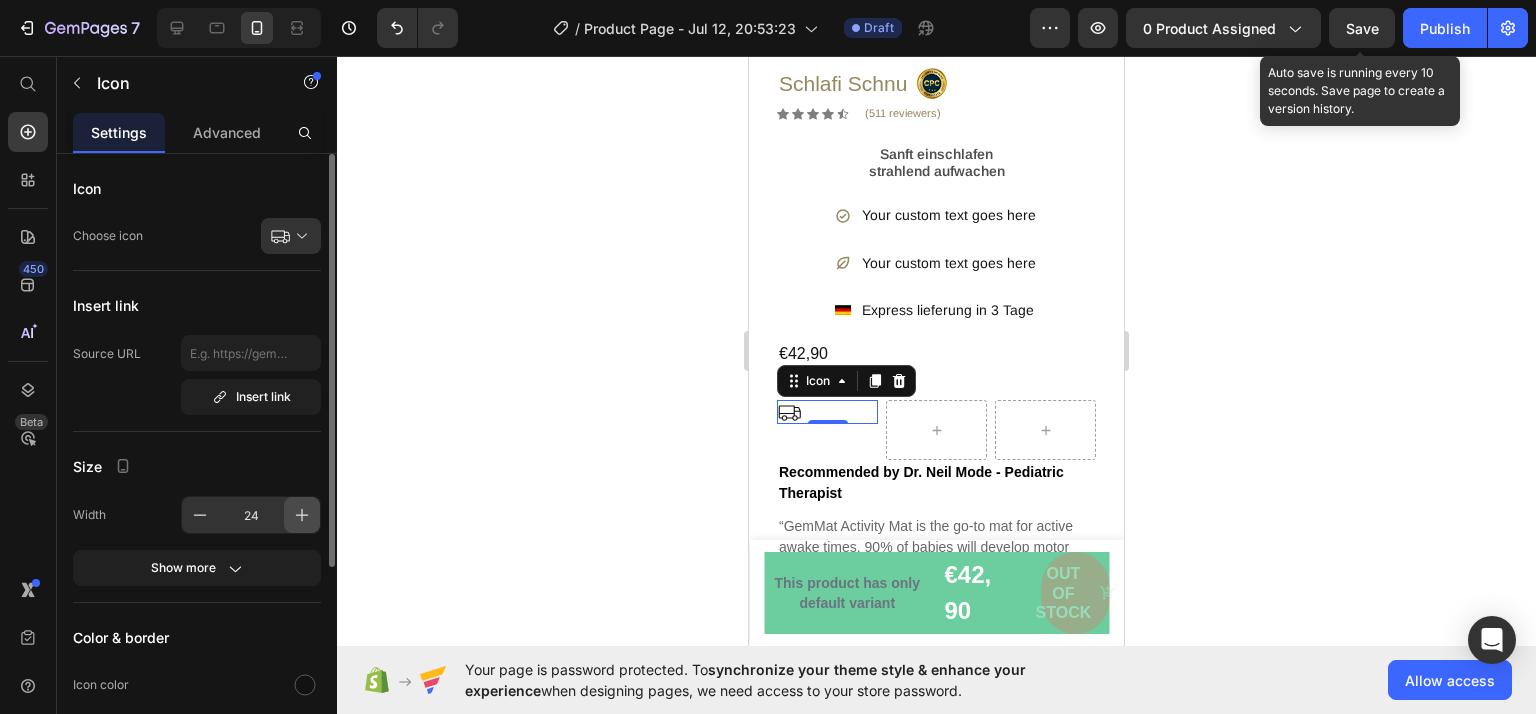 click 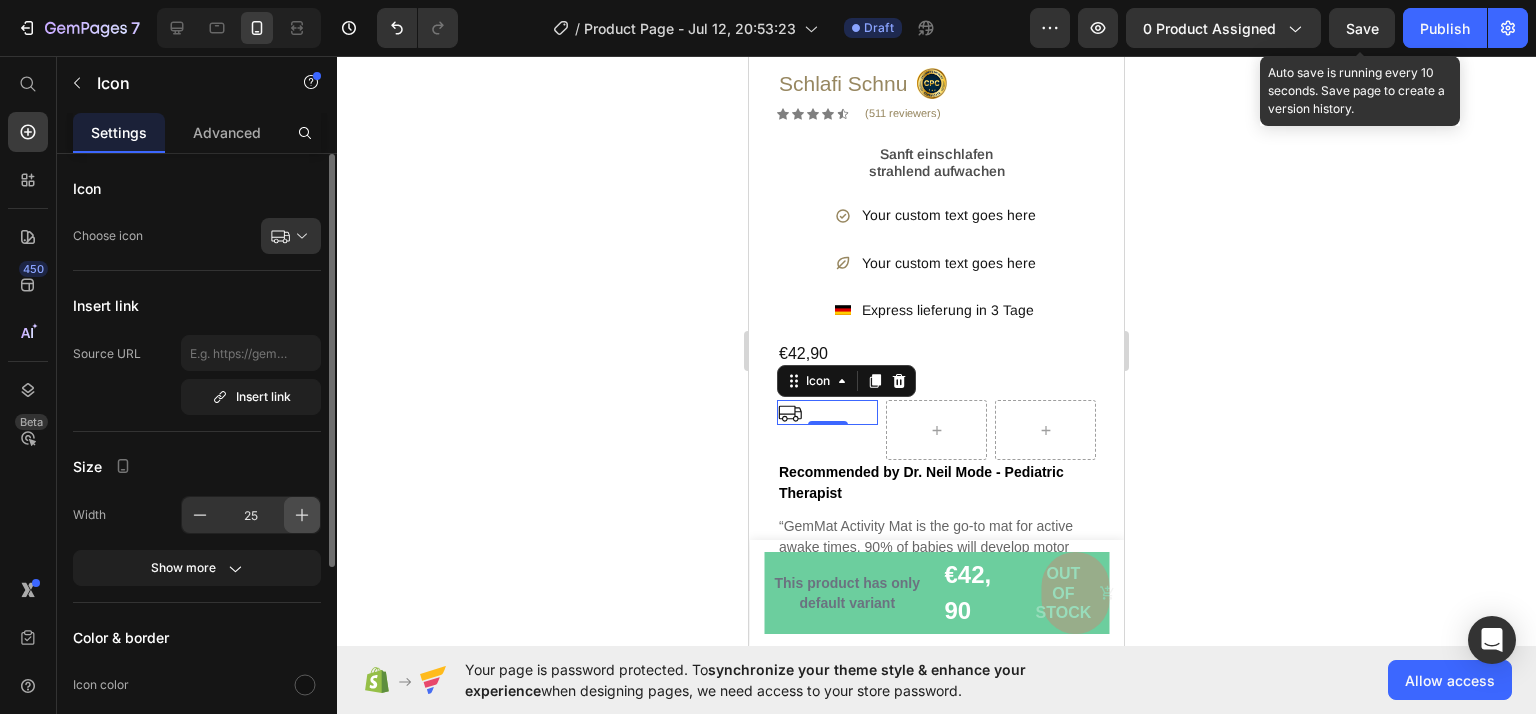 click 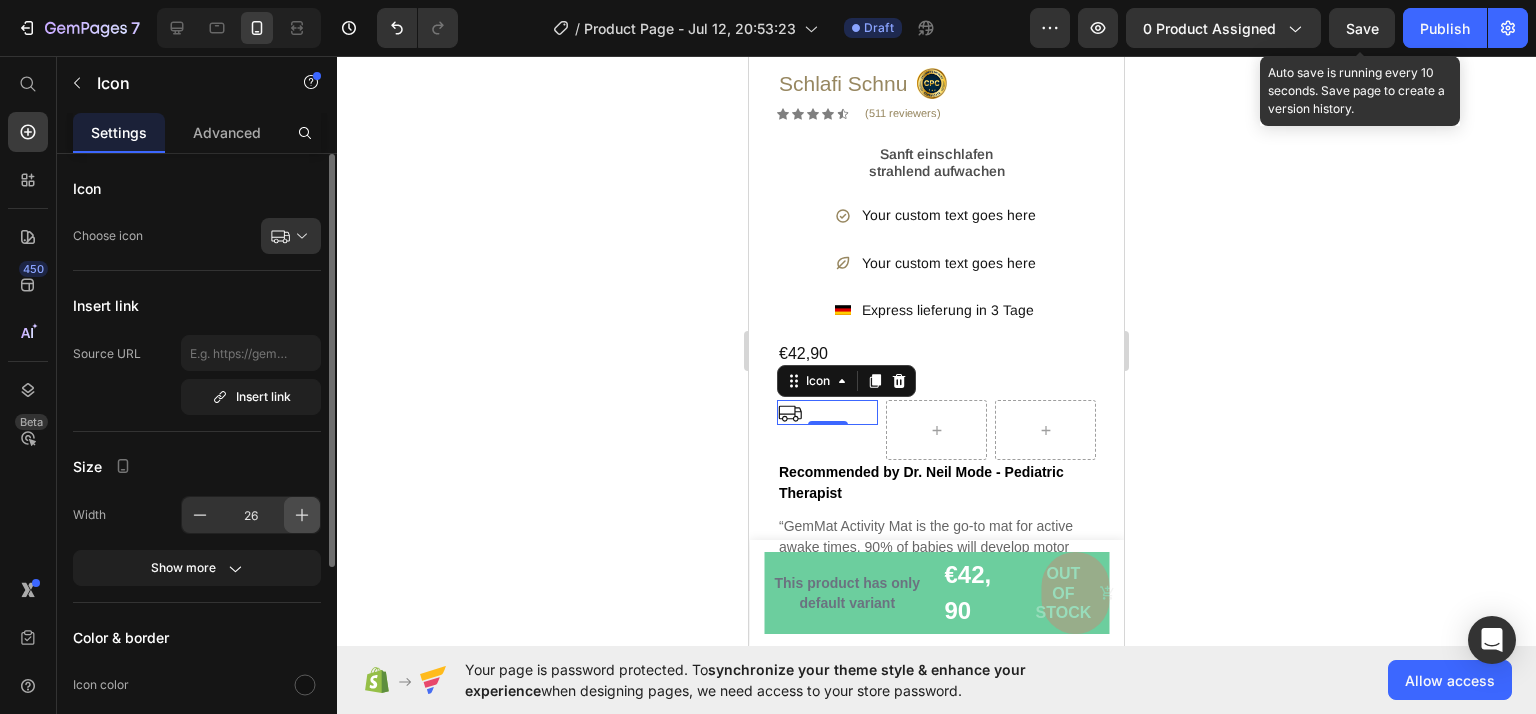 click 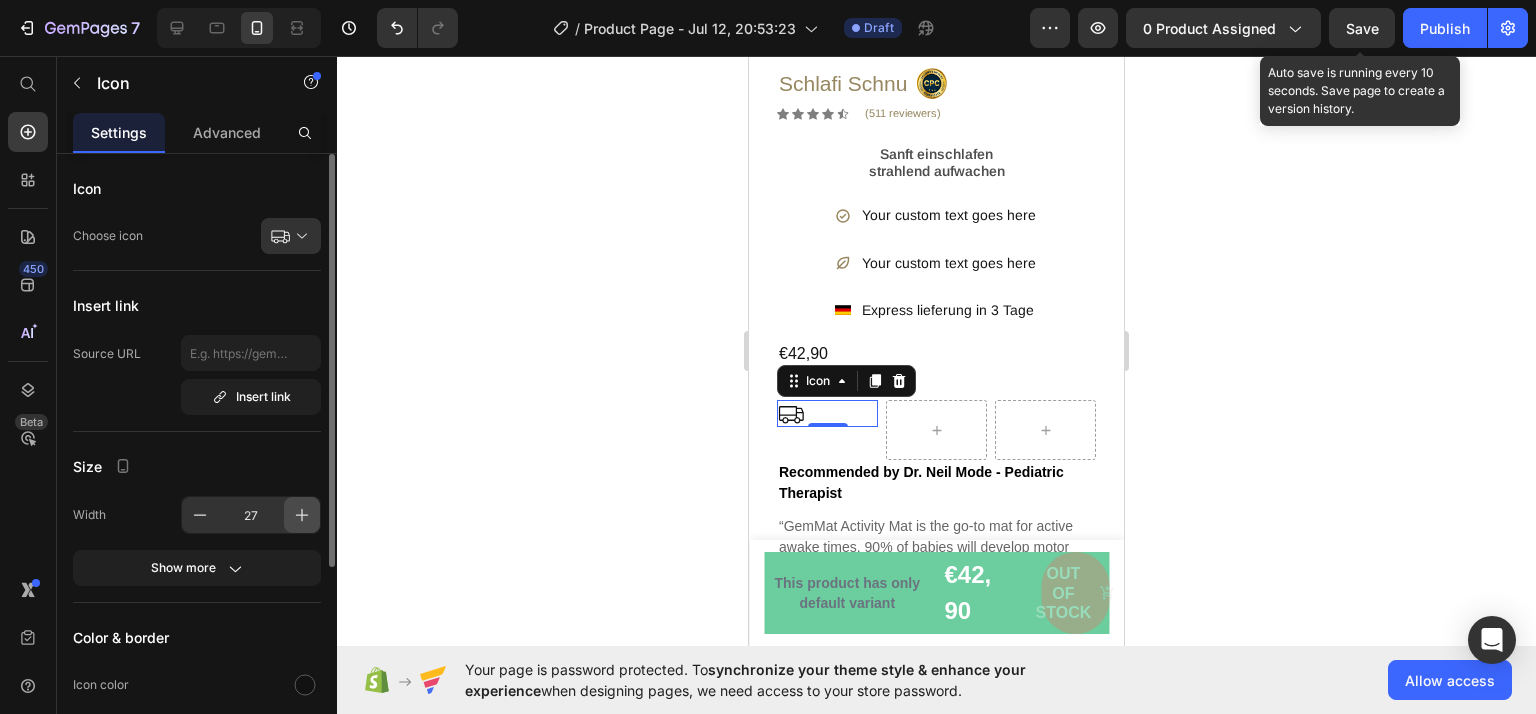 click 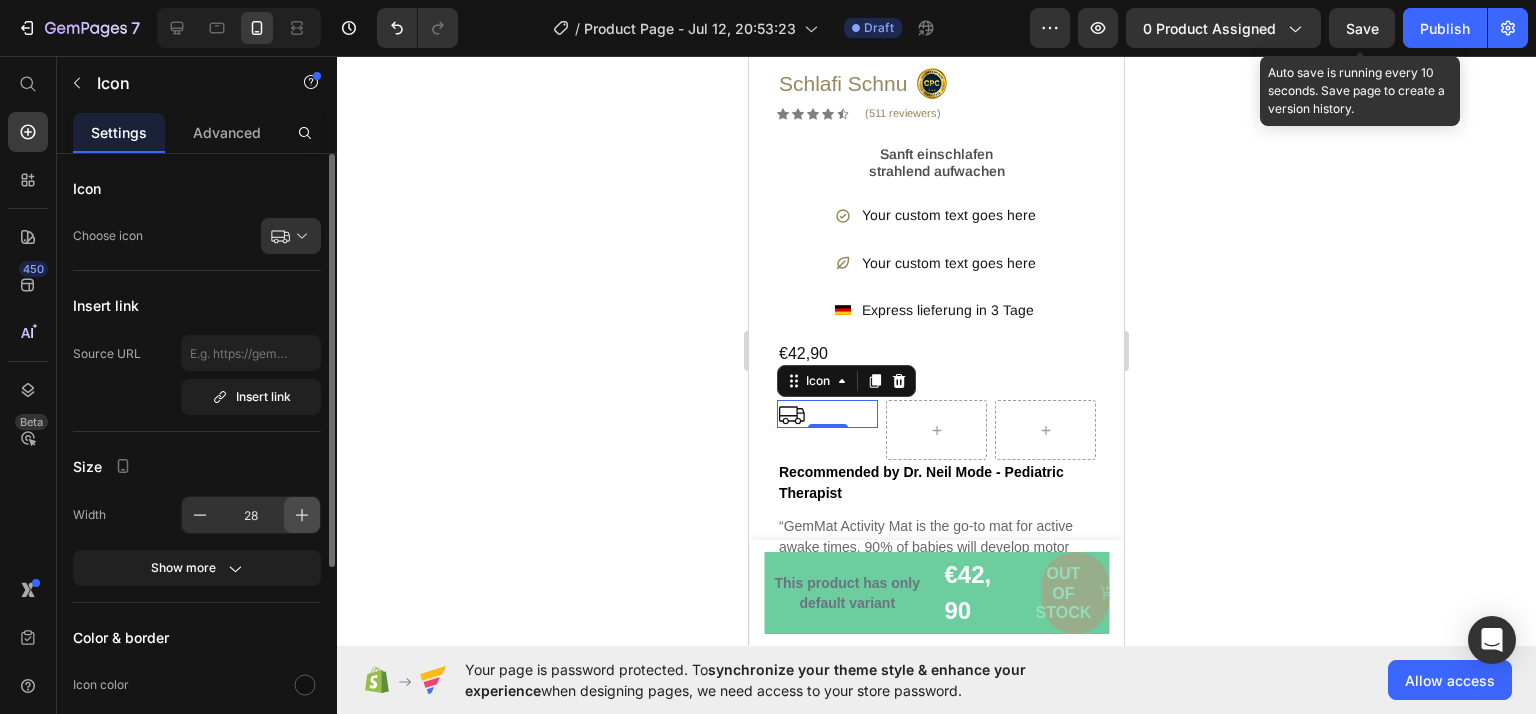 click 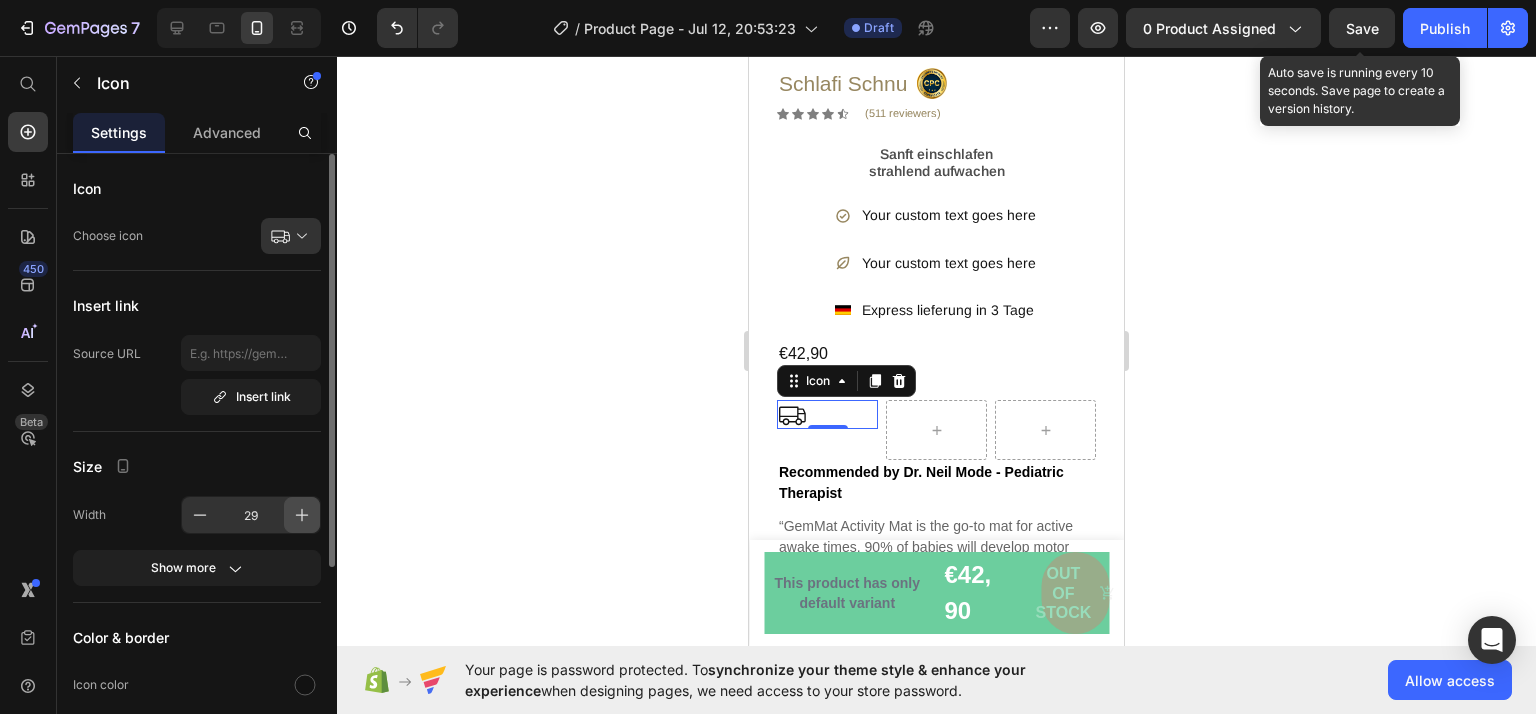 click 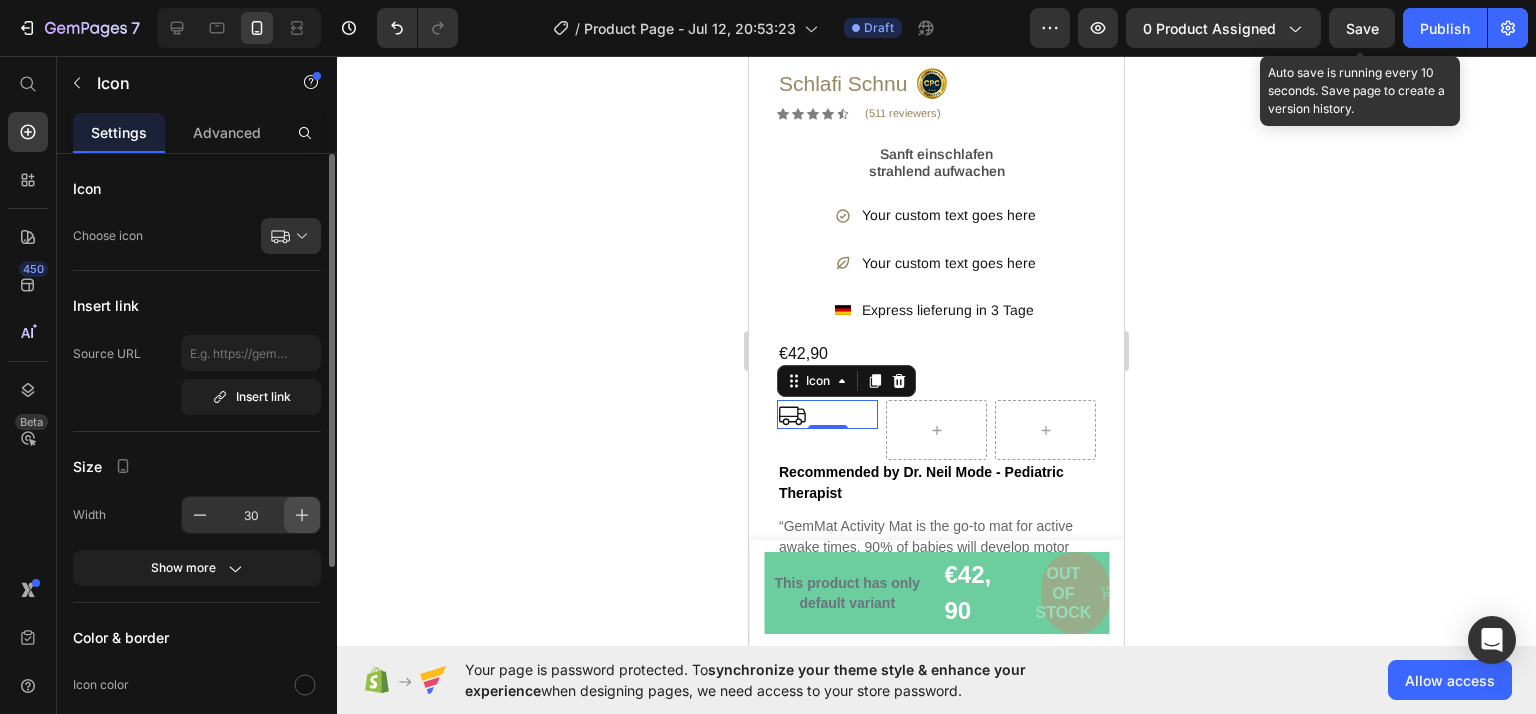 click 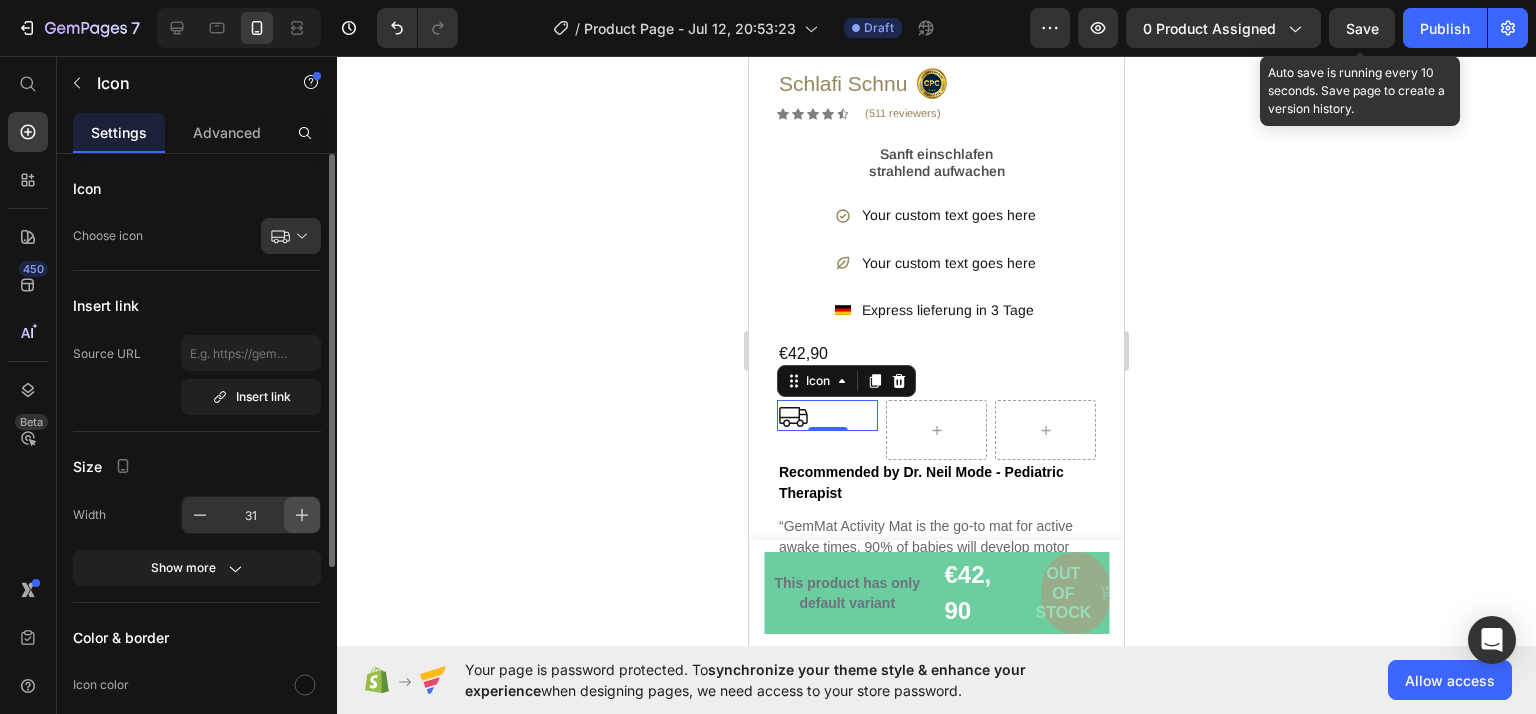 click 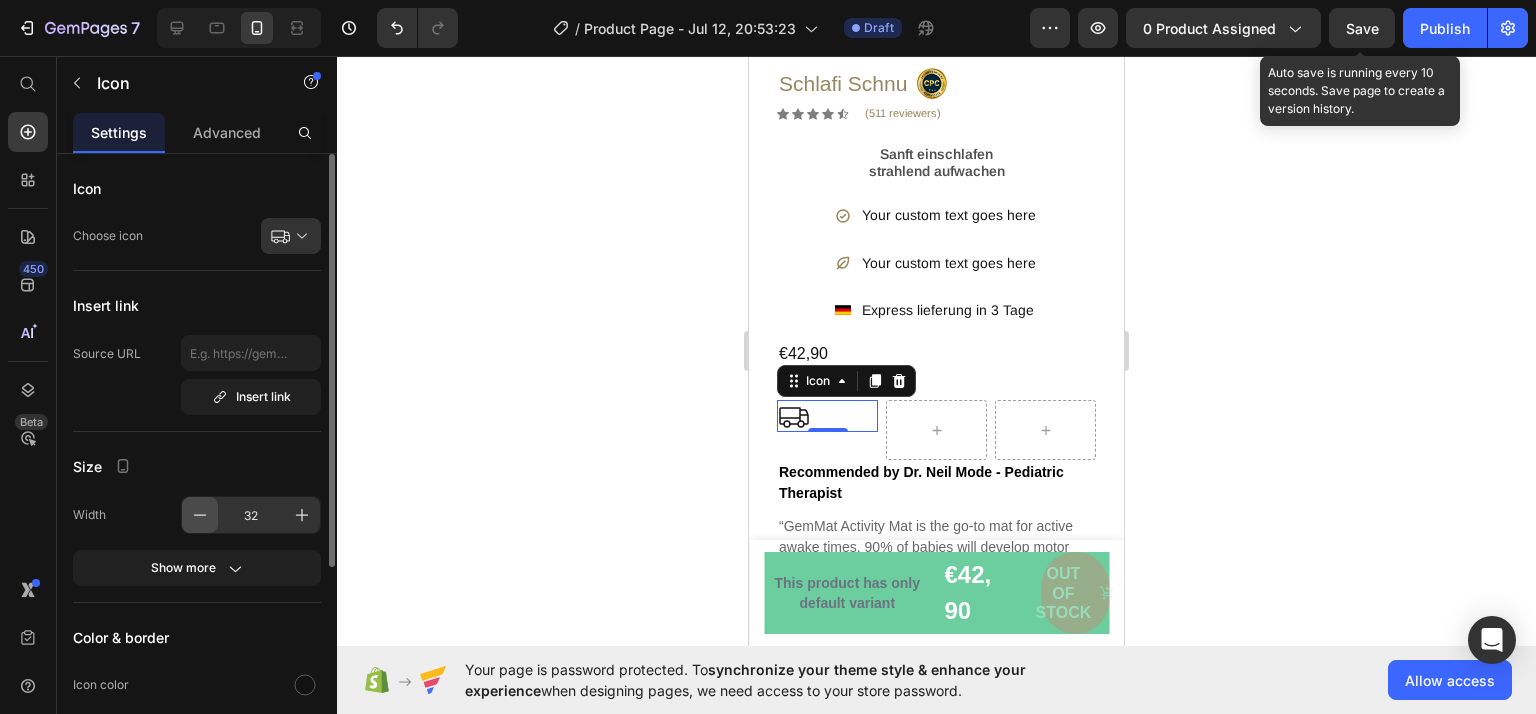 click at bounding box center [200, 515] 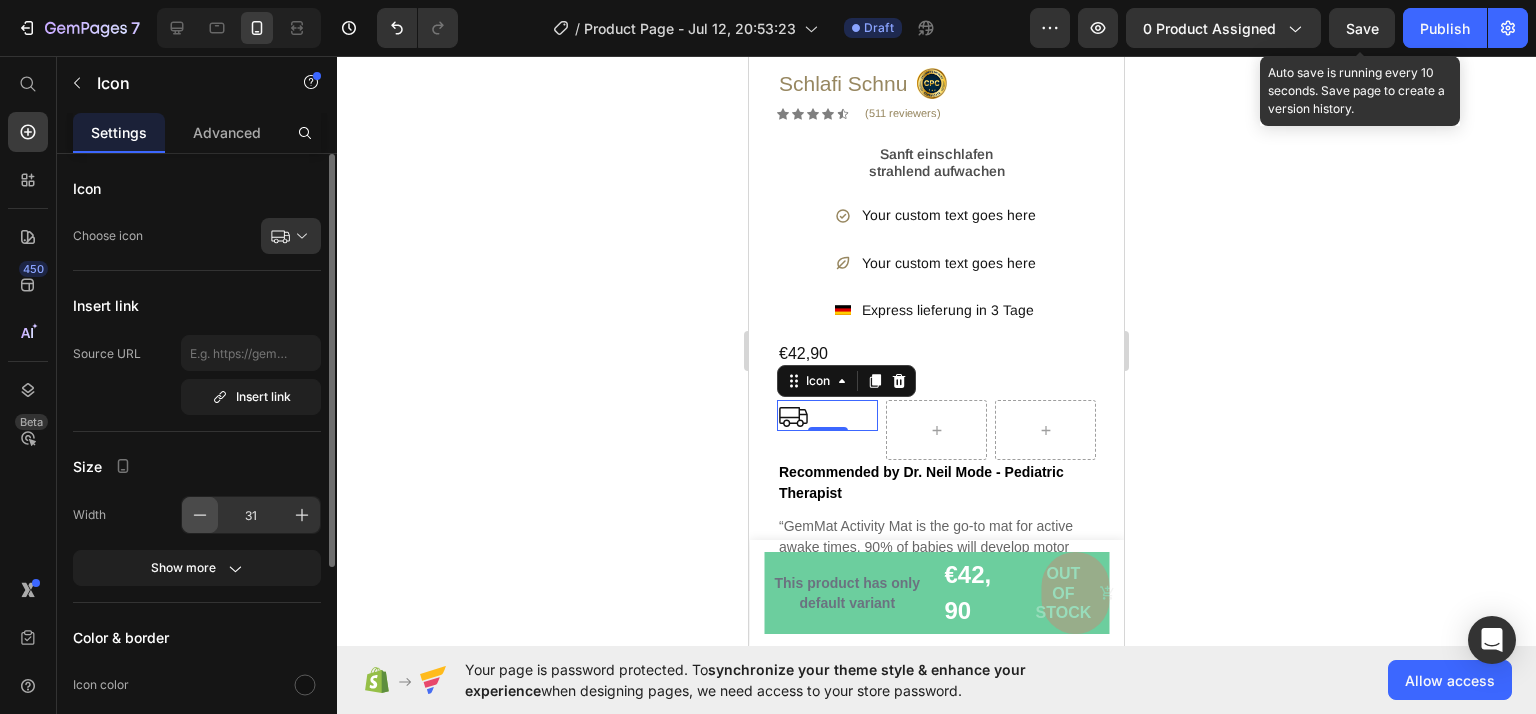 click at bounding box center [200, 515] 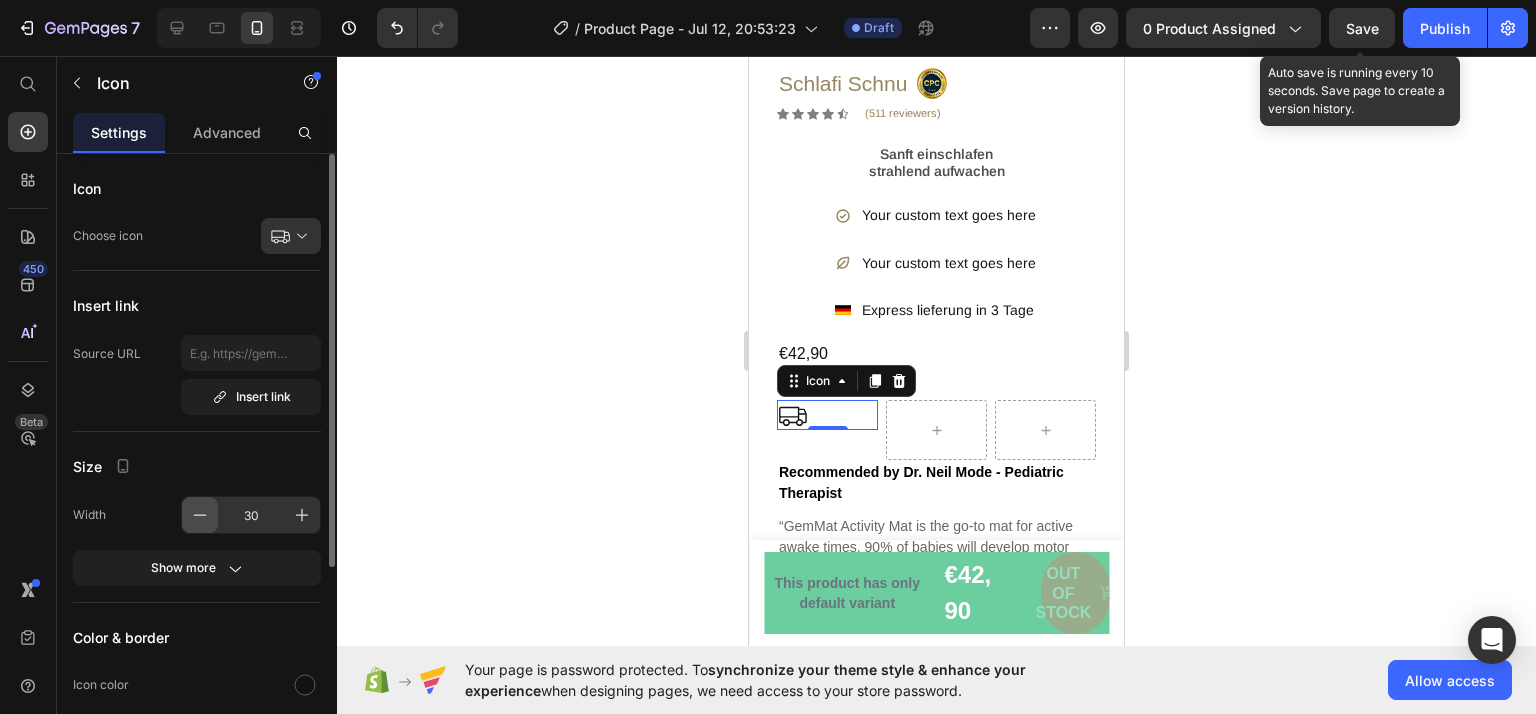 click at bounding box center [200, 515] 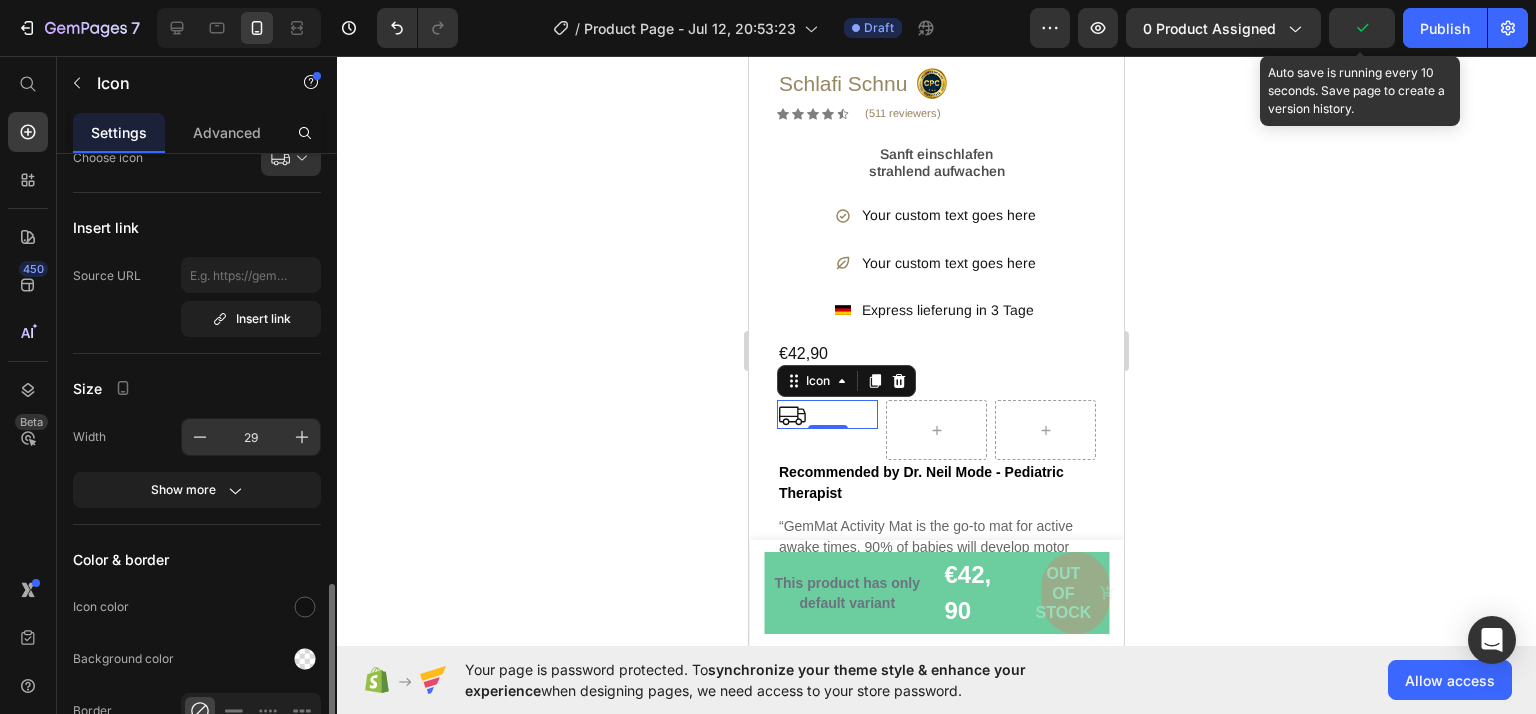 scroll, scrollTop: 304, scrollLeft: 0, axis: vertical 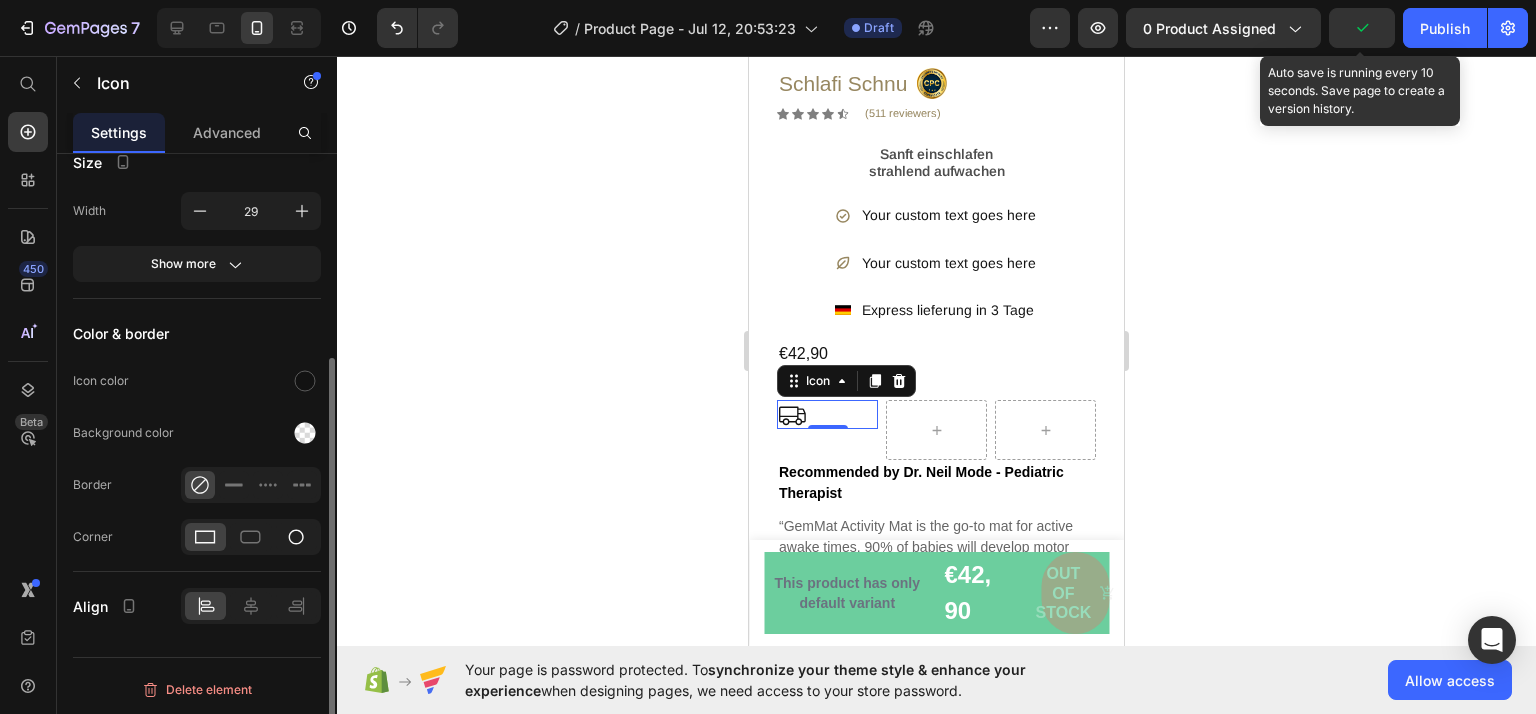 click 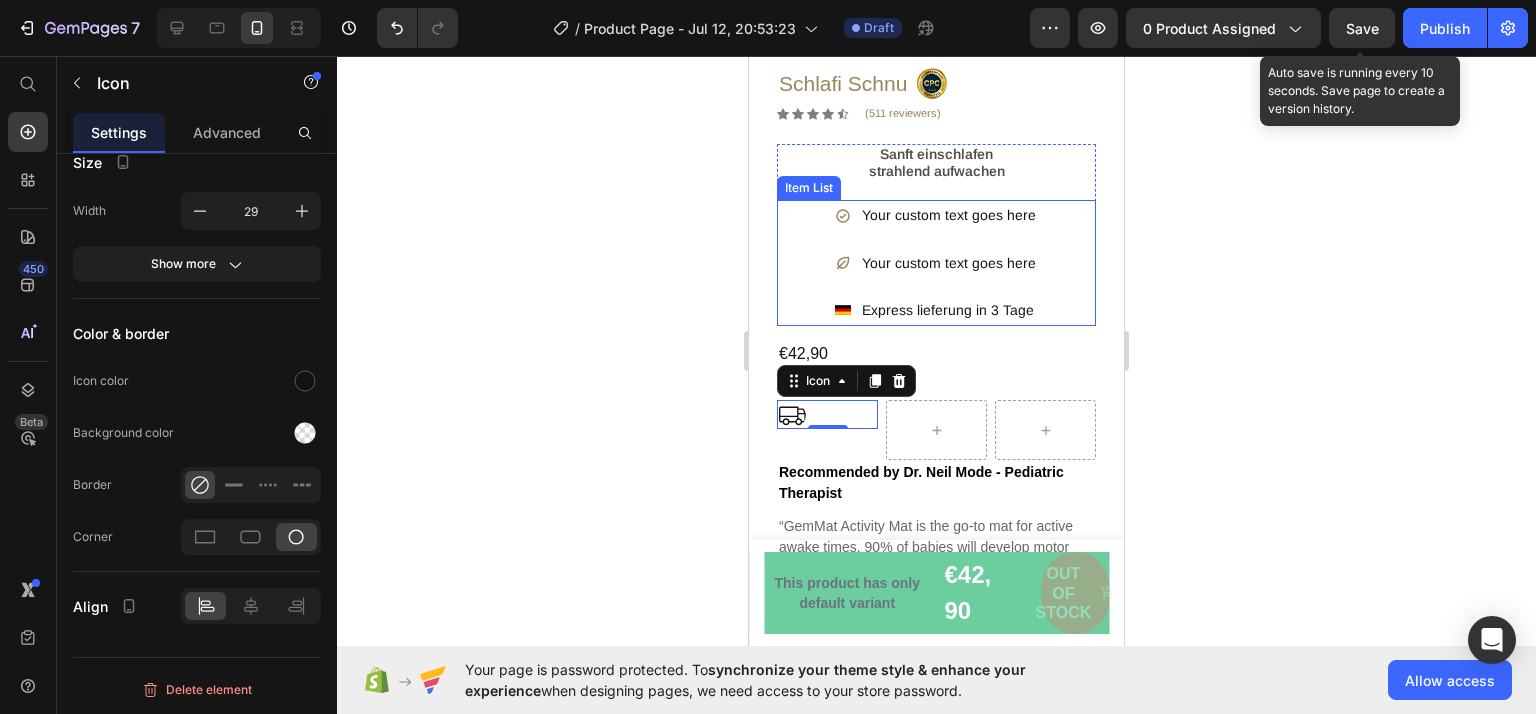 click on "Your custom text goes here" at bounding box center [949, 215] 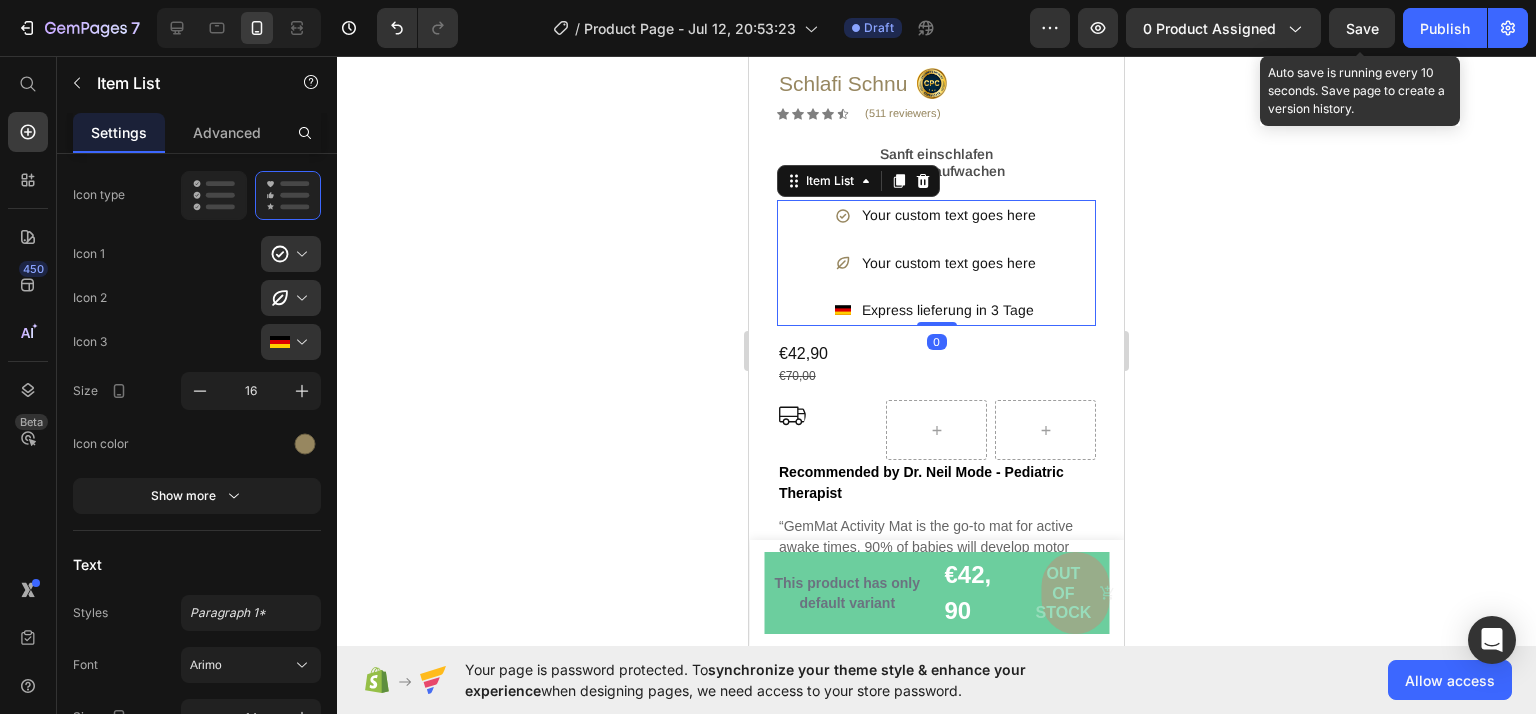 scroll, scrollTop: 0, scrollLeft: 0, axis: both 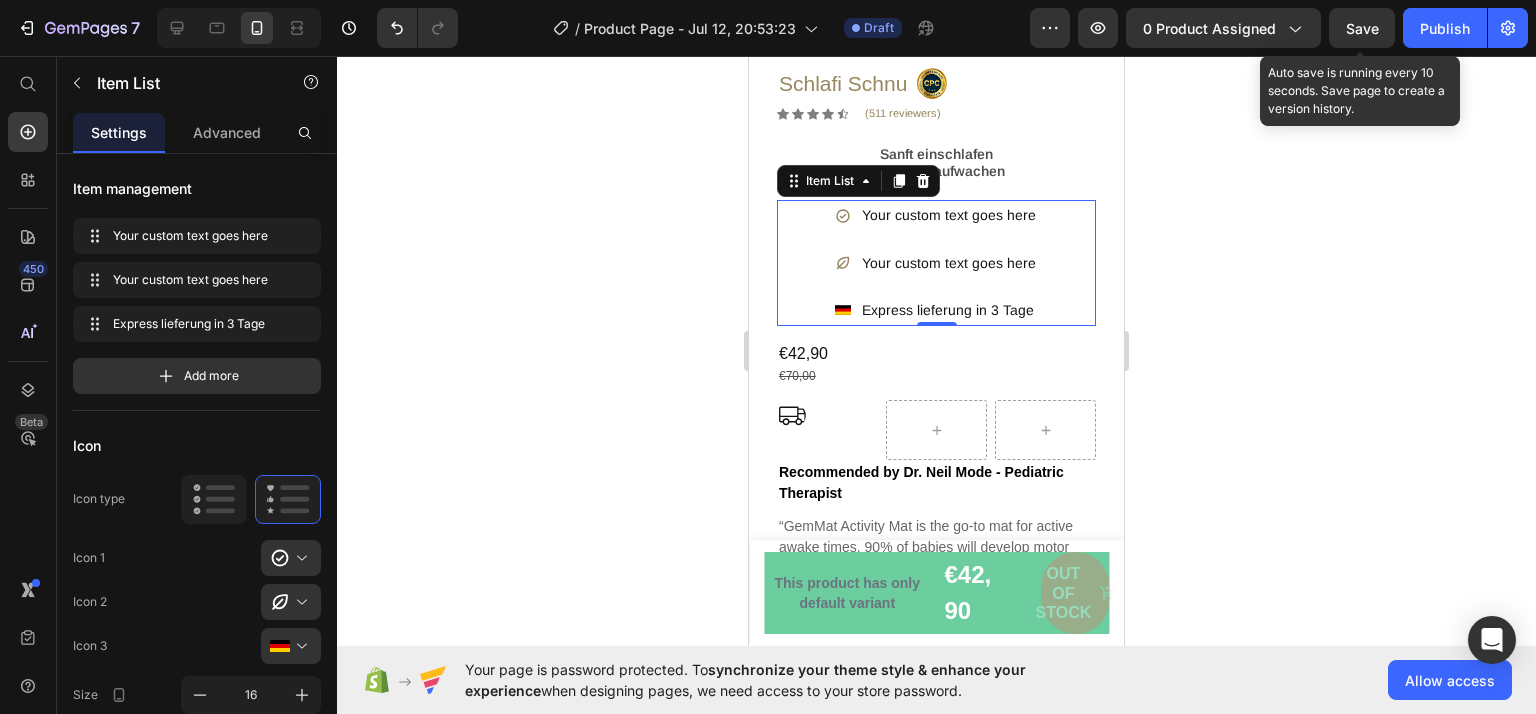 click on "Your custom text goes here" at bounding box center (949, 215) 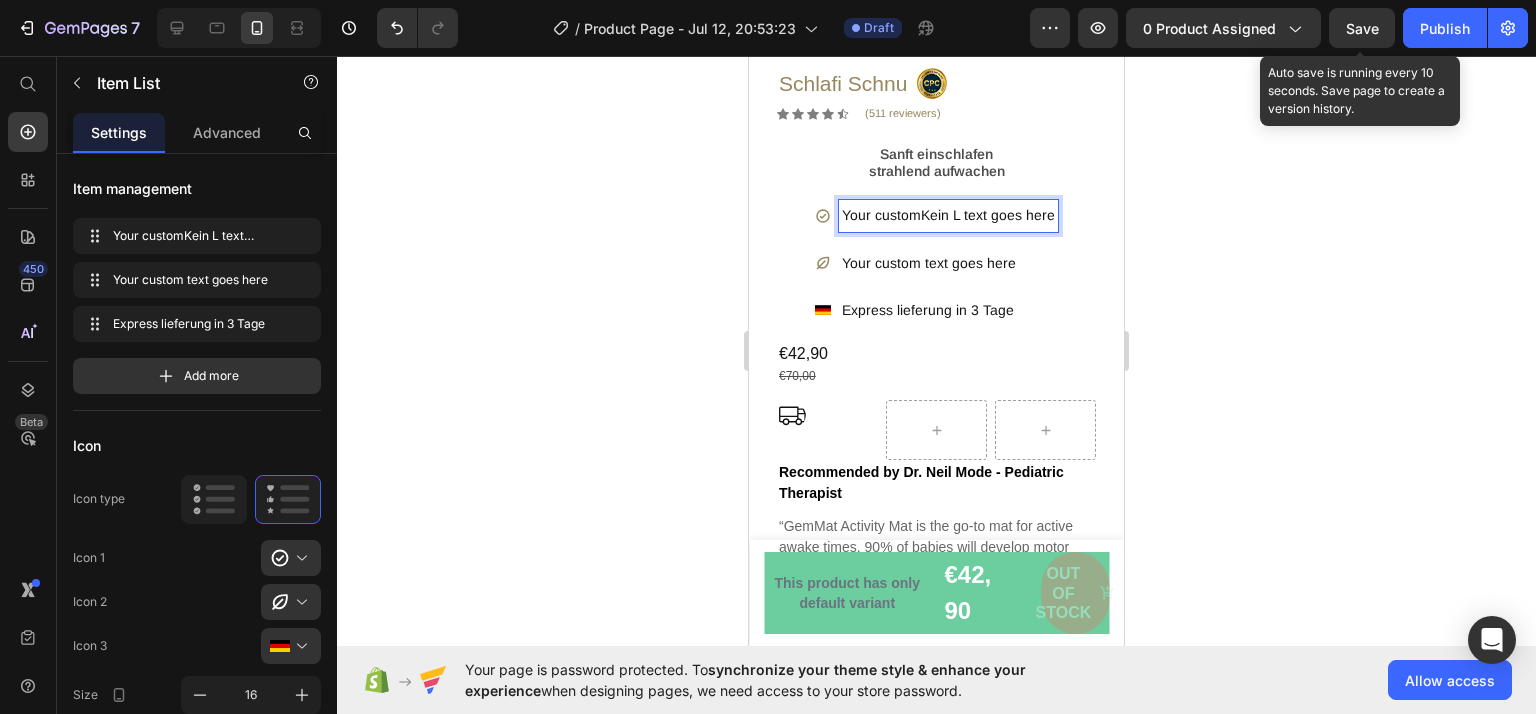 click on "Your customKein L text goes here" at bounding box center (948, 215) 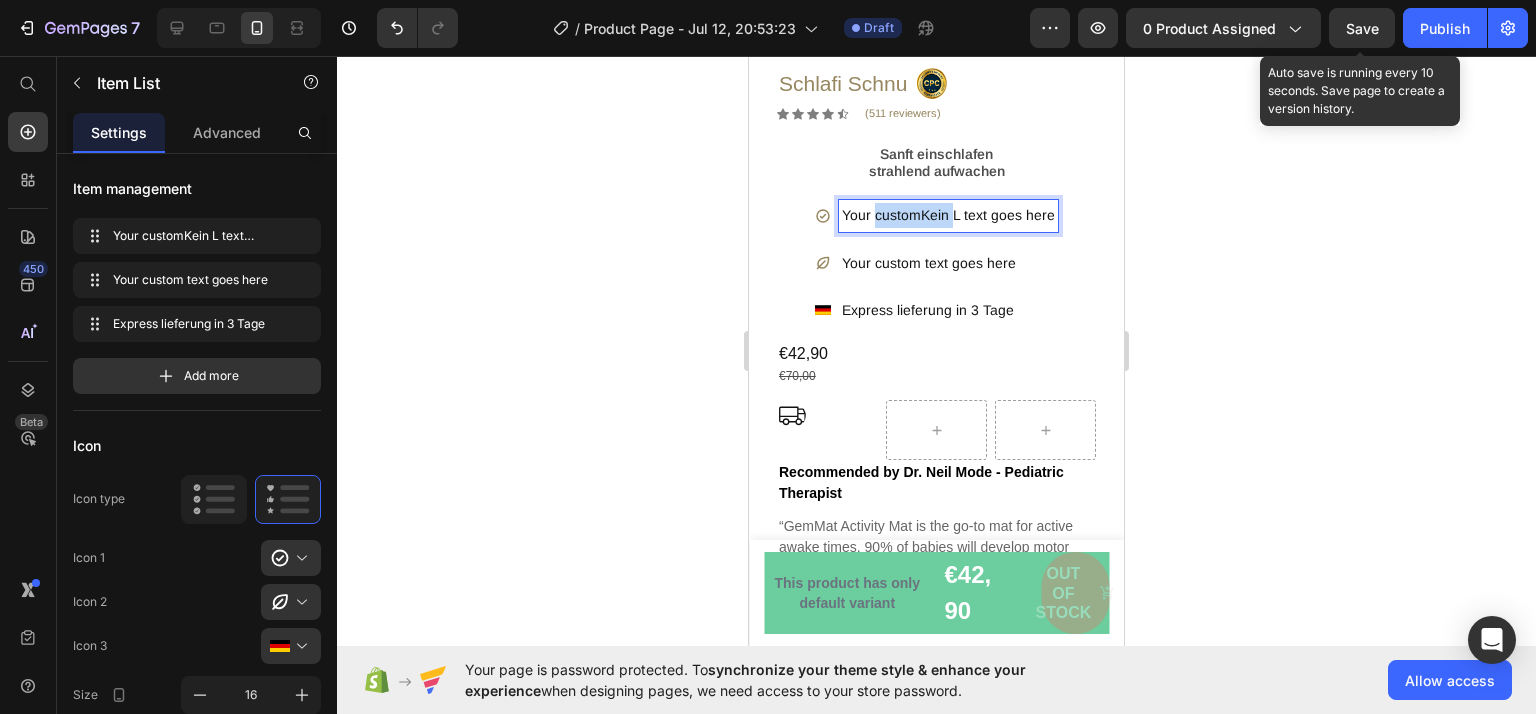 click on "Your customKein L text goes here" at bounding box center (948, 215) 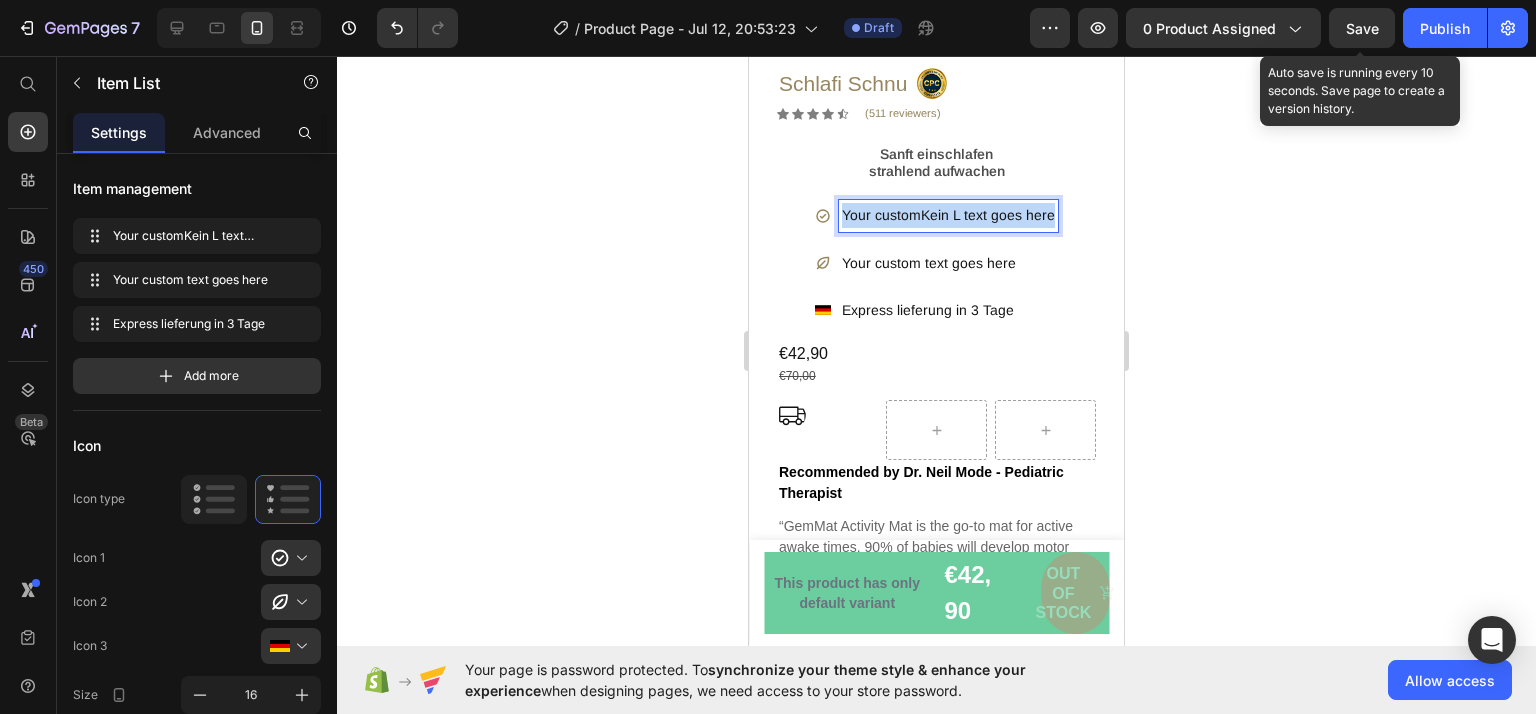 click on "Your customKein L text goes here" at bounding box center [948, 215] 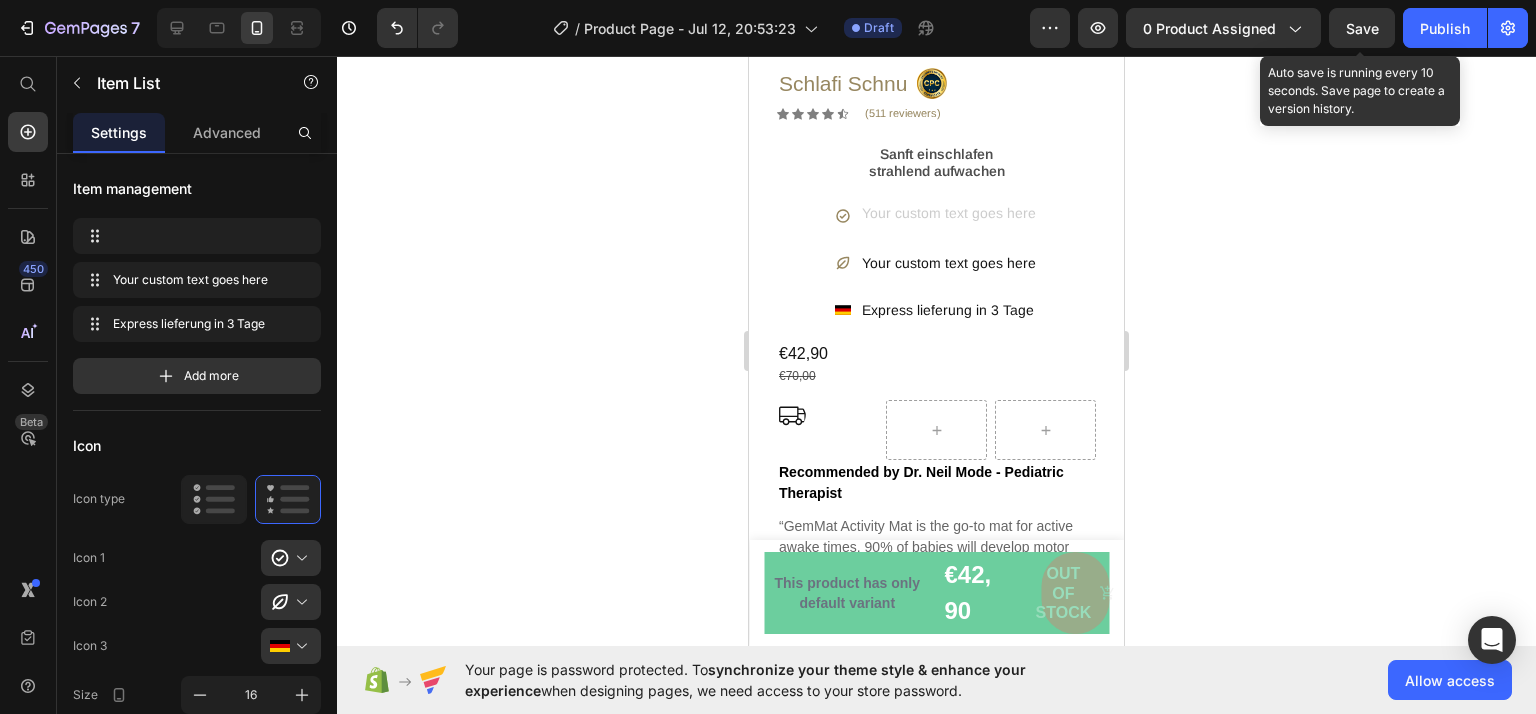 scroll, scrollTop: 400, scrollLeft: 0, axis: vertical 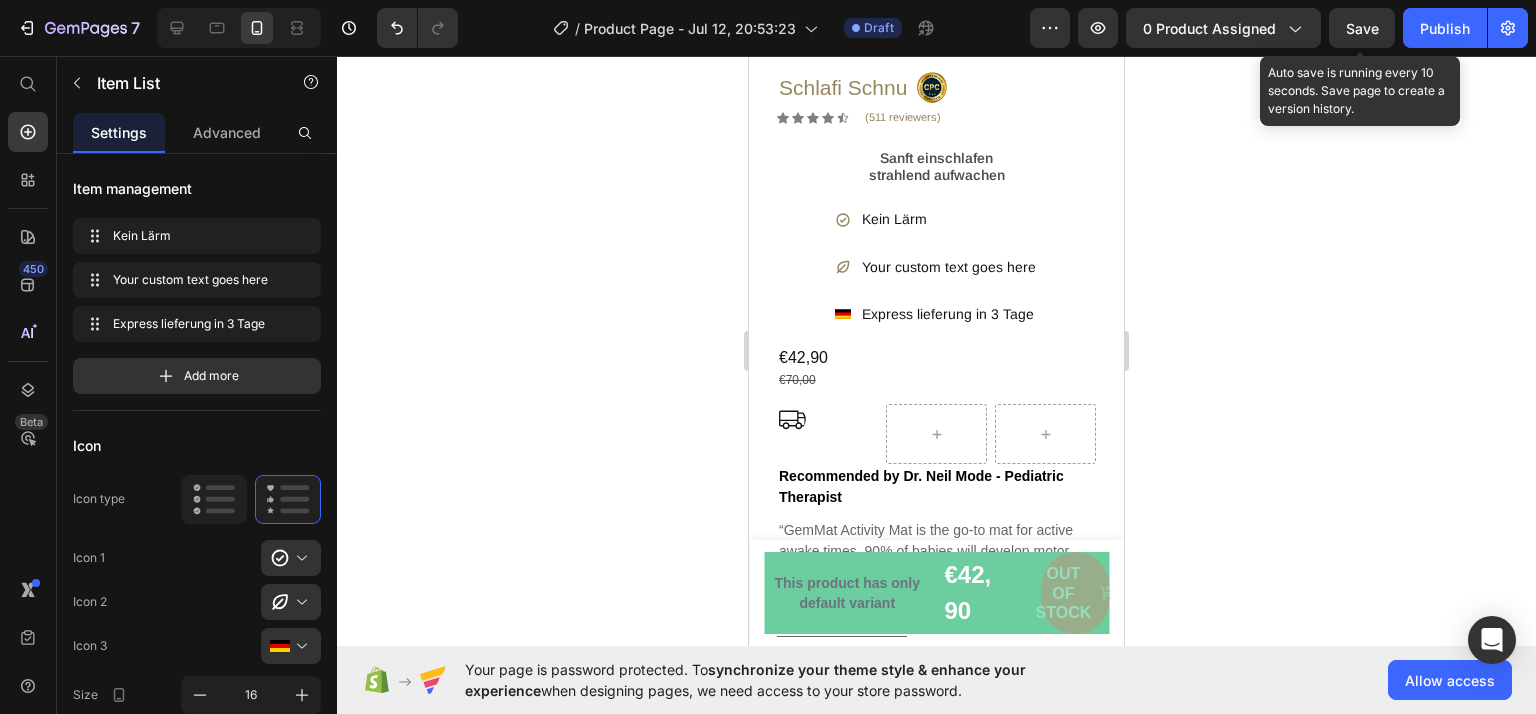 click on "Your custom text goes here" at bounding box center (949, 267) 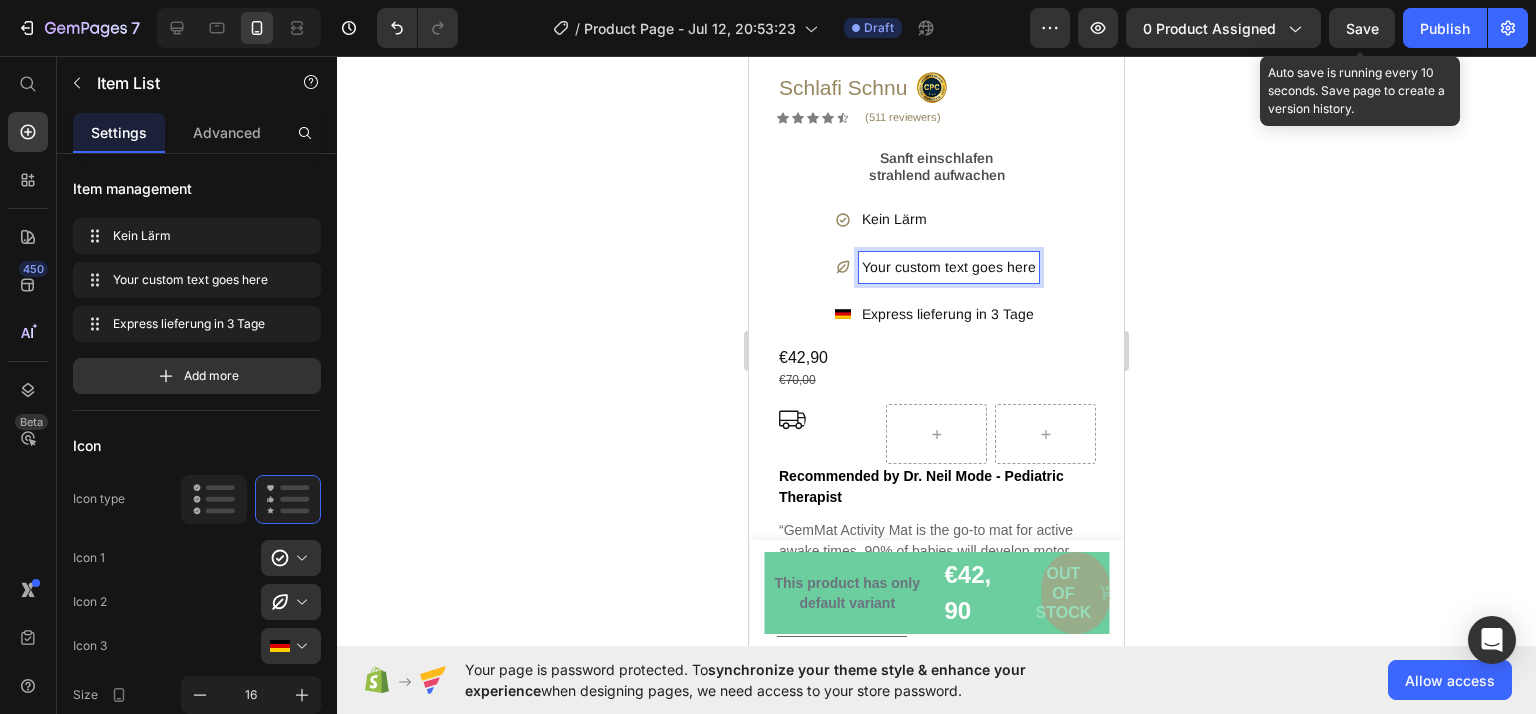 click on "Your cuSicherstom text goes here" at bounding box center [949, 267] 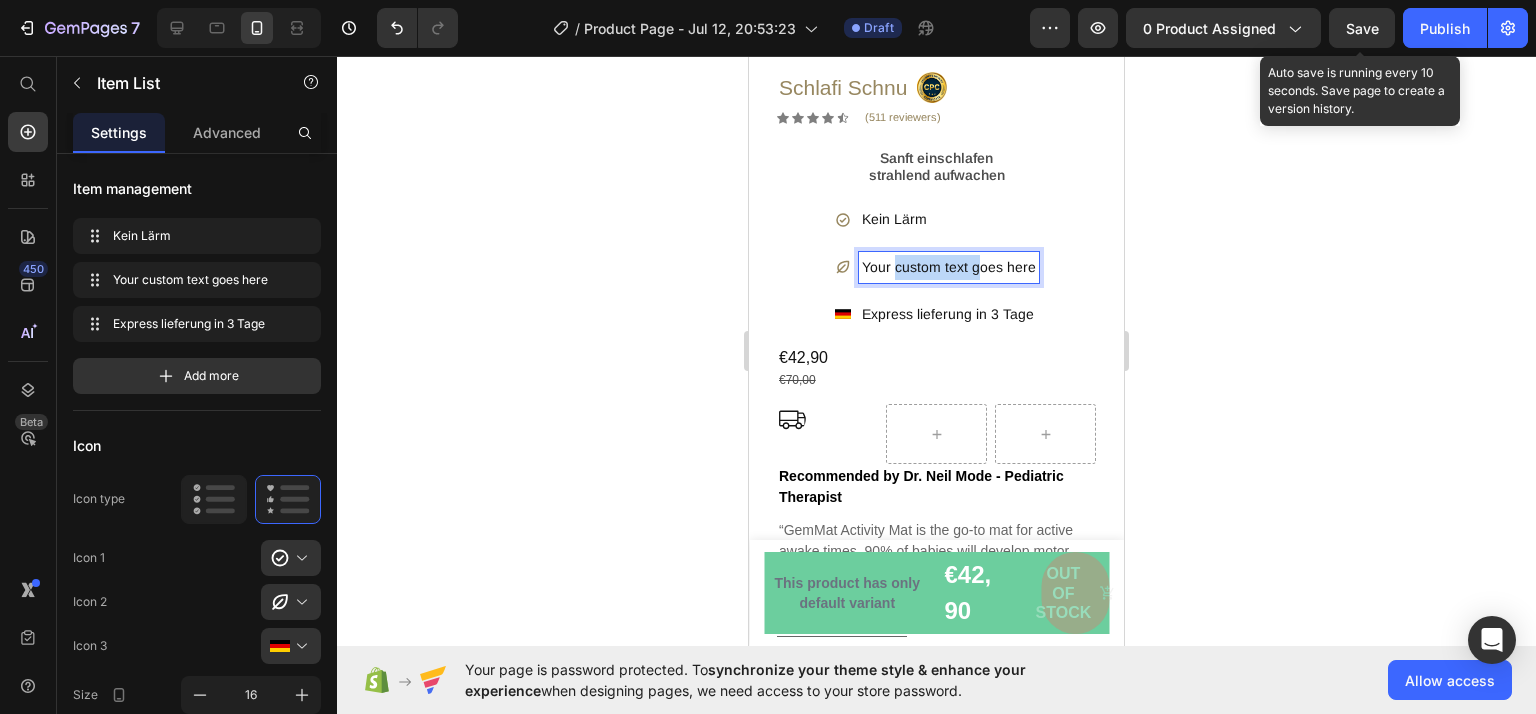 click on "Your cuSicherstom text goes here" at bounding box center [949, 267] 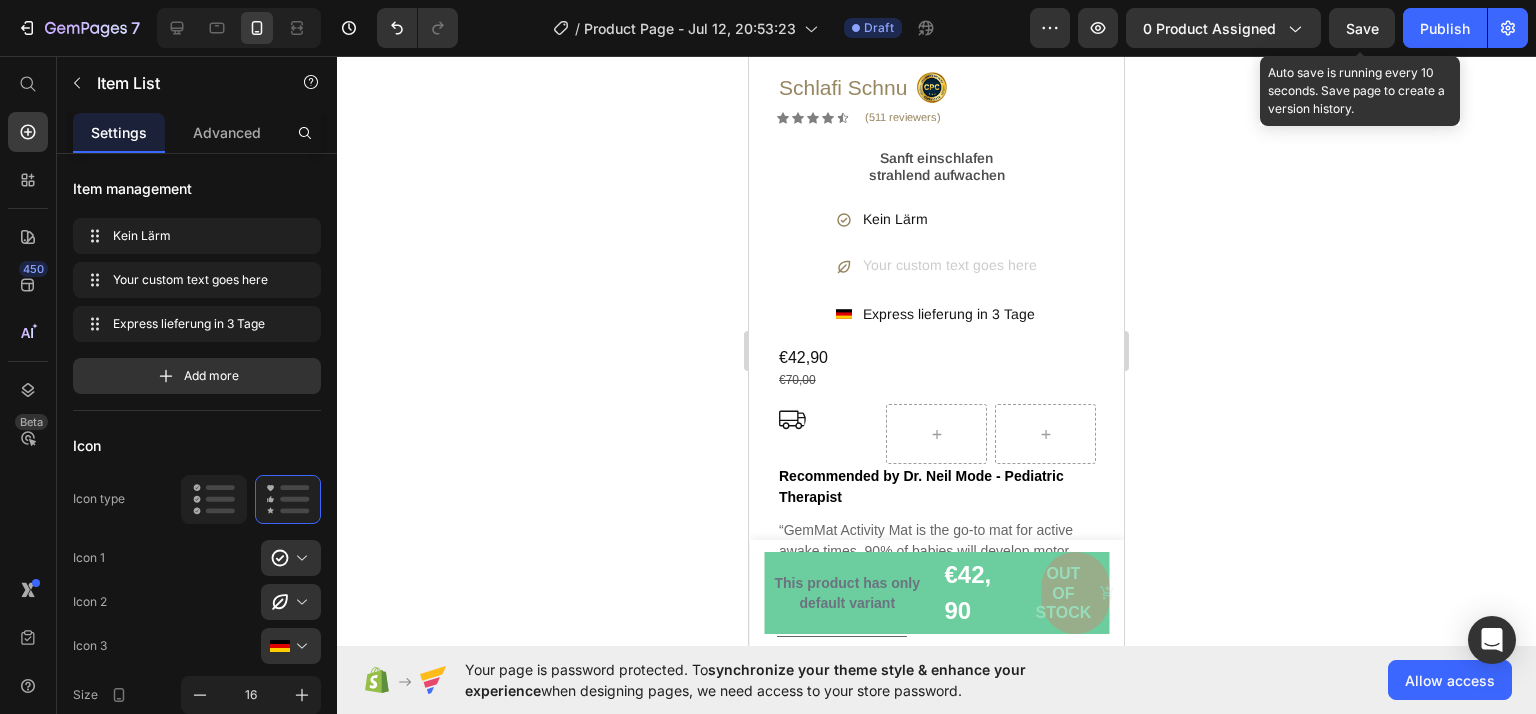 scroll, scrollTop: 394, scrollLeft: 0, axis: vertical 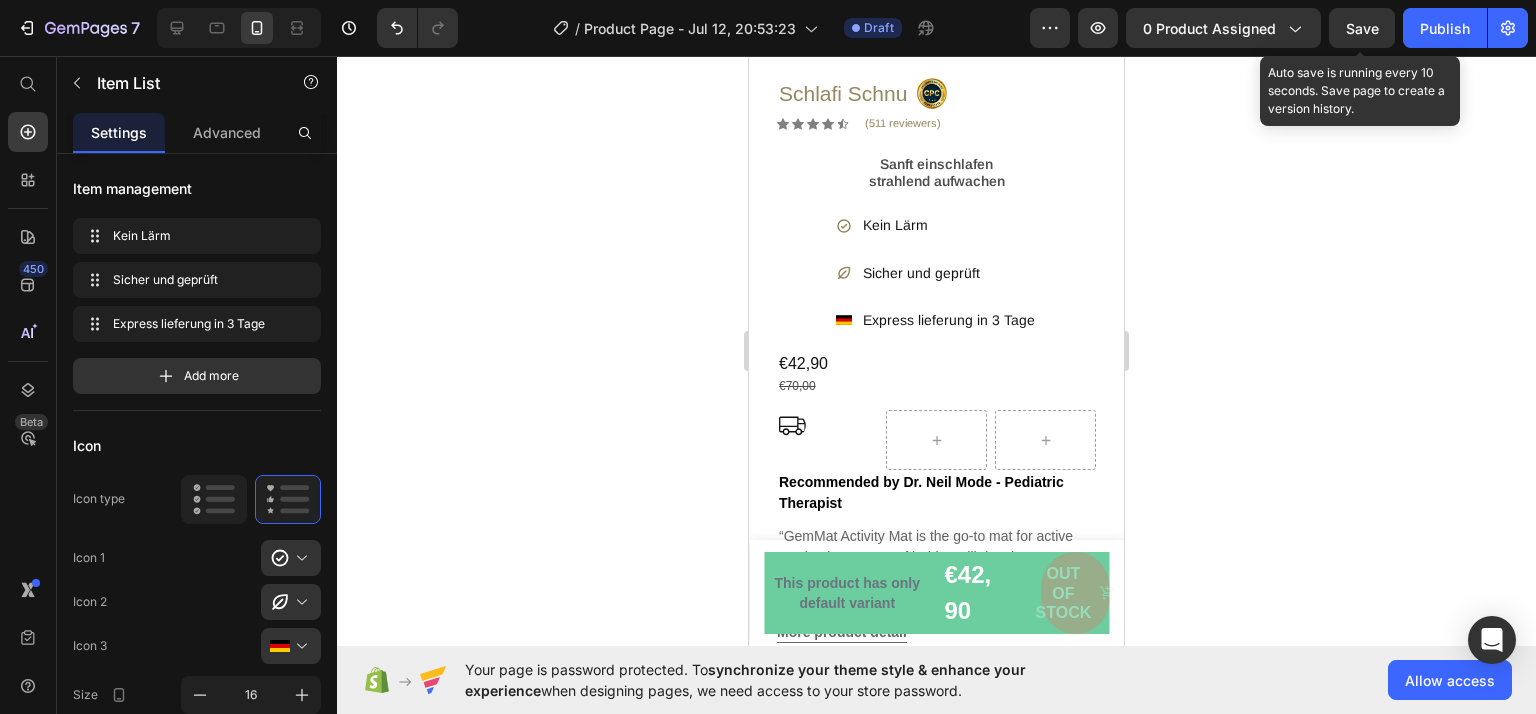 click on "Kein Lärm" at bounding box center (949, 225) 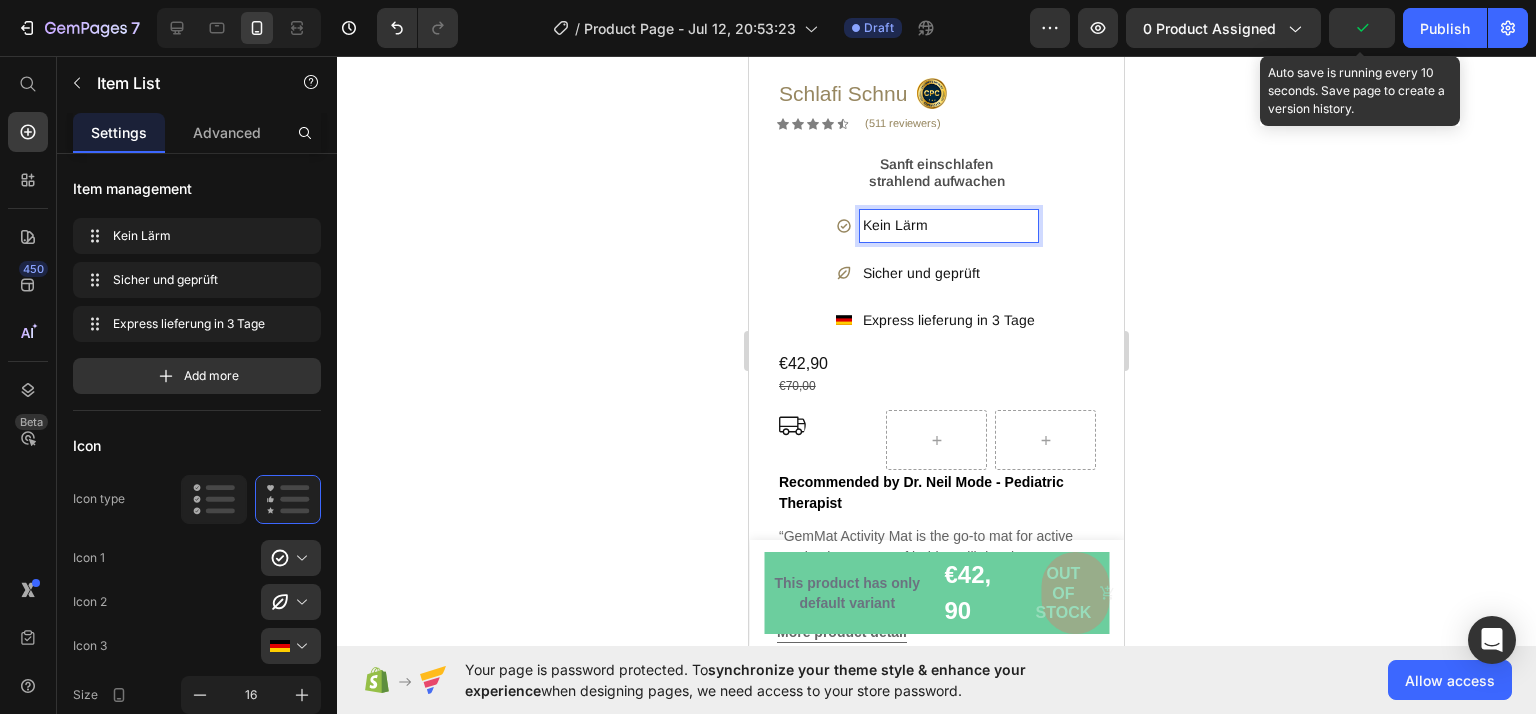 click 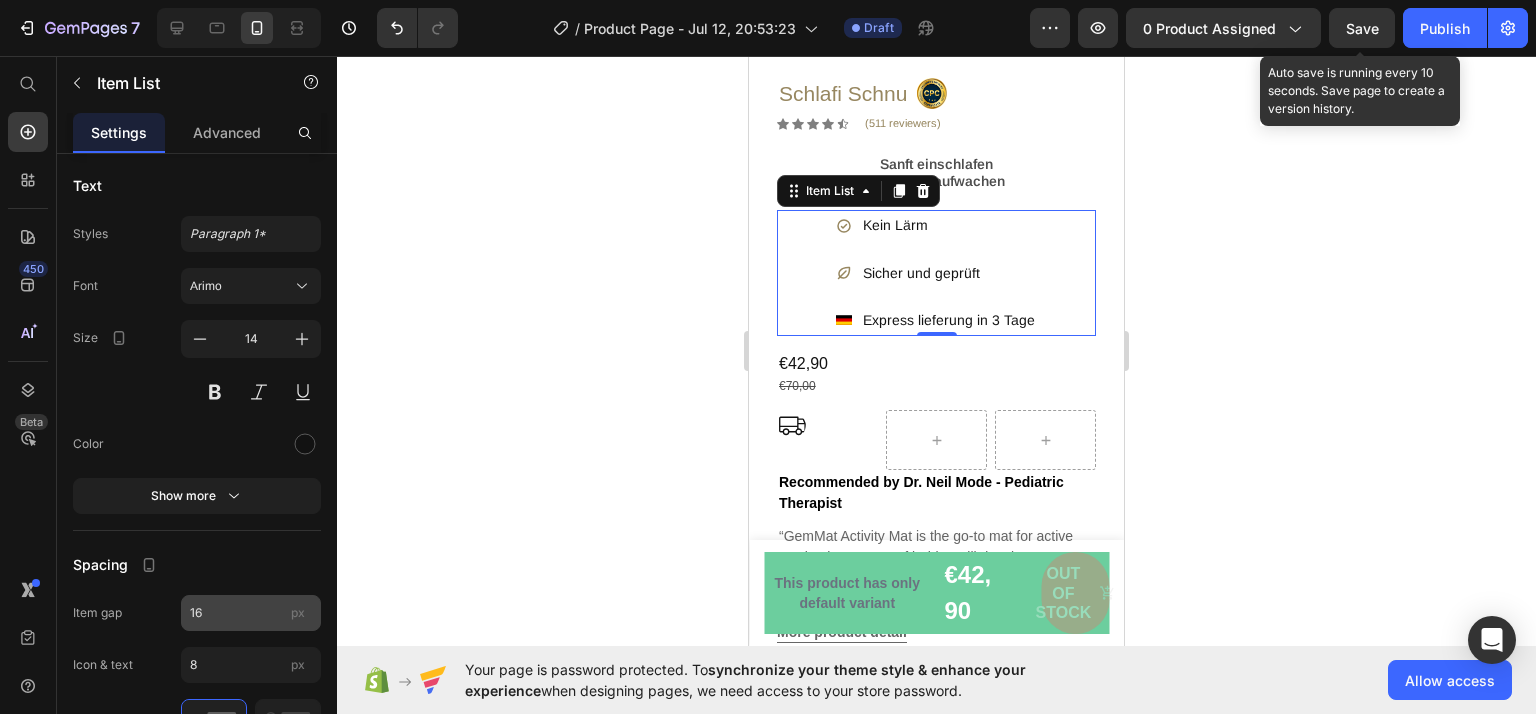 scroll, scrollTop: 1020, scrollLeft: 0, axis: vertical 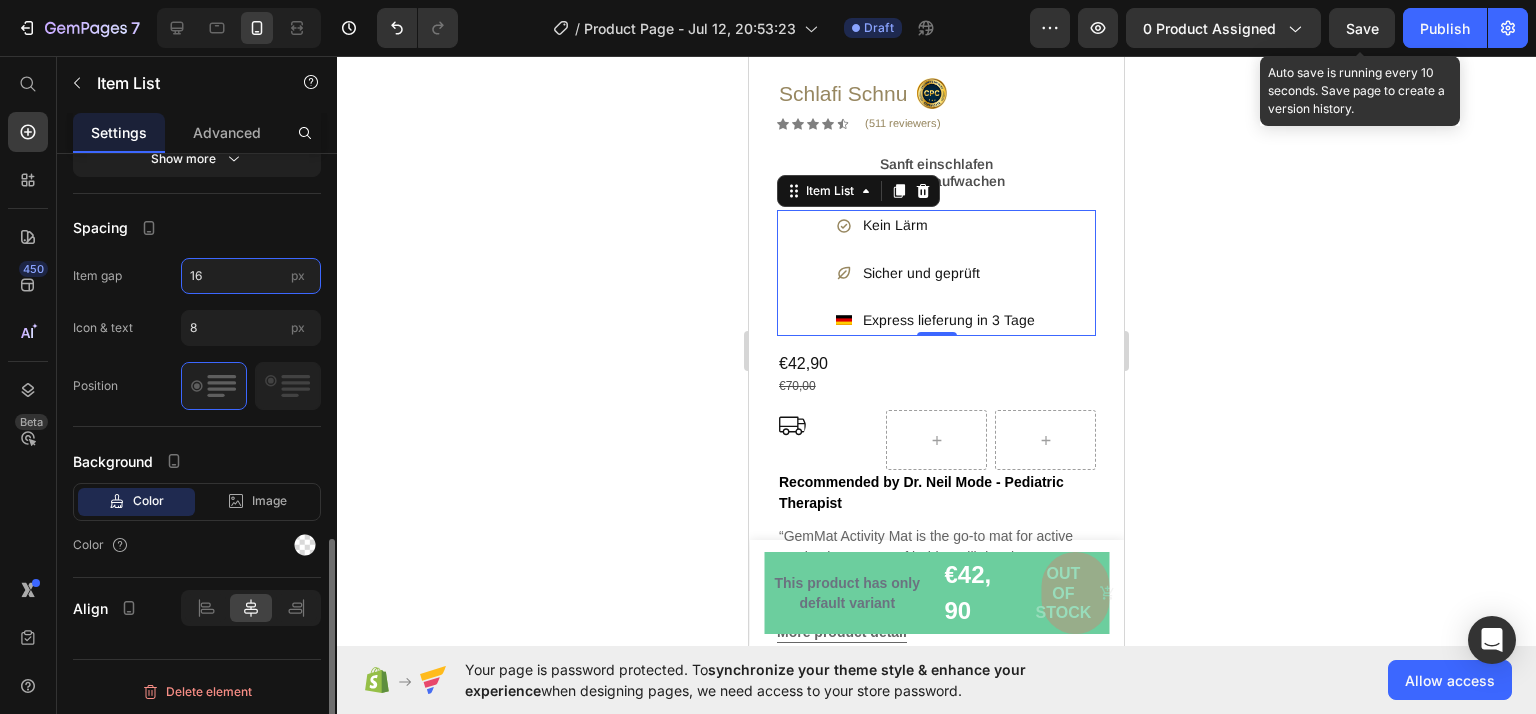 click on "16" at bounding box center [251, 276] 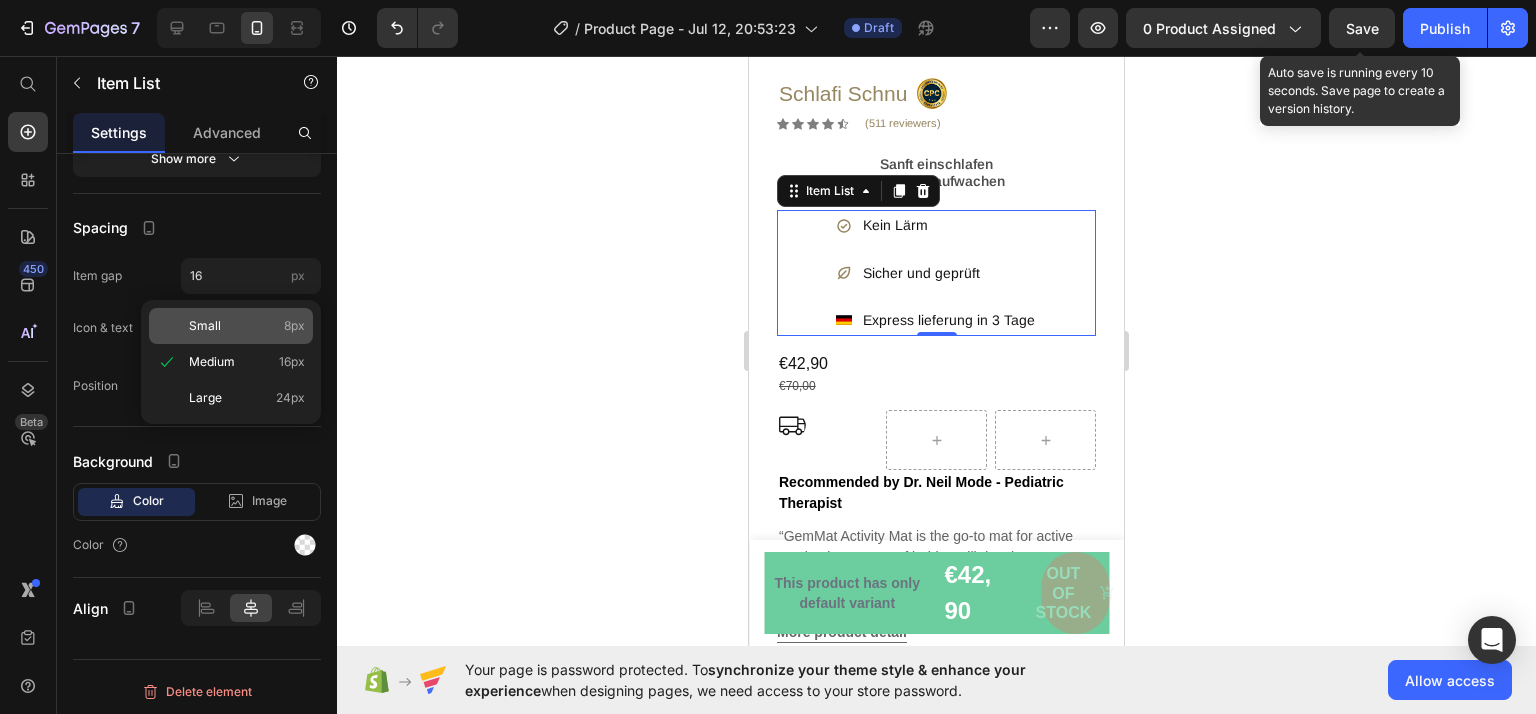 click on "Small 8px" at bounding box center (247, 326) 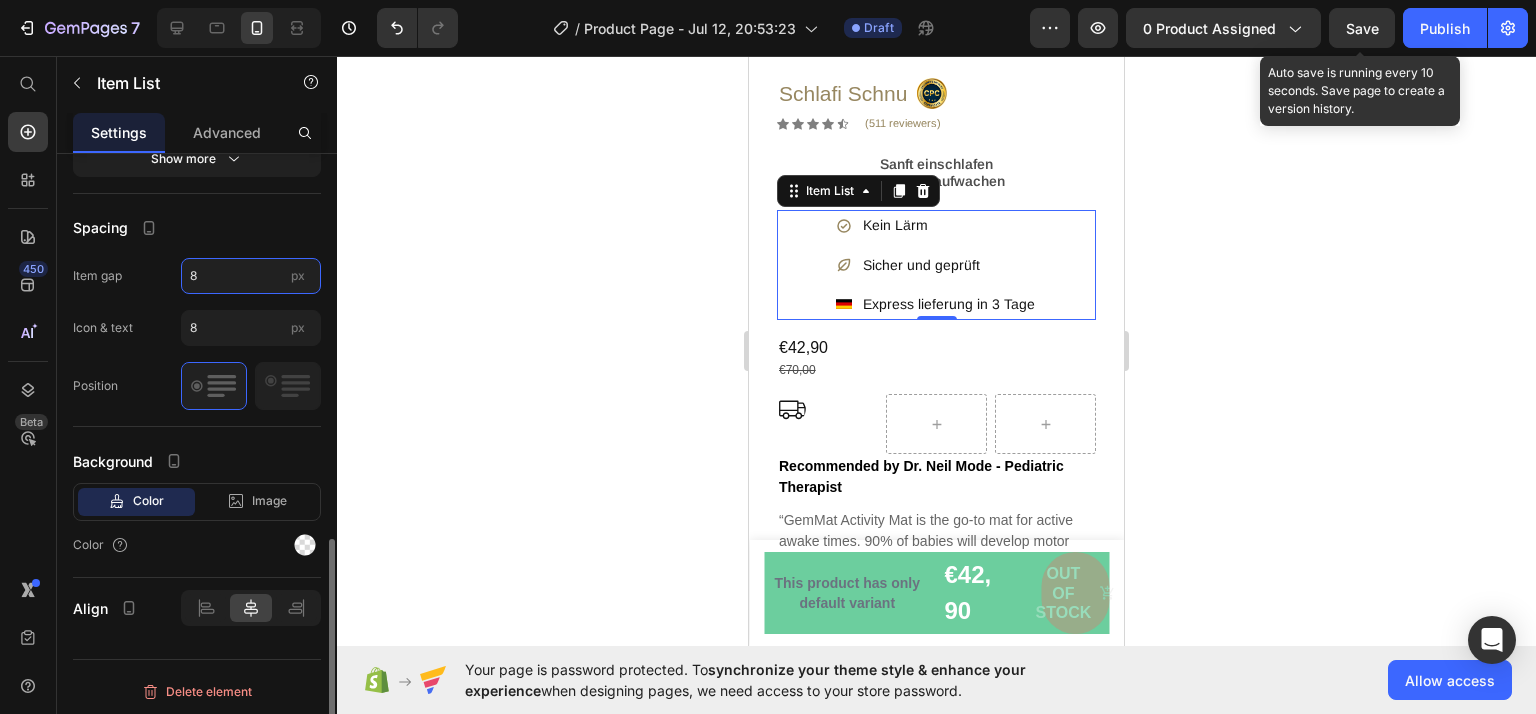 click on "8" at bounding box center [251, 276] 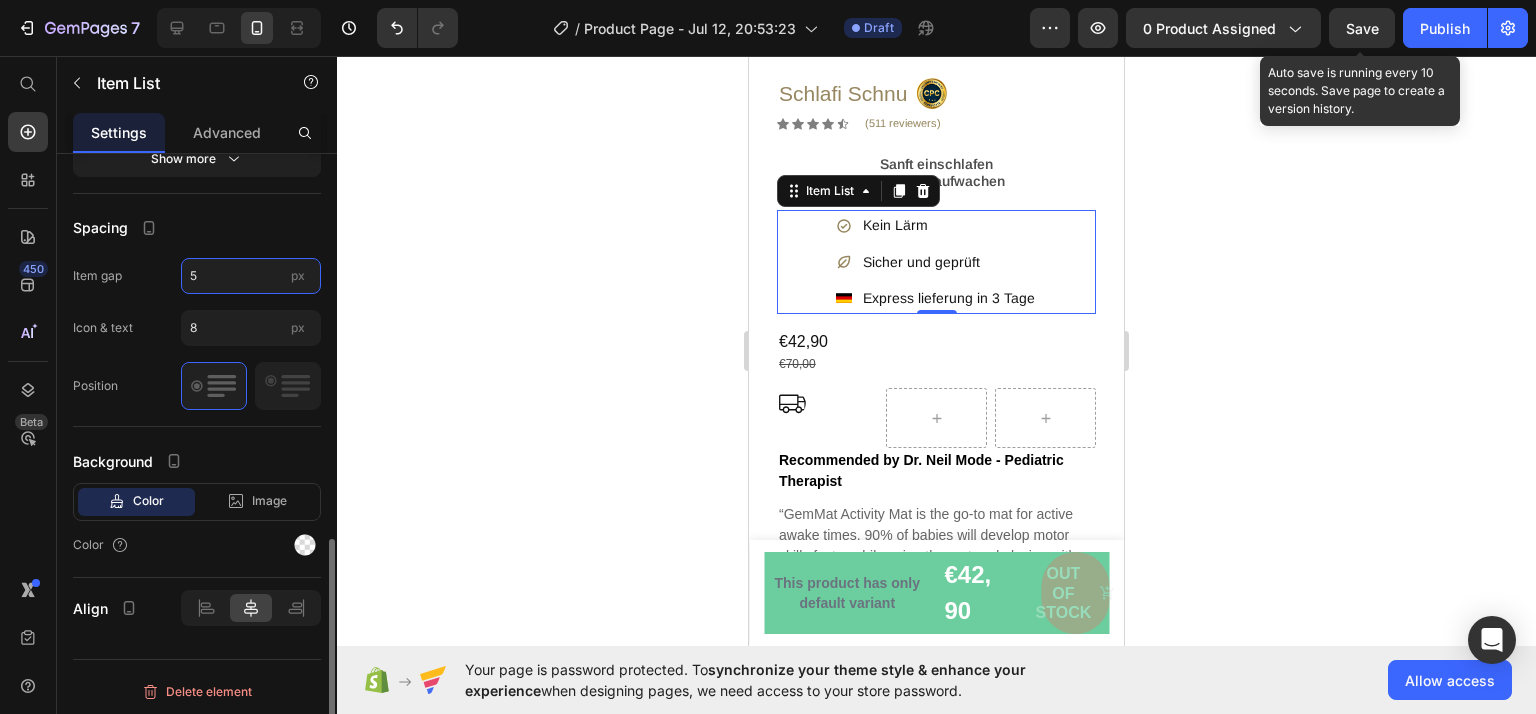 type on "5" 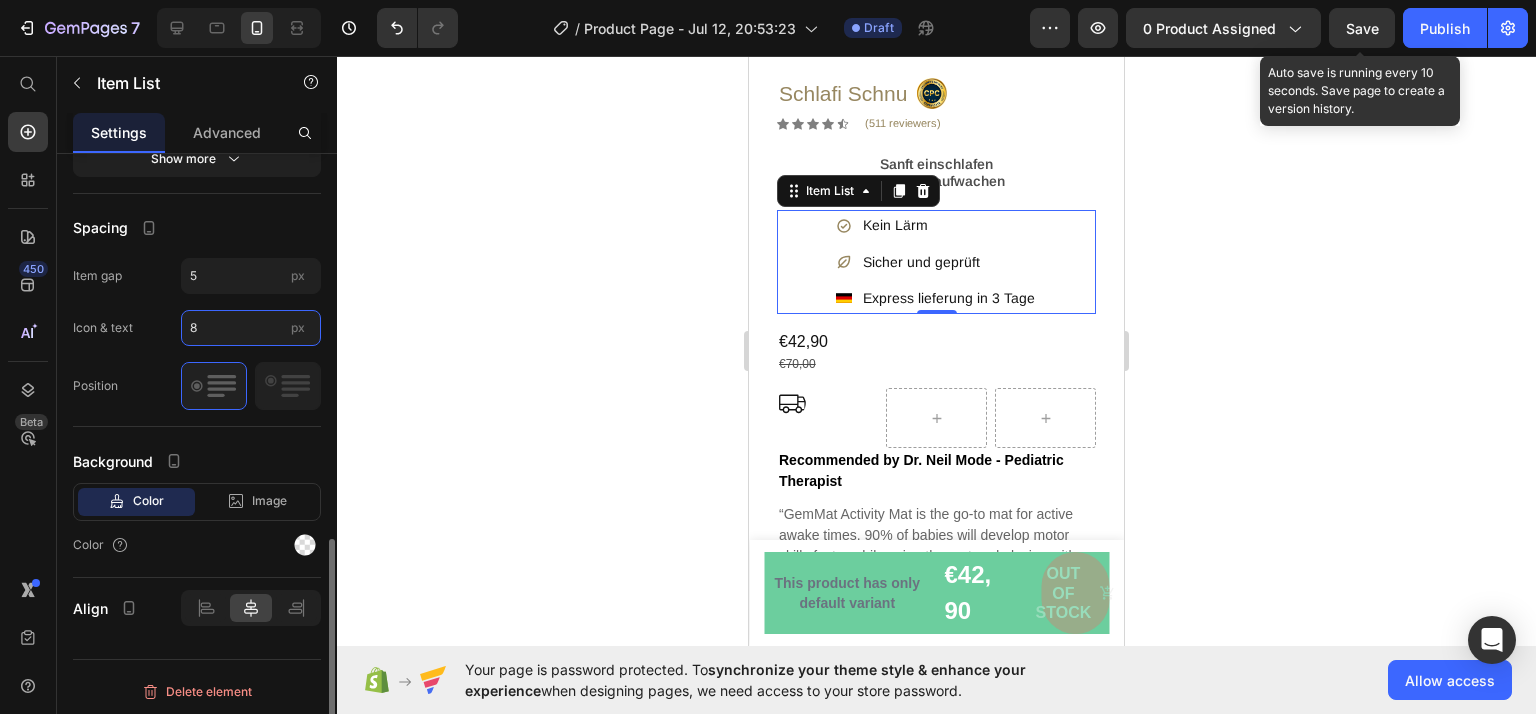 click on "8" at bounding box center (251, 328) 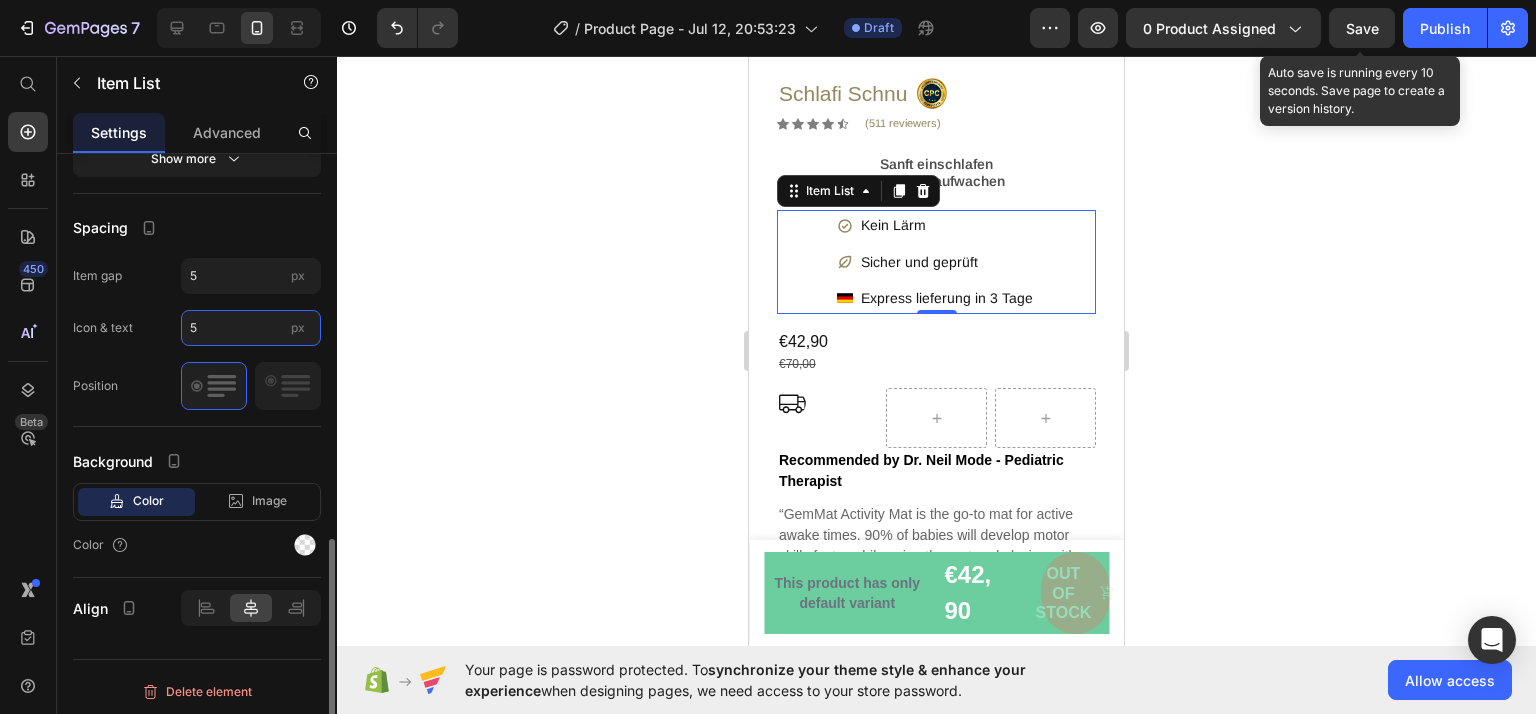 type on "5" 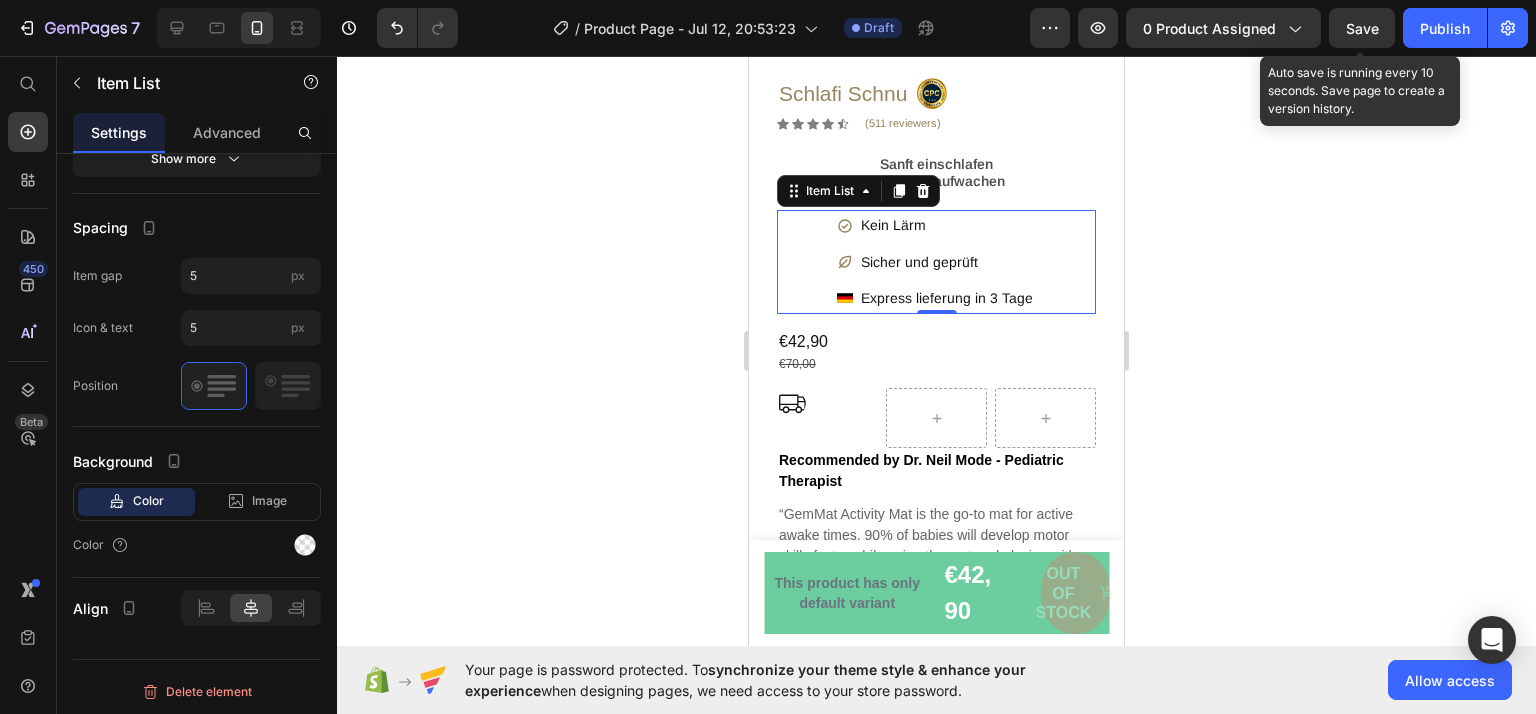 click 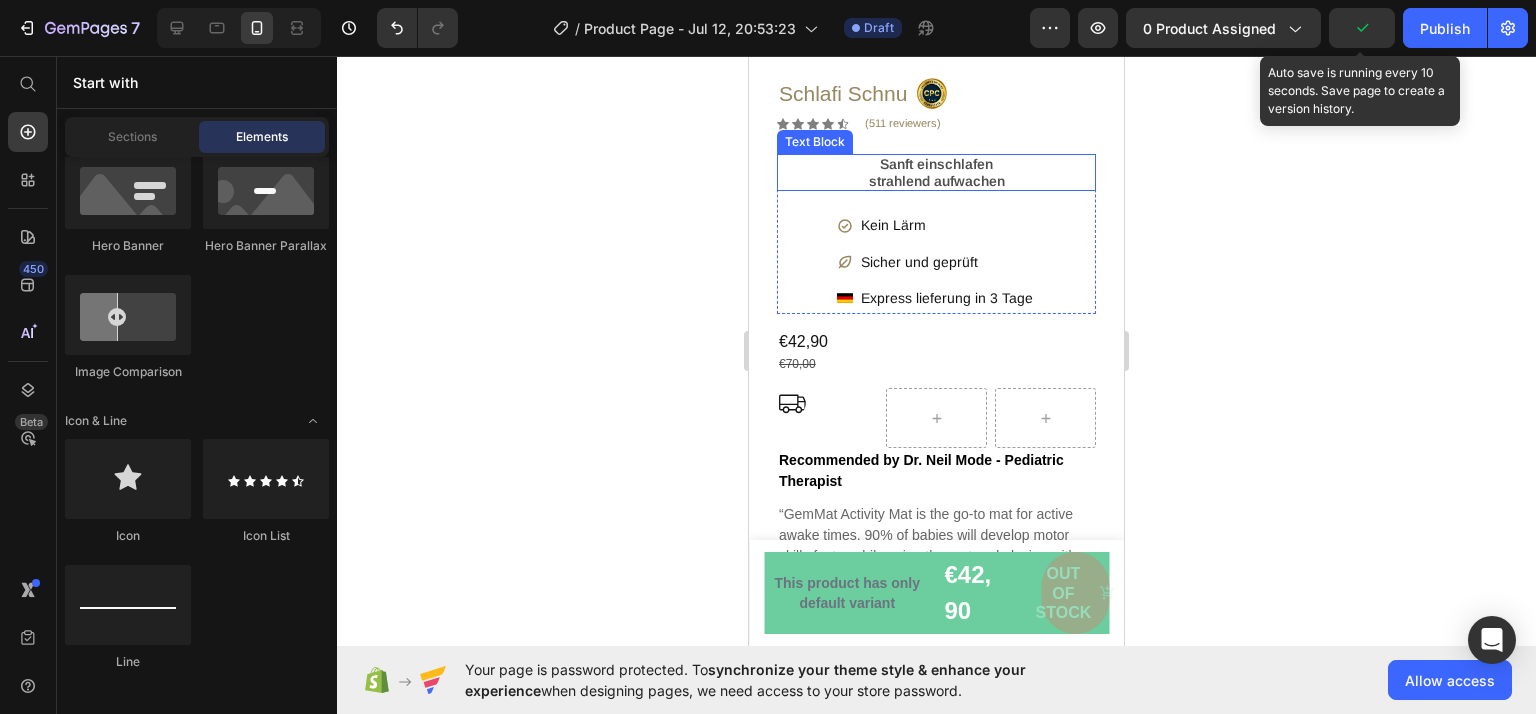 click on "strahlend aufwachen" at bounding box center (936, 181) 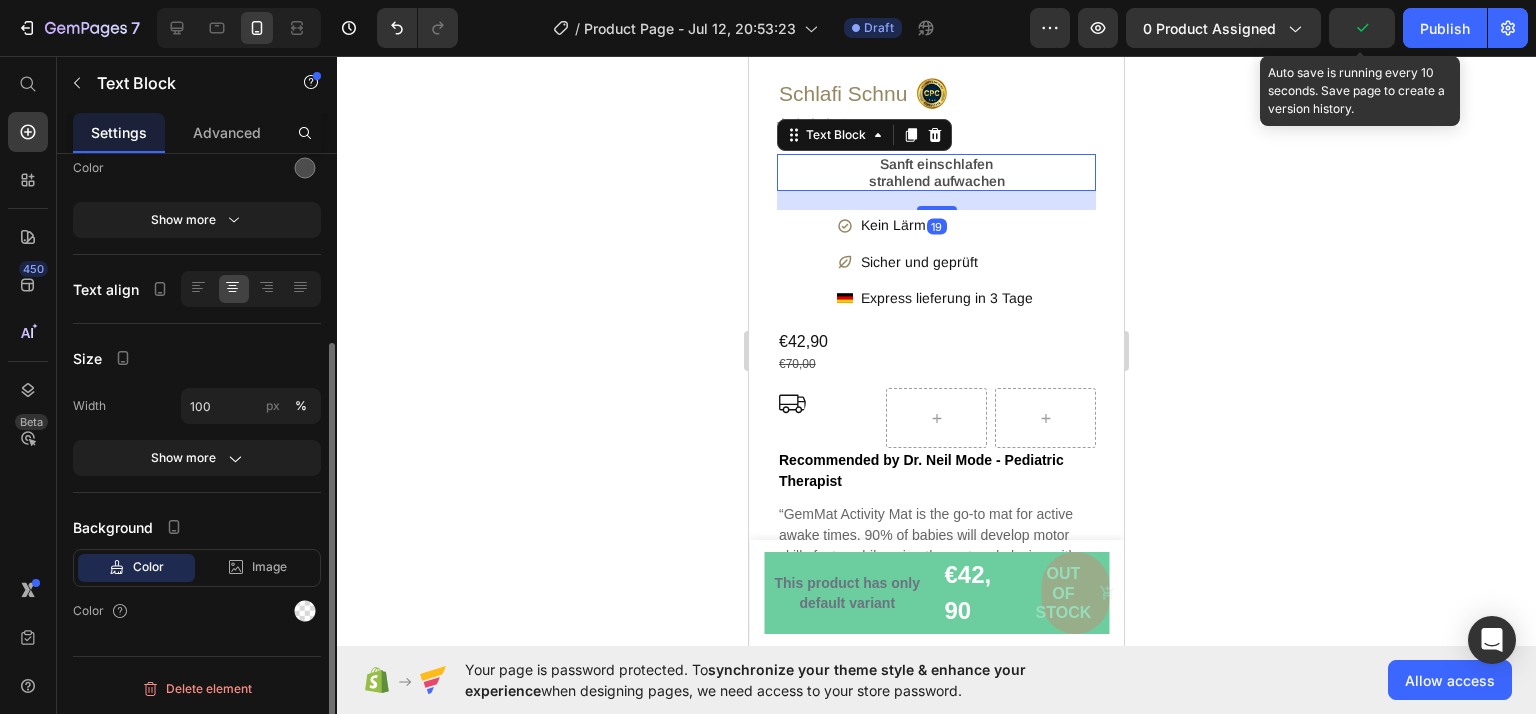 scroll, scrollTop: 0, scrollLeft: 0, axis: both 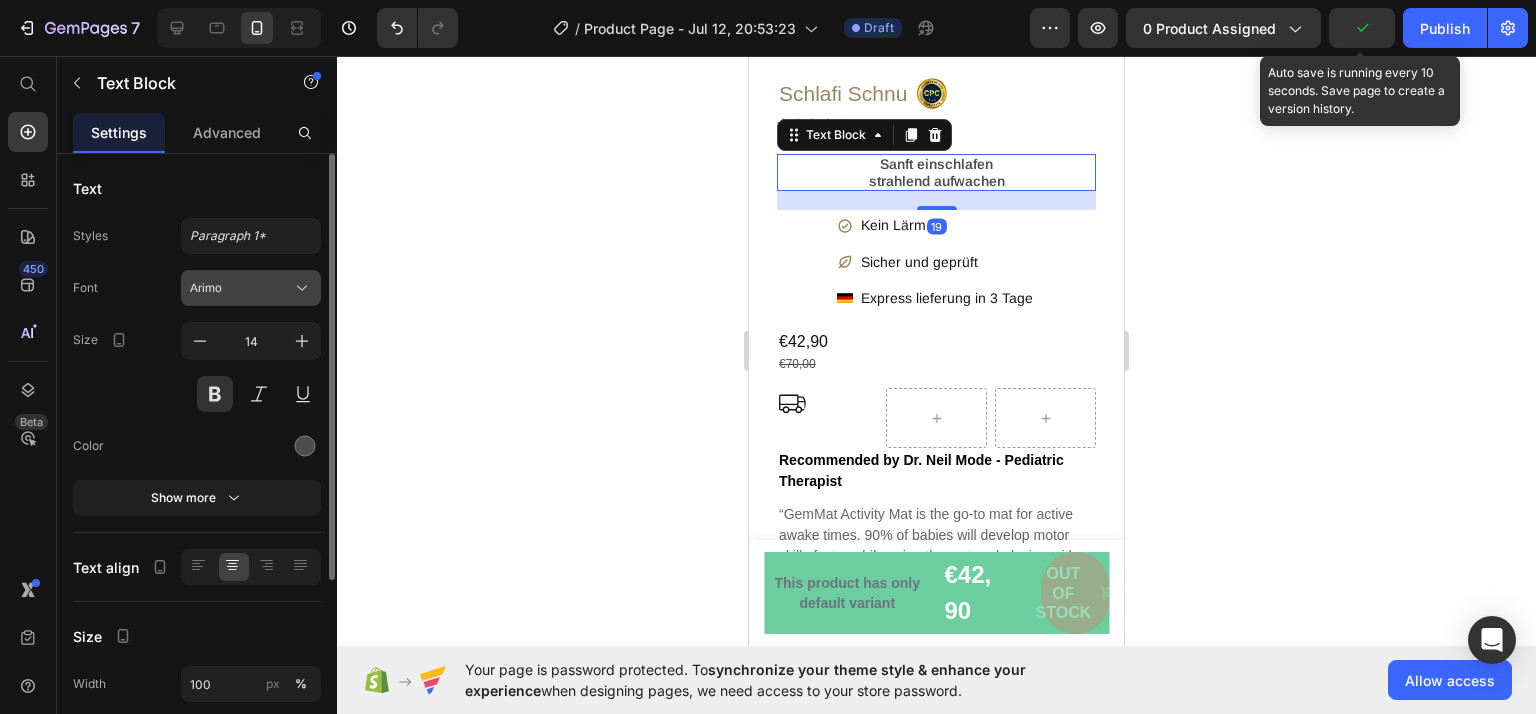 click on "Arimo" at bounding box center [241, 288] 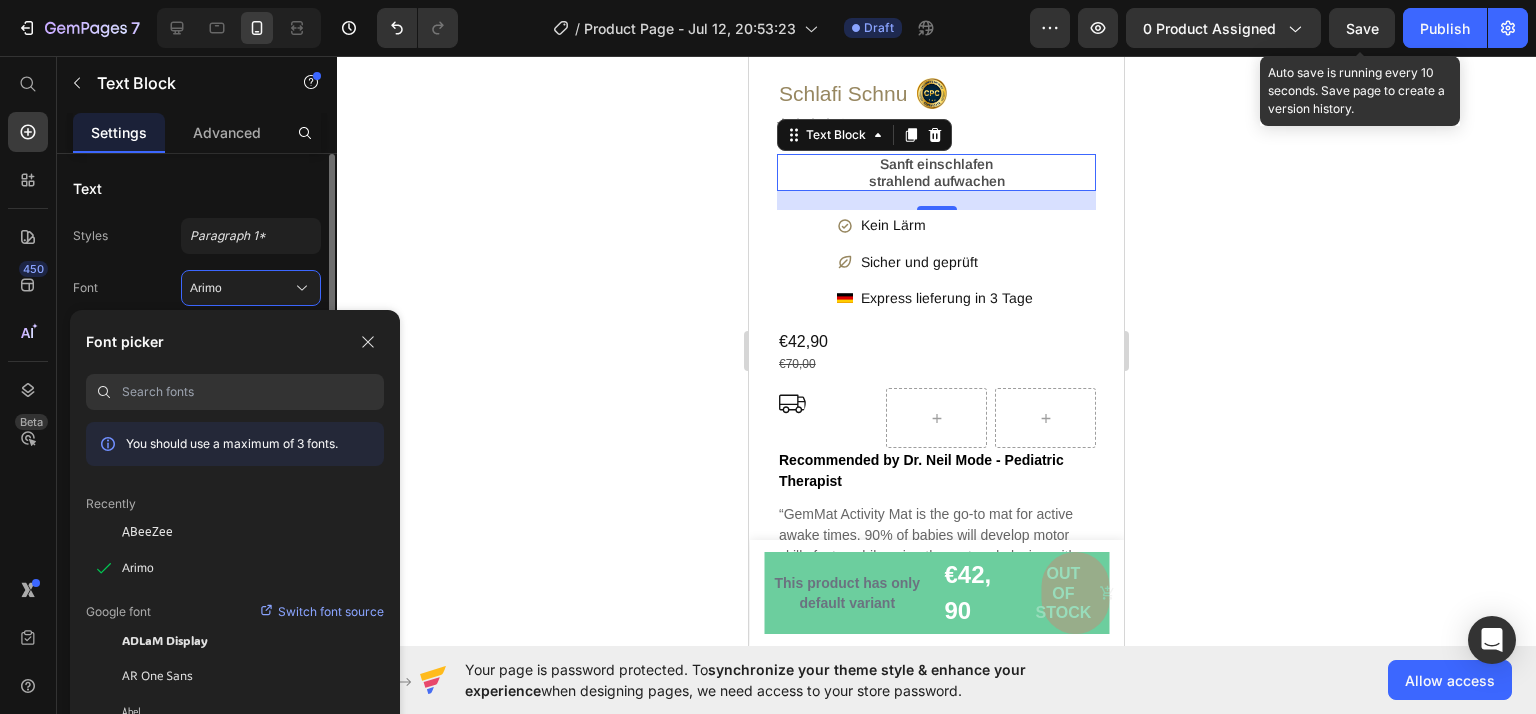 click on "Styles Paragraph 1*" at bounding box center [197, 236] 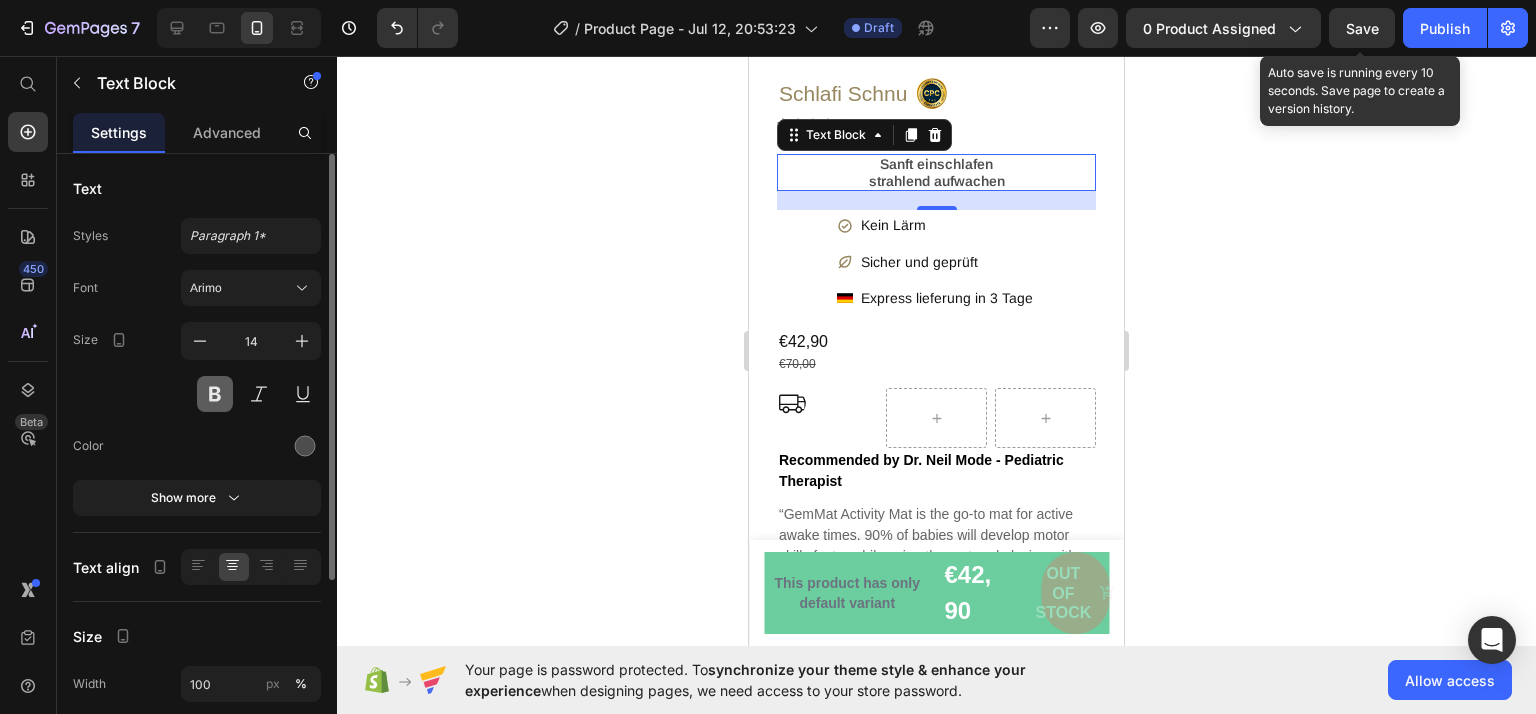 click at bounding box center (215, 394) 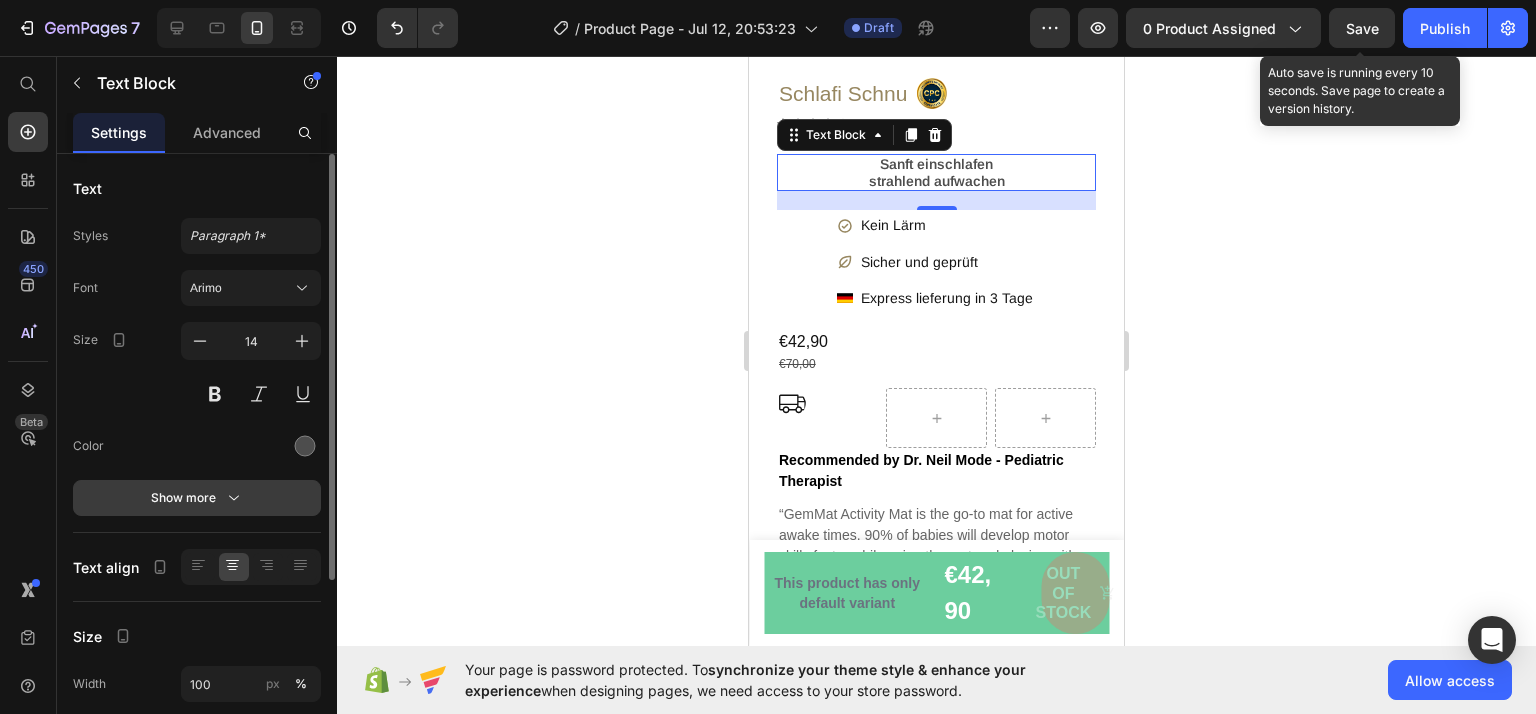 click on "Show more" at bounding box center (197, 498) 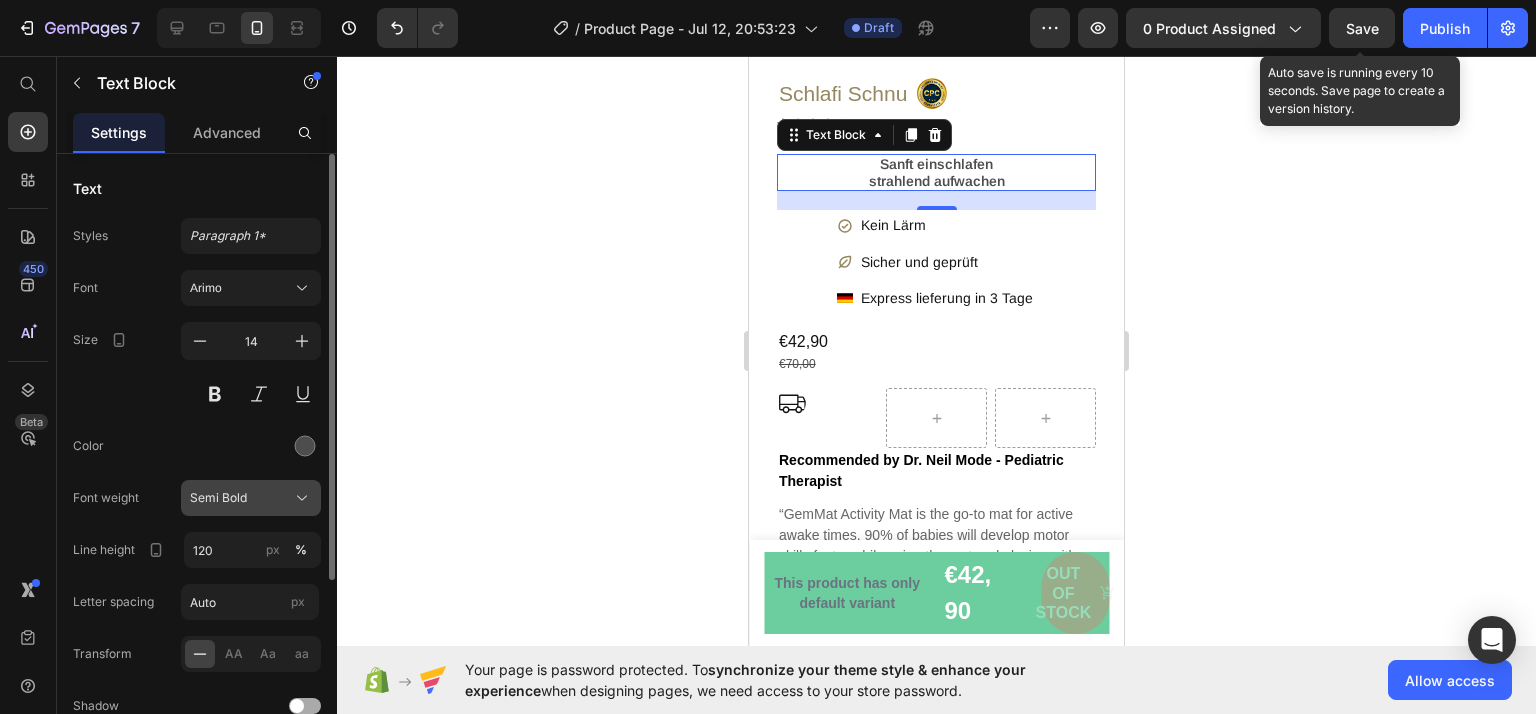 click on "Semi Bold" 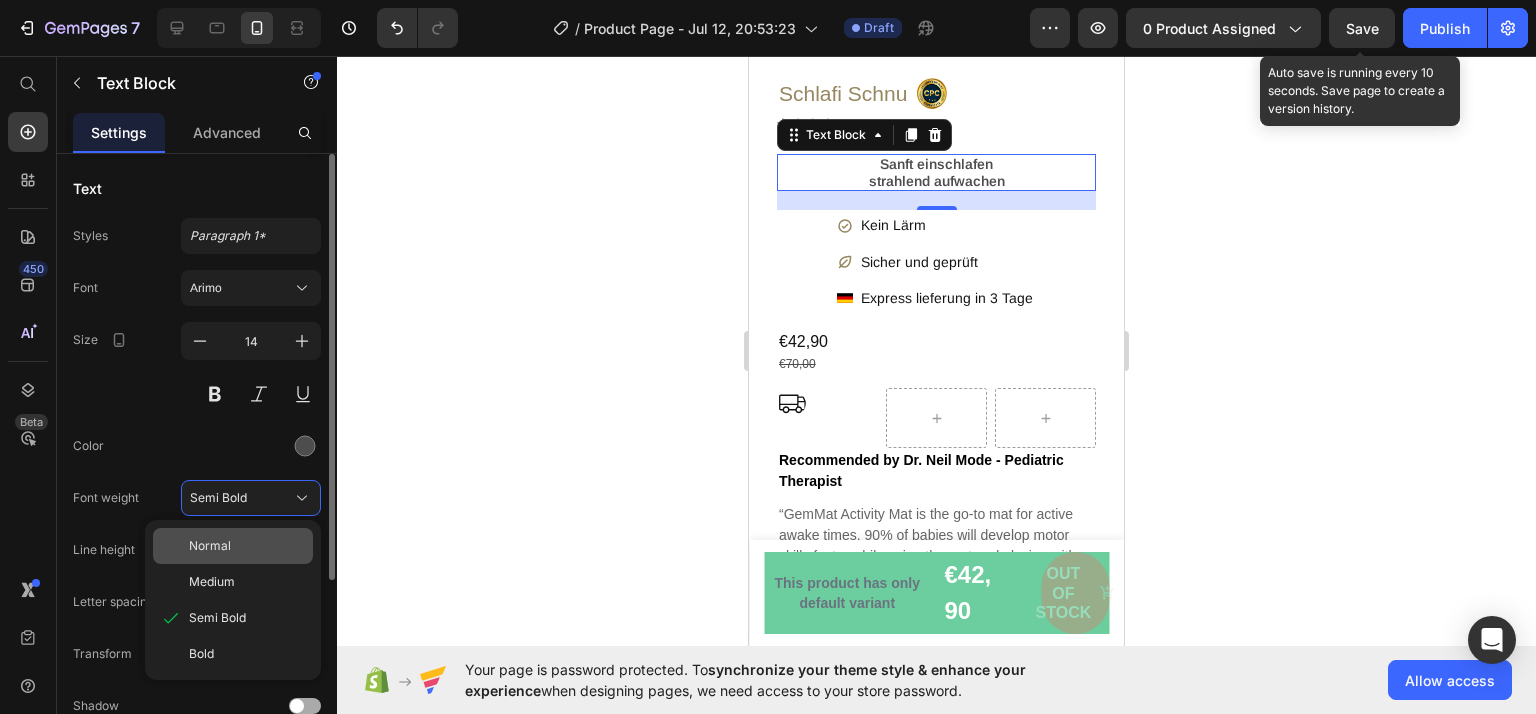 click on "Normal" 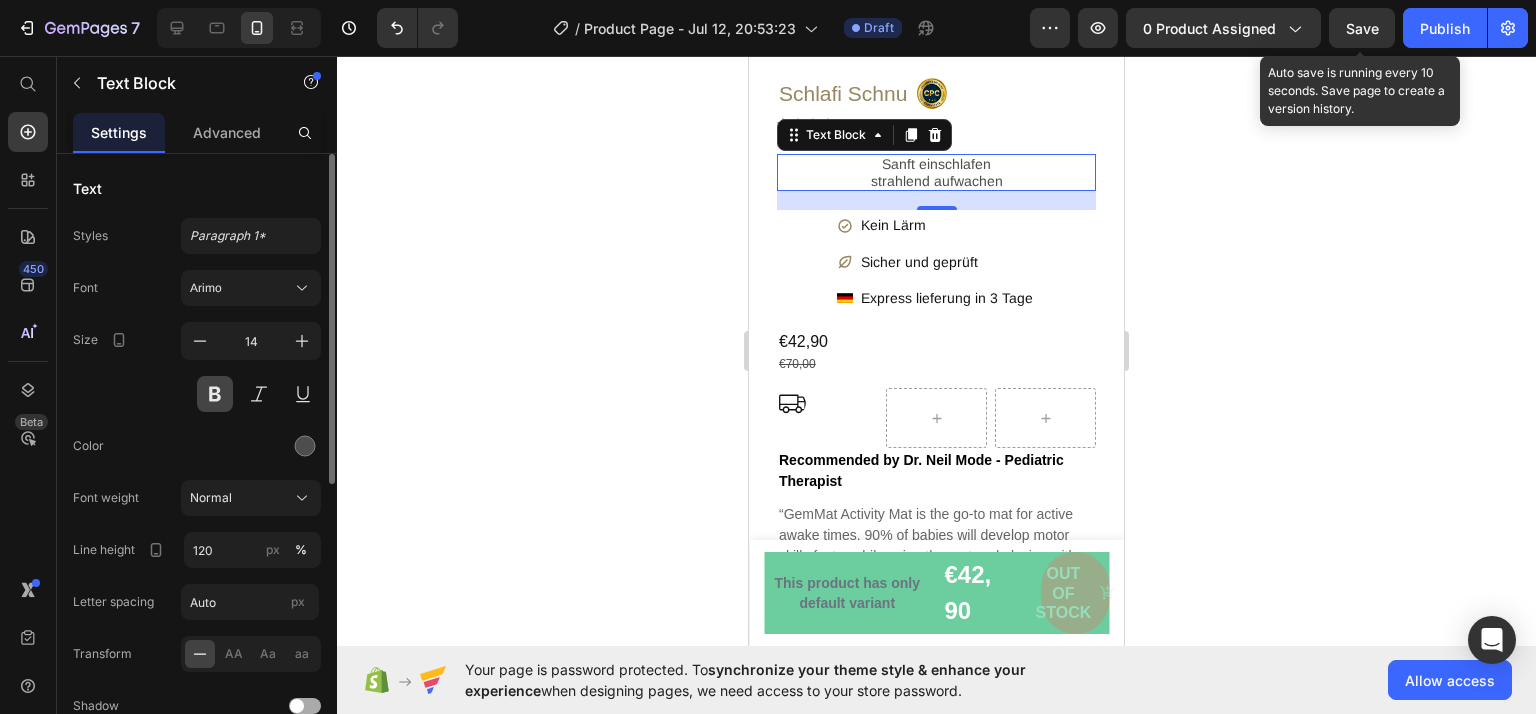 click at bounding box center [215, 394] 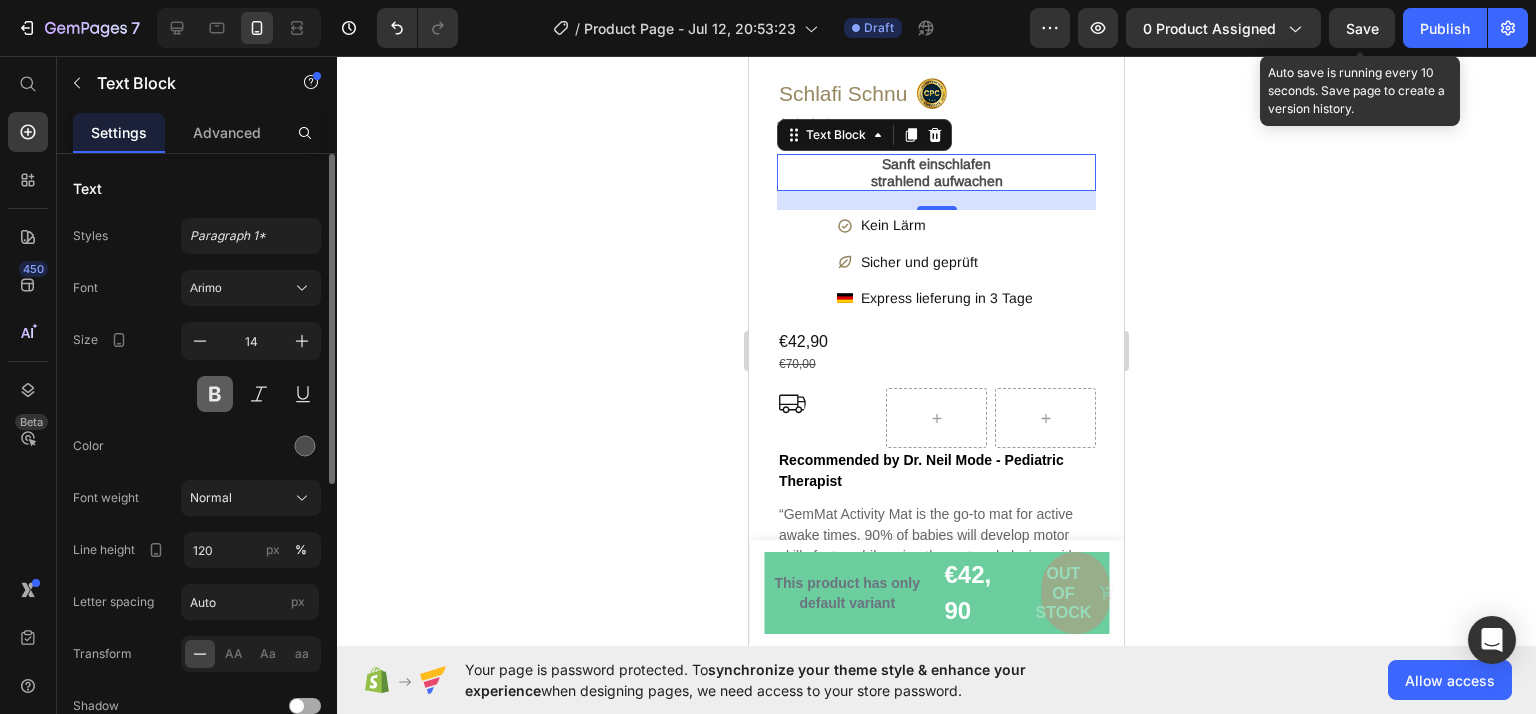 click at bounding box center [215, 394] 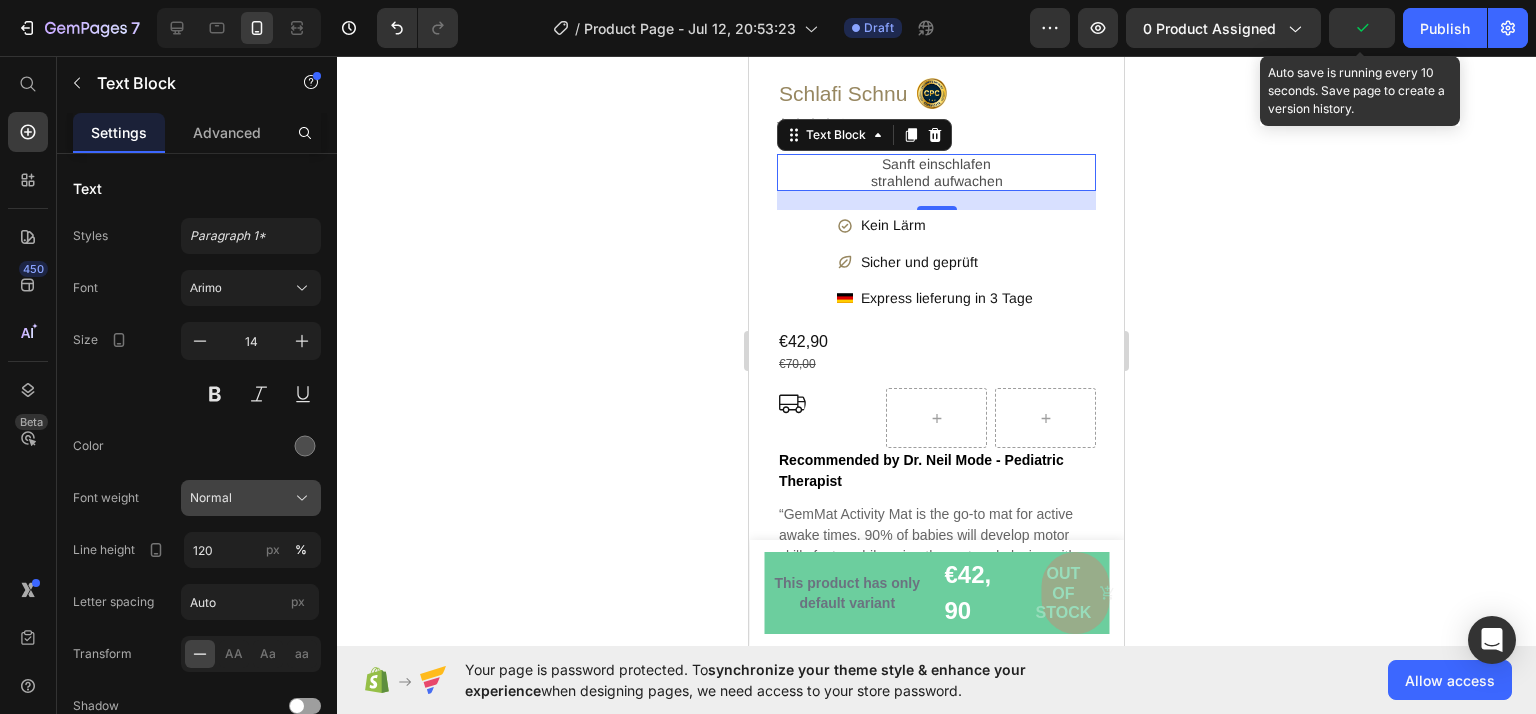 click on "Normal" at bounding box center (251, 498) 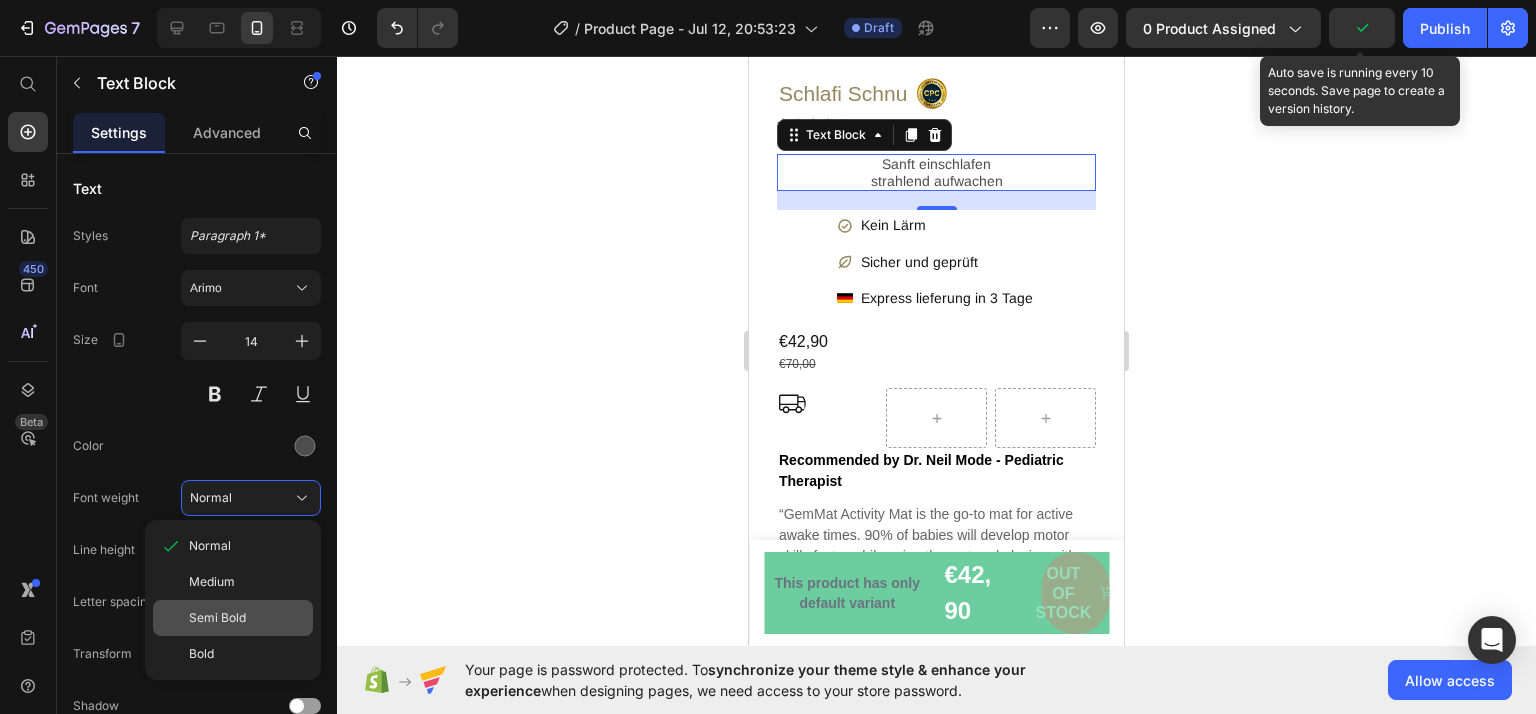 click on "Semi Bold" at bounding box center [217, 618] 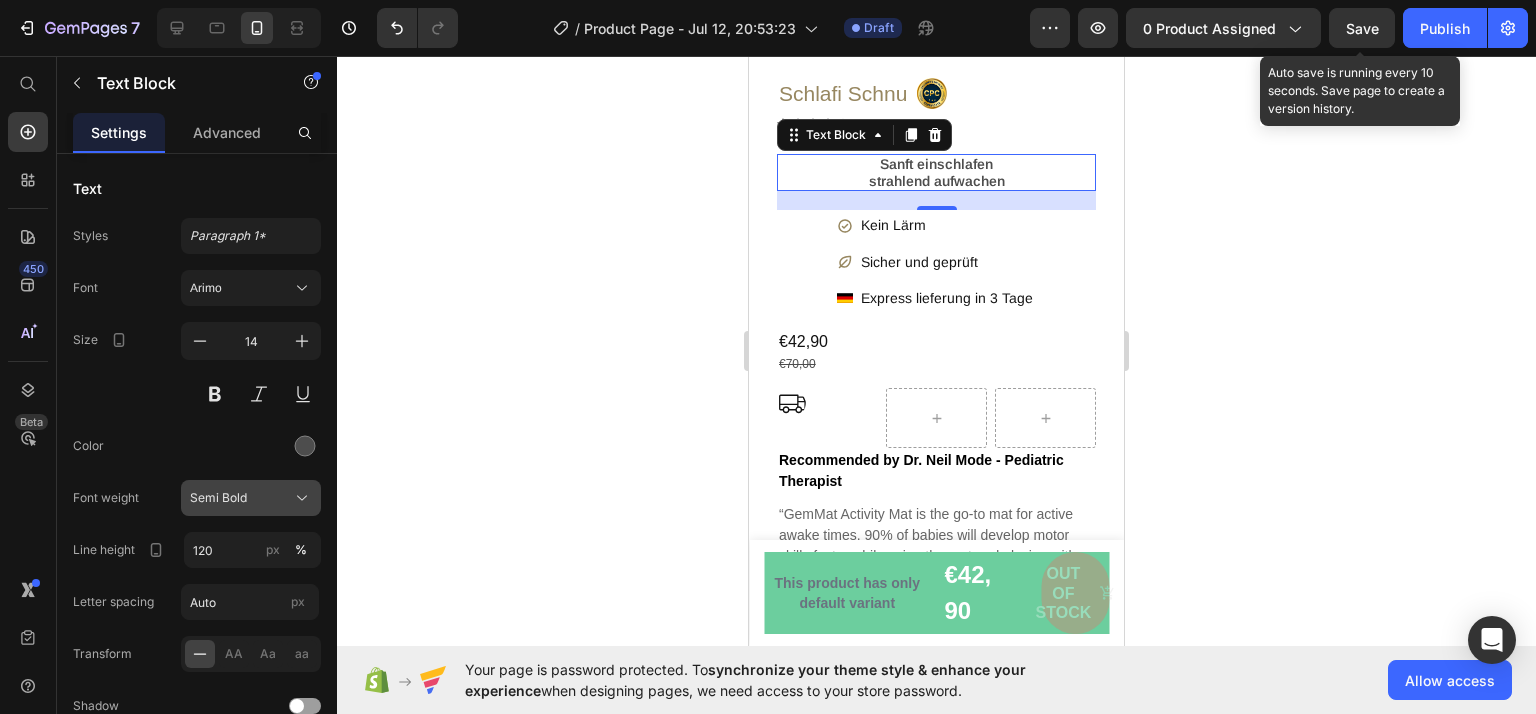 click on "Semi Bold" 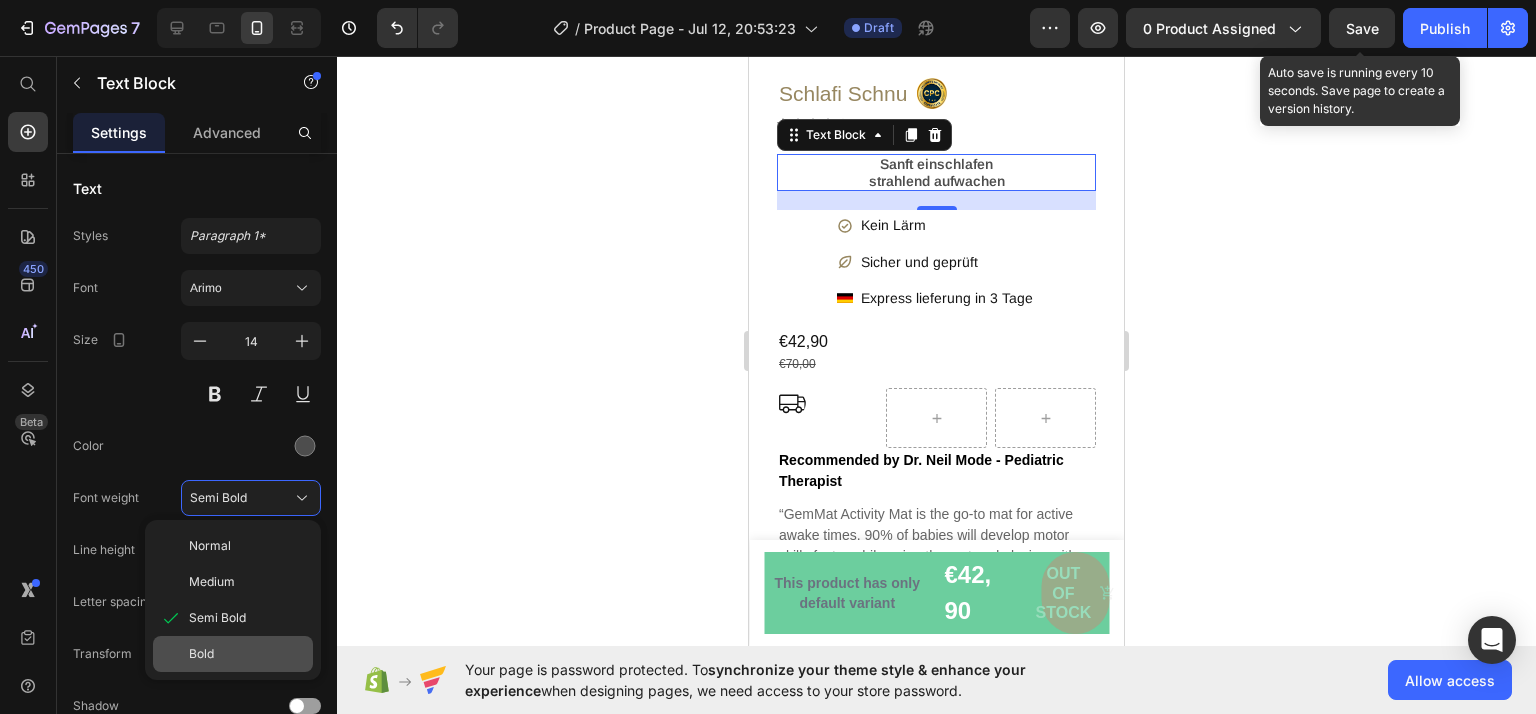 click on "Bold" at bounding box center [247, 654] 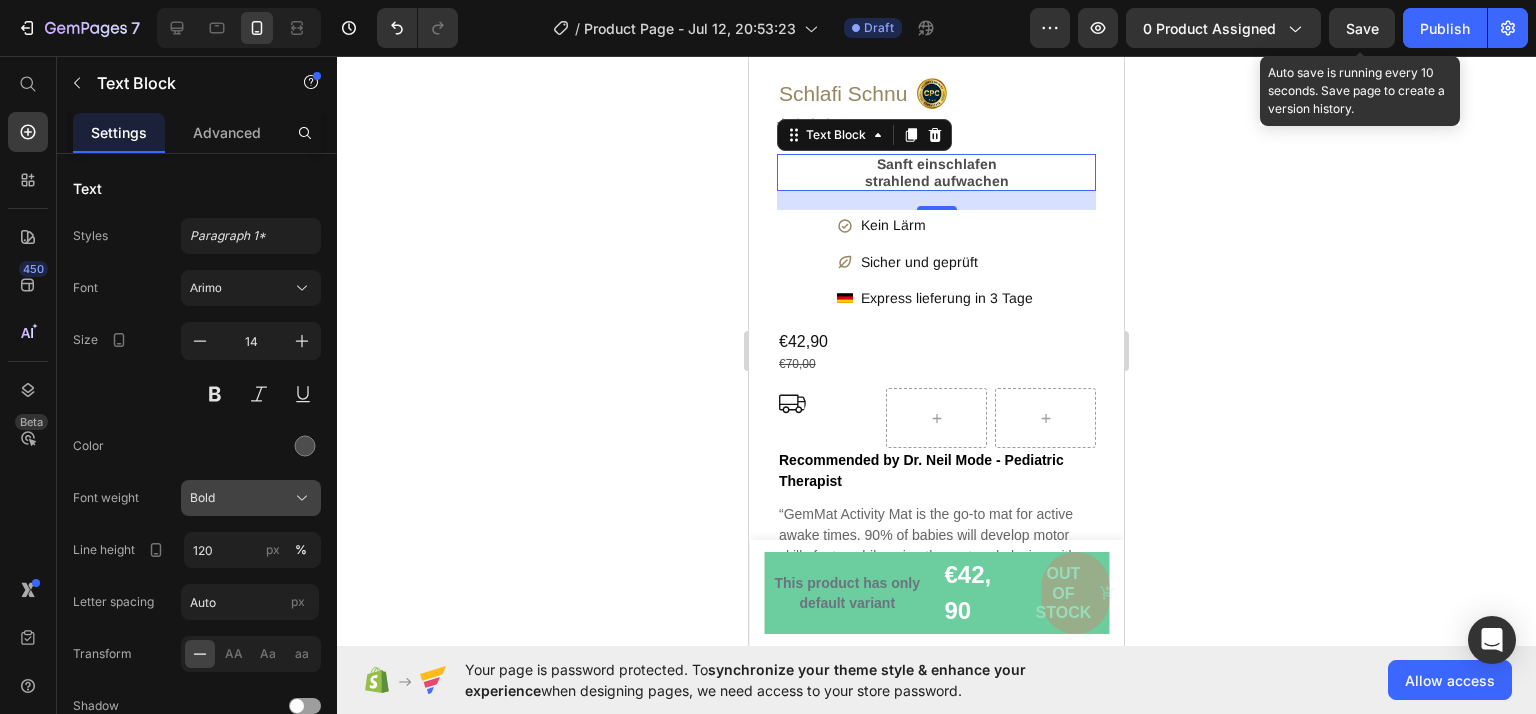 click 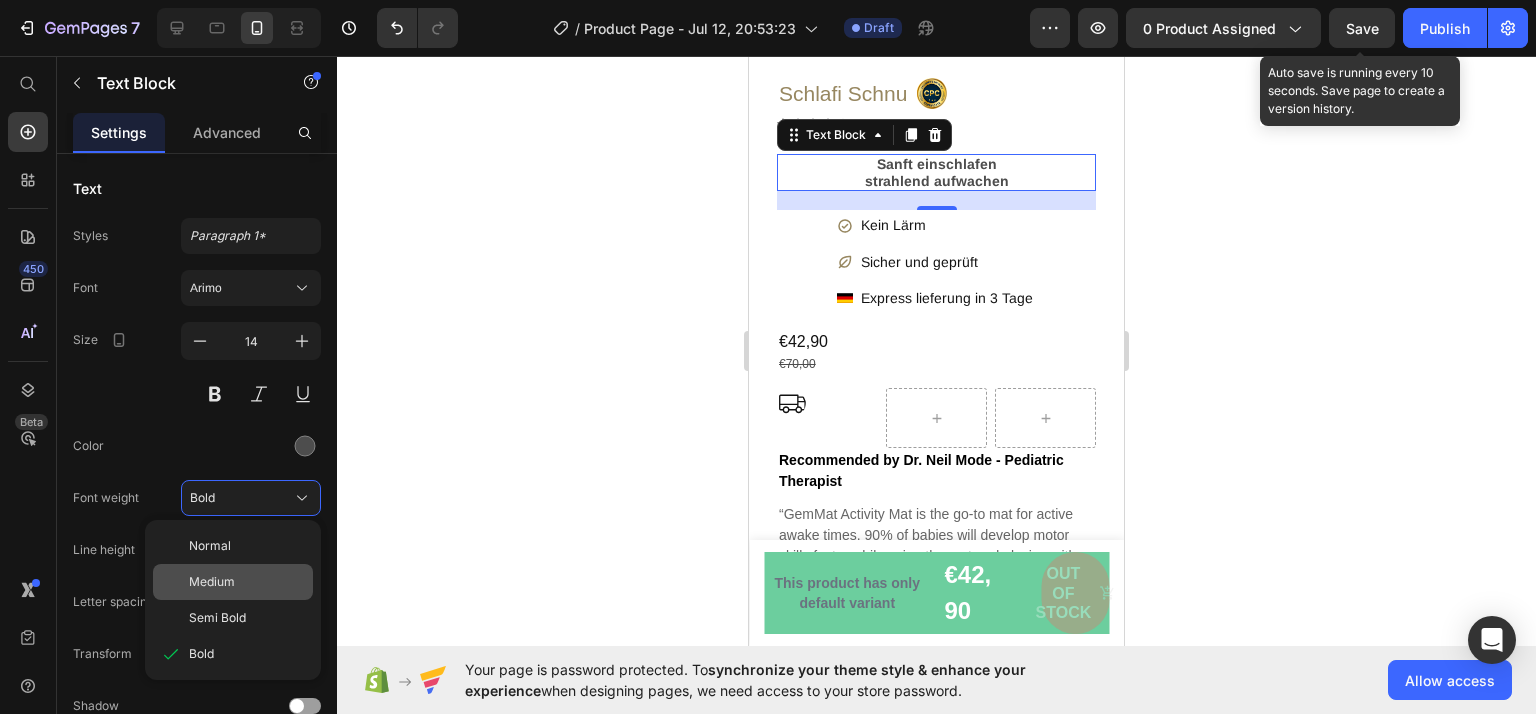 click on "Medium" at bounding box center (247, 582) 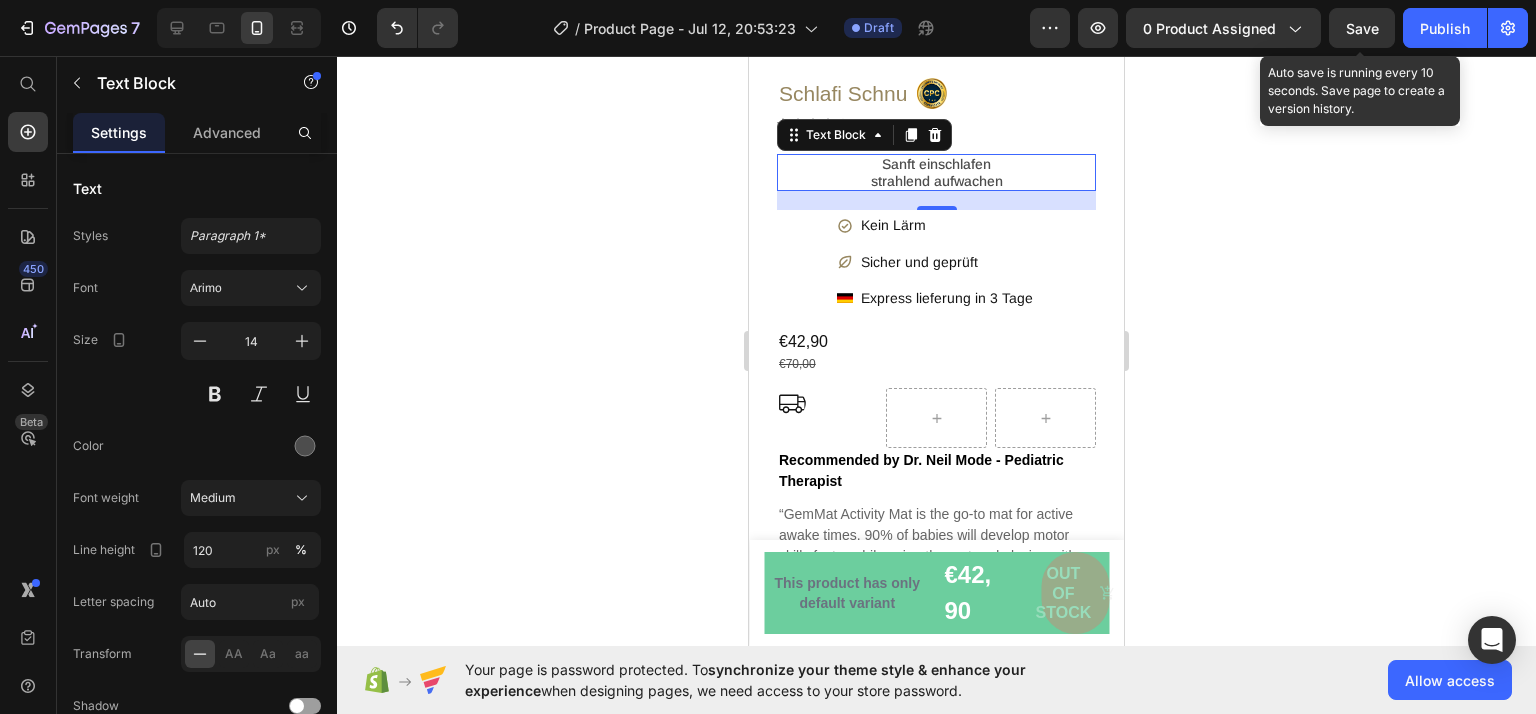 click 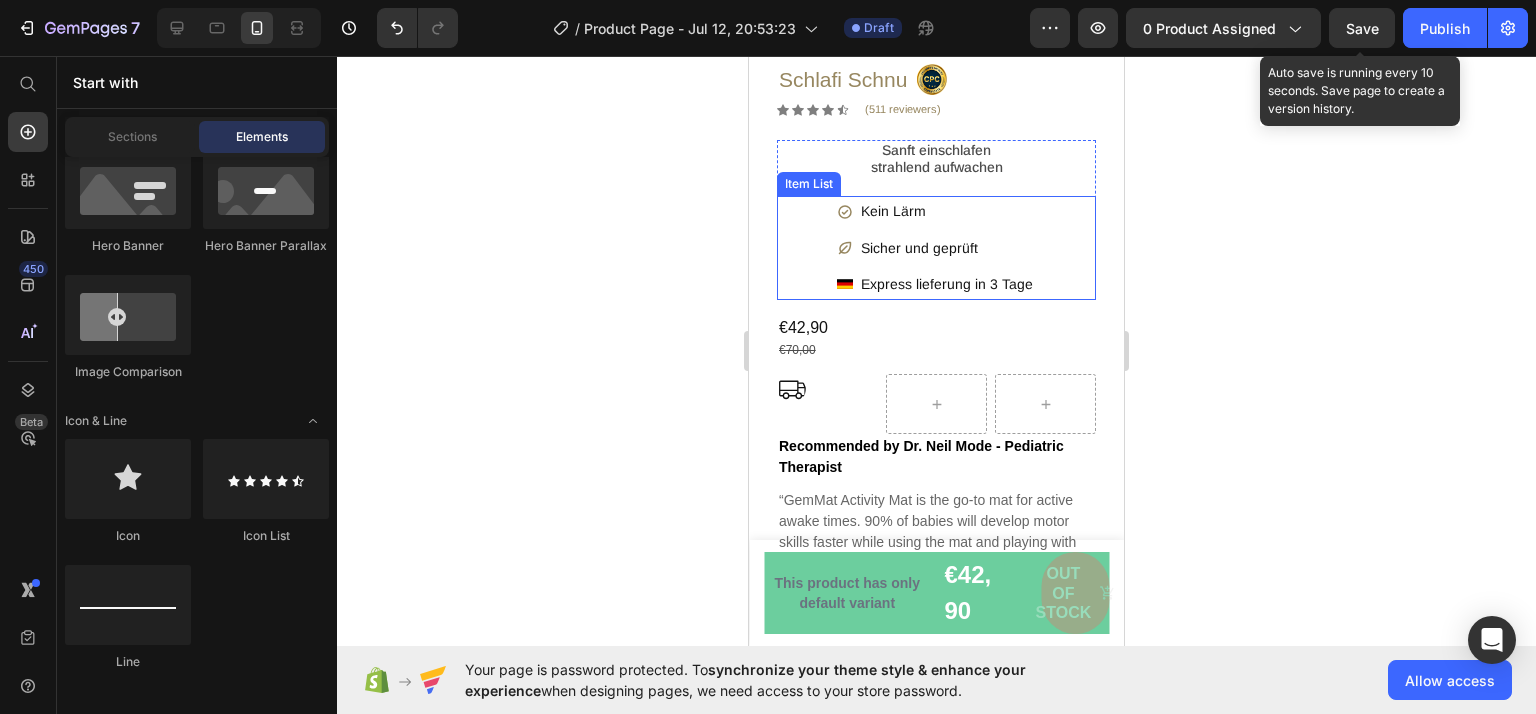 scroll, scrollTop: 412, scrollLeft: 0, axis: vertical 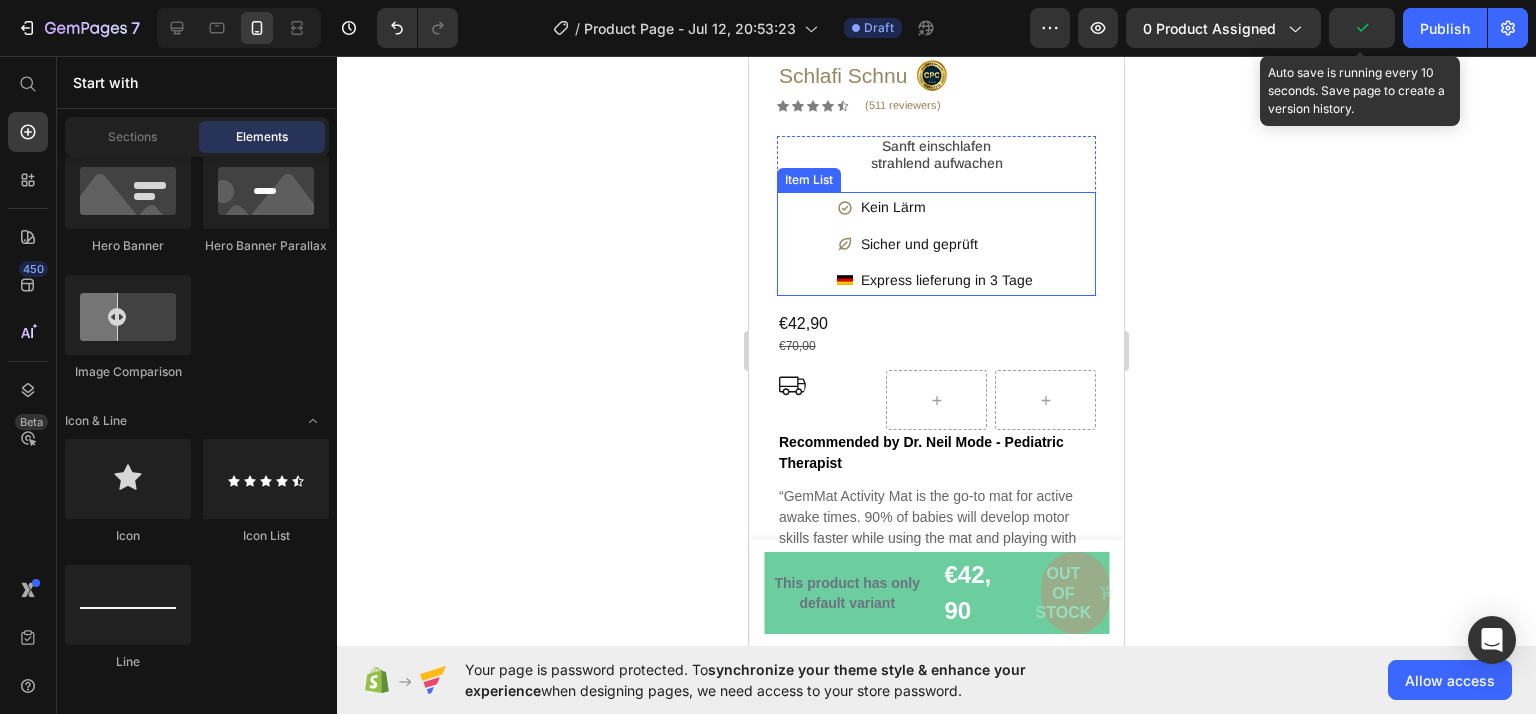click on "Kein Lärm" at bounding box center (947, 207) 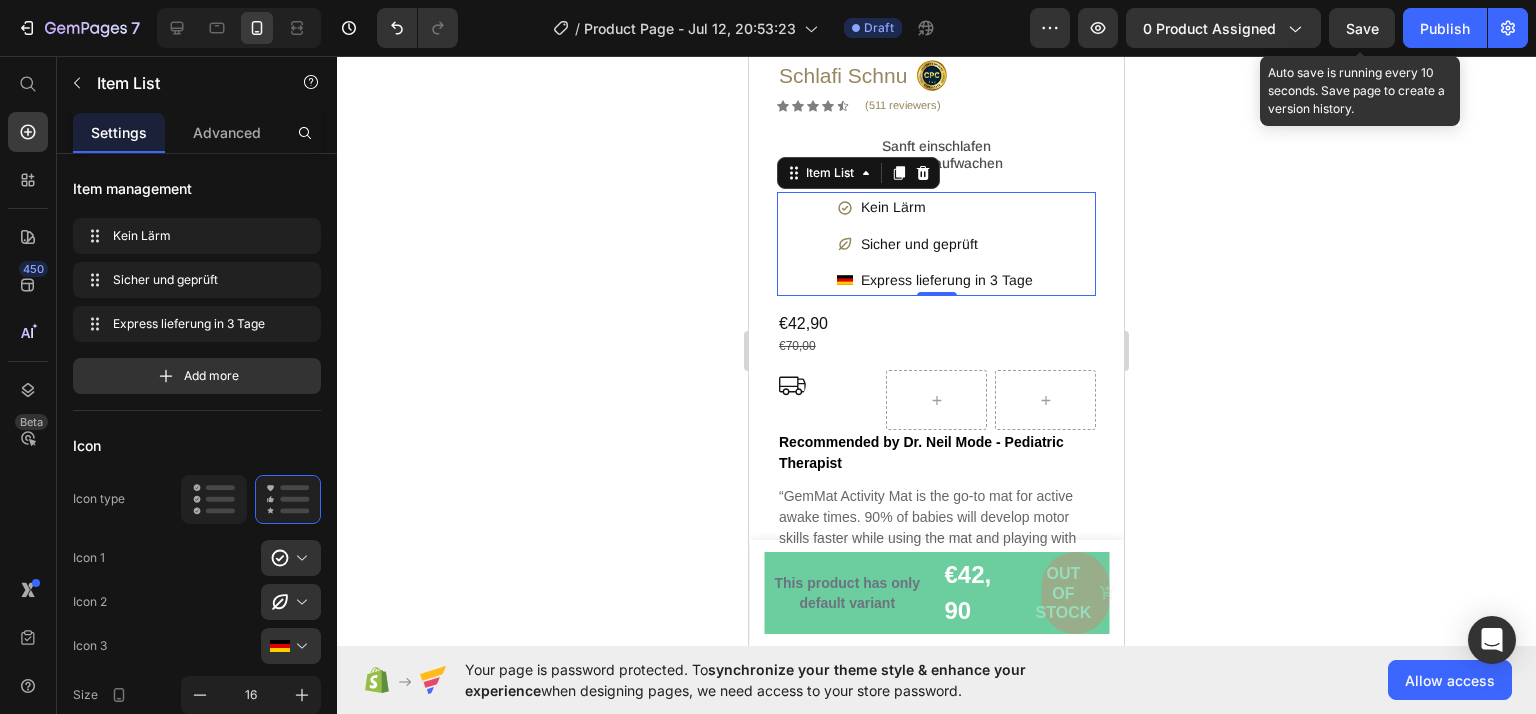 click 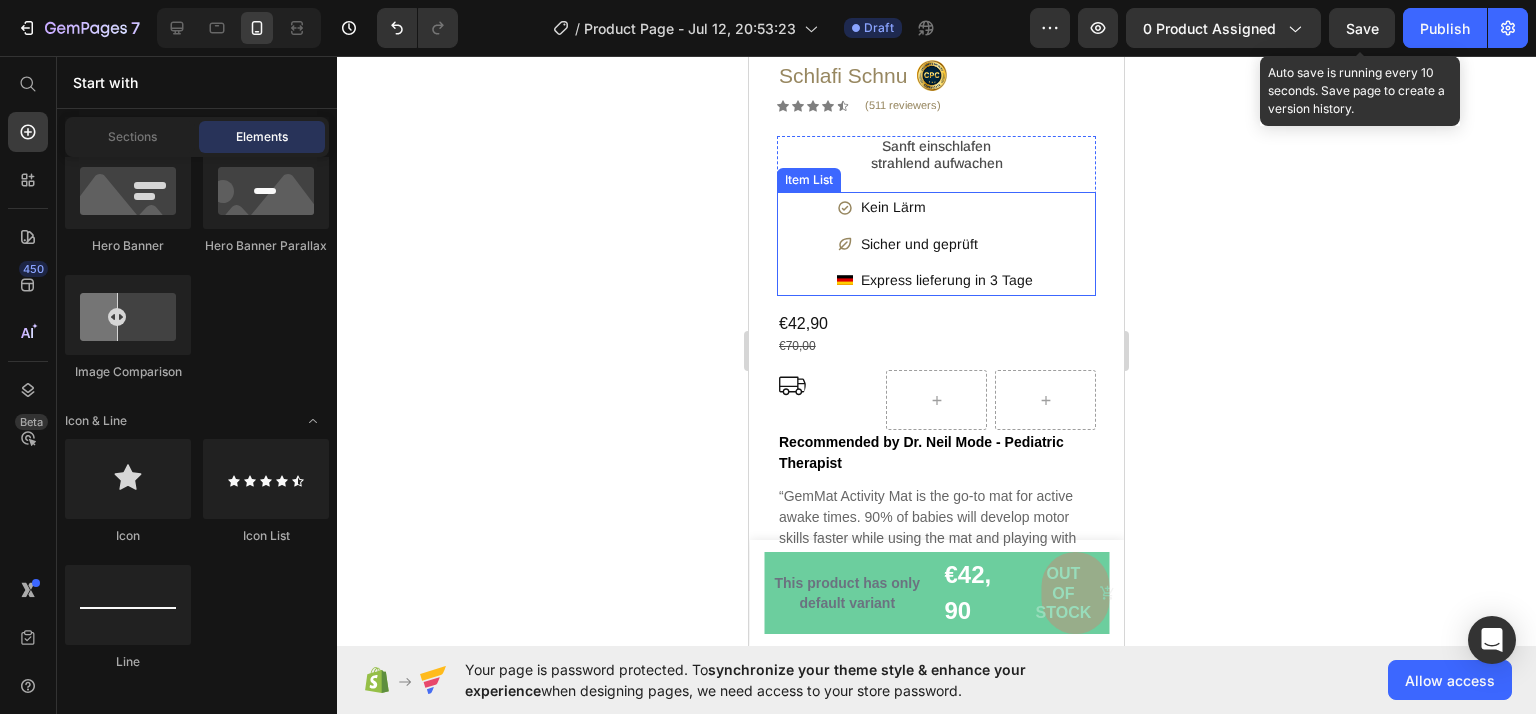 click on "Kein Lärm" at bounding box center (947, 207) 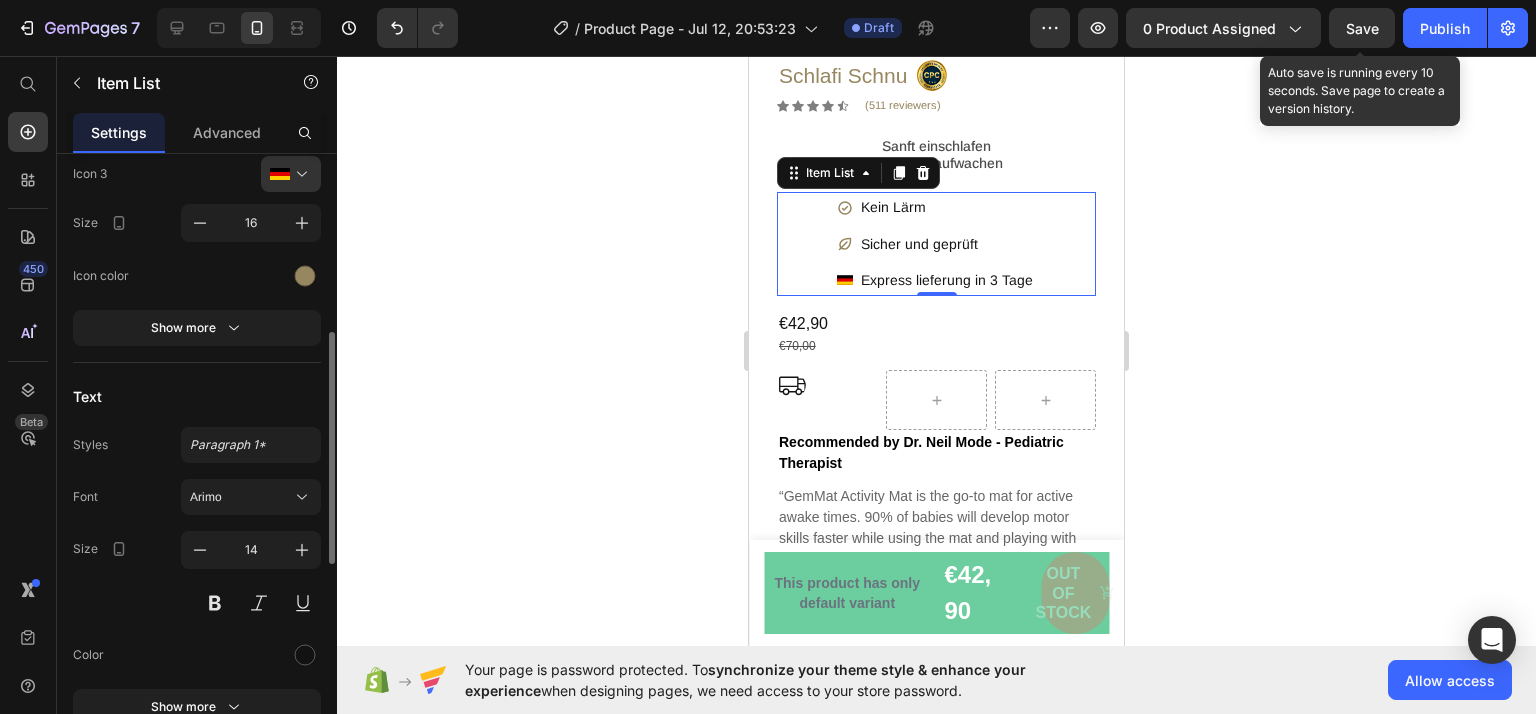 scroll, scrollTop: 564, scrollLeft: 0, axis: vertical 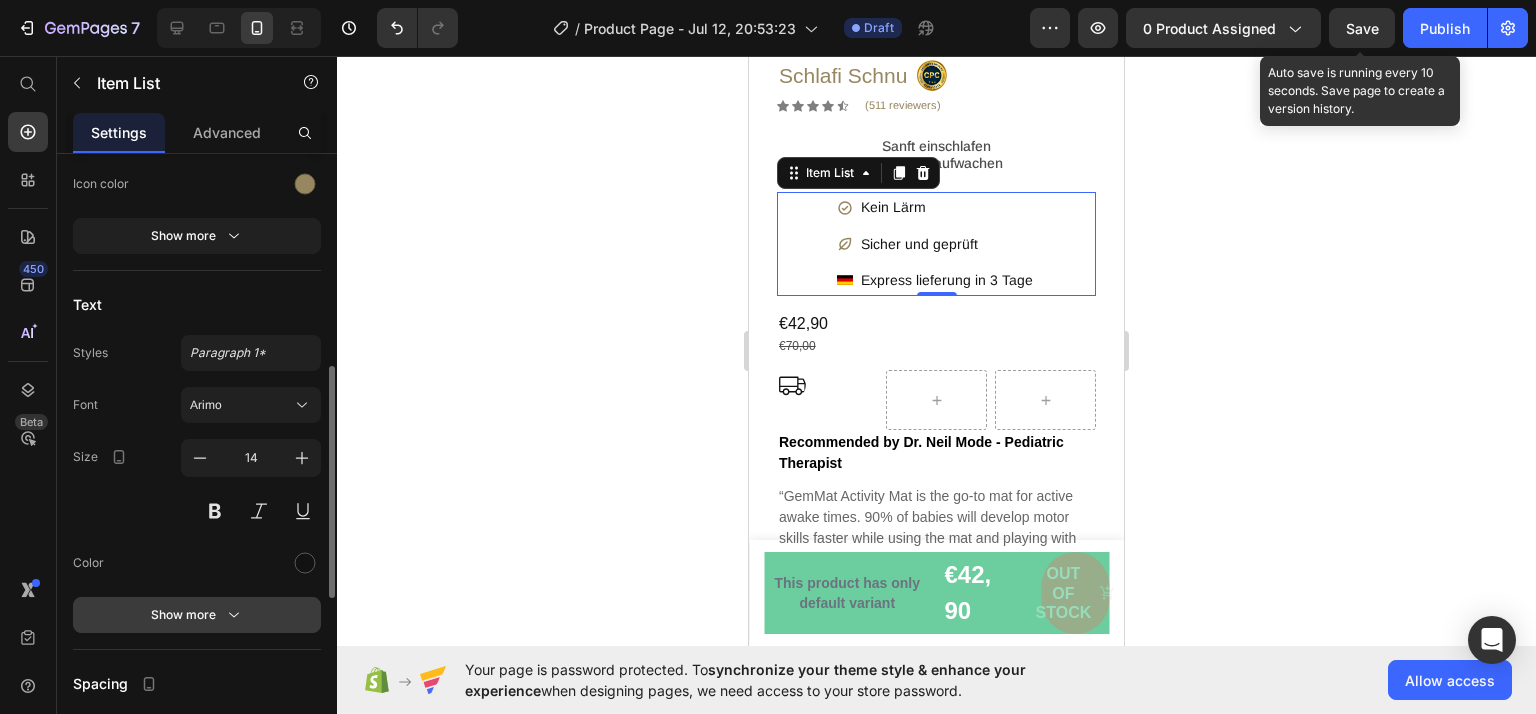 click on "Show more" at bounding box center (197, 615) 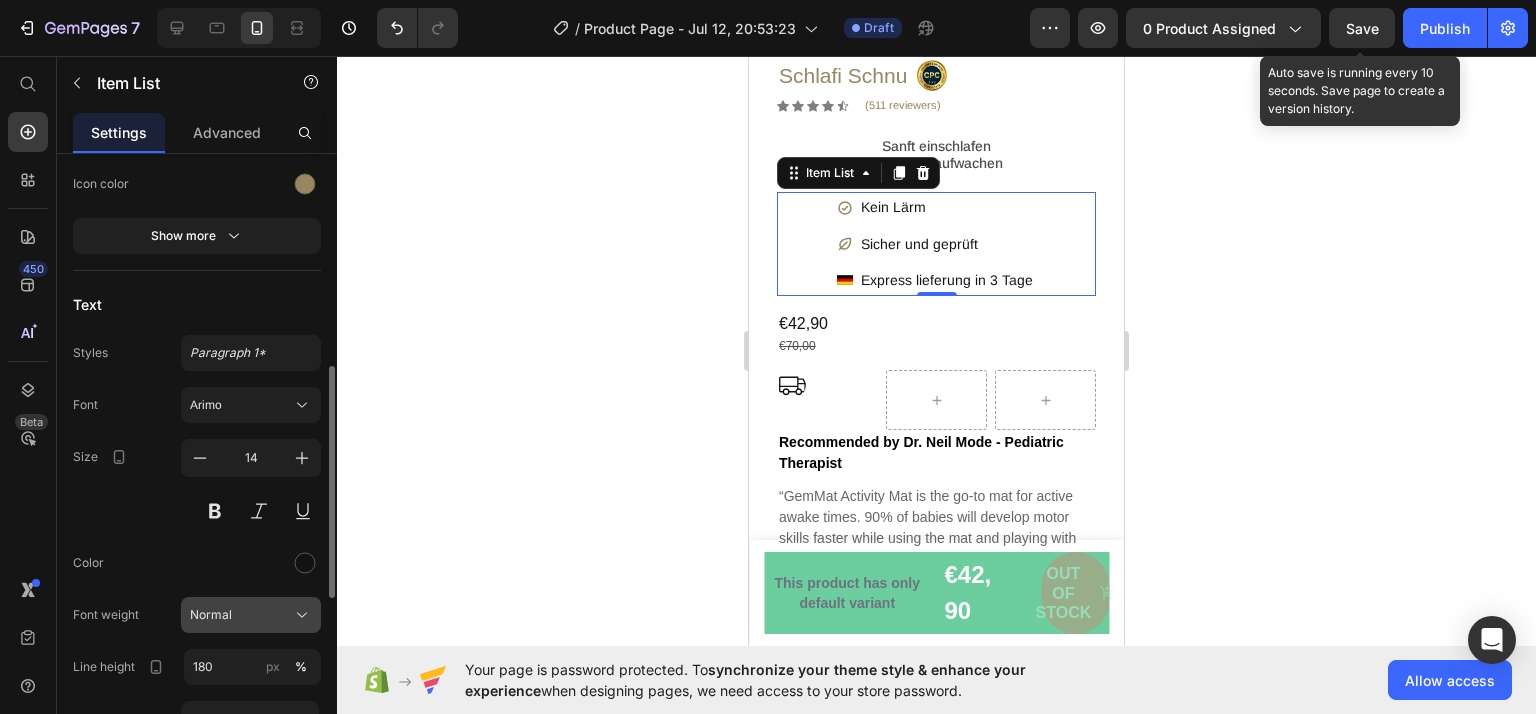 click on "Normal" at bounding box center (251, 615) 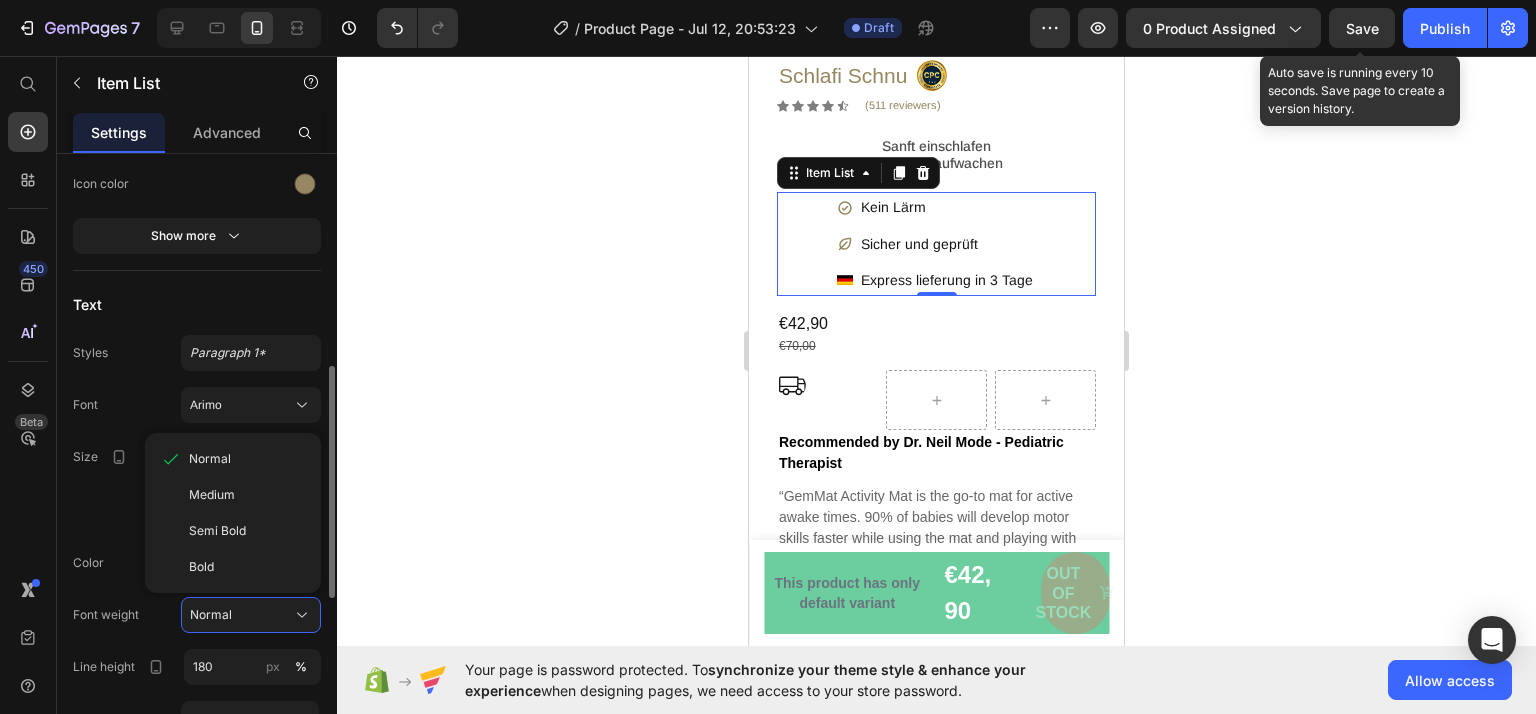 drag, startPoint x: 264, startPoint y: 622, endPoint x: 218, endPoint y: 494, distance: 136.01471 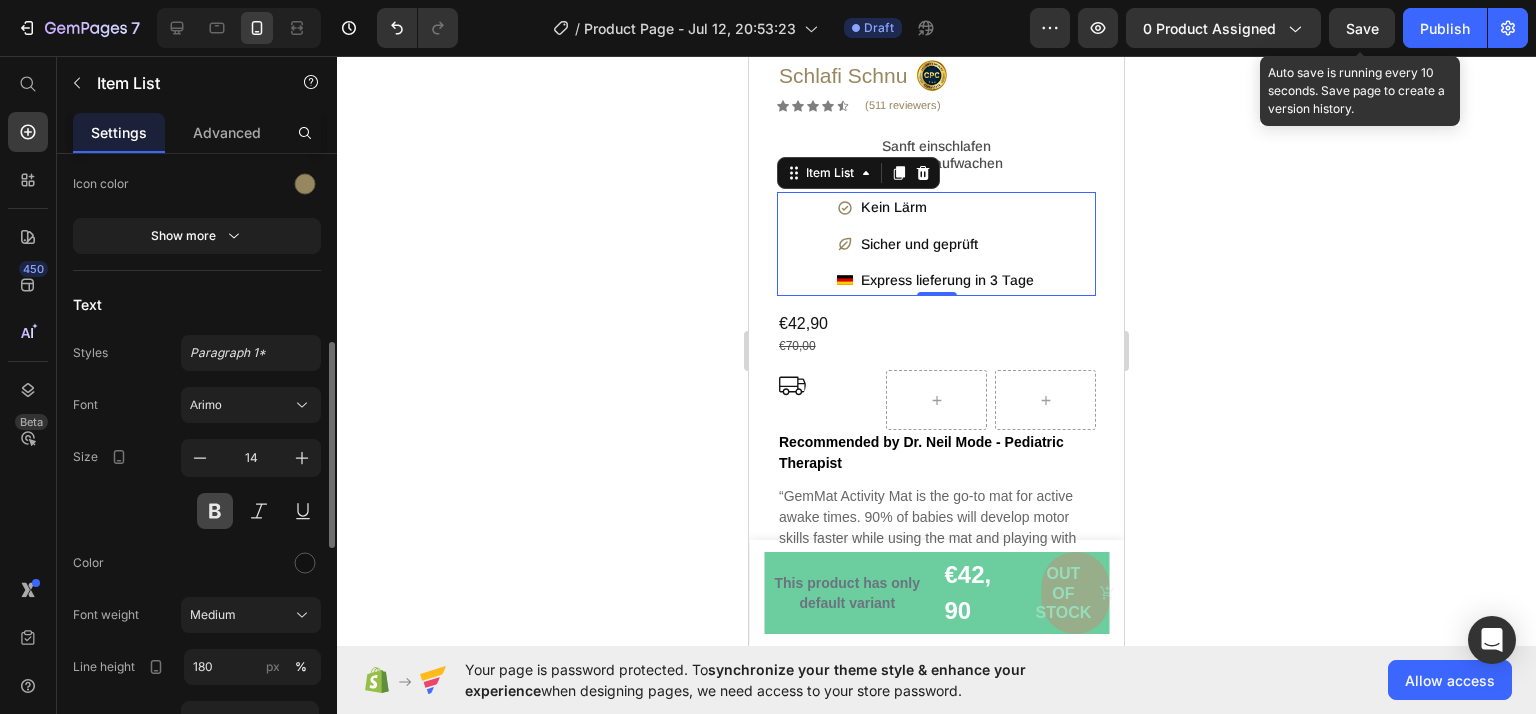 click at bounding box center (215, 511) 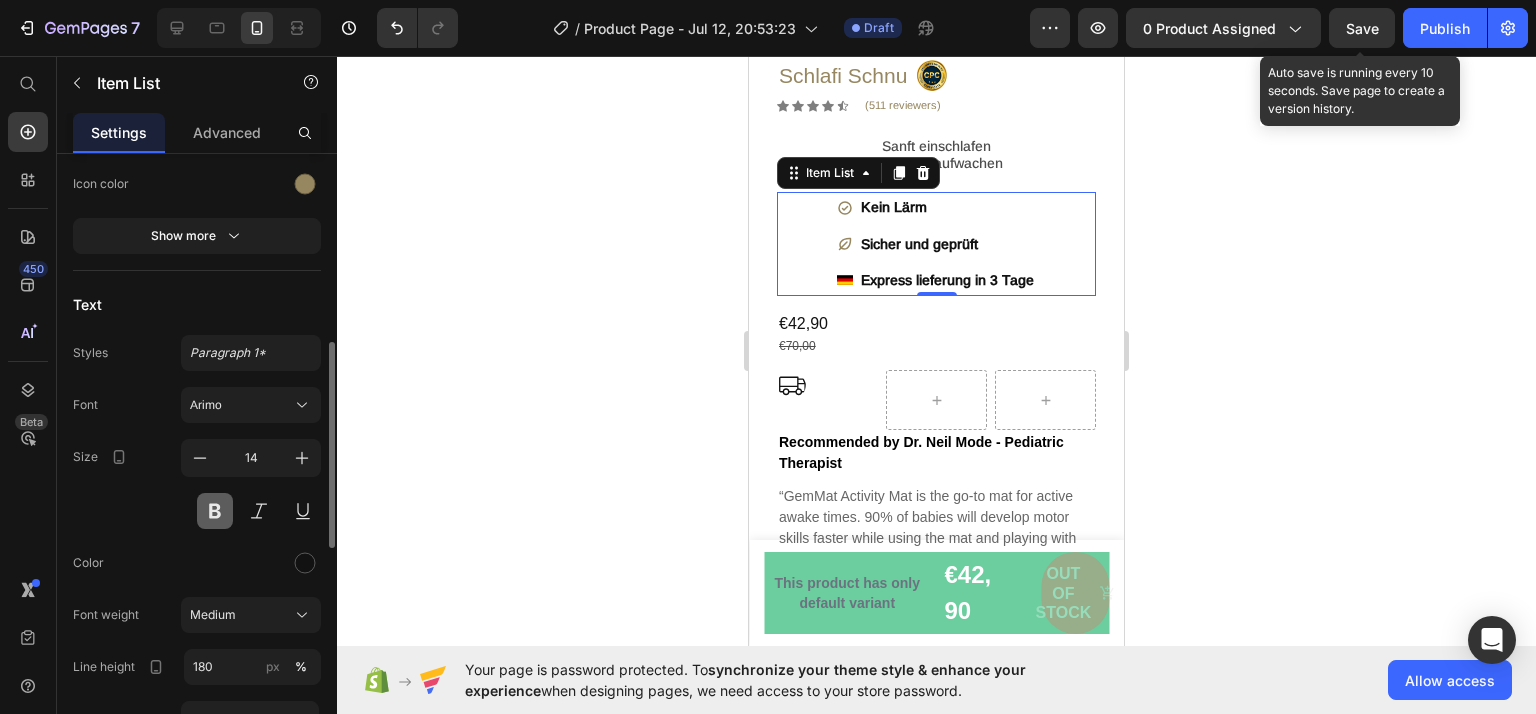click at bounding box center (215, 511) 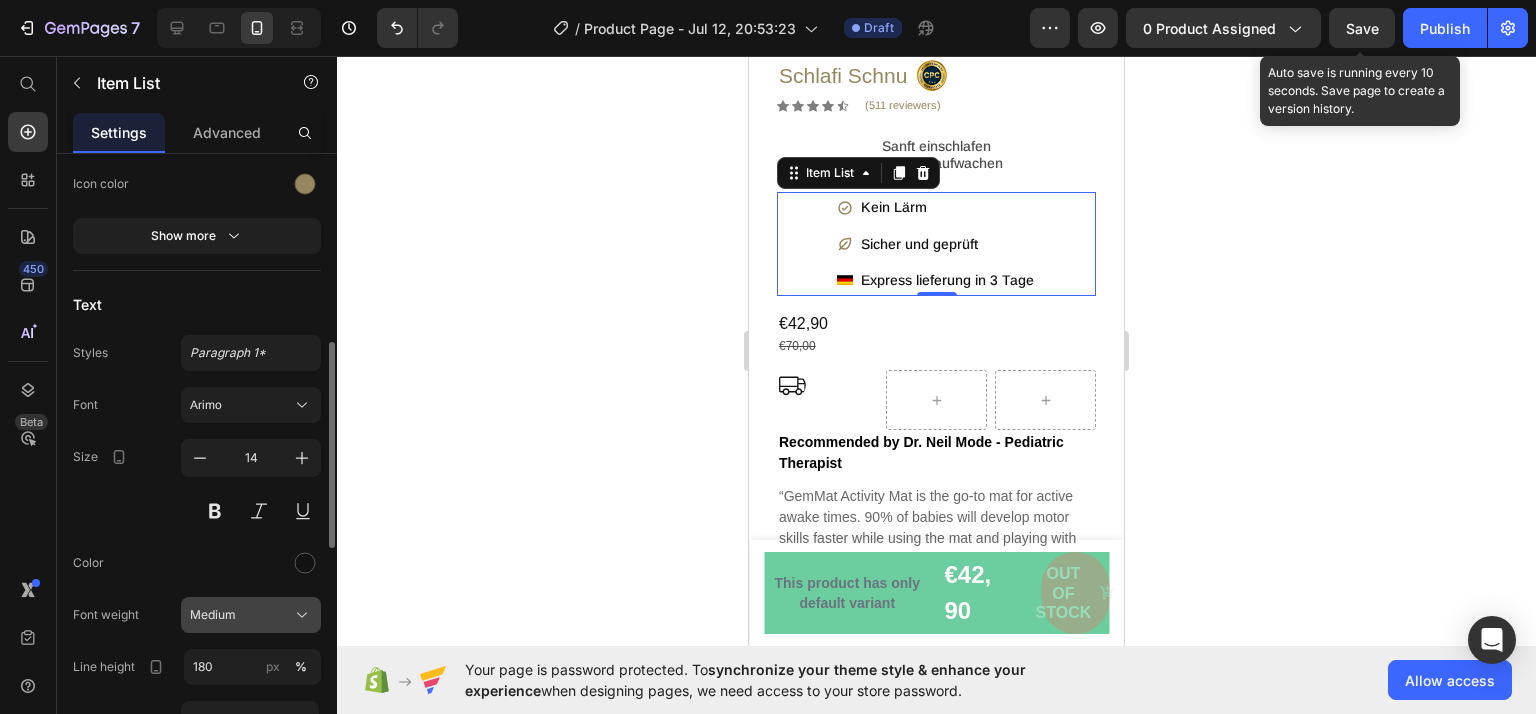 click on "Medium" 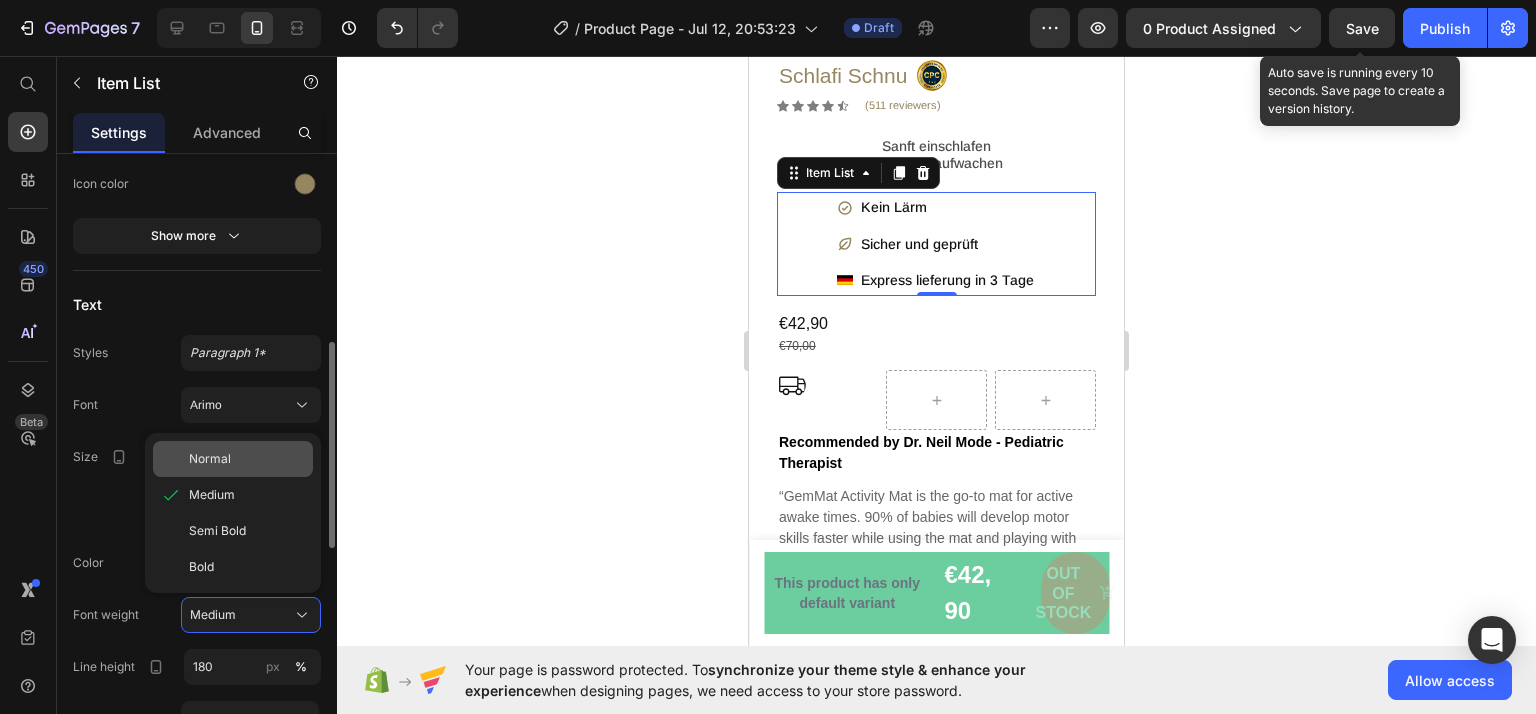 click on "Normal" 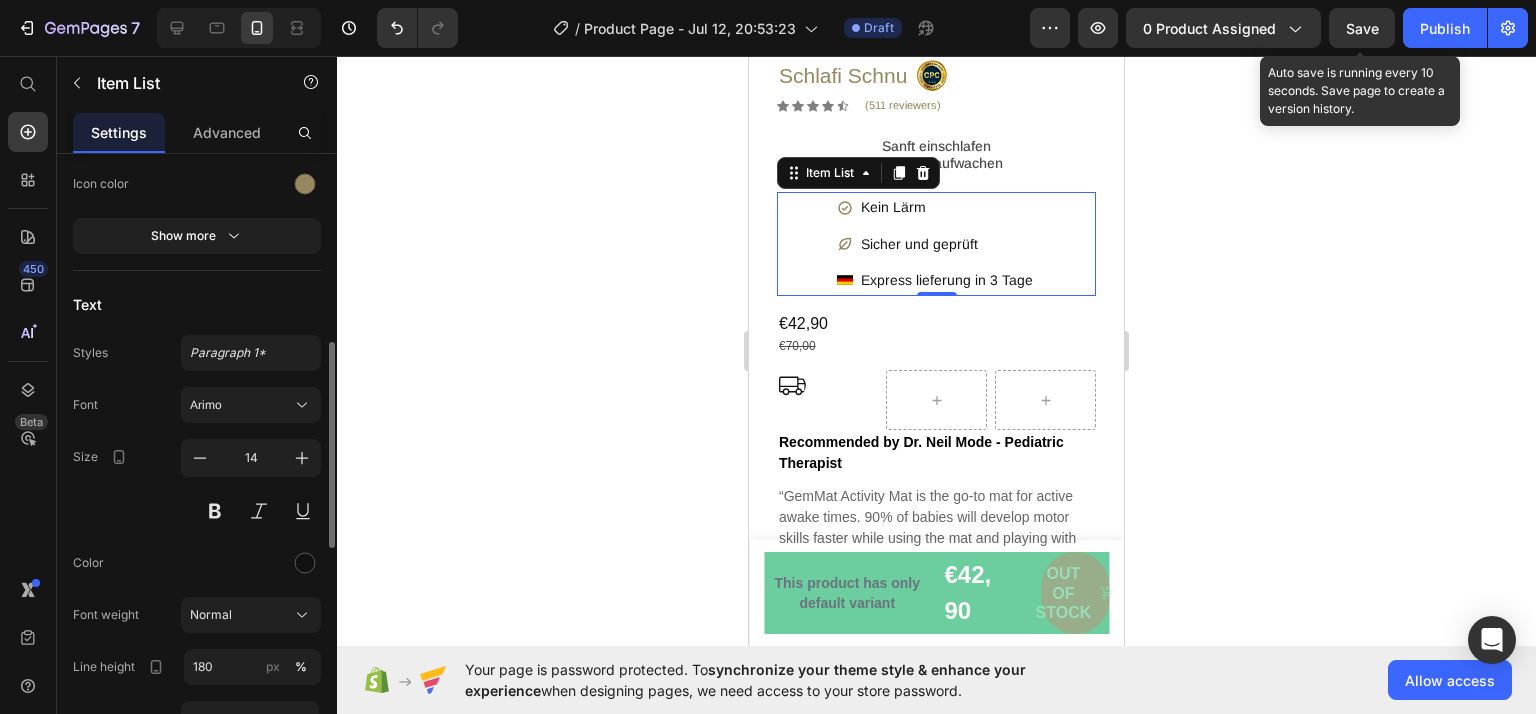 click 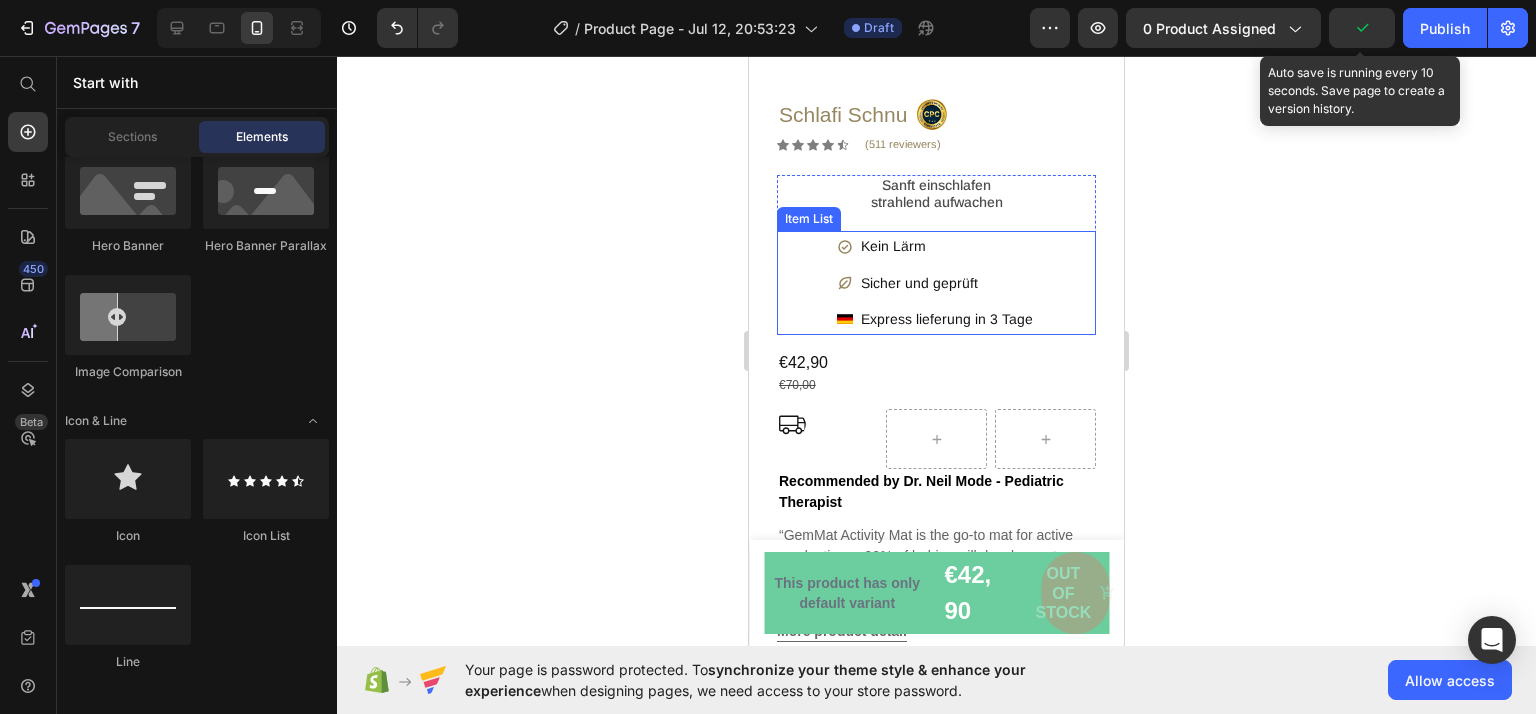 scroll, scrollTop: 357, scrollLeft: 0, axis: vertical 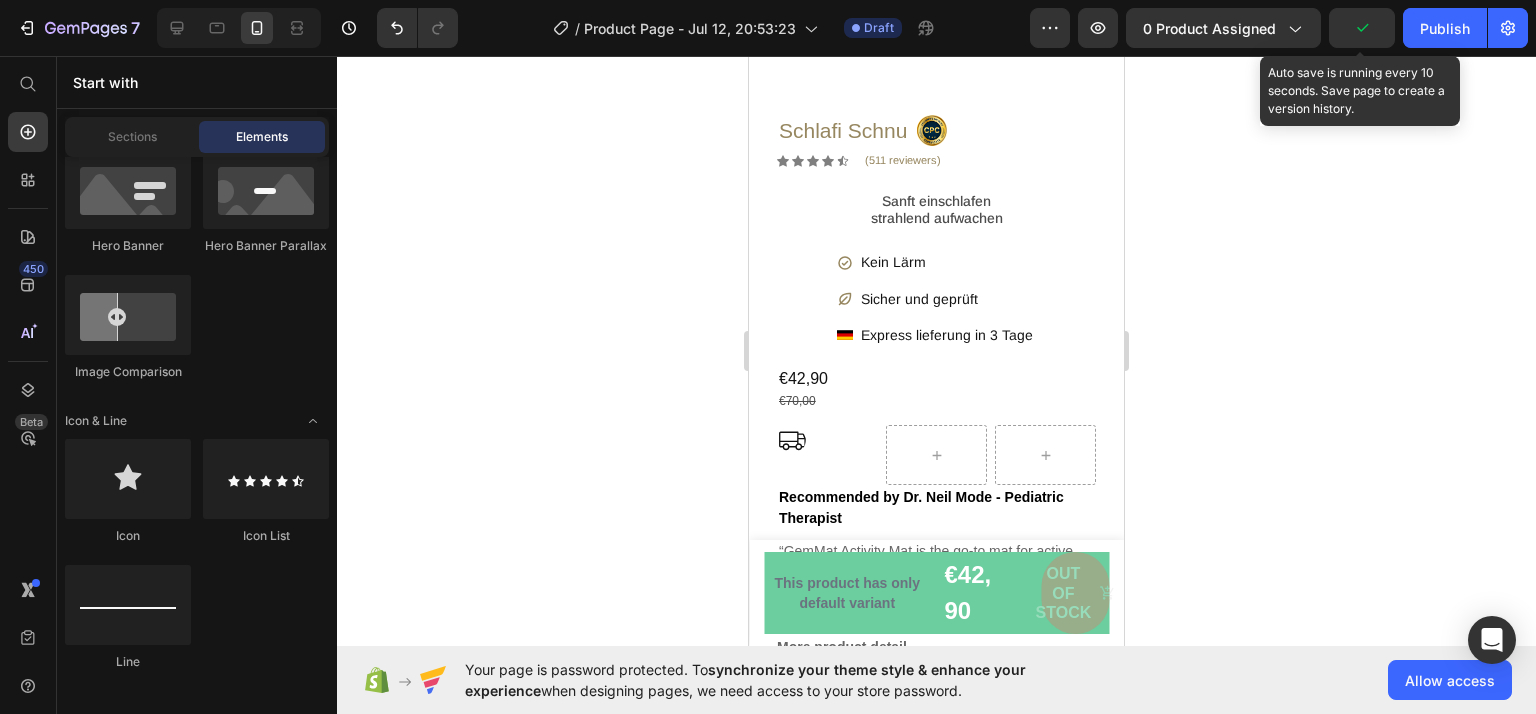 click 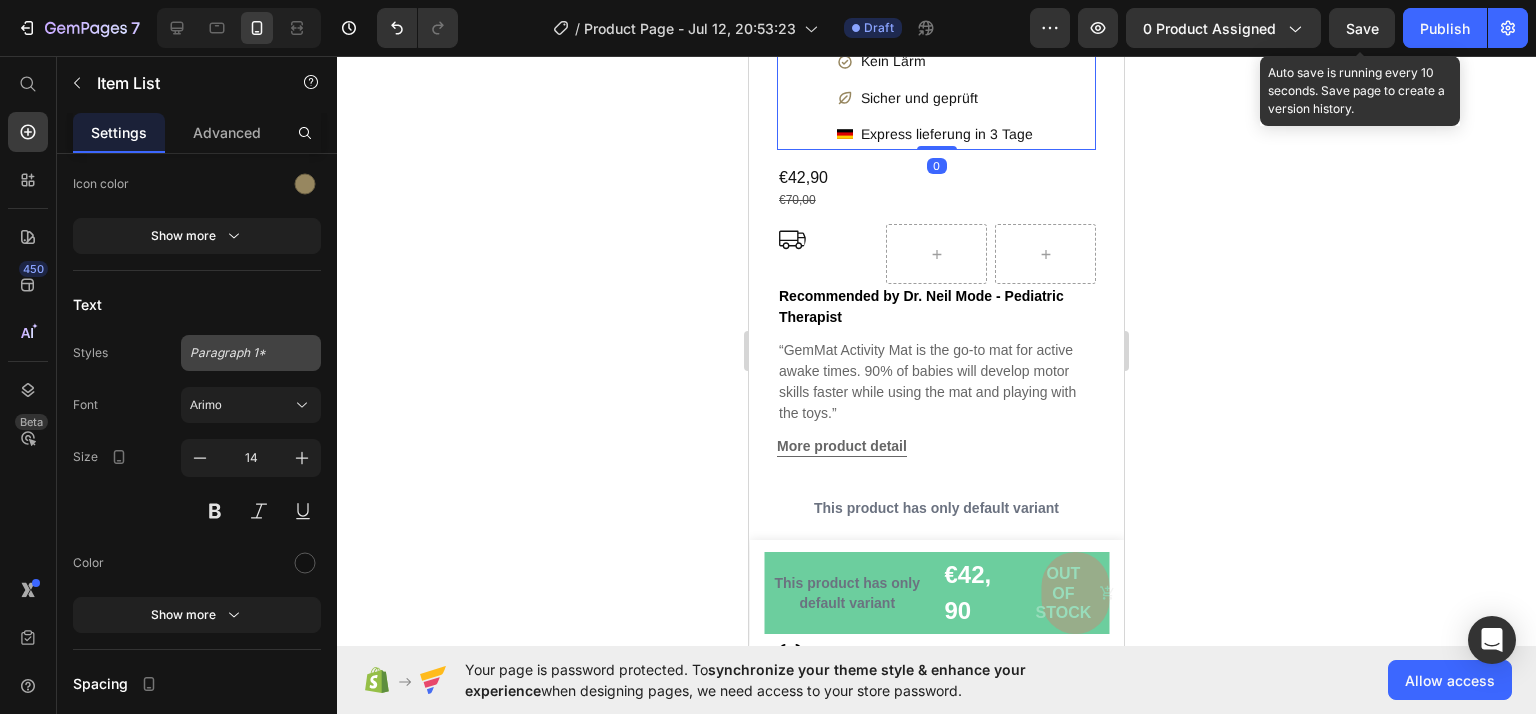 scroll, scrollTop: 612, scrollLeft: 0, axis: vertical 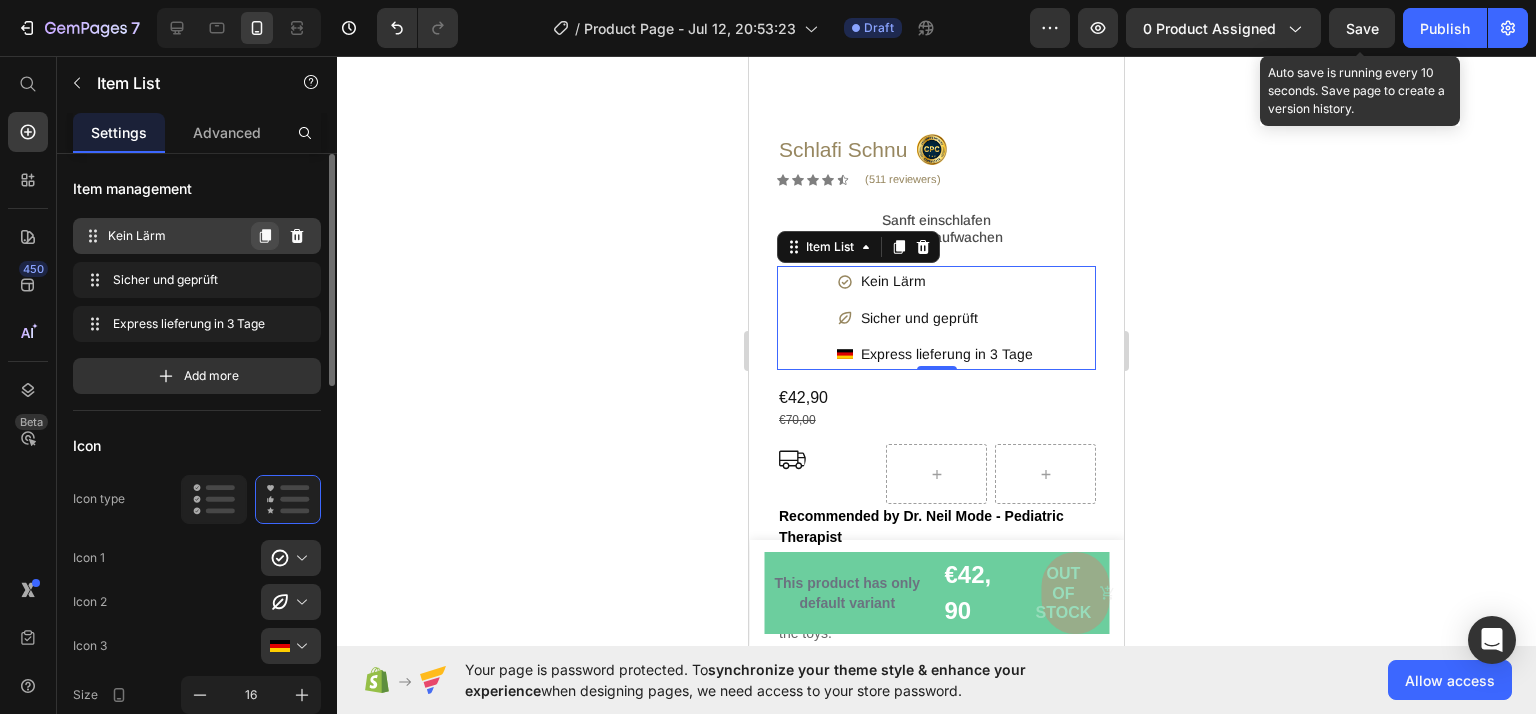 click 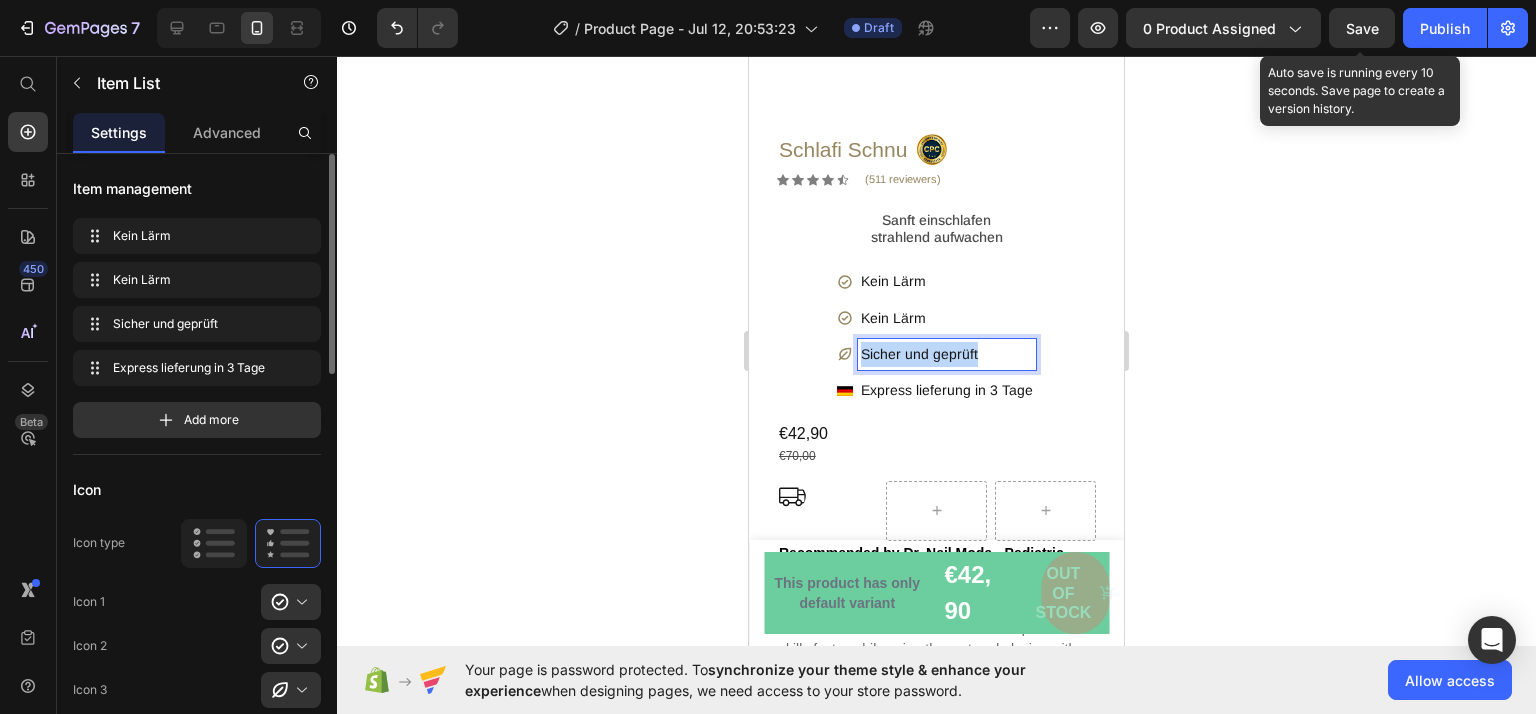 click on "Sicher und geprüft" at bounding box center (947, 354) 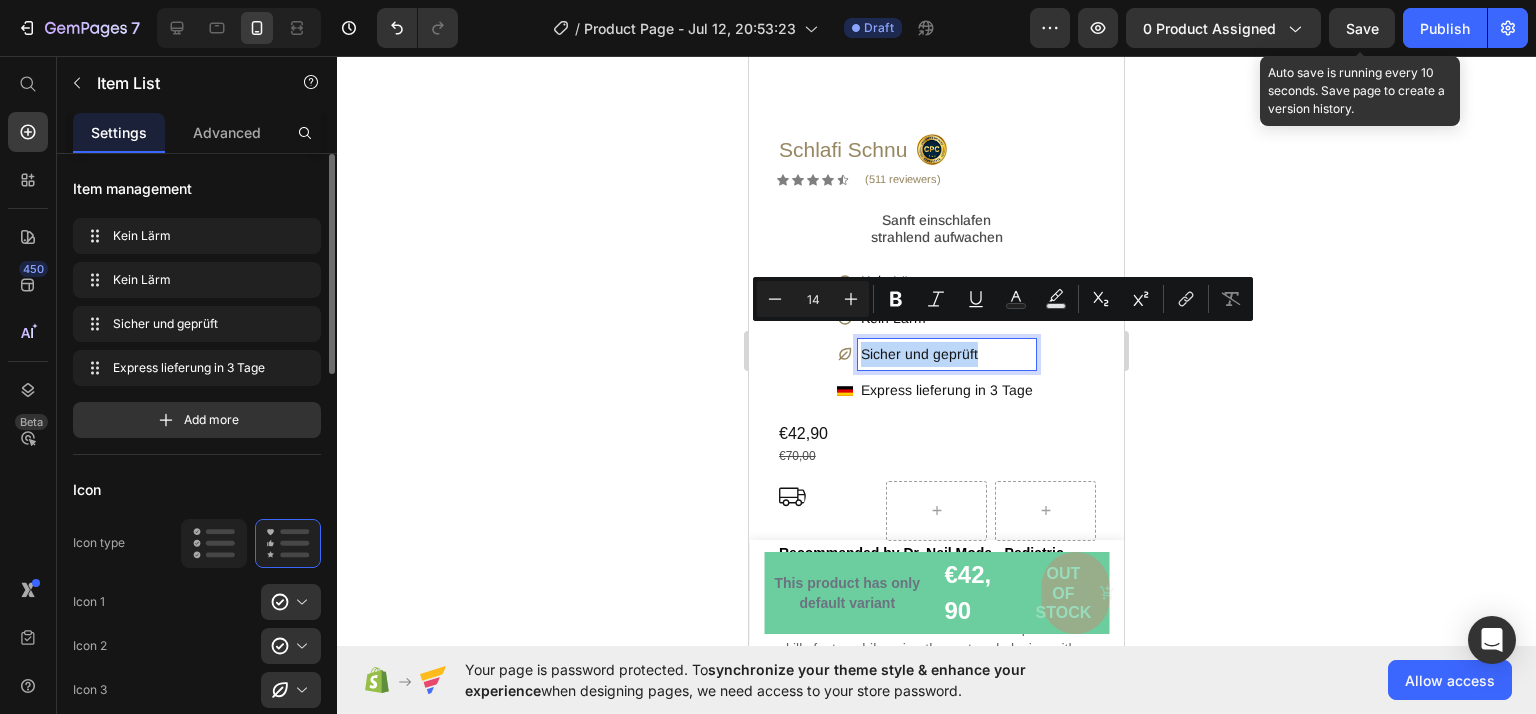 copy on "Sicher und geprüft" 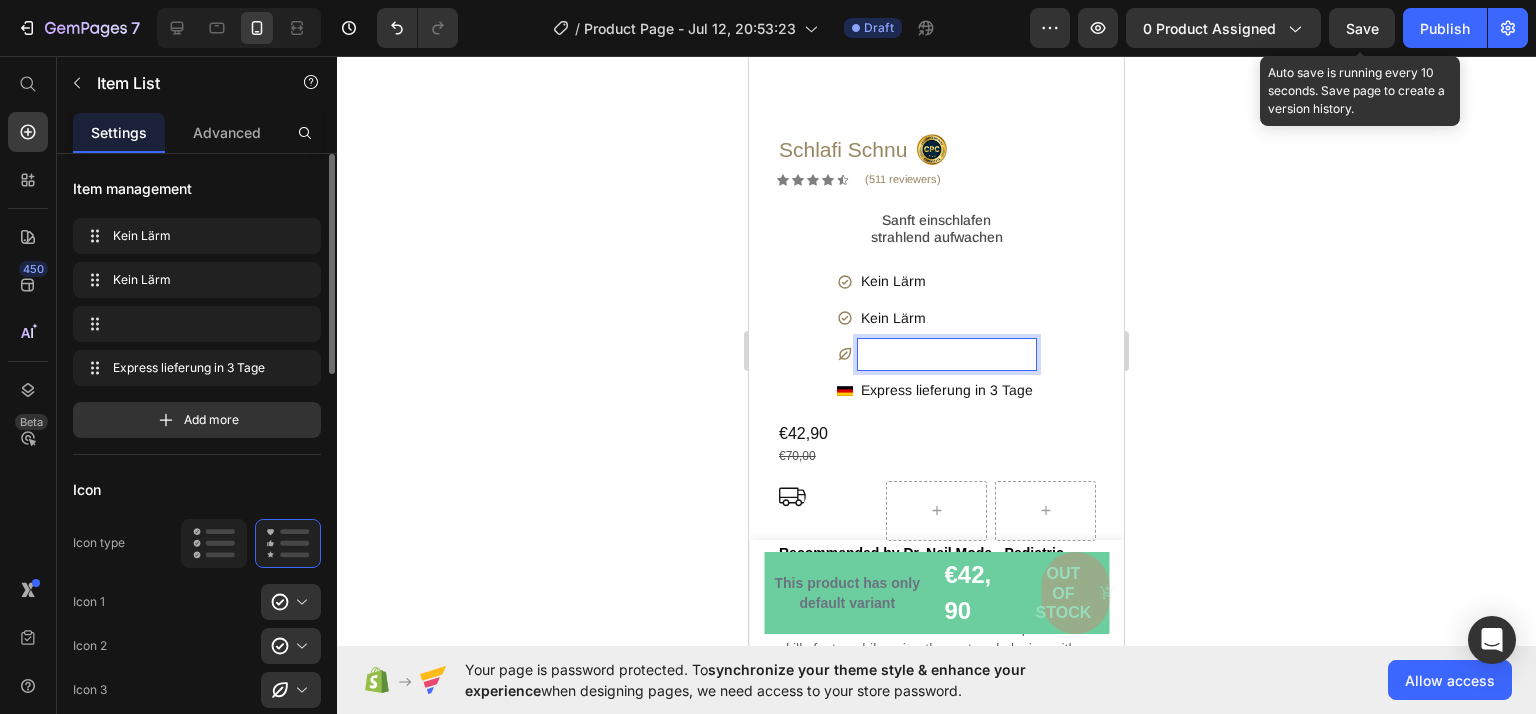 scroll, scrollTop: 332, scrollLeft: 0, axis: vertical 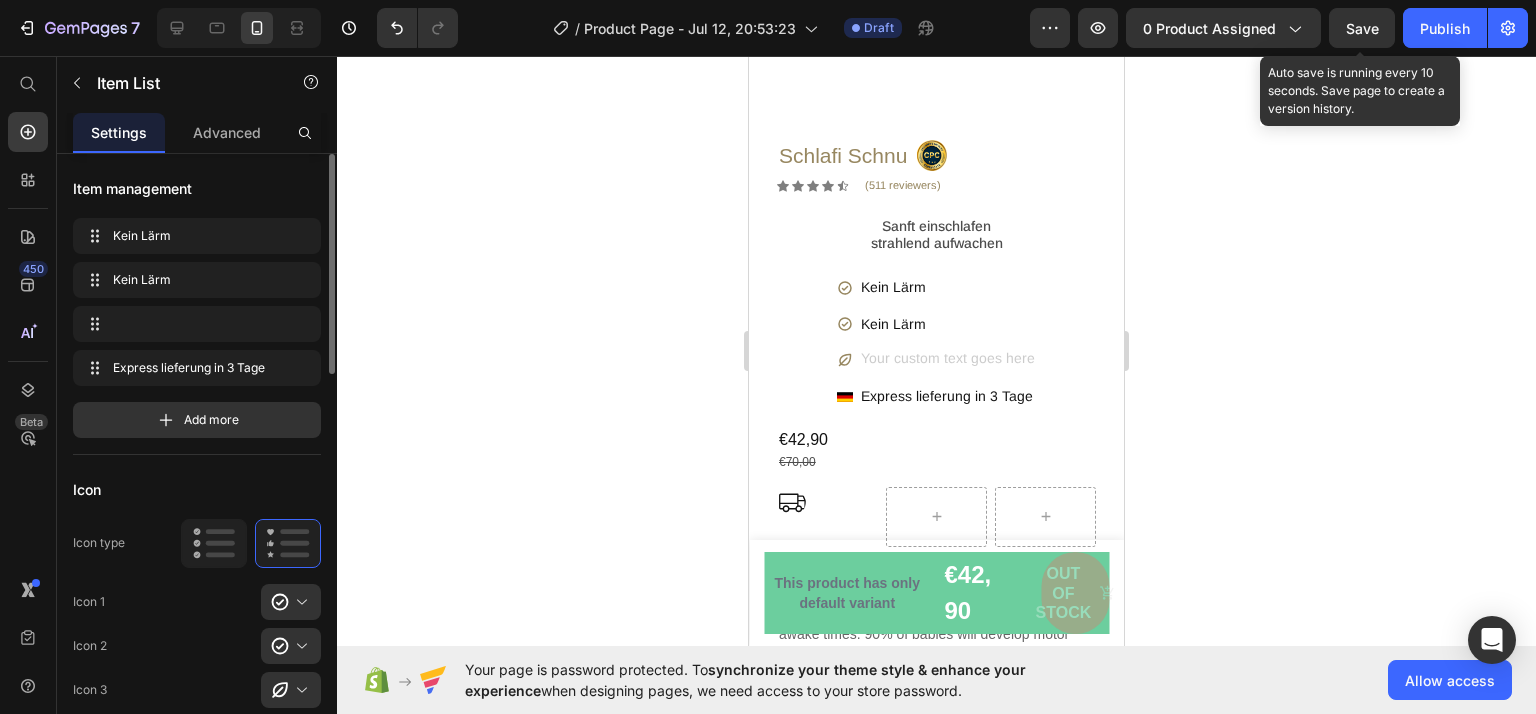 click on "Kein Lärm" at bounding box center [947, 324] 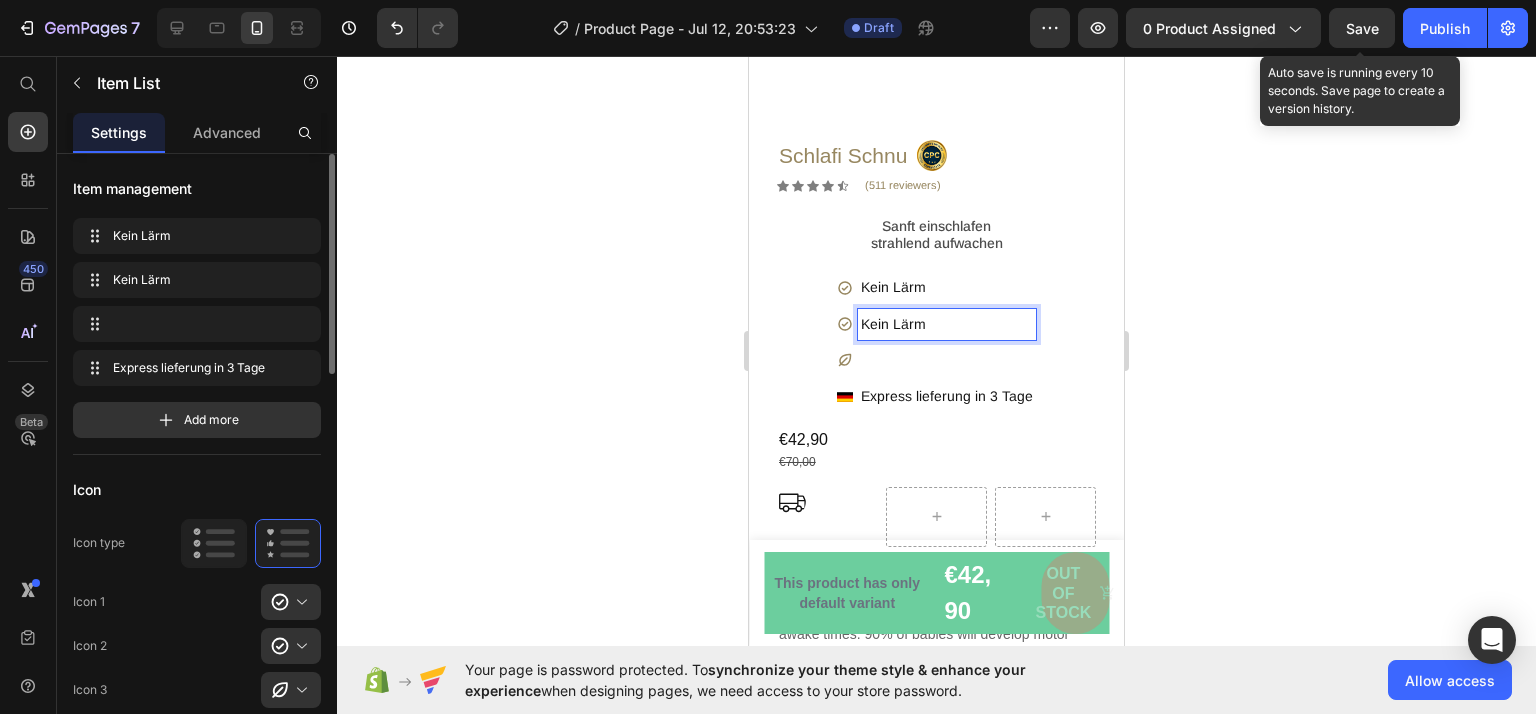 click on "Kein Lärm" at bounding box center [947, 324] 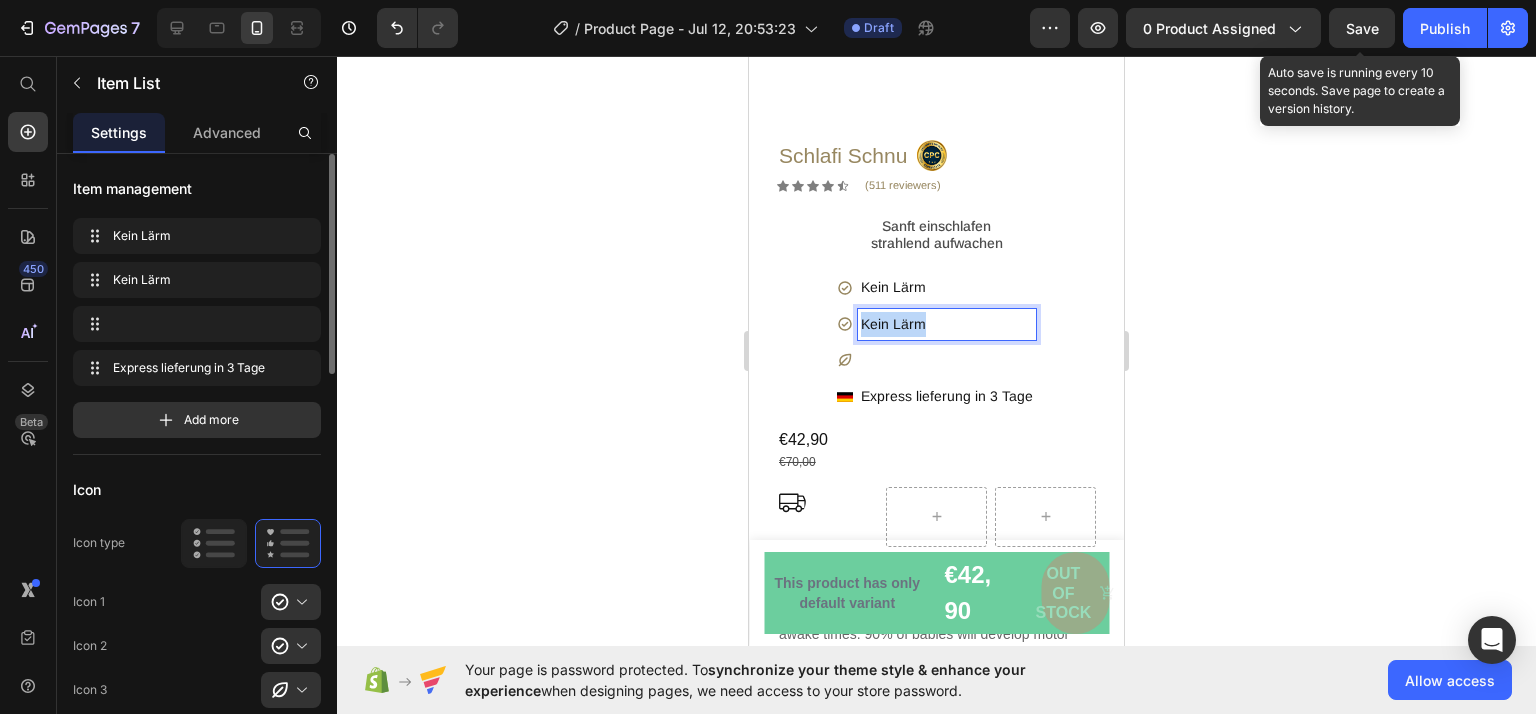 click on "Kein Lärm" at bounding box center [947, 324] 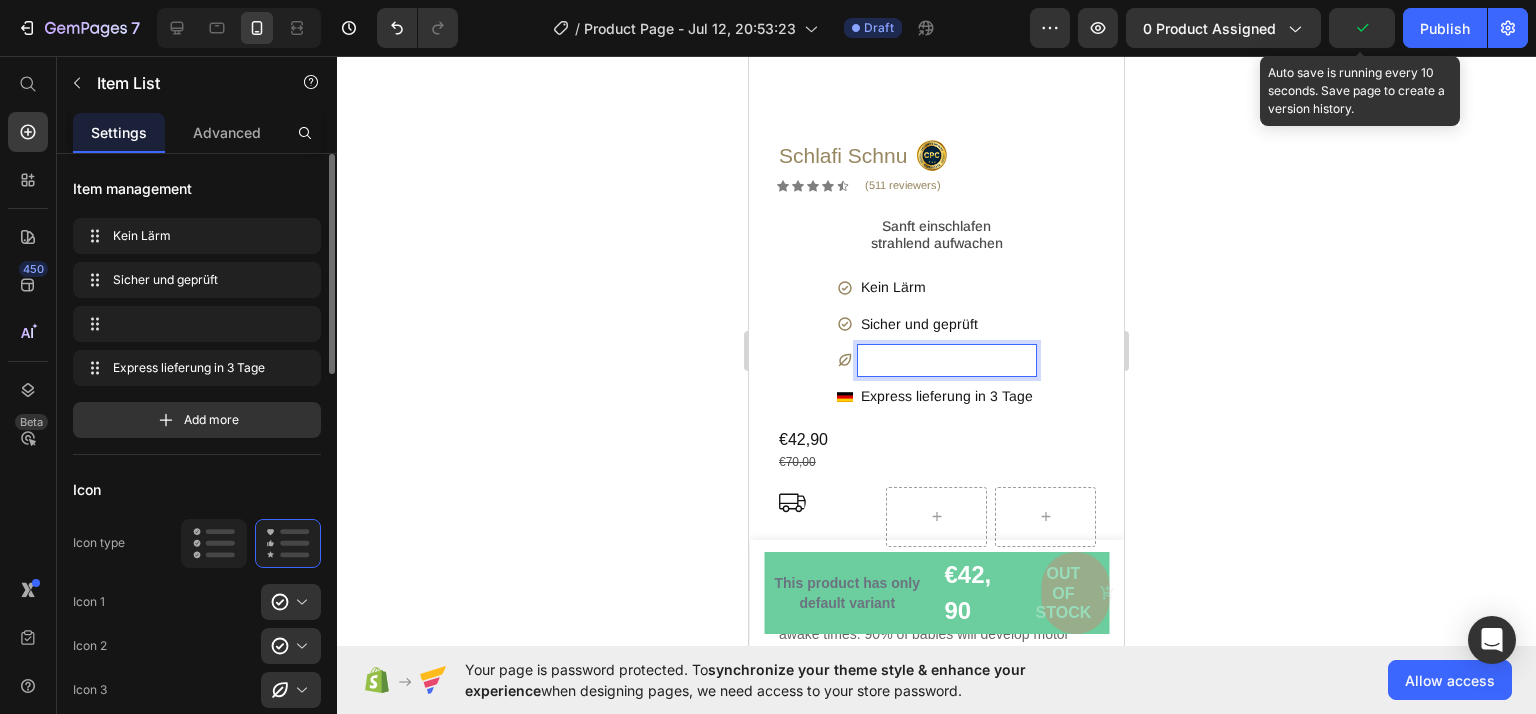 click at bounding box center (947, 360) 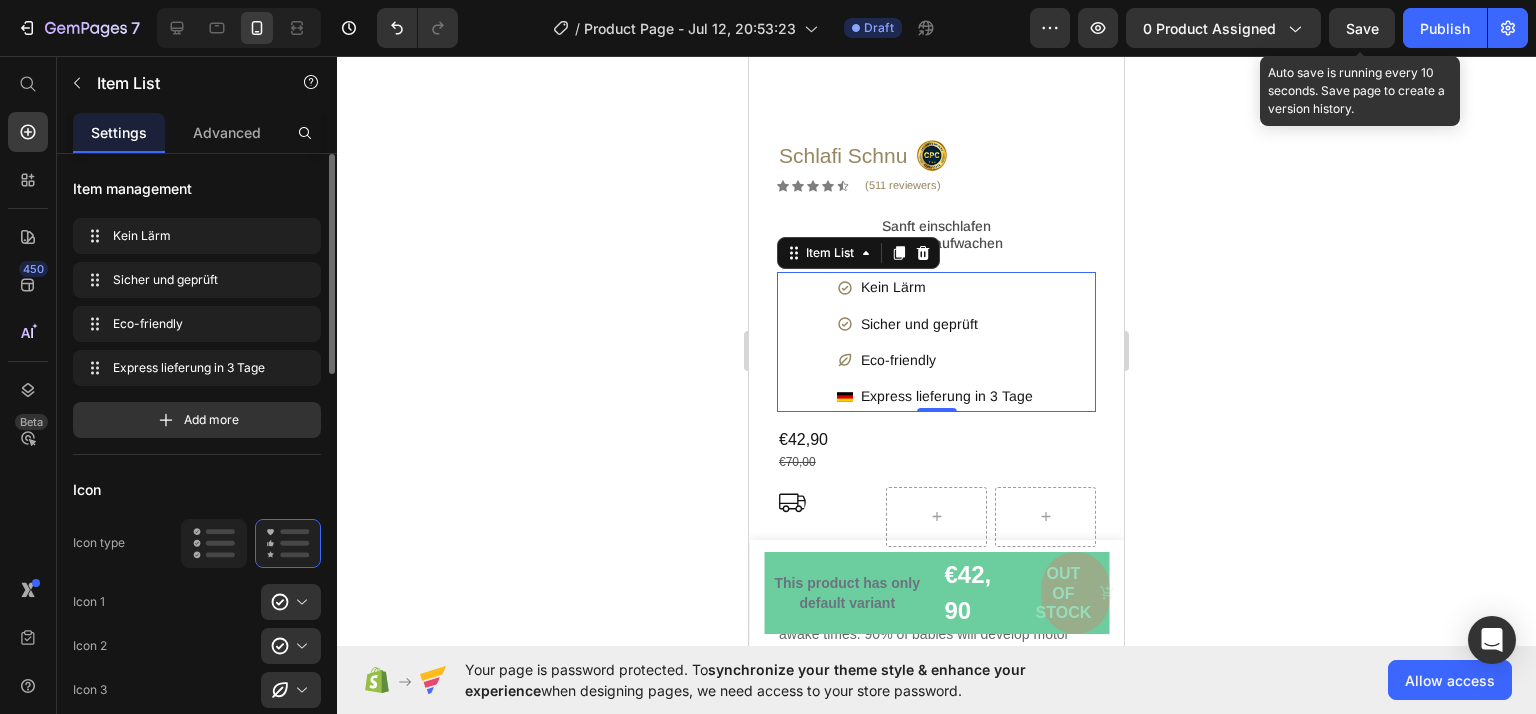 click 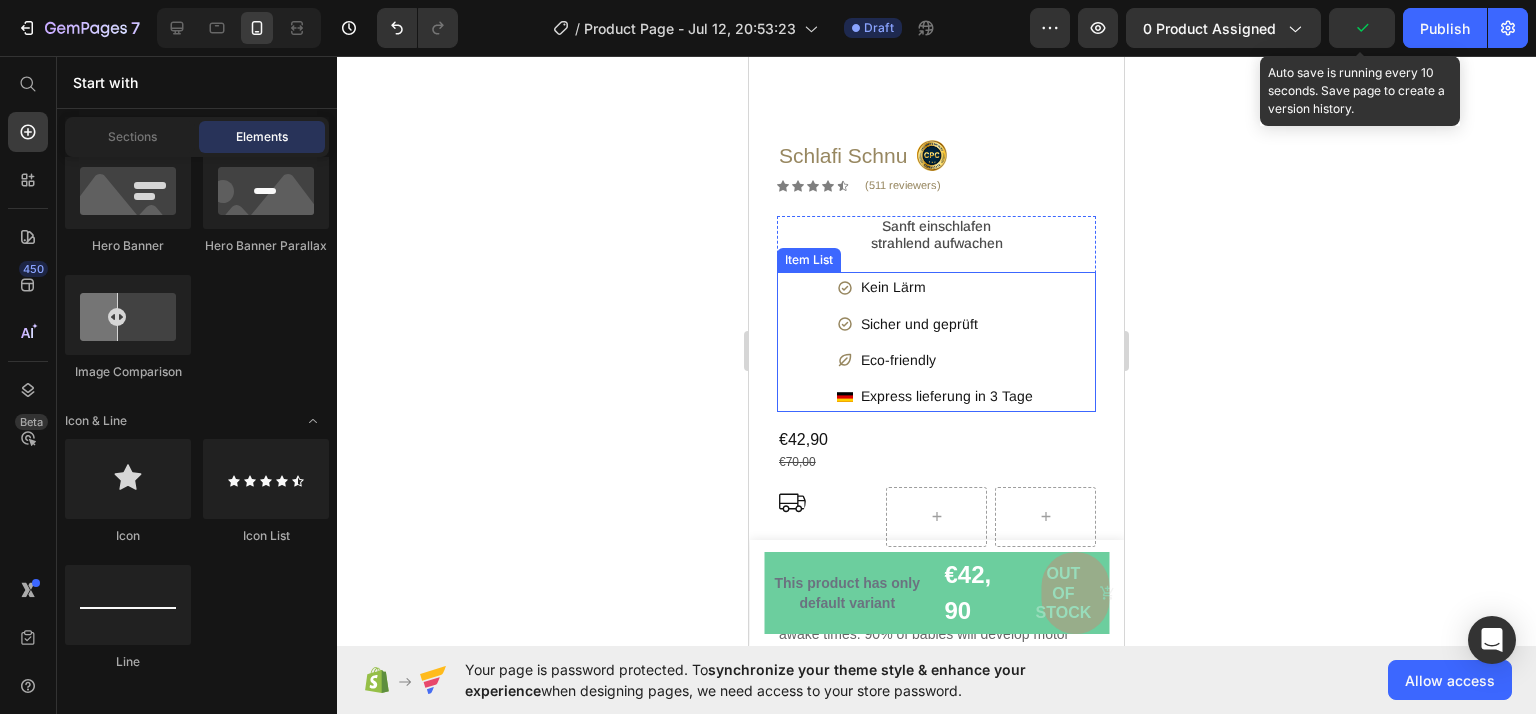 click on "Eco-friendly" at bounding box center (947, 360) 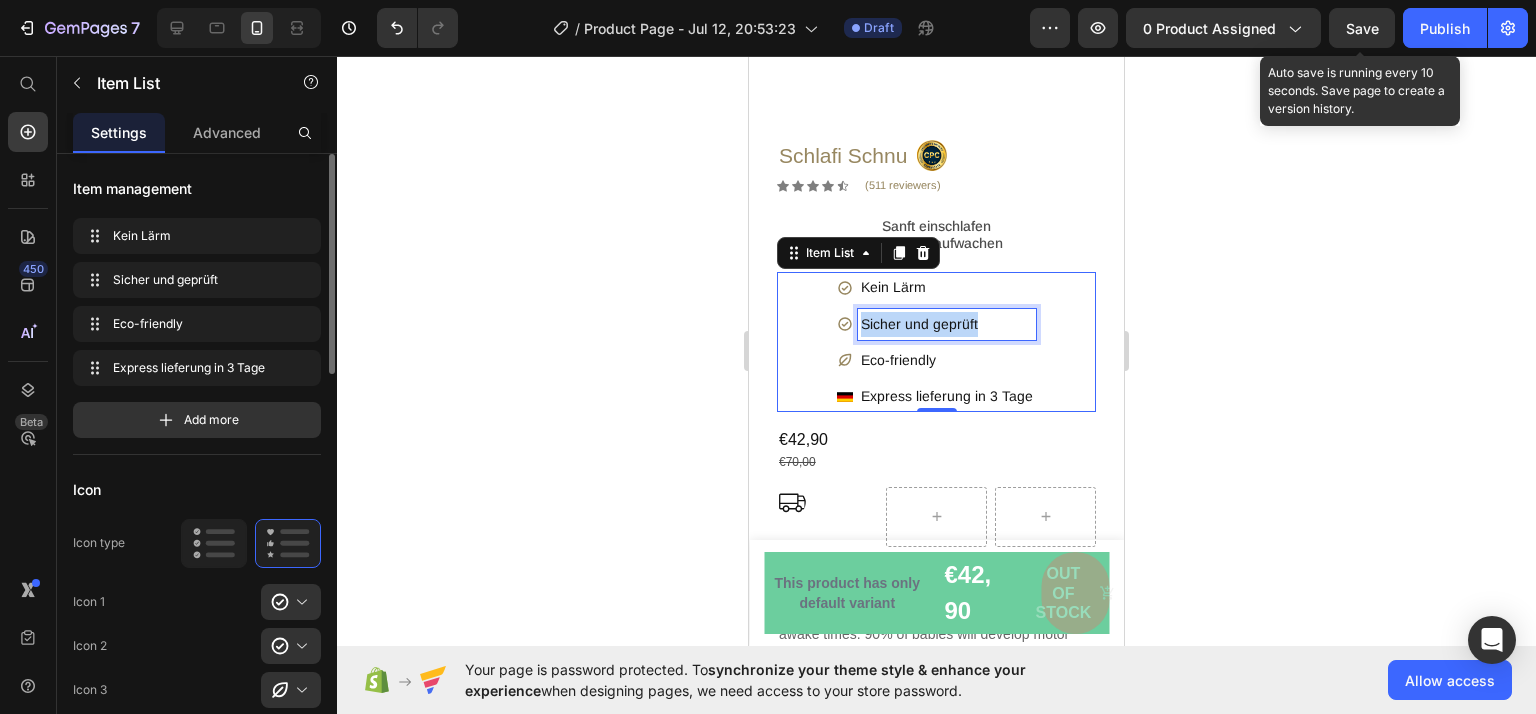 click on "Sicher und geprüft" at bounding box center [947, 324] 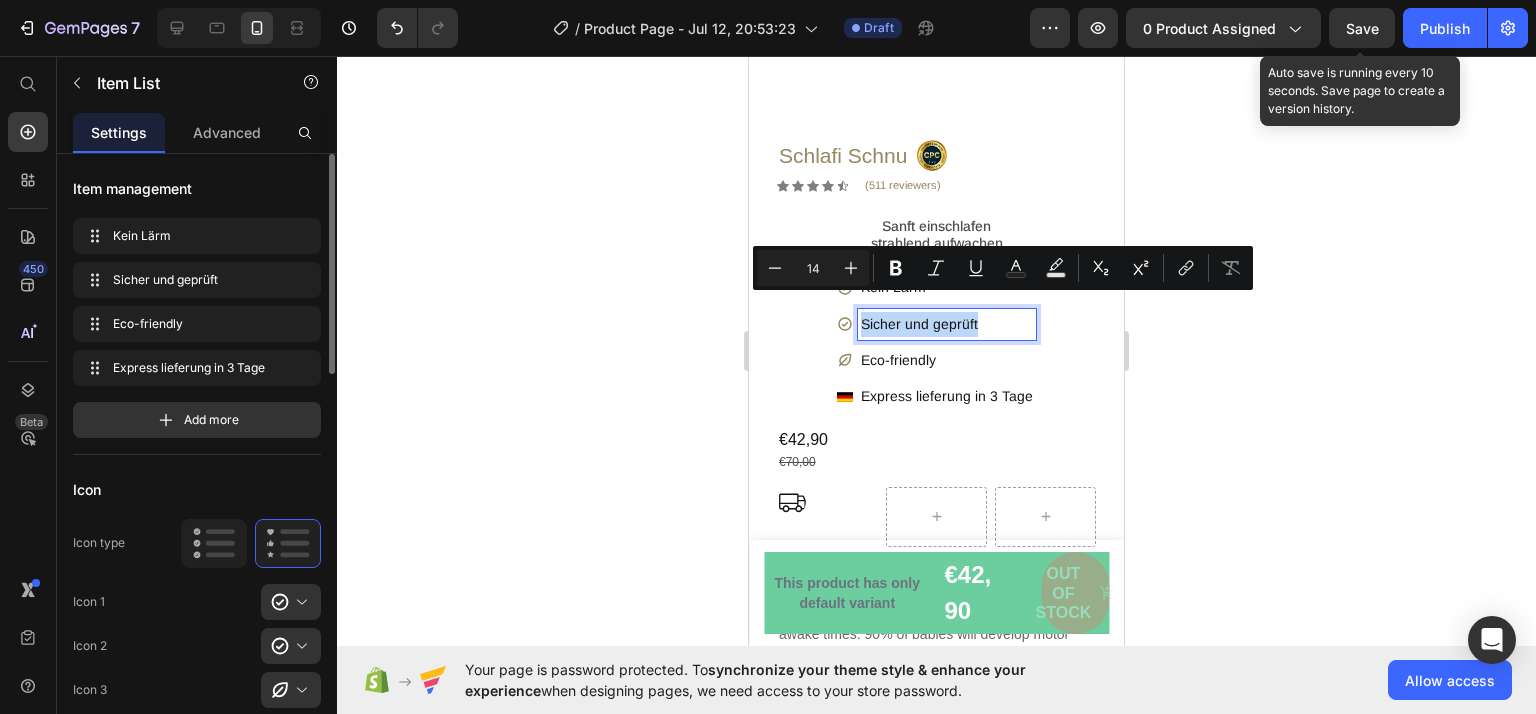 copy on "Sicher und geprüft" 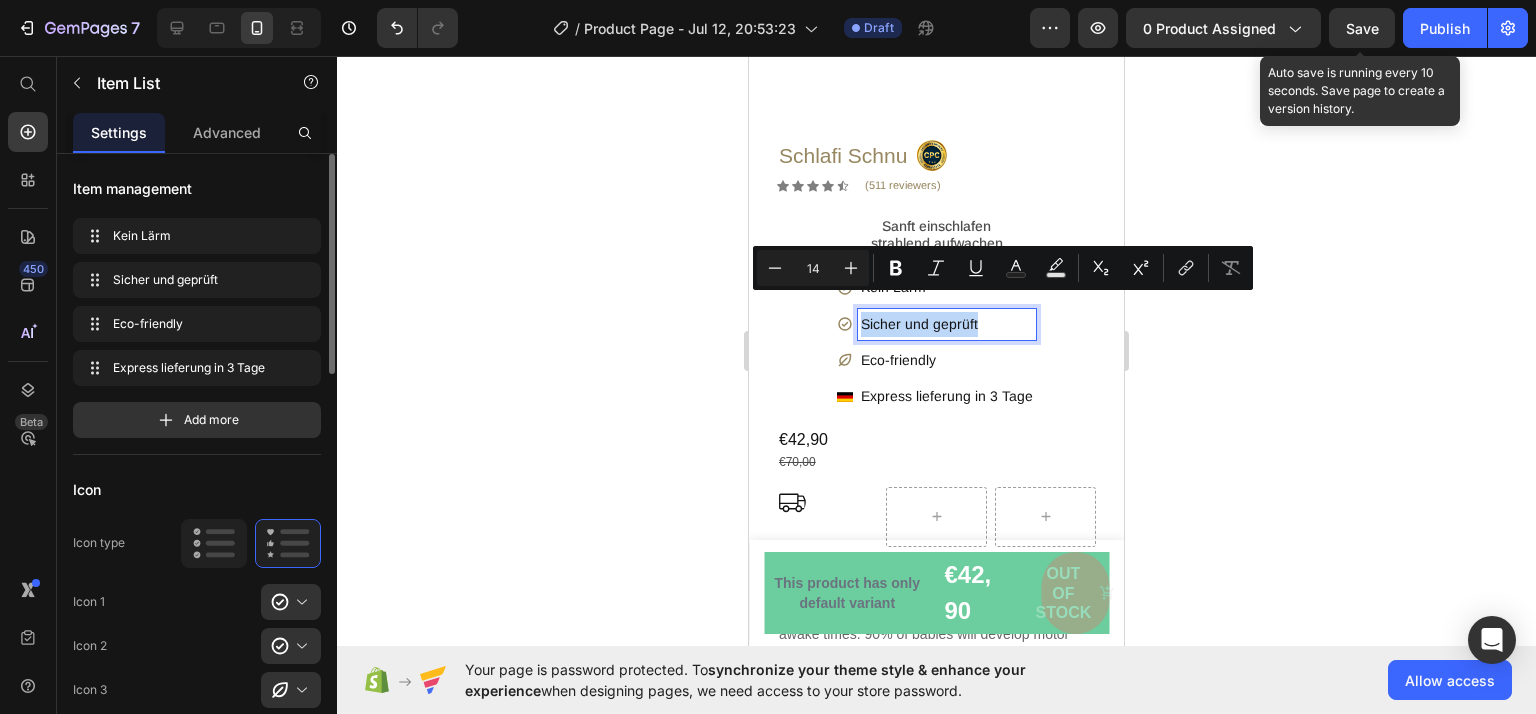 click on "Eco-friendly" at bounding box center (947, 360) 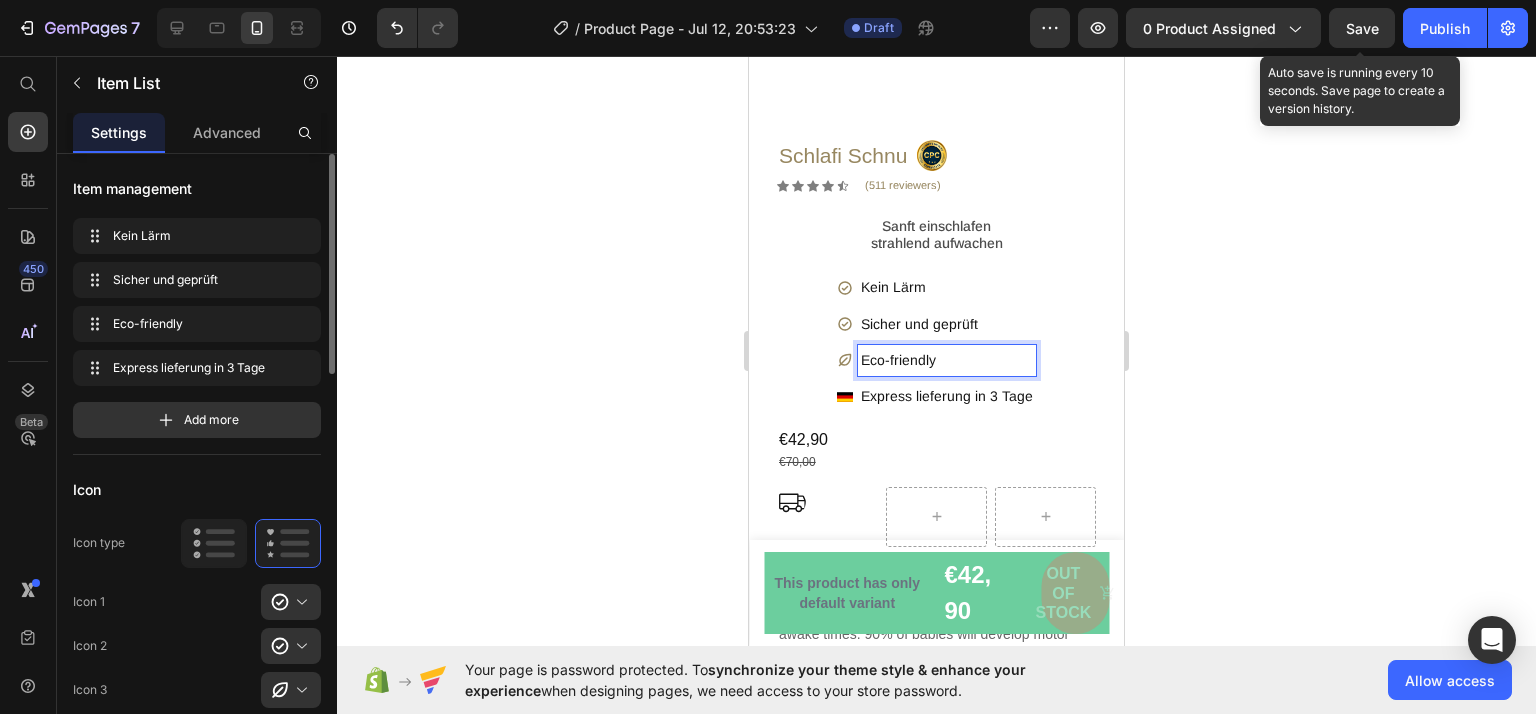 click on "Eco-friendly" at bounding box center [947, 360] 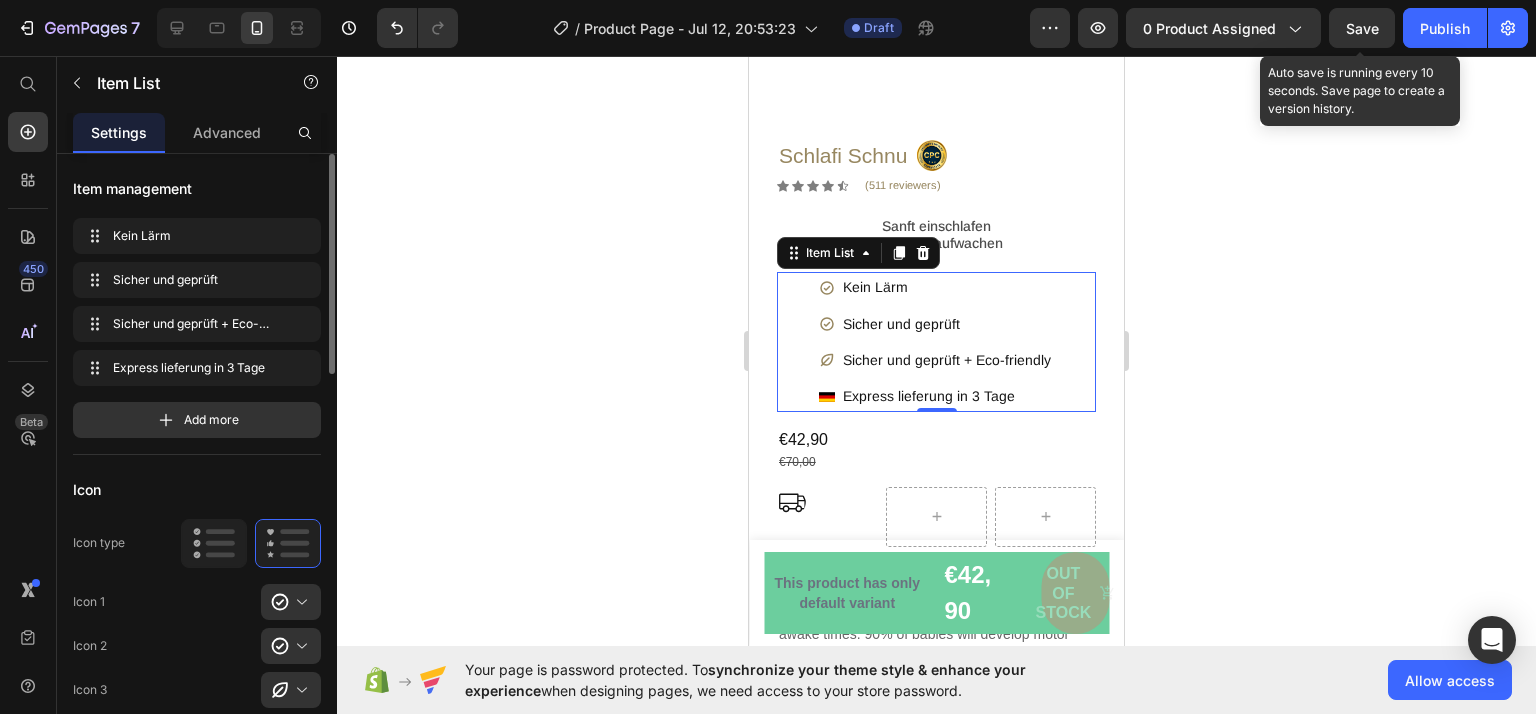 click 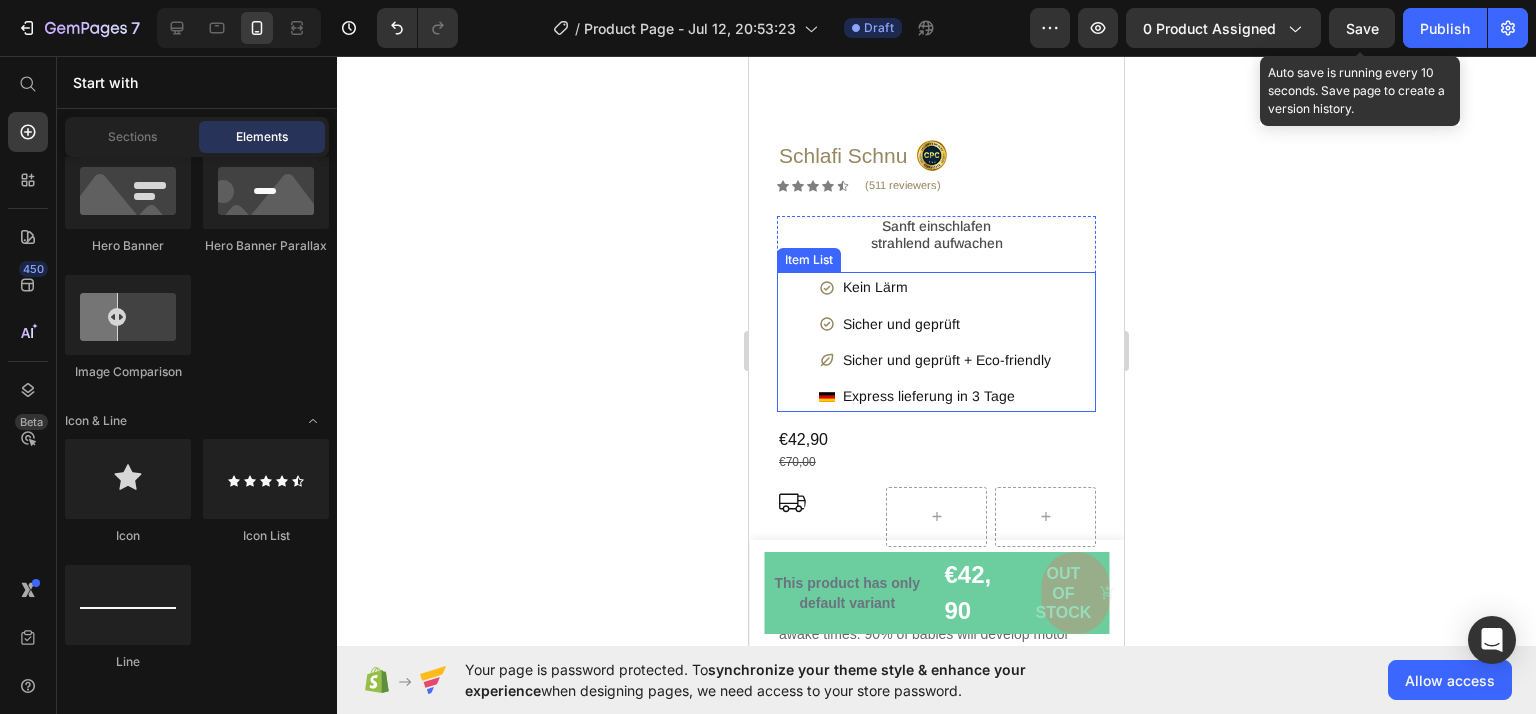 click on "Sicher und geprüft" at bounding box center [947, 324] 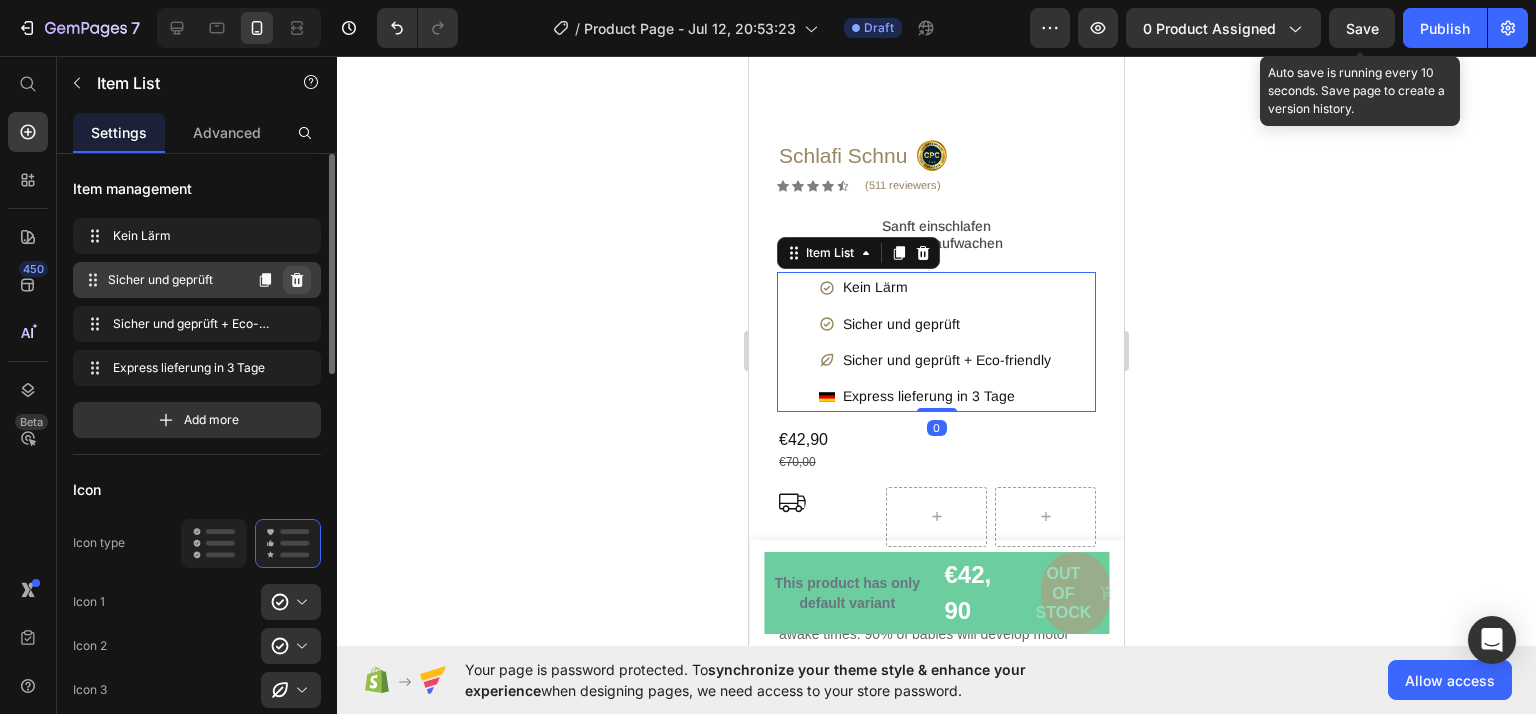 click 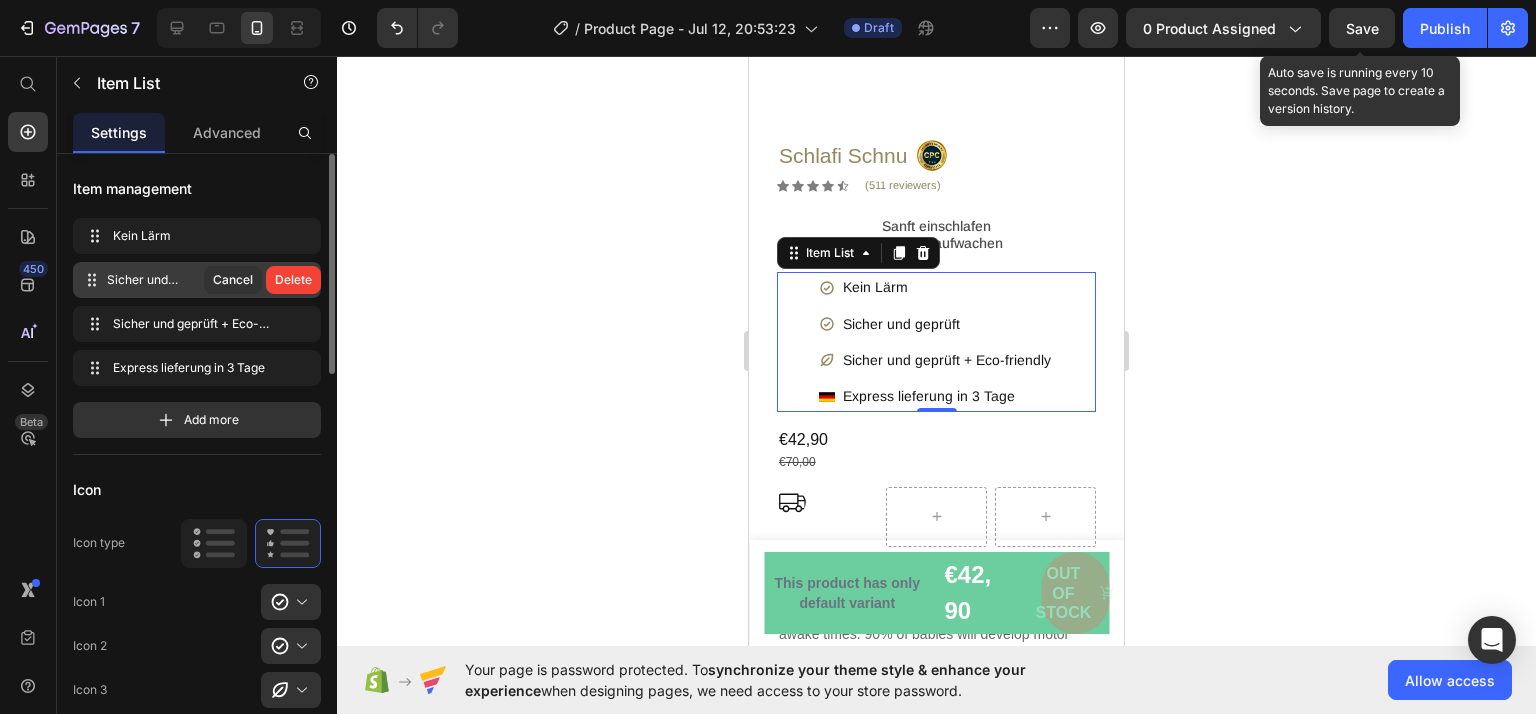 click on "Delete" at bounding box center [293, 280] 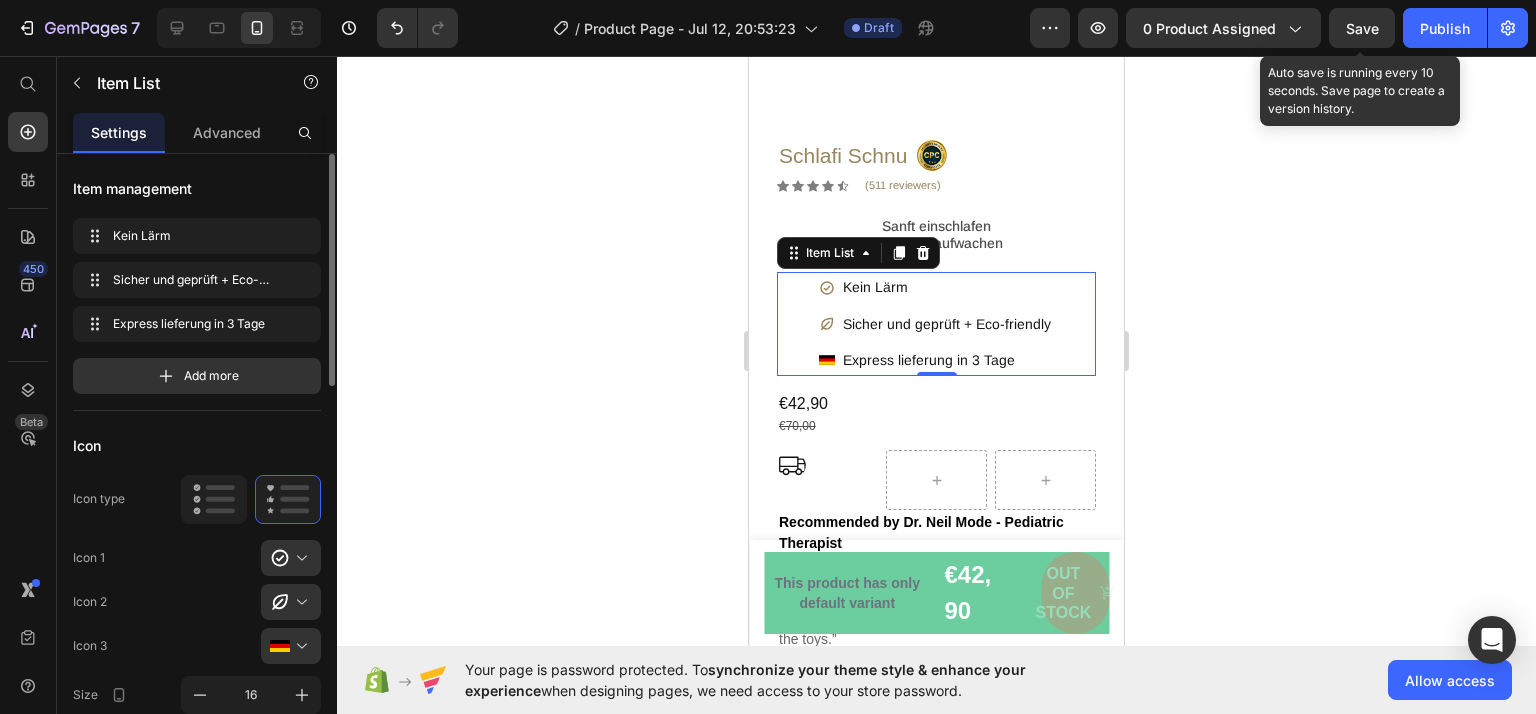 click 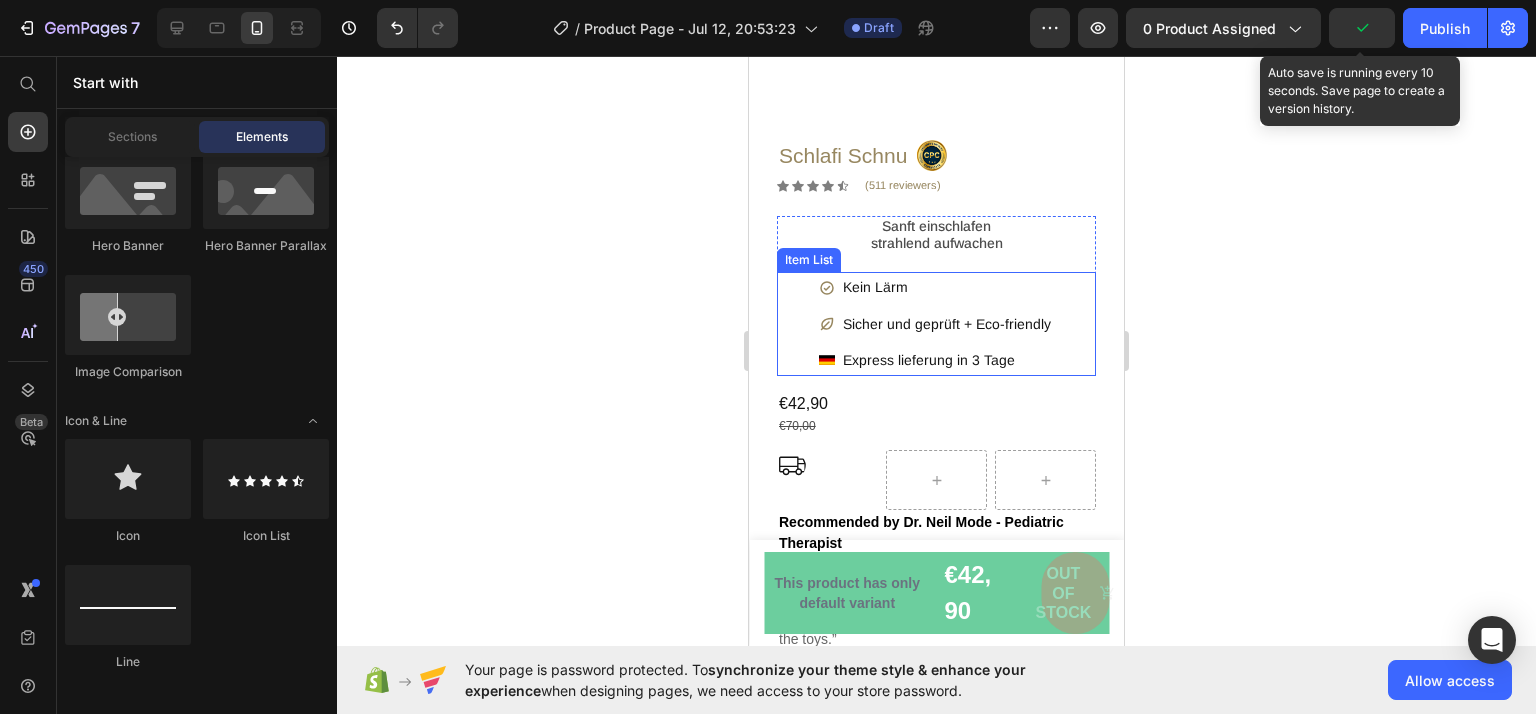 click on "Kein Lärm" at bounding box center [947, 287] 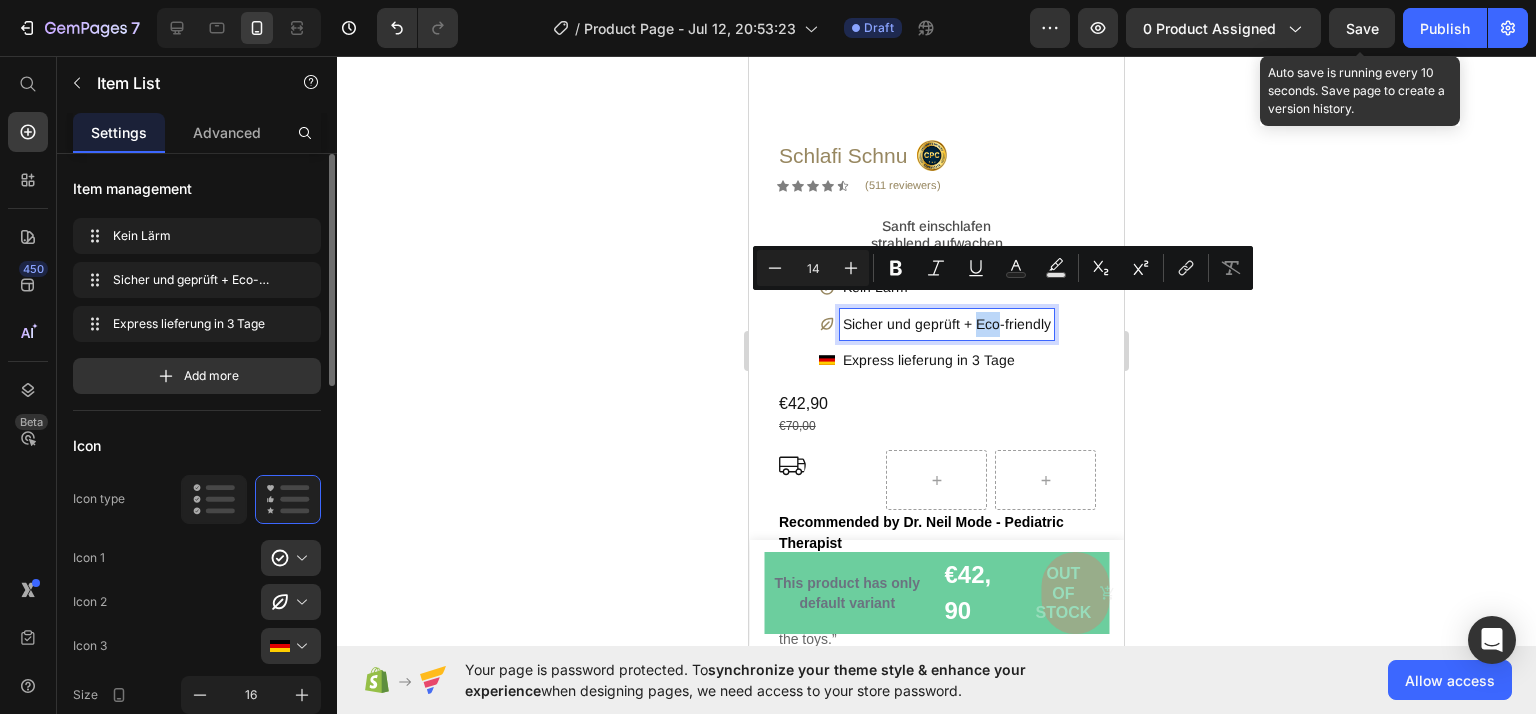 click on "Sicher und geprüft + Eco-friendly" at bounding box center [947, 324] 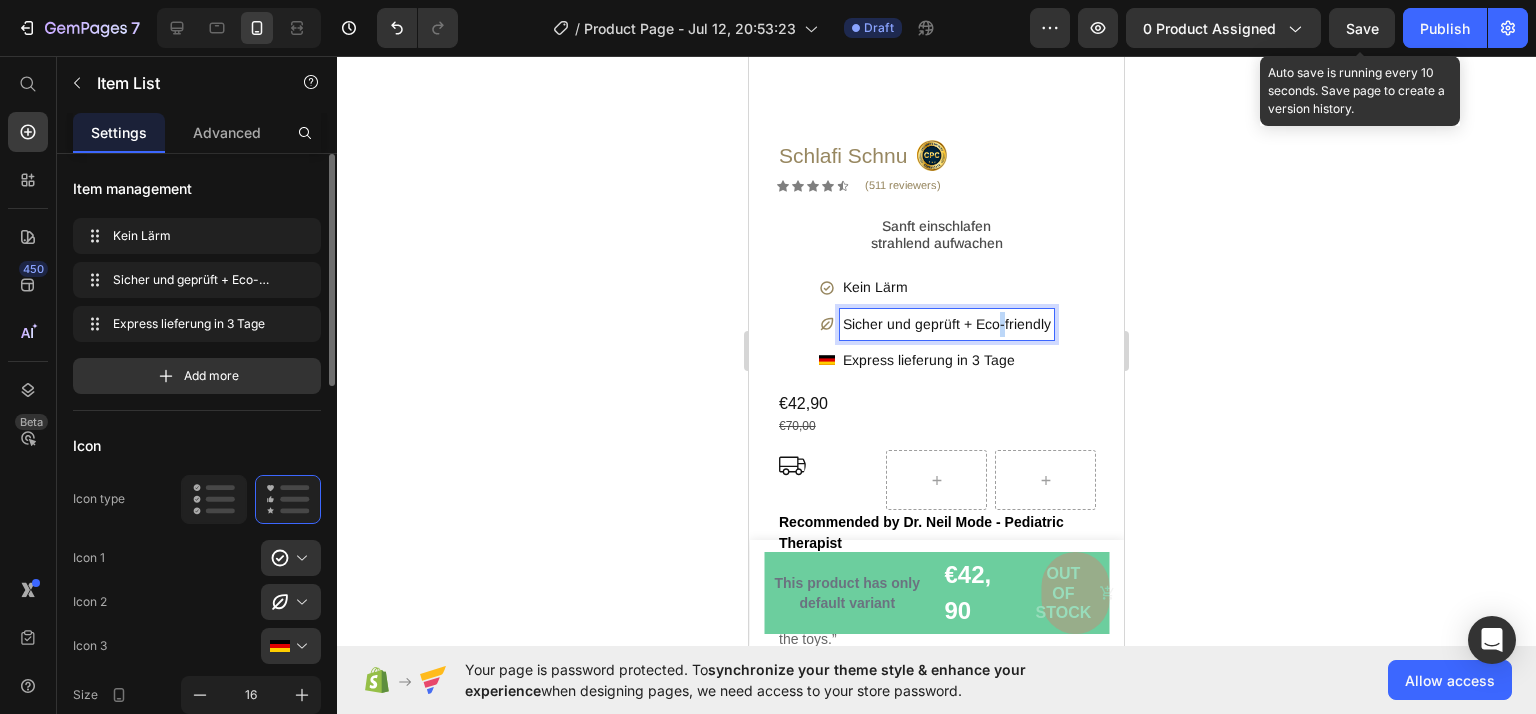 click on "Sicher und geprüft + Eco-friendly" at bounding box center [947, 324] 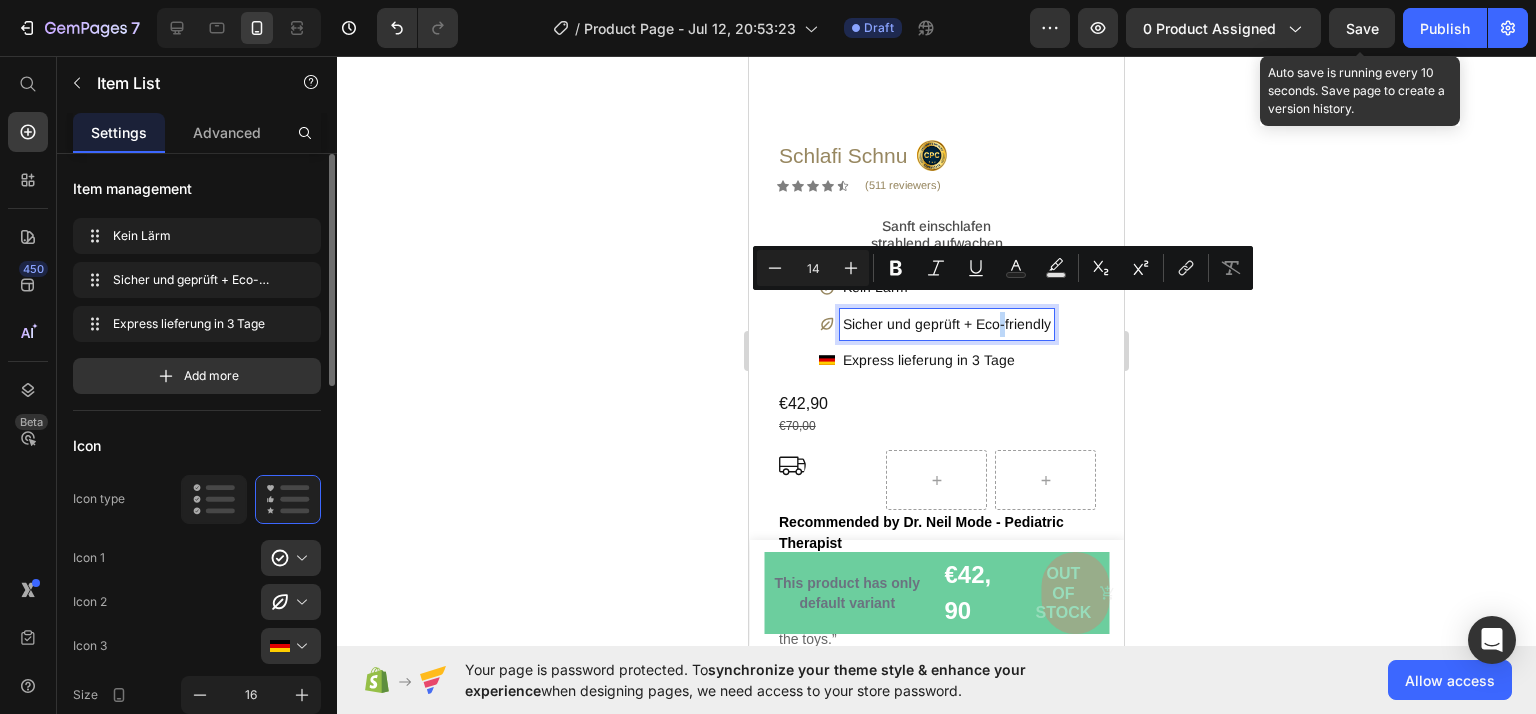 click on "Sicher und geprüft + Eco-friendly" at bounding box center [947, 324] 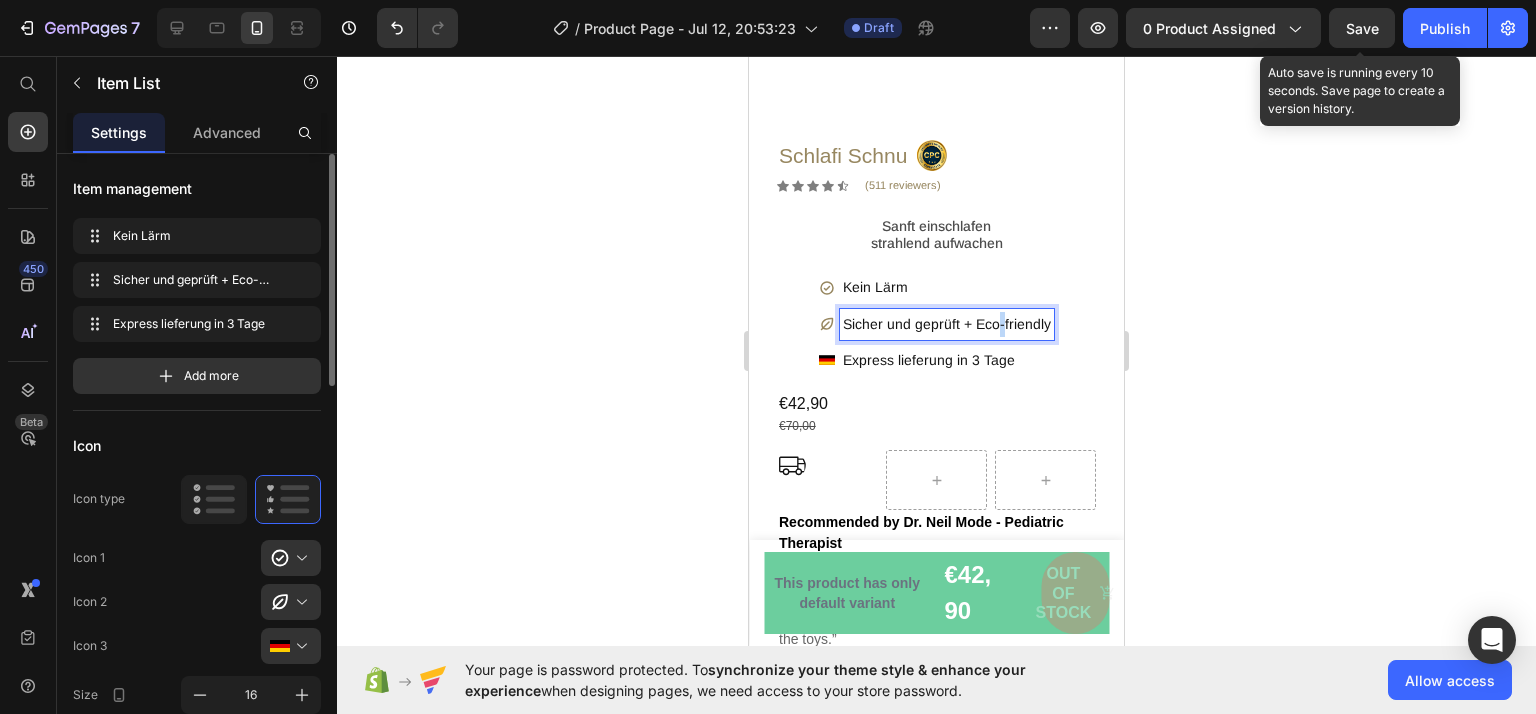click on "Sicher und geprüft + Eco-friendly" at bounding box center [947, 324] 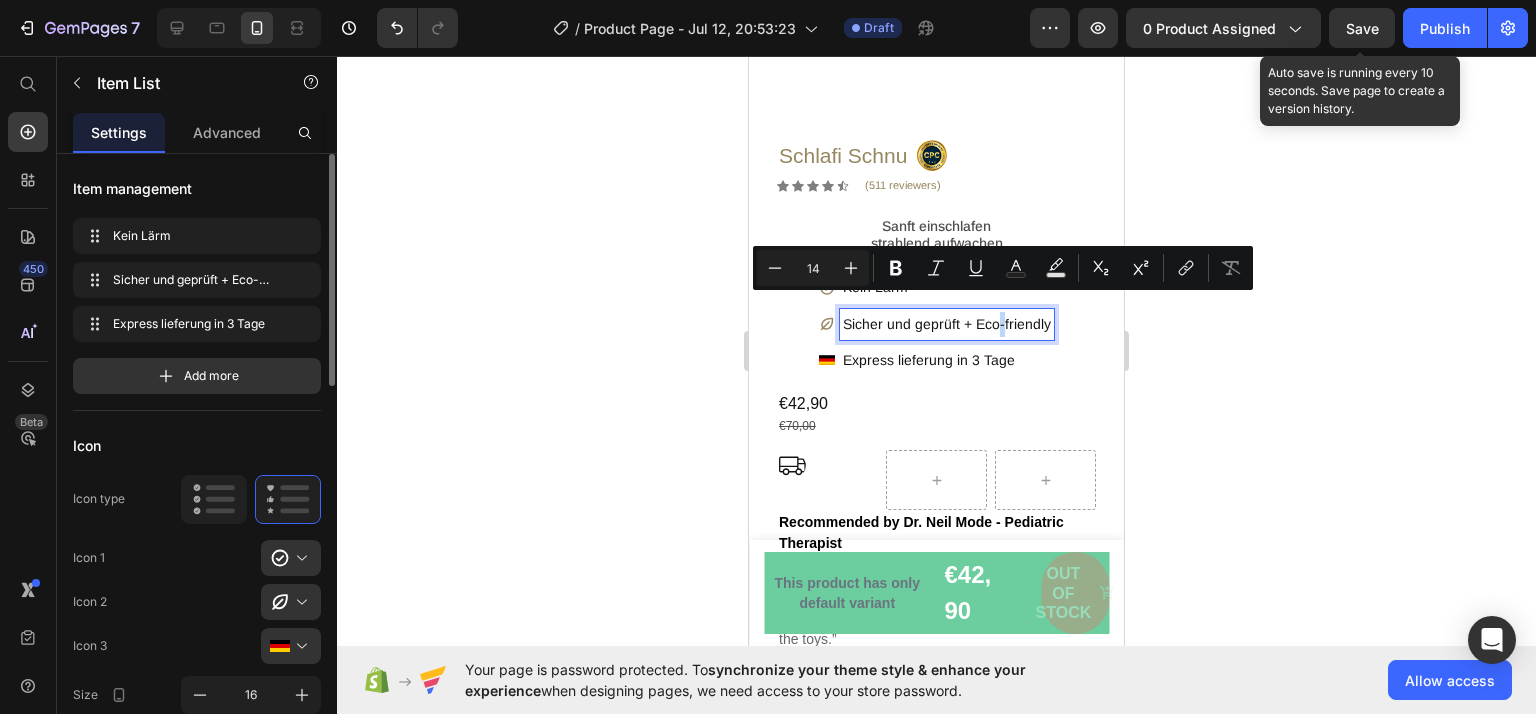click on "Sicher und geprüft + Eco-friendly" at bounding box center [947, 324] 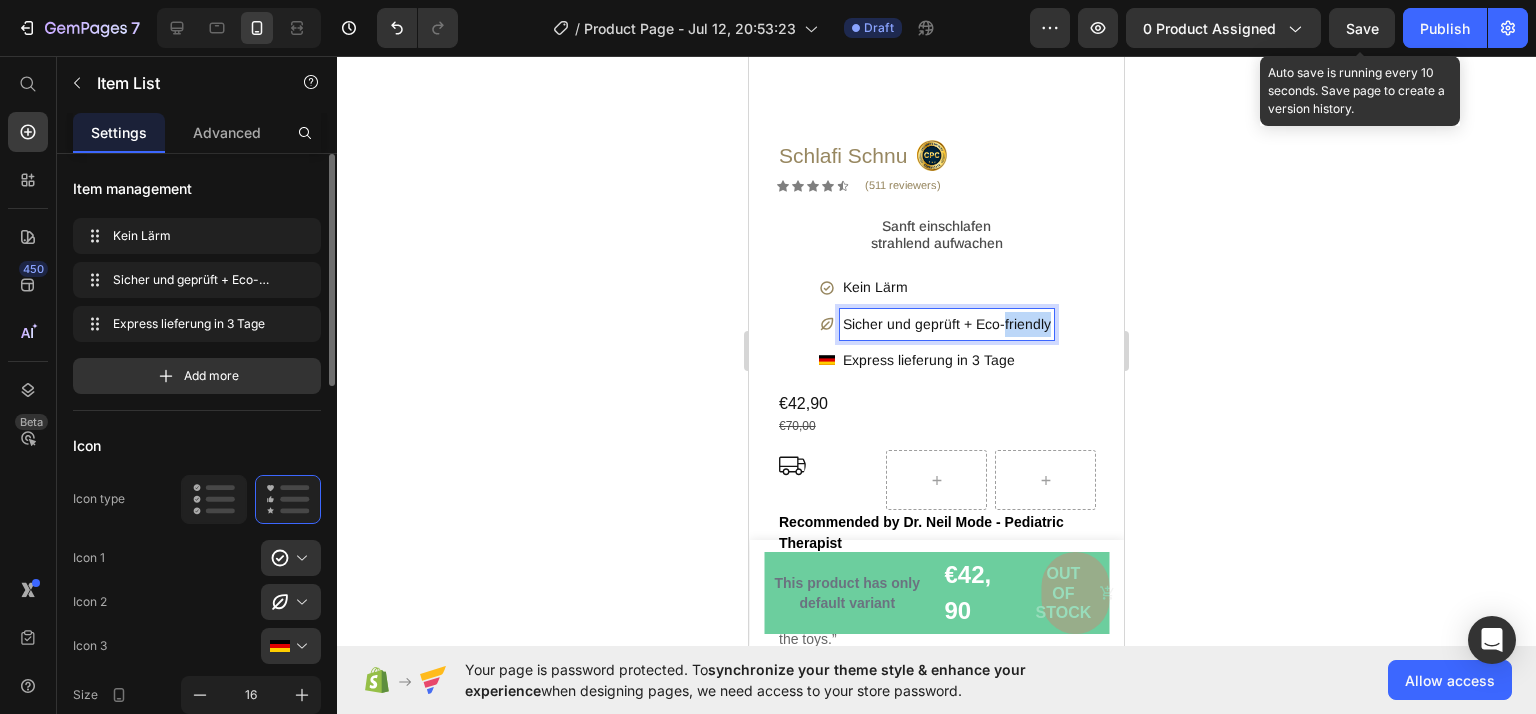 click on "Sicher und geprüft + Eco-friendly" at bounding box center (947, 324) 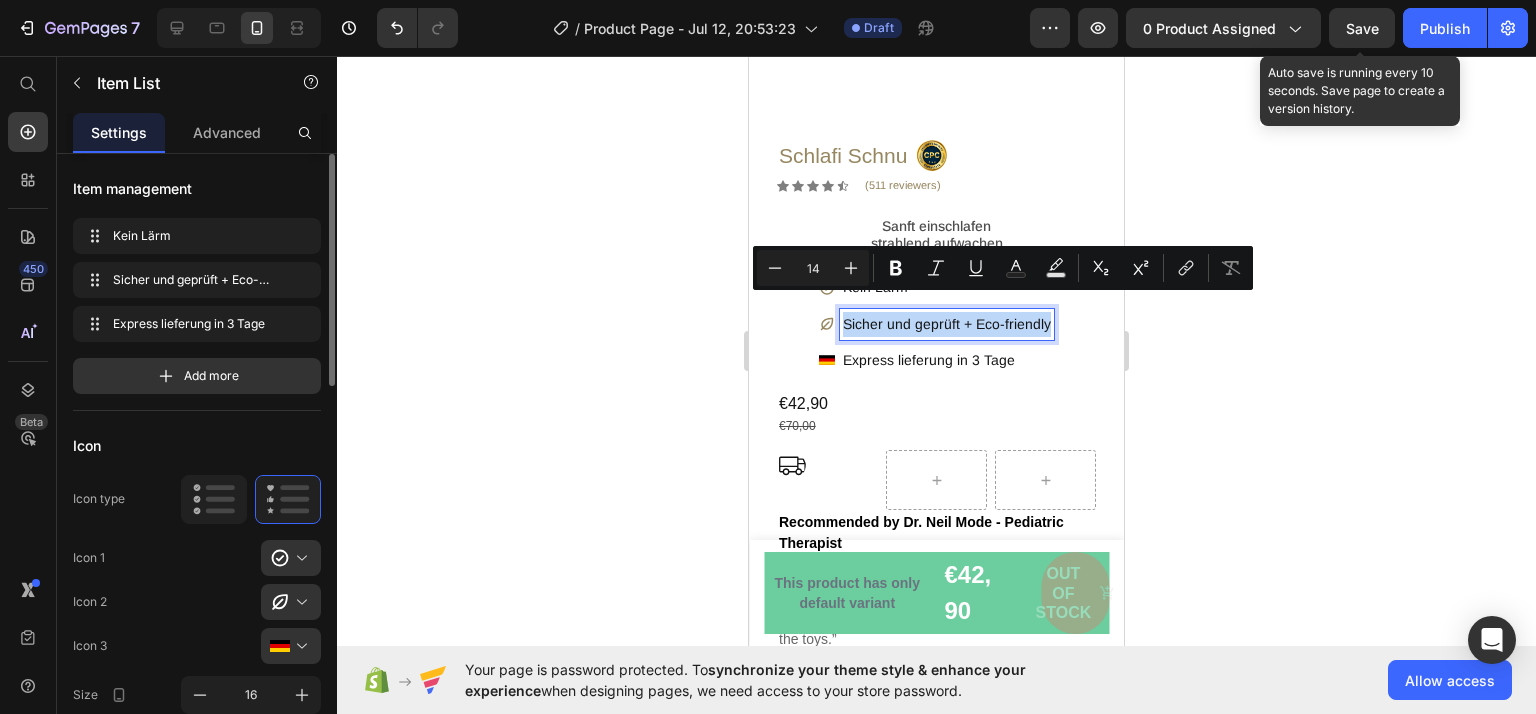 click on "Sicher und geprüft + Eco-friendly" at bounding box center [947, 324] 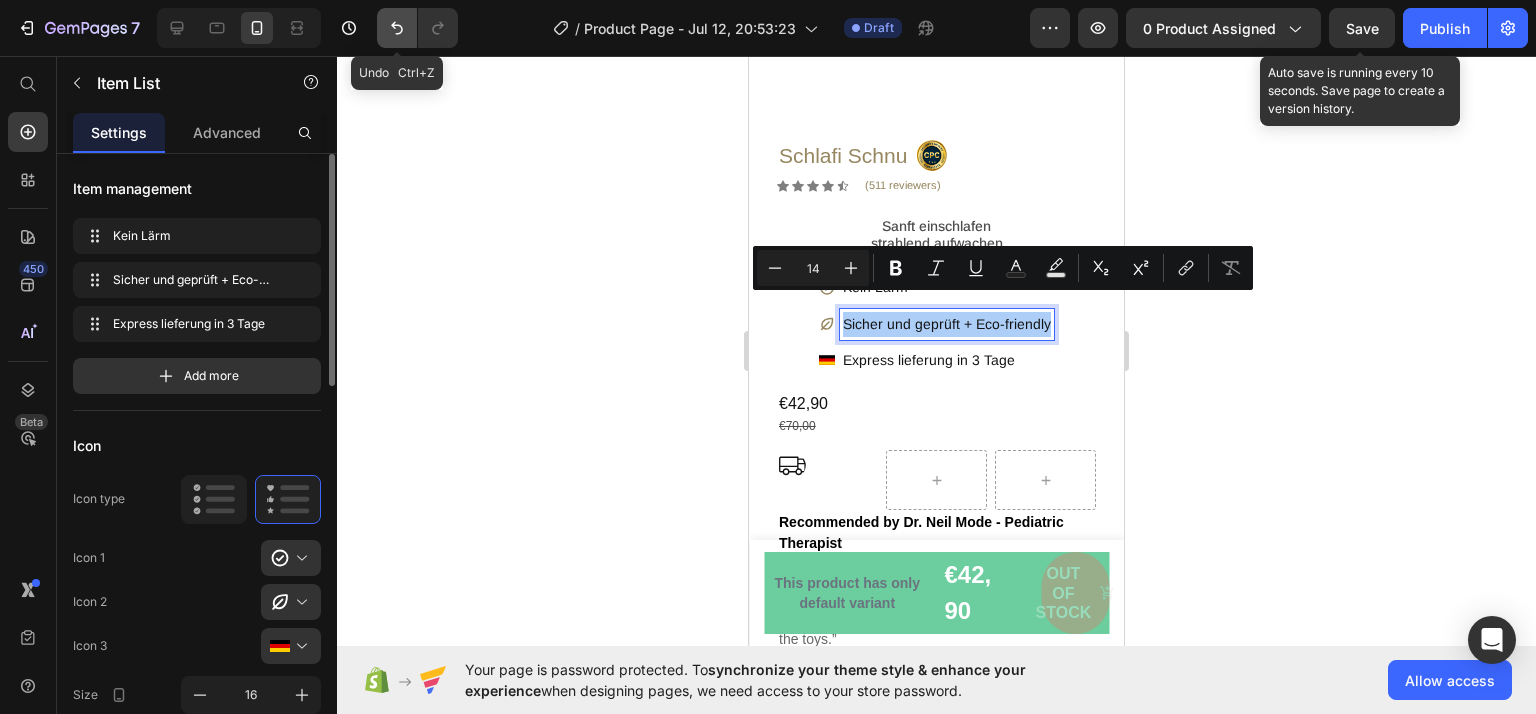 click 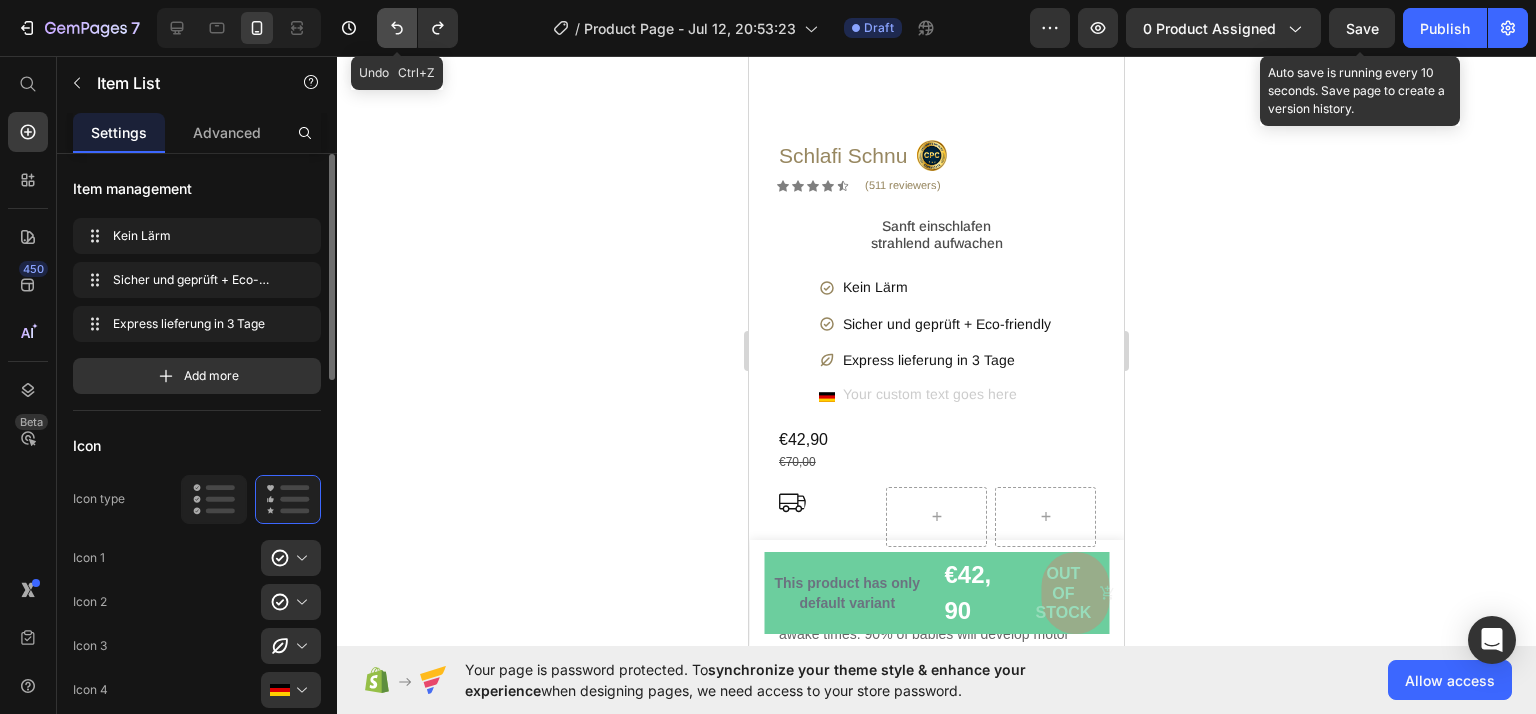 click 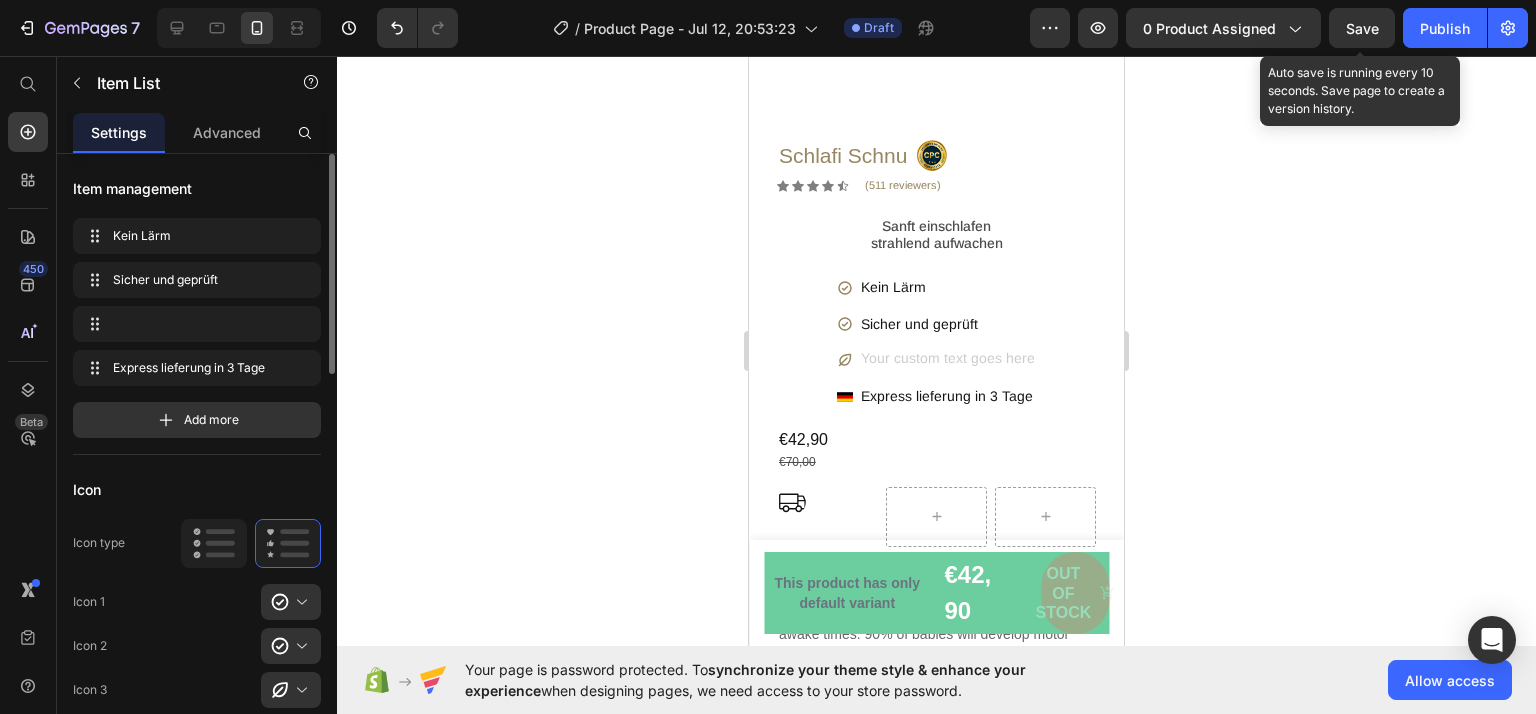 scroll, scrollTop: 327, scrollLeft: 0, axis: vertical 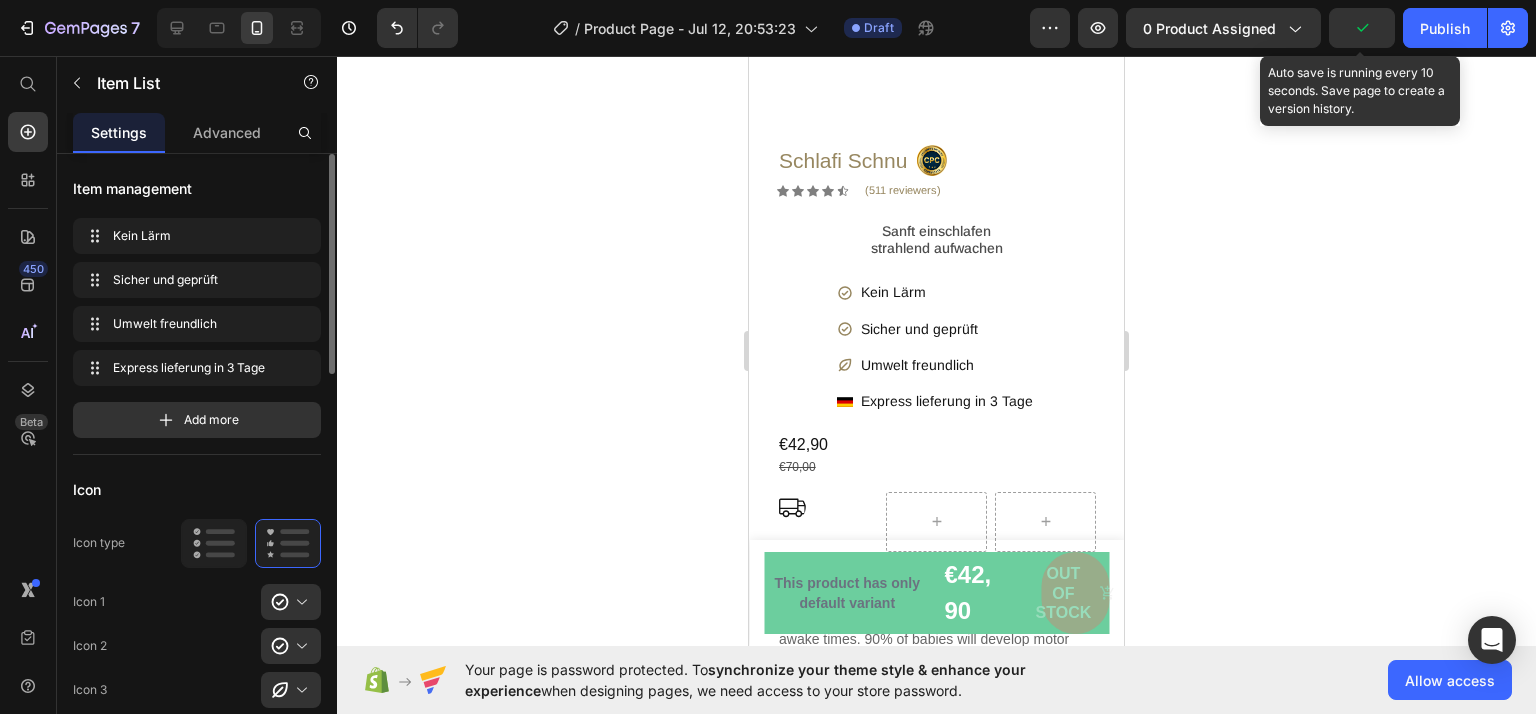 click on "Umwelt freundlich" at bounding box center (947, 365) 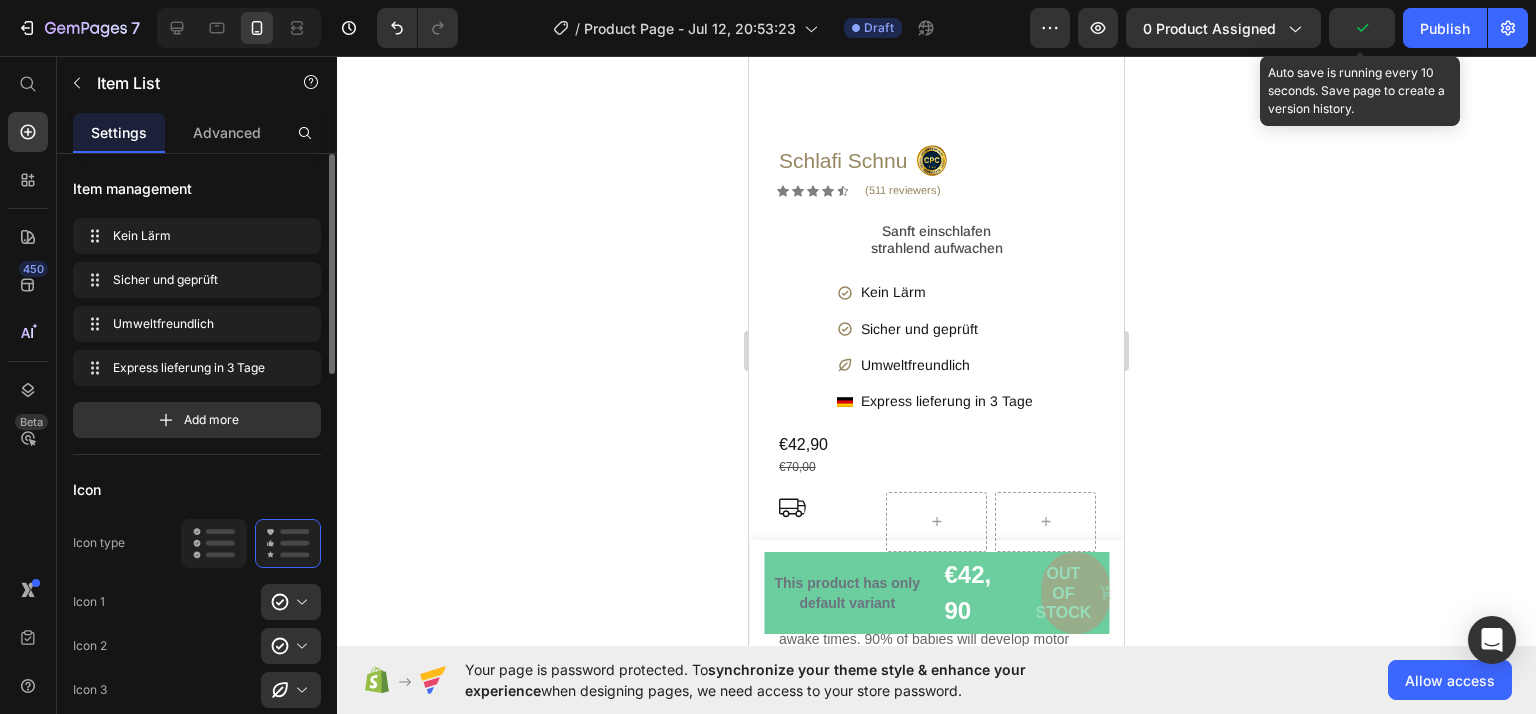 click on "Kein Lärm
Sicher und geprüft
Umweltfreundlich
Flag of Germany
Express lieferung in 3 Tage" at bounding box center (936, 347) 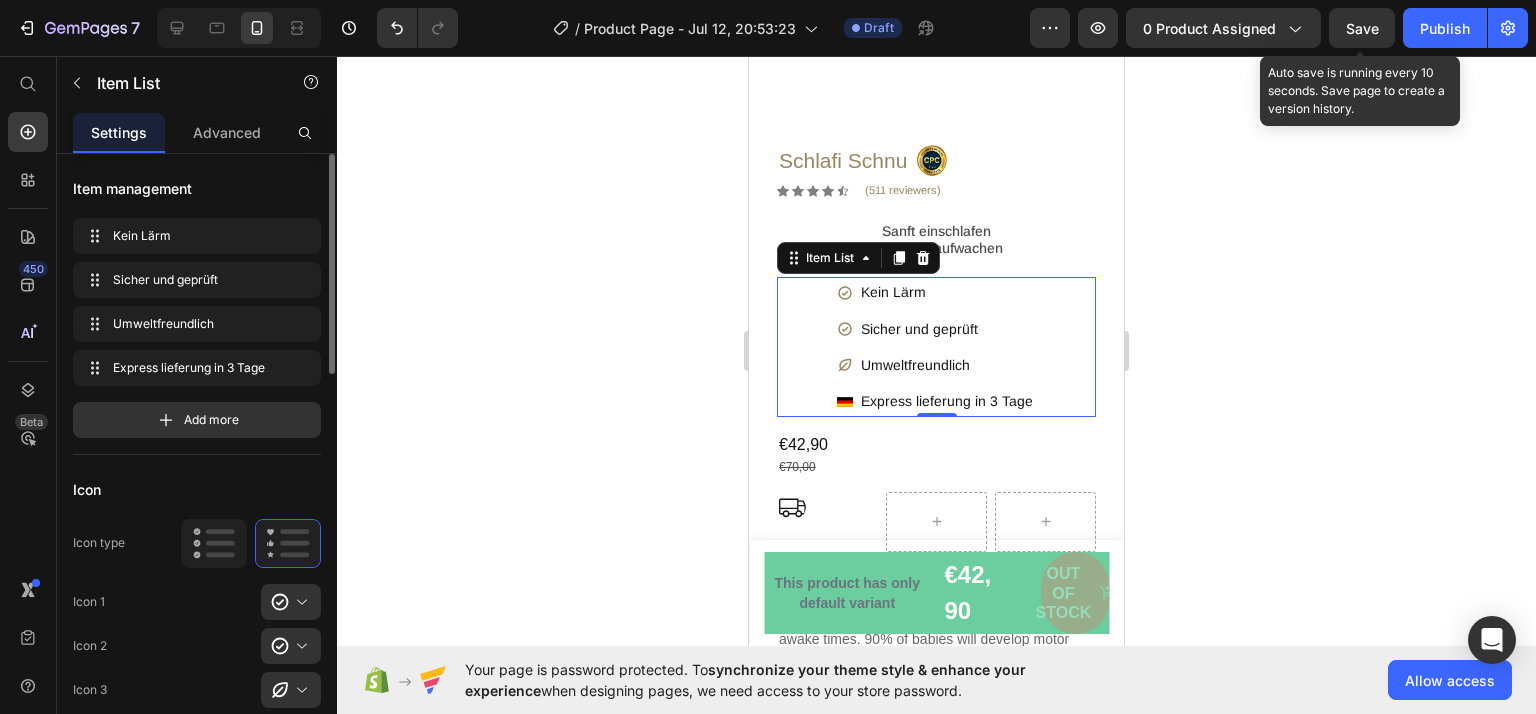 click 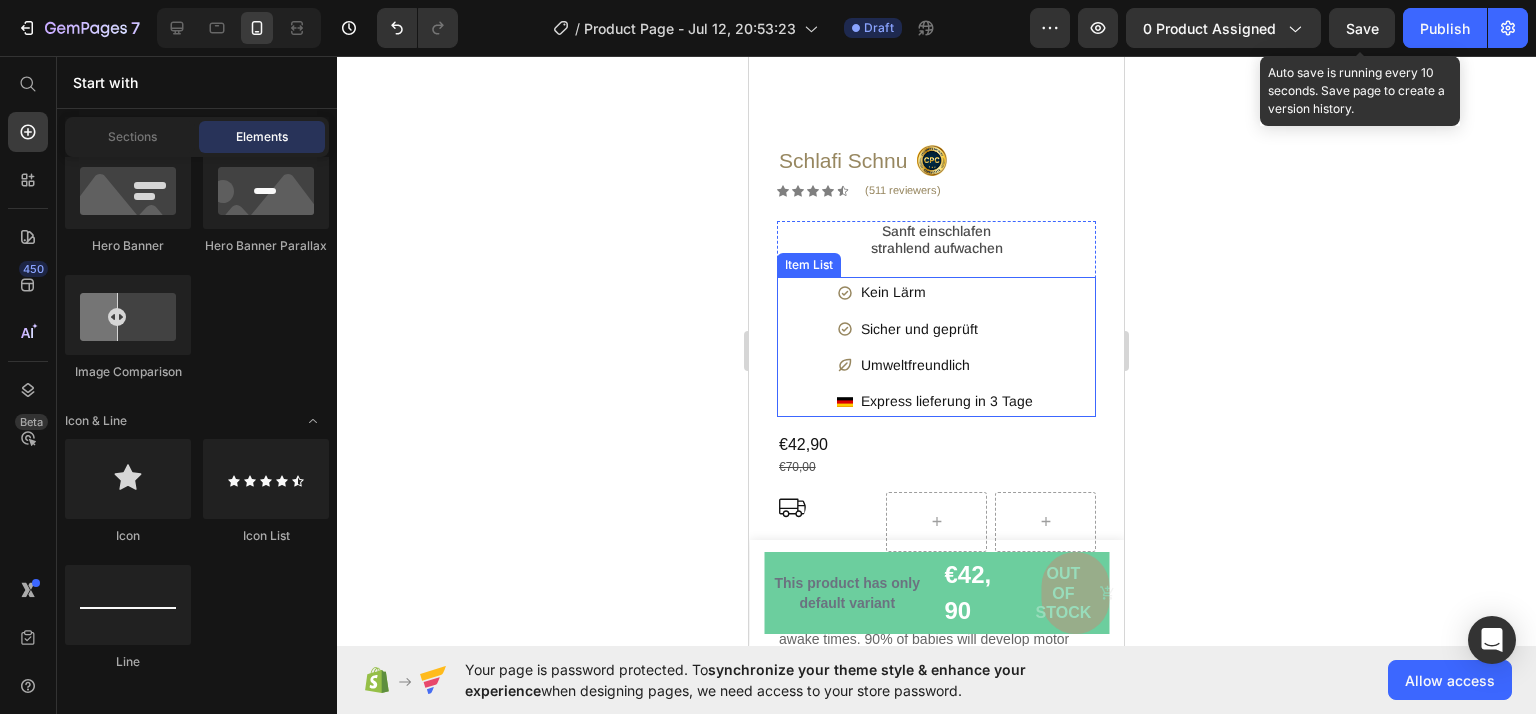 click on "Kein Lärm" at bounding box center (947, 292) 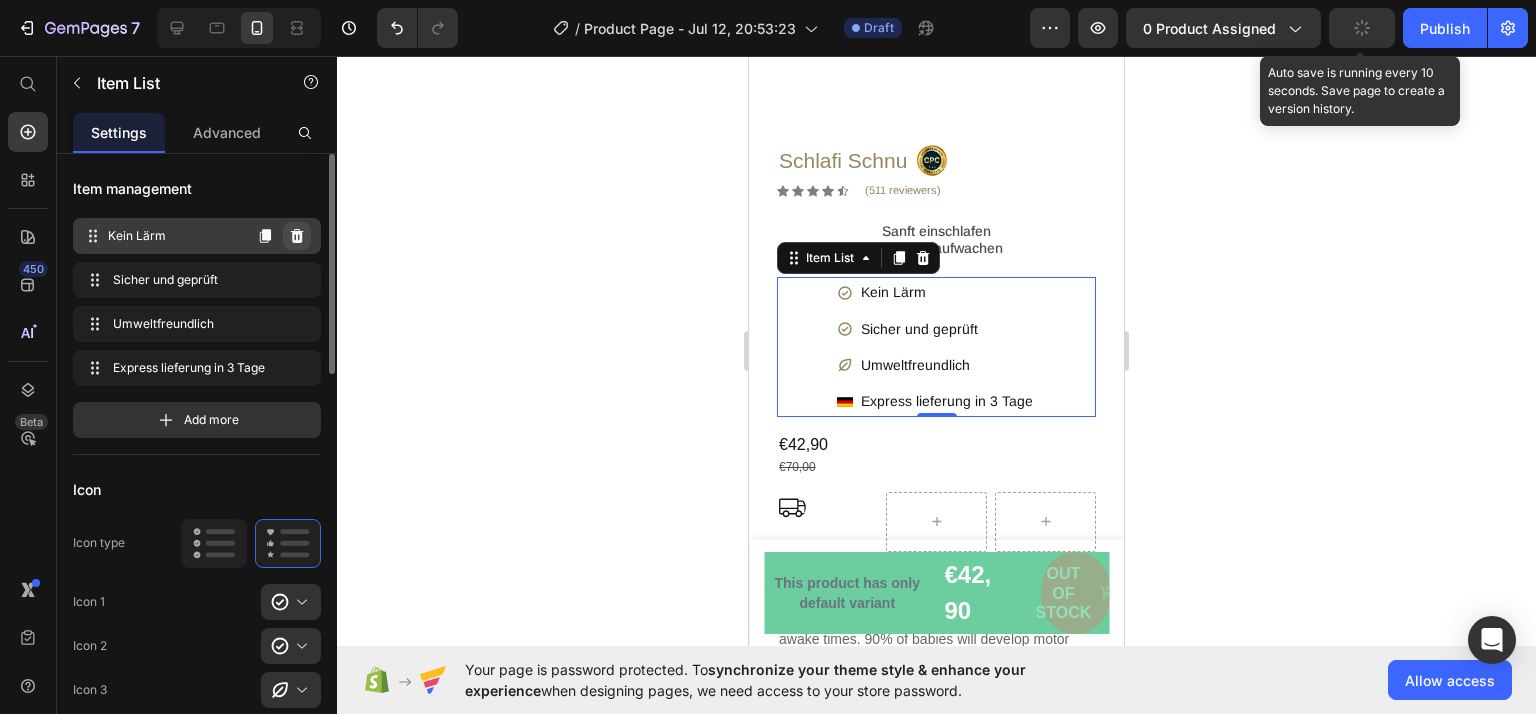click 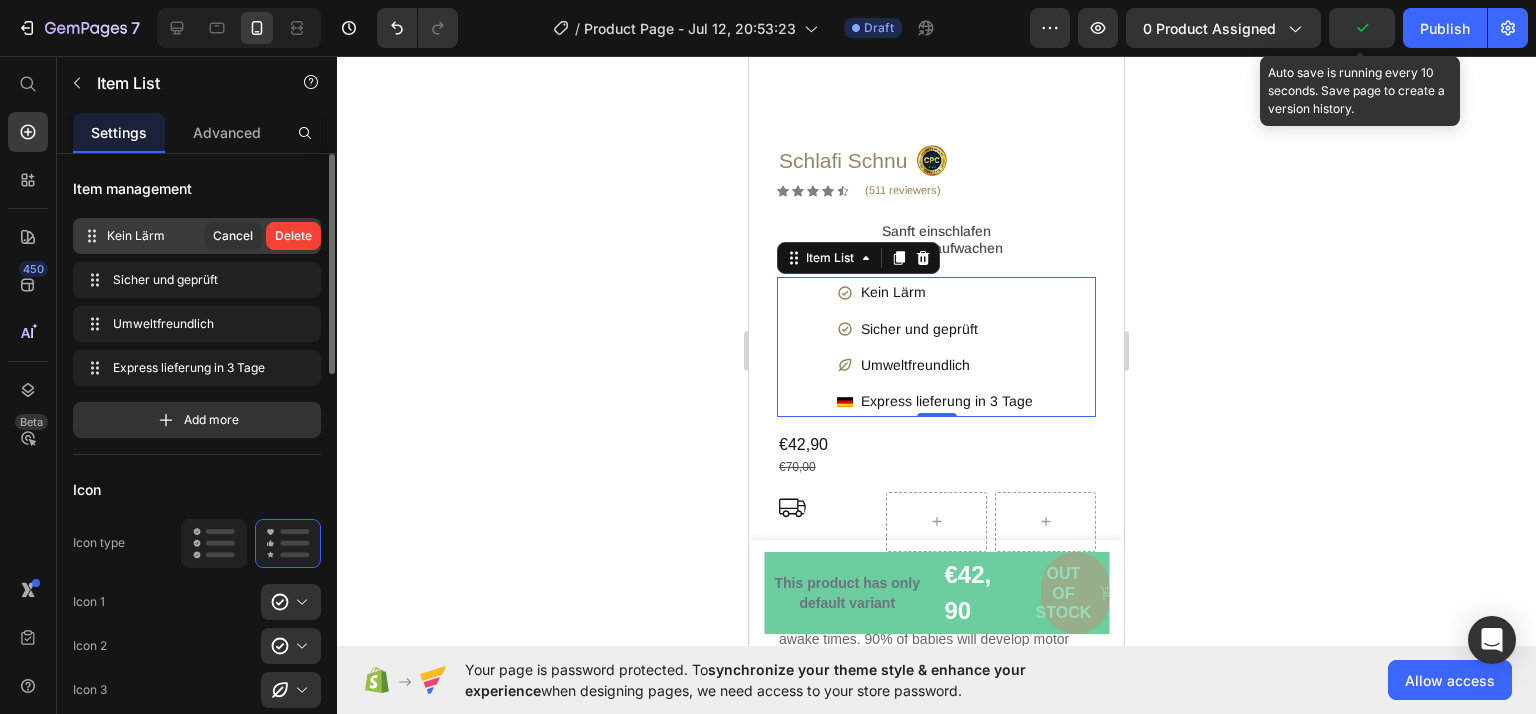 click on "Delete" at bounding box center [293, 236] 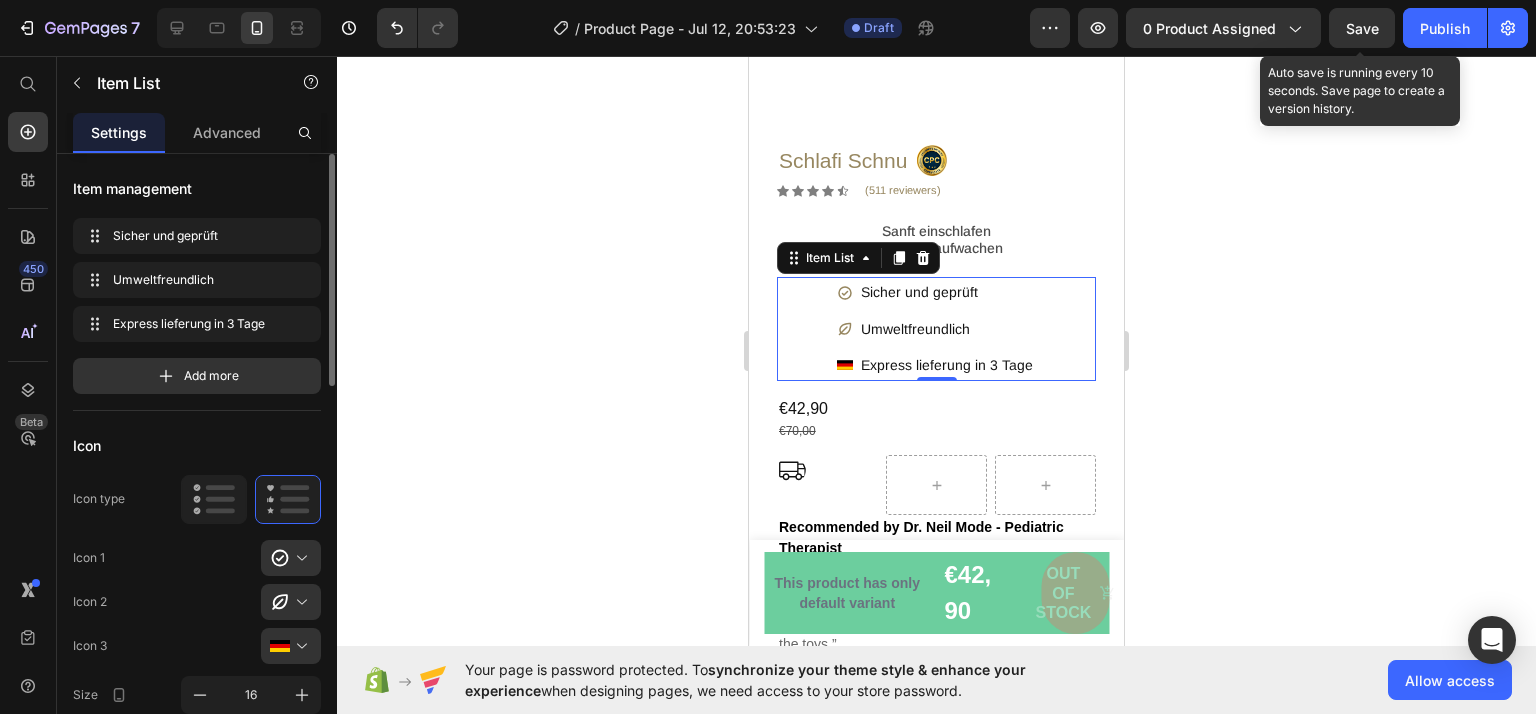 click 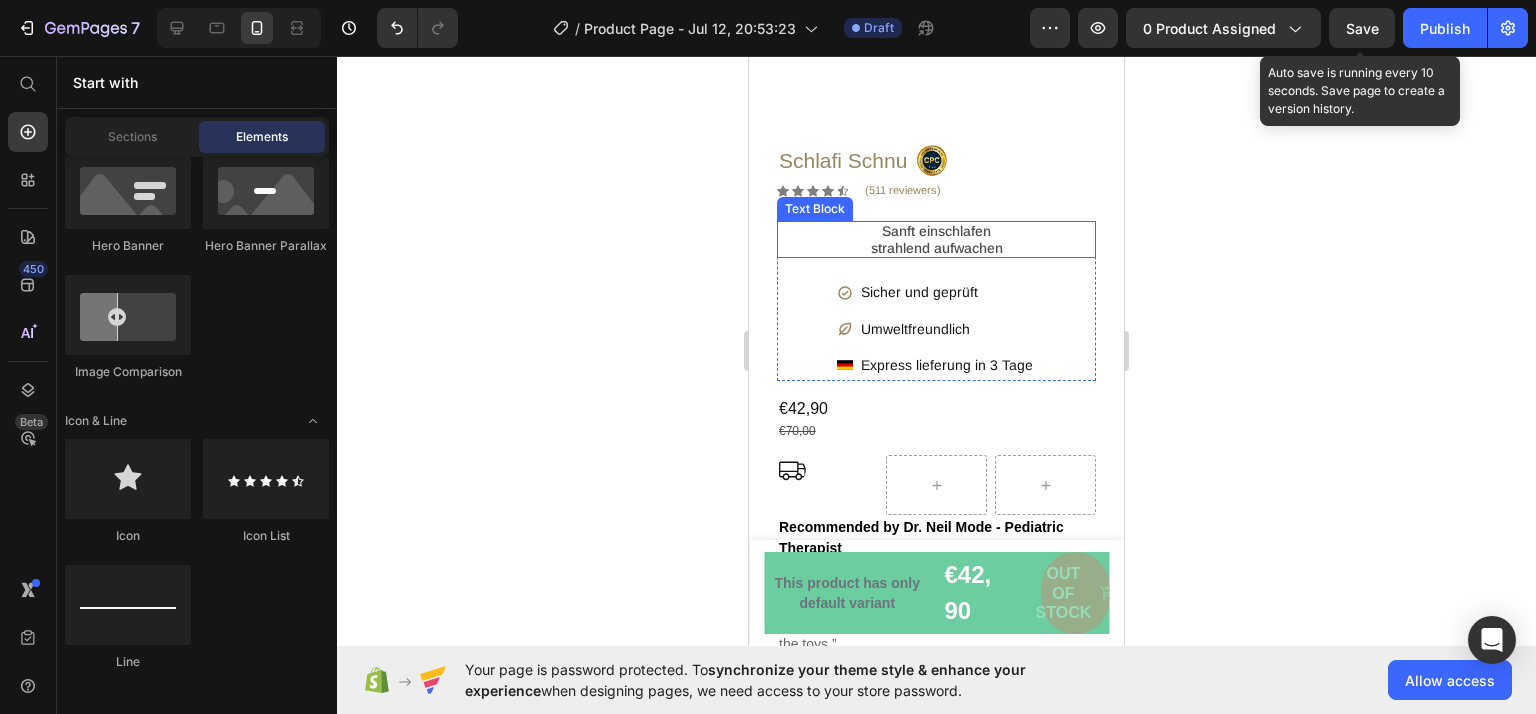 click on "strahlend aufwachen" at bounding box center [936, 248] 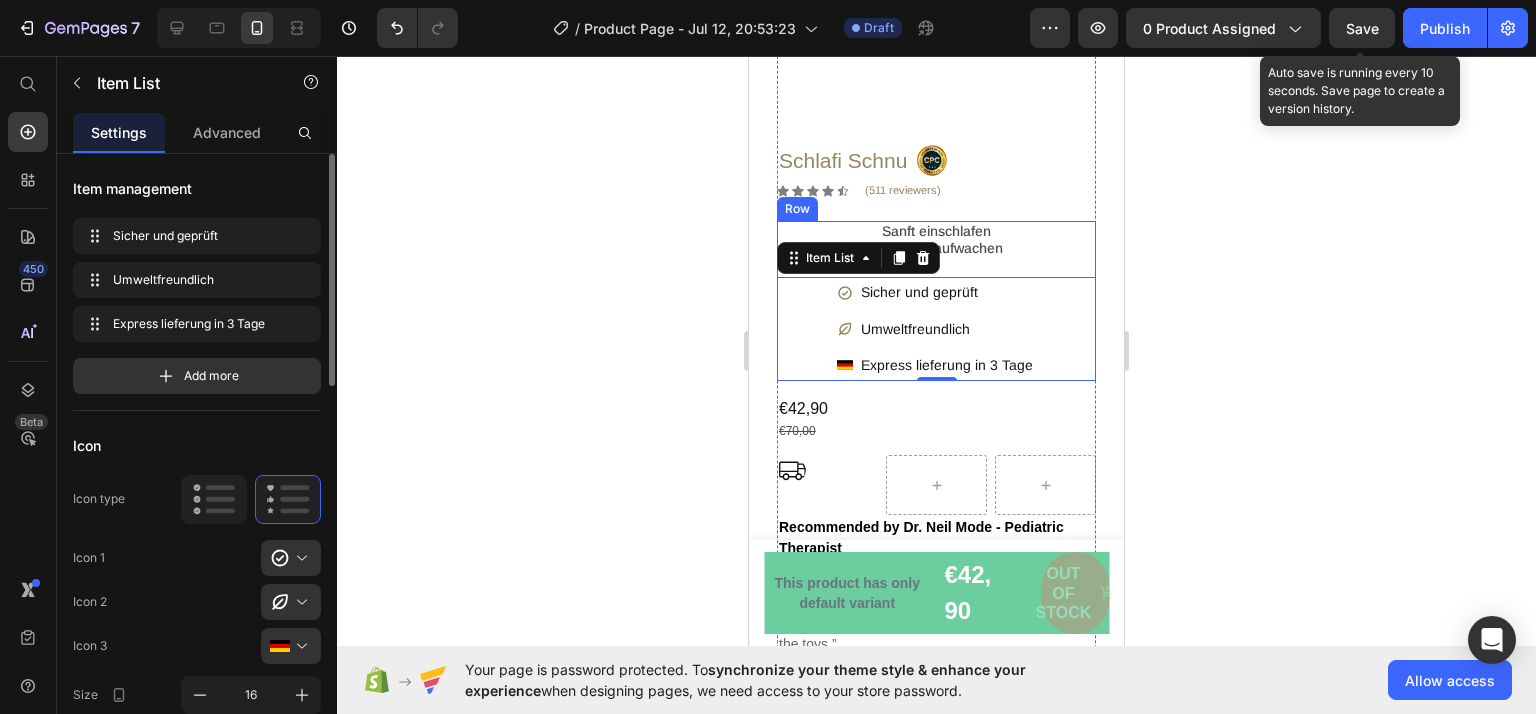 drag, startPoint x: 940, startPoint y: 262, endPoint x: 984, endPoint y: 161, distance: 110.16805 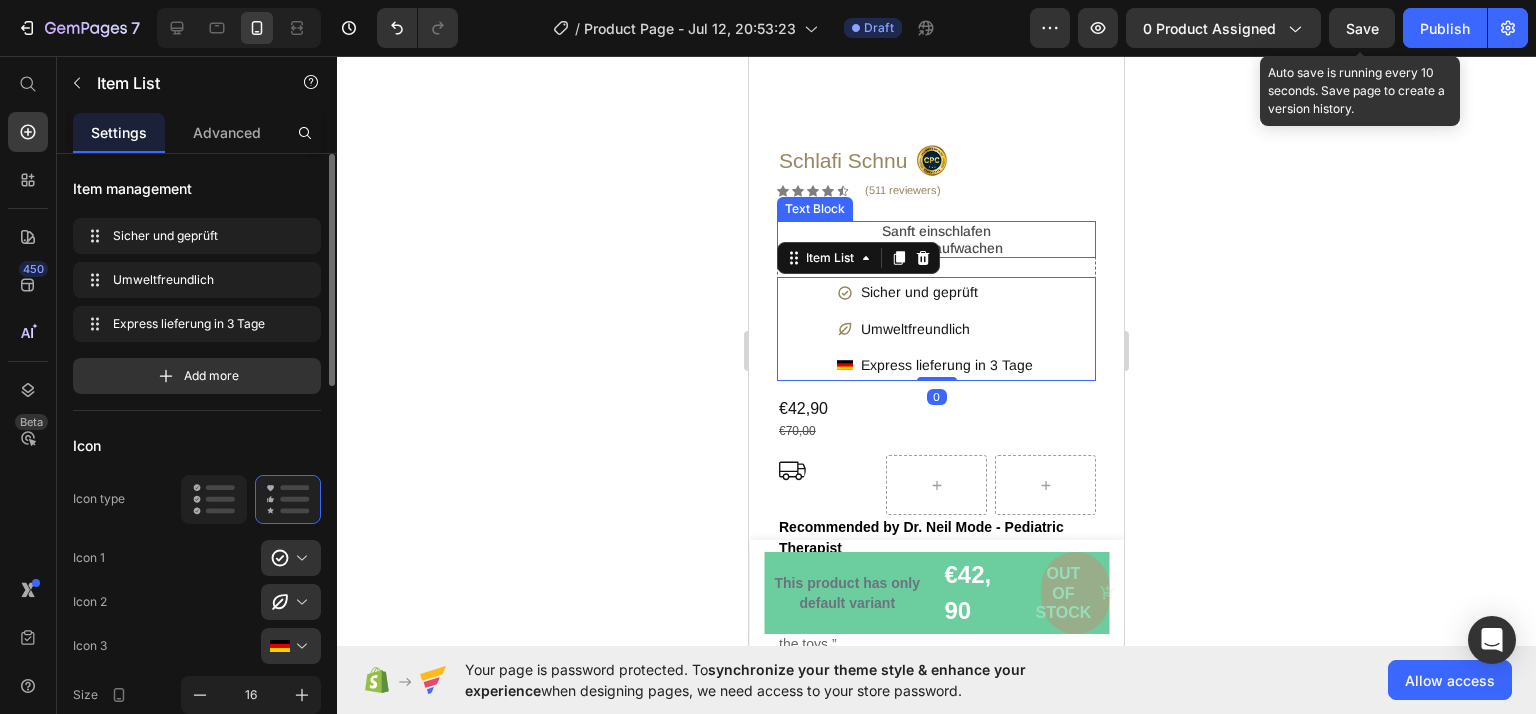 click on "strahlend aufwachen" at bounding box center (936, 248) 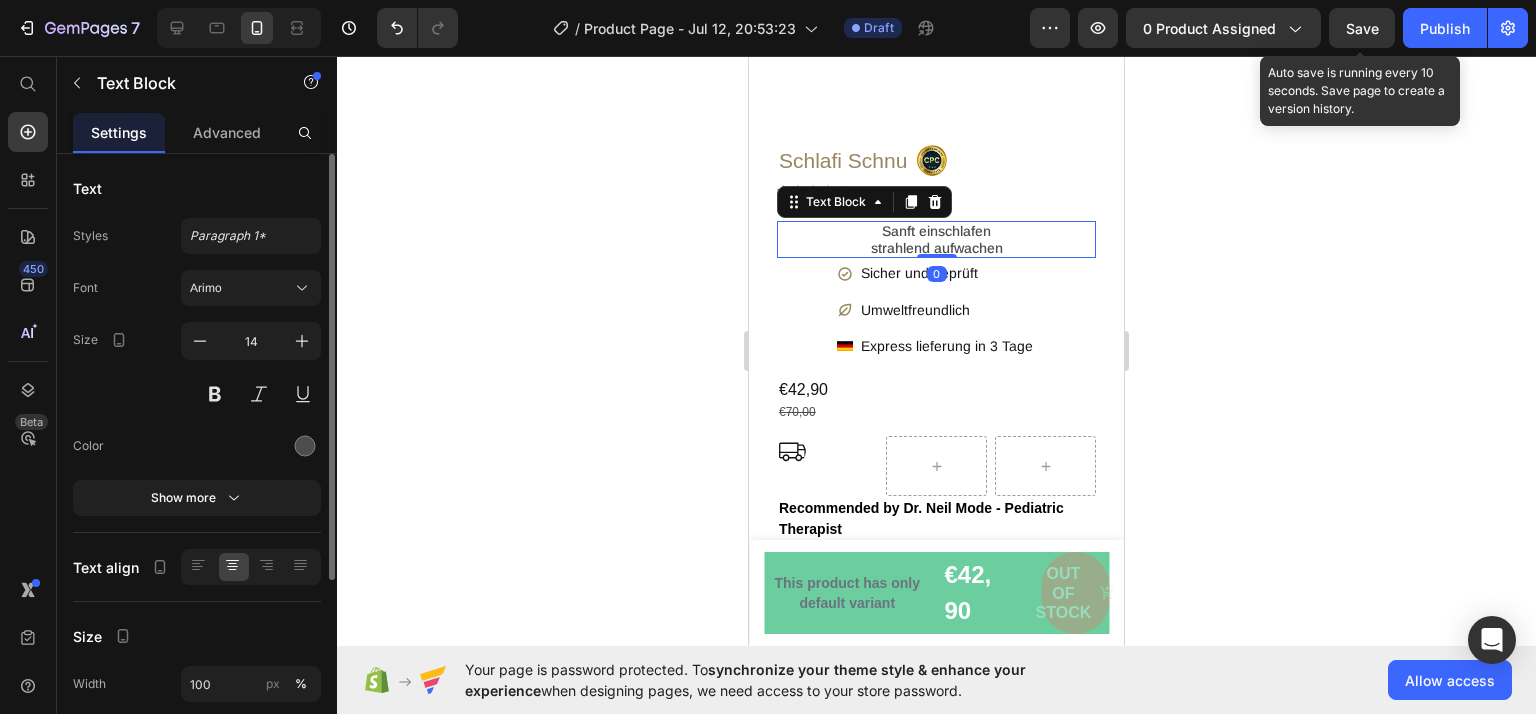 drag, startPoint x: 941, startPoint y: 259, endPoint x: 952, endPoint y: 229, distance: 31.95309 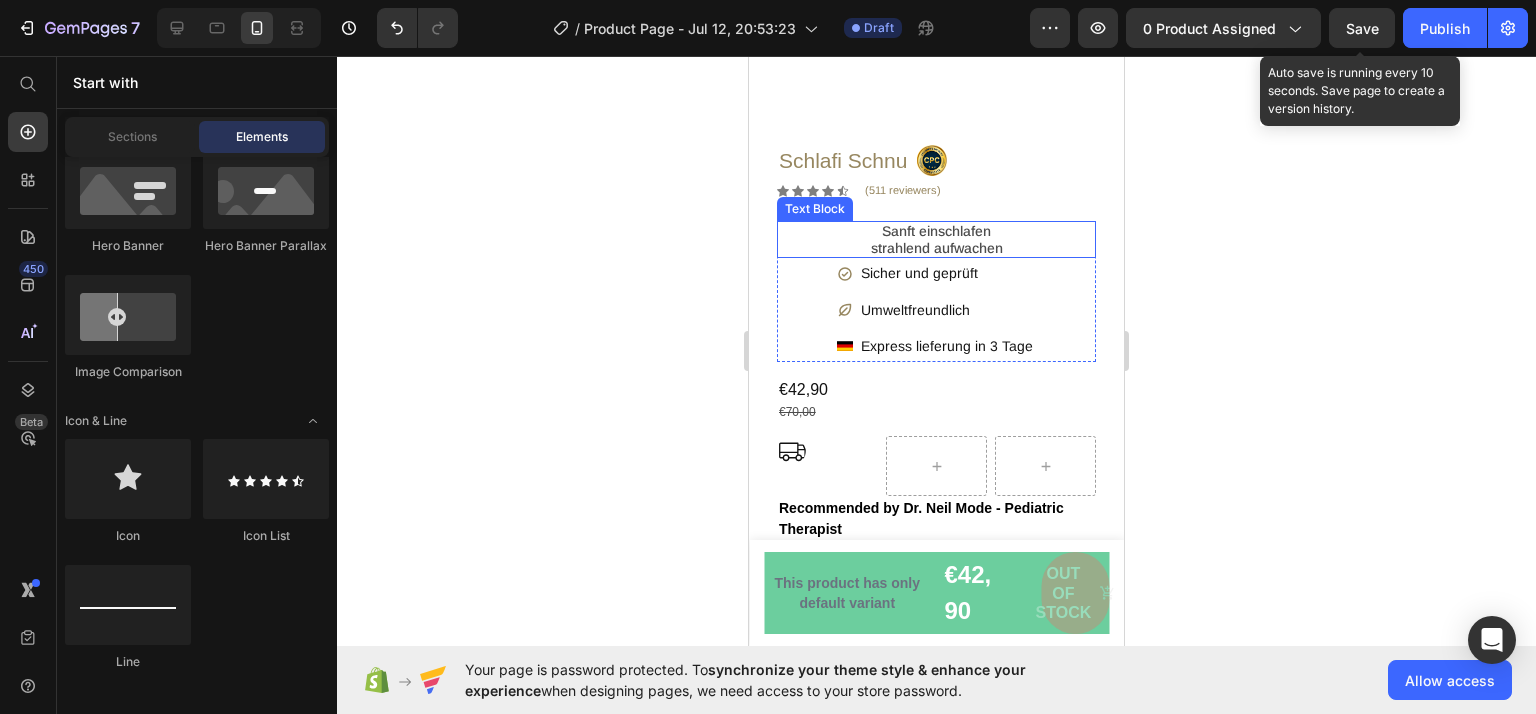 click on "strahlend aufwachen" at bounding box center [936, 248] 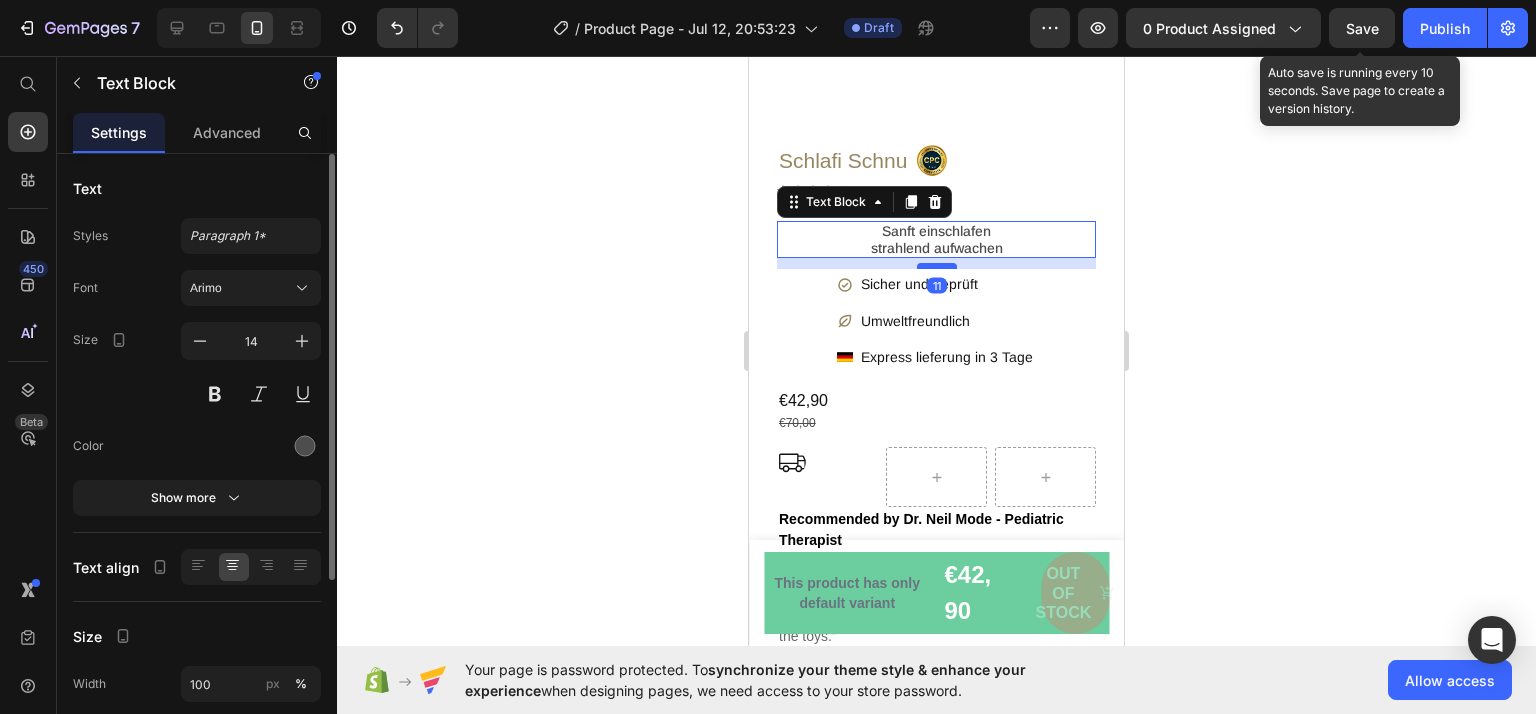 drag, startPoint x: 940, startPoint y: 238, endPoint x: 940, endPoint y: 249, distance: 11 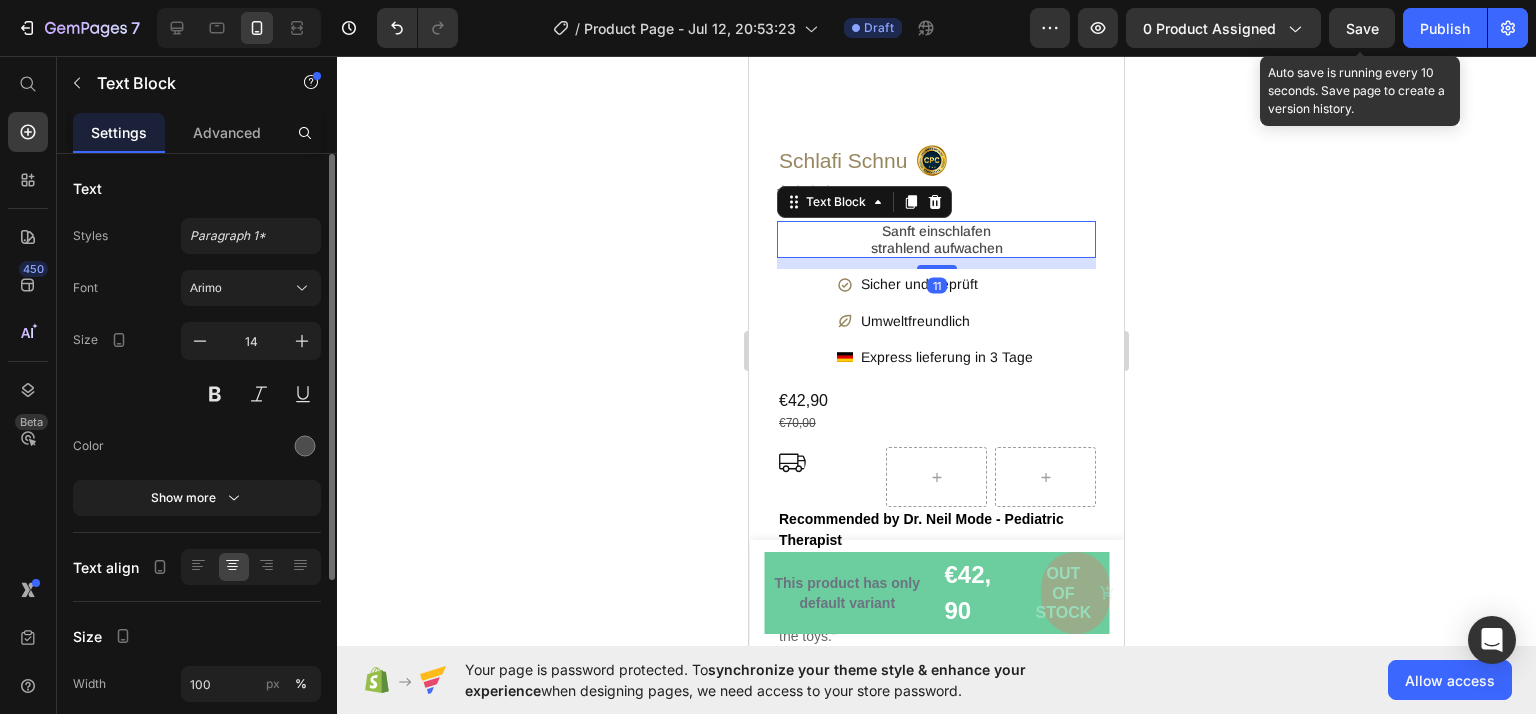 click 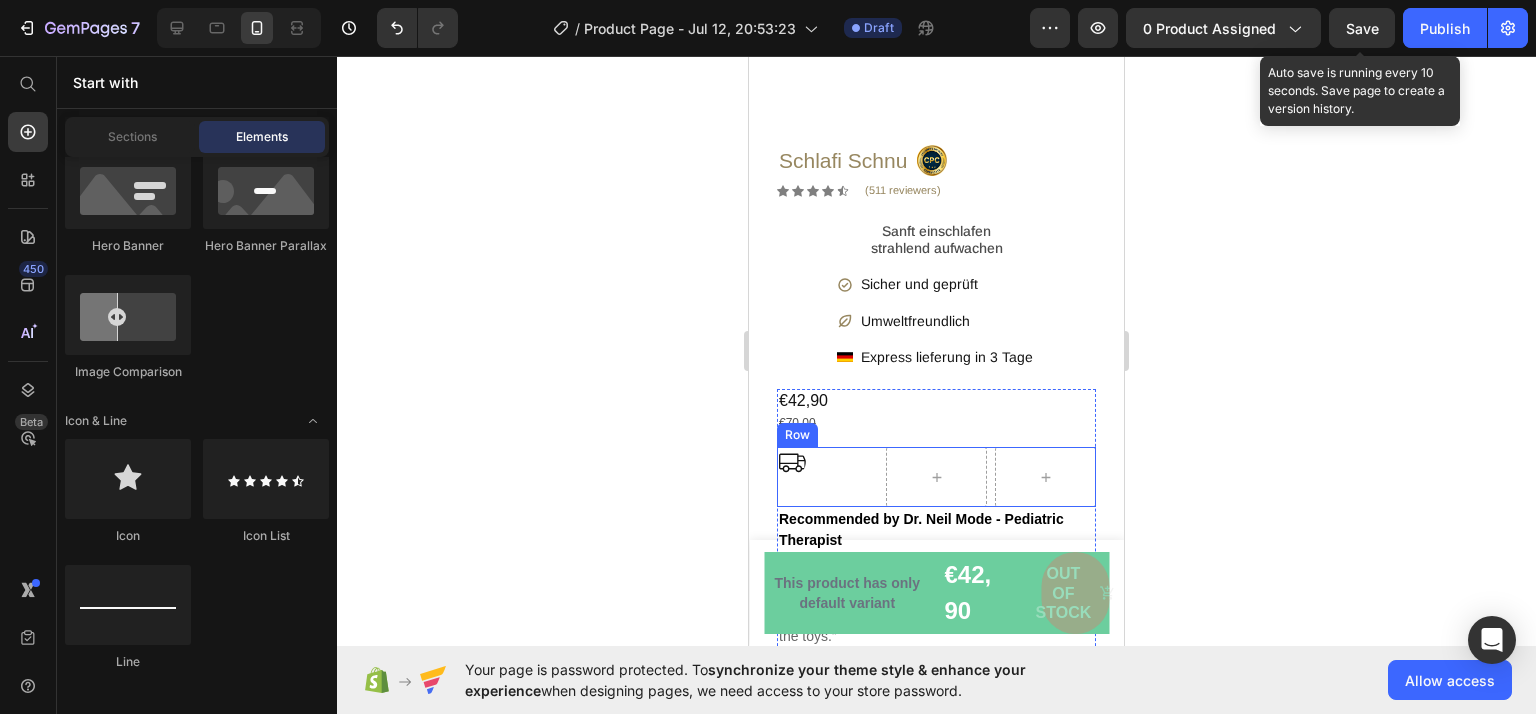 scroll, scrollTop: 521, scrollLeft: 0, axis: vertical 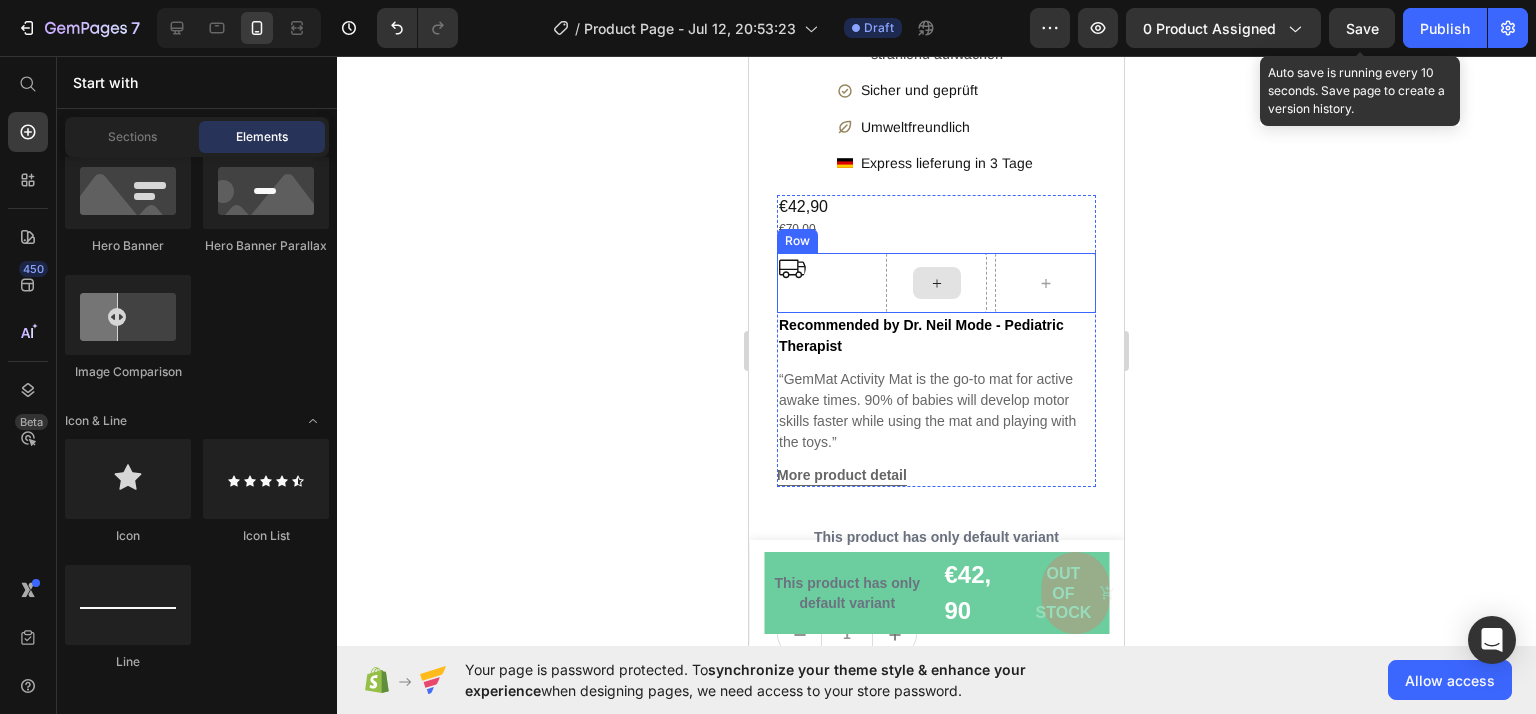 click 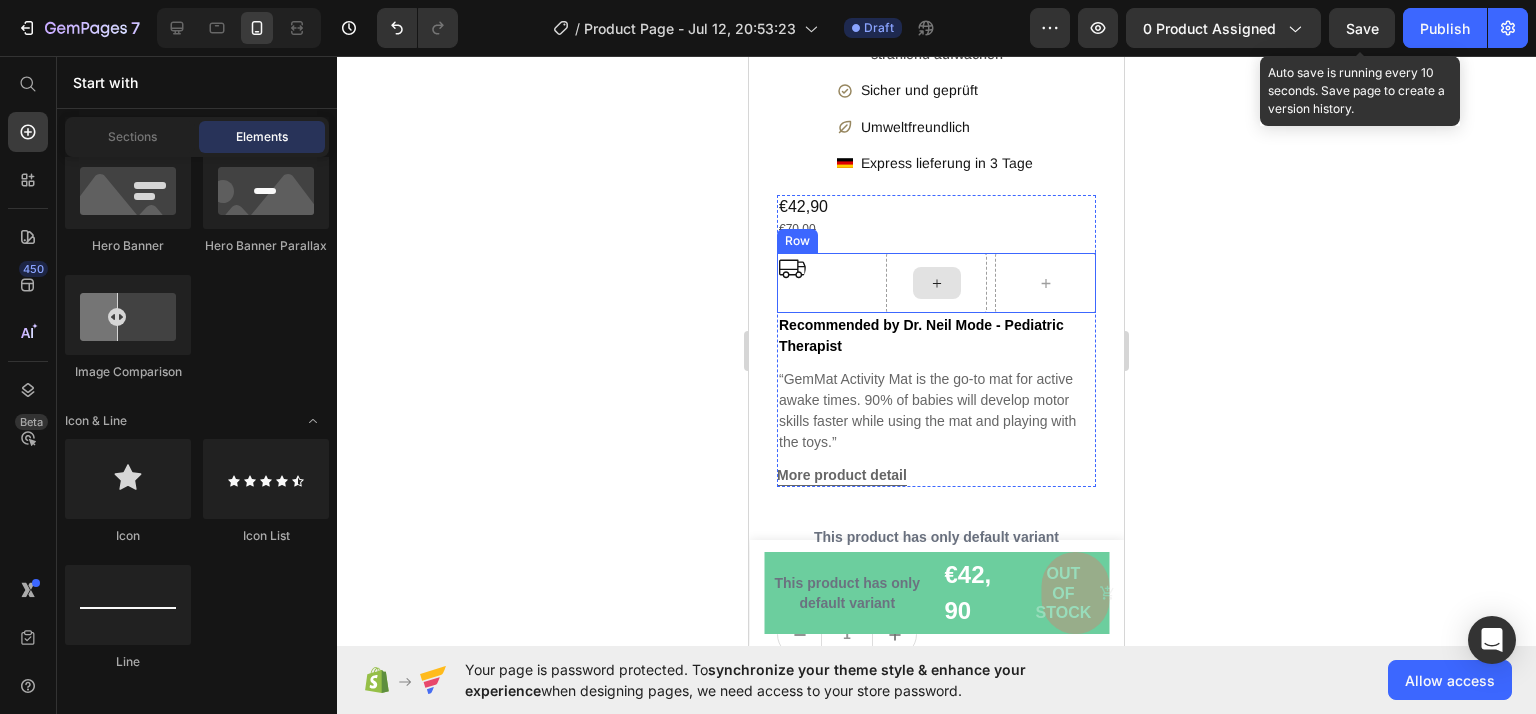 click at bounding box center [937, 283] 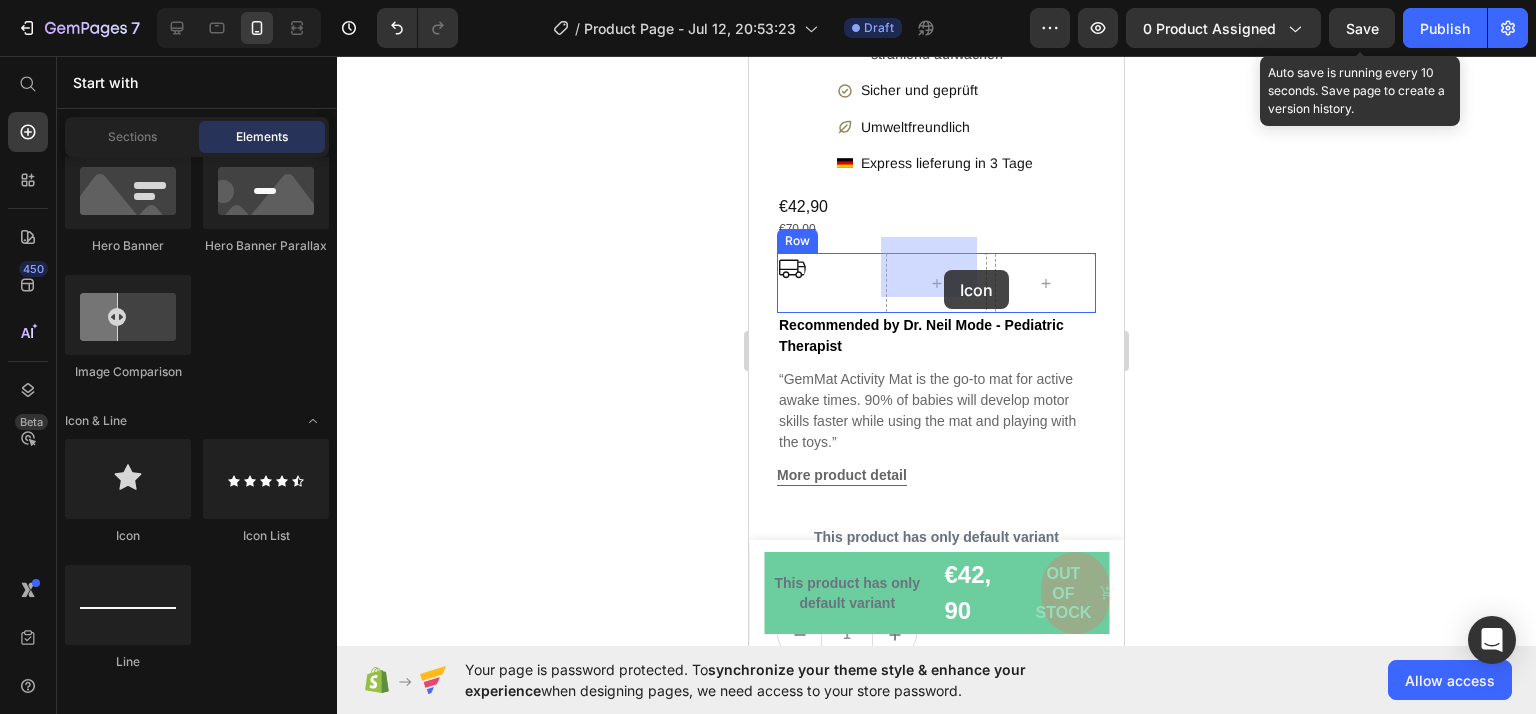 drag, startPoint x: 869, startPoint y: 555, endPoint x: 944, endPoint y: 270, distance: 294.70325 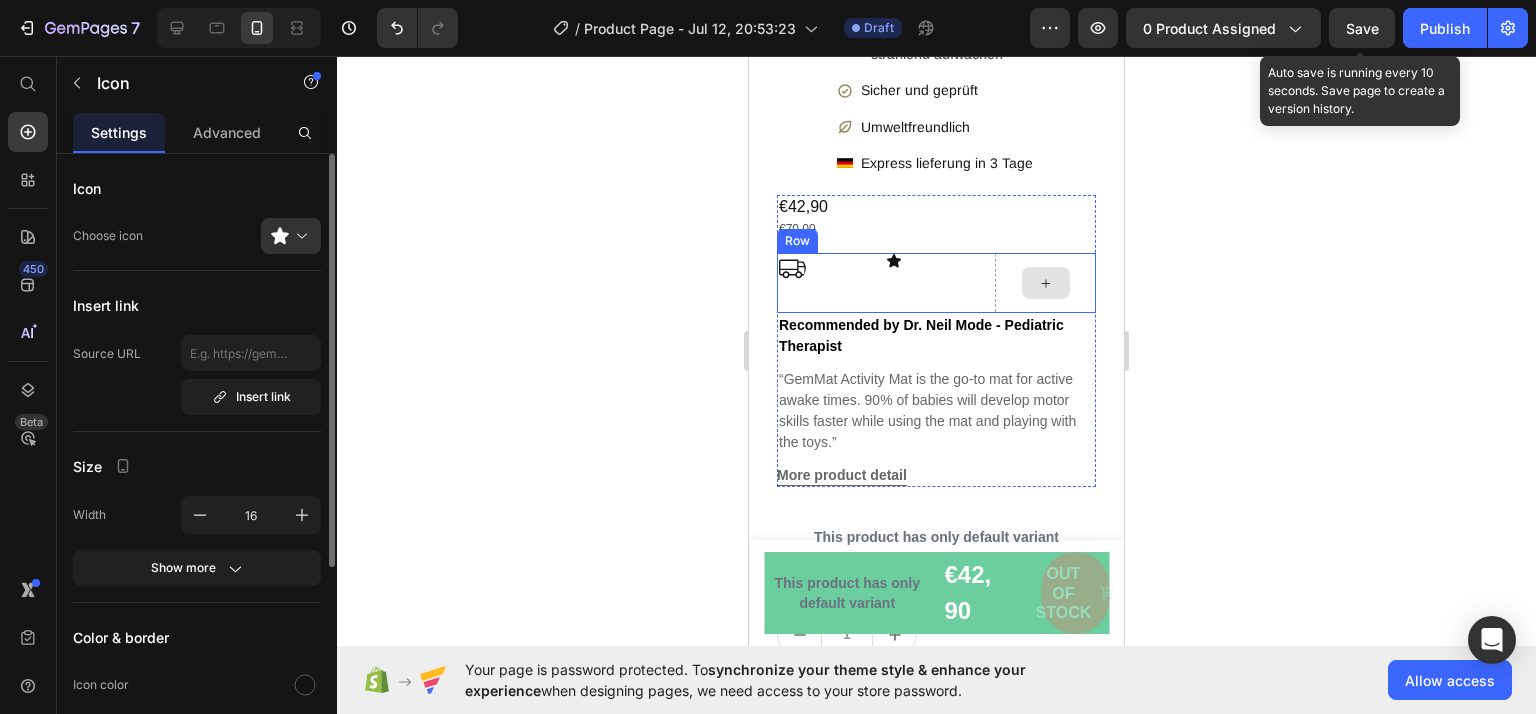 click at bounding box center [1046, 283] 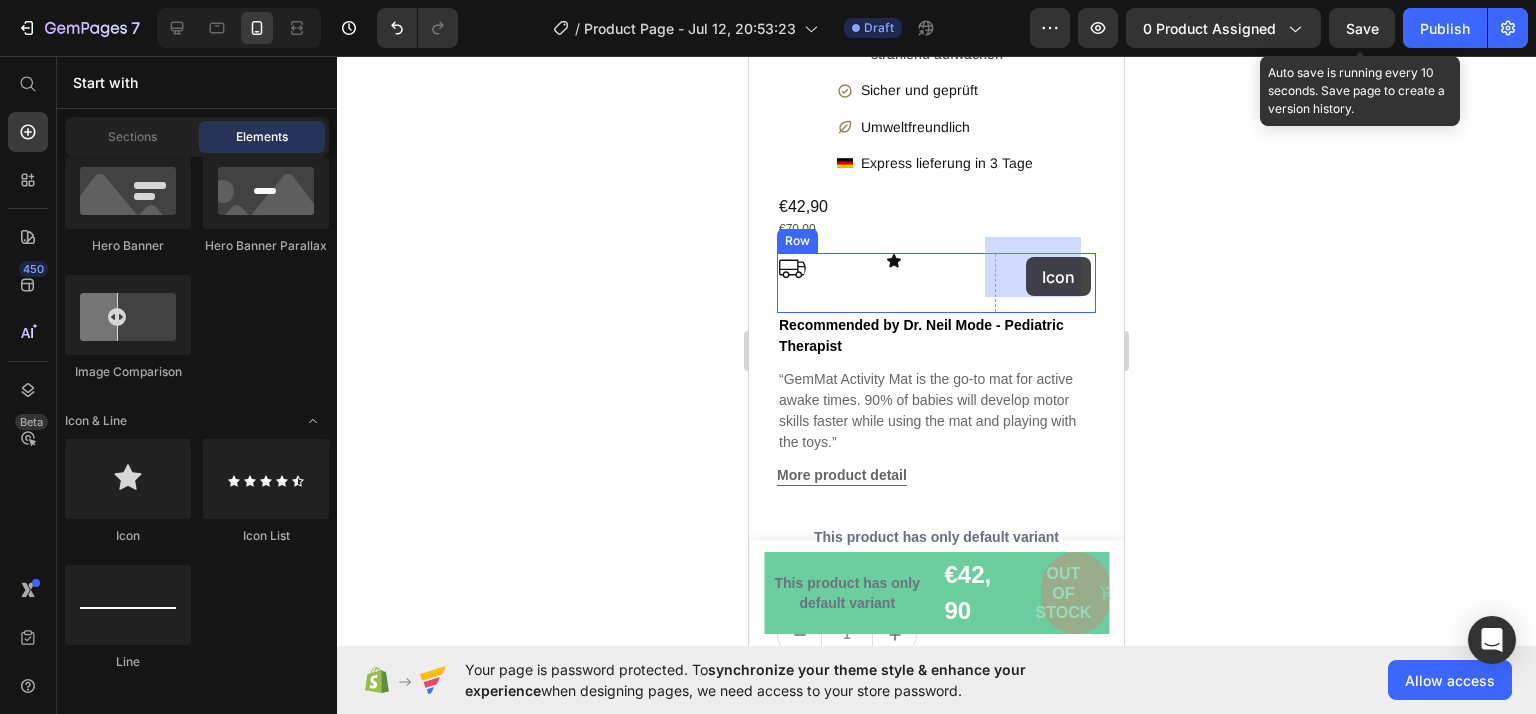 drag, startPoint x: 875, startPoint y: 532, endPoint x: 1026, endPoint y: 257, distance: 313.7292 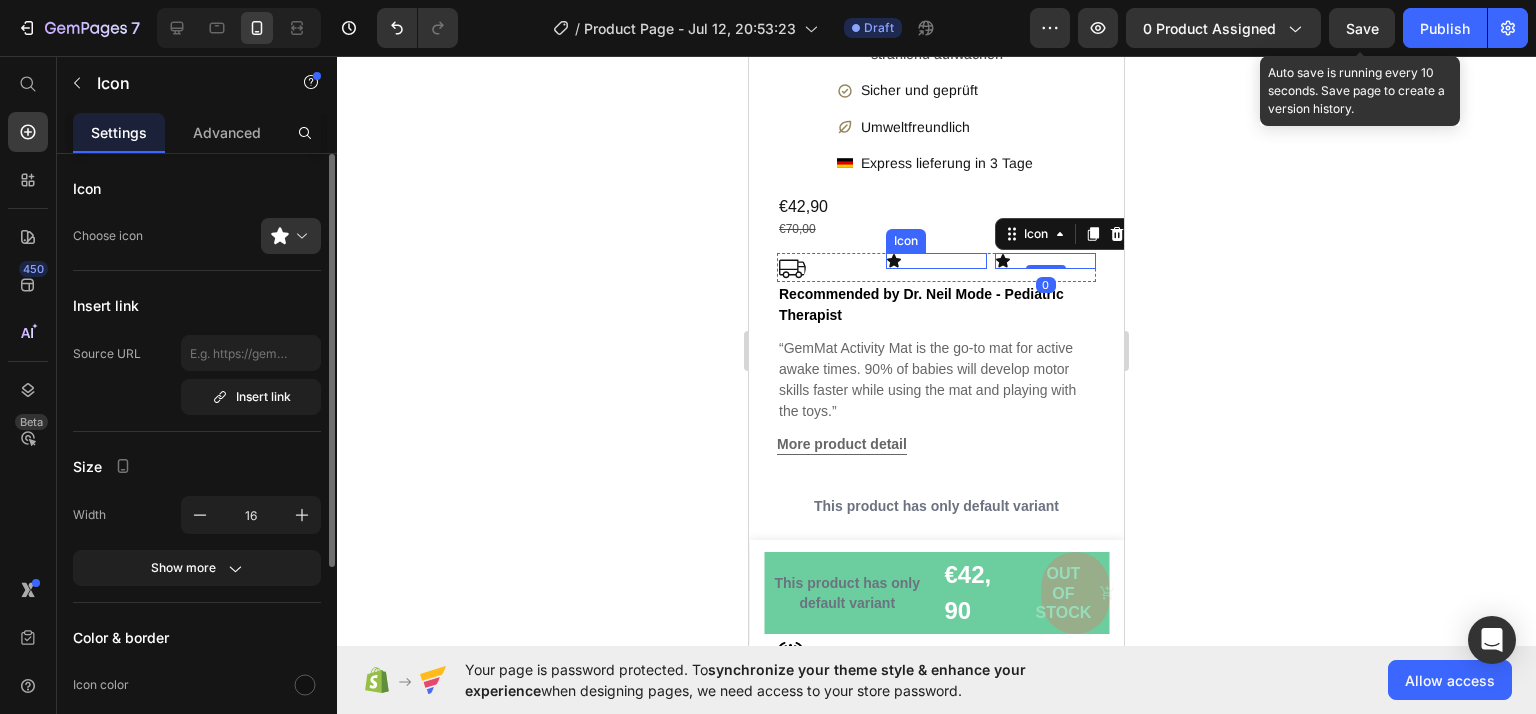 click 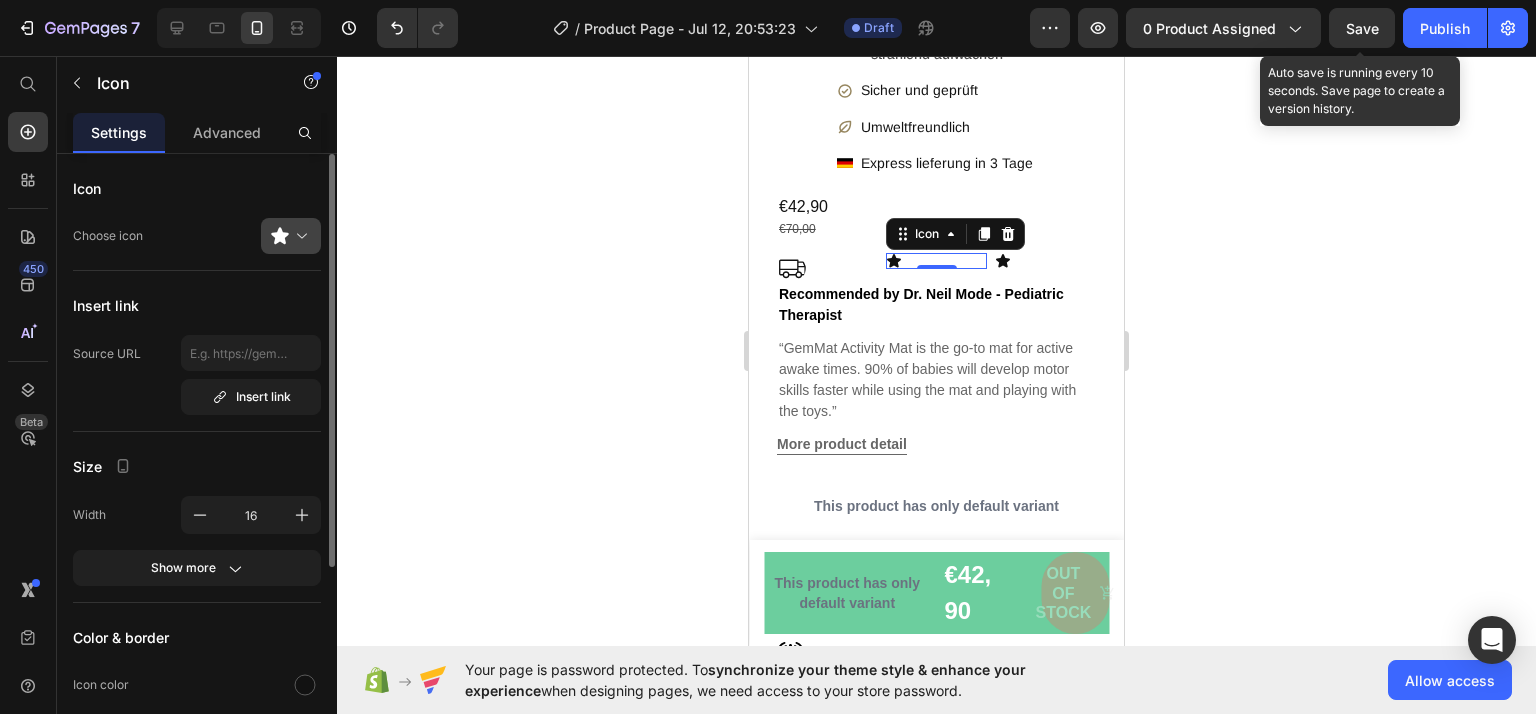 click at bounding box center [299, 236] 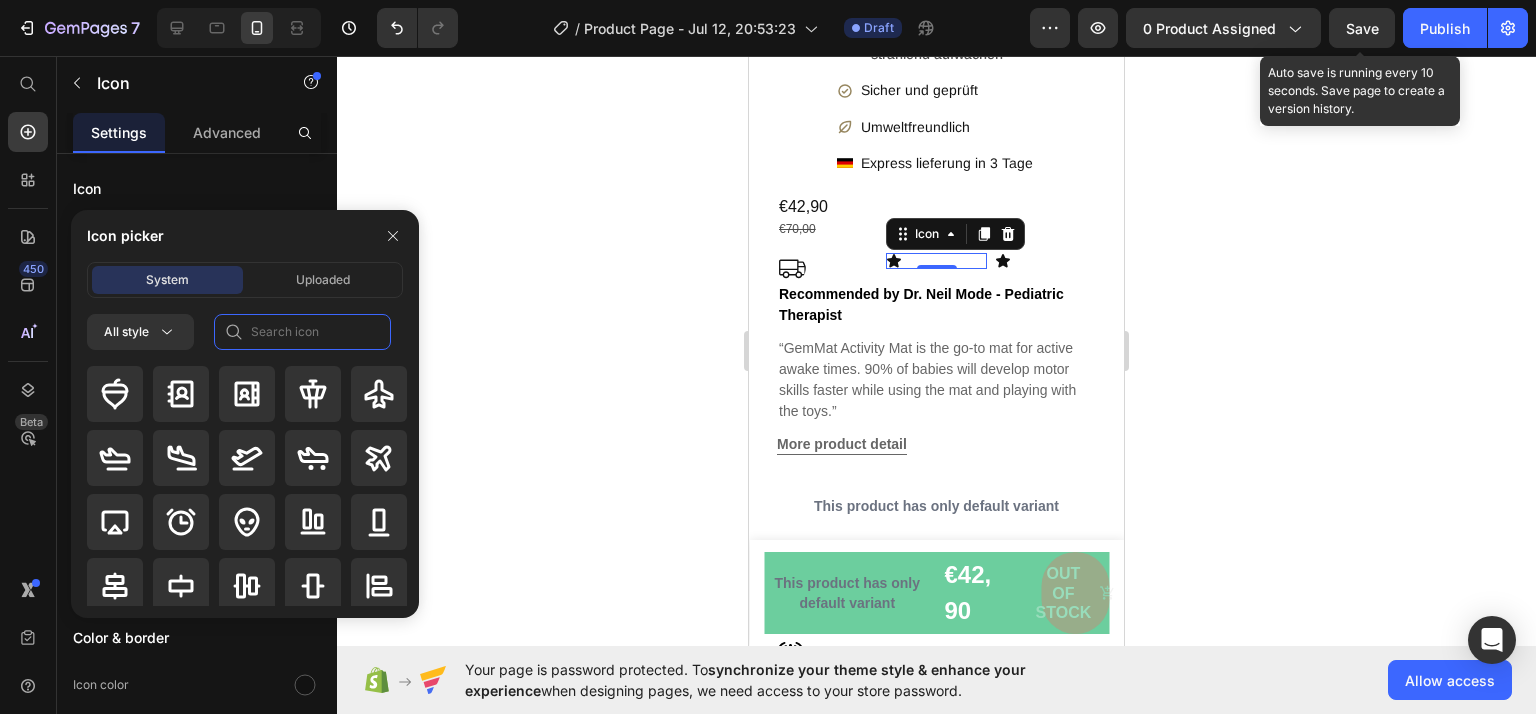 click 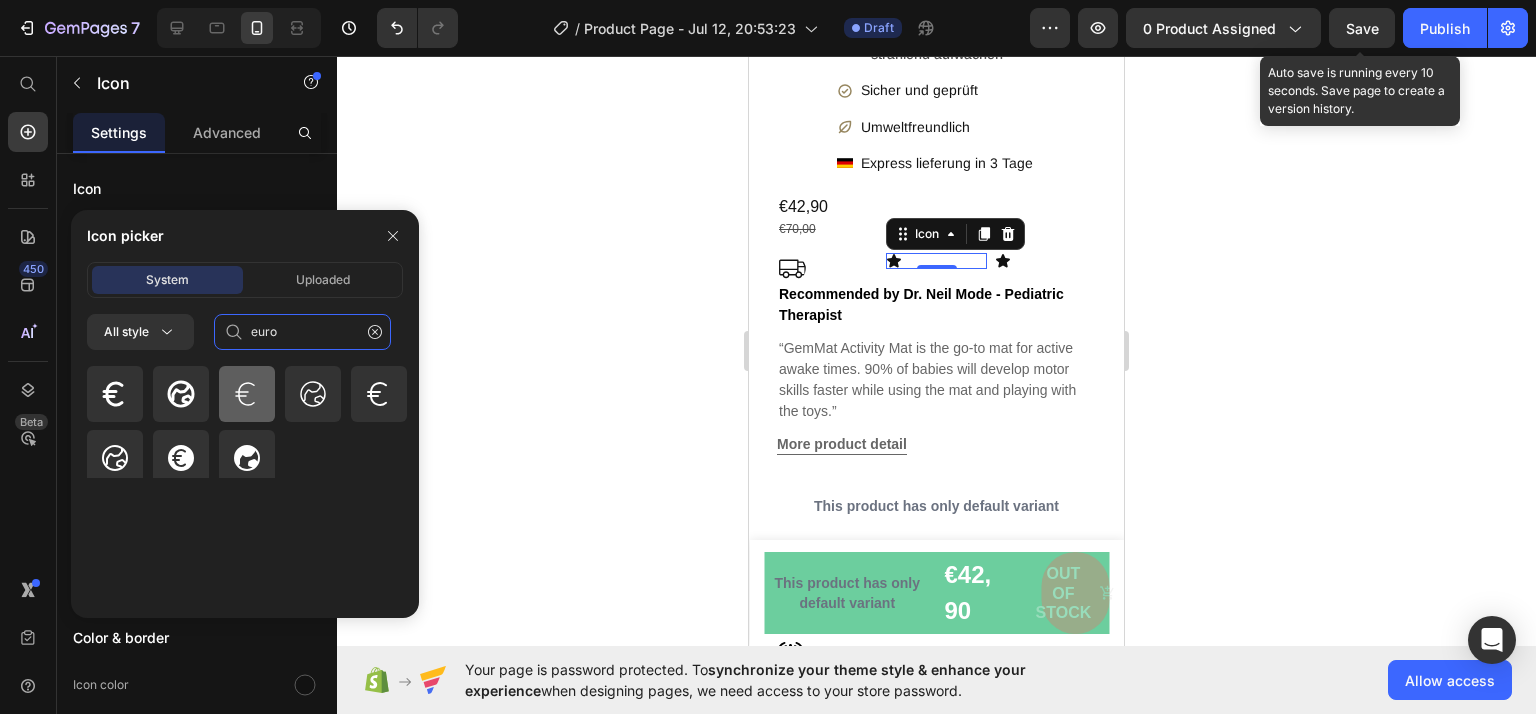 type on "euro" 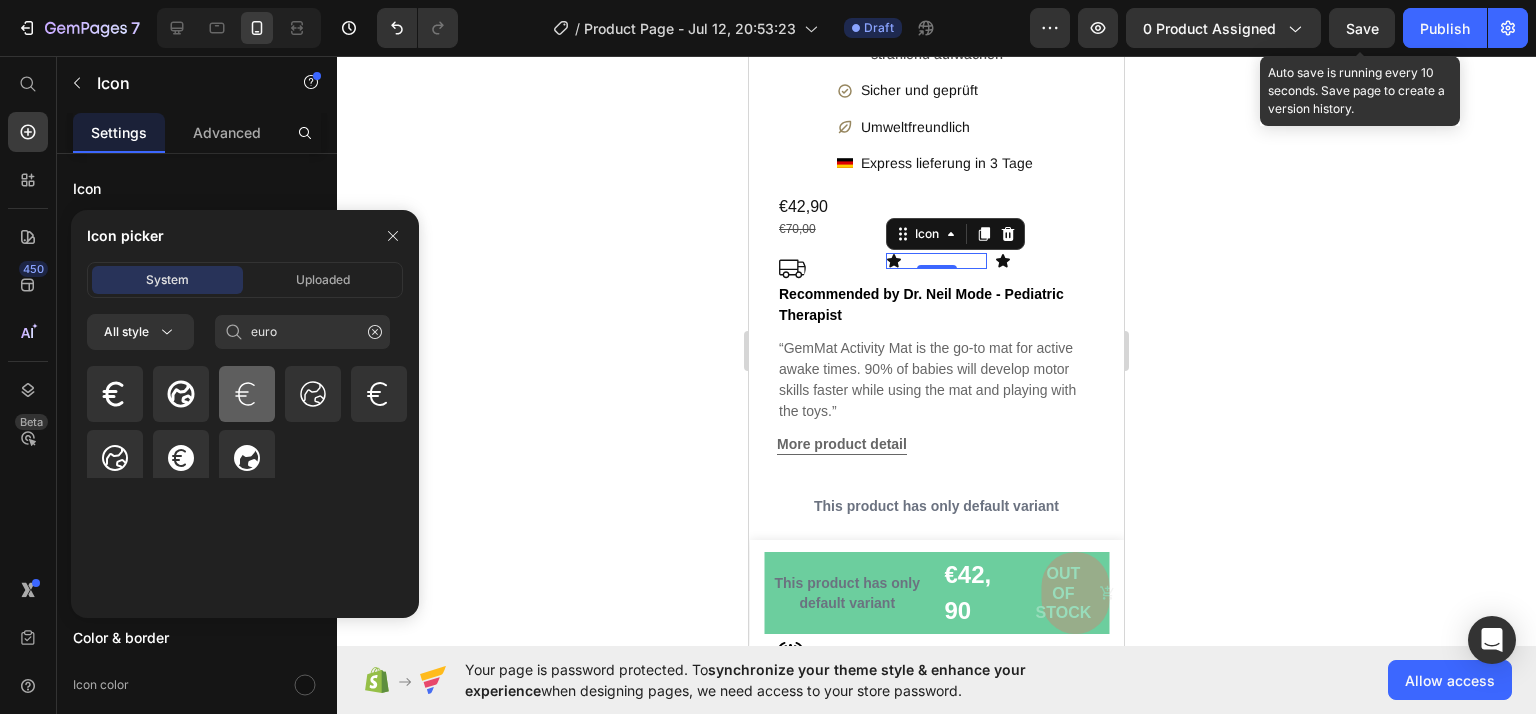 click 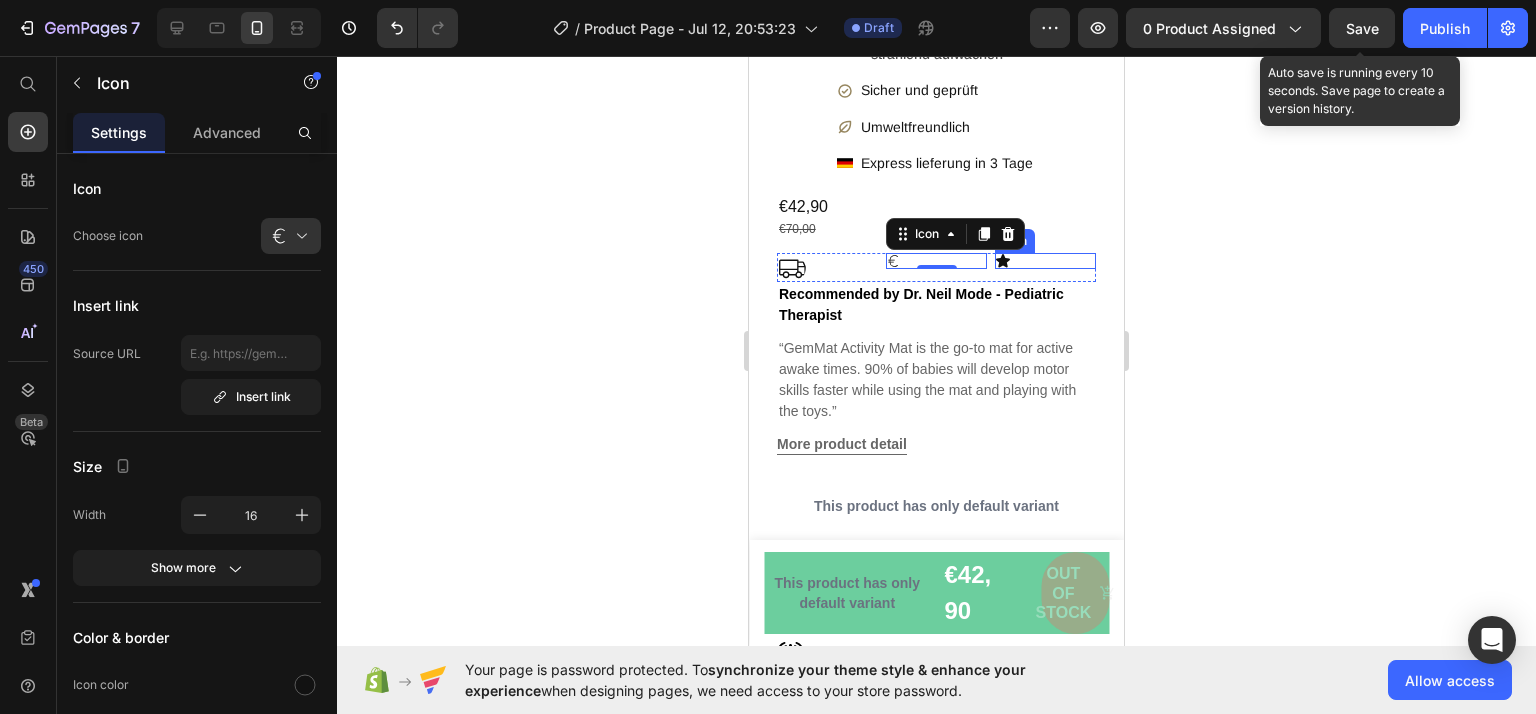 click 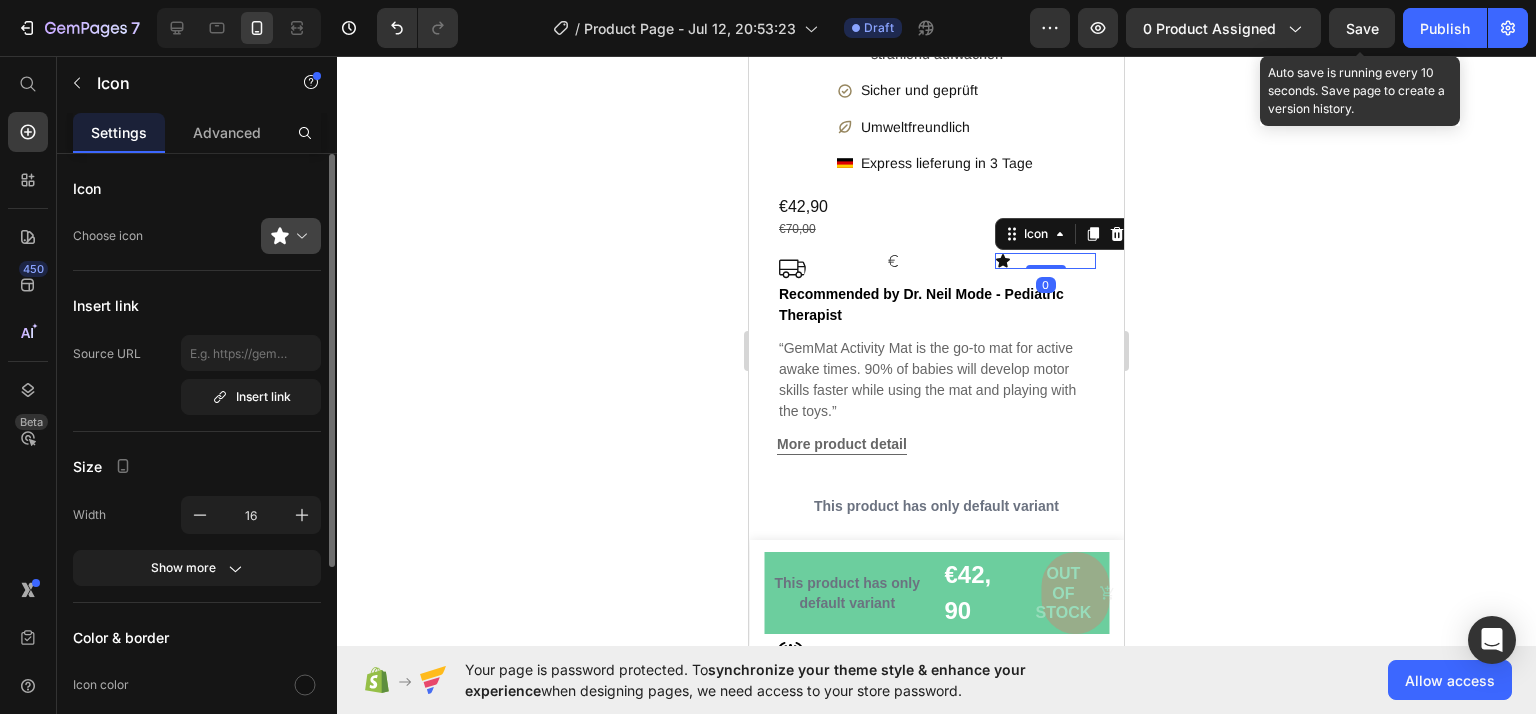 click at bounding box center [299, 236] 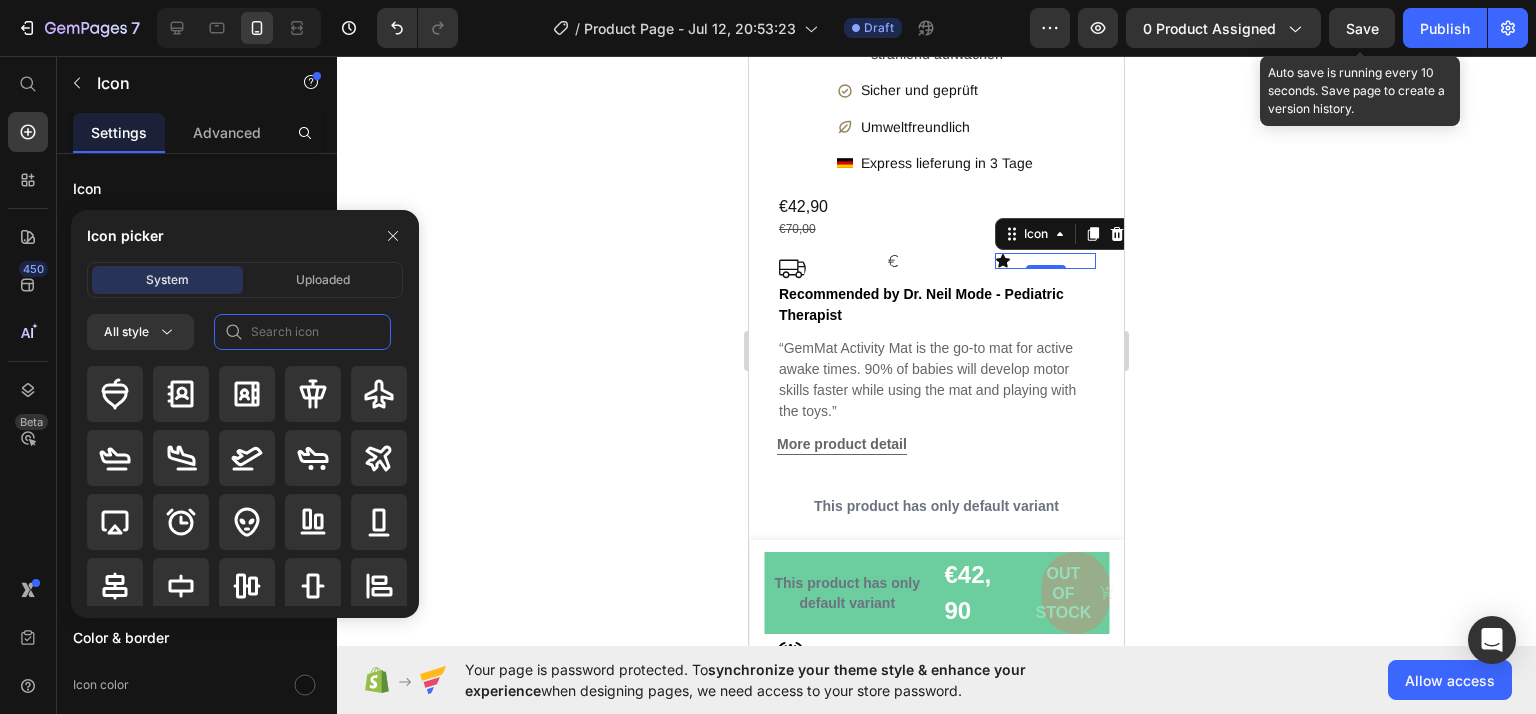 click 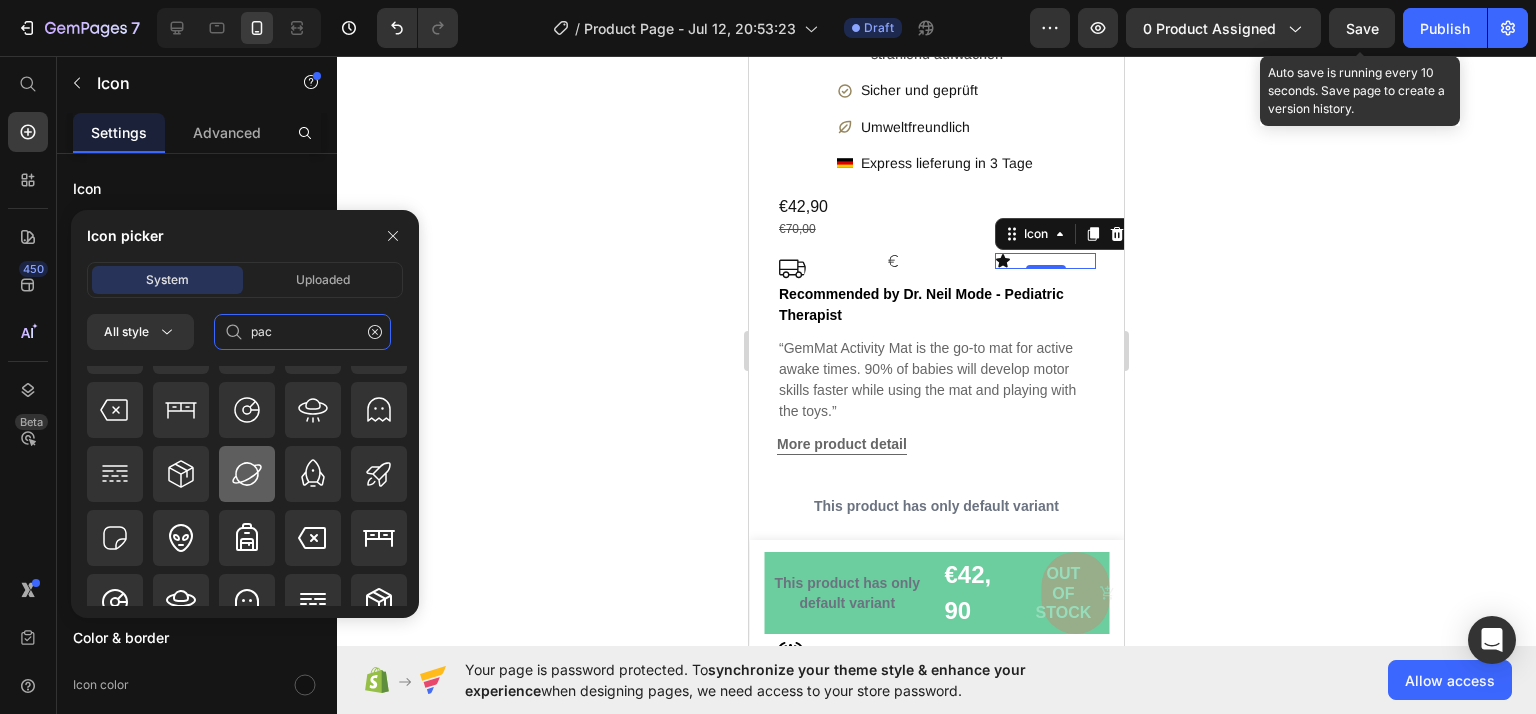 scroll, scrollTop: 175, scrollLeft: 0, axis: vertical 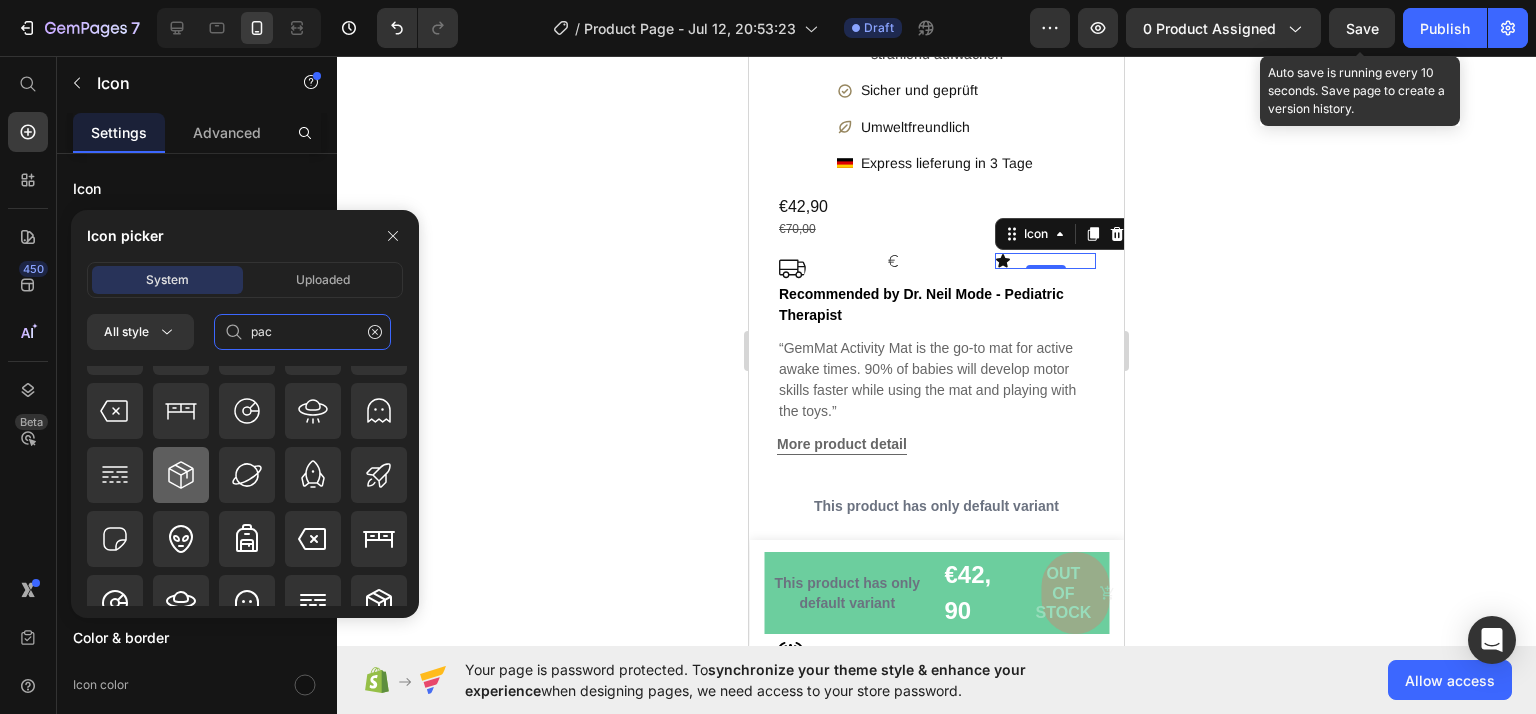 type on "pac" 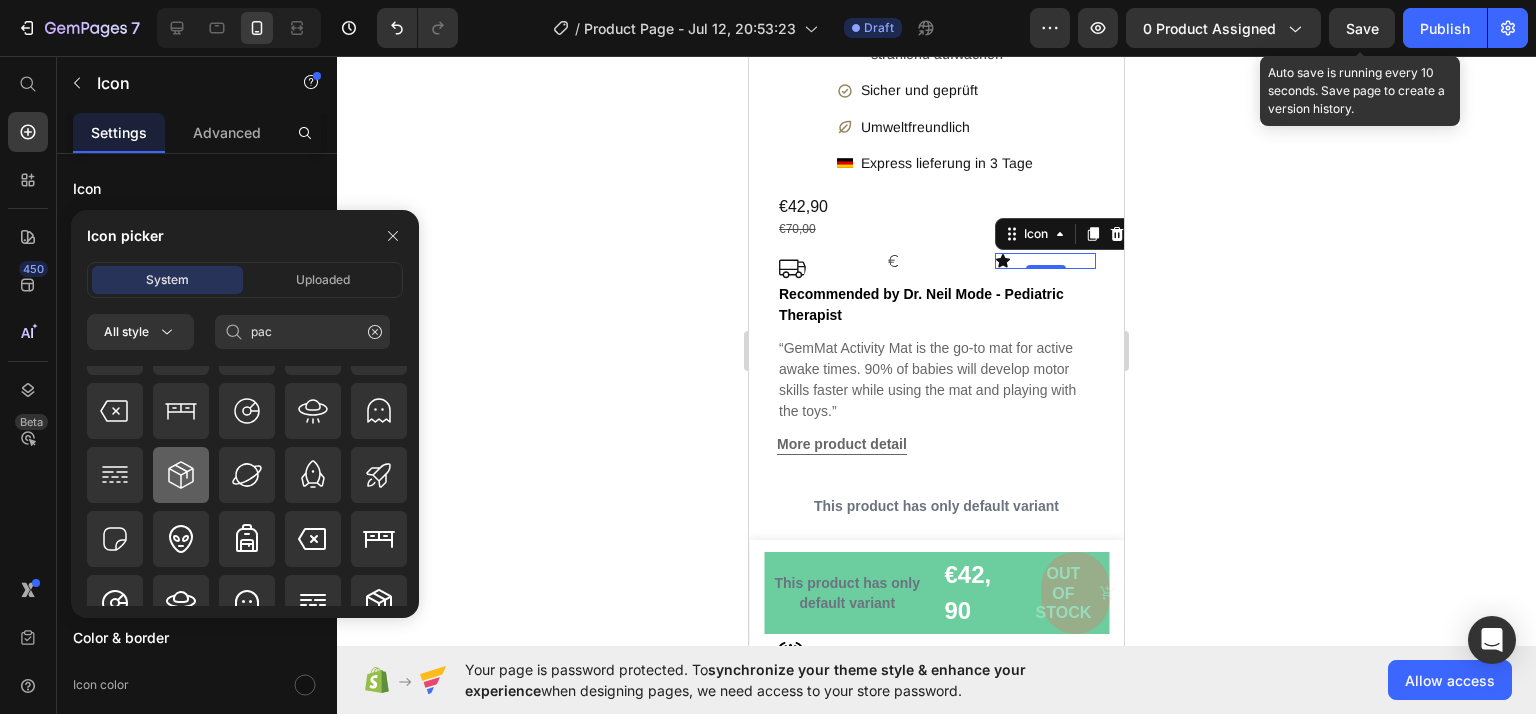 click 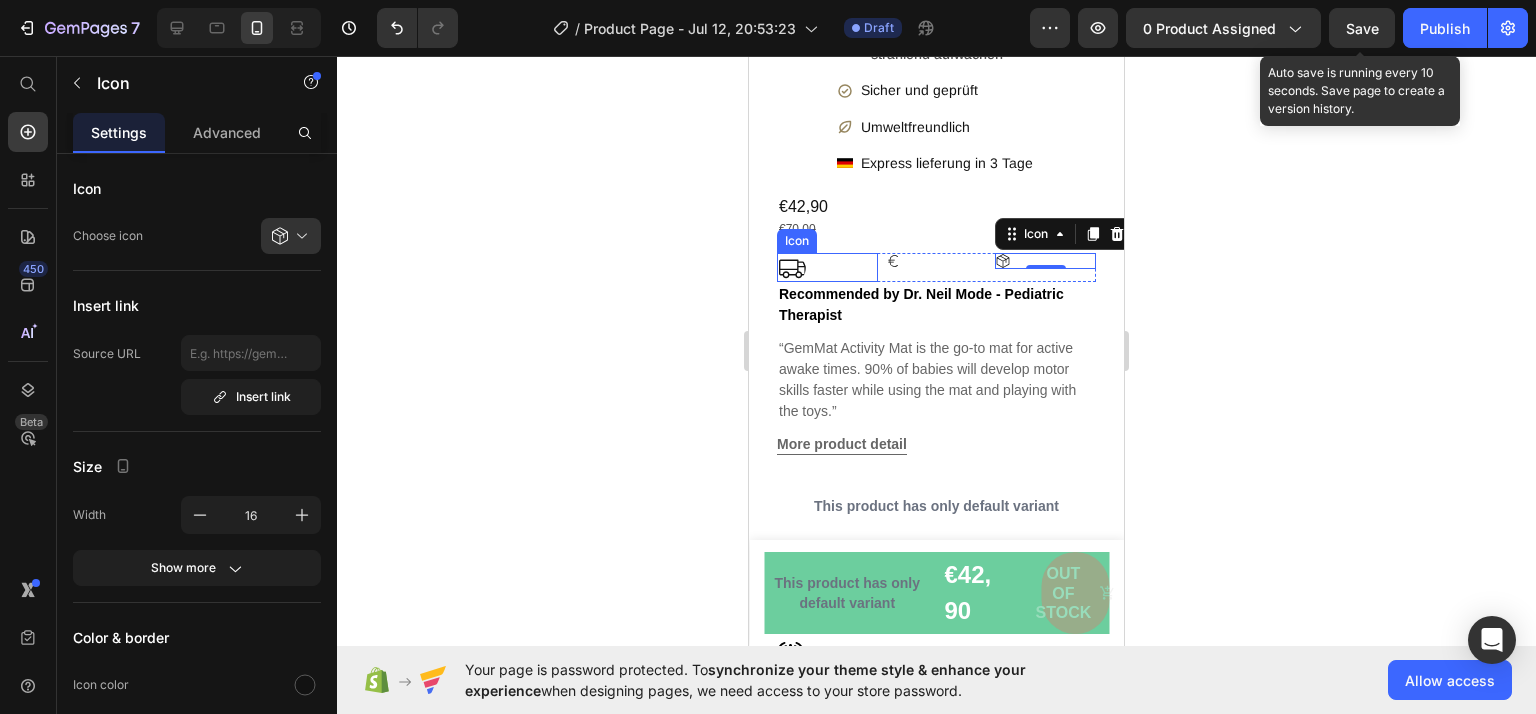 click 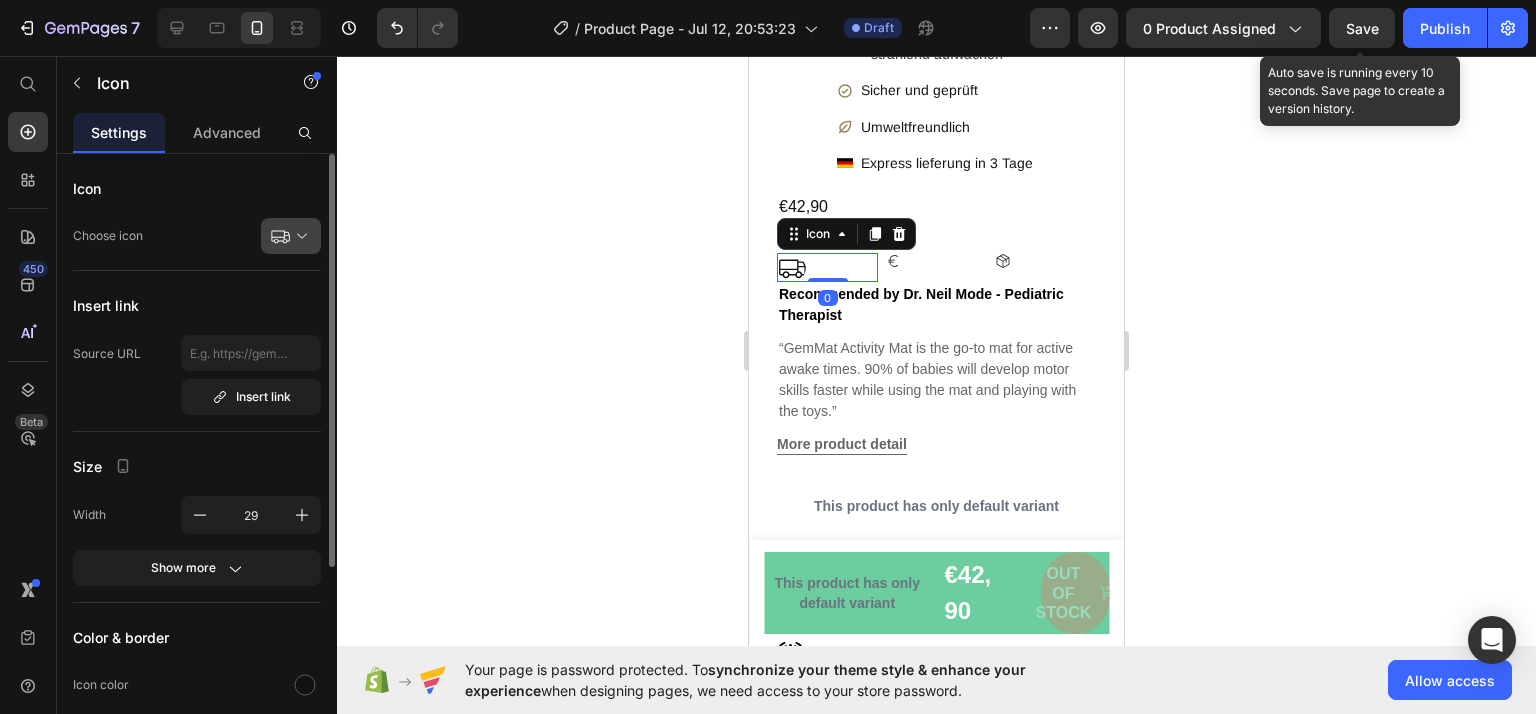 click at bounding box center (299, 236) 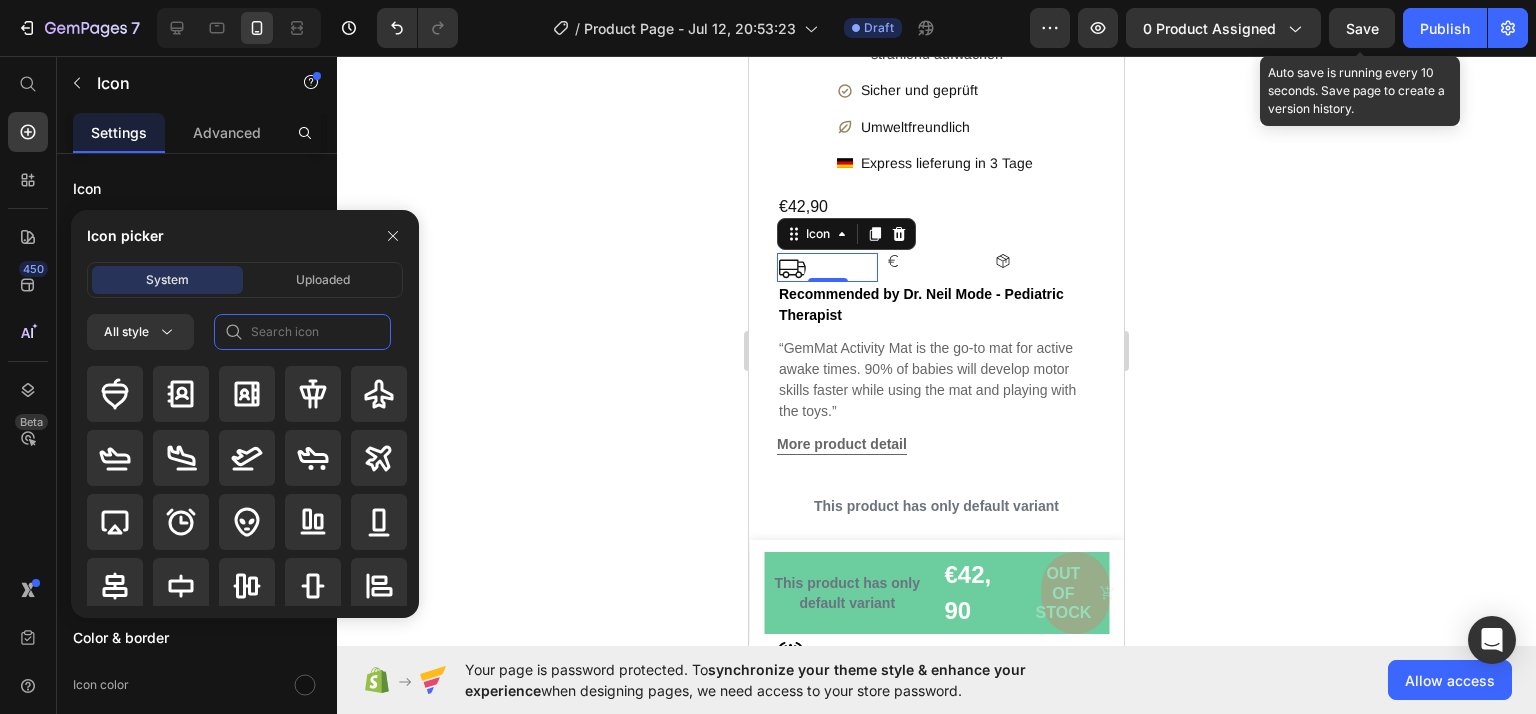 click 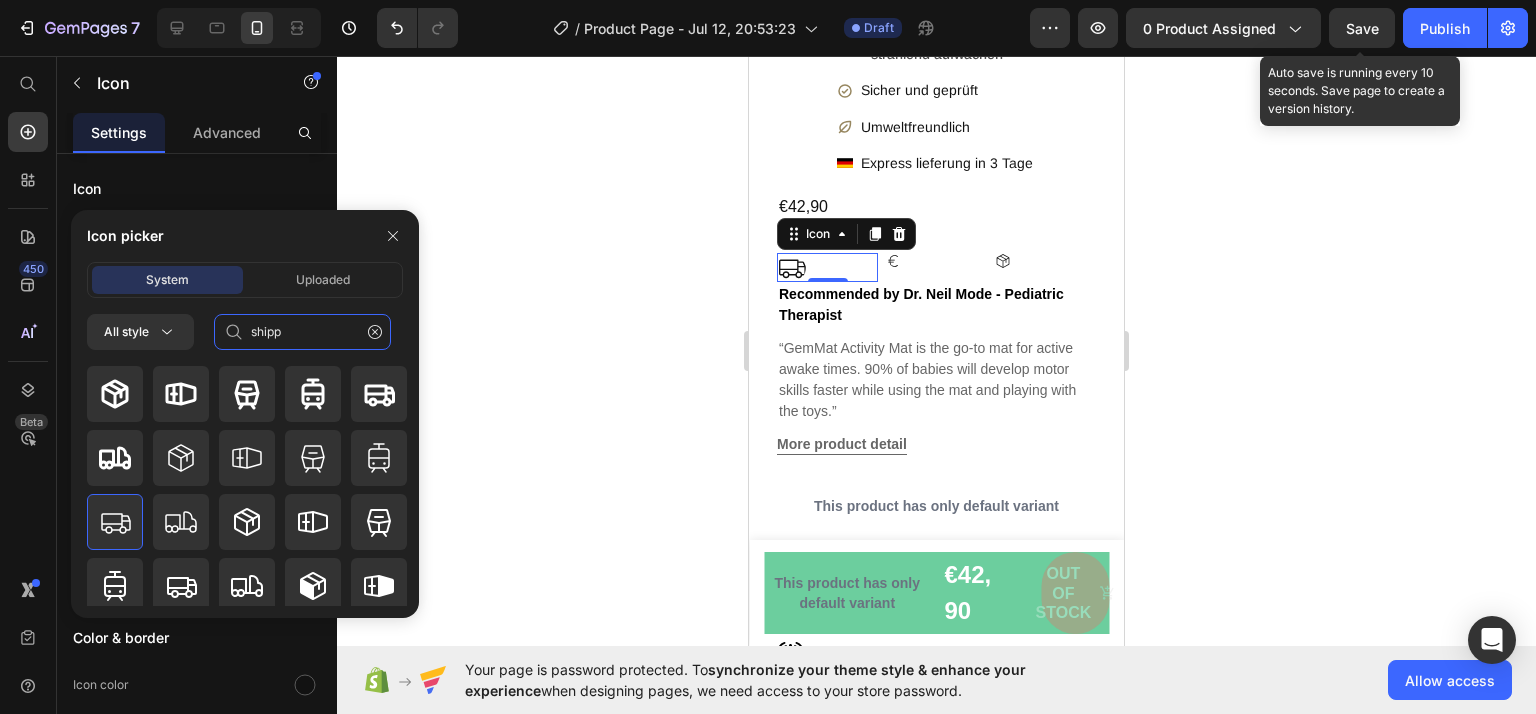 scroll, scrollTop: 72, scrollLeft: 0, axis: vertical 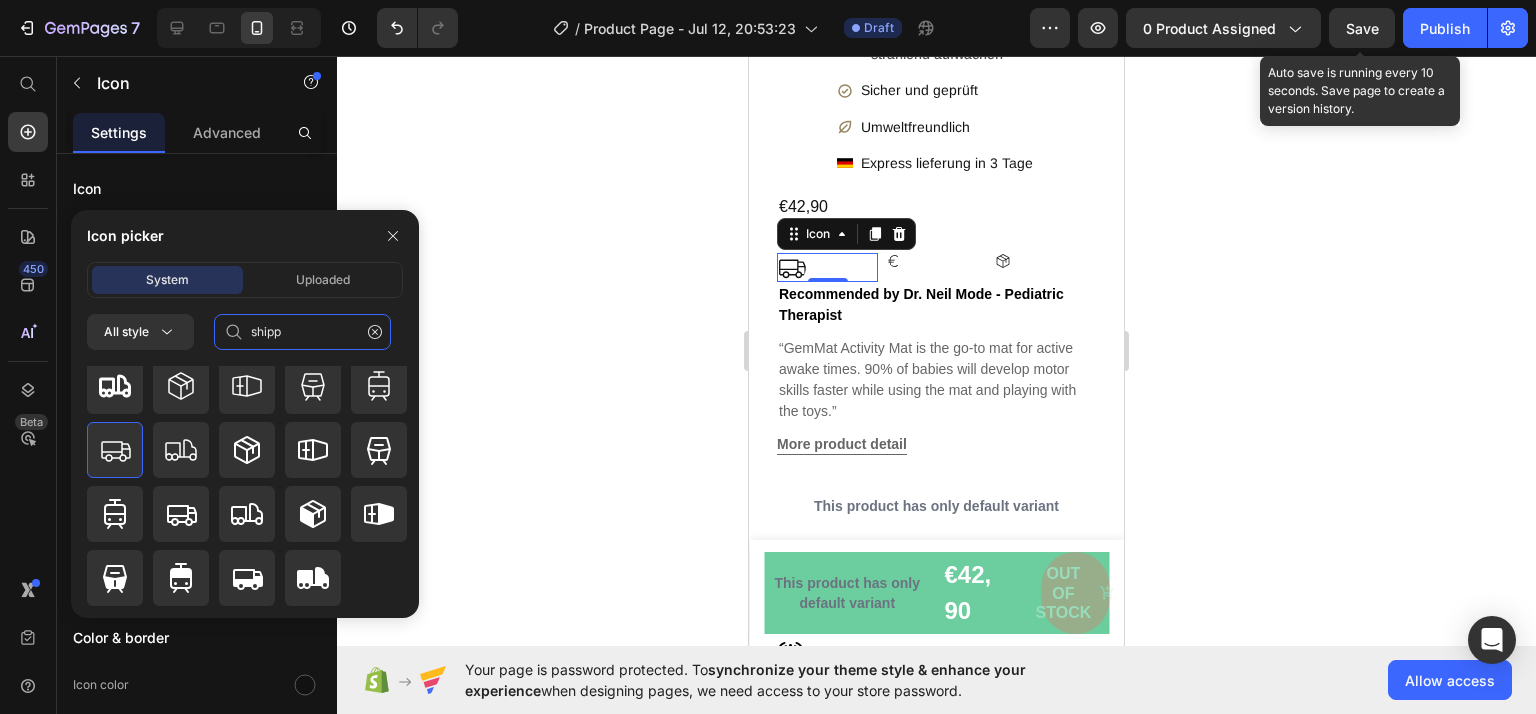 type on "shipp" 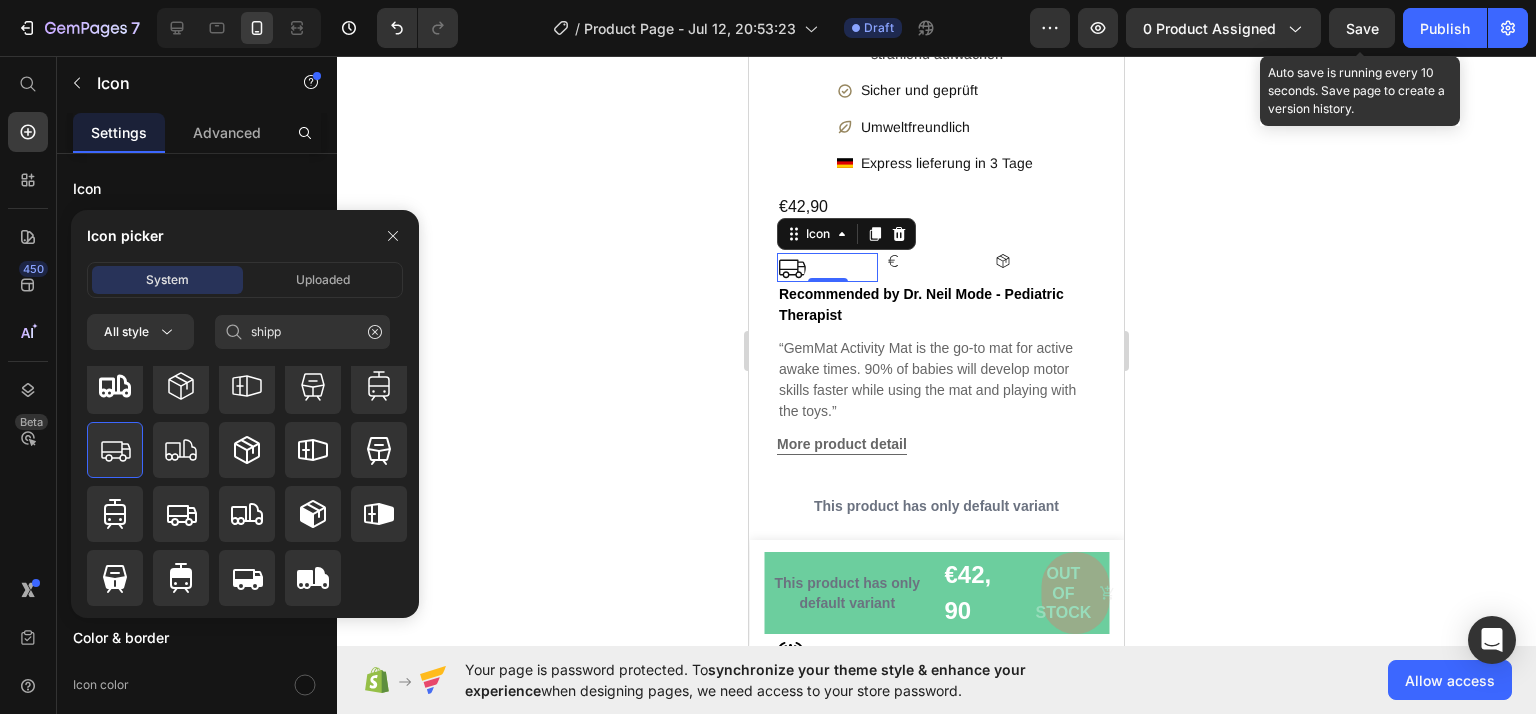 click 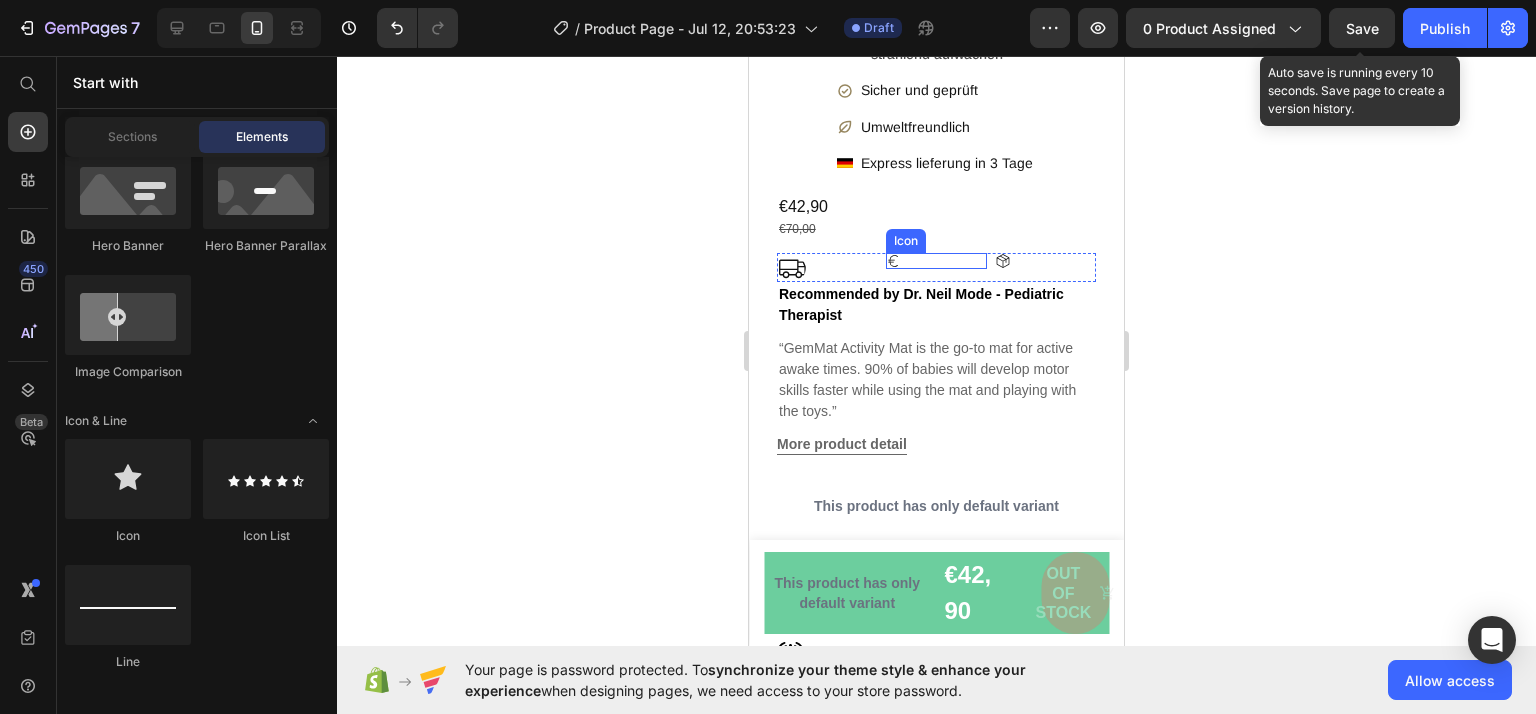 click on "Icon" at bounding box center (936, 261) 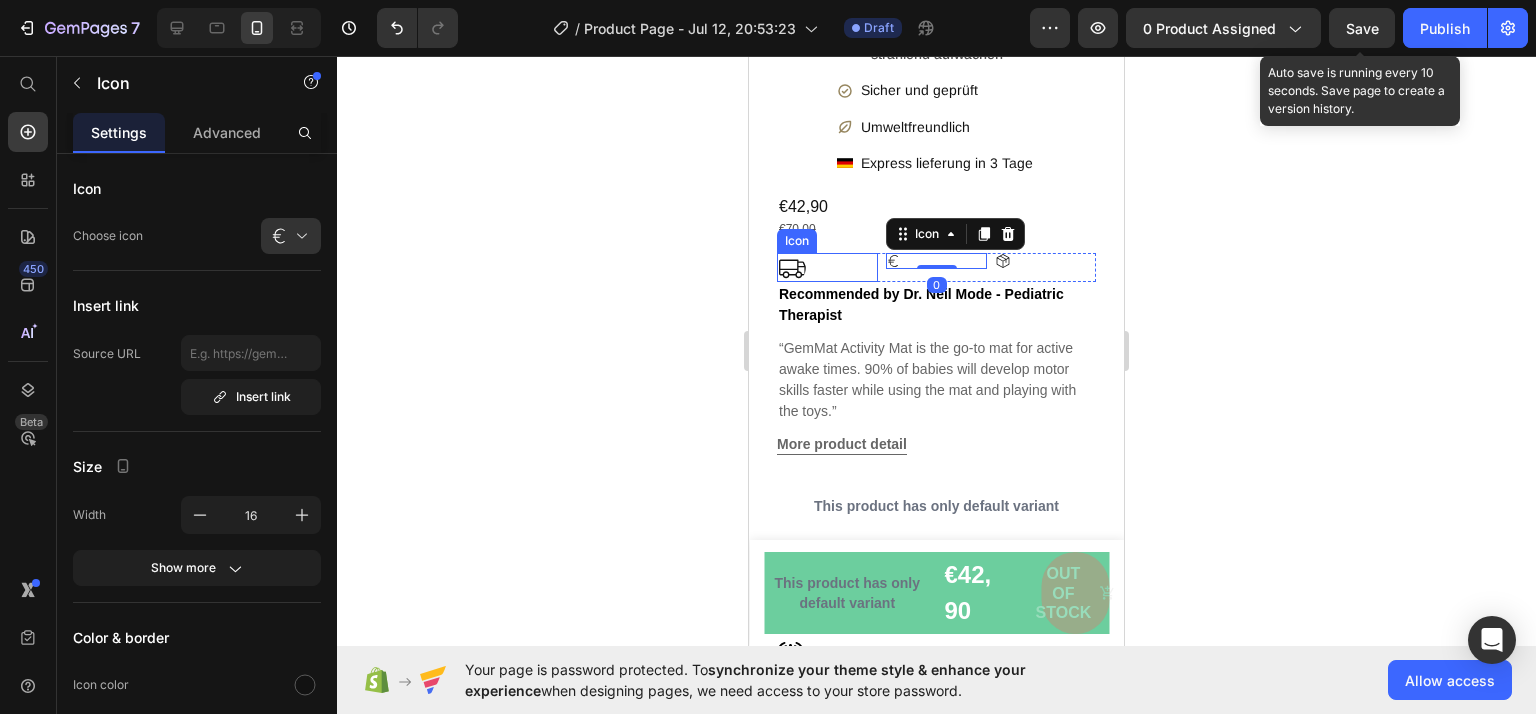 click 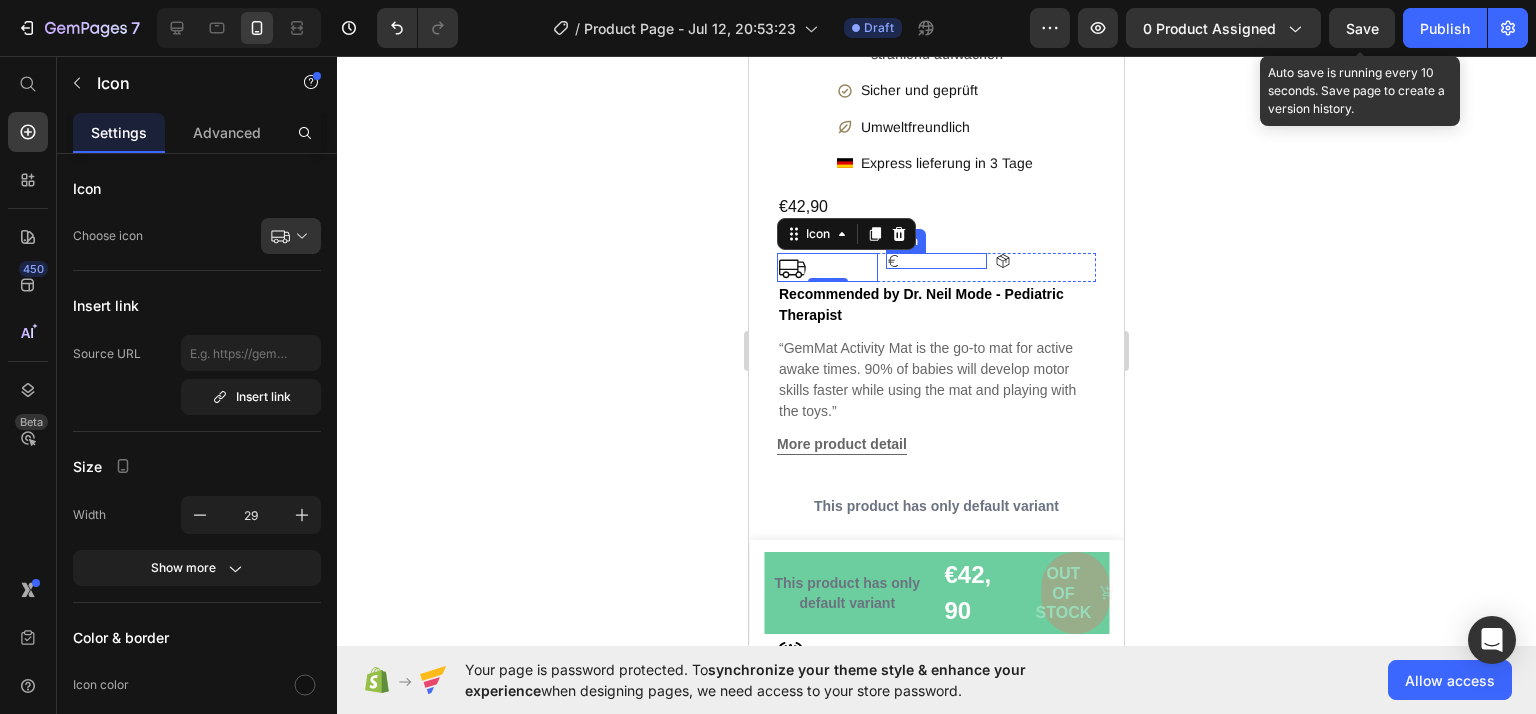click on "Icon" at bounding box center [936, 261] 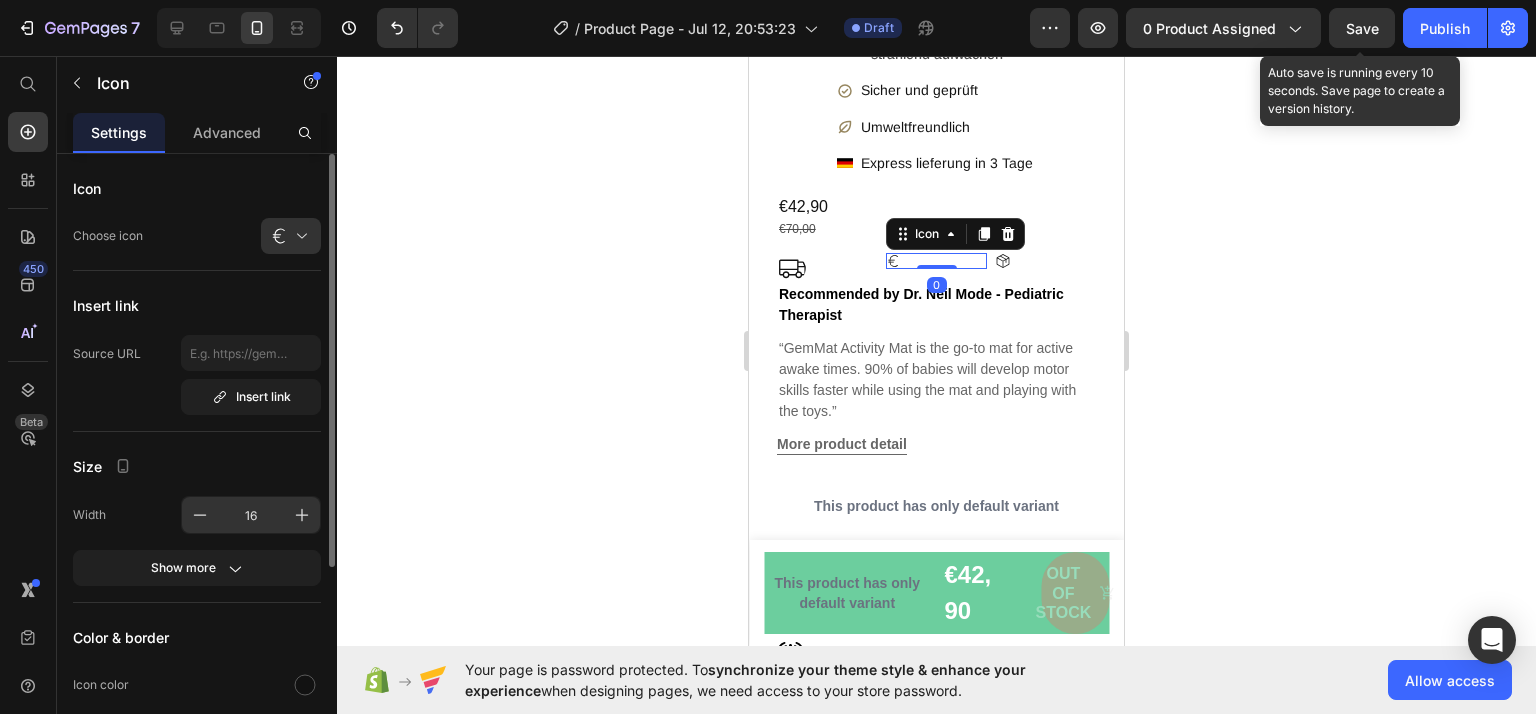 click on "16" at bounding box center (251, 515) 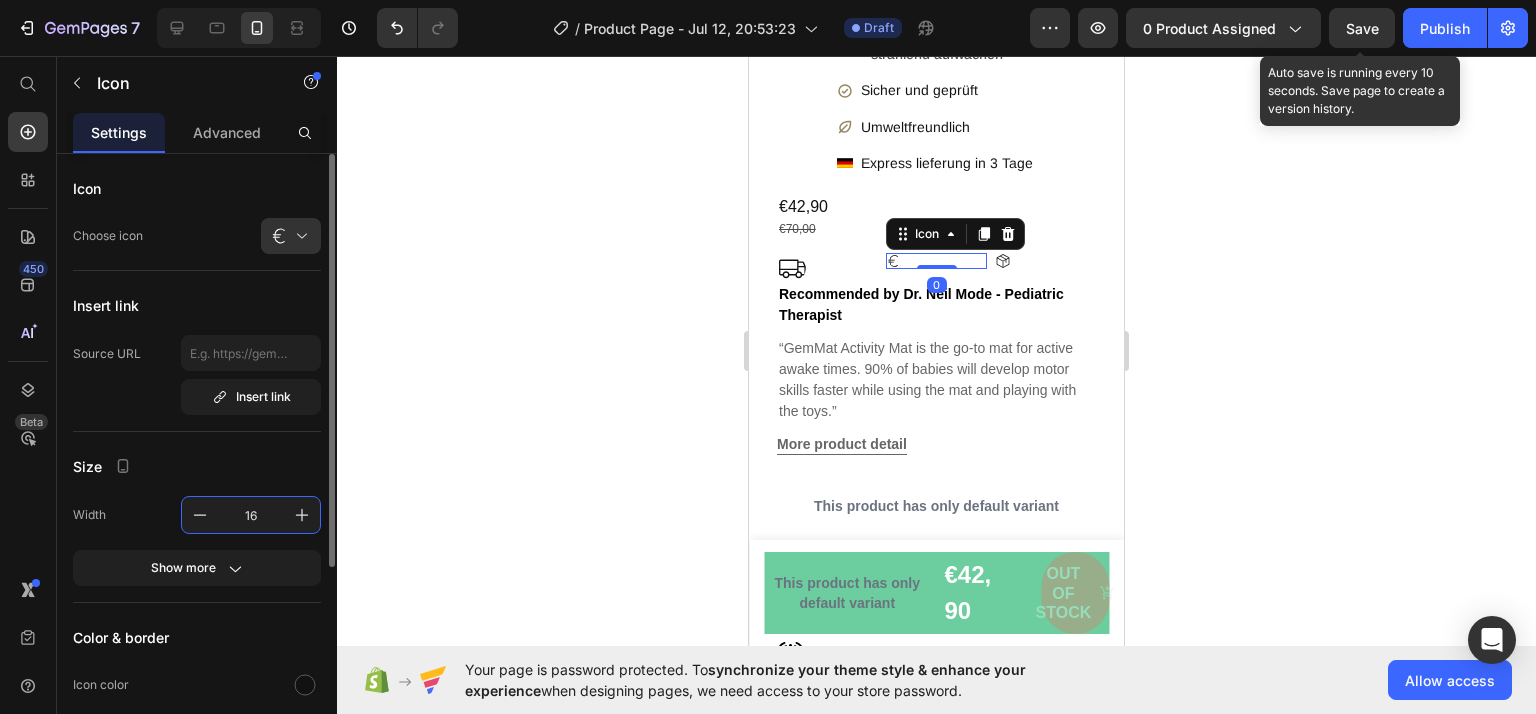 click on "16" at bounding box center (251, 515) 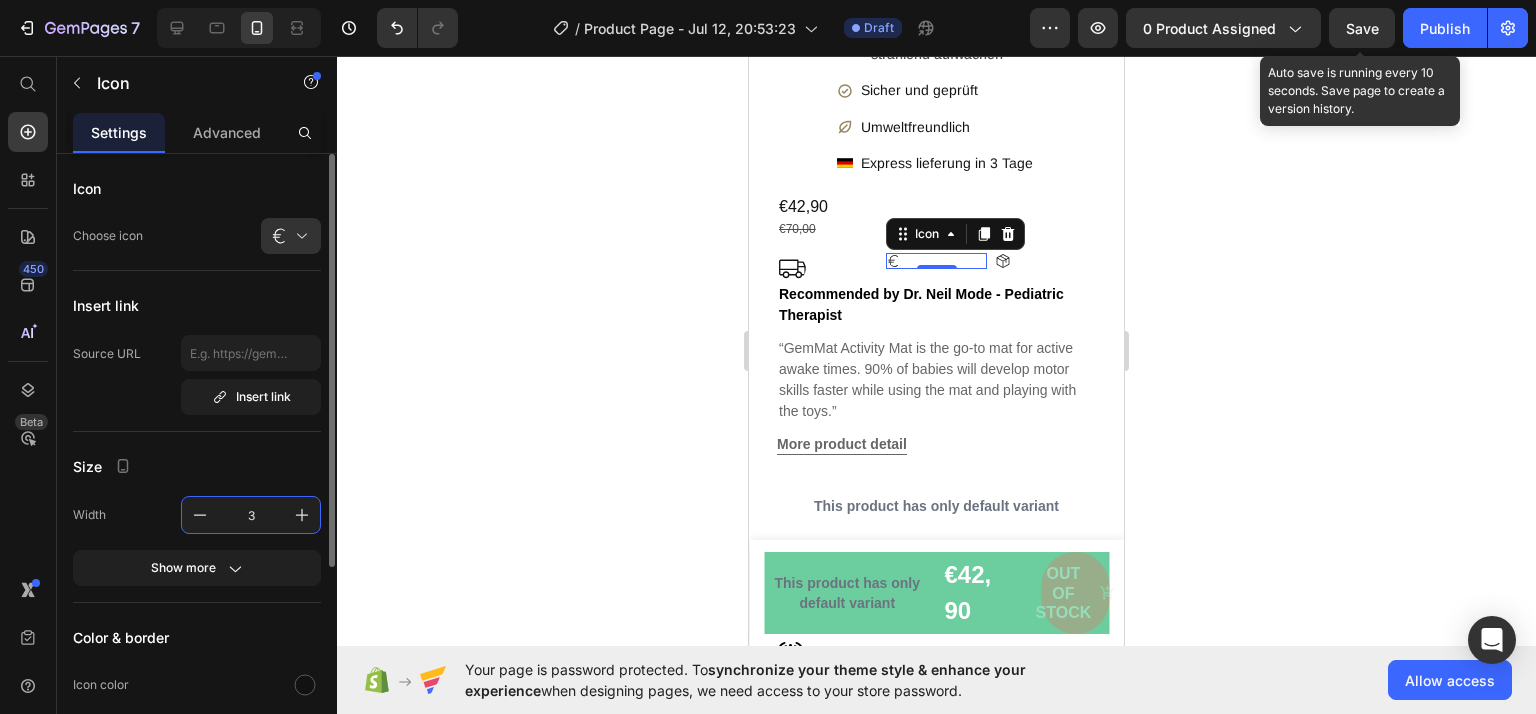 type on "30" 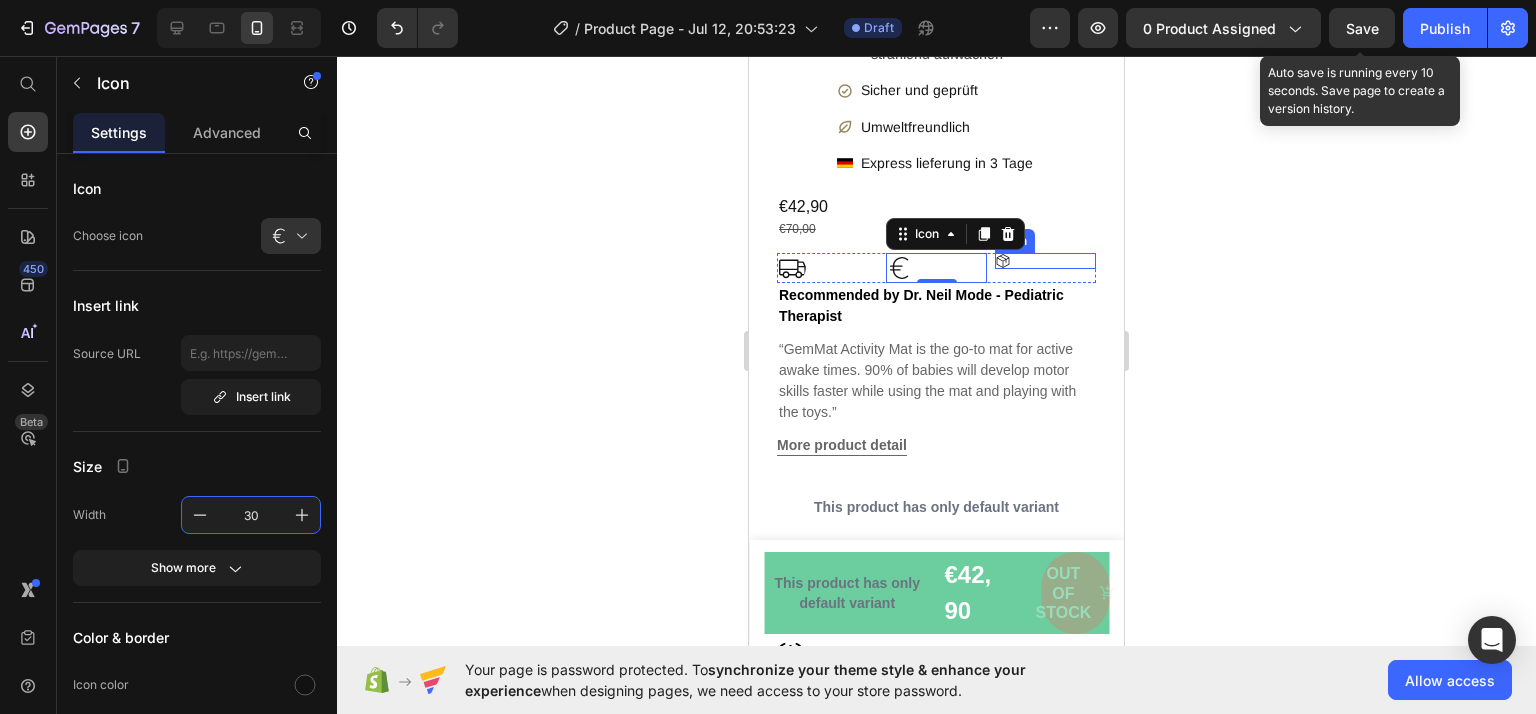 click on "Icon" at bounding box center [1045, 261] 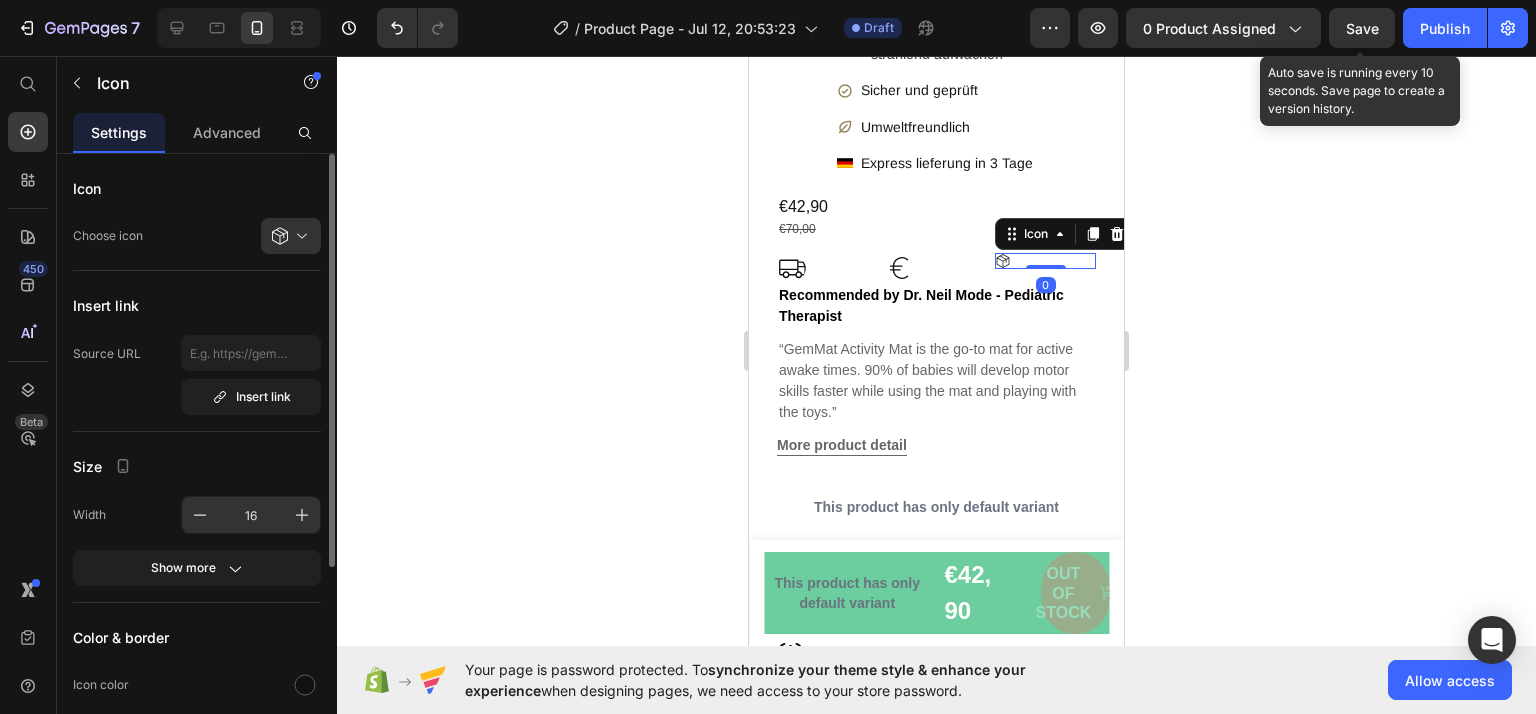 click on "16" at bounding box center [251, 515] 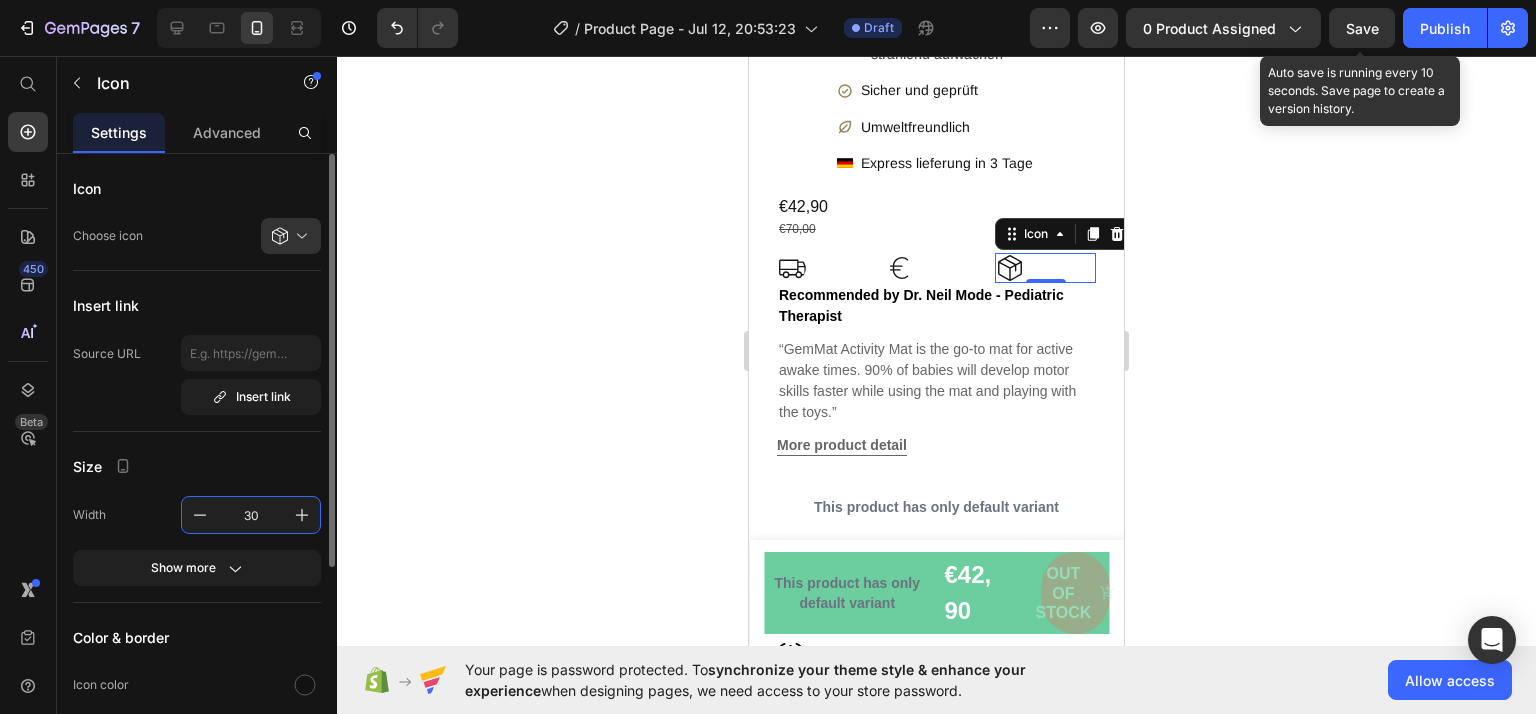 type on "30" 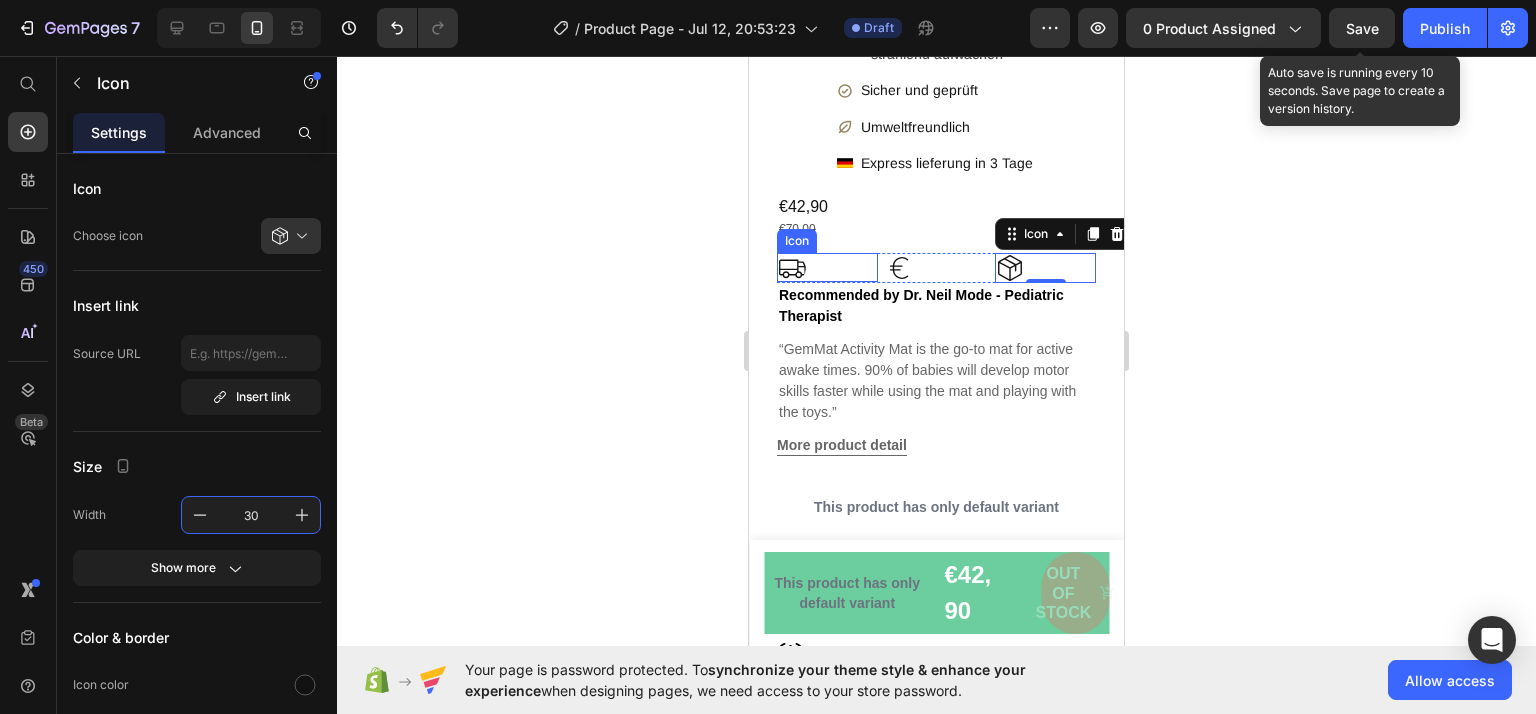 click on "Icon" at bounding box center (827, 267) 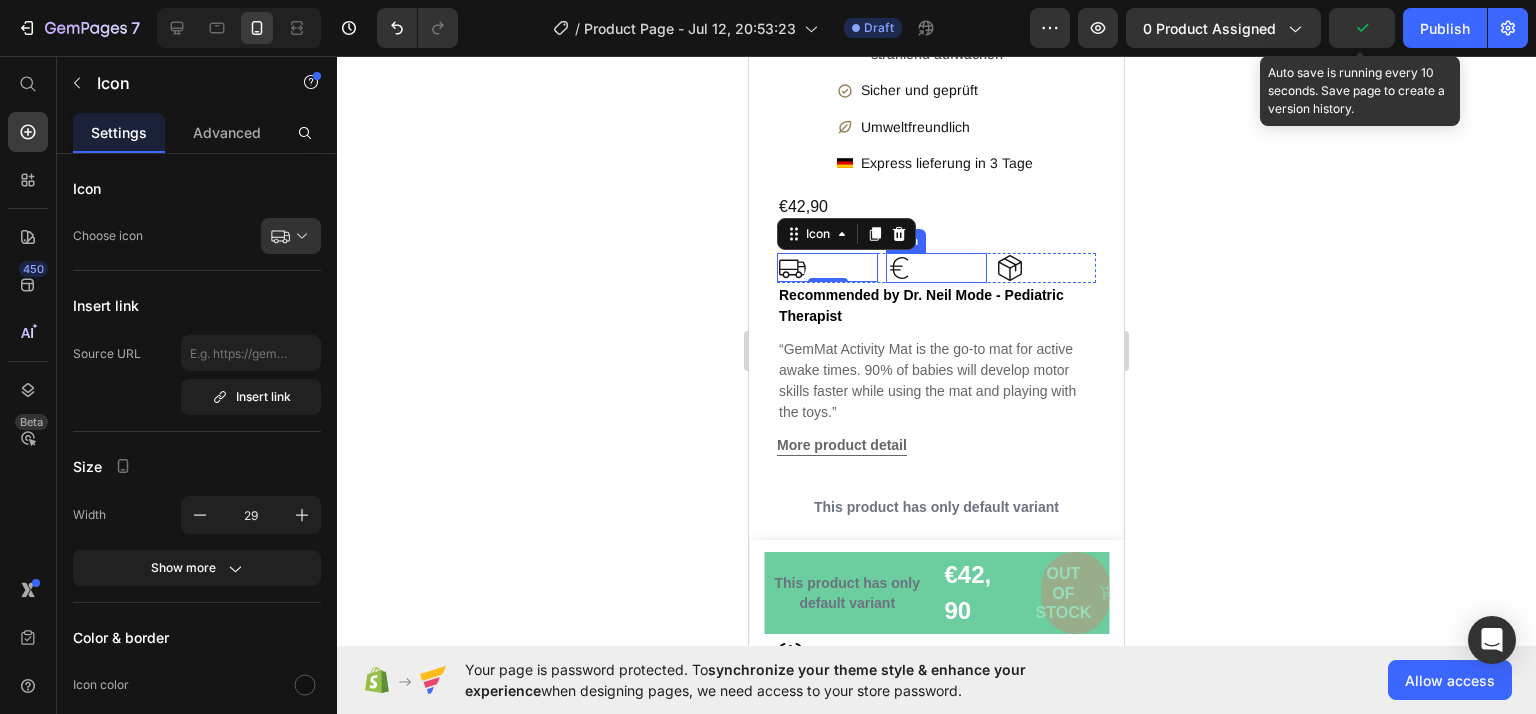 click on "Icon" at bounding box center (936, 268) 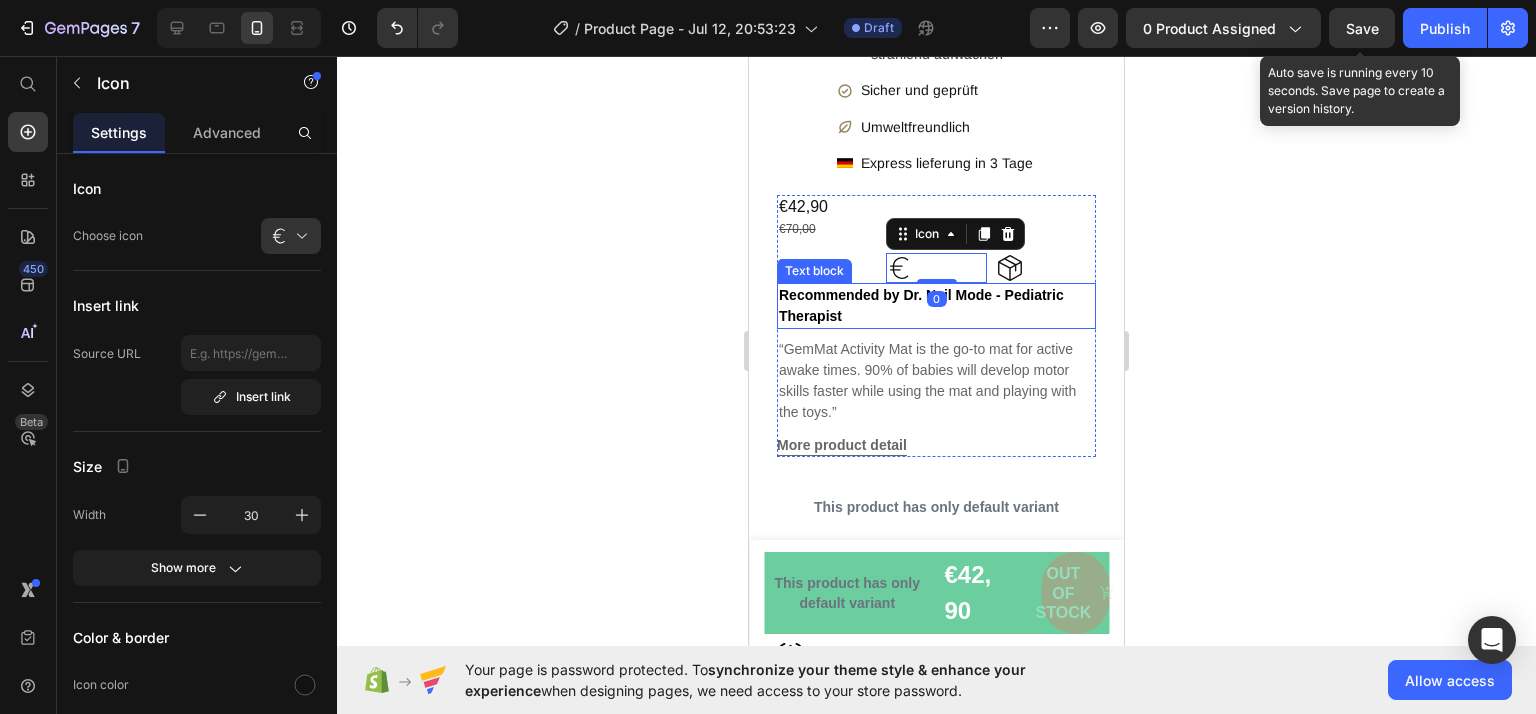 click on "Recommended by Dr. Neil Mode - Pediatric Therapist" at bounding box center [936, 306] 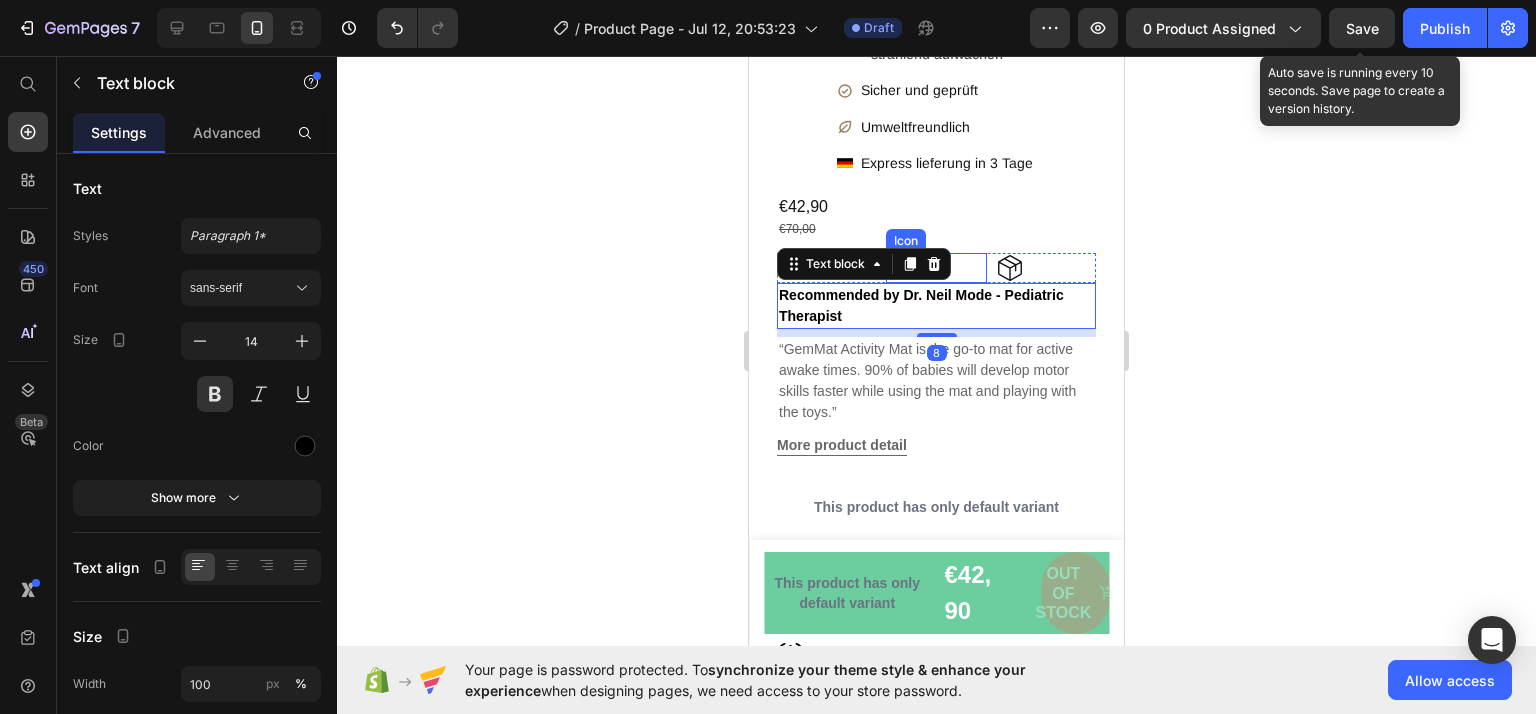 click on "Icon" at bounding box center [936, 268] 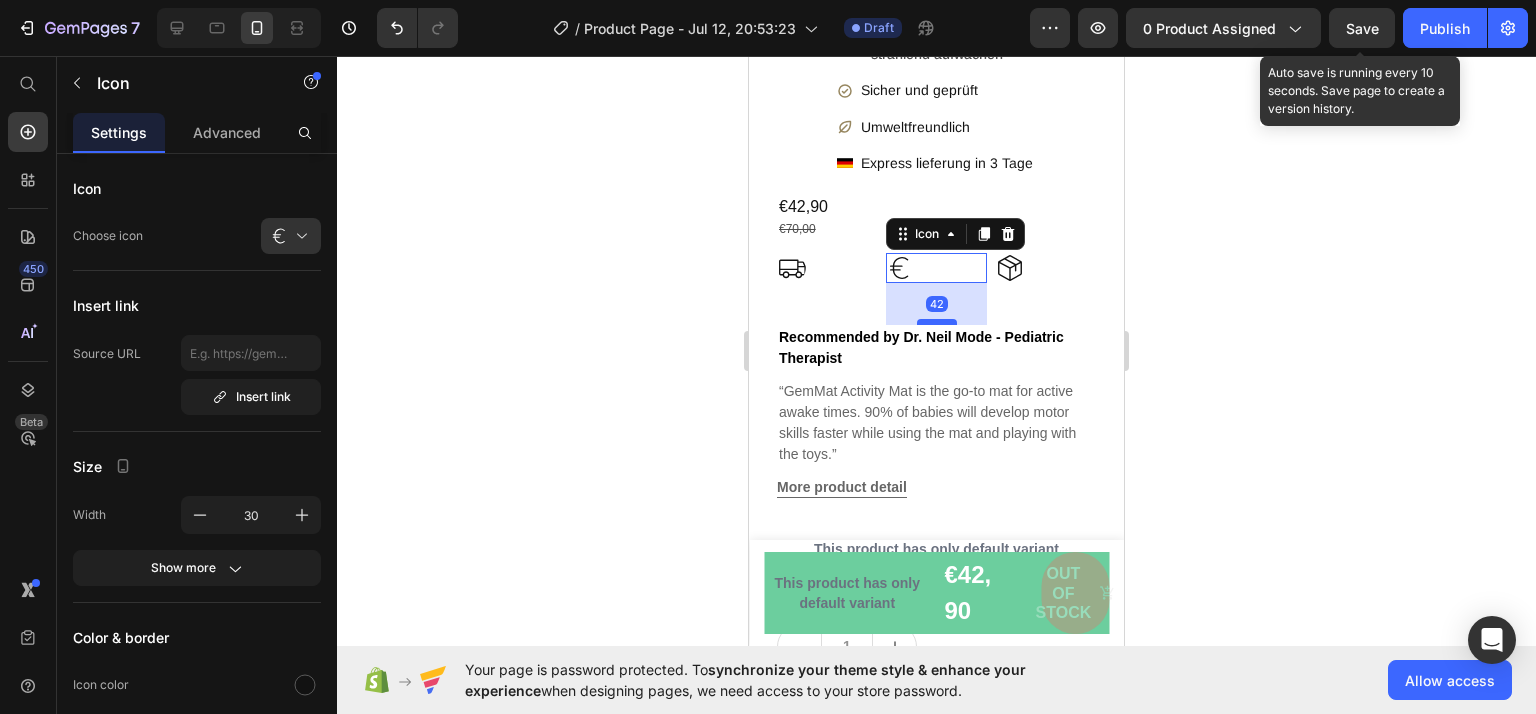 drag, startPoint x: 932, startPoint y: 265, endPoint x: 926, endPoint y: 307, distance: 42.426407 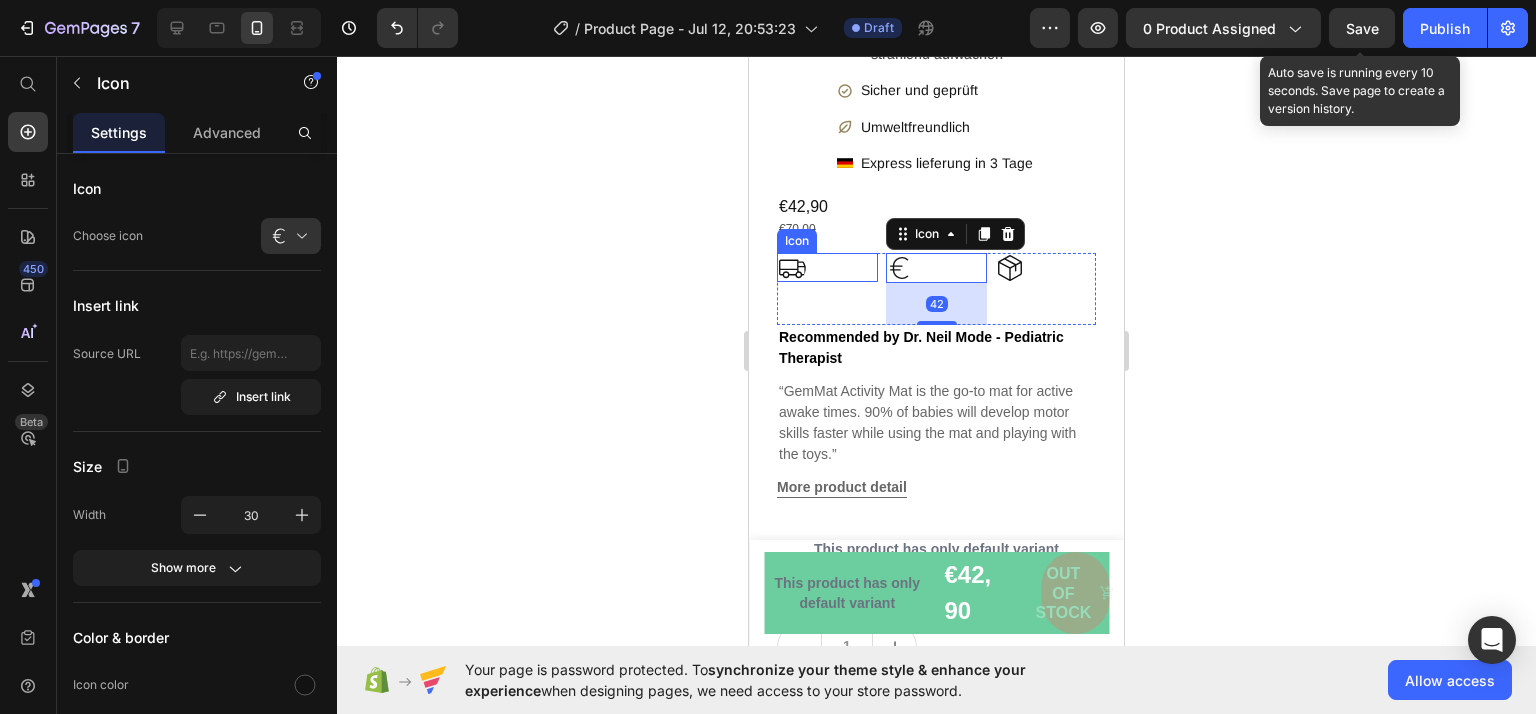 click on "Icon" at bounding box center (827, 267) 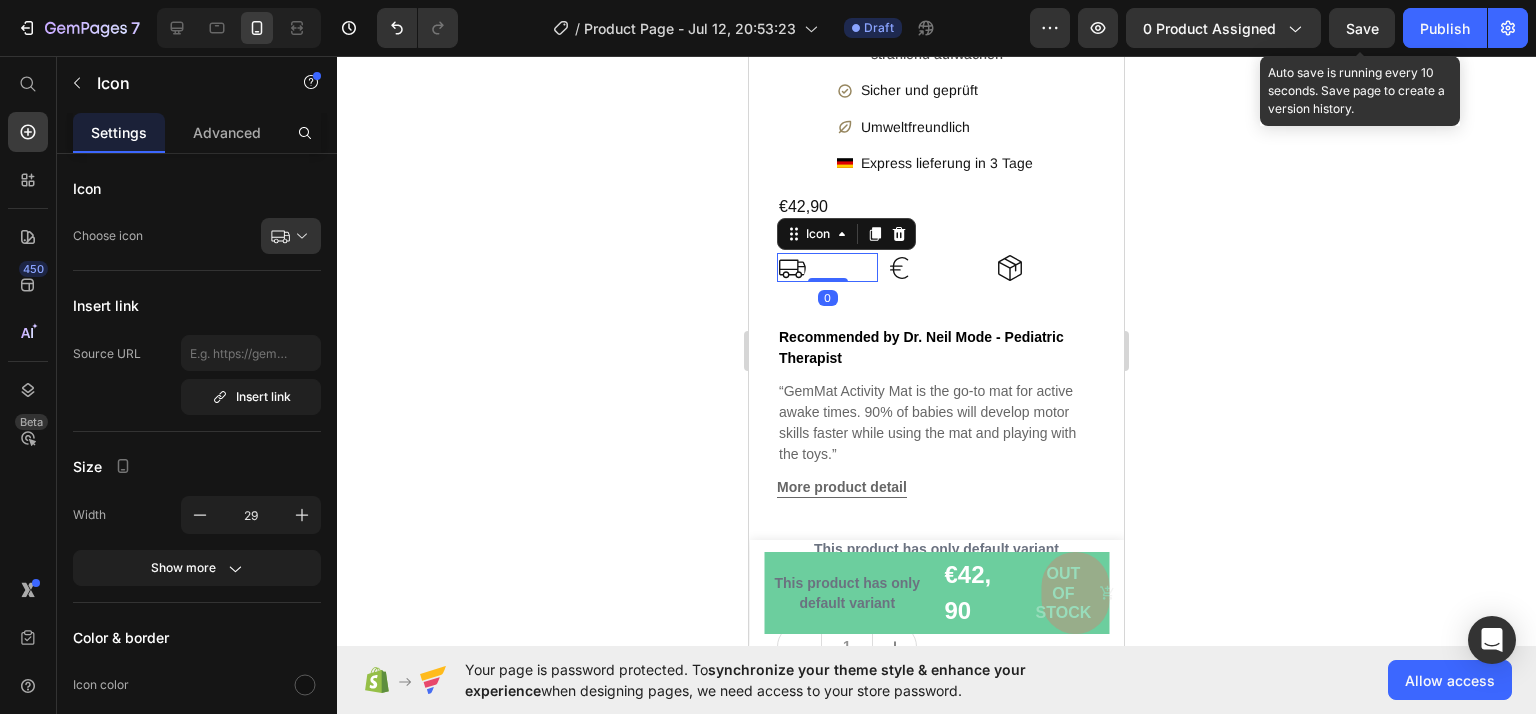 click 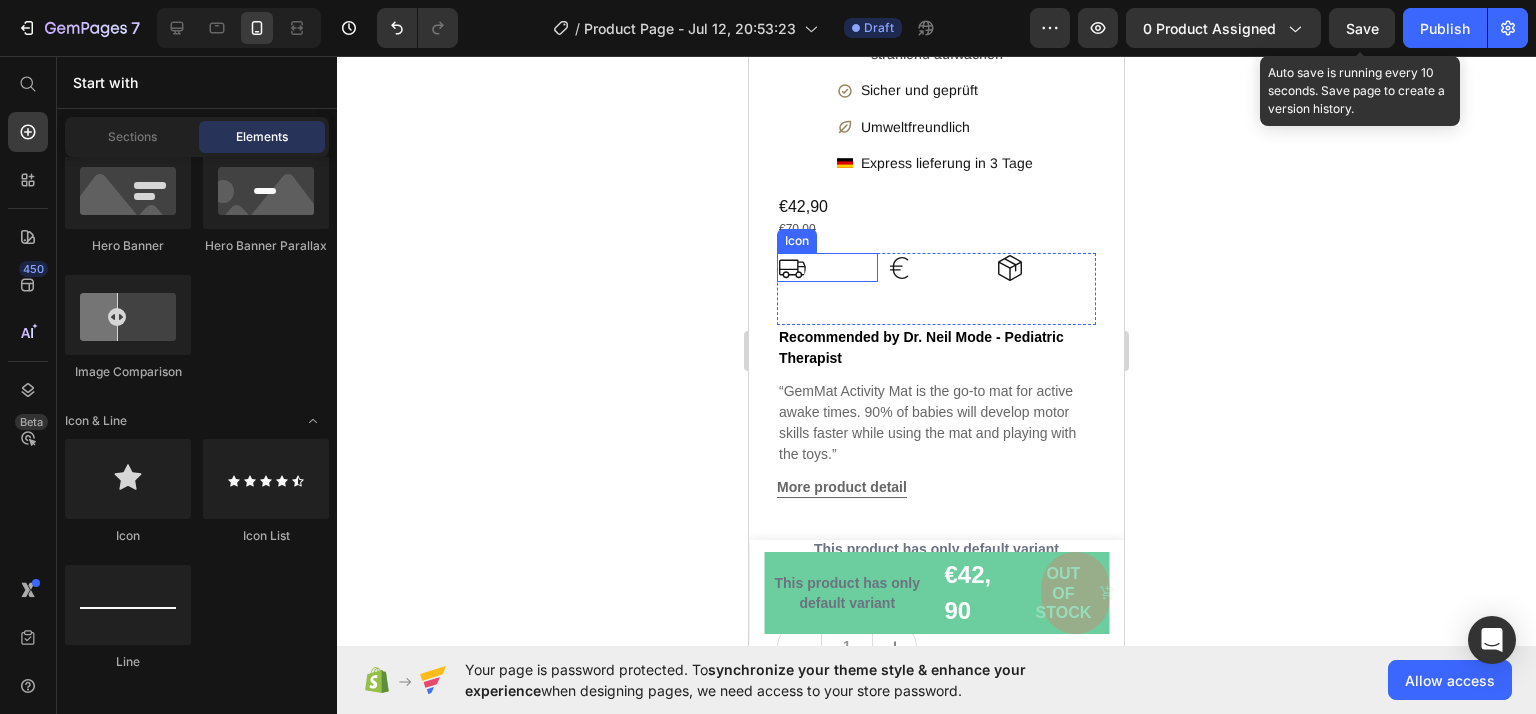 click on "Icon" at bounding box center (827, 267) 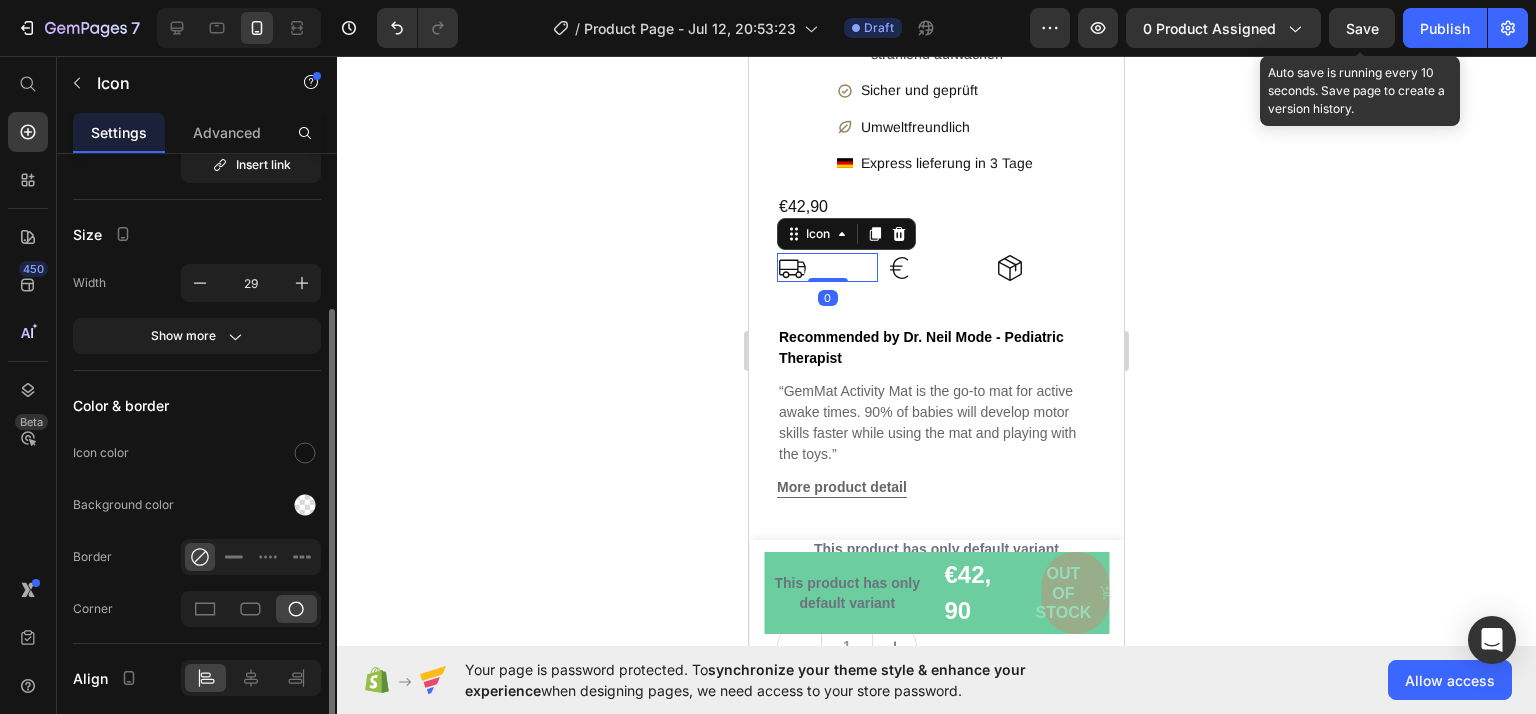 scroll, scrollTop: 304, scrollLeft: 0, axis: vertical 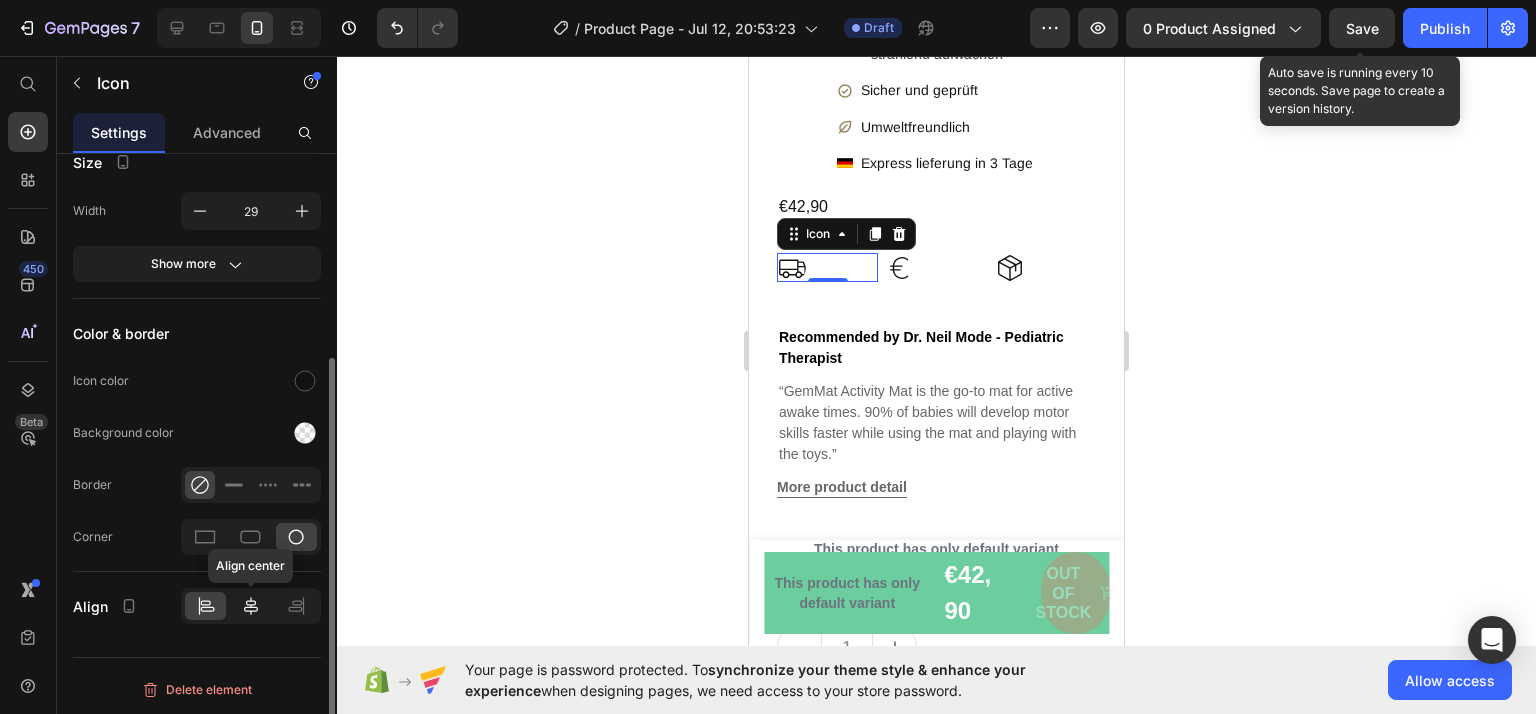 click 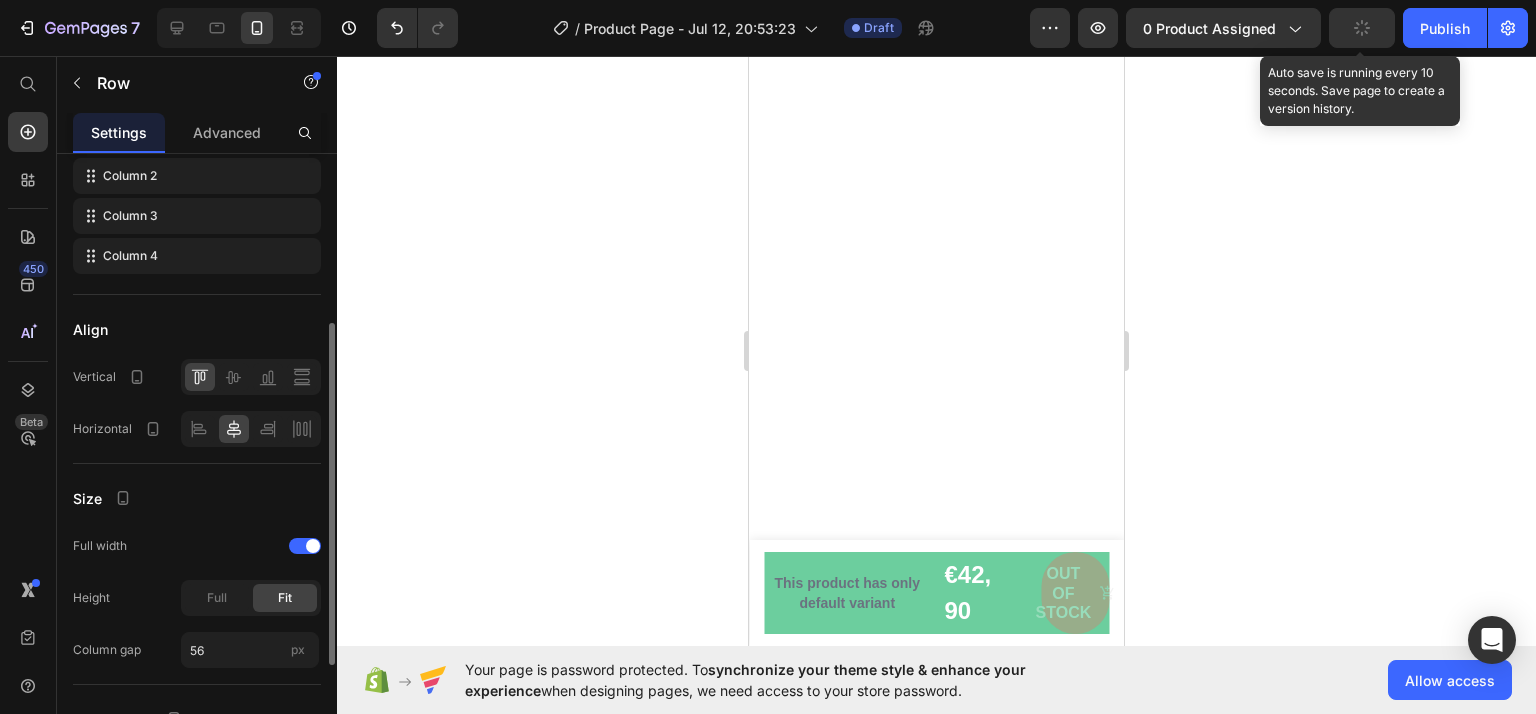 scroll, scrollTop: 0, scrollLeft: 0, axis: both 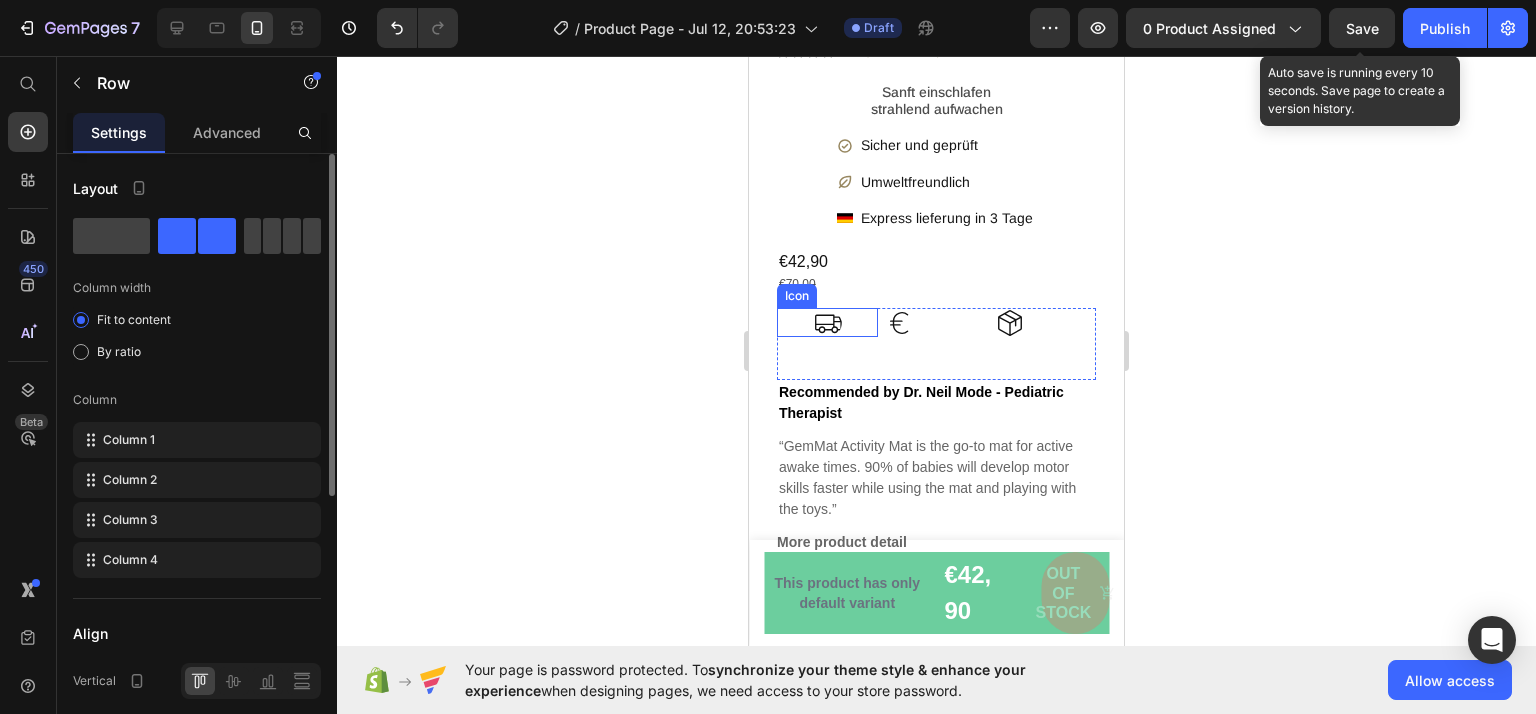click 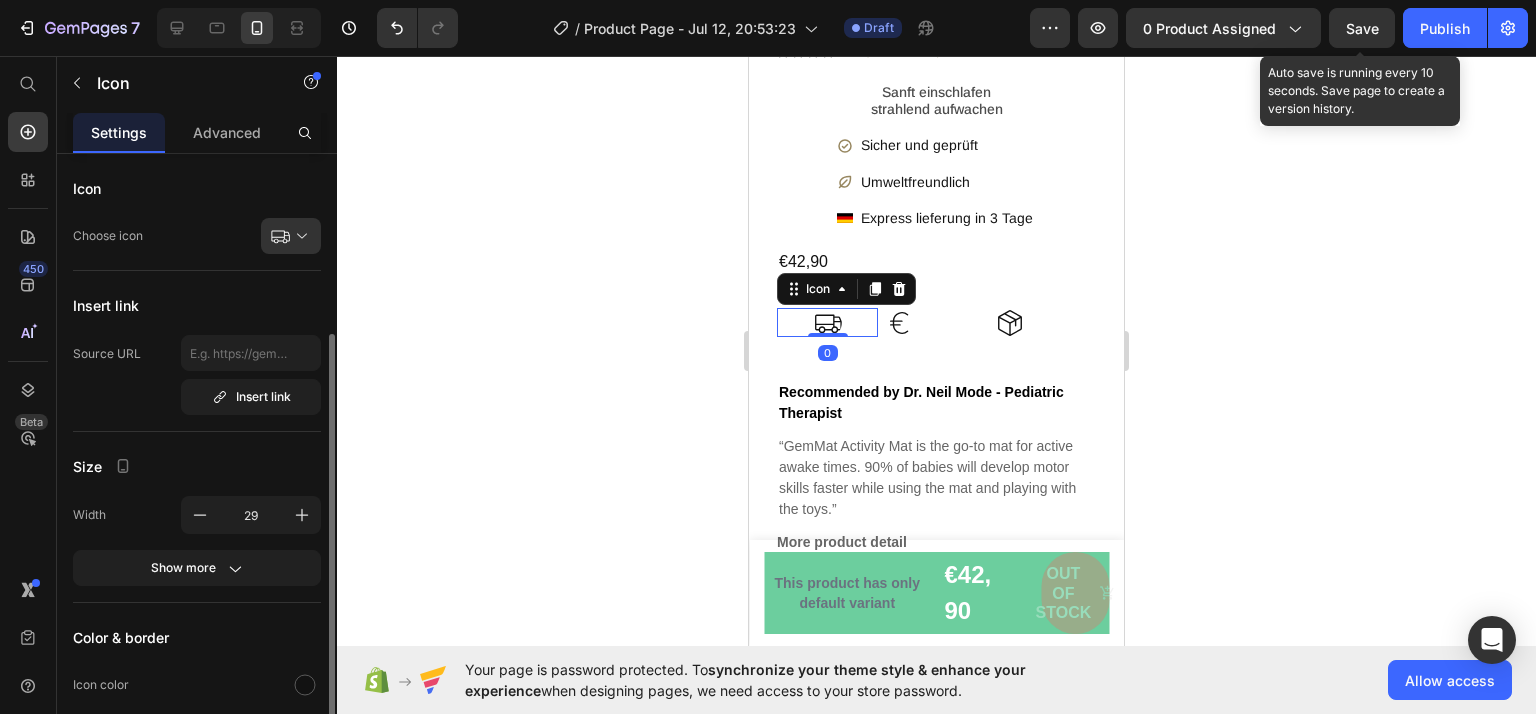 scroll, scrollTop: 304, scrollLeft: 0, axis: vertical 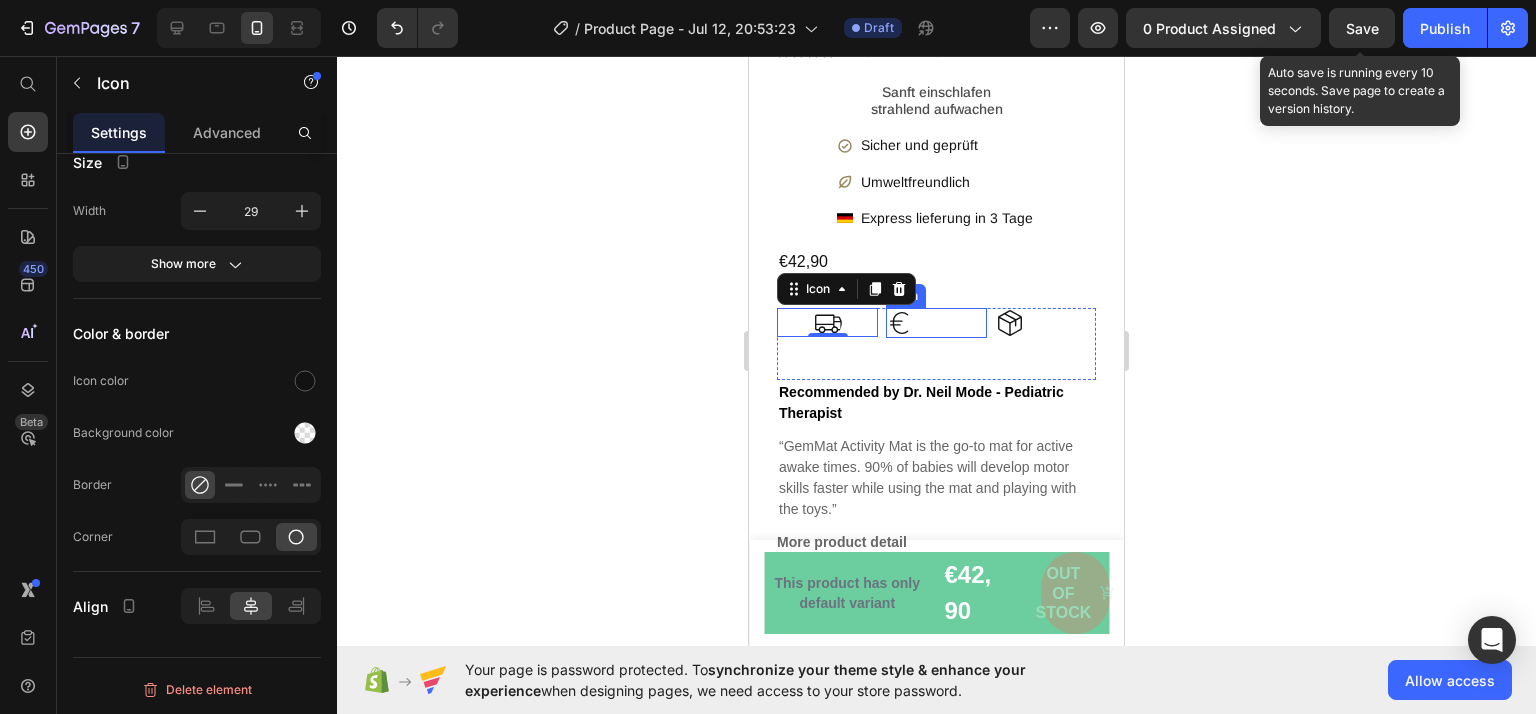 click on "Icon" at bounding box center (936, 323) 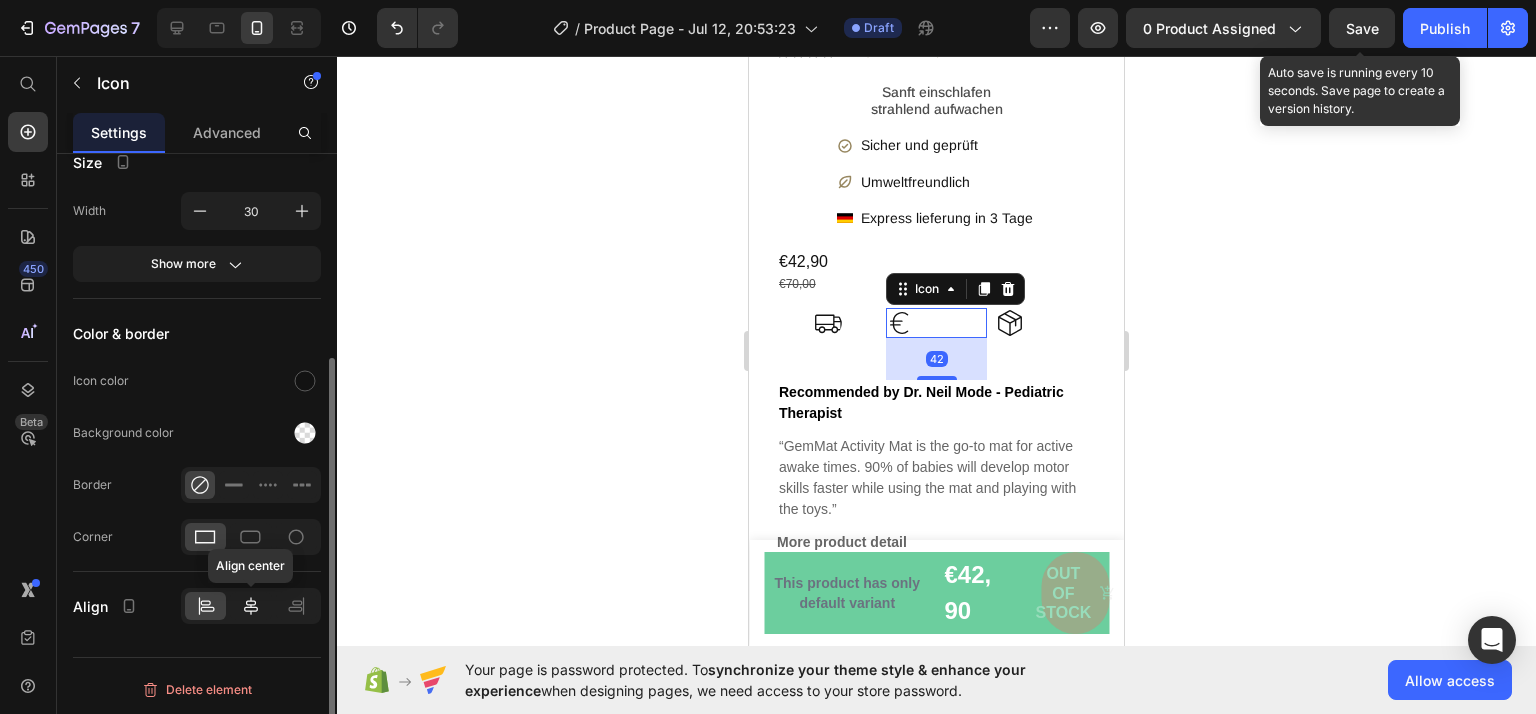 click 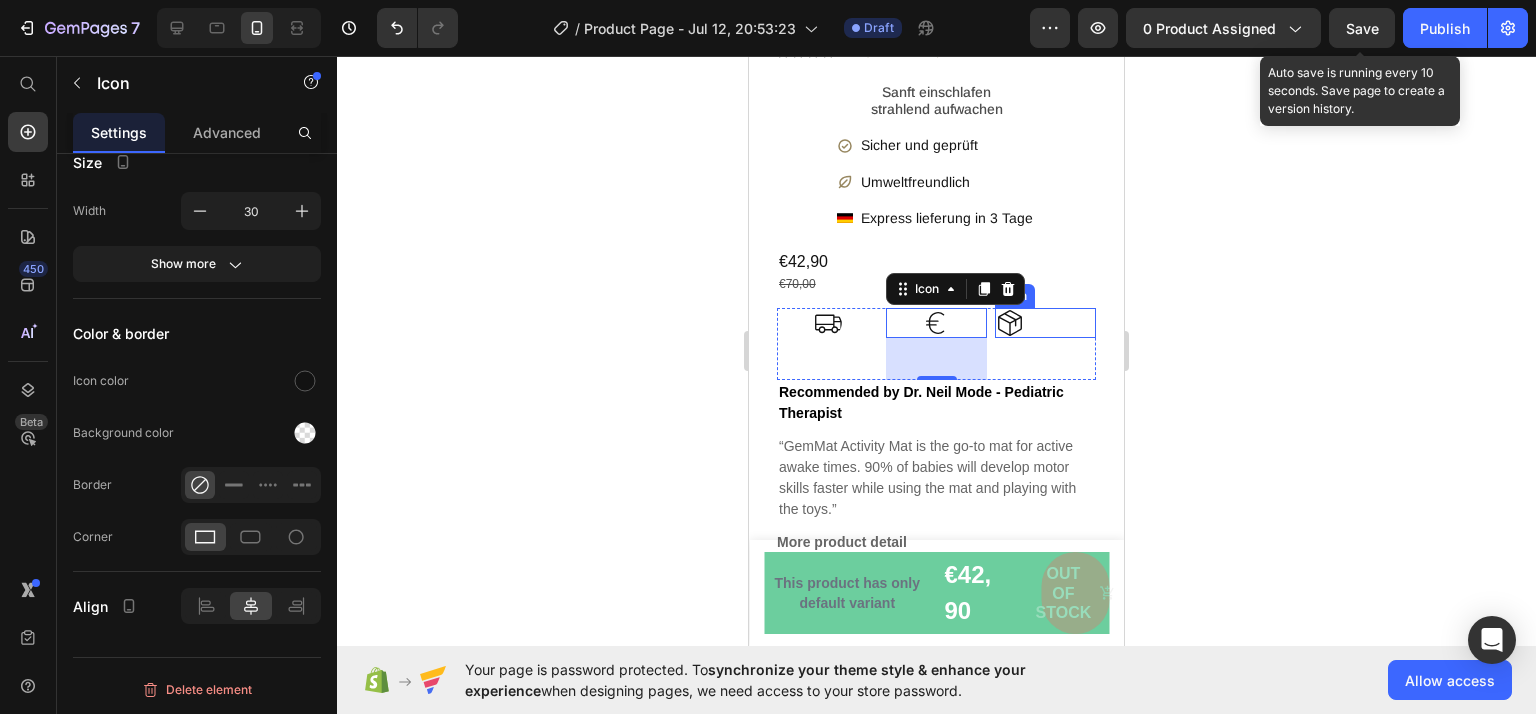 click 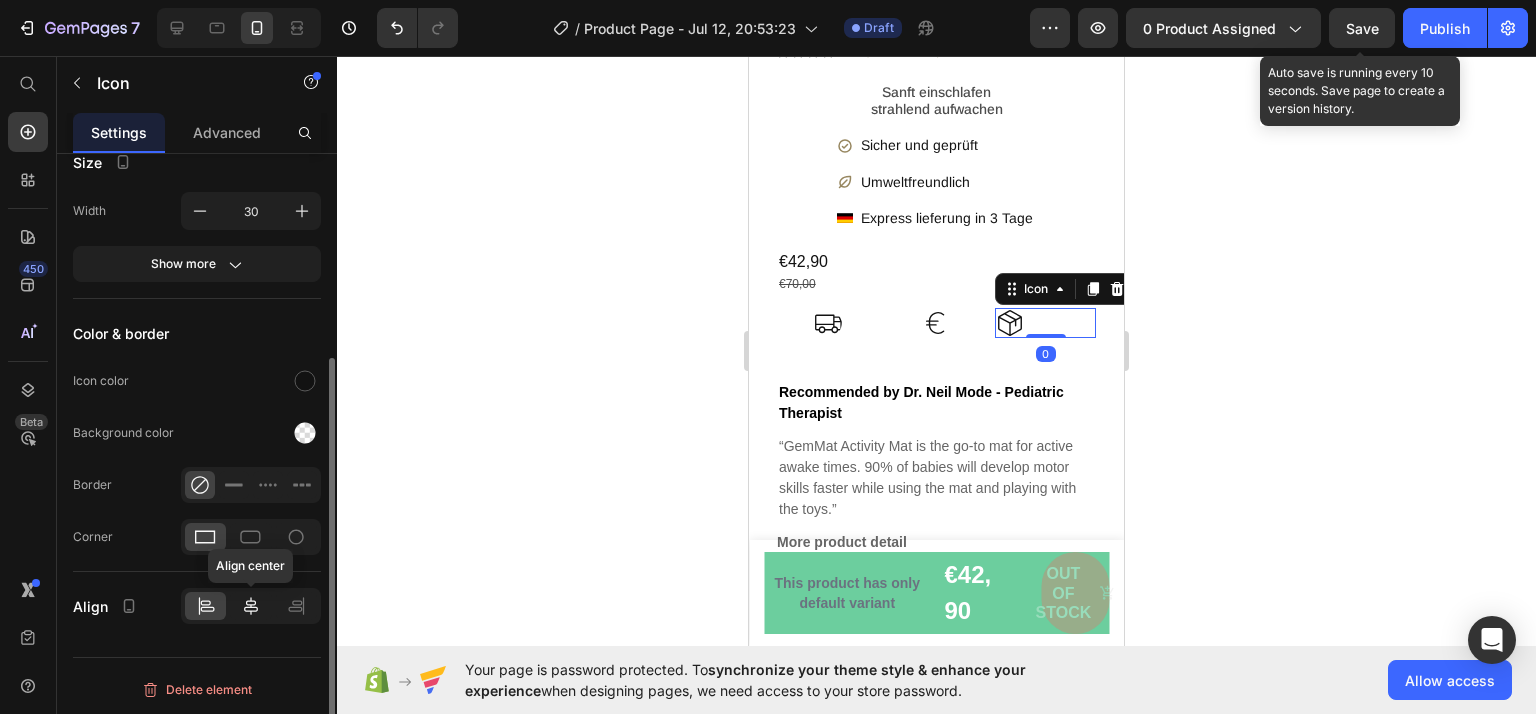 click 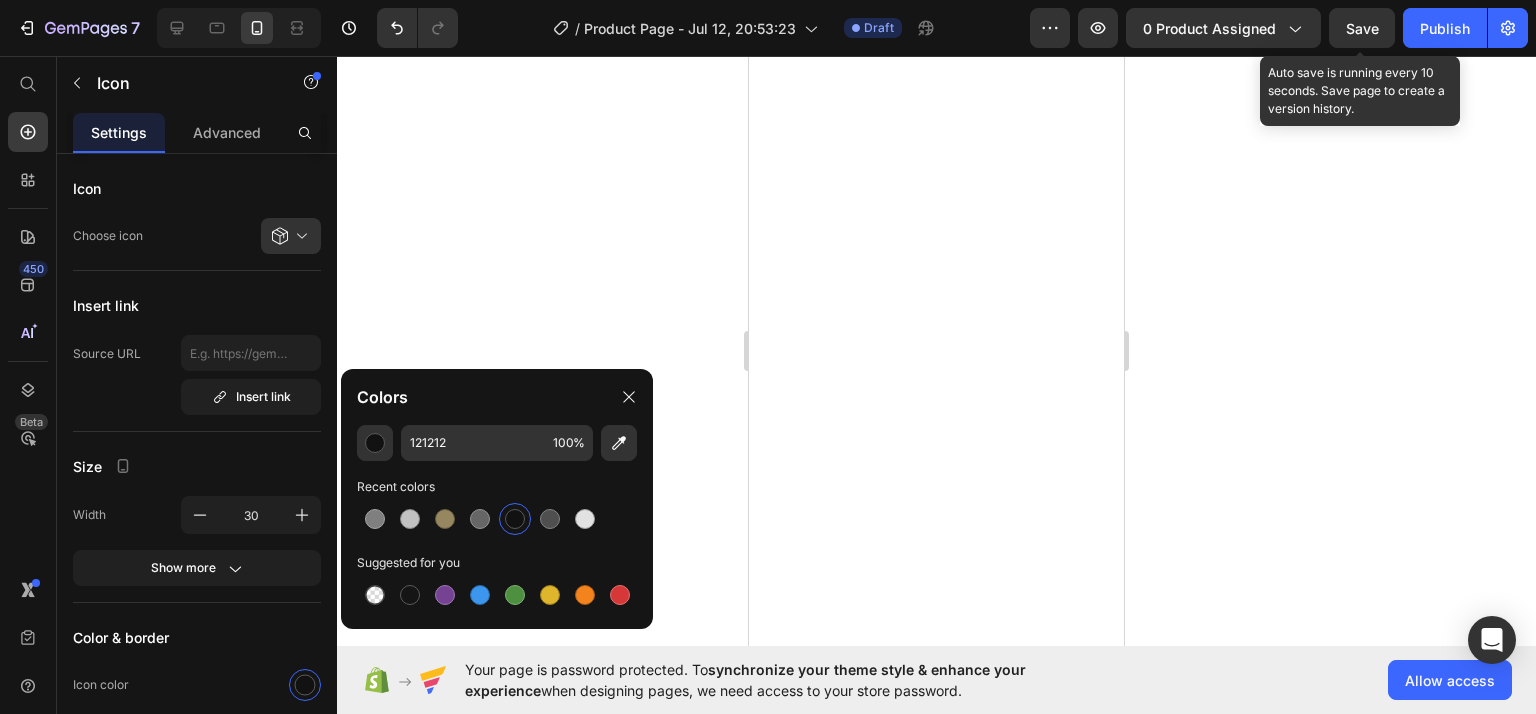 scroll, scrollTop: 0, scrollLeft: 0, axis: both 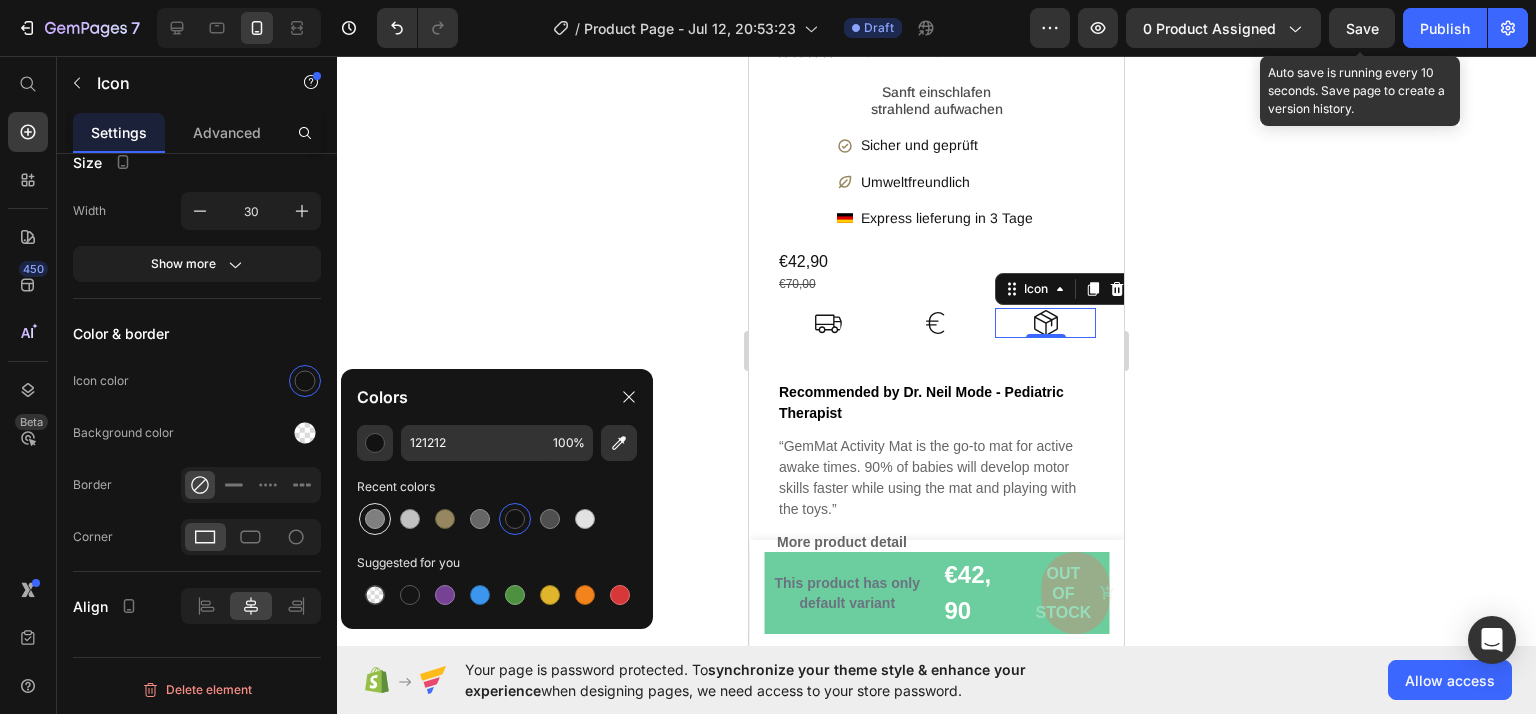 click at bounding box center (375, 519) 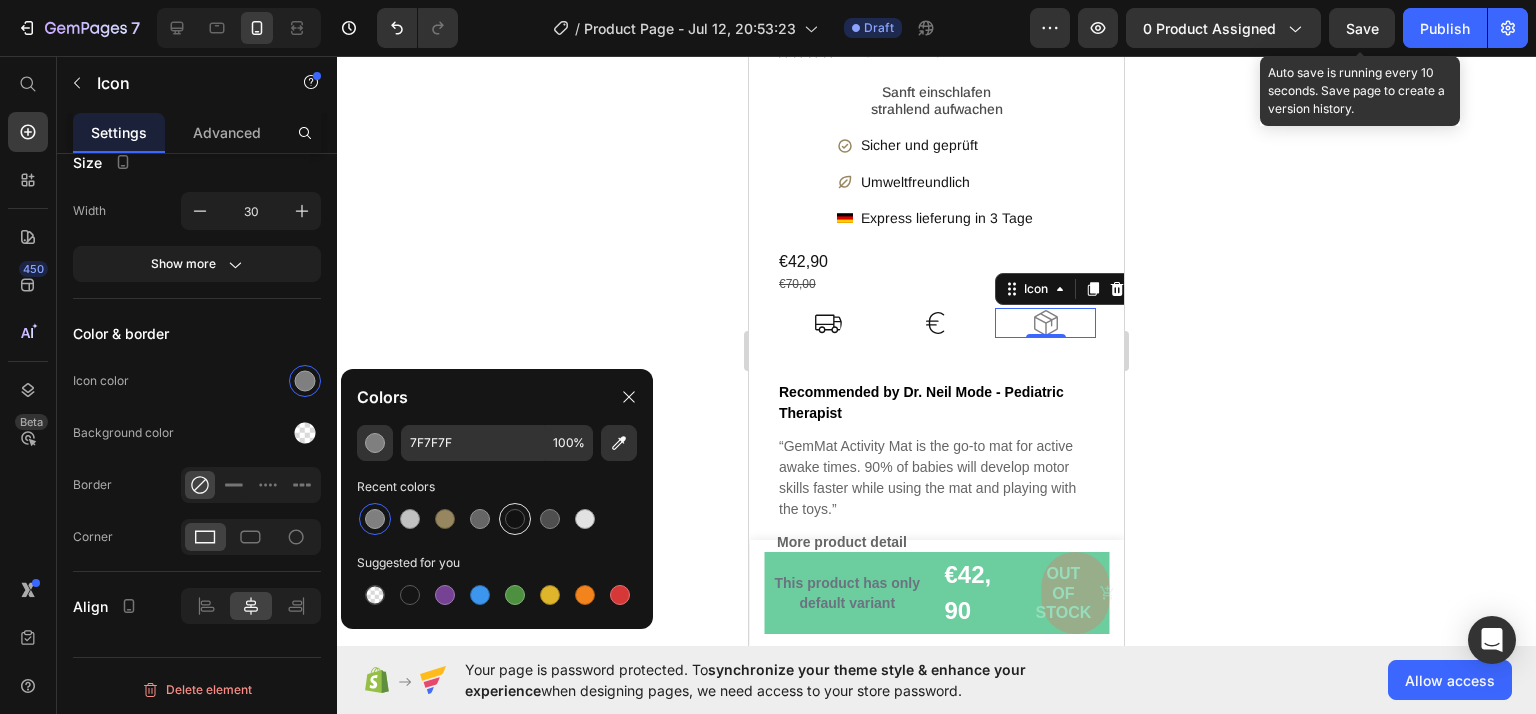 click at bounding box center [515, 519] 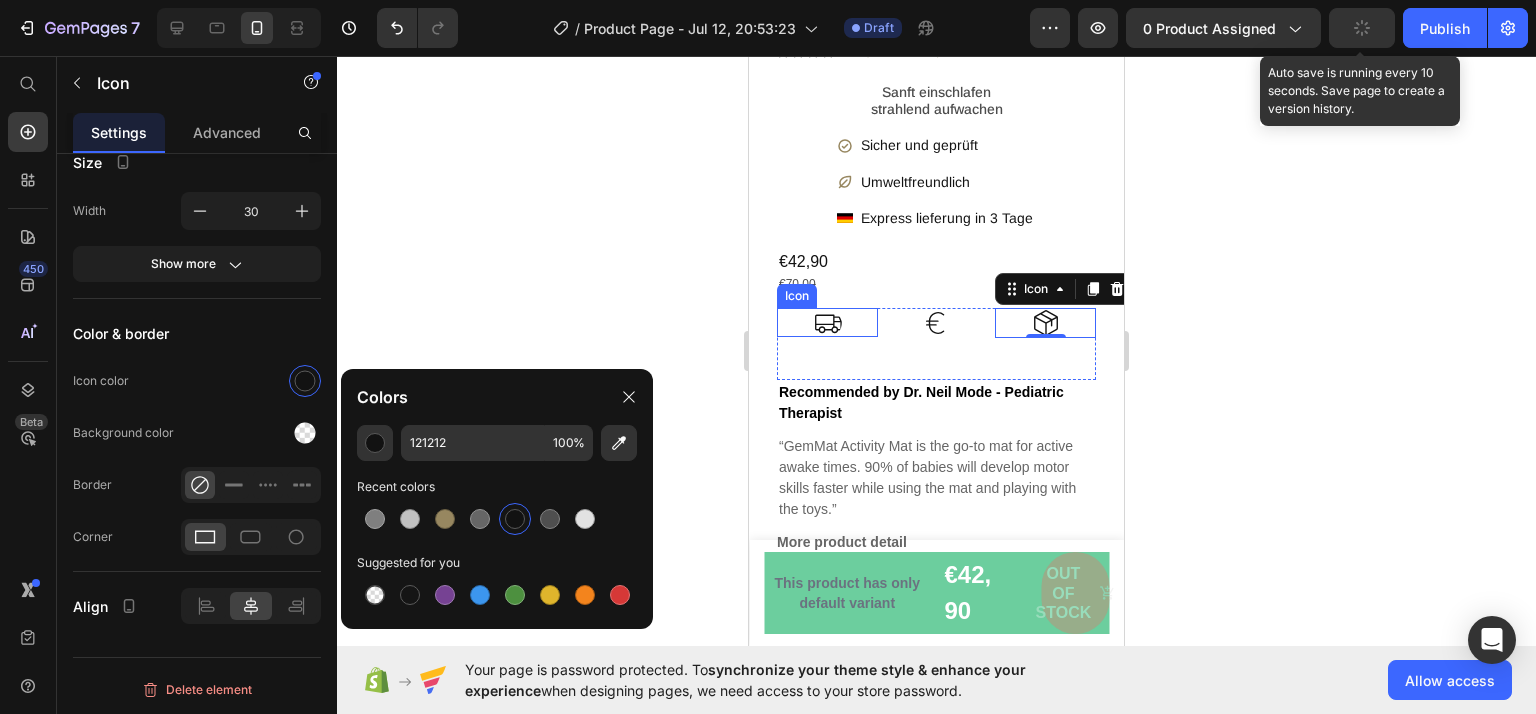 click on "Icon" at bounding box center [827, 322] 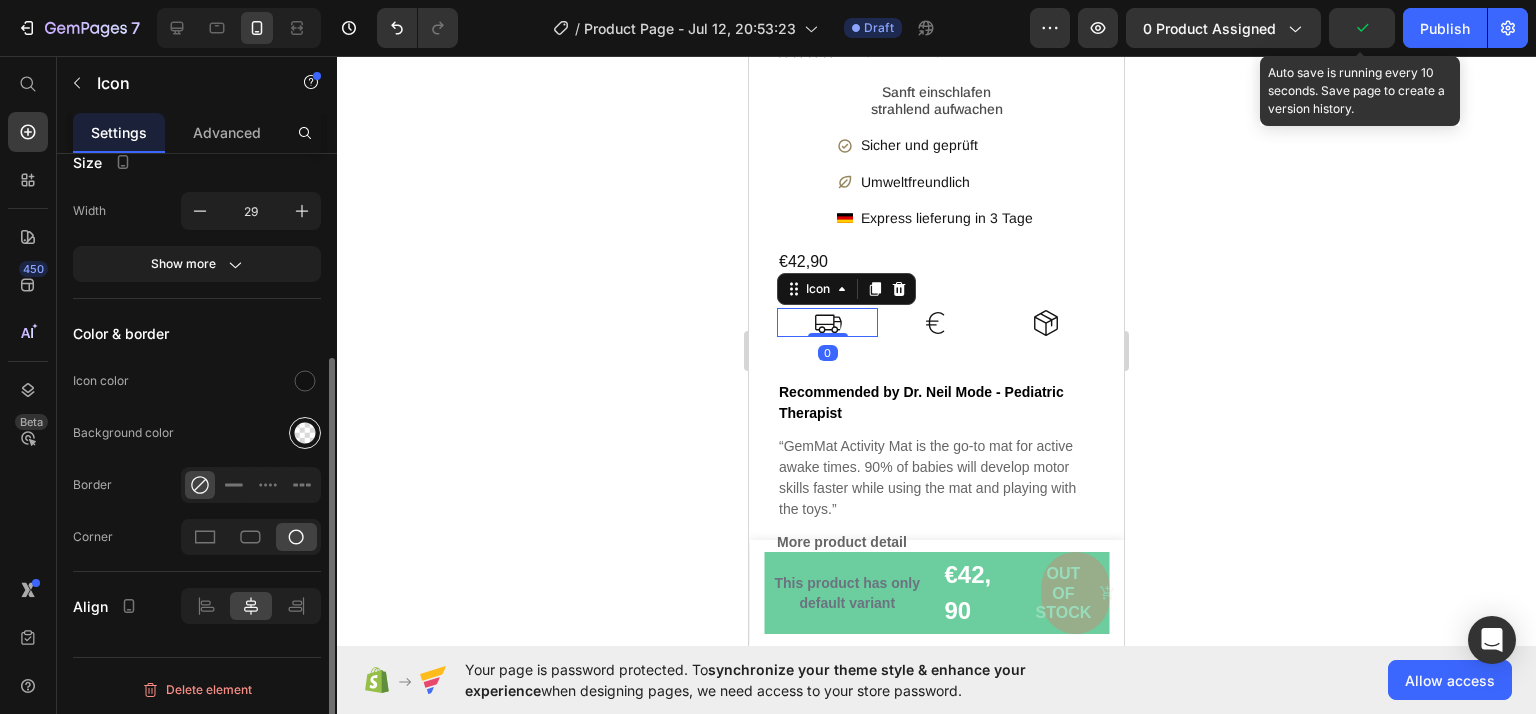 click at bounding box center [305, 433] 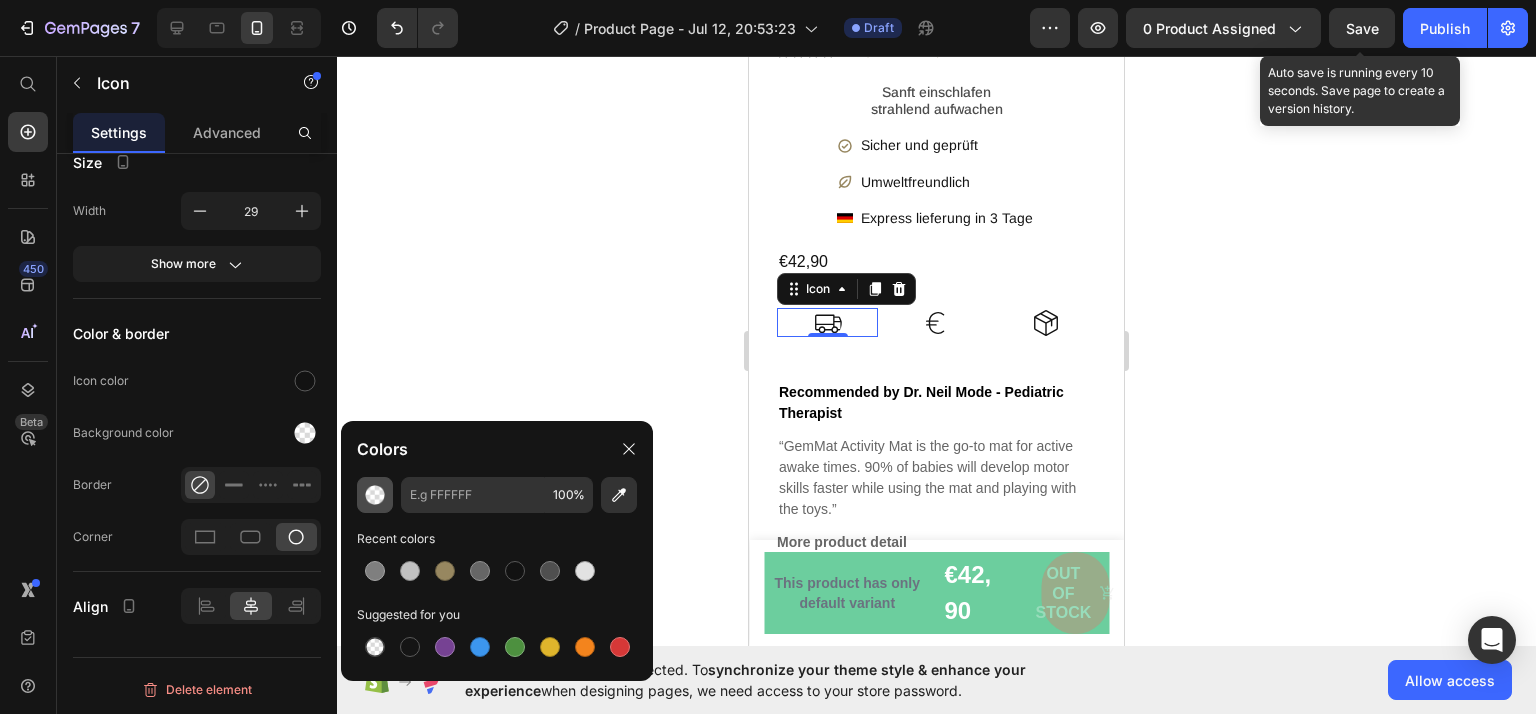 click at bounding box center [375, 495] 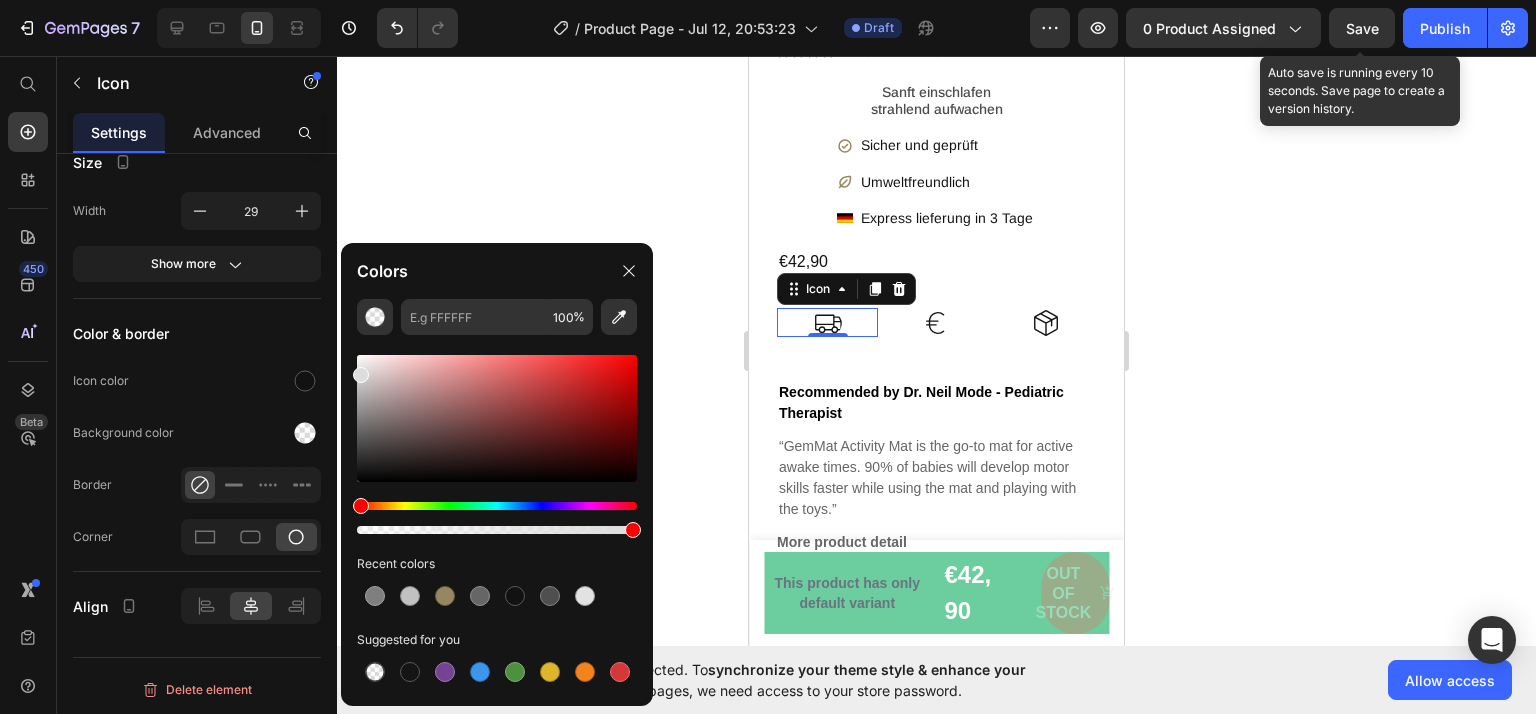 click at bounding box center [497, 418] 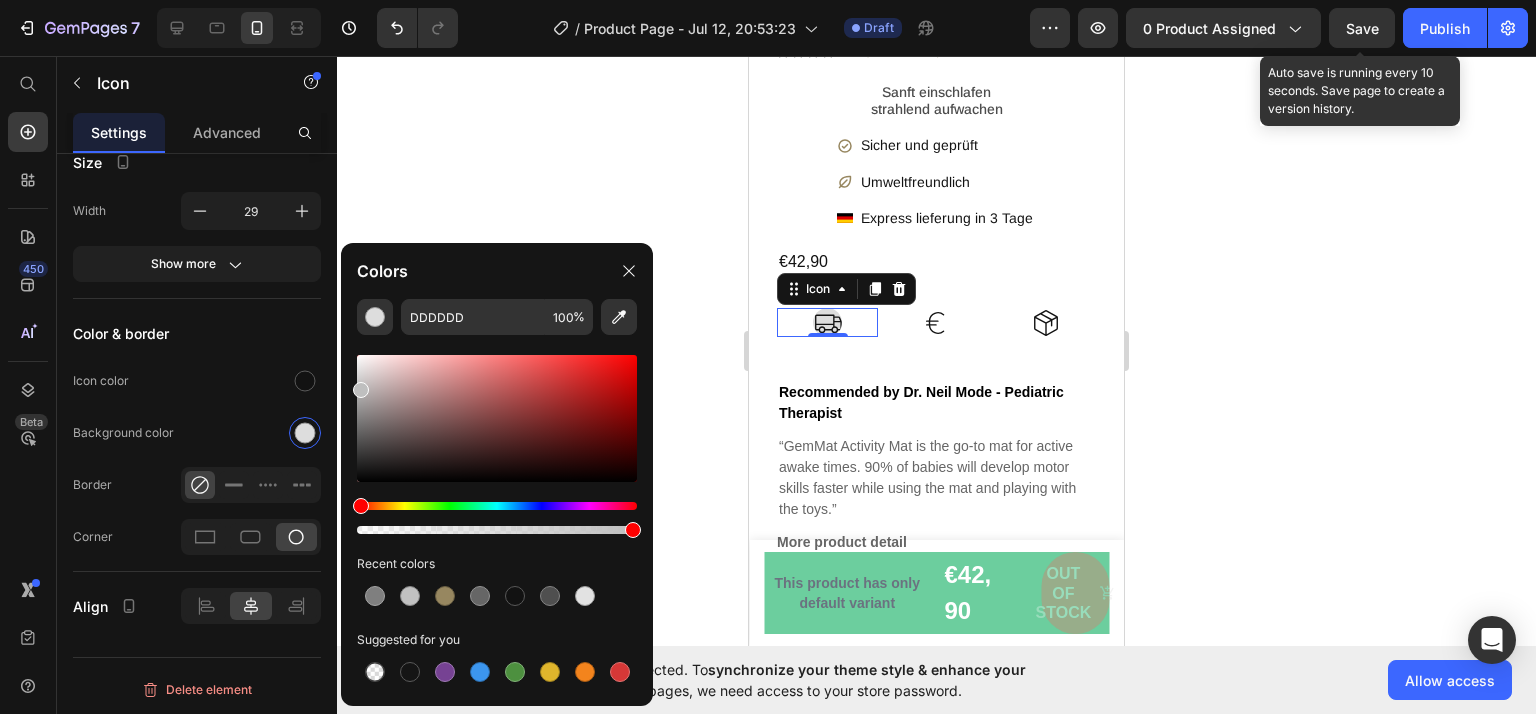 click at bounding box center [497, 418] 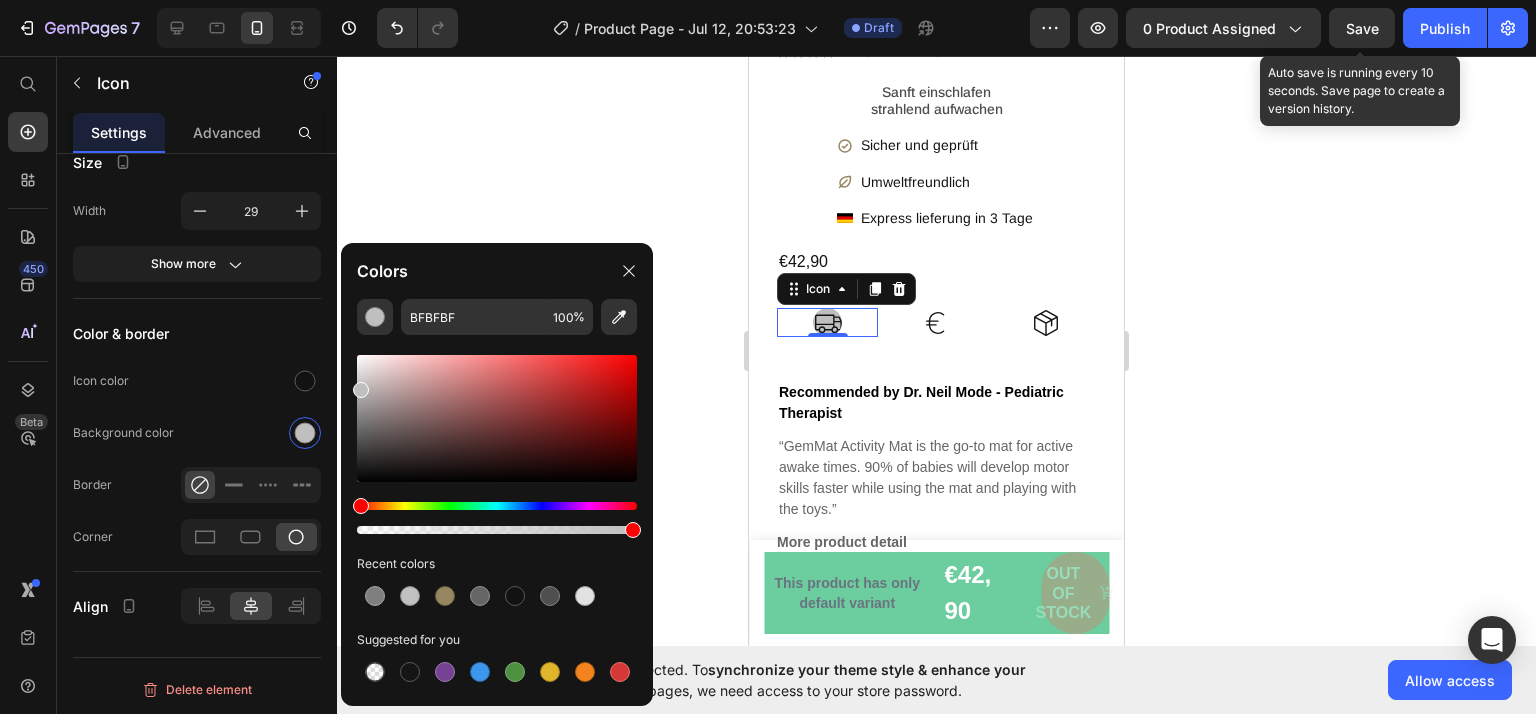 click at bounding box center (497, 418) 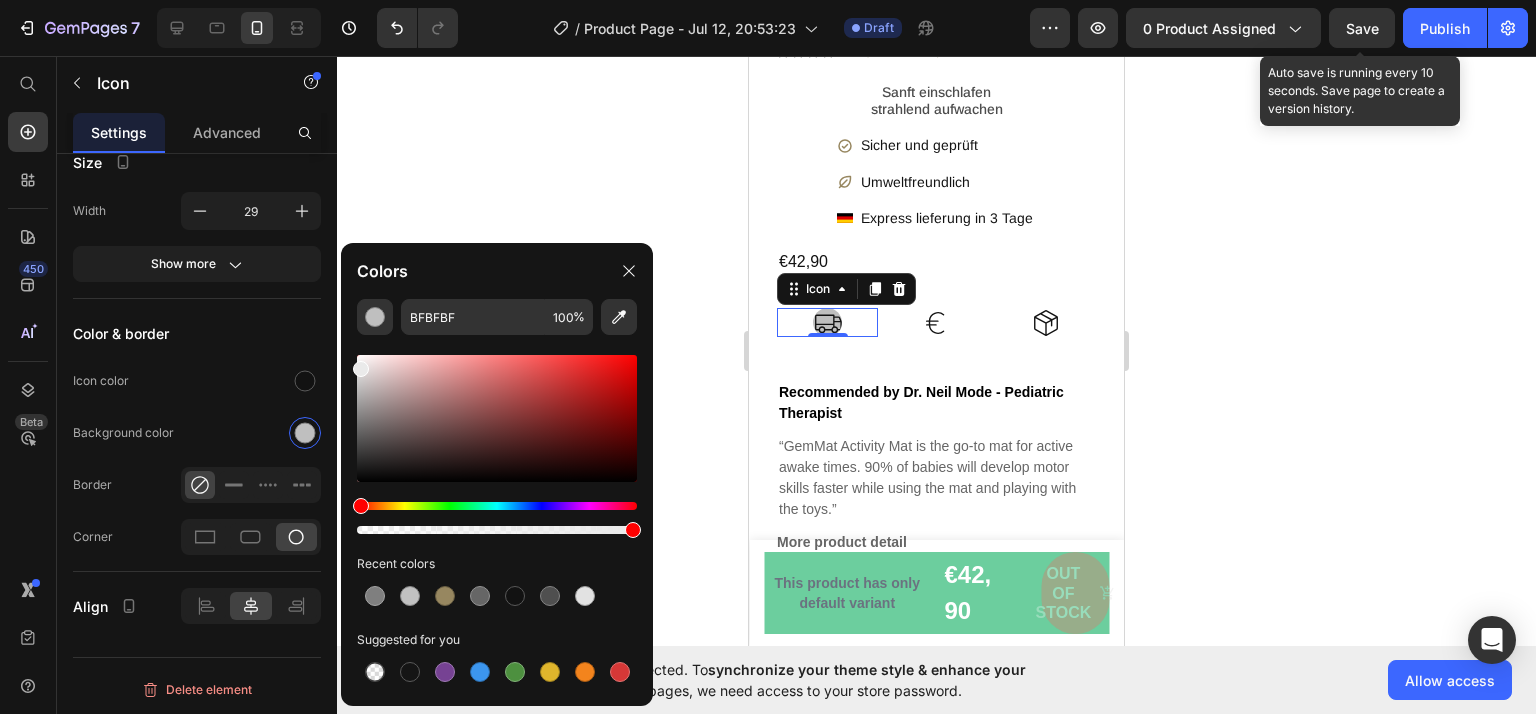 type on "EAEAEA" 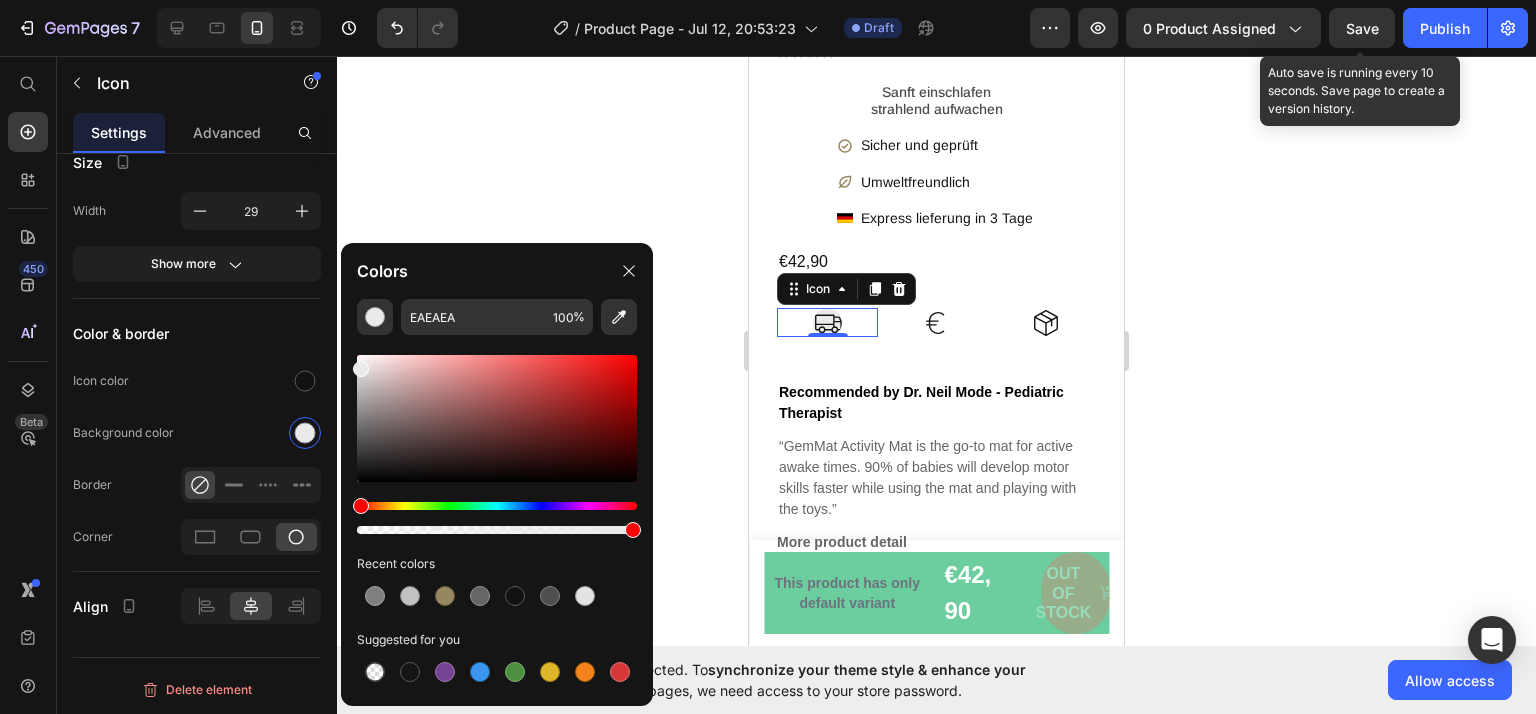 click 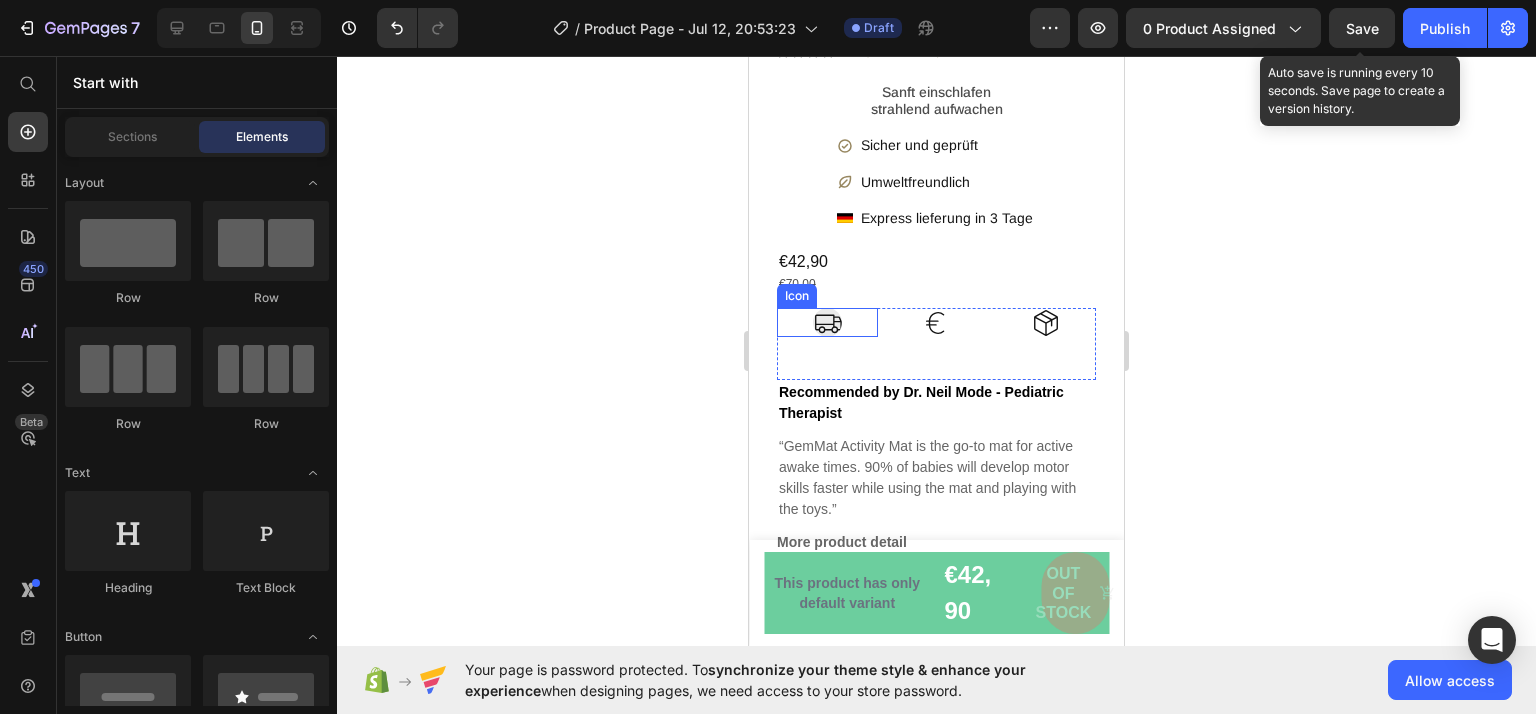 click 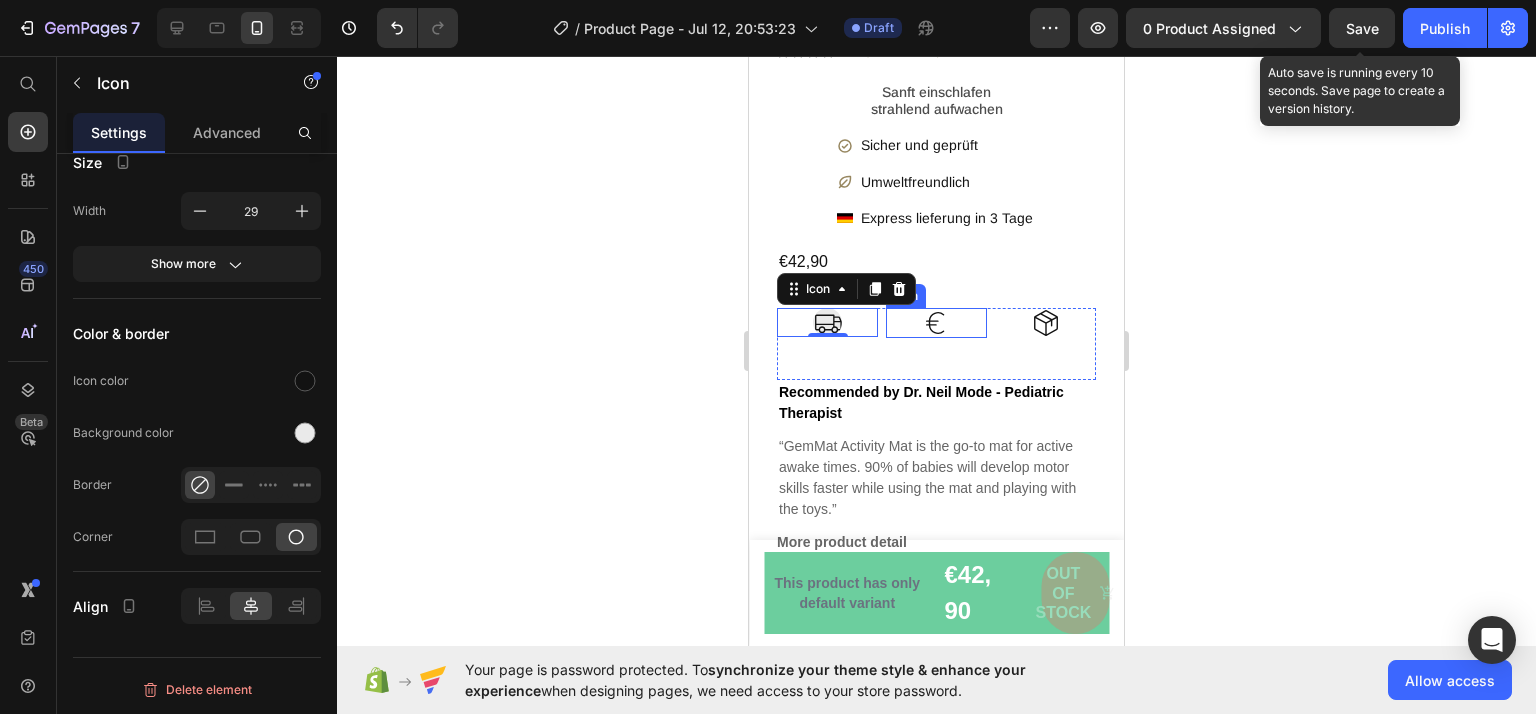 click 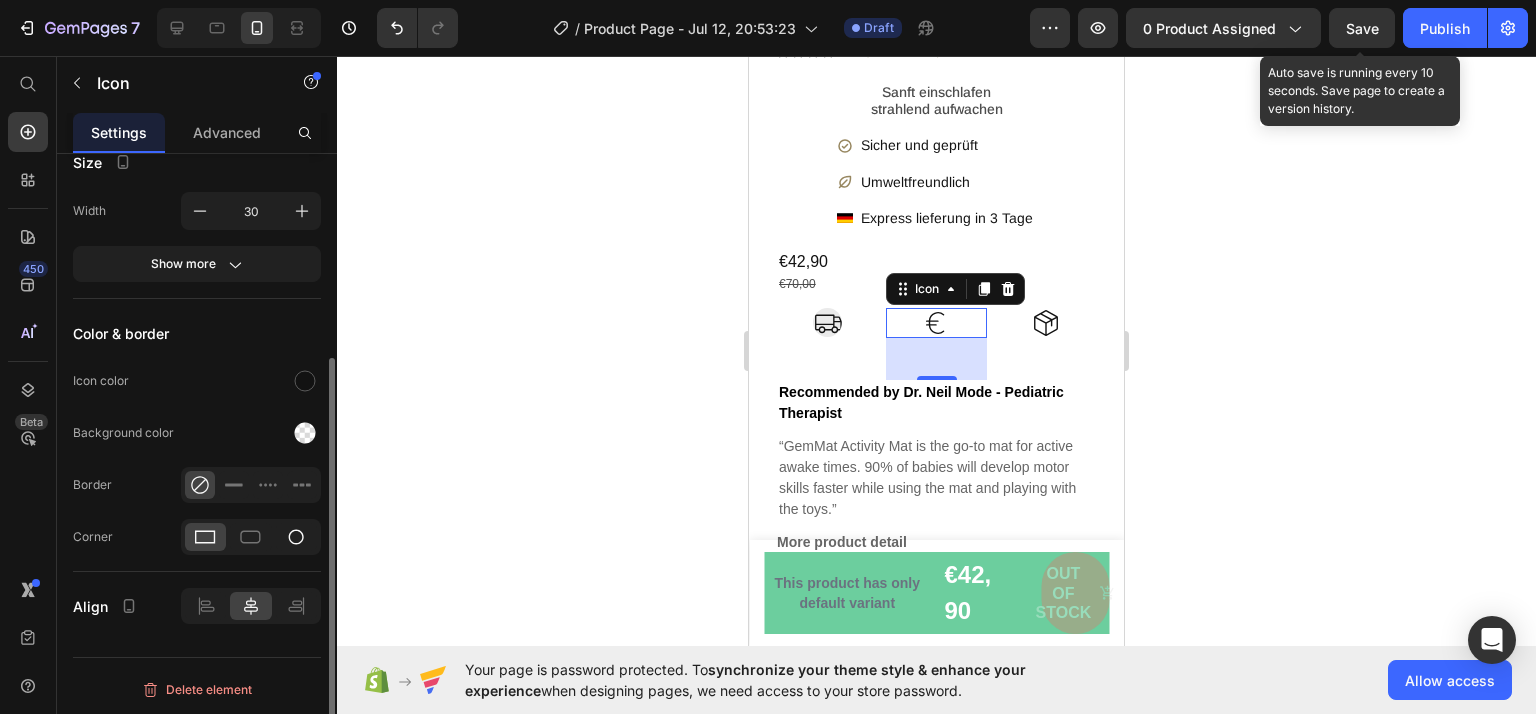 click 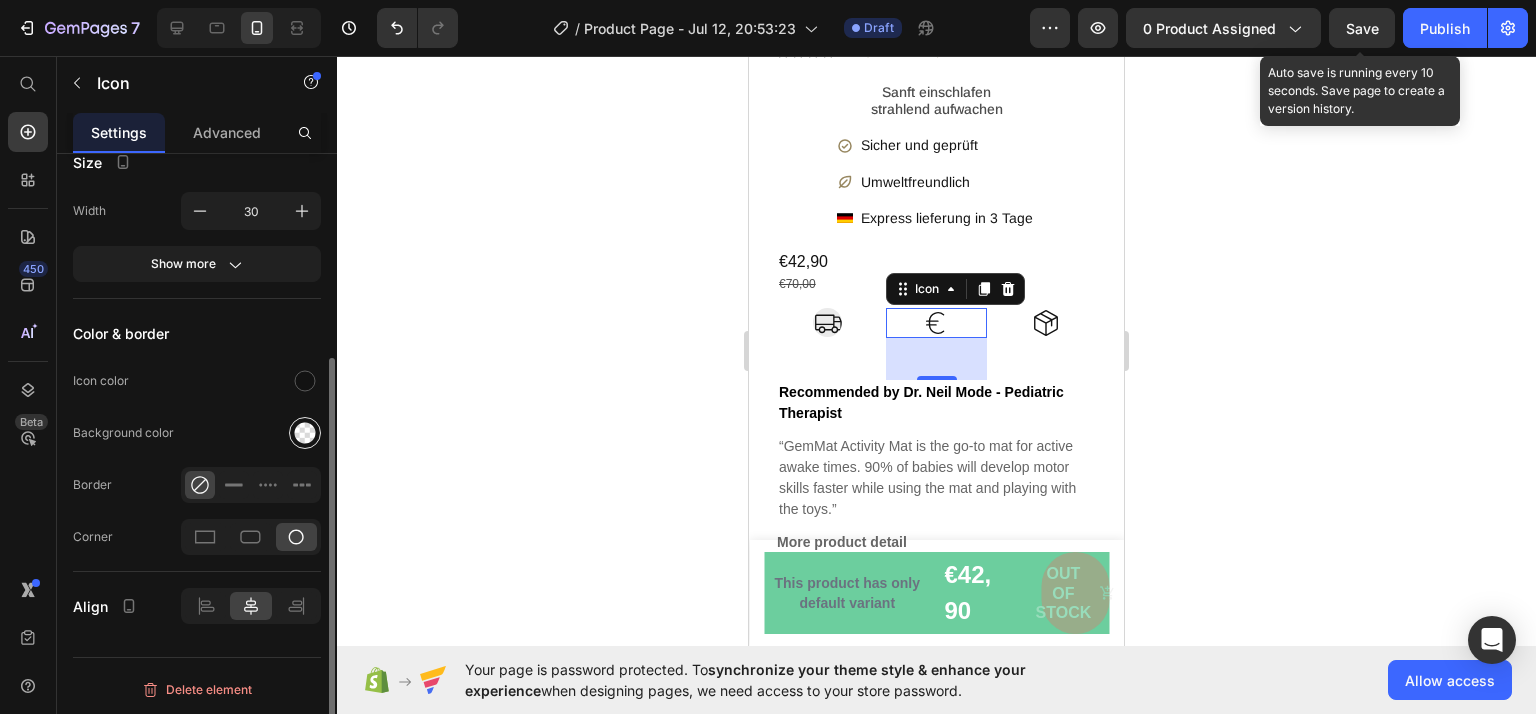 click at bounding box center [305, 433] 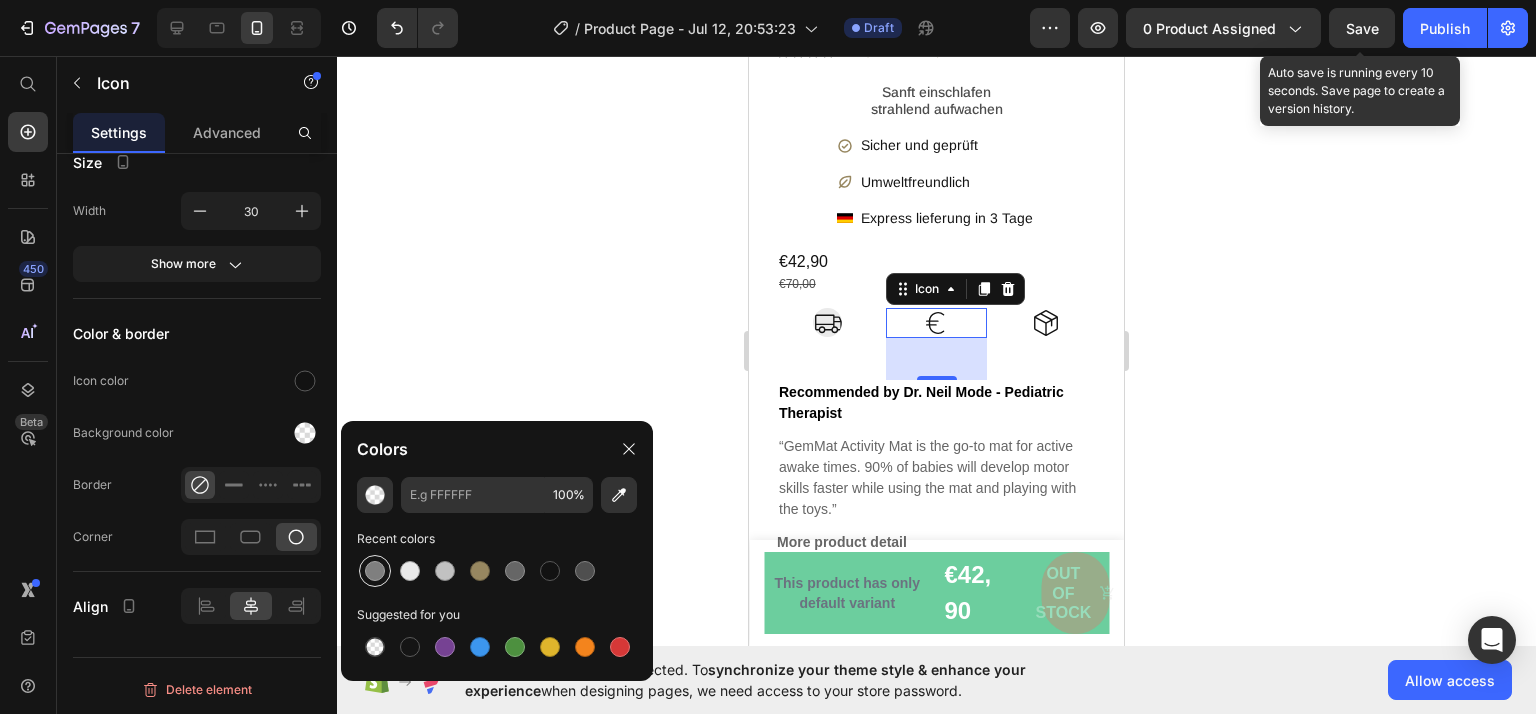 click at bounding box center (375, 571) 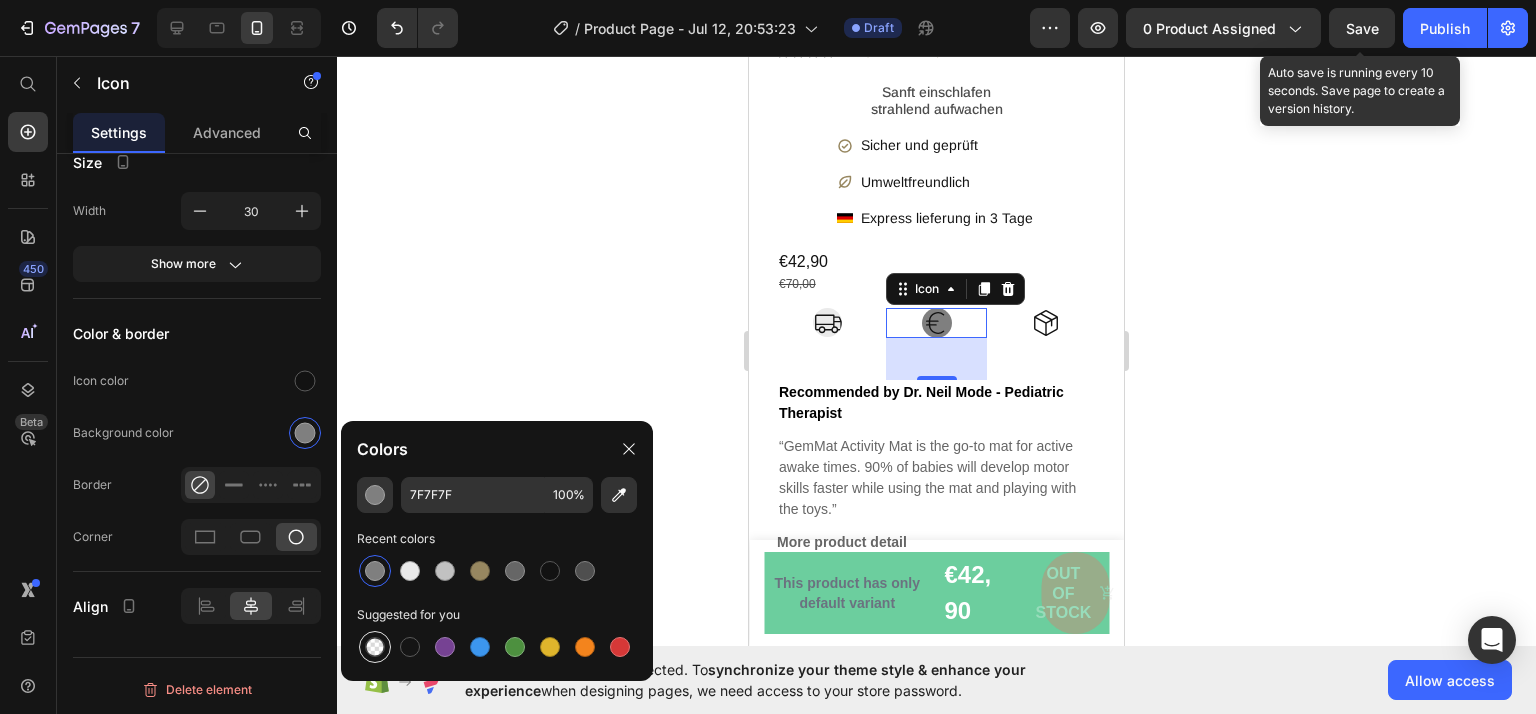 click at bounding box center [375, 647] 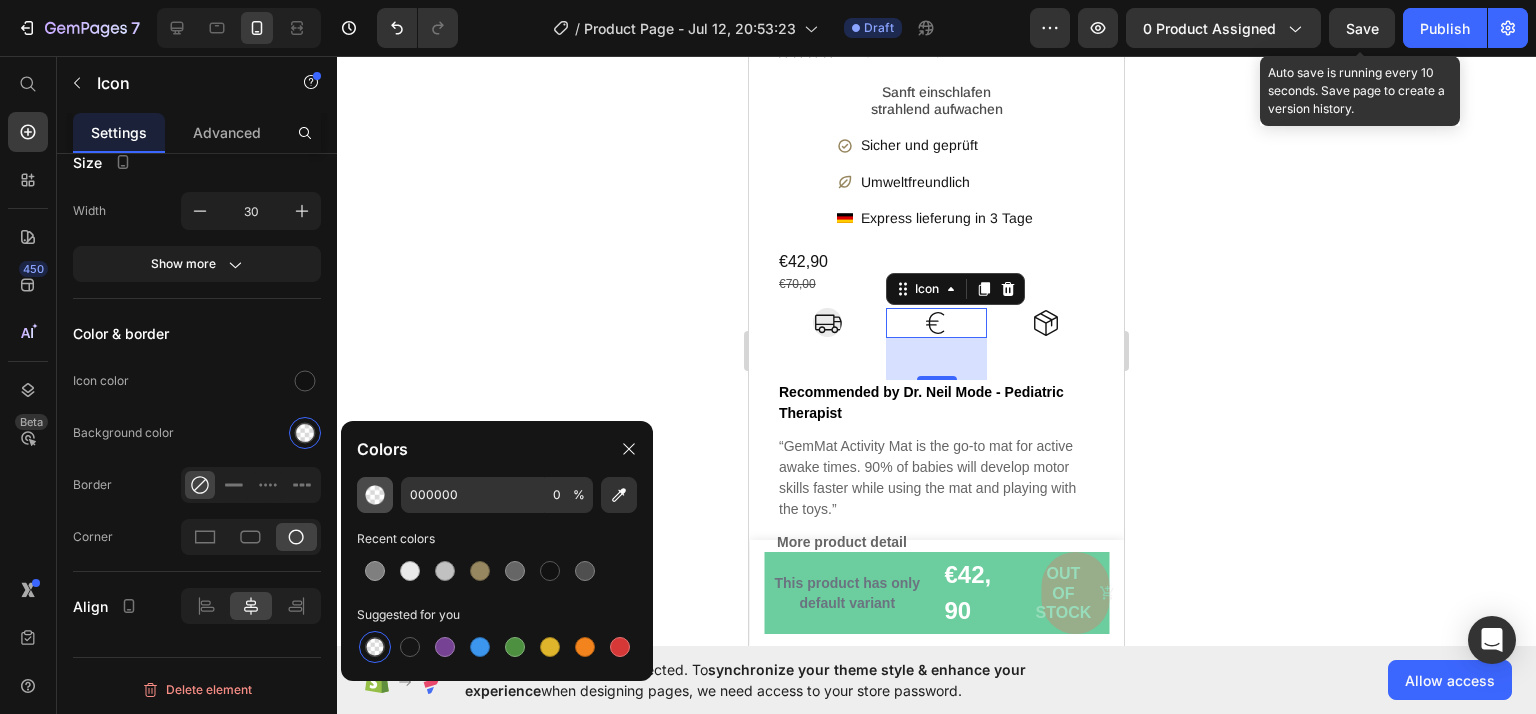 click at bounding box center [375, 495] 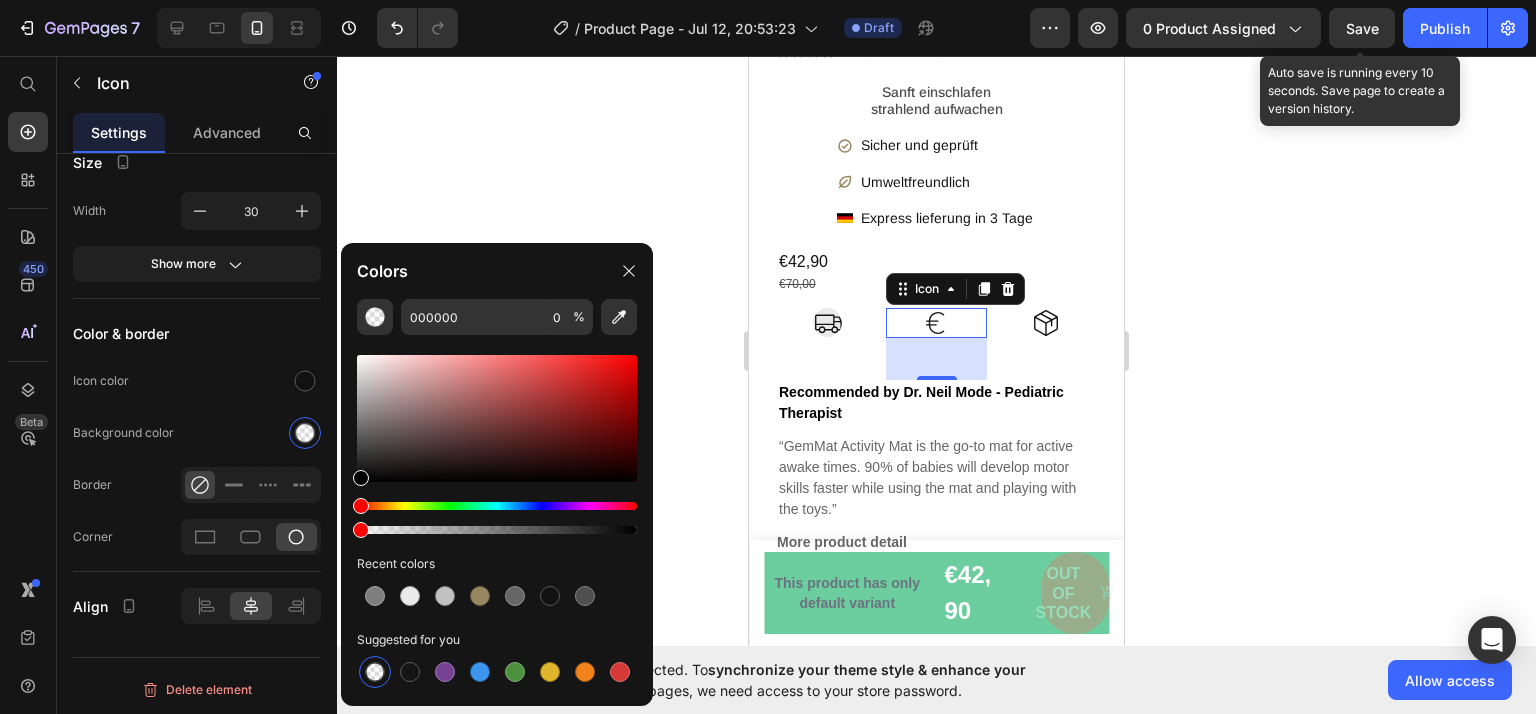 click at bounding box center (497, 418) 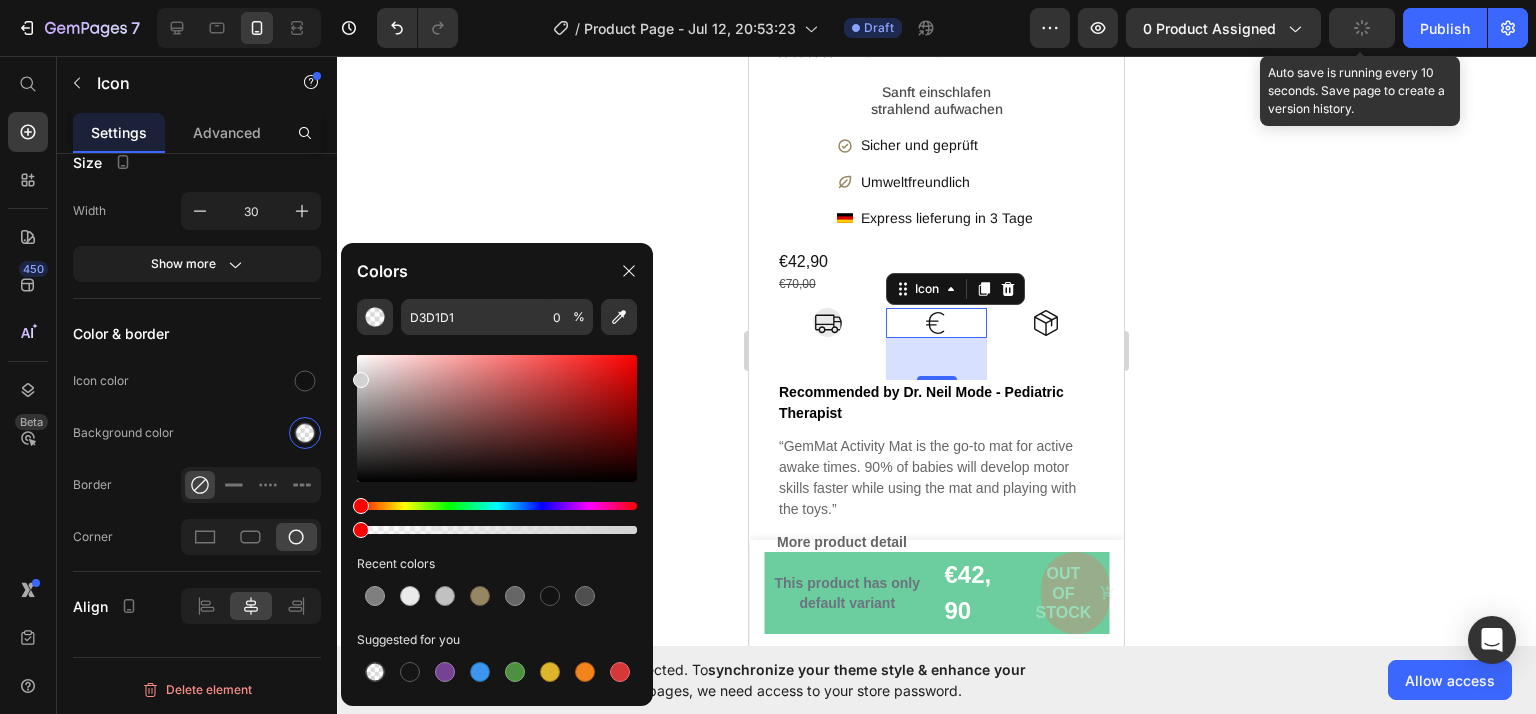 click at bounding box center [361, 380] 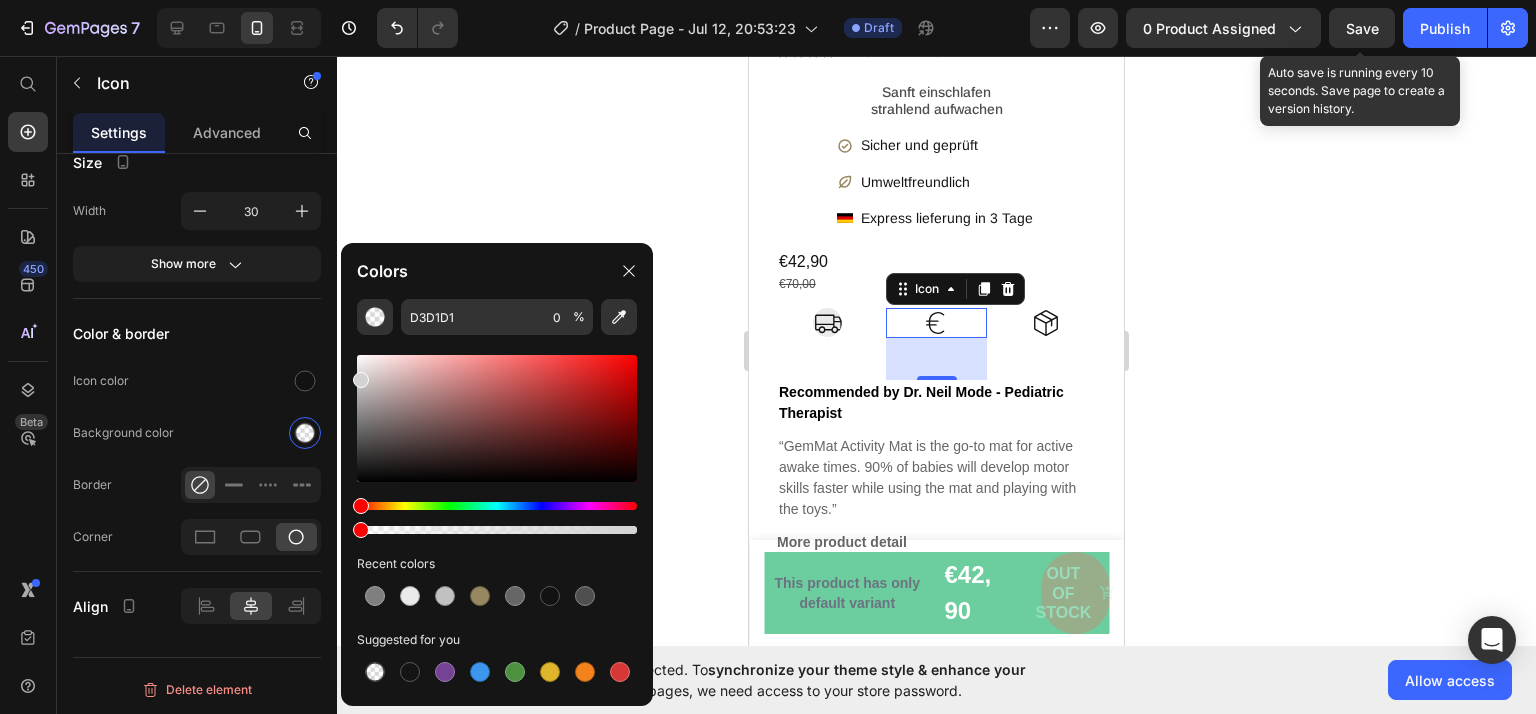 type on "D3D3D3" 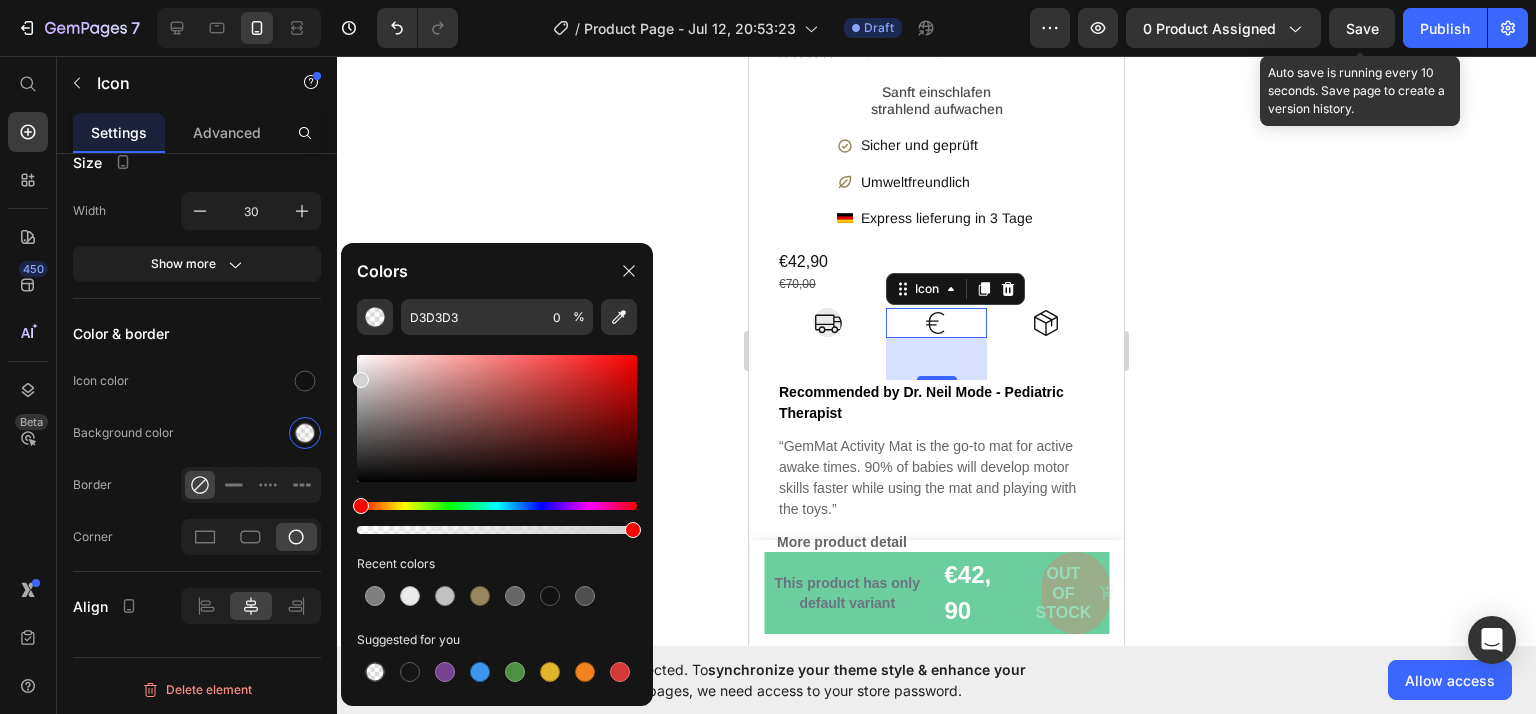 click at bounding box center (497, 530) 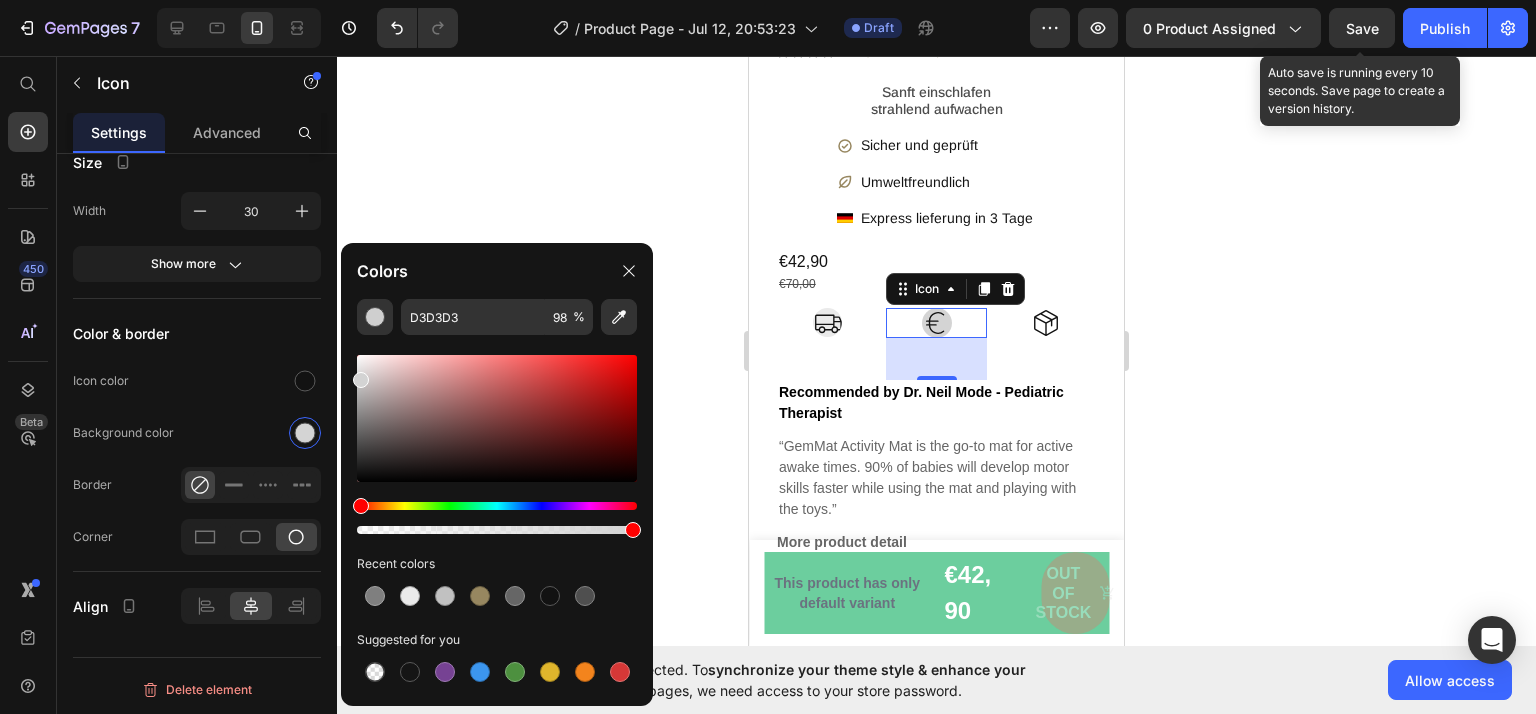 click at bounding box center (497, 418) 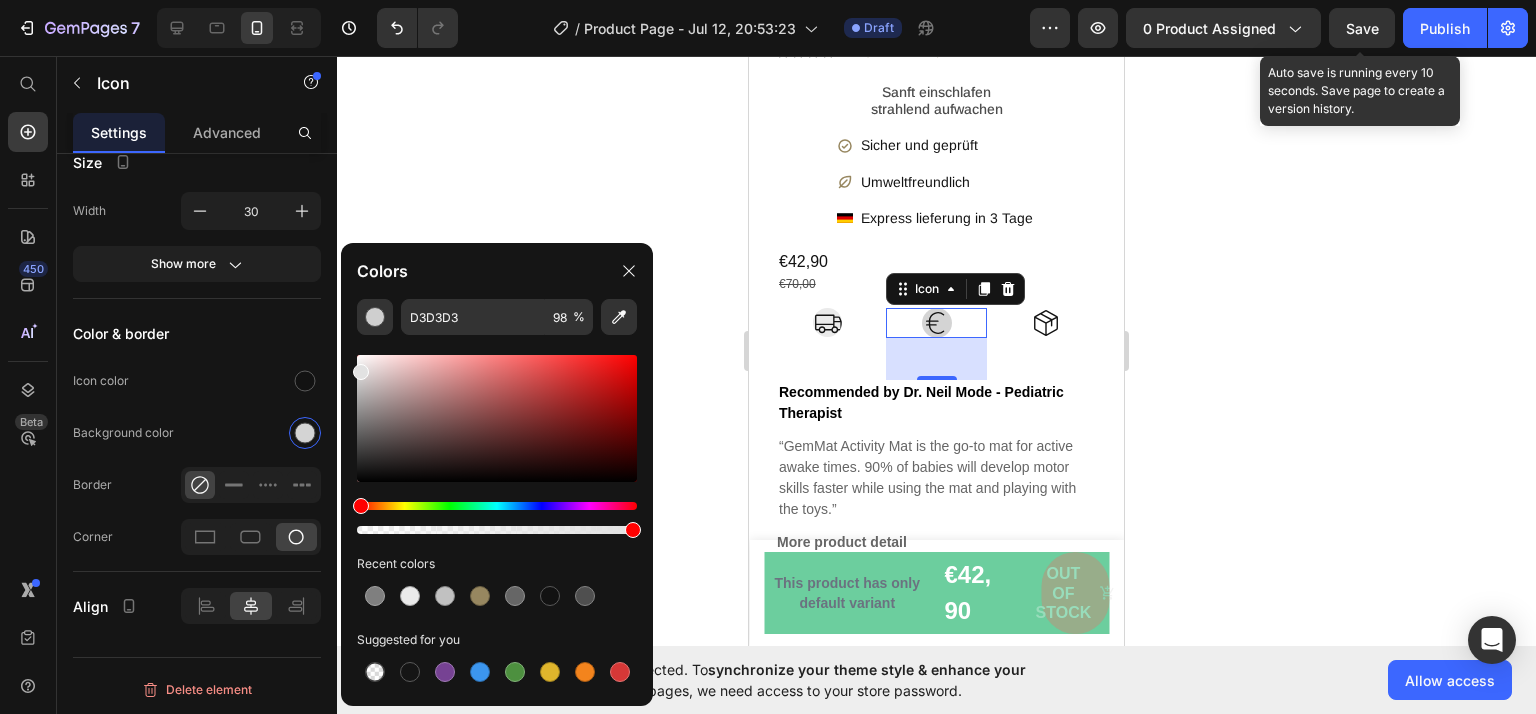 type on "E2E2E2" 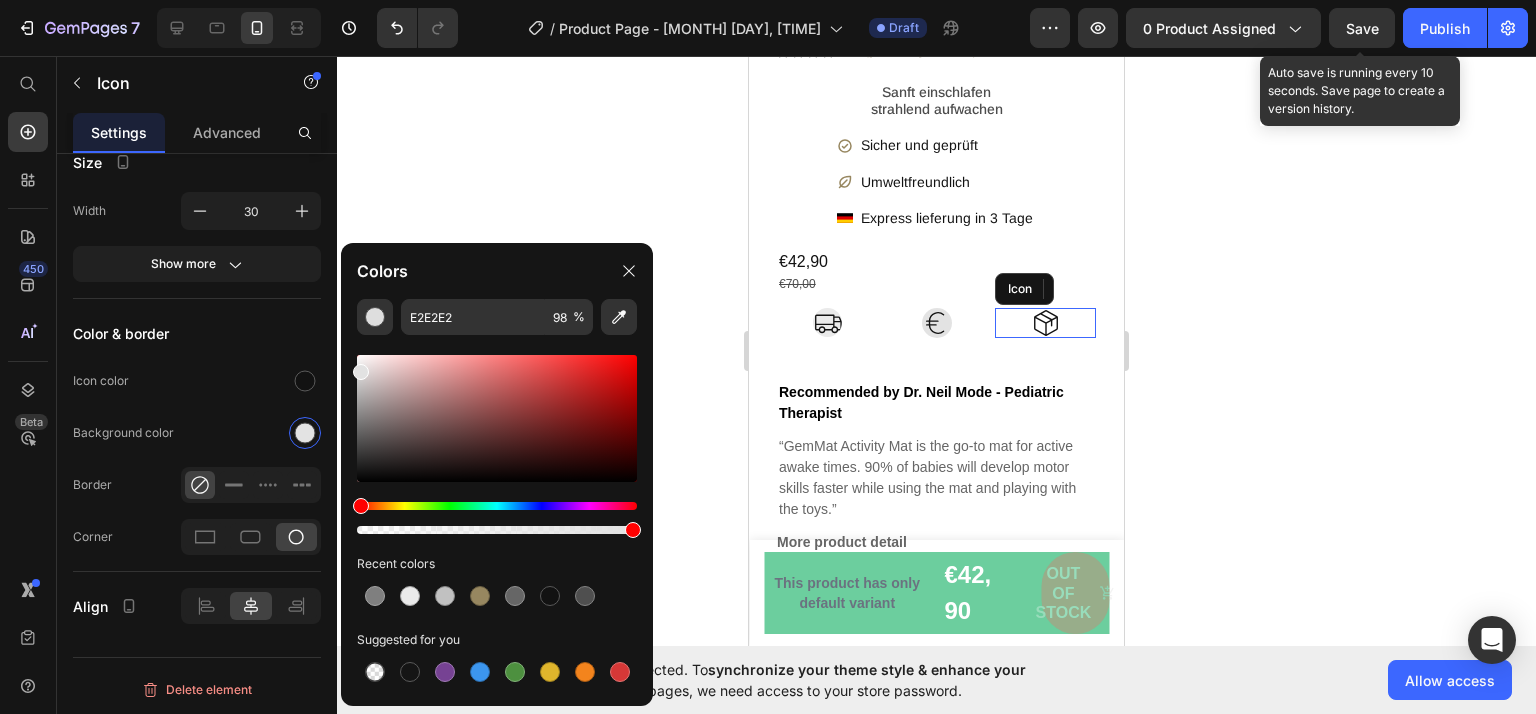 click on "Icon" at bounding box center (1045, 323) 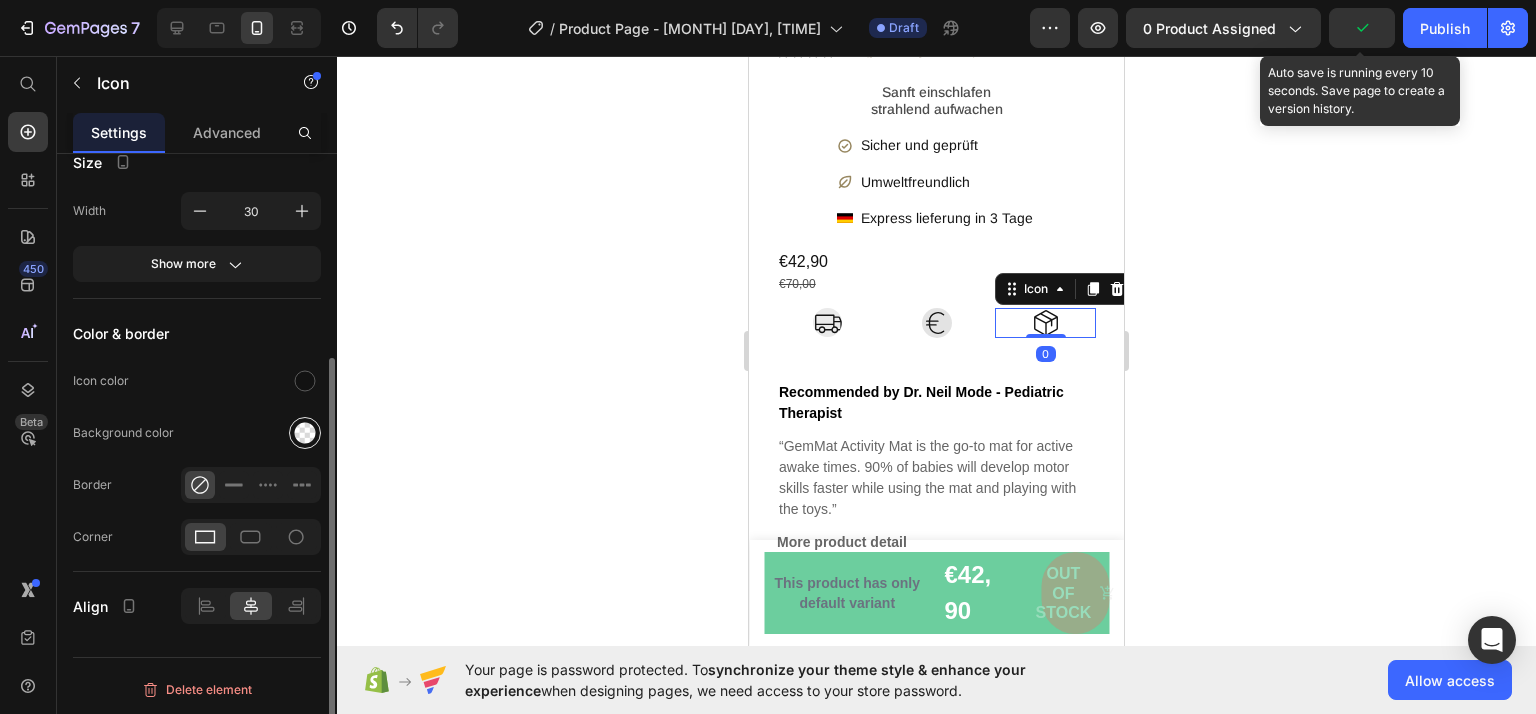 click at bounding box center (305, 433) 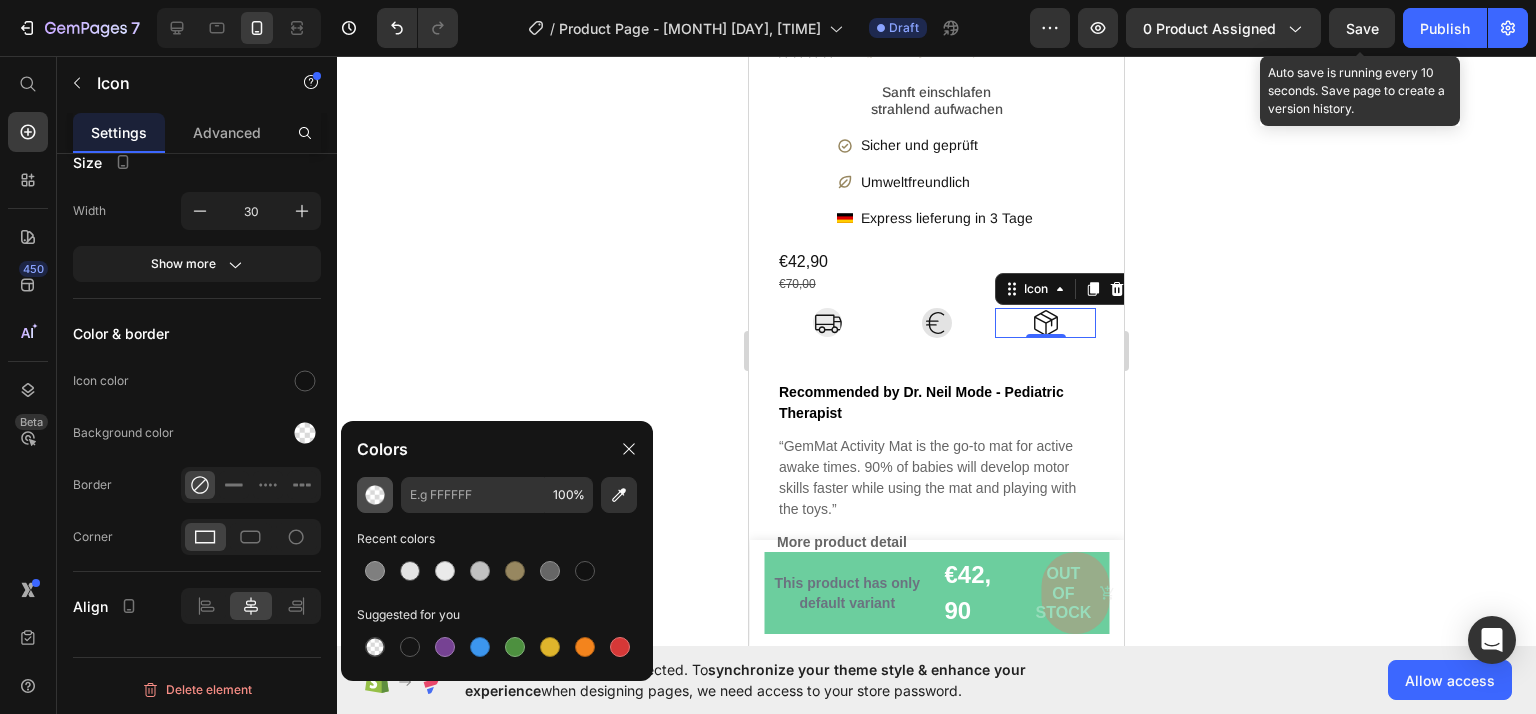 click at bounding box center [375, 495] 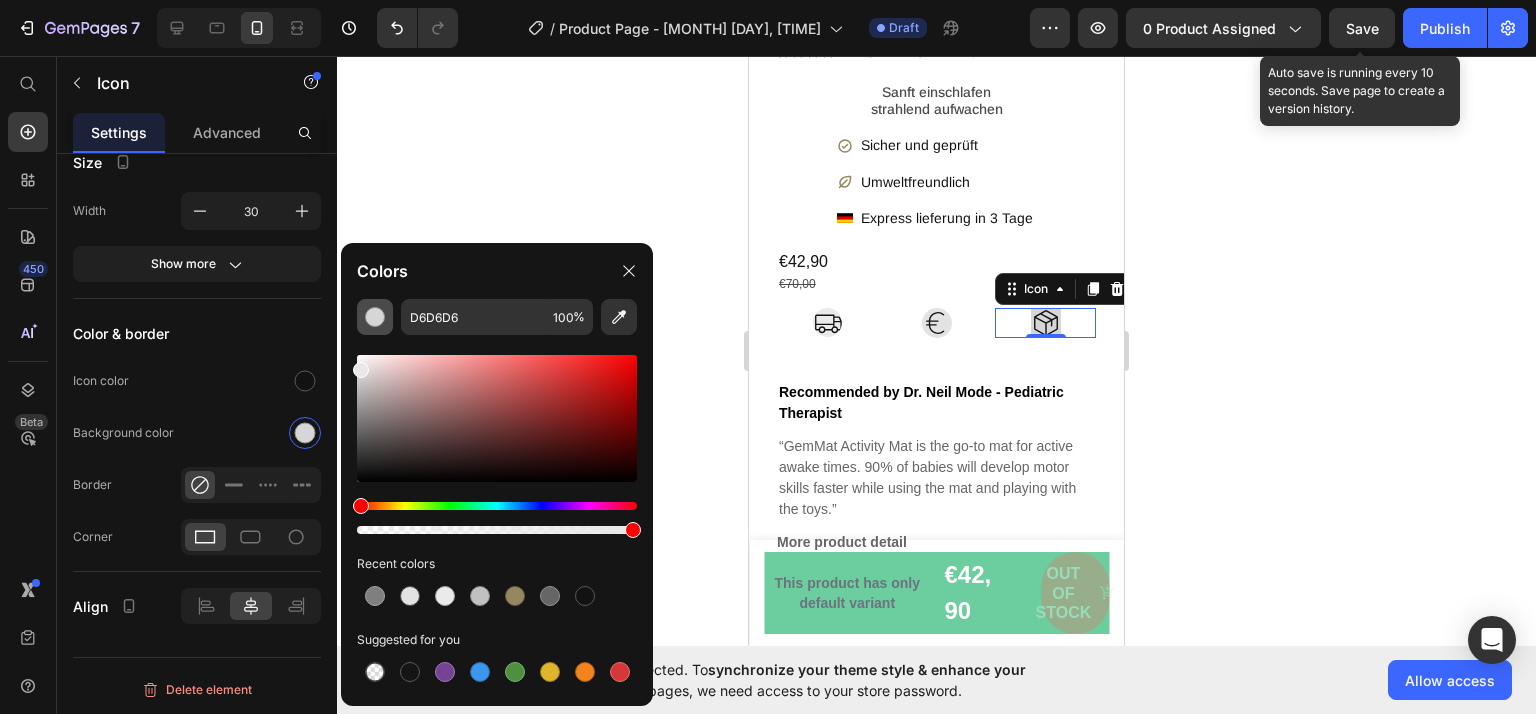 type on "E8E8E8" 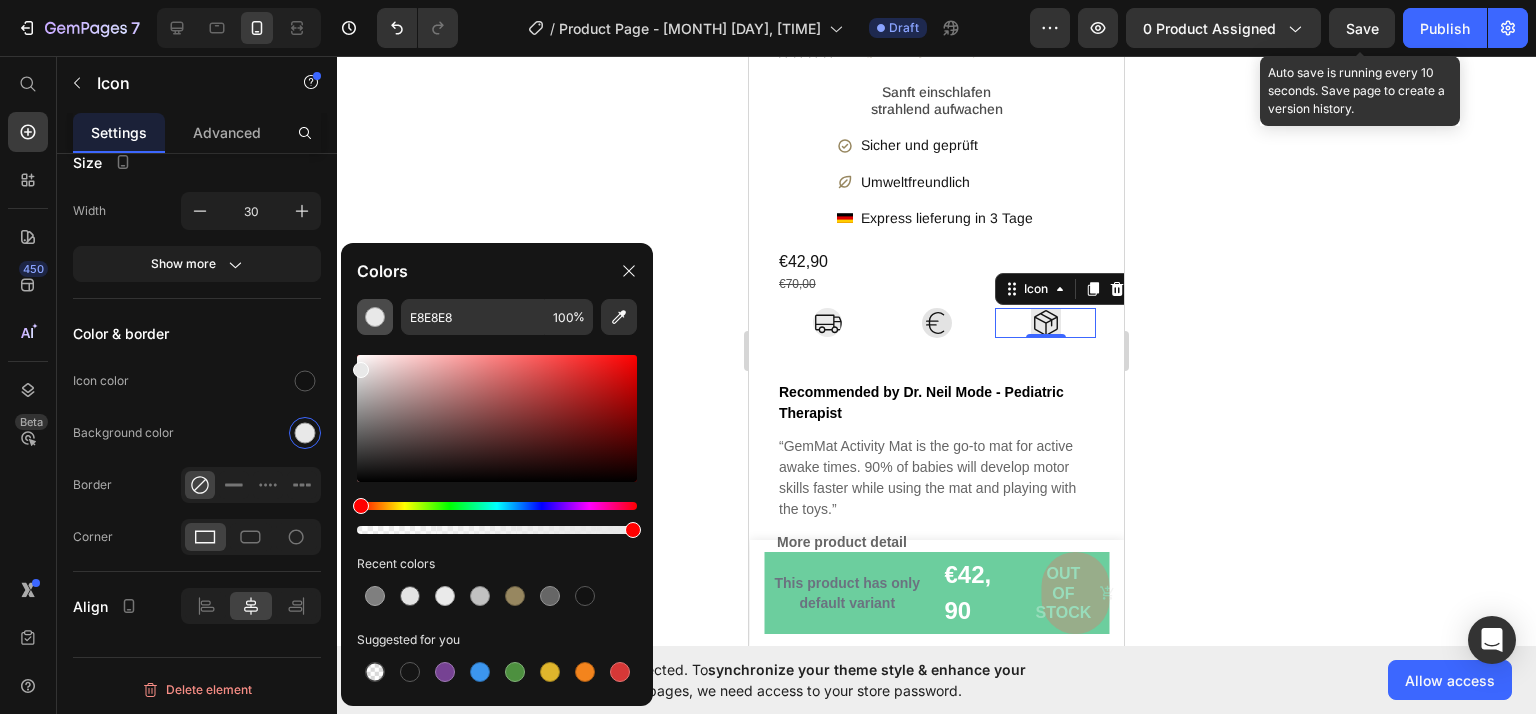 click at bounding box center (361, 370) 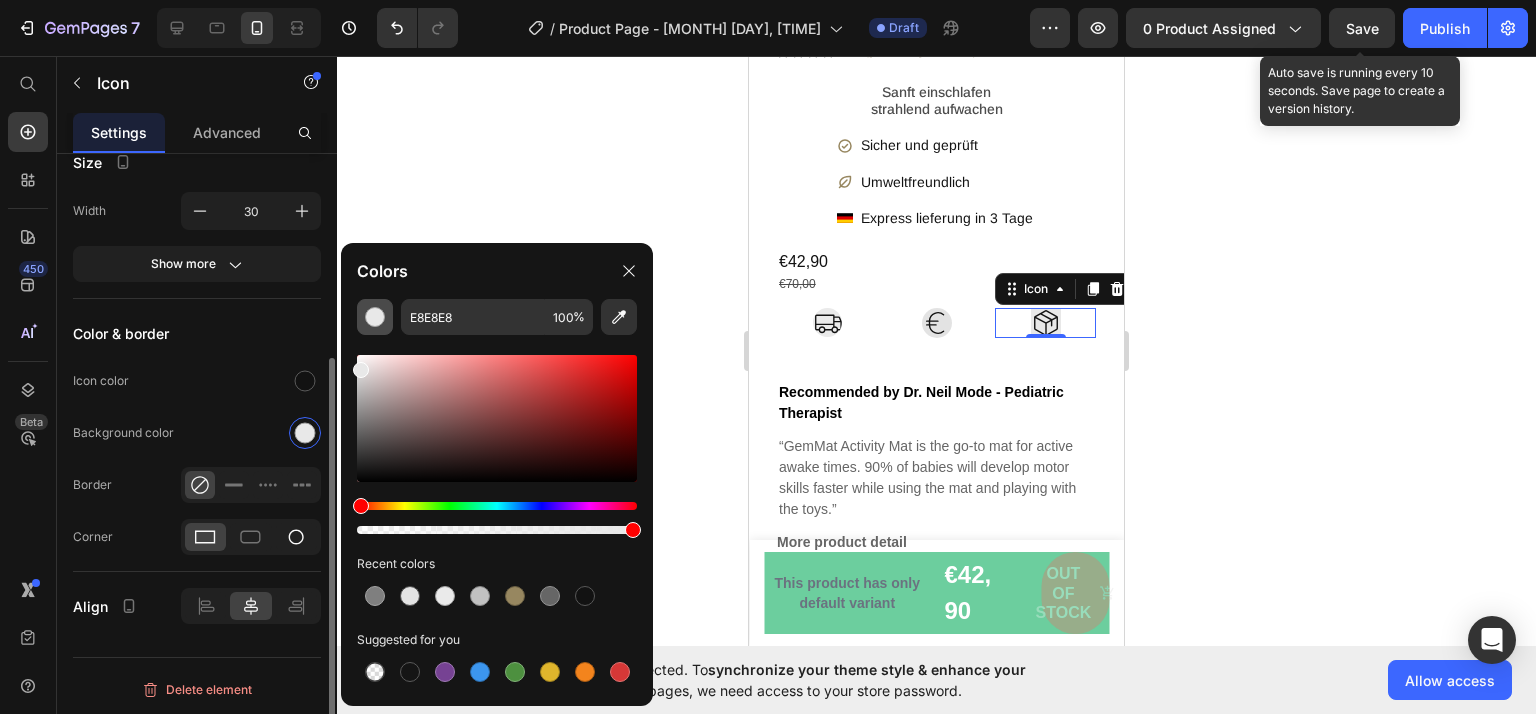 click 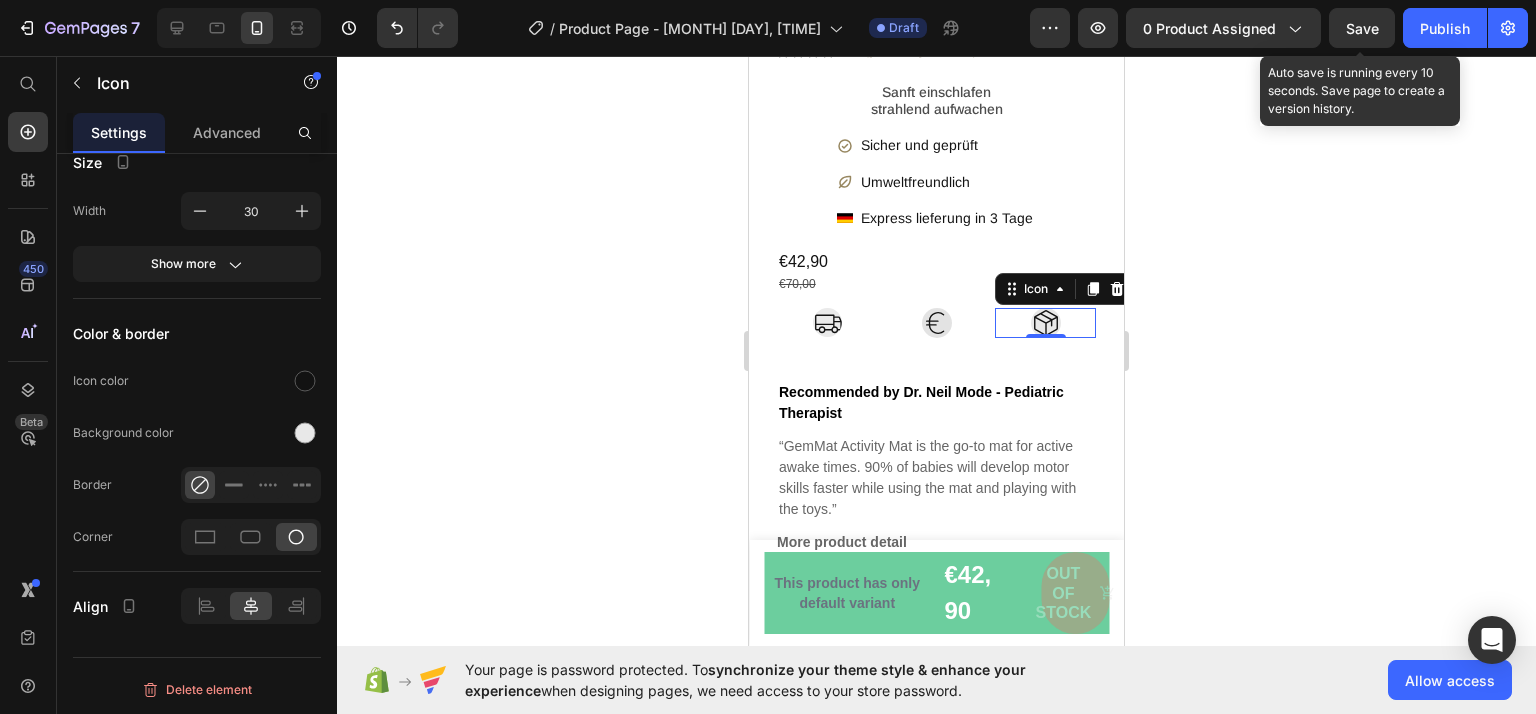 click 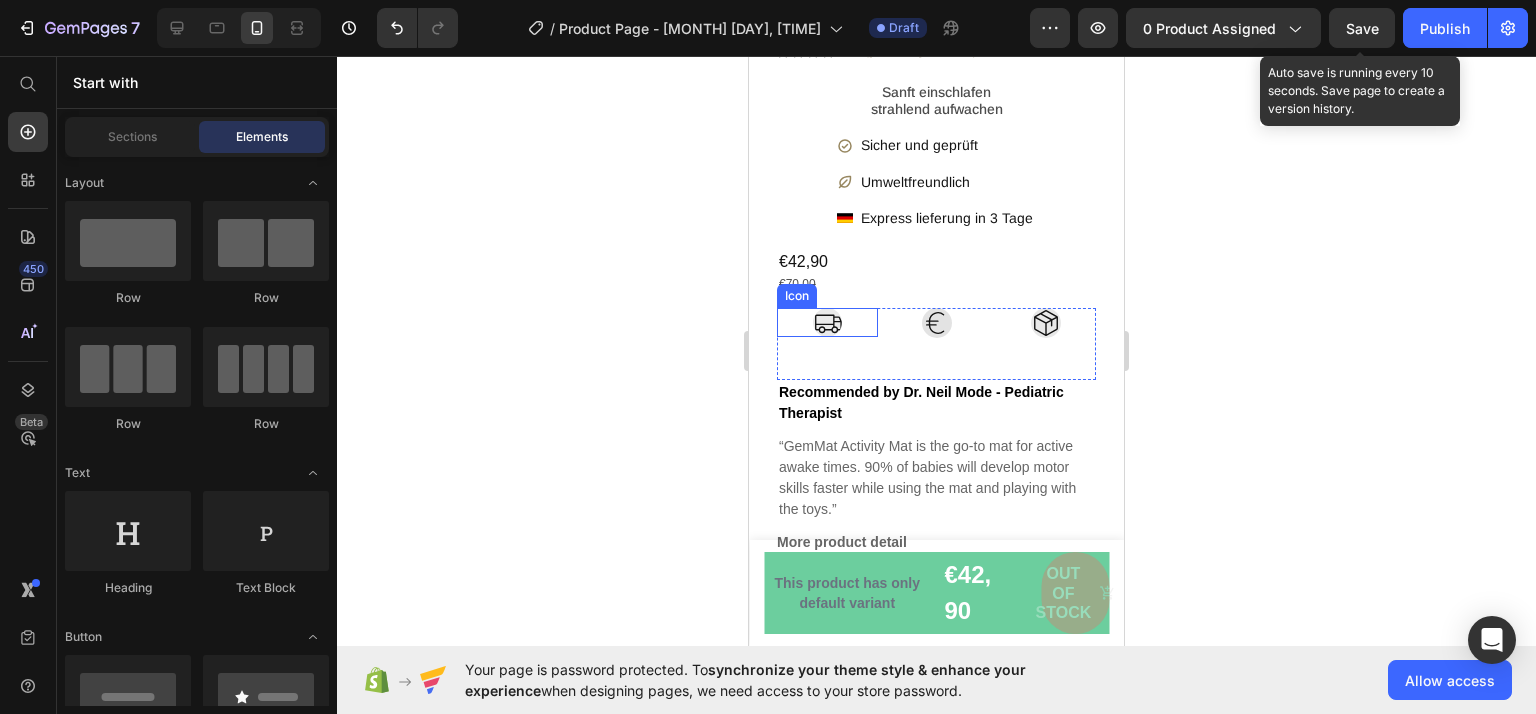 click on "Icon" at bounding box center [827, 322] 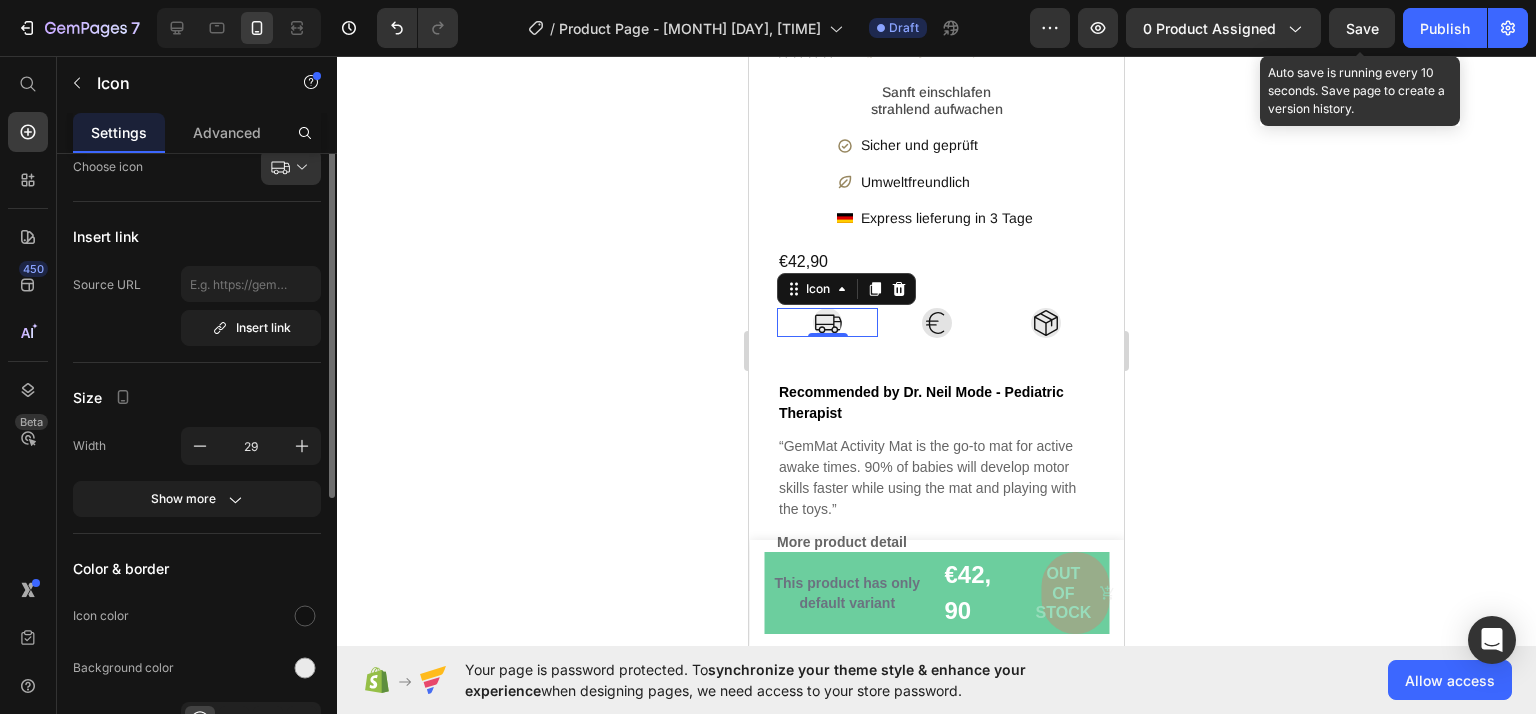 scroll, scrollTop: 0, scrollLeft: 0, axis: both 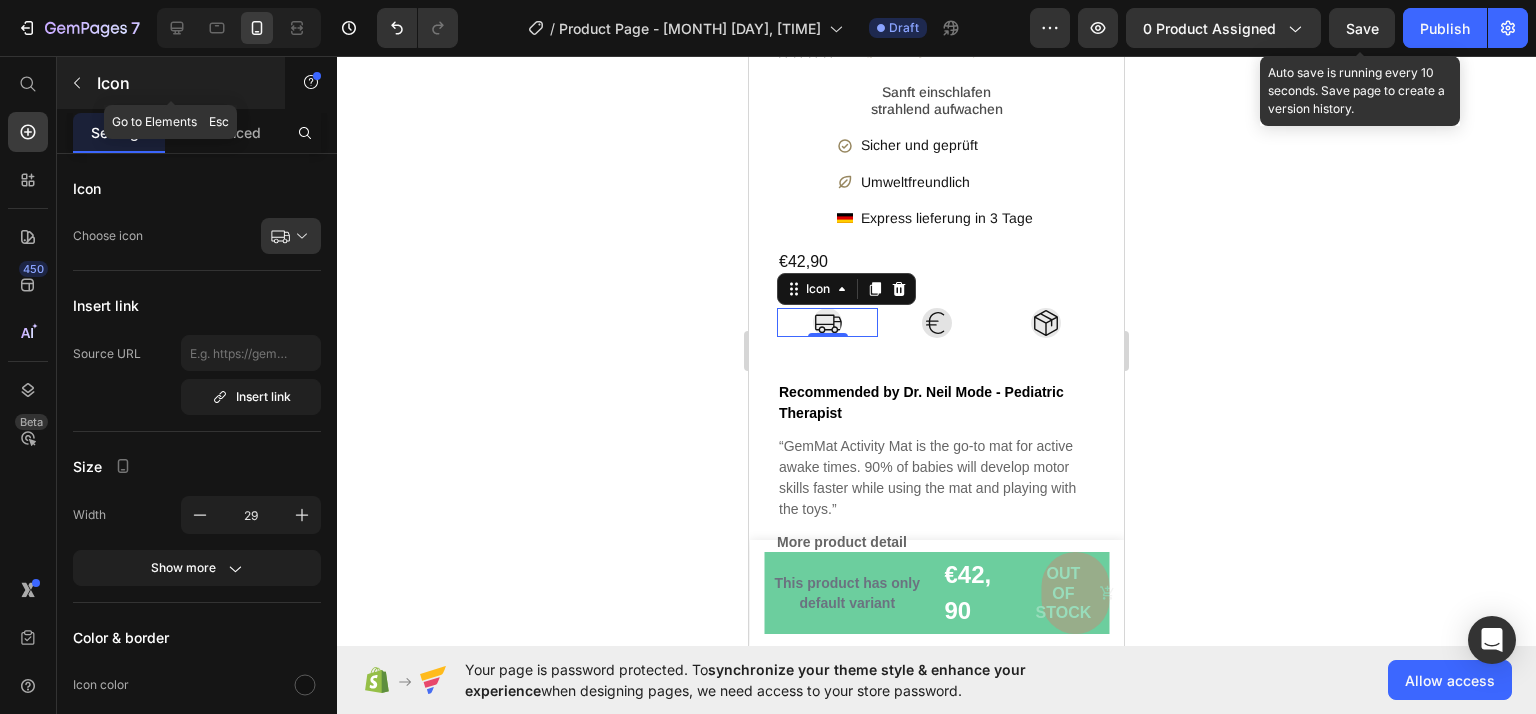 click 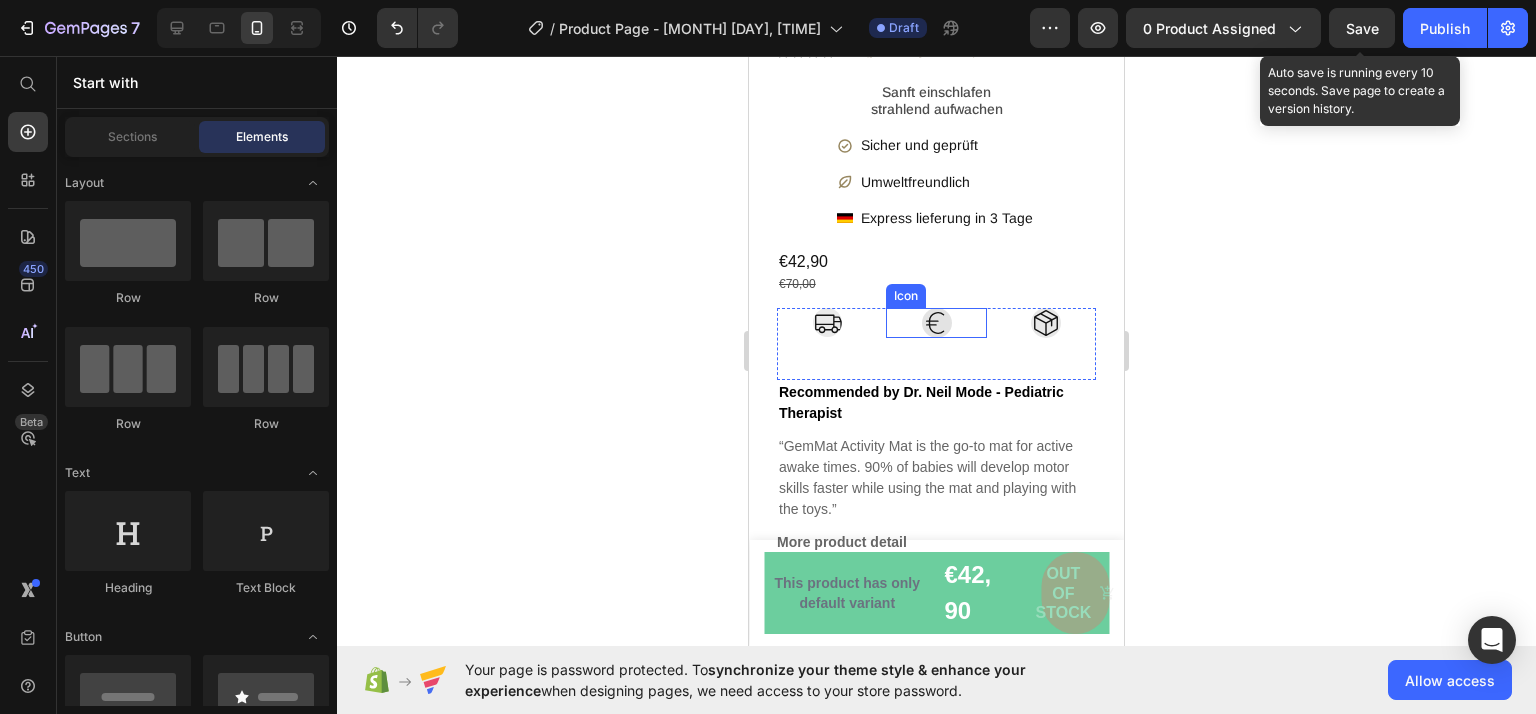 click on "Icon" at bounding box center (936, 323) 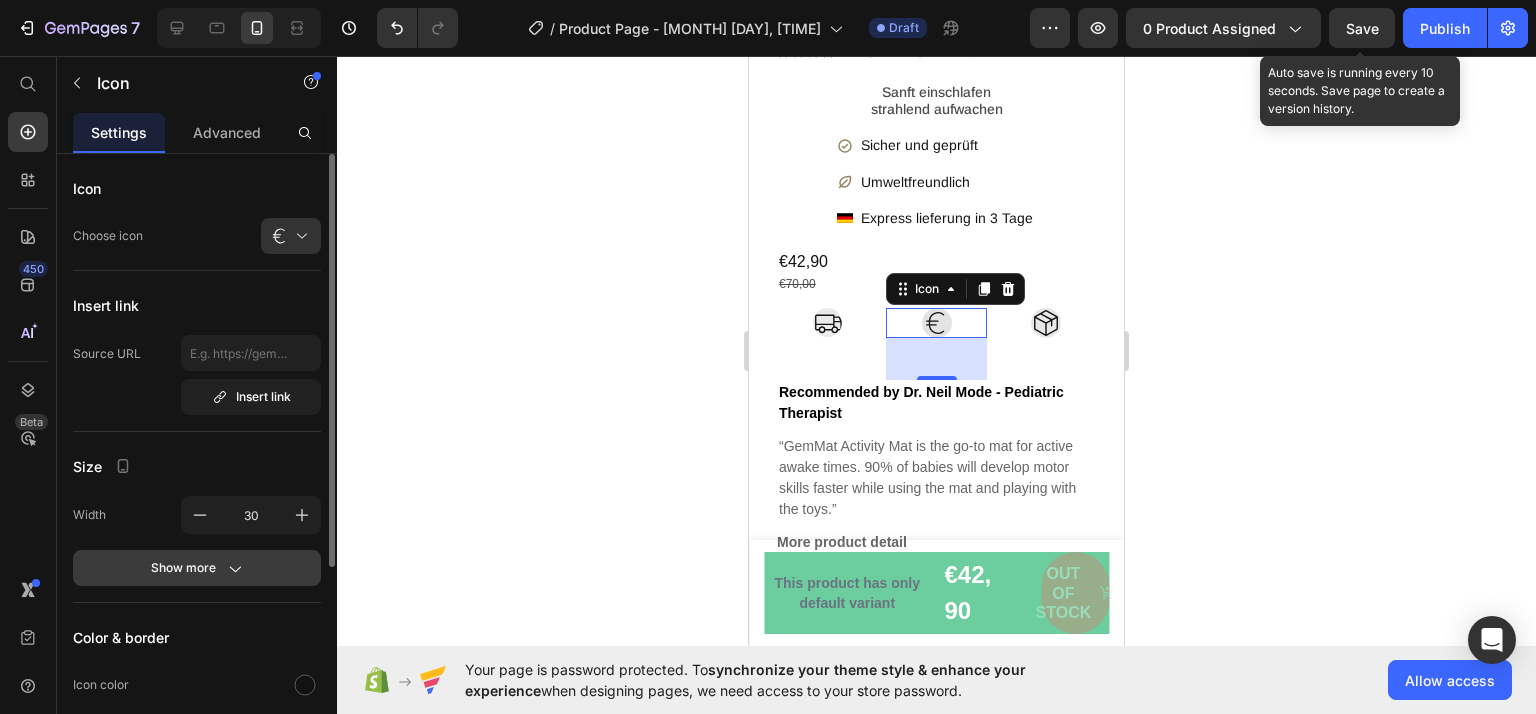 click on "Show more" at bounding box center [197, 568] 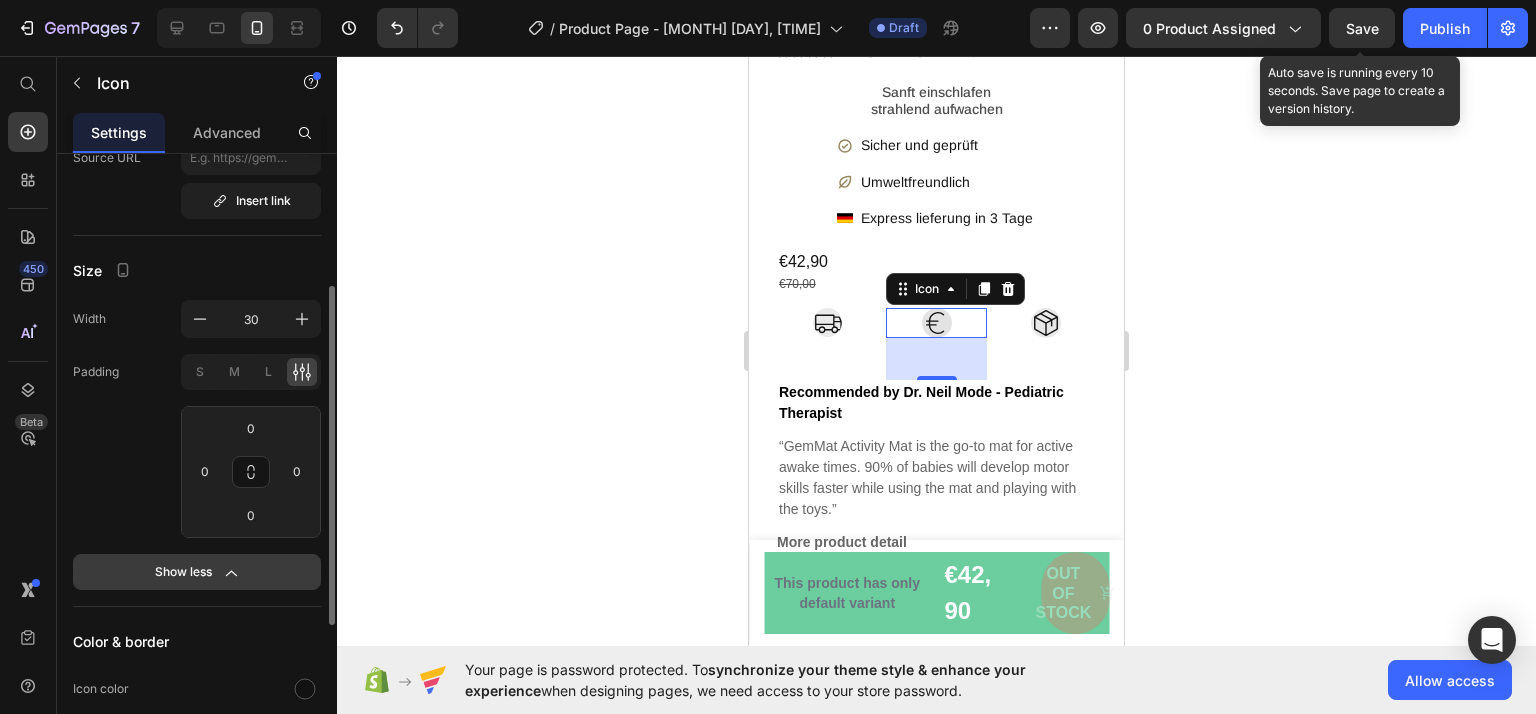 scroll, scrollTop: 267, scrollLeft: 0, axis: vertical 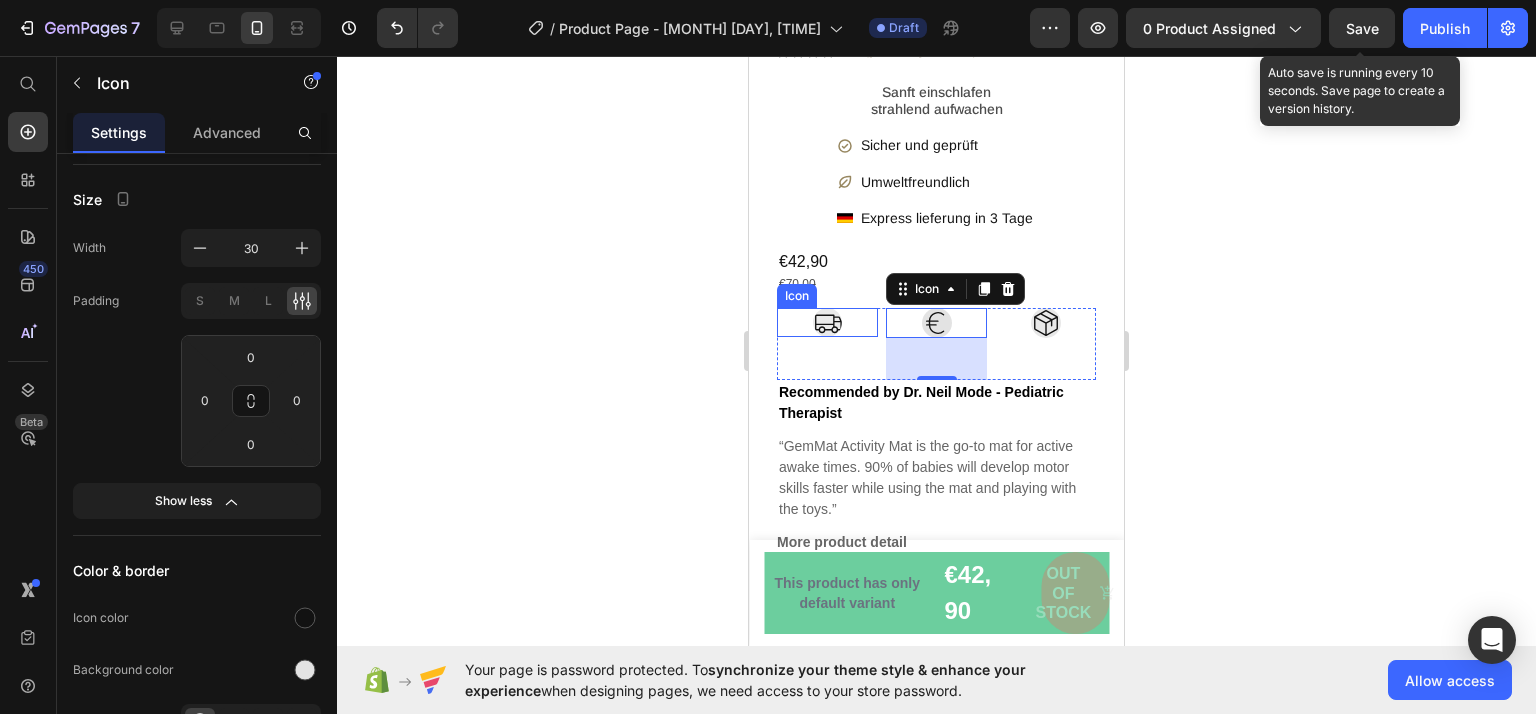 click 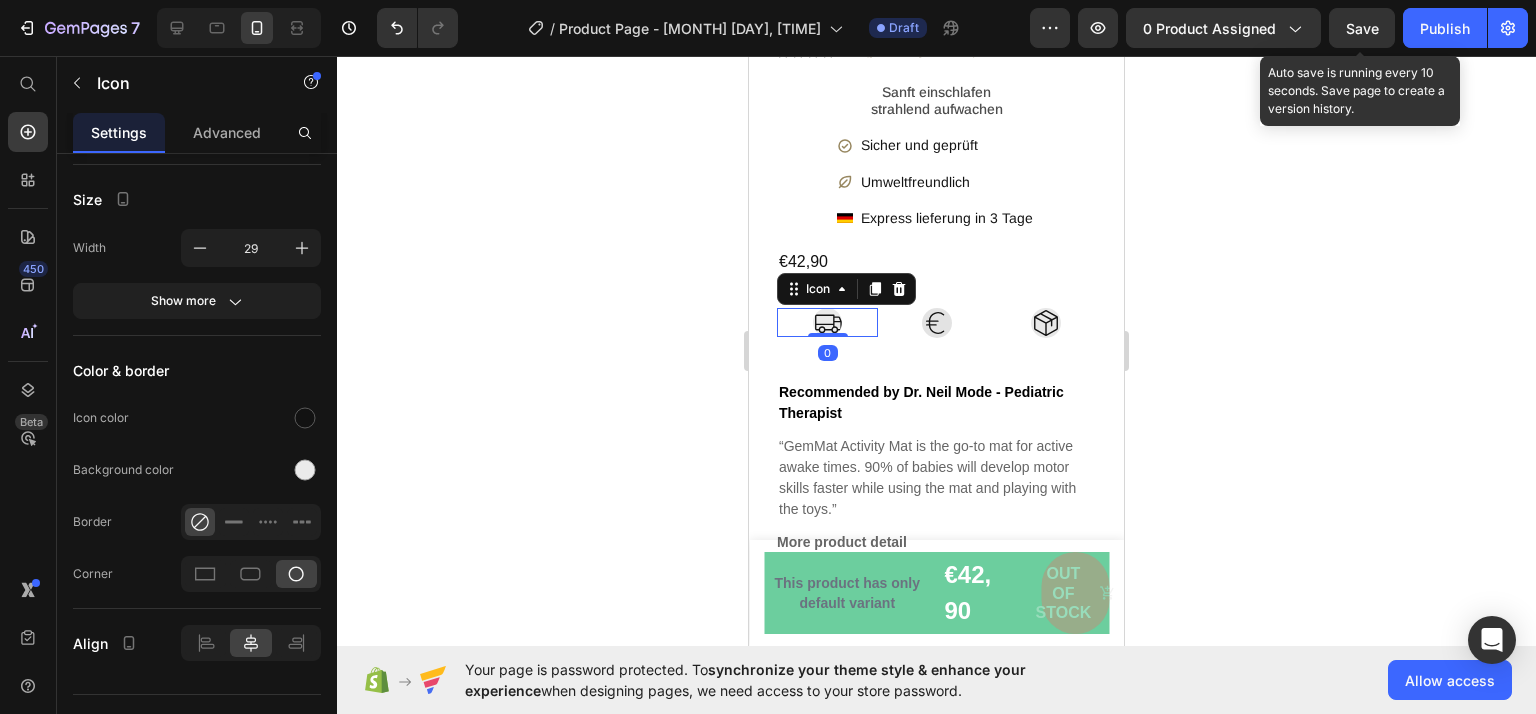 click 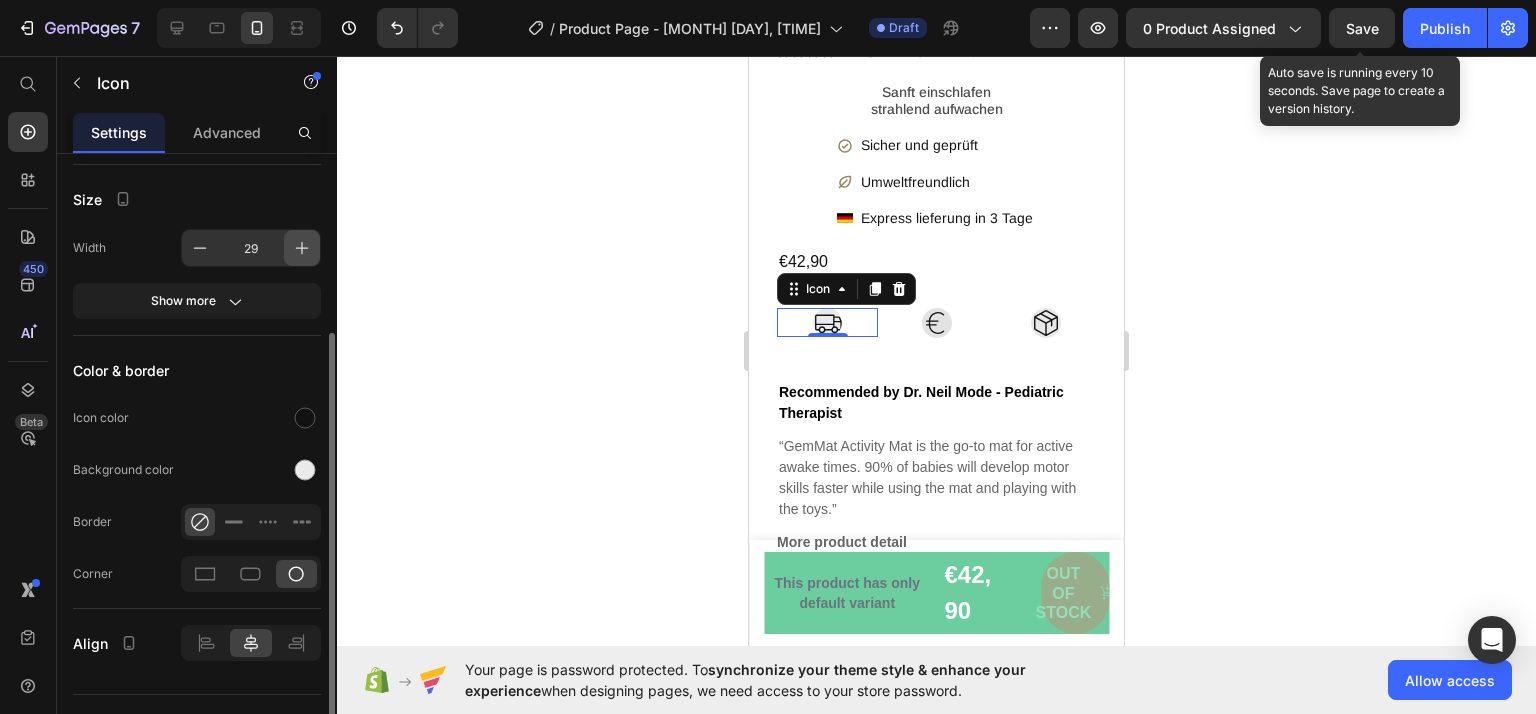click 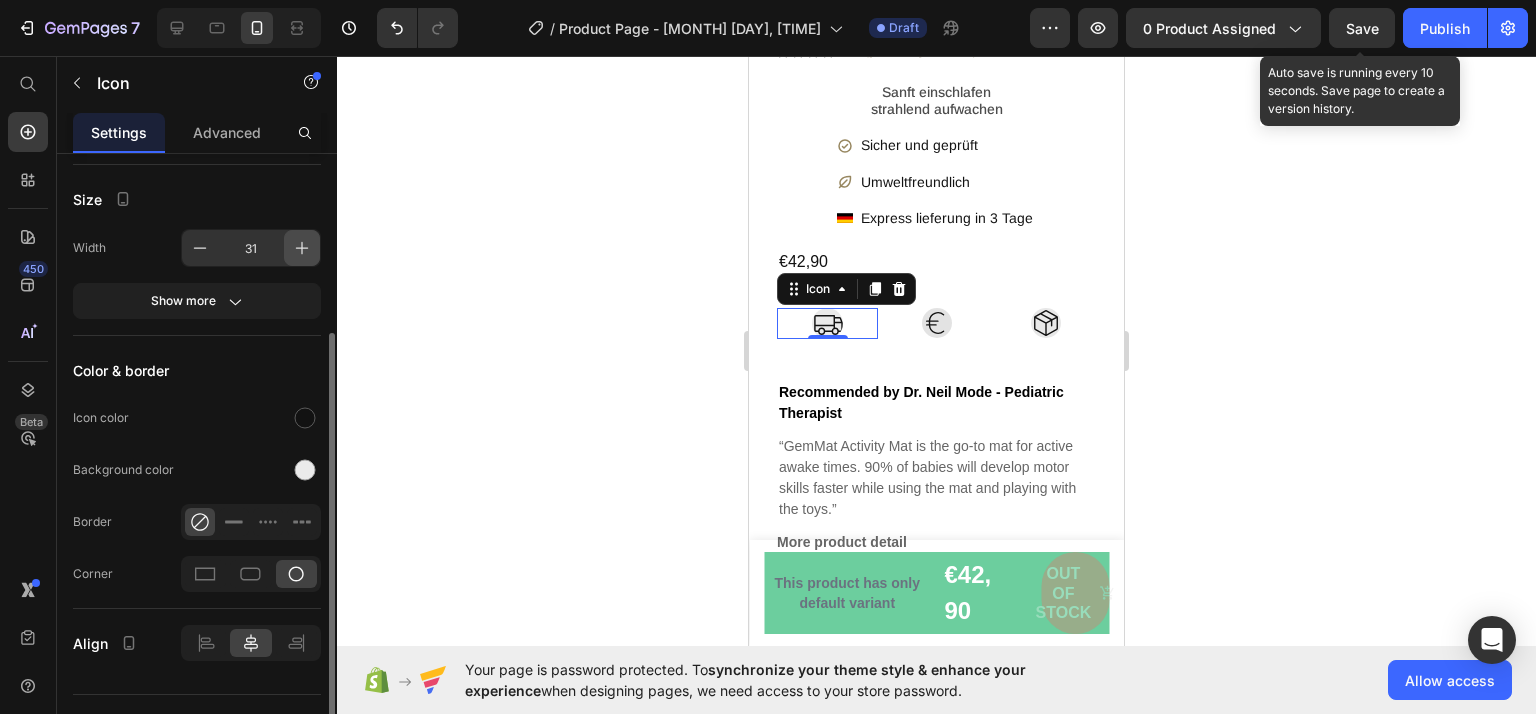 click 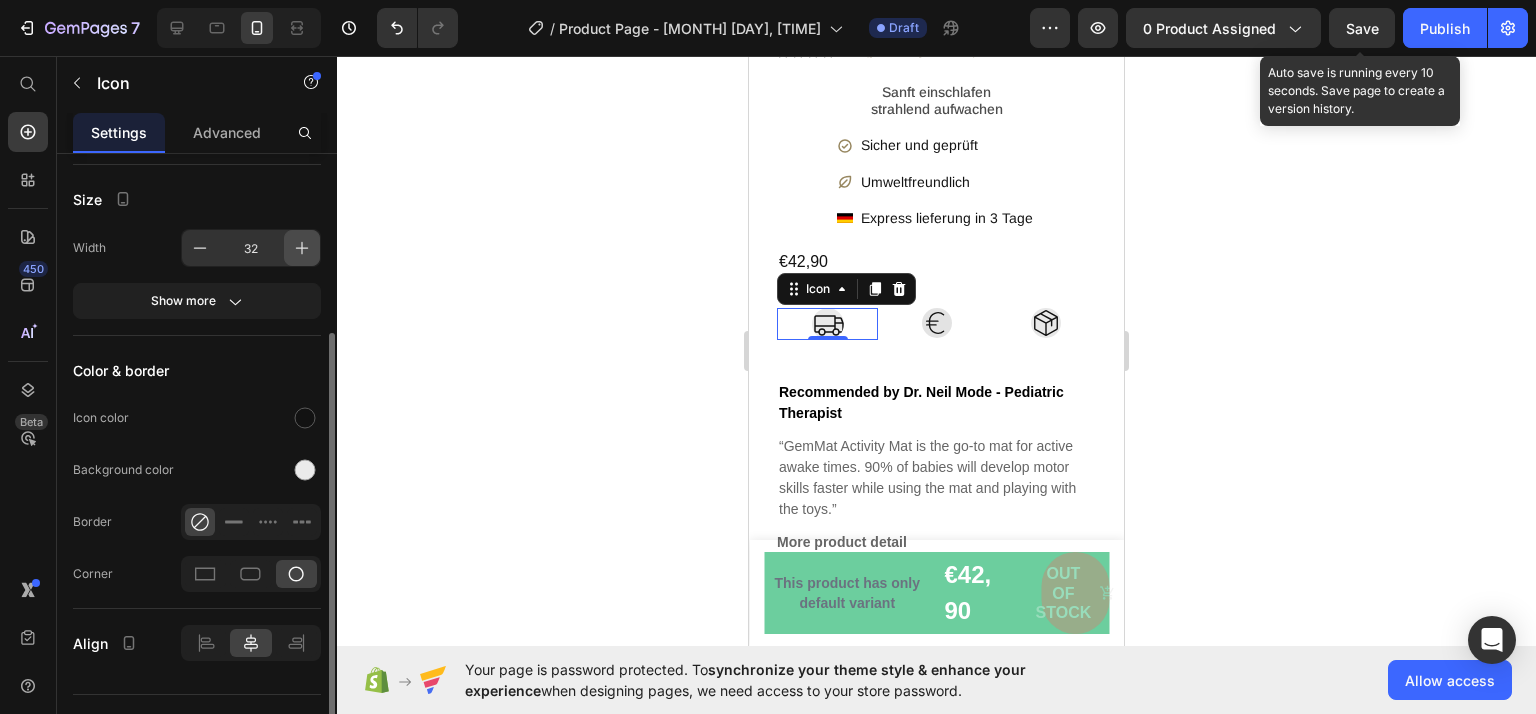 click 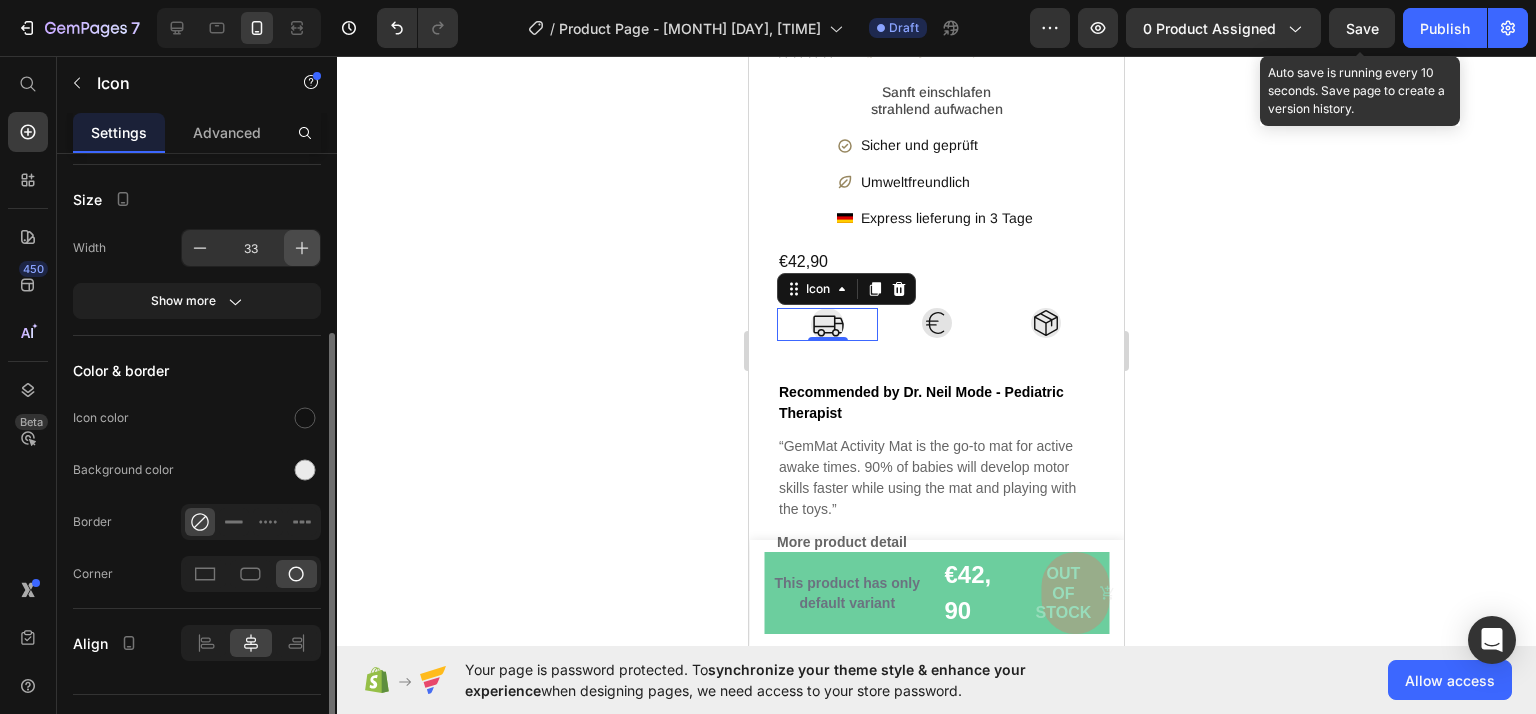click 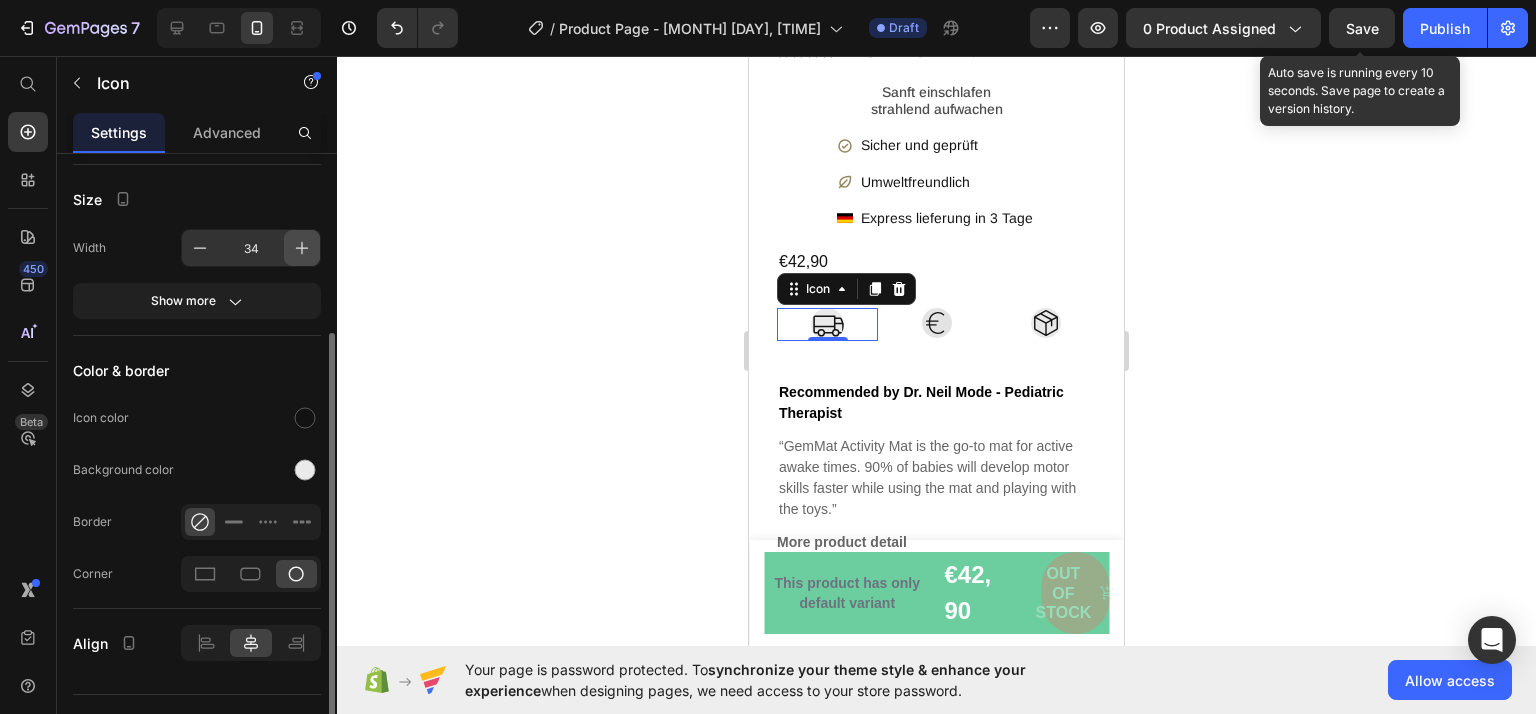 click 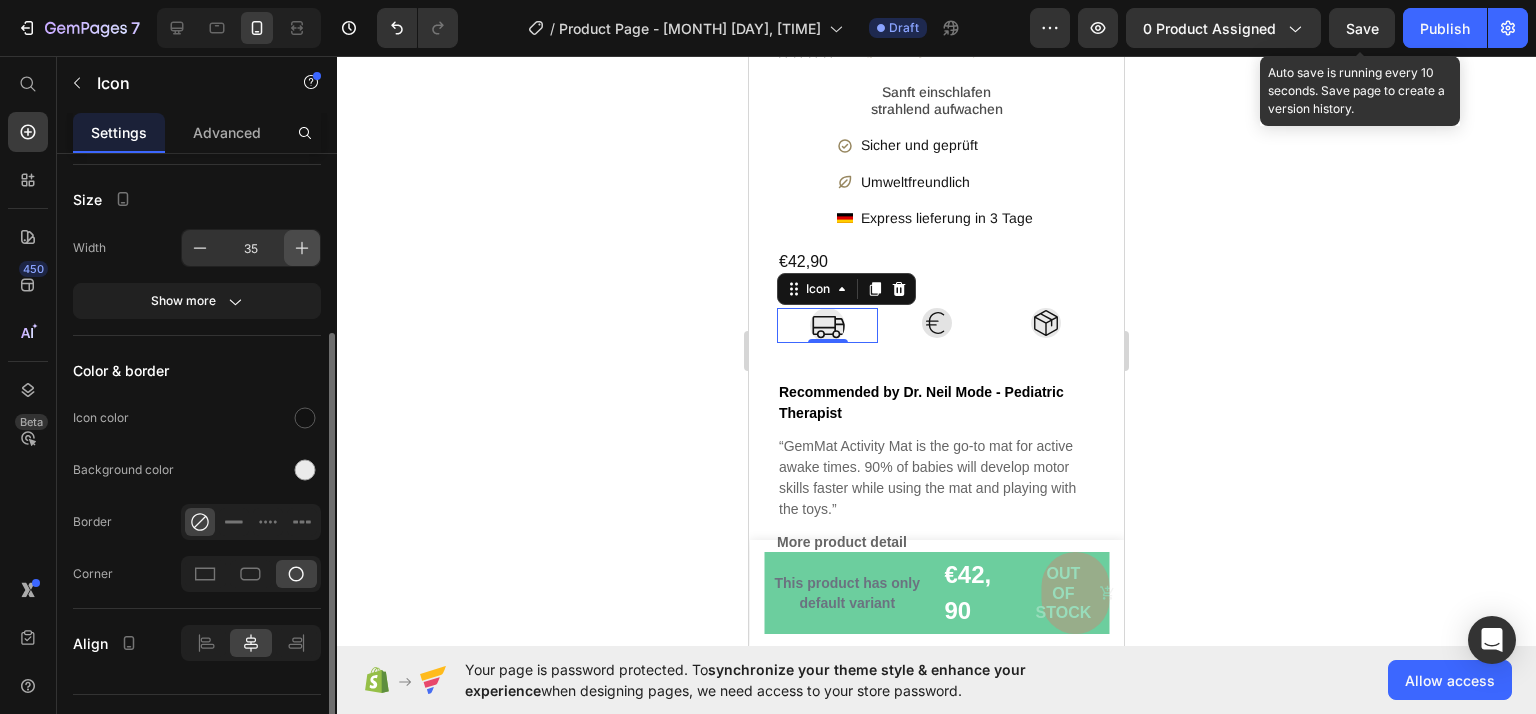 click 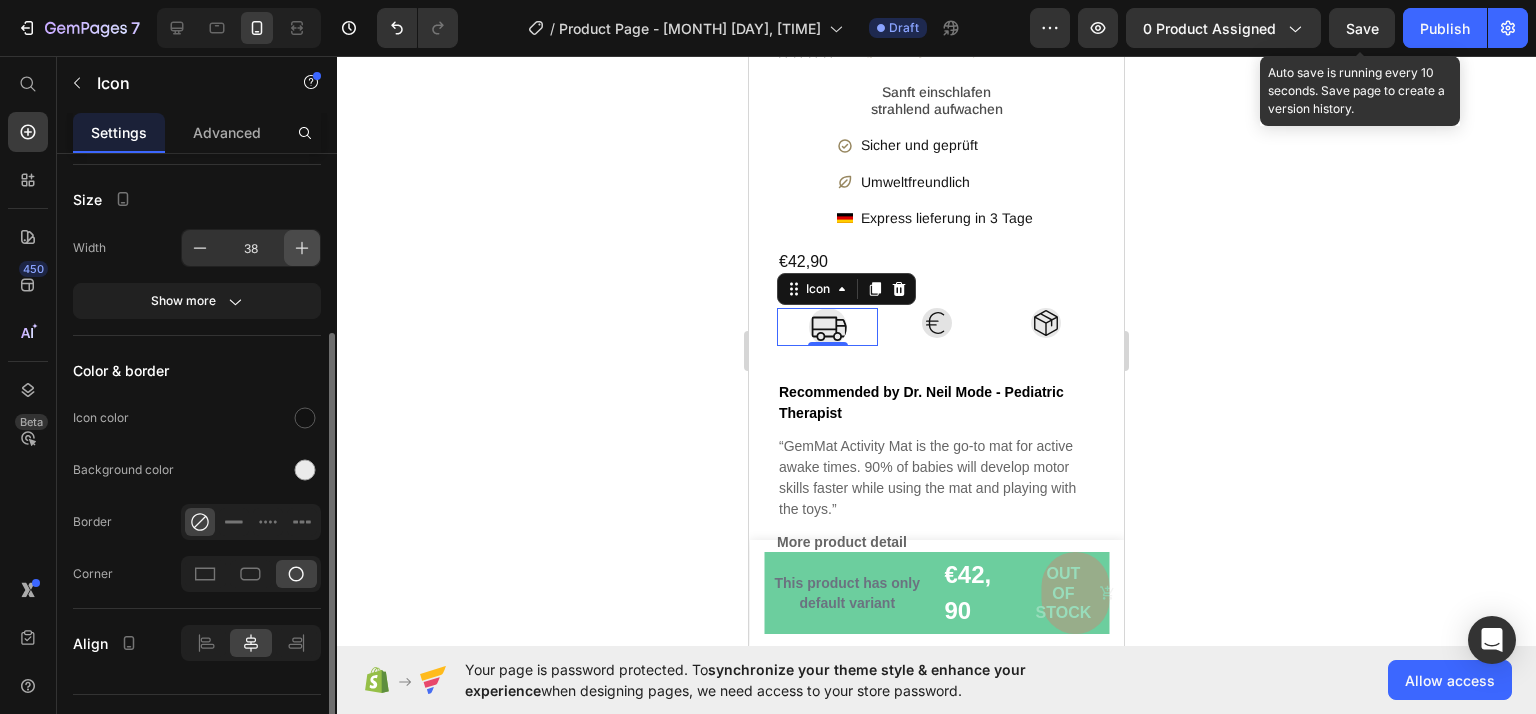 click 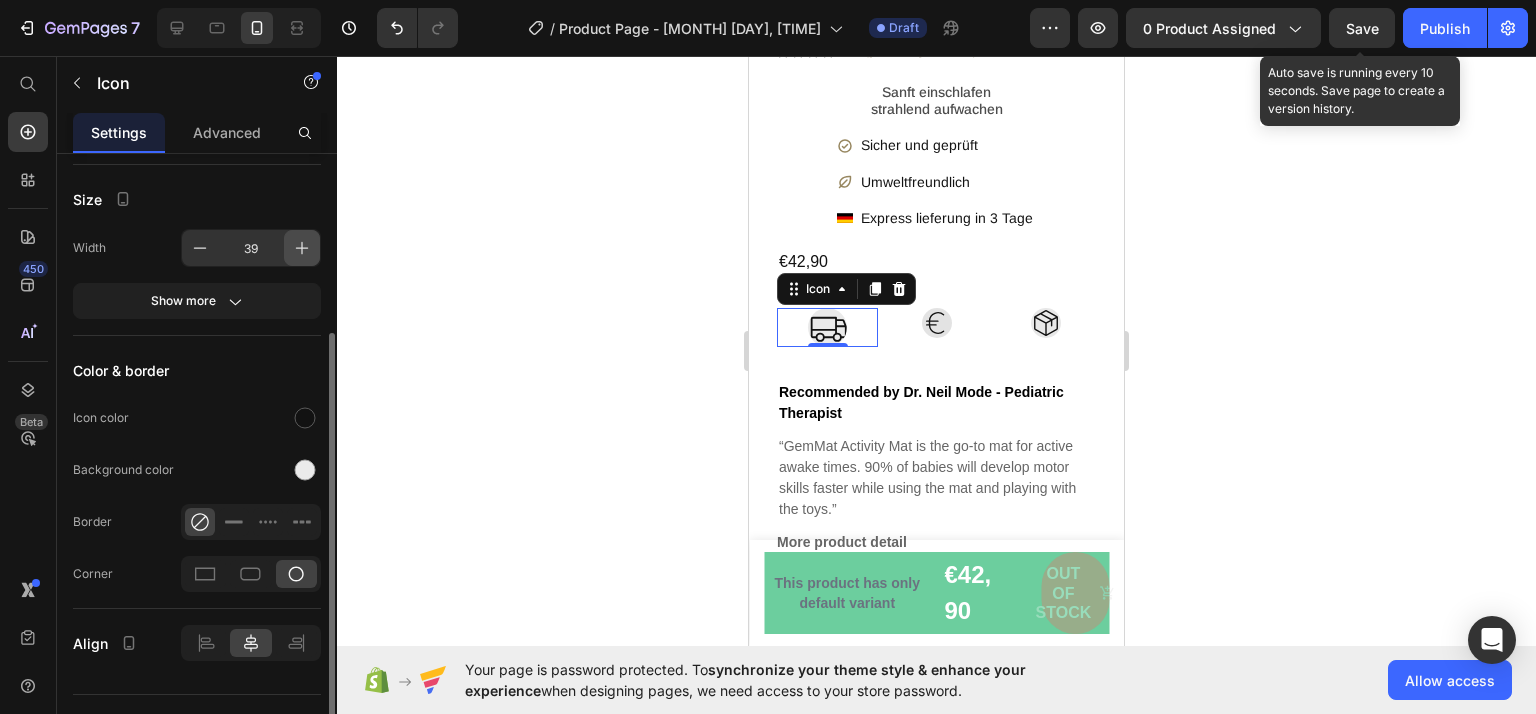 click 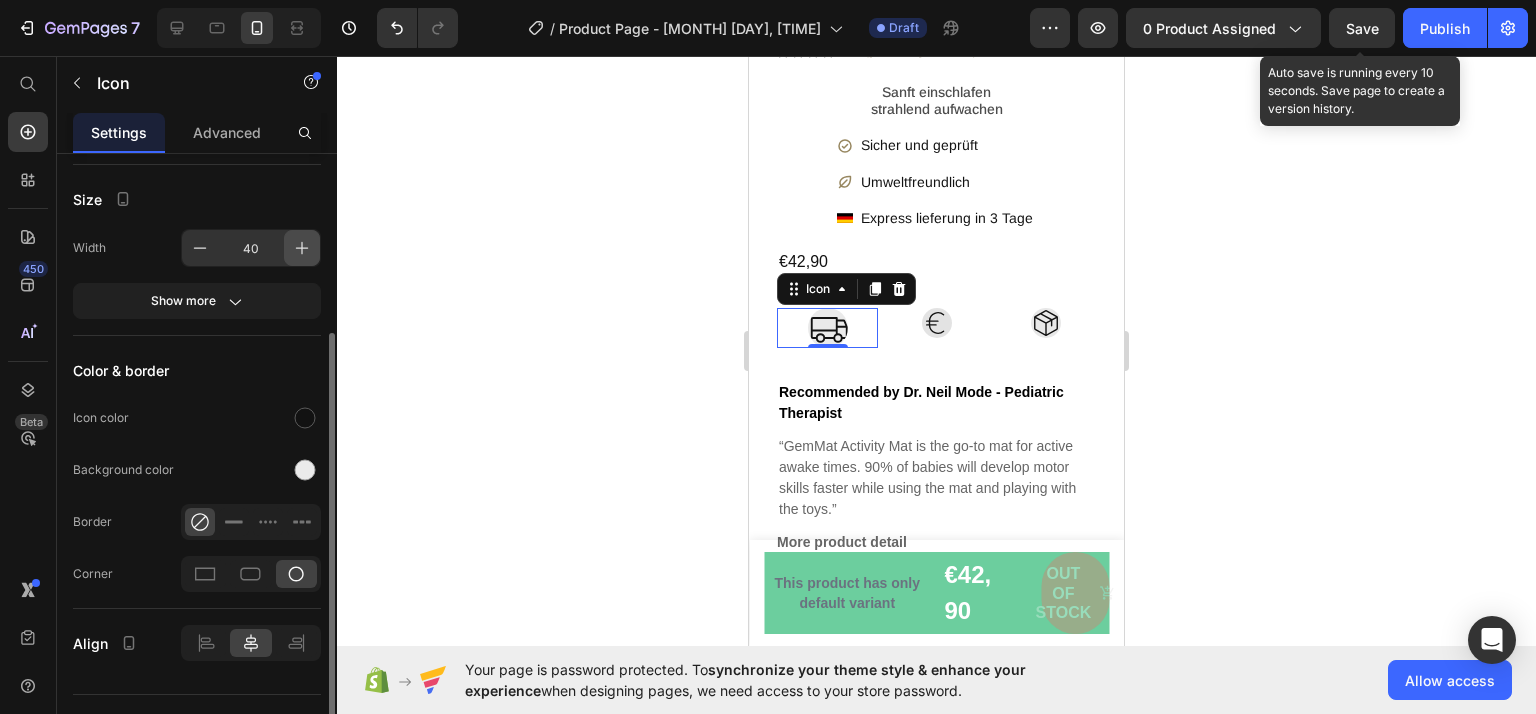 click 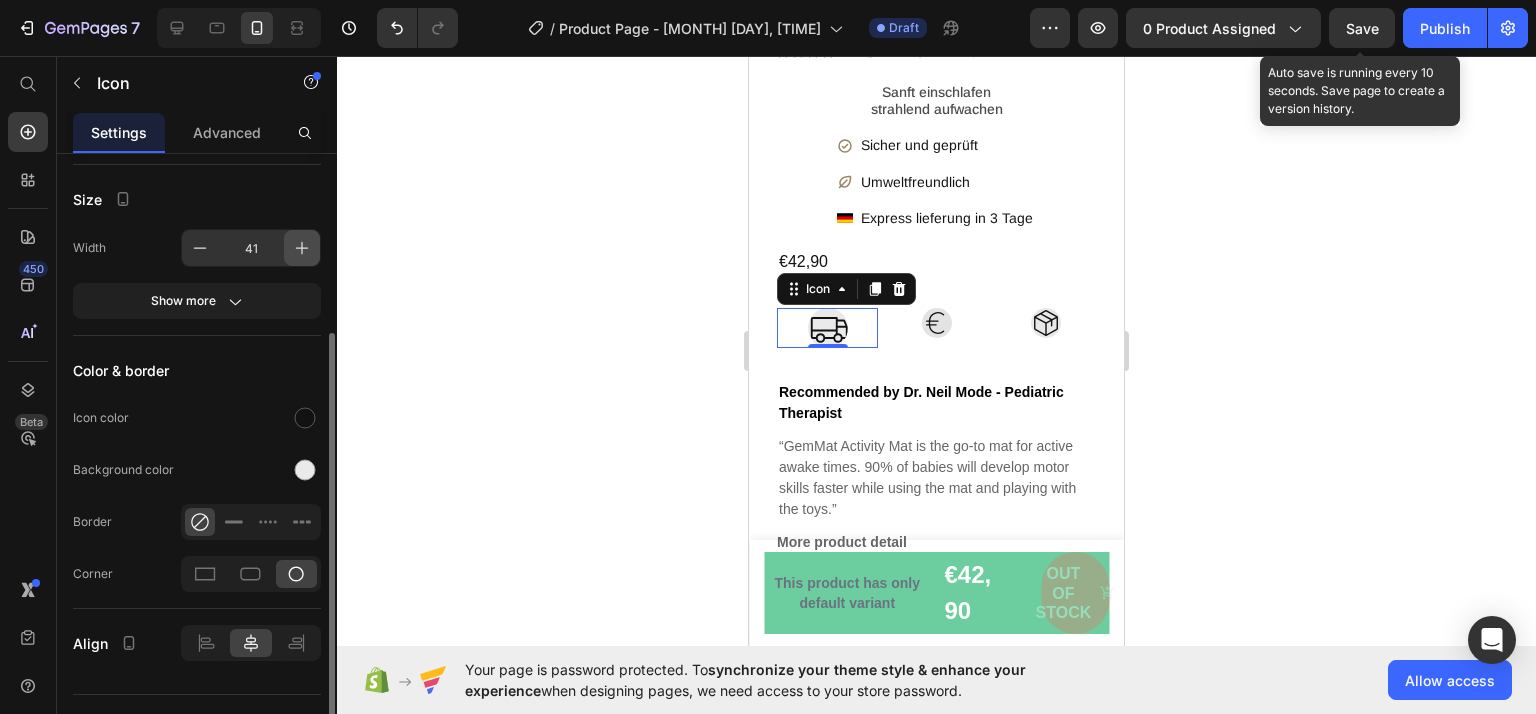 click 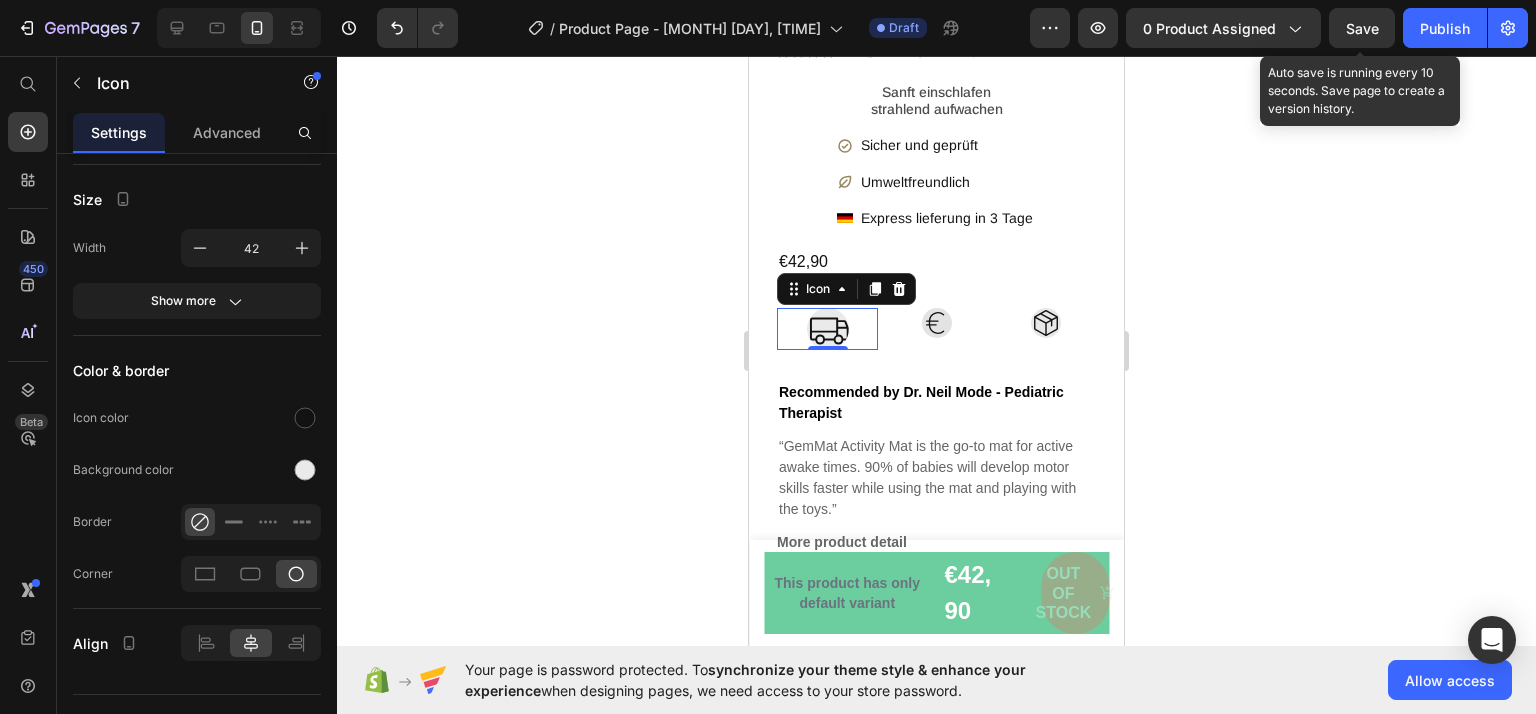 click 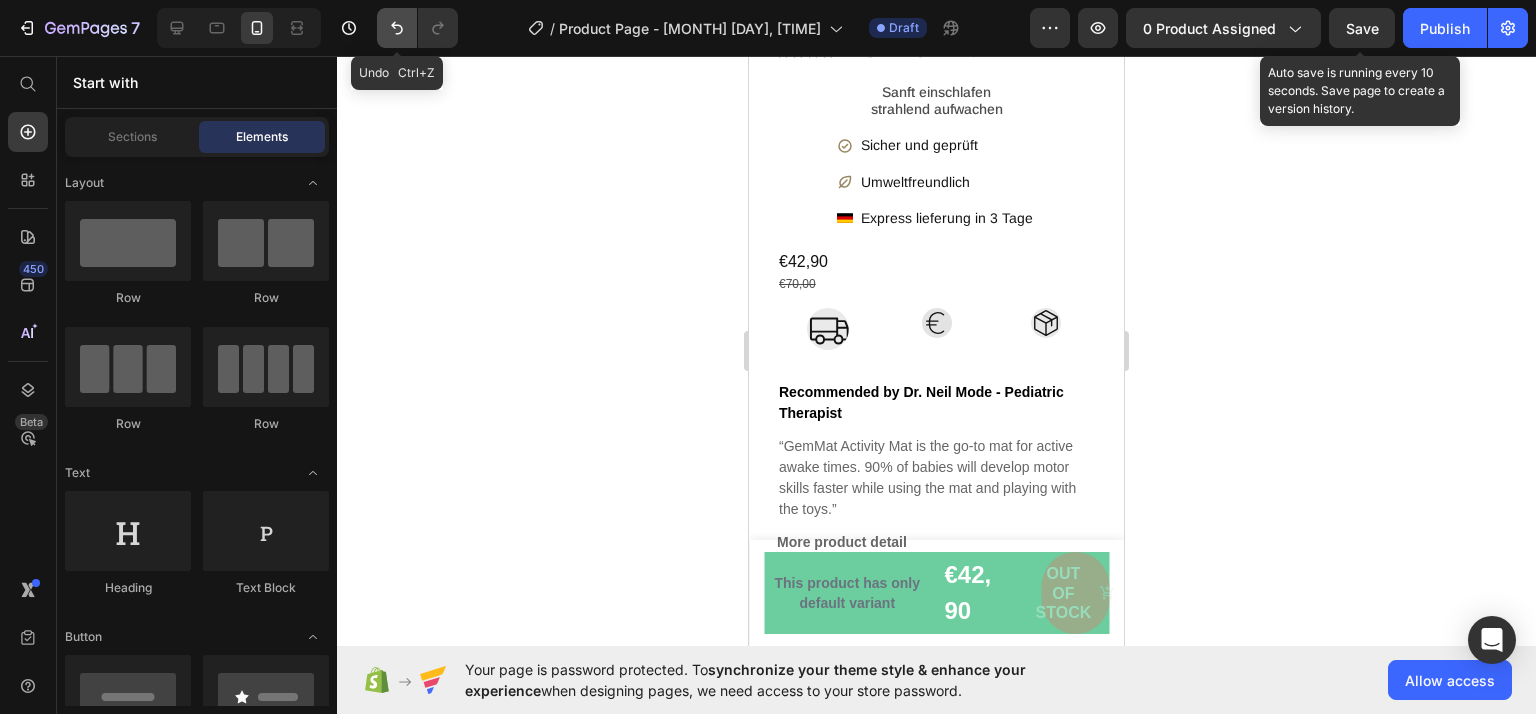 click 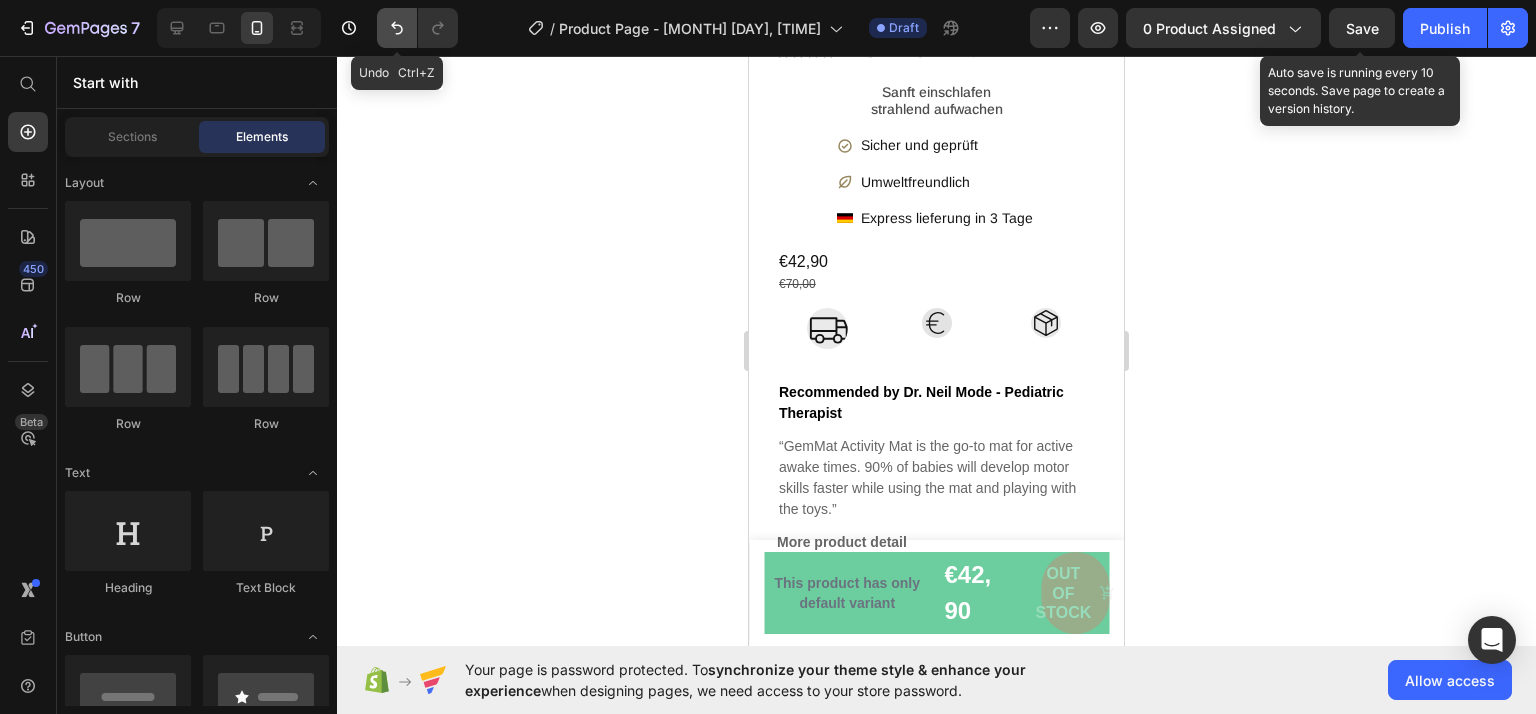 click 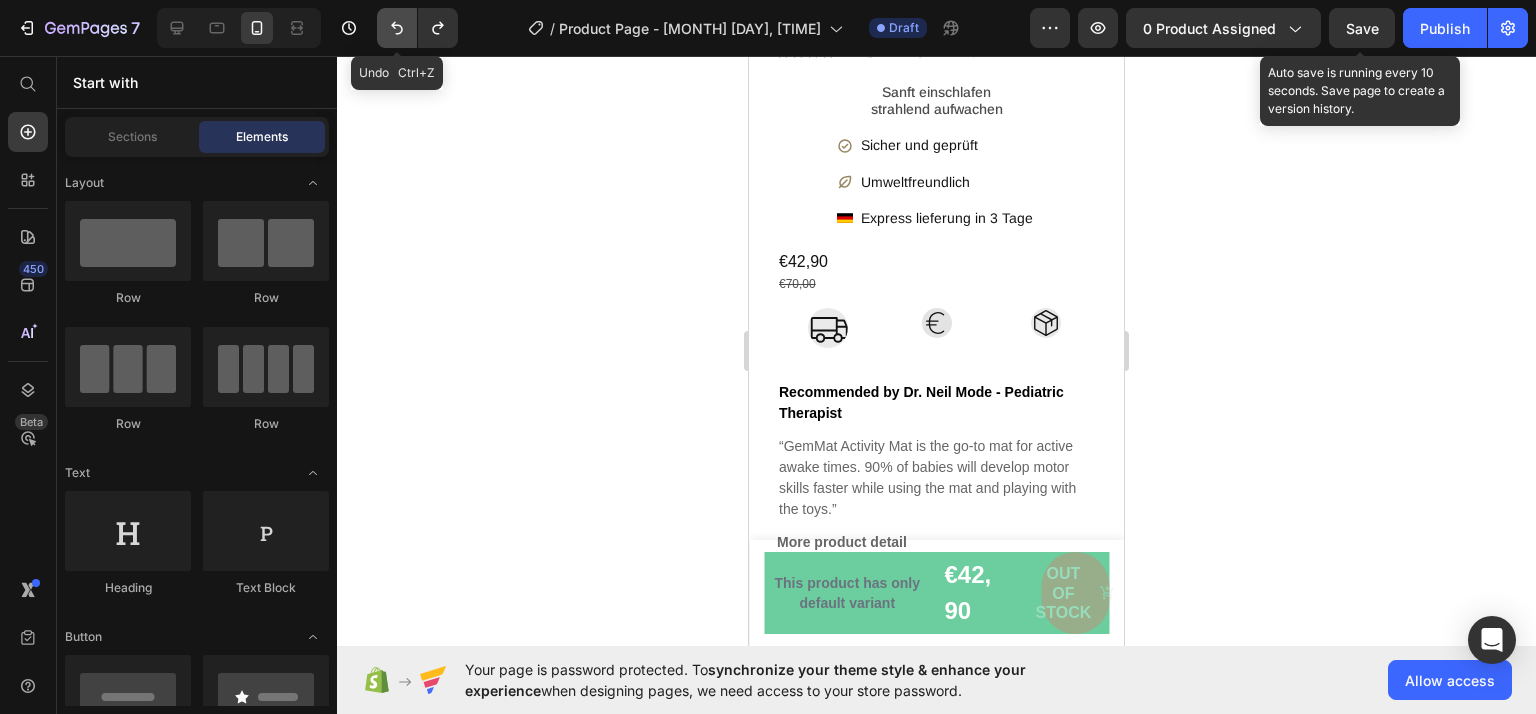 click 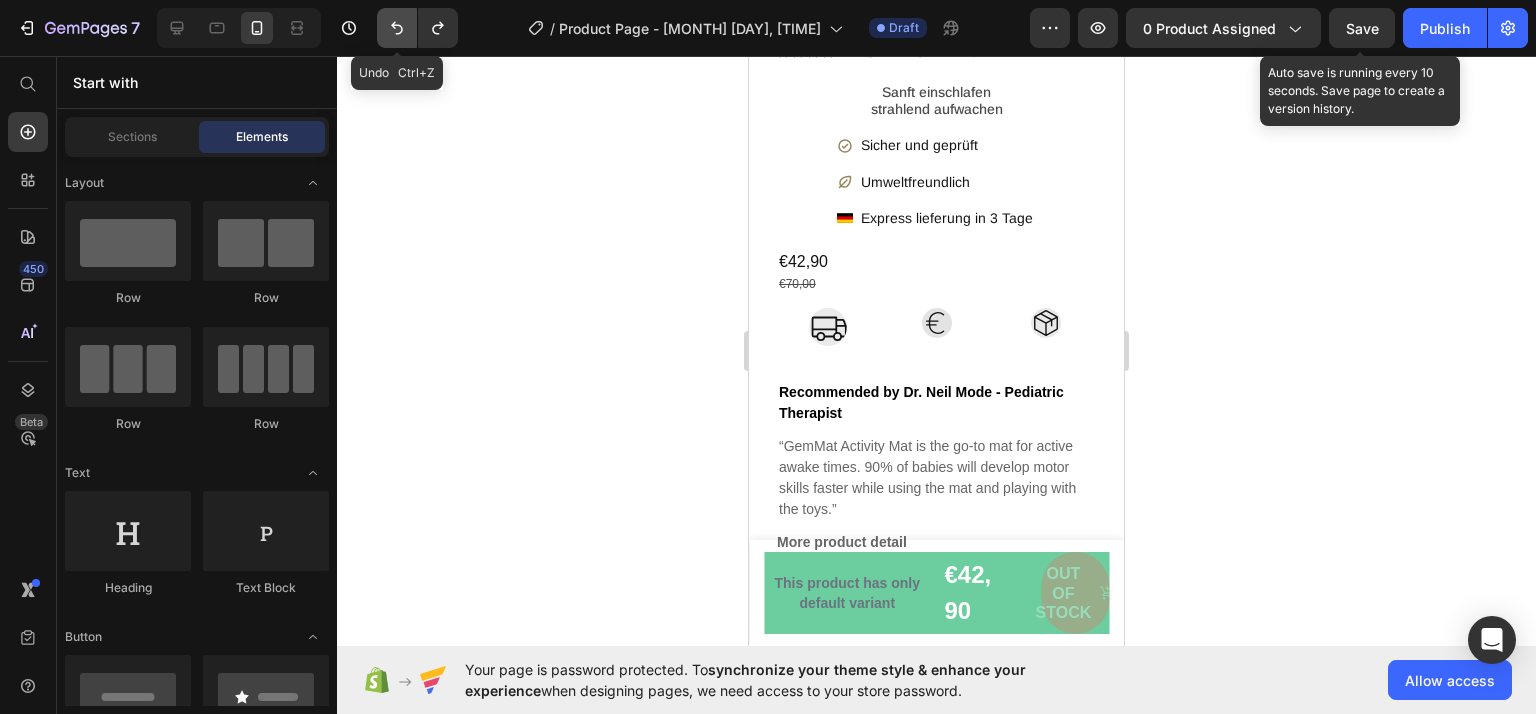 click 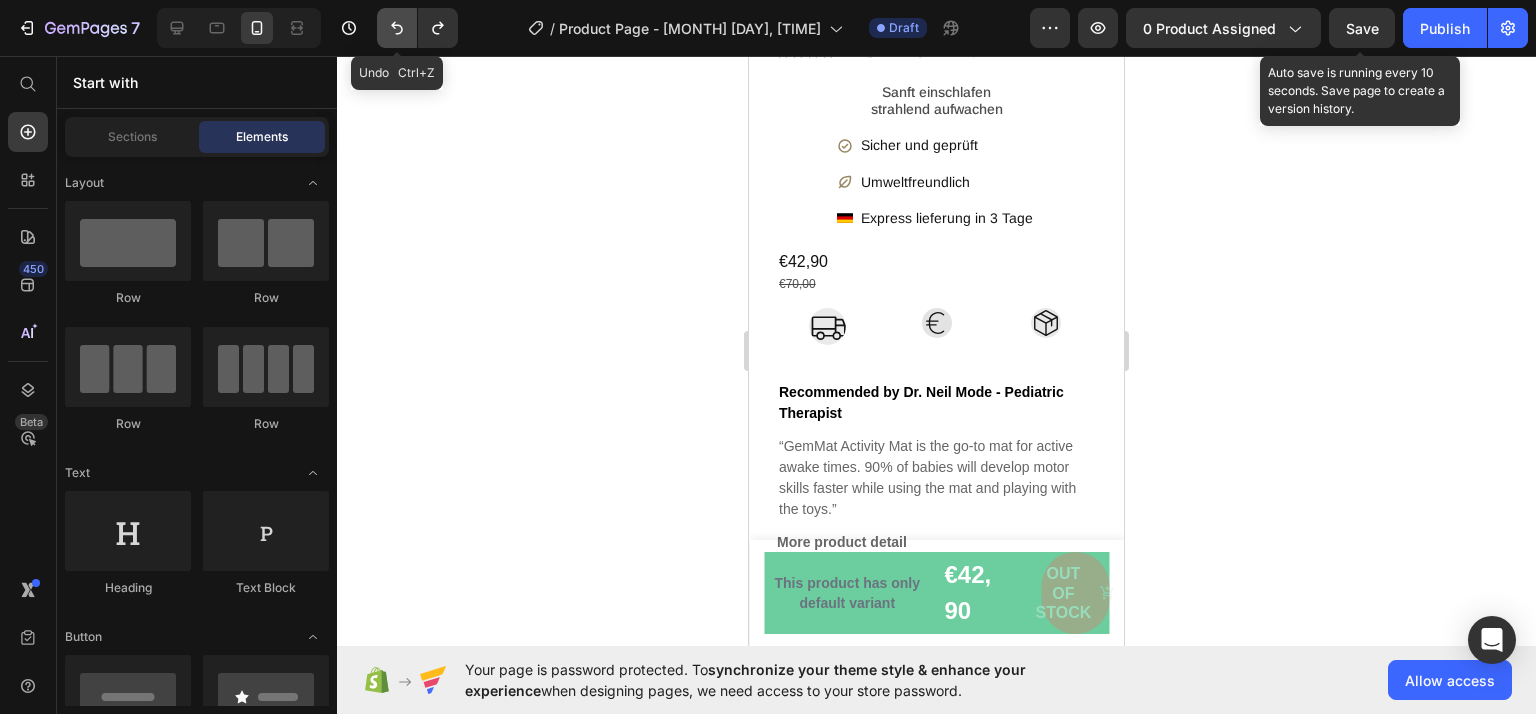 click 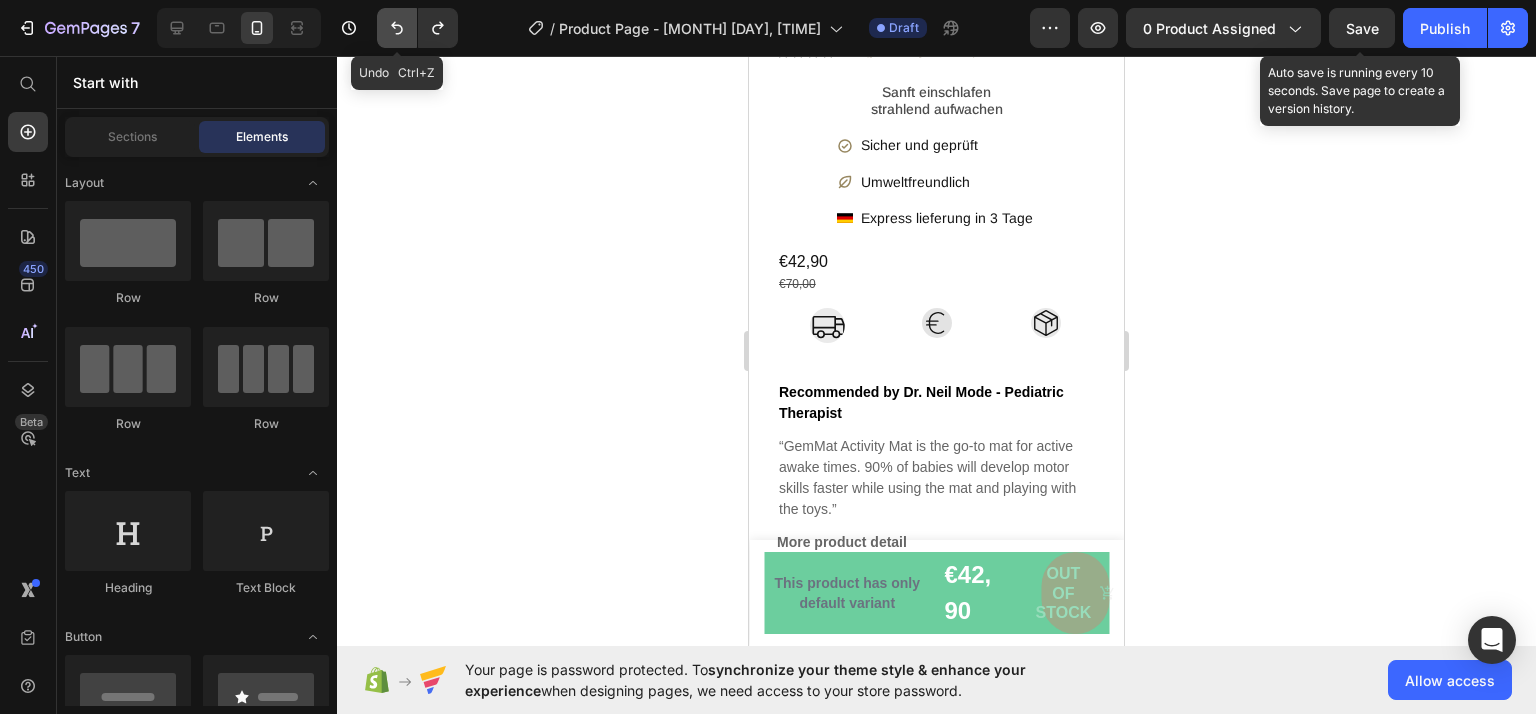 click 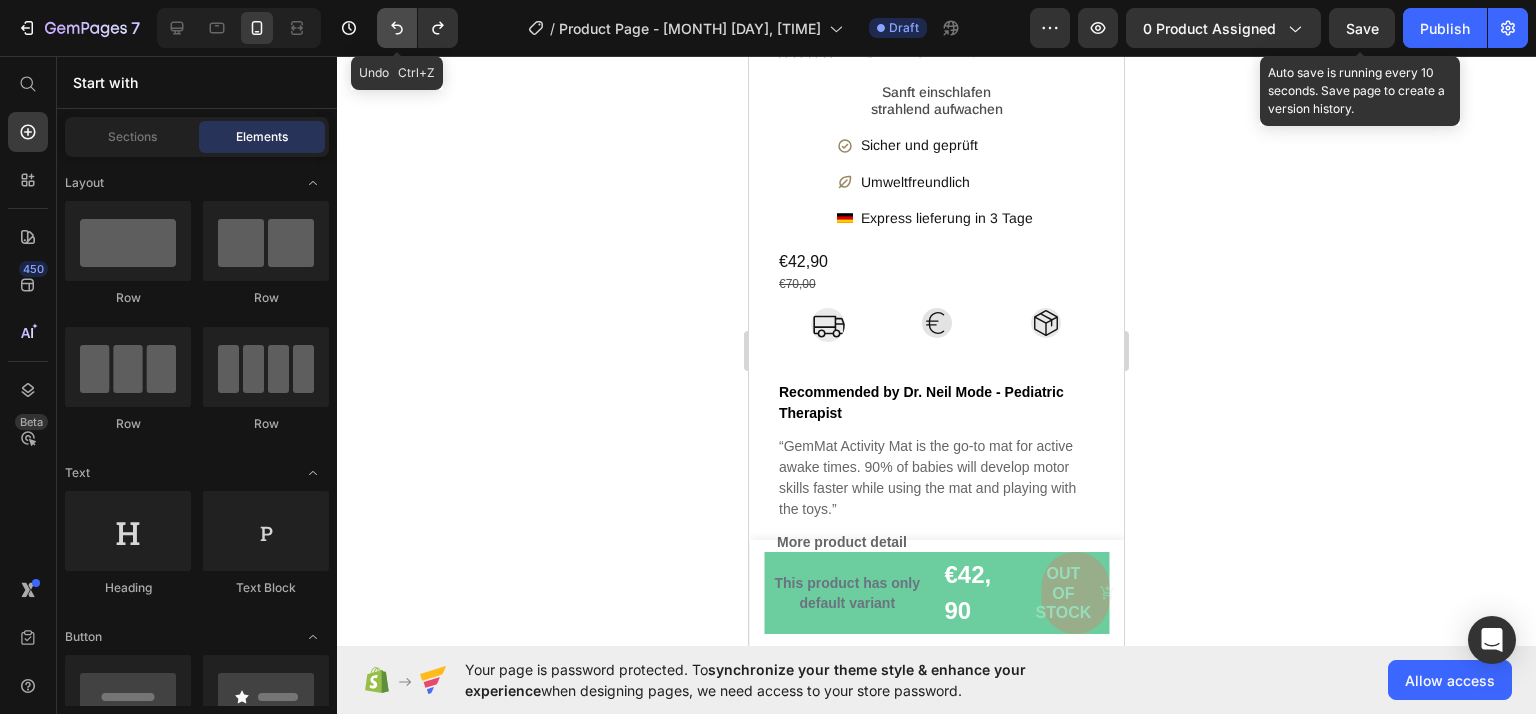 click 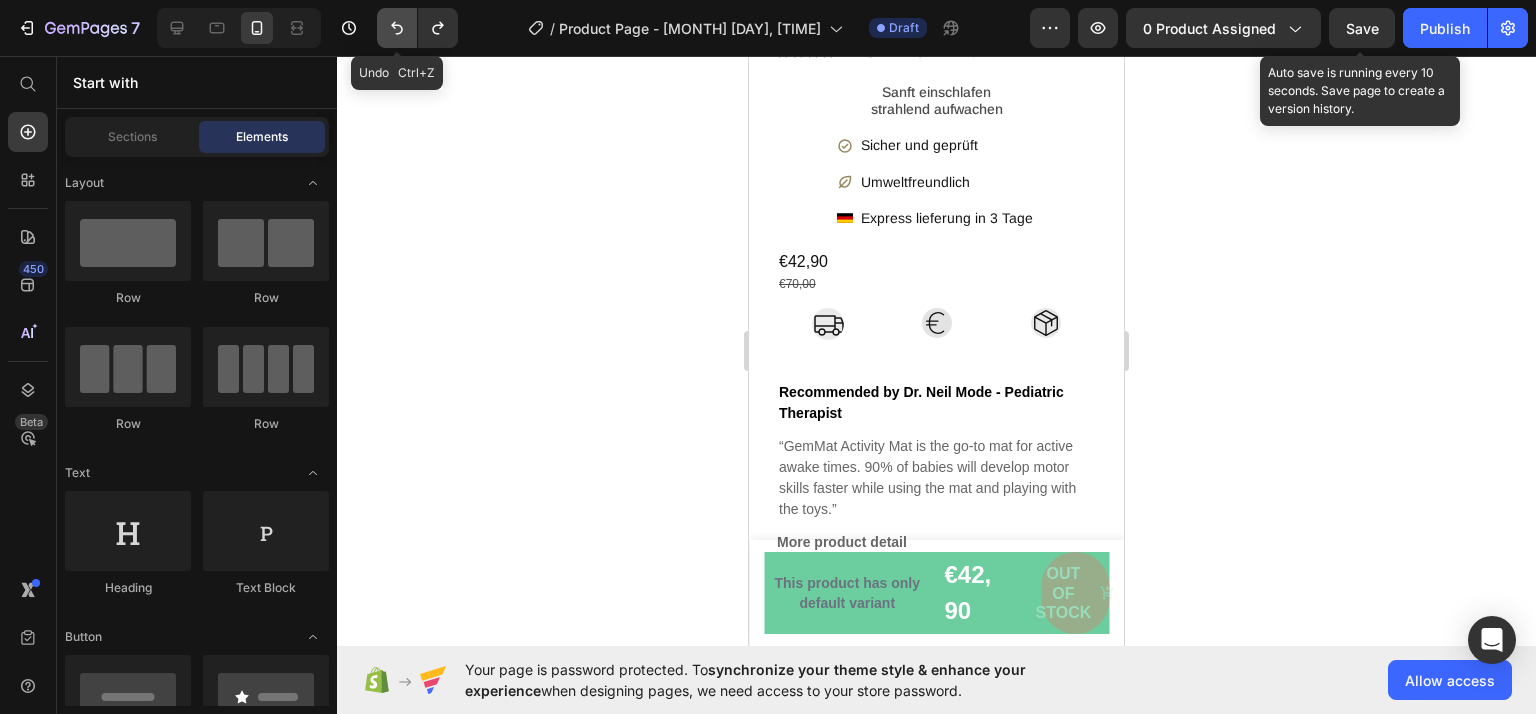 click 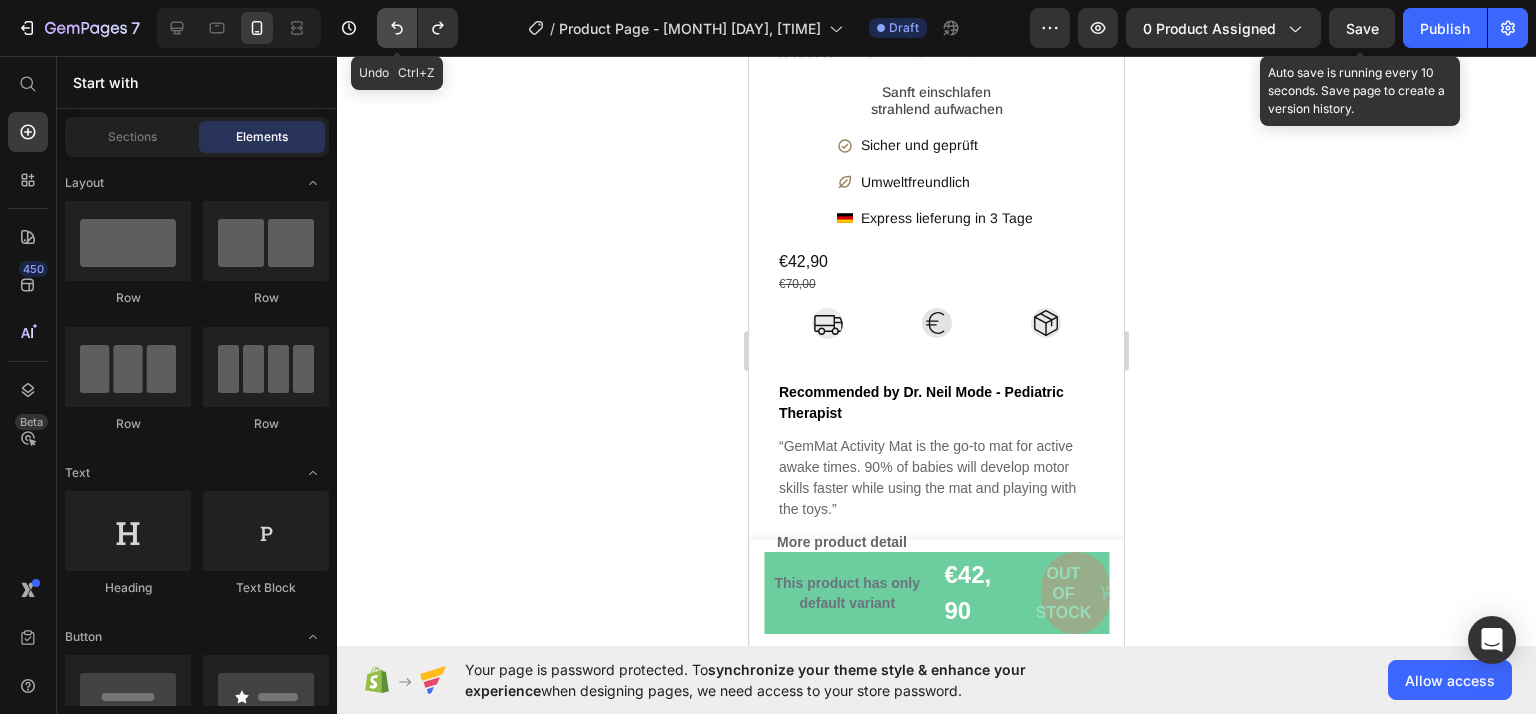 click 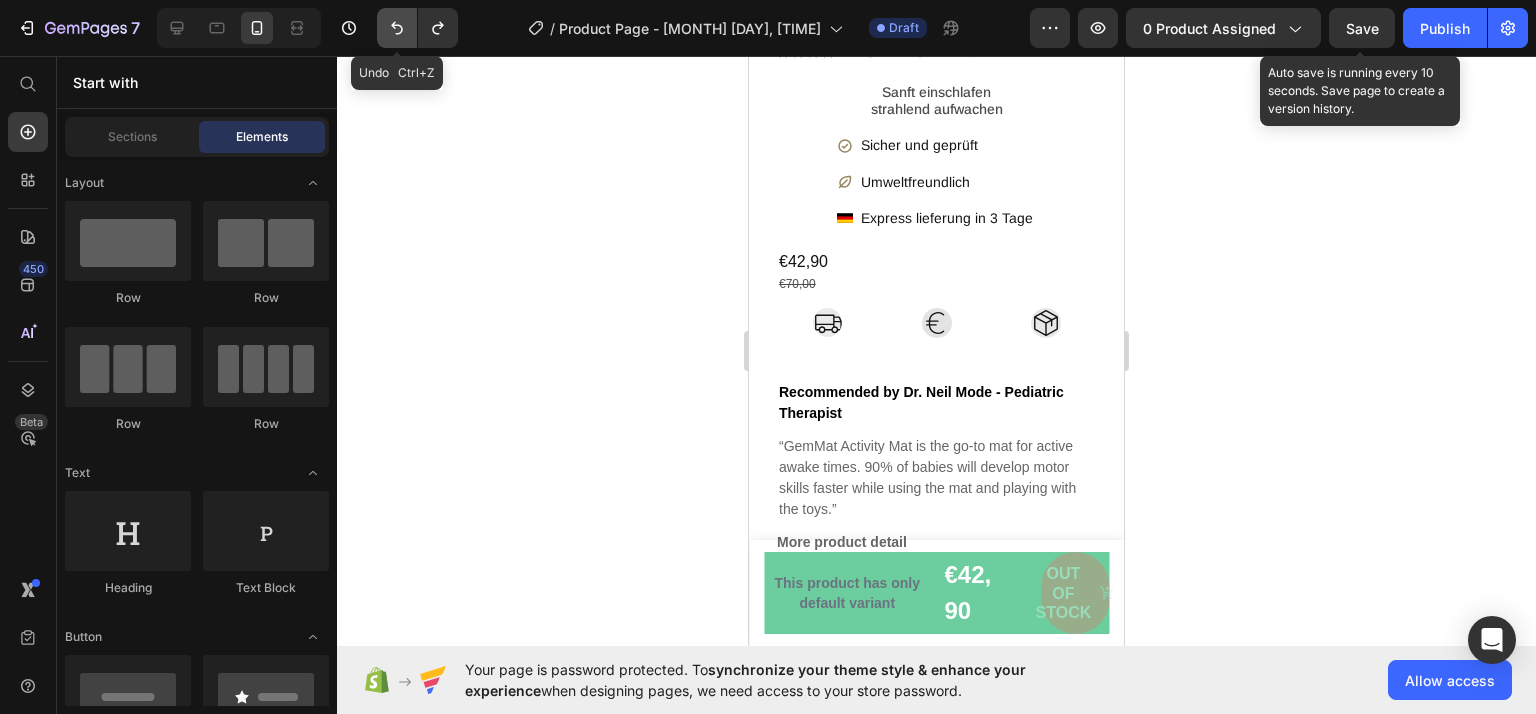 click 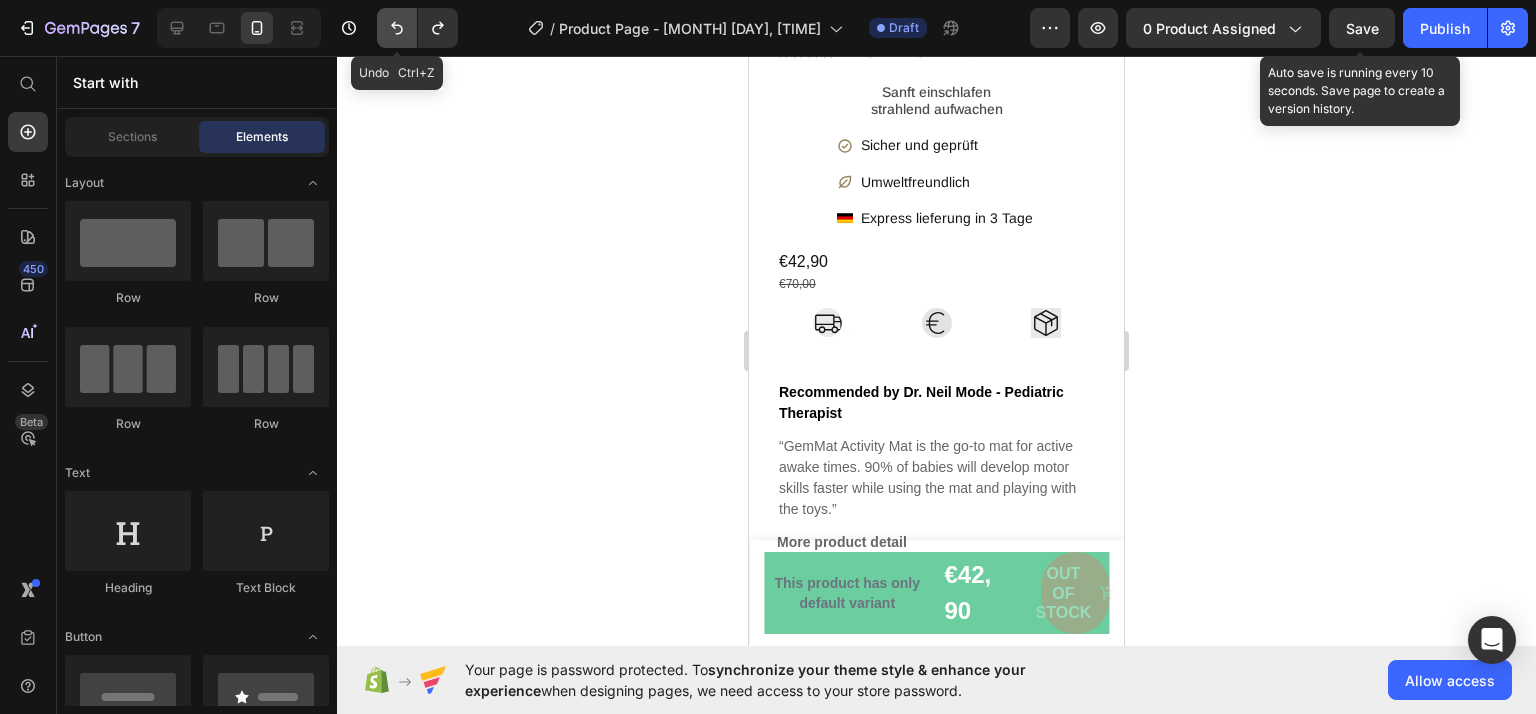 click 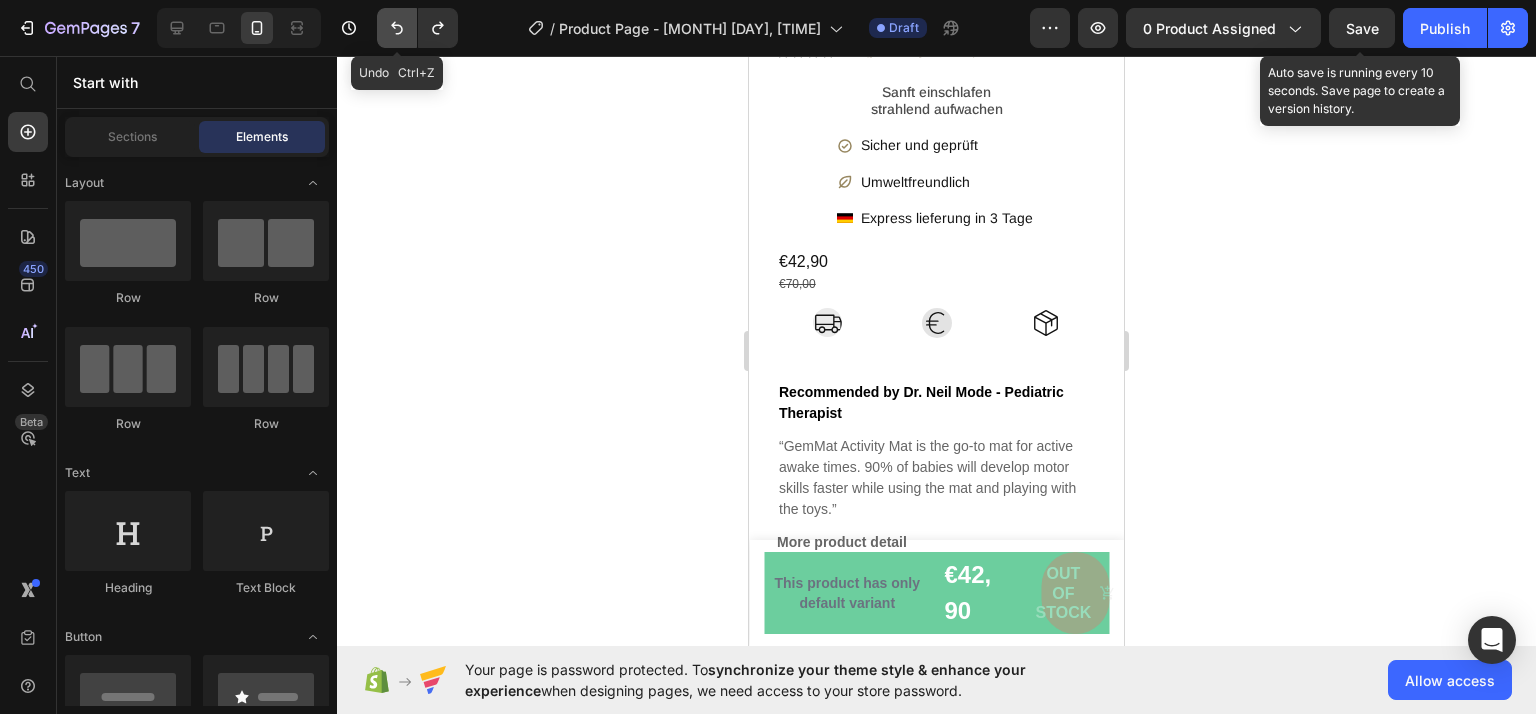 click 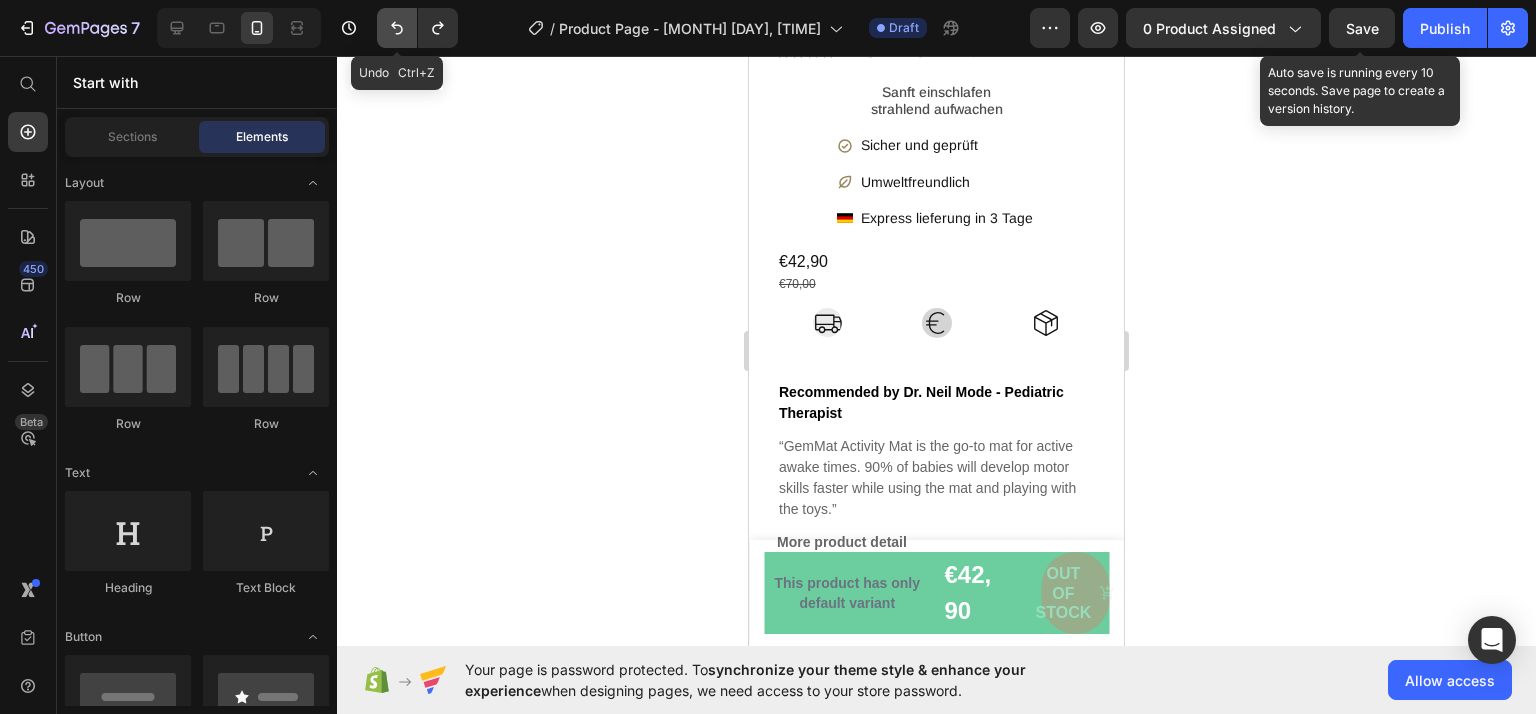 click 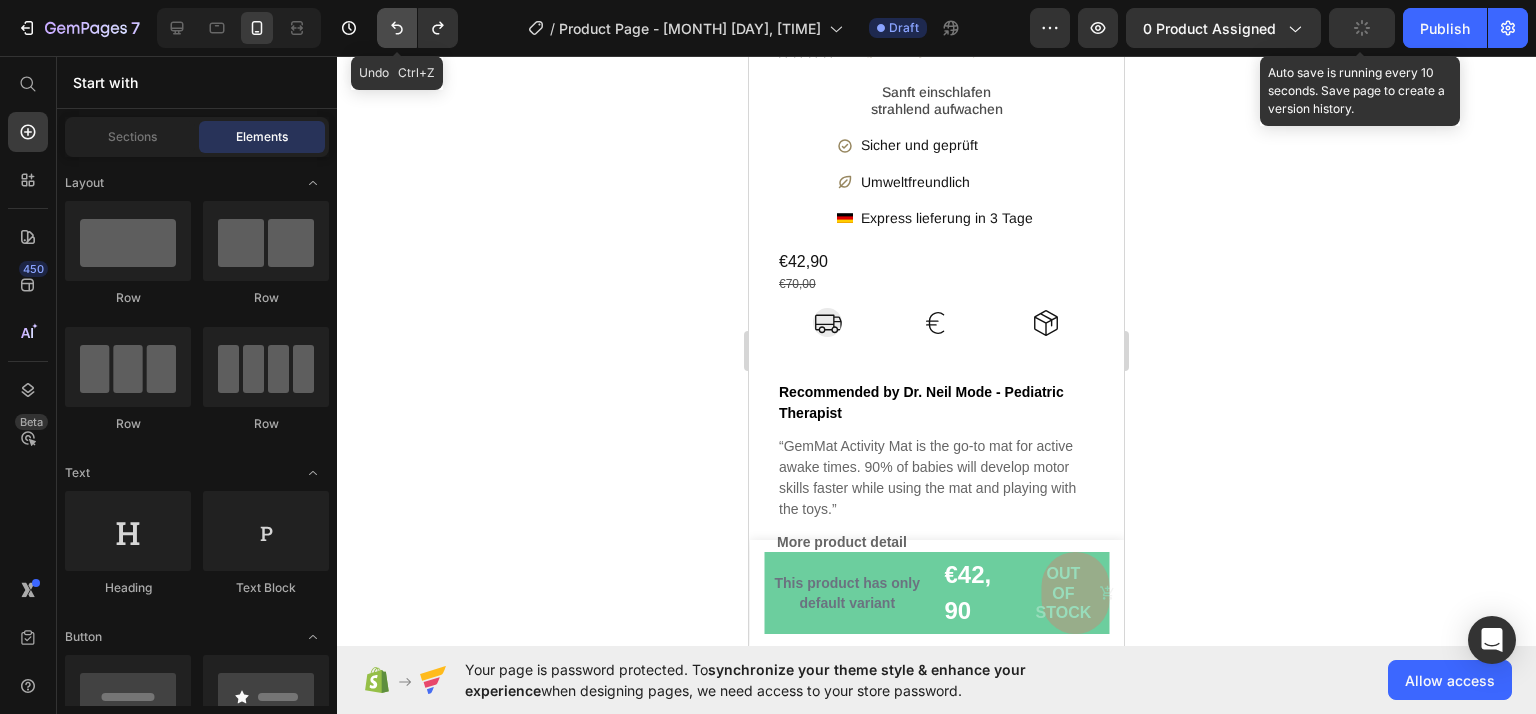 click 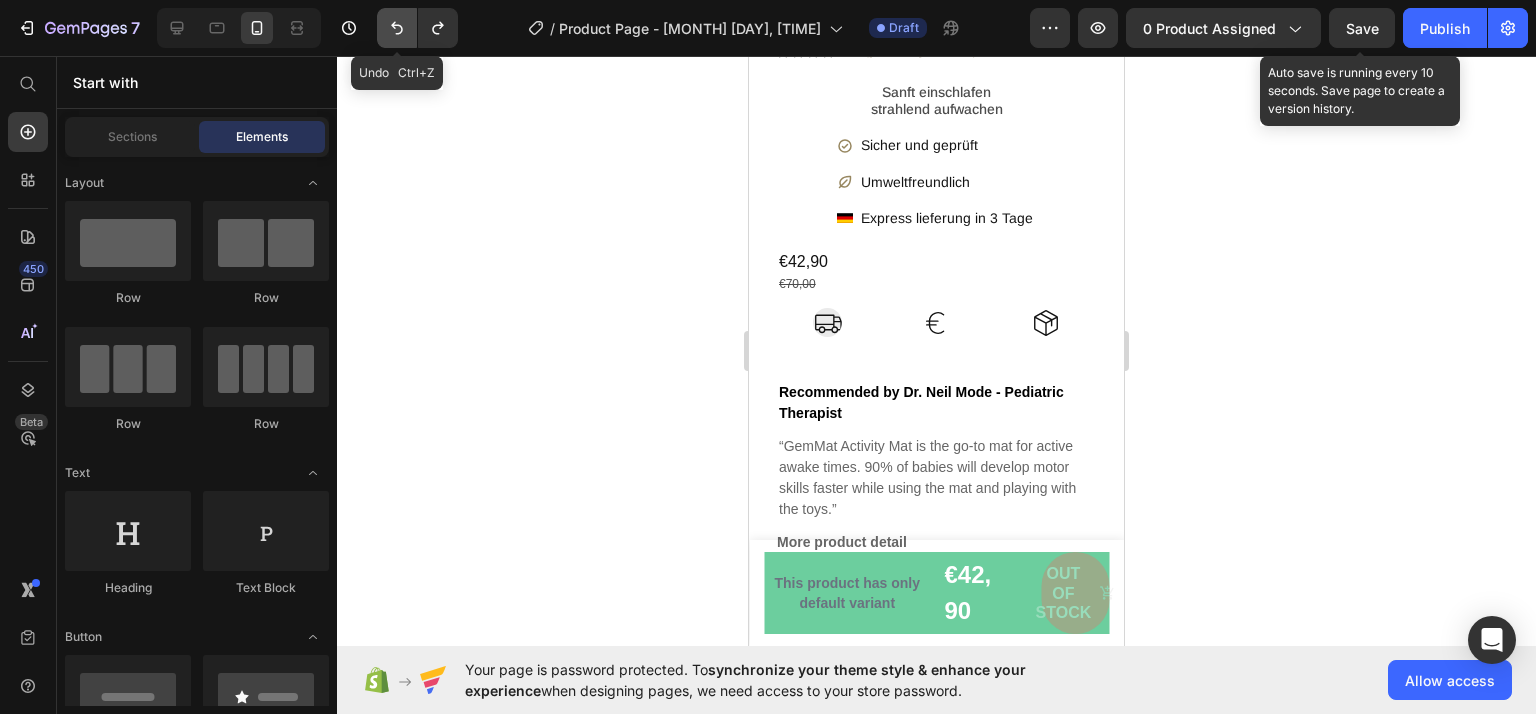 click 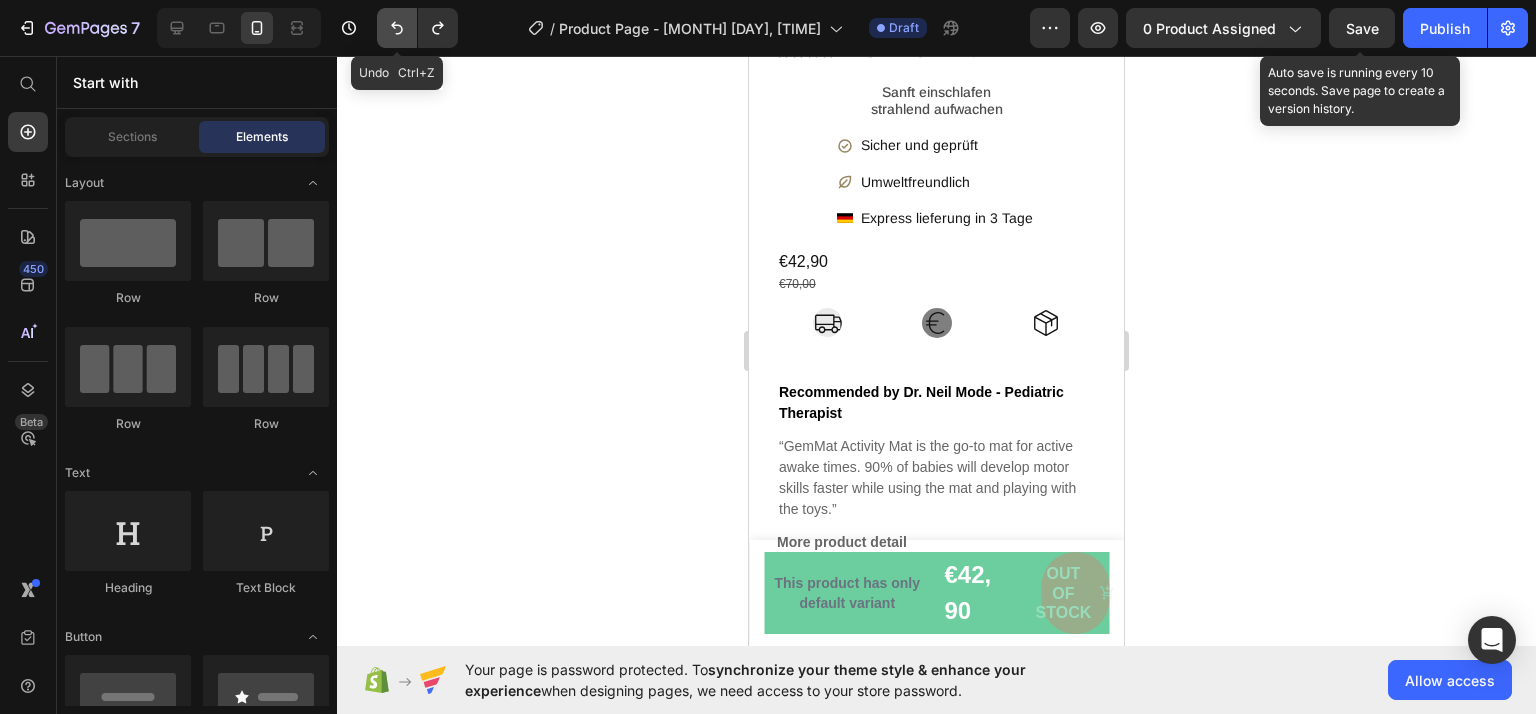 click 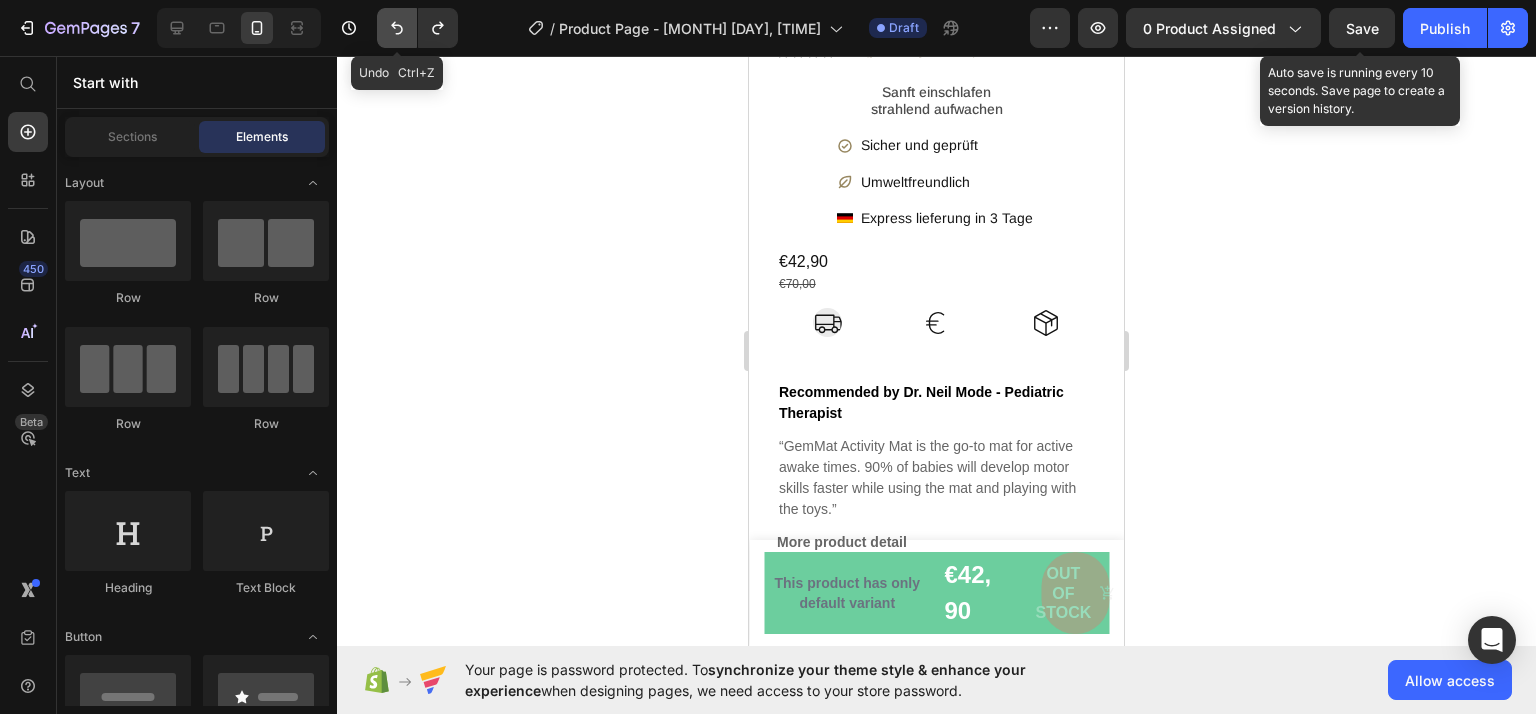 click 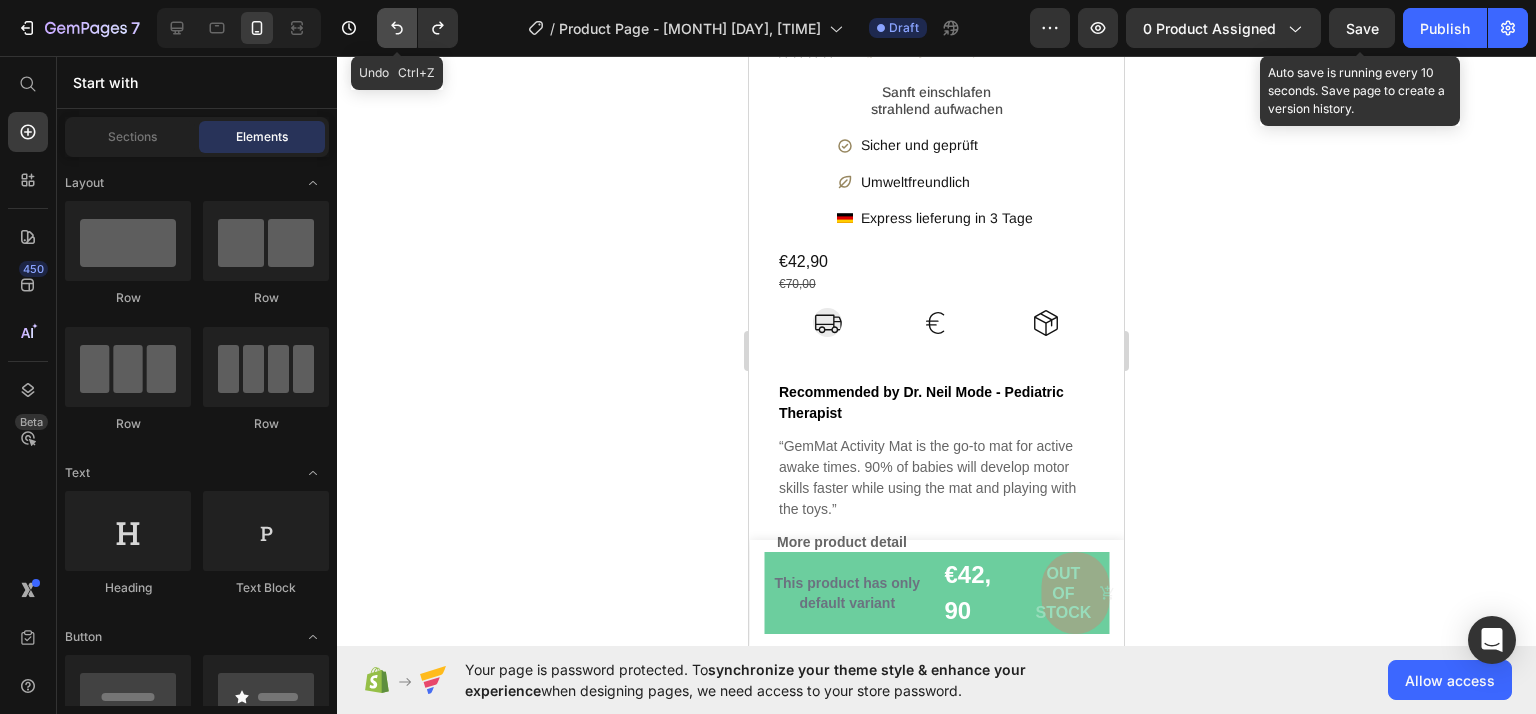 click 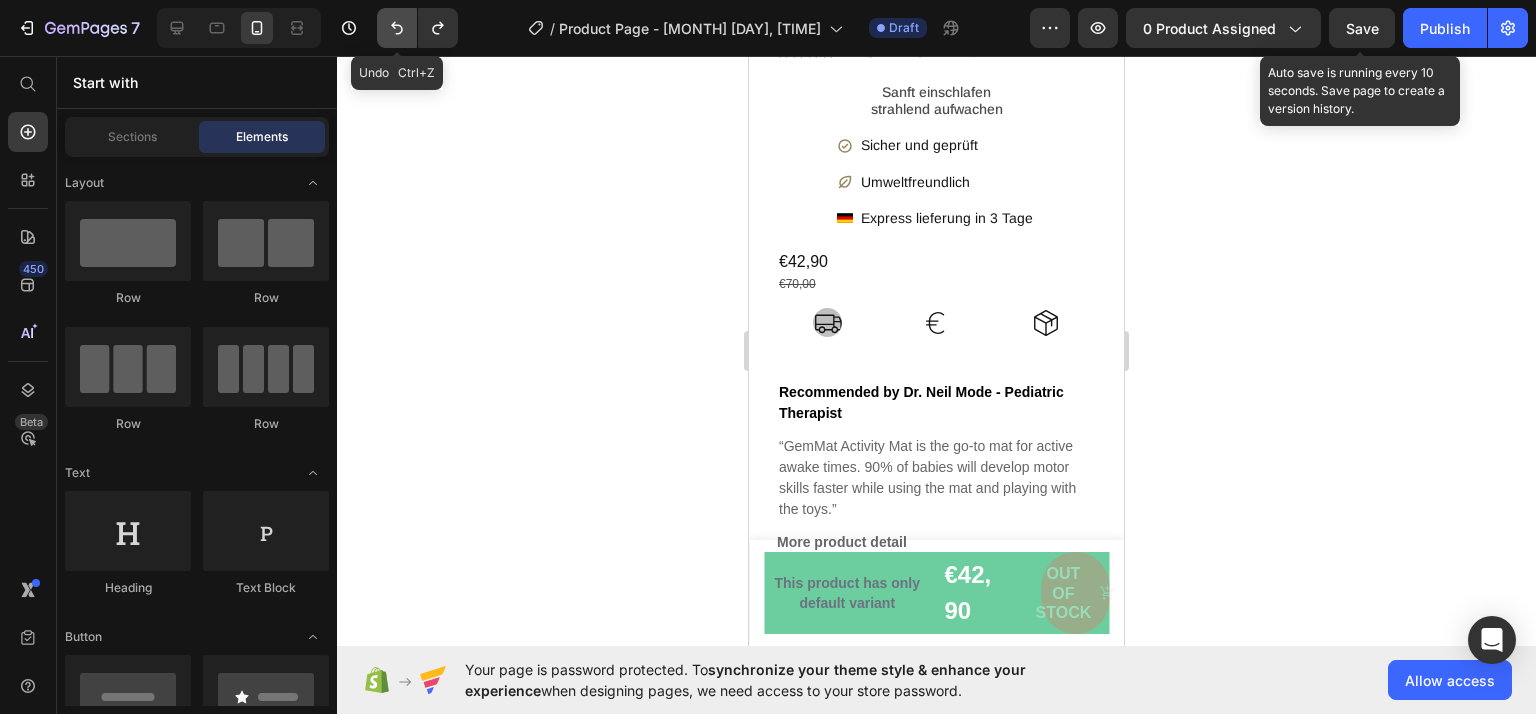 click 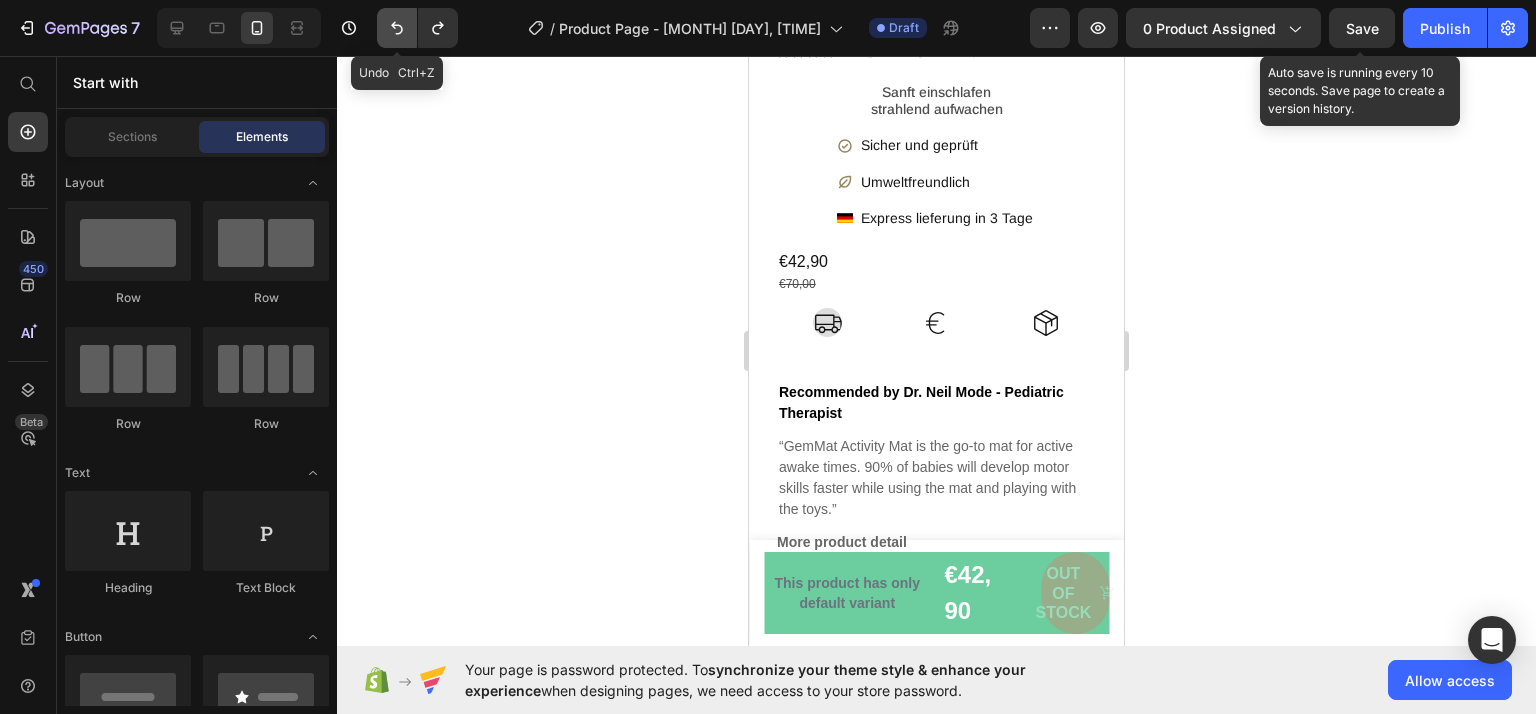 click 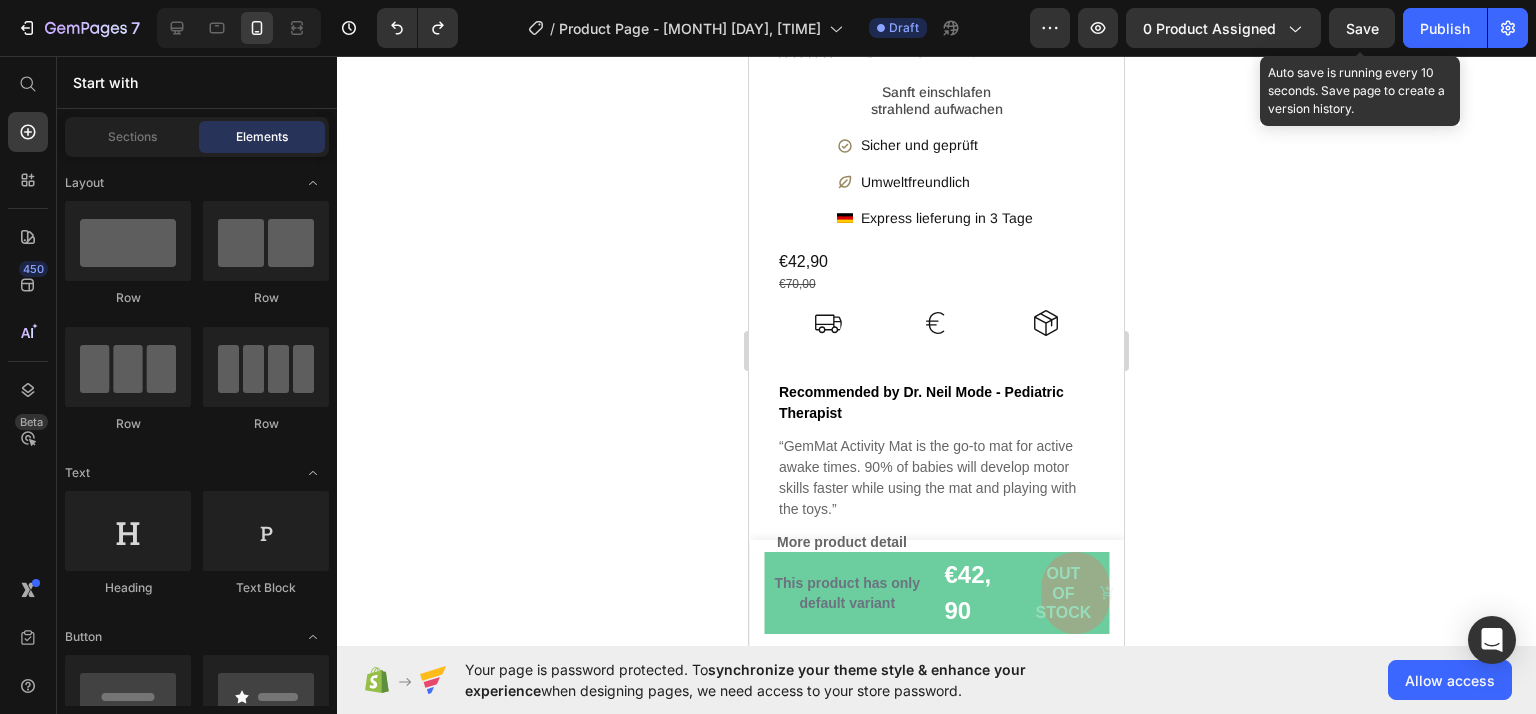 scroll, scrollTop: 0, scrollLeft: 0, axis: both 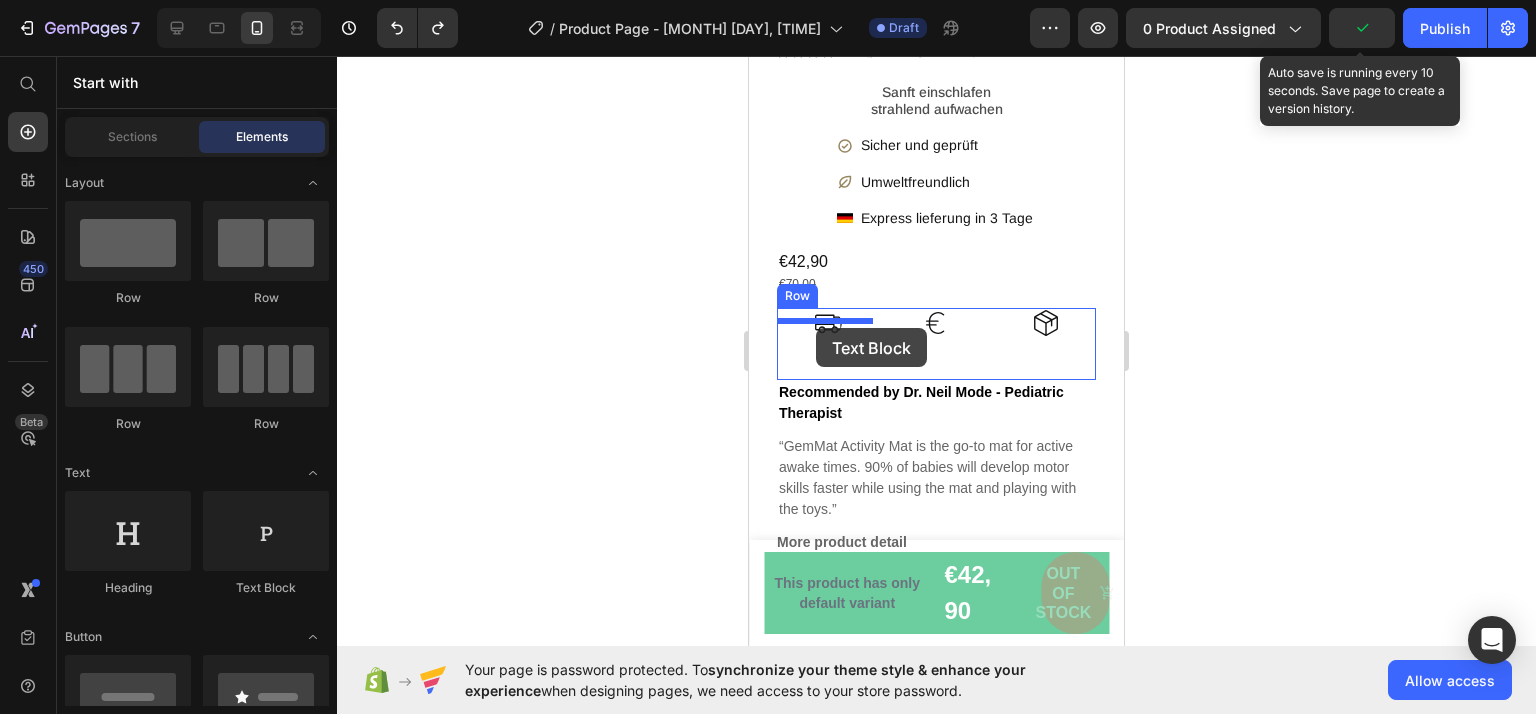 drag, startPoint x: 1010, startPoint y: 574, endPoint x: 816, endPoint y: 328, distance: 313.2922 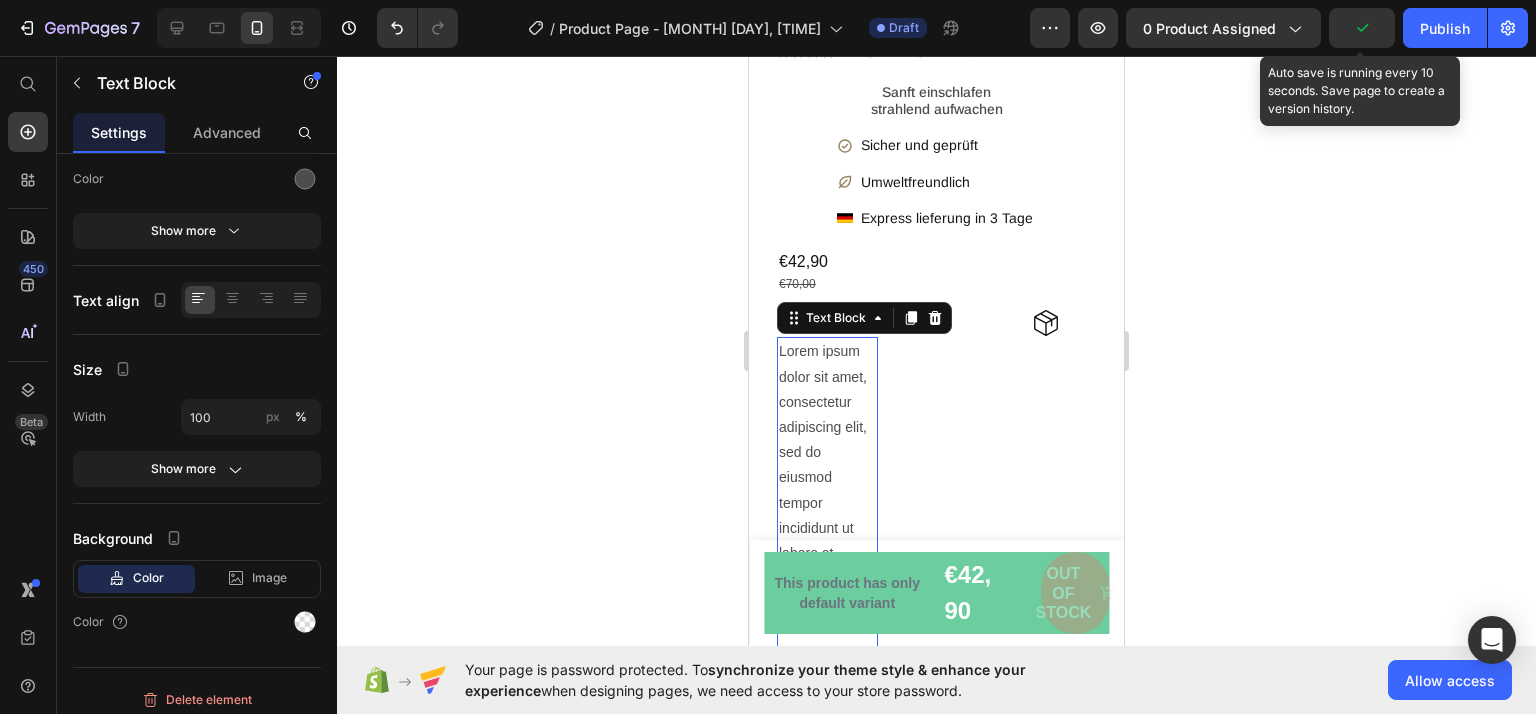 scroll, scrollTop: 0, scrollLeft: 0, axis: both 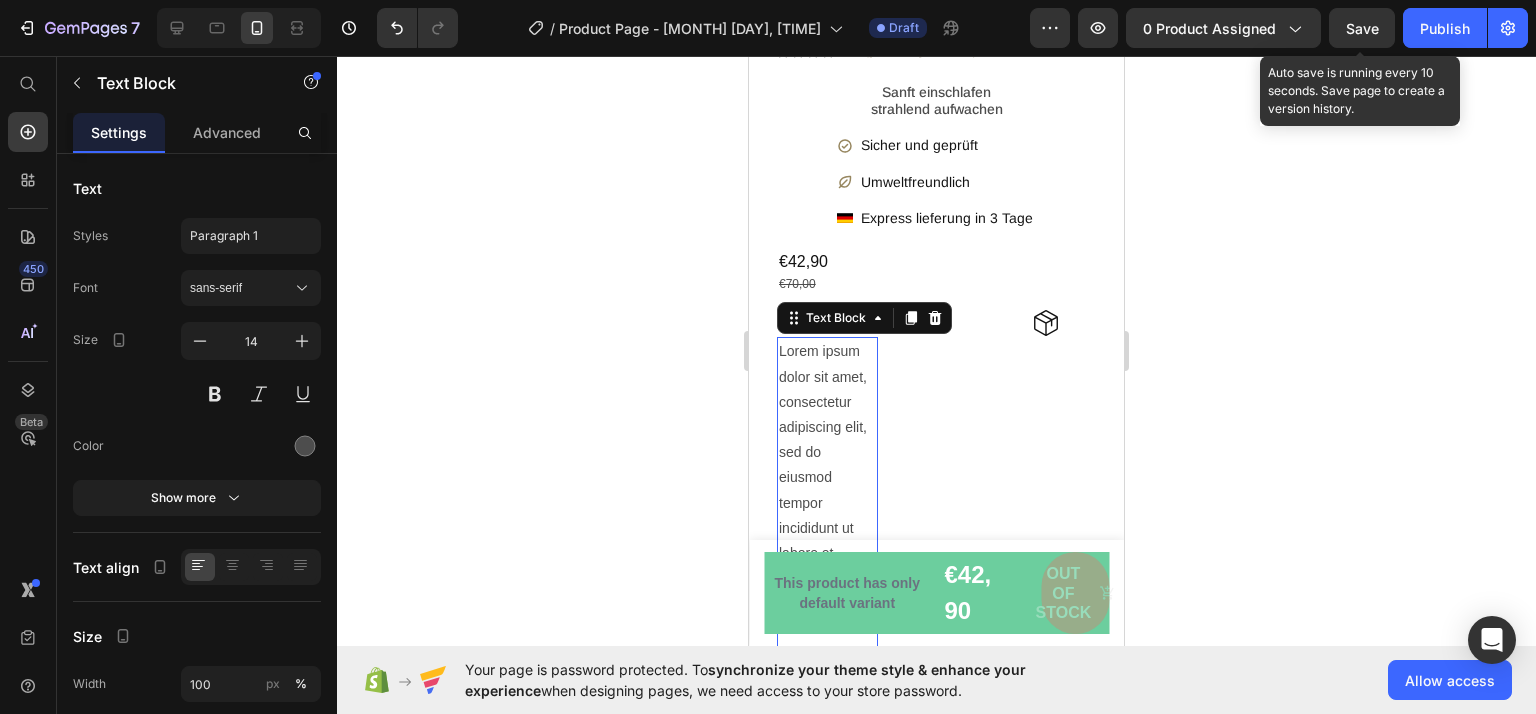 click on "Lorem ipsum dolor sit amet, consectetur adipiscing elit, sed do eiusmod tempor incididunt ut labore et dolore magna aliqua. Ut enim ad minim veniam, quis nostrud exercitation ullamco laboris nisi ut aliquip ex ea commodo consequat." at bounding box center (827, 591) 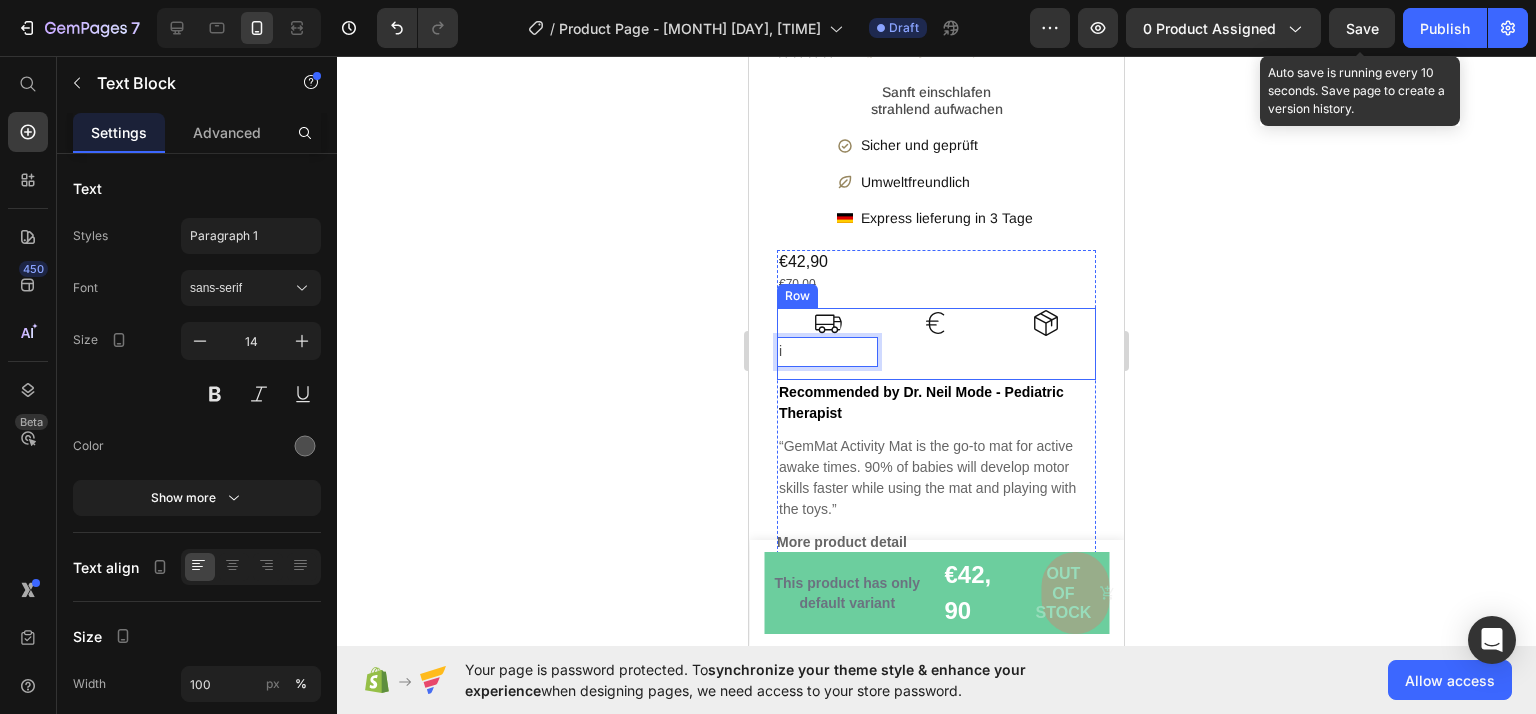 click on "Icon" at bounding box center [936, 344] 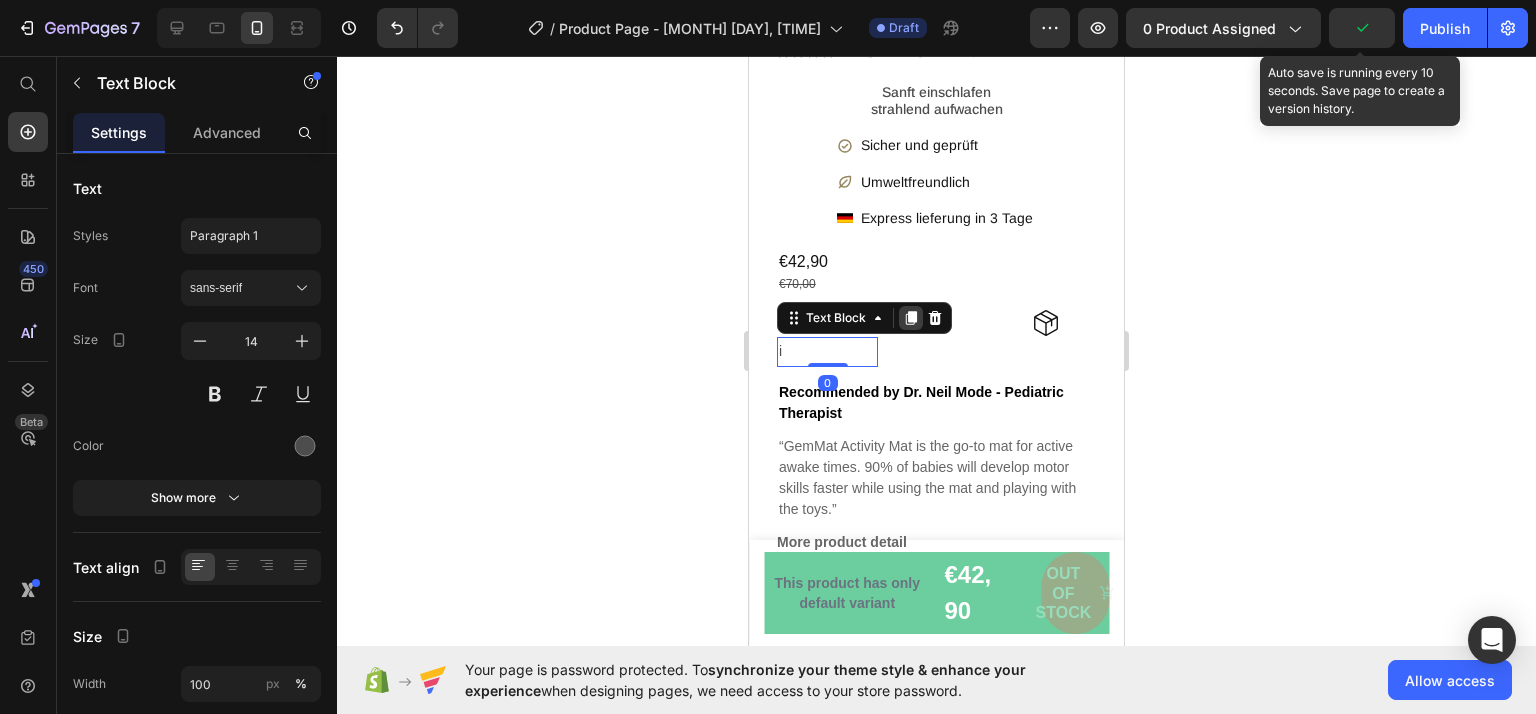 click 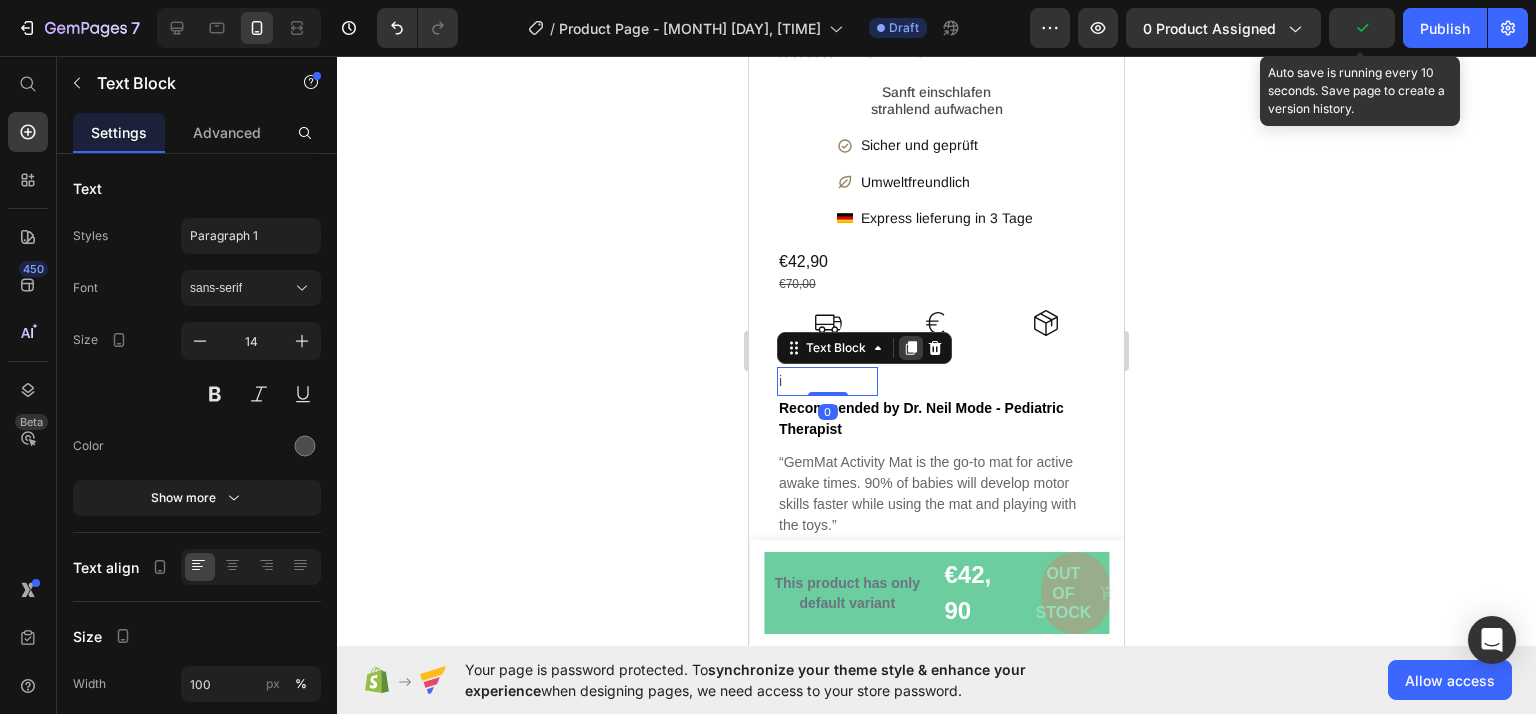click at bounding box center [911, 348] 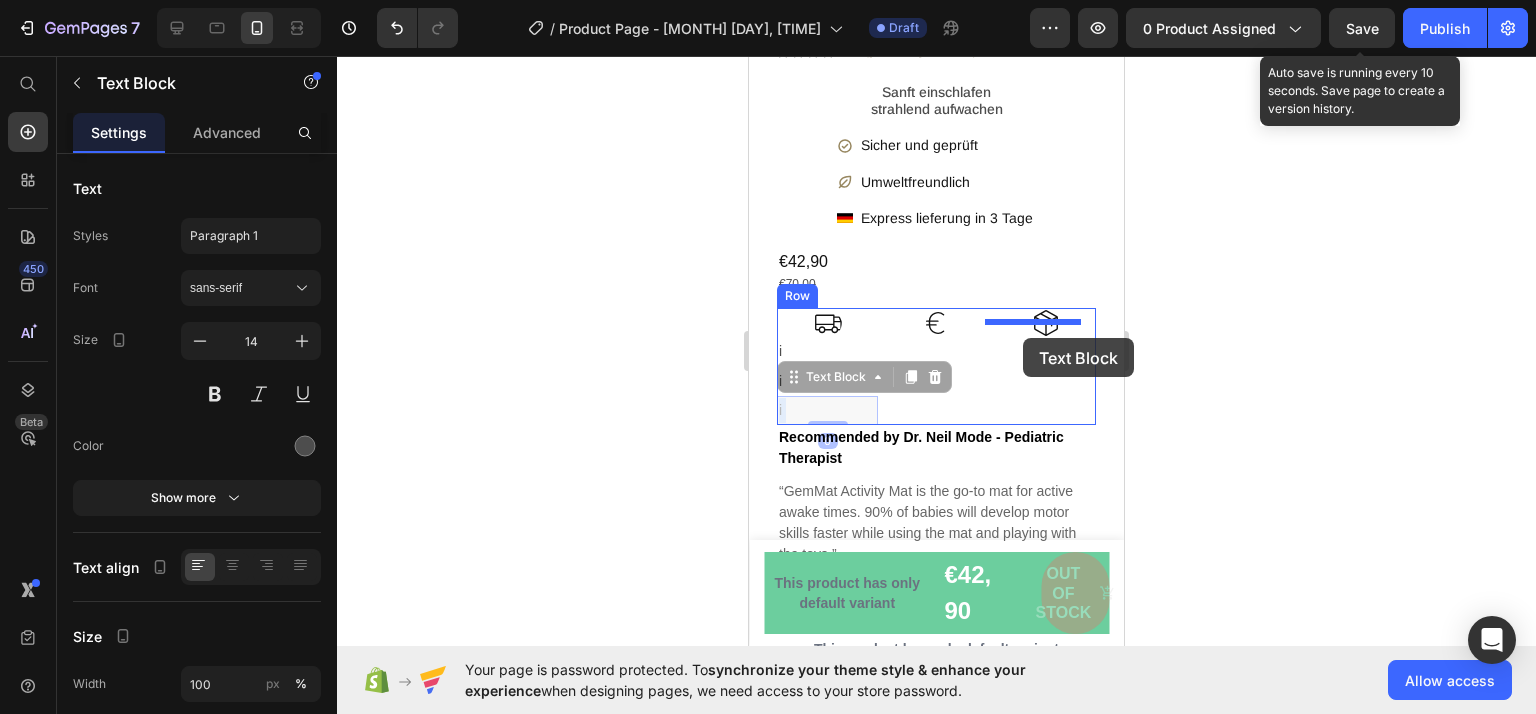 drag, startPoint x: 844, startPoint y: 395, endPoint x: 967, endPoint y: 371, distance: 125.31959 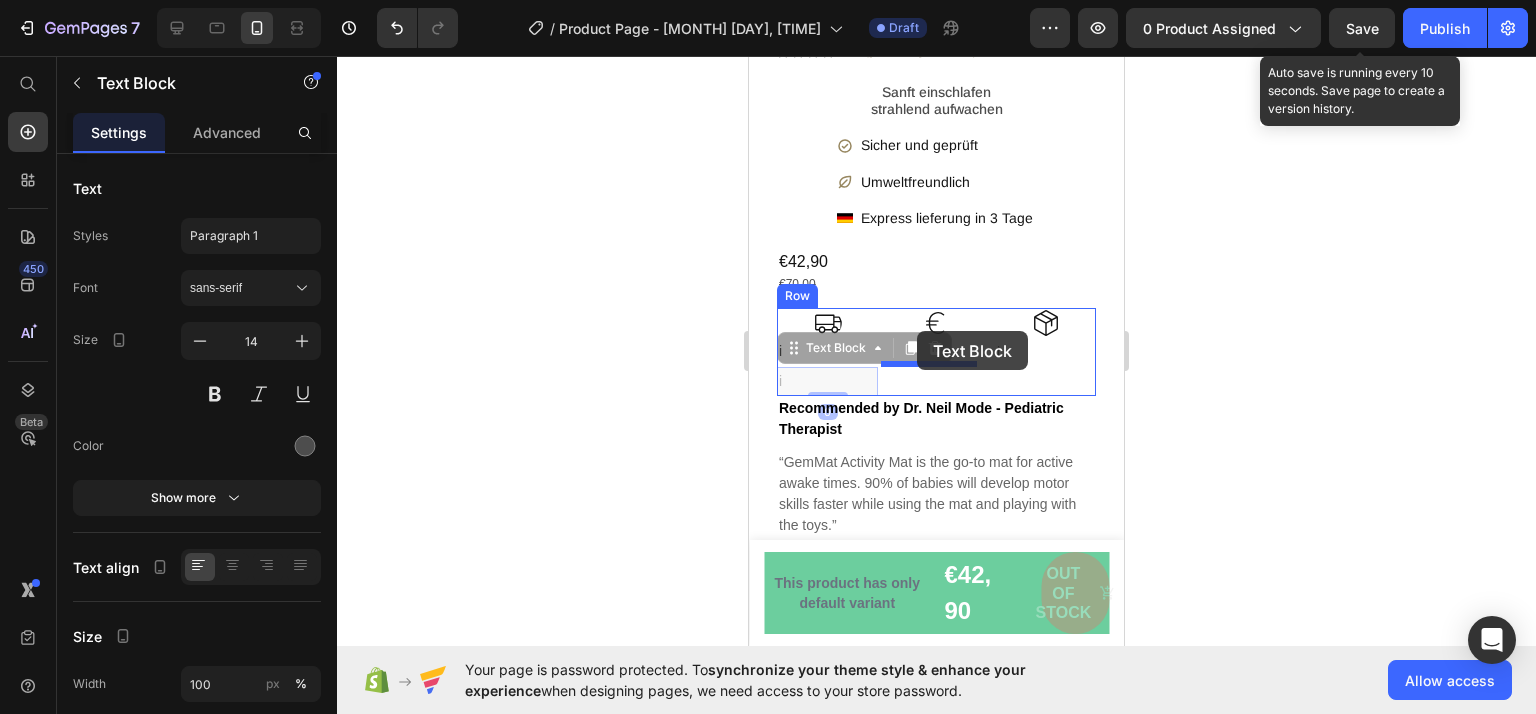 drag, startPoint x: 792, startPoint y: 367, endPoint x: 917, endPoint y: 331, distance: 130.08075 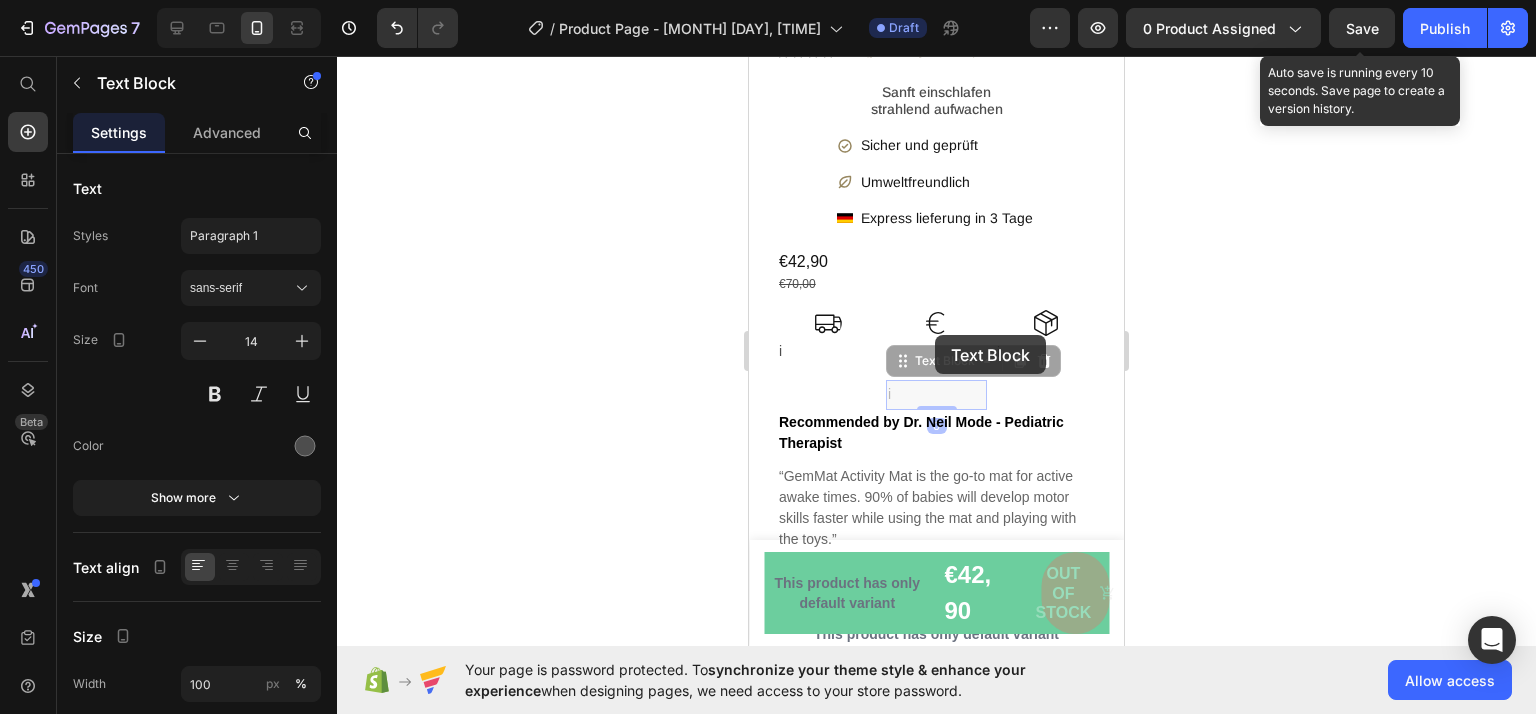 drag, startPoint x: 933, startPoint y: 376, endPoint x: 935, endPoint y: 336, distance: 40.04997 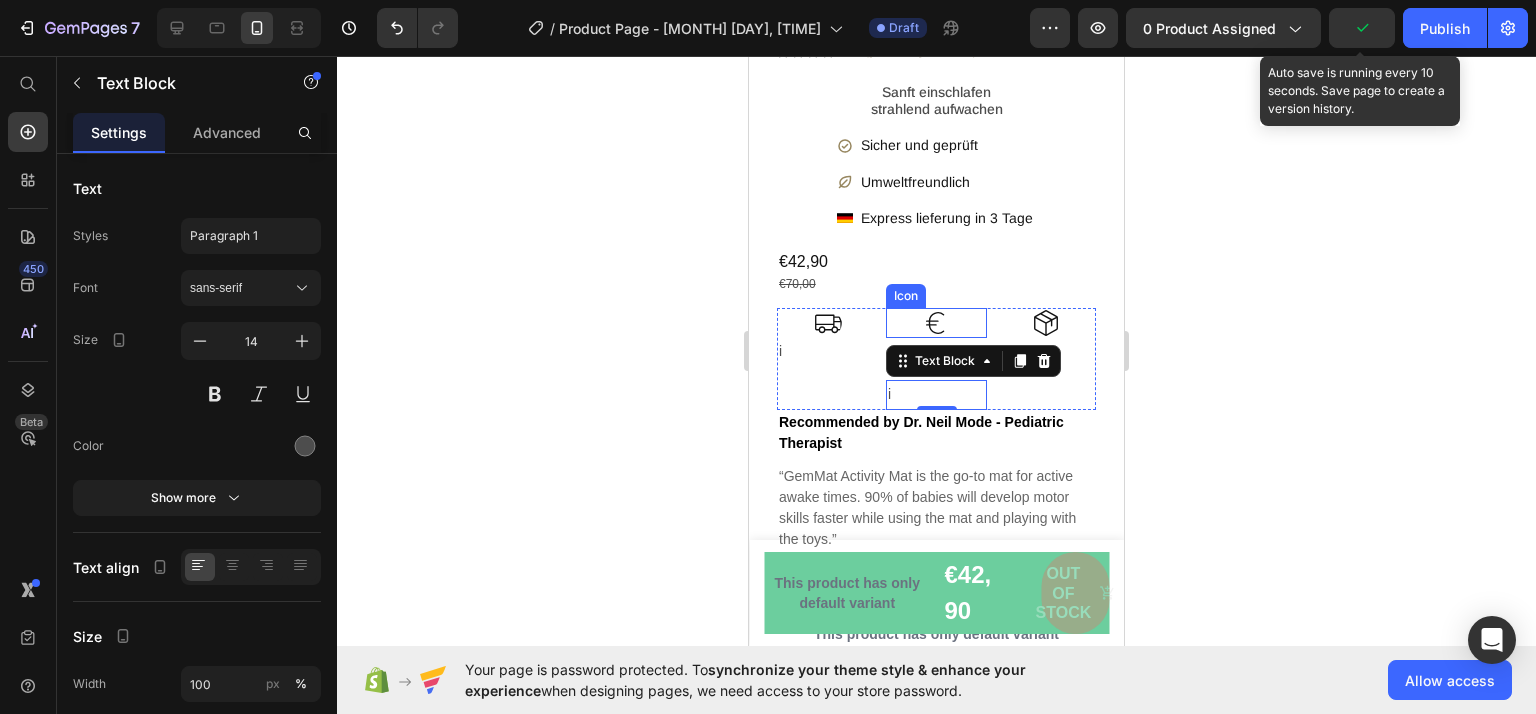 click on "Icon" at bounding box center (936, 323) 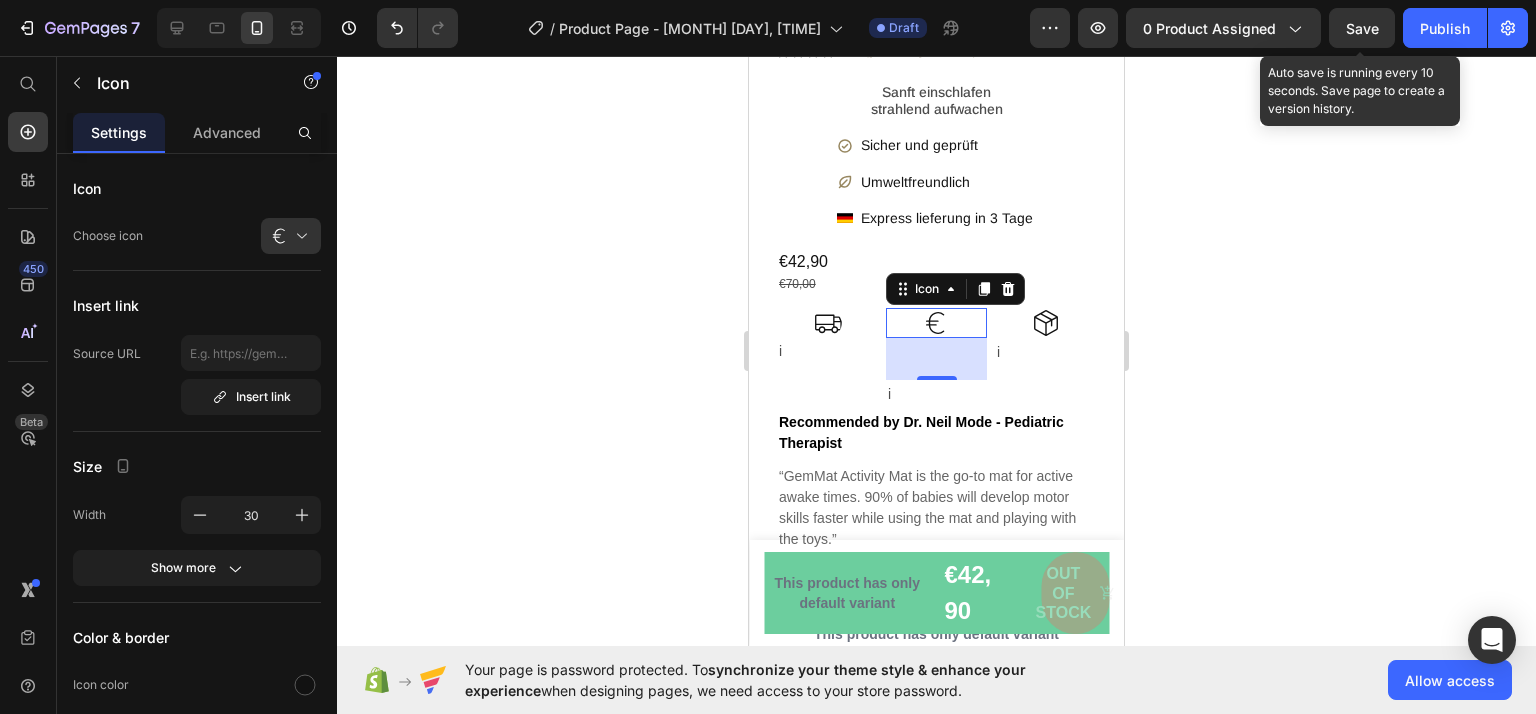 drag, startPoint x: 937, startPoint y: 359, endPoint x: 950, endPoint y: 291, distance: 69.2315 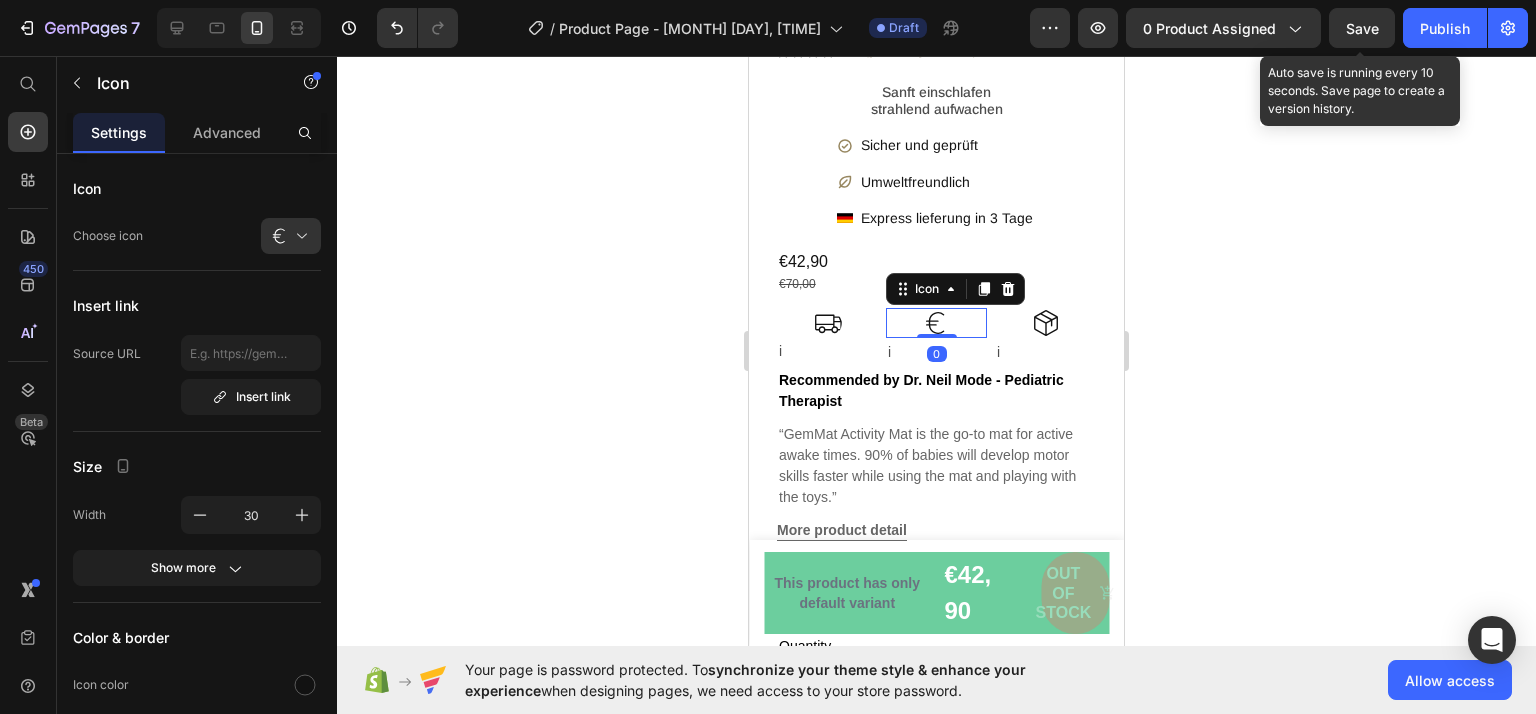 click 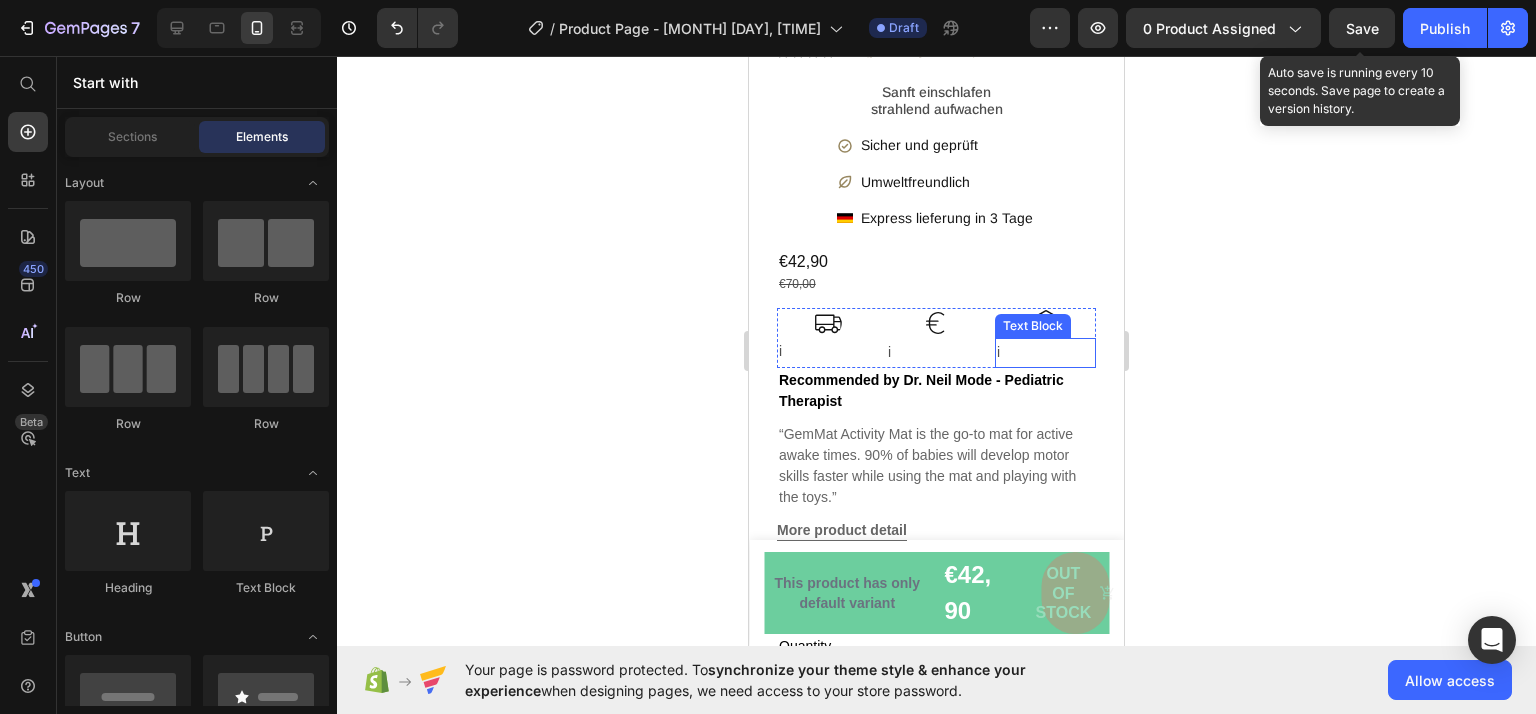 click on "i" at bounding box center [1045, 352] 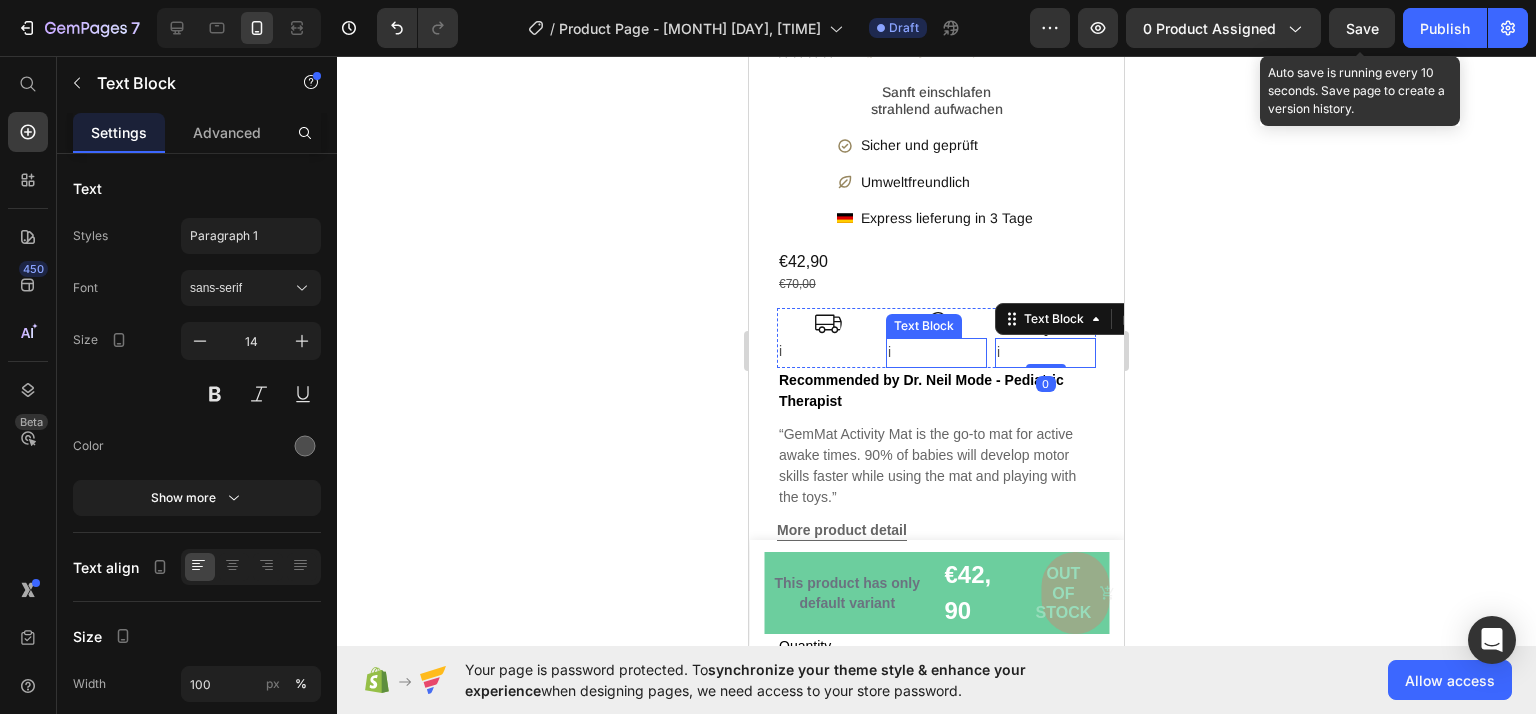 click on "i" at bounding box center (936, 352) 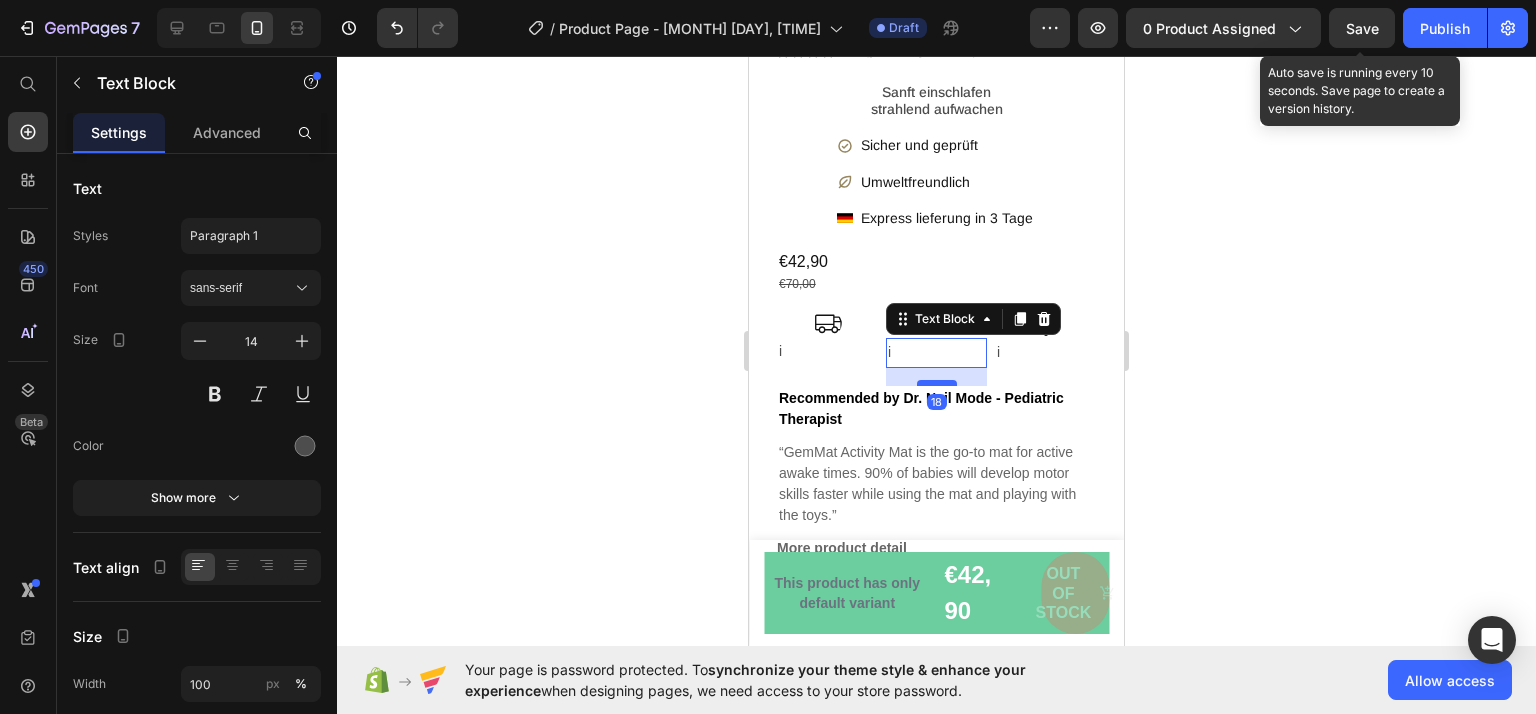 drag, startPoint x: 938, startPoint y: 346, endPoint x: 938, endPoint y: 364, distance: 18 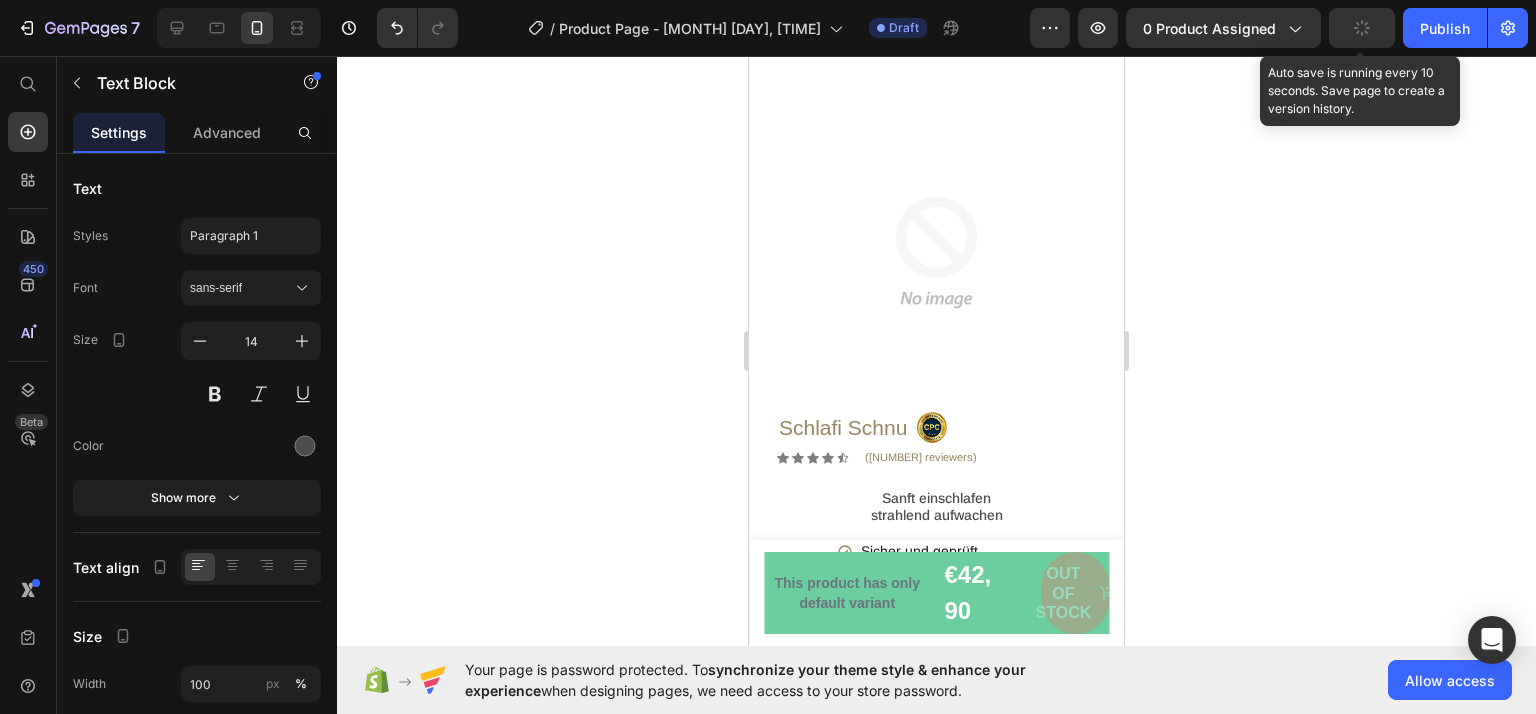 scroll, scrollTop: 179, scrollLeft: 0, axis: vertical 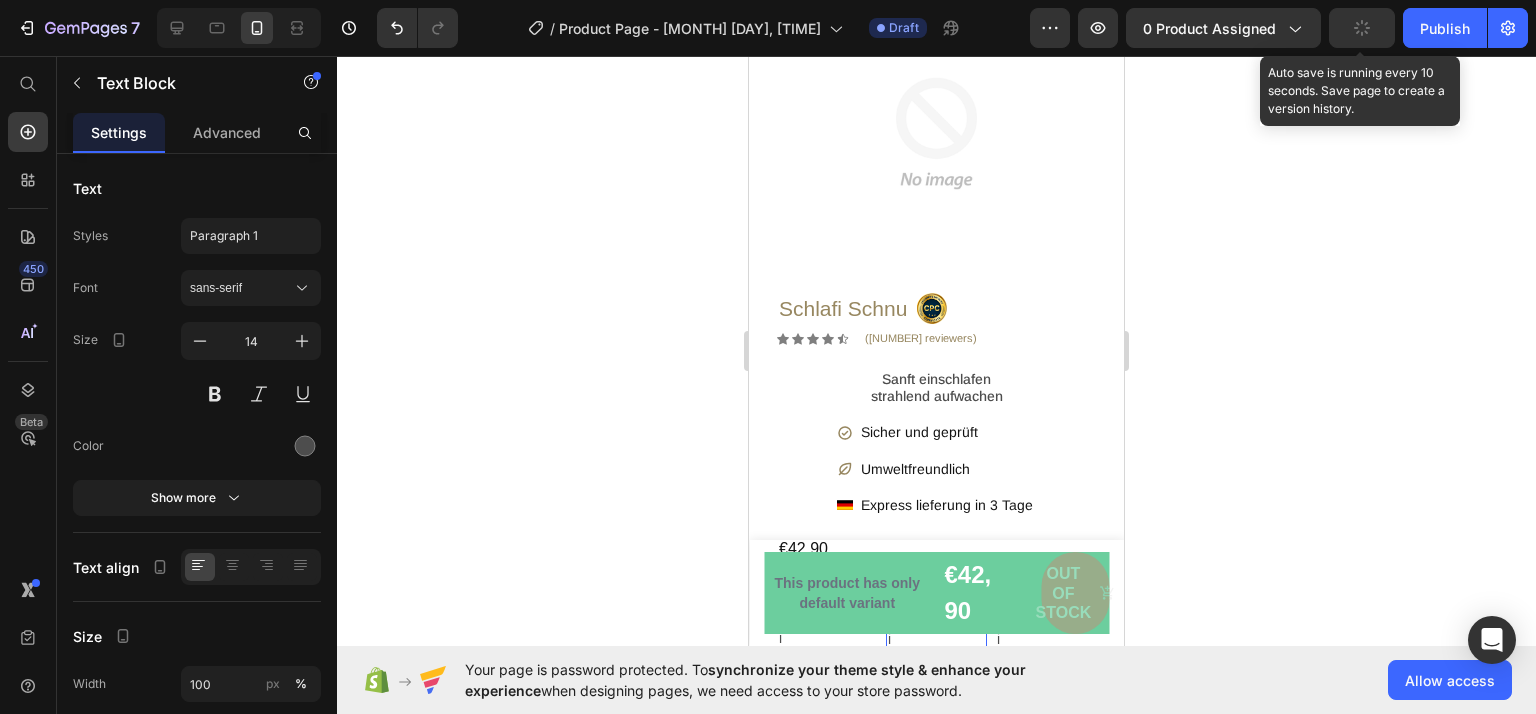click 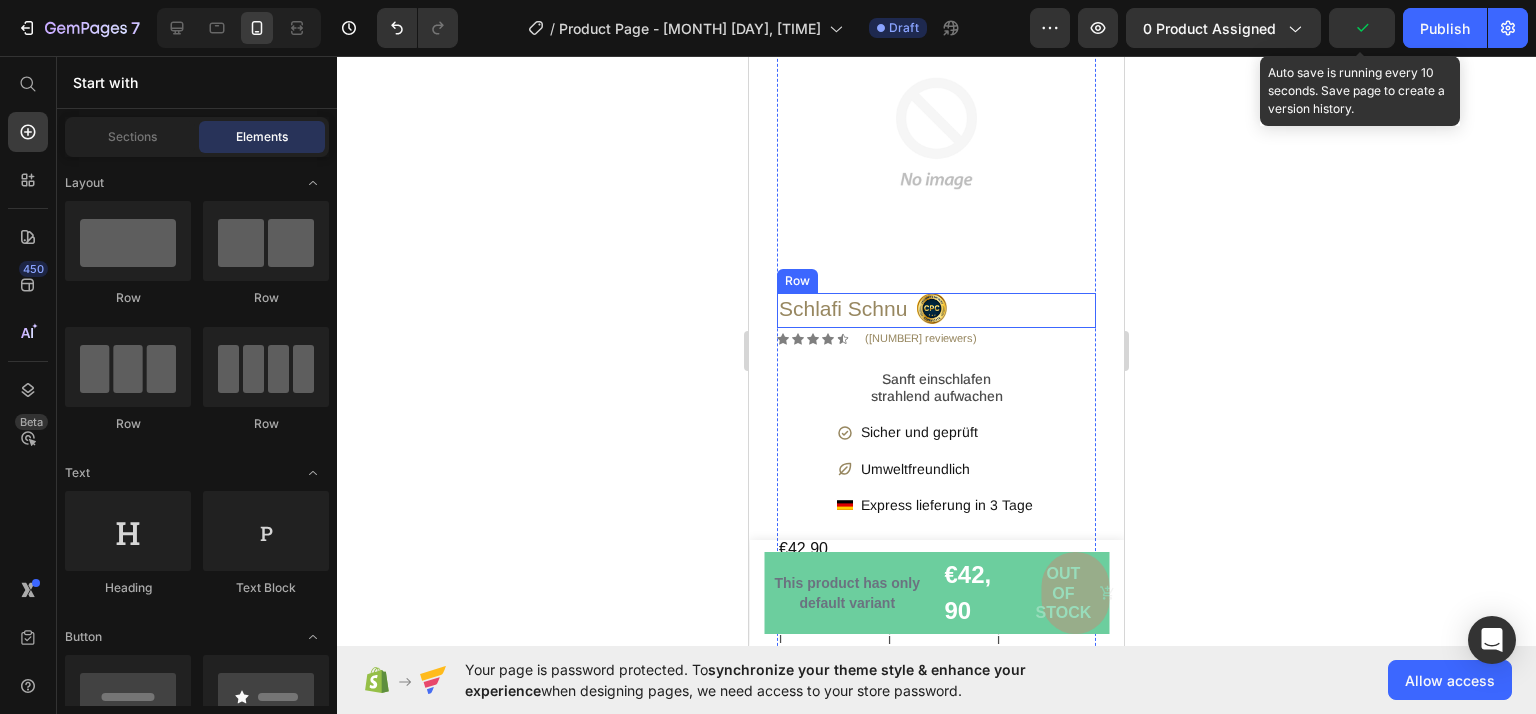 scroll, scrollTop: 1174, scrollLeft: 0, axis: vertical 